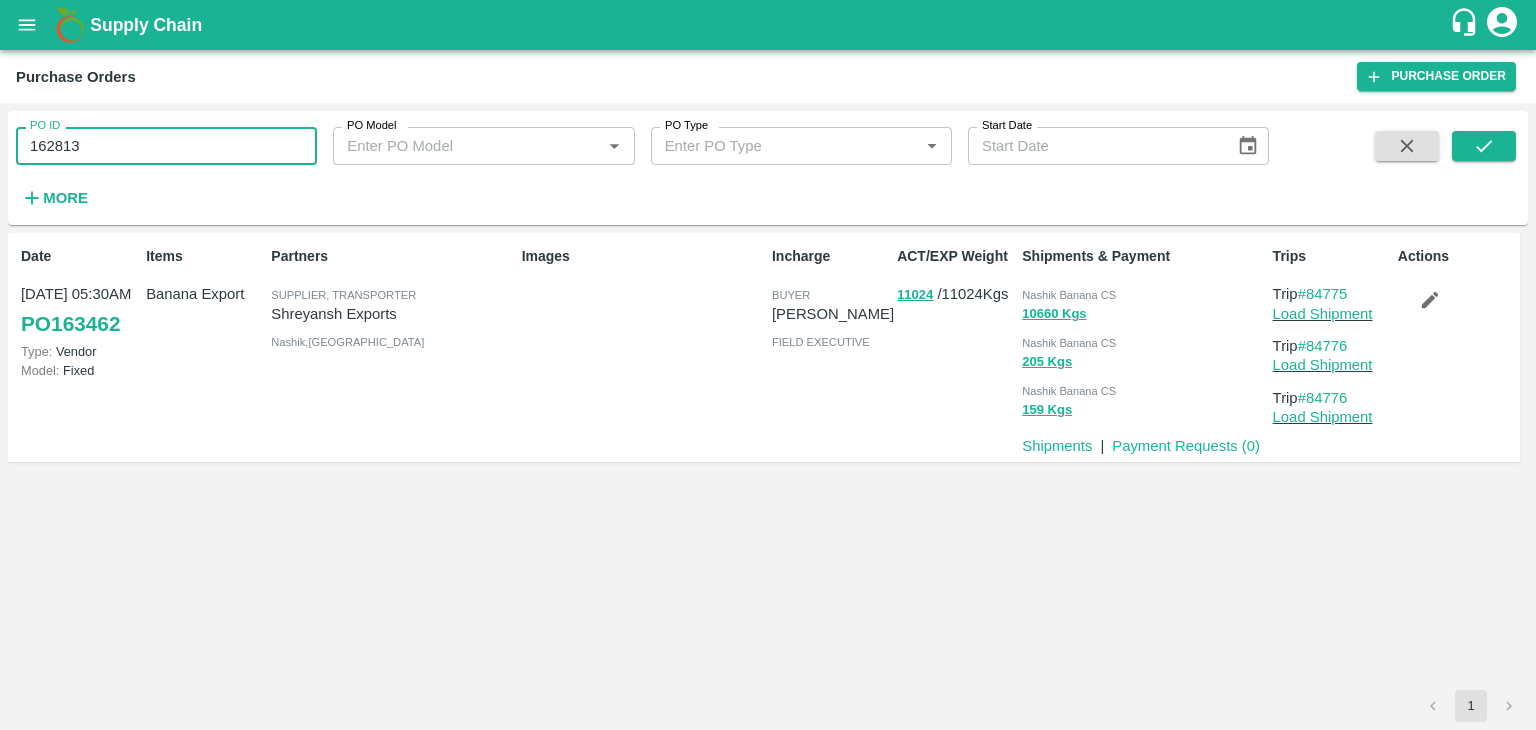 scroll, scrollTop: 0, scrollLeft: 0, axis: both 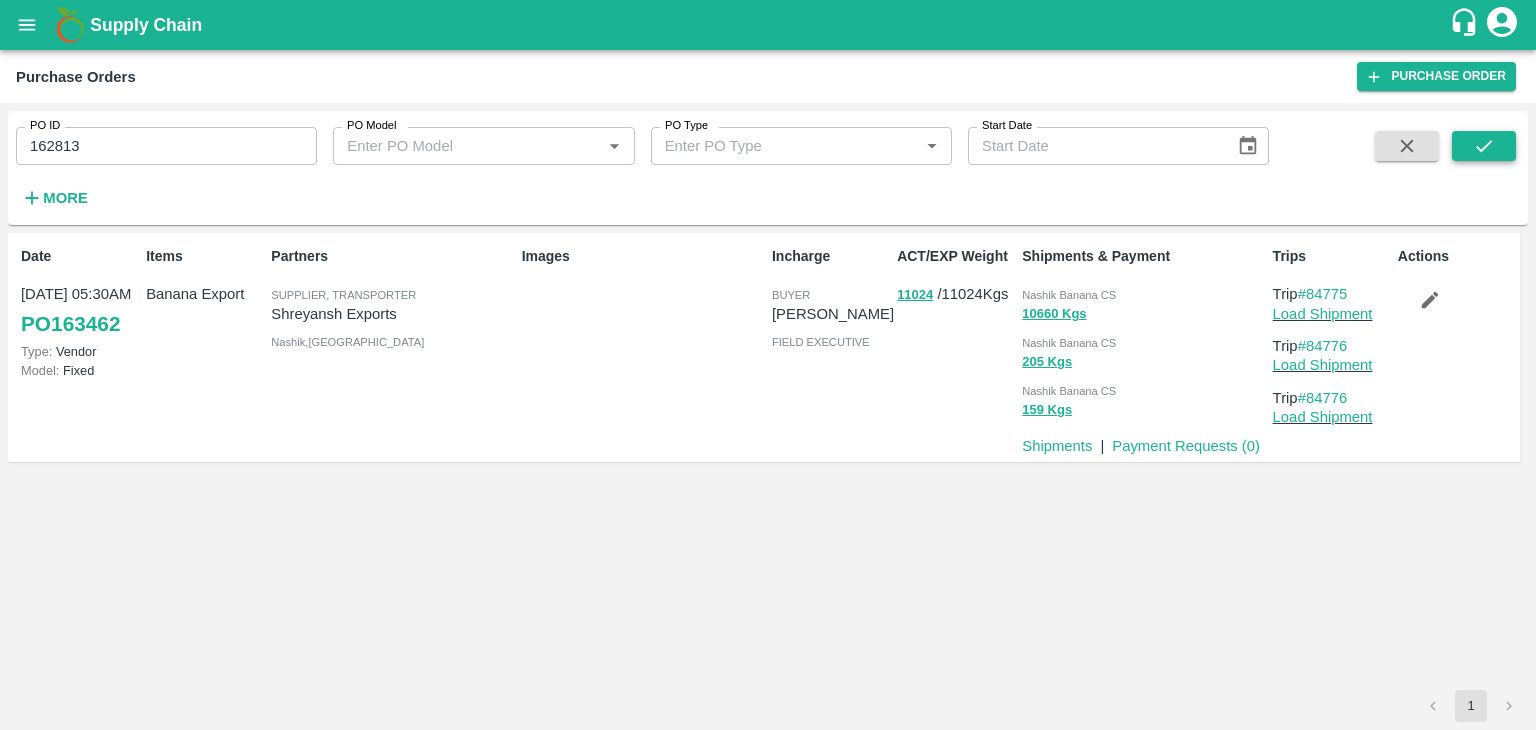 drag, startPoint x: 1470, startPoint y: 129, endPoint x: 1497, endPoint y: 150, distance: 34.20526 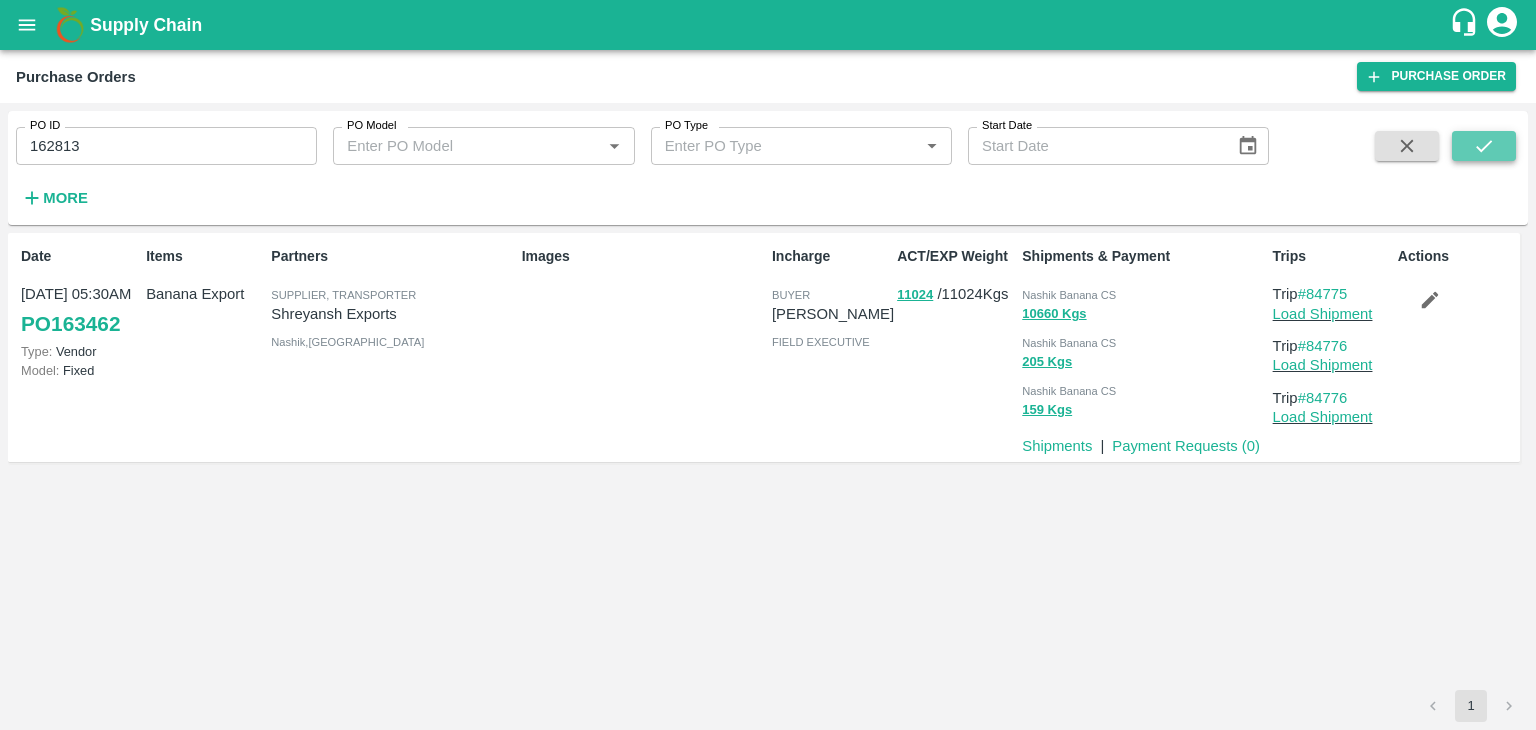 click at bounding box center (1484, 146) 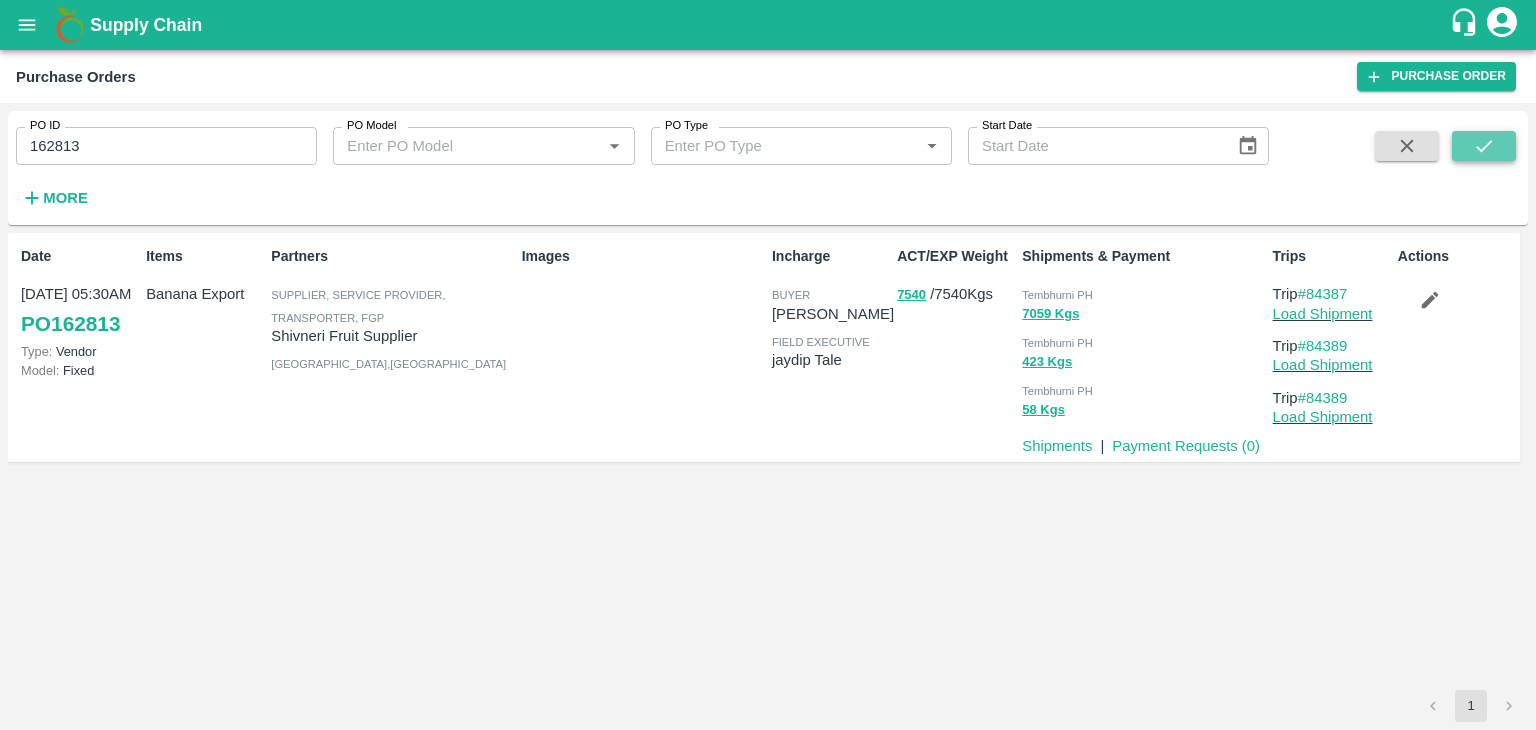 click at bounding box center [1484, 146] 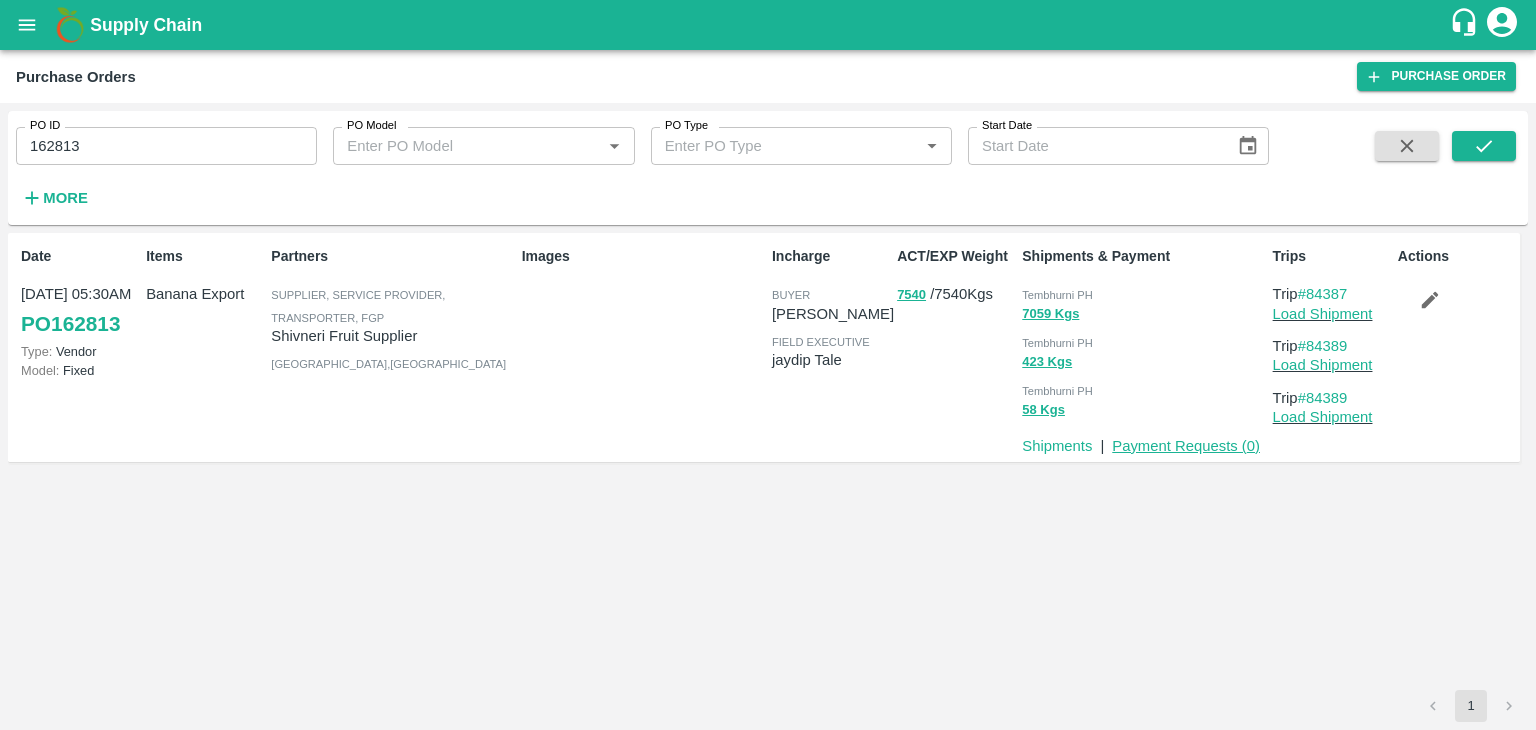 click on "Payment Requests ( 0 )" at bounding box center (1186, 446) 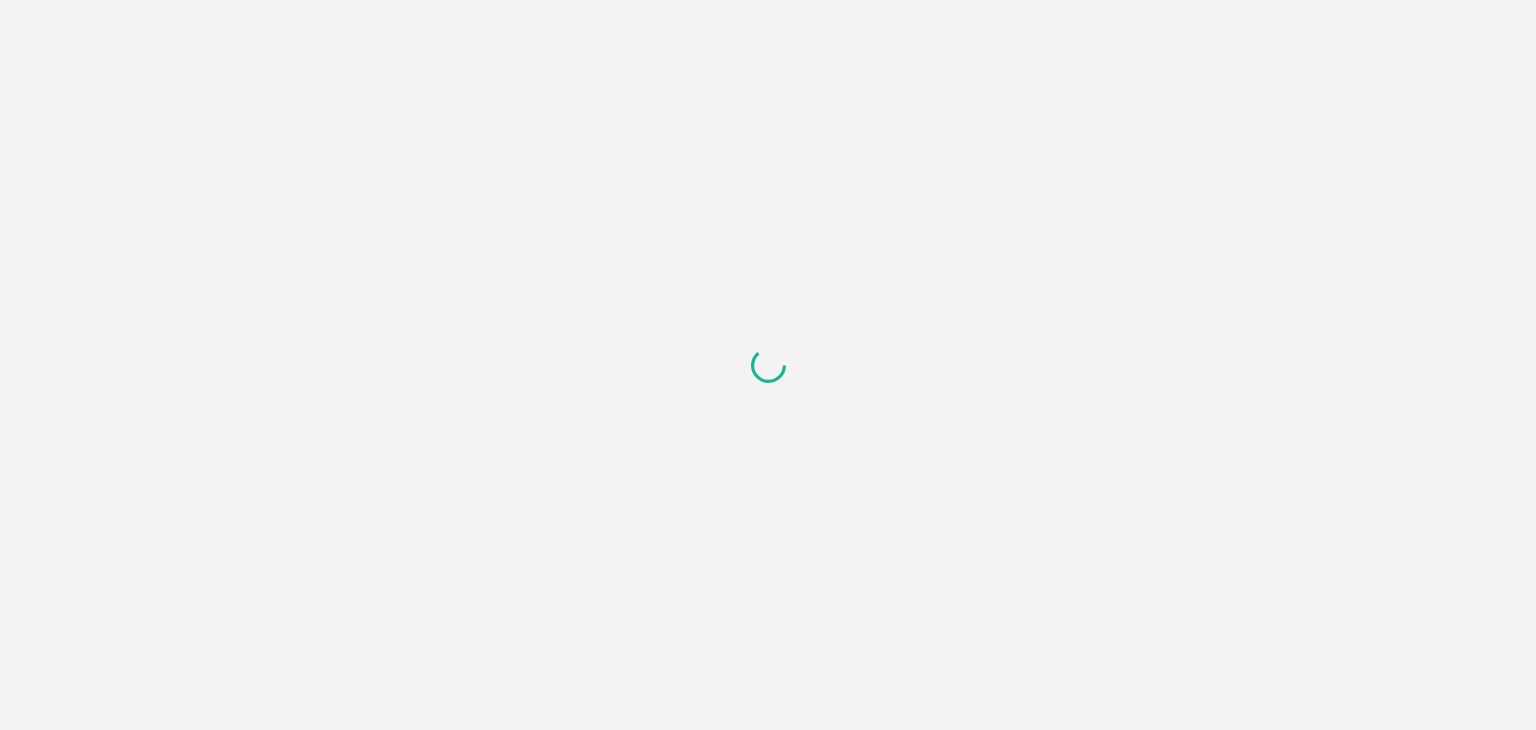 scroll, scrollTop: 0, scrollLeft: 0, axis: both 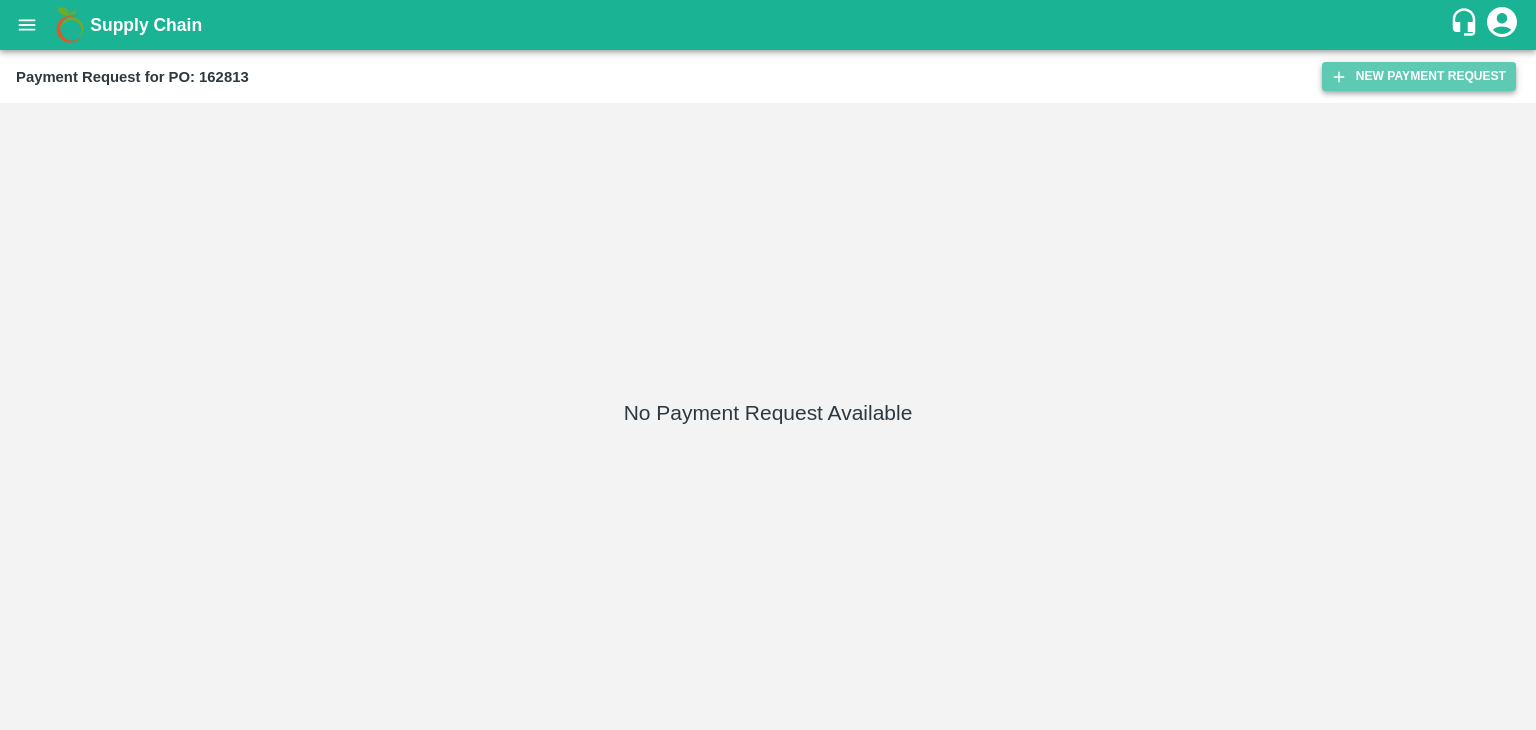 click on "New Payment Request" at bounding box center [1419, 76] 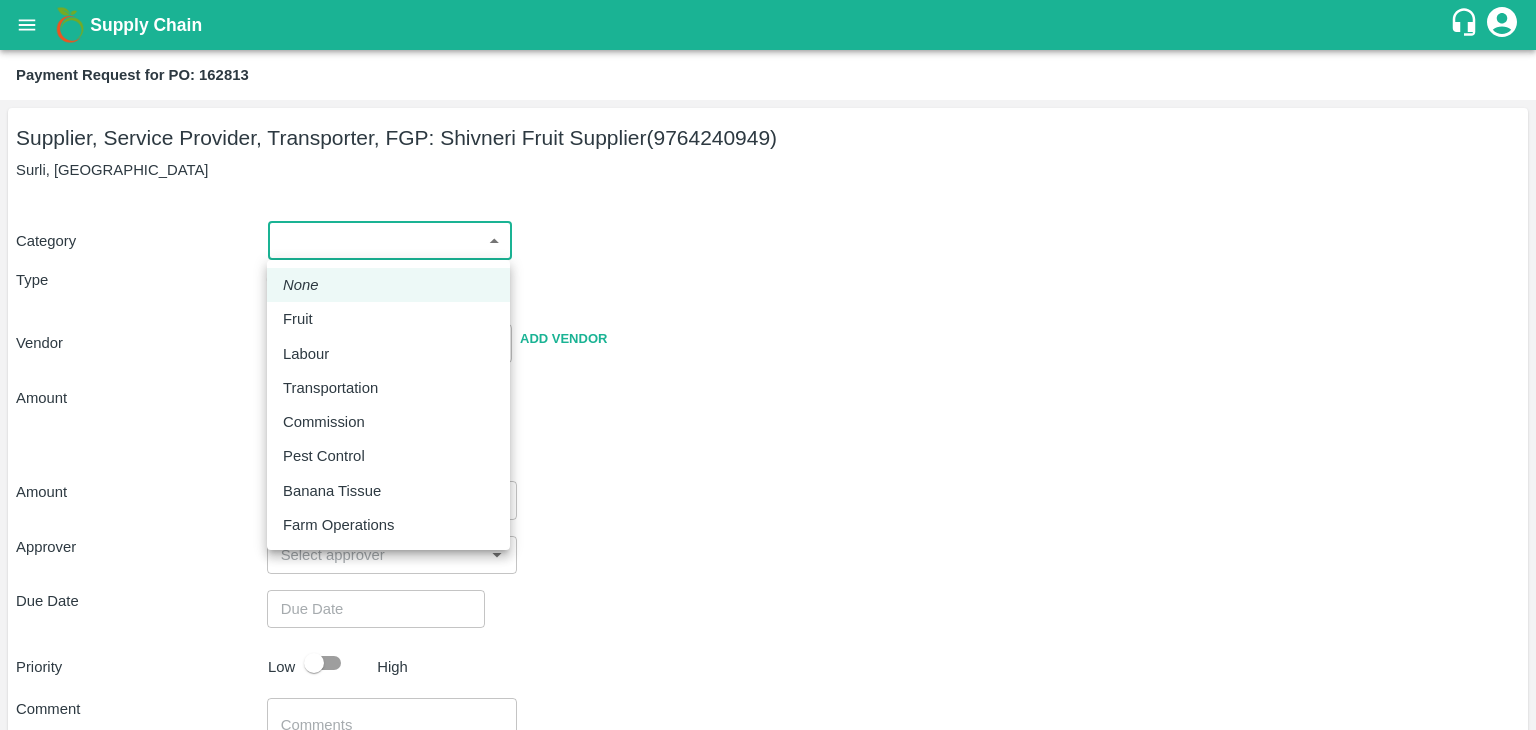 drag, startPoint x: 320, startPoint y: 245, endPoint x: 337, endPoint y: 322, distance: 78.854294 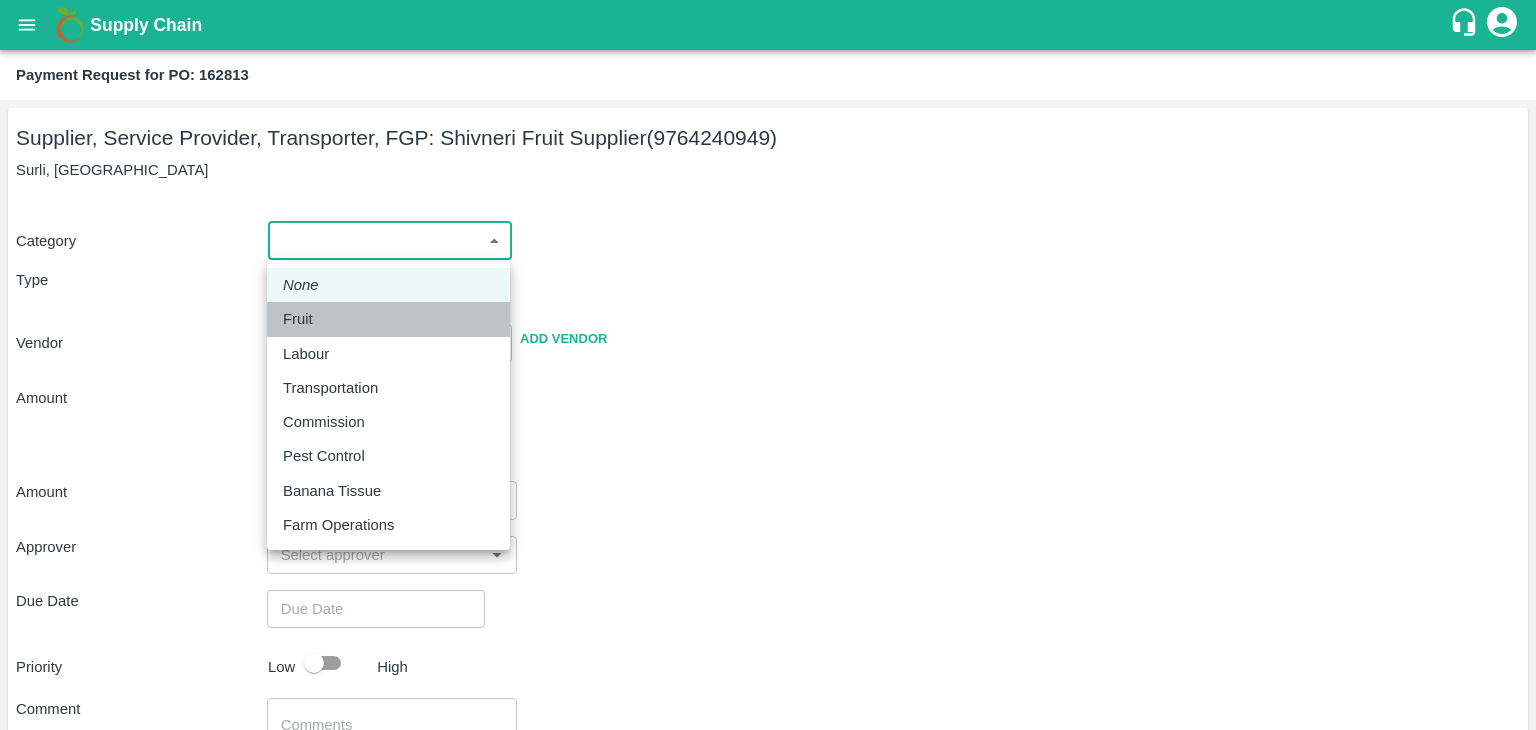 click on "Fruit" at bounding box center [388, 319] 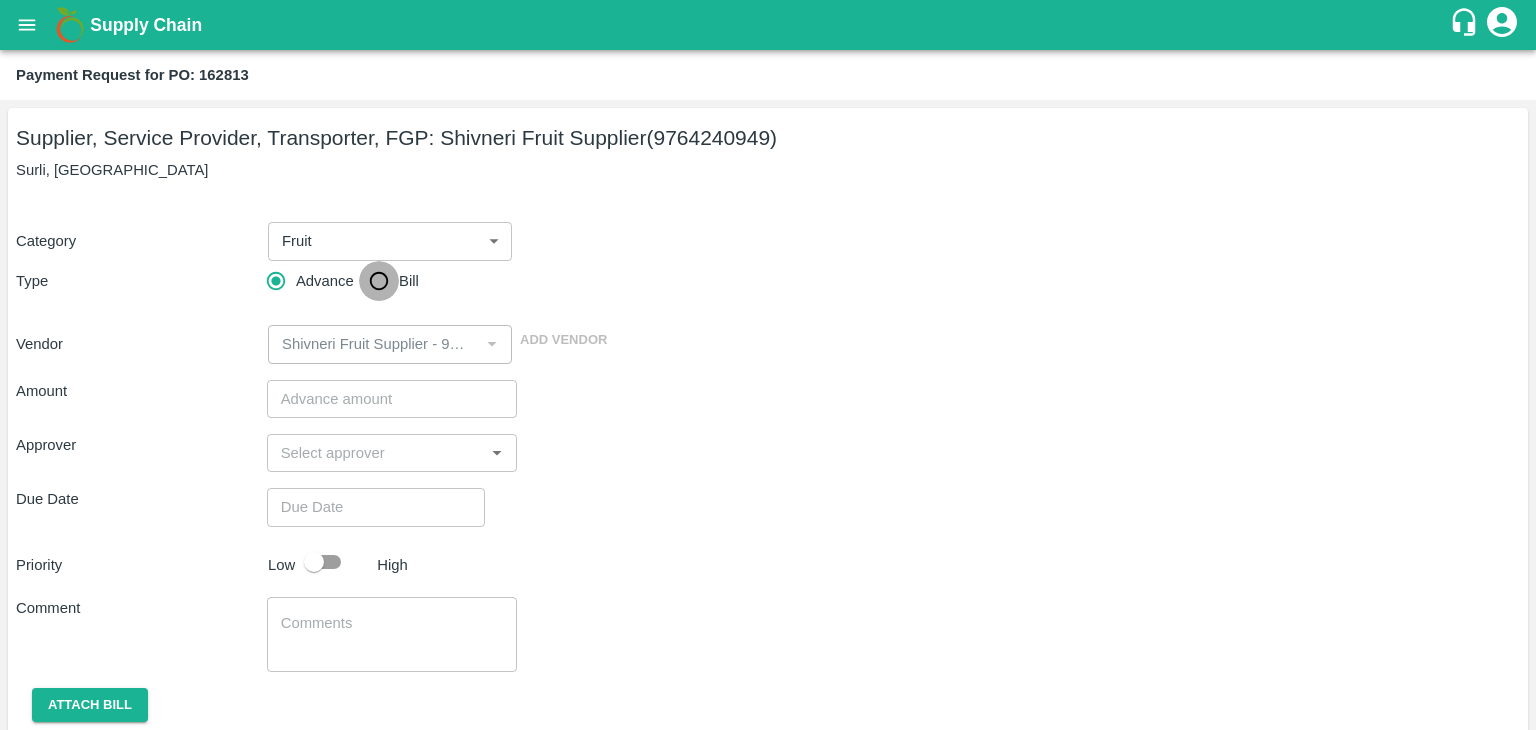 click on "Bill" at bounding box center [379, 281] 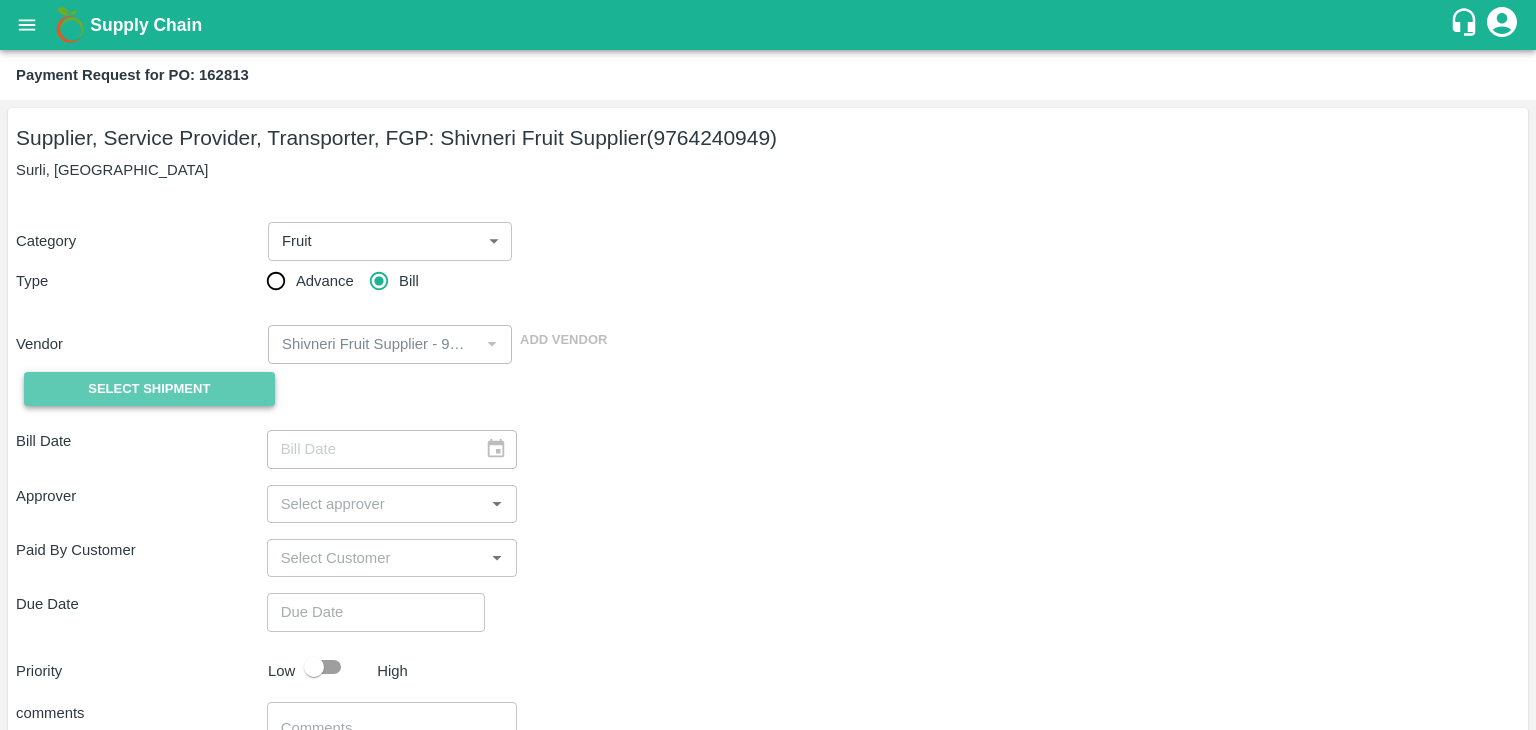 click on "Select Shipment" at bounding box center (149, 389) 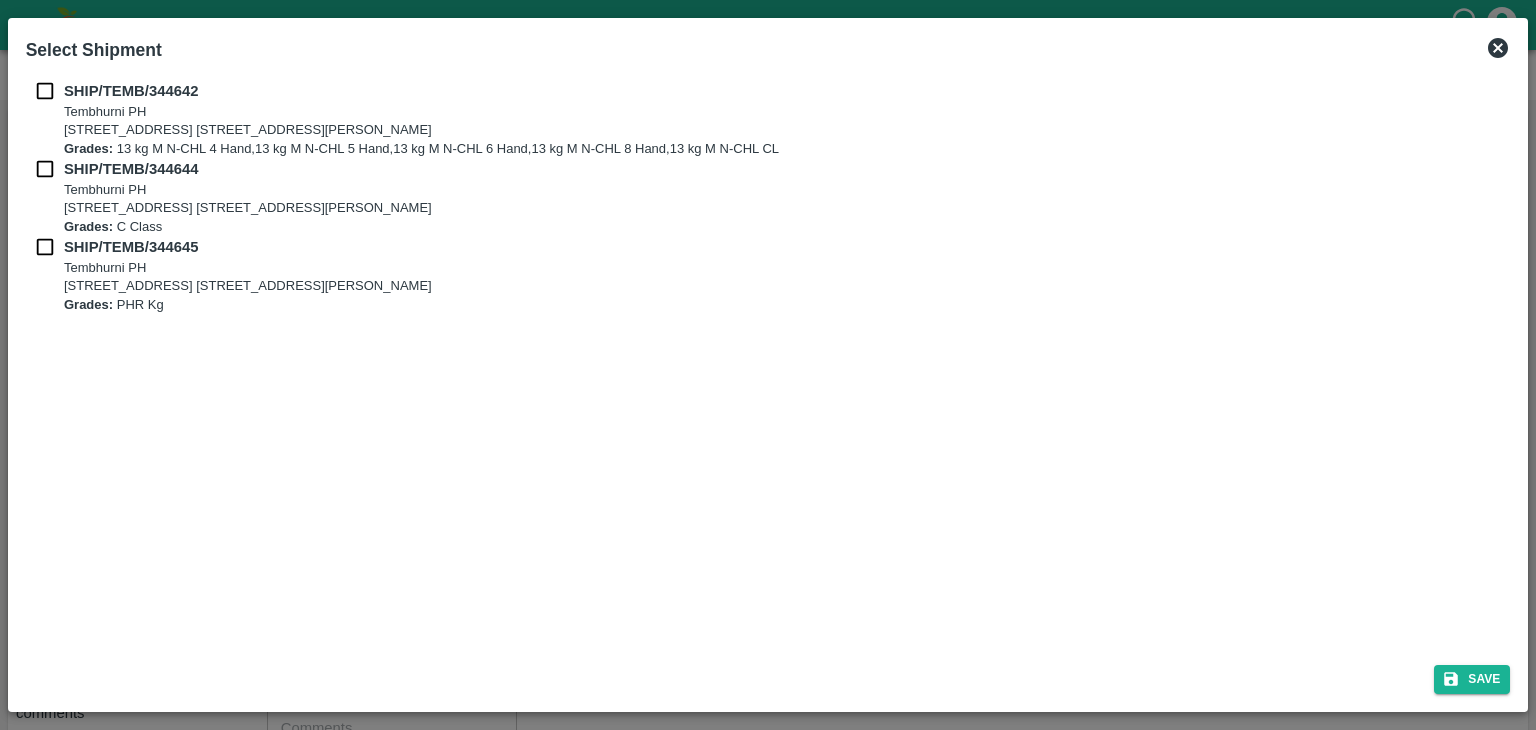 click on "SHIP/TEMB/344642 Tembhurni PH Tembhurni PH 205, PLOT NO. E-5, YASHSHREE INDUSTRIES, M.I.D.C., A/P TEMBHURANI TAL MADHA, Solapur, Maharashtra, 413211, India Grades:   13 kg M N-CHL 4 Hand,13 kg M N-CHL 5 Hand,13 kg M N-CHL 6 Hand,13 kg M N-CHL 8 Hand,13 kg M N-CHL CL SHIP/TEMB/344644 Tembhurni PH Tembhurni PH 205, PLOT NO. E-5, YASHSHREE INDUSTRIES, M.I.D.C., A/P TEMBHURANI TAL MADHA, Solapur, Maharashtra, 413211, India Grades:   C Class SHIP/TEMB/344645 Tembhurni PH Tembhurni PH 205, PLOT NO. E-5, YASHSHREE INDUSTRIES, M.I.D.C., A/P TEMBHURANI TAL MADHA, Solapur, Maharashtra, 413211, India Grades:   PHR Kg" at bounding box center [768, 360] 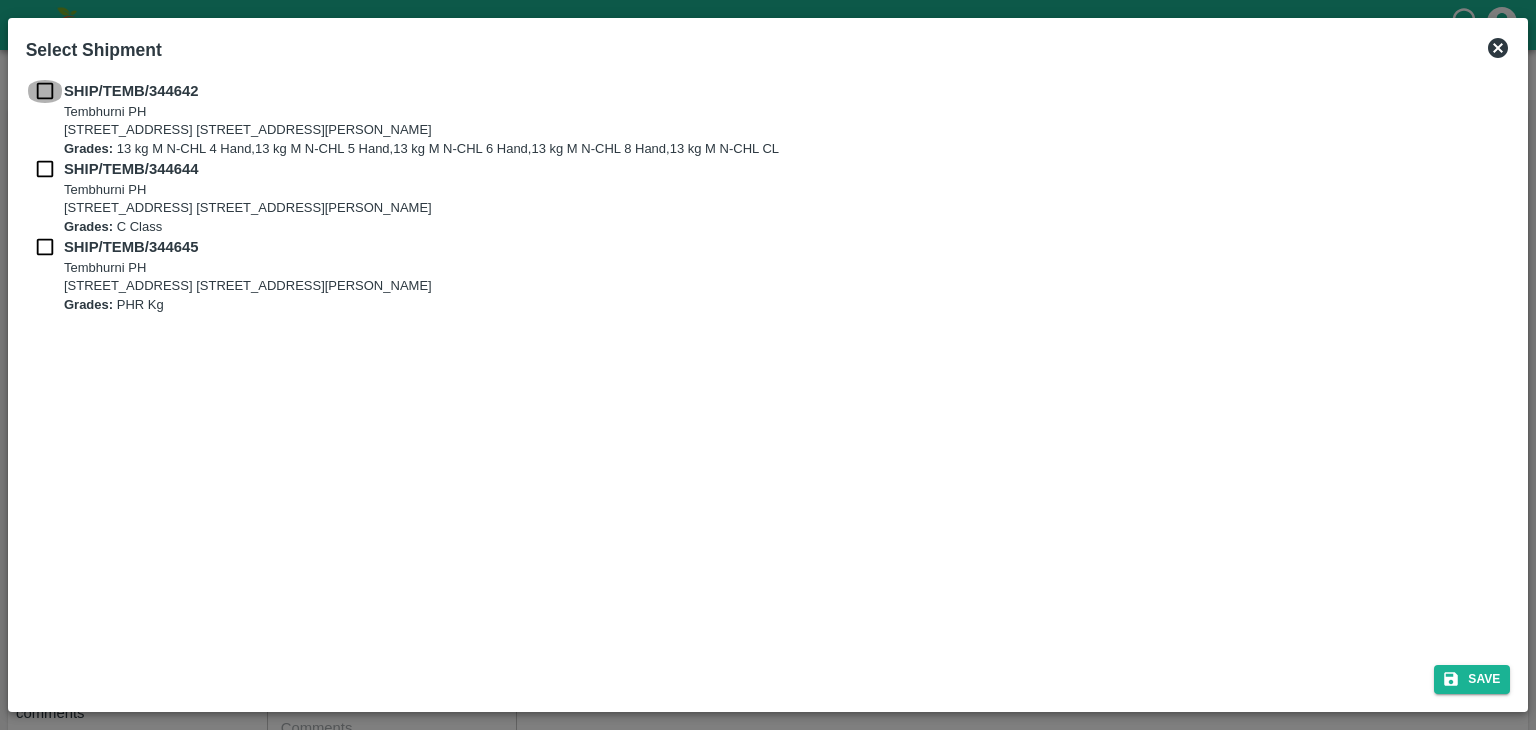 click at bounding box center (45, 91) 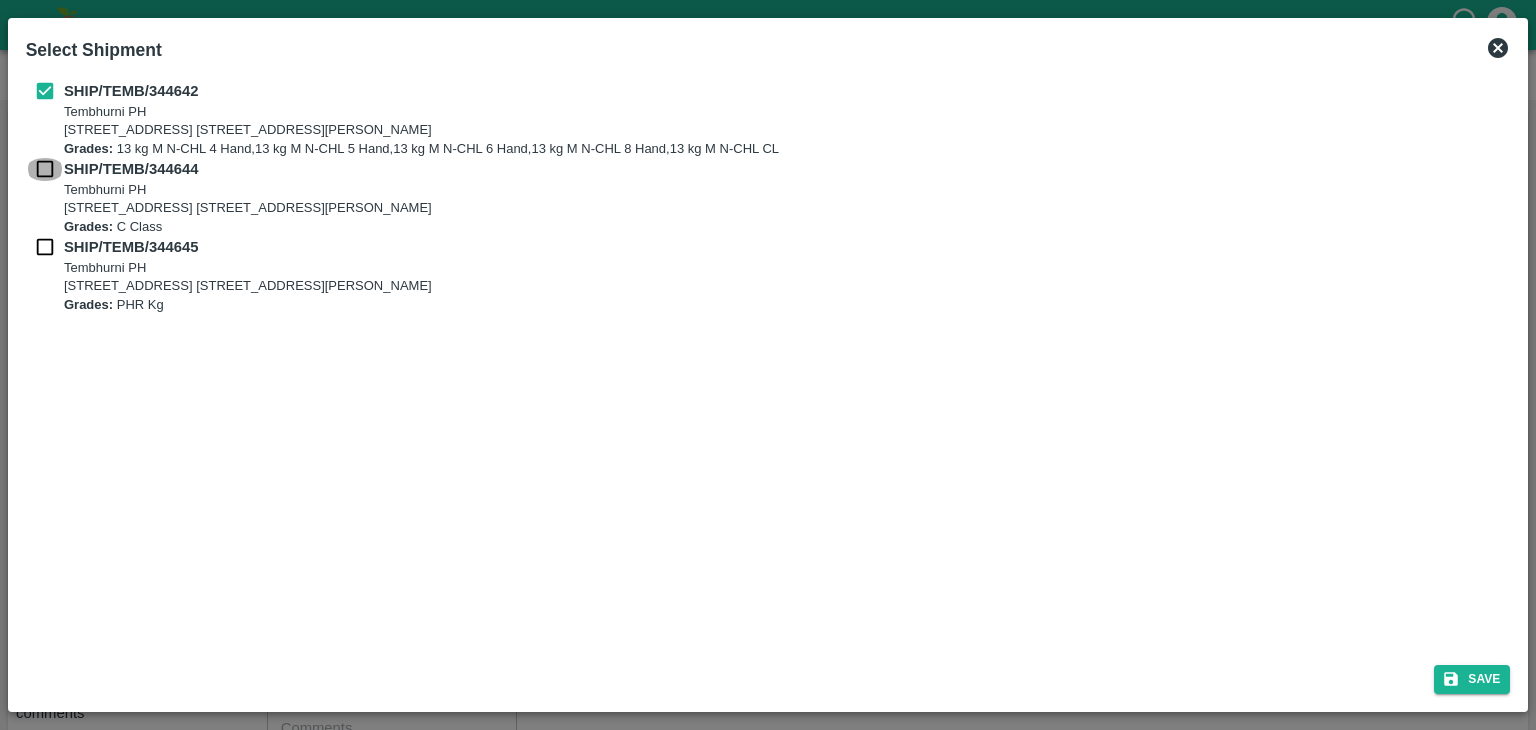 click at bounding box center [45, 169] 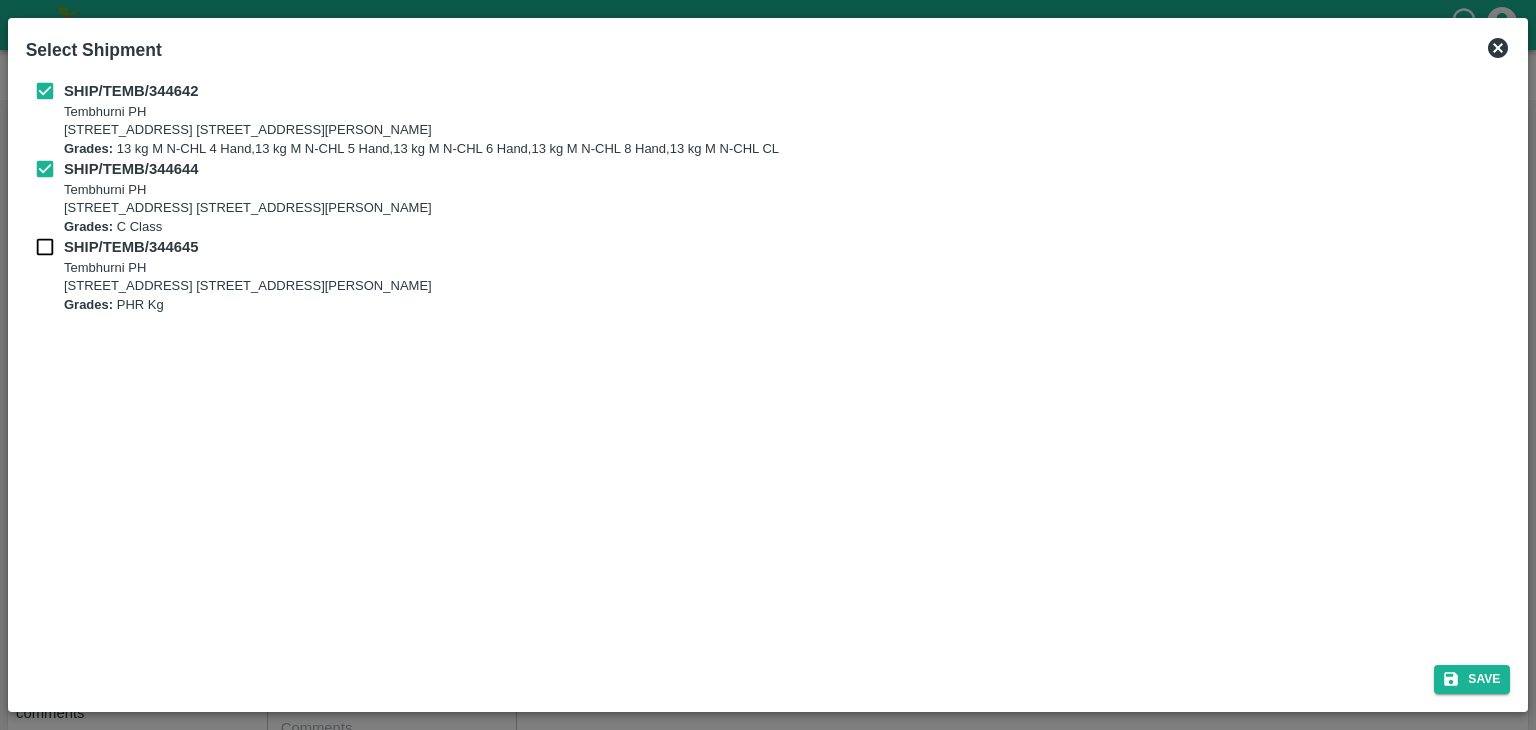 click at bounding box center [45, 247] 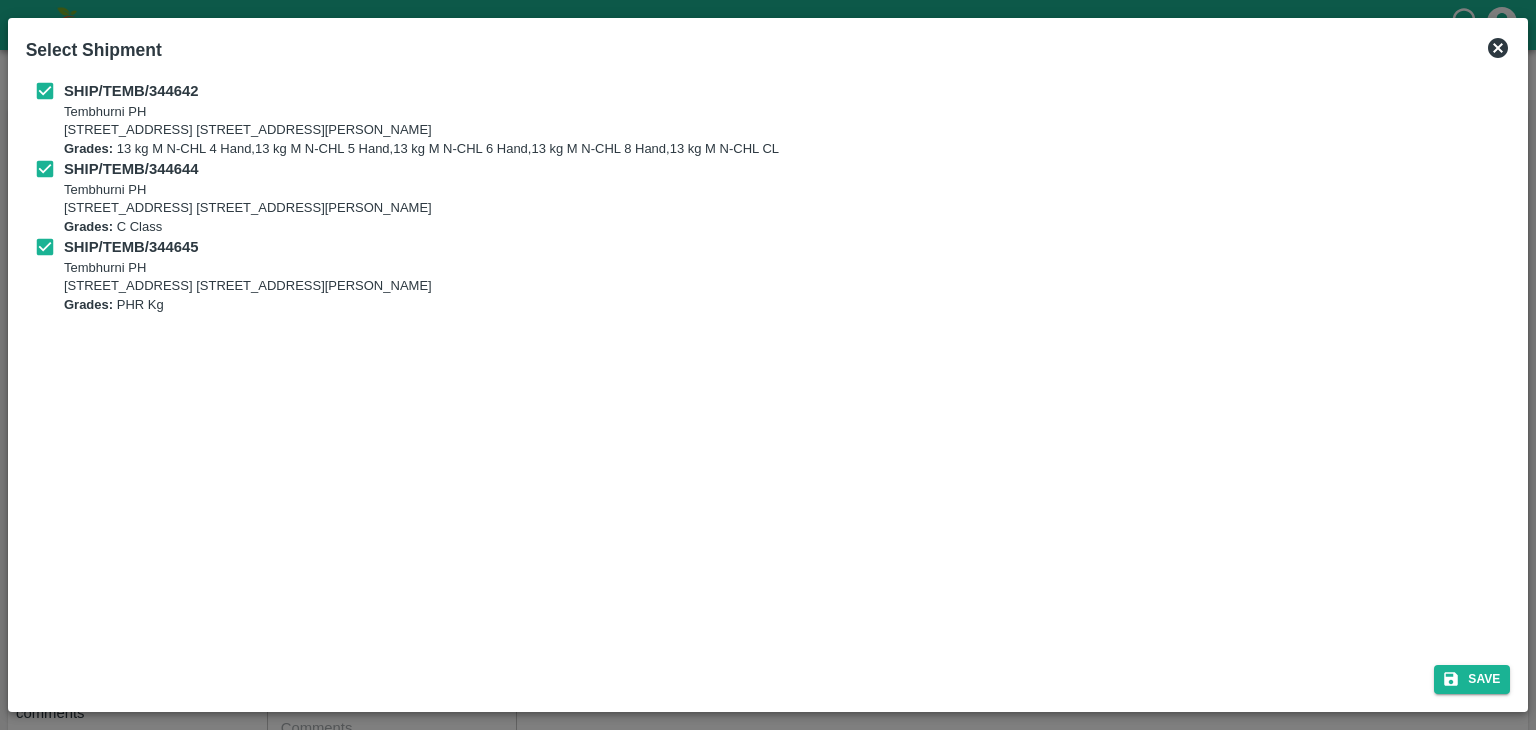 click on "Save" at bounding box center [768, 675] 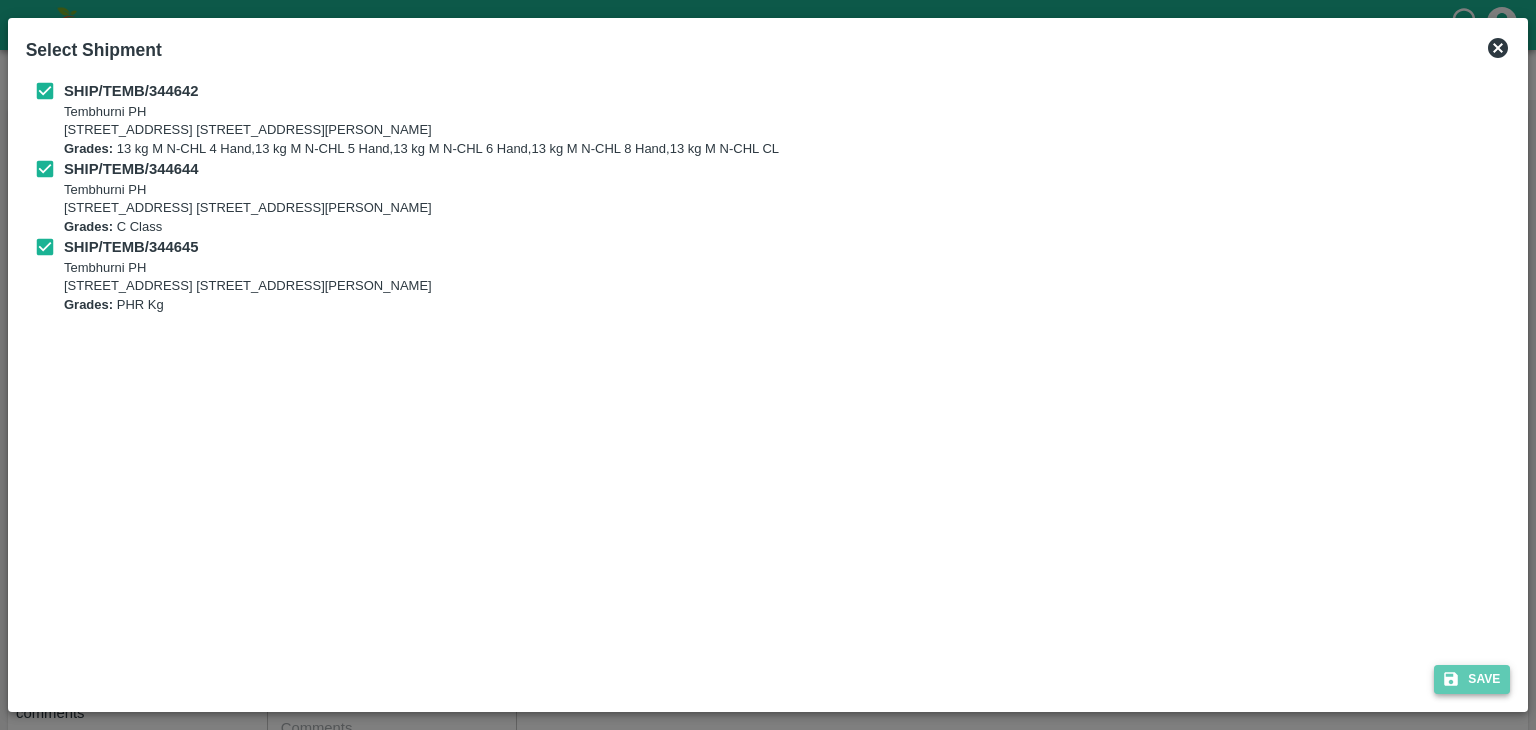 click on "Save" at bounding box center [1472, 679] 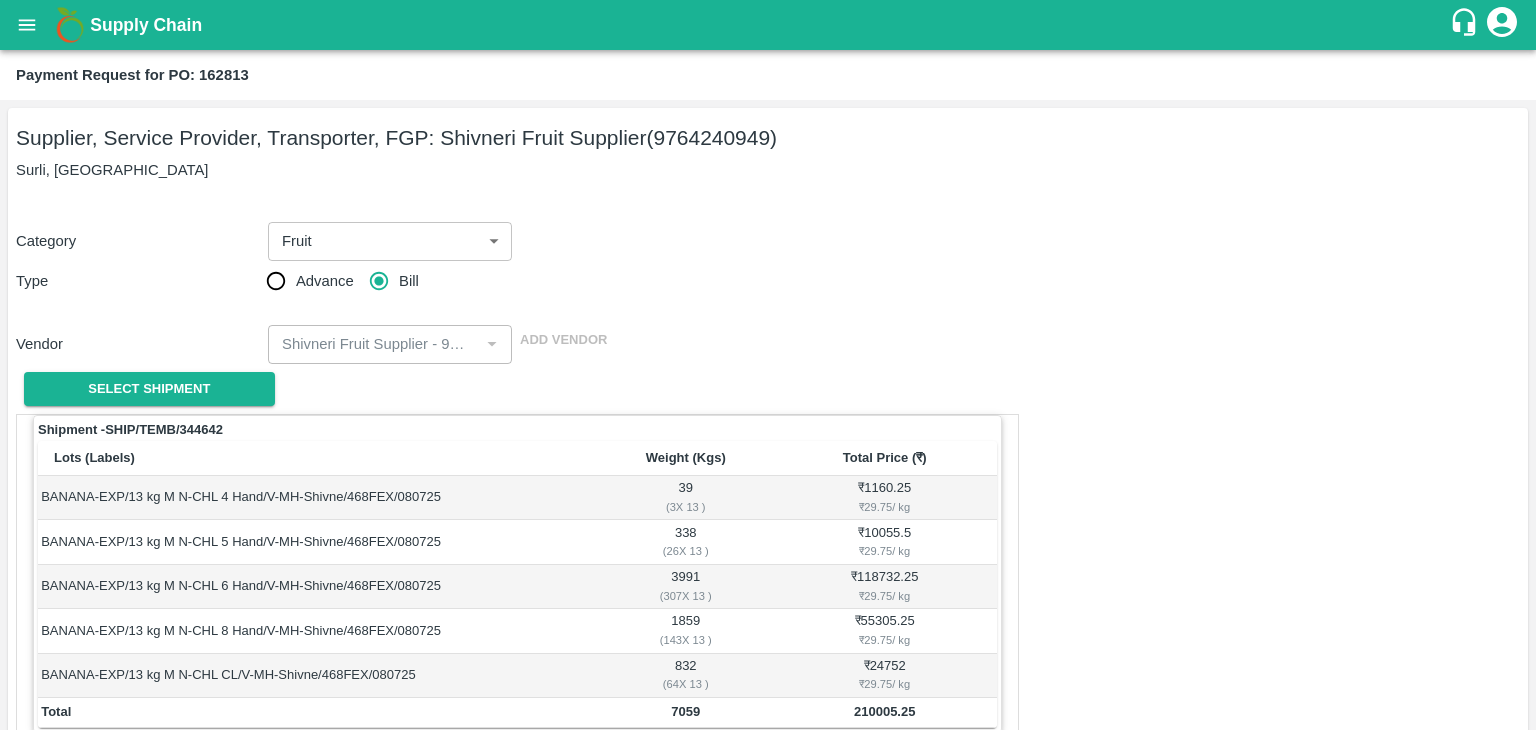 scroll, scrollTop: 980, scrollLeft: 0, axis: vertical 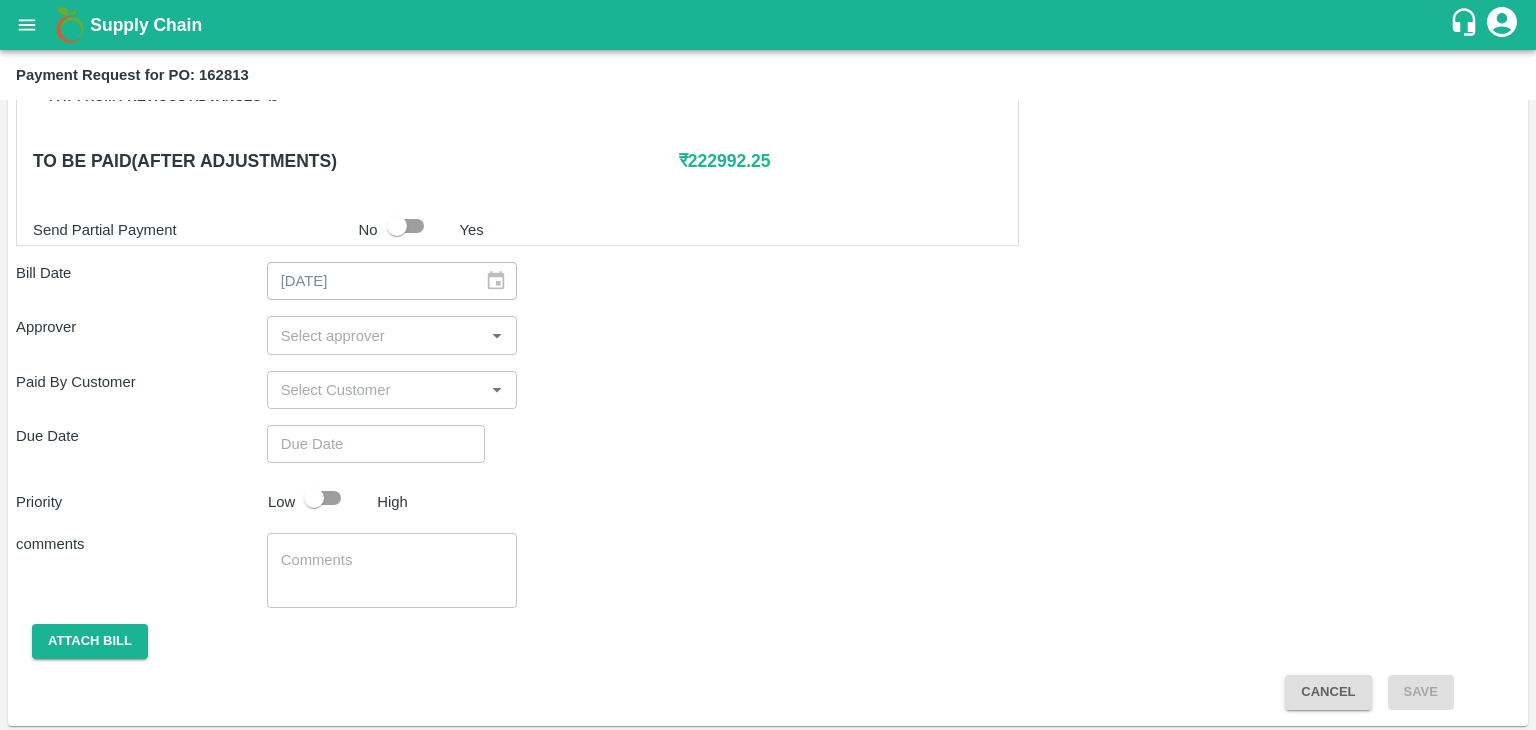 click at bounding box center [376, 335] 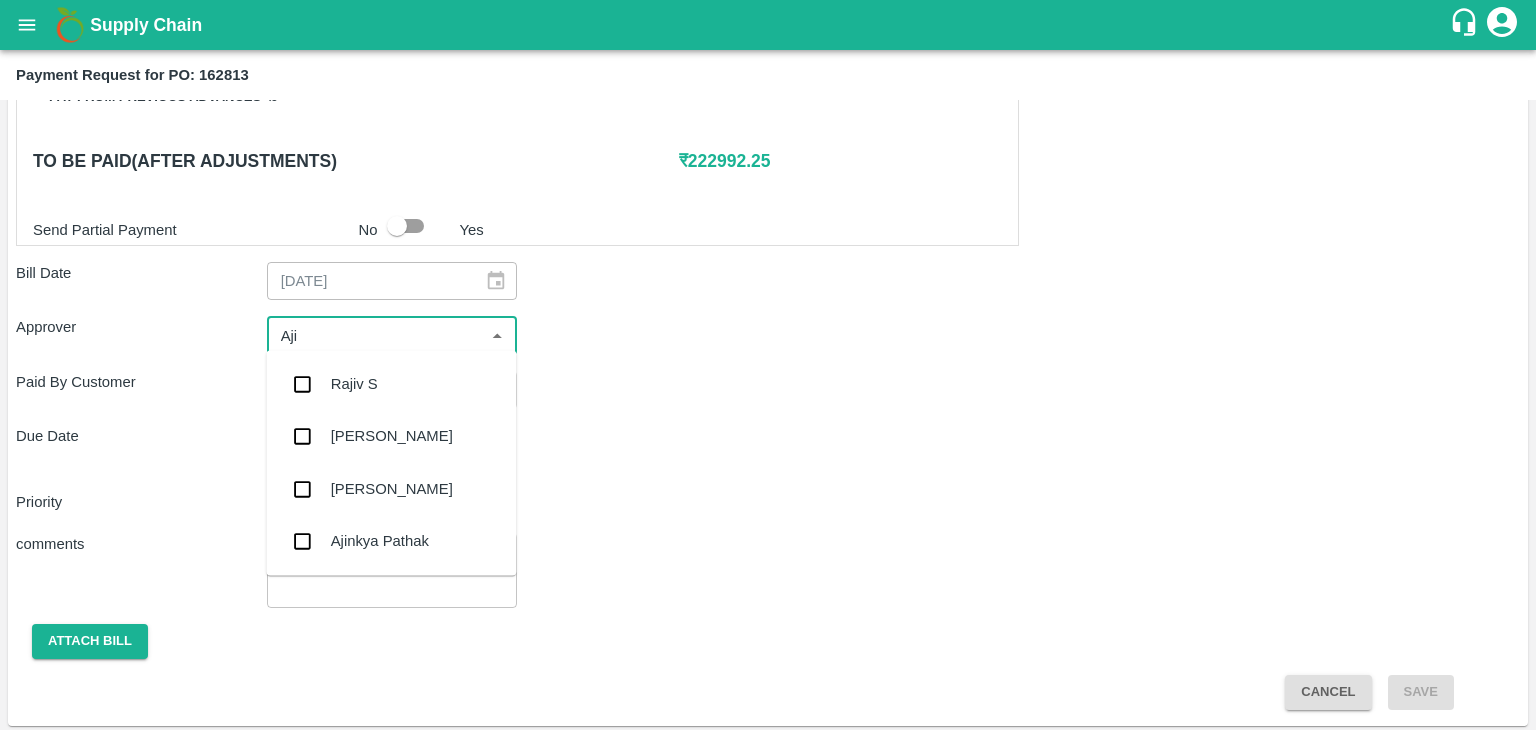 type on "Ajit" 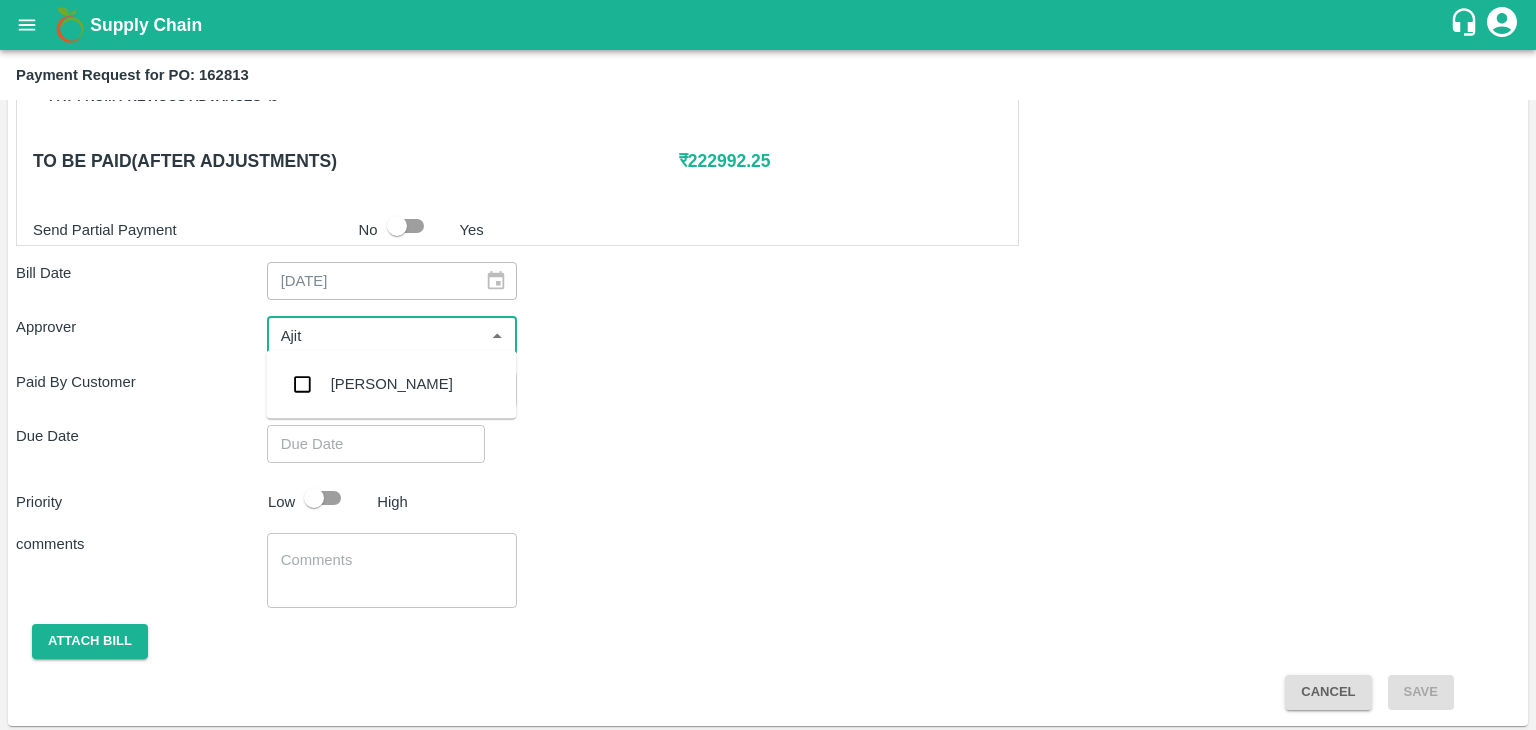 click on "[PERSON_NAME]" at bounding box center [391, 384] 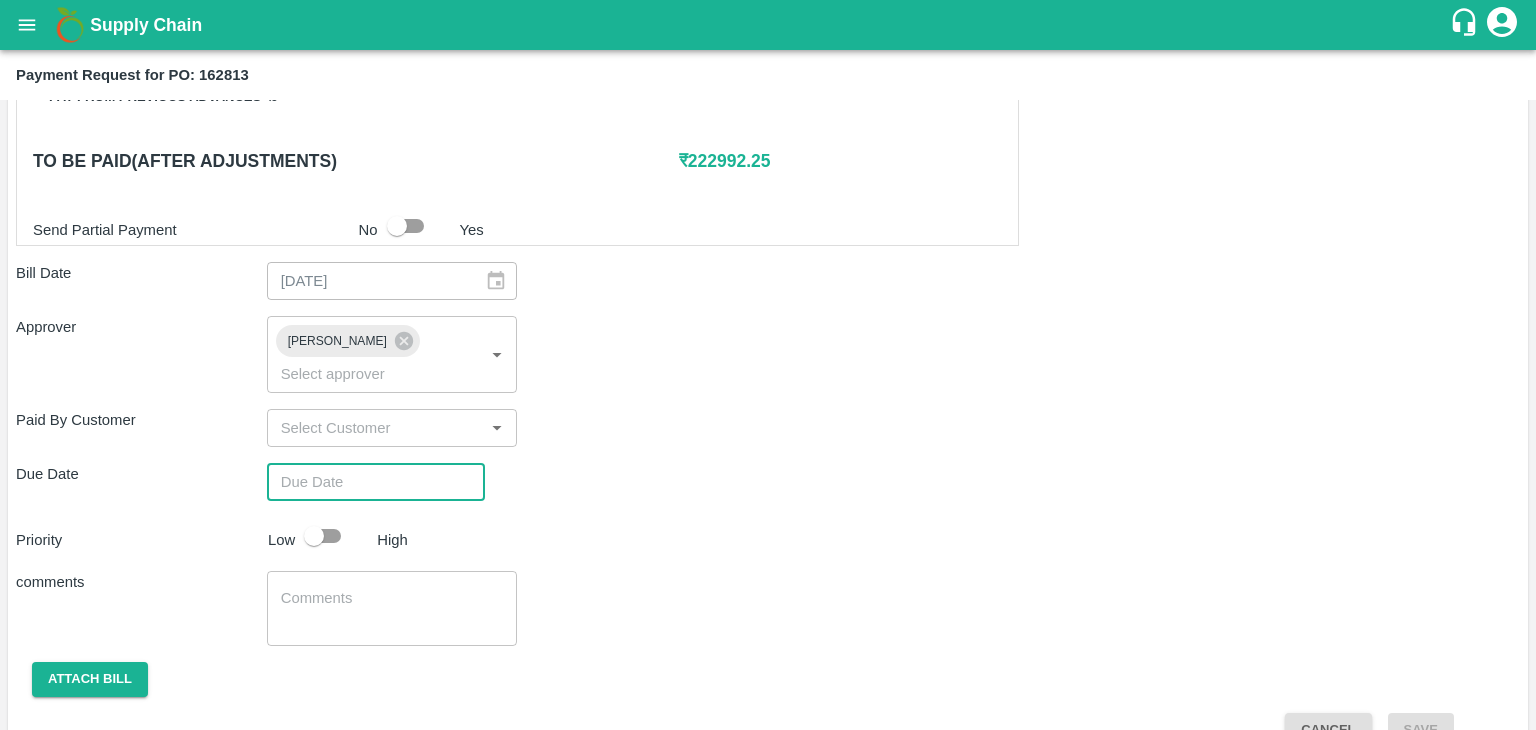 type on "DD/MM/YYYY hh:mm aa" 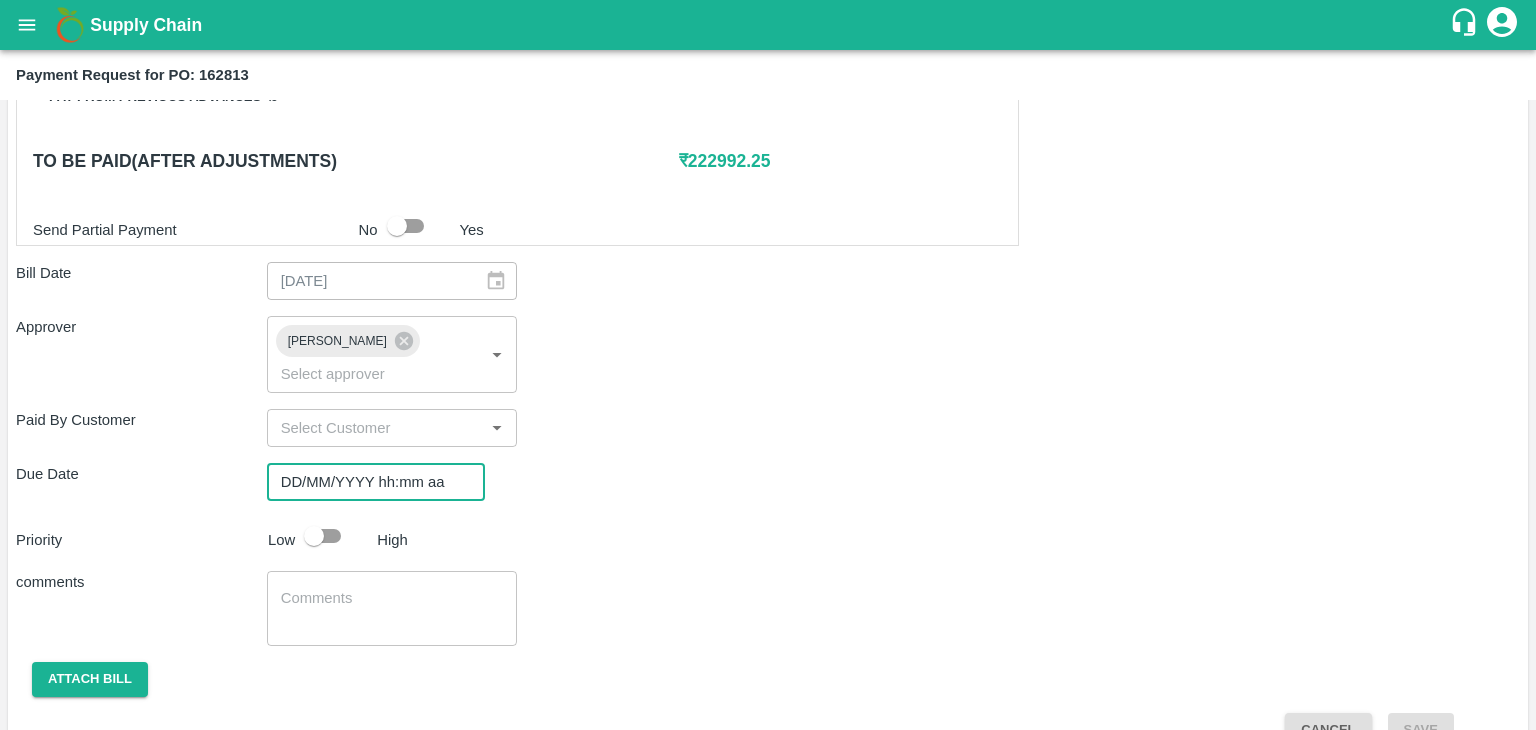 click on "DD/MM/YYYY hh:mm aa" at bounding box center (369, 482) 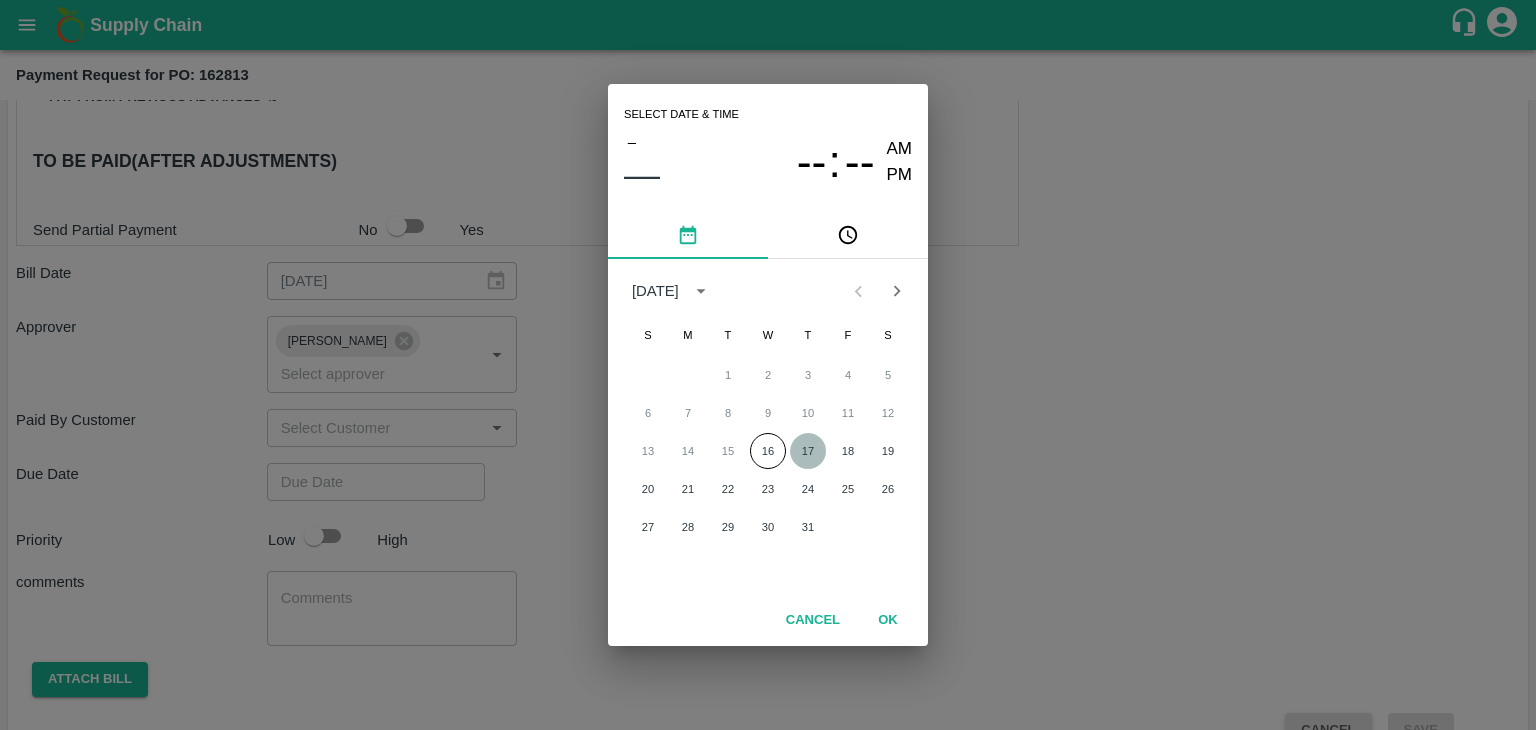 click on "17" at bounding box center [808, 451] 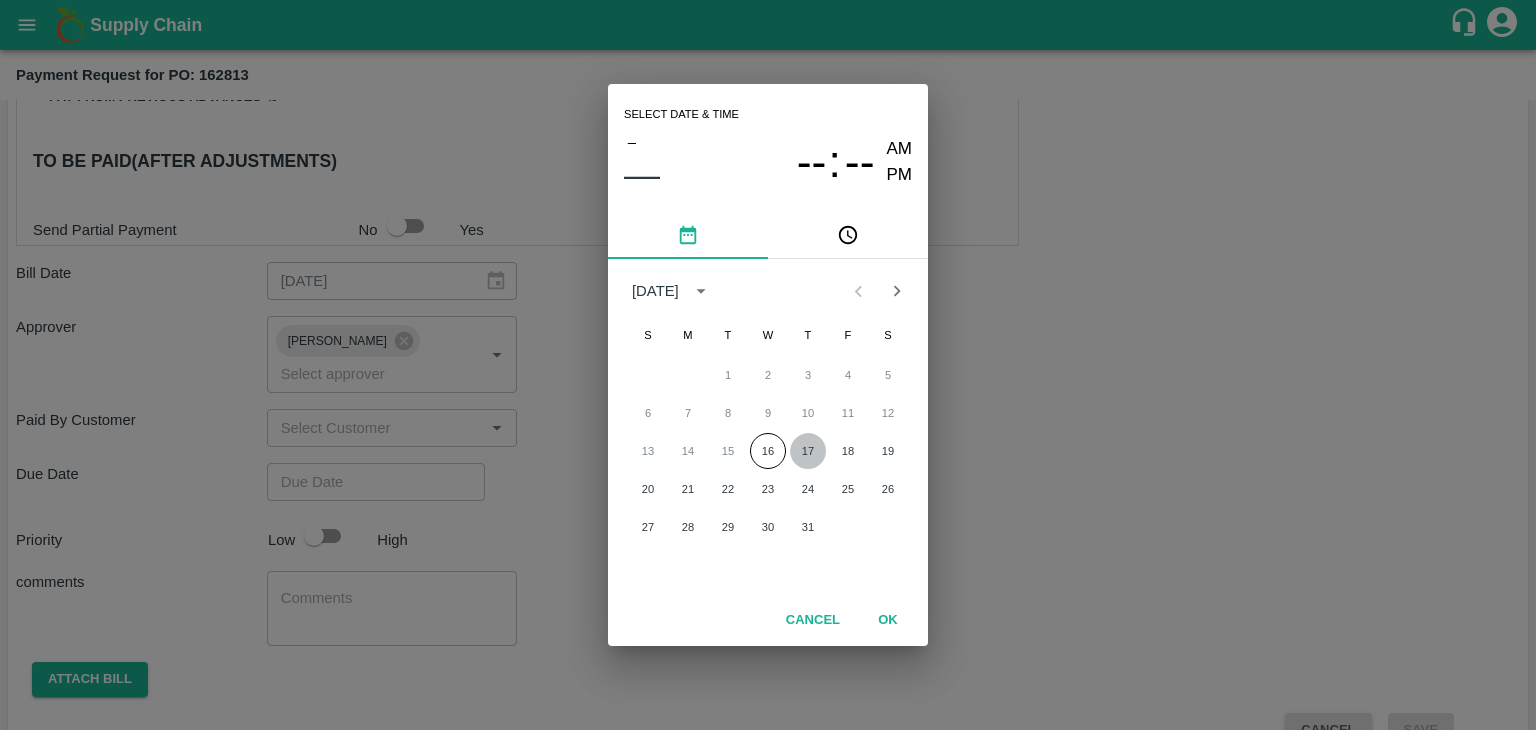 type on "[DATE] 12:00 AM" 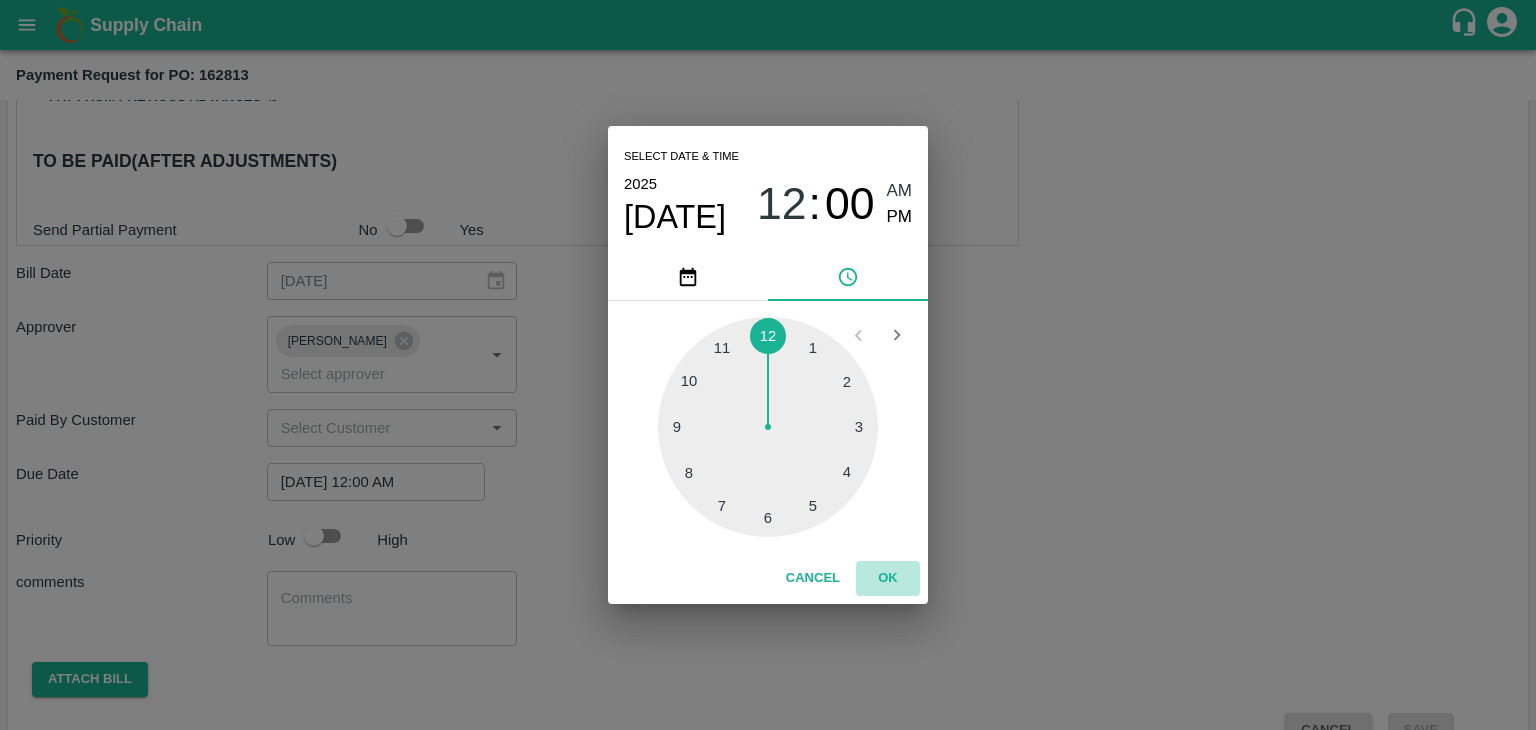 click on "OK" at bounding box center (888, 578) 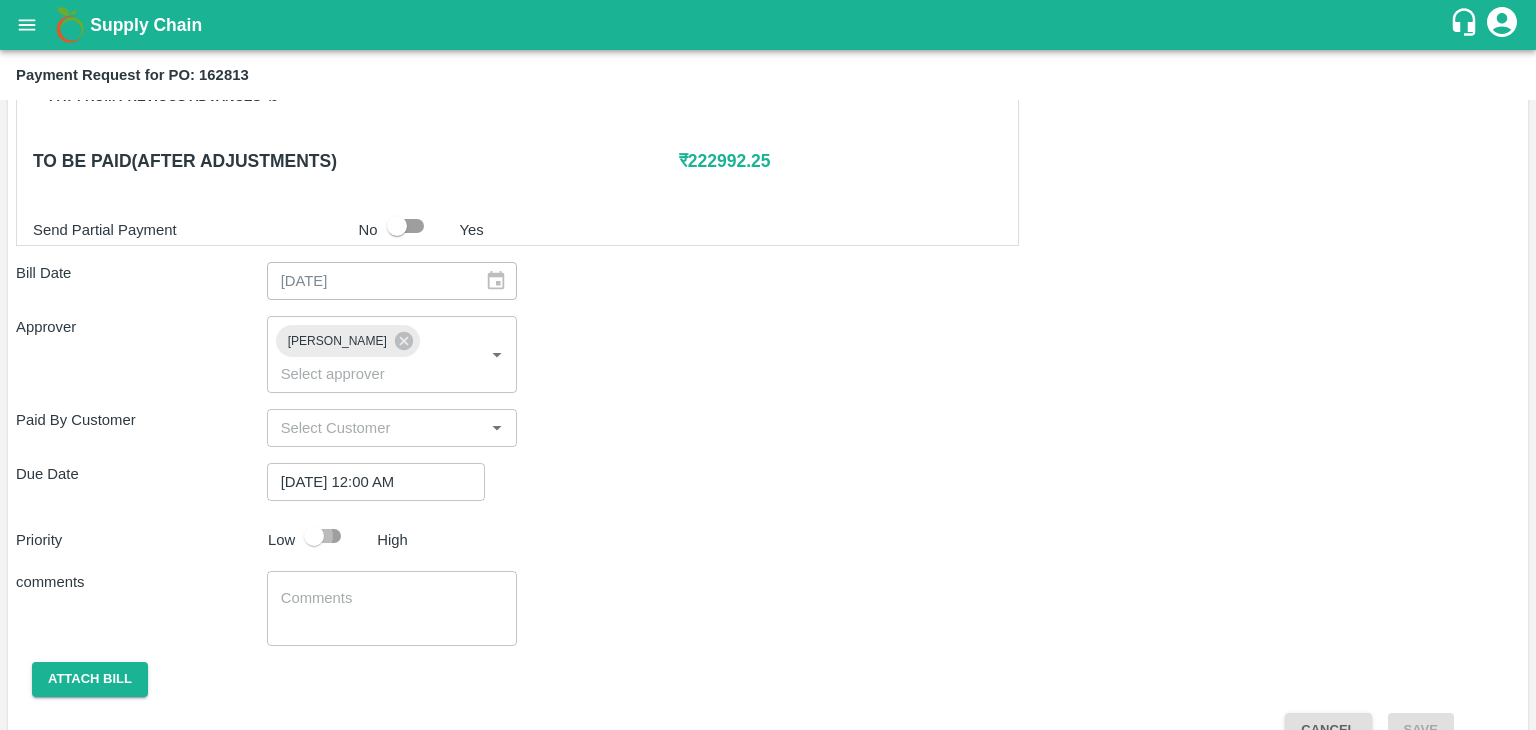 click at bounding box center [314, 536] 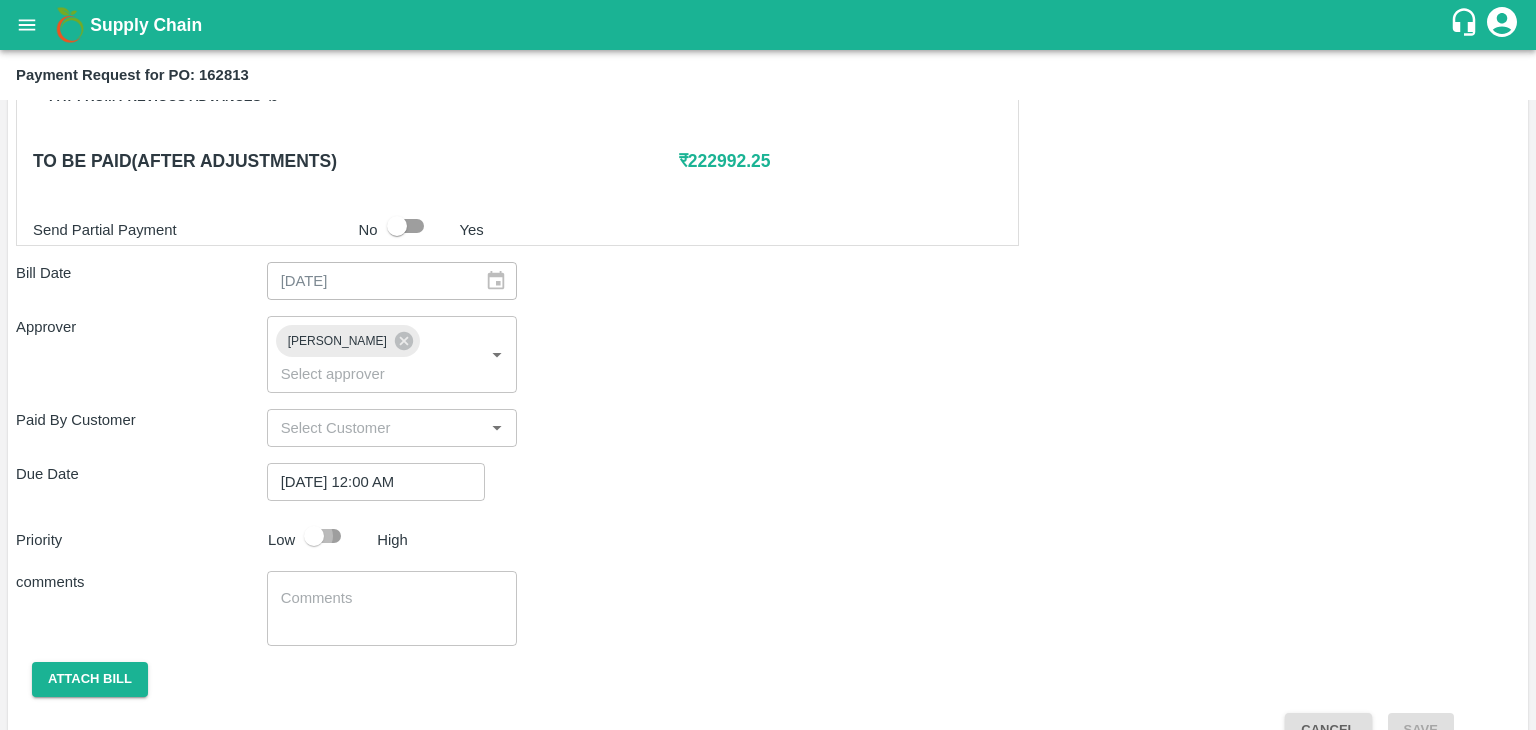 checkbox on "true" 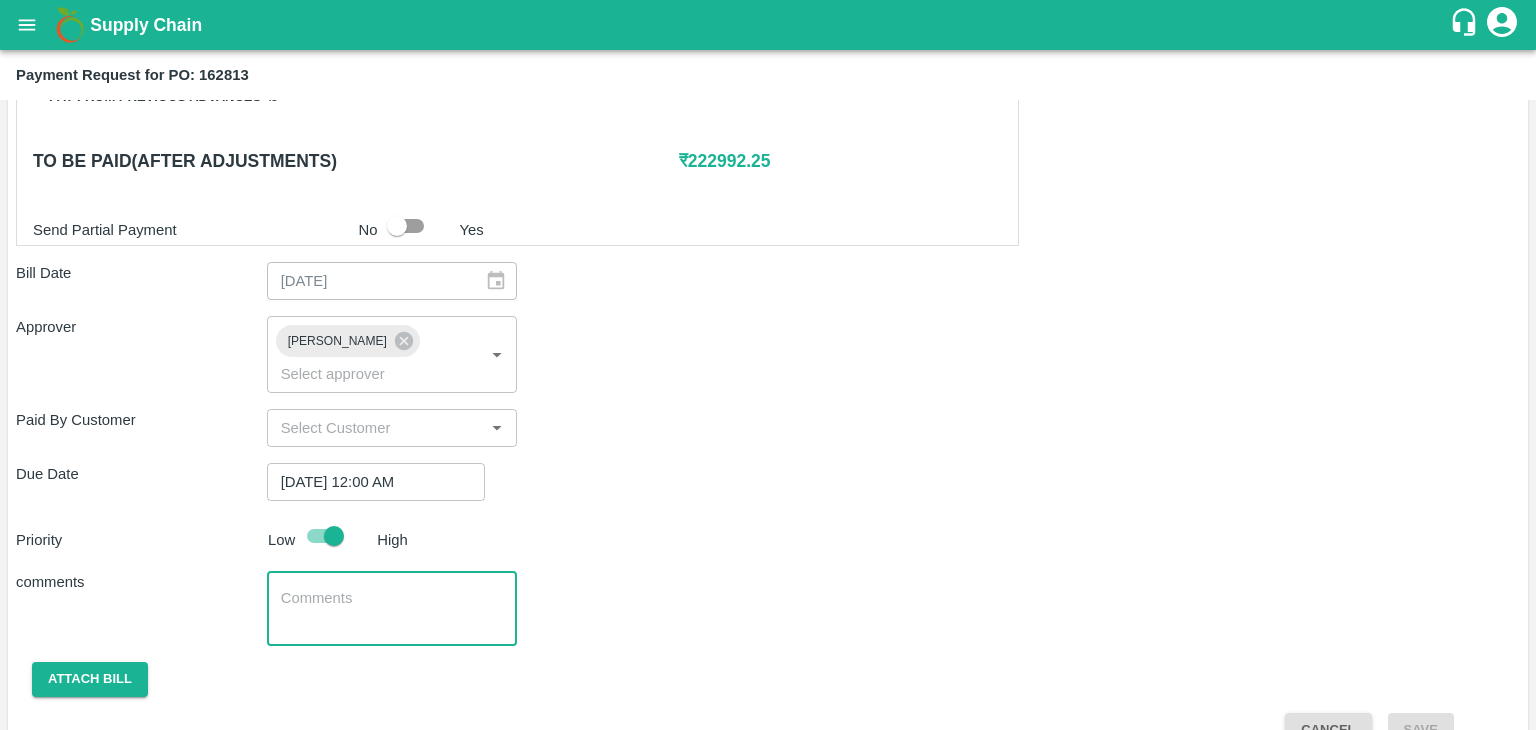 click at bounding box center [392, 609] 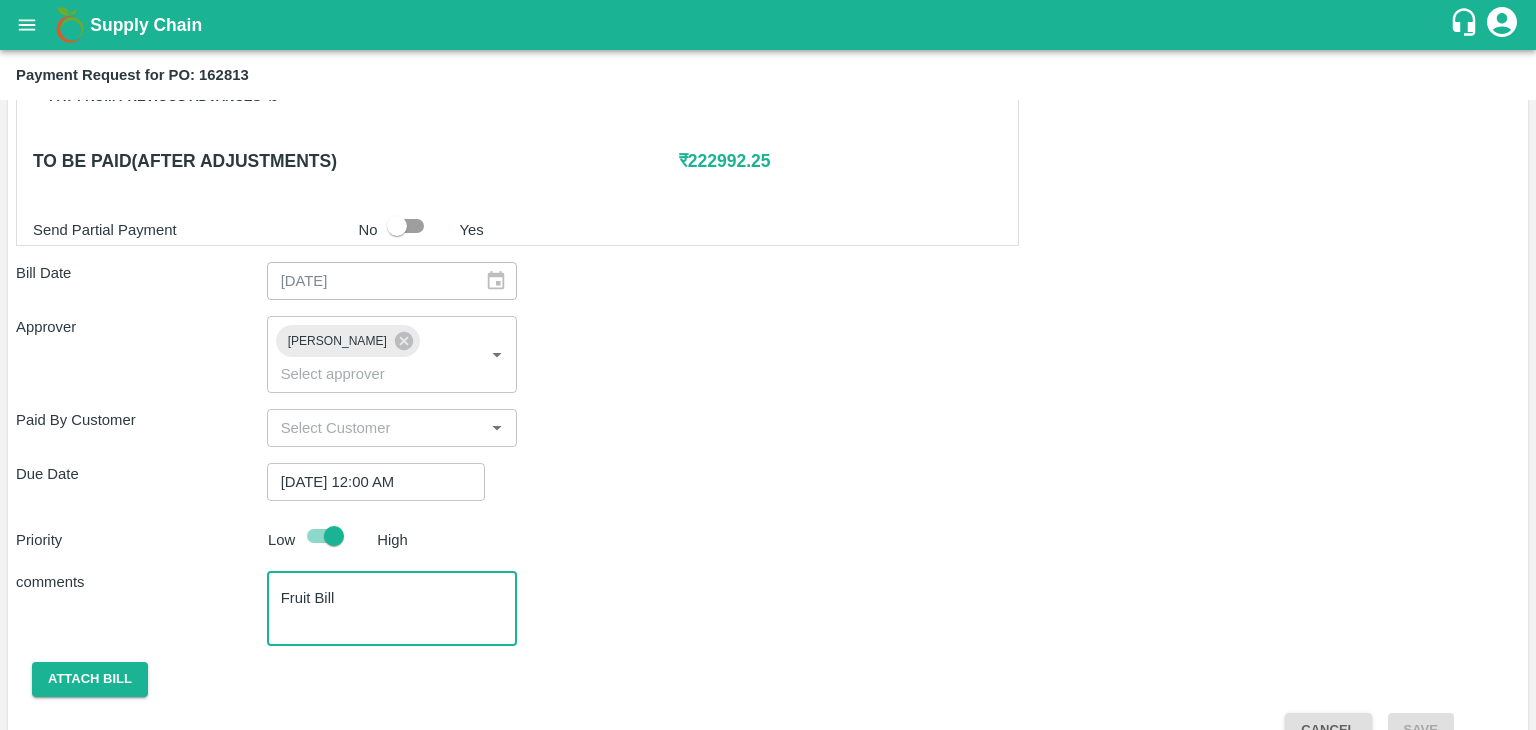 scroll, scrollTop: 992, scrollLeft: 0, axis: vertical 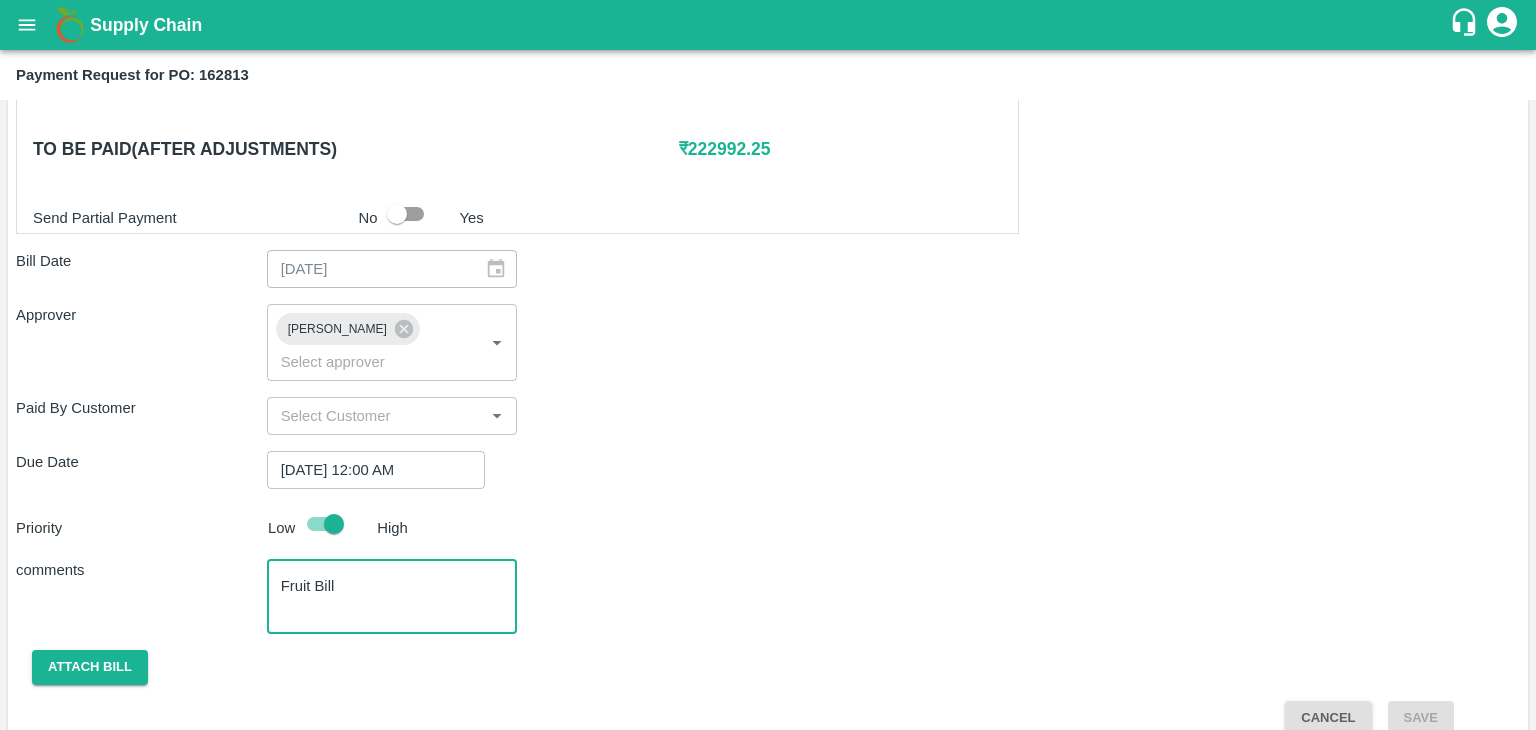 type on "Fruit Bill" 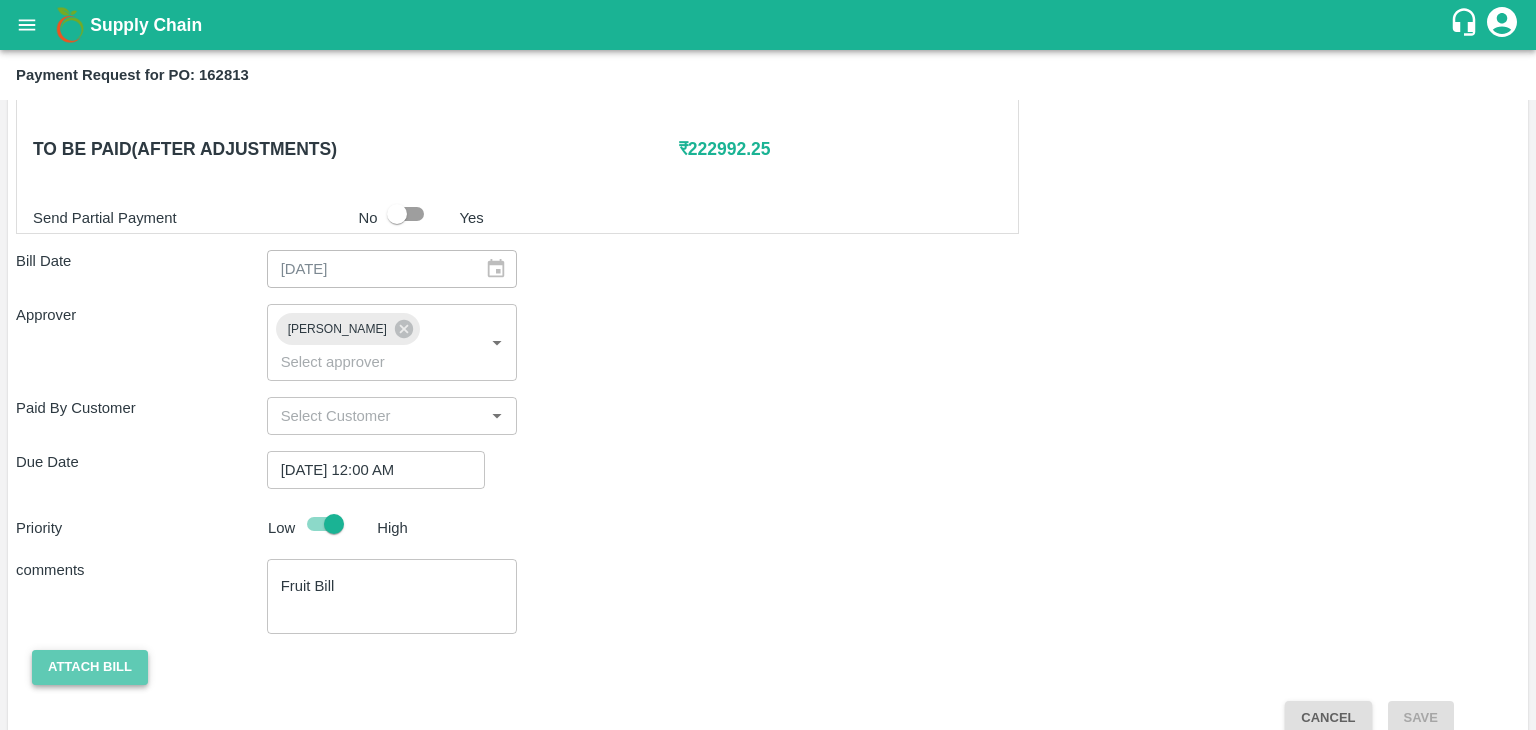 click on "Attach bill" at bounding box center [90, 667] 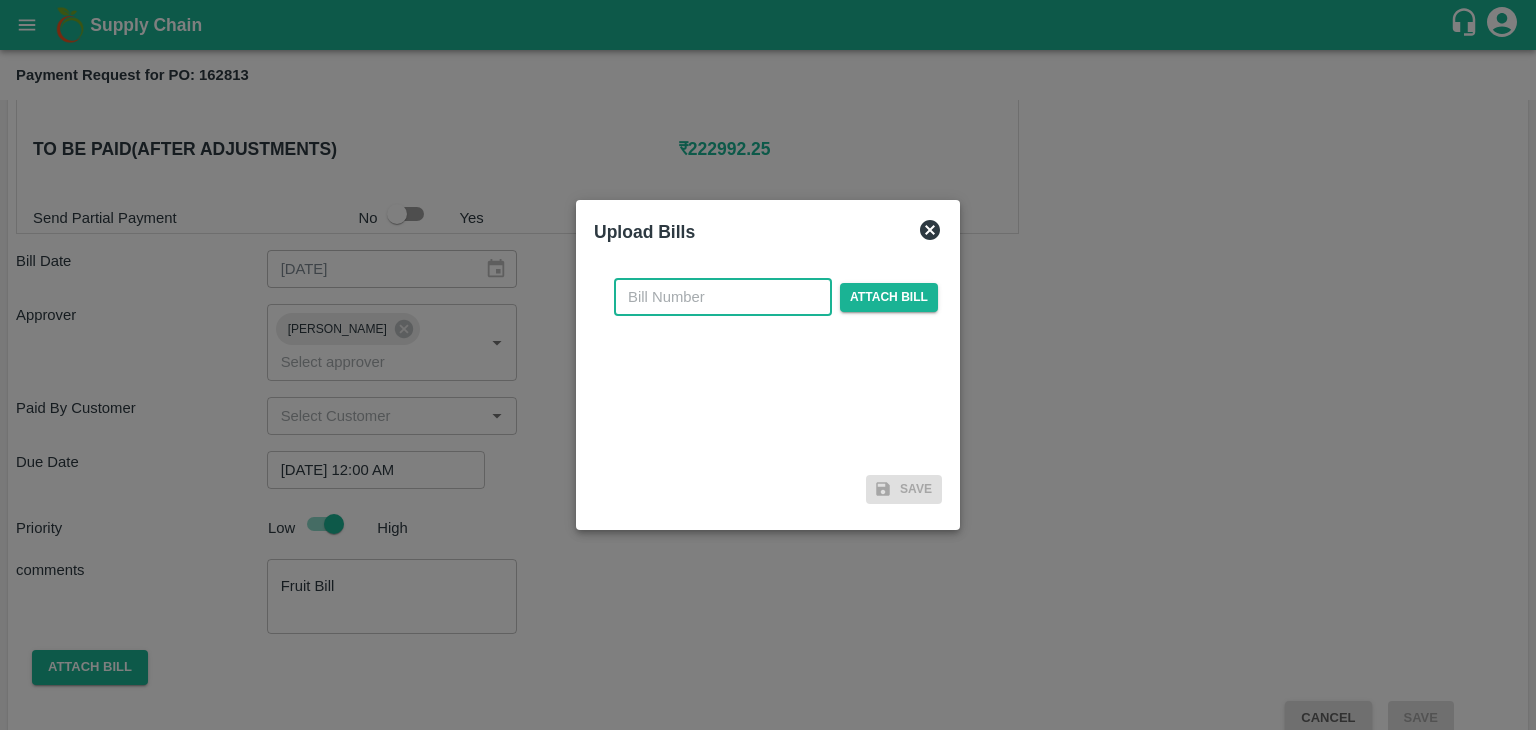 click at bounding box center (723, 297) 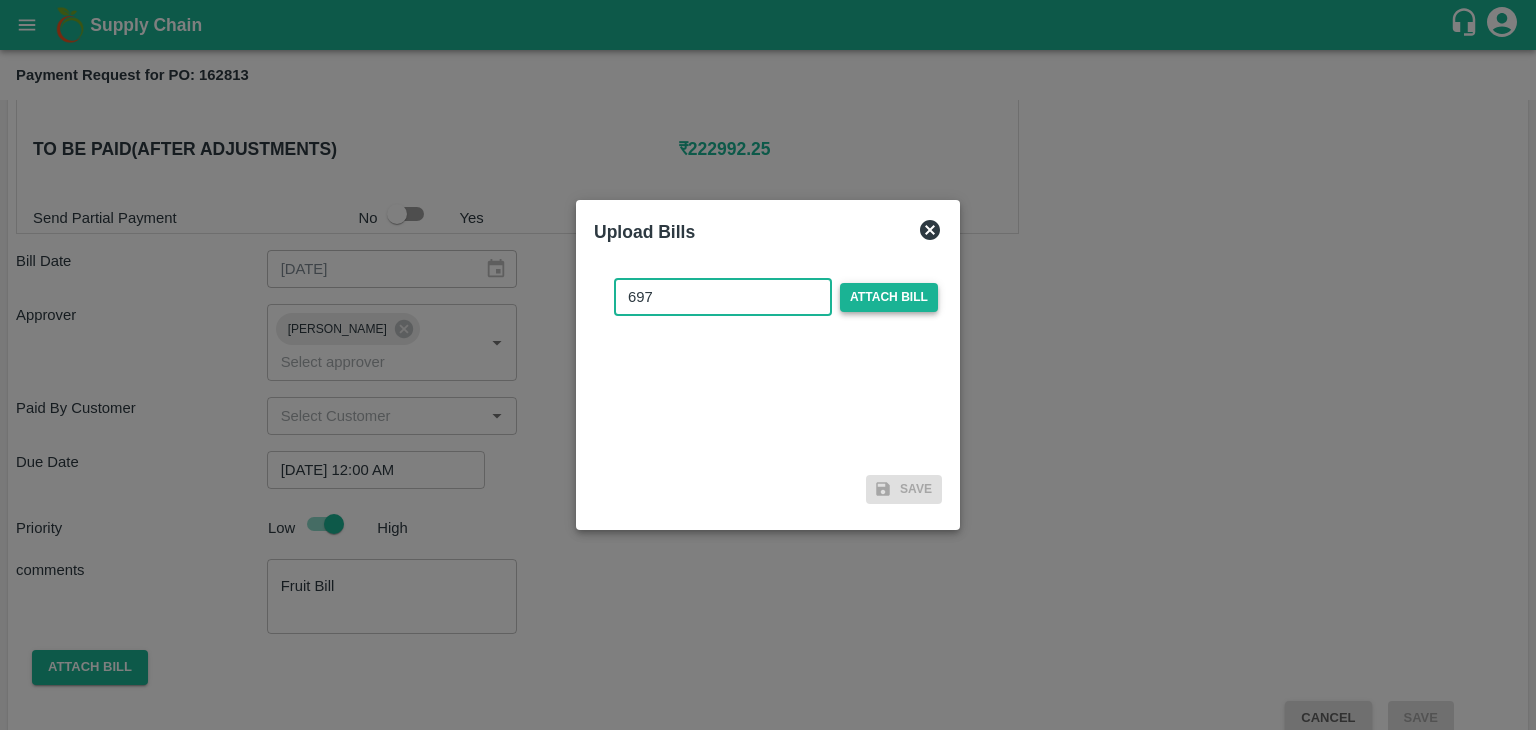 type on "697" 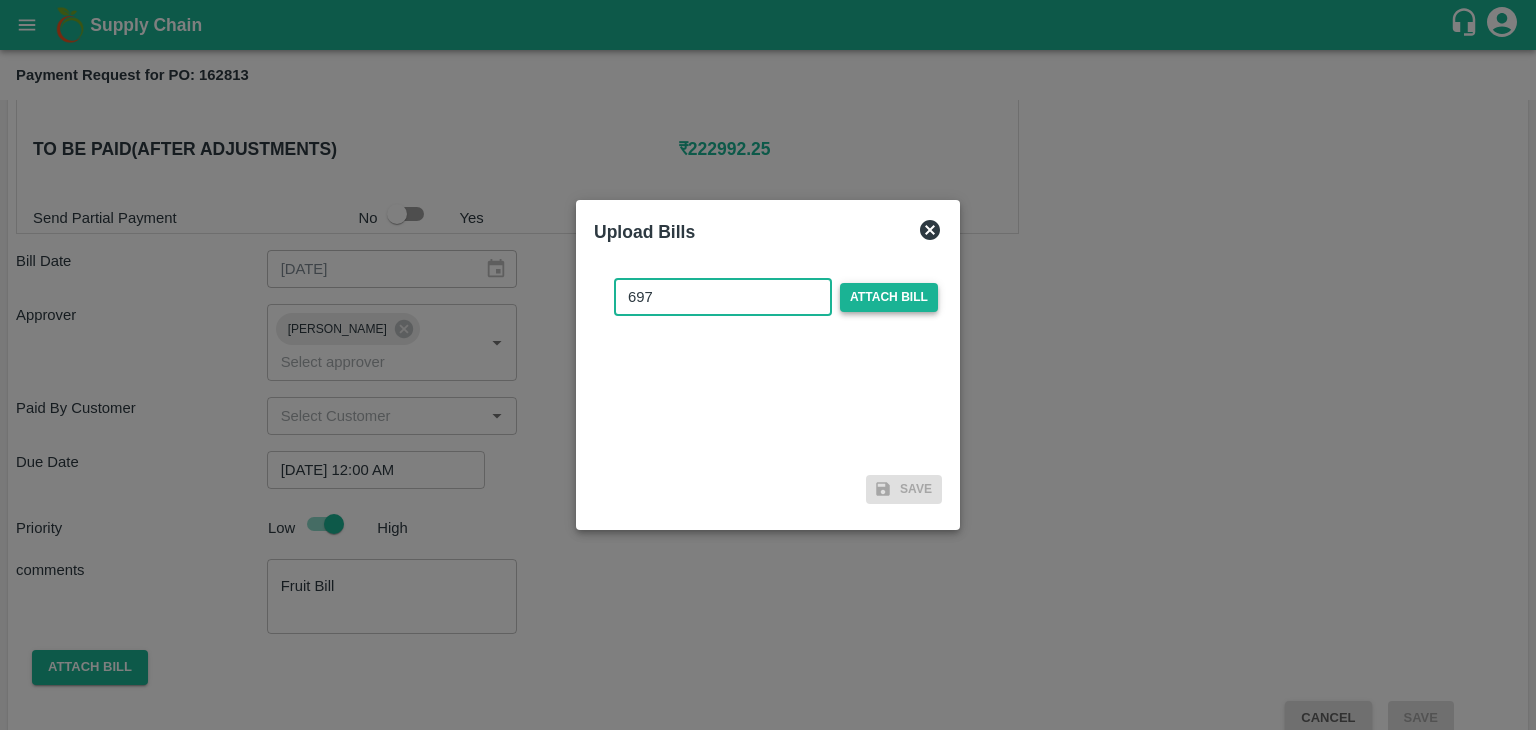 click on "Attach bill" at bounding box center [889, 297] 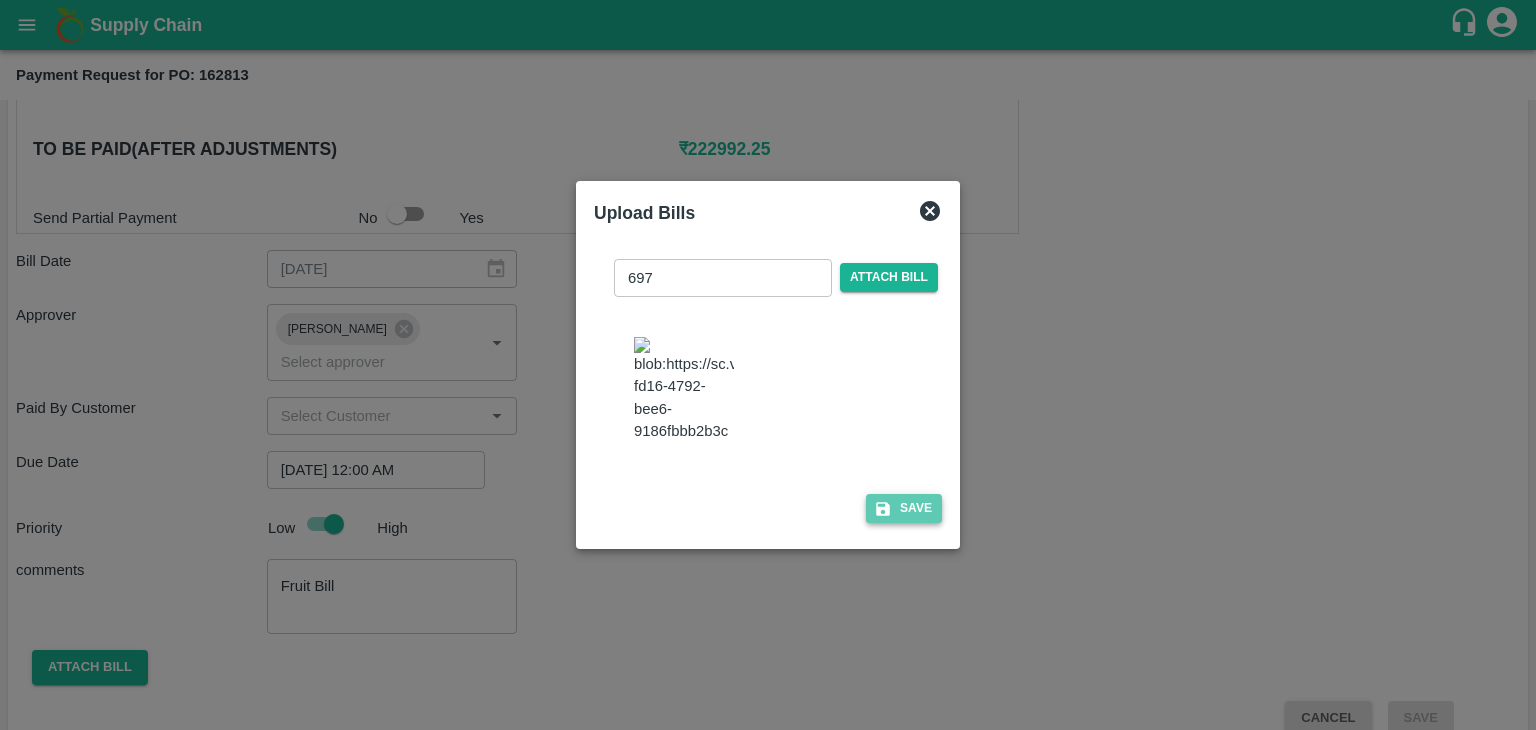 click on "Save" at bounding box center (904, 508) 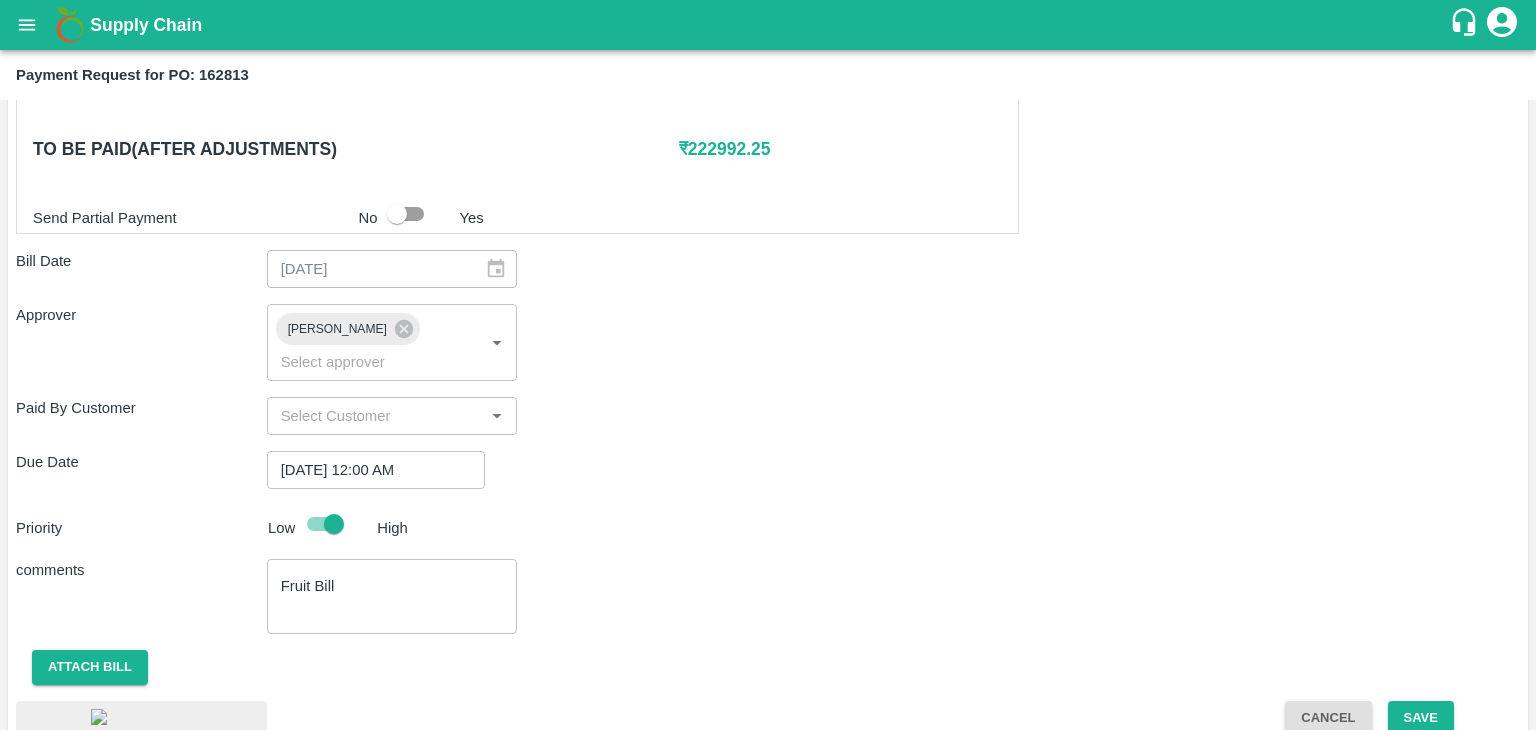 scroll, scrollTop: 1124, scrollLeft: 0, axis: vertical 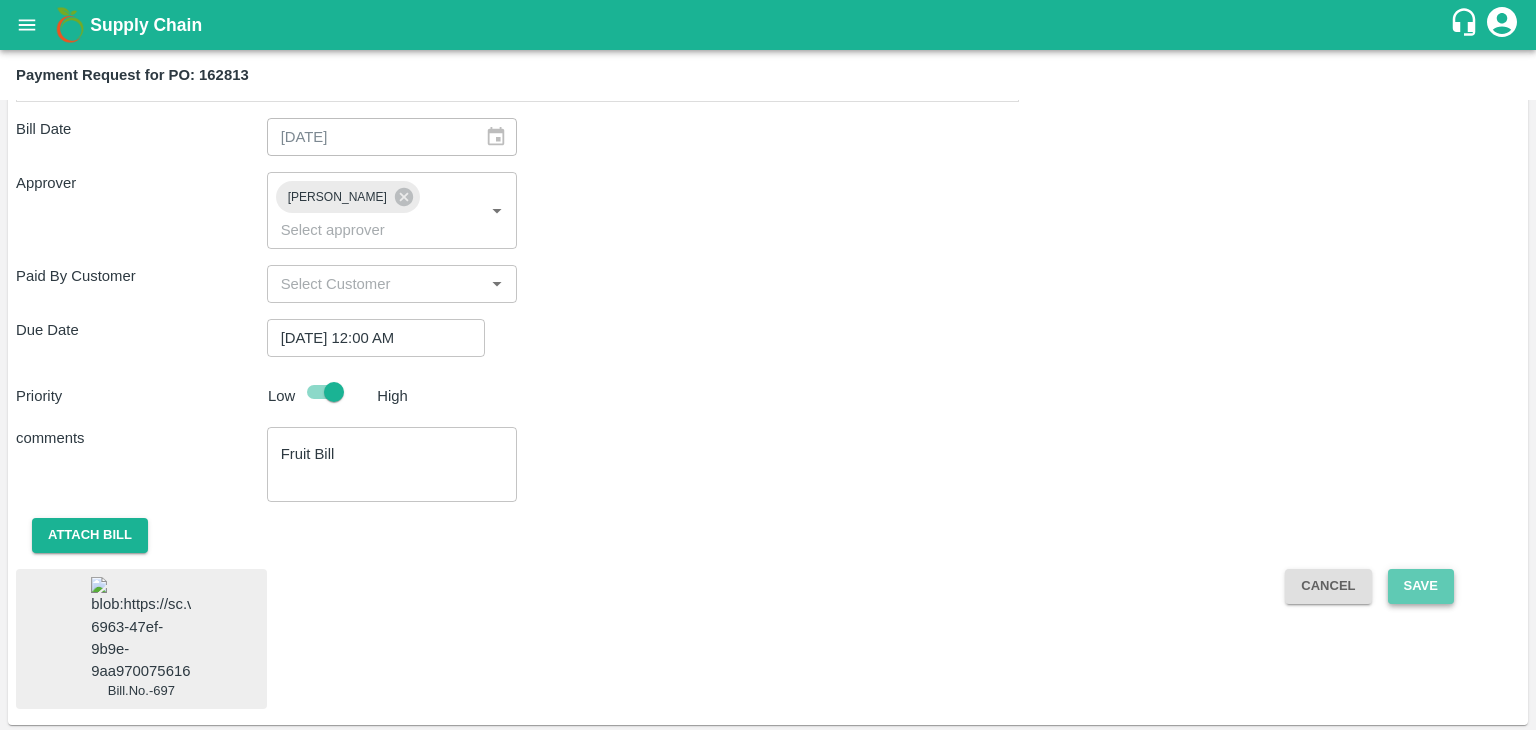 click on "Save" at bounding box center (1421, 586) 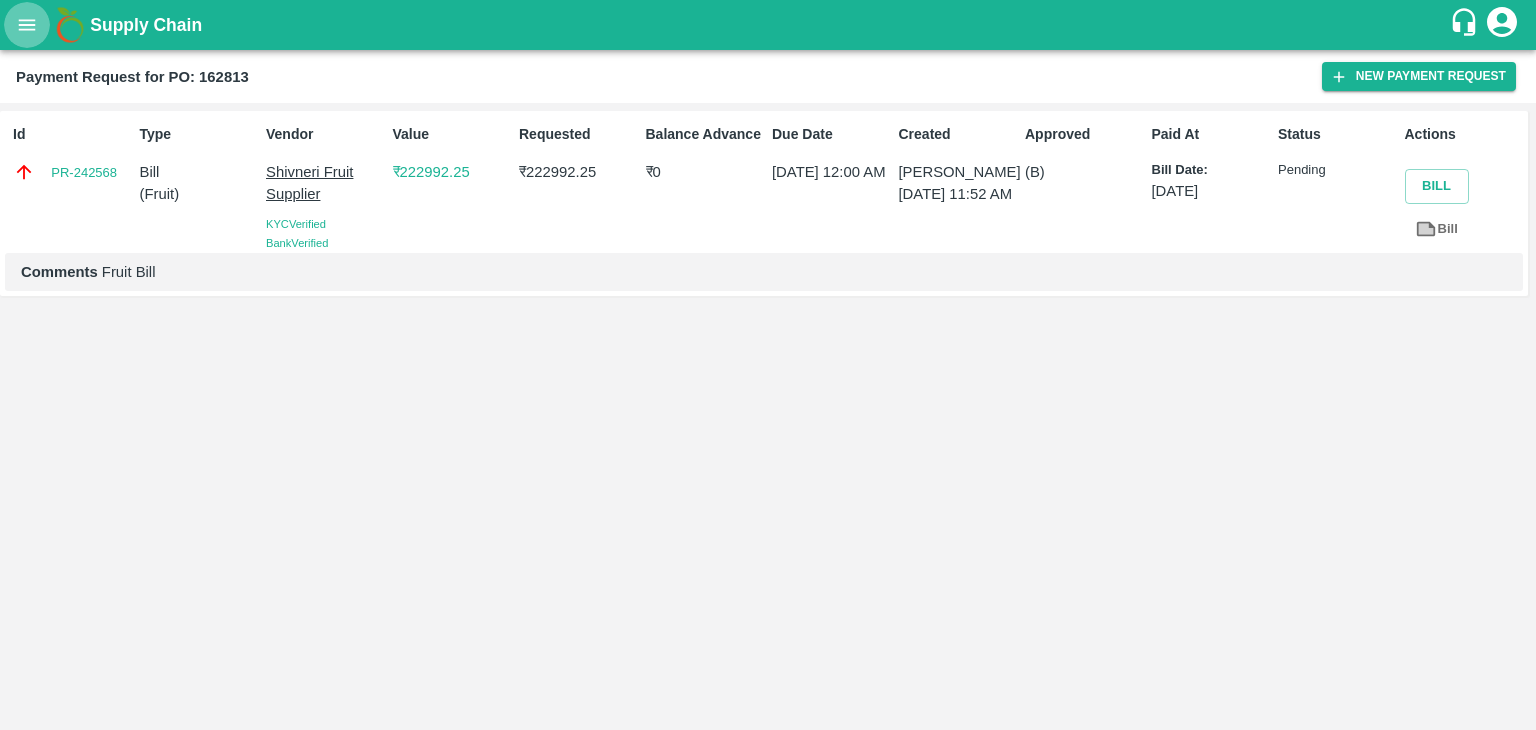 click 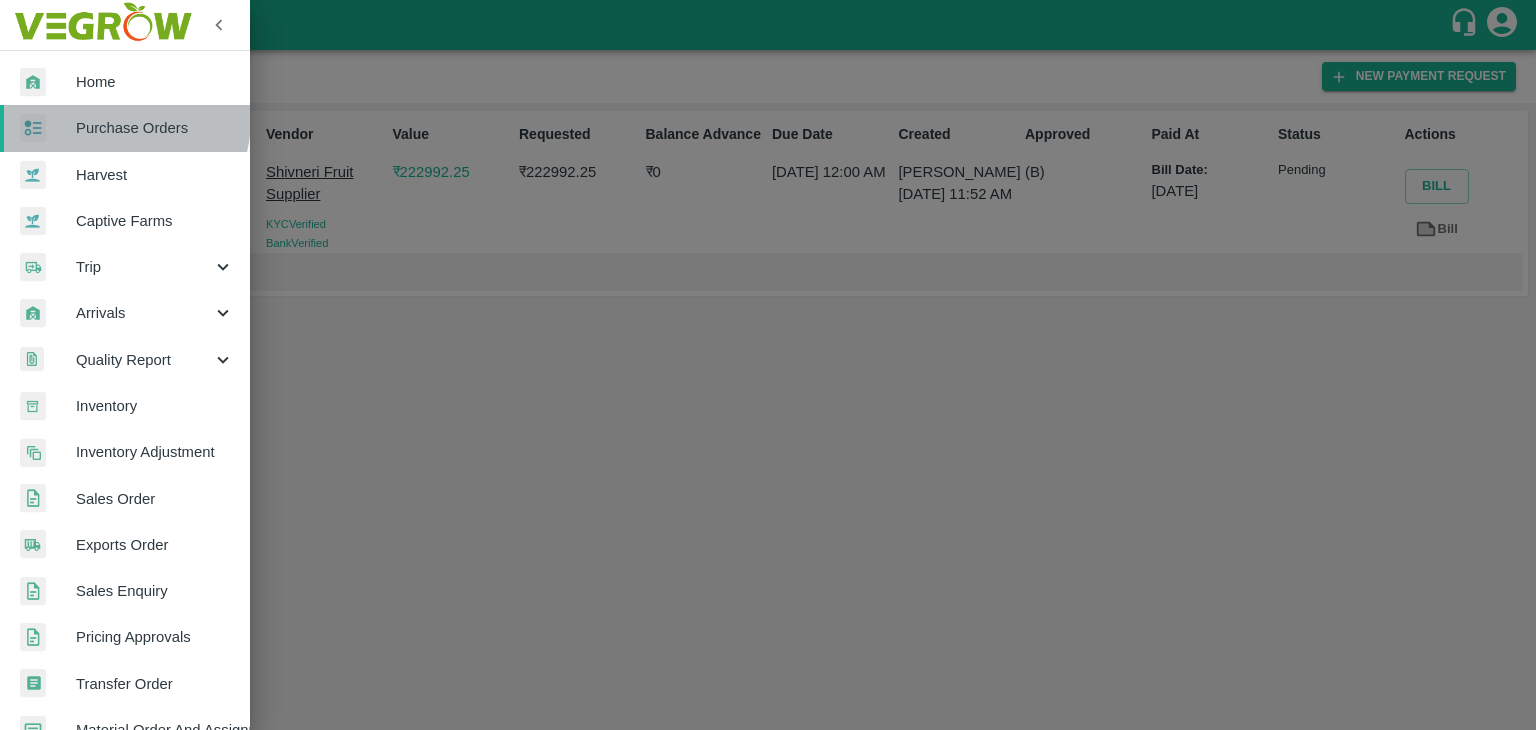 click on "Purchase Orders" at bounding box center (155, 128) 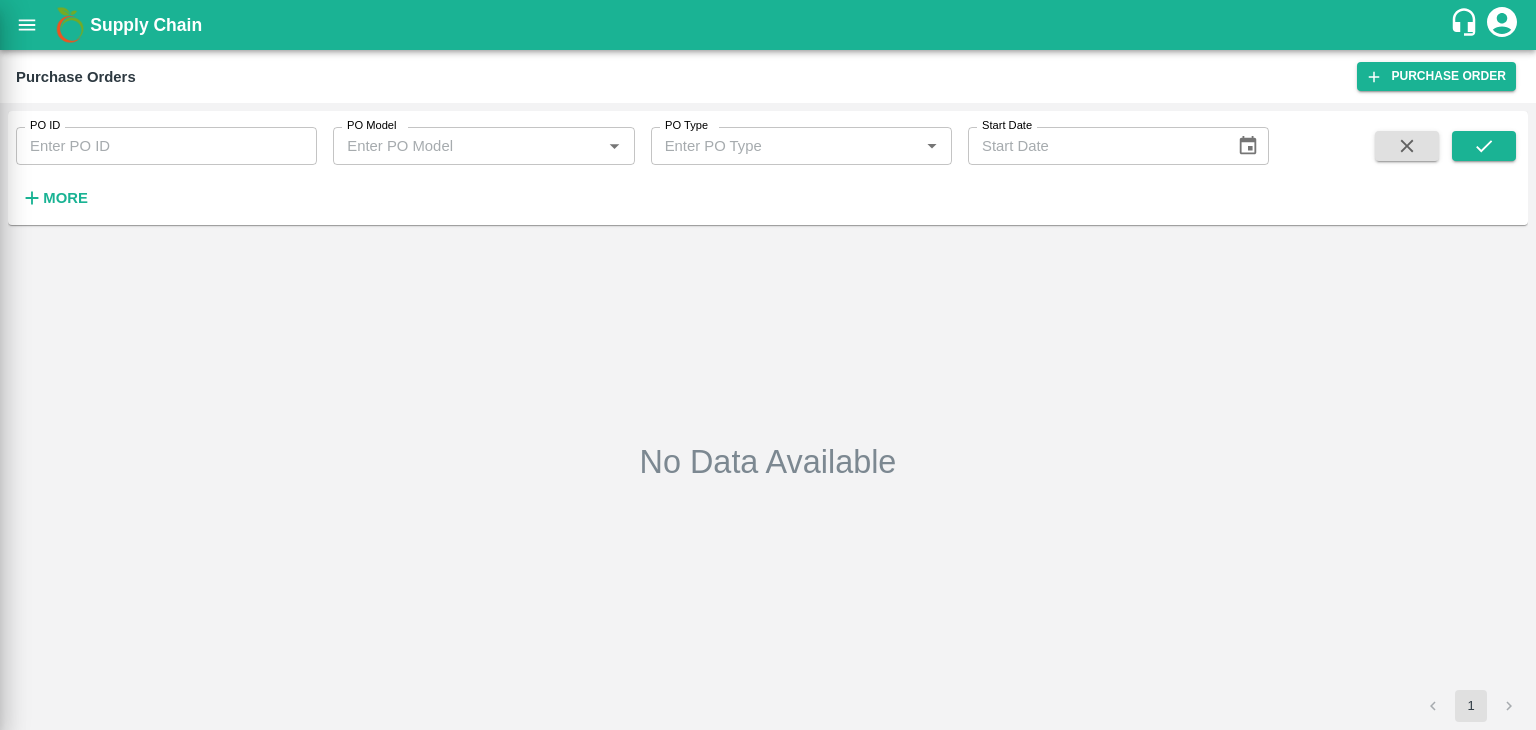 click at bounding box center (768, 365) 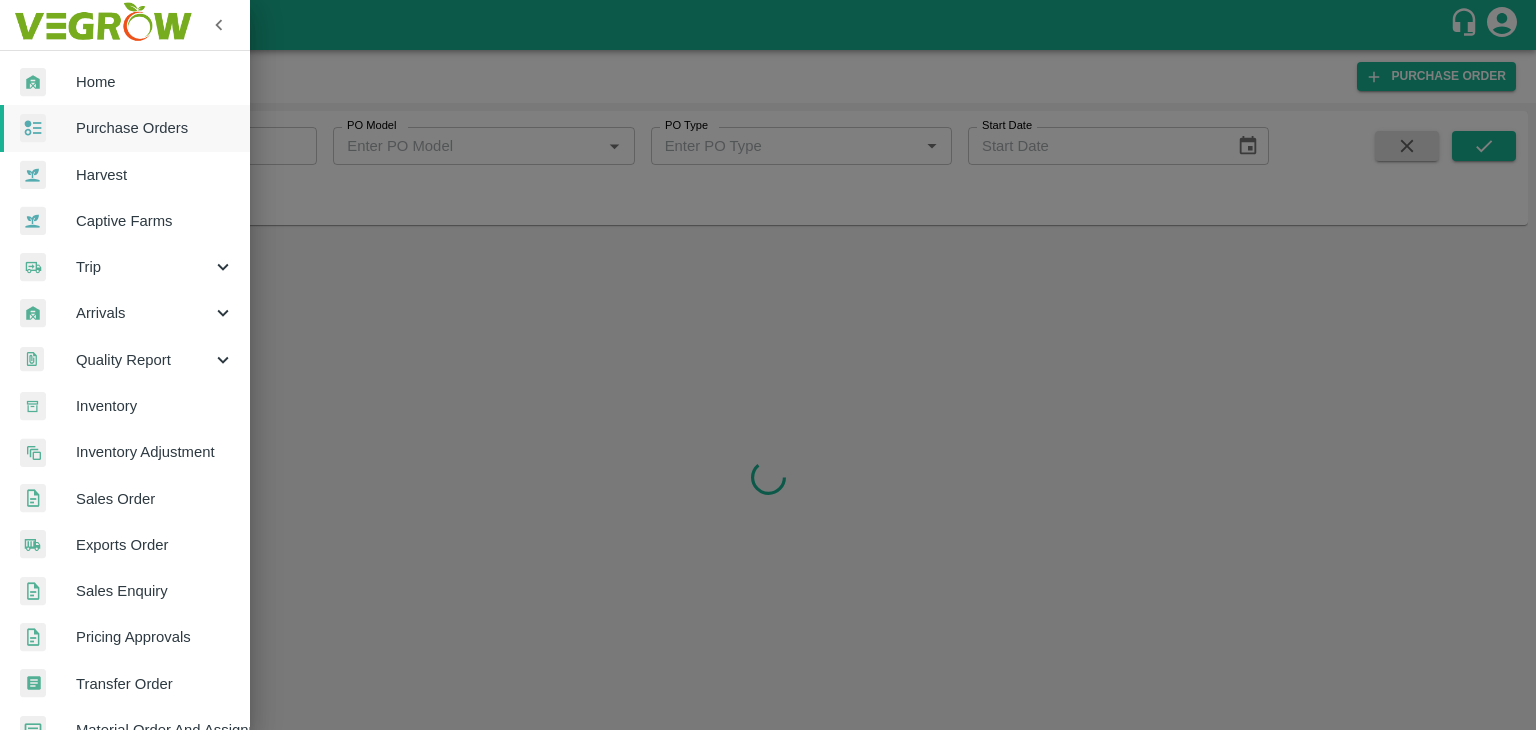click at bounding box center [768, 365] 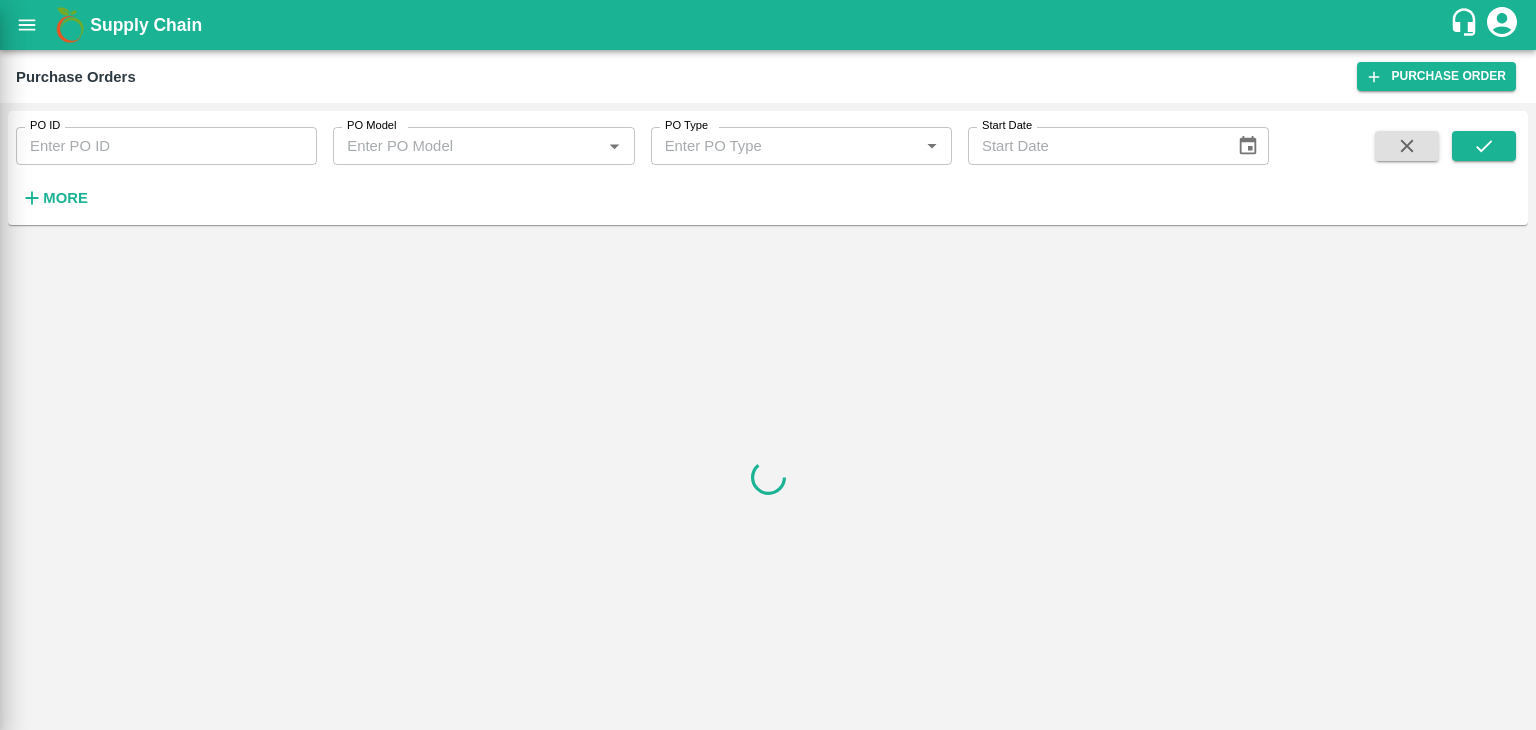 click at bounding box center [768, 365] 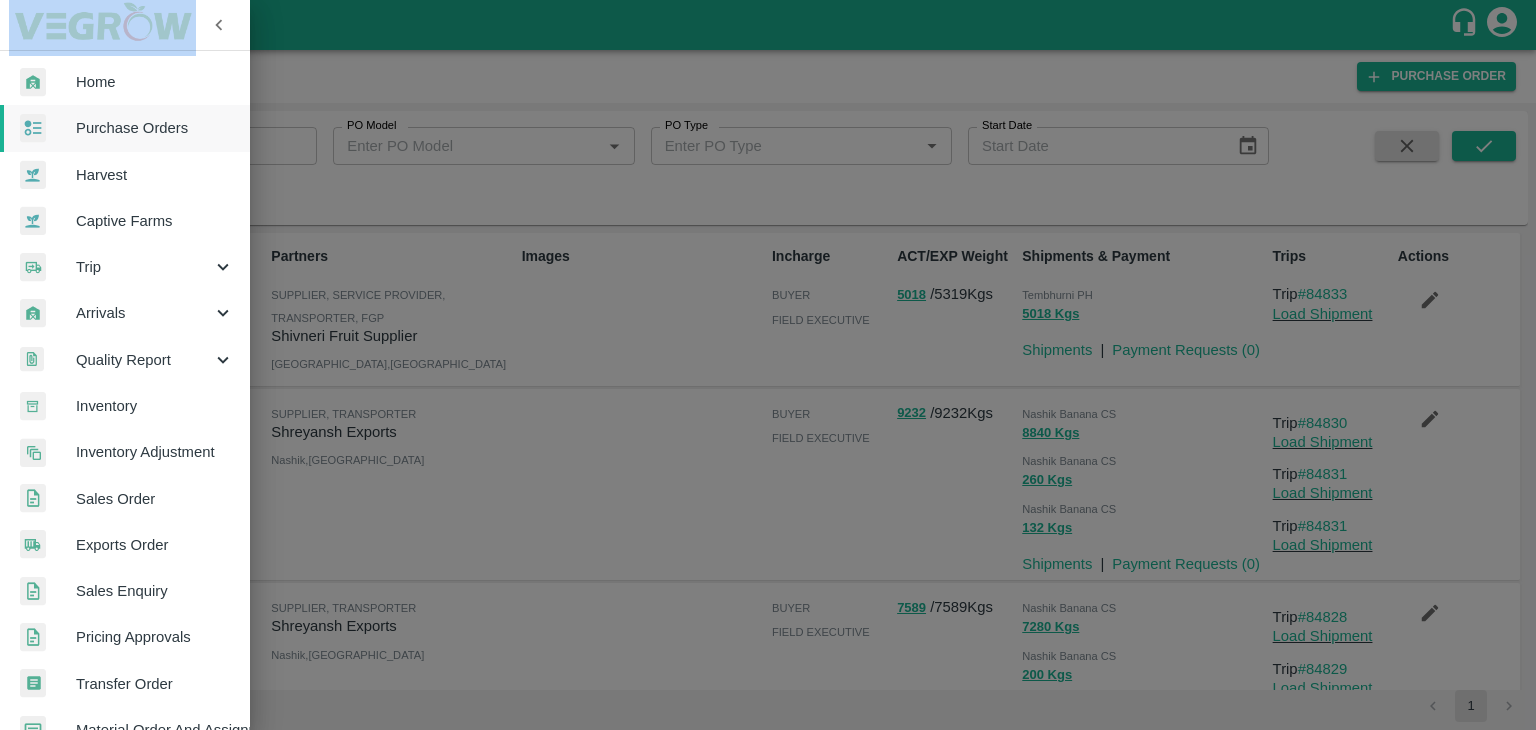 click at bounding box center (768, 365) 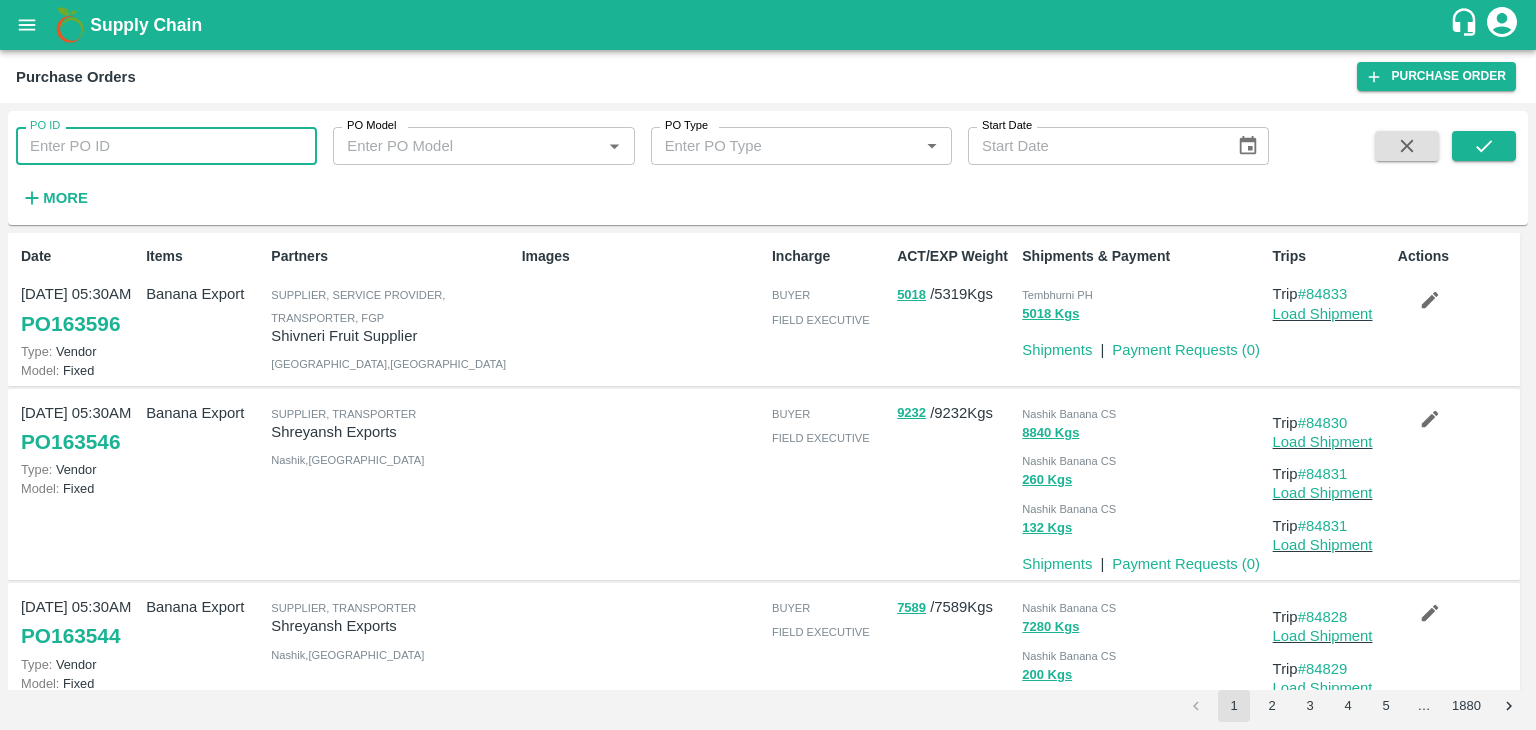 click on "PO ID" at bounding box center [166, 146] 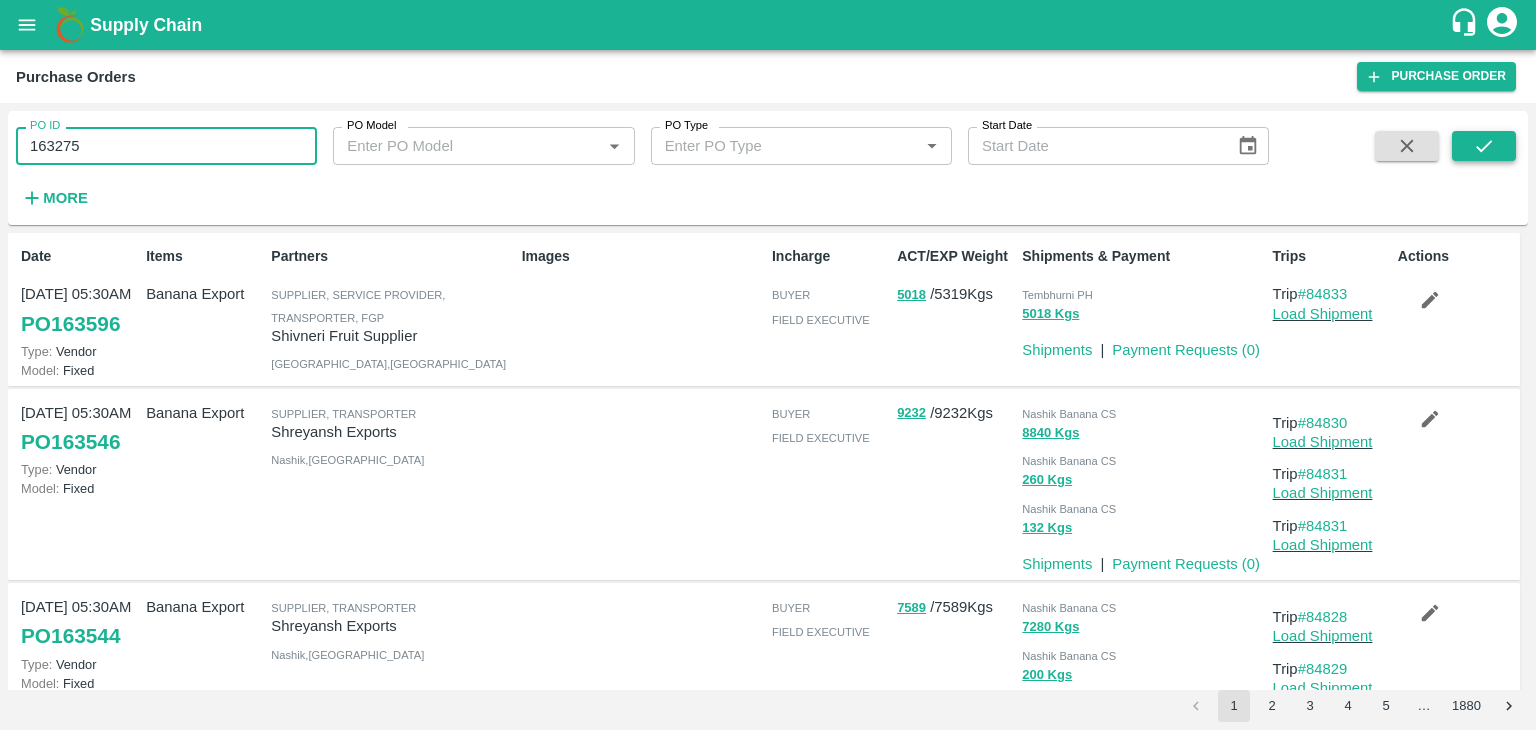 type on "163275" 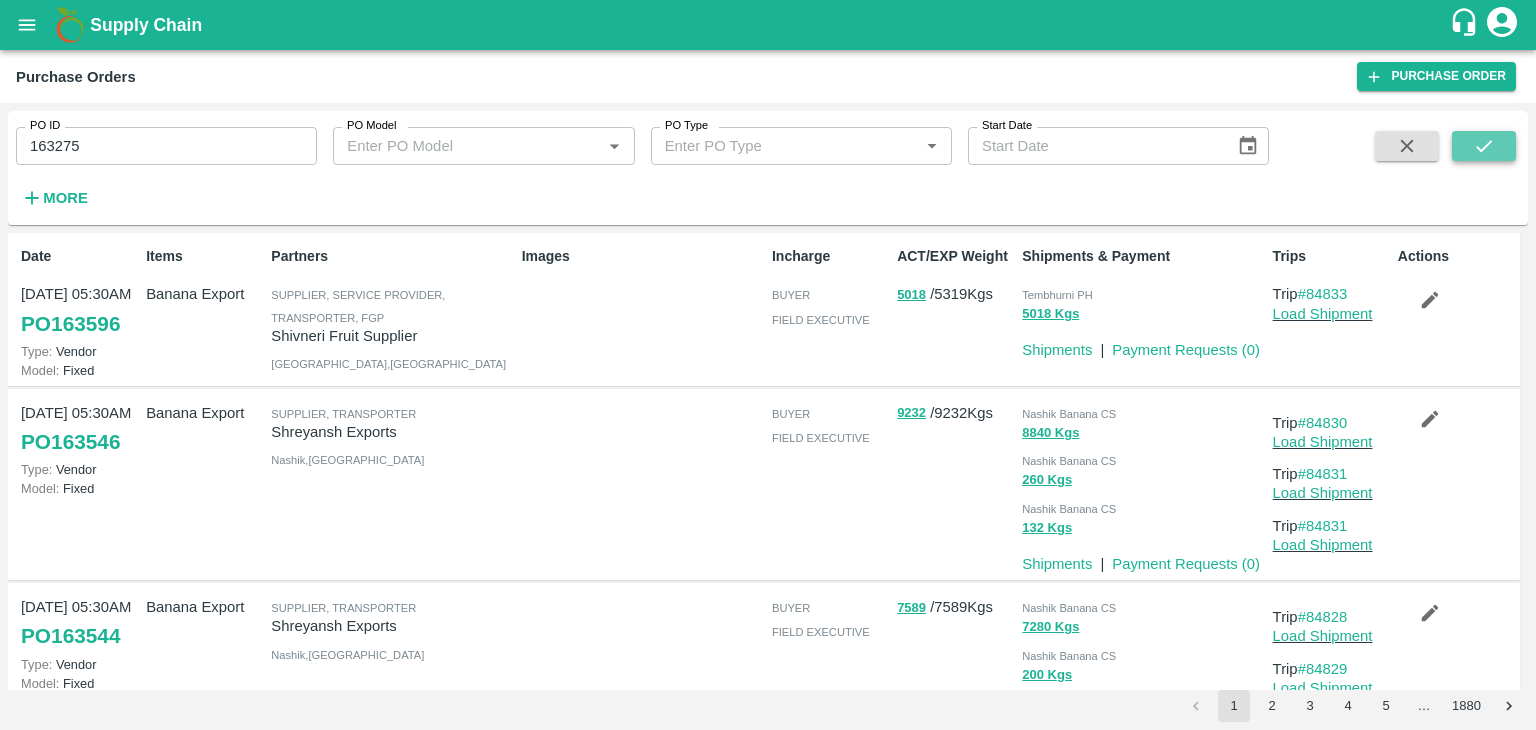click 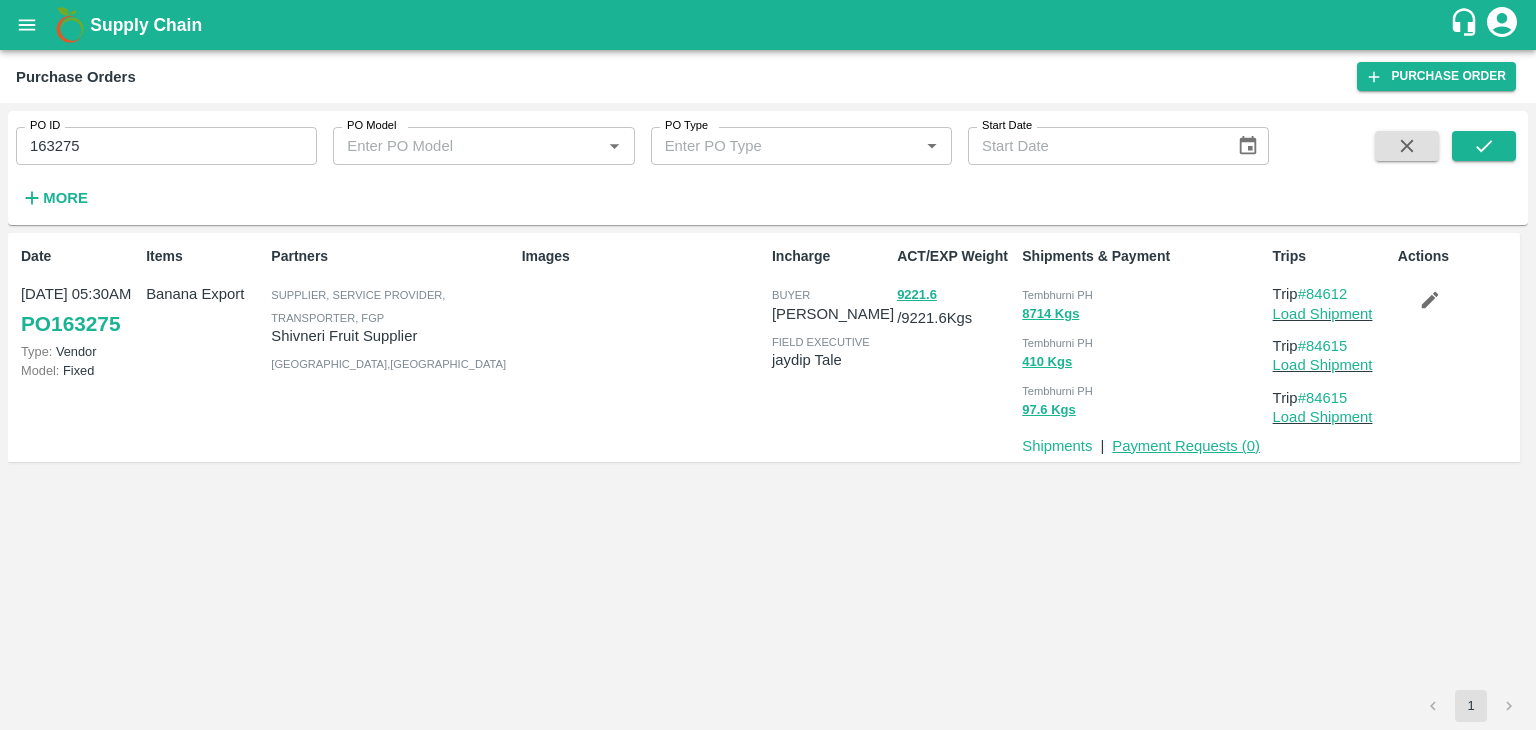 click on "Payment Requests ( 0 )" at bounding box center [1186, 446] 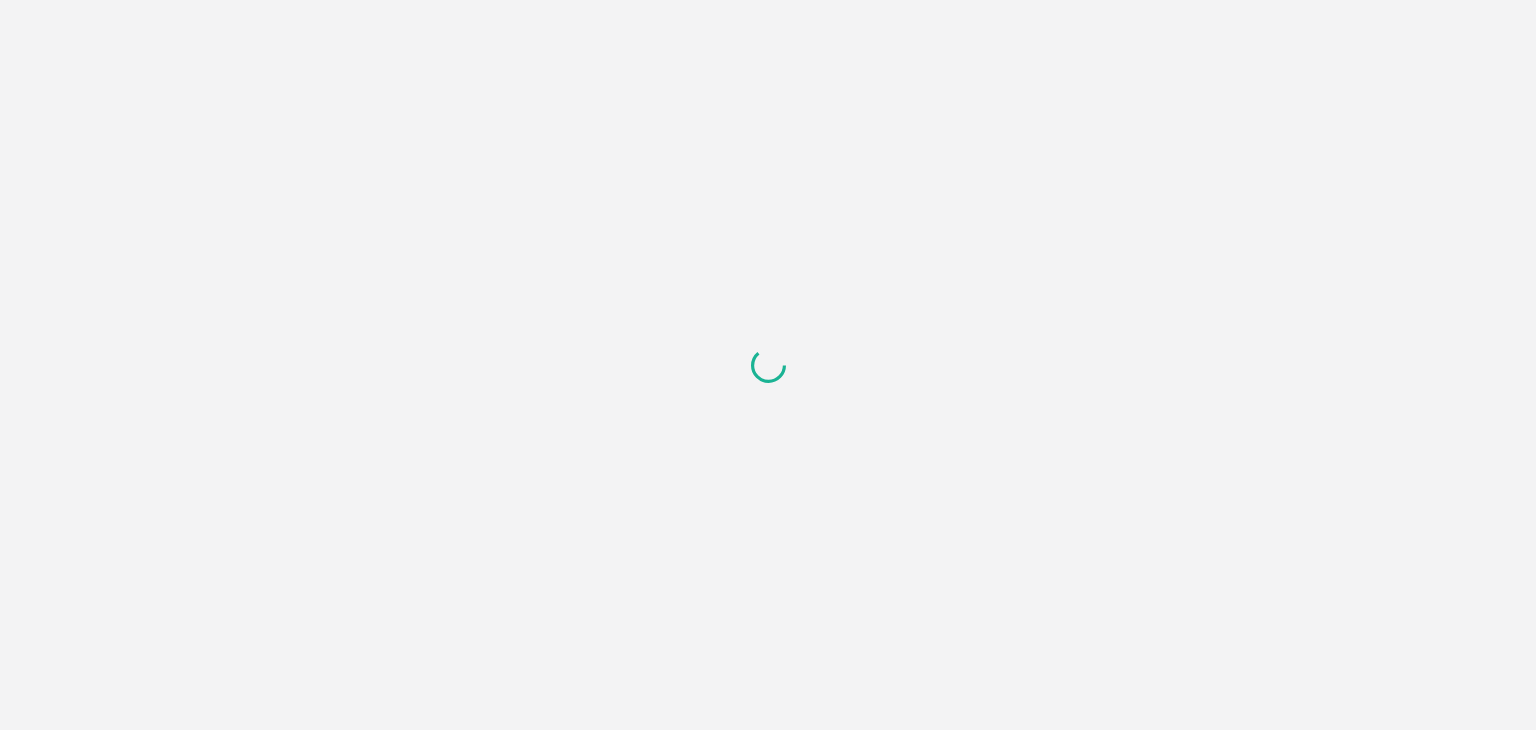 scroll, scrollTop: 0, scrollLeft: 0, axis: both 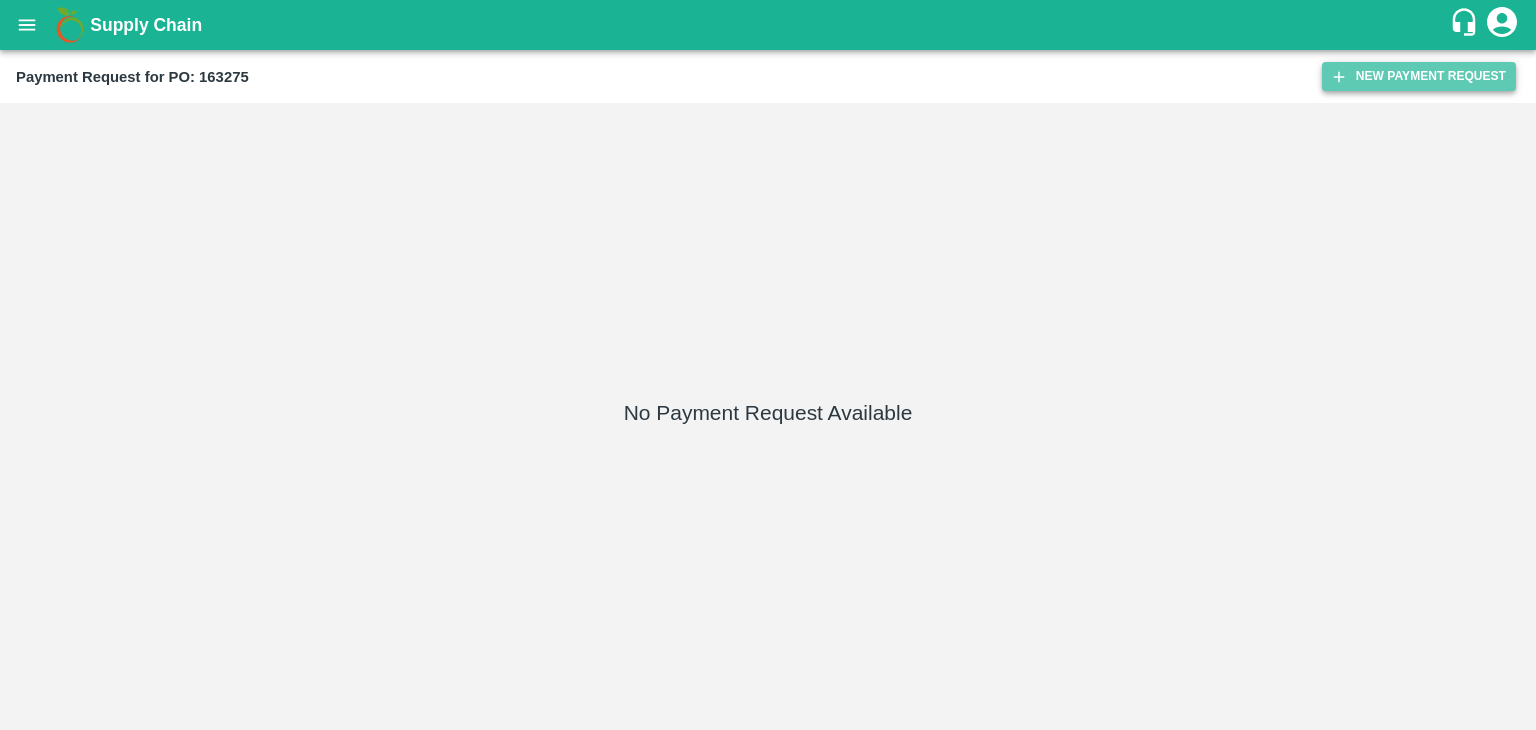 click on "New Payment Request" at bounding box center [1419, 76] 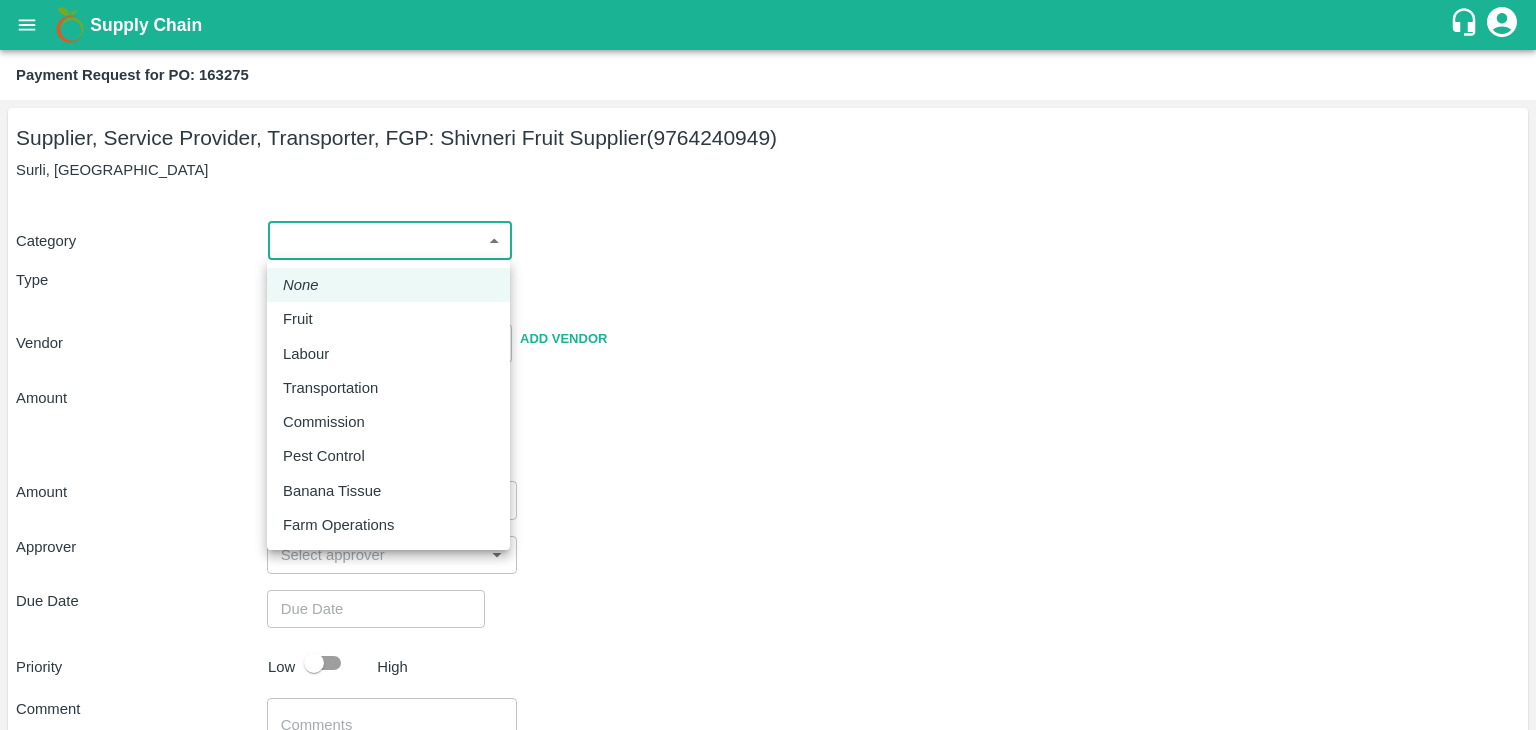 click on "Supply Chain Payment Request for PO: 163275 Supplier, Service Provider, Transporter, FGP:    Shivneri Fruit Supplier  (9764240949) Surli, Solapur Category ​ ​ Type Advance Bill Vendor ​ Add Vendor Amount Total value Per Kg ​ Amount ​ Approver ​ Due Date ​  Priority  Low  High Comment x ​ Attach bill Cancel Save Tembhurni PH Nashik CC Shahada Banana Export PH Savda Banana Export PH Nashik Banana CS Vijaykumar Fartade Logout None Fruit Labour Transportation Commission Pest Control Banana Tissue Farm Operations" at bounding box center [768, 365] 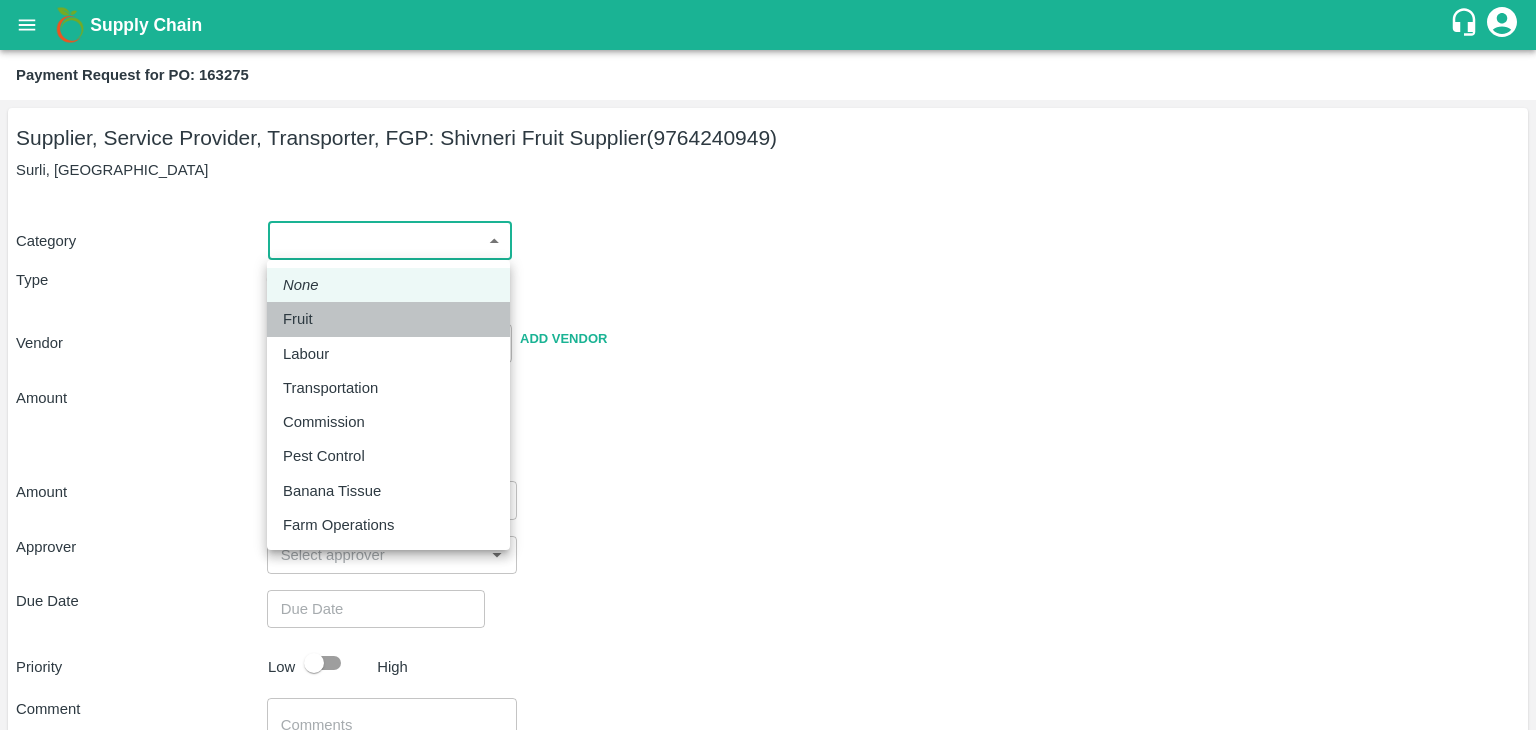 click on "Fruit" at bounding box center [388, 319] 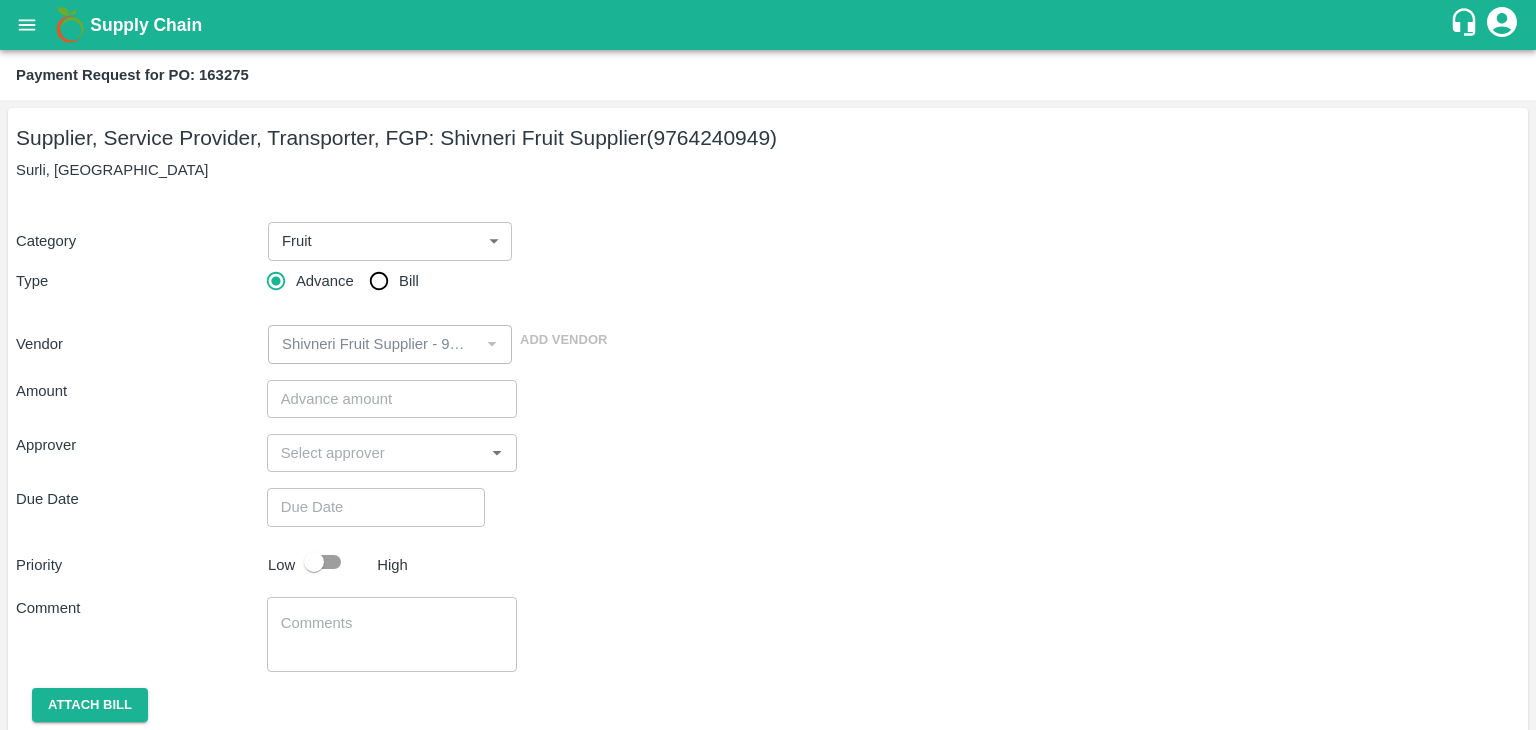 click on "Advance Bill" at bounding box center (392, 281) 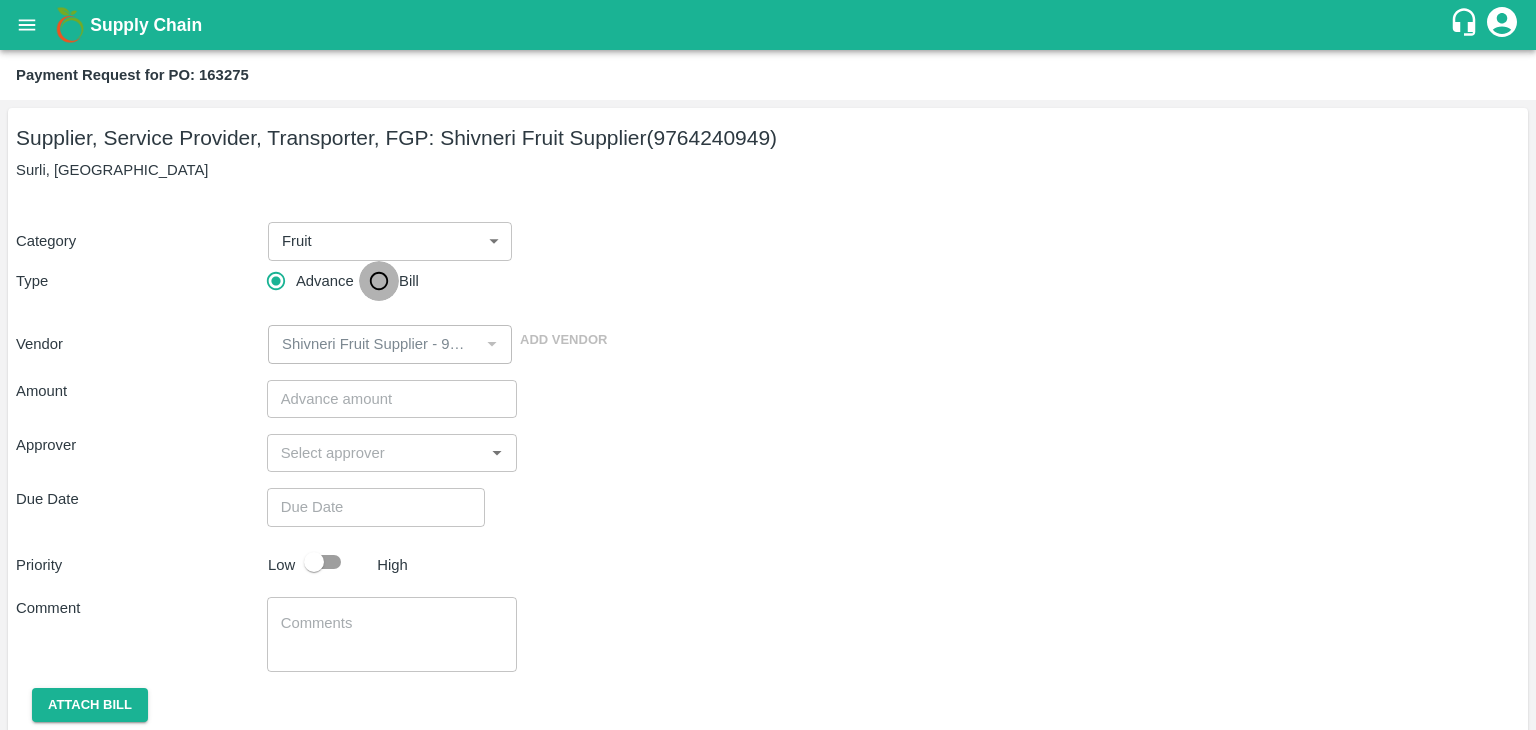 click on "Bill" at bounding box center [379, 281] 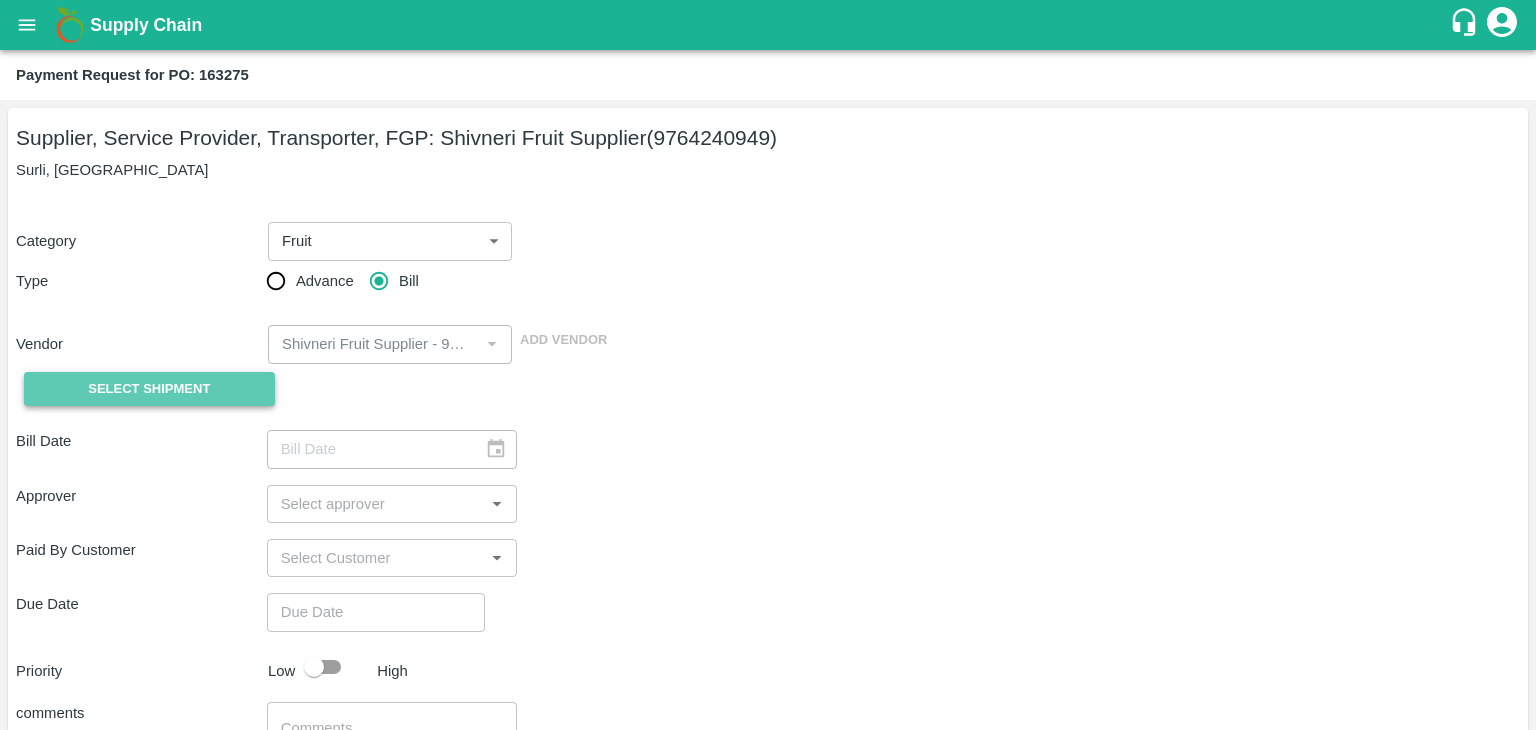 click on "Select Shipment" at bounding box center (149, 389) 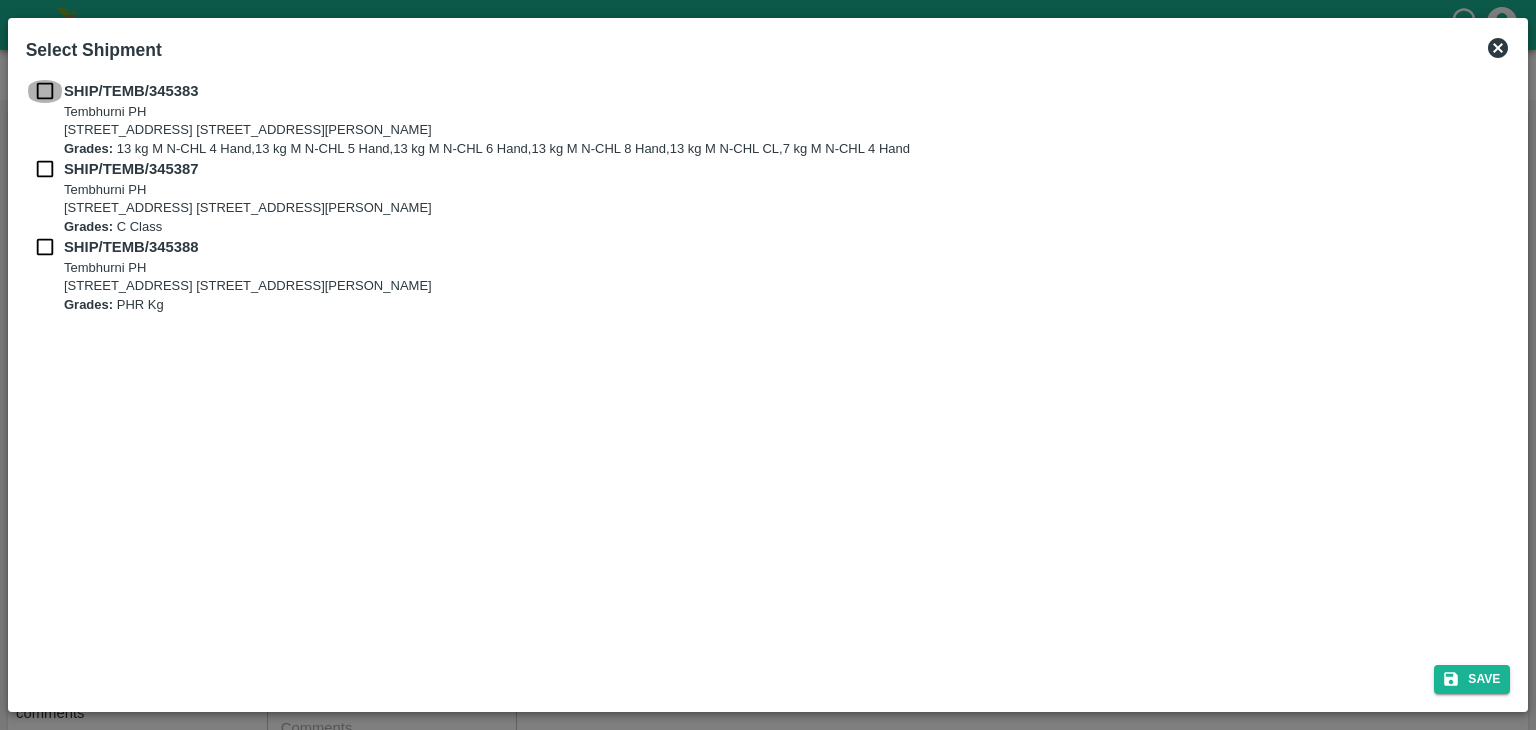 click at bounding box center (45, 91) 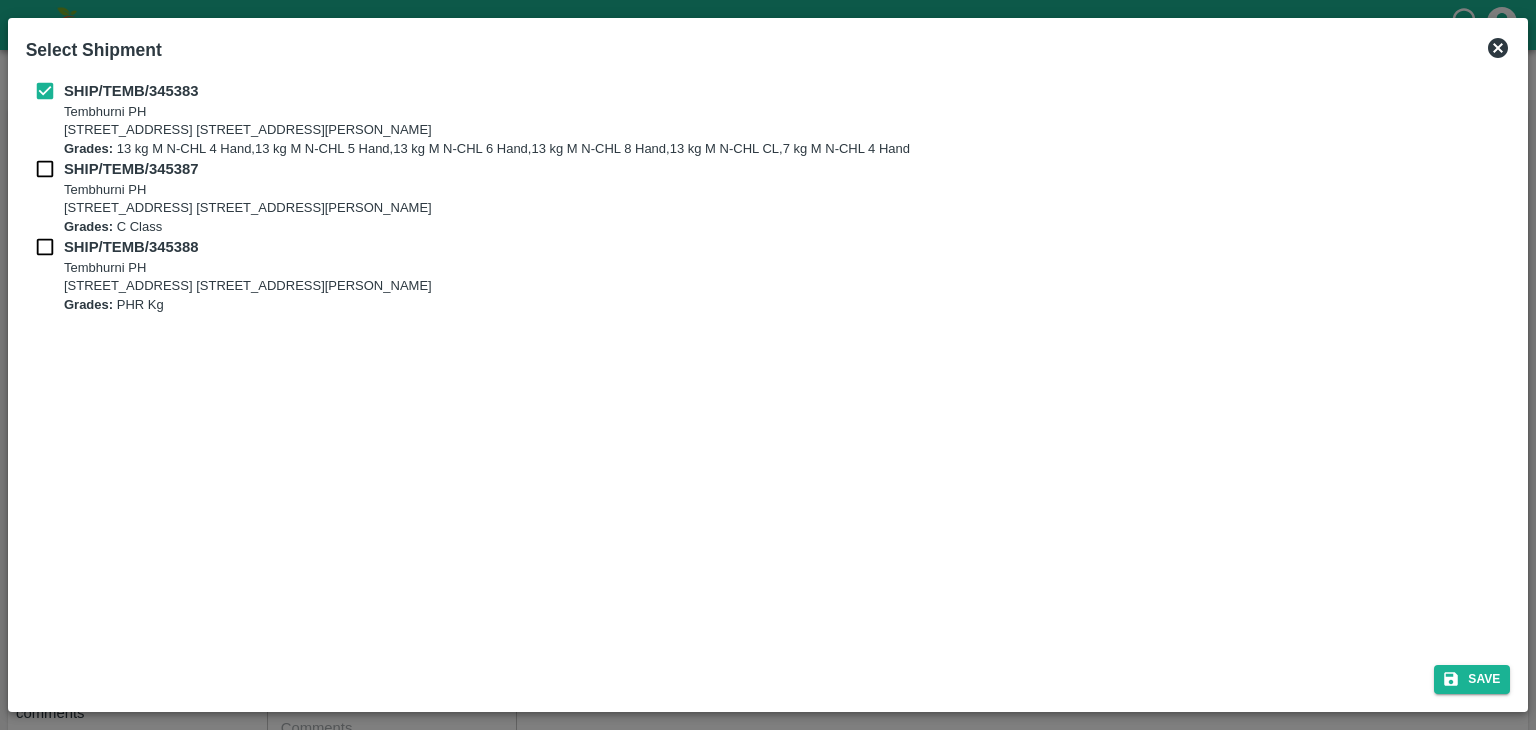 click at bounding box center (45, 169) 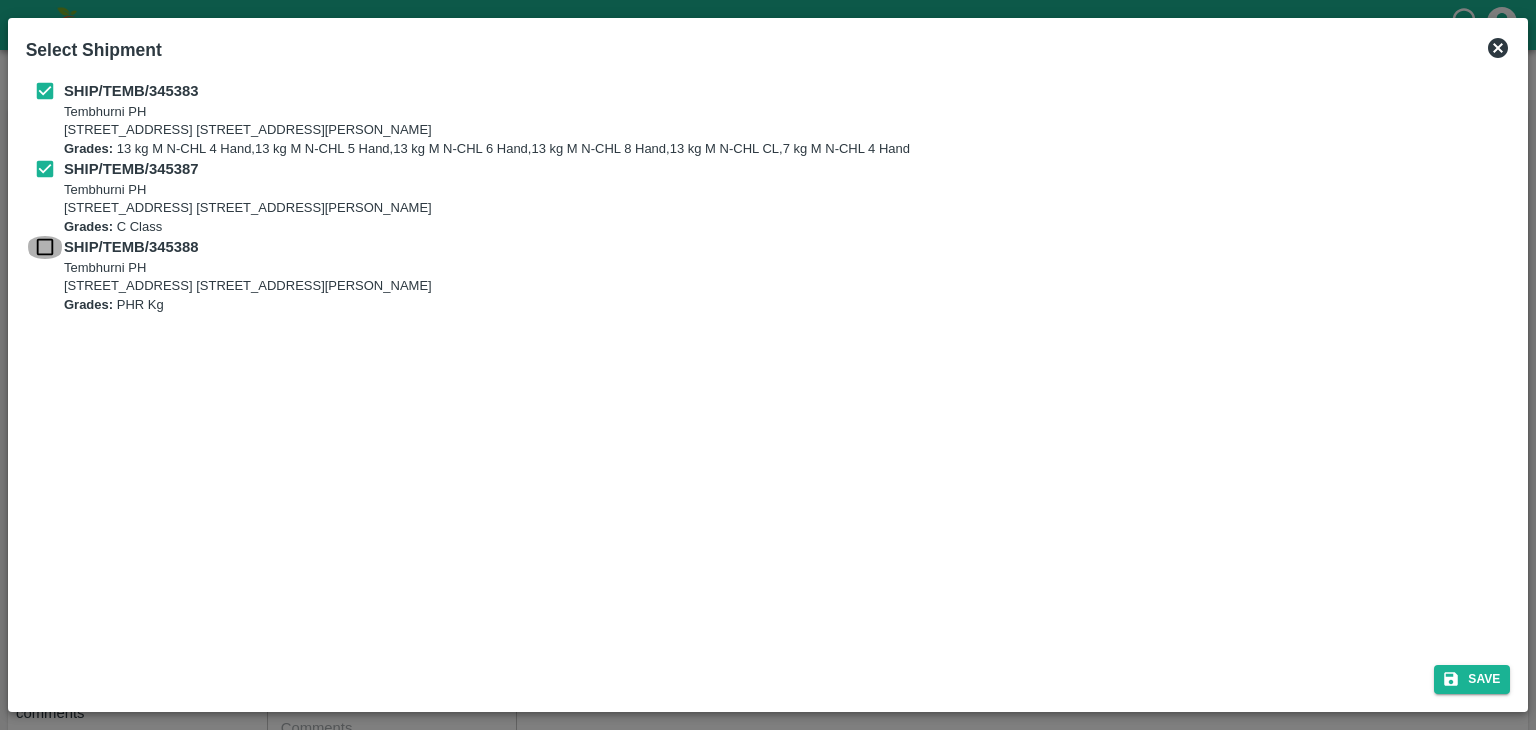 click at bounding box center (45, 247) 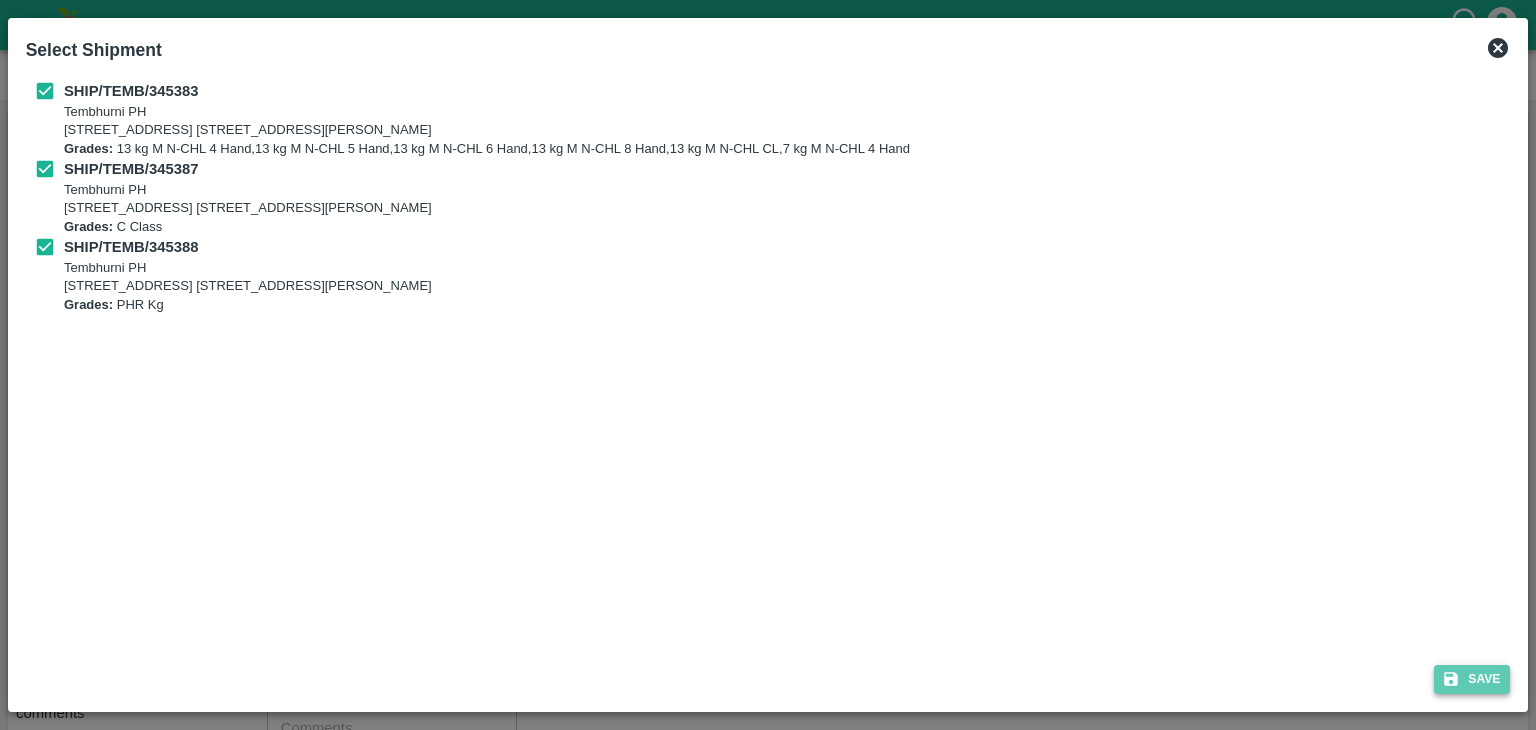 click on "Save" at bounding box center [1472, 679] 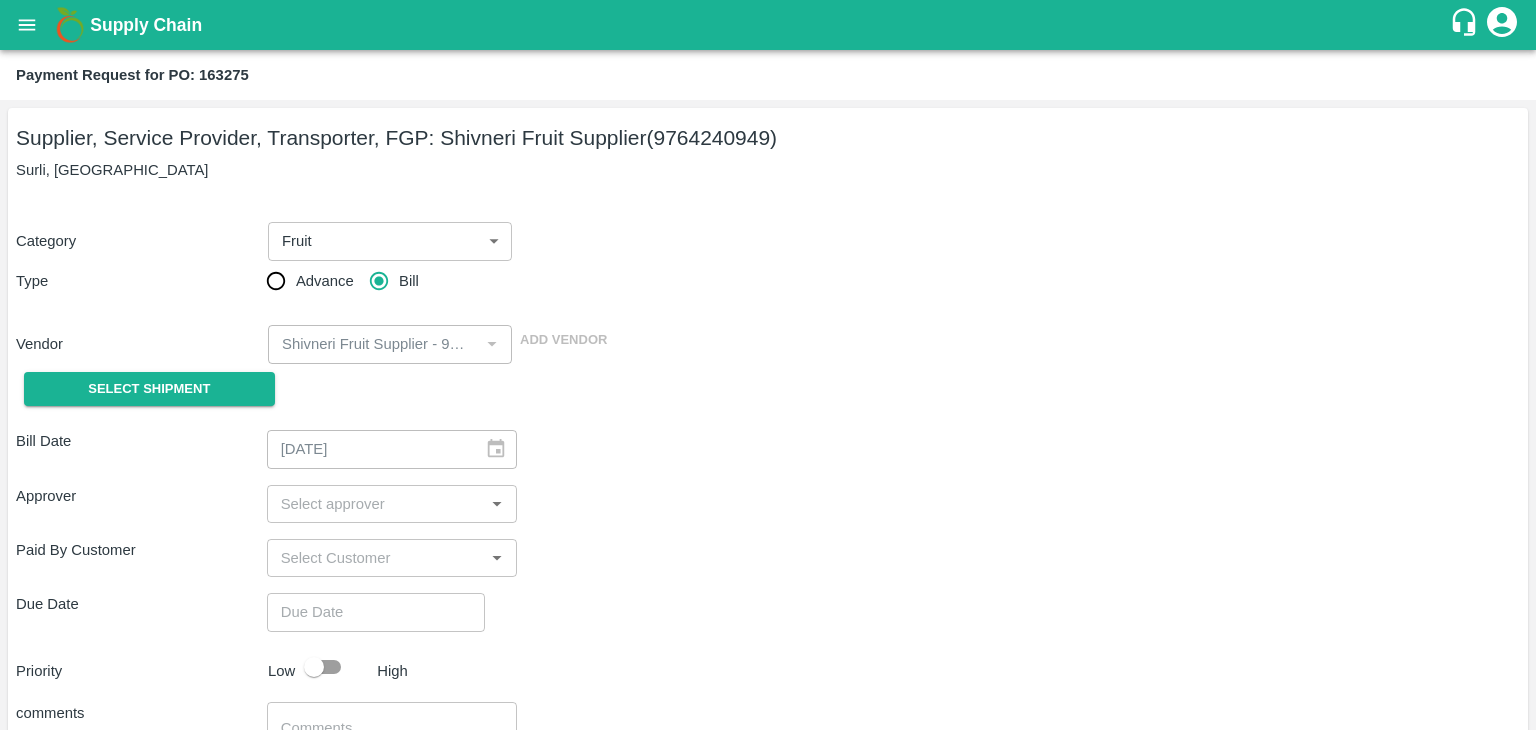 type on "12/07/2025" 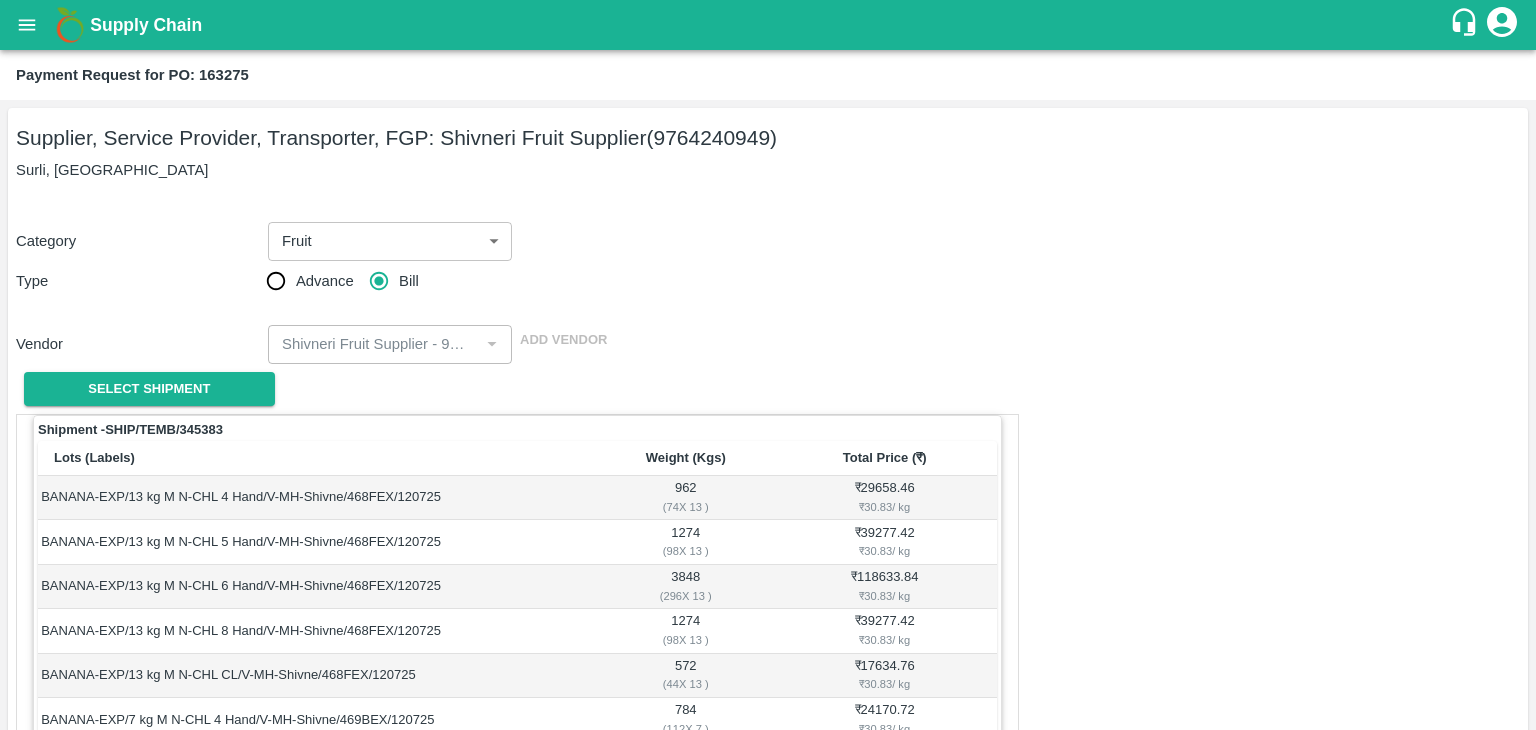 scroll, scrollTop: 1024, scrollLeft: 0, axis: vertical 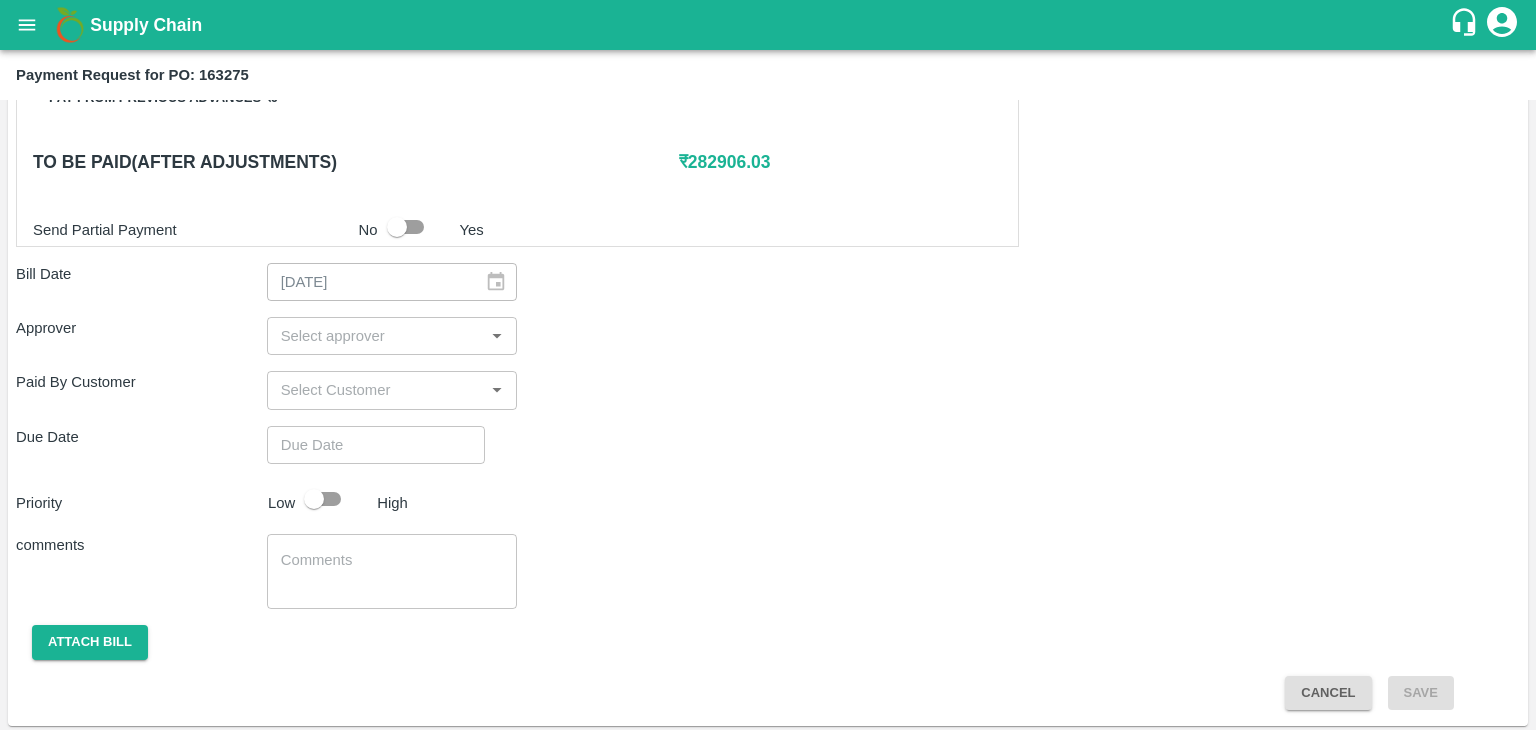 click at bounding box center (376, 336) 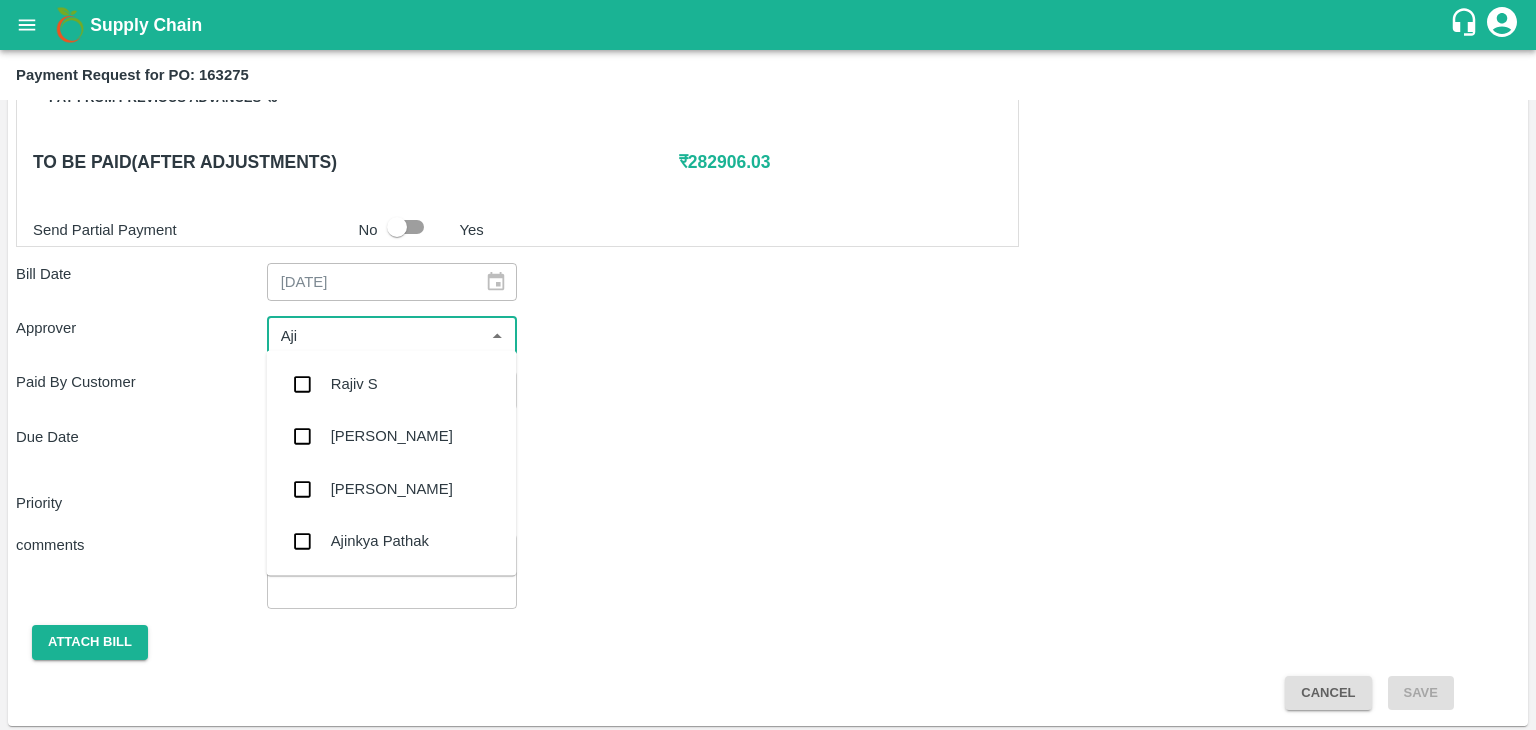 type on "Ajit" 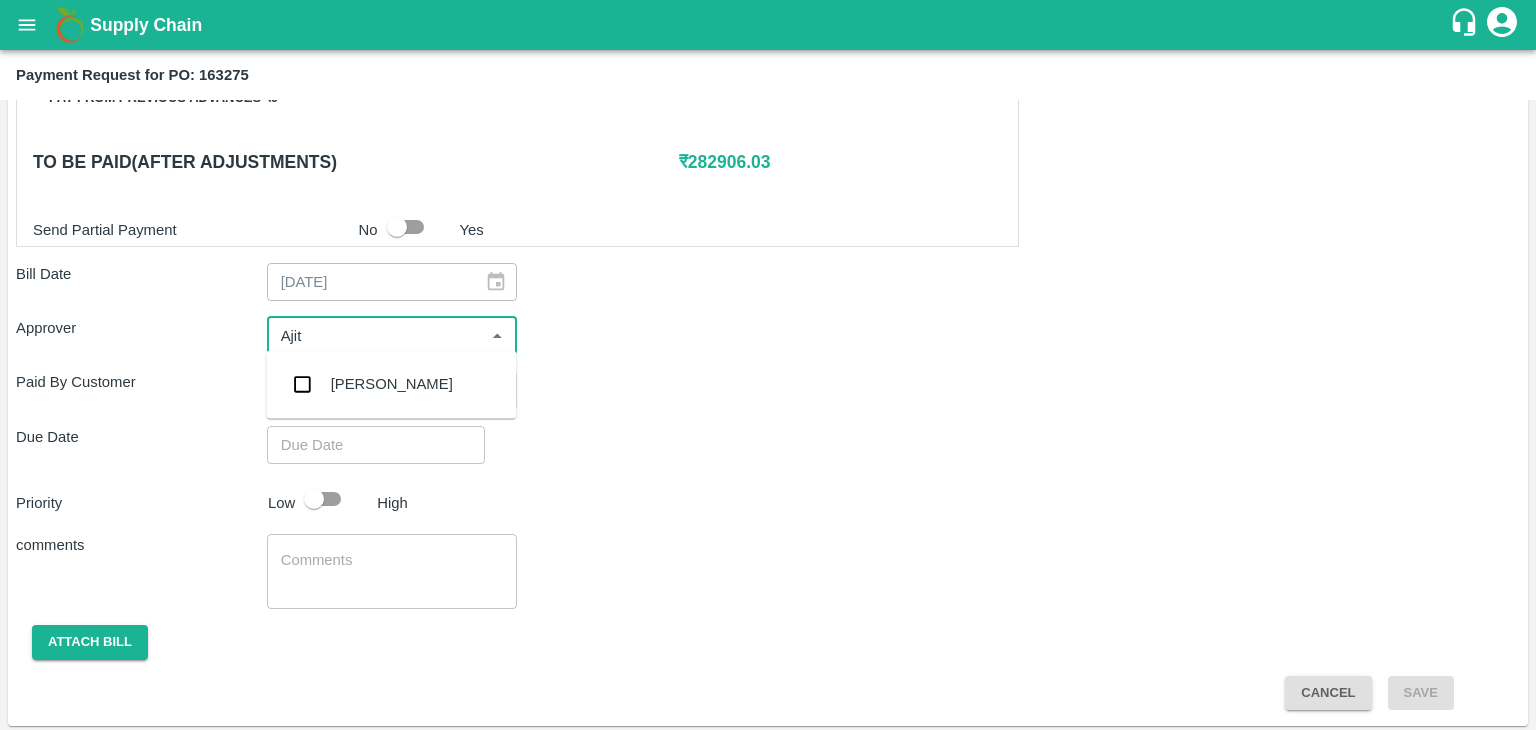 click on "[PERSON_NAME]" at bounding box center (391, 384) 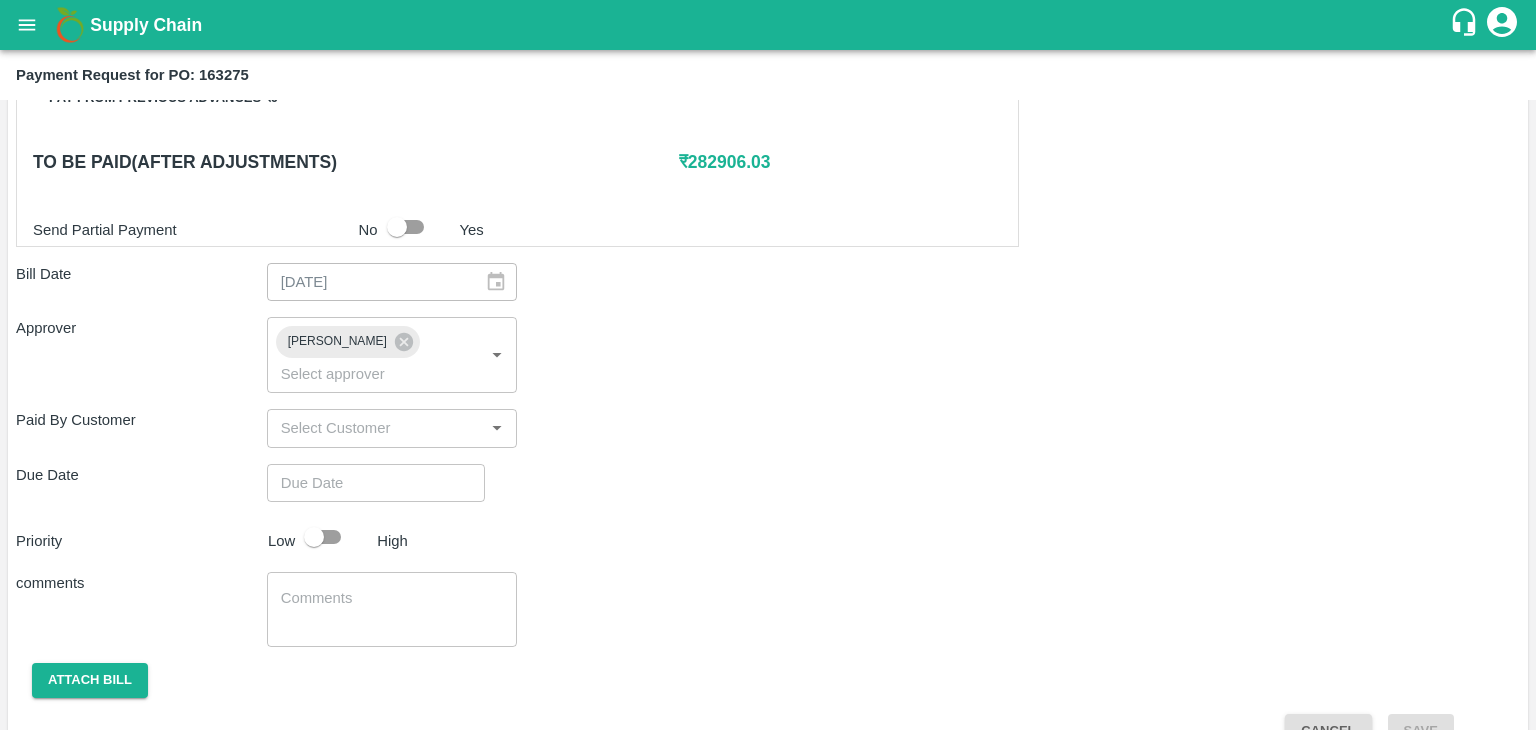 click on "Shipment -  SHIP/TEMB/345383 Lots (Labels) Weight (Kgs) Total Price (₹) BANANA-EXP/13 kg M N-CHL 4 Hand/V-MH-Shivne/468FEX/120725   962 ( 74  X   13   ) ₹ 29658.46 ₹ 30.83  / kg BANANA-EXP/13 kg M N-CHL 5 Hand/V-MH-Shivne/468FEX/120725   1274 ( 98  X   13   ) ₹ 39277.42 ₹ 30.83  / kg BANANA-EXP/13 kg M N-CHL 6 Hand/V-MH-Shivne/468FEX/120725   3848 ( 296  X   13   ) ₹ 118633.84 ₹ 30.83  / kg BANANA-EXP/13 kg M N-CHL 8 Hand/V-MH-Shivne/468FEX/120725   1274 ( 98  X   13   ) ₹ 39277.42 ₹ 30.83  / kg BANANA-EXP/13 kg M N-CHL CL/V-MH-Shivne/468FEX/120725   572 ( 44  X   13   ) ₹ 17634.76 ₹ 30.83  / kg BANANA-EXP/7 kg M N-CHL 4 Hand/V-MH-Shivne/469BEX/120725   784 ( 112  X   7   ) ₹ 24170.72 ₹ 30.83  / kg Total 8714 268652.62 Shipment -  SHIP/TEMB/345387 Lots (Labels) Weight (Kgs) Total Price (₹) BANANA-EXP/C Class/V-MH-Shivne/258BOM/120725   410 ( 1  X   410   ) ₹ 11512.8 ₹ 28.08  / kg Total 410 11512.8 Shipment -  SHIP/TEMB/345388 Lots (Labels) Weight (Kgs) Total Price (₹)   97.6" at bounding box center (768, 69) 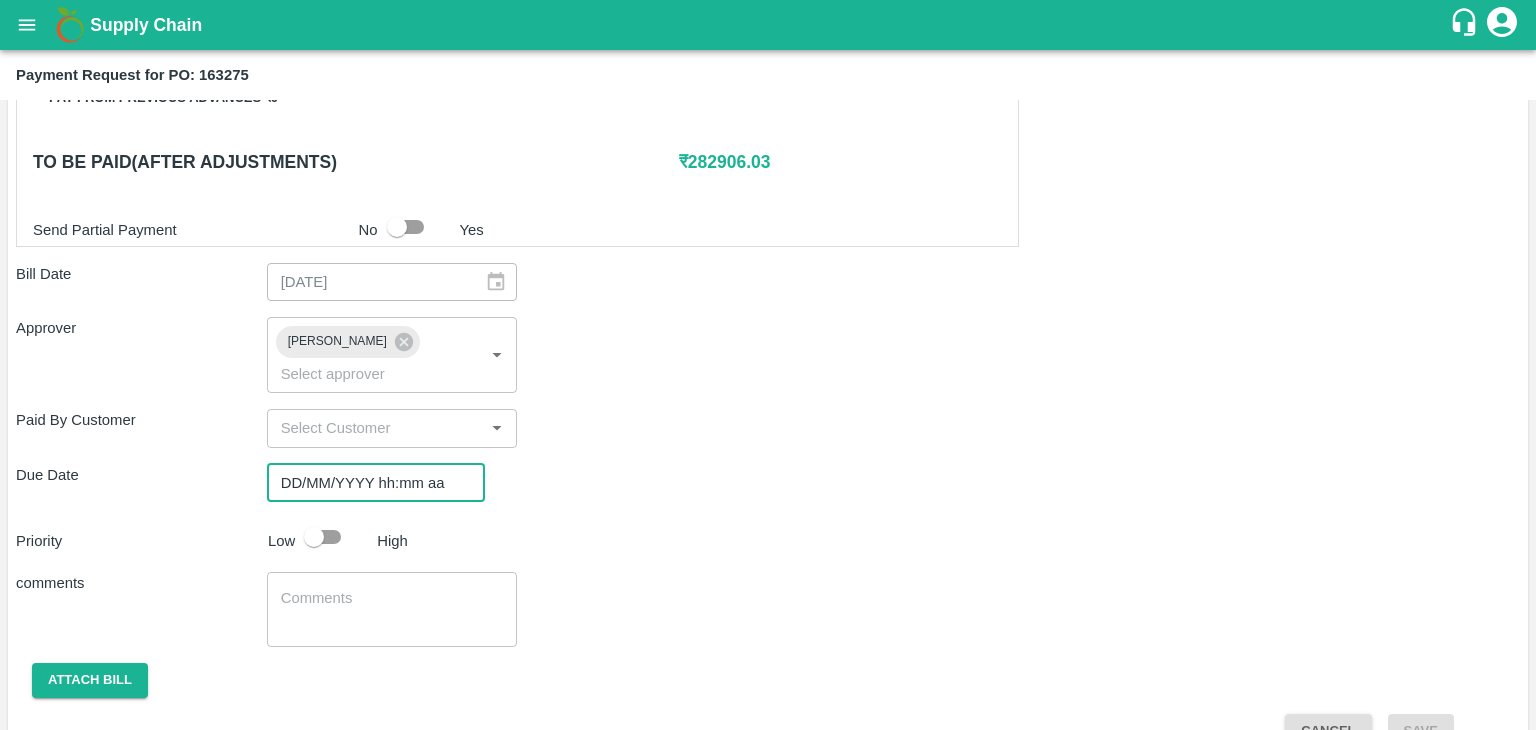 click on "DD/MM/YYYY hh:mm aa" at bounding box center (369, 483) 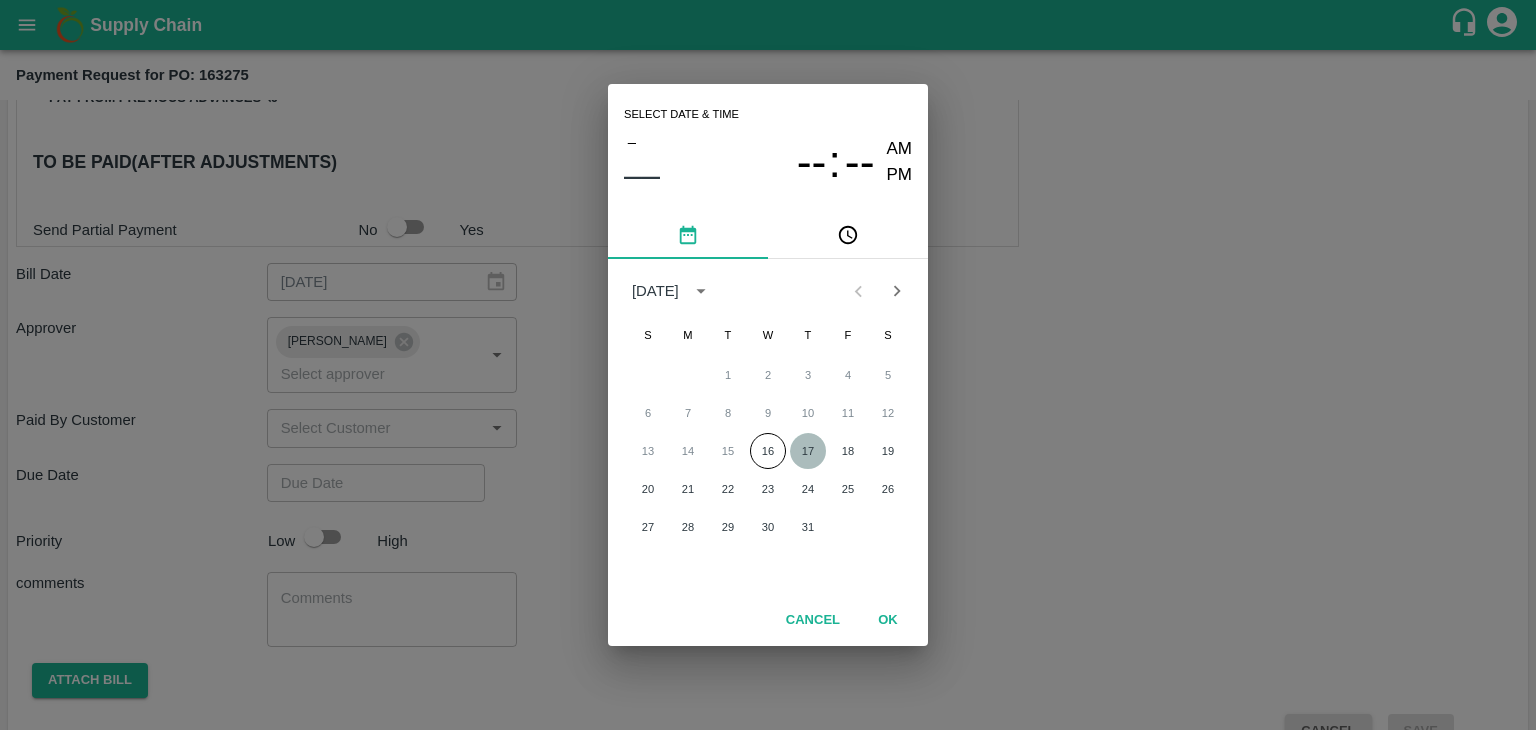click on "17" at bounding box center [808, 451] 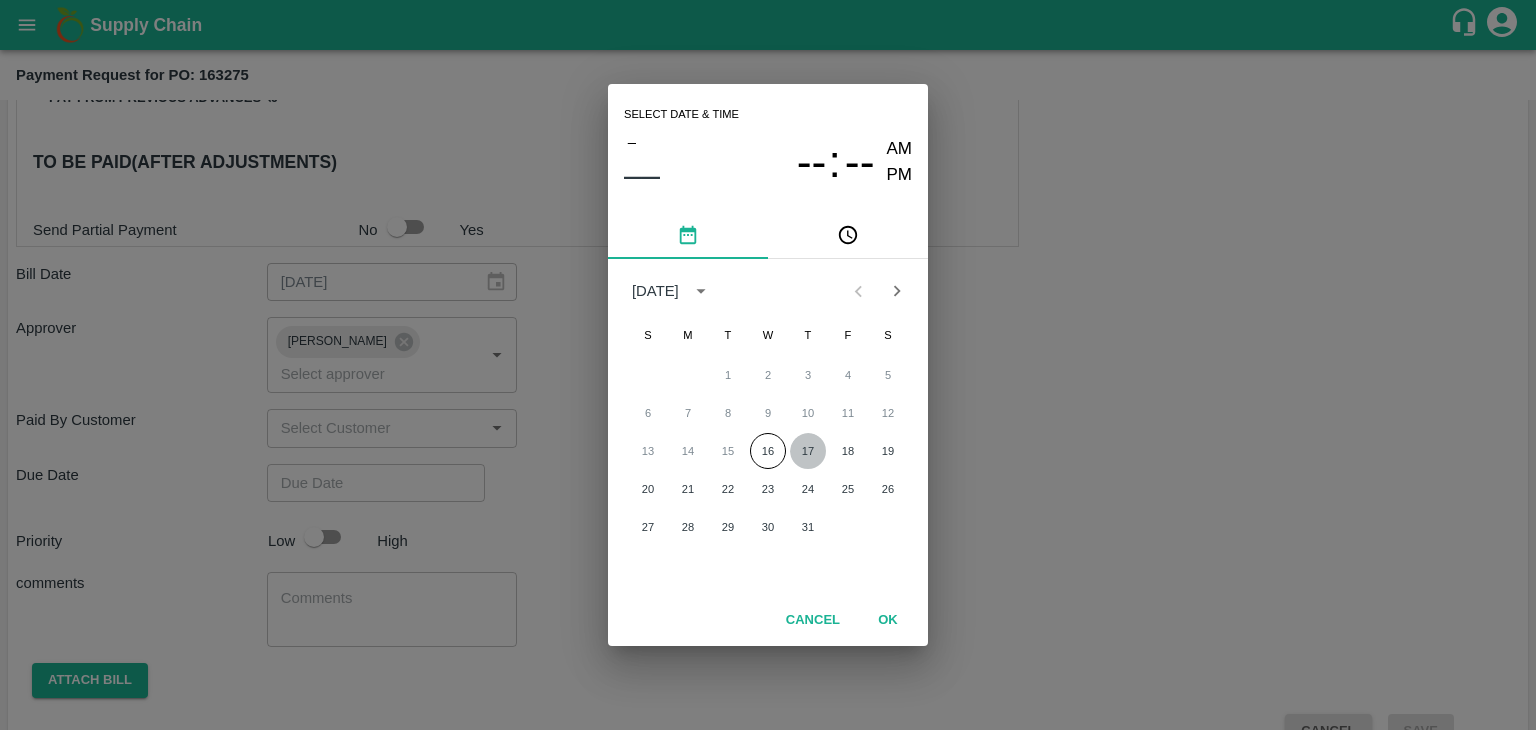 type on "[DATE] 12:00 AM" 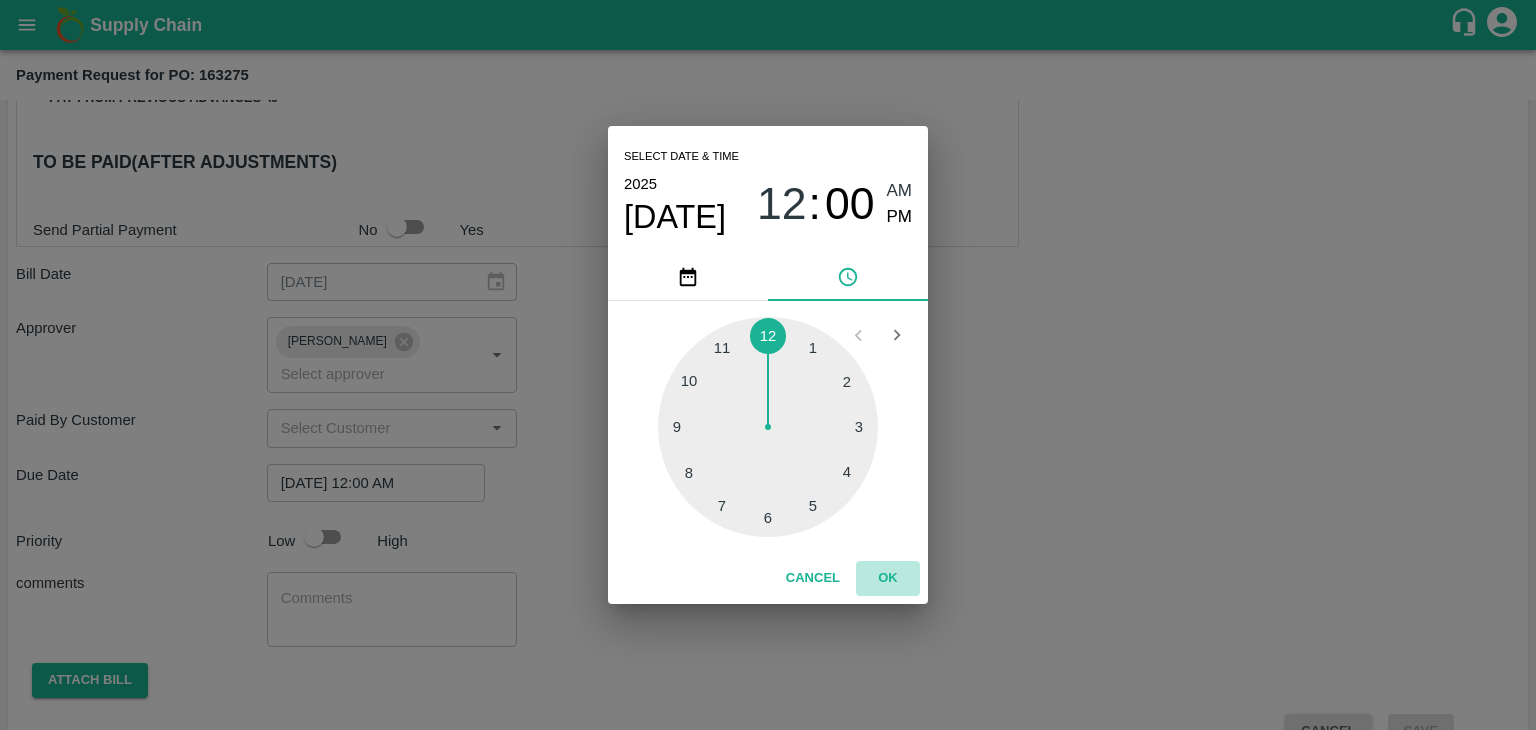 click on "OK" at bounding box center [888, 578] 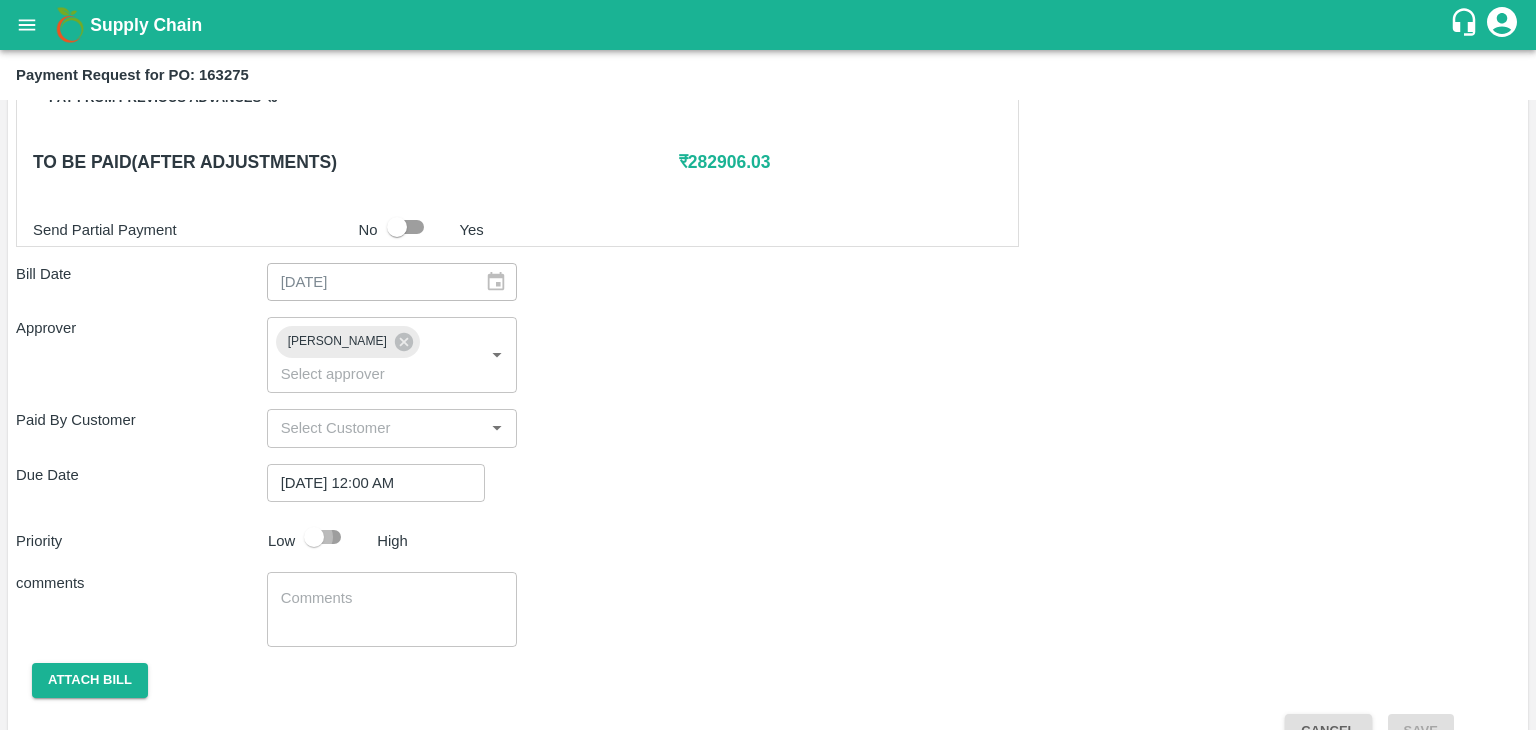click at bounding box center [314, 537] 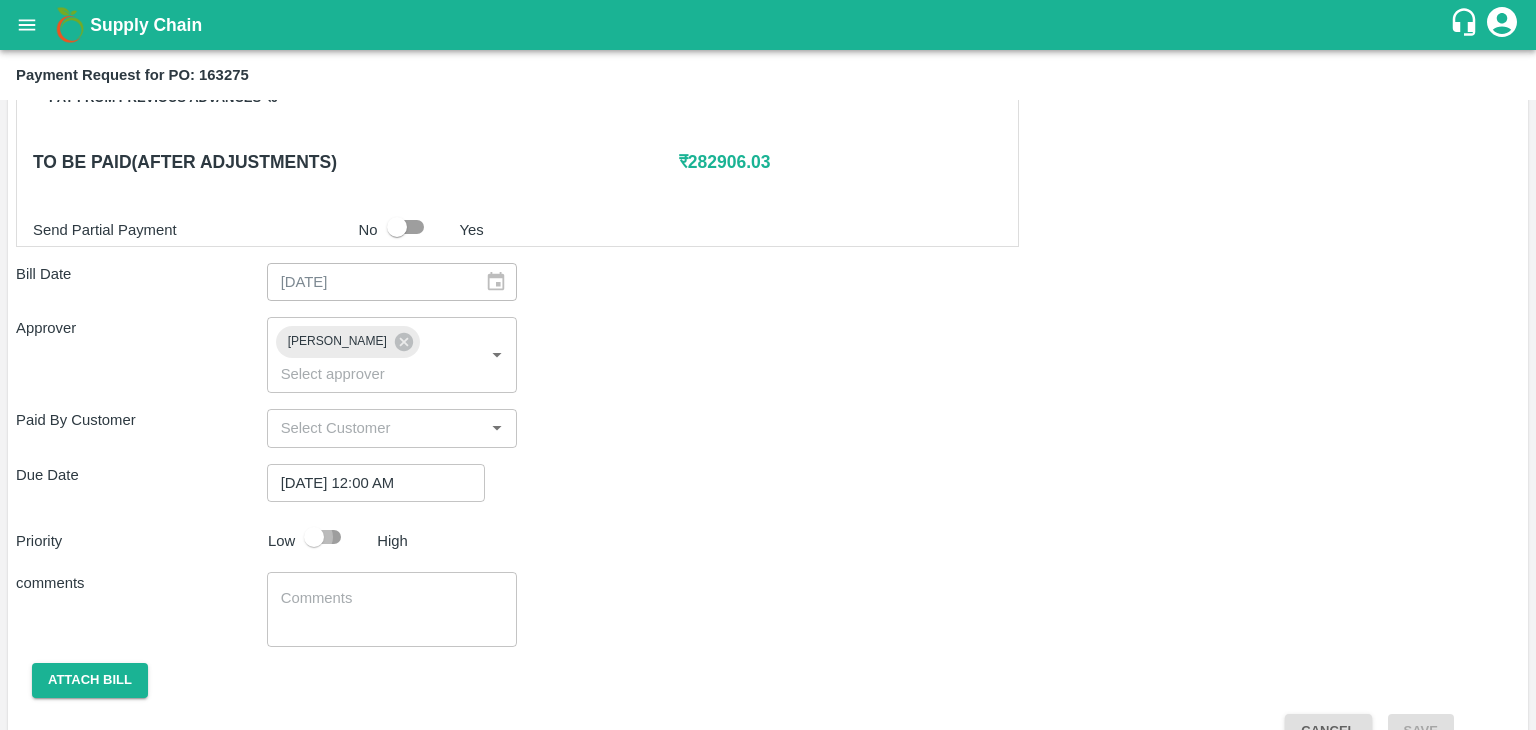 checkbox on "true" 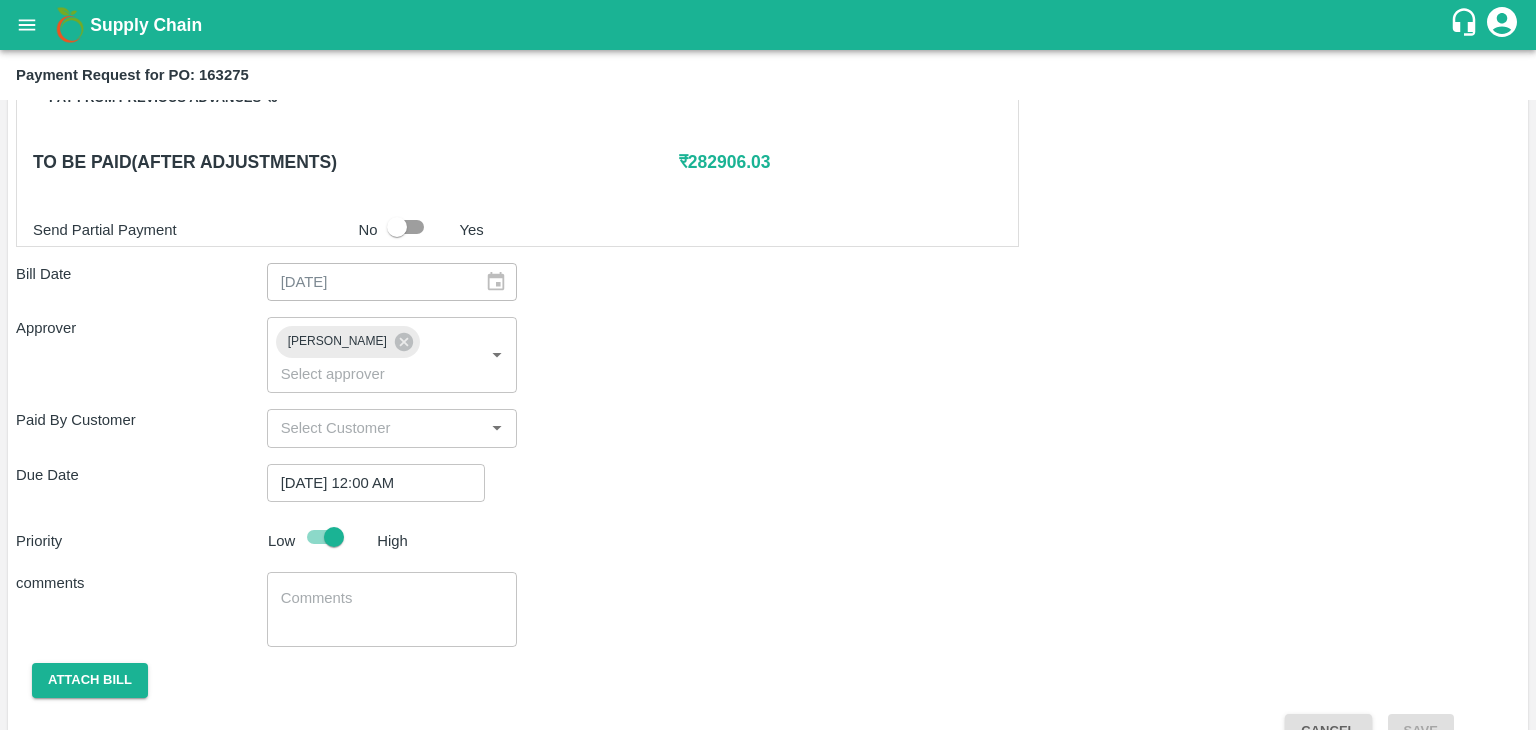 click on "x ​" at bounding box center [392, 609] 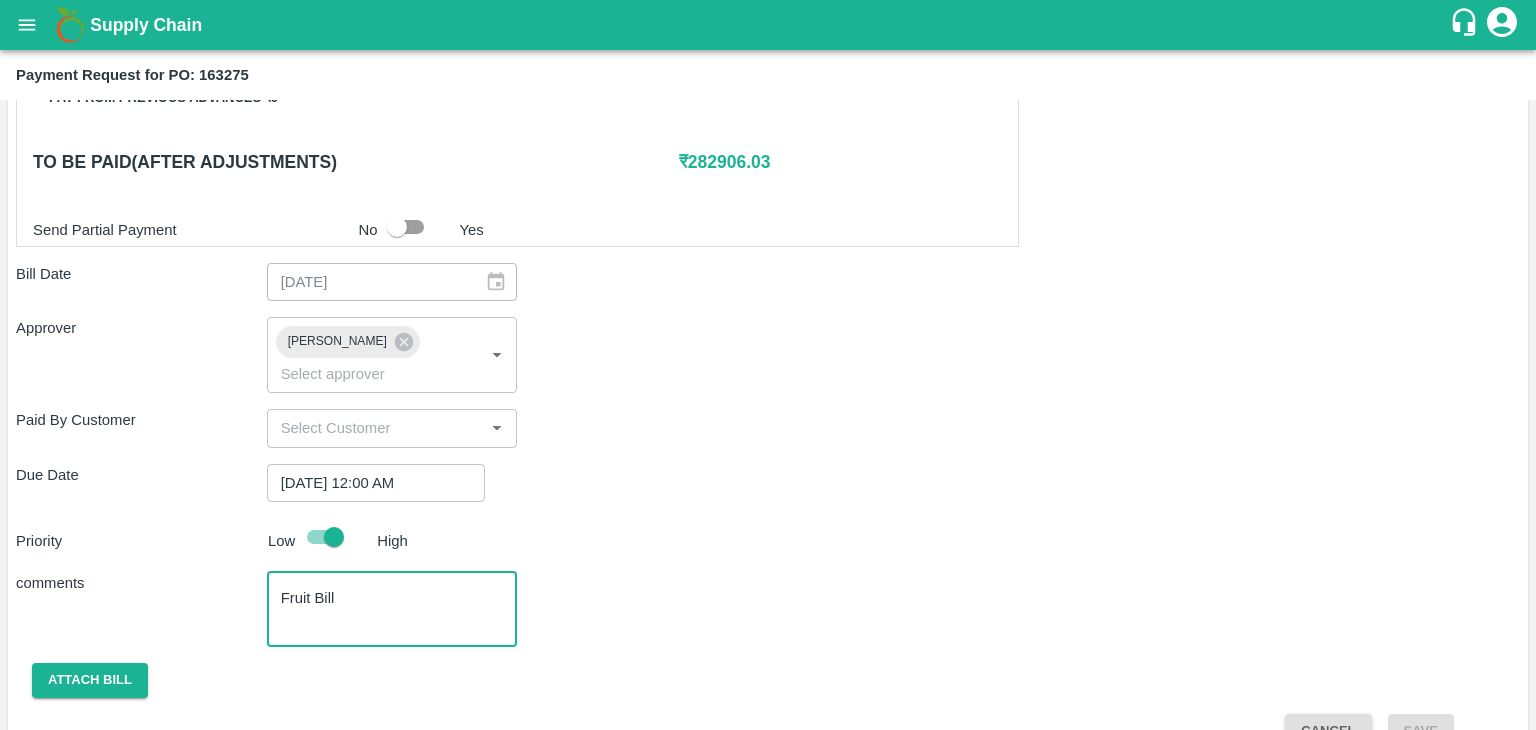 scroll, scrollTop: 1036, scrollLeft: 0, axis: vertical 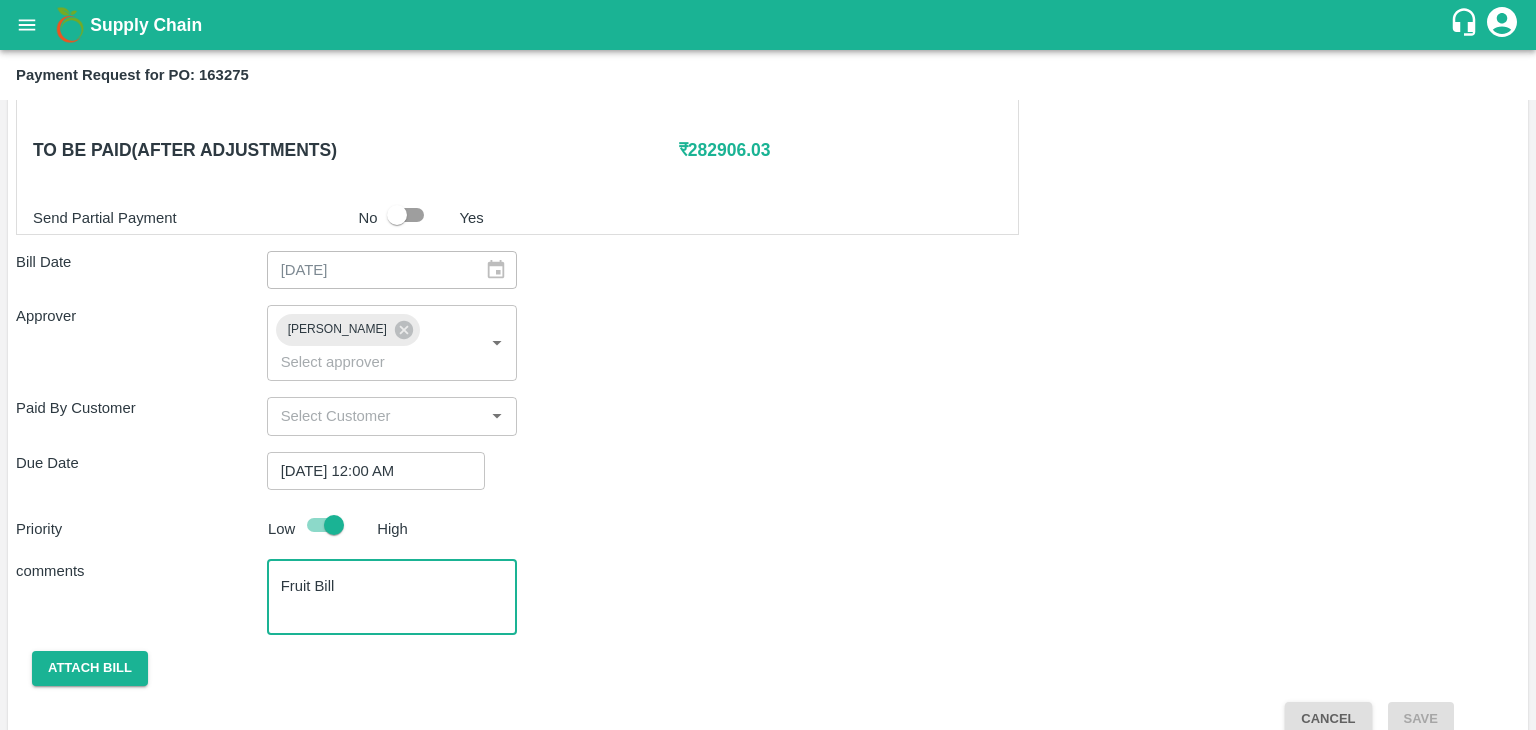 type on "Fruit Bill" 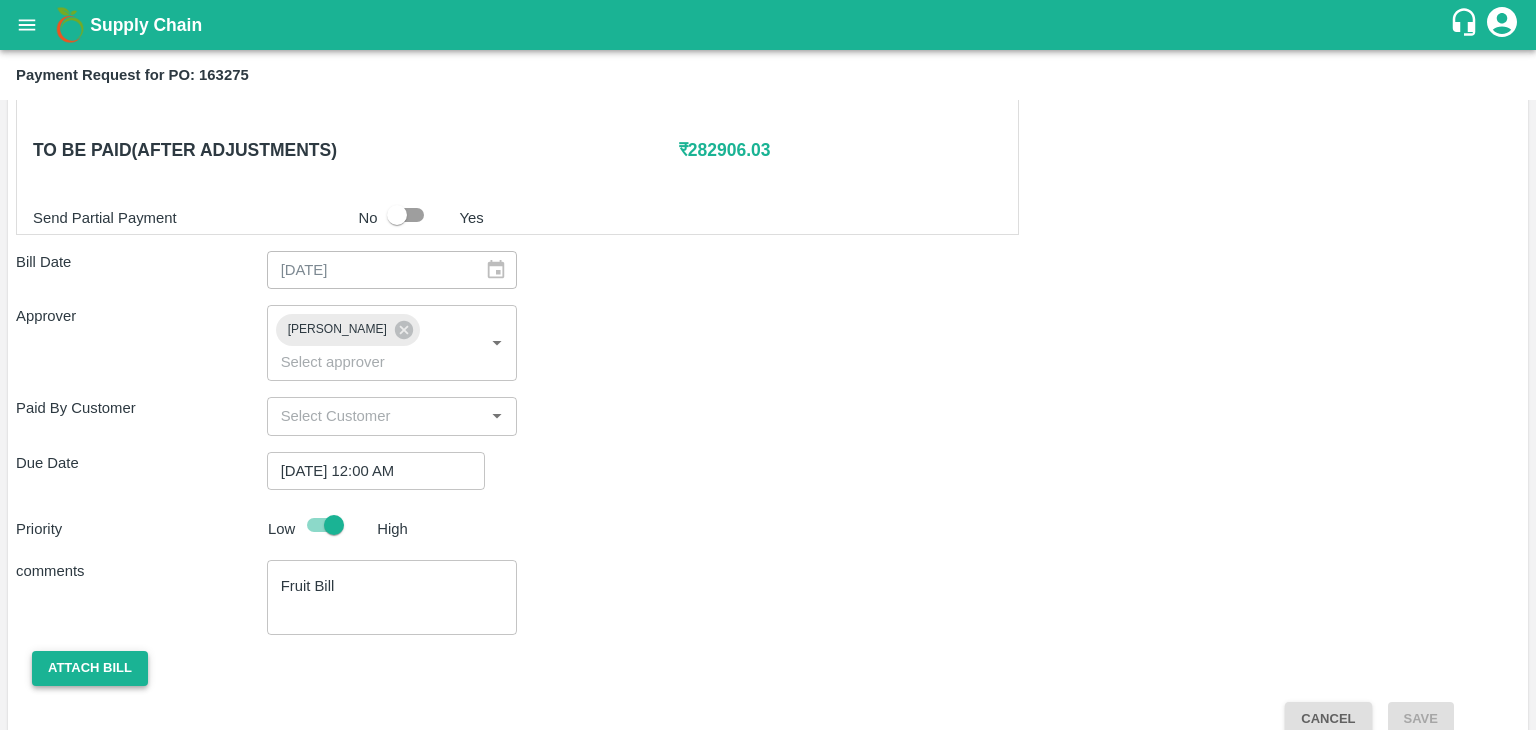 drag, startPoint x: 67, startPoint y: 616, endPoint x: 95, endPoint y: 646, distance: 41.036568 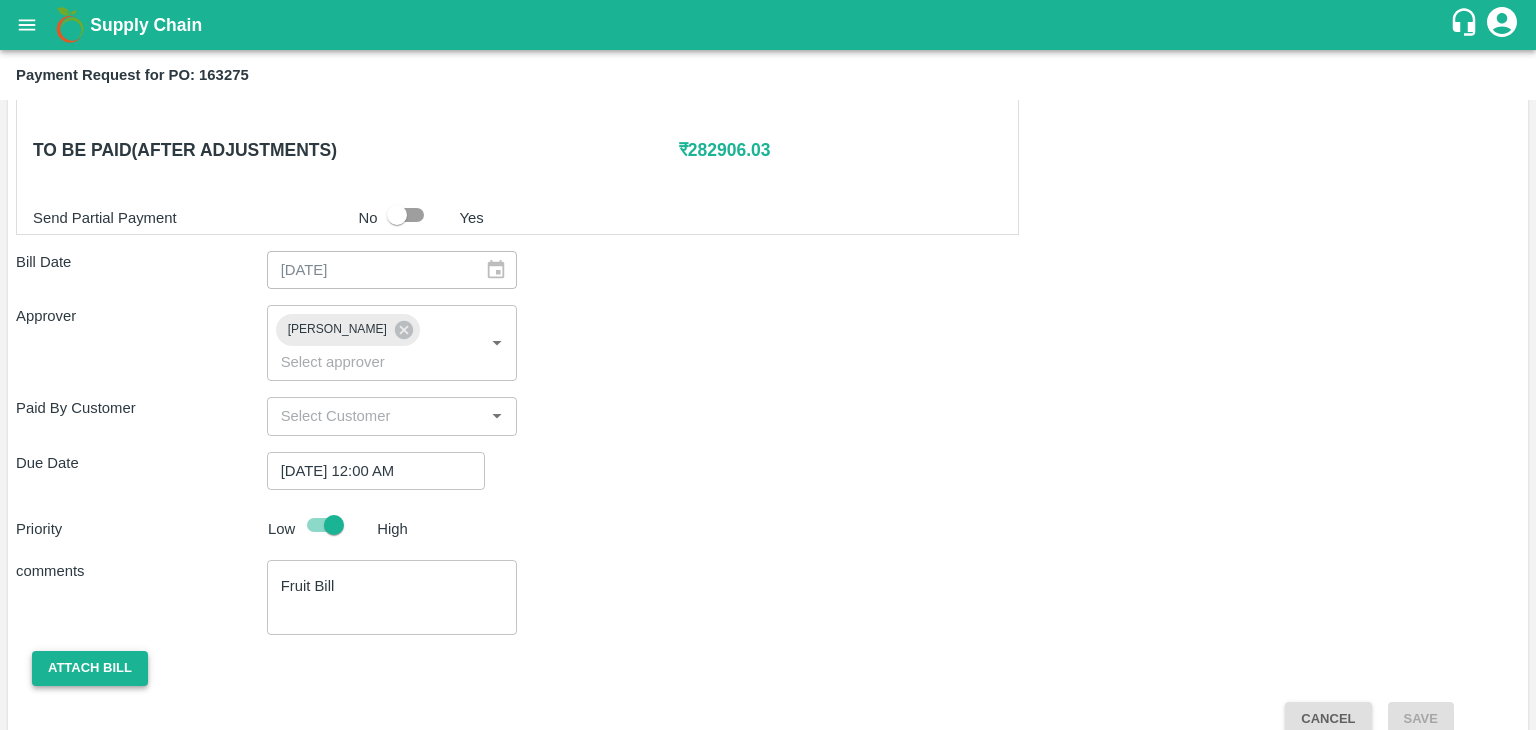 click on "Shipment -  SHIP/TEMB/345383 Lots (Labels) Weight (Kgs) Total Price (₹) BANANA-EXP/13 kg M N-CHL 4 Hand/V-MH-Shivne/468FEX/120725   962 ( 74  X   13   ) ₹ 29658.46 ₹ 30.83  / kg BANANA-EXP/13 kg M N-CHL 5 Hand/V-MH-Shivne/468FEX/120725   1274 ( 98  X   13   ) ₹ 39277.42 ₹ 30.83  / kg BANANA-EXP/13 kg M N-CHL 6 Hand/V-MH-Shivne/468FEX/120725   3848 ( 296  X   13   ) ₹ 118633.84 ₹ 30.83  / kg BANANA-EXP/13 kg M N-CHL 8 Hand/V-MH-Shivne/468FEX/120725   1274 ( 98  X   13   ) ₹ 39277.42 ₹ 30.83  / kg BANANA-EXP/13 kg M N-CHL CL/V-MH-Shivne/468FEX/120725   572 ( 44  X   13   ) ₹ 17634.76 ₹ 30.83  / kg BANANA-EXP/7 kg M N-CHL 4 Hand/V-MH-Shivne/469BEX/120725   784 ( 112  X   7   ) ₹ 24170.72 ₹ 30.83  / kg Total 8714 268652.62 Shipment -  SHIP/TEMB/345387 Lots (Labels) Weight (Kgs) Total Price (₹) BANANA-EXP/C Class/V-MH-Shivne/258BOM/120725   410 ( 1  X   410   ) ₹ 11512.8 ₹ 28.08  / kg Total 410 11512.8 Shipment -  SHIP/TEMB/345388 Lots (Labels) Weight (Kgs) Total Price (₹)   97.6" at bounding box center [768, 57] 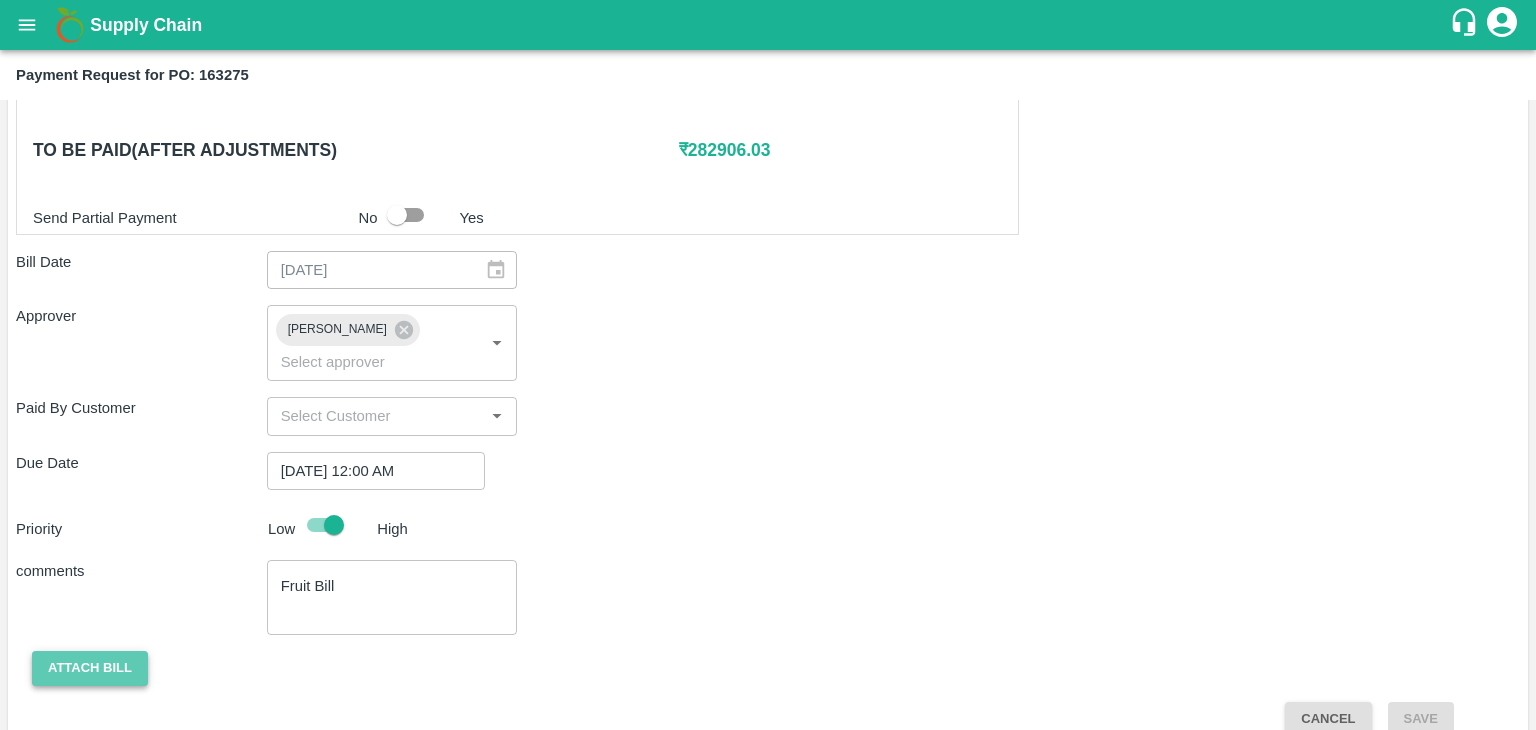 click on "Attach bill" at bounding box center [90, 668] 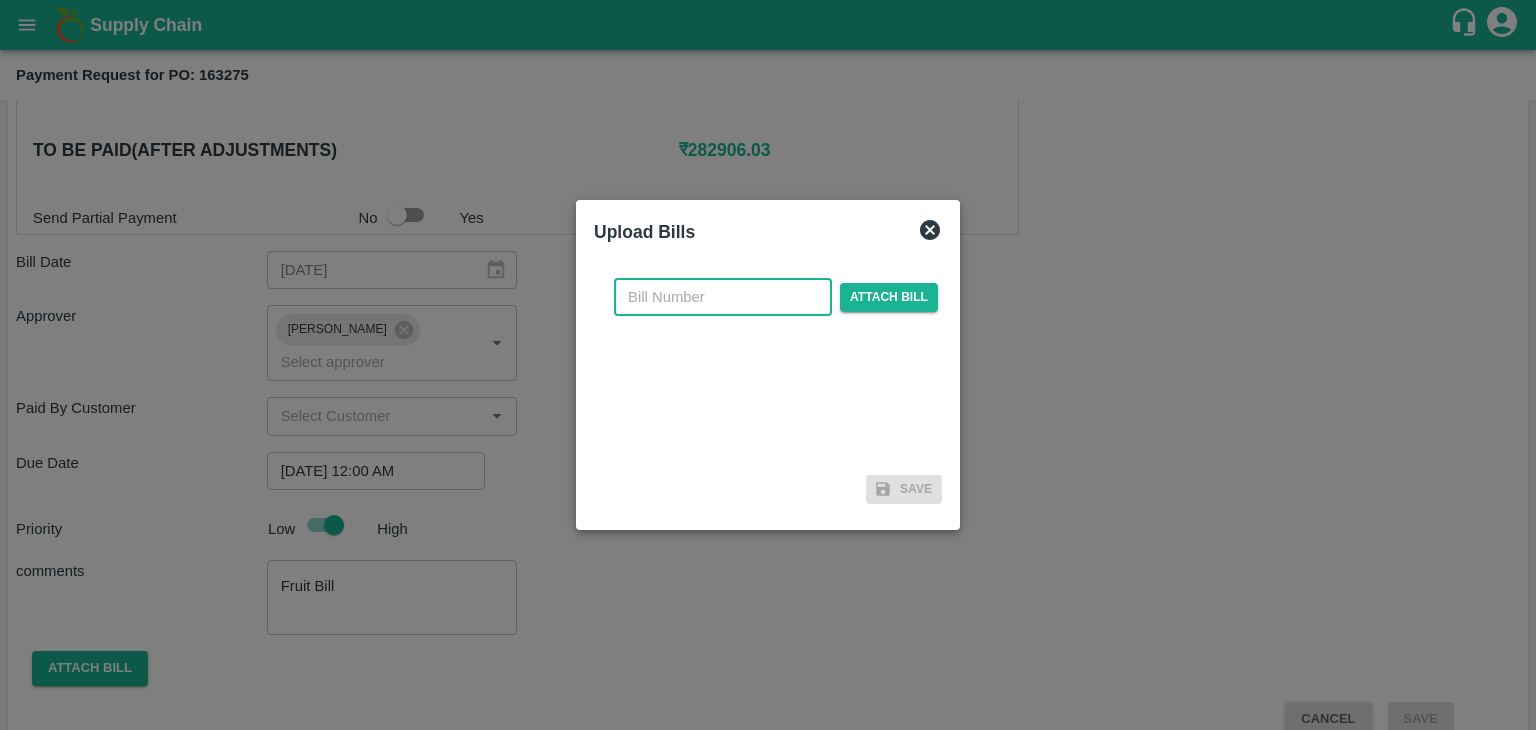 click at bounding box center [723, 297] 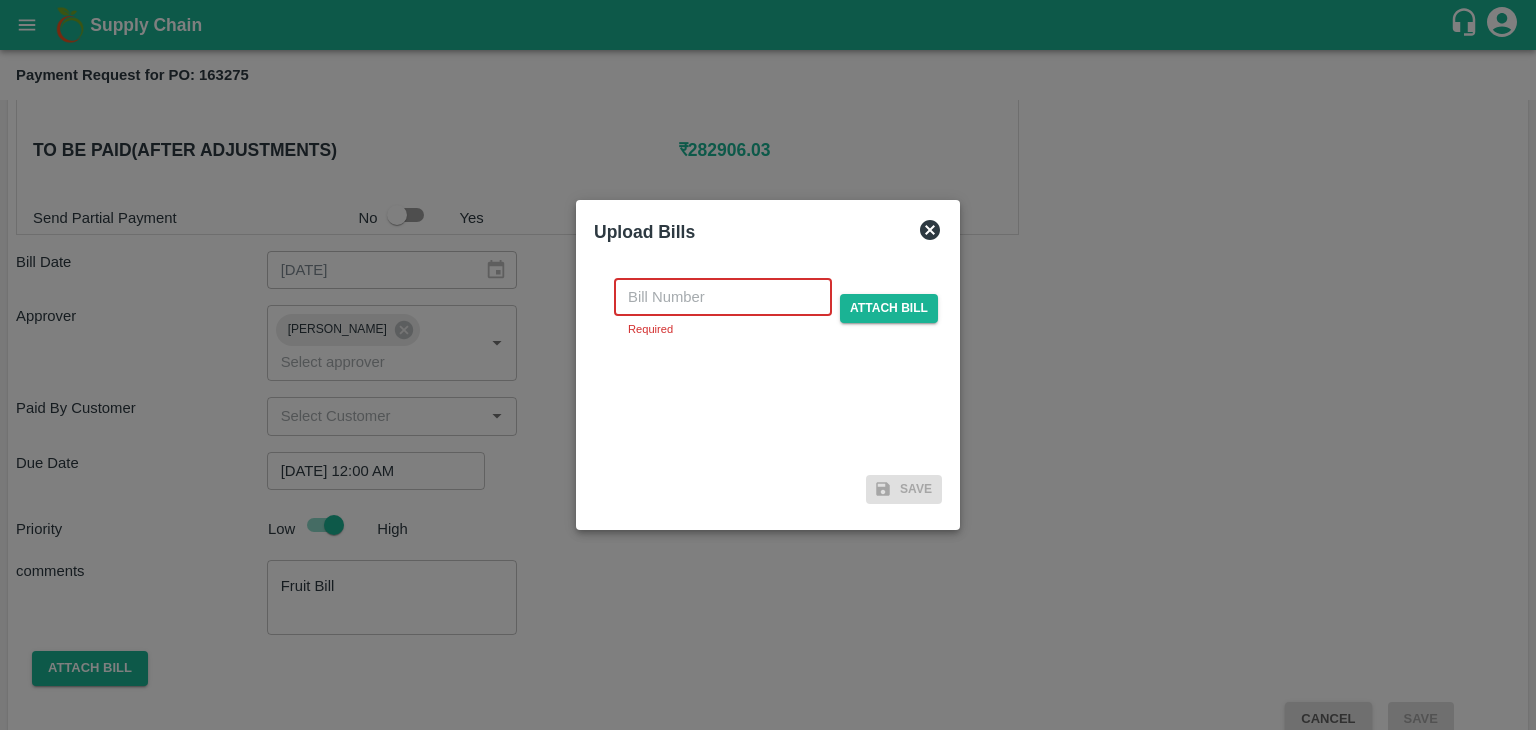 click at bounding box center (723, 297) 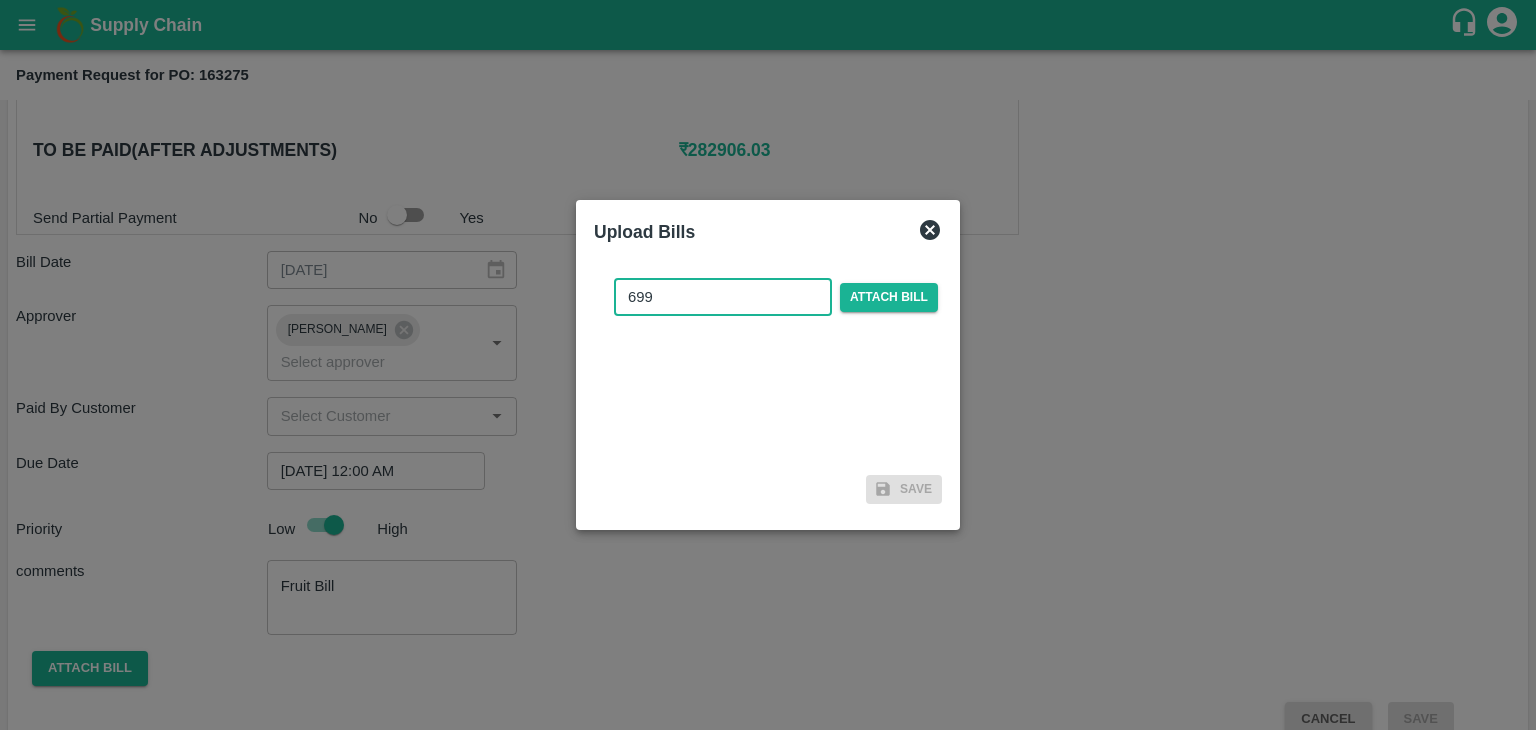 type on "699" 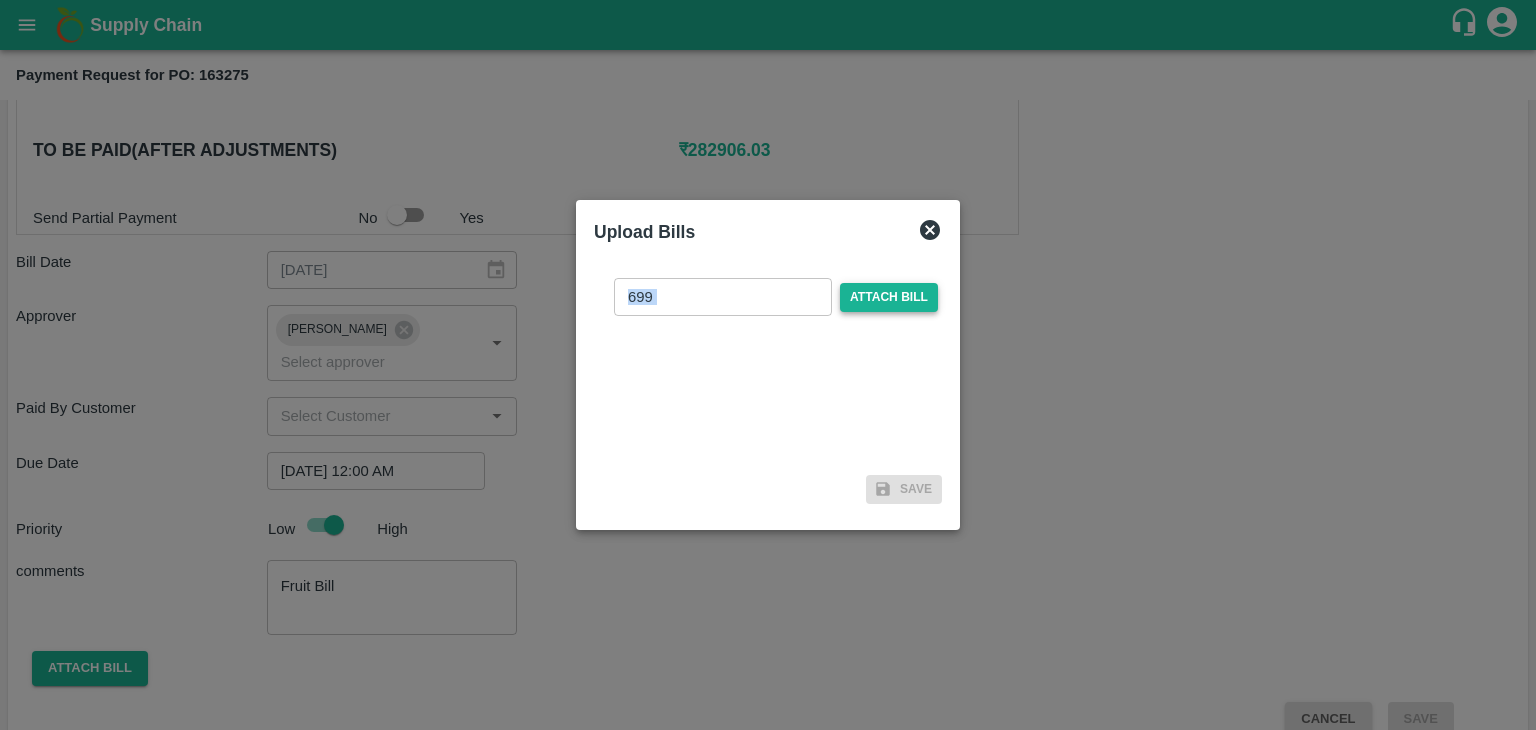 drag, startPoint x: 829, startPoint y: 301, endPoint x: 896, endPoint y: 297, distance: 67.11929 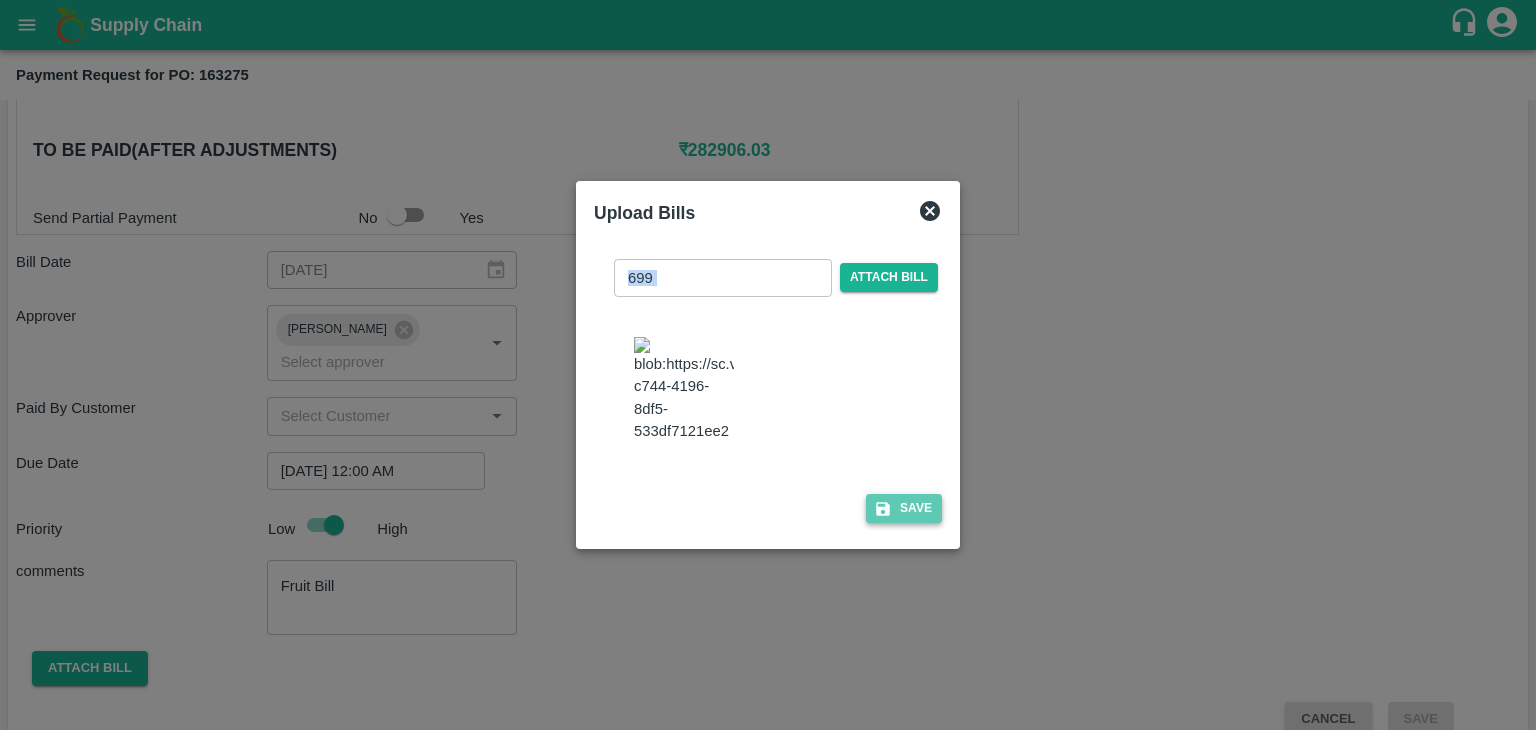 click on "Save" at bounding box center (904, 508) 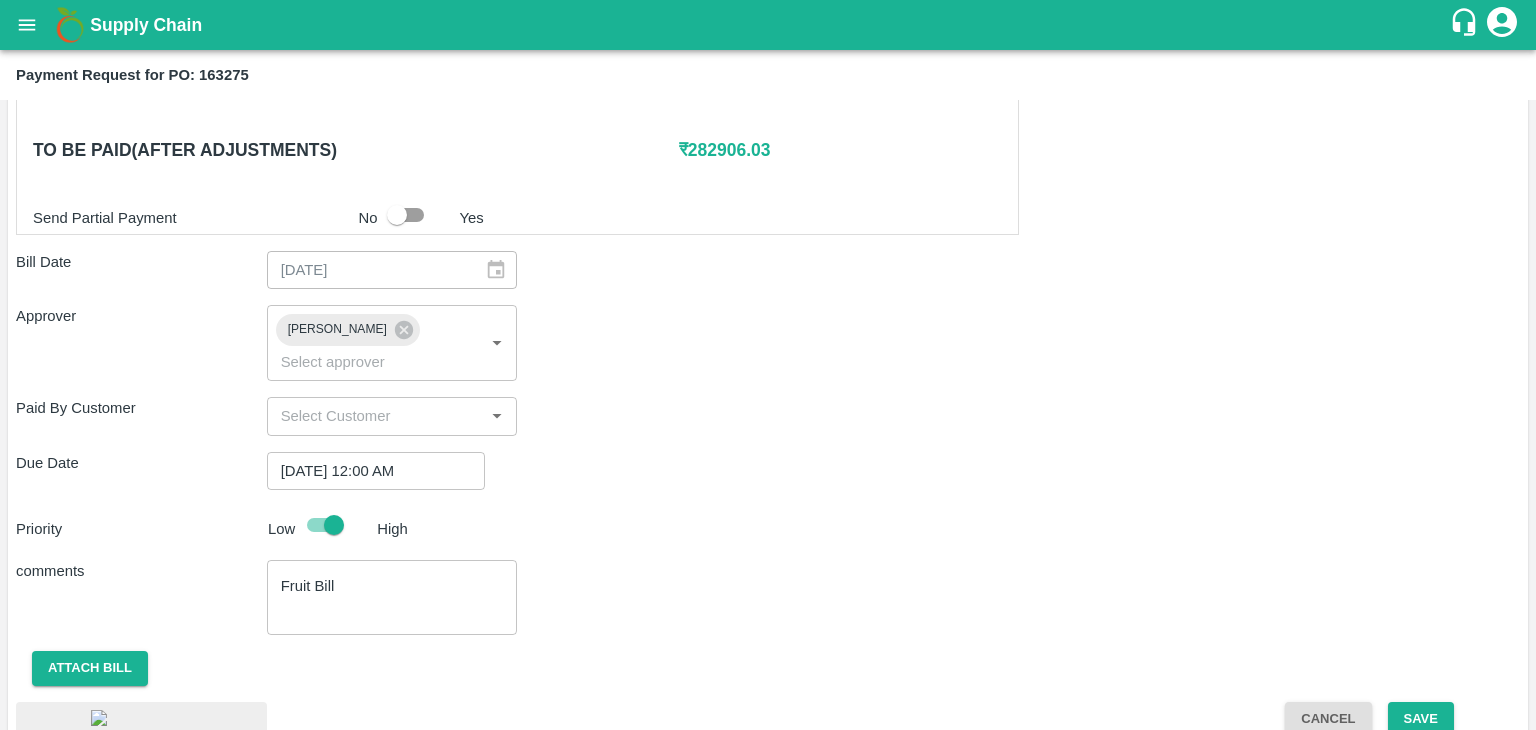 scroll, scrollTop: 1173, scrollLeft: 0, axis: vertical 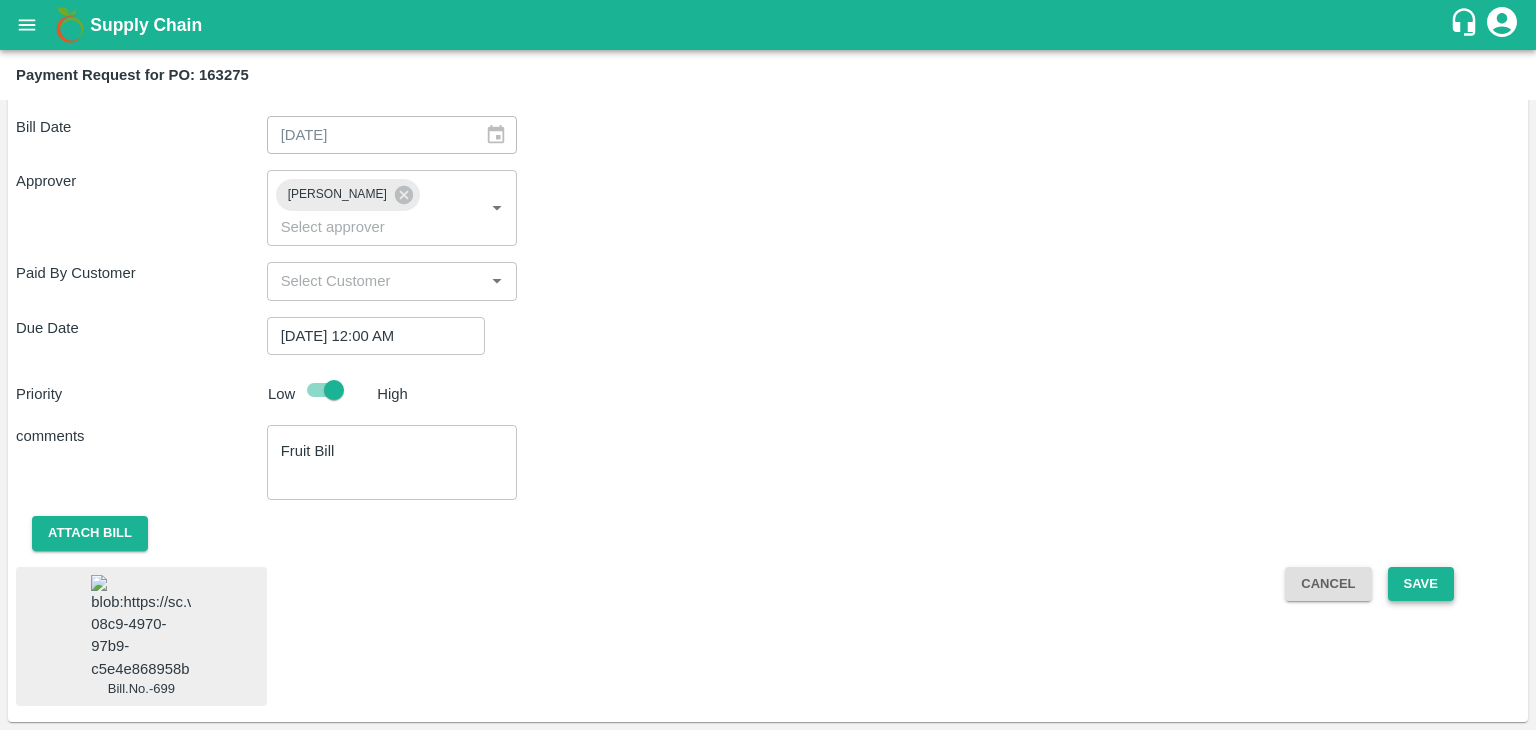 click on "Save" at bounding box center [1421, 584] 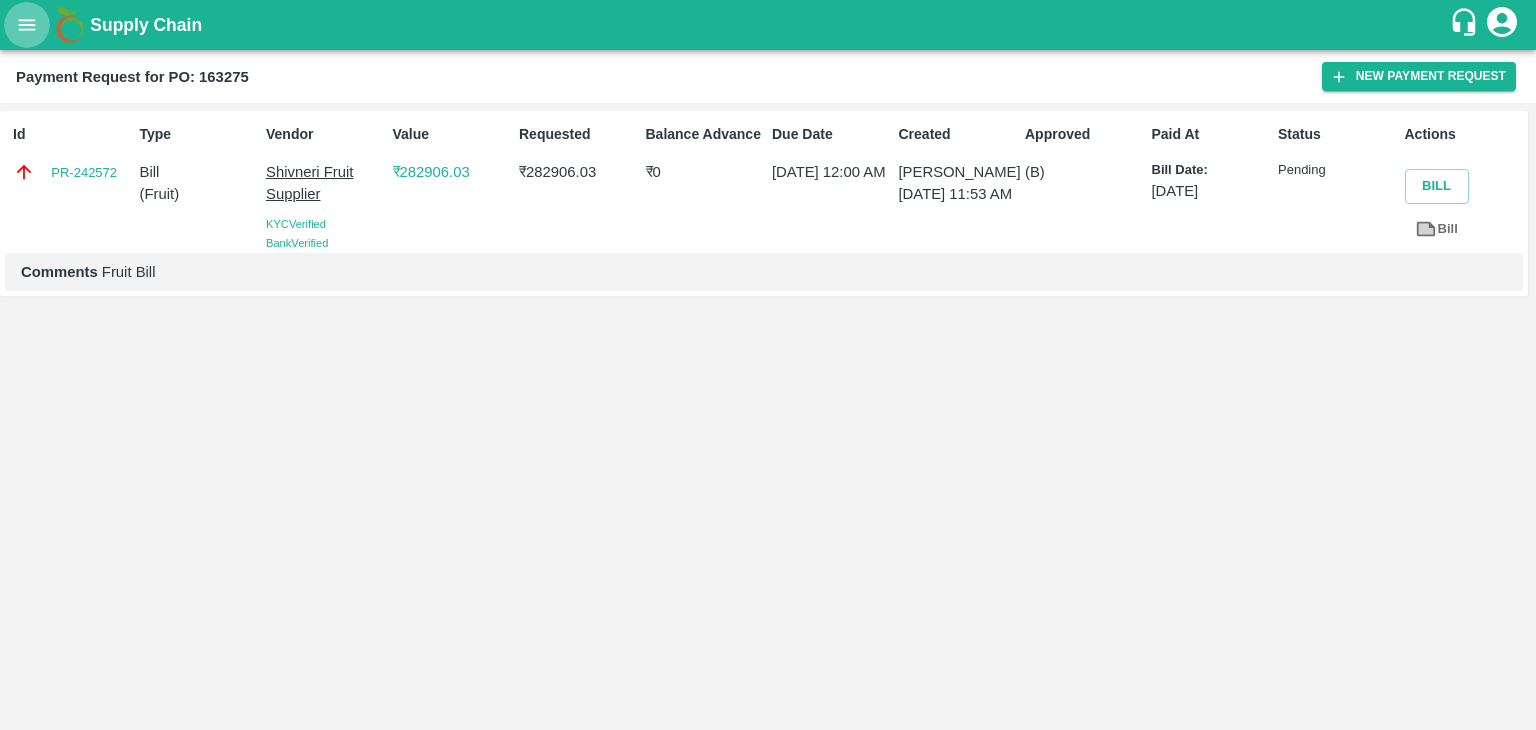 click at bounding box center (27, 25) 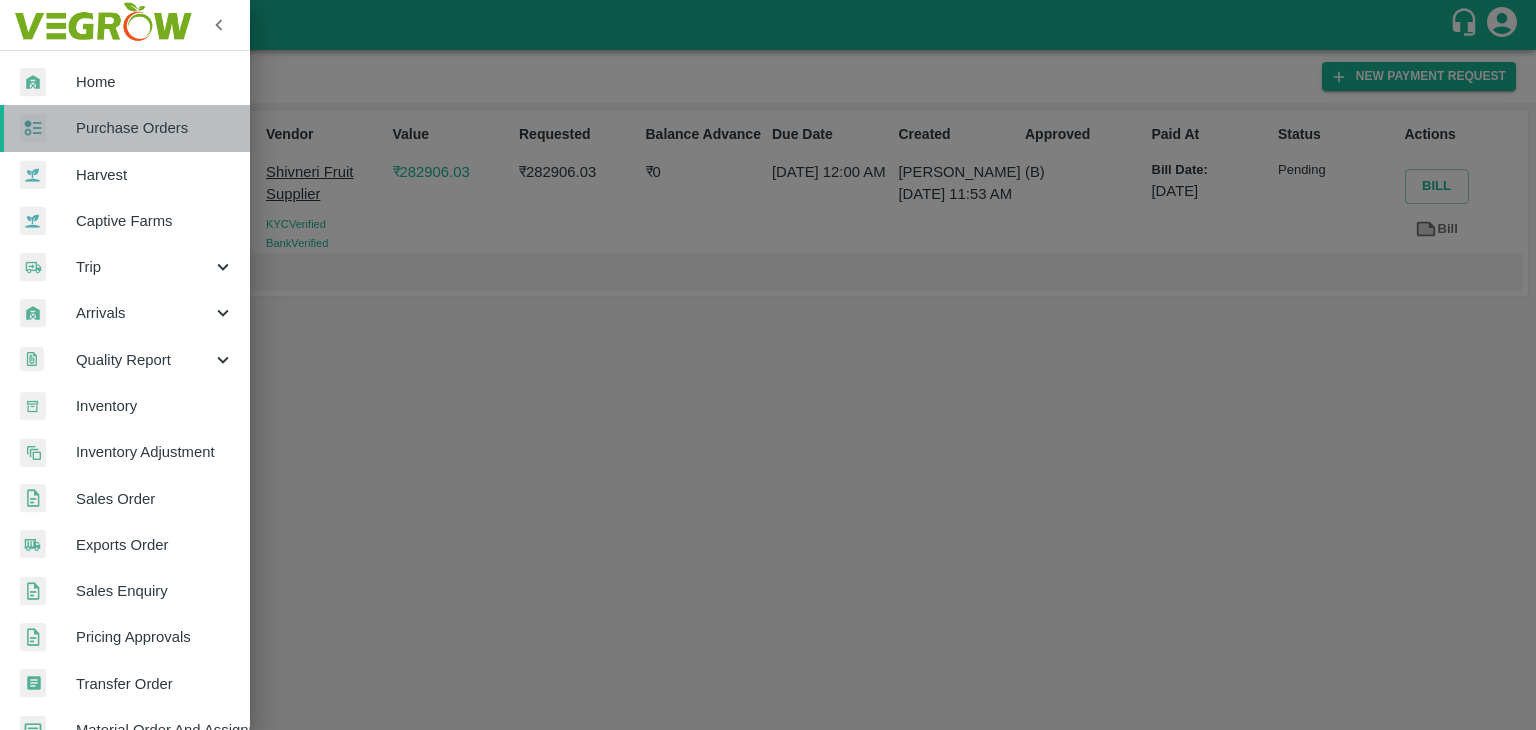click on "Purchase Orders" at bounding box center [155, 128] 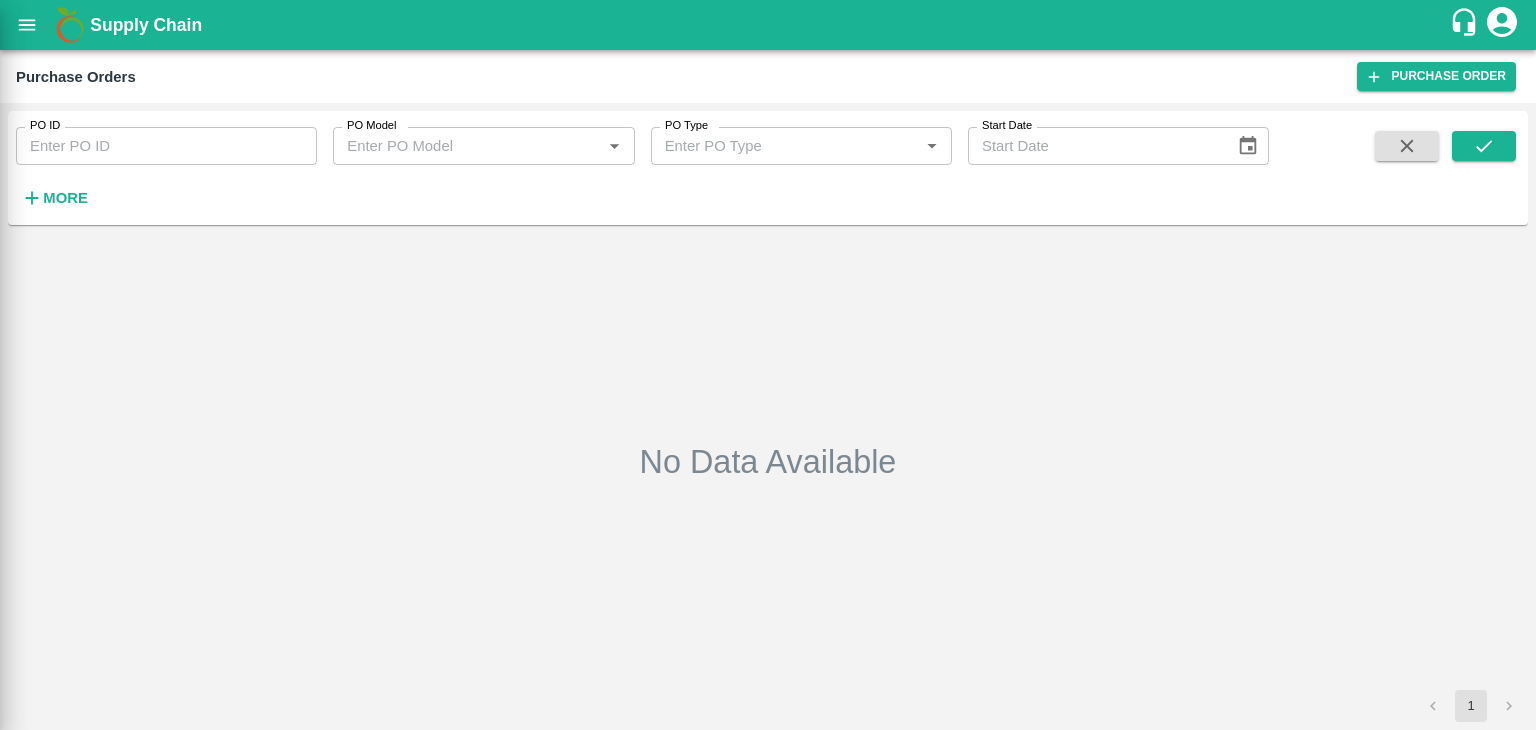 click at bounding box center [768, 365] 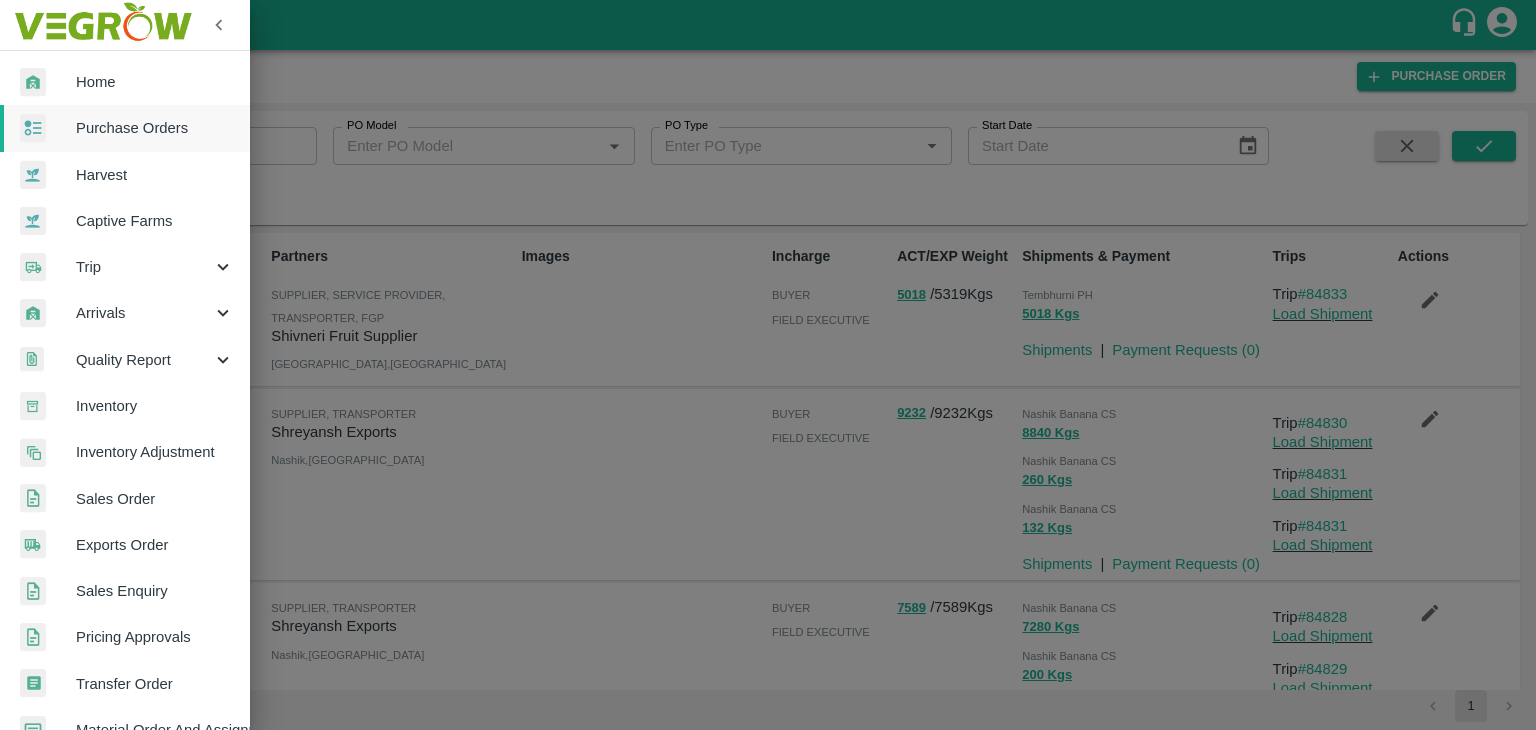 click at bounding box center [768, 365] 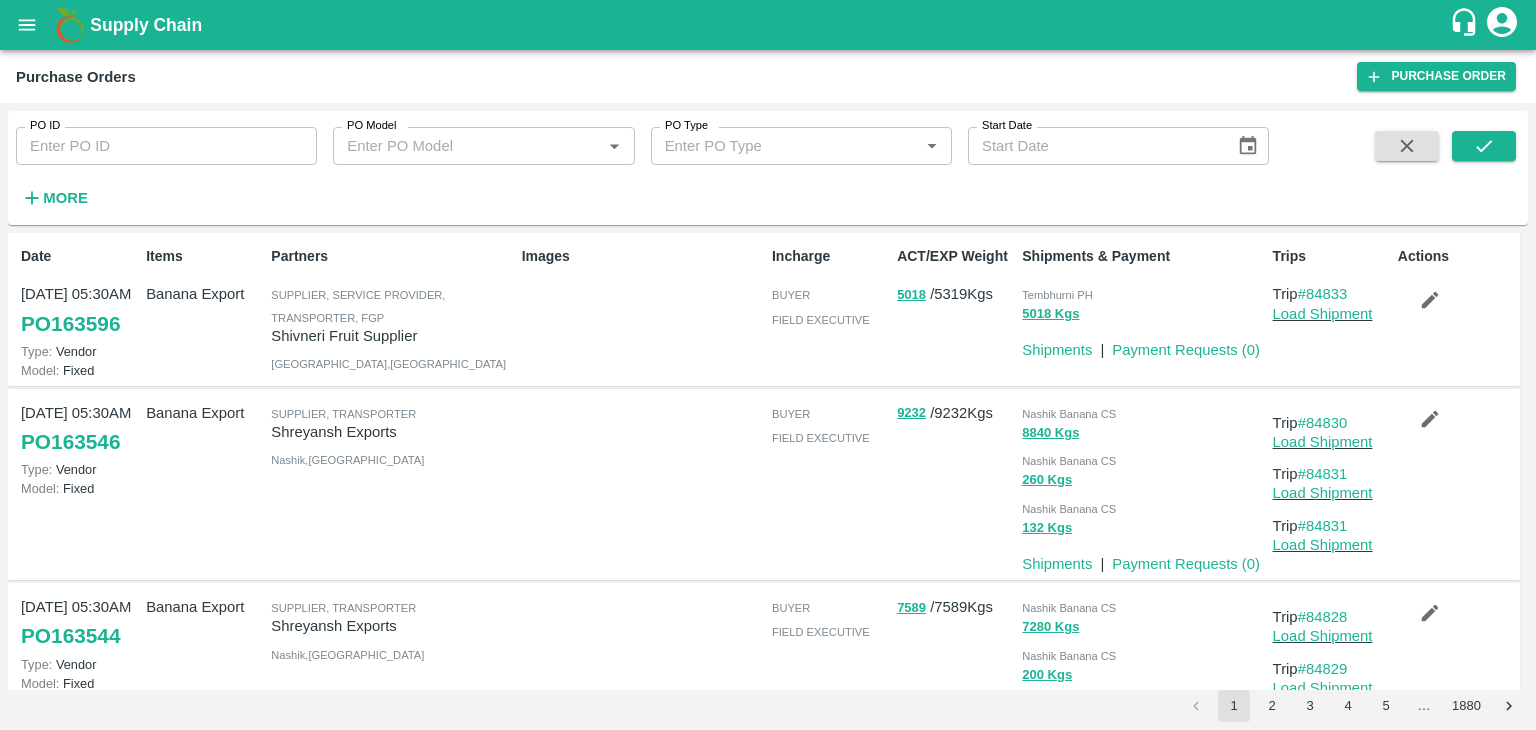 click on "PO ID" at bounding box center [166, 146] 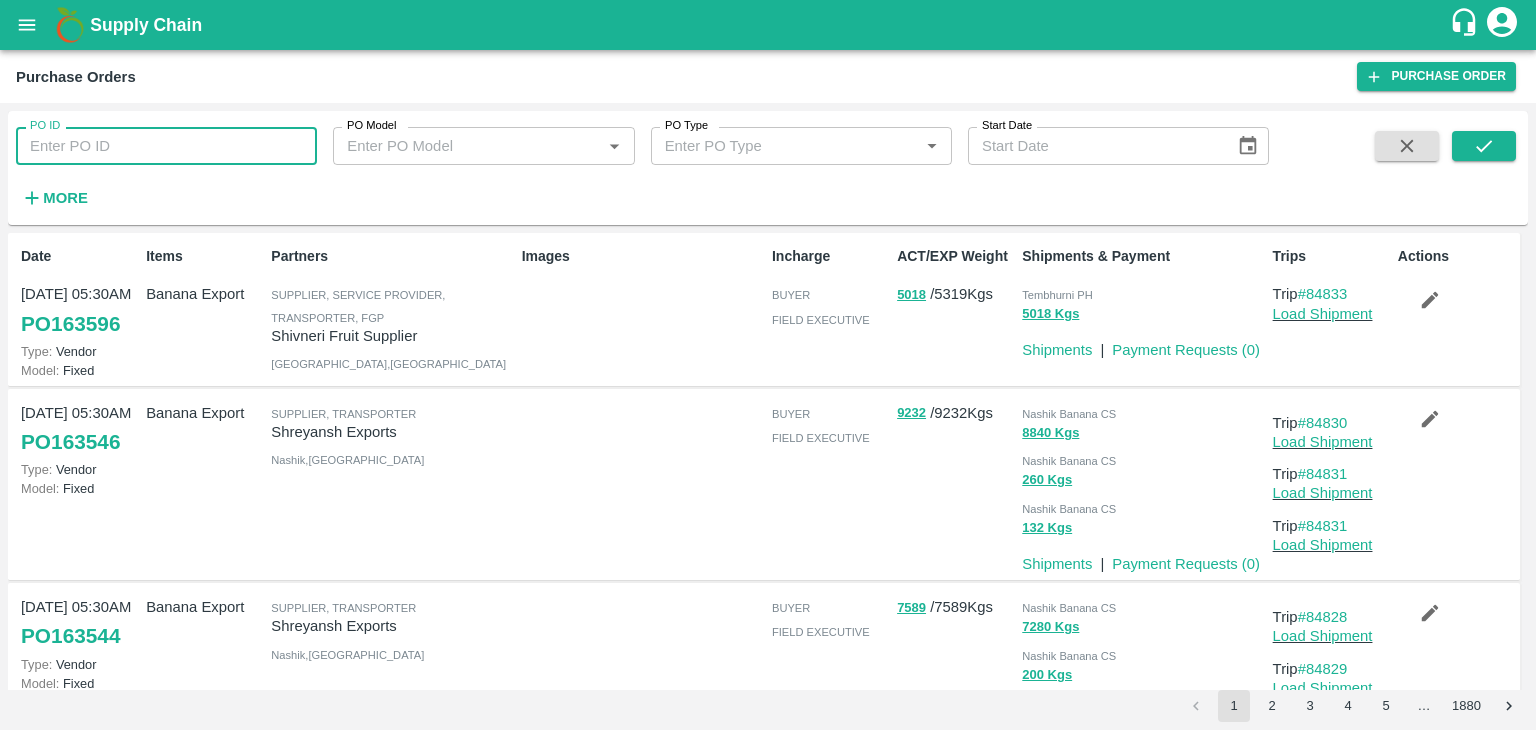 paste on "163301" 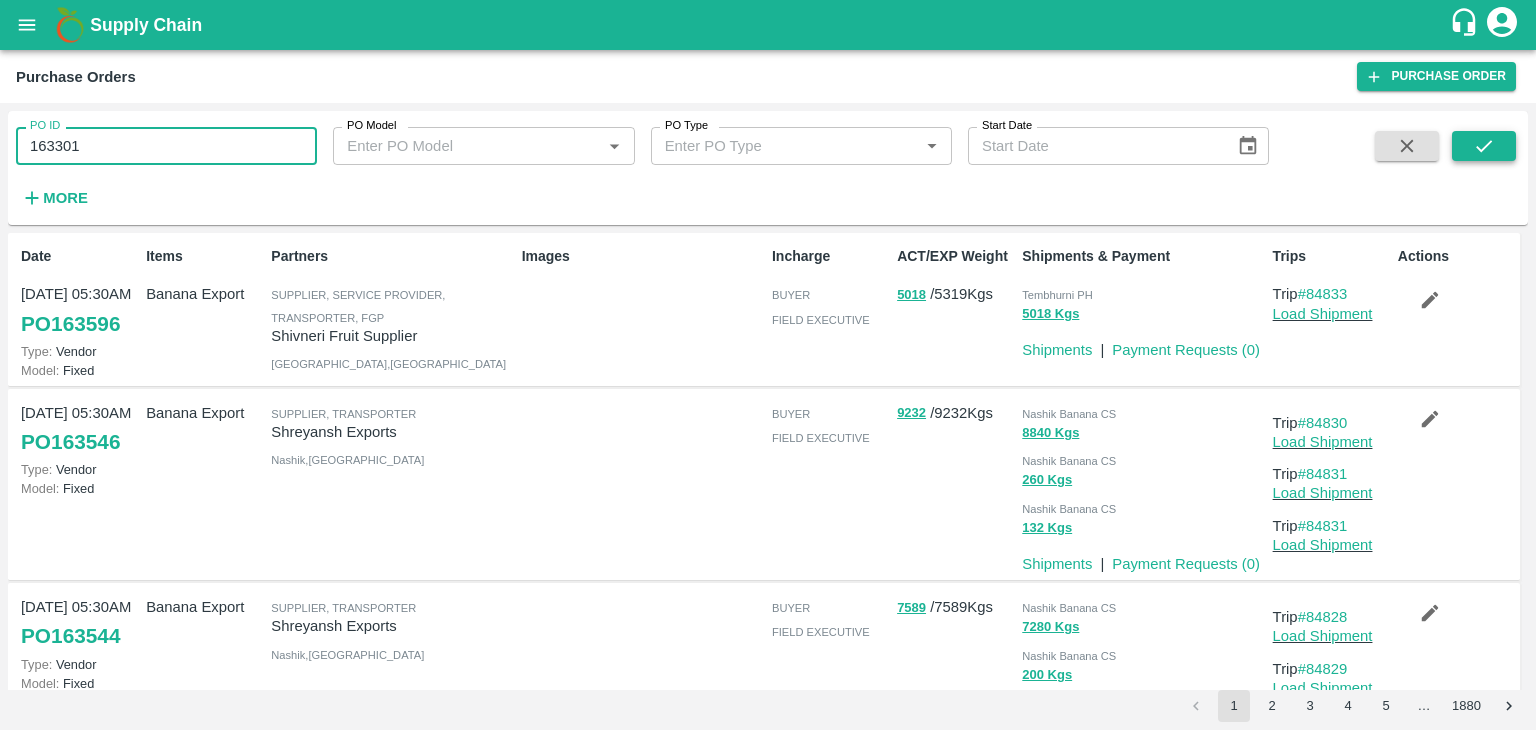 type on "163301" 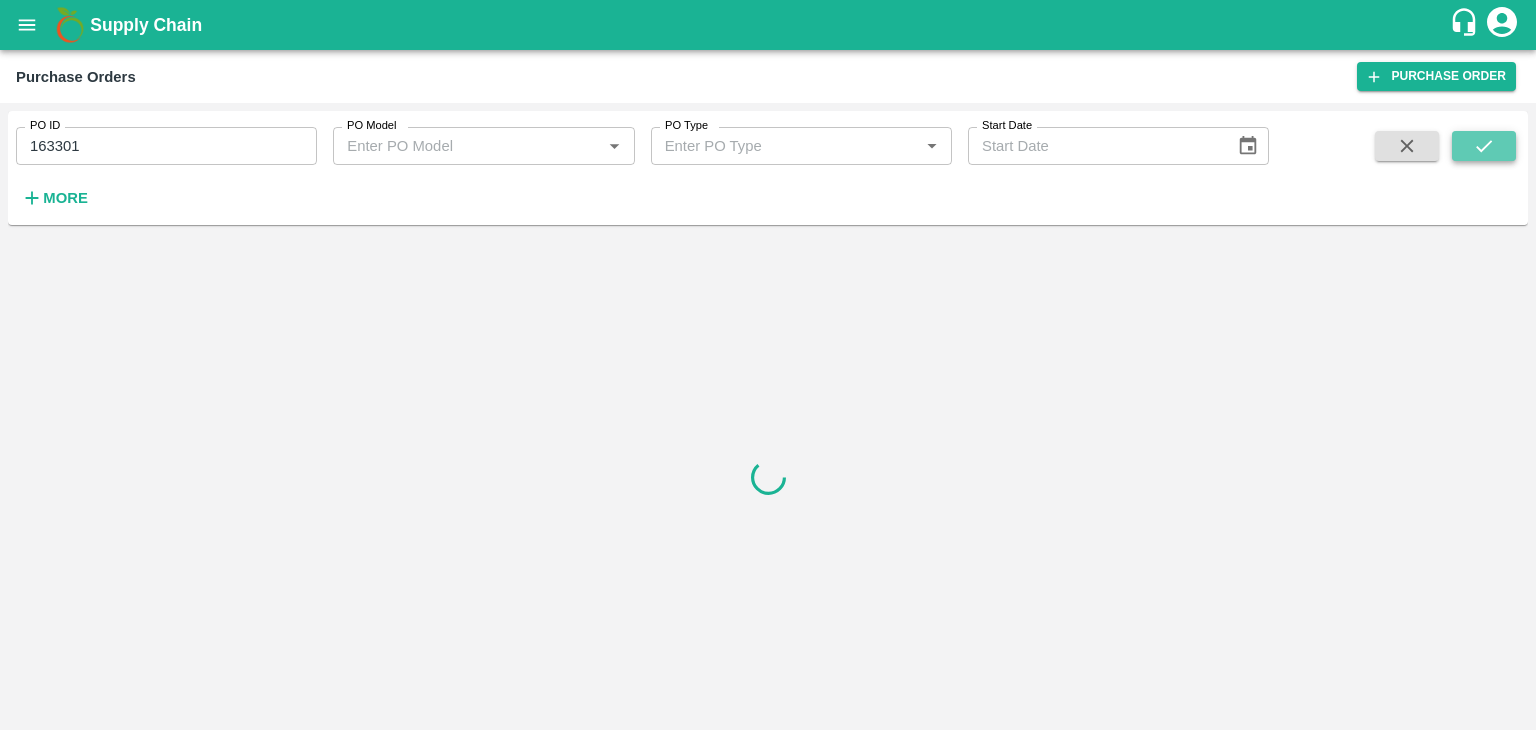 click at bounding box center (1484, 146) 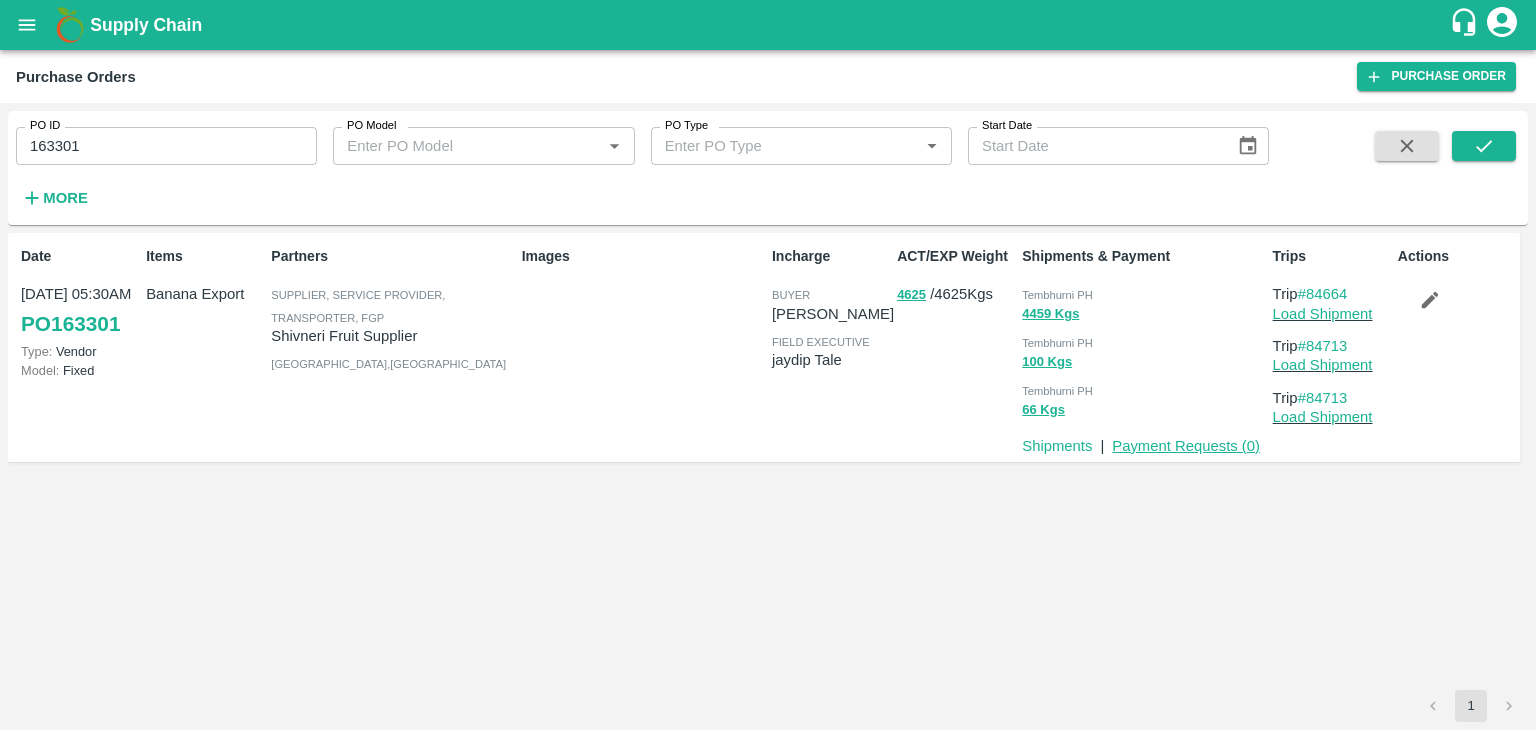 click on "Payment Requests ( 0 )" at bounding box center [1186, 446] 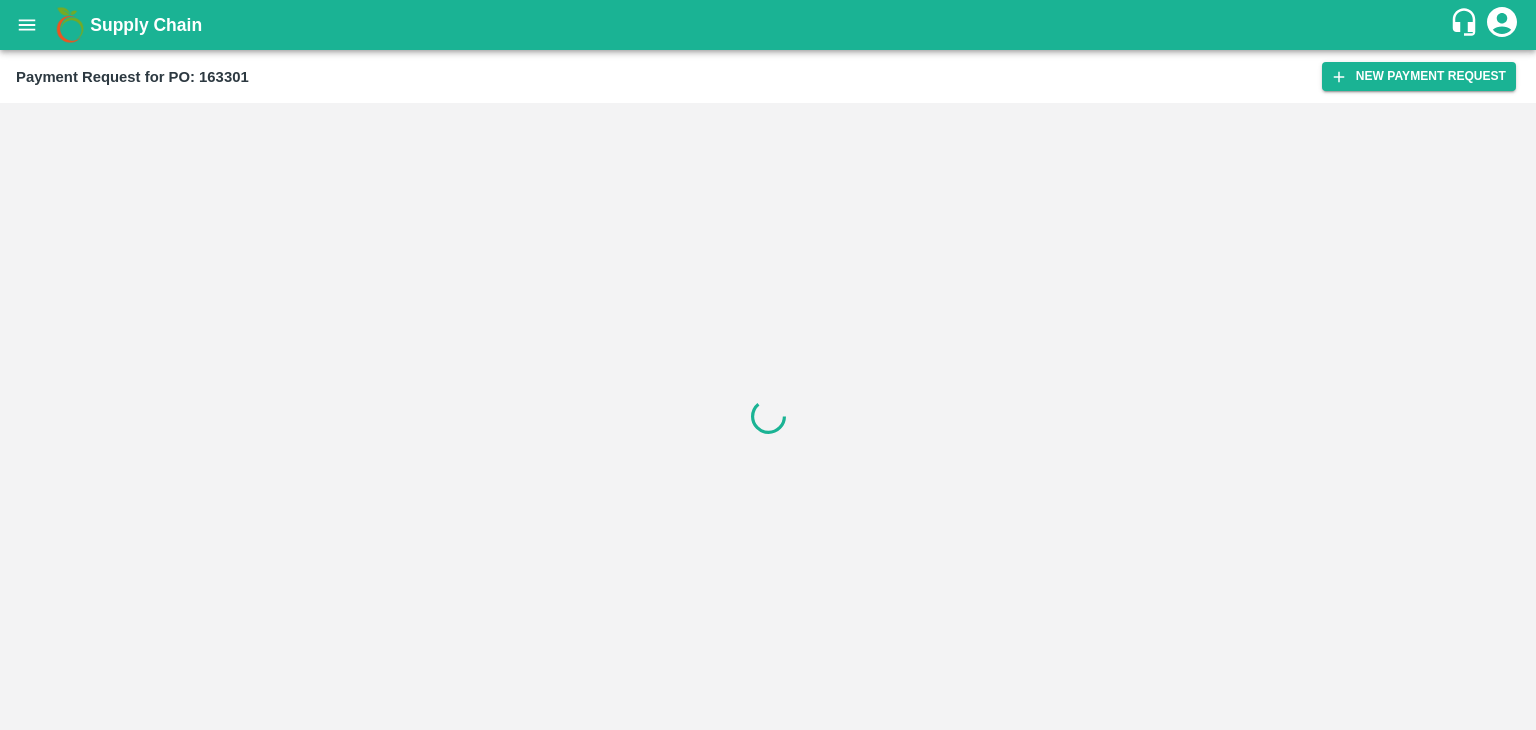 scroll, scrollTop: 0, scrollLeft: 0, axis: both 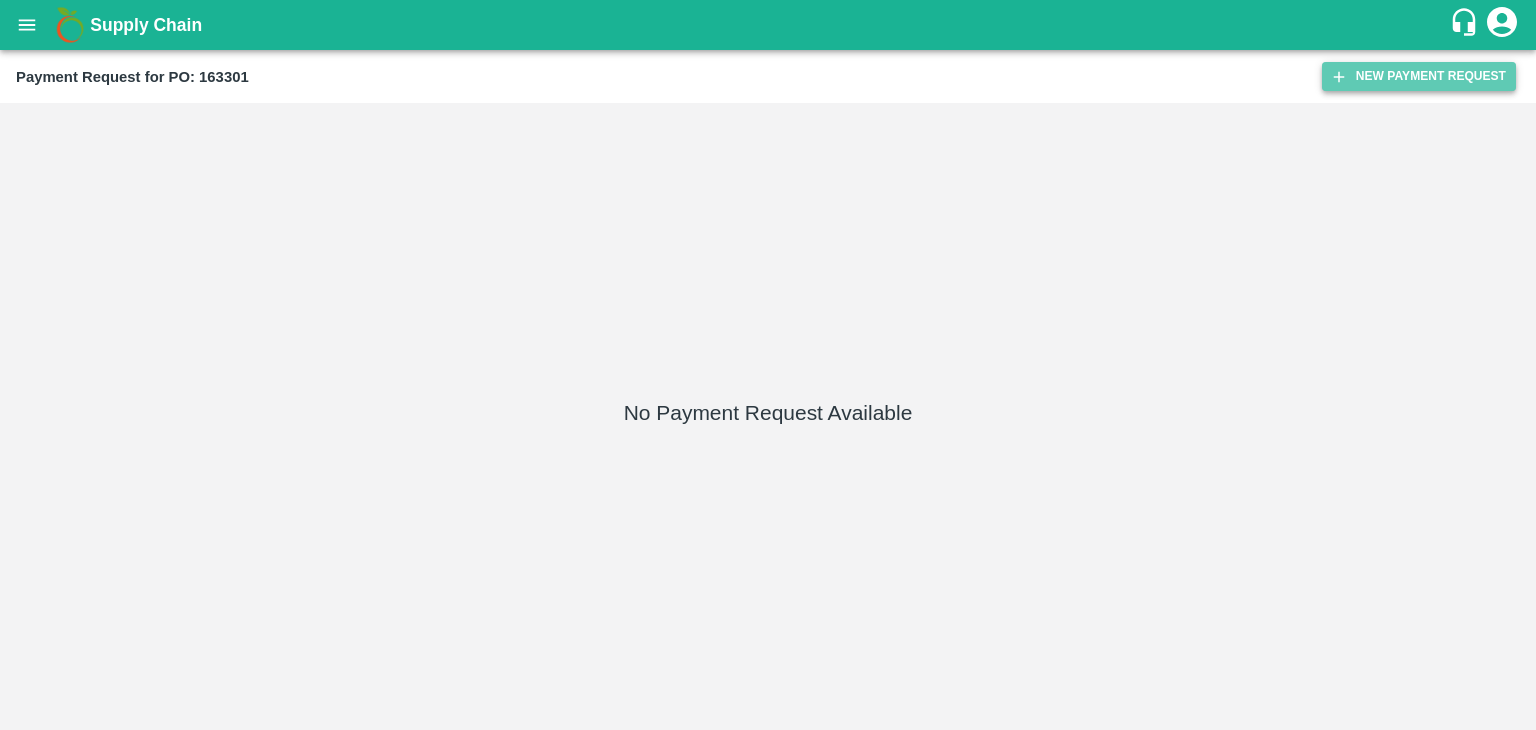 click on "New Payment Request" at bounding box center [1419, 76] 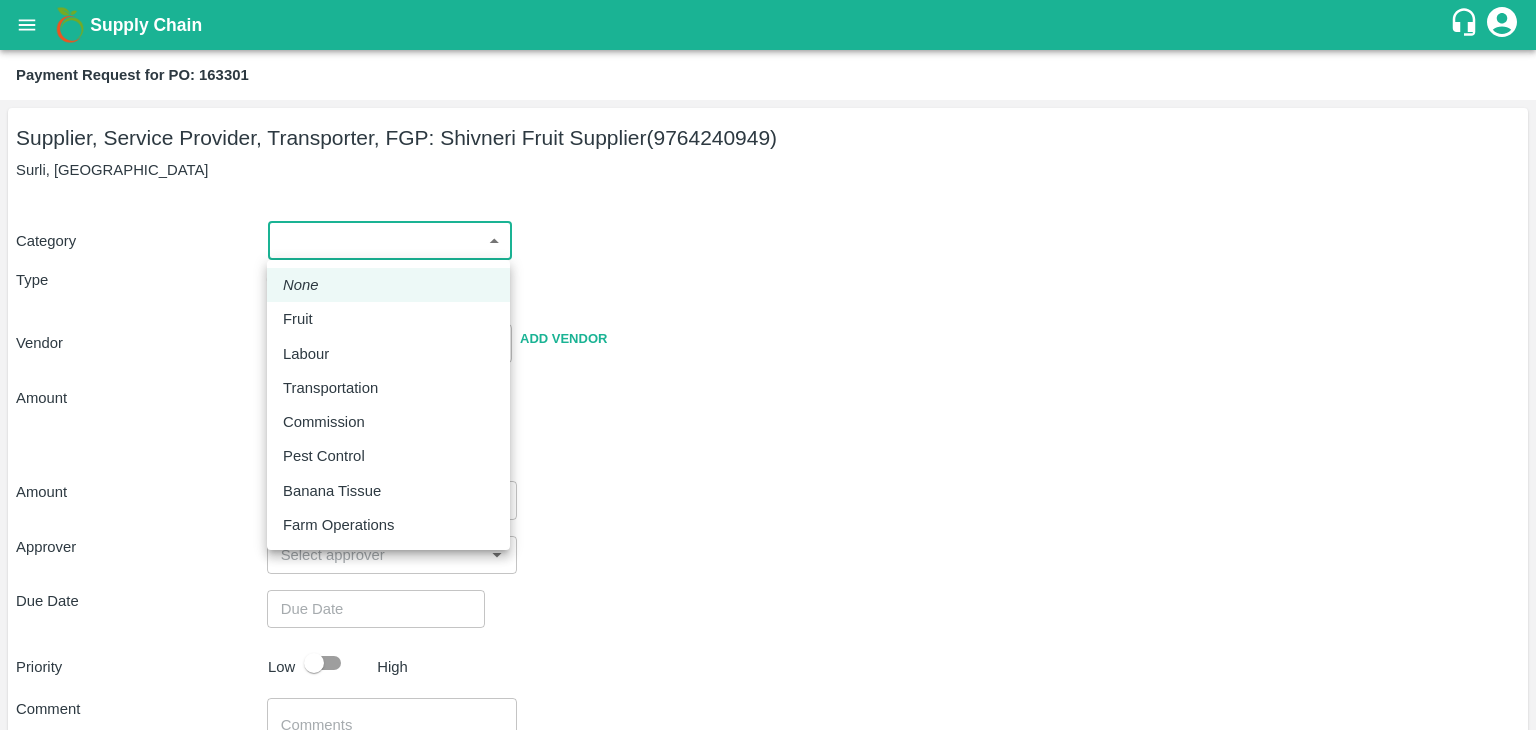 click on "Supply Chain Payment Request for PO: 163301 Supplier, Service Provider, Transporter, FGP:    Shivneri Fruit Supplier  (9764240949) Surli, [GEOGRAPHIC_DATA] Category ​ ​ Type Advance Bill Vendor ​ Add Vendor Amount Total value Per Kg ​ Amount ​ Approver ​ Due Date ​  Priority  Low  High Comment x ​ Attach bill Cancel Save Tembhurni PH Nashik CC Shahada Banana Export PH Savda Banana Export PH Nashik Banana CS [PERSON_NAME] Logout None Fruit Labour Transportation Commission Pest Control Banana Tissue Farm Operations" at bounding box center [768, 365] 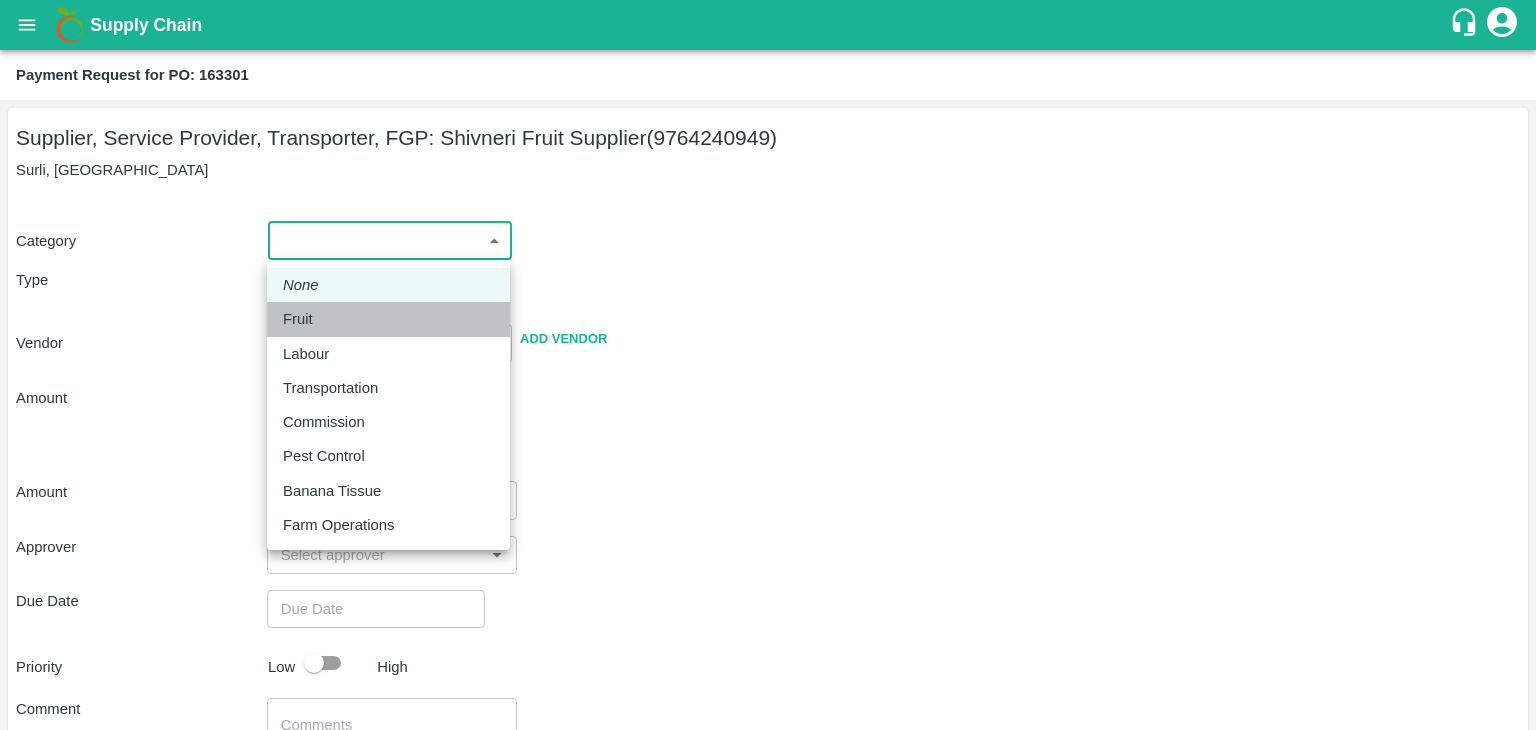click on "Fruit" at bounding box center (388, 319) 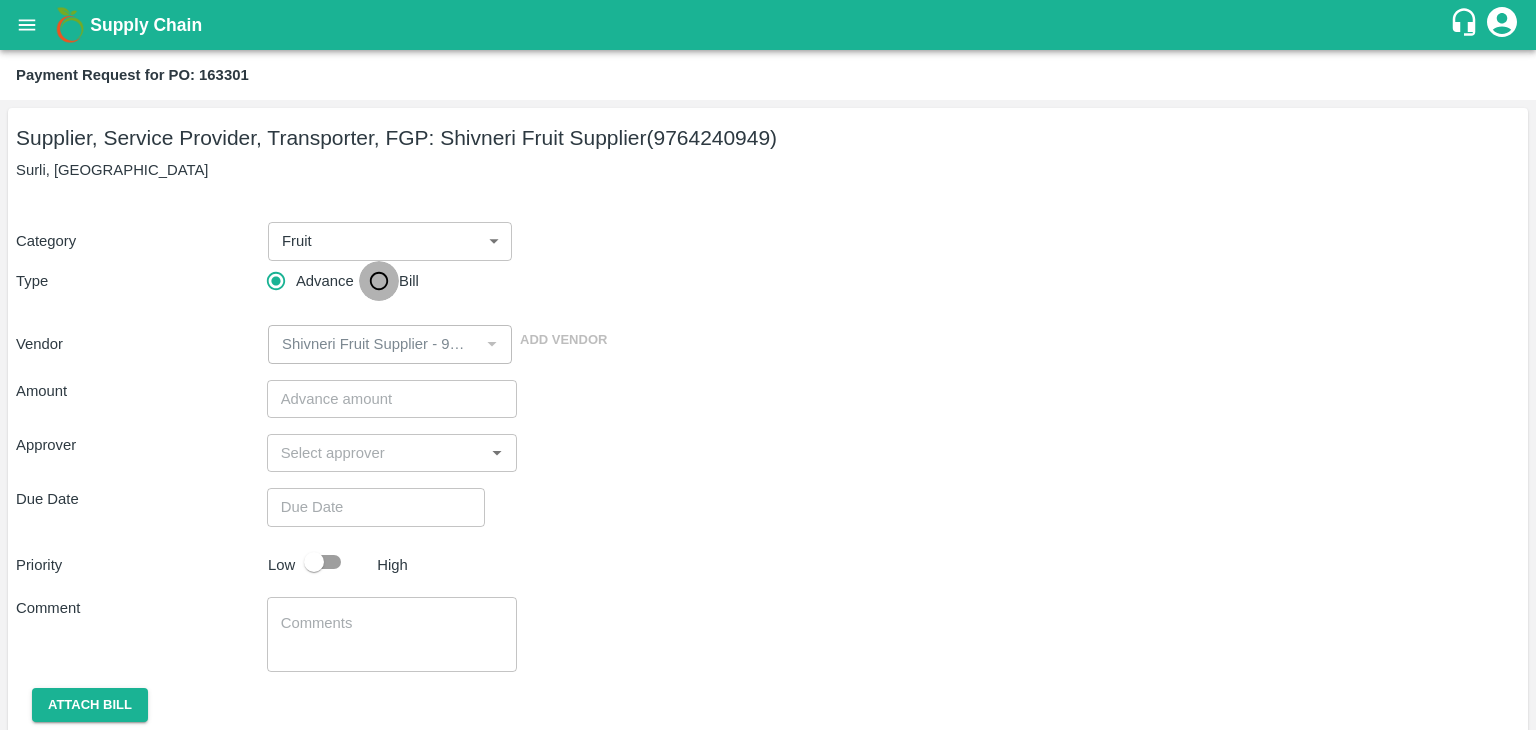 click on "Bill" at bounding box center [379, 281] 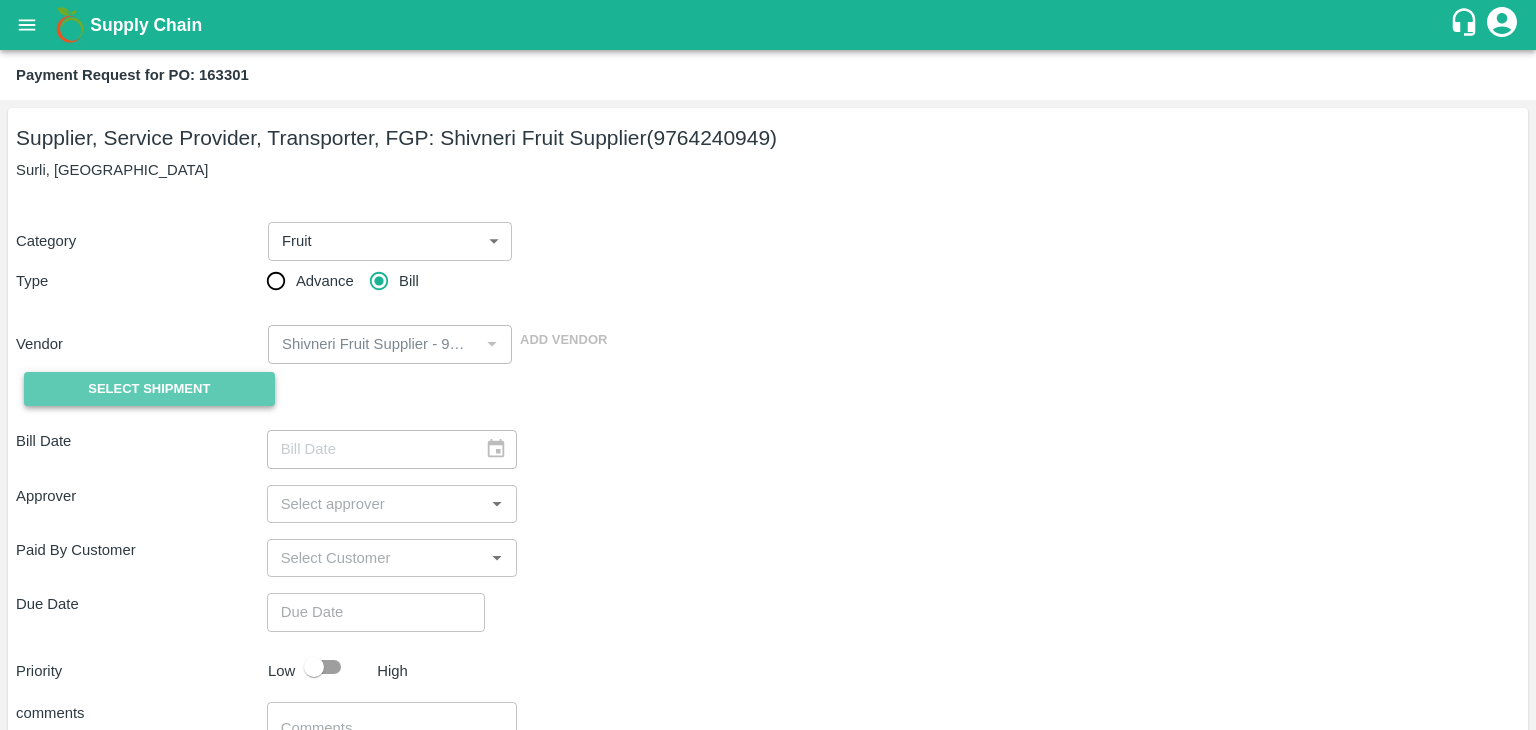 click on "Select Shipment" at bounding box center (149, 389) 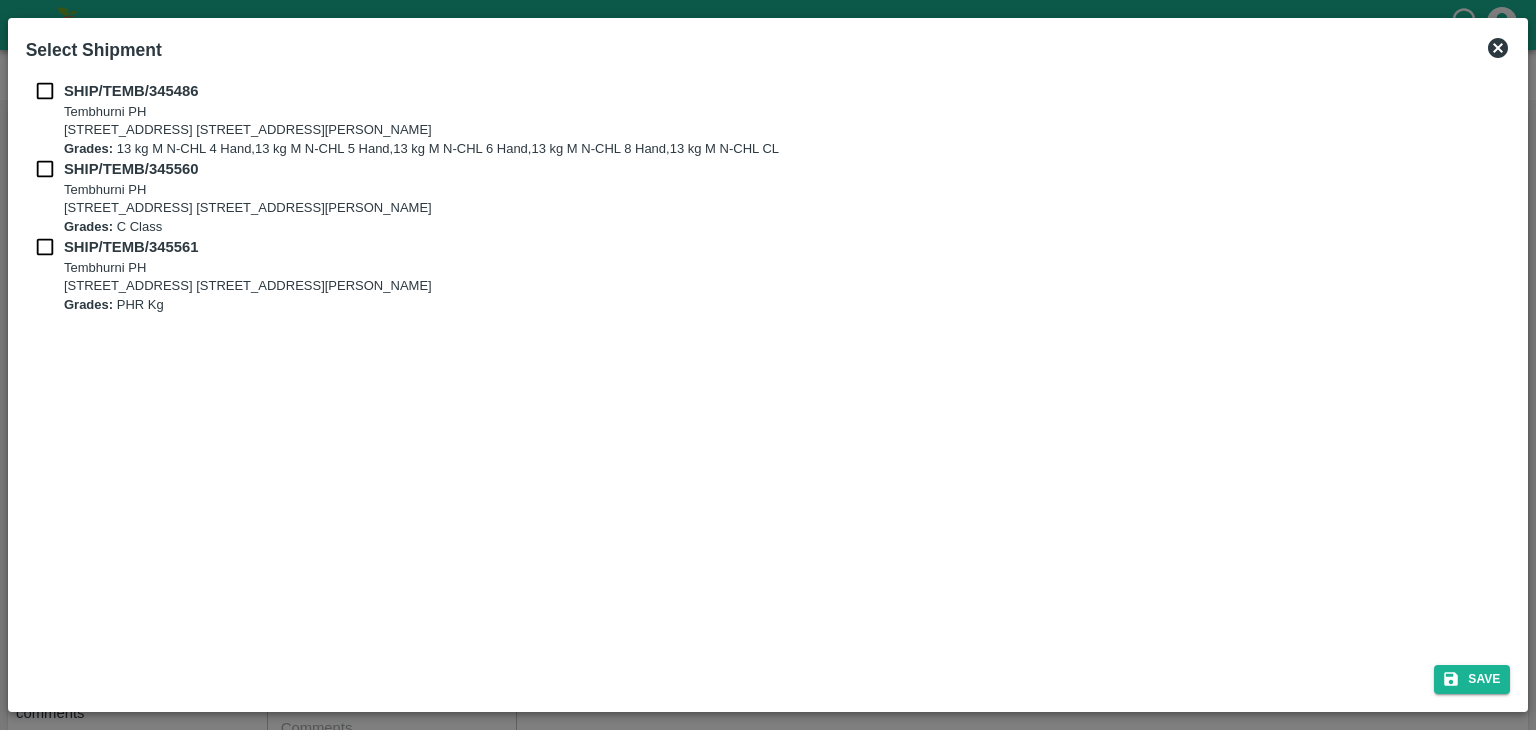 drag, startPoint x: 45, startPoint y: 77, endPoint x: 40, endPoint y: 96, distance: 19.646883 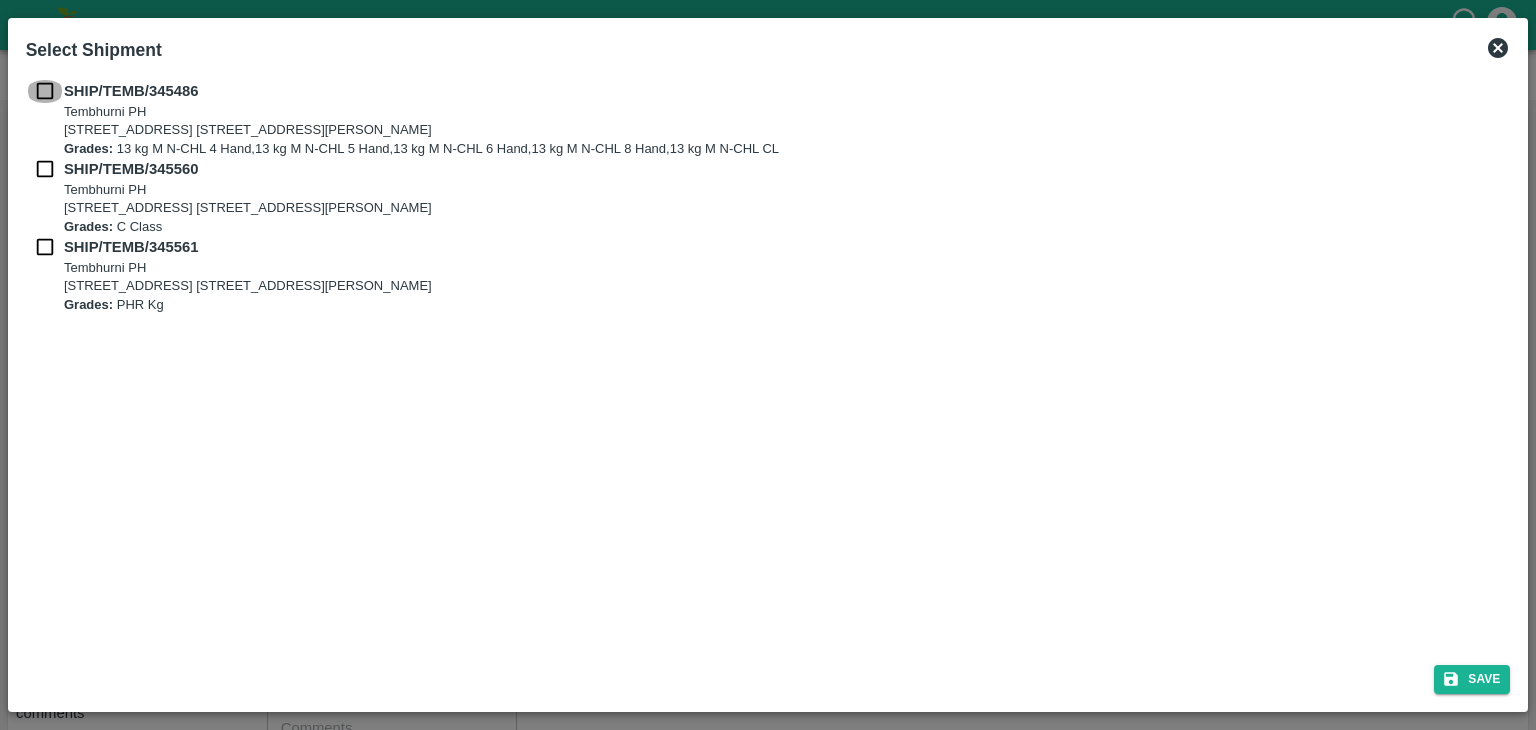 click at bounding box center [45, 91] 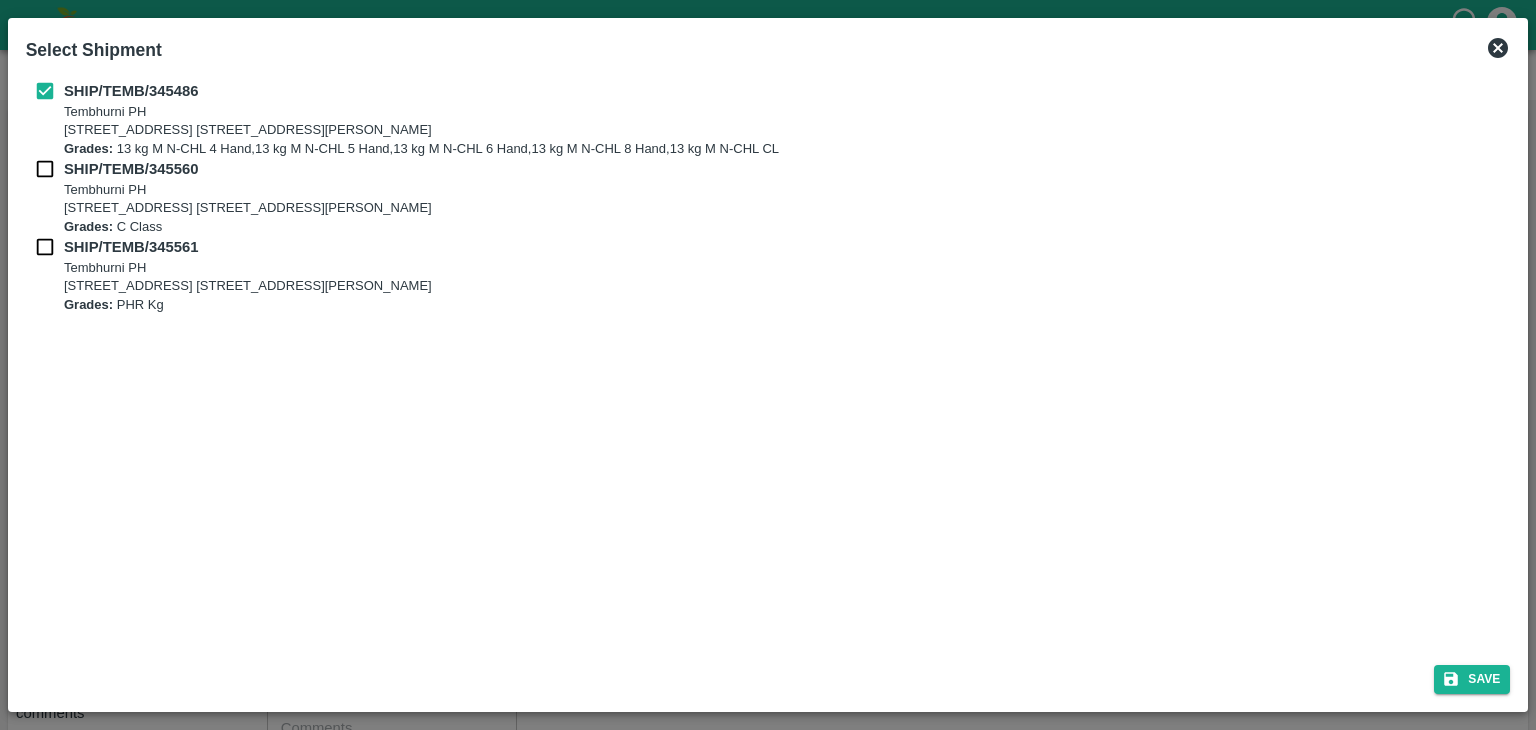 click on "SHIP/TEMB/345560 Tembhurni PH Tembhurni PH 205, PLOT NO. E-5, YASHSHREE INDUSTRIES, M.I.D.C., A/P TEMBHURANI TAL MADHA, Solapur, Maharashtra, 413211, India Grades:   C Class" at bounding box center [768, 197] 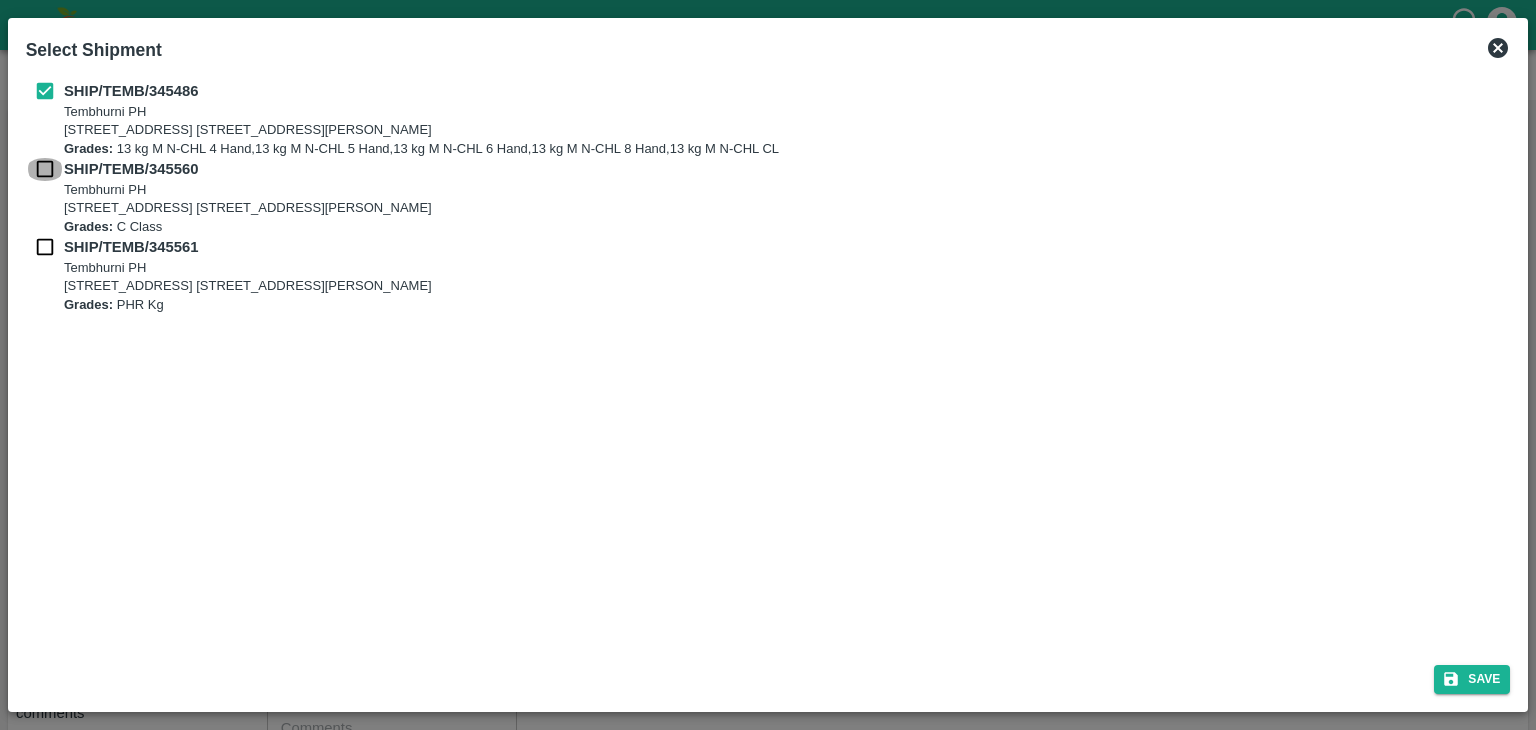 click at bounding box center [45, 169] 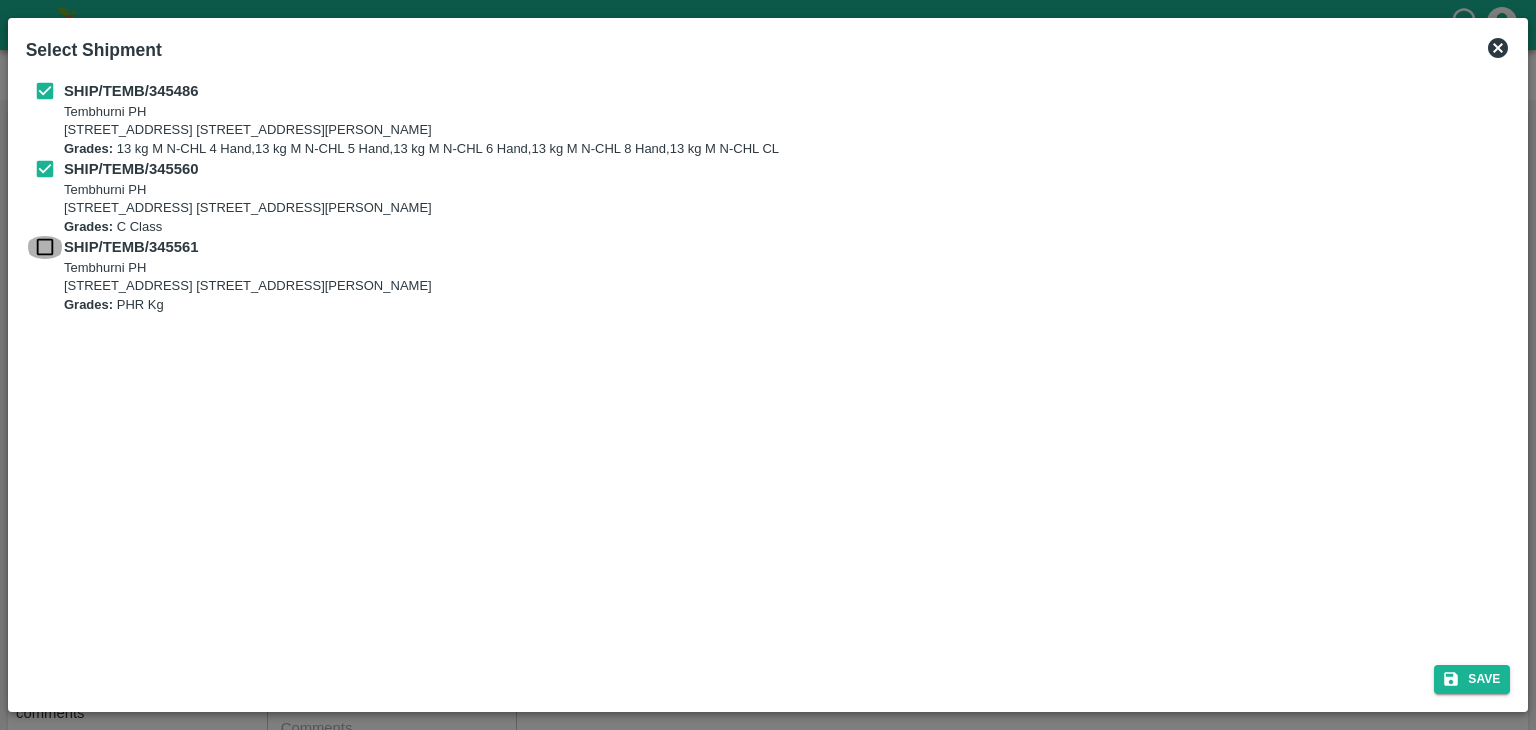 click at bounding box center [45, 247] 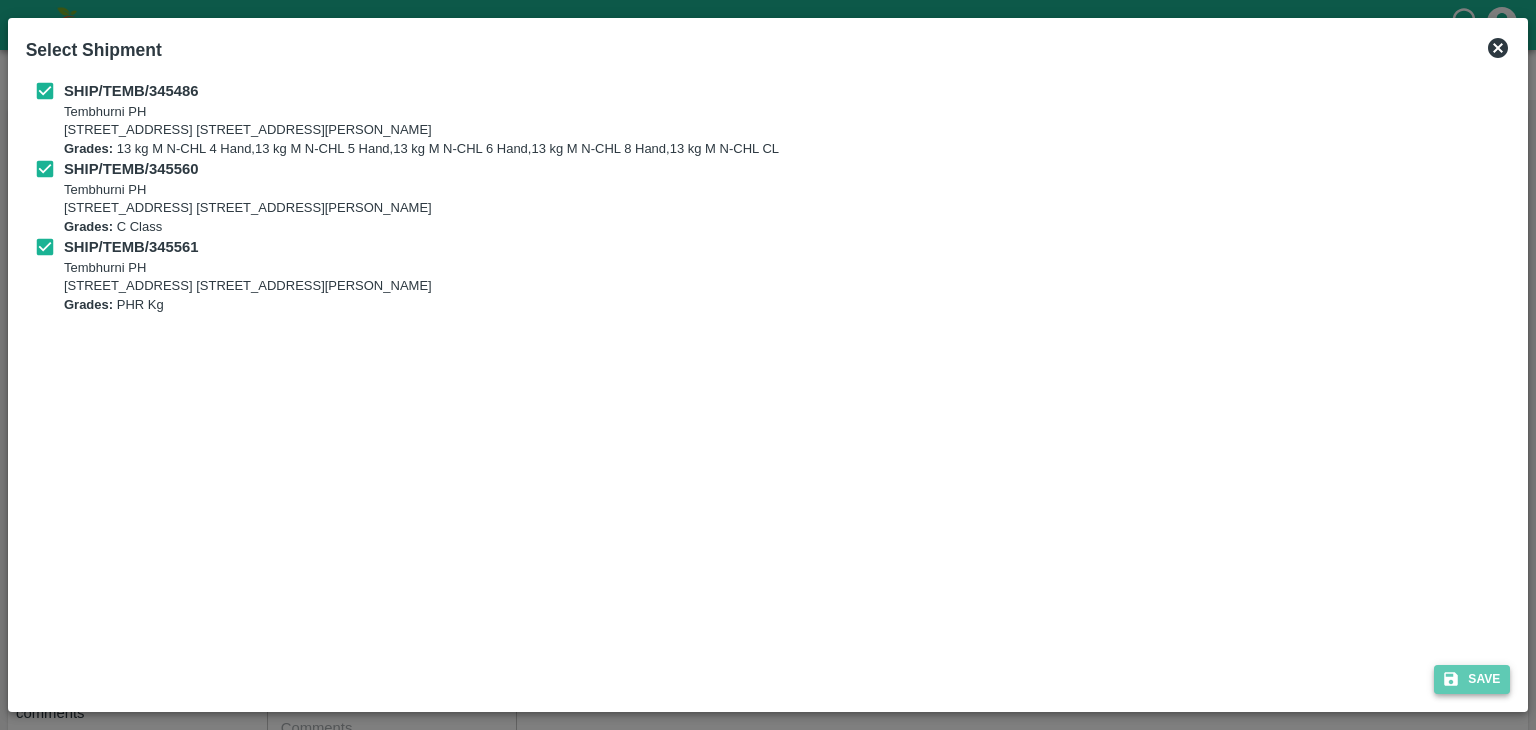 click on "Save" at bounding box center [1472, 679] 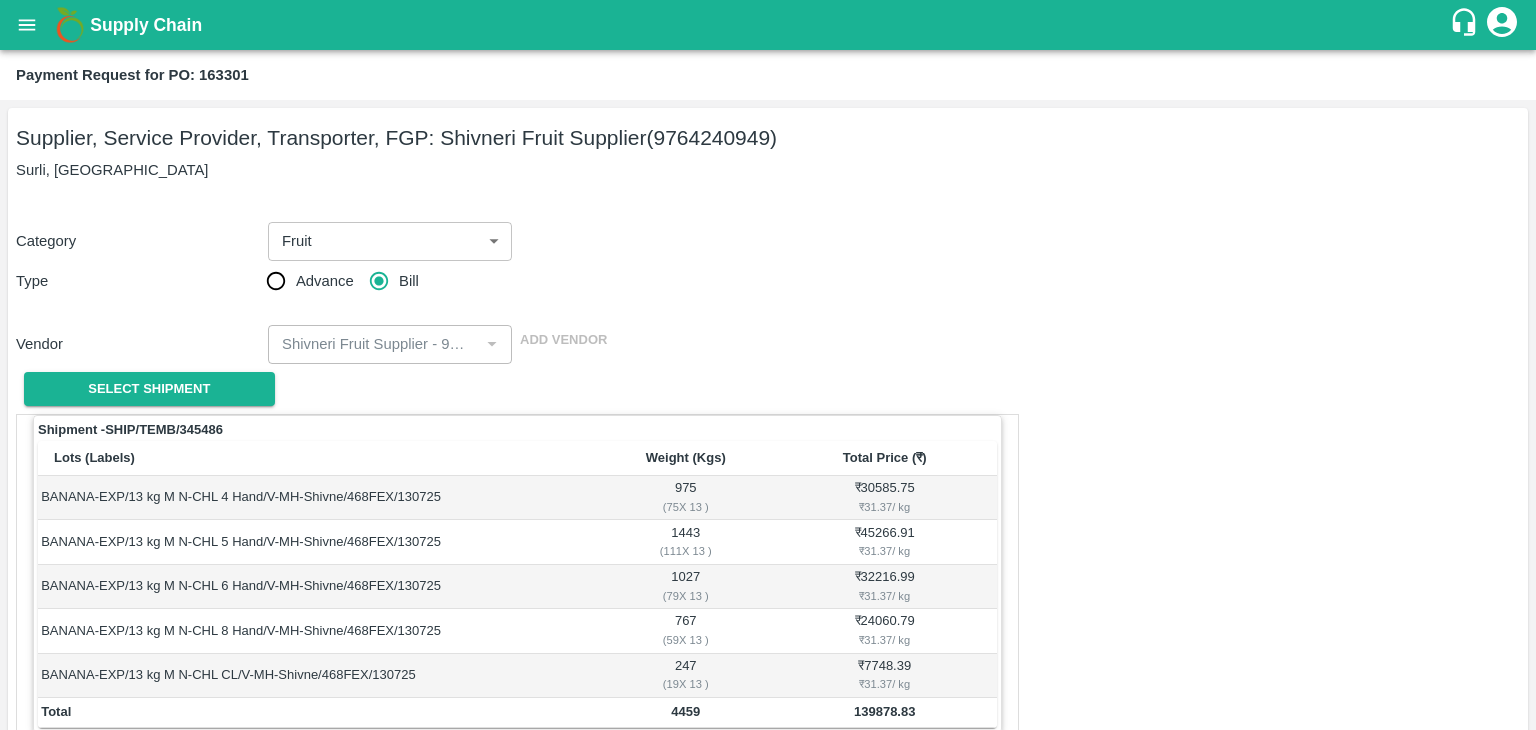 scroll, scrollTop: 980, scrollLeft: 0, axis: vertical 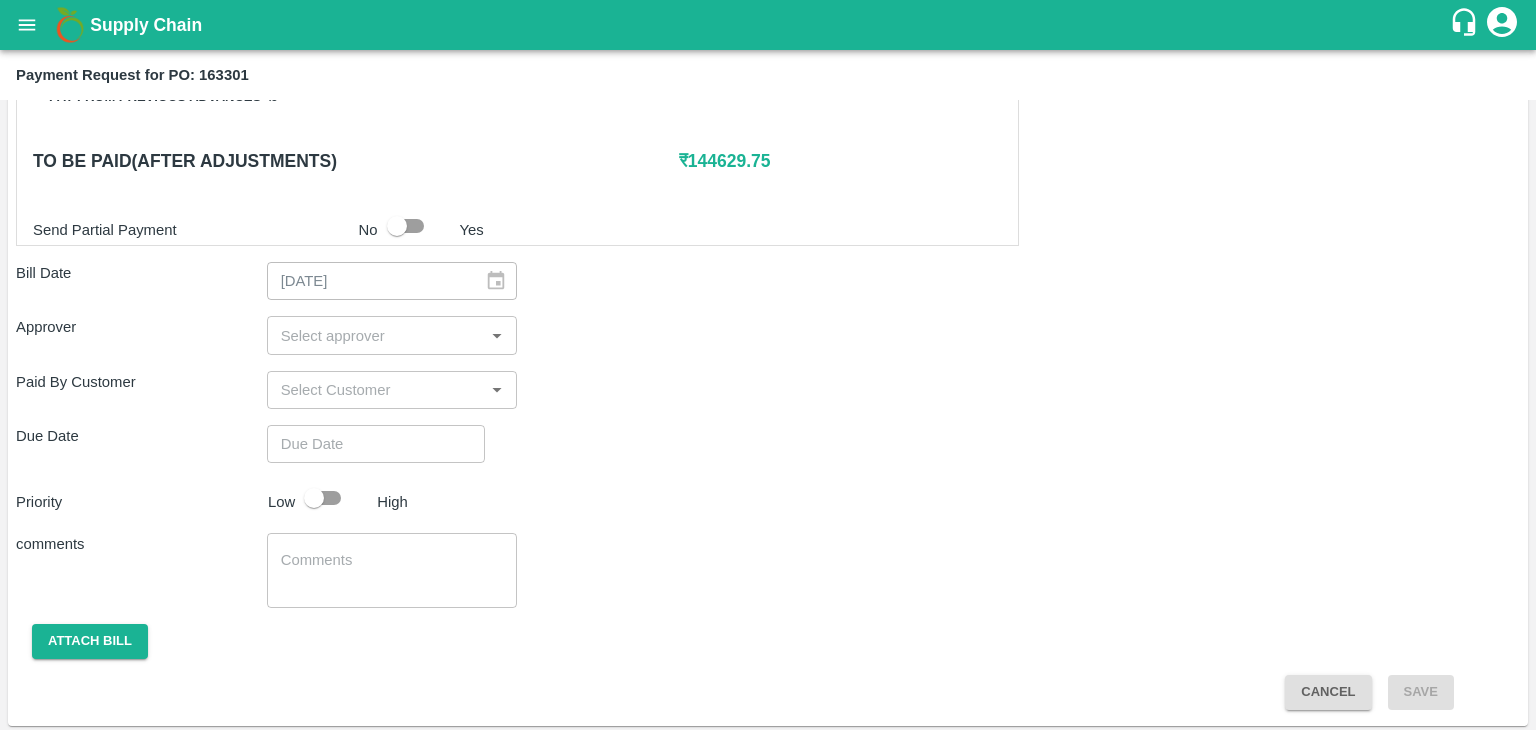 click at bounding box center (376, 335) 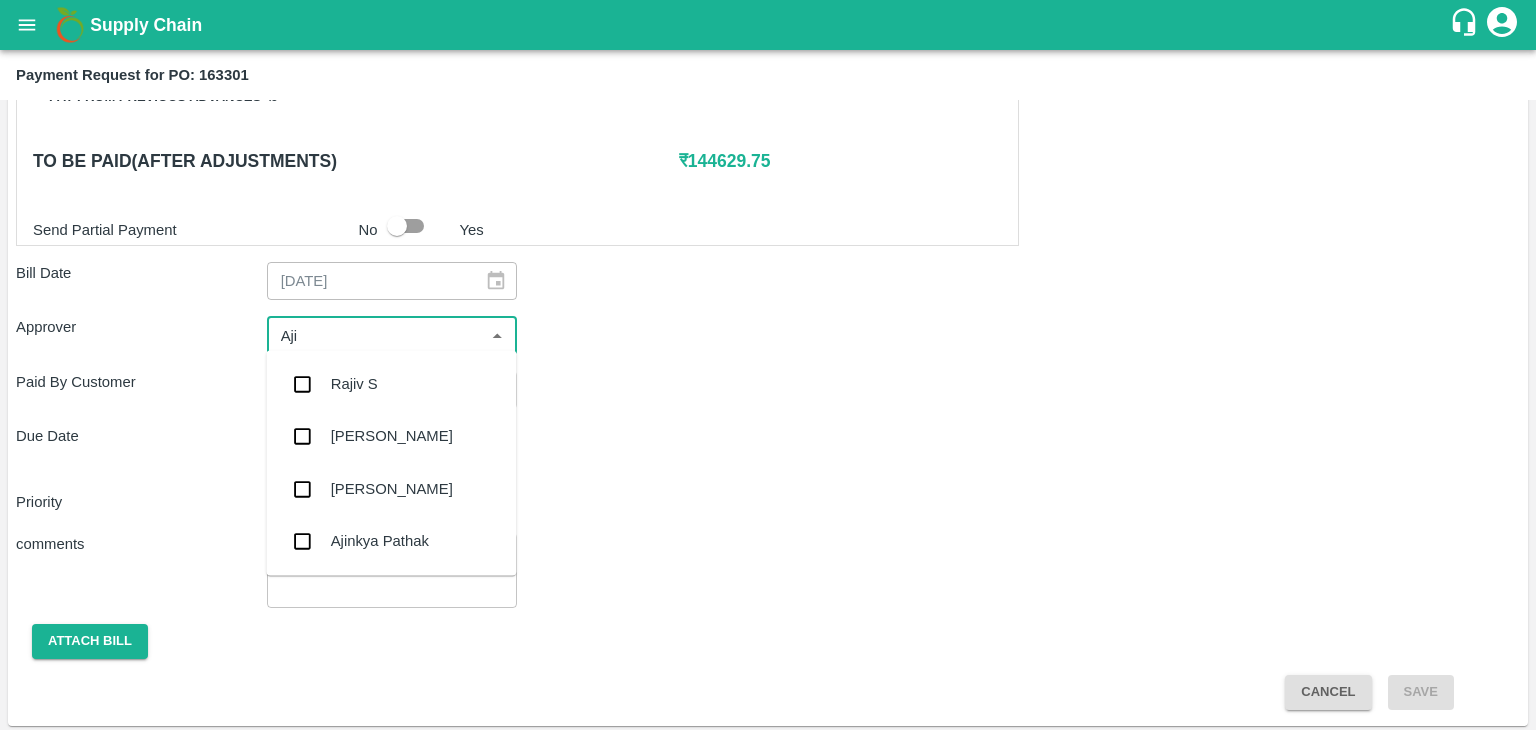 type on "Ajit" 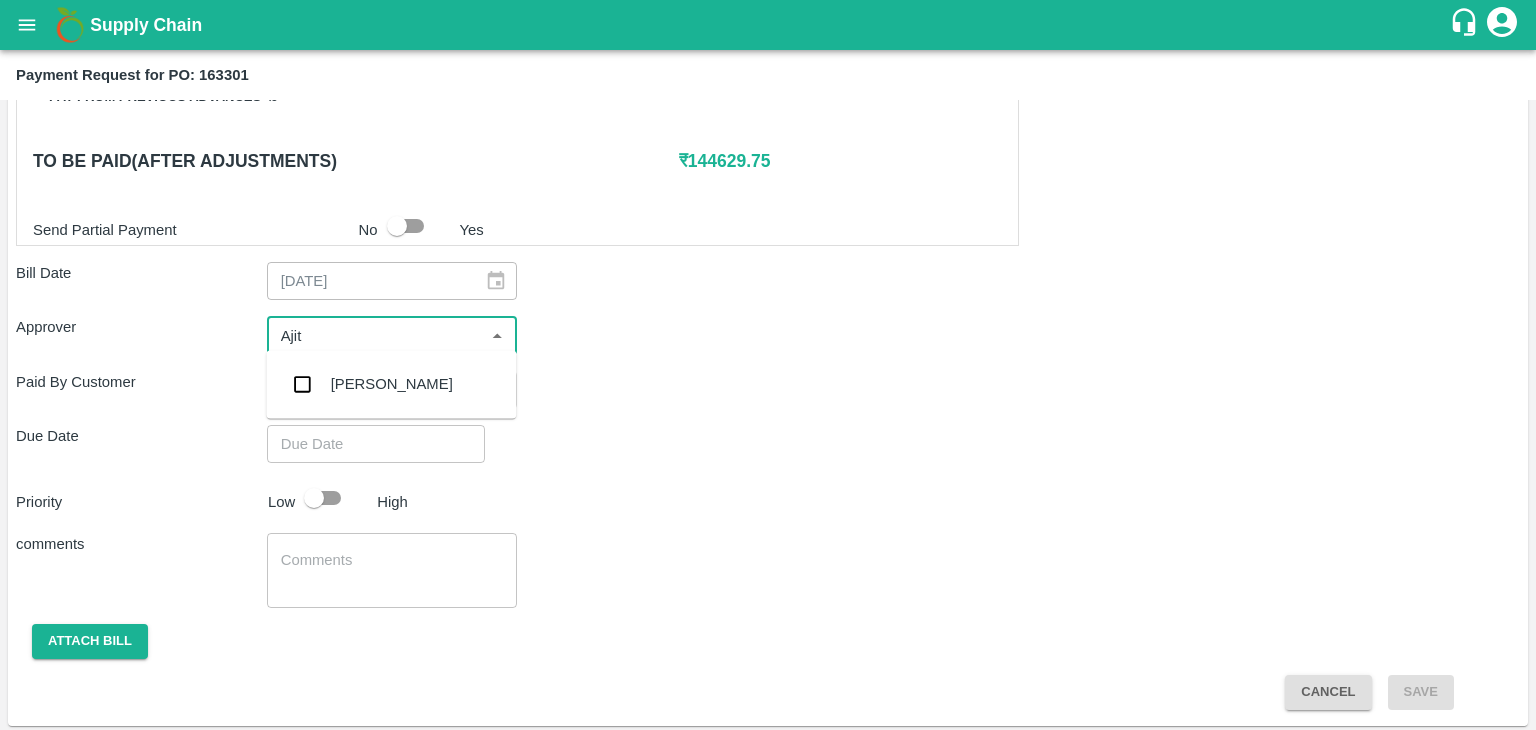 click on "[PERSON_NAME]" at bounding box center (392, 384) 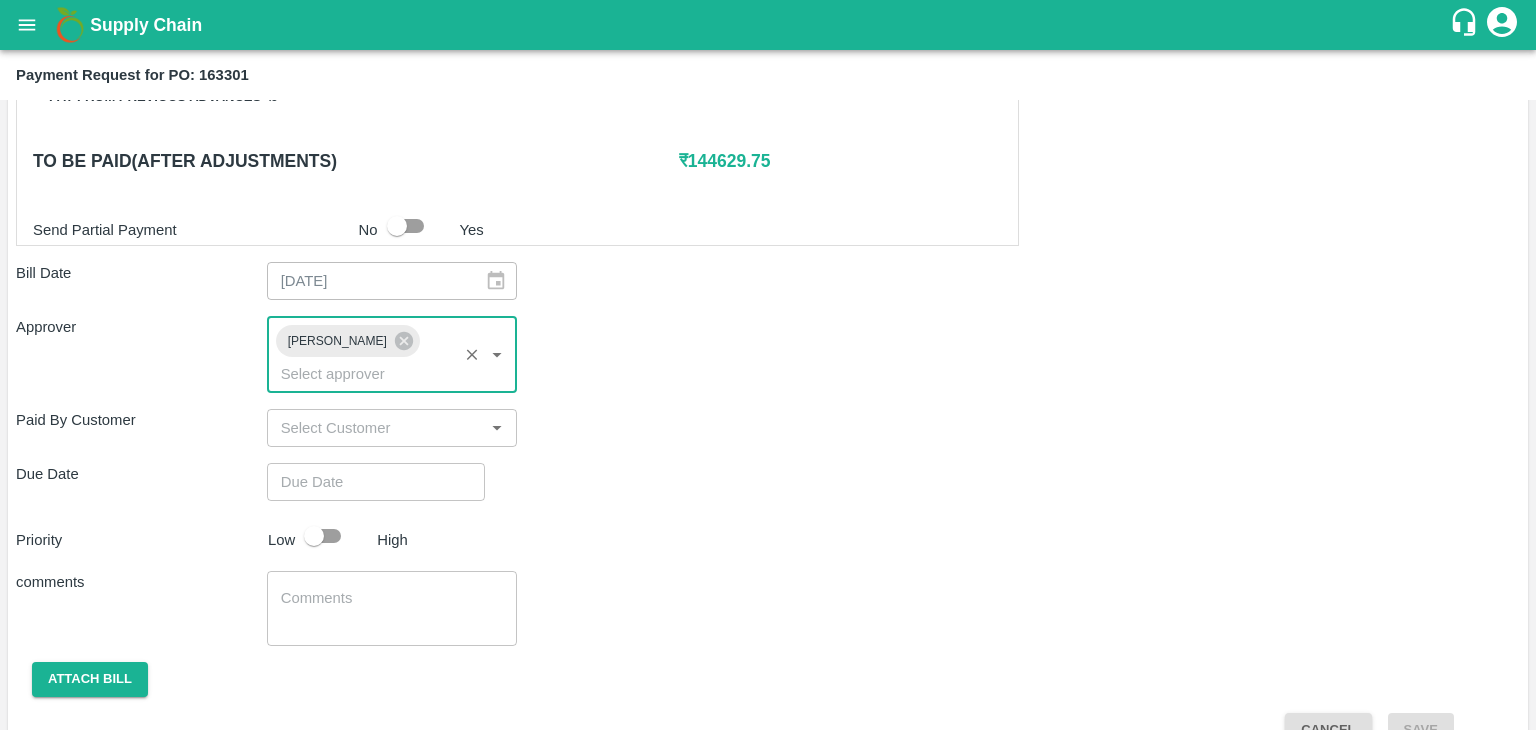 type on "DD/MM/YYYY hh:mm aa" 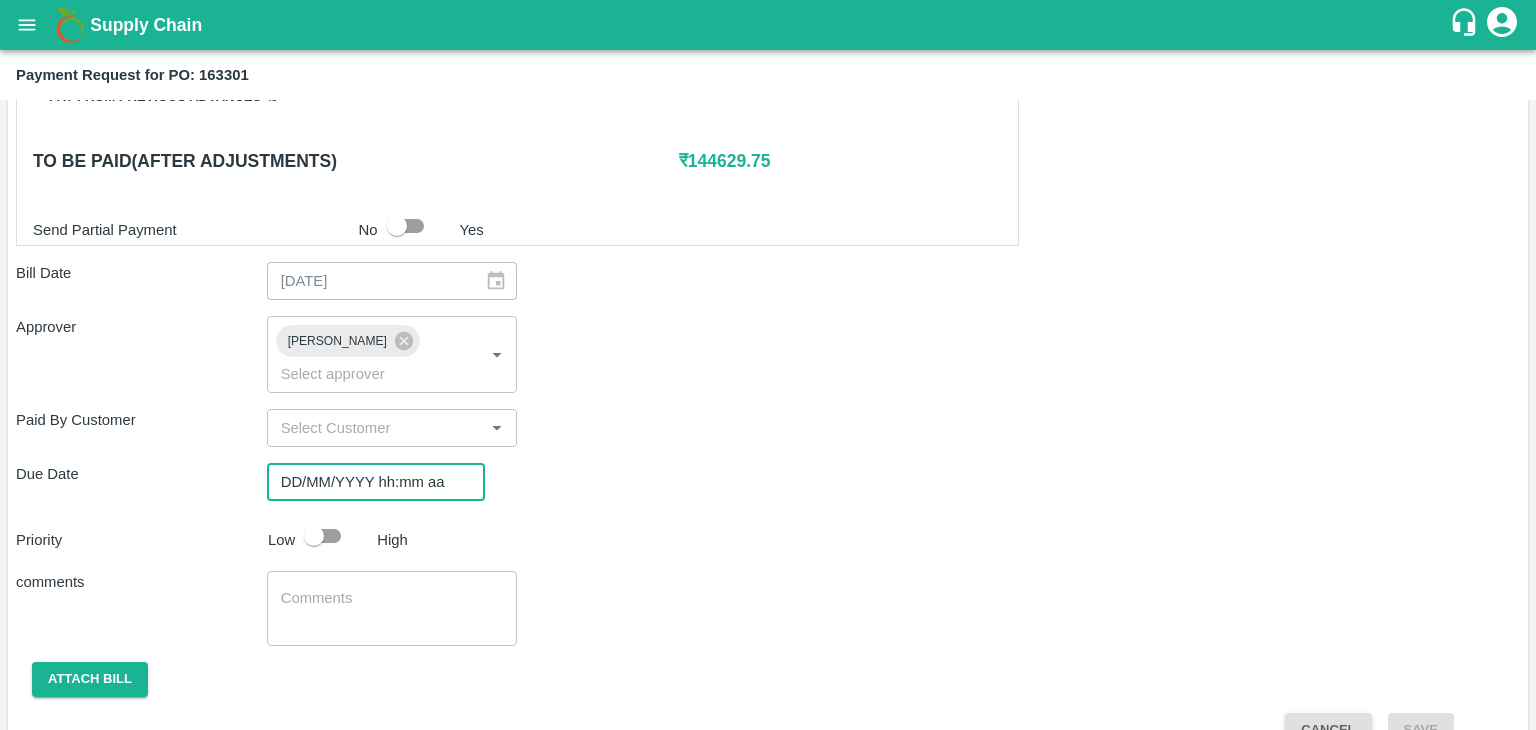 click on "DD/MM/YYYY hh:mm aa" at bounding box center [369, 482] 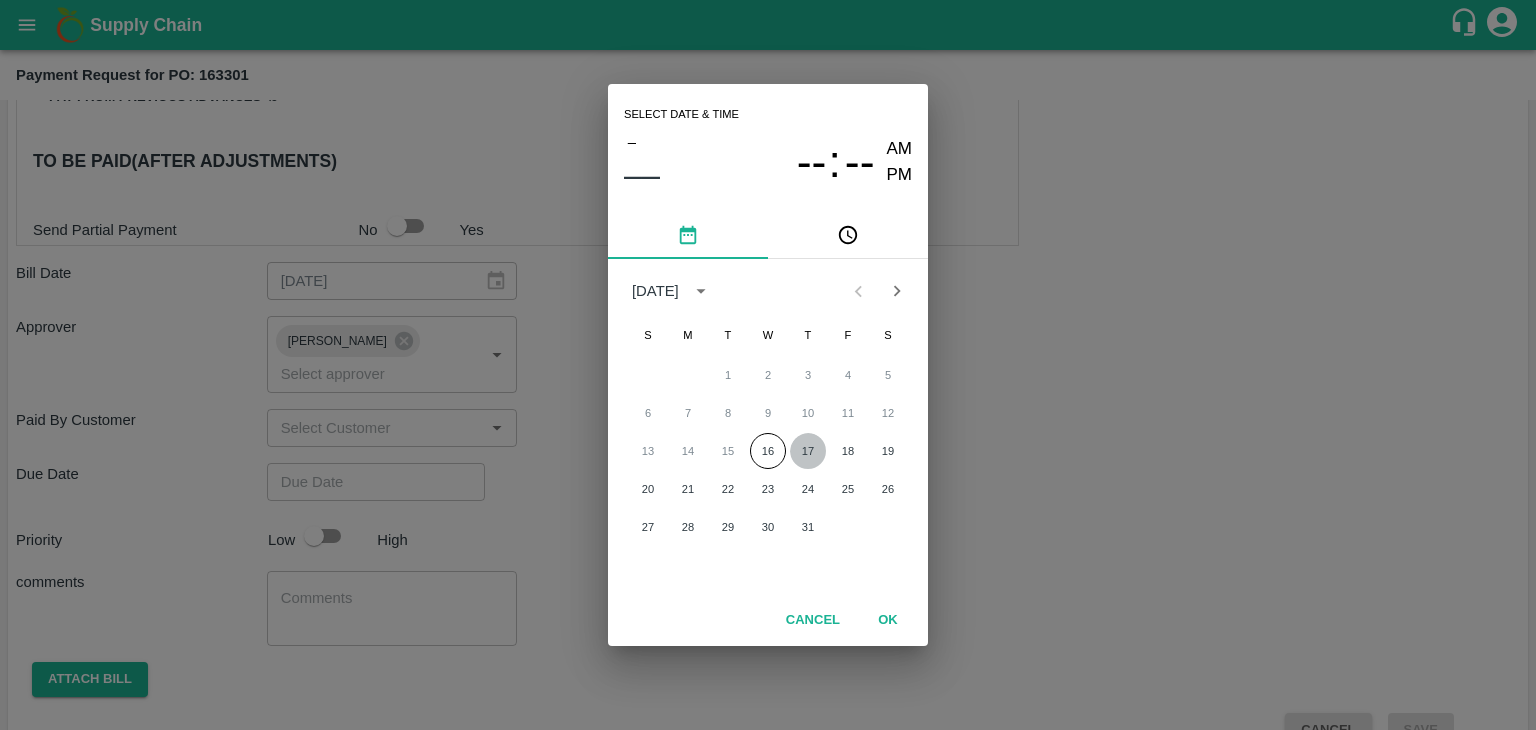 click on "17" at bounding box center (808, 451) 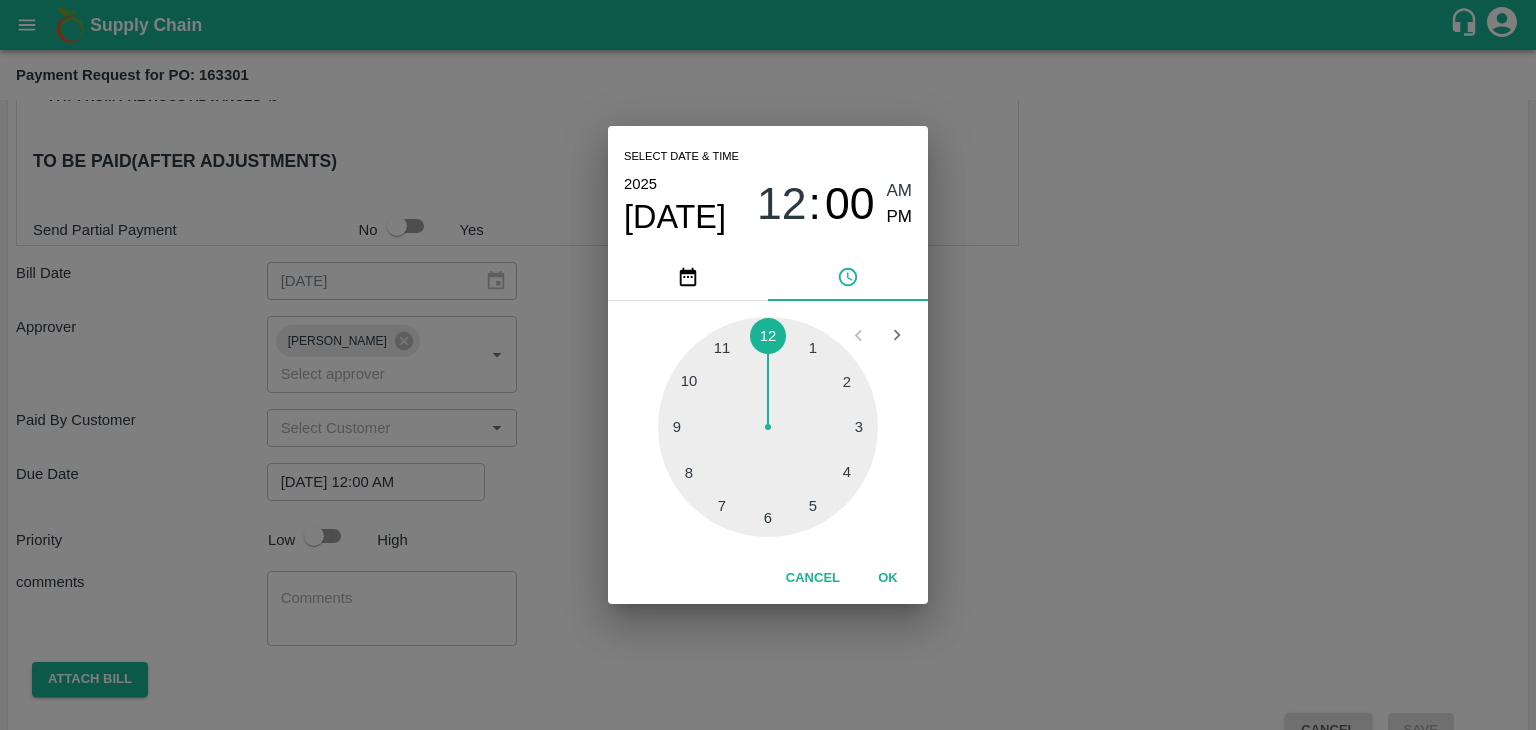 click on "OK" at bounding box center (888, 578) 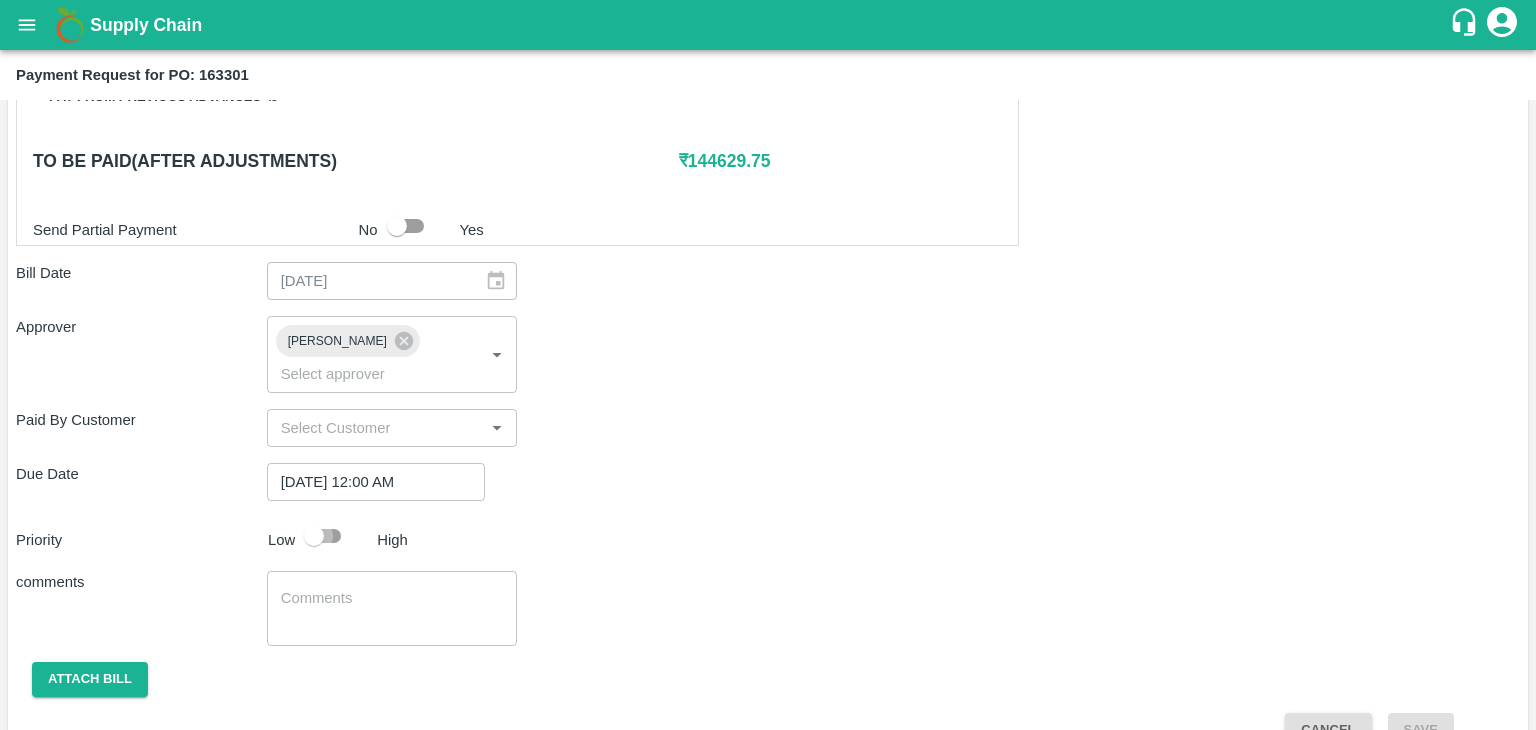 click at bounding box center [314, 536] 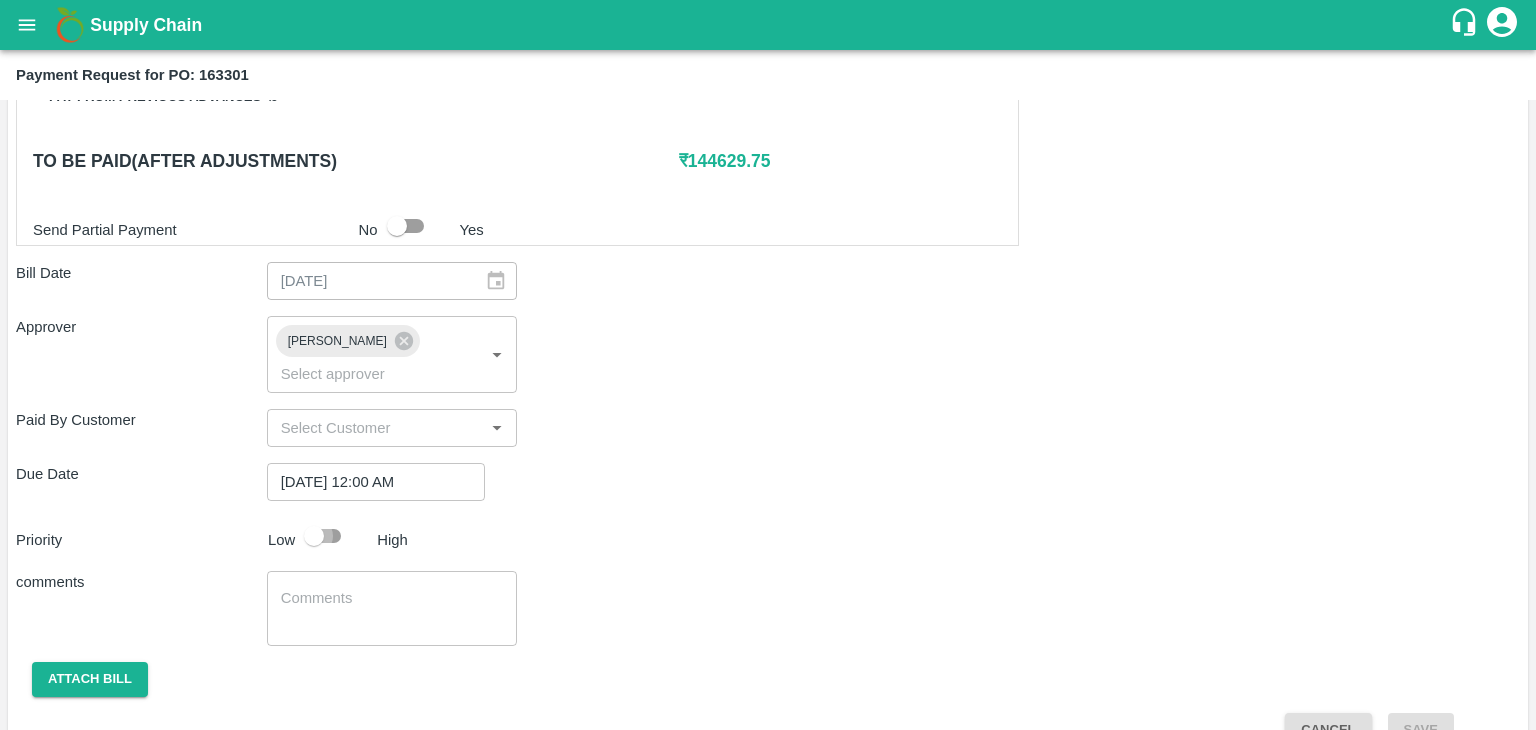 checkbox on "true" 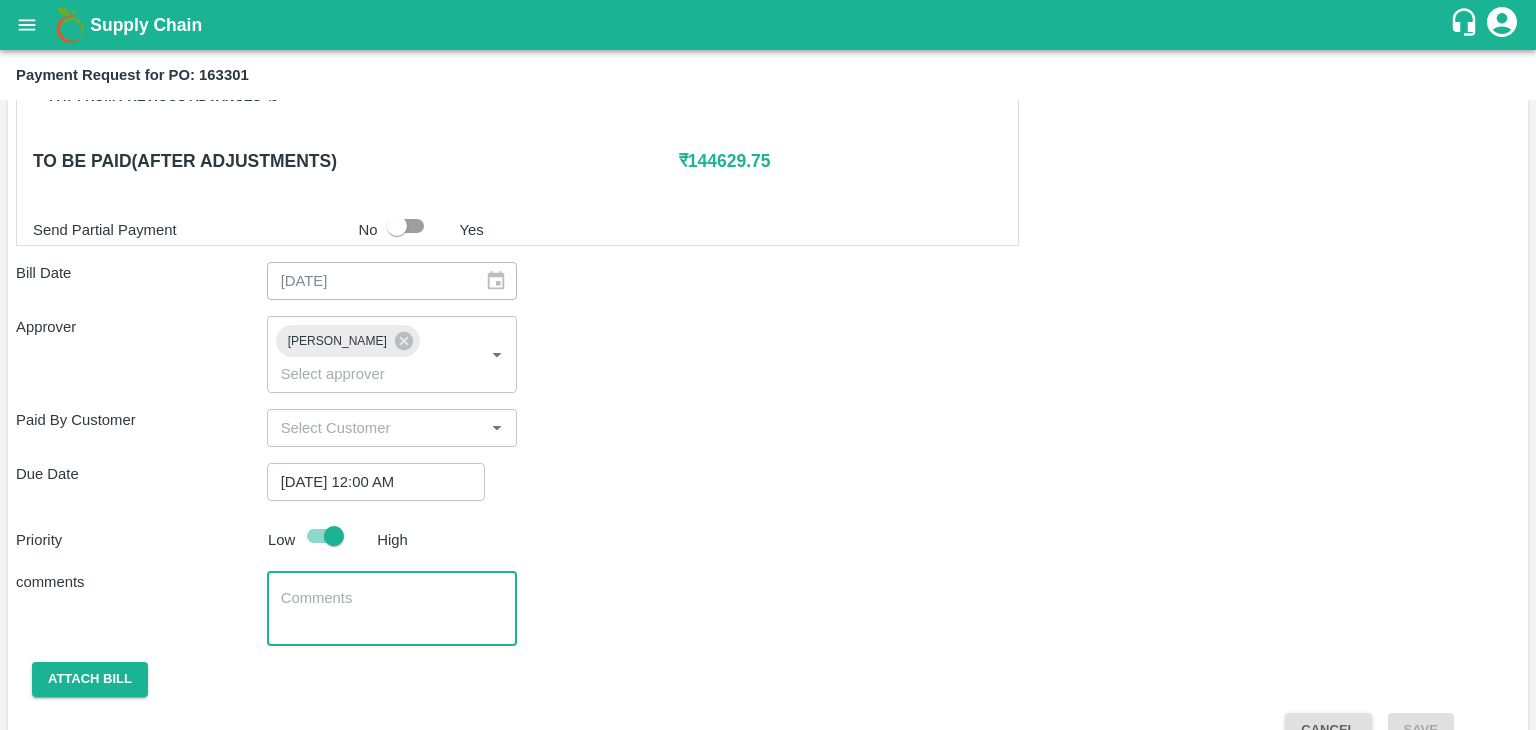 click at bounding box center [392, 609] 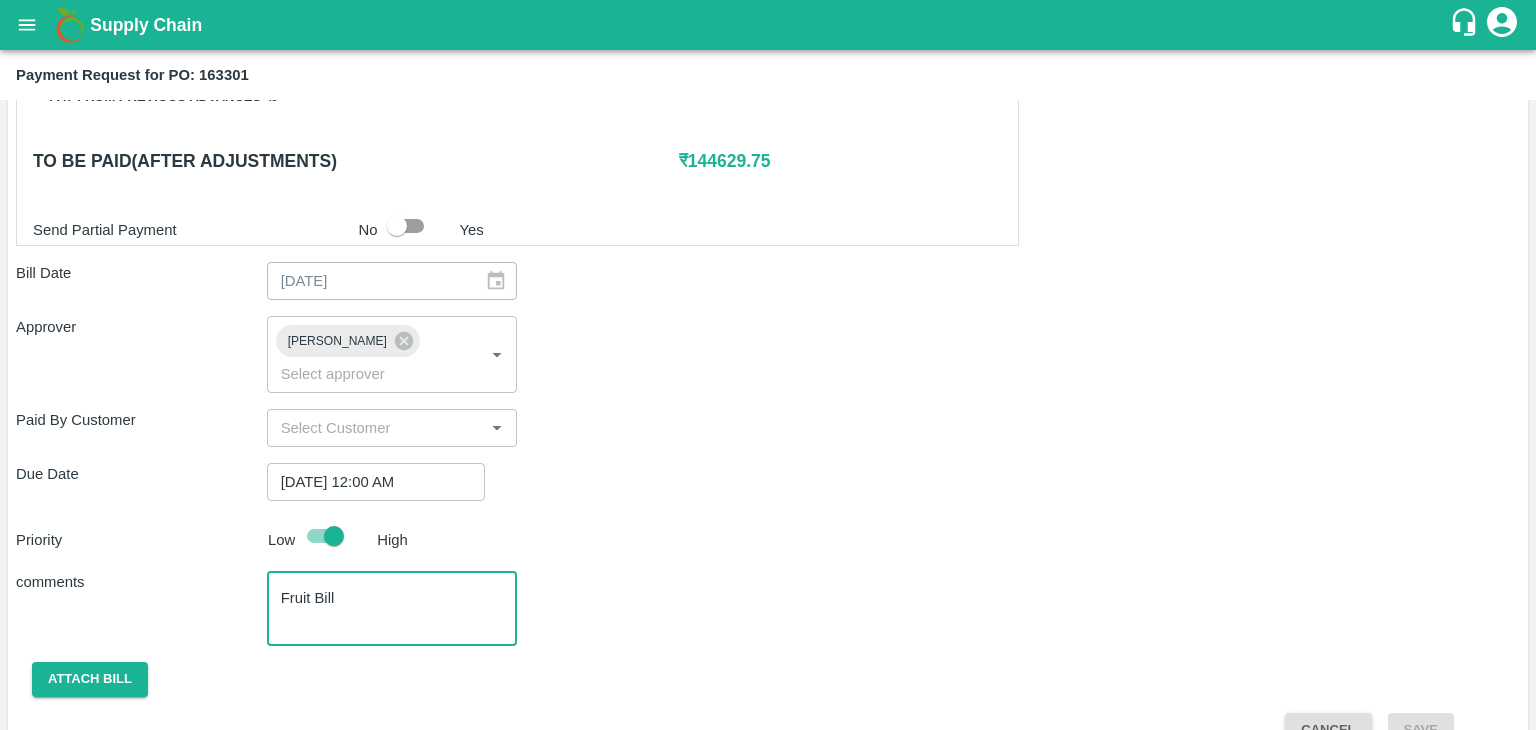 scroll, scrollTop: 992, scrollLeft: 0, axis: vertical 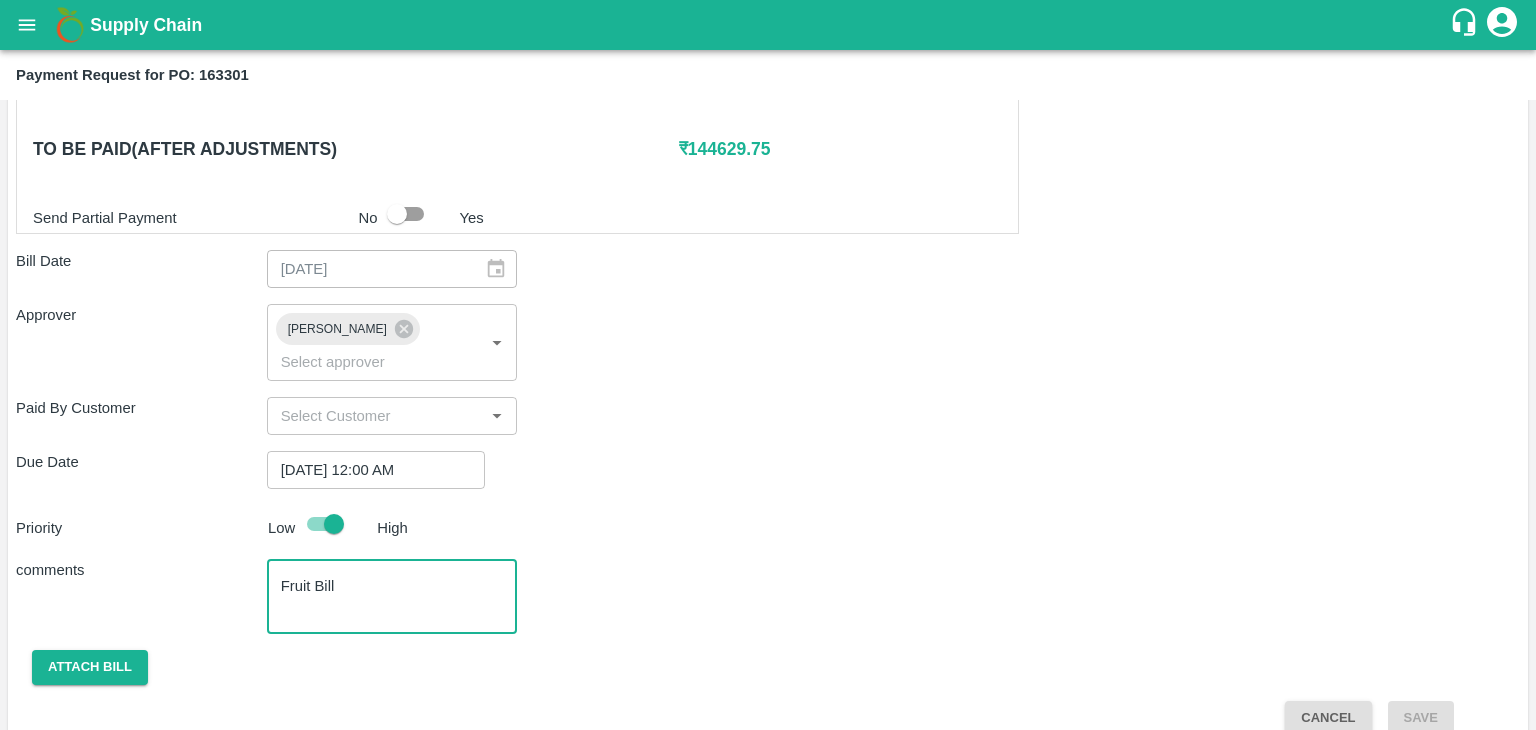 type on "Fruit Bill" 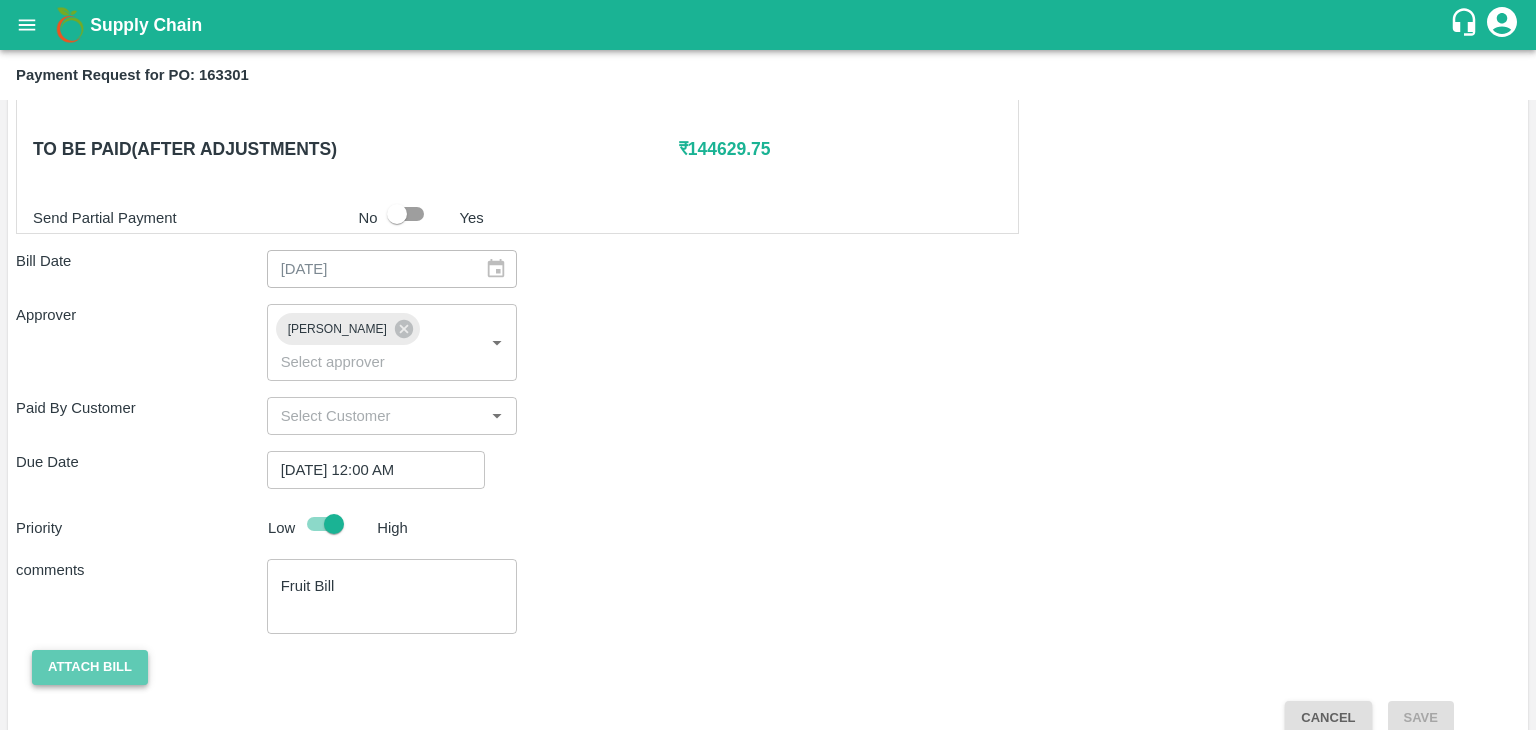 click on "Attach bill" at bounding box center (90, 667) 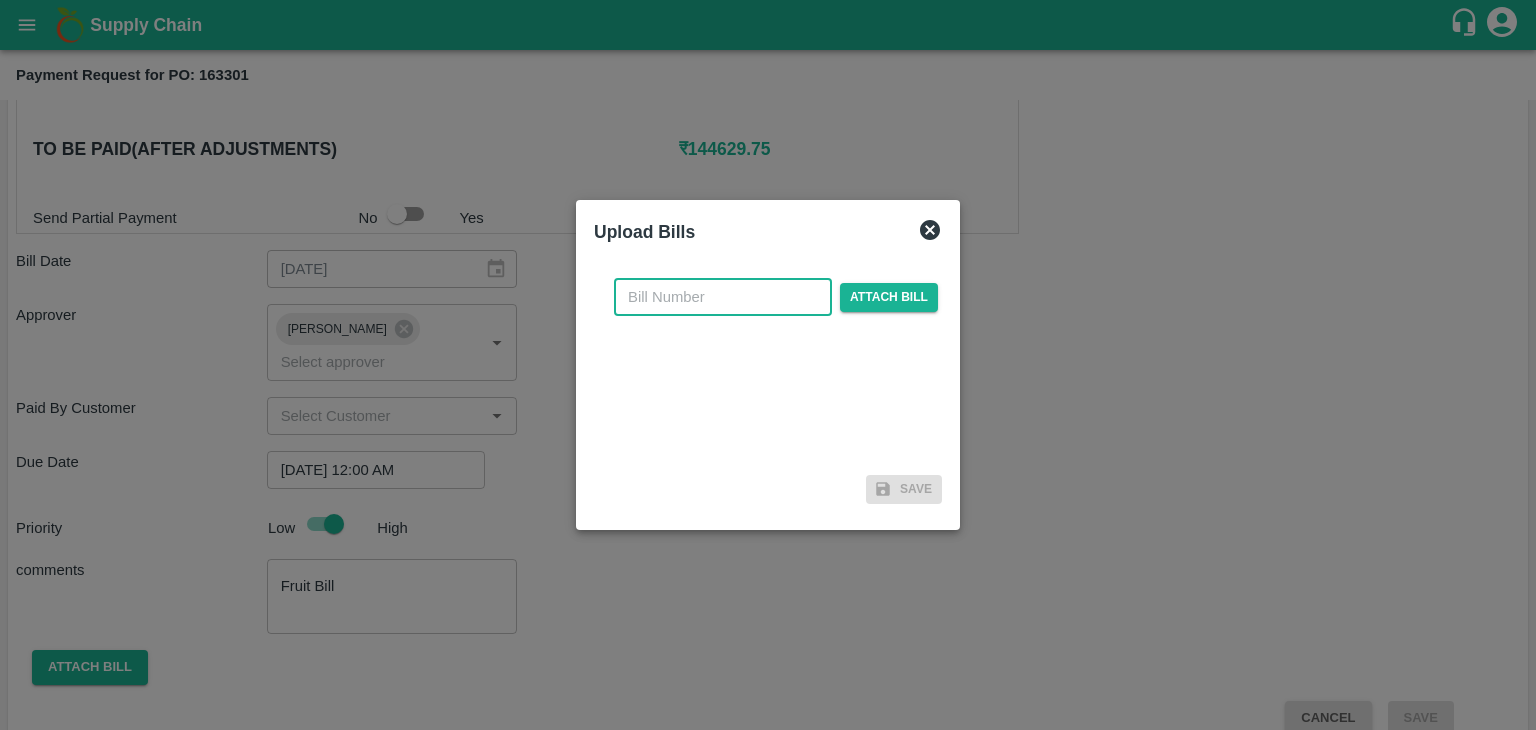 click at bounding box center (723, 297) 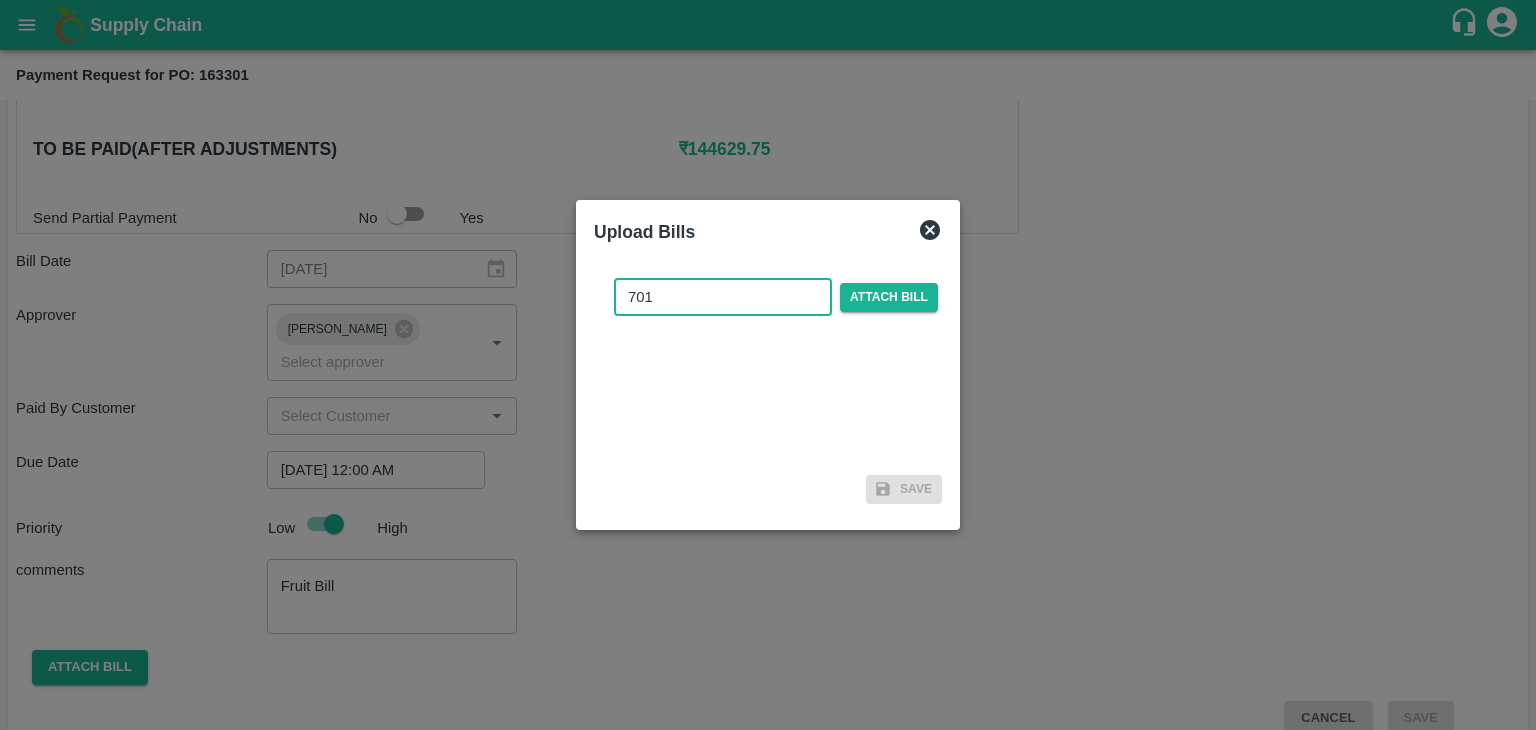 type on "701" 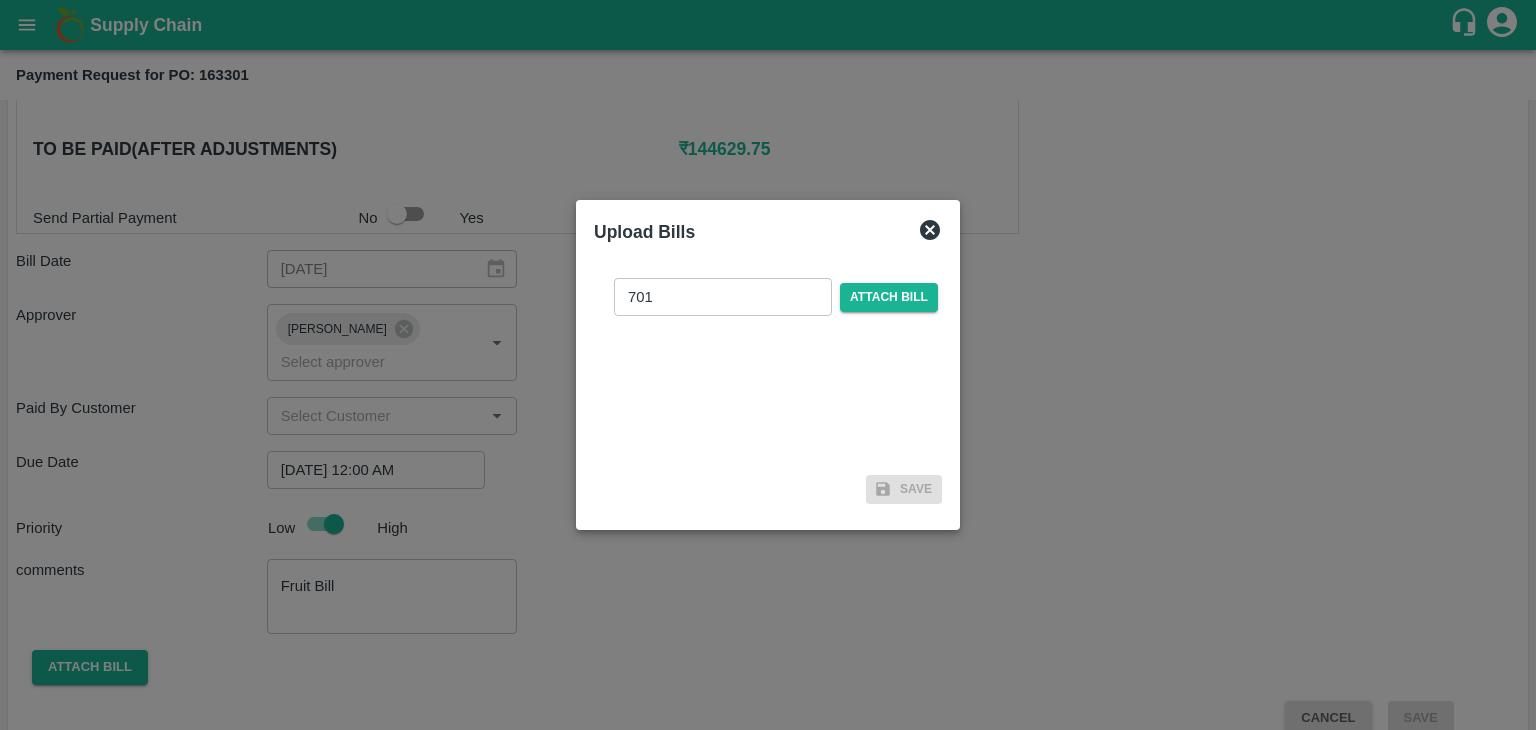 click on "701 ​ Attach bill" at bounding box center (776, 297) 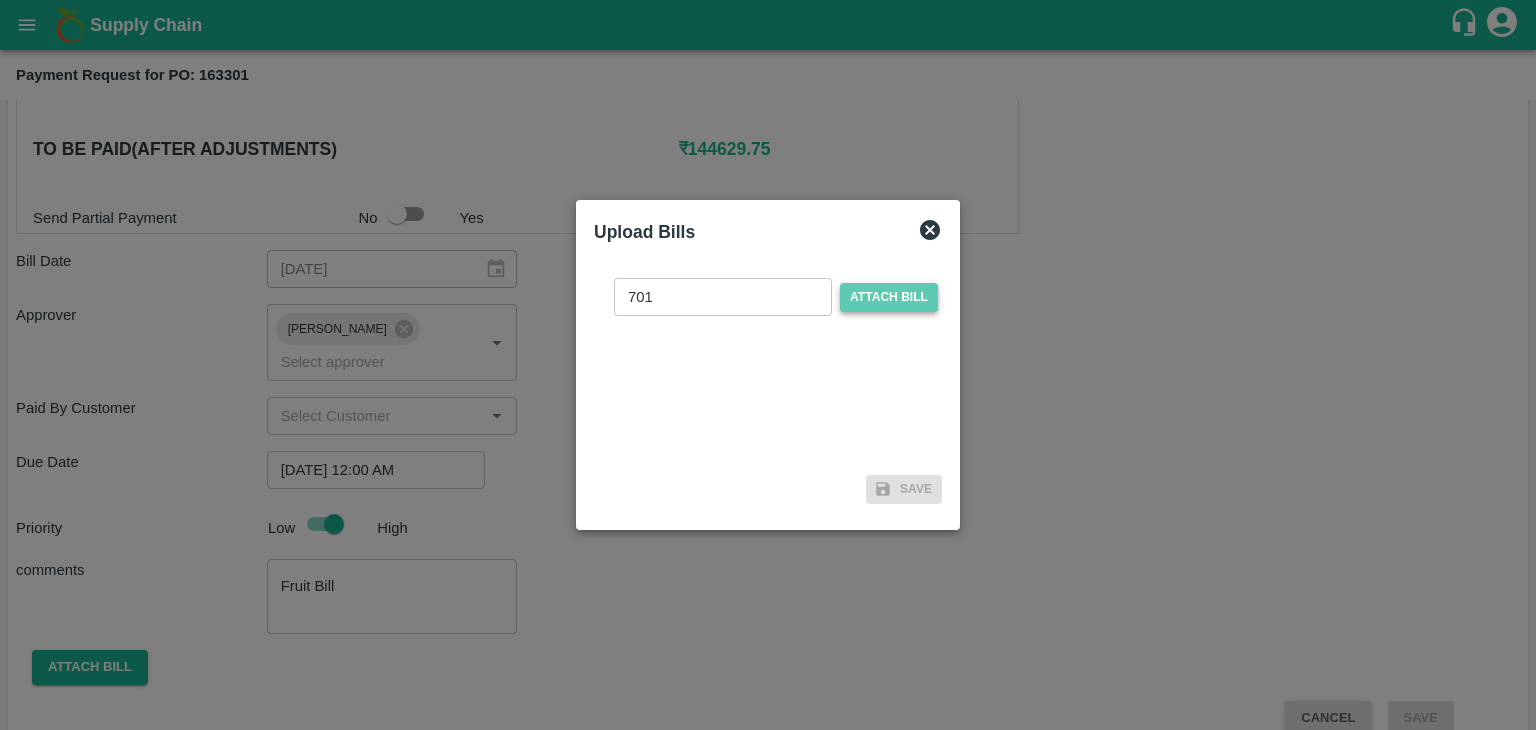 click on "Attach bill" at bounding box center [889, 297] 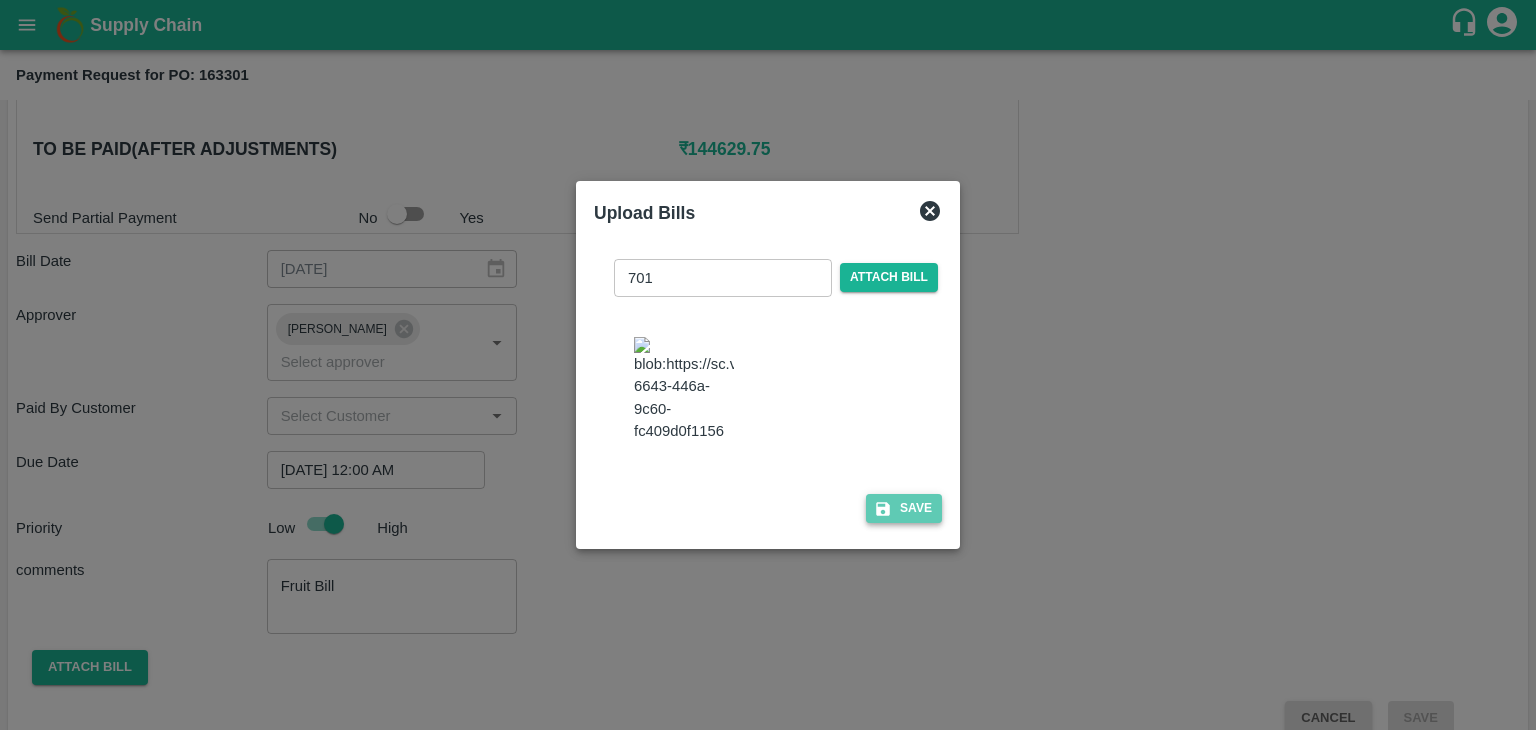 click on "Save" at bounding box center (904, 508) 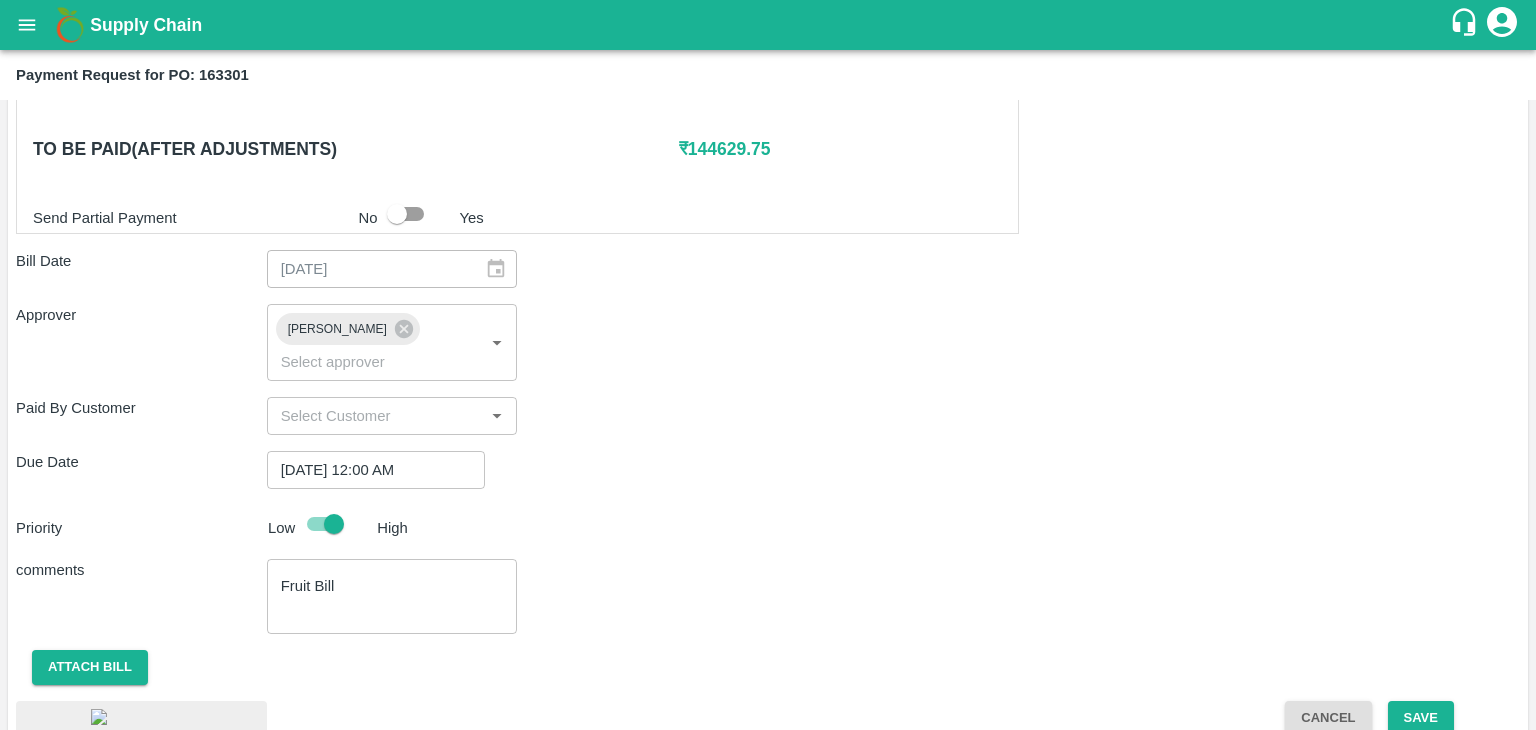 scroll, scrollTop: 1126, scrollLeft: 0, axis: vertical 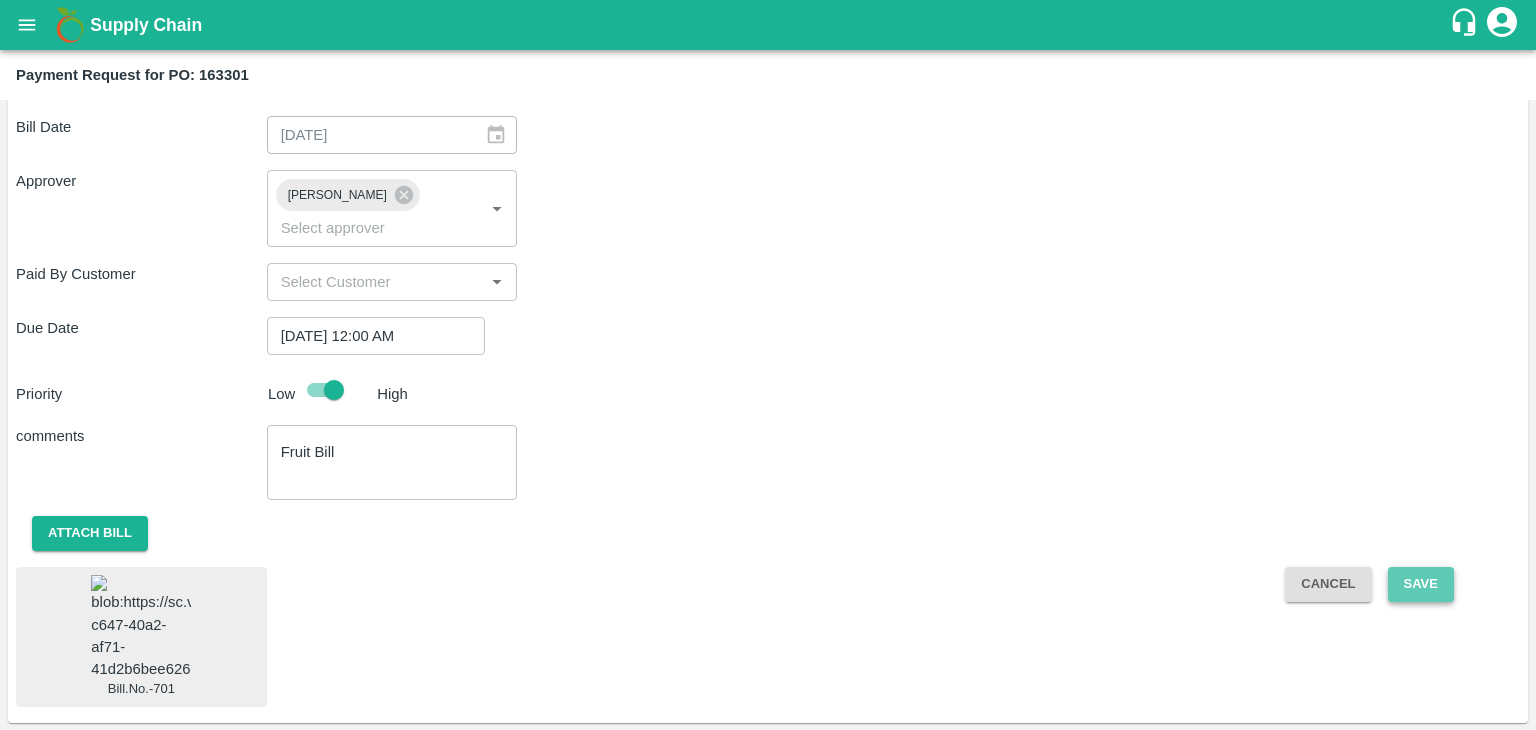 click on "Save" at bounding box center (1421, 584) 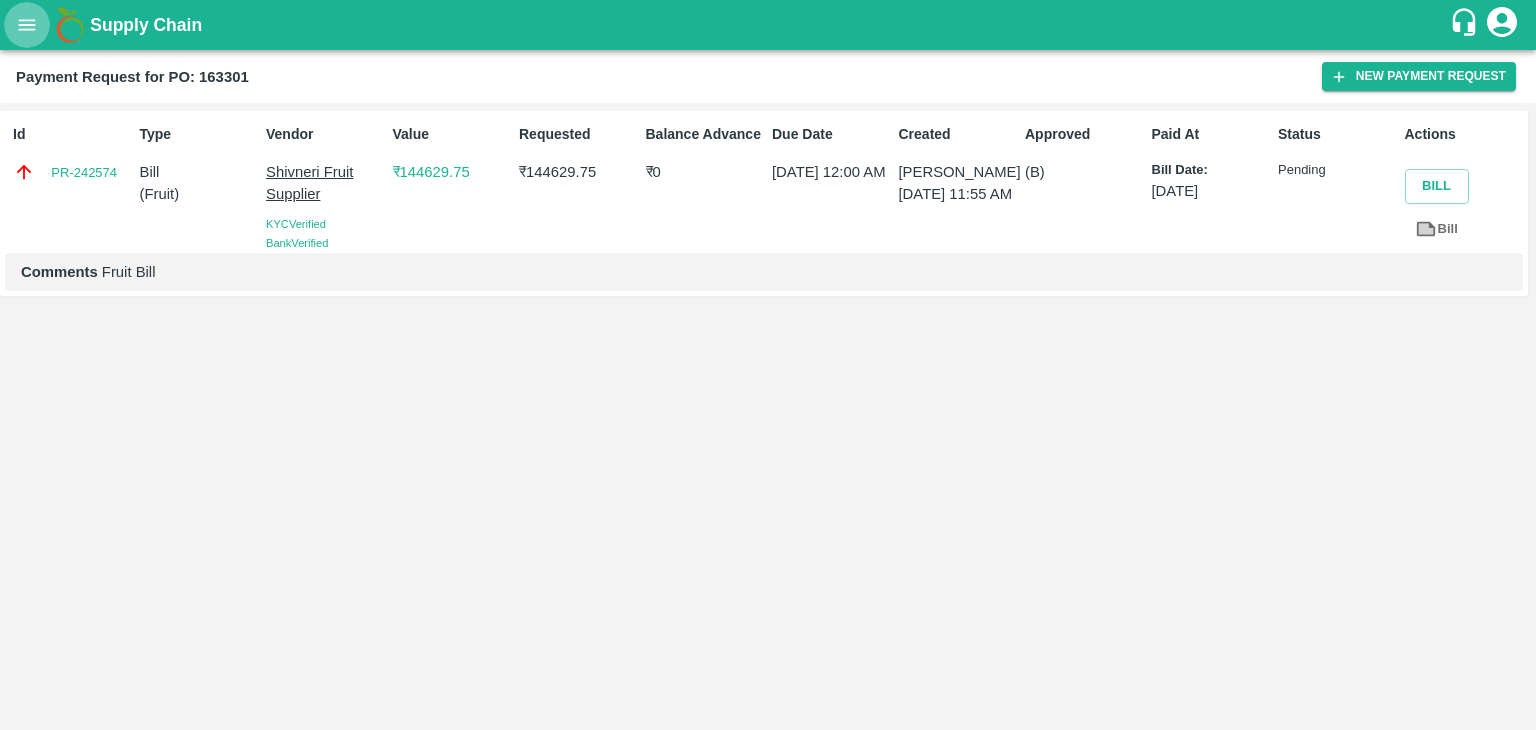 click at bounding box center [27, 25] 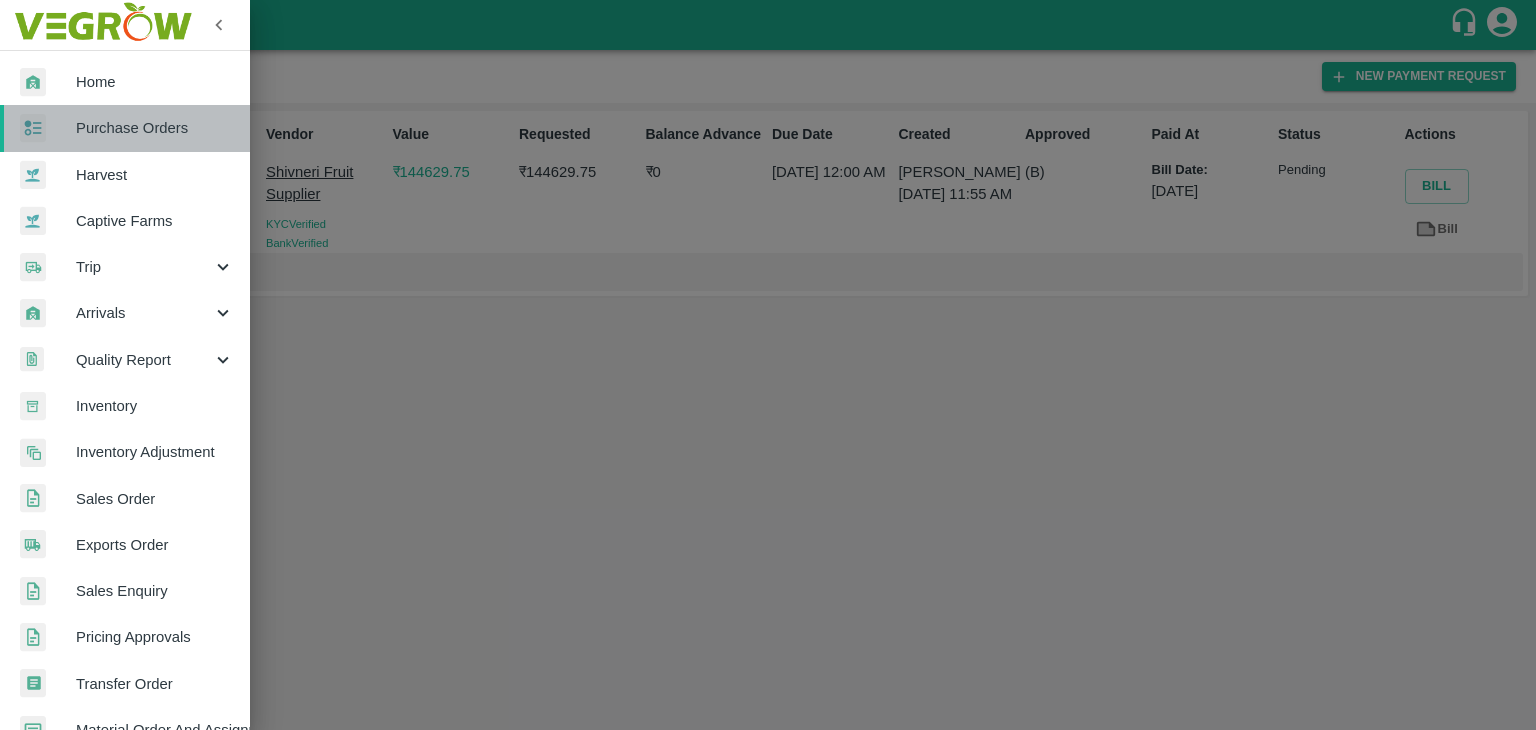 click on "Purchase Orders" at bounding box center (125, 128) 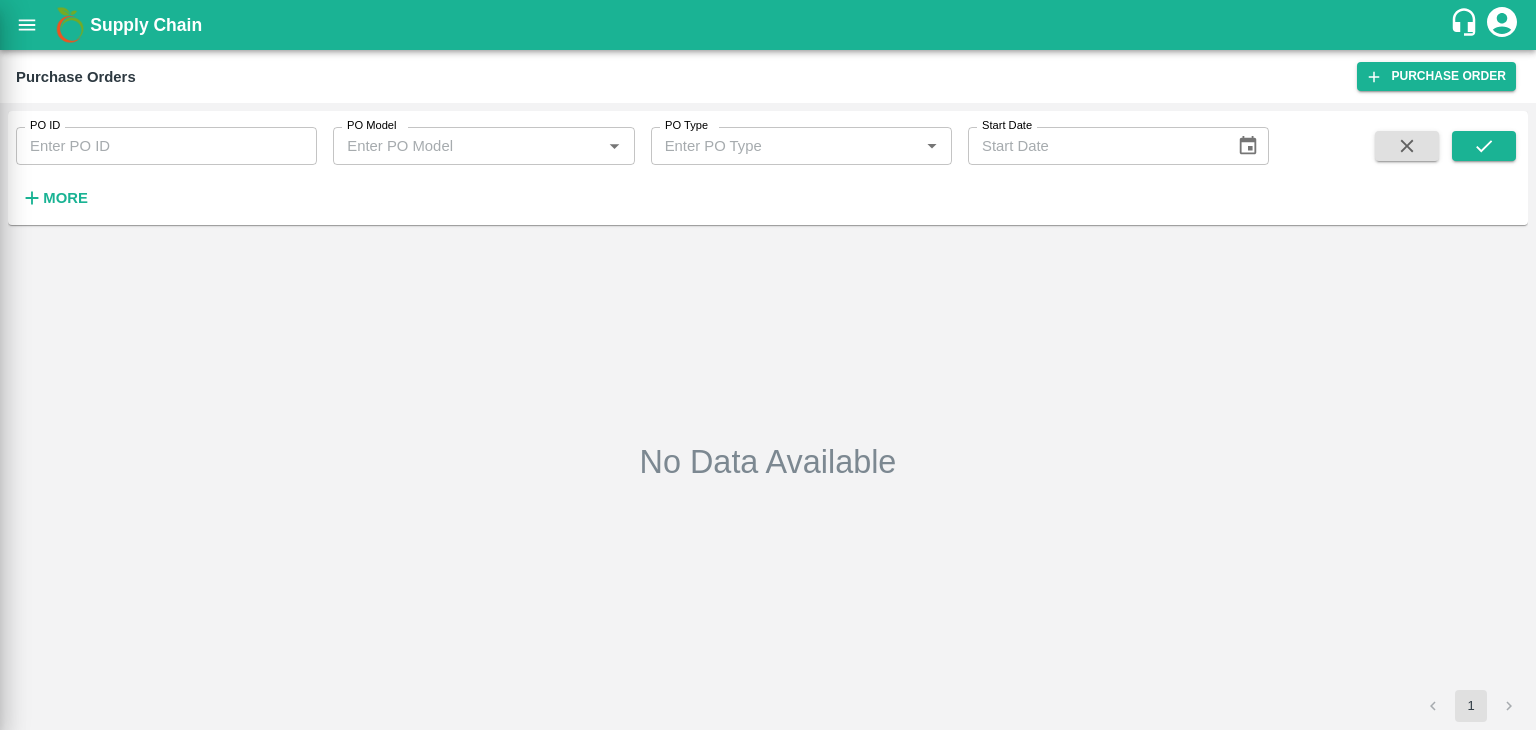 click at bounding box center [768, 365] 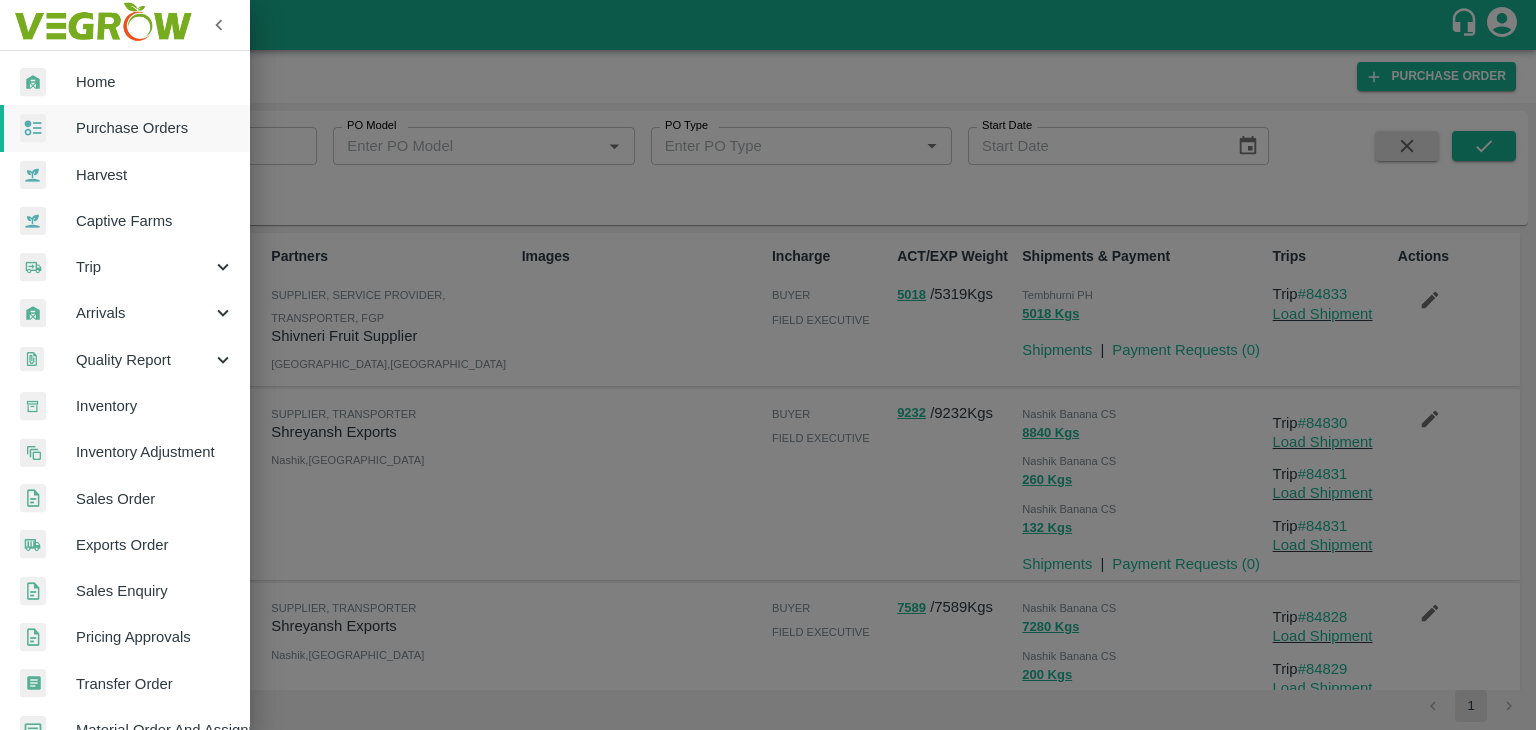 click at bounding box center (768, 365) 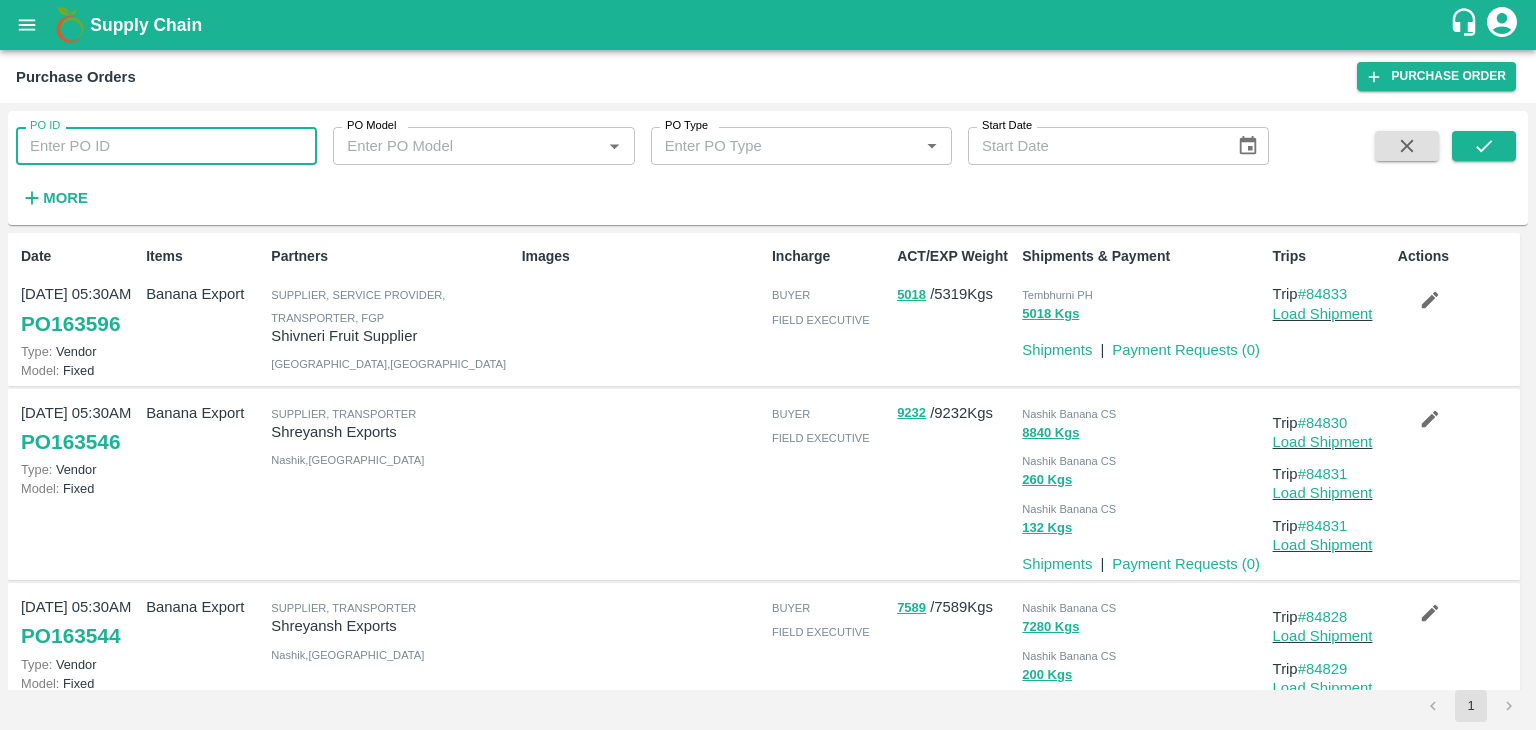click on "PO ID" at bounding box center [166, 146] 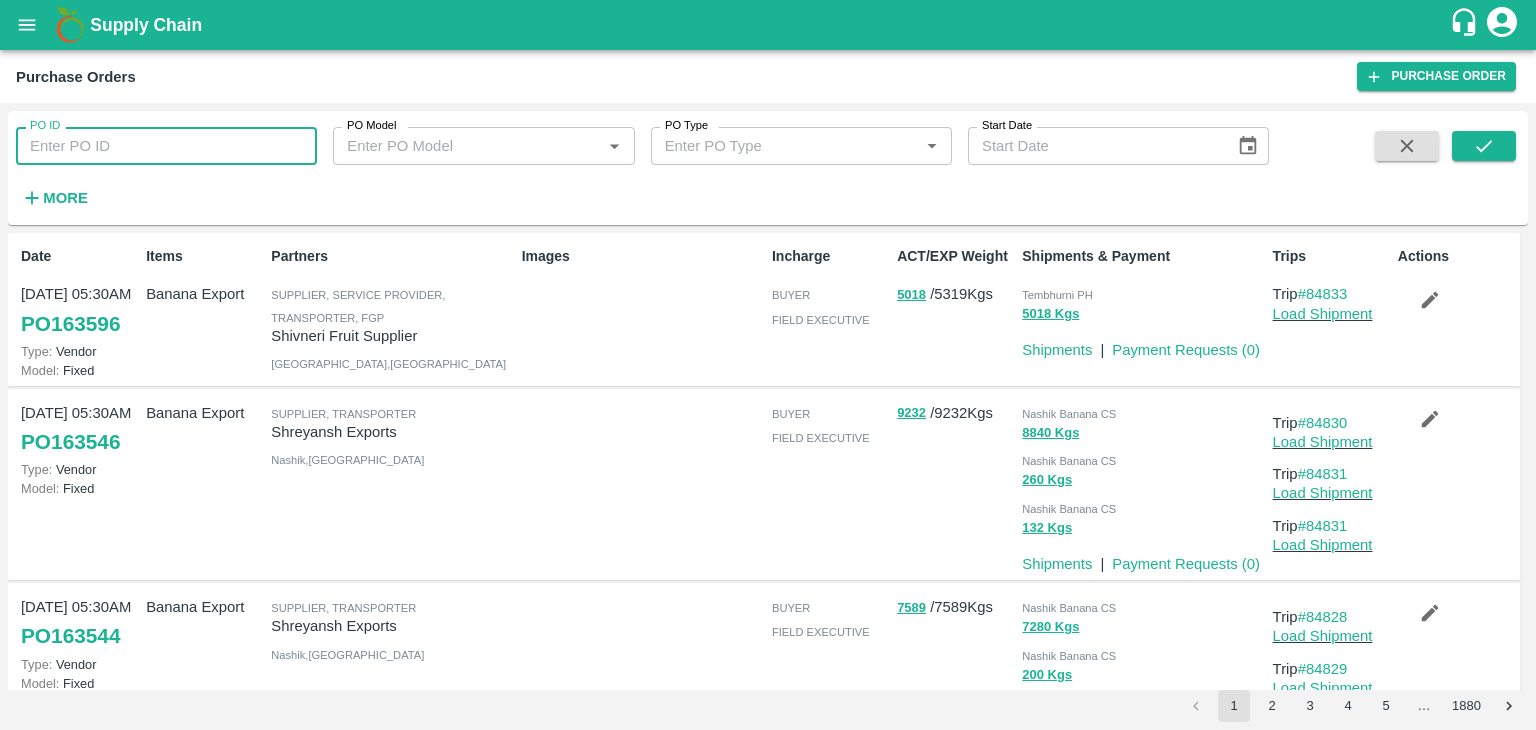 paste on "163324" 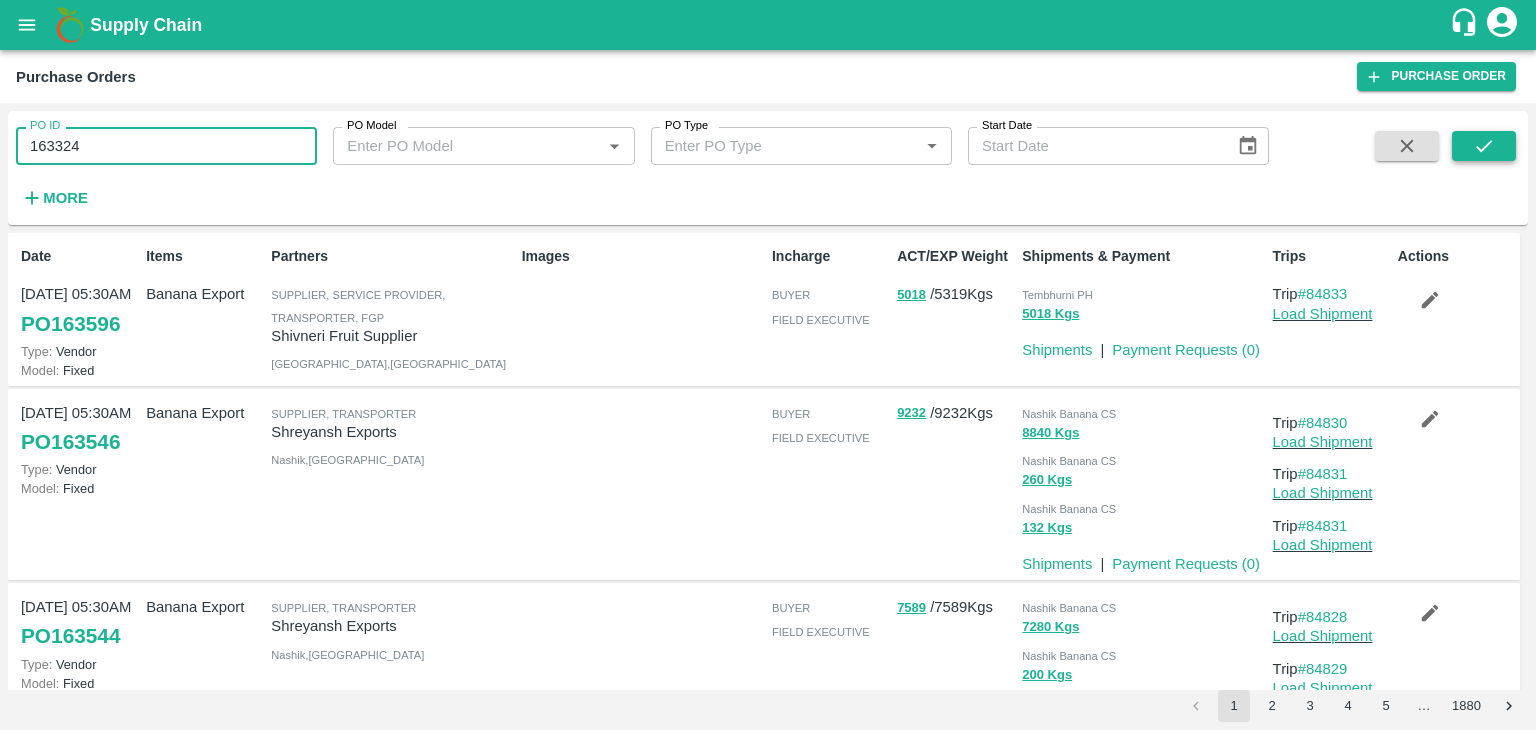type on "163324" 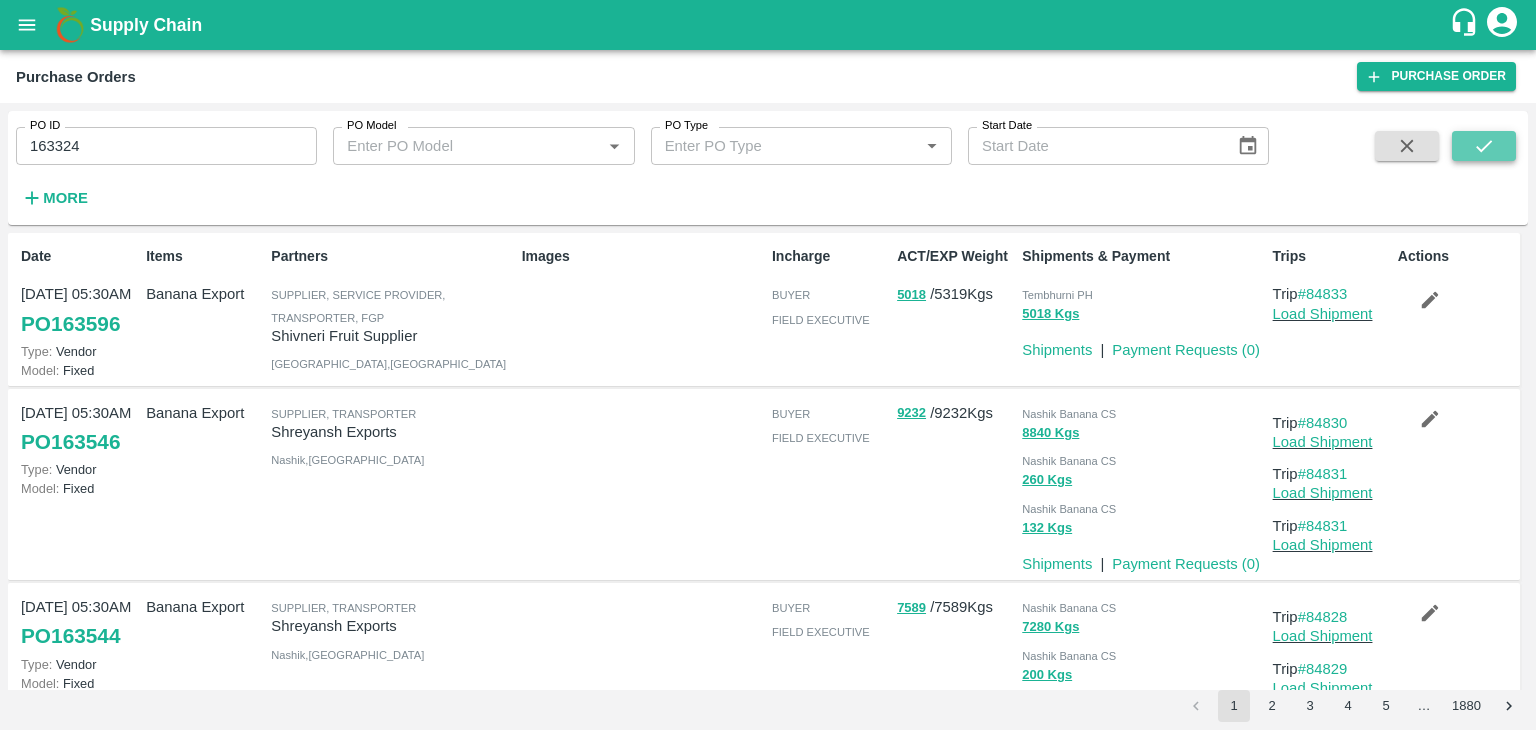 click 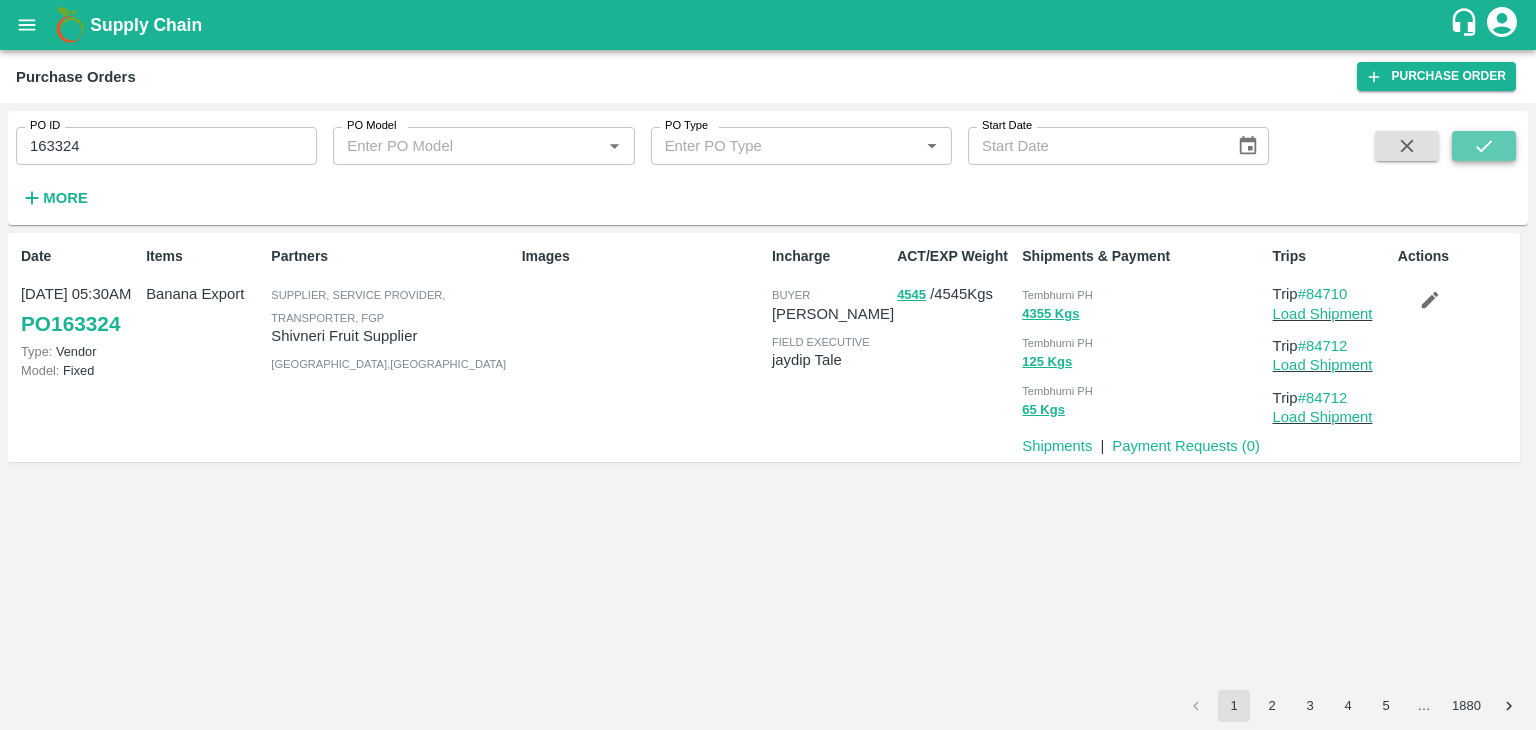 click 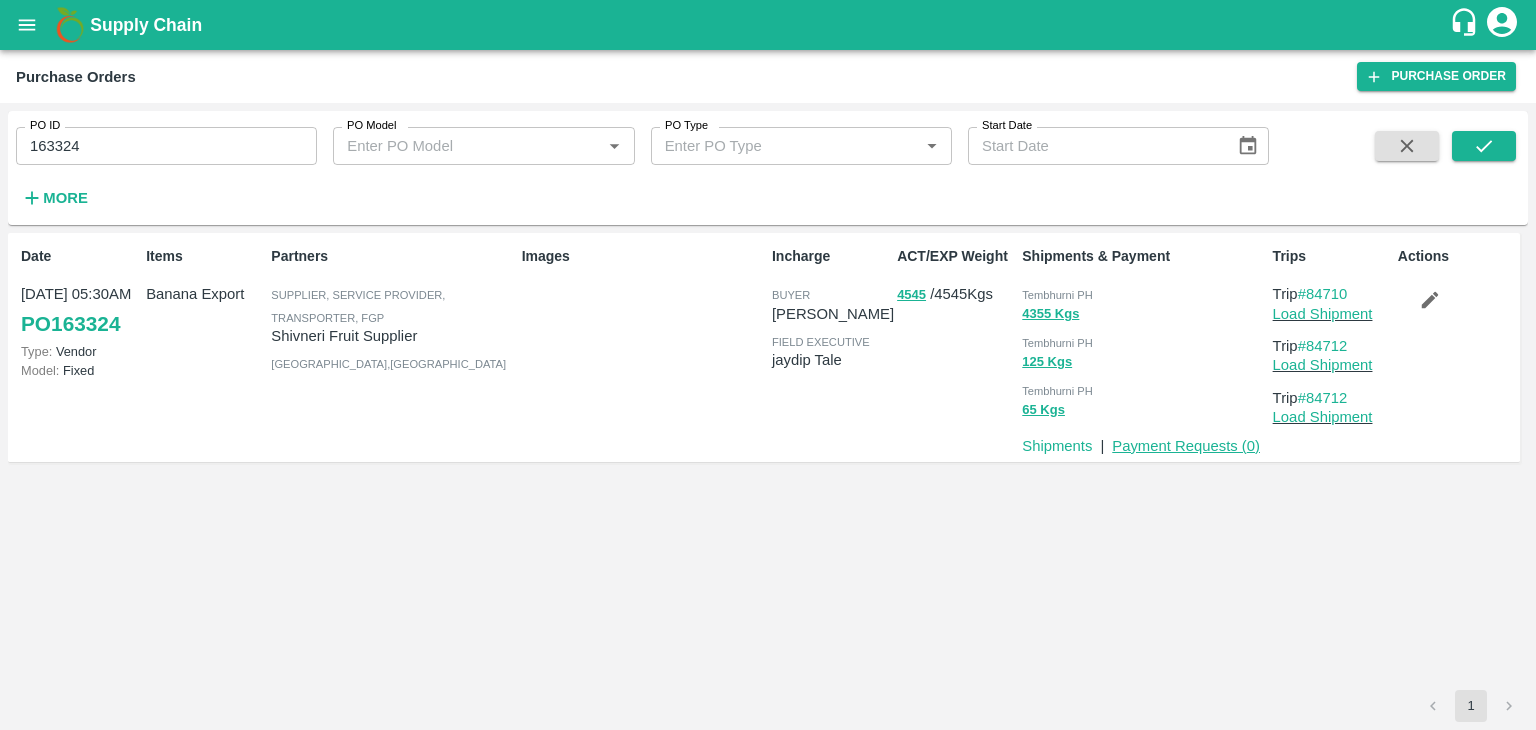 click on "Payment Requests ( 0 )" at bounding box center (1186, 446) 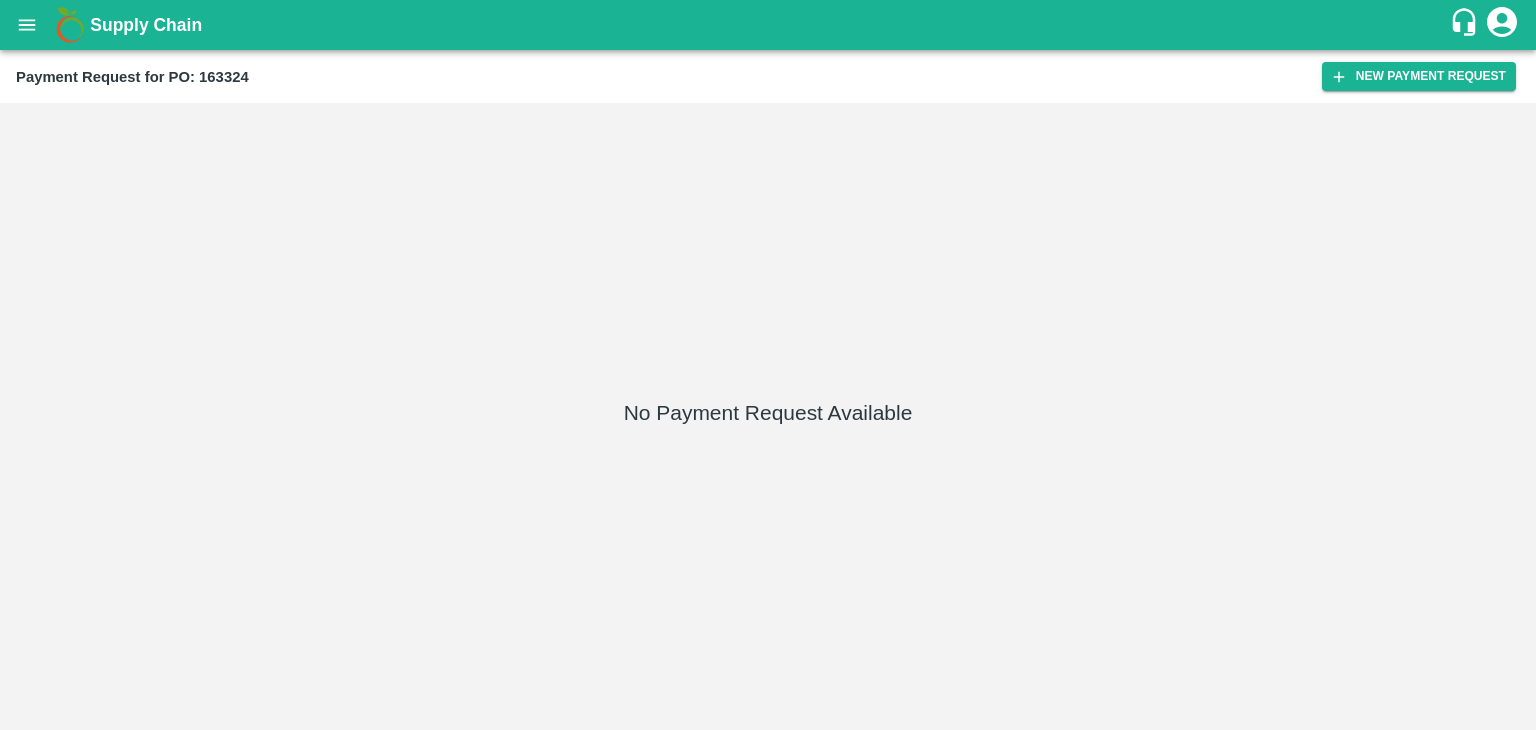 scroll, scrollTop: 0, scrollLeft: 0, axis: both 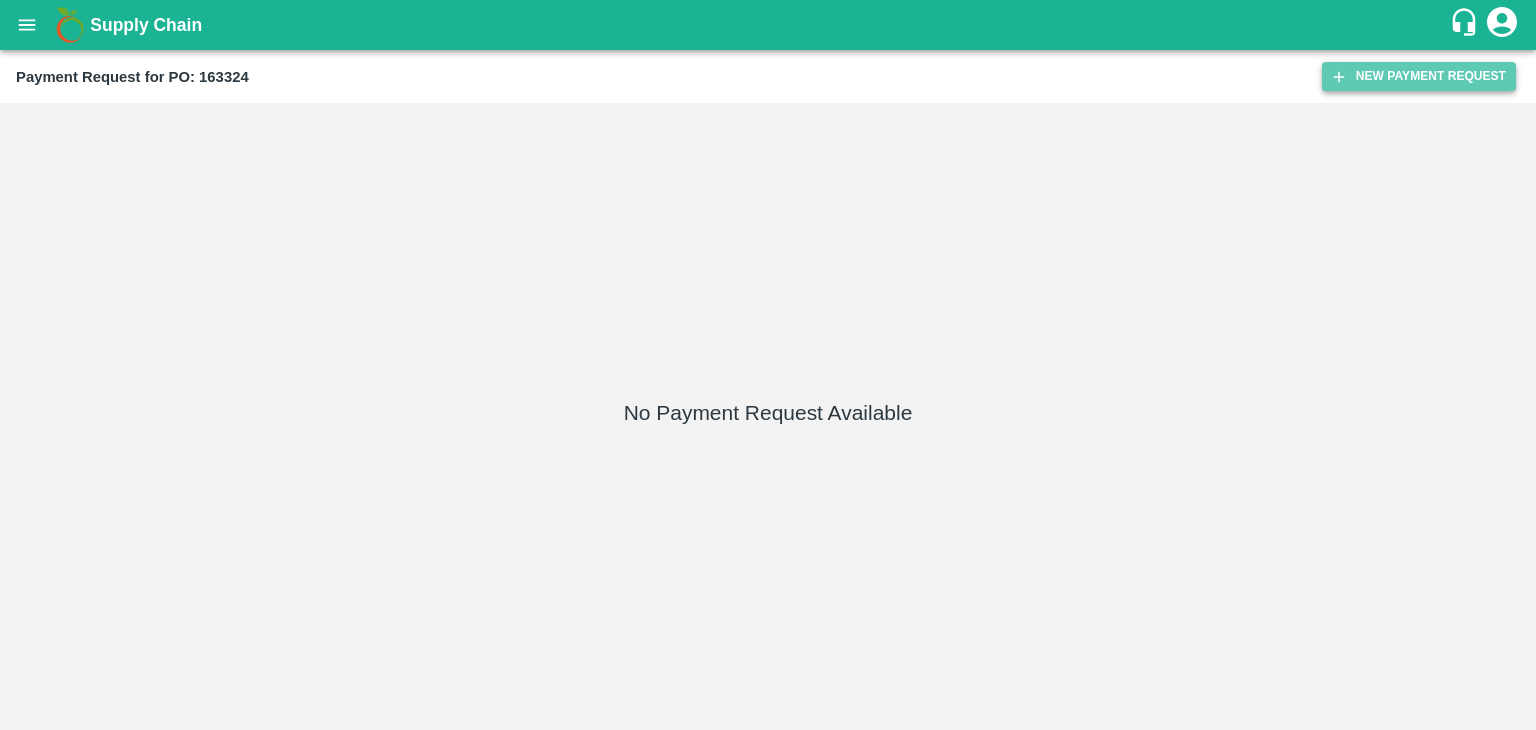 click on "New Payment Request" at bounding box center (1419, 76) 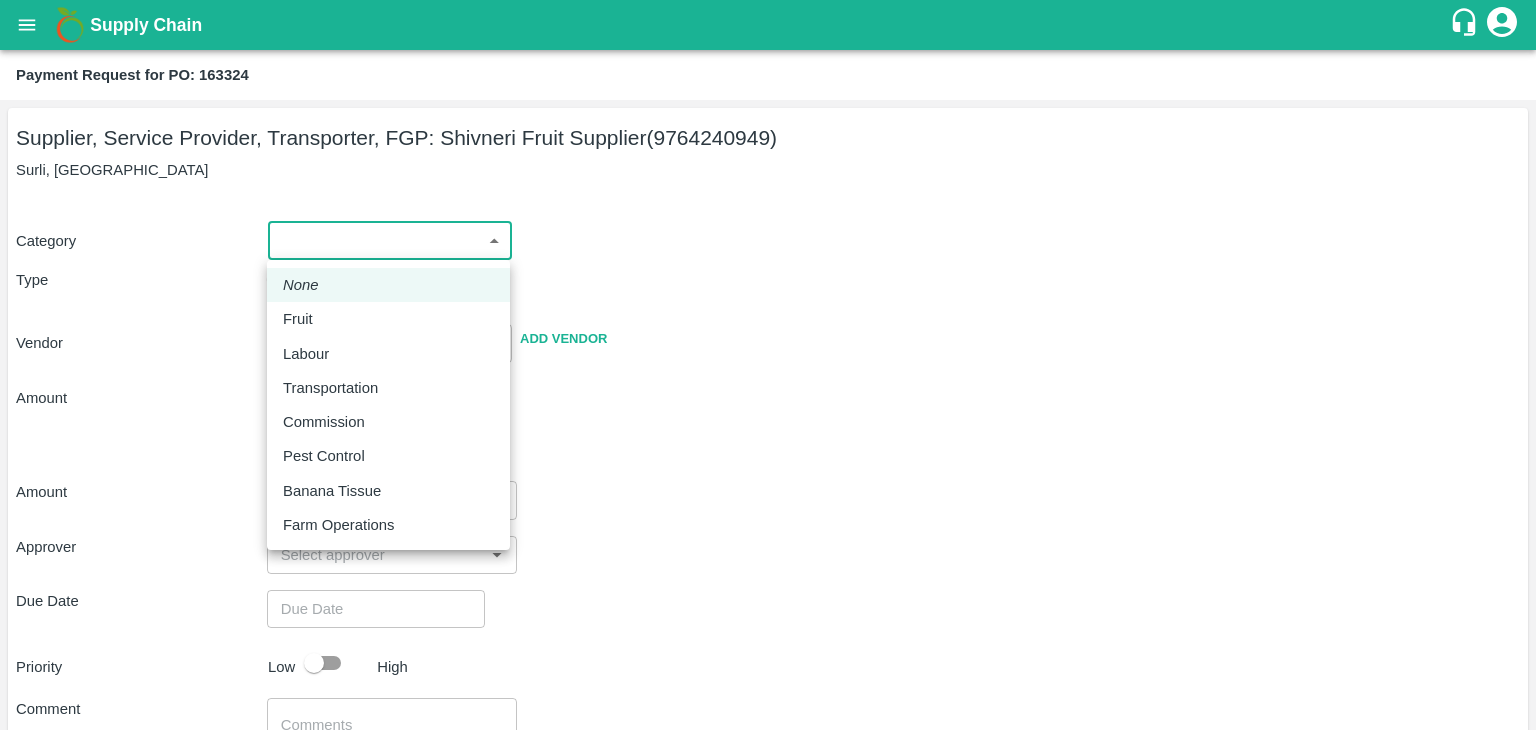 drag, startPoint x: 291, startPoint y: 253, endPoint x: 332, endPoint y: 306, distance: 67.00746 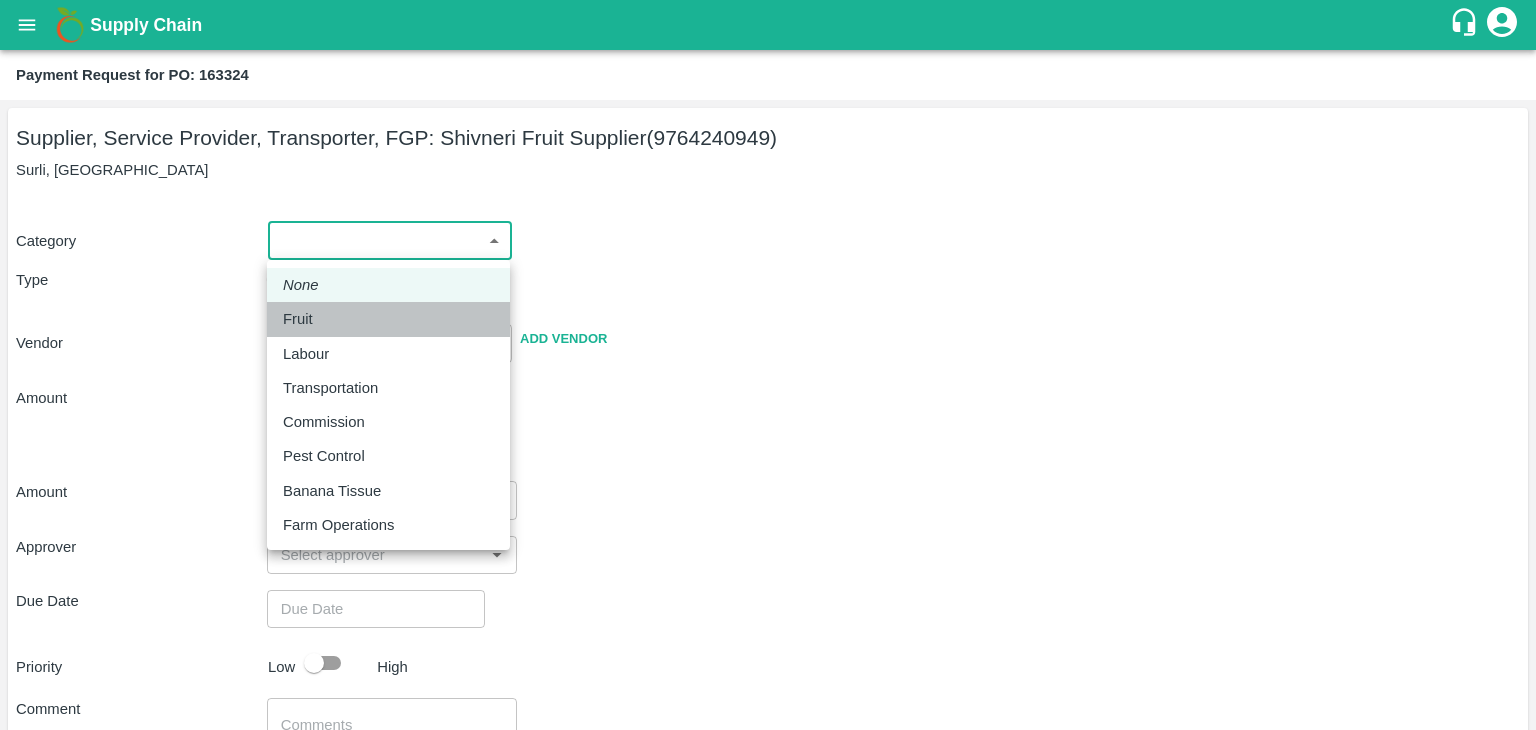 click on "Fruit" at bounding box center [388, 319] 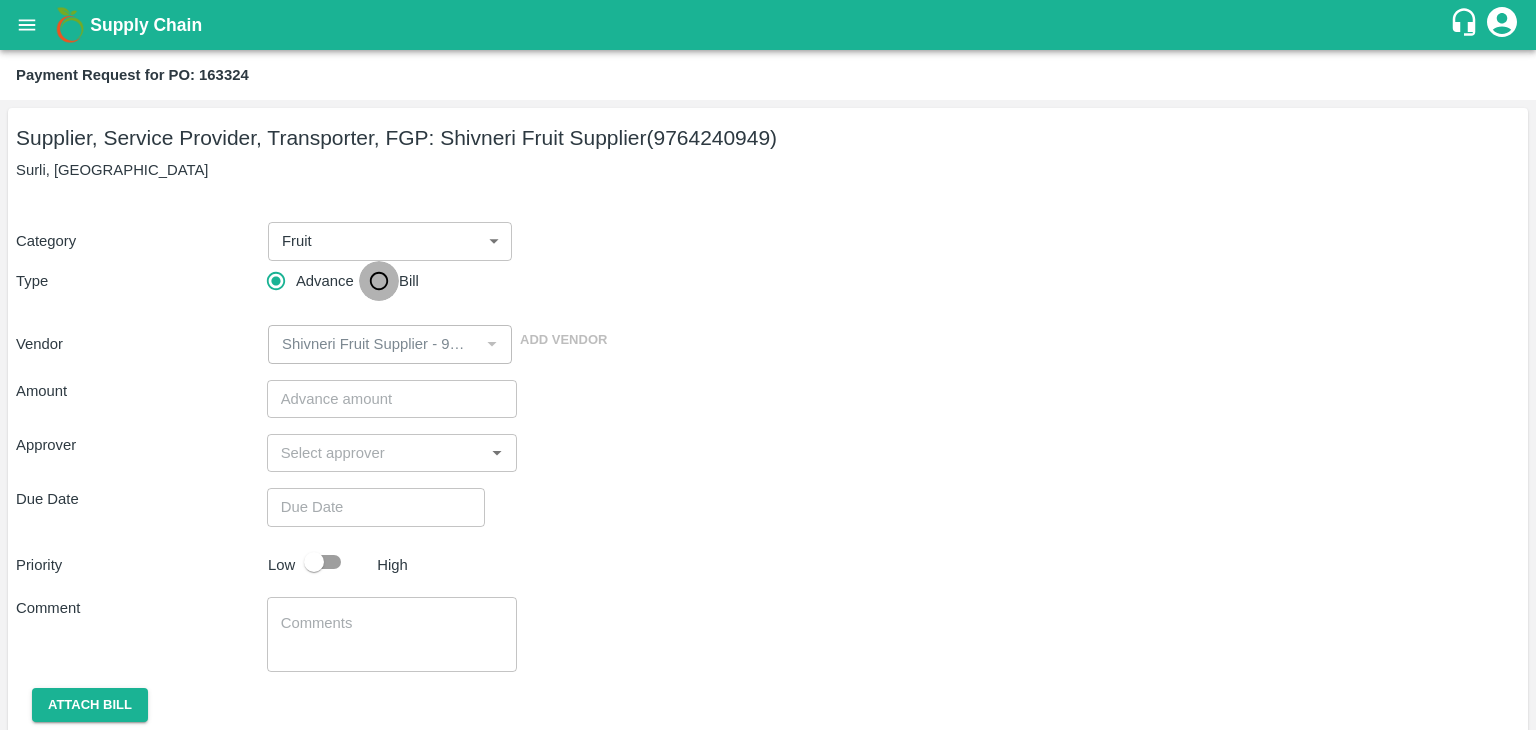 click on "Bill" at bounding box center [379, 281] 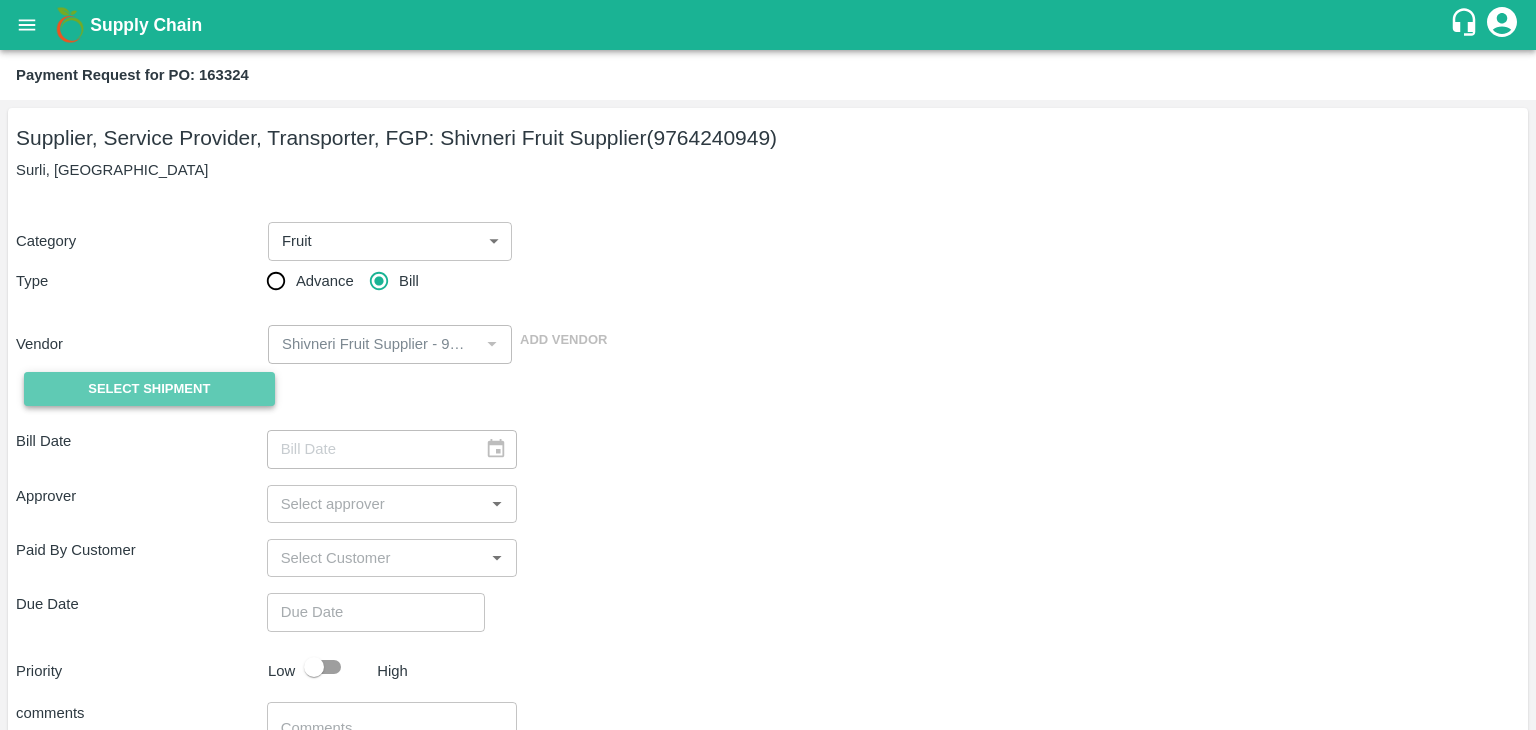 click on "Select Shipment" at bounding box center (149, 389) 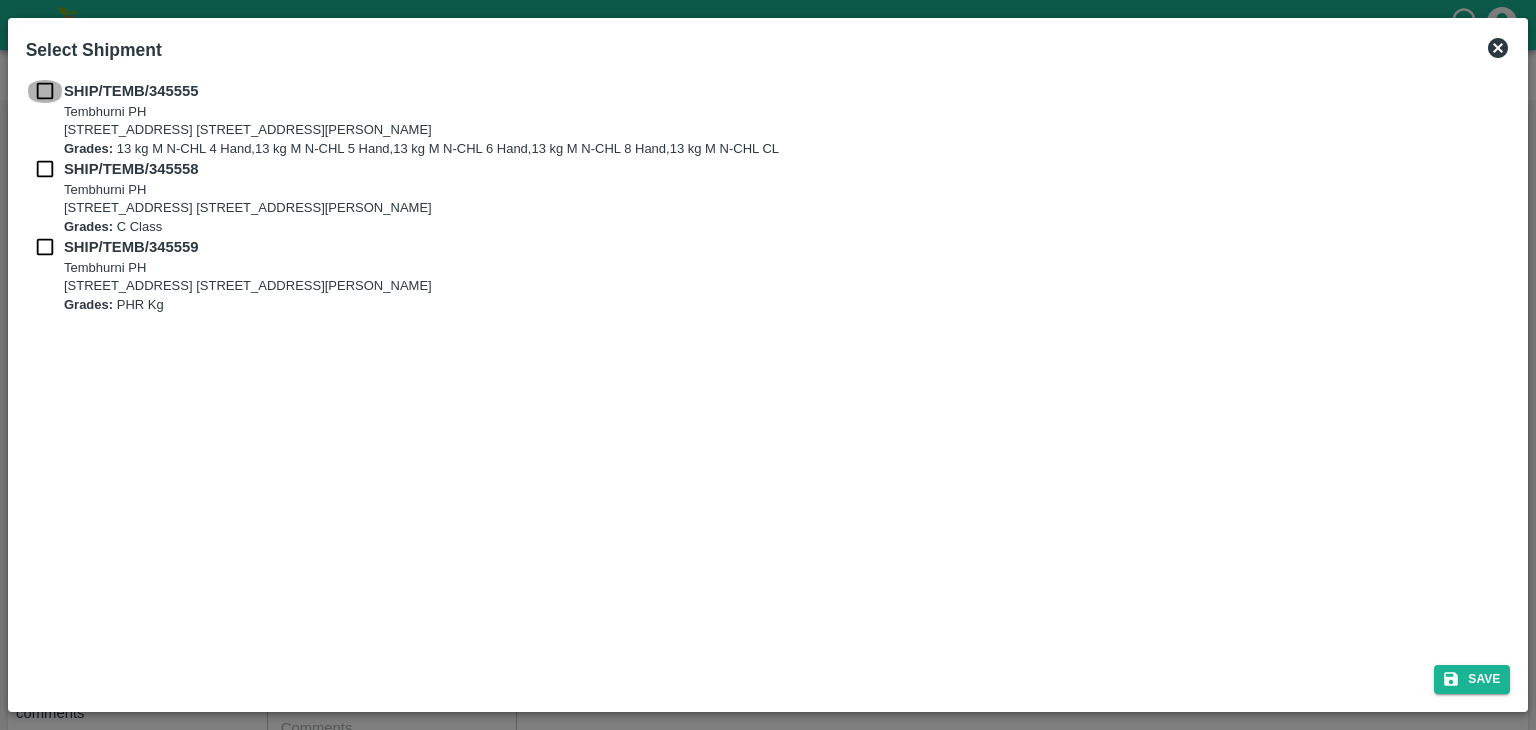 click at bounding box center (45, 91) 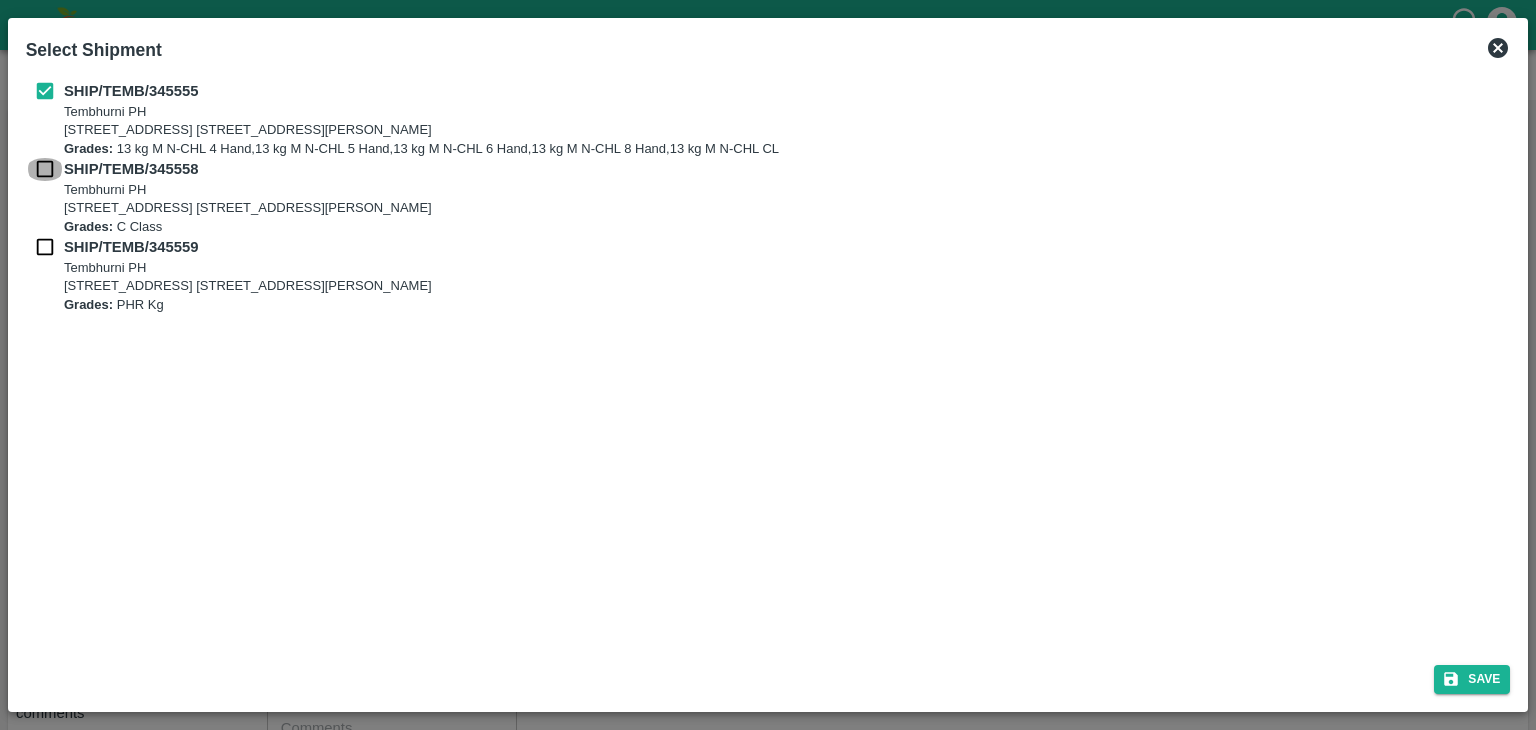click at bounding box center (45, 169) 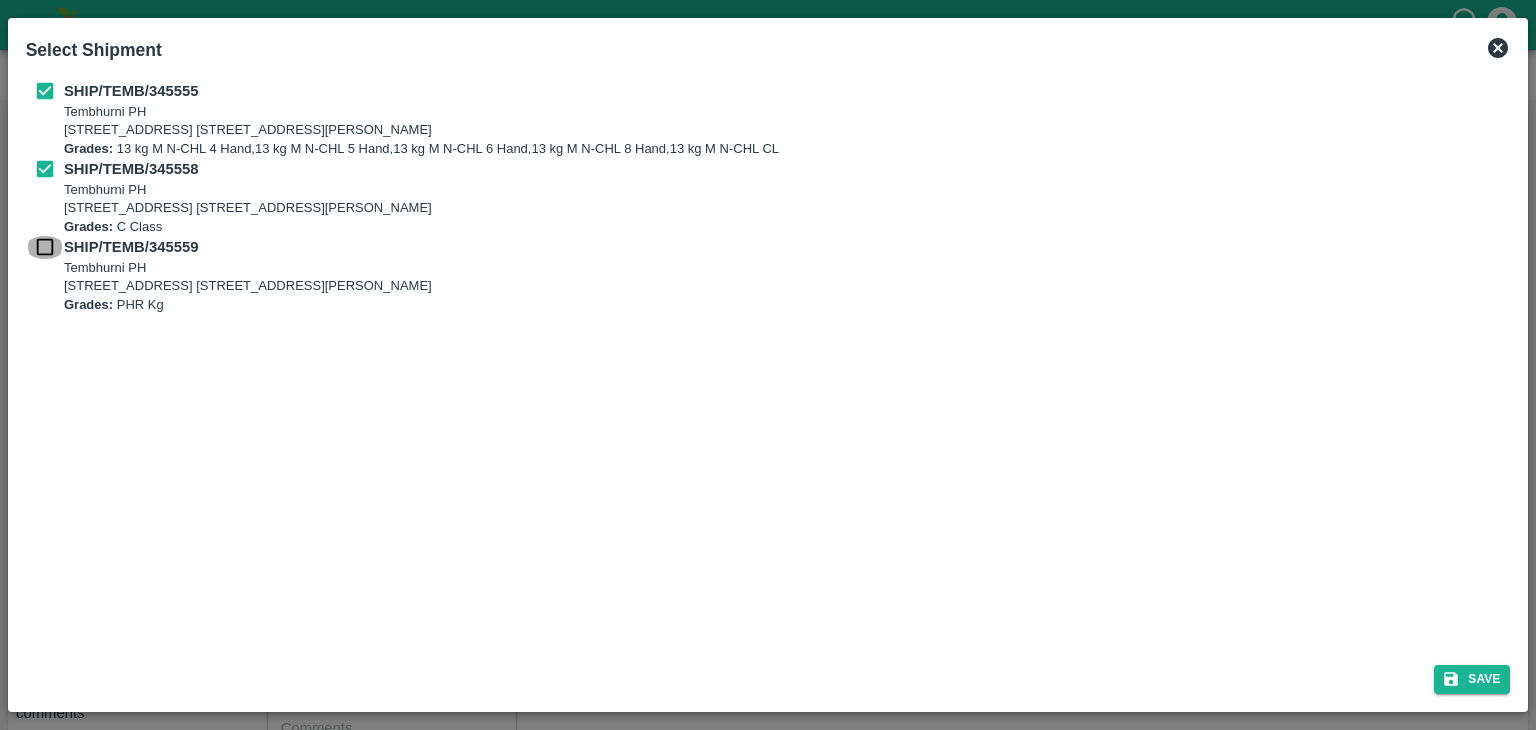 click at bounding box center [45, 247] 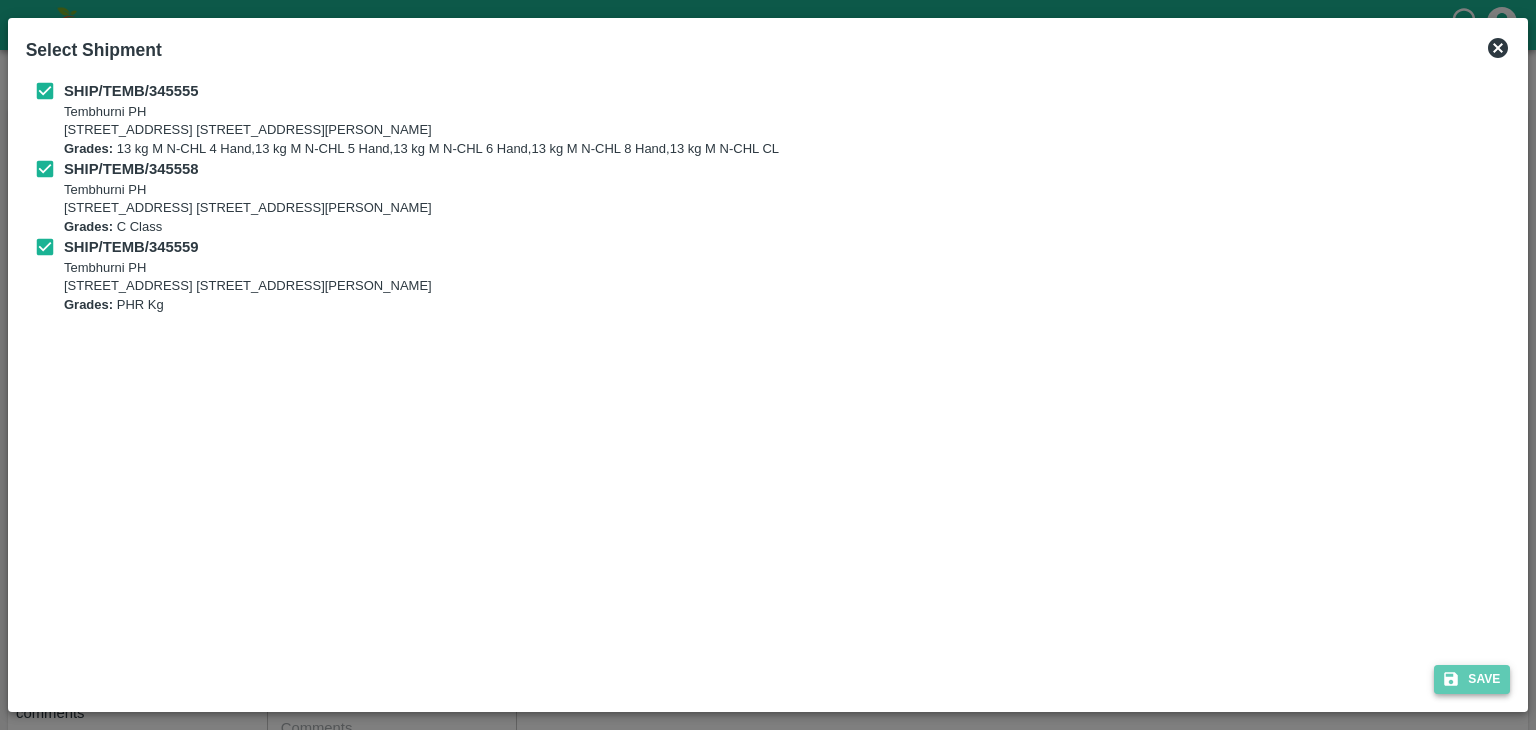click on "Save" at bounding box center (1472, 679) 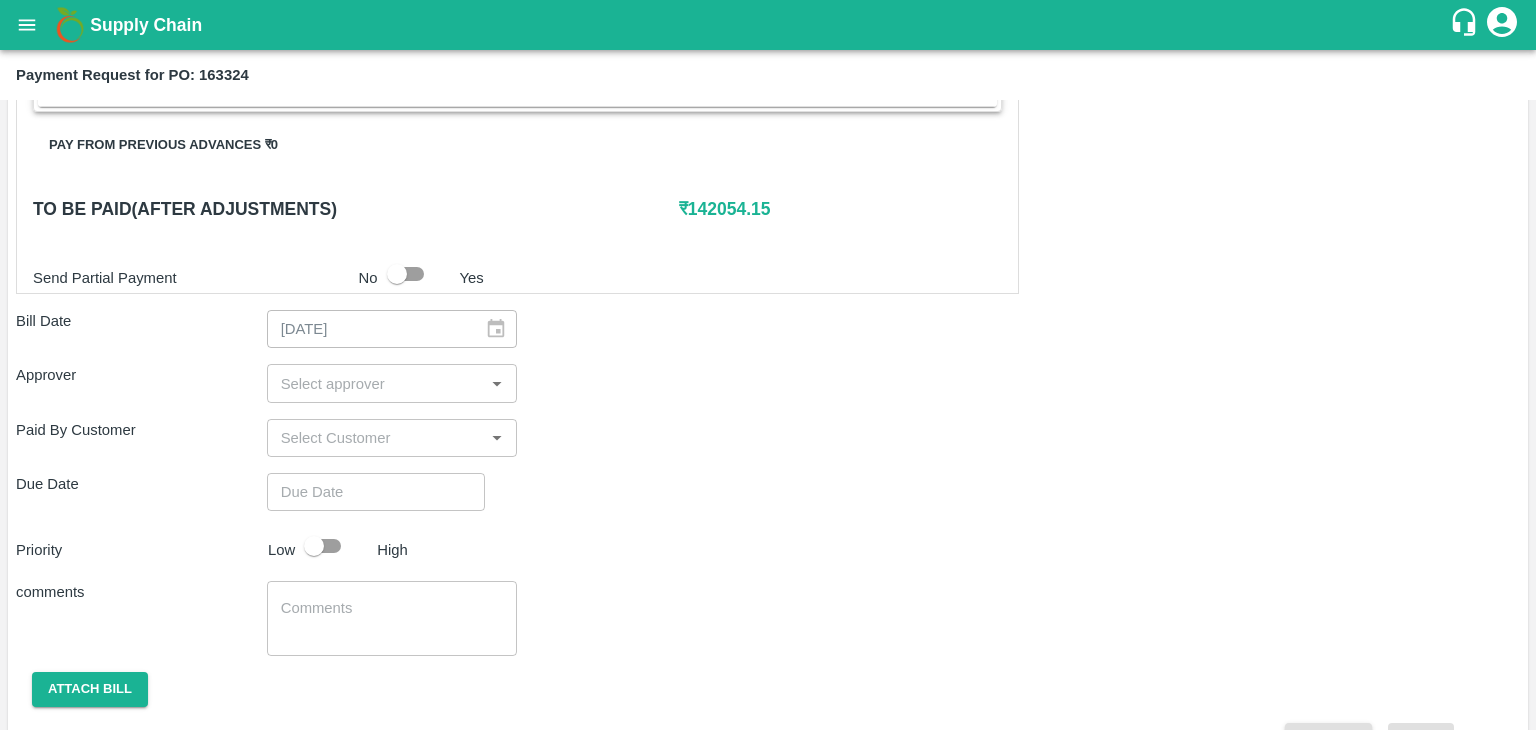 scroll, scrollTop: 980, scrollLeft: 0, axis: vertical 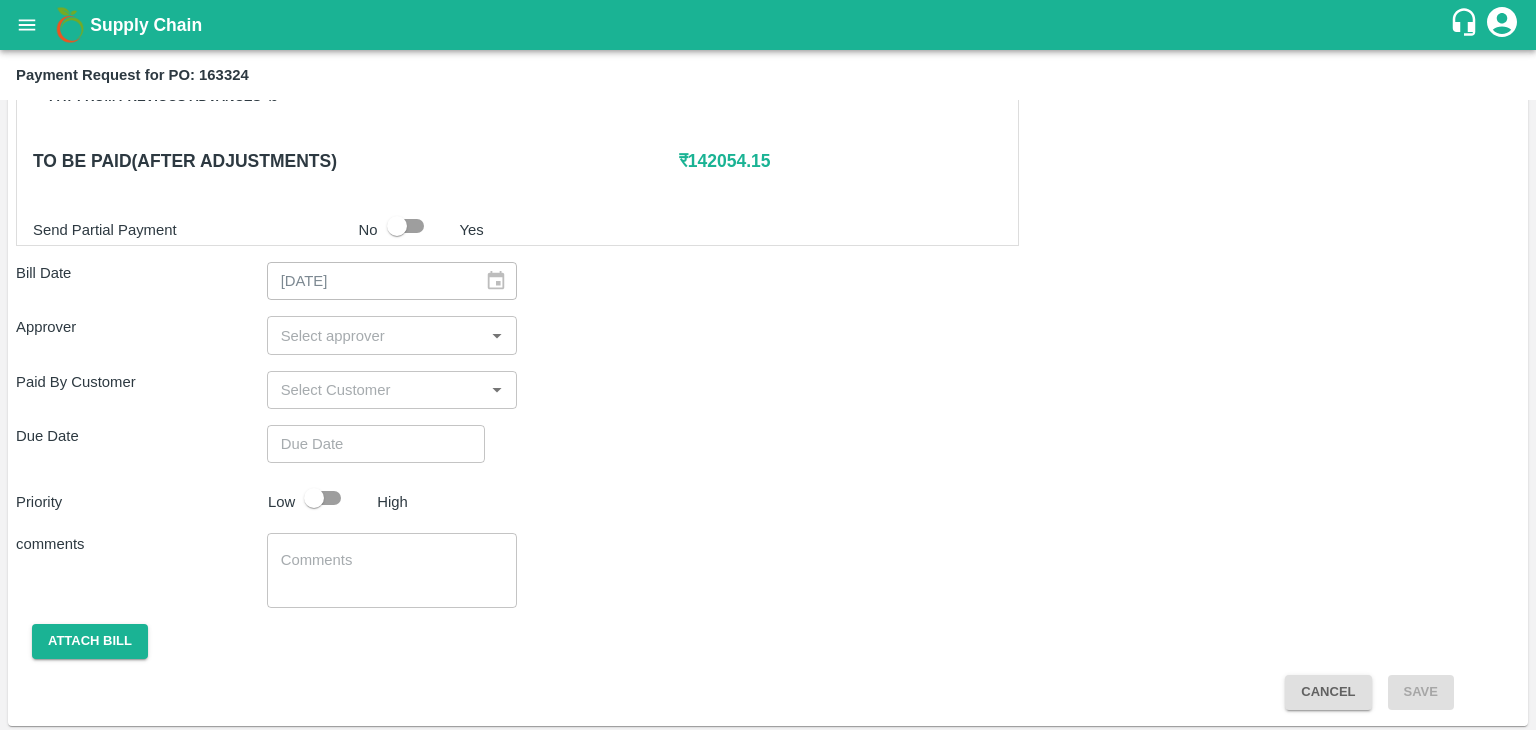 click at bounding box center (376, 335) 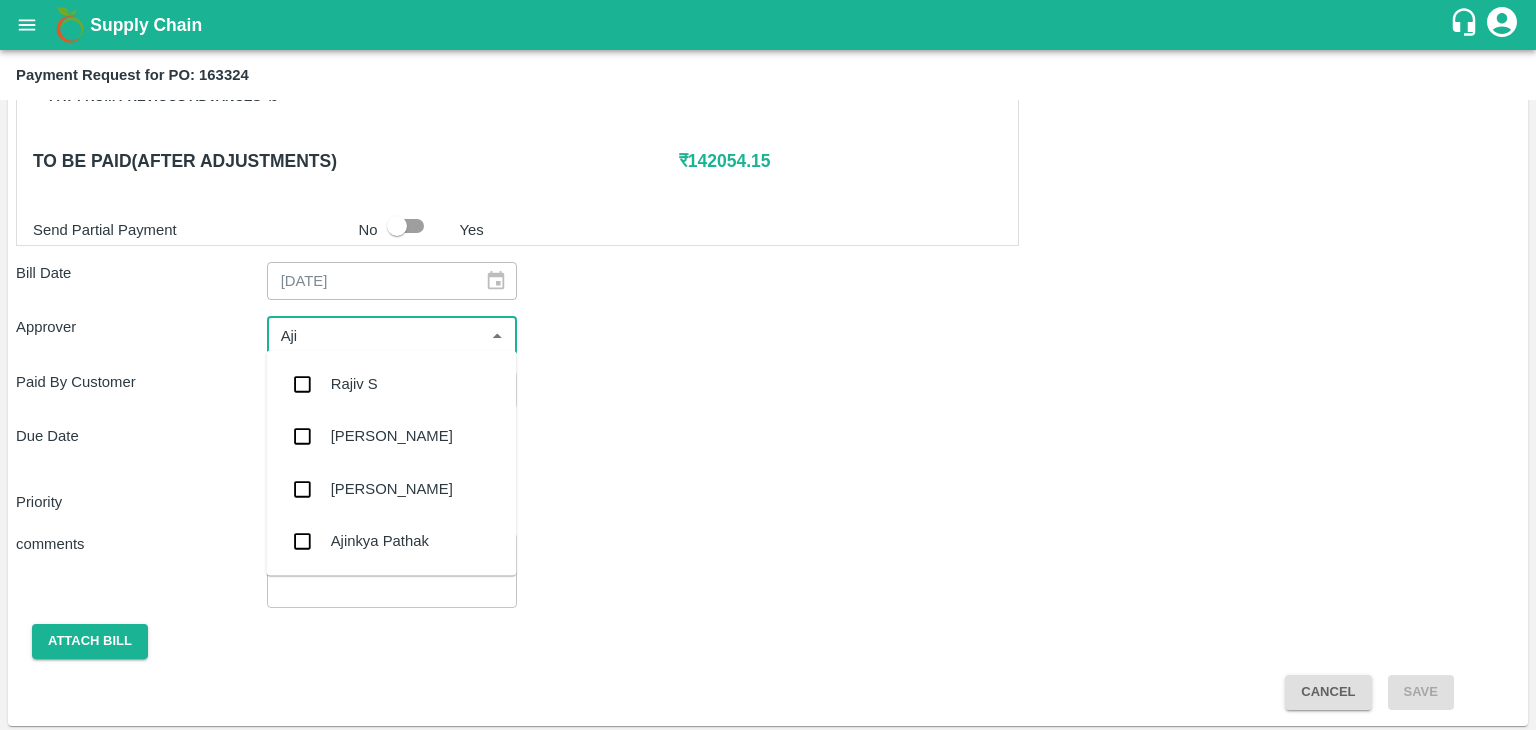type on "Ajit" 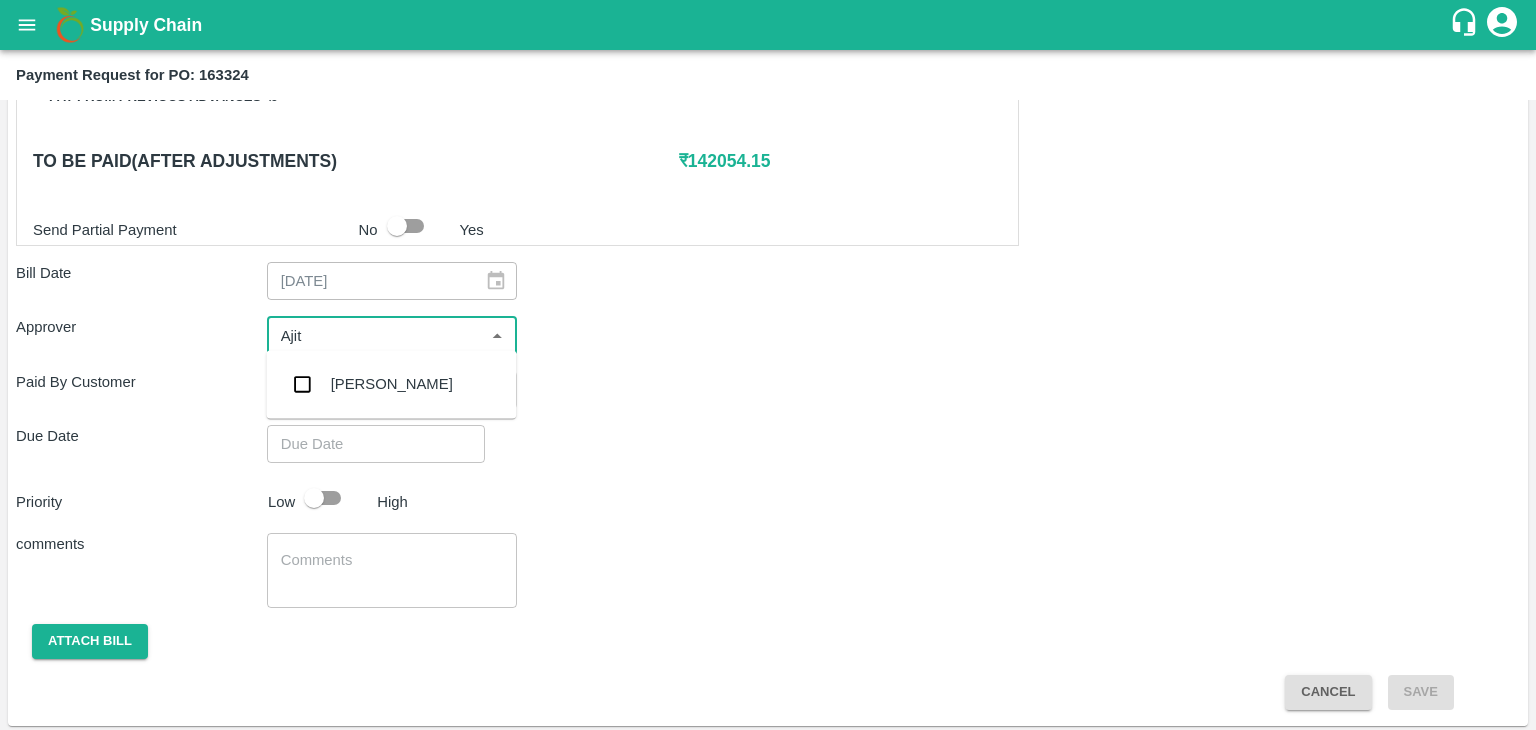 click on "[PERSON_NAME]" at bounding box center (392, 384) 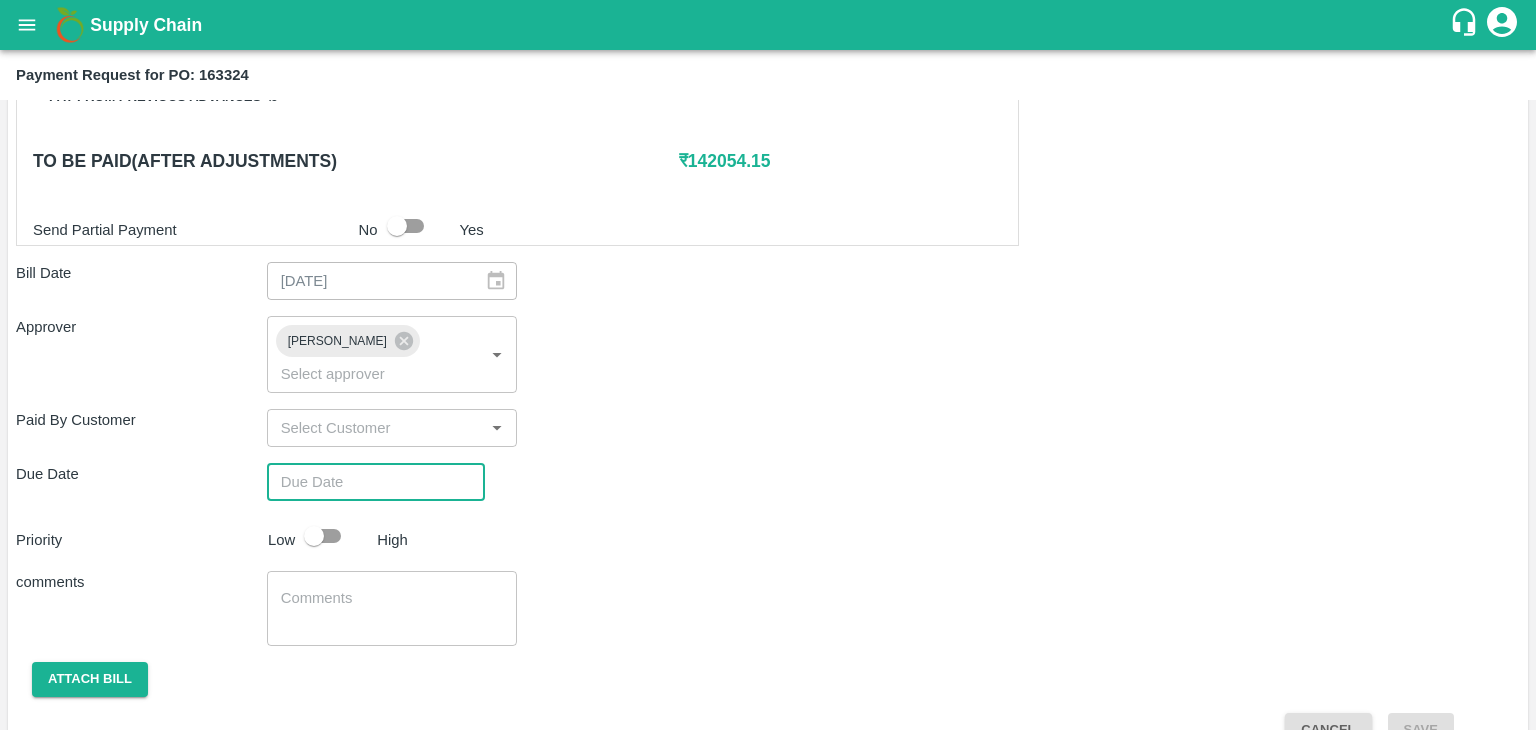 type on "DD/MM/YYYY hh:mm aa" 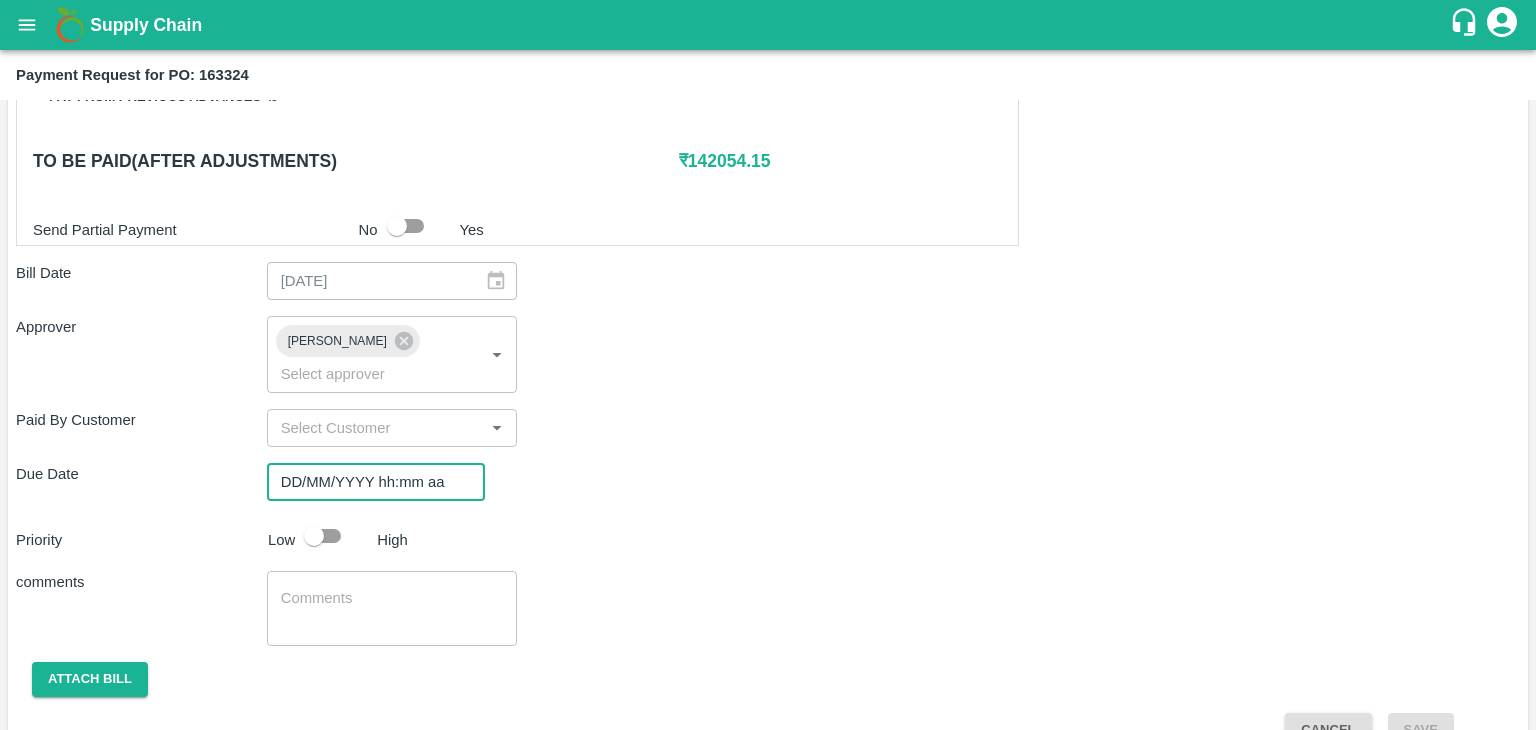 click on "DD/MM/YYYY hh:mm aa" at bounding box center (369, 482) 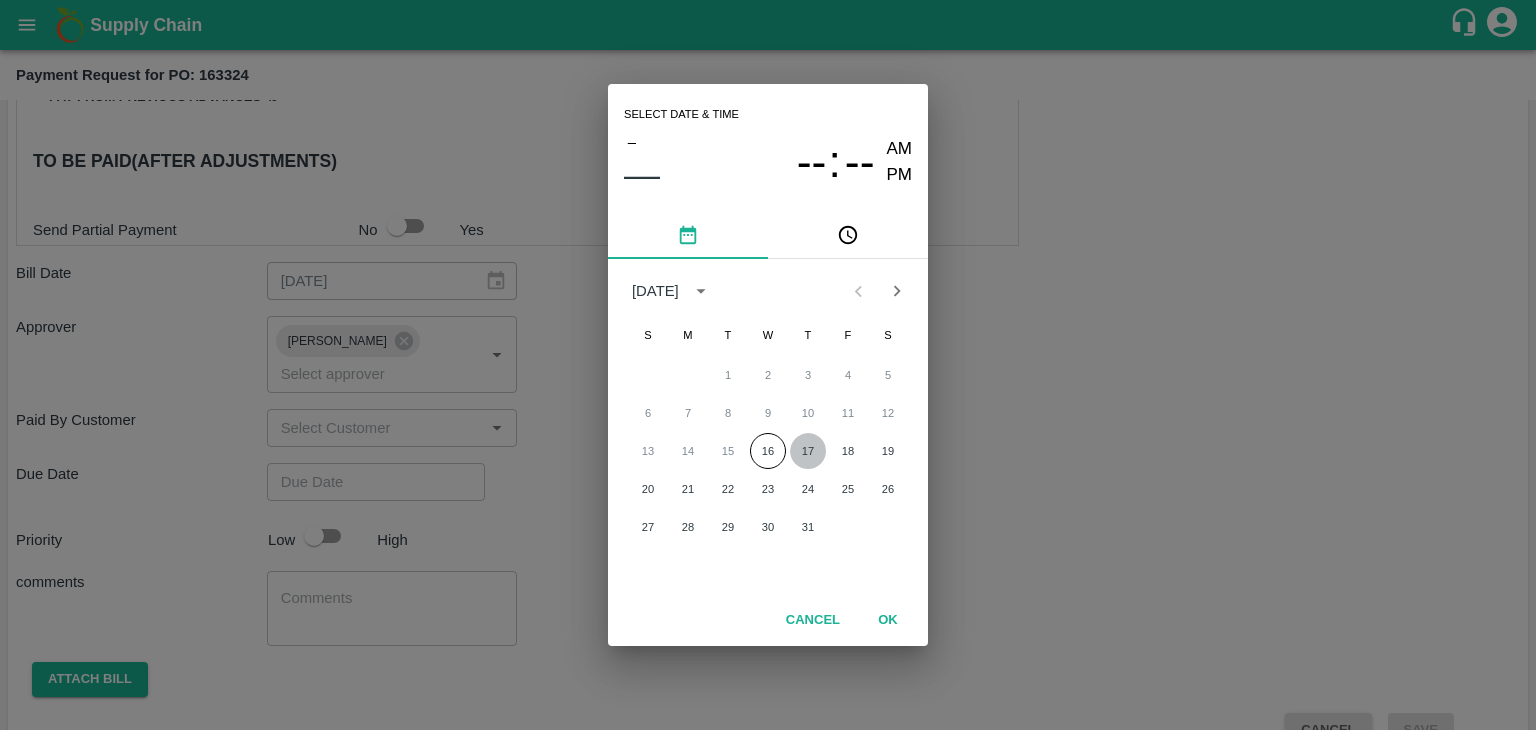 click on "17" at bounding box center (808, 451) 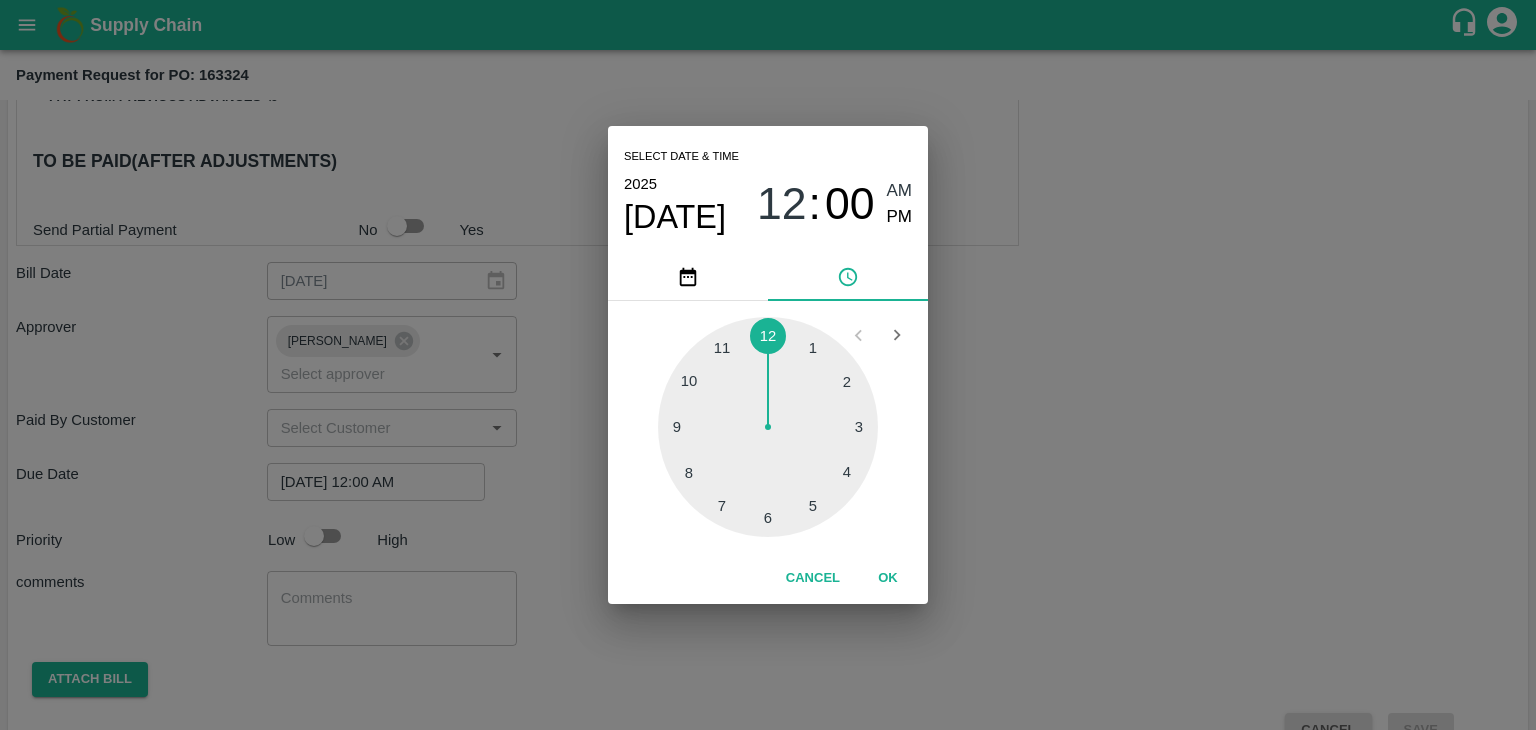 click on "OK" at bounding box center [888, 578] 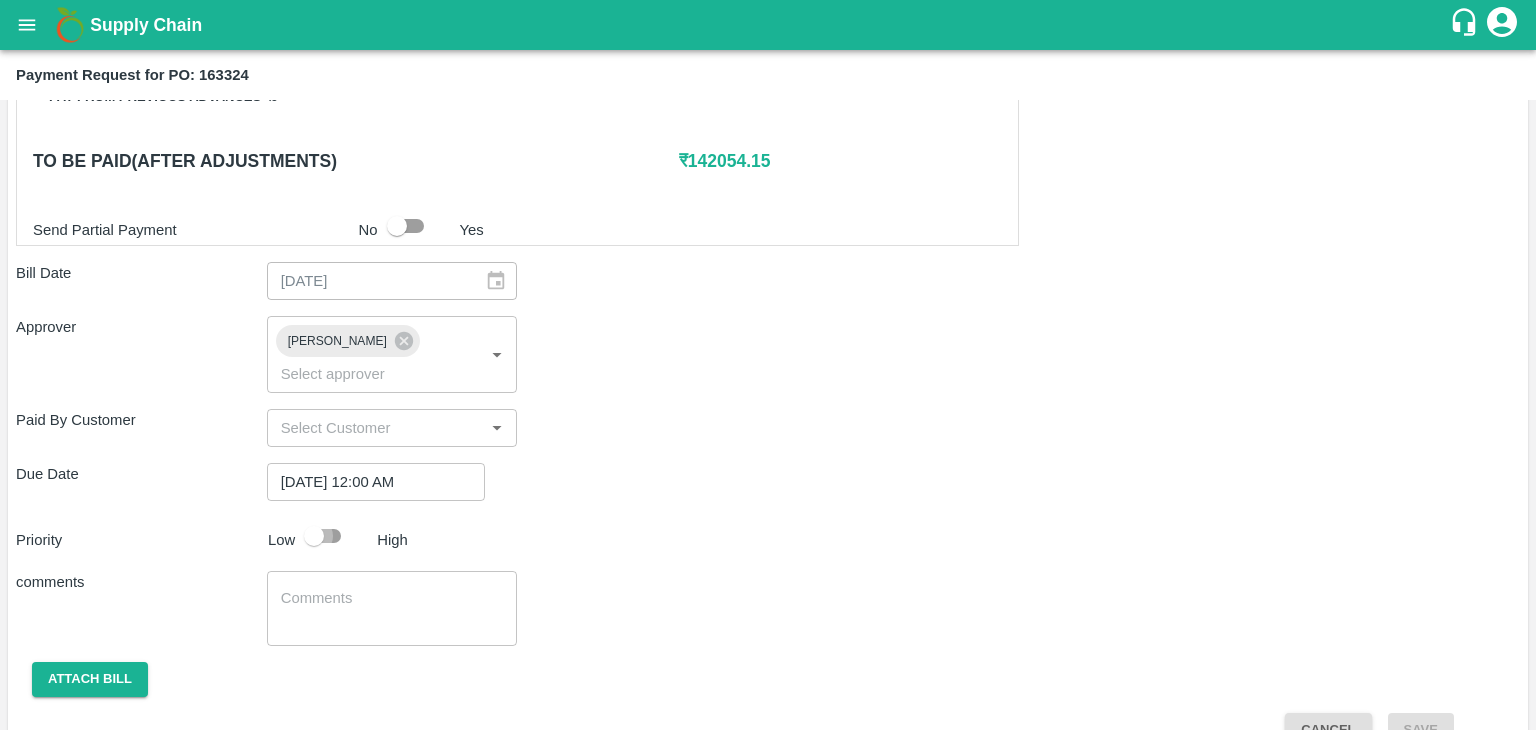 click at bounding box center [314, 536] 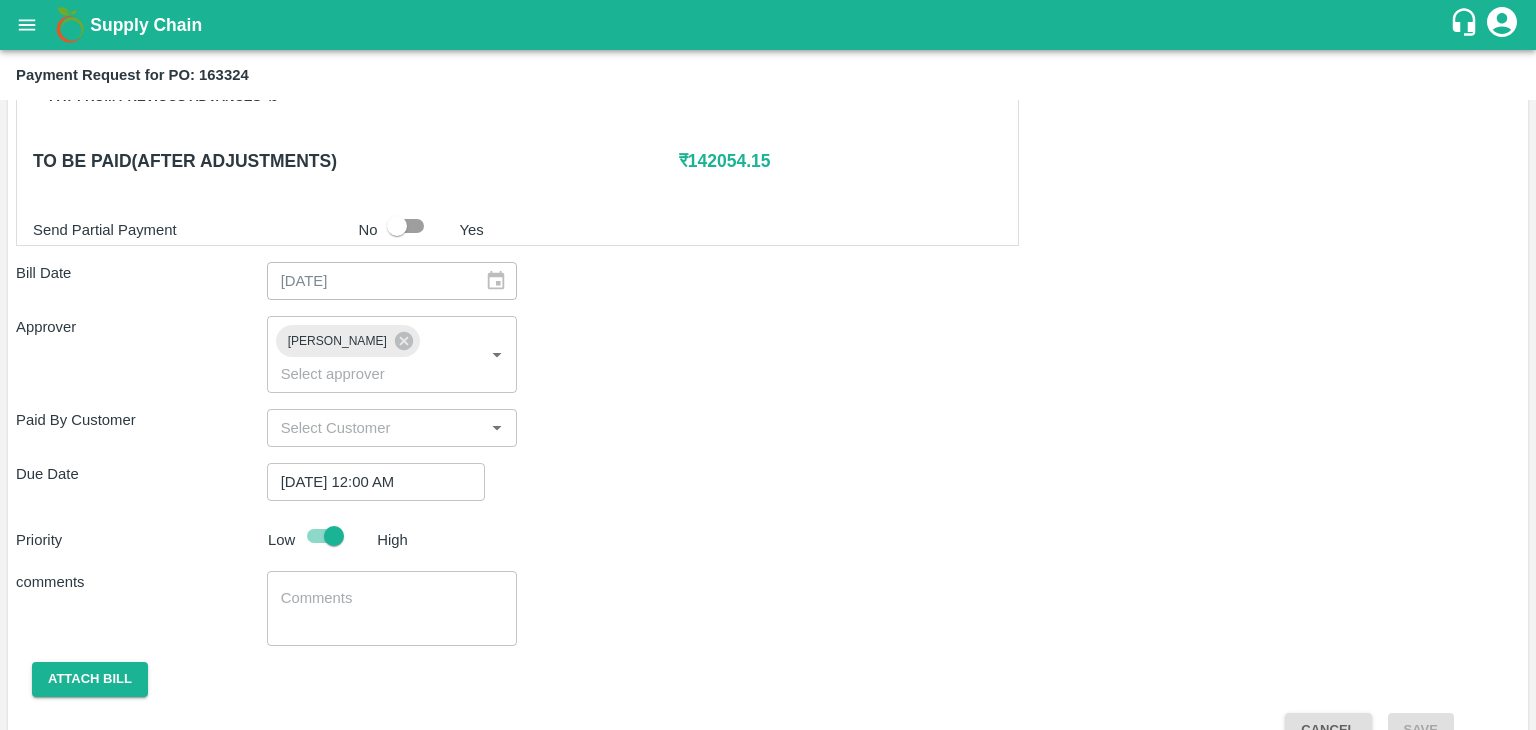 click at bounding box center [392, 609] 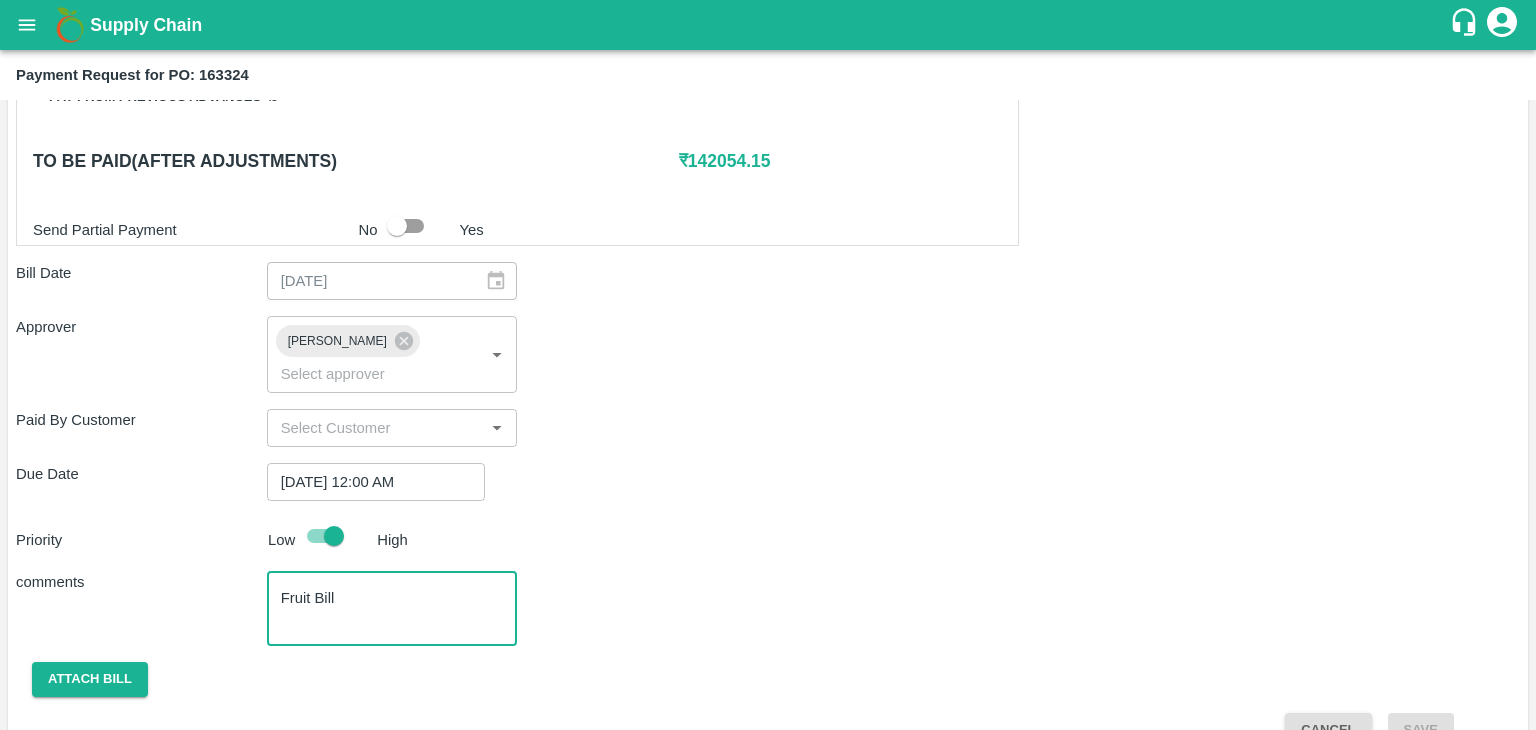 scroll, scrollTop: 992, scrollLeft: 0, axis: vertical 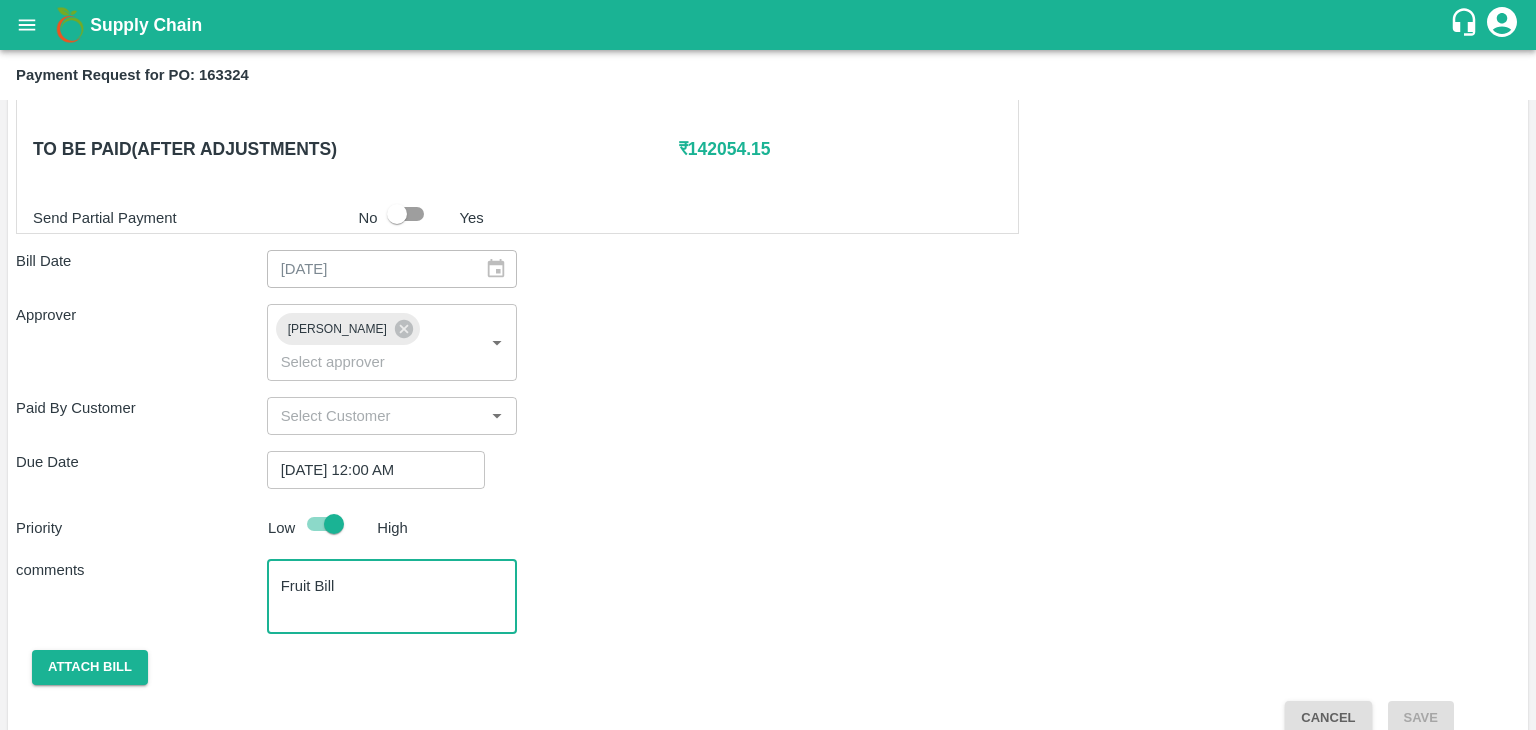 type on "Fruit Bill" 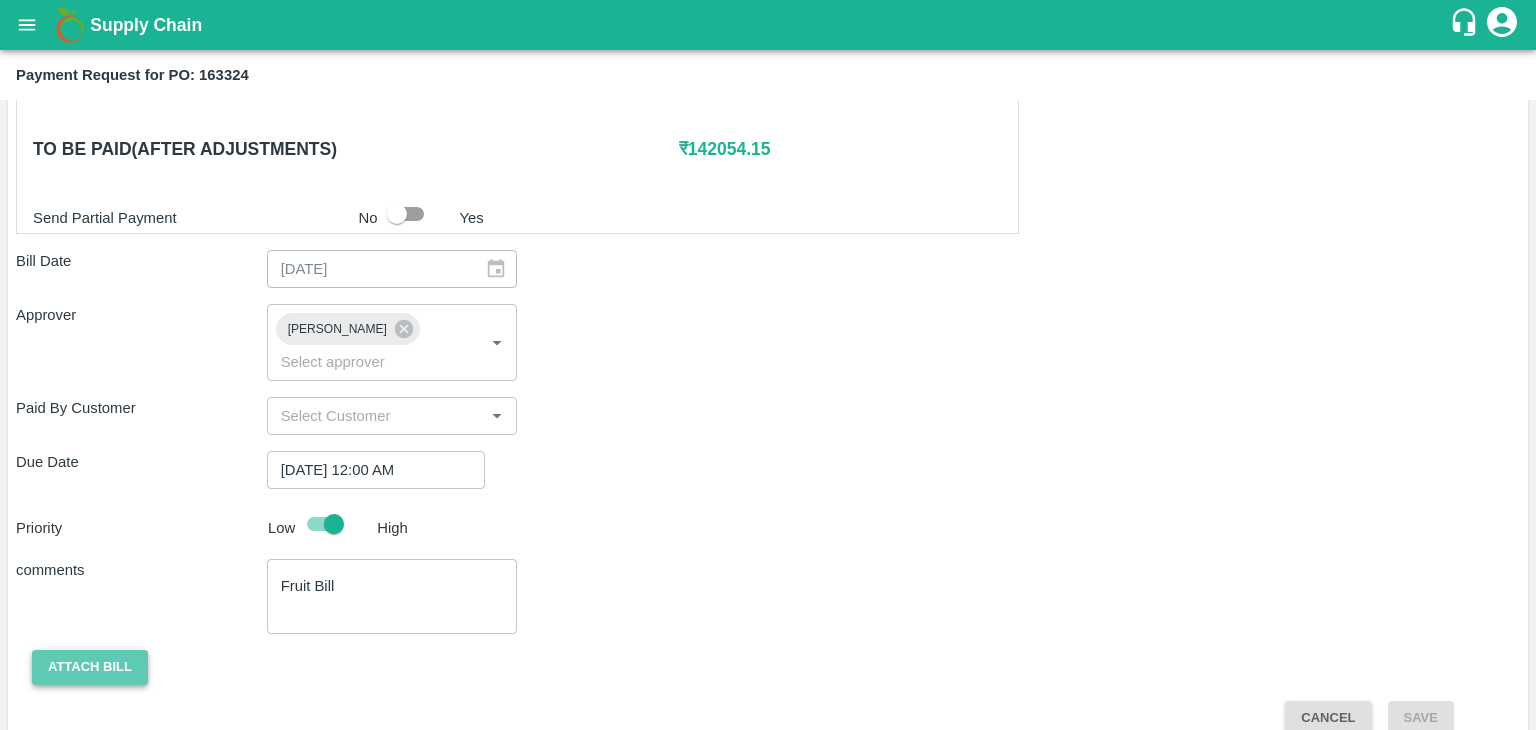click on "Attach bill" at bounding box center (90, 667) 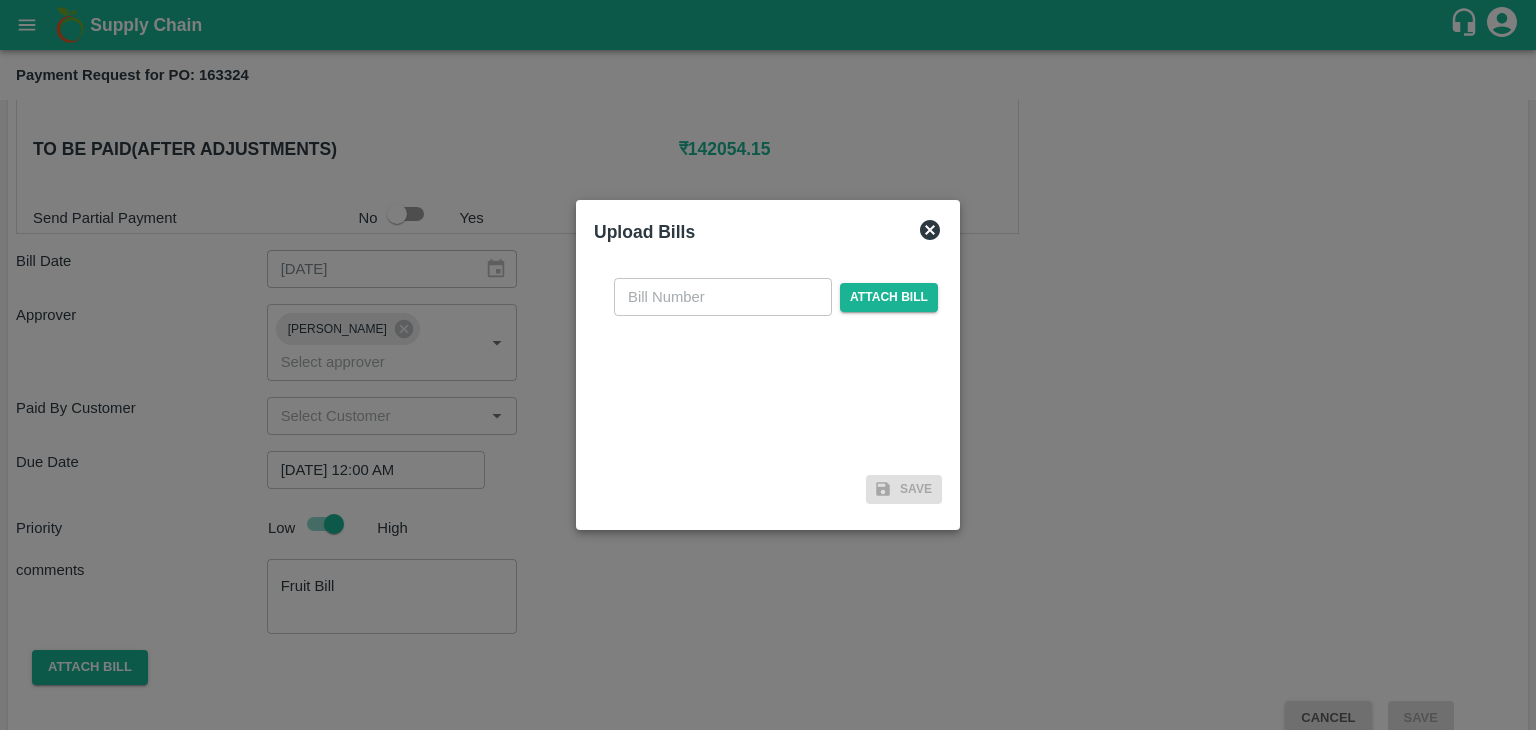click at bounding box center [723, 297] 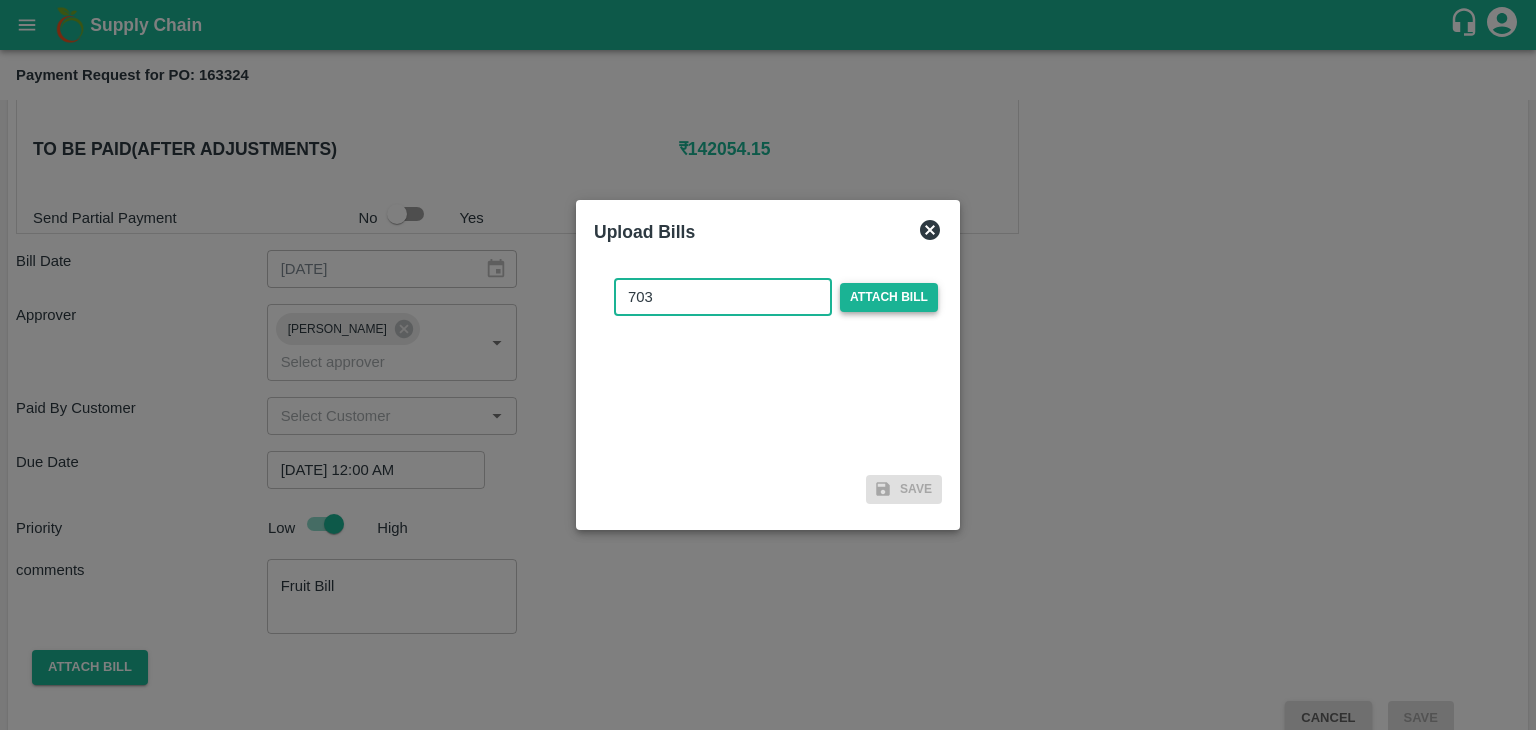 type on "703" 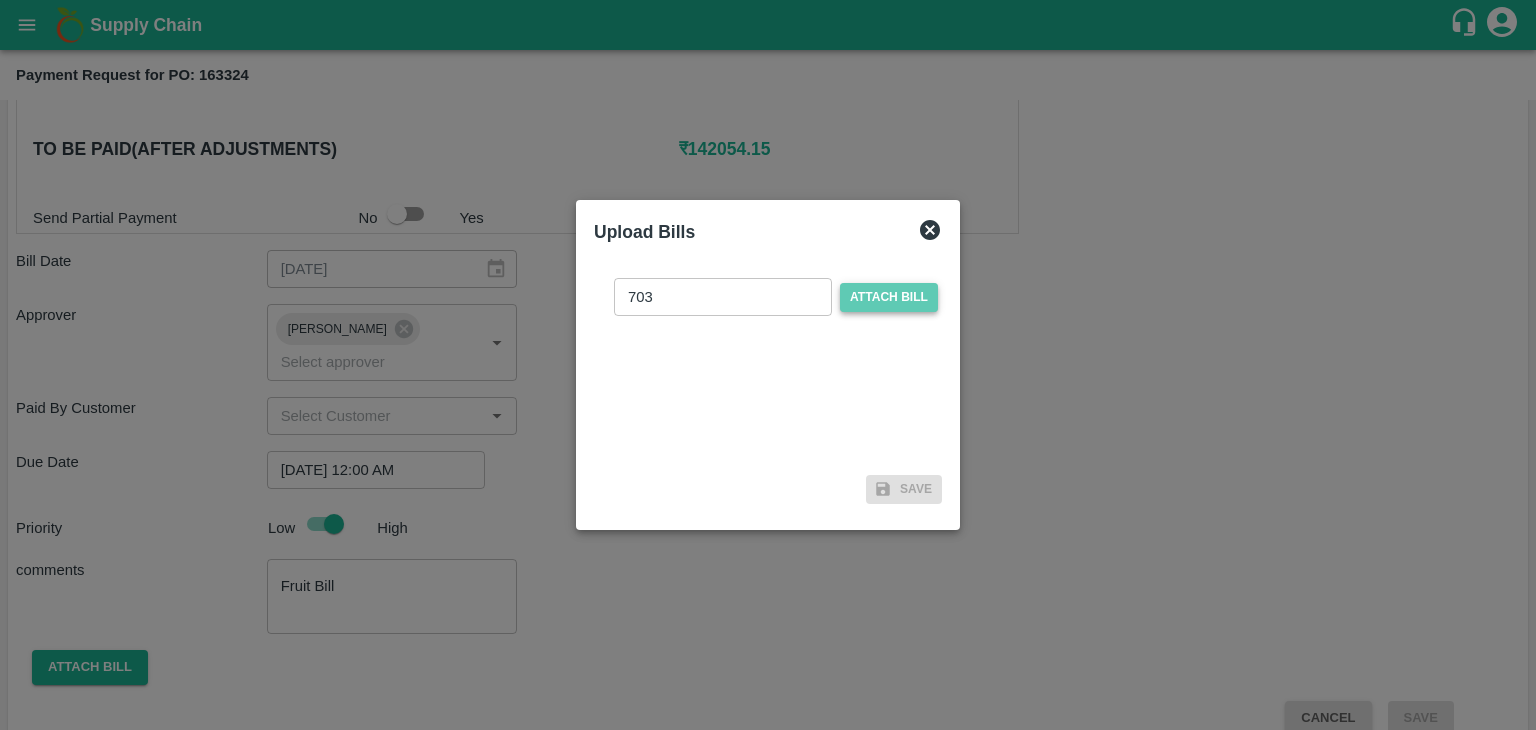 click on "Attach bill" at bounding box center [889, 297] 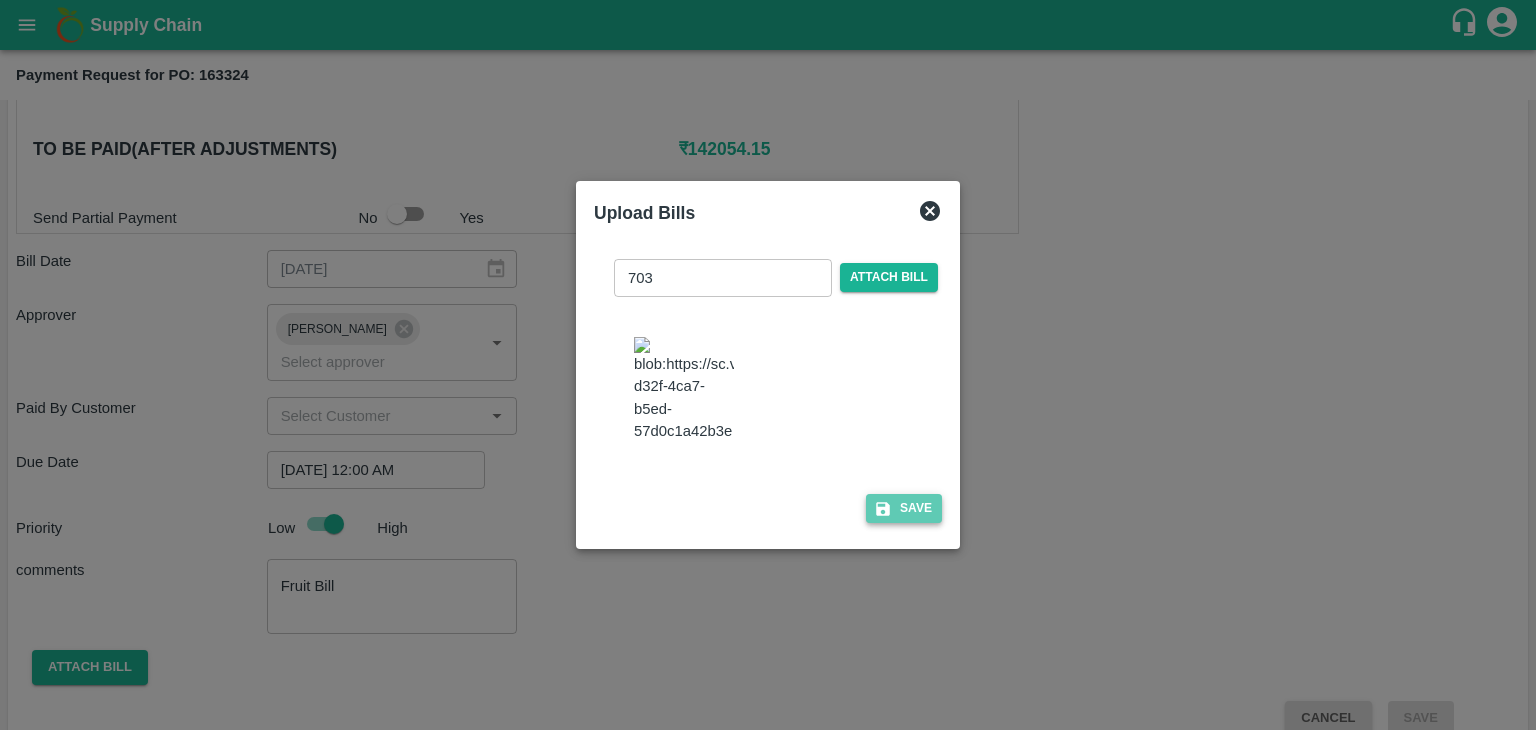 click on "Save" at bounding box center [904, 508] 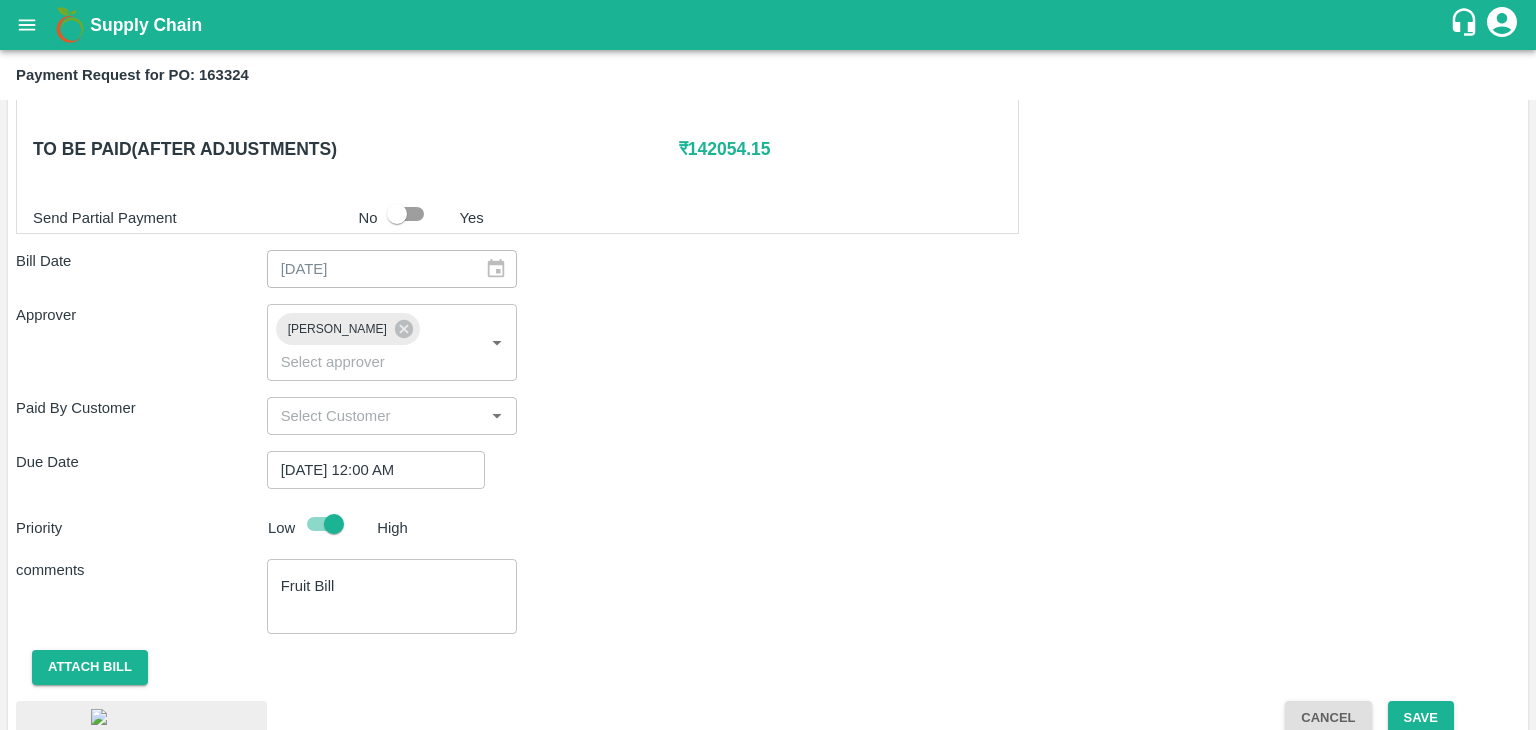 scroll, scrollTop: 1122, scrollLeft: 0, axis: vertical 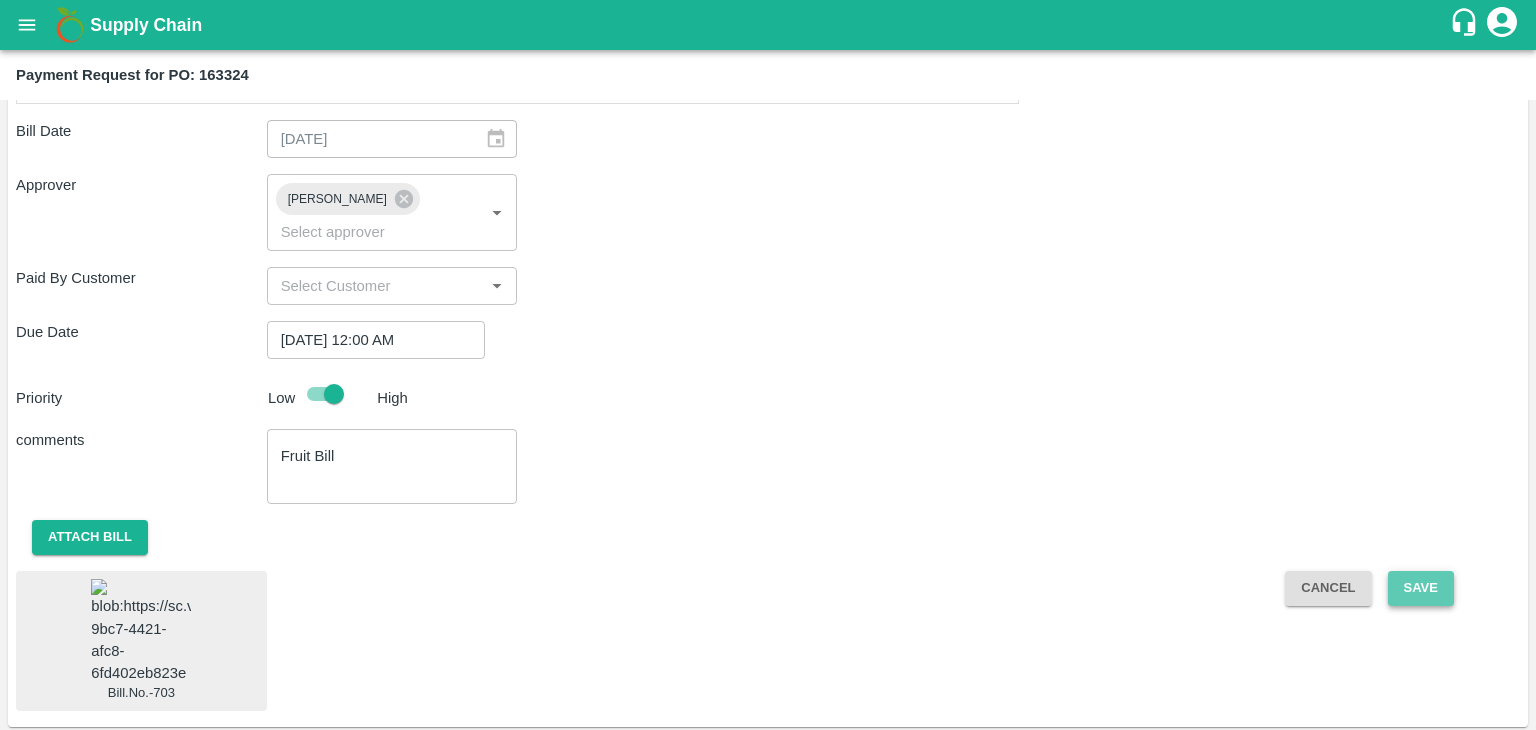 click on "Save" at bounding box center (1421, 588) 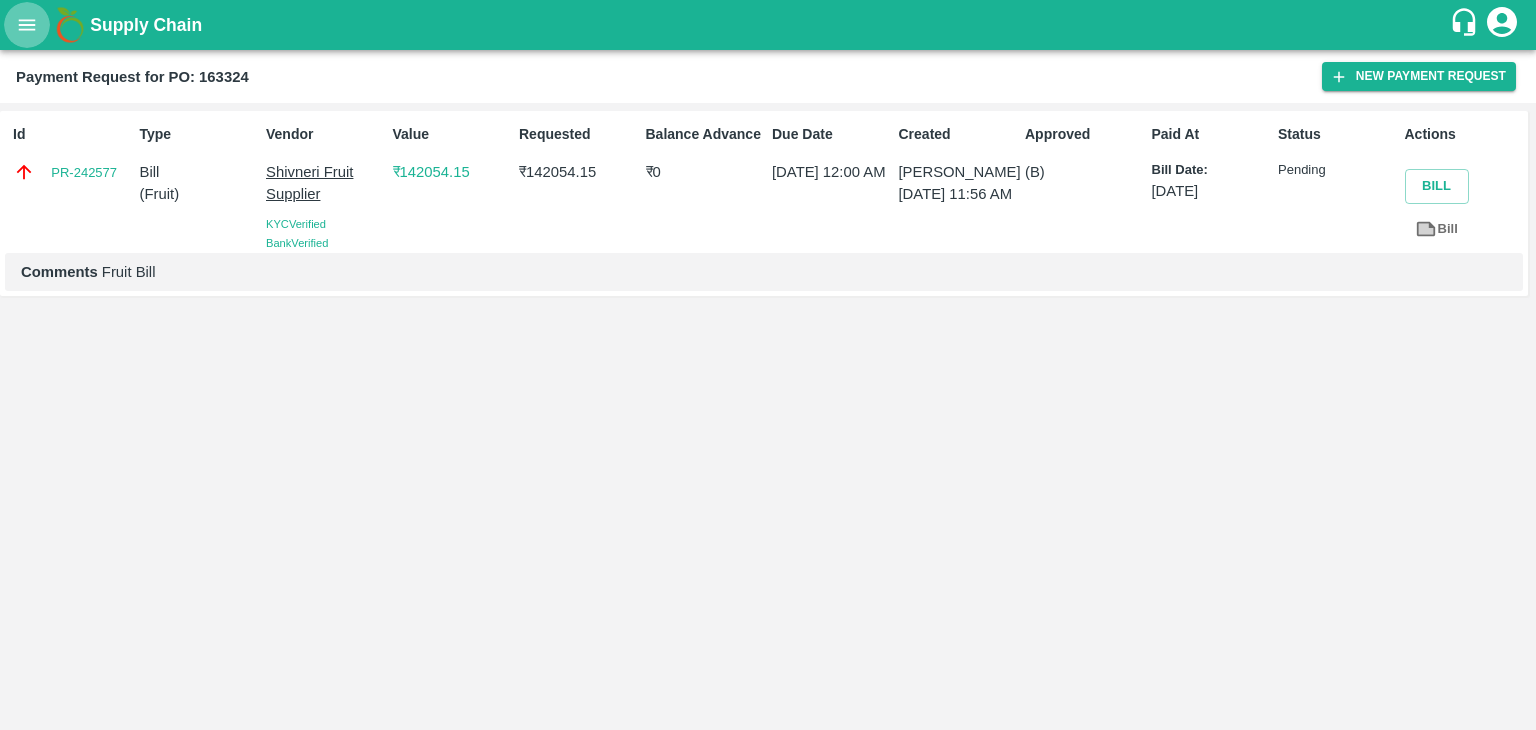 click 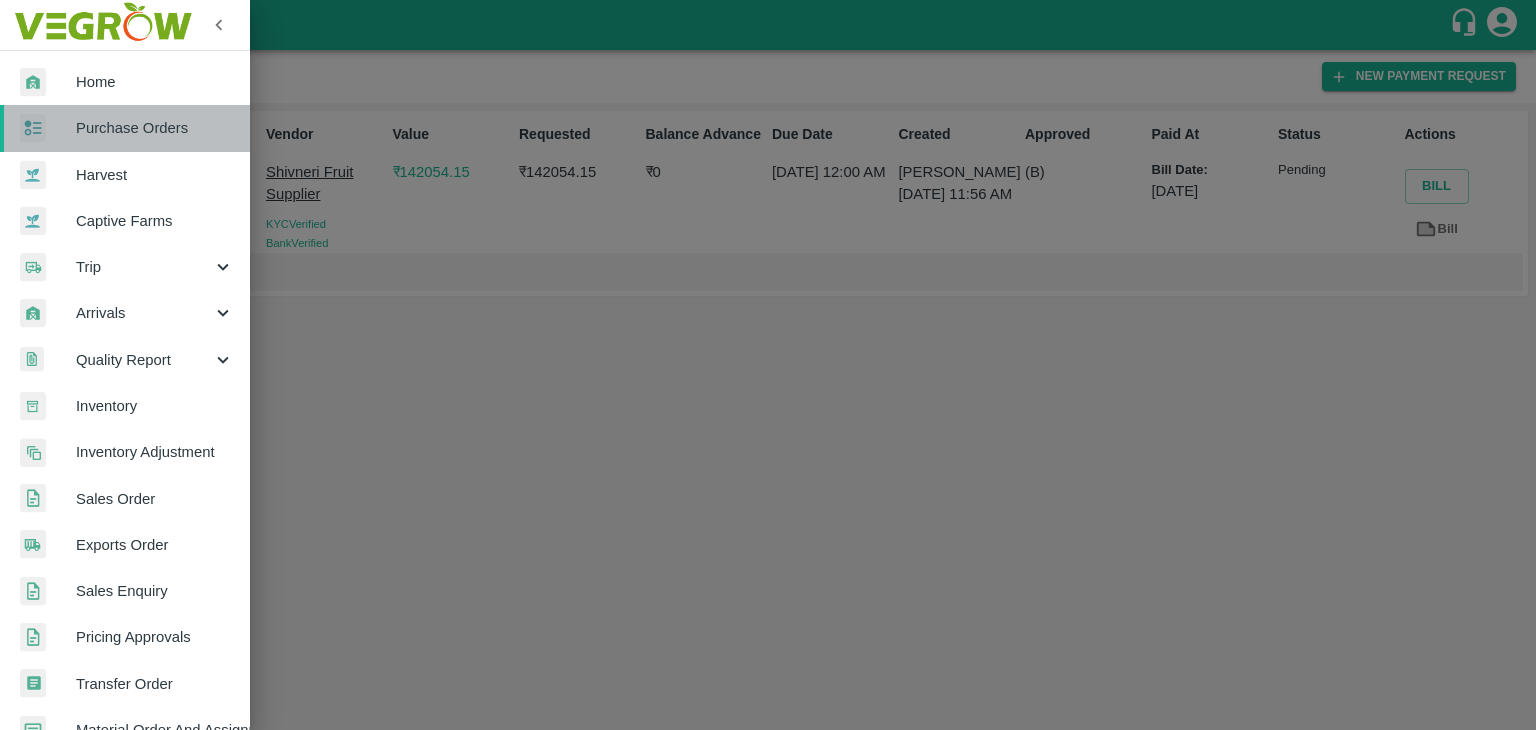 click on "Purchase Orders" at bounding box center (155, 128) 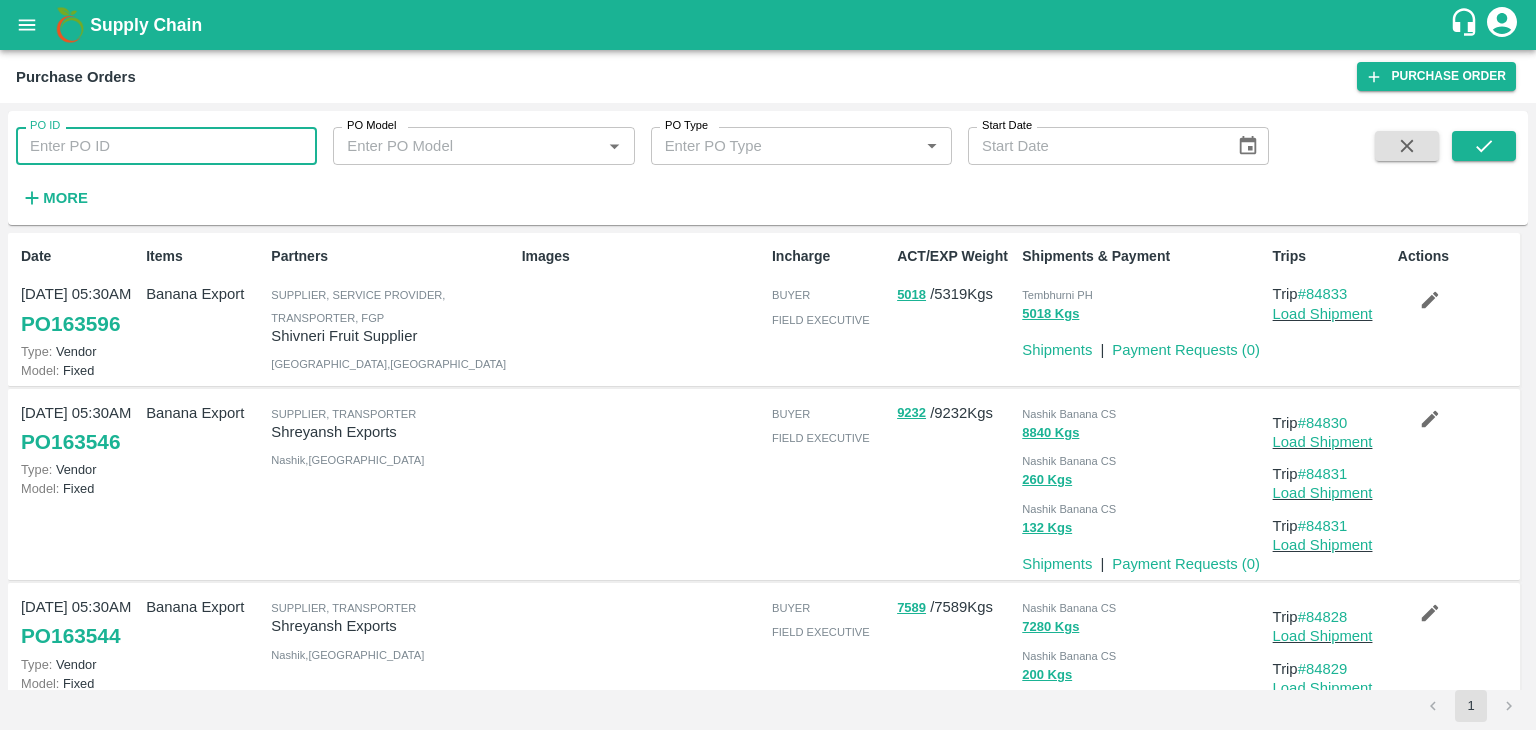 click on "PO ID" at bounding box center (166, 146) 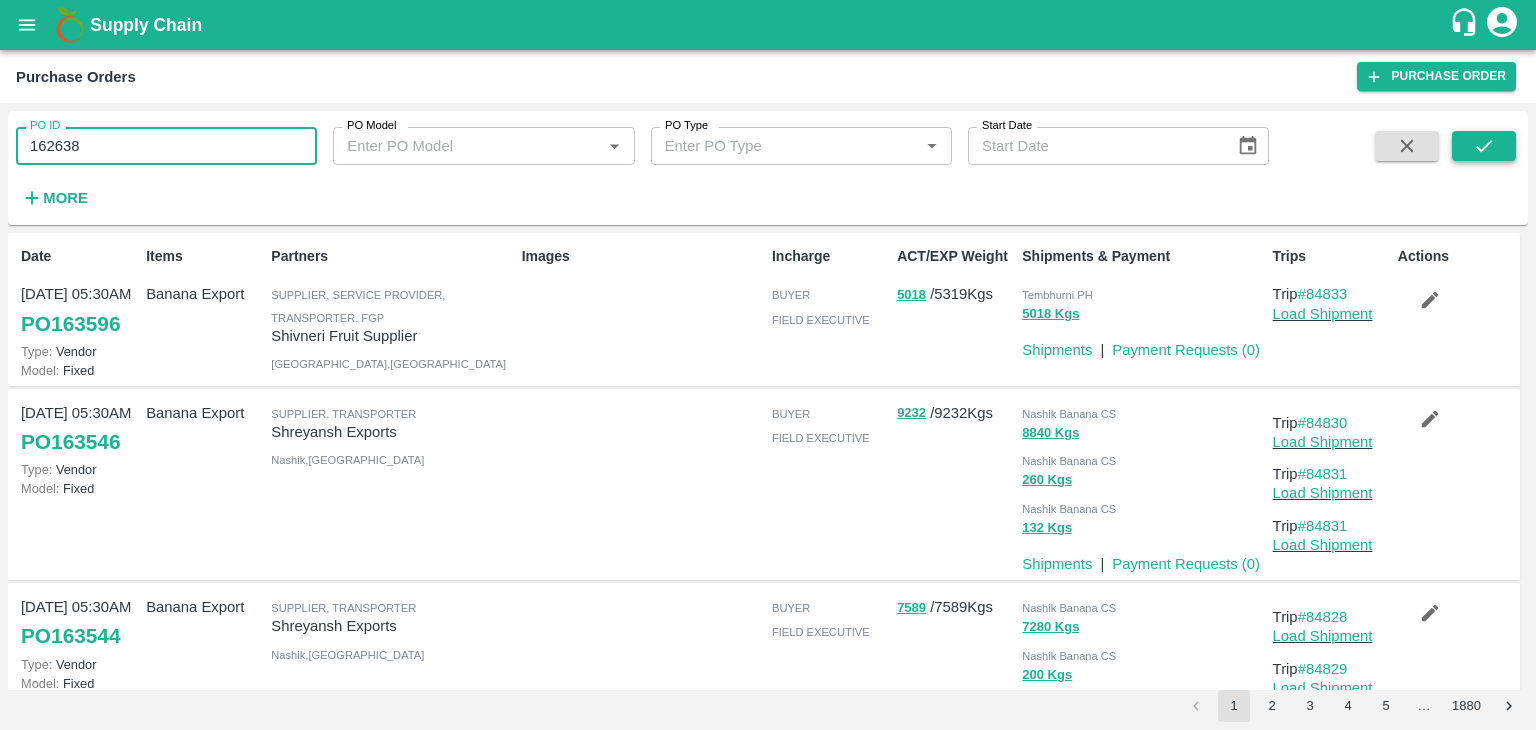 type on "162638" 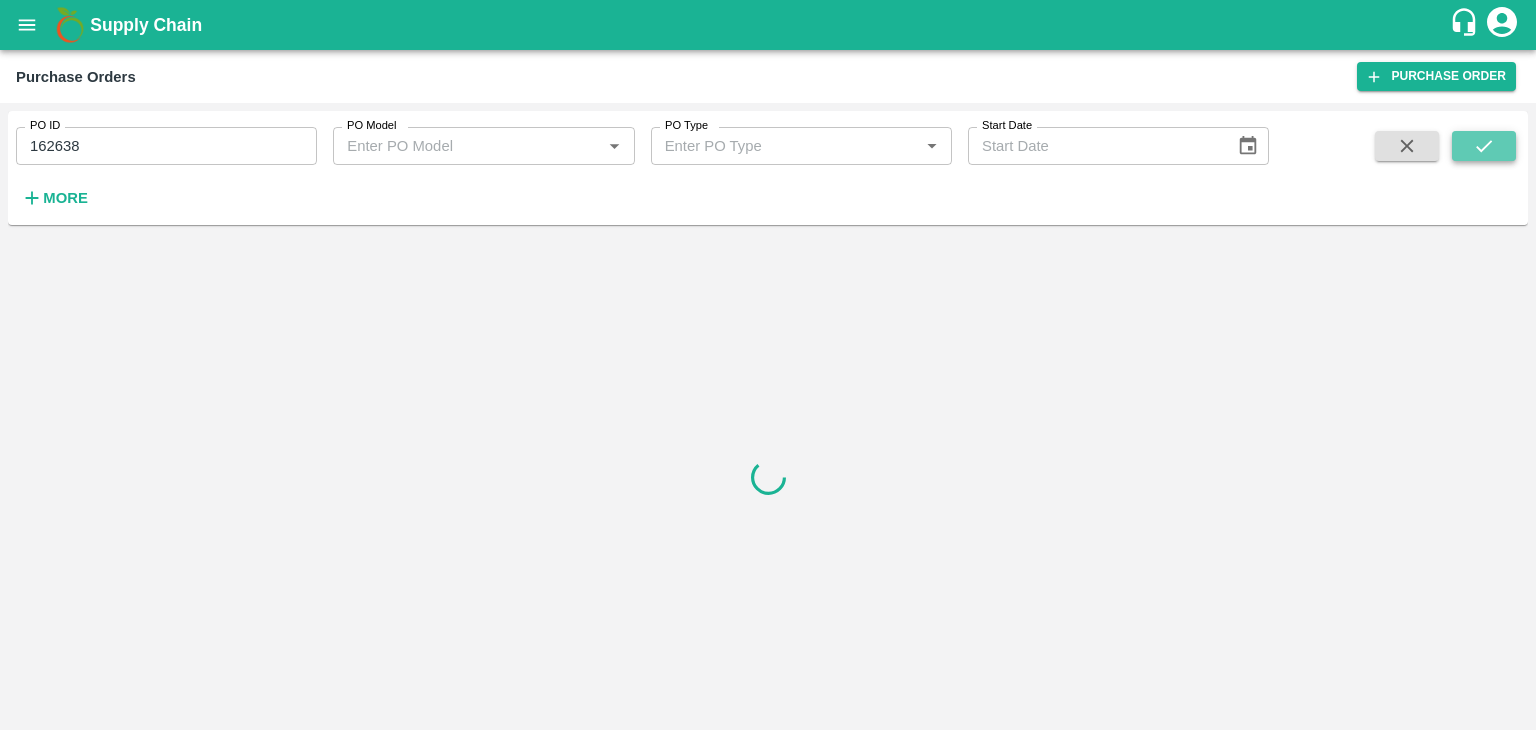 click 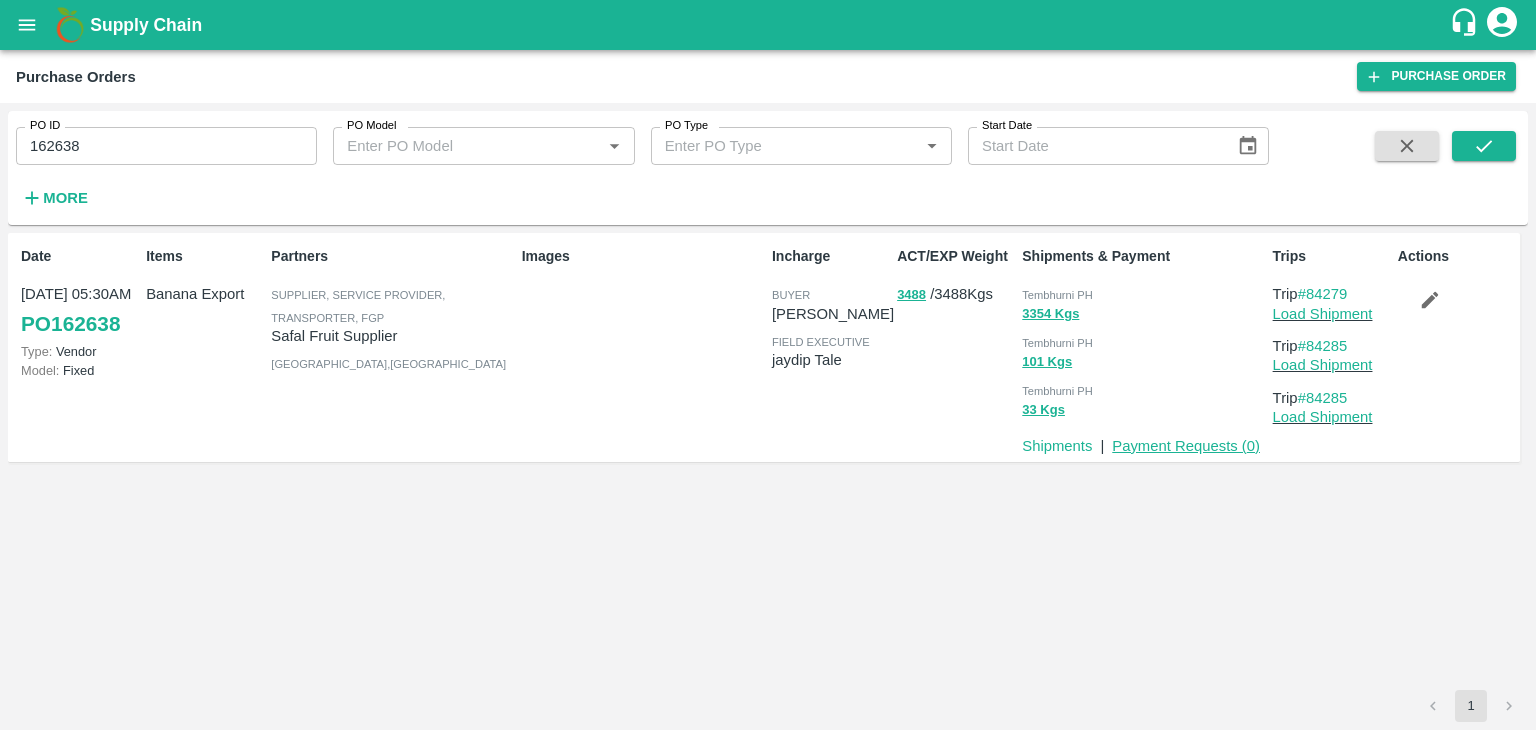 click on "Payment Requests ( 0 )" at bounding box center [1186, 446] 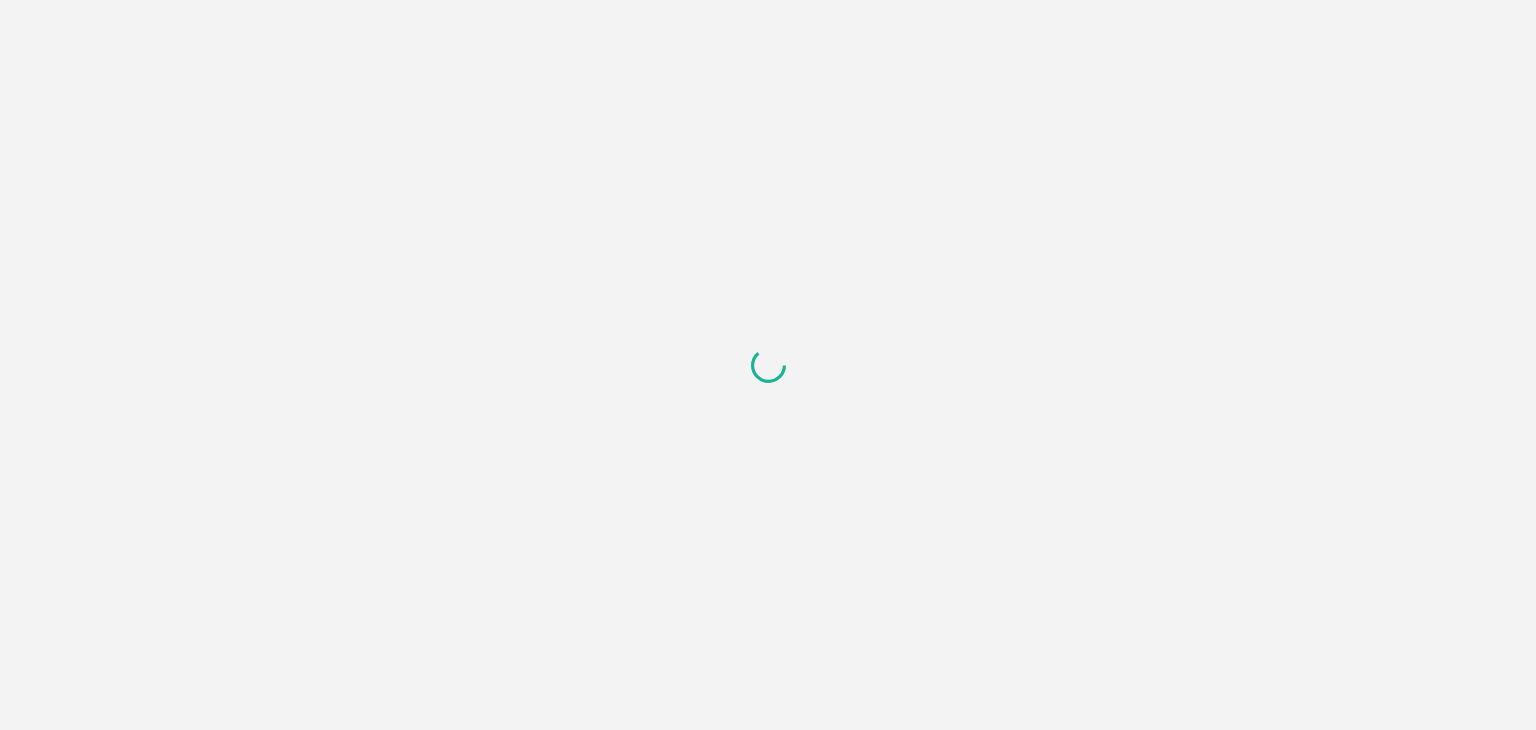 scroll, scrollTop: 0, scrollLeft: 0, axis: both 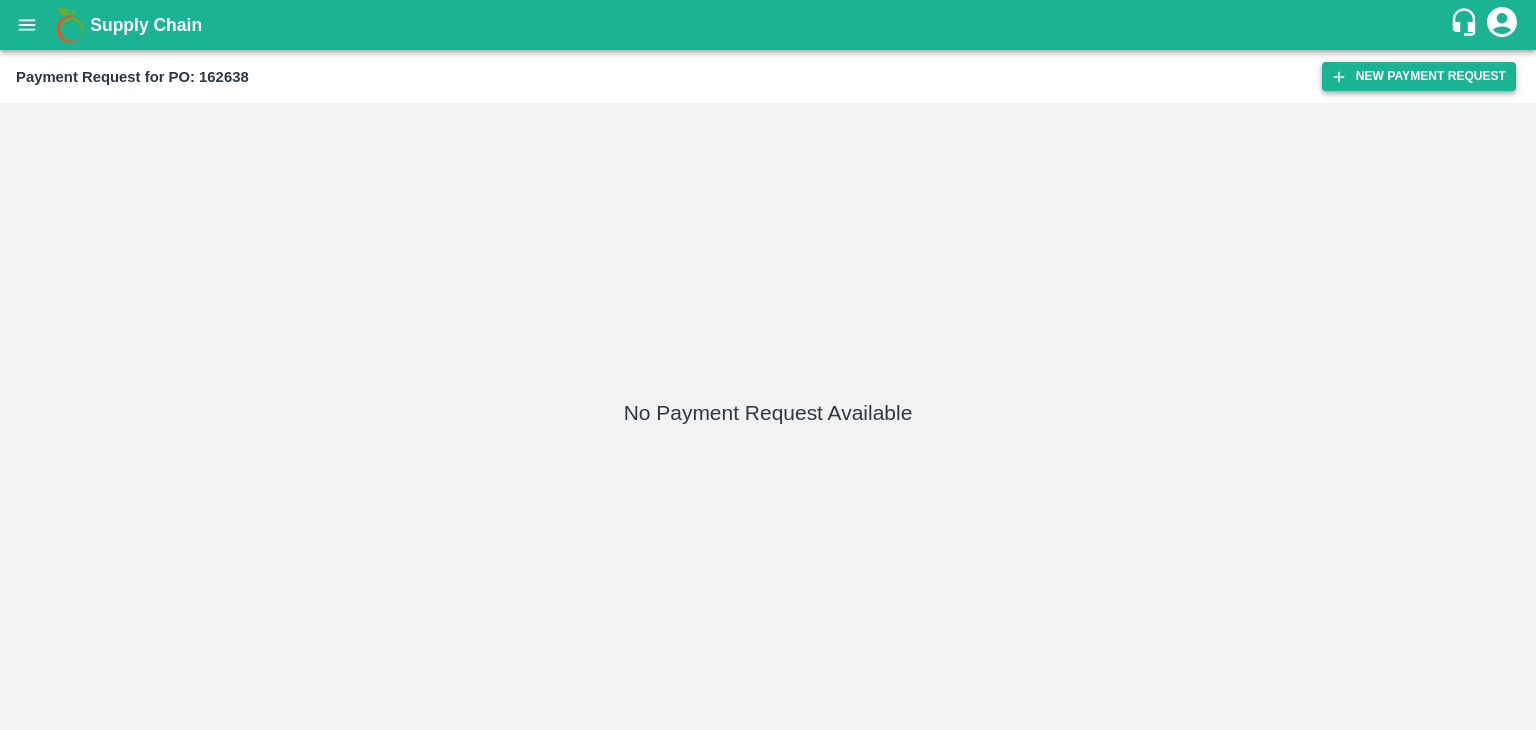 click on "New Payment Request" at bounding box center [1419, 76] 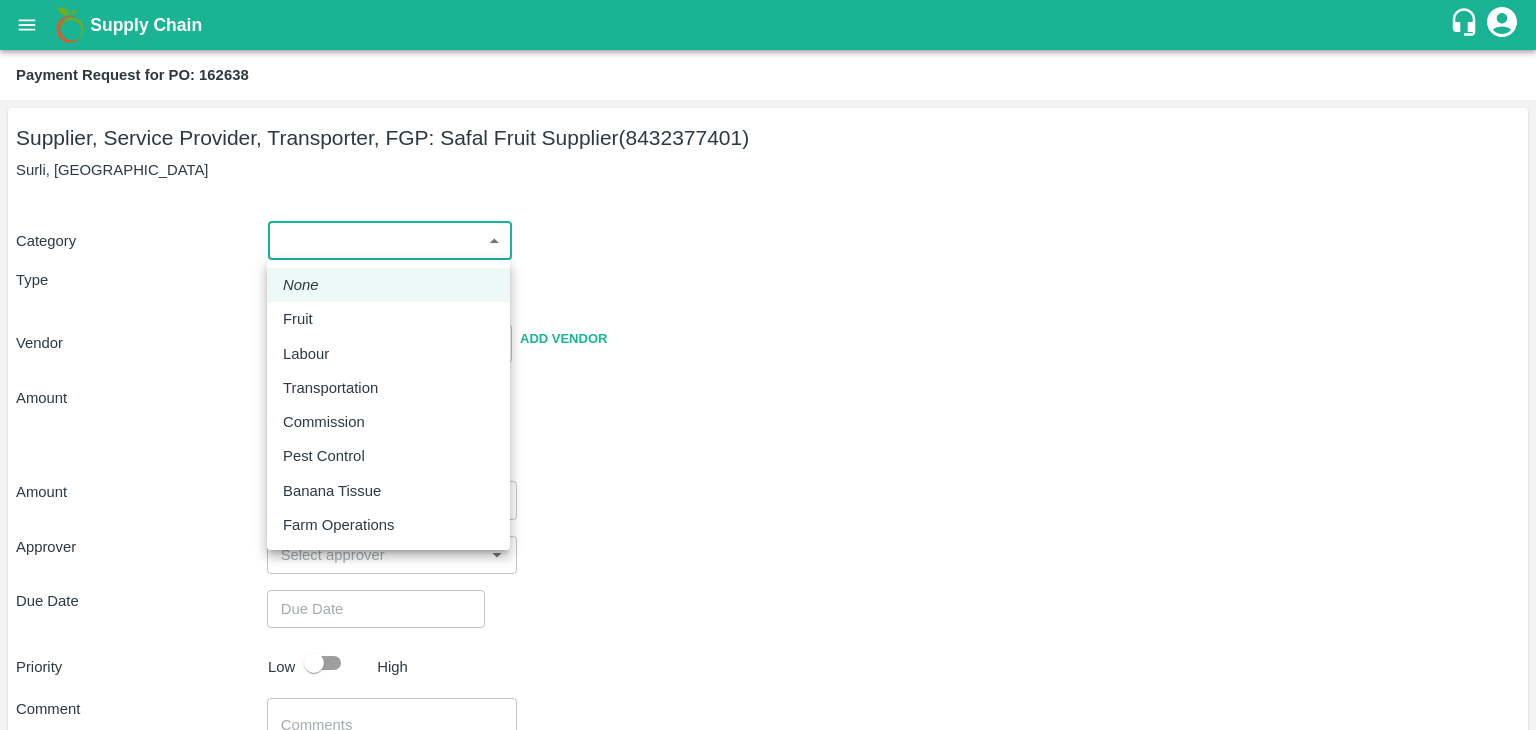 click on "Supply Chain Payment Request for PO: 162638 Supplier, Service Provider, Transporter, FGP:    Safal Fruit Supplier  (8432377401) Surli, [GEOGRAPHIC_DATA] Category ​ ​ Type Advance Bill Vendor ​ Add Vendor Amount Total value Per Kg ​ Amount ​ Approver ​ Due Date ​  Priority  Low  High Comment x ​ Attach bill Cancel Save Tembhurni PH Nashik CC Shahada Banana Export PH Savda Banana Export PH Nashik Banana CS [PERSON_NAME] Logout None Fruit Labour Transportation Commission Pest Control Banana Tissue Farm Operations" at bounding box center [768, 365] 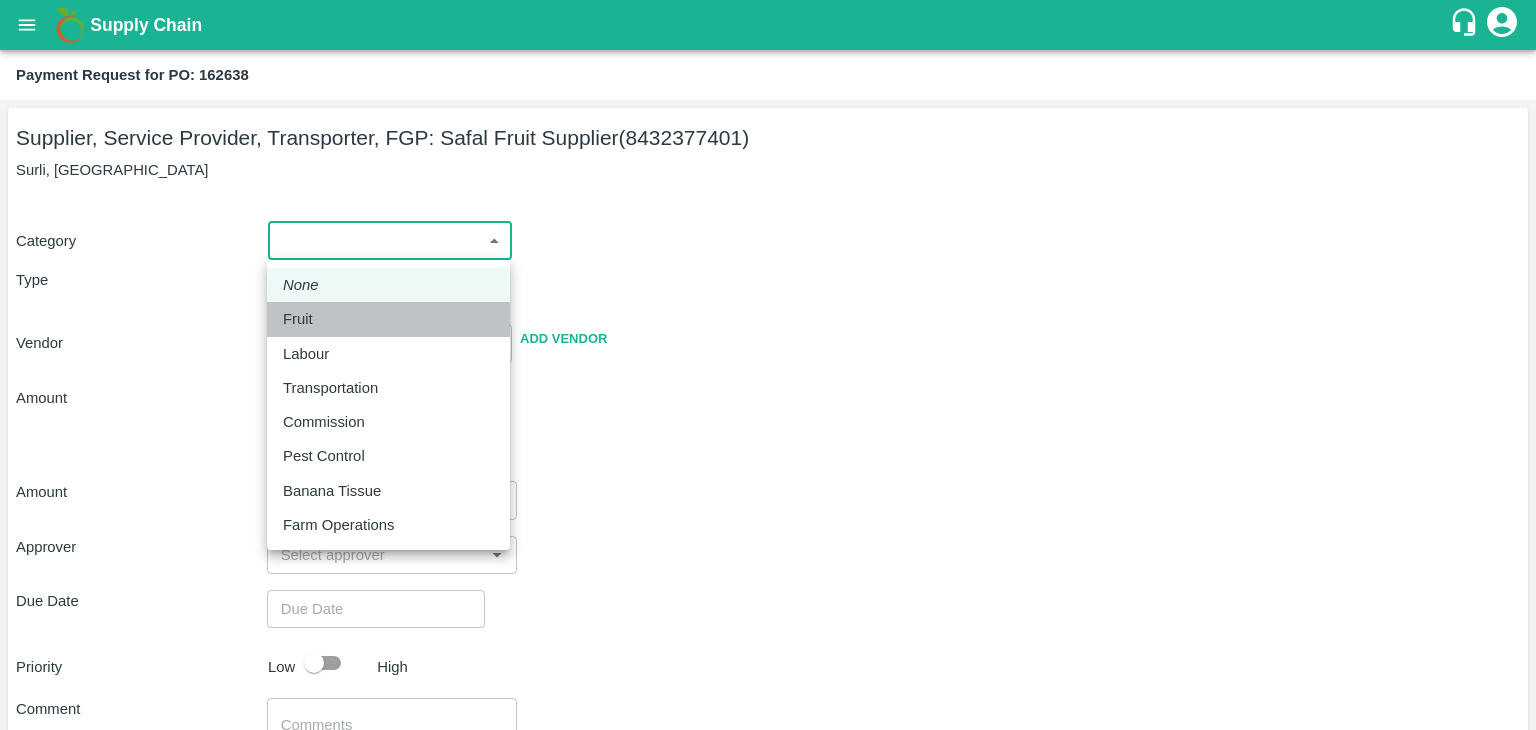 click on "Fruit" at bounding box center [388, 319] 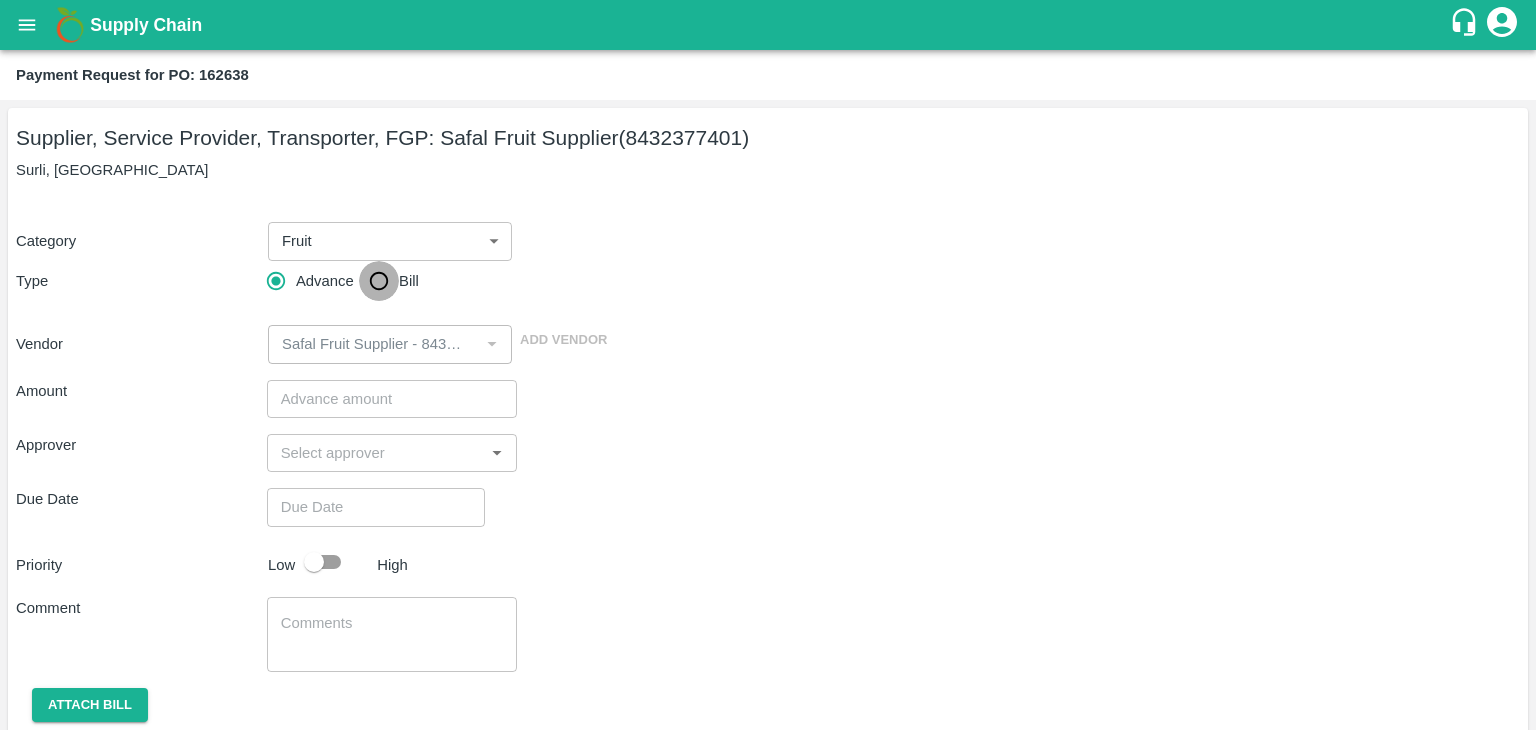 click on "Bill" at bounding box center (379, 281) 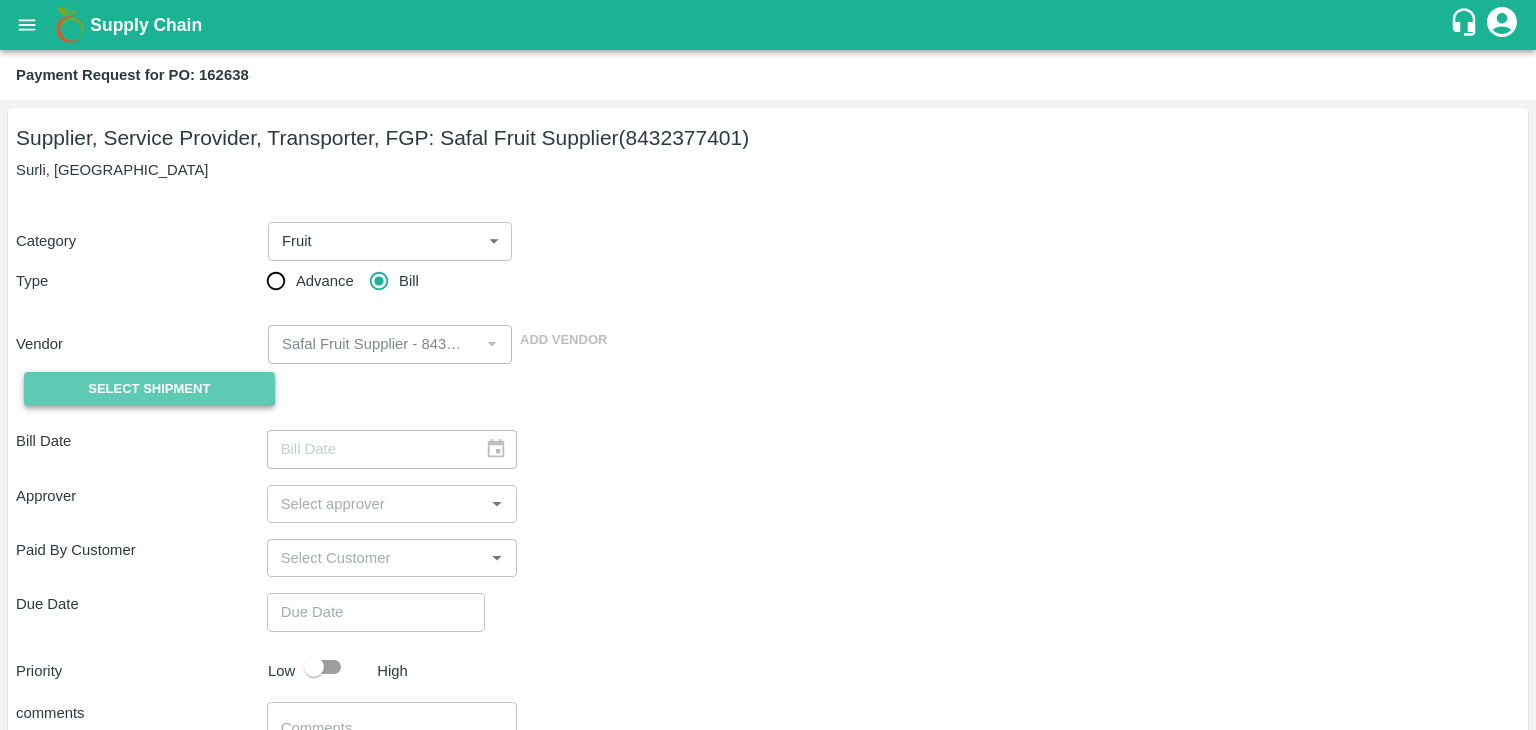 click on "Select Shipment" at bounding box center [149, 389] 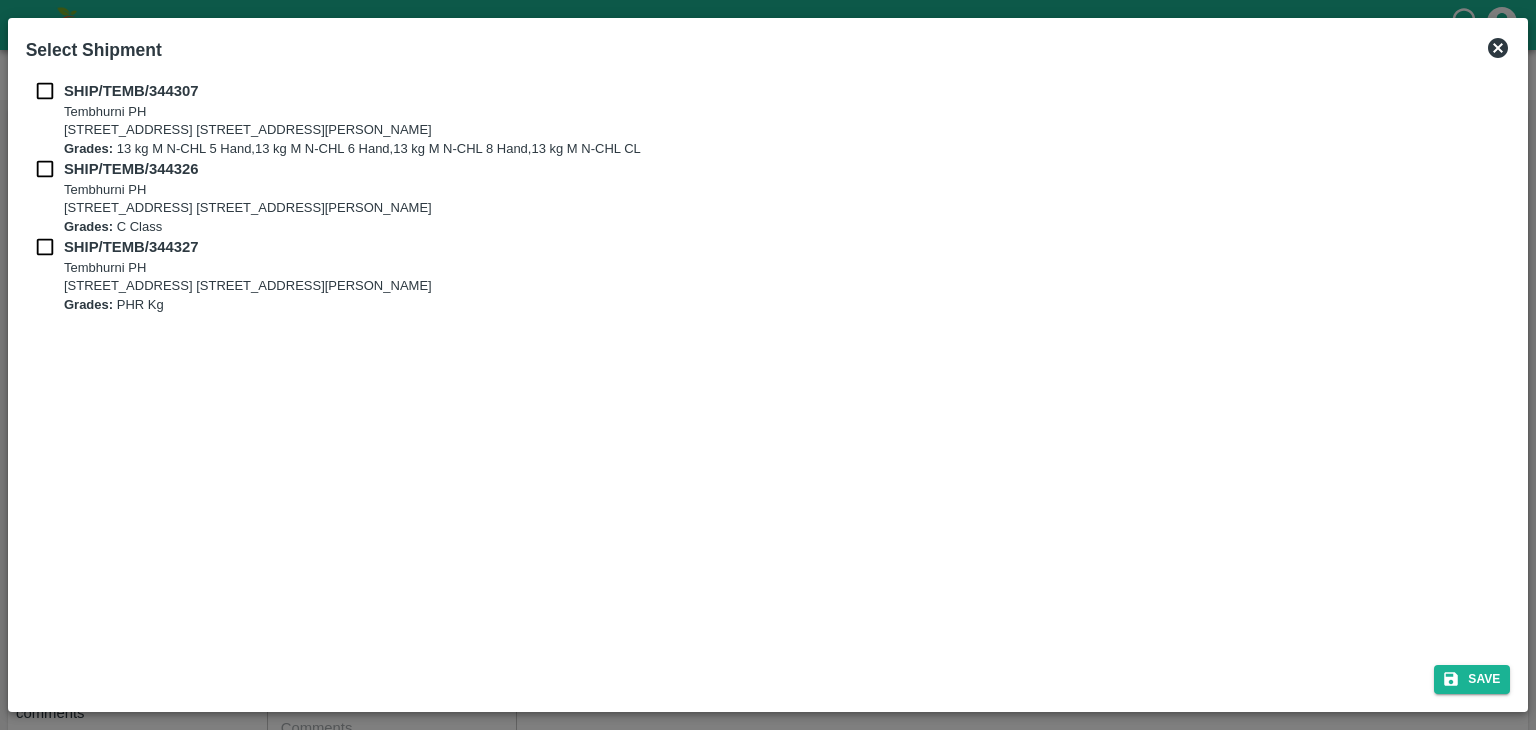 click at bounding box center [45, 91] 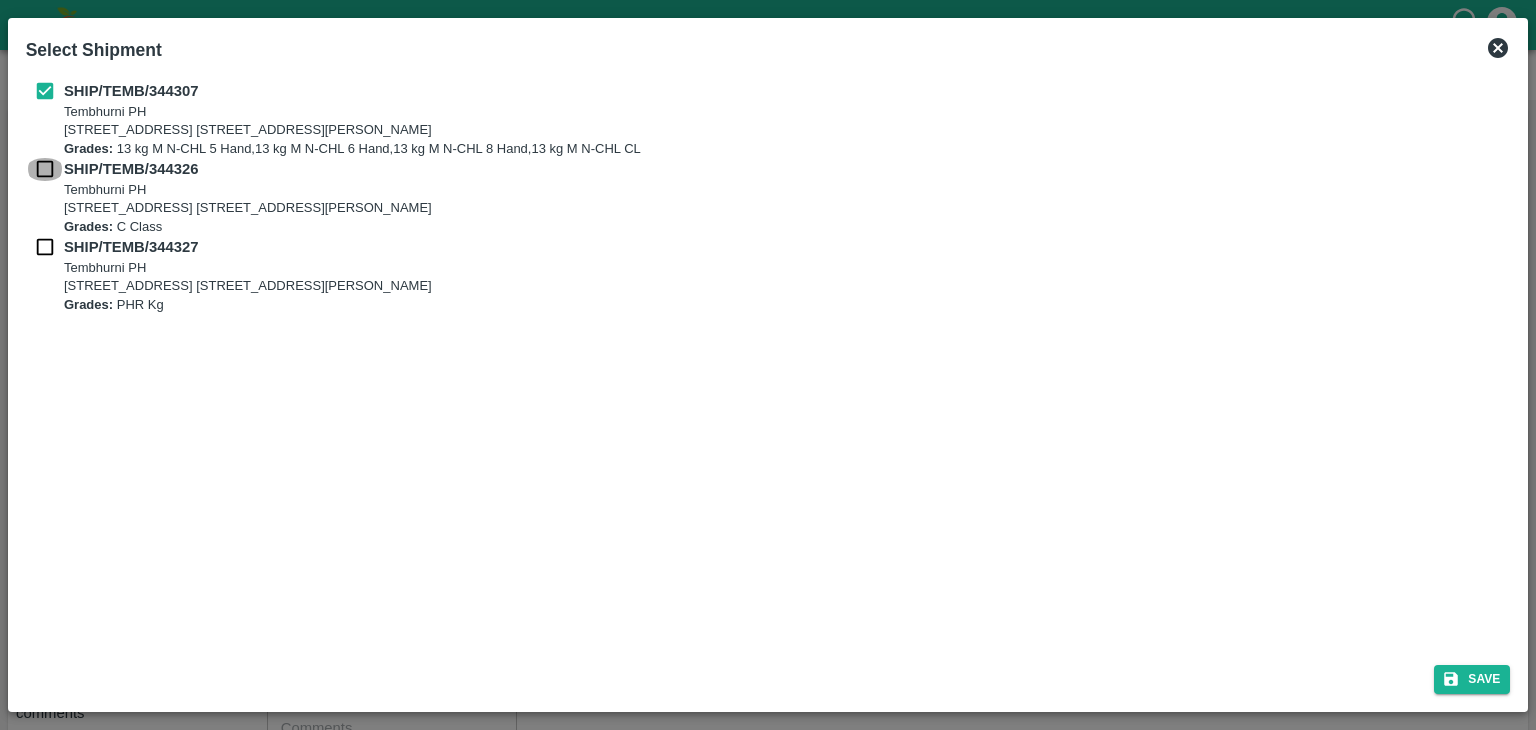 click at bounding box center [45, 169] 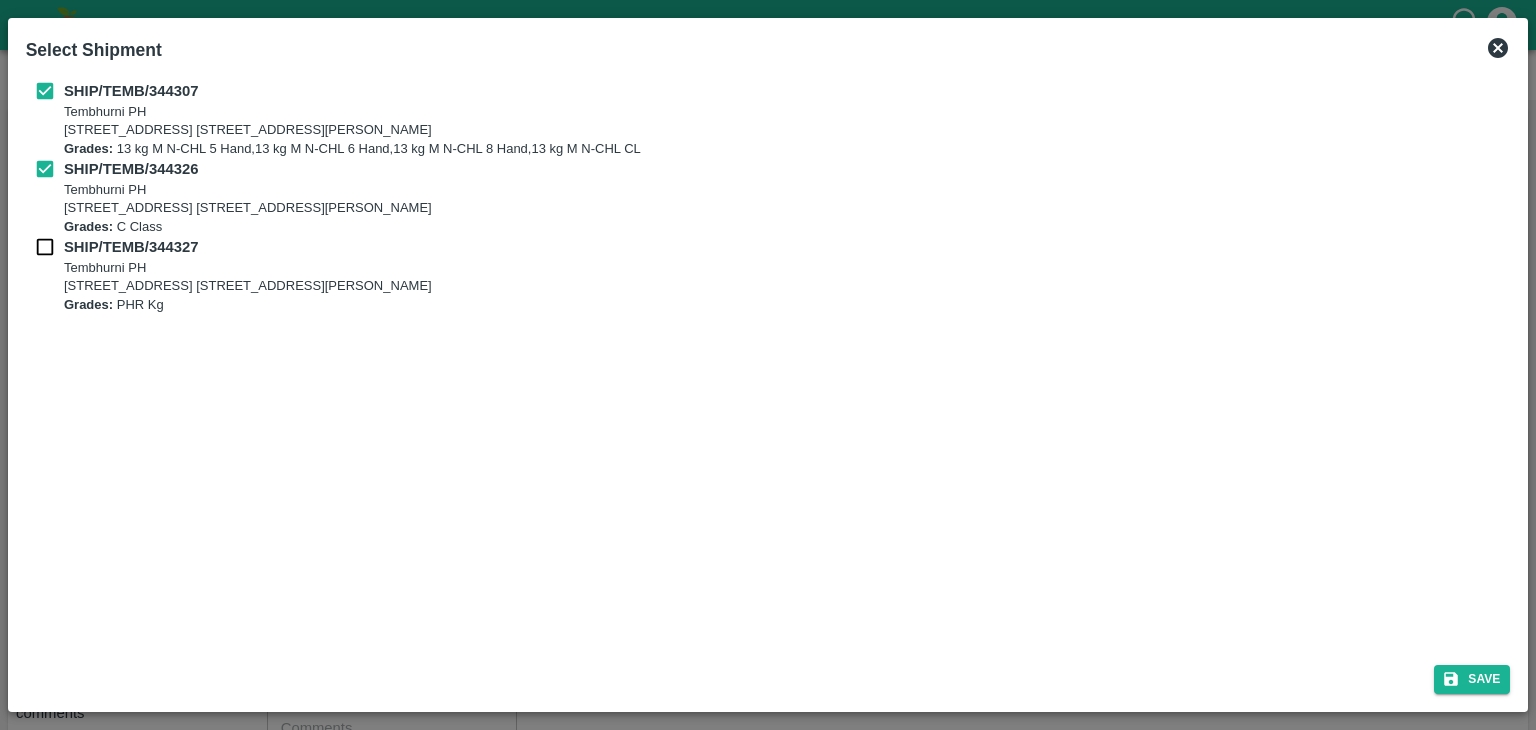 click at bounding box center (45, 247) 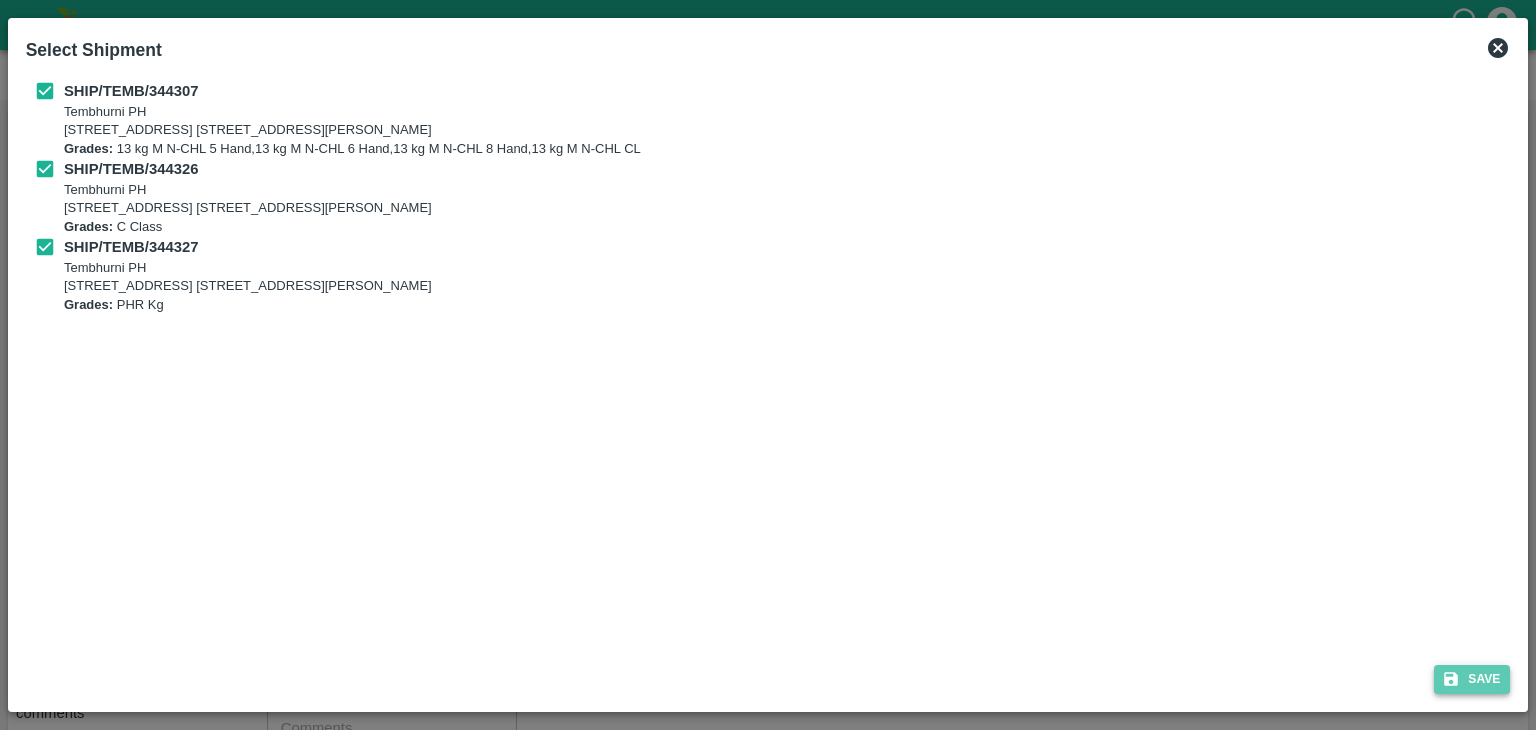 click on "Save" at bounding box center (1472, 679) 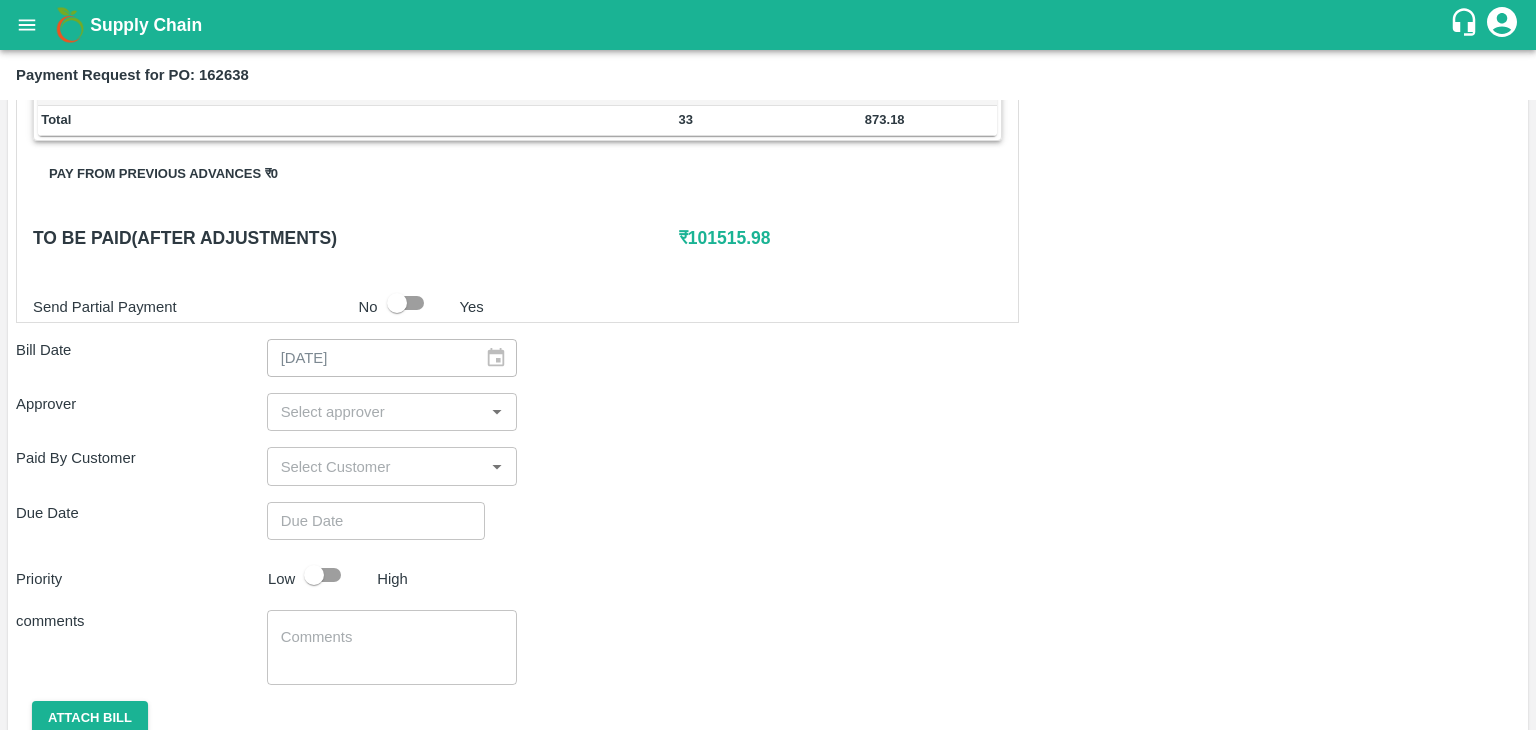 scroll, scrollTop: 936, scrollLeft: 0, axis: vertical 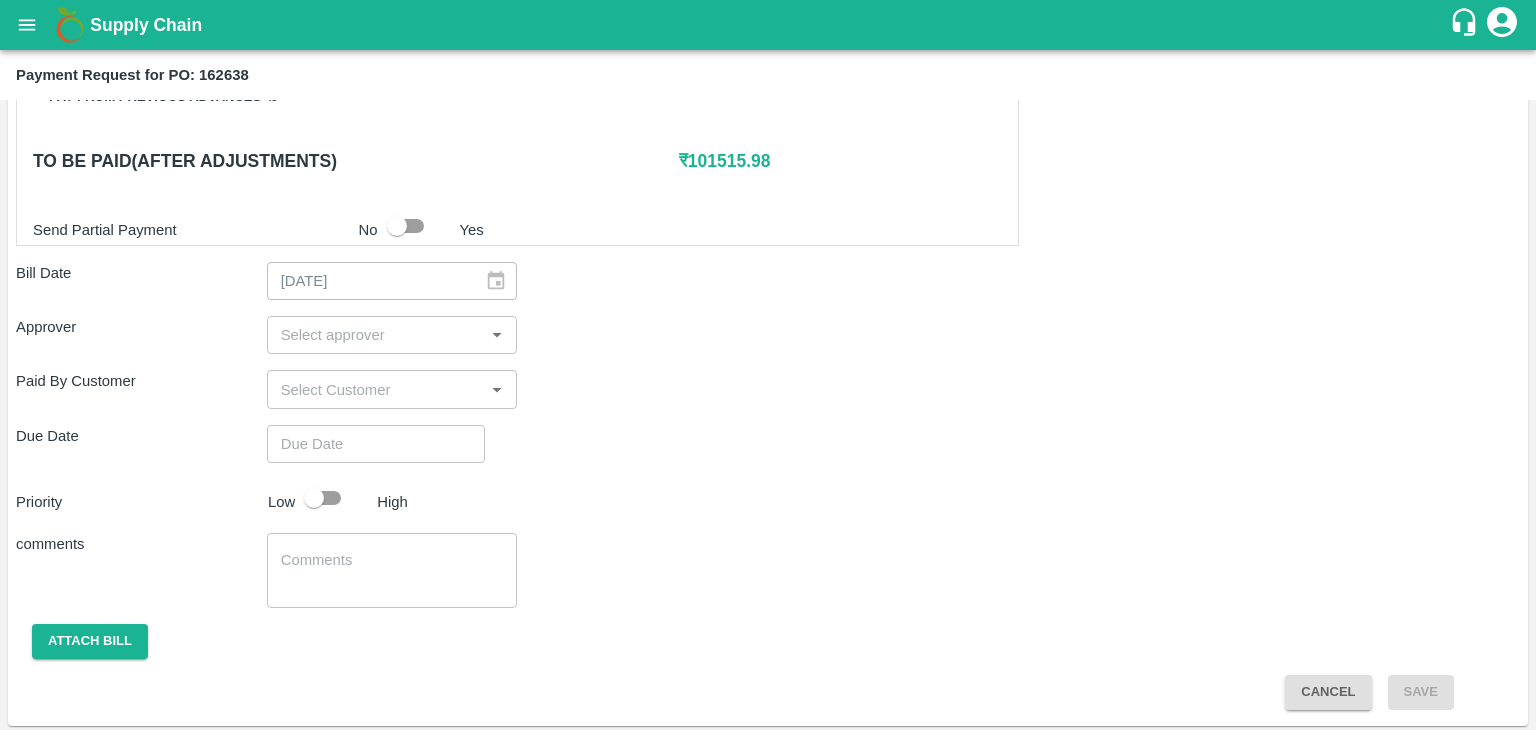 click at bounding box center (376, 335) 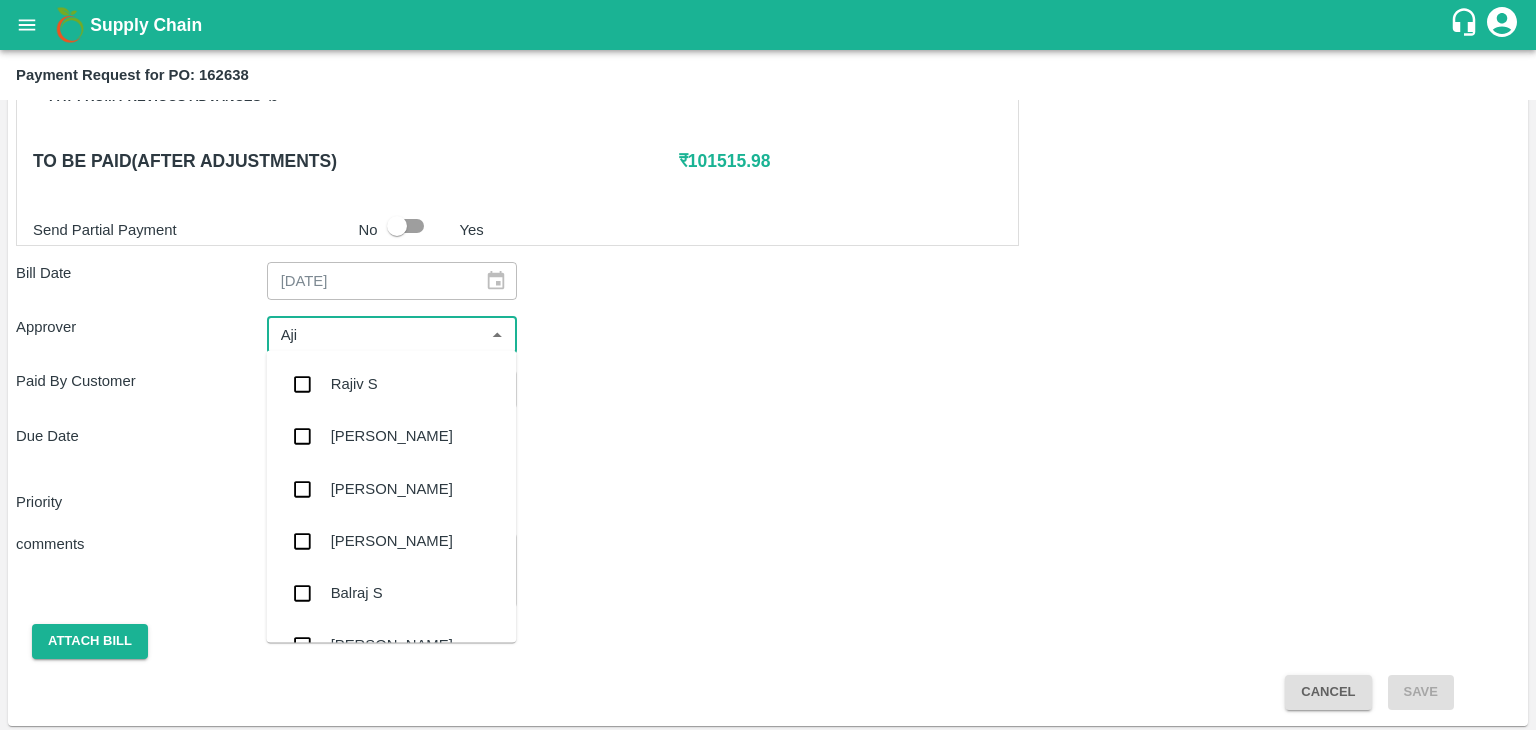 type on "Ajit" 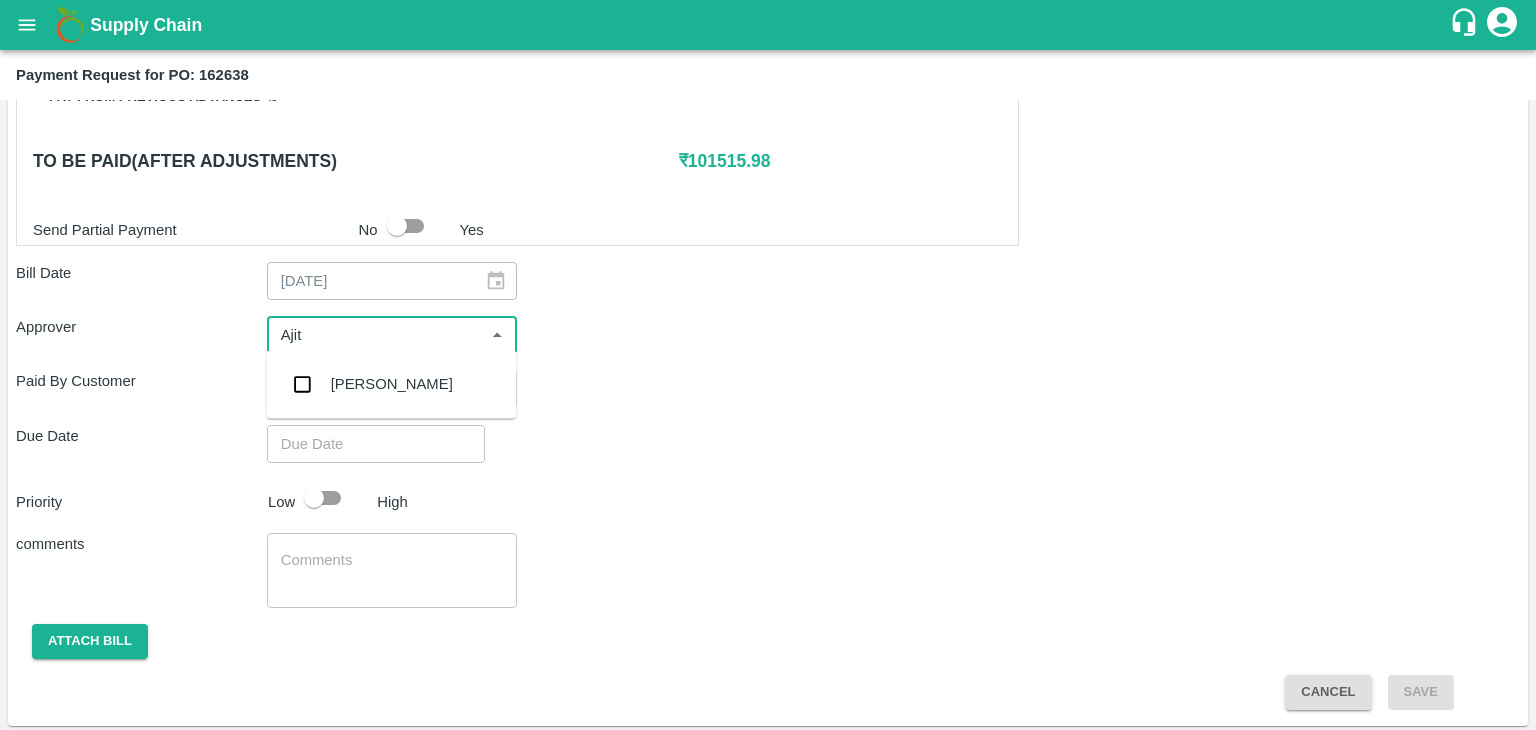 click on "[PERSON_NAME]" at bounding box center (392, 384) 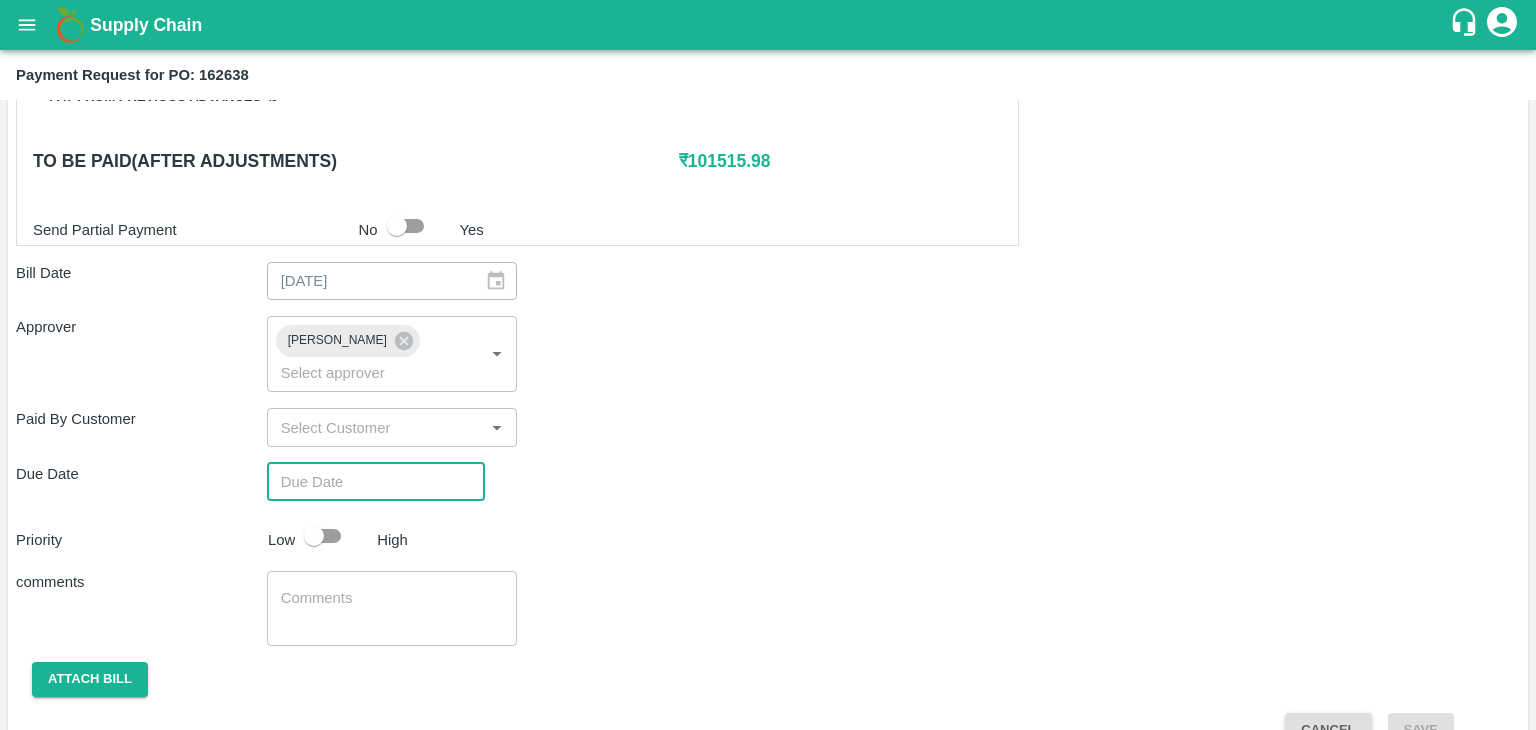 type on "DD/MM/YYYY hh:mm aa" 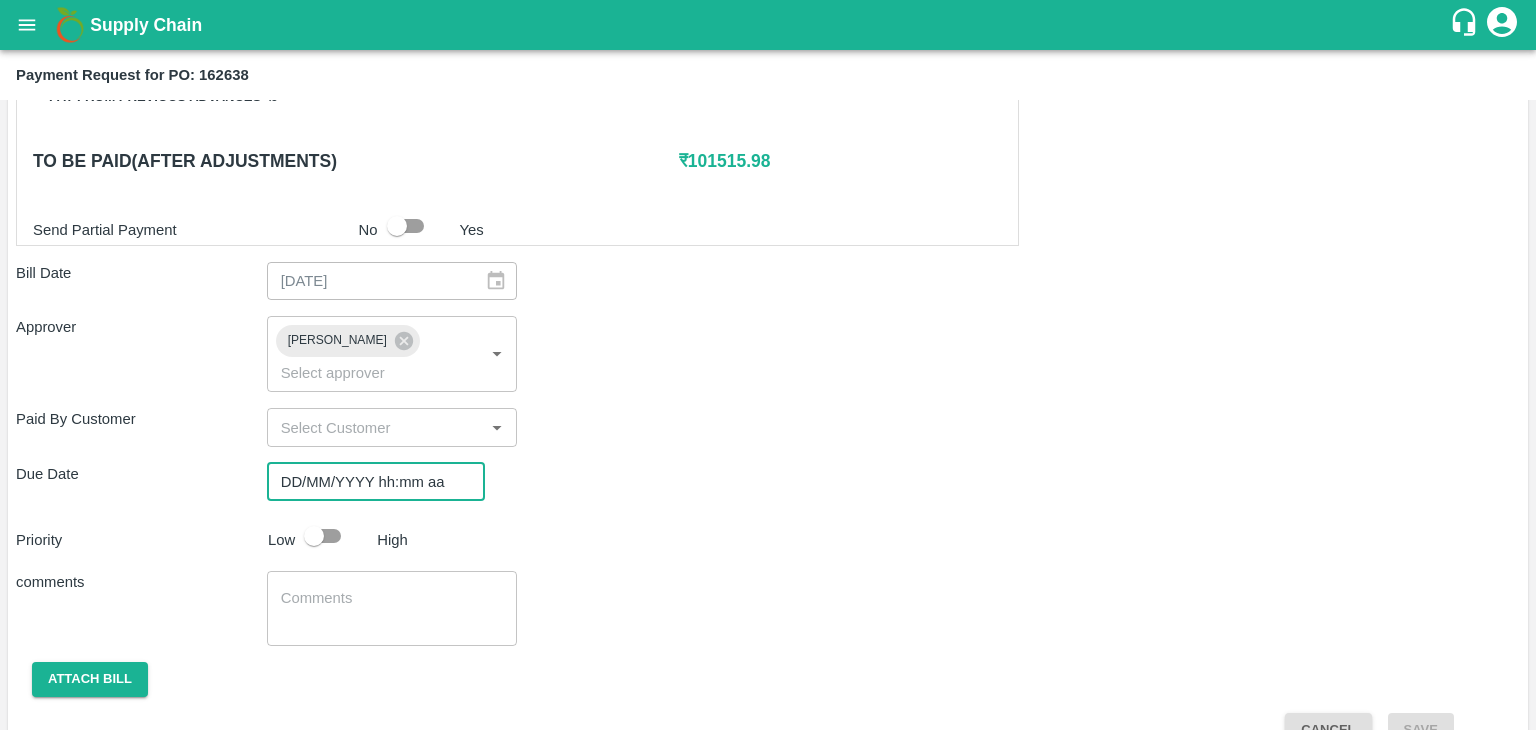 click on "DD/MM/YYYY hh:mm aa" at bounding box center [369, 482] 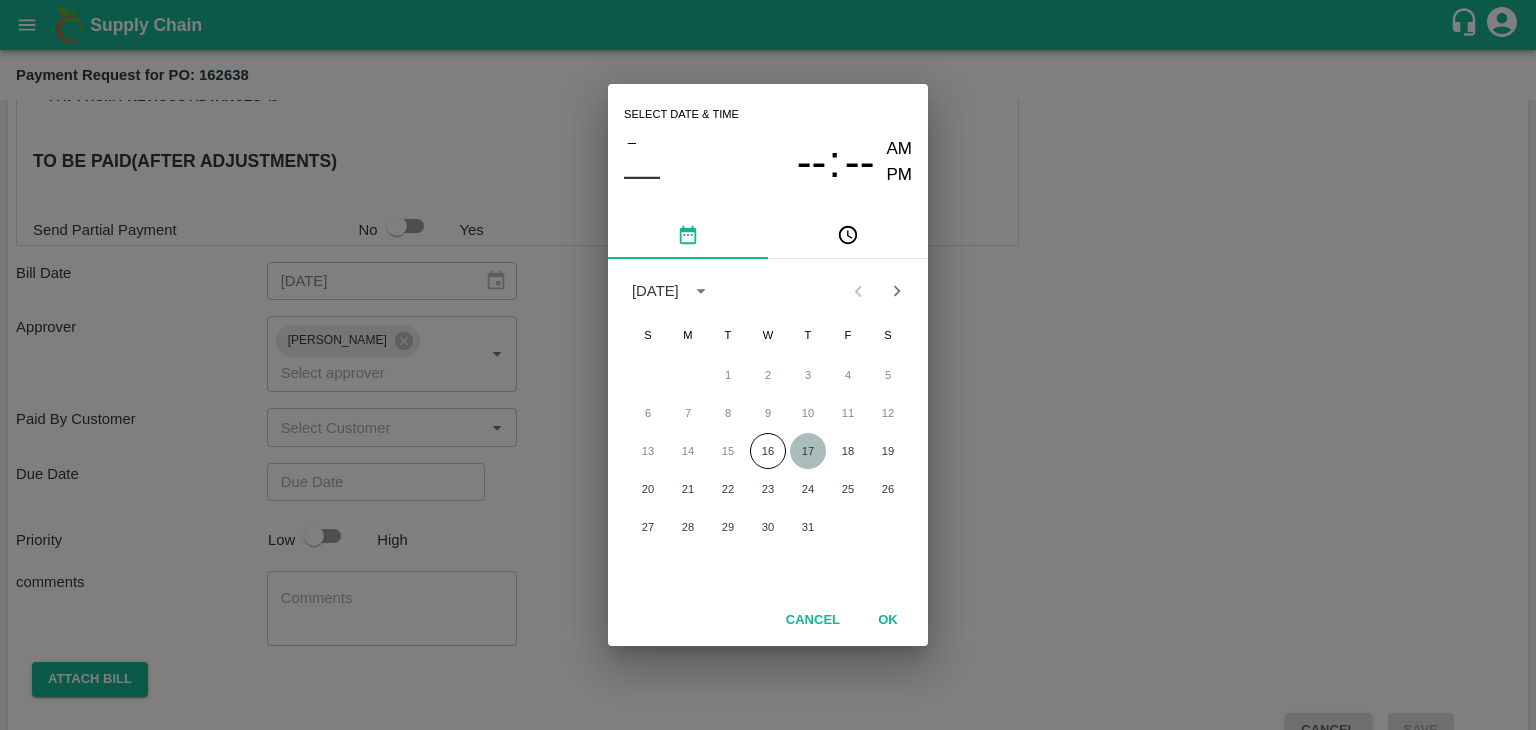 click on "17" at bounding box center (808, 451) 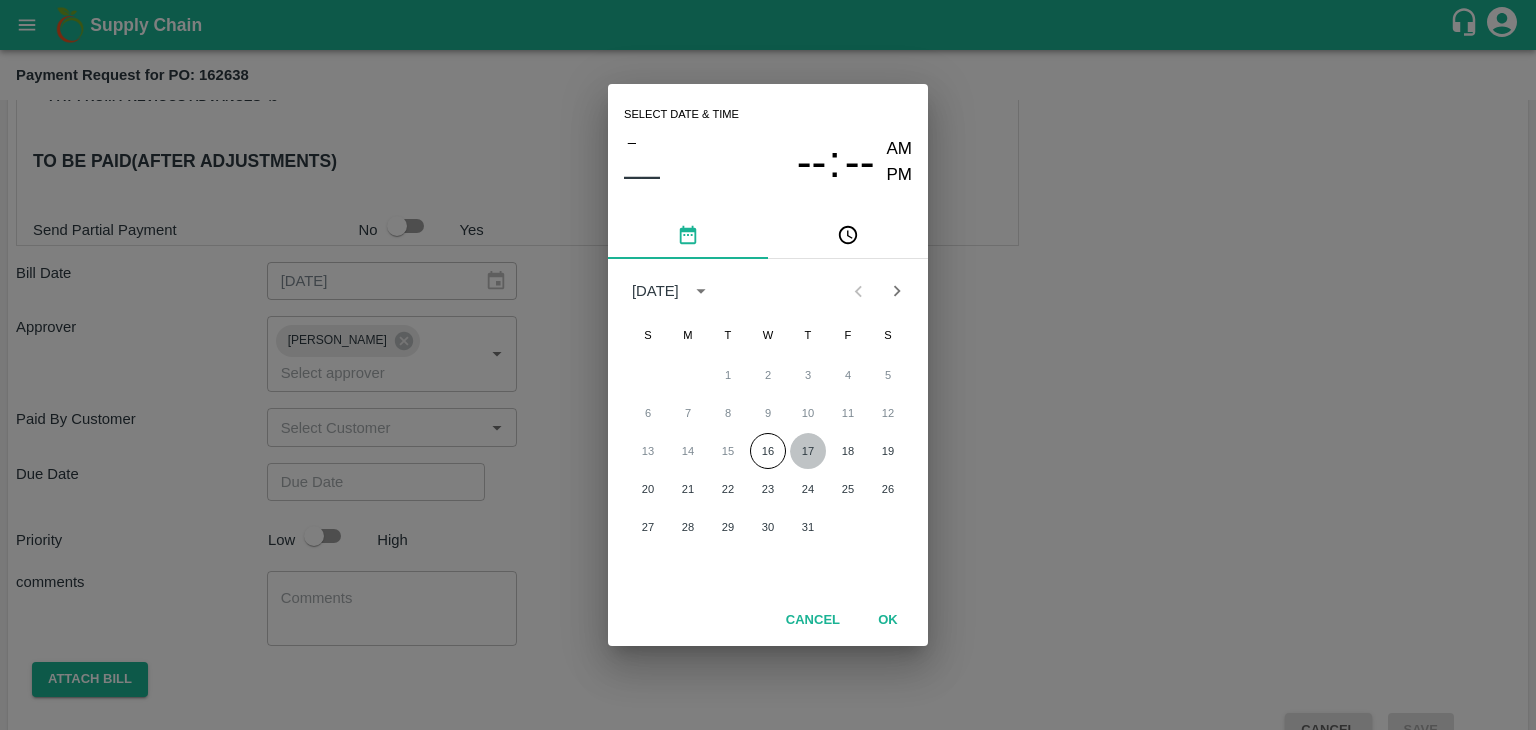 type on "[DATE] 12:00 AM" 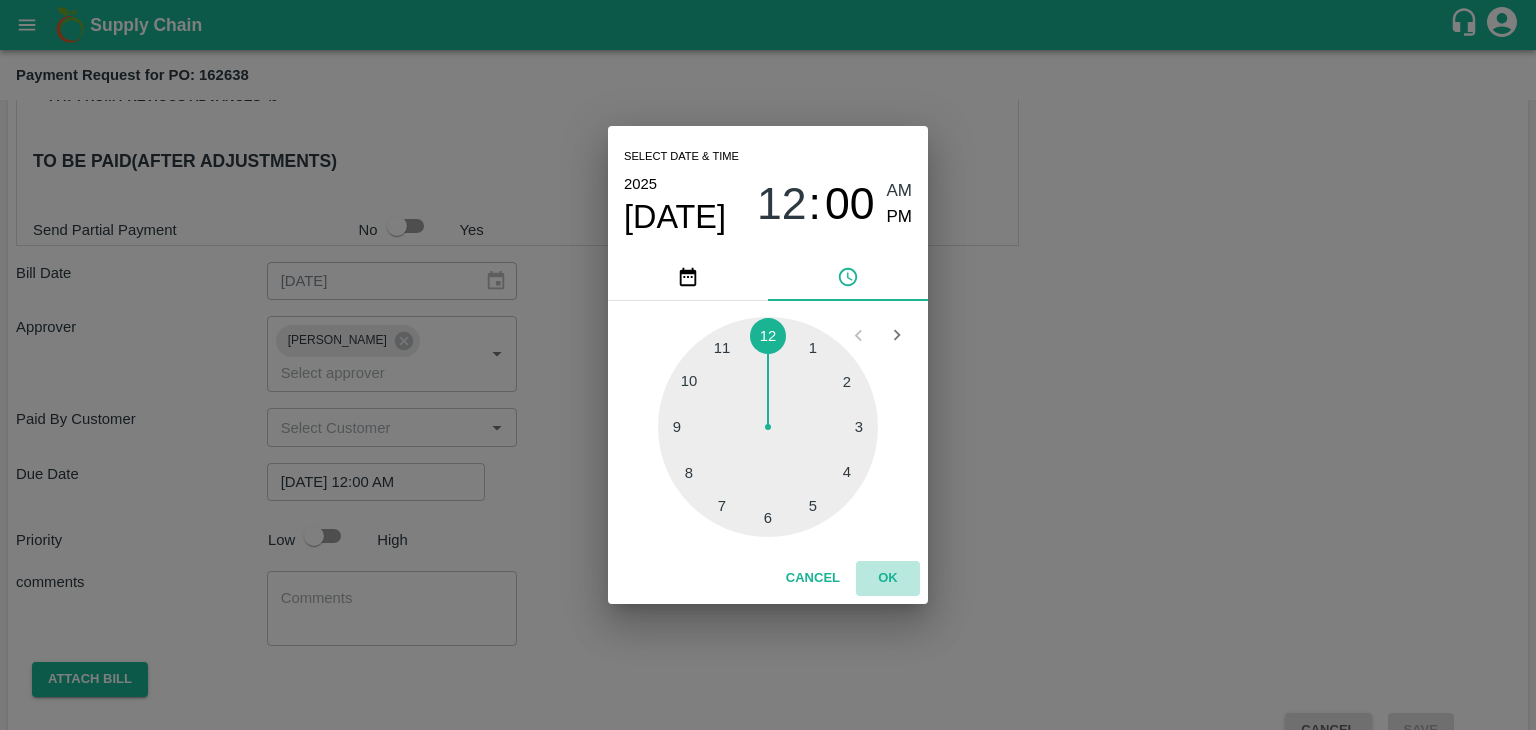 click on "OK" at bounding box center [888, 578] 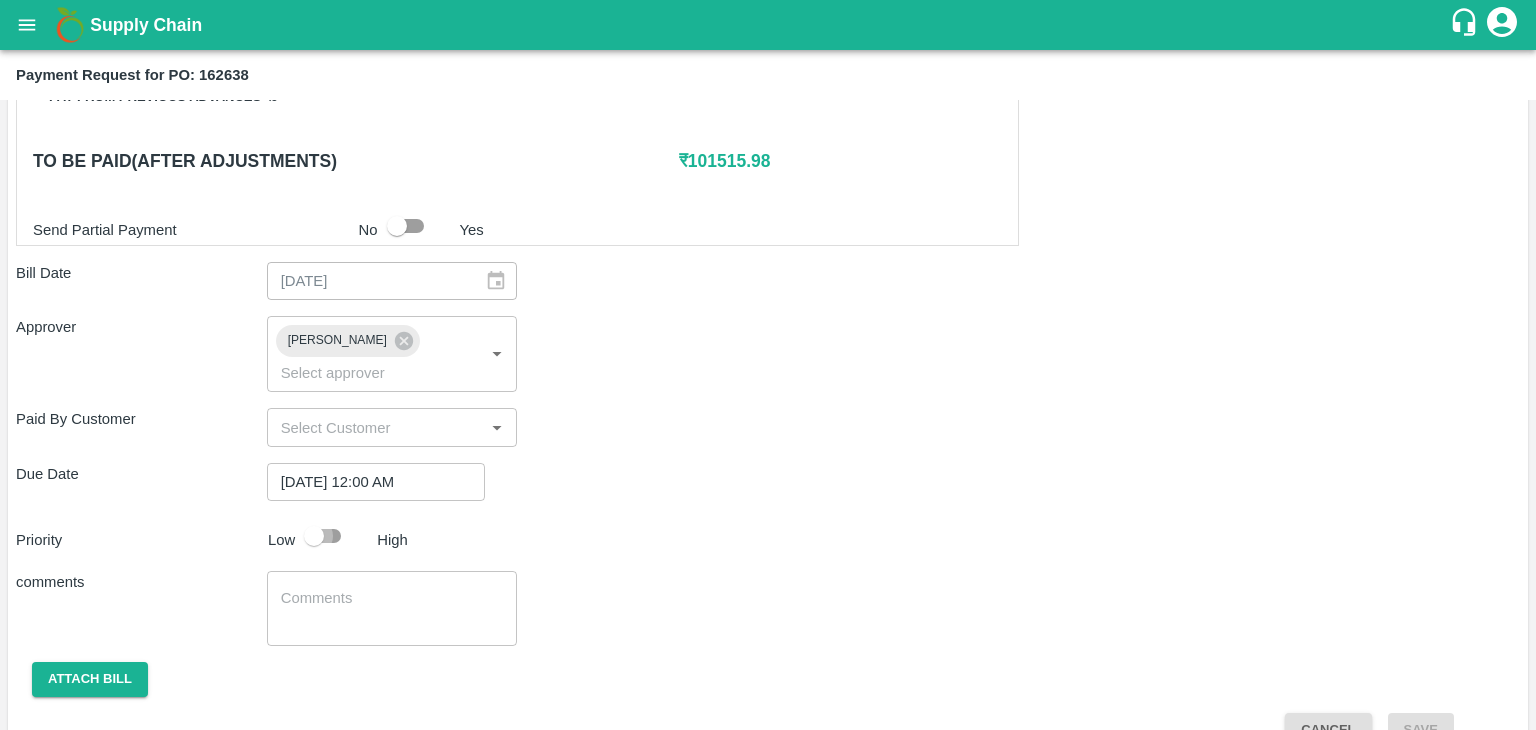 click at bounding box center [314, 536] 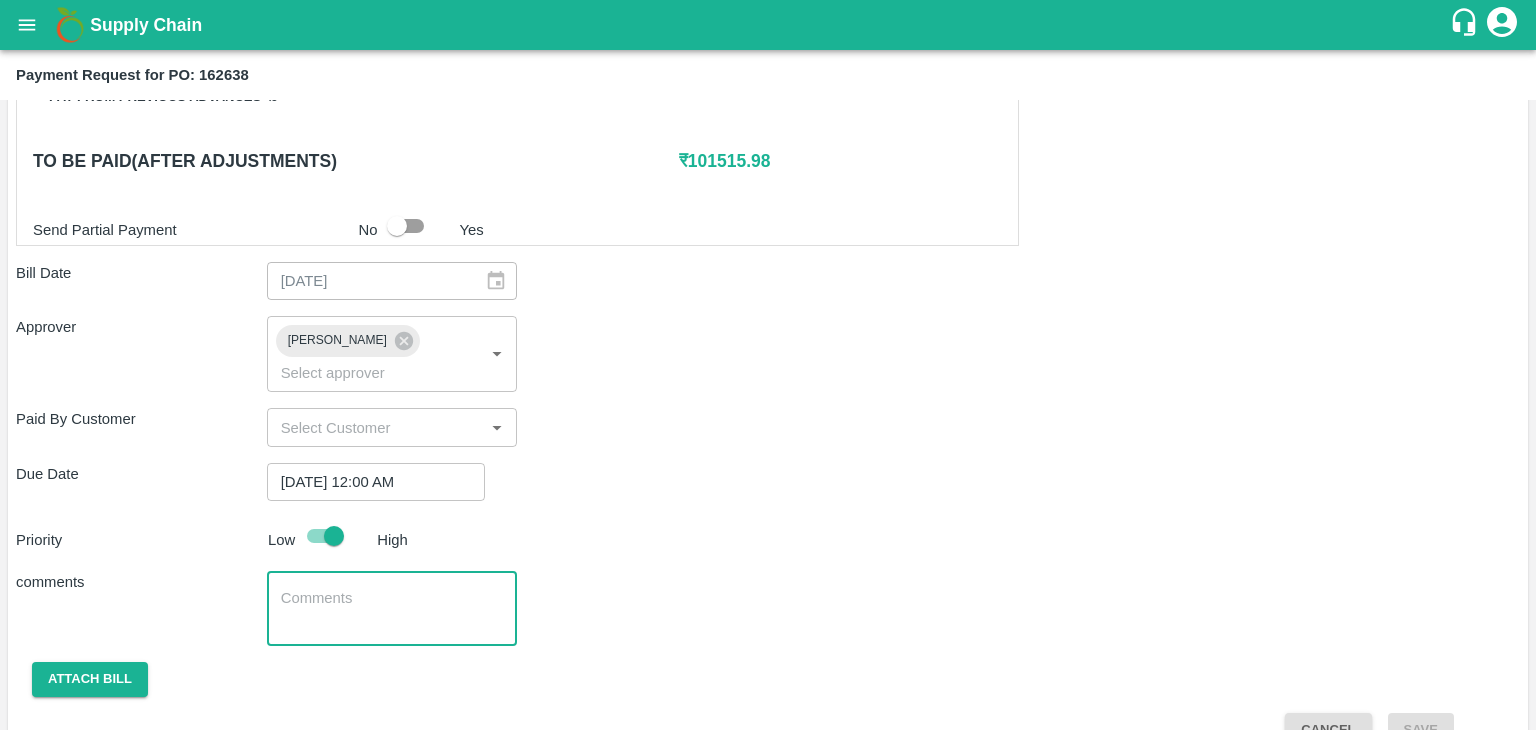 click at bounding box center [392, 609] 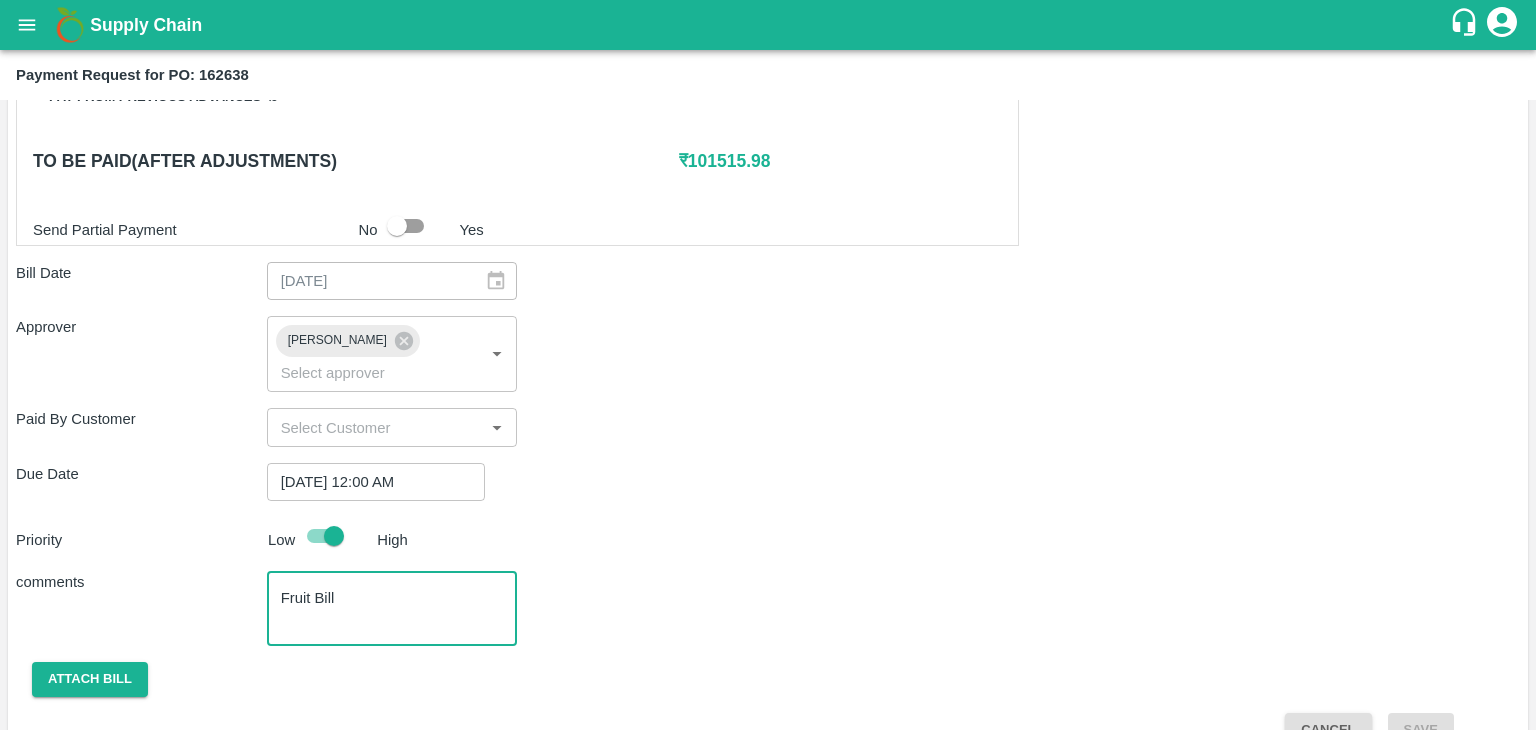 scroll, scrollTop: 948, scrollLeft: 0, axis: vertical 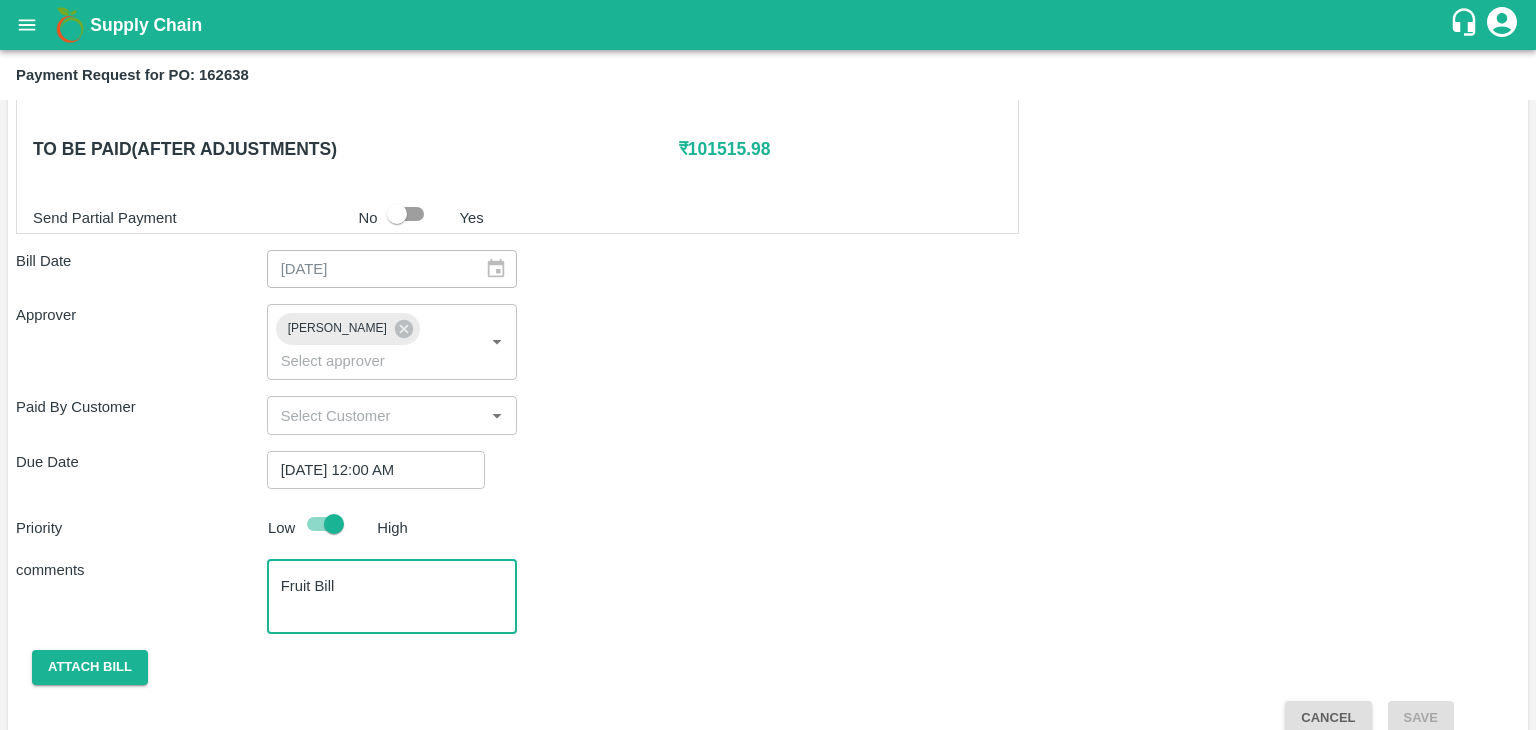 type on "Fruit Bill" 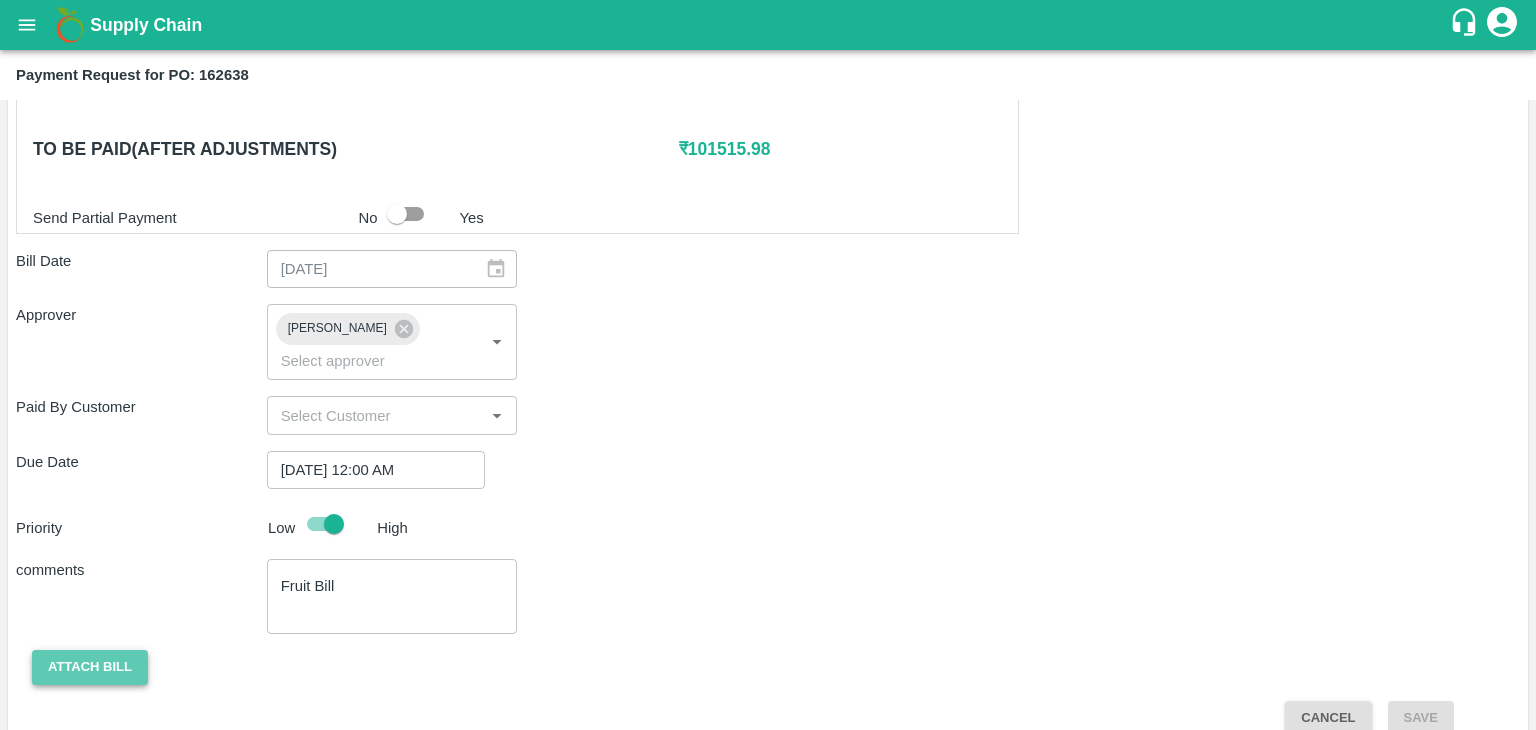 click on "Attach bill" at bounding box center (90, 667) 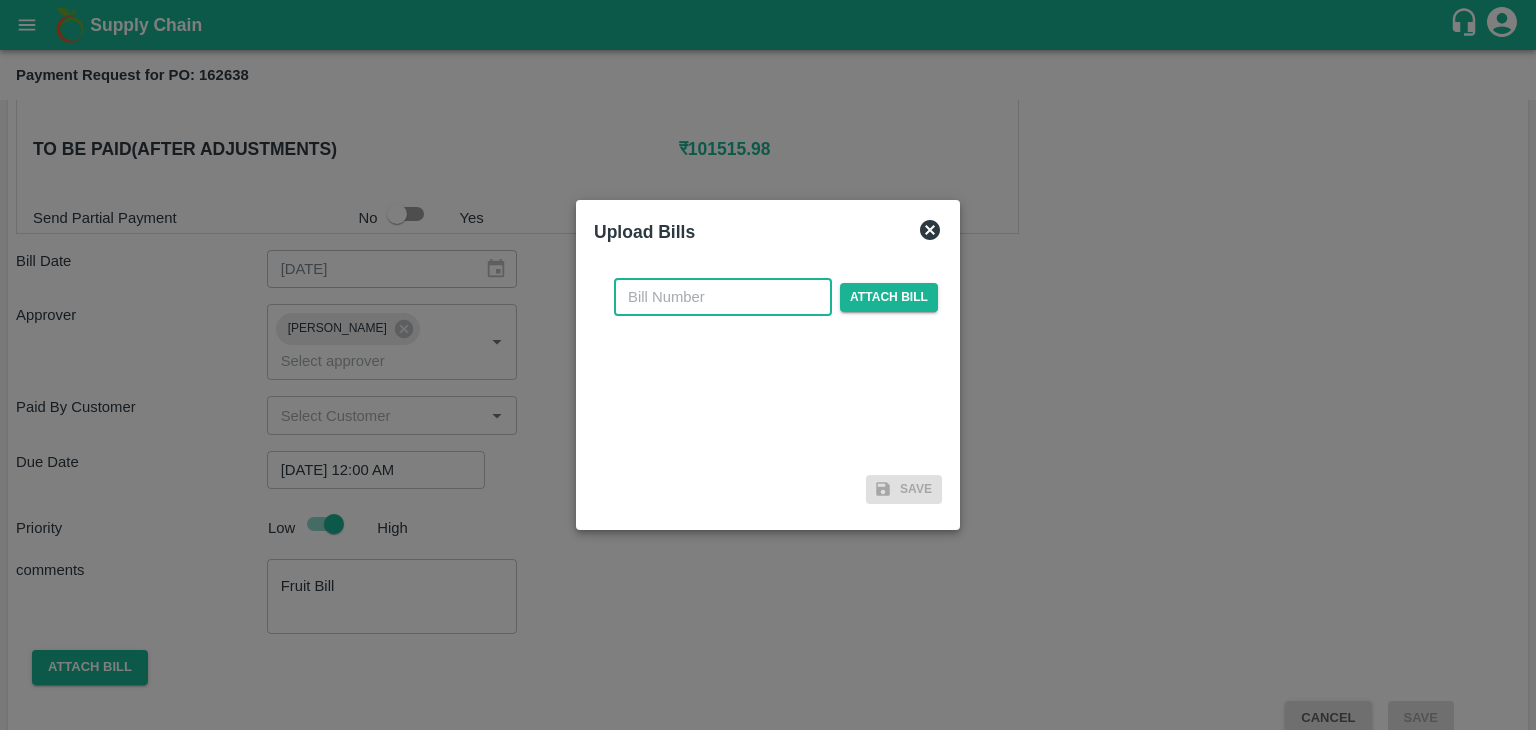 click at bounding box center (723, 297) 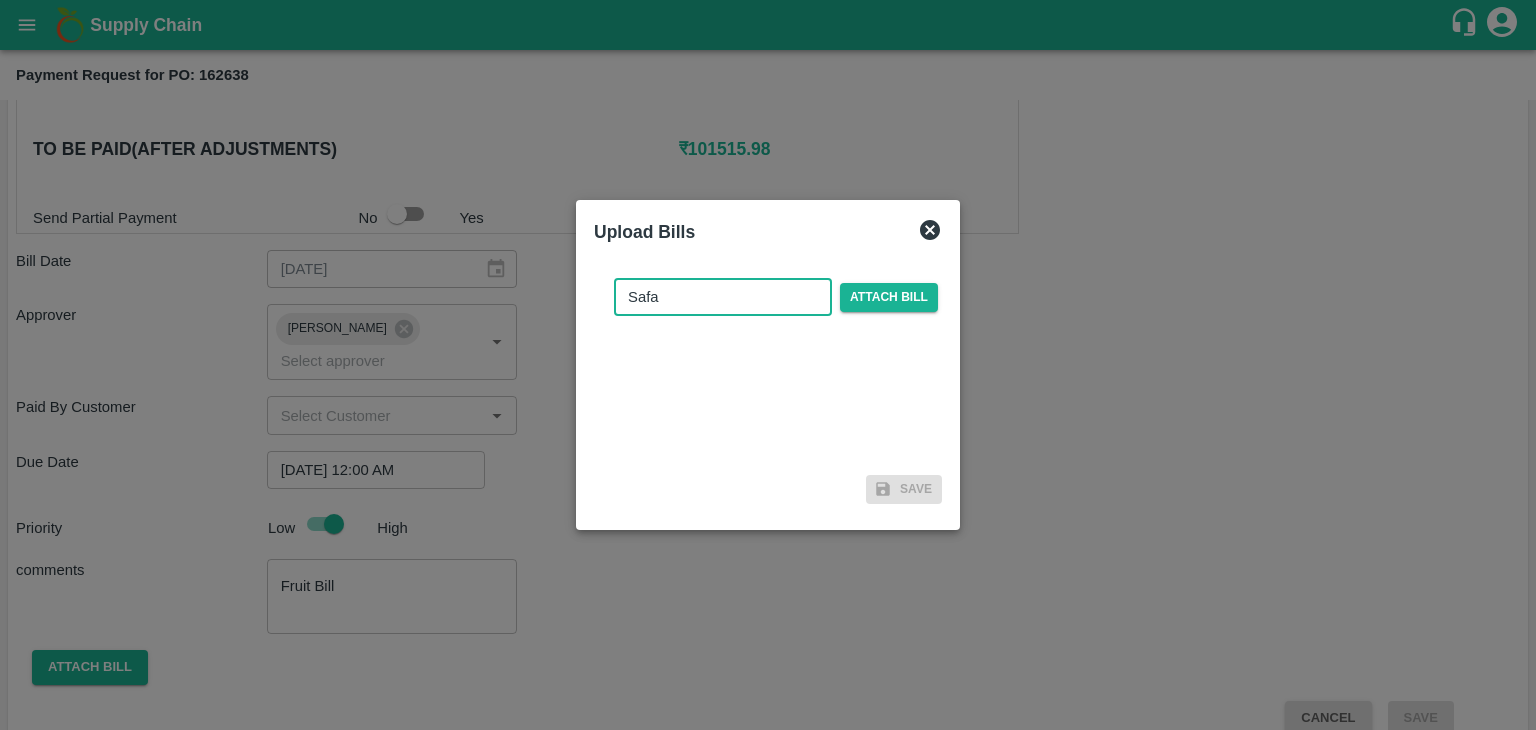 click on "Safa" at bounding box center [723, 297] 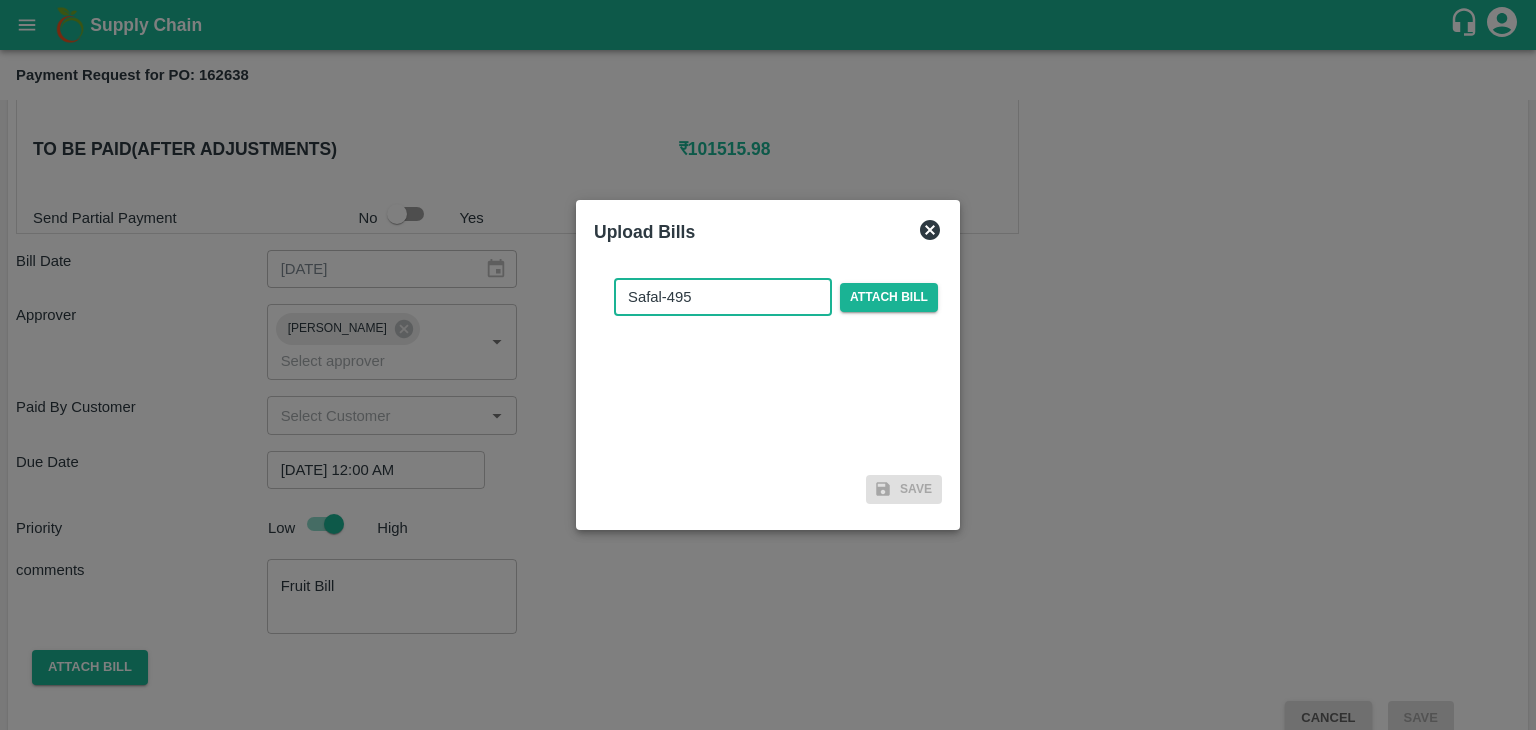 click on "Safal-495" at bounding box center [723, 297] 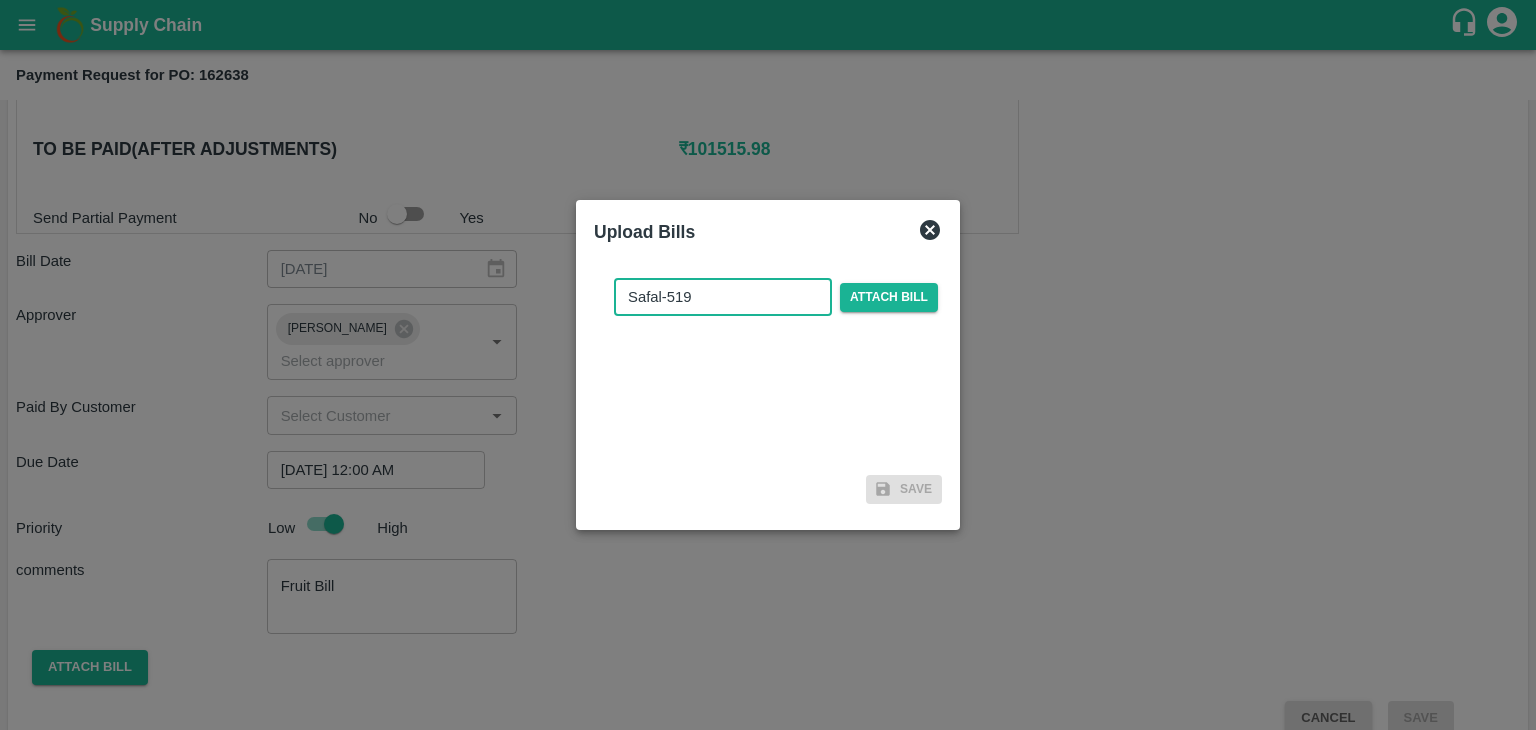 type on "Safal-519" 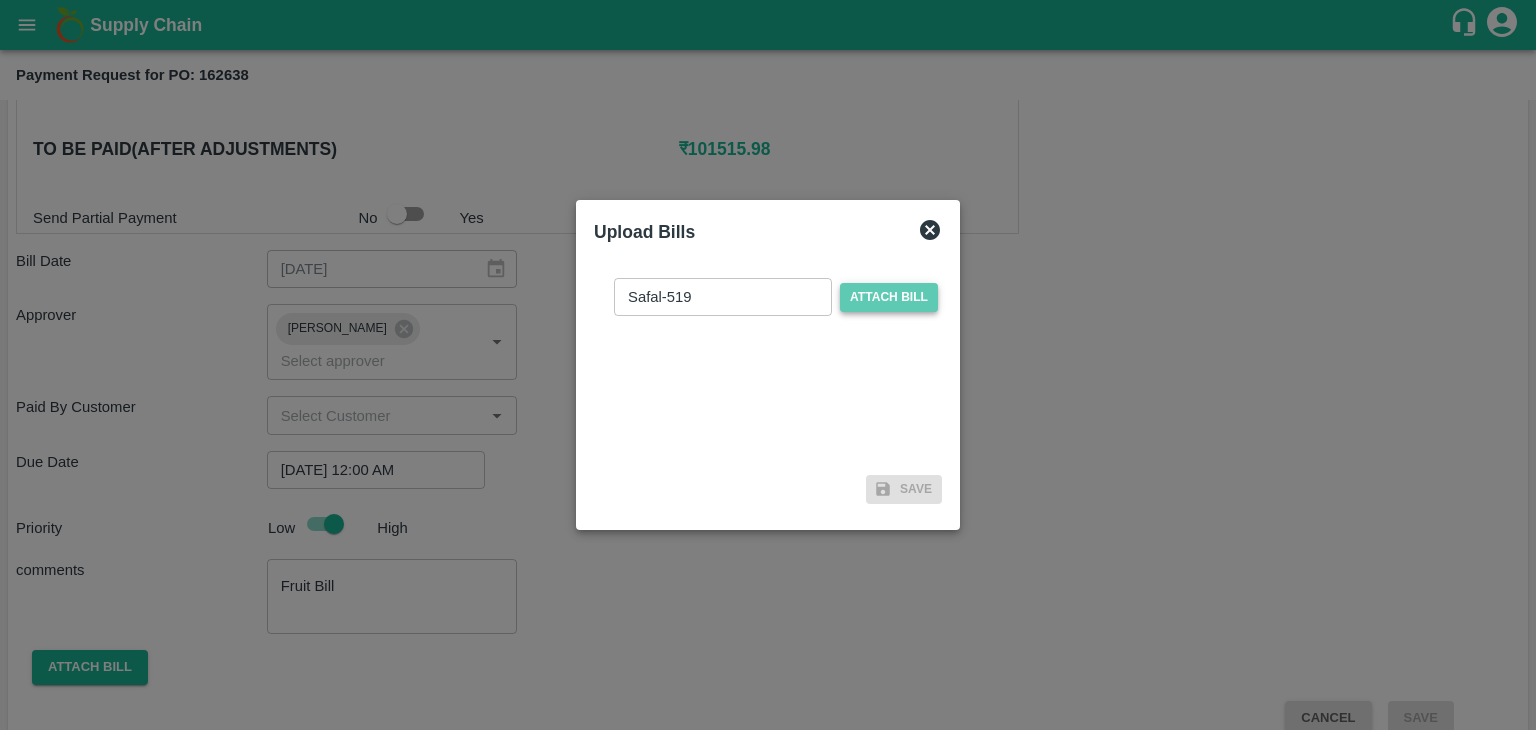 click on "Attach bill" at bounding box center (889, 297) 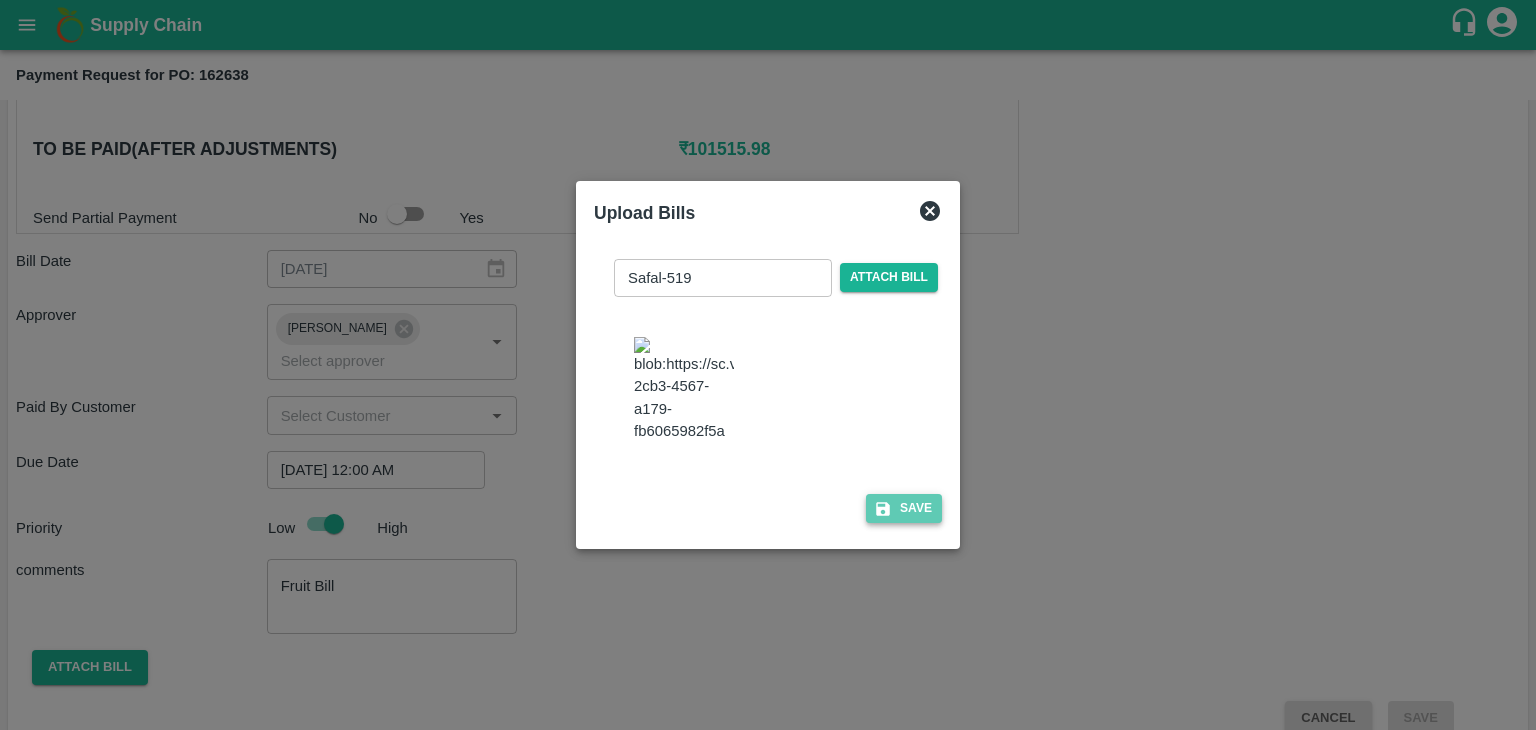 click on "Save" at bounding box center (904, 508) 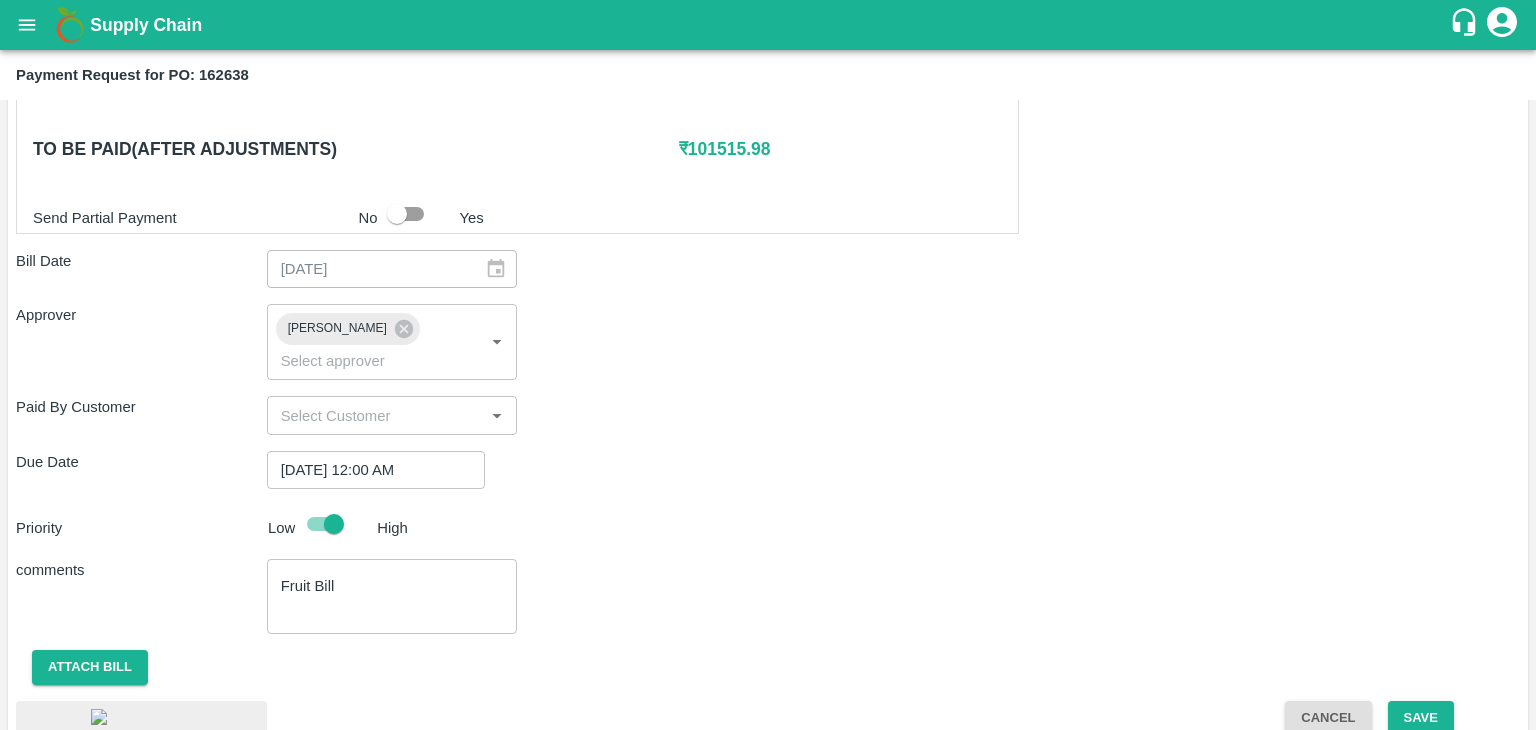 scroll, scrollTop: 1065, scrollLeft: 0, axis: vertical 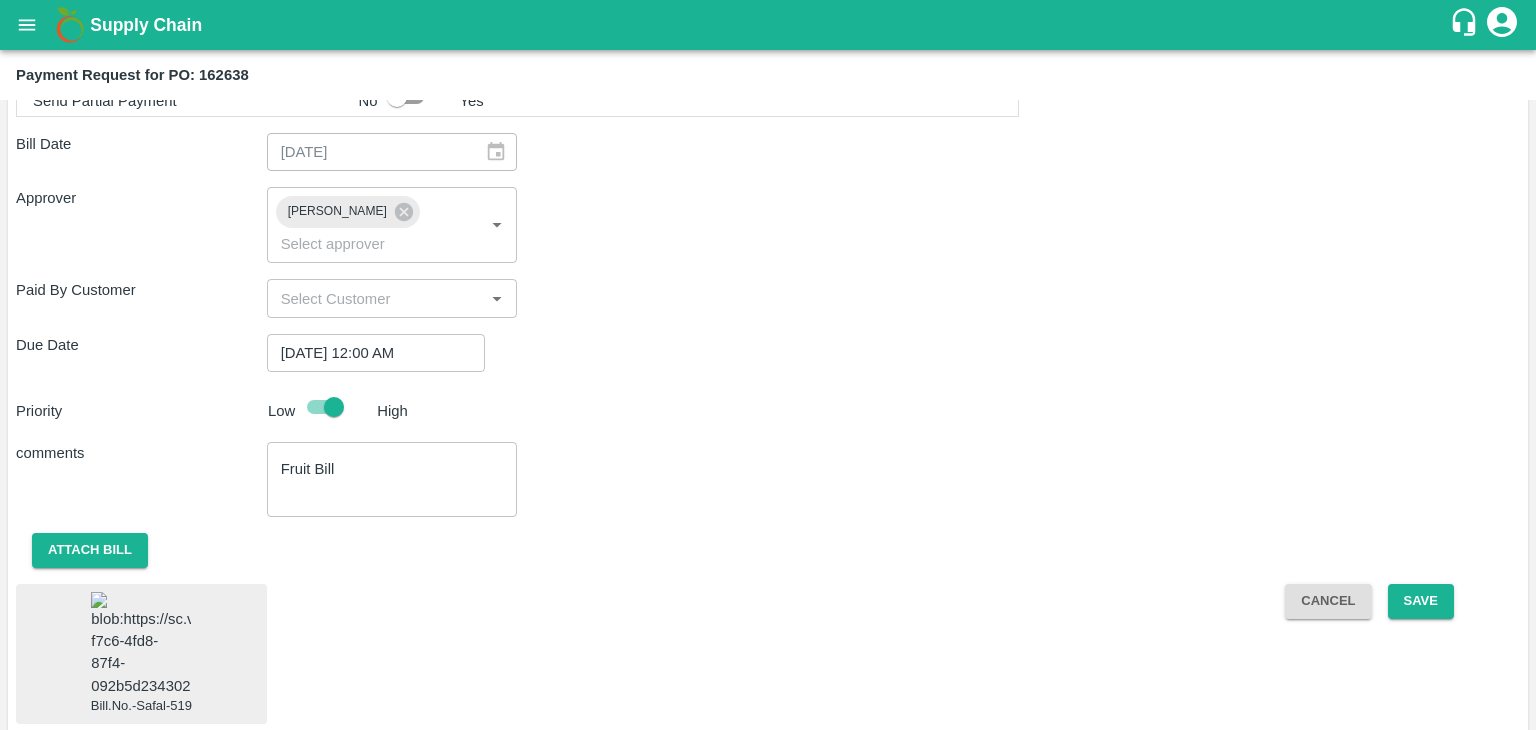 click at bounding box center [141, 644] 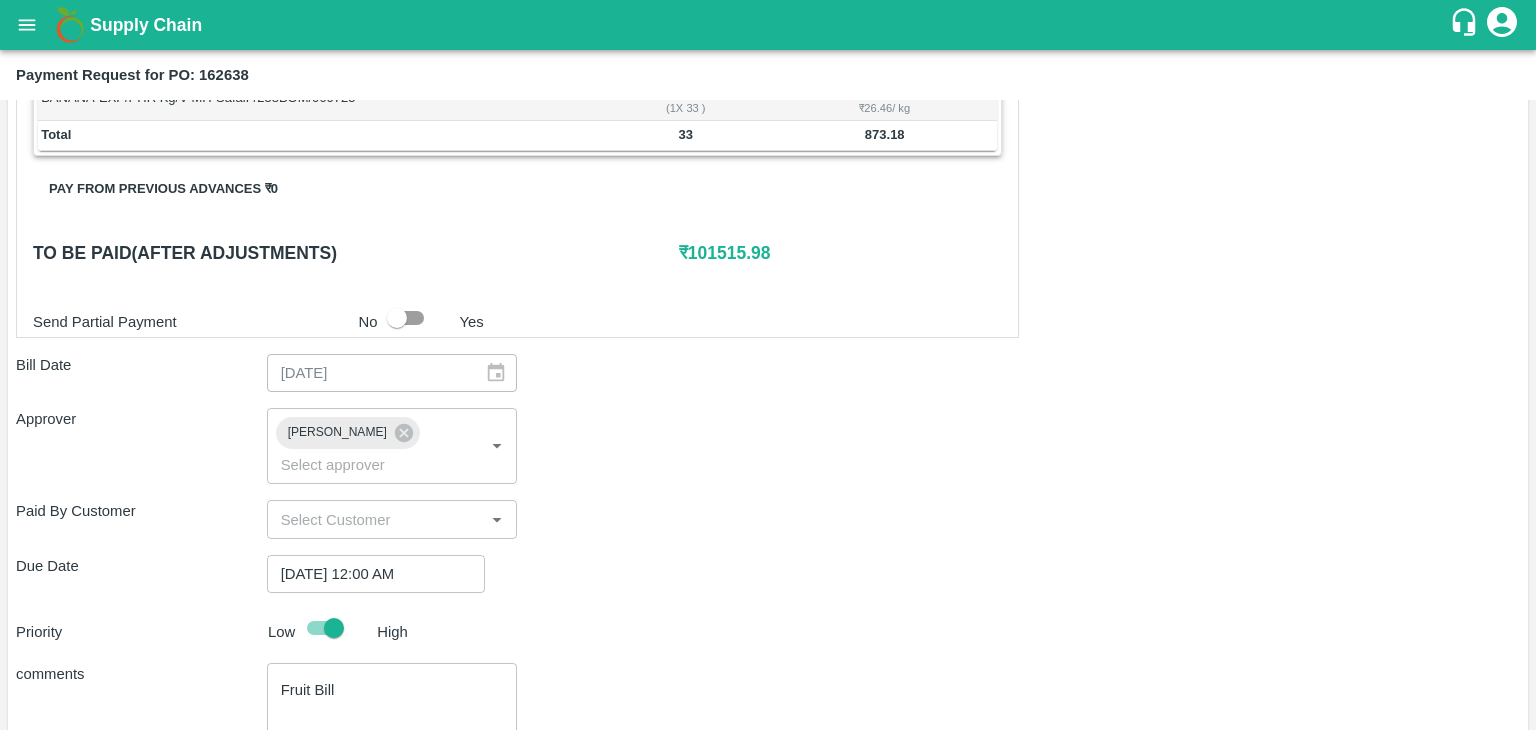 scroll, scrollTop: 1065, scrollLeft: 0, axis: vertical 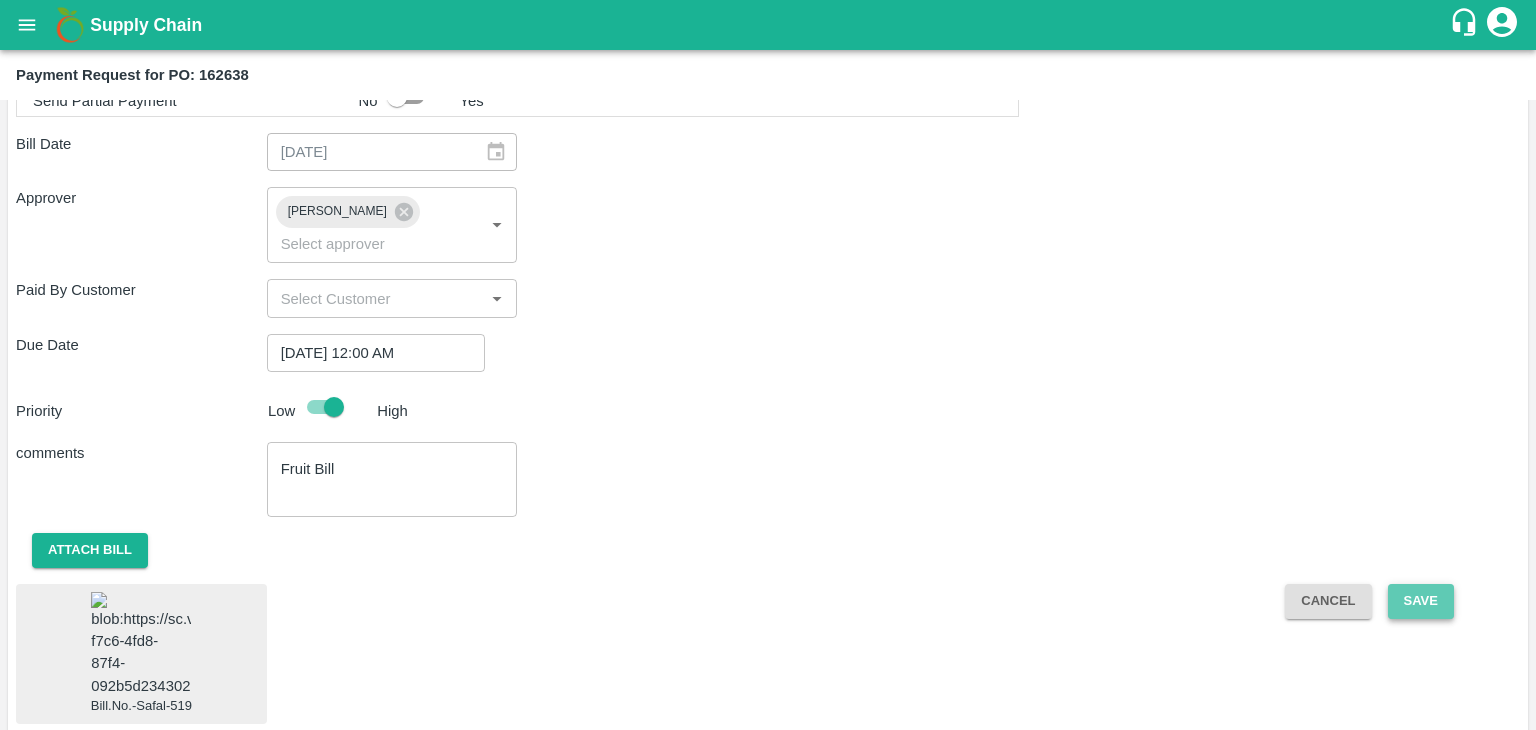 click on "Save" at bounding box center (1421, 601) 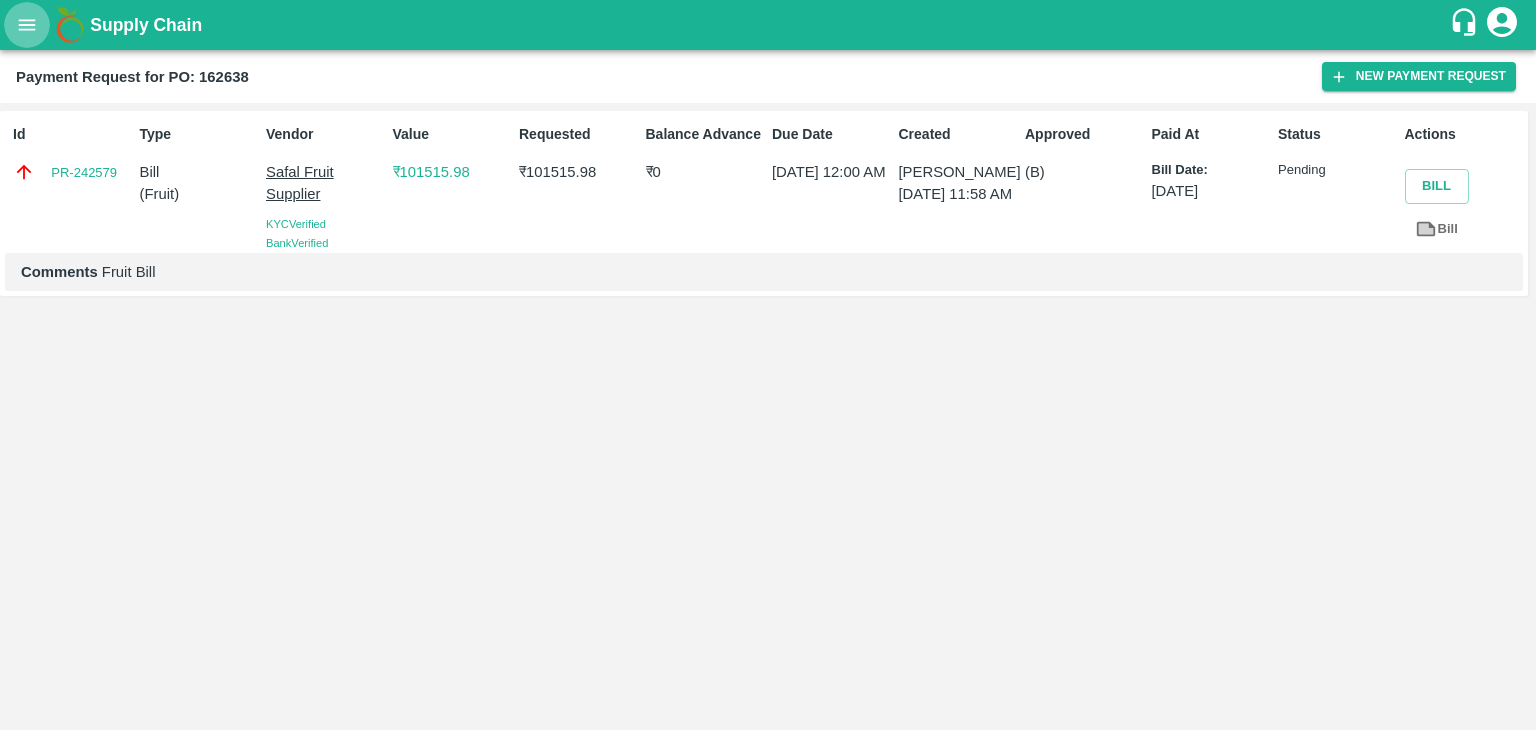 click 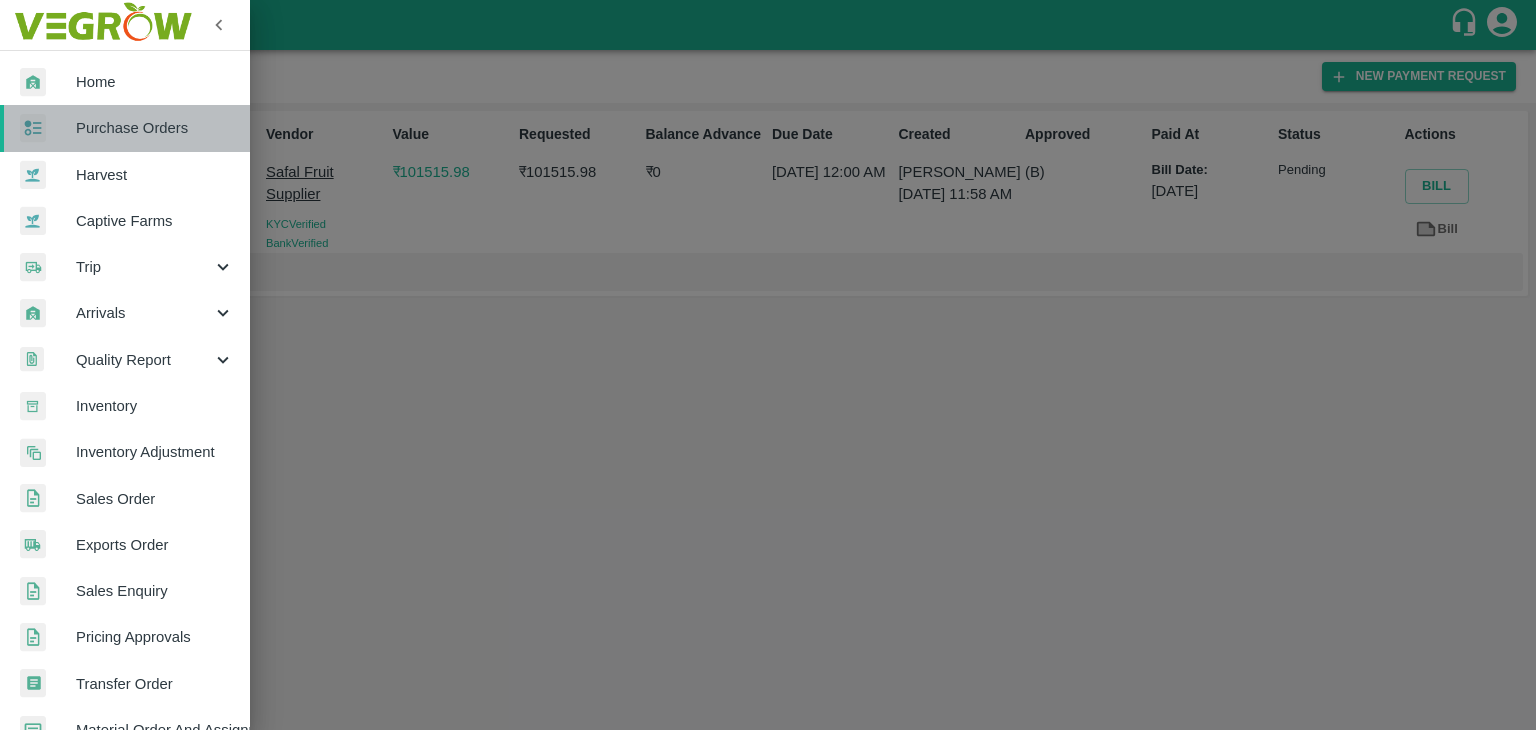click on "Purchase Orders" at bounding box center (155, 128) 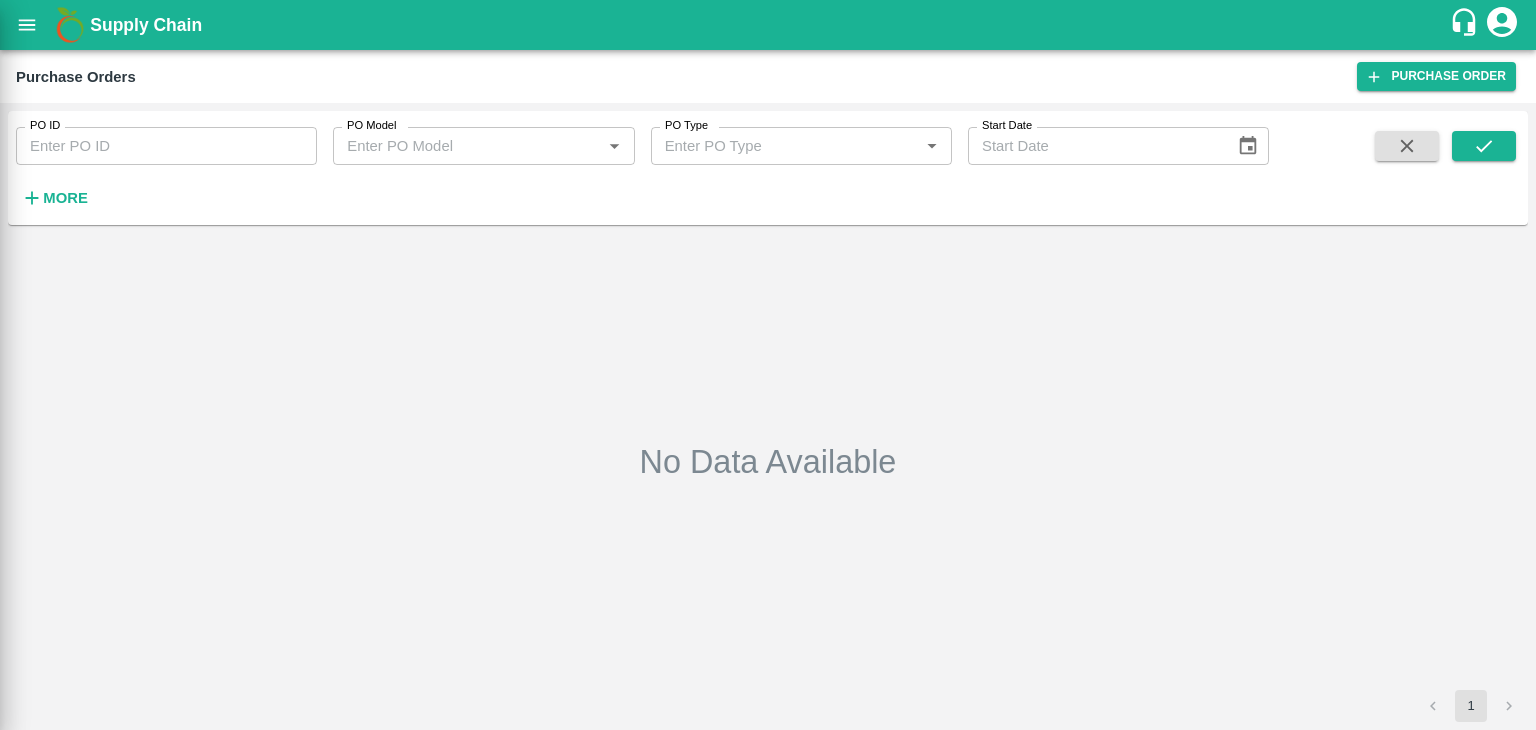click at bounding box center (768, 365) 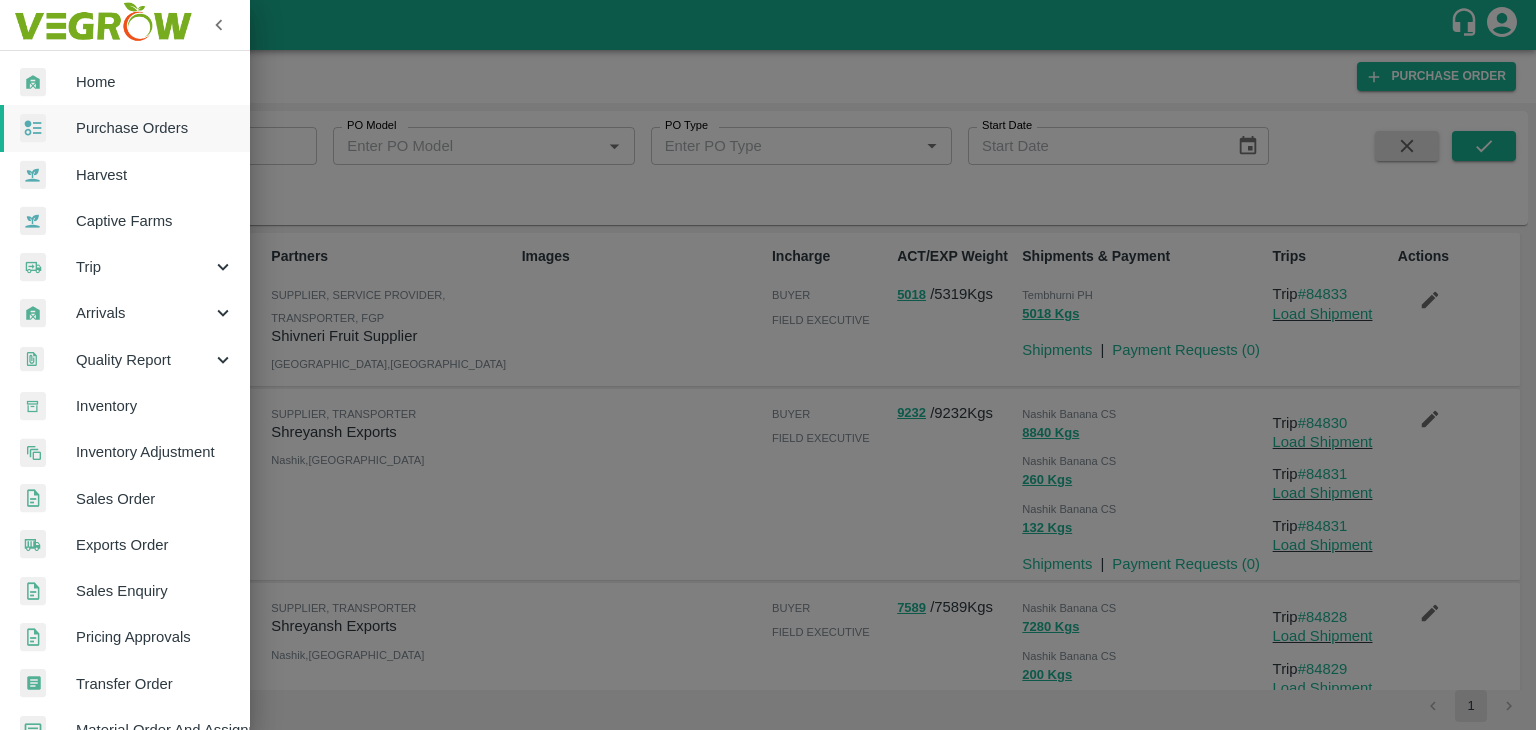 click at bounding box center [768, 365] 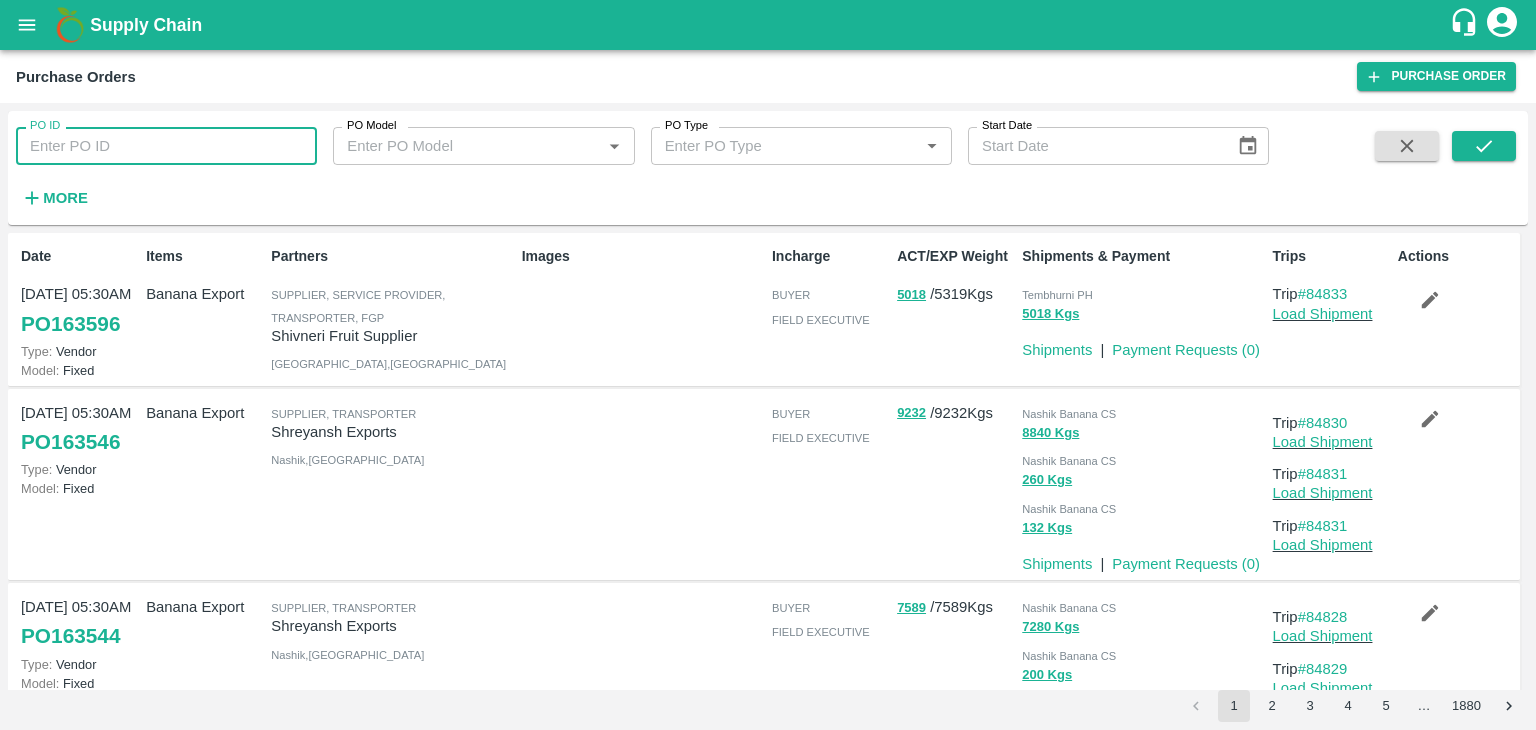 click on "PO ID" at bounding box center (166, 146) 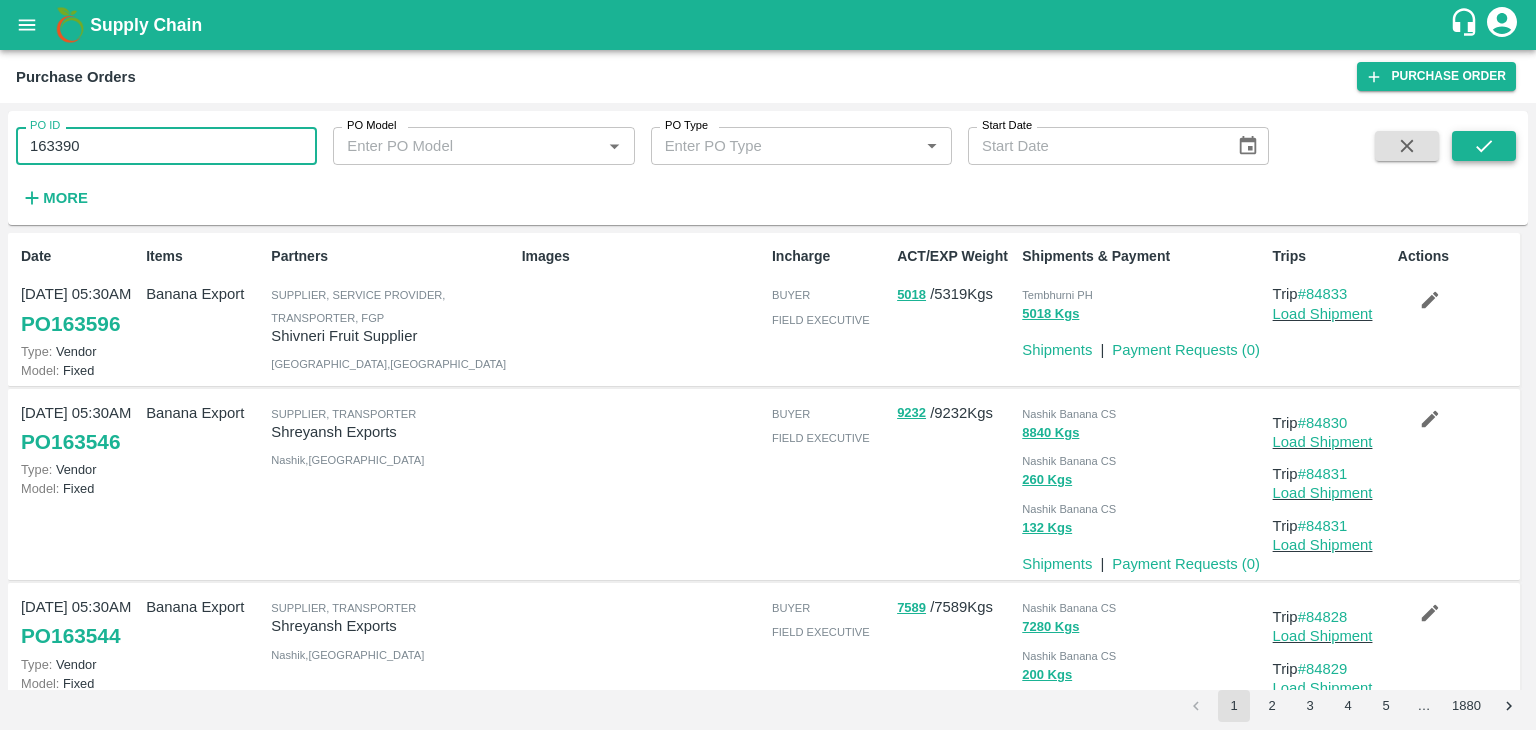 type on "163390" 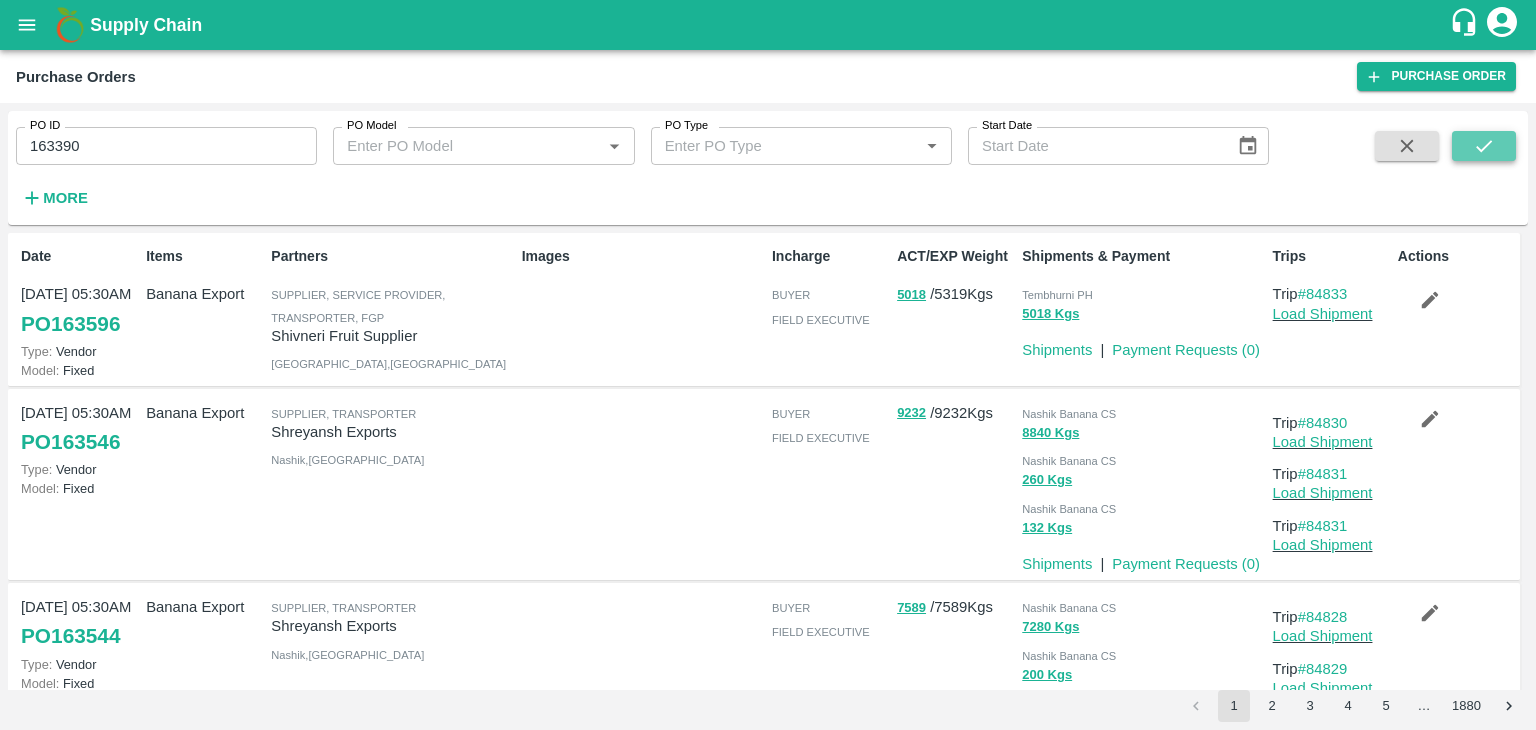 click 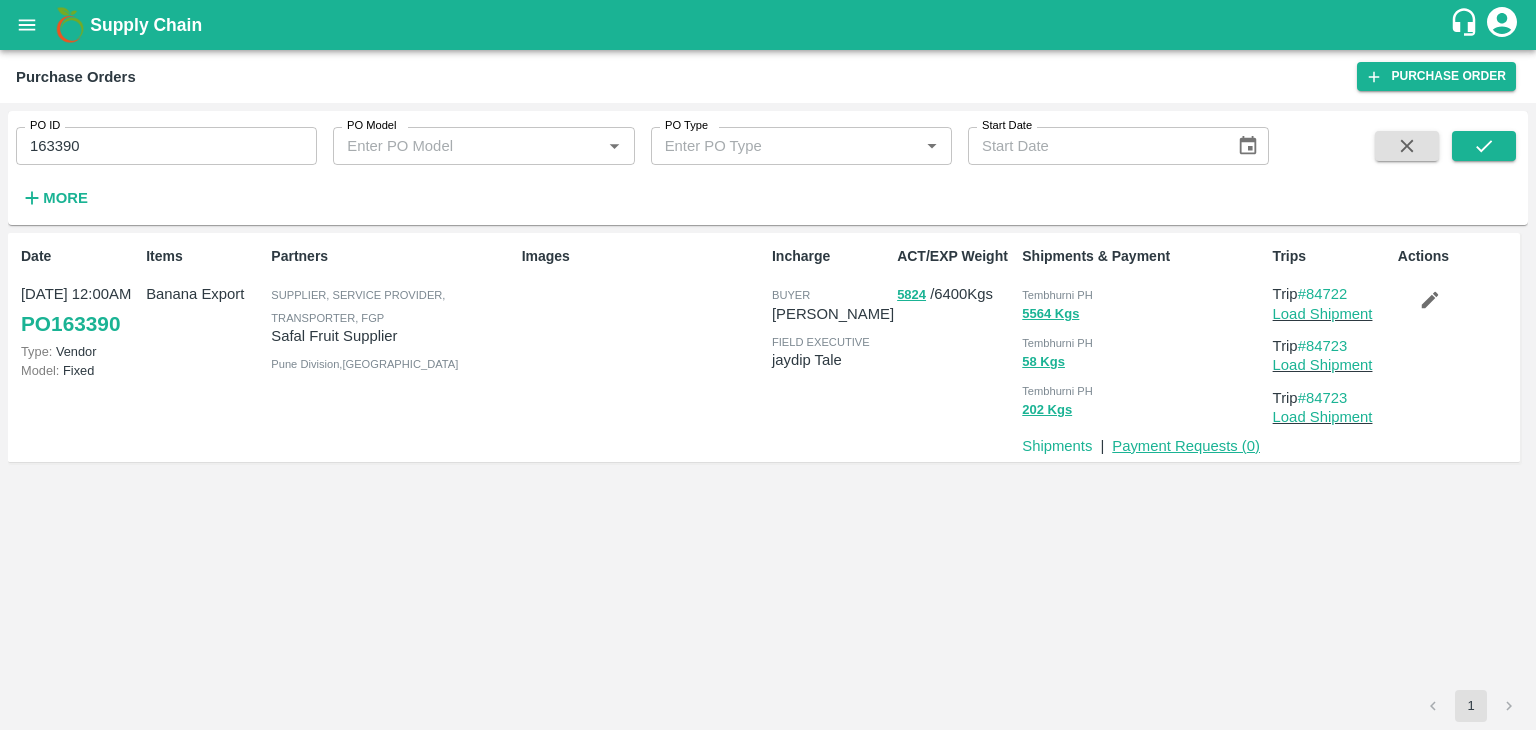 click on "Payment Requests ( 0 )" at bounding box center (1186, 446) 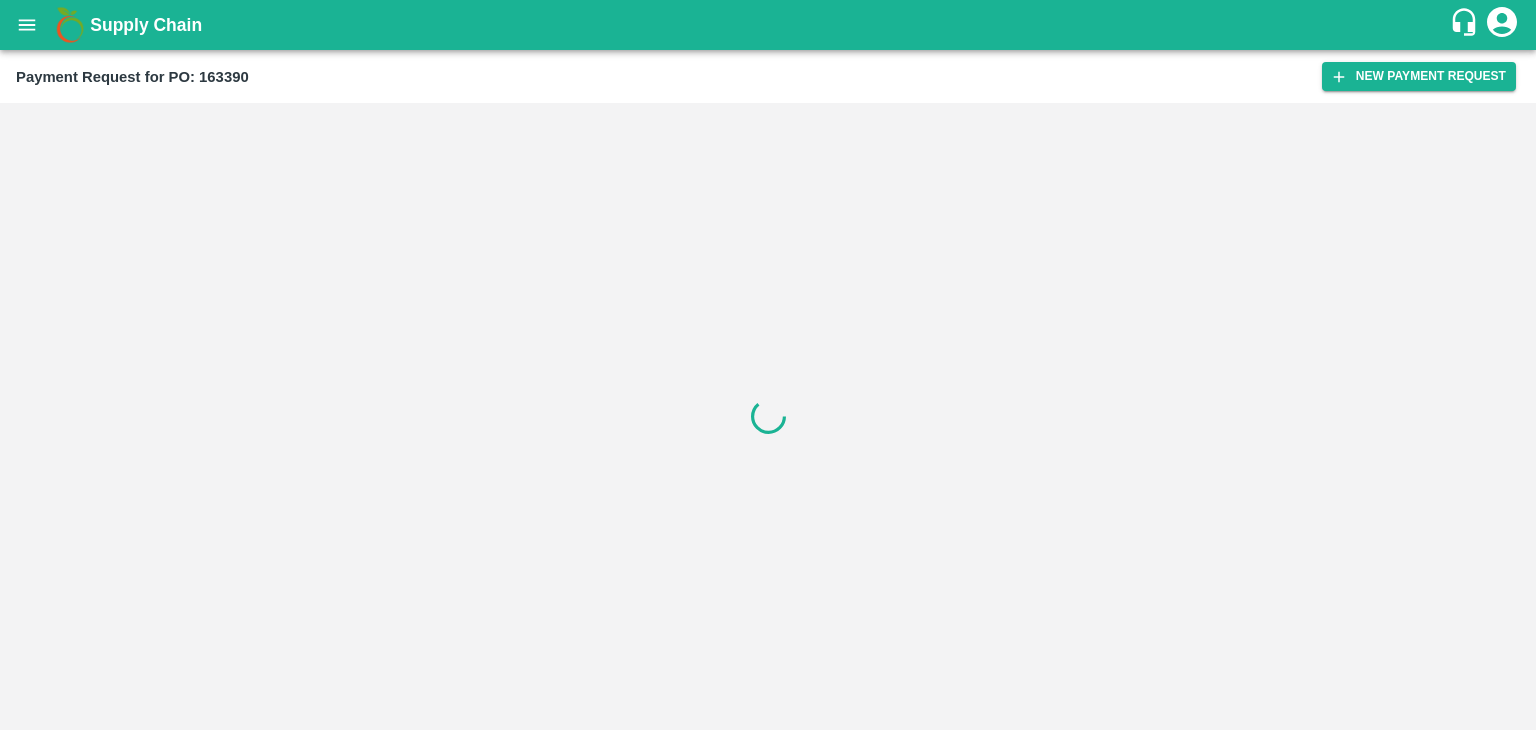 scroll, scrollTop: 0, scrollLeft: 0, axis: both 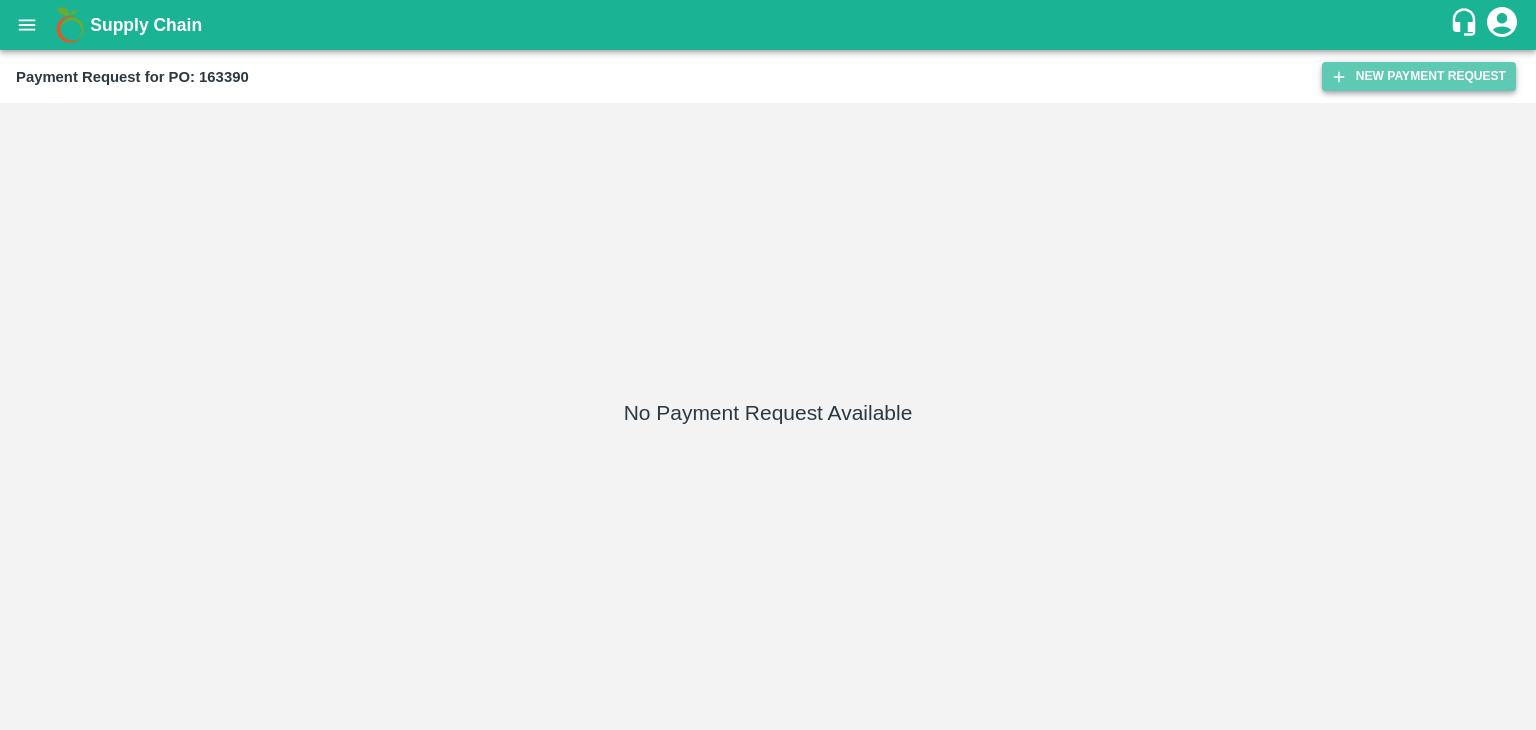 click on "New Payment Request" at bounding box center [1419, 76] 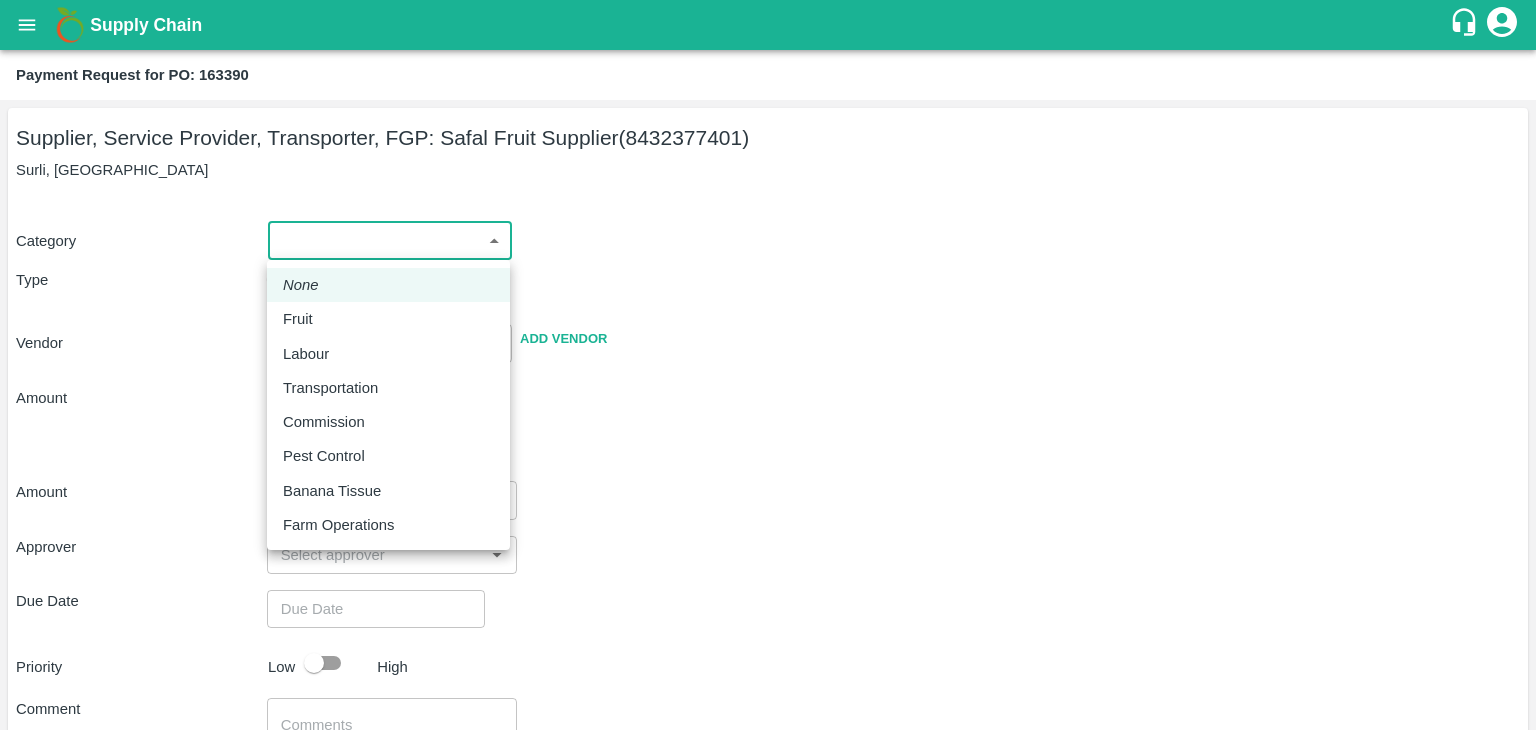 drag, startPoint x: 299, startPoint y: 225, endPoint x: 333, endPoint y: 311, distance: 92.47703 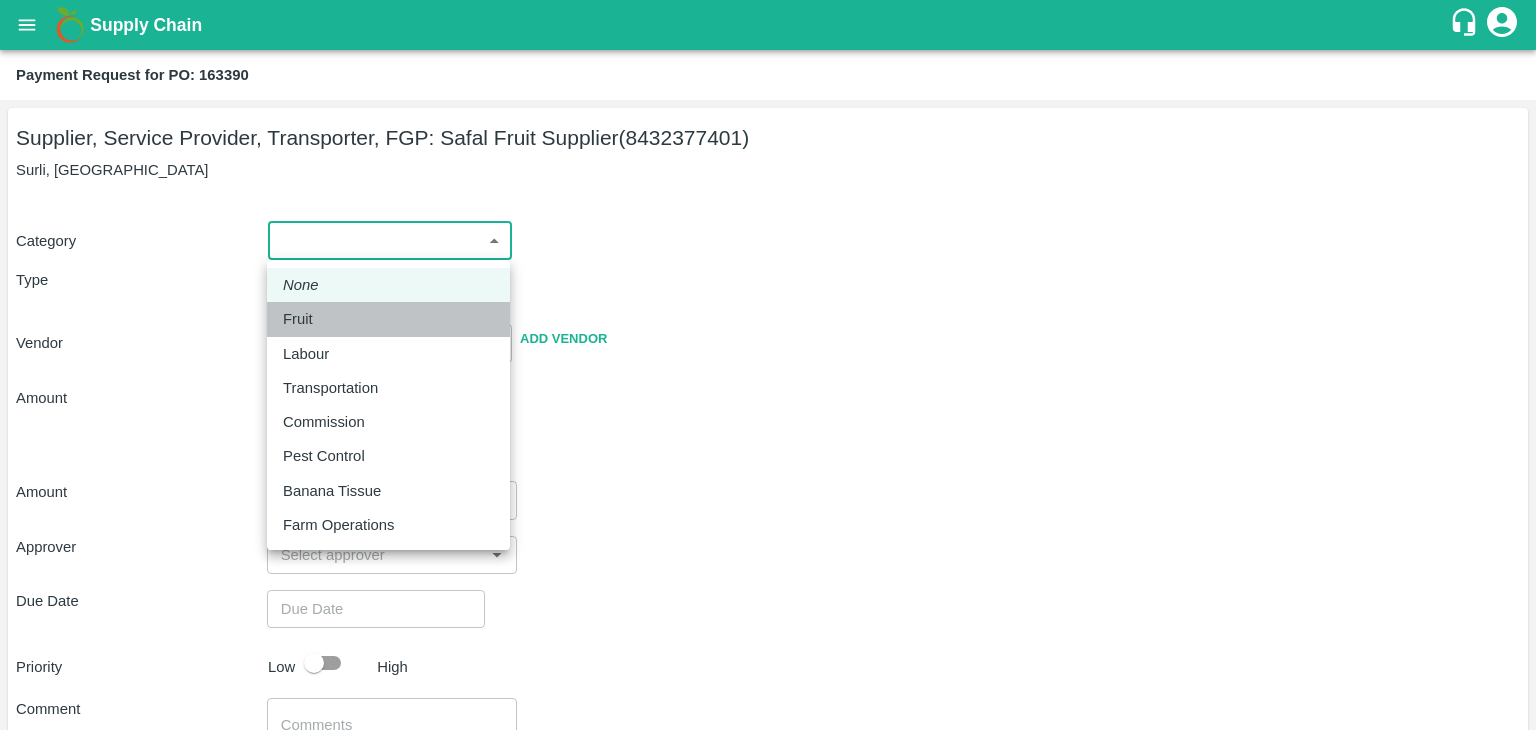 click on "Fruit" at bounding box center (388, 319) 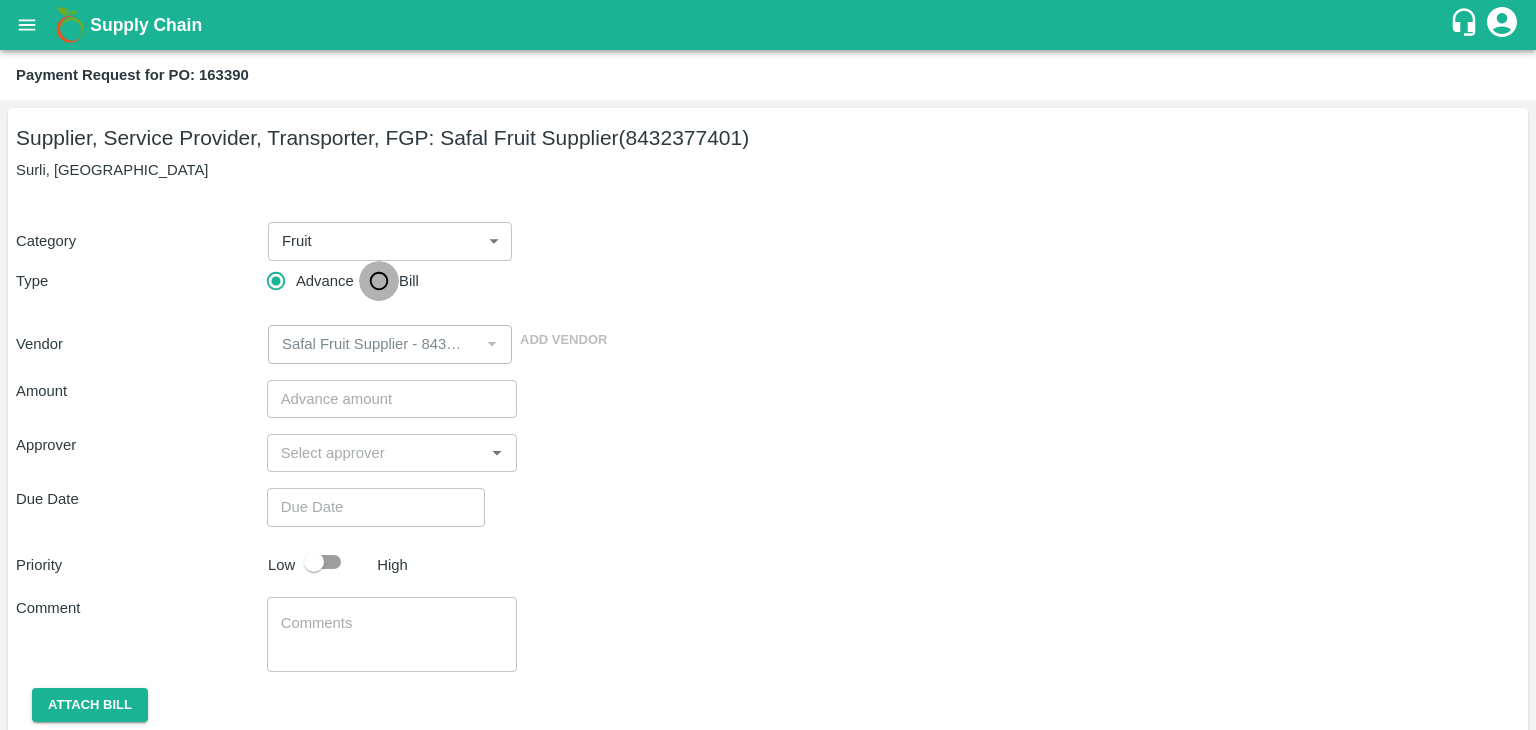 click on "Bill" at bounding box center [379, 281] 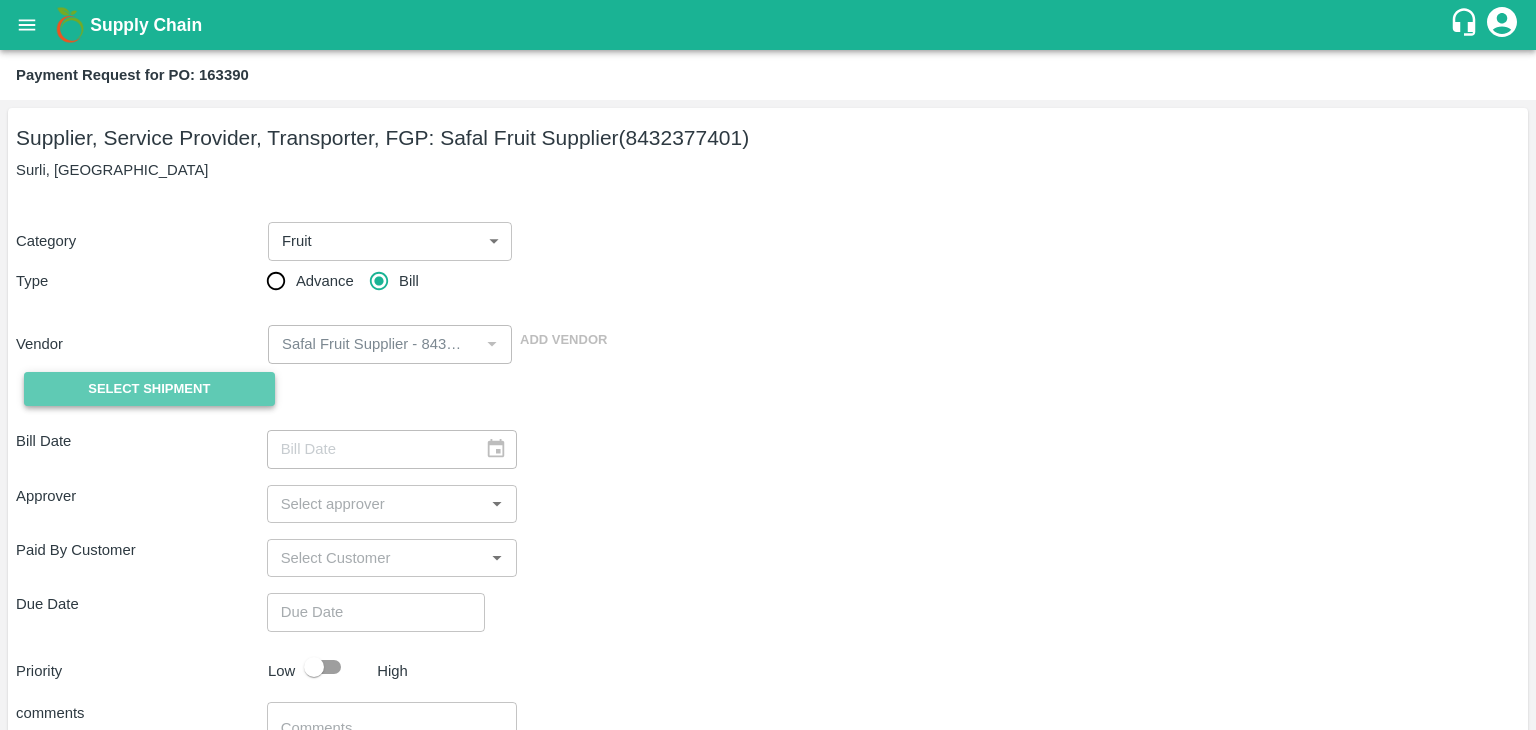 click on "Select Shipment" at bounding box center (149, 389) 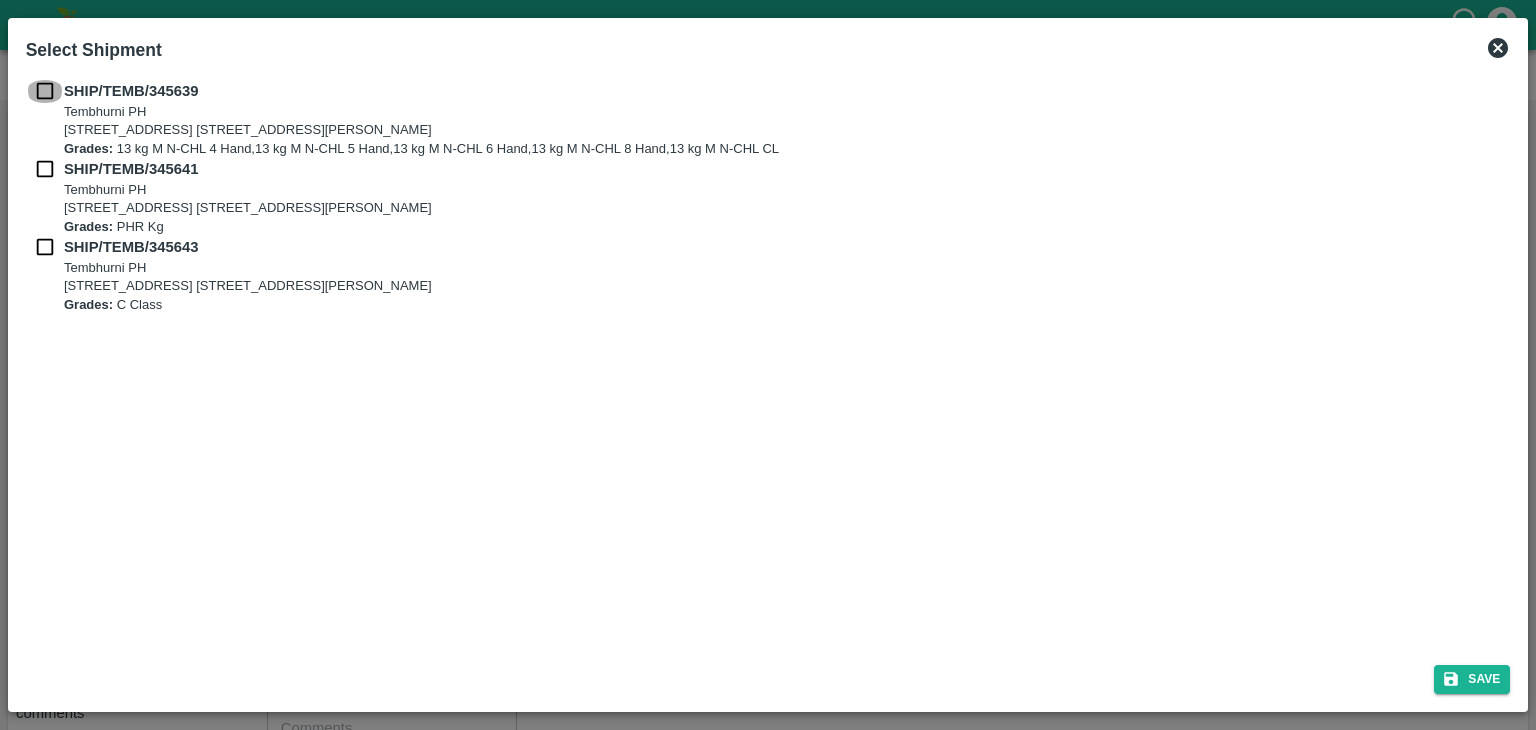 click at bounding box center (45, 91) 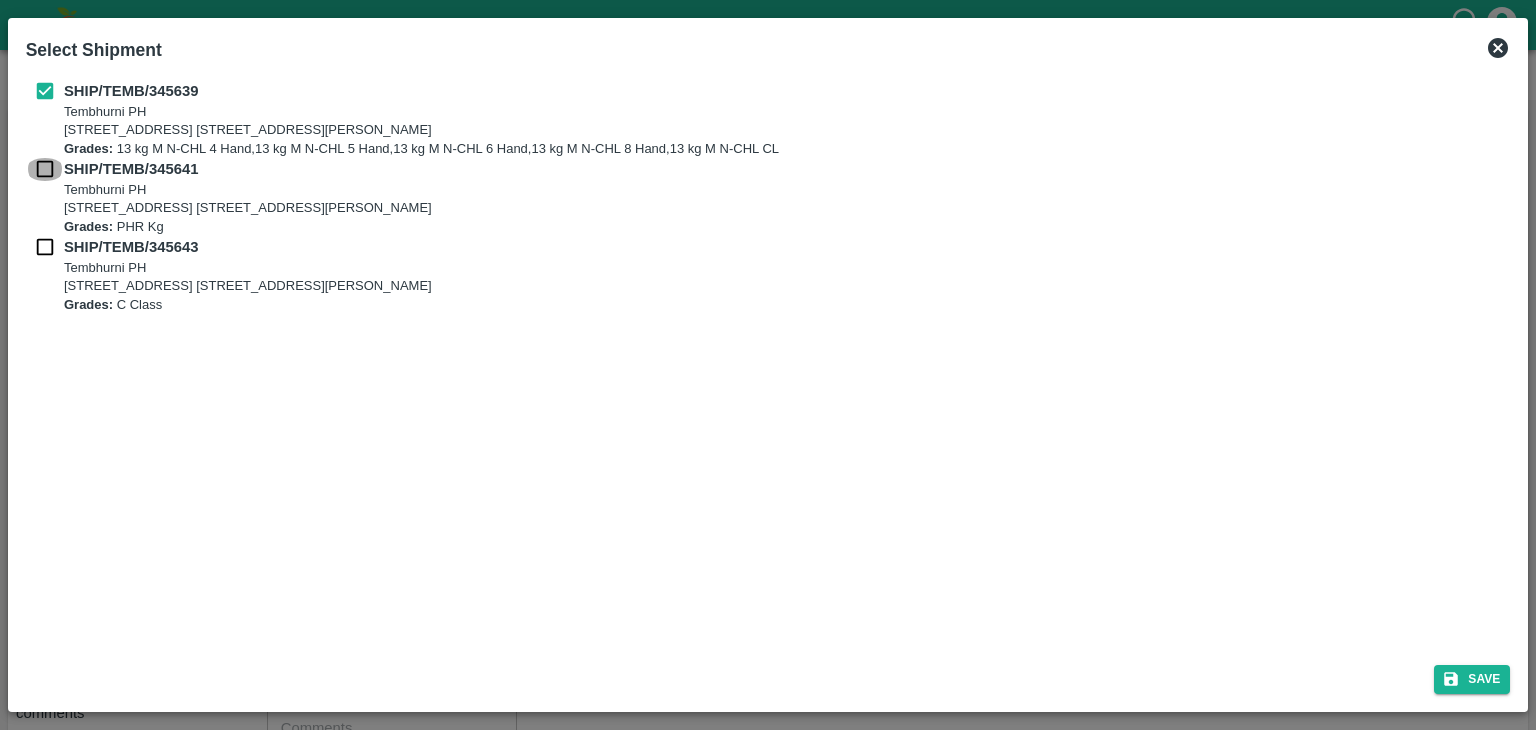 click at bounding box center [45, 169] 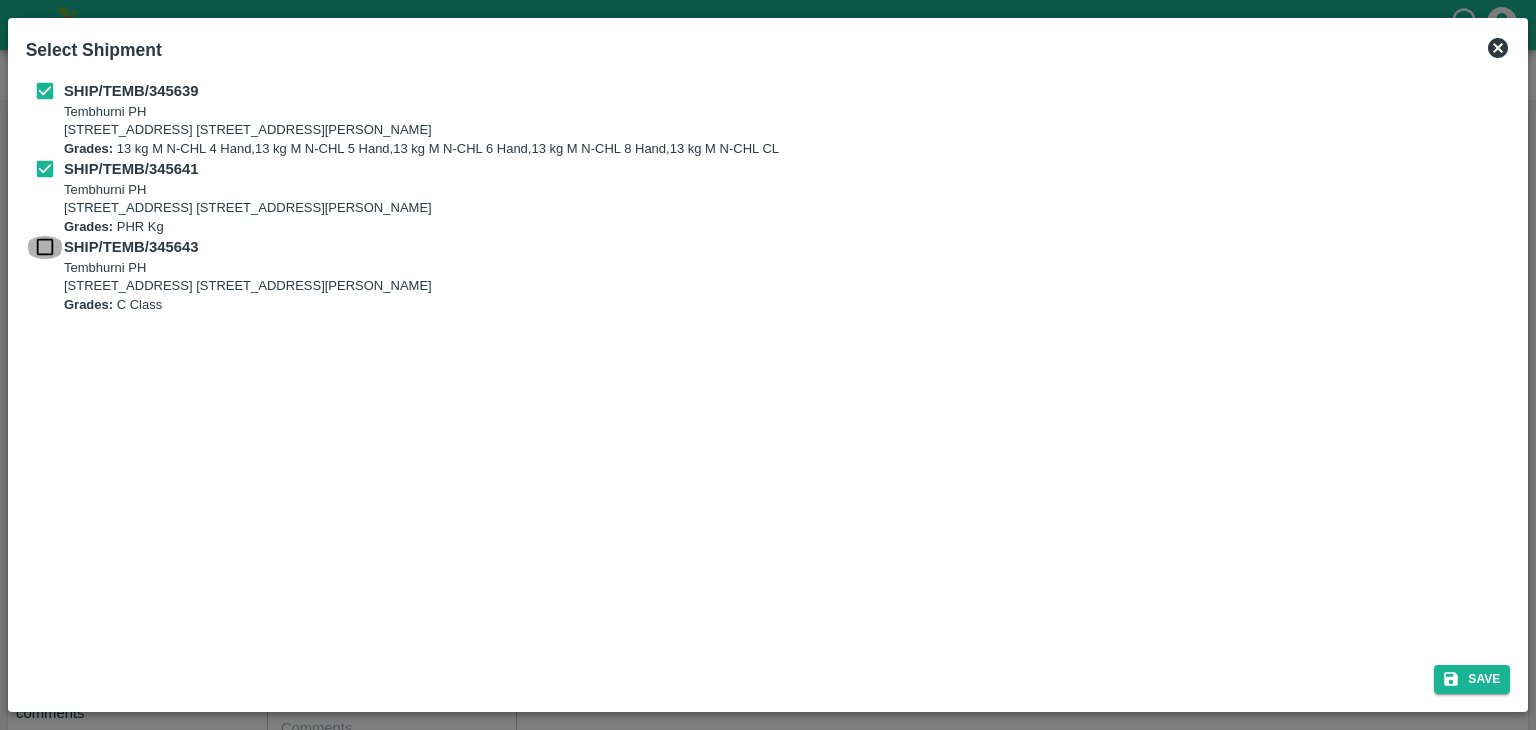 click at bounding box center [45, 247] 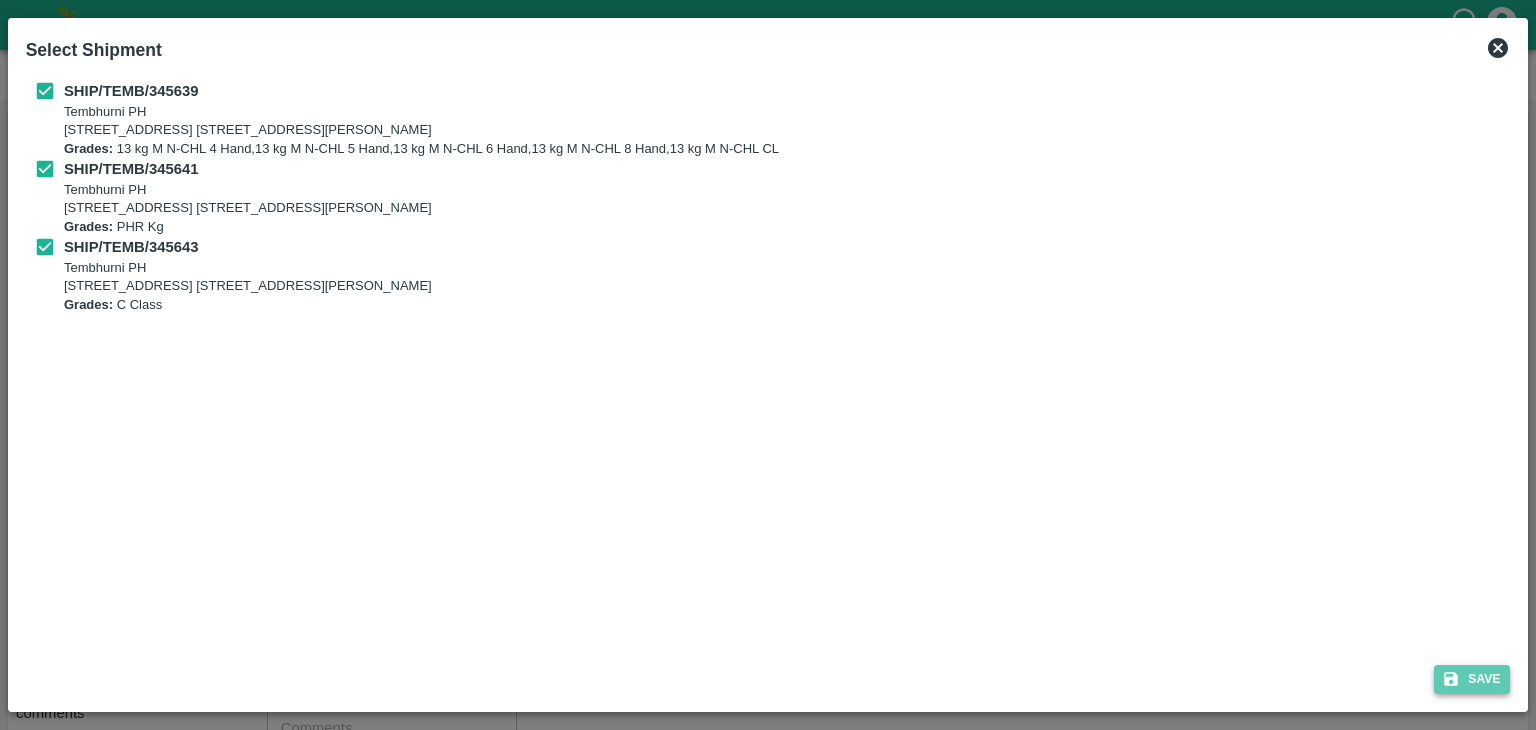 click on "Save" at bounding box center [1472, 679] 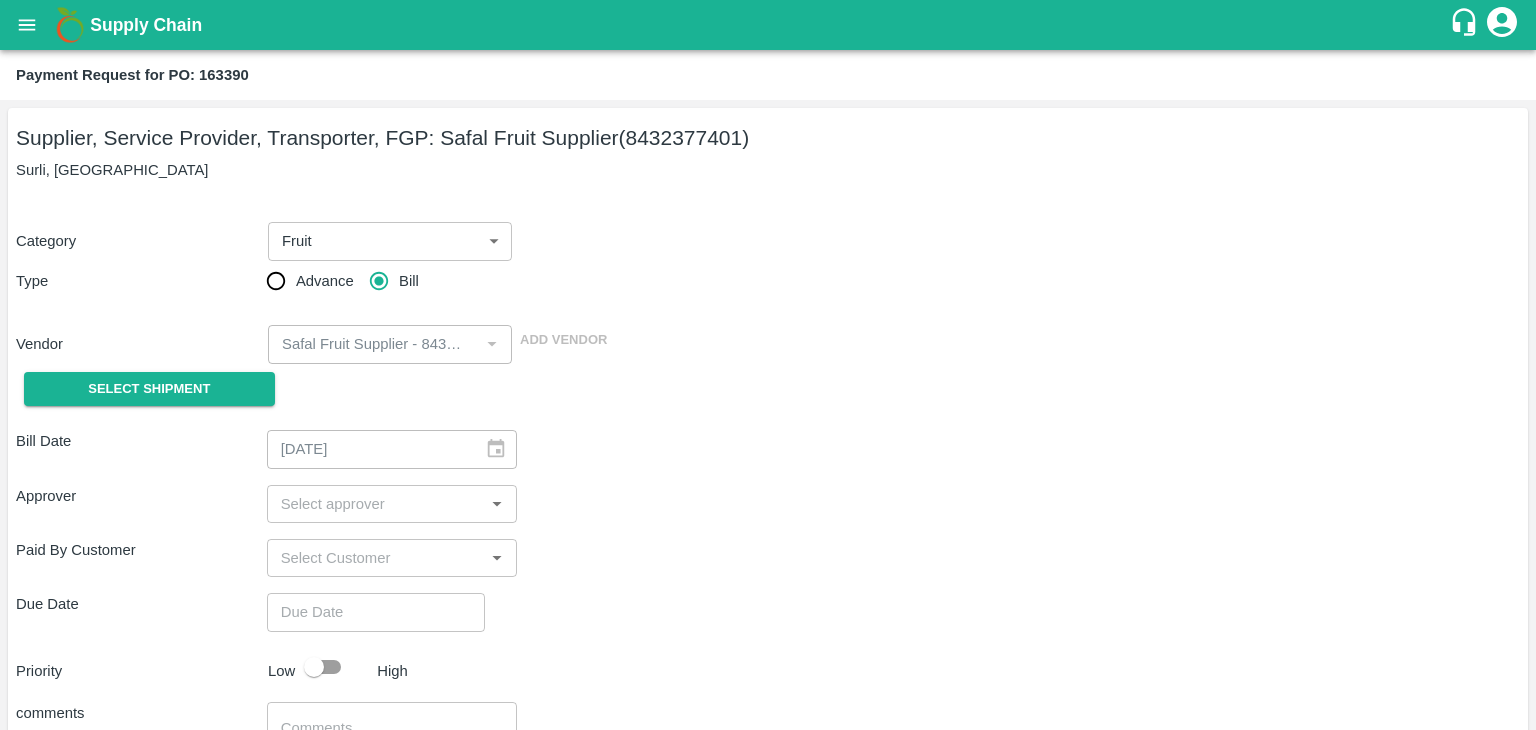 type on "[DATE]" 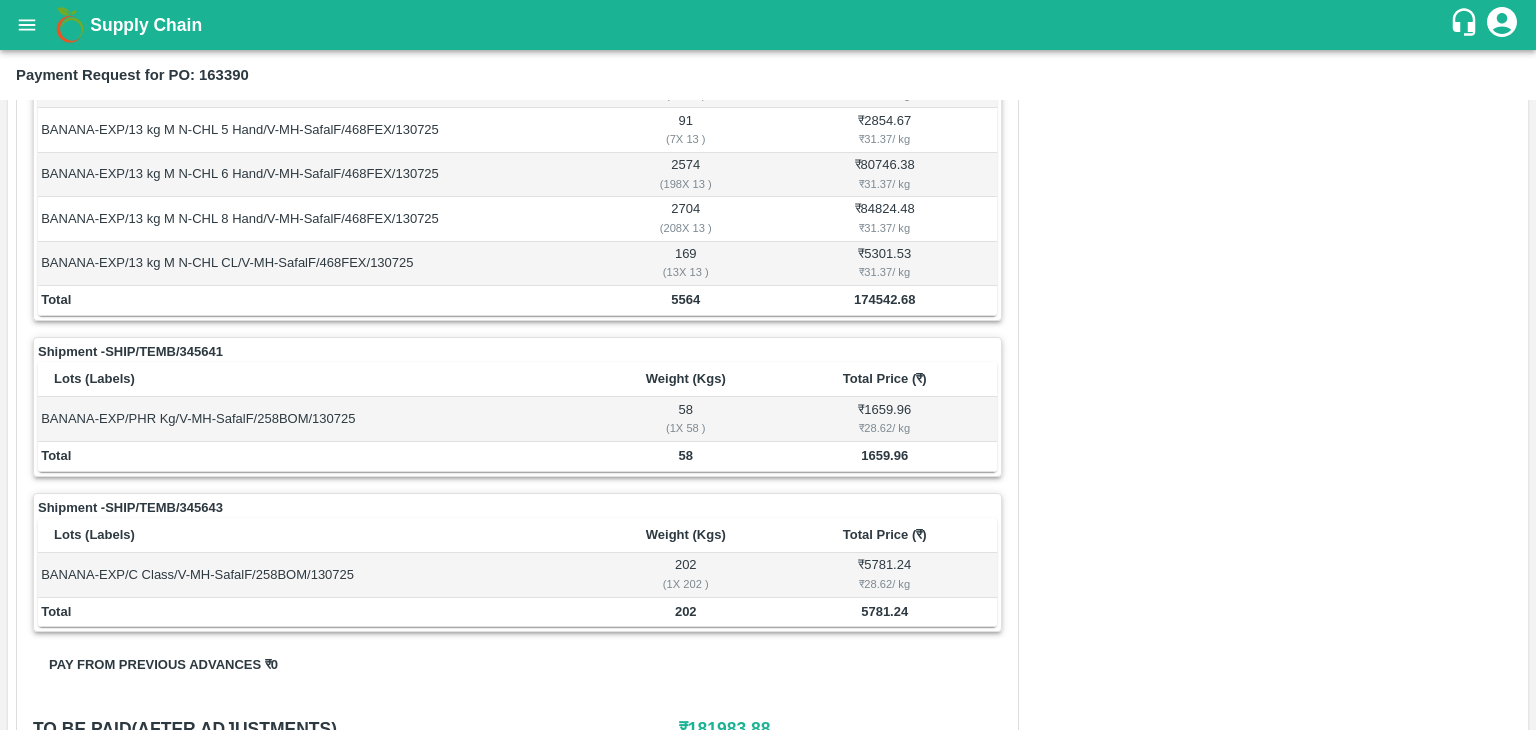 scroll, scrollTop: 980, scrollLeft: 0, axis: vertical 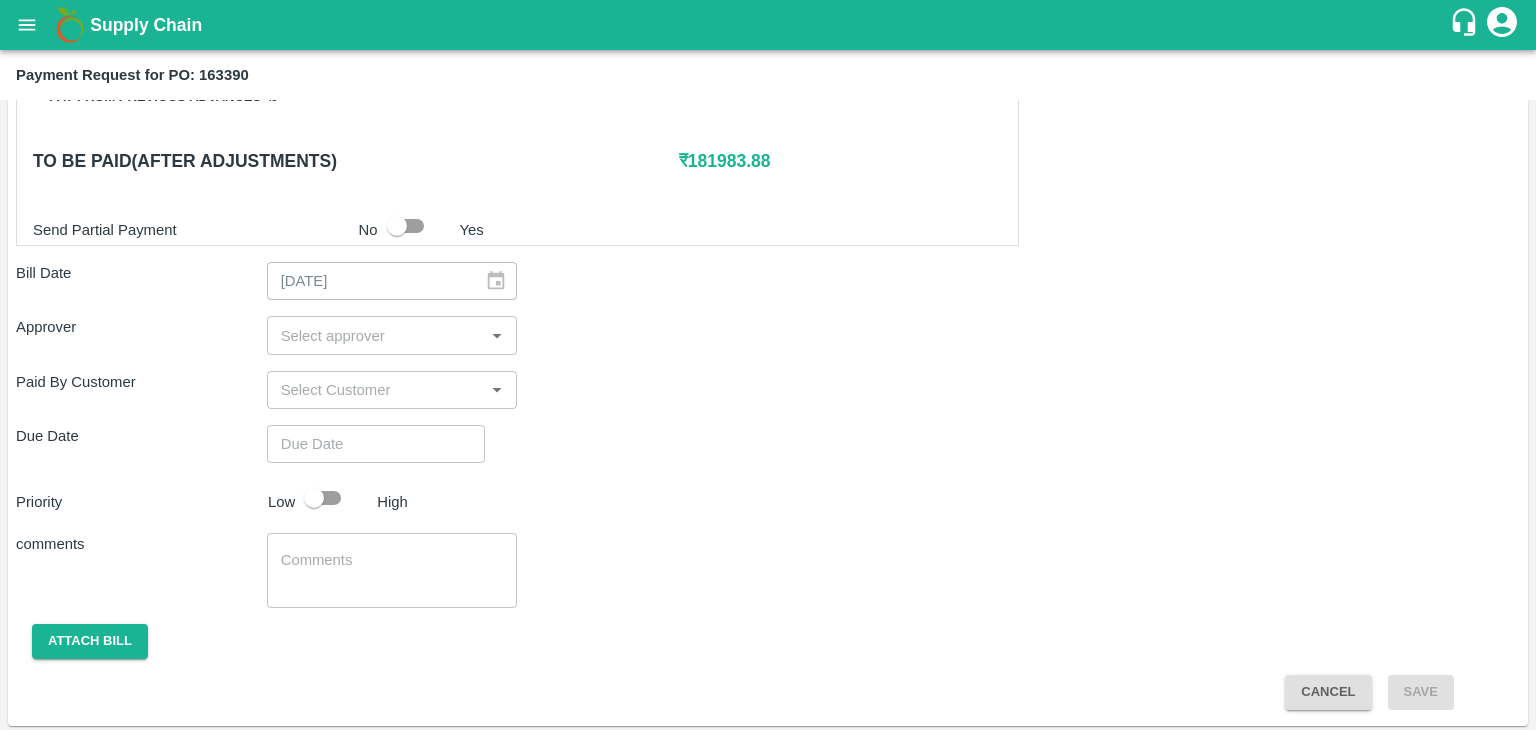 click at bounding box center (376, 335) 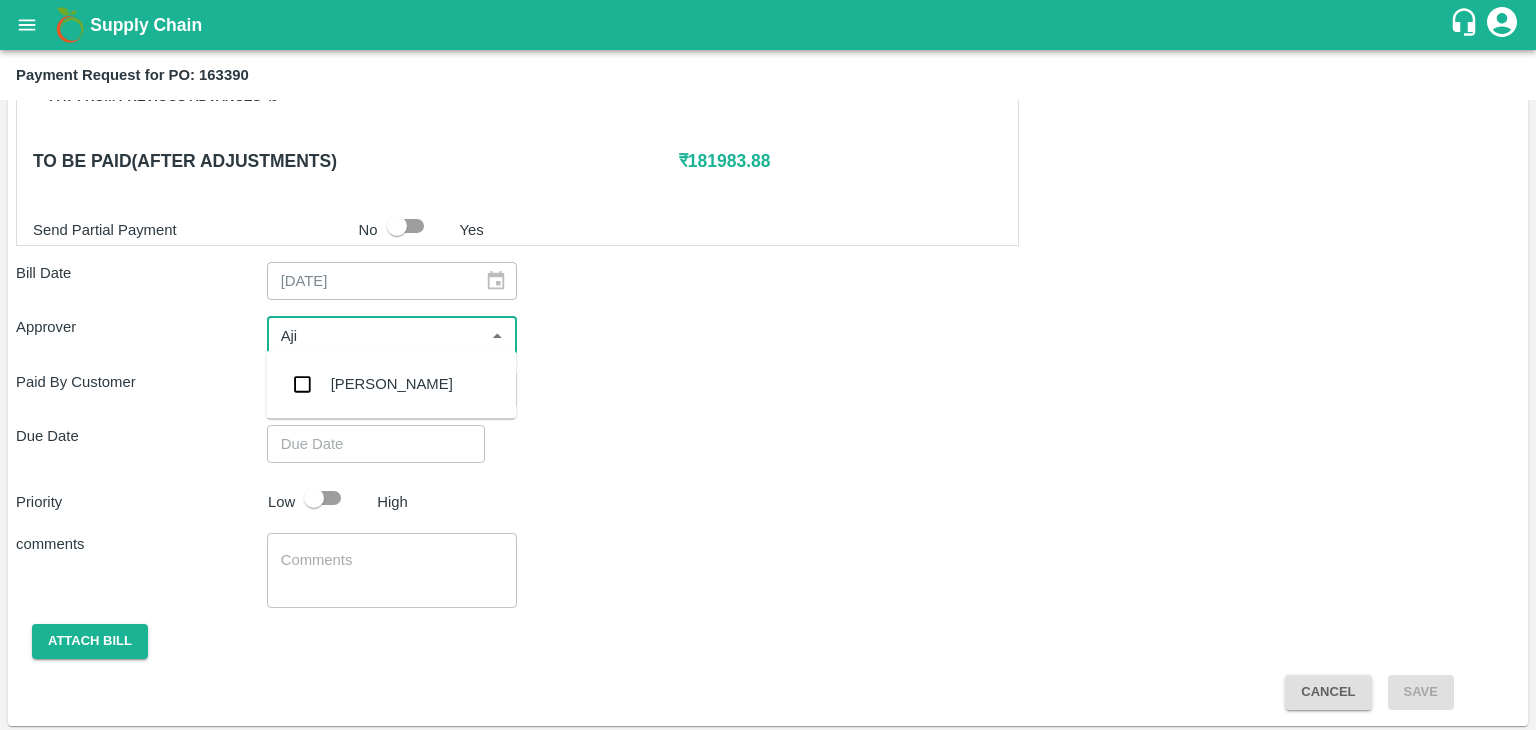 type on "Ajit" 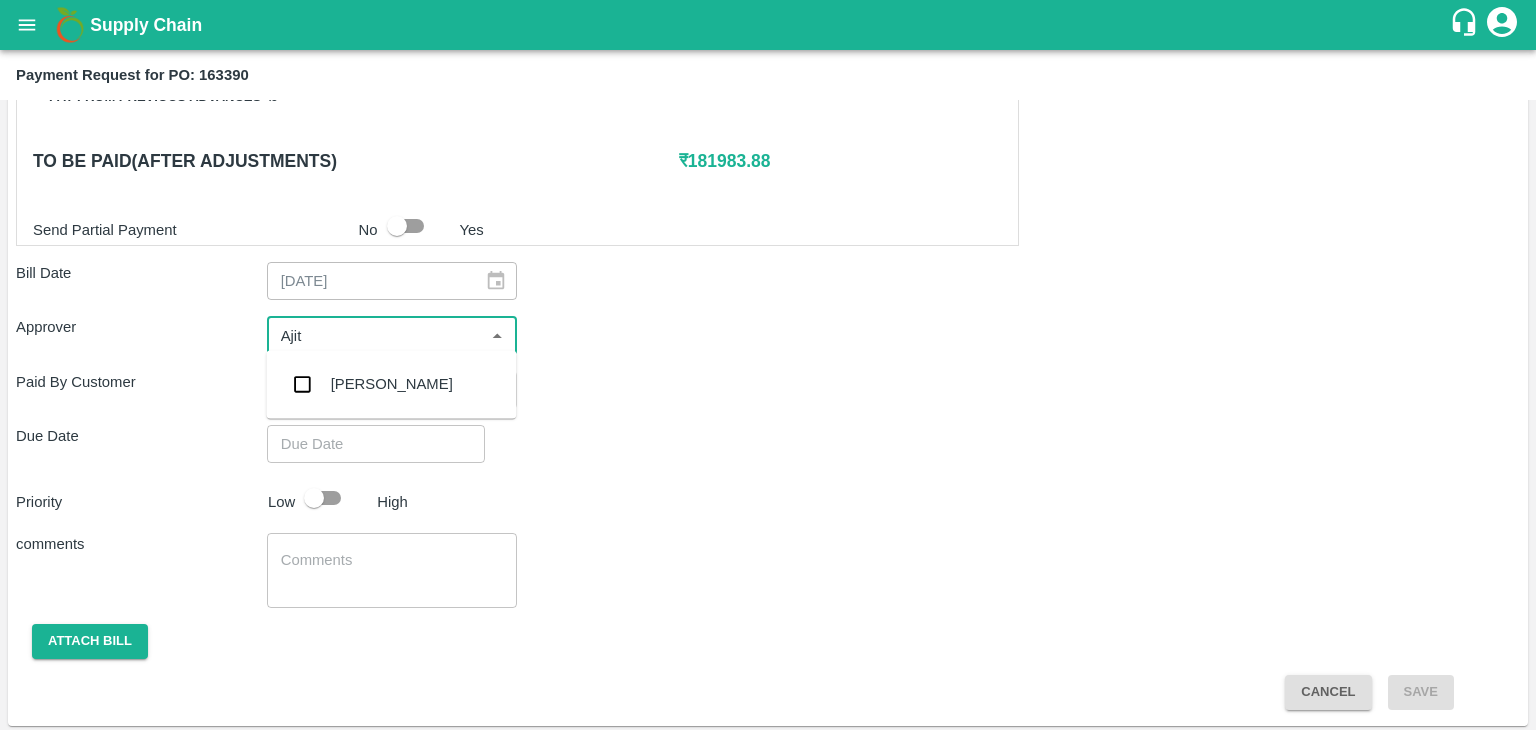 click on "[PERSON_NAME]" at bounding box center [392, 384] 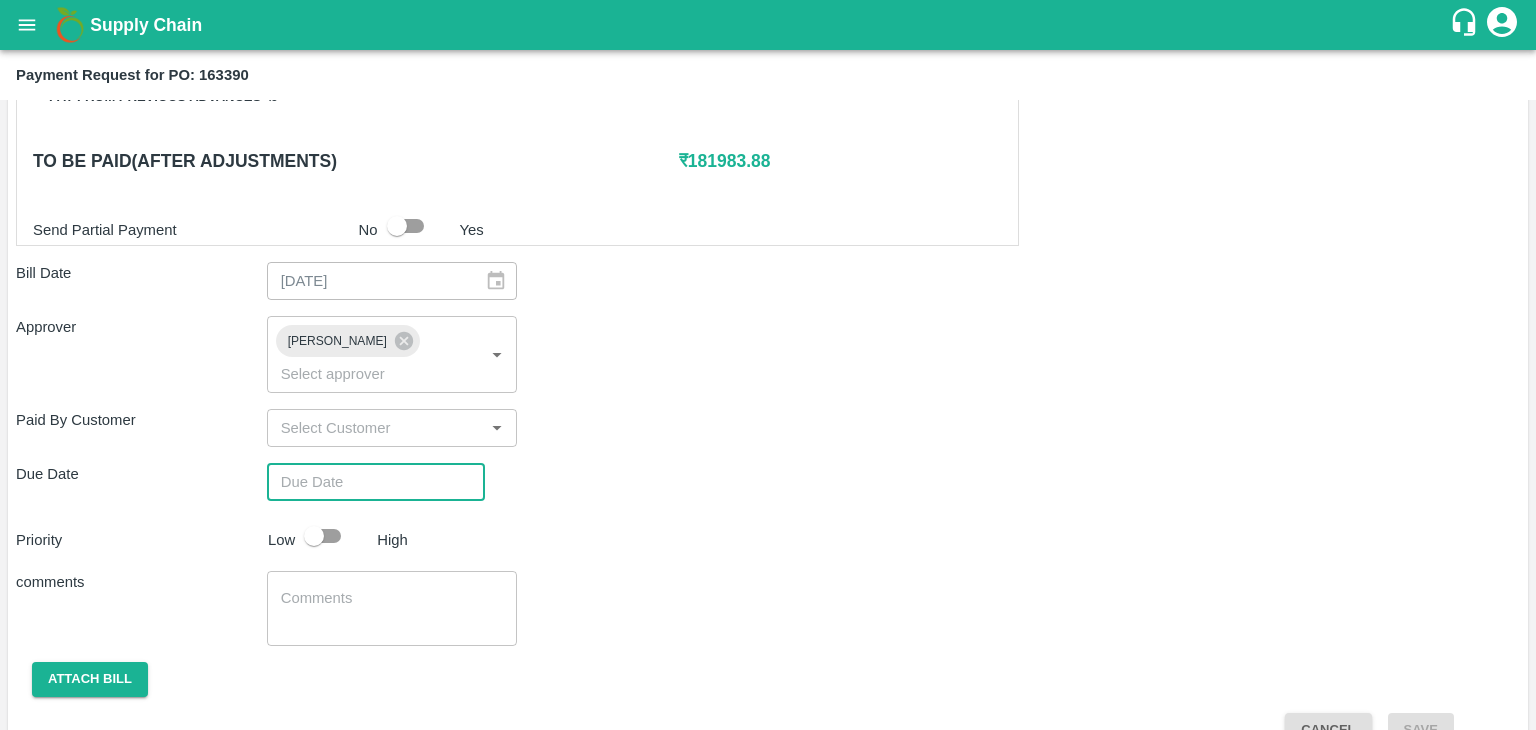 type on "DD/MM/YYYY hh:mm aa" 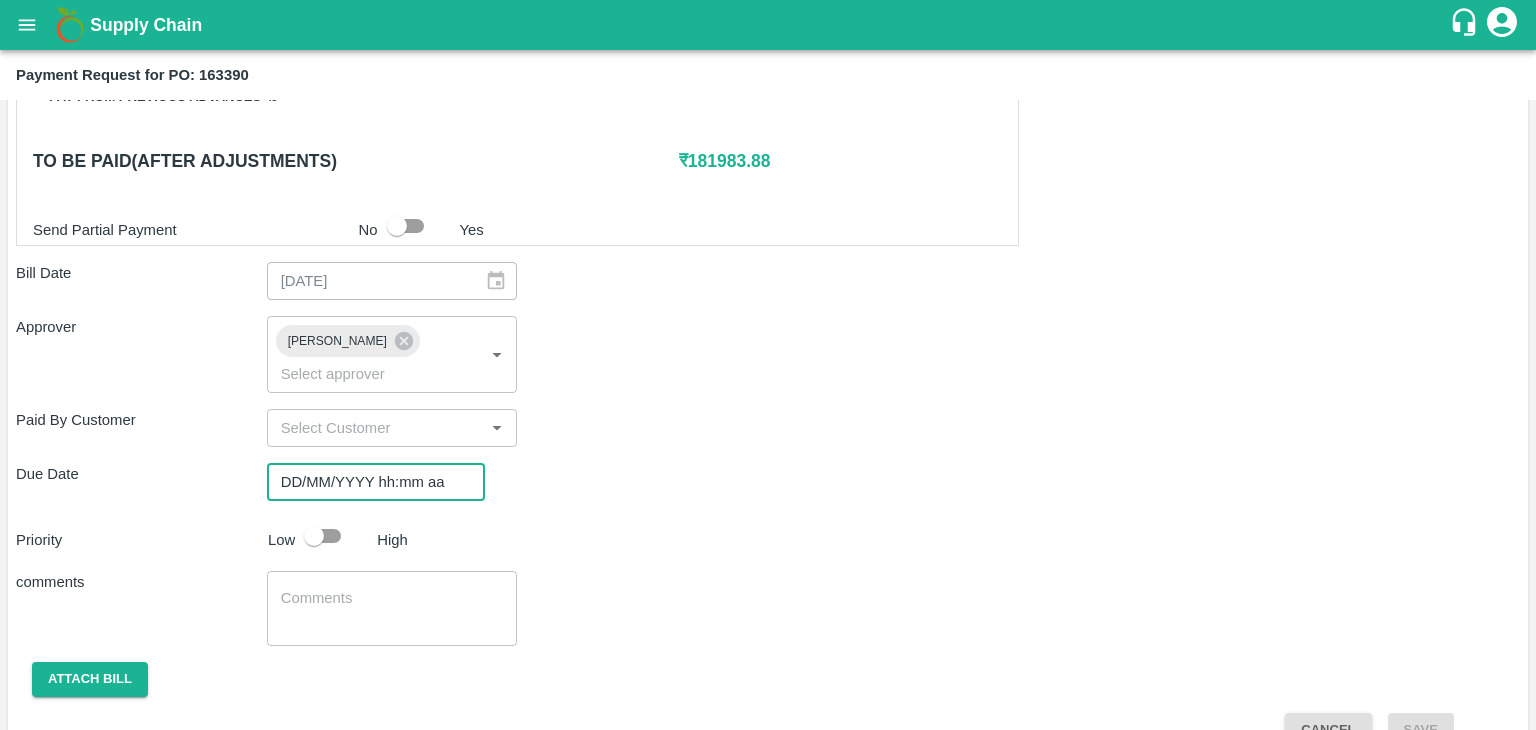 click on "DD/MM/YYYY hh:mm aa" at bounding box center [369, 482] 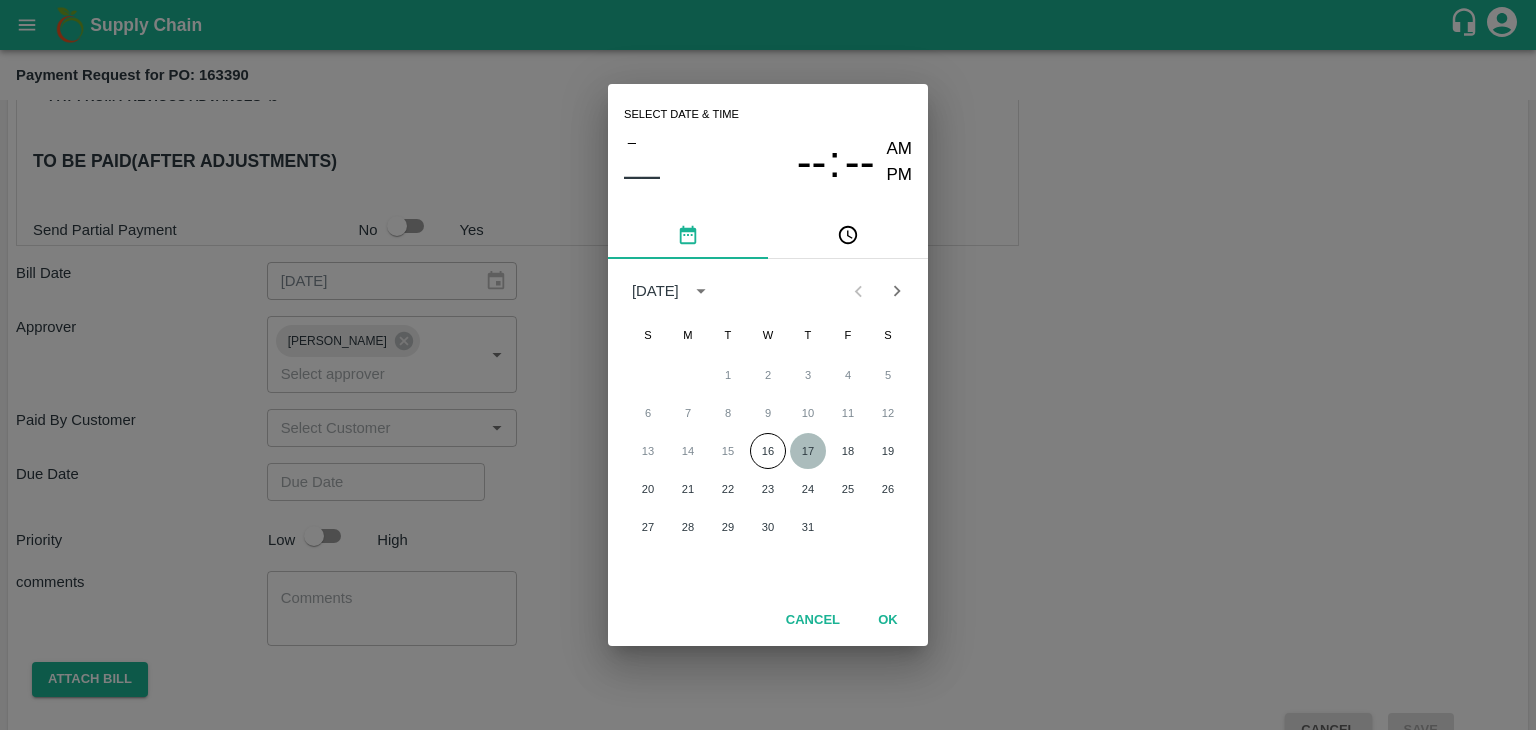 click on "17" at bounding box center (808, 451) 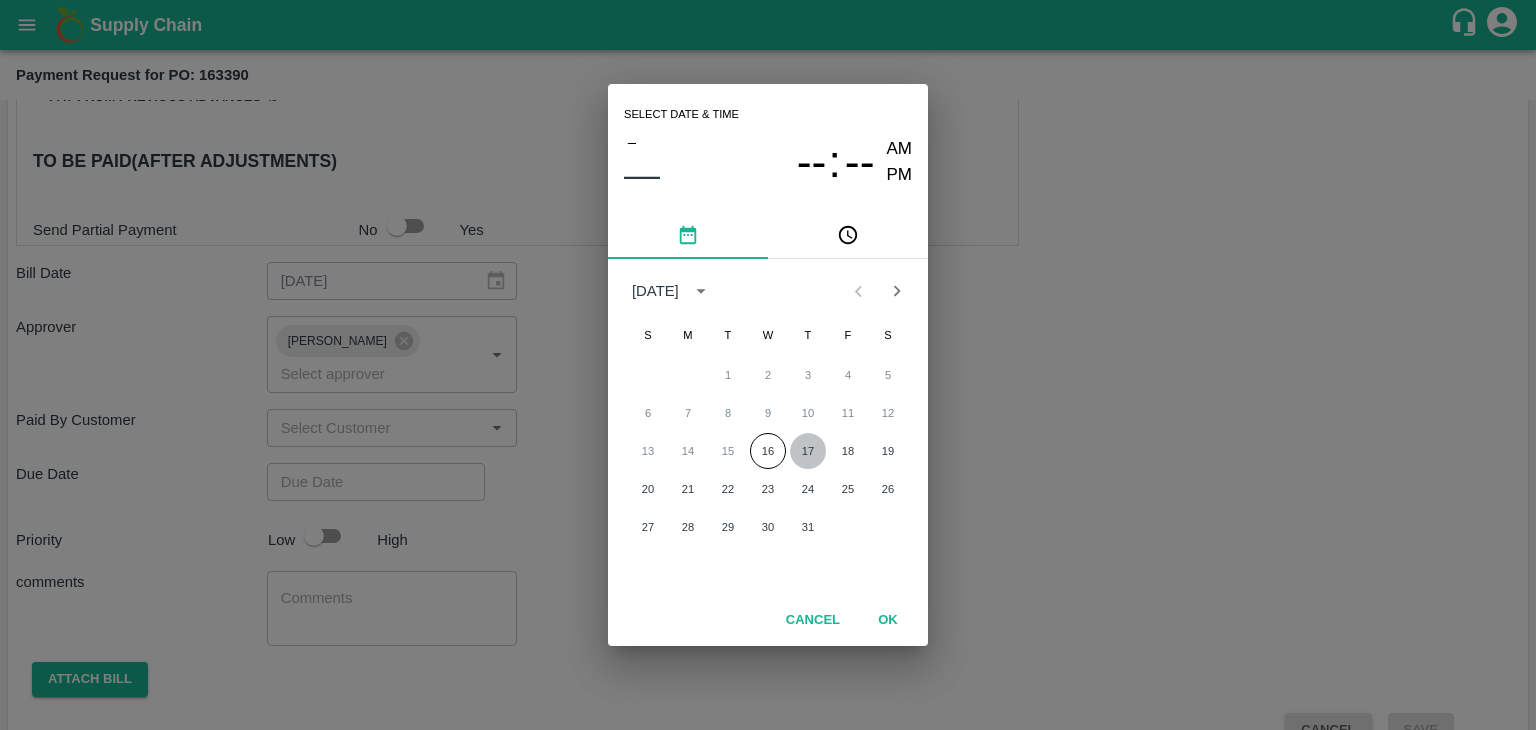 type on "[DATE] 12:00 AM" 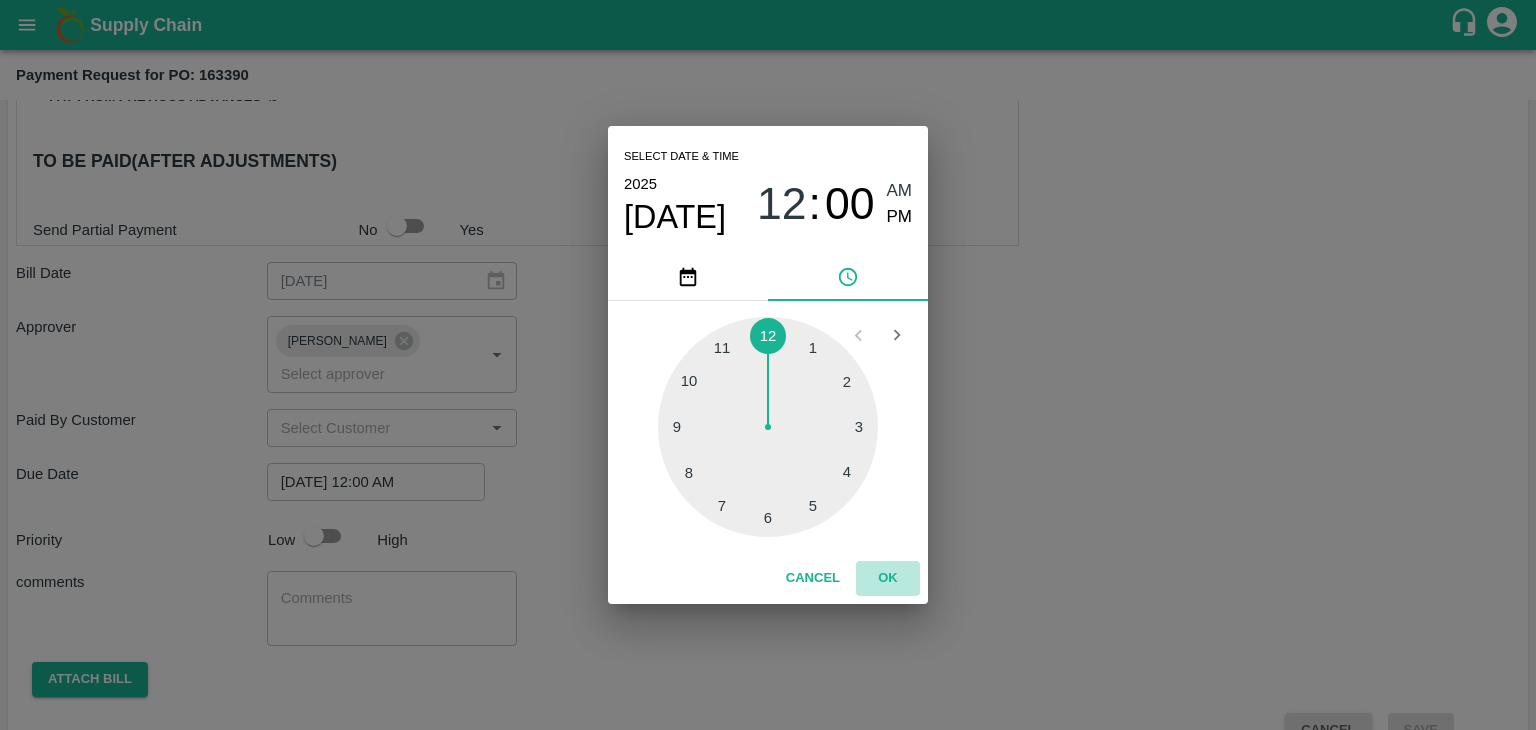 click on "OK" at bounding box center (888, 578) 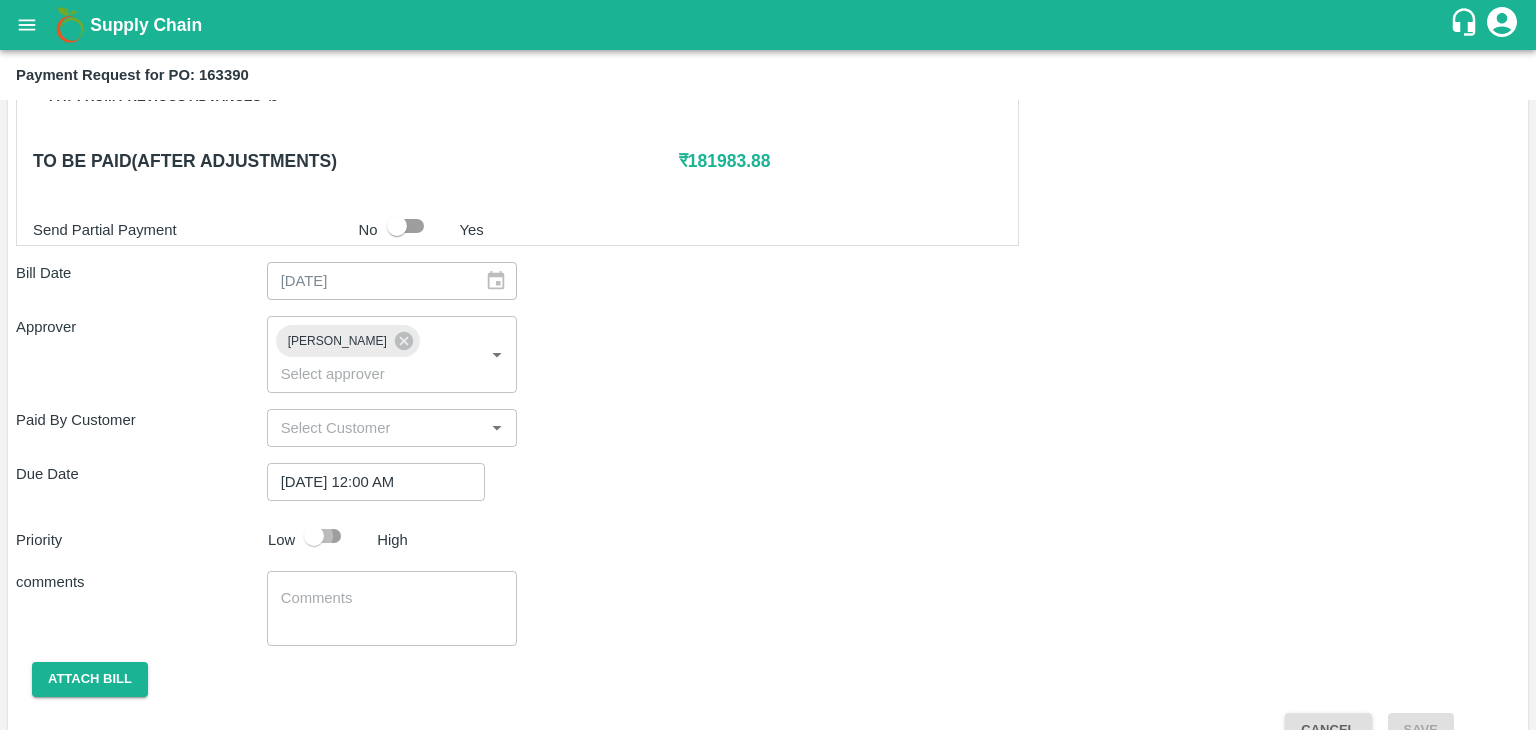 click at bounding box center (314, 536) 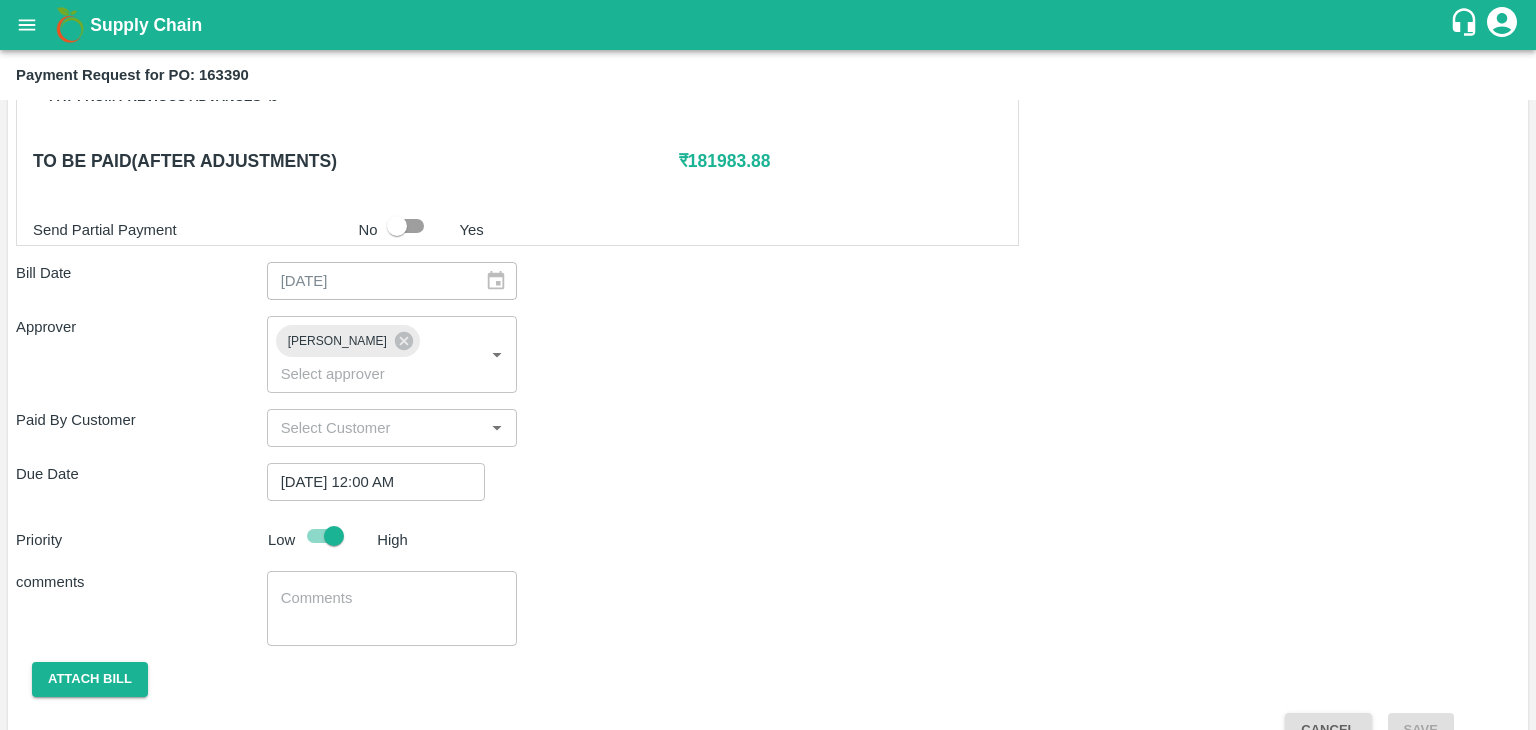 click on "x ​" at bounding box center [392, 608] 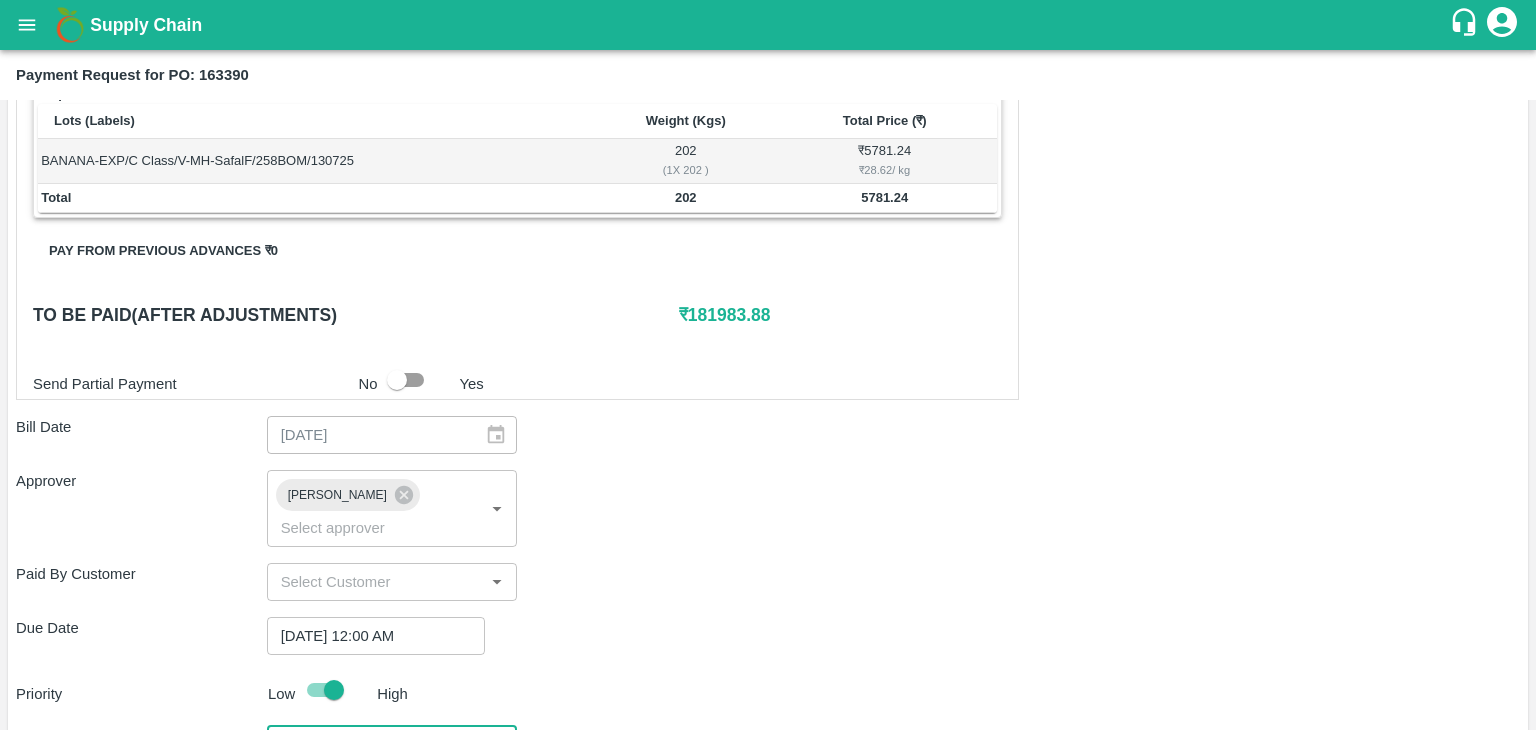 scroll, scrollTop: 822, scrollLeft: 0, axis: vertical 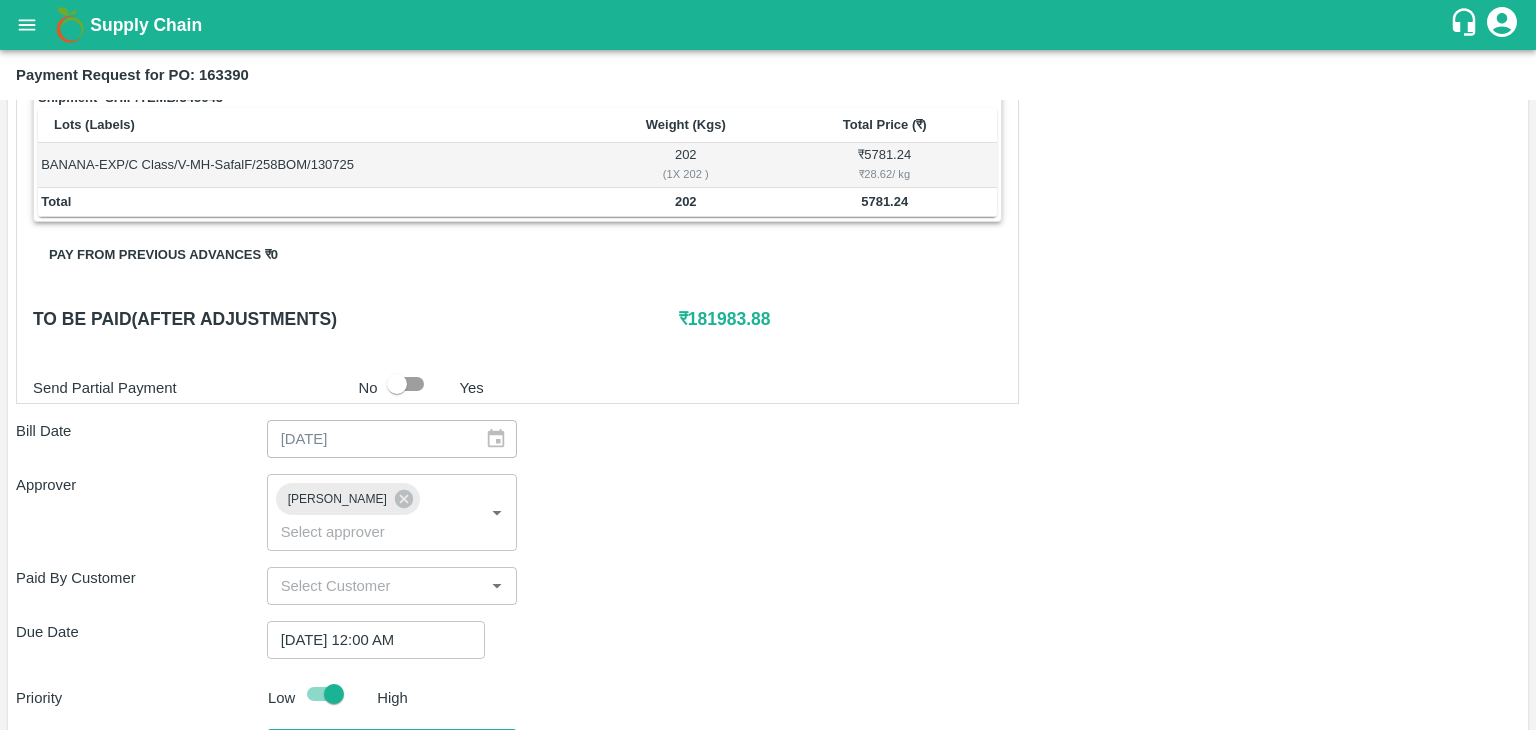 type on "Fruit Bill" 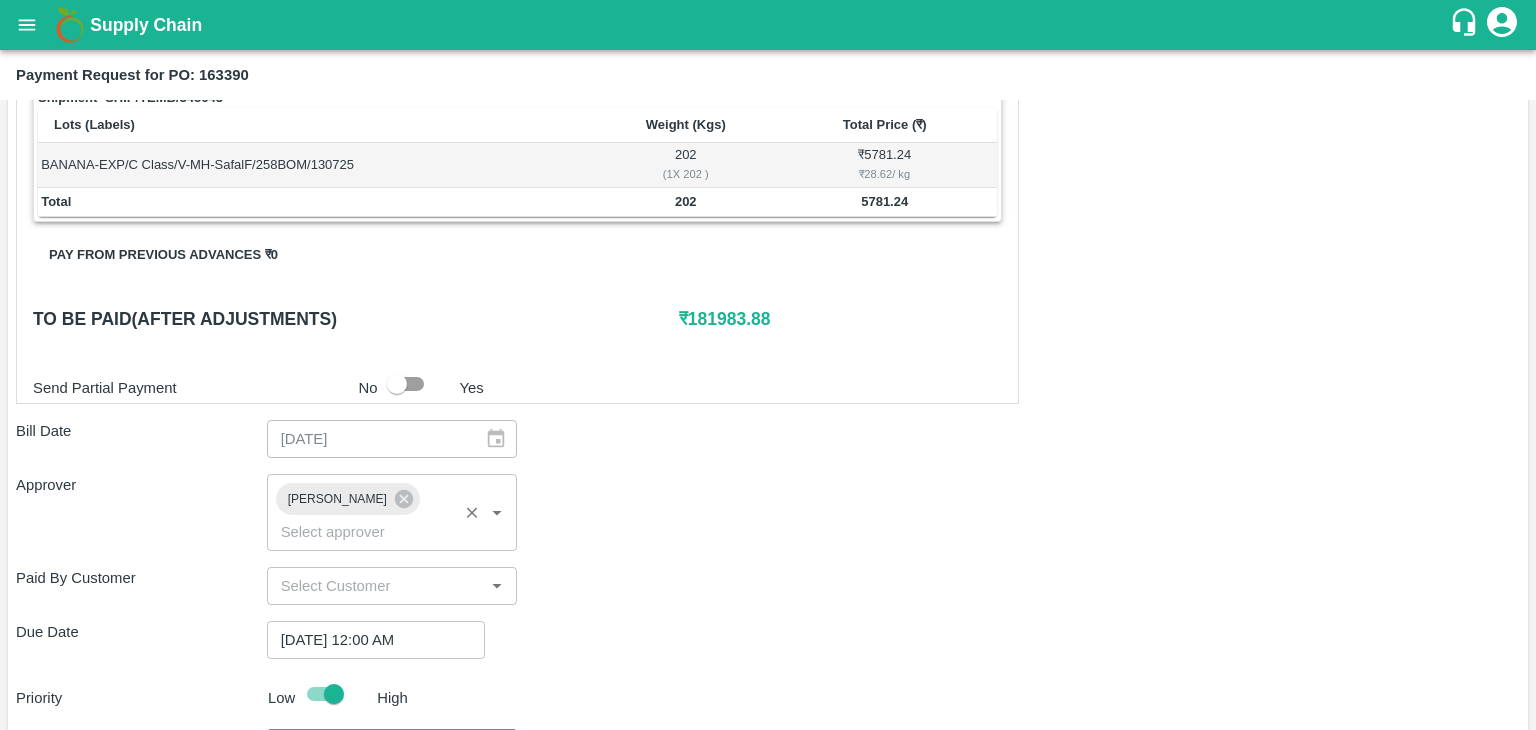 scroll, scrollTop: 992, scrollLeft: 0, axis: vertical 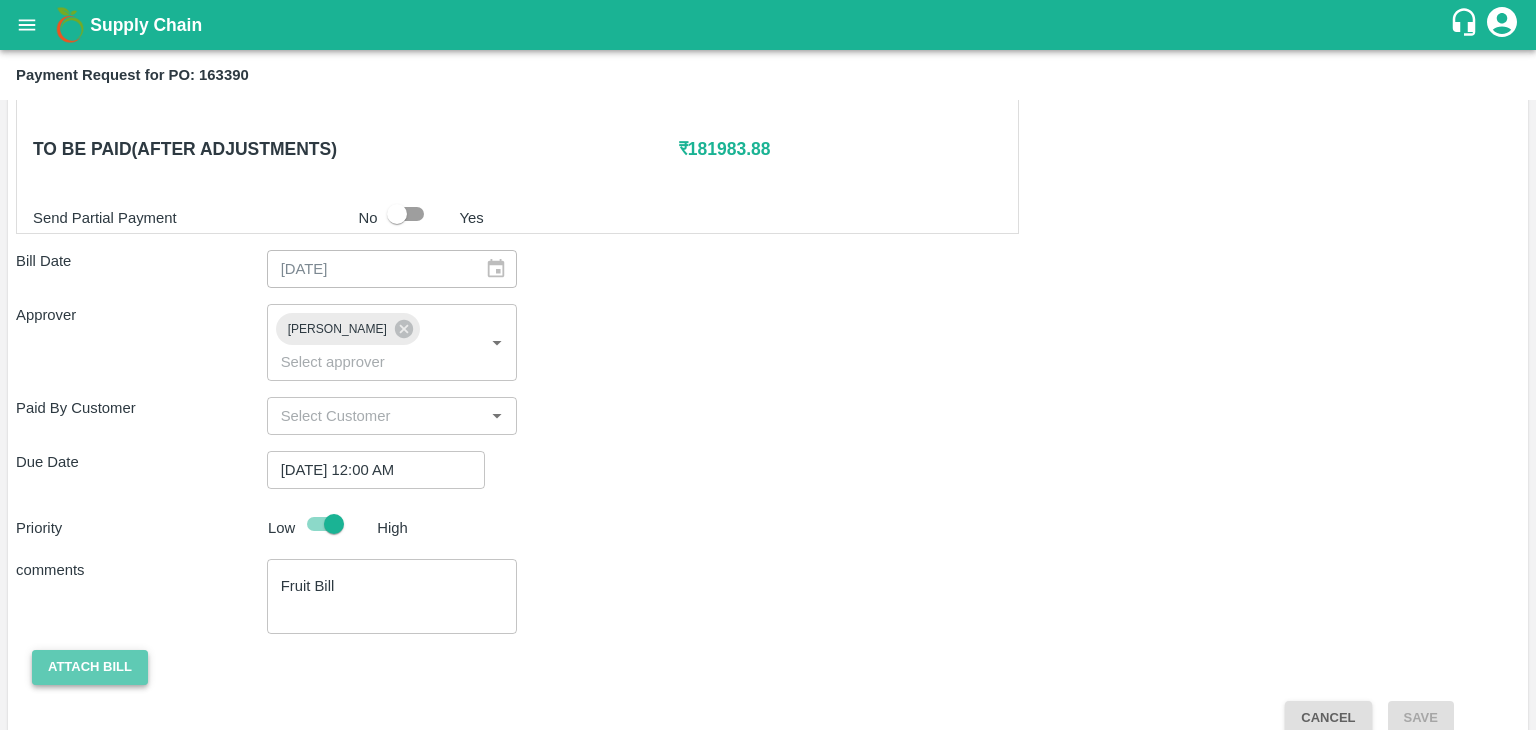 click on "Attach bill" at bounding box center [90, 667] 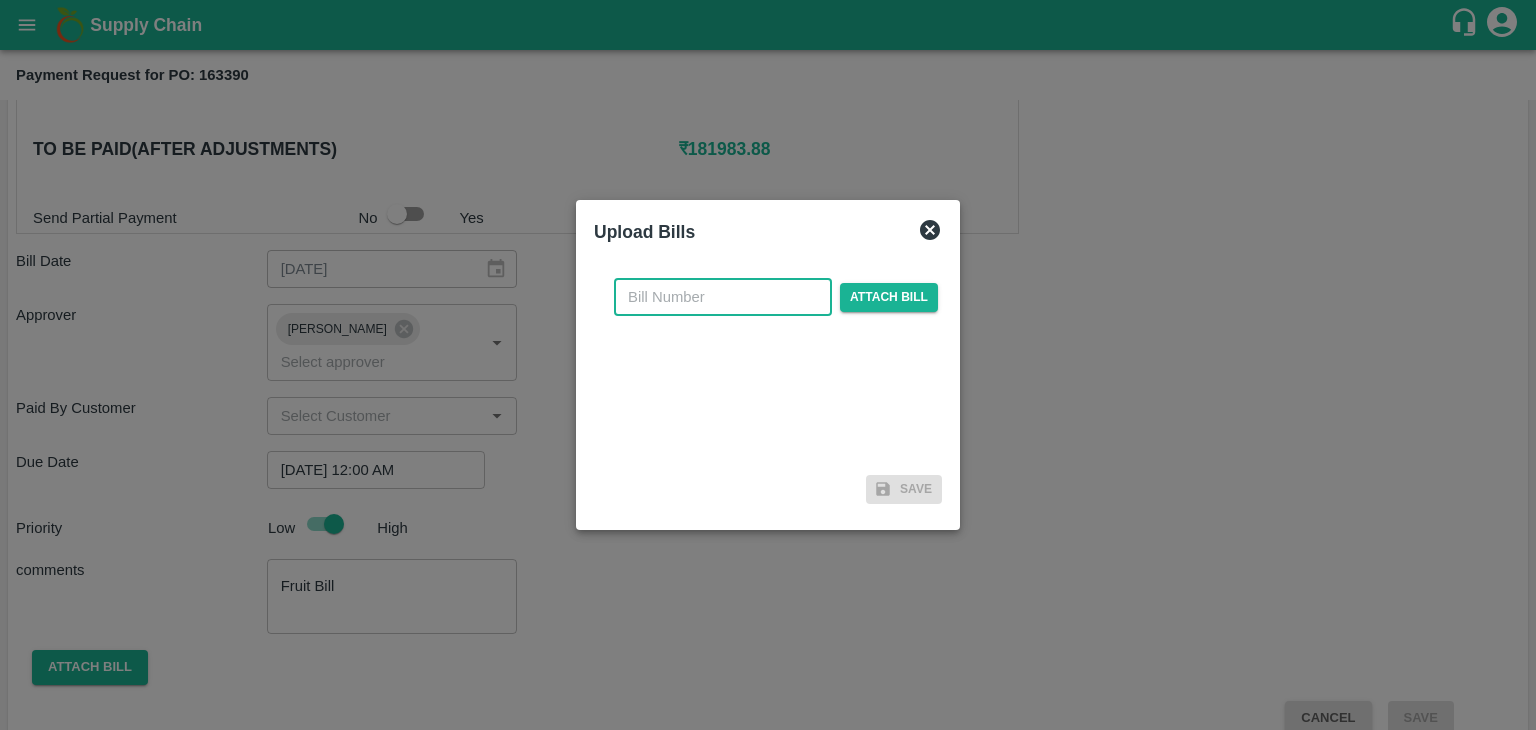 click at bounding box center [723, 297] 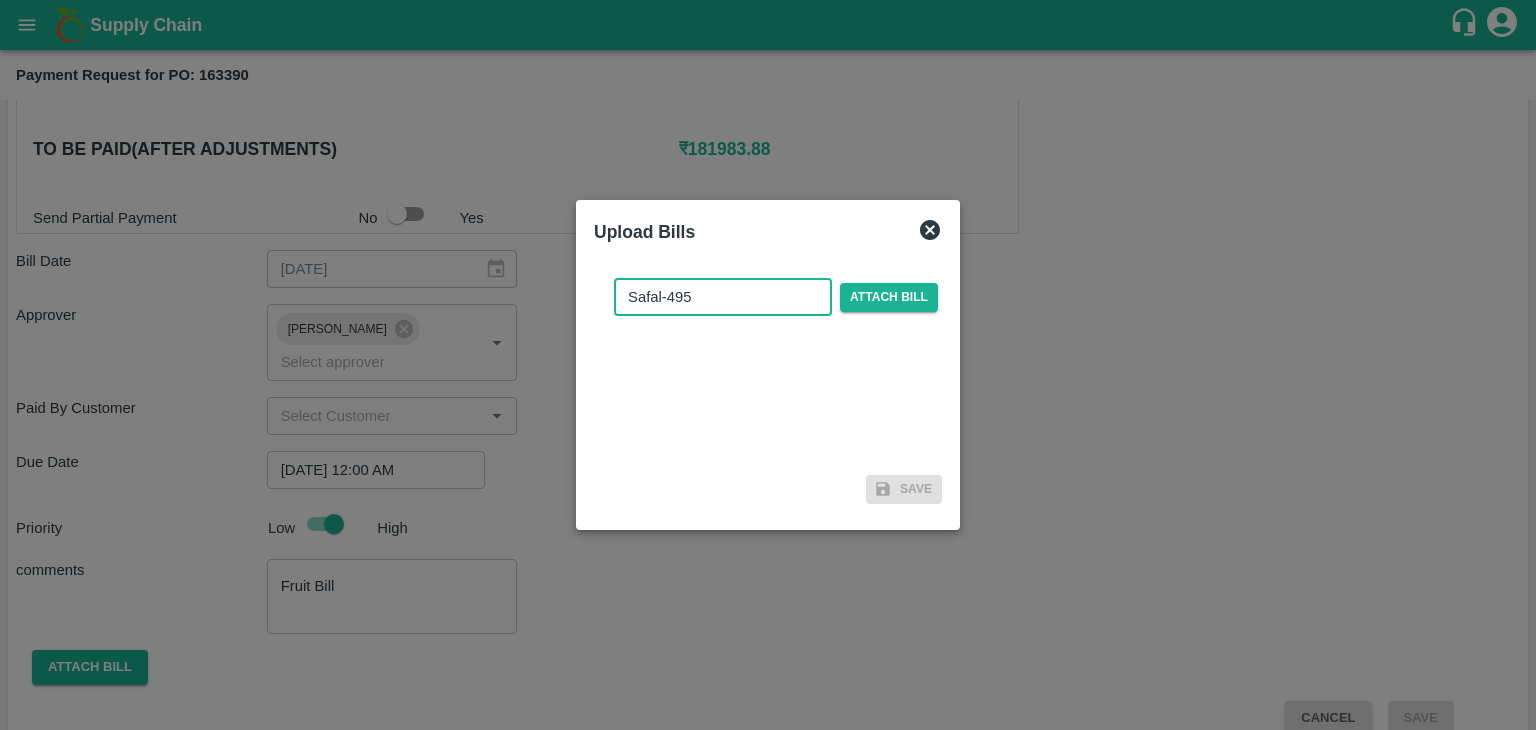 click on "Safal-495" at bounding box center [723, 297] 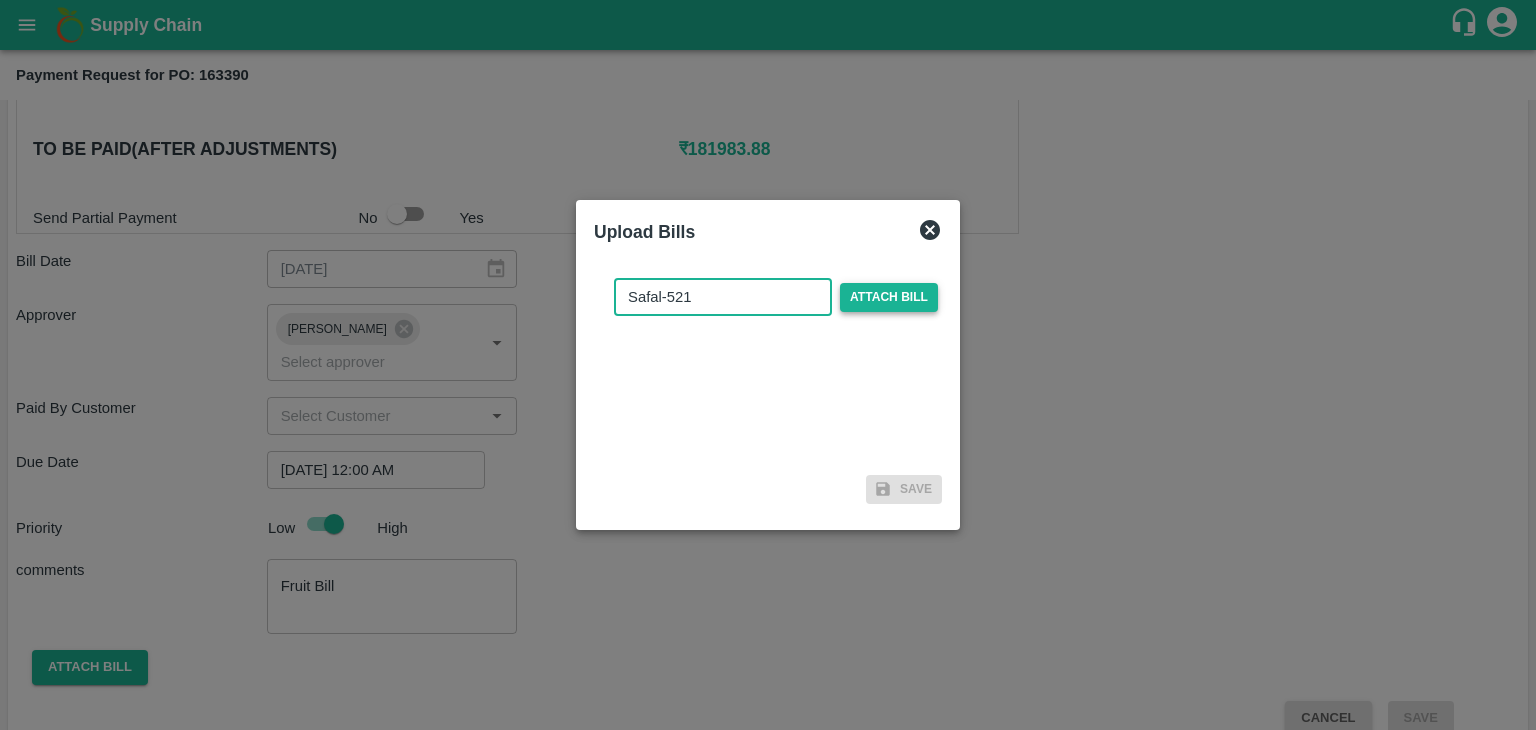 type on "Safal-521" 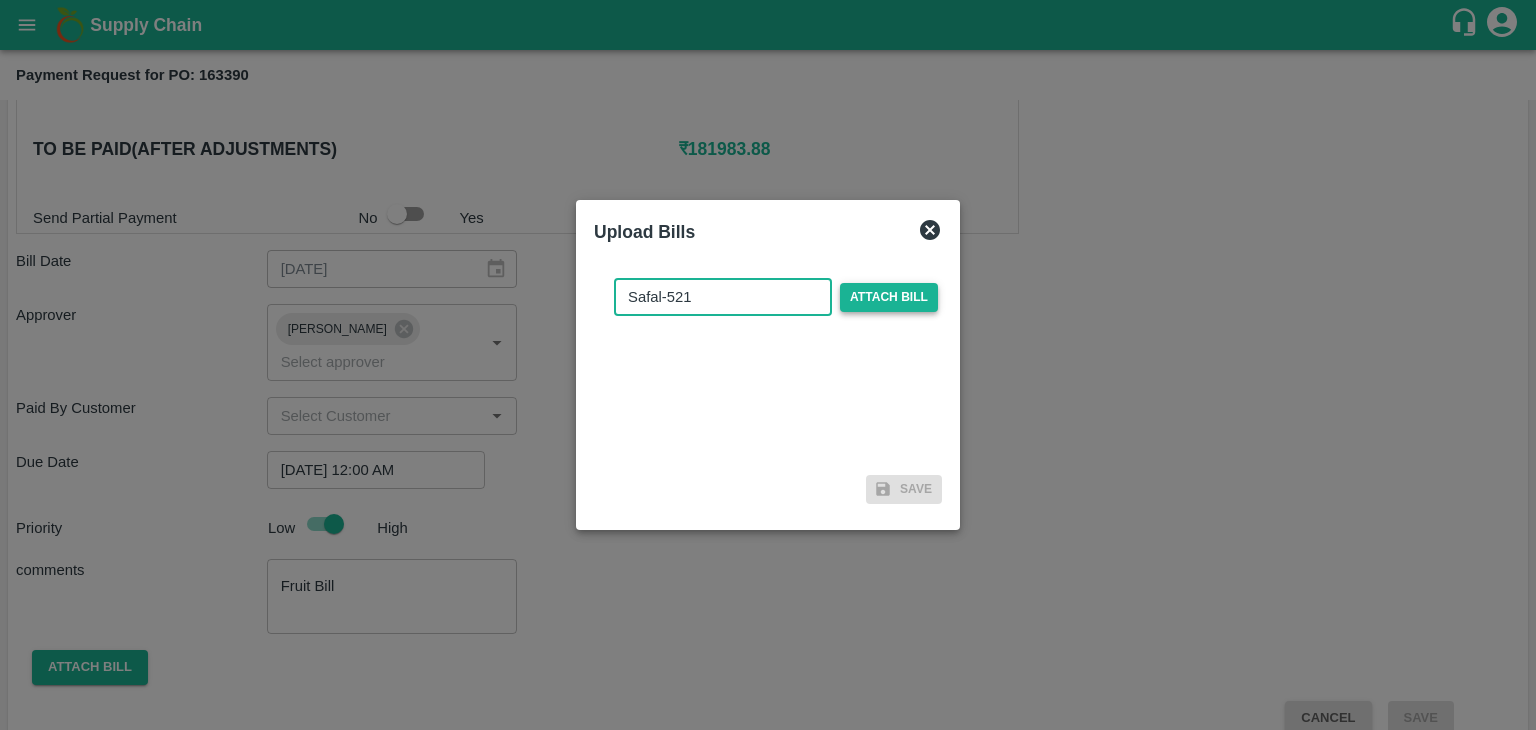 click on "Attach bill" at bounding box center (889, 297) 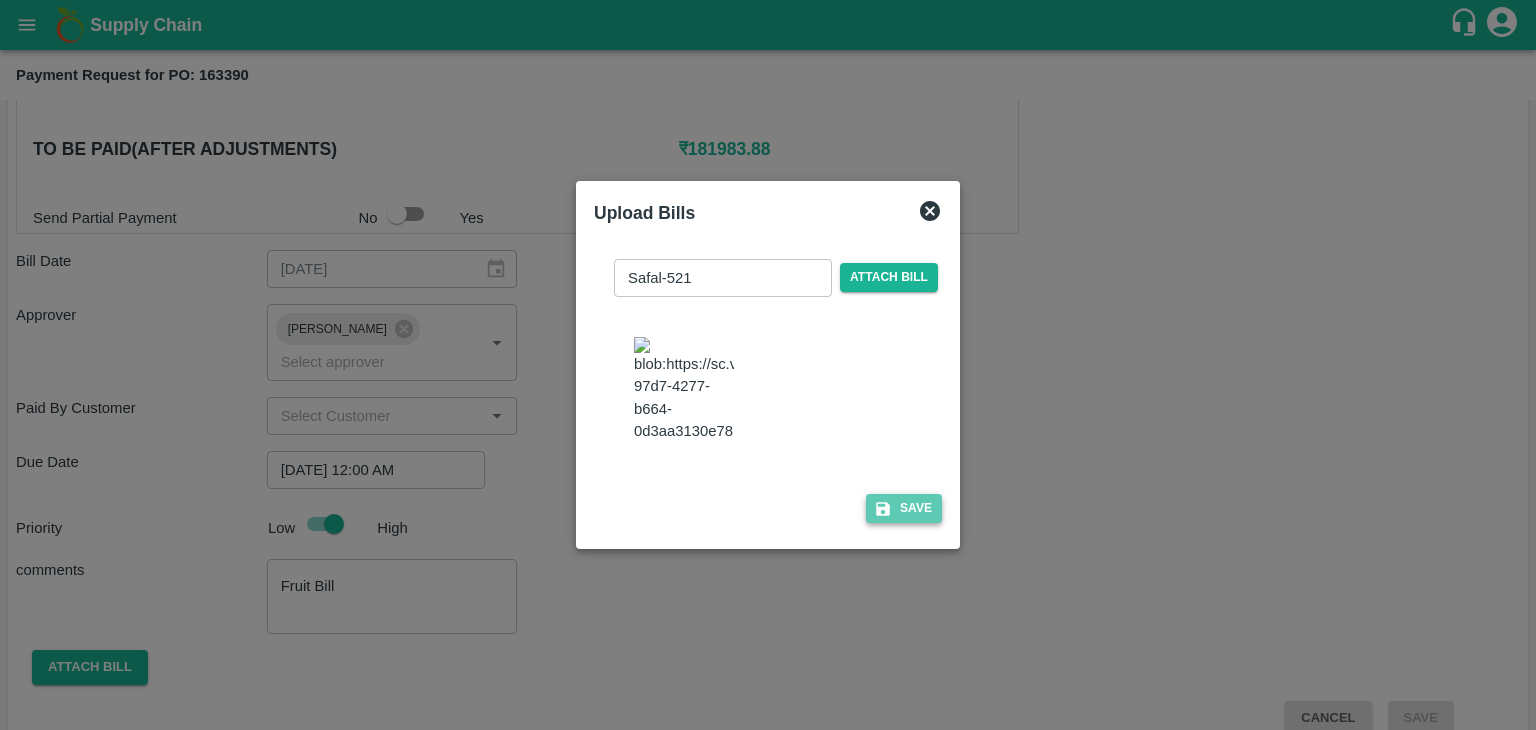 click on "Save" at bounding box center [904, 508] 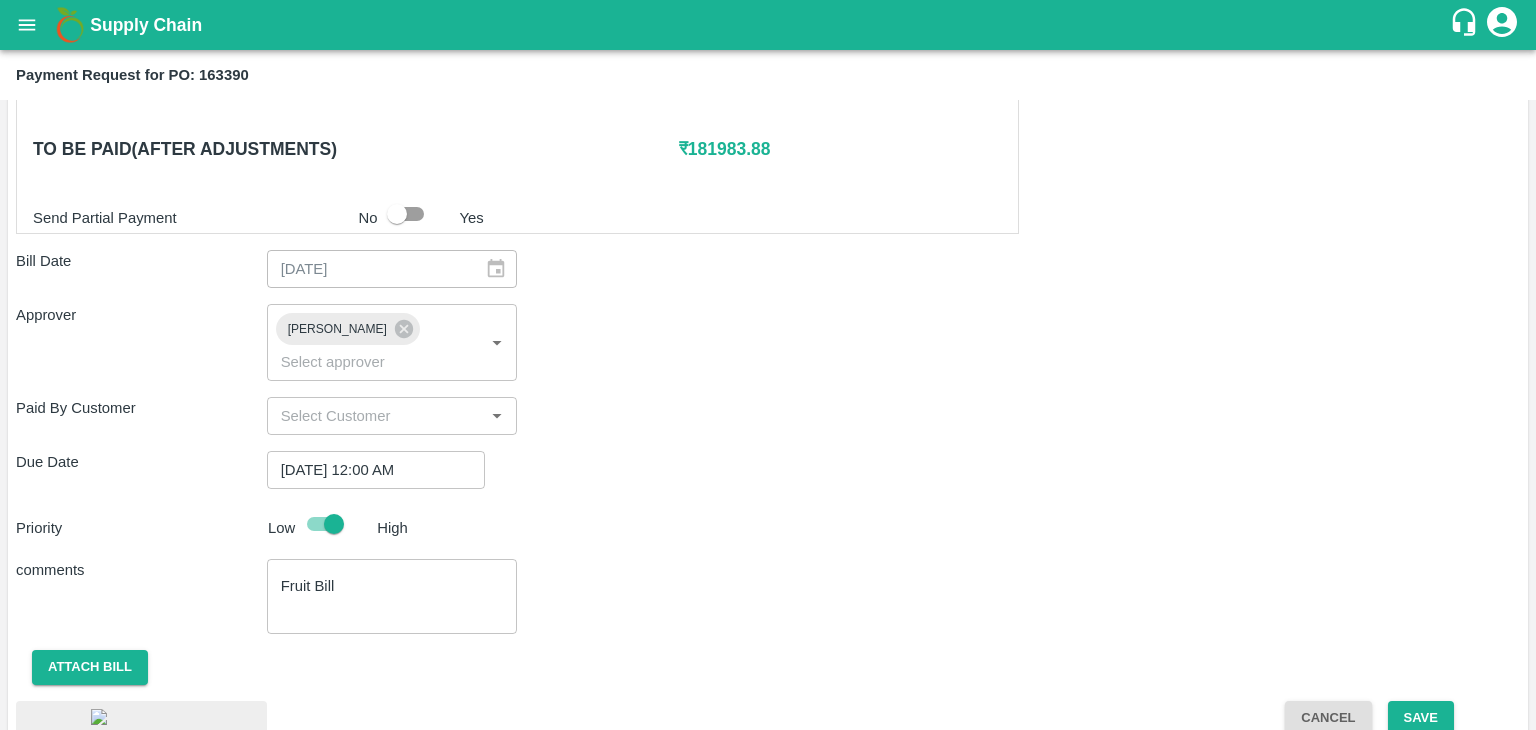 scroll, scrollTop: 1117, scrollLeft: 0, axis: vertical 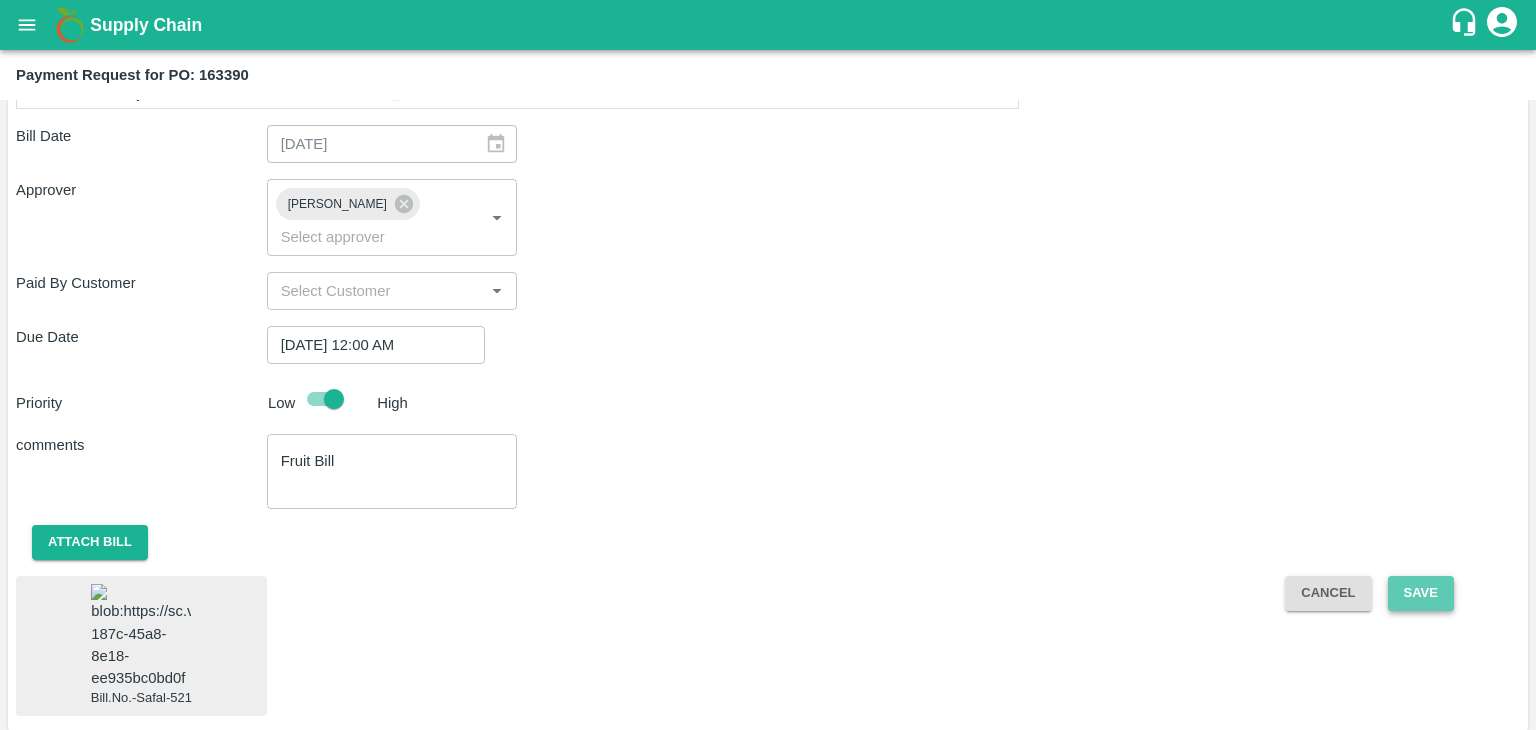 click on "Save" at bounding box center [1421, 593] 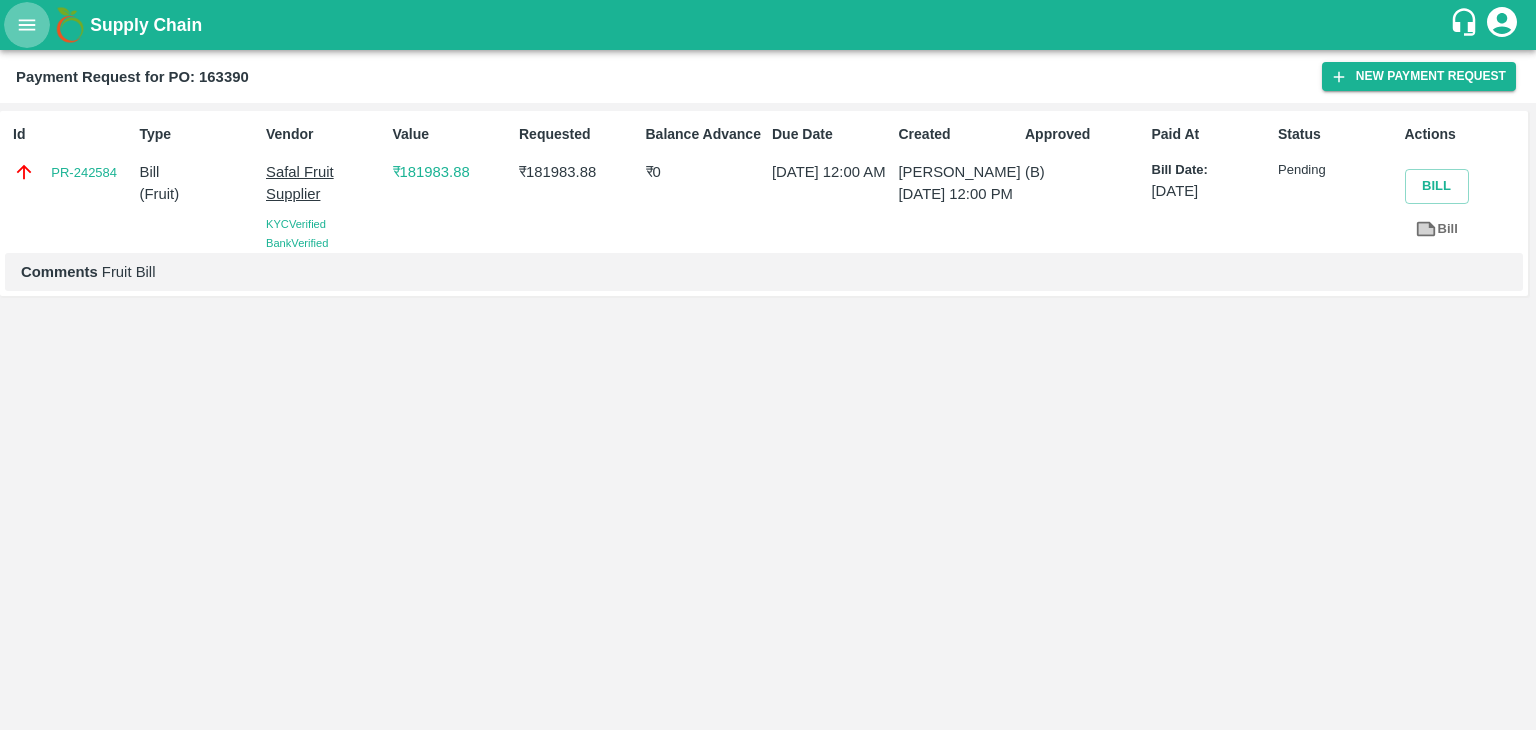click 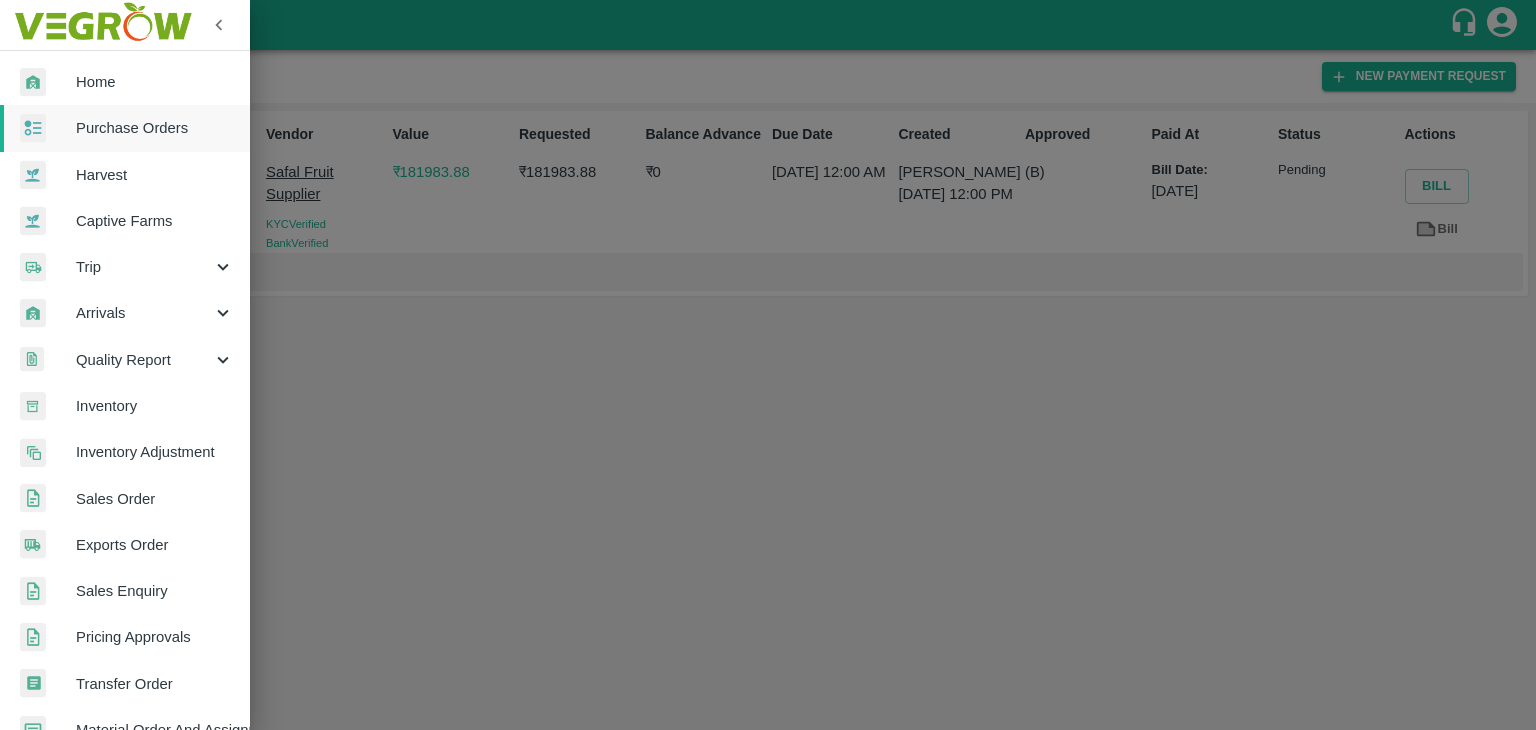 click on "Purchase Orders" at bounding box center (155, 128) 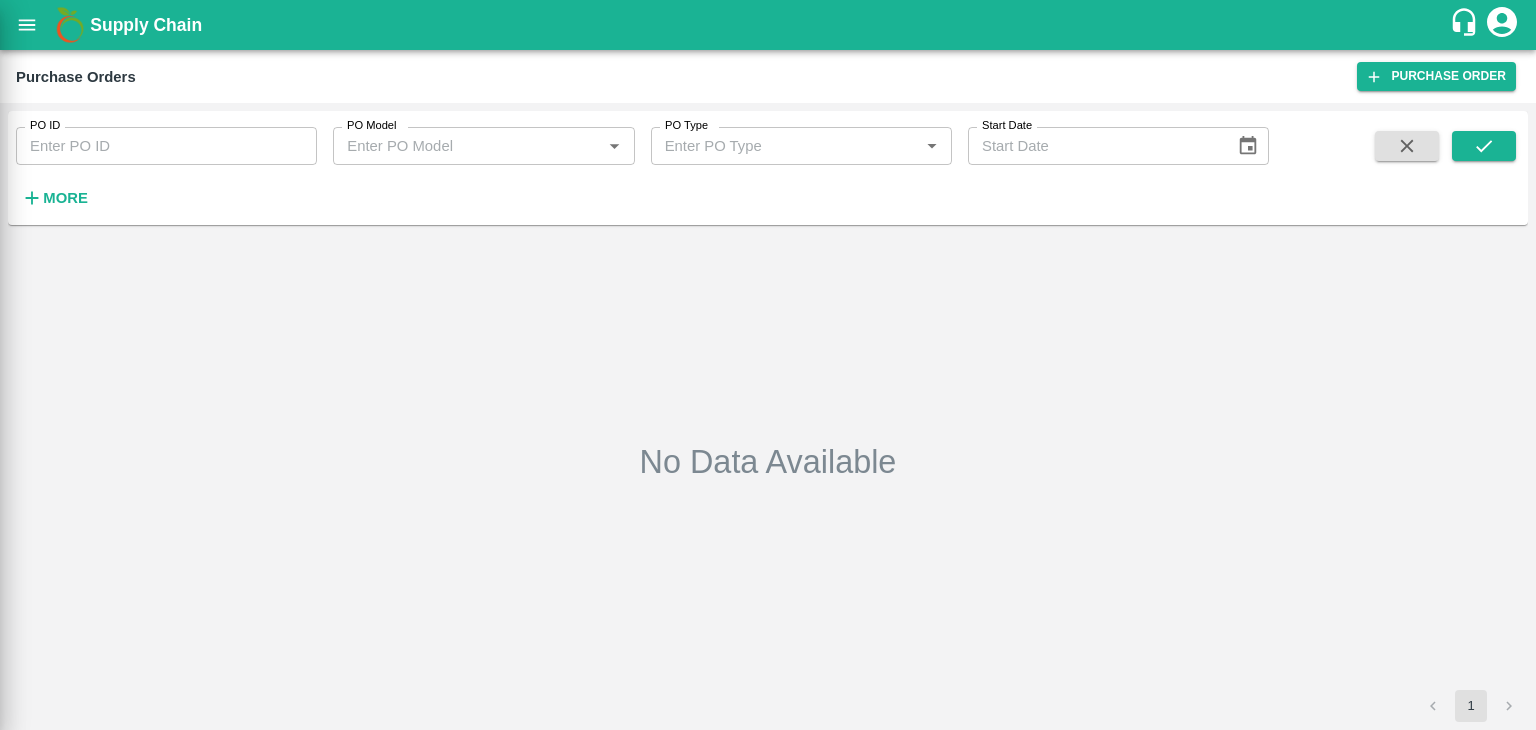 click at bounding box center (768, 365) 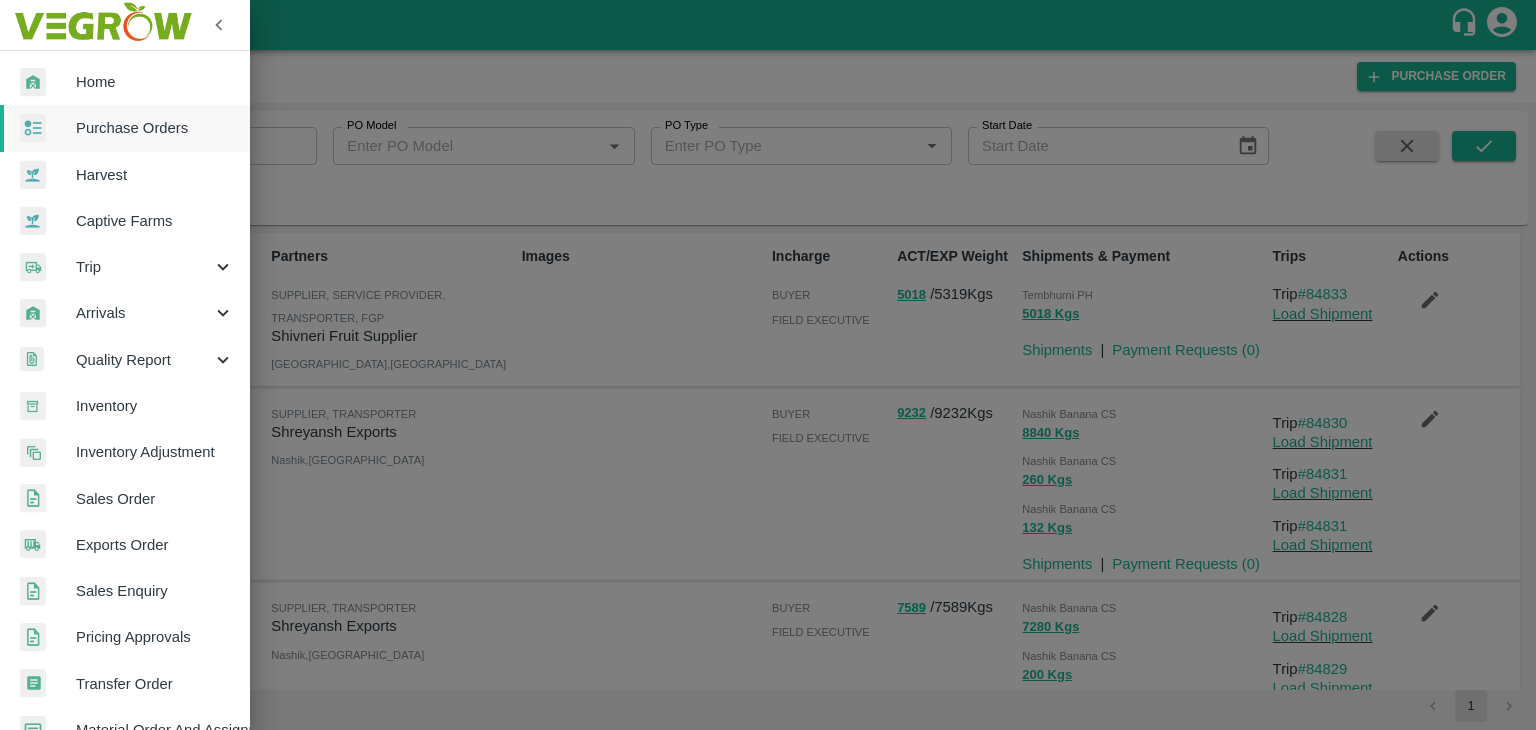 click at bounding box center [768, 365] 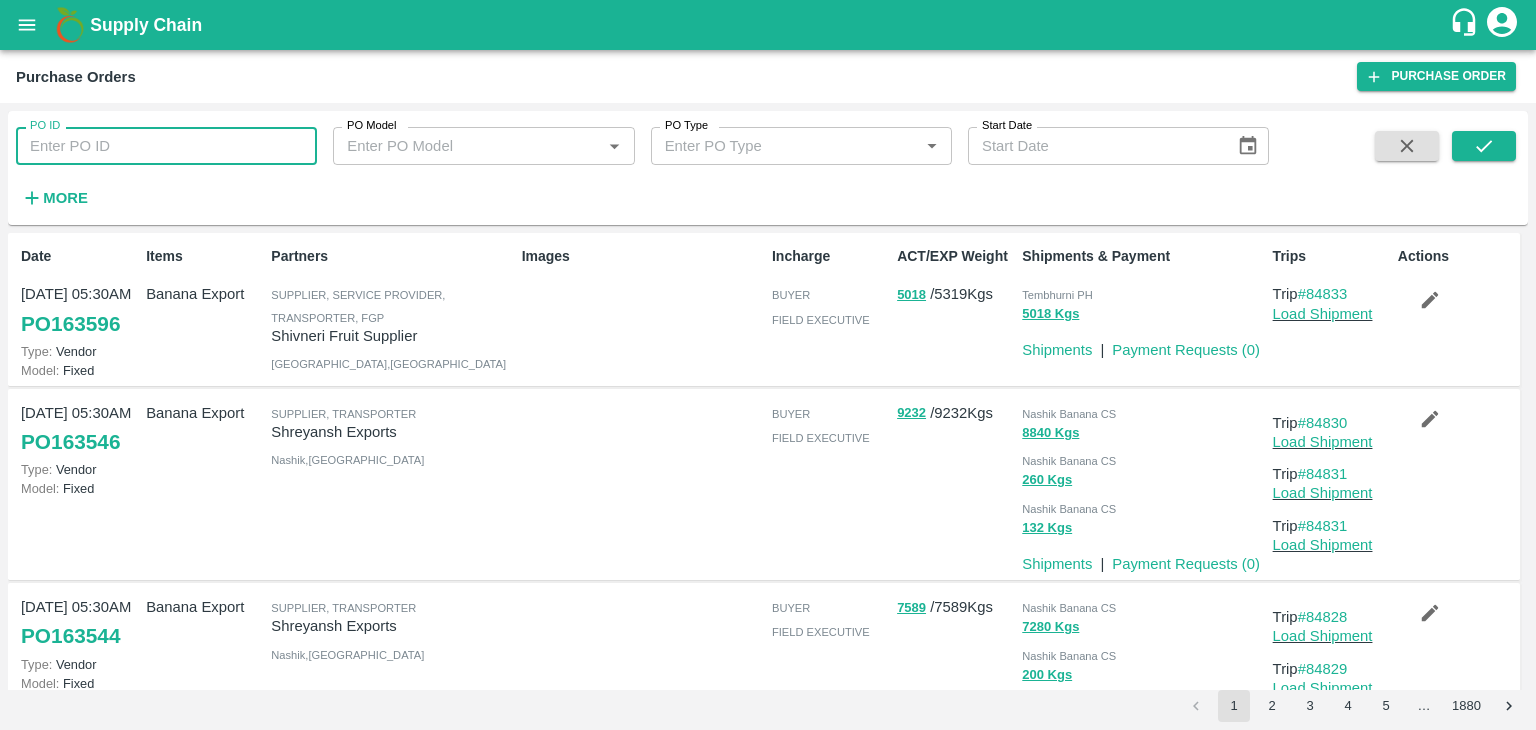 click on "PO ID" at bounding box center (166, 146) 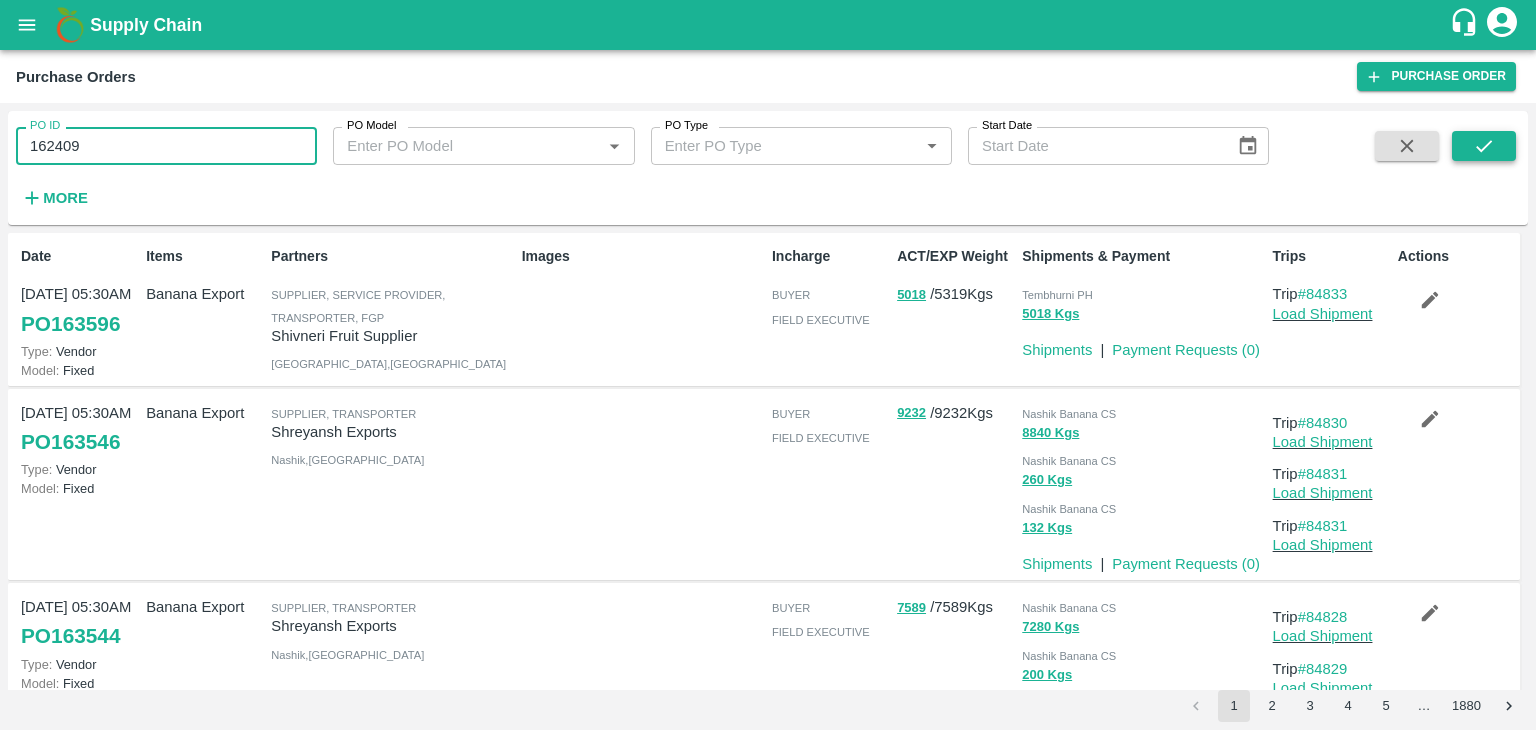 type on "162409" 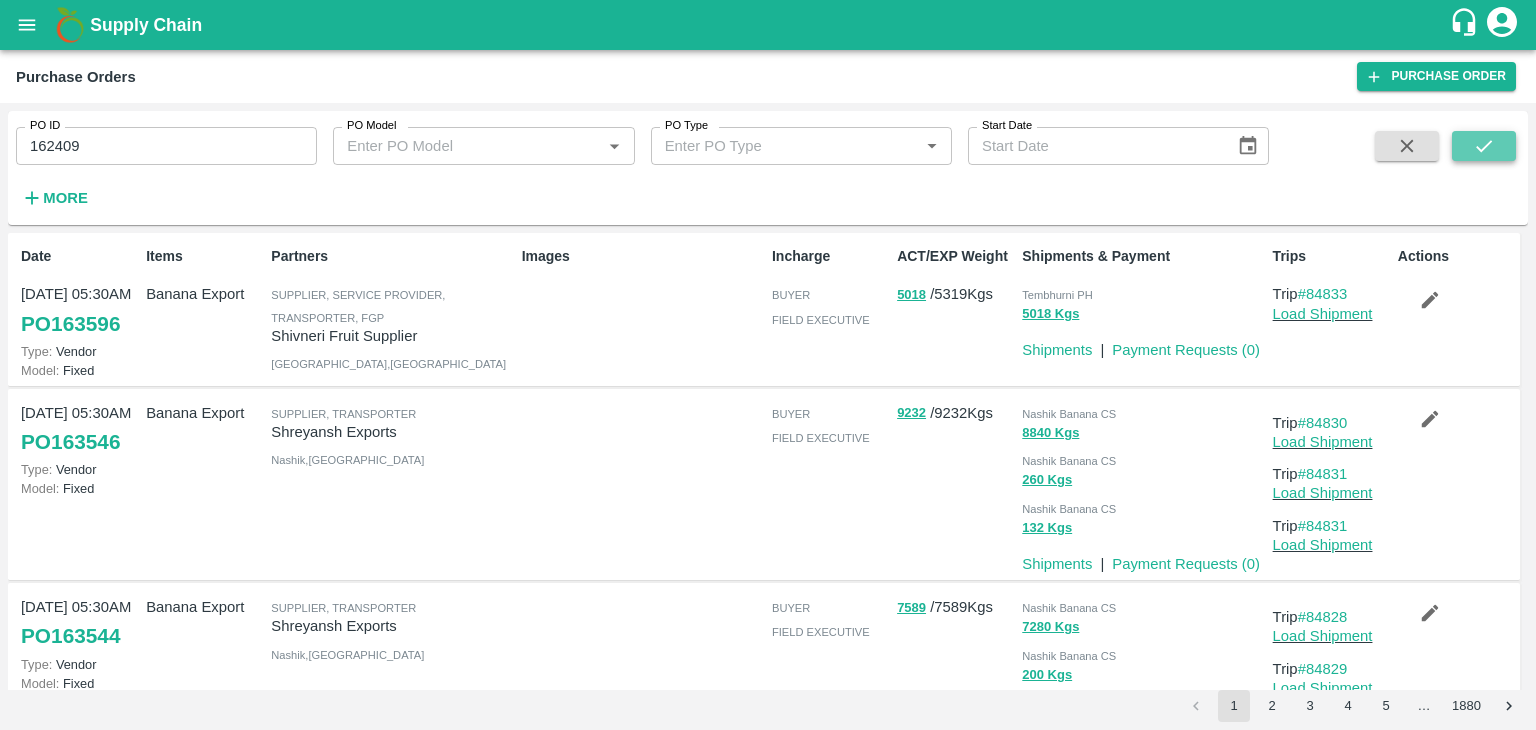 click 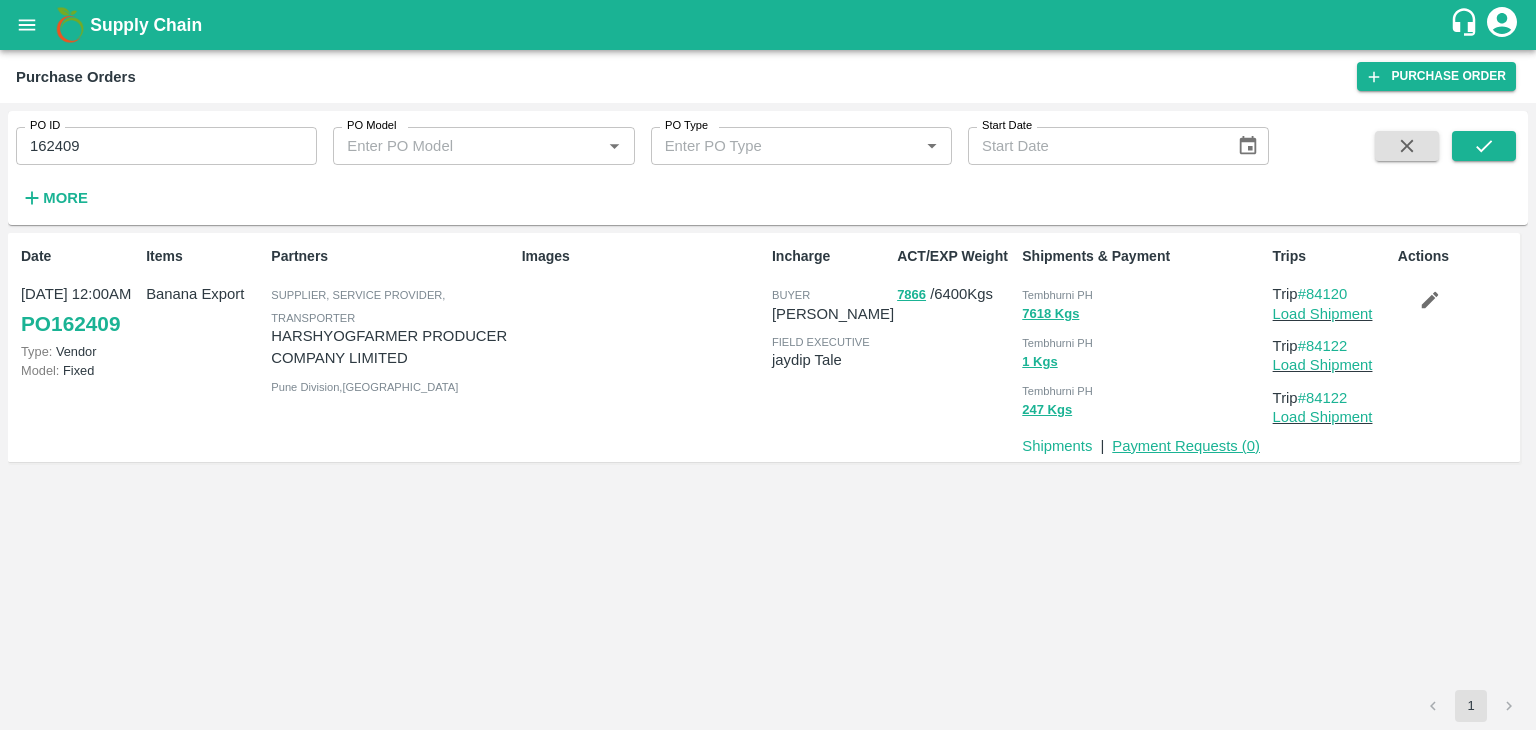 click on "Payment Requests ( 0 )" at bounding box center [1186, 446] 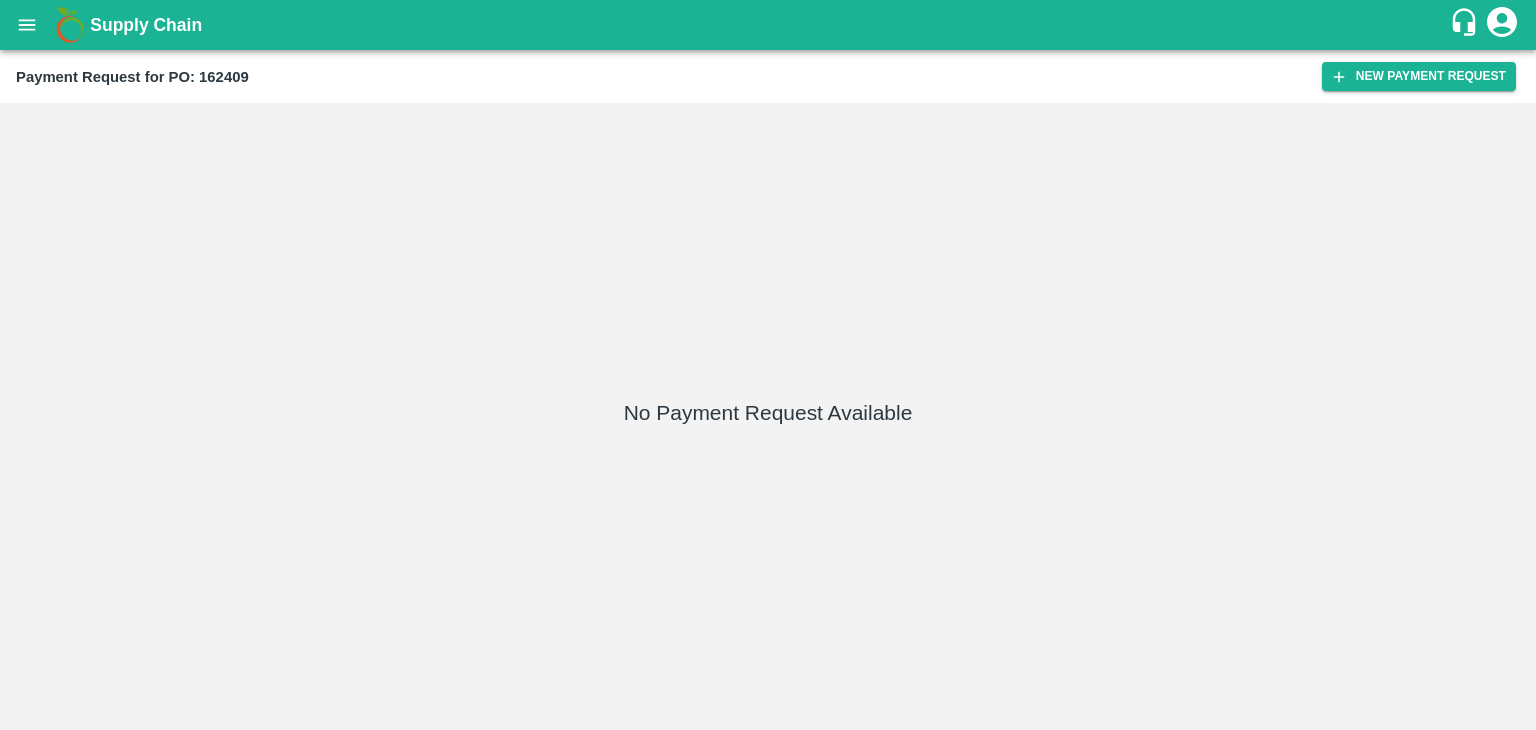 scroll, scrollTop: 0, scrollLeft: 0, axis: both 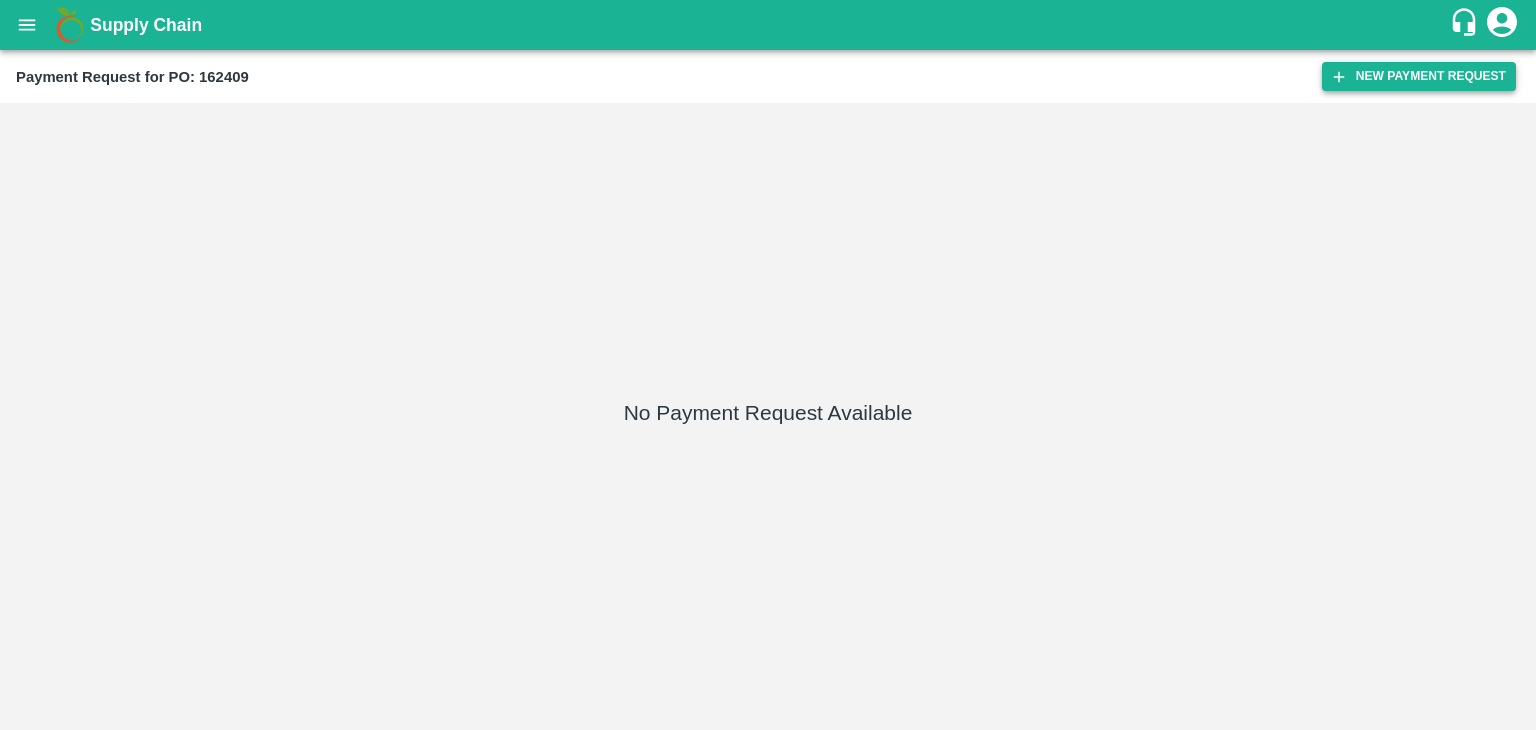 drag, startPoint x: 1410, startPoint y: 57, endPoint x: 1416, endPoint y: 67, distance: 11.661903 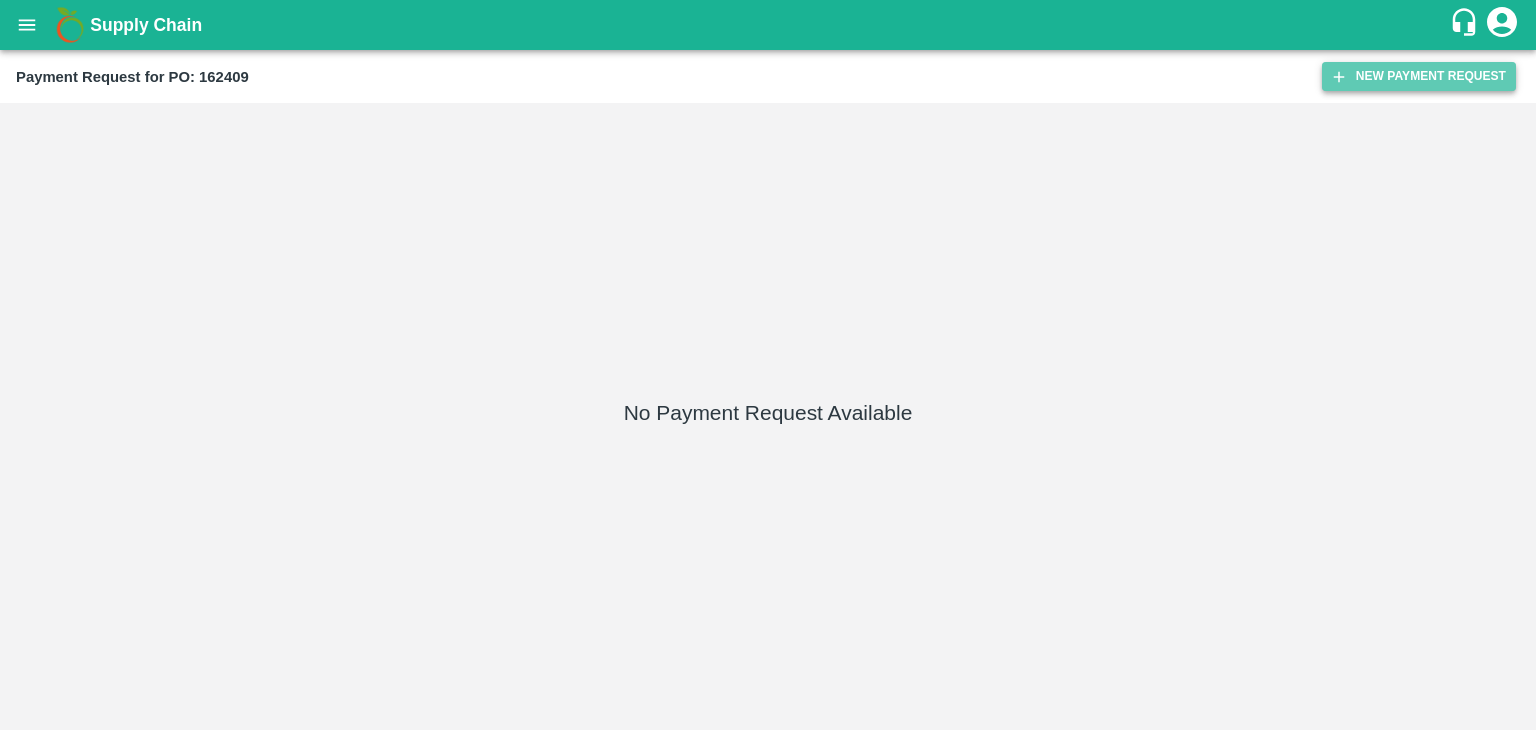 click on "New Payment Request" at bounding box center (1419, 76) 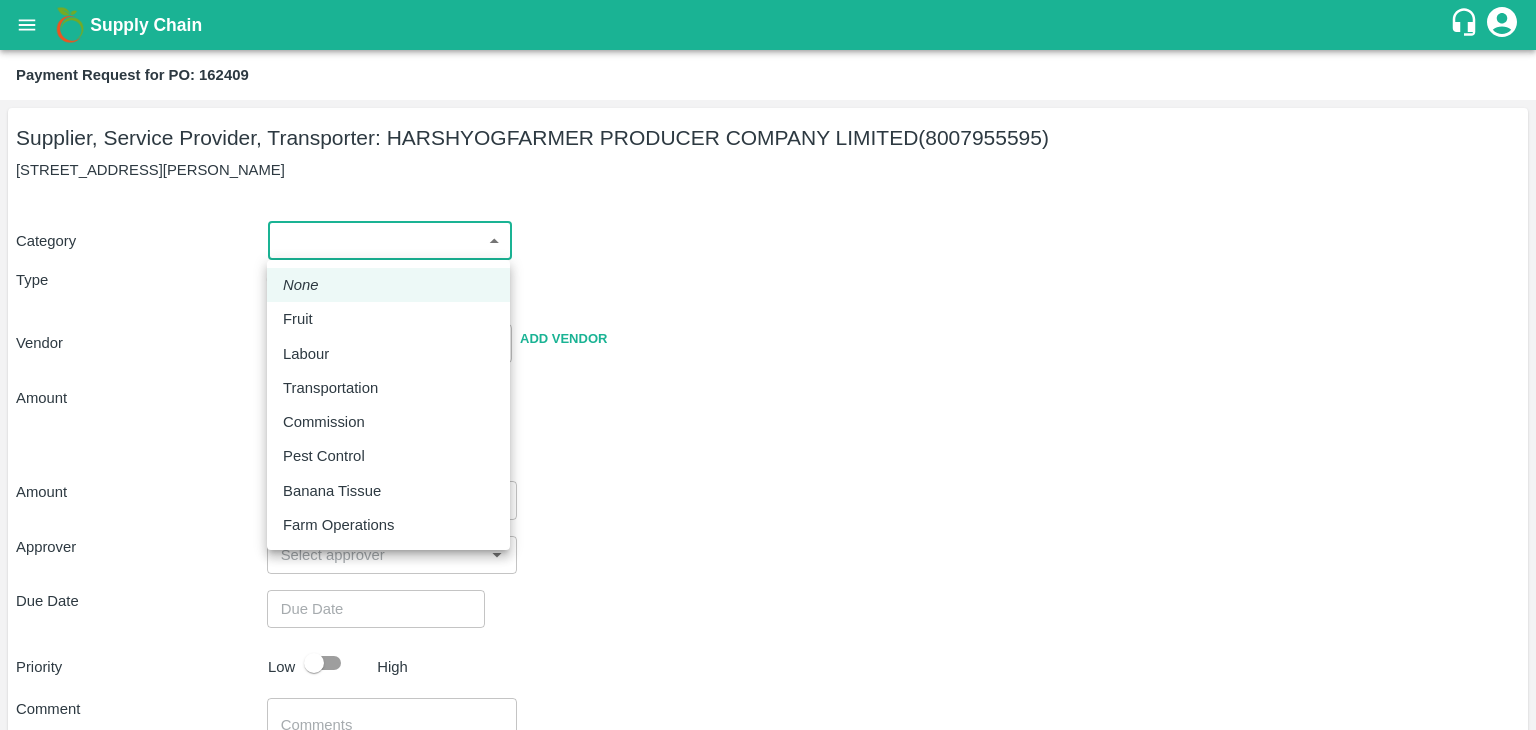 click on "Supply Chain Payment Request for PO: 162409 Supplier, Service Provider, Transporter:    HARSHYOGFARMER PRODUCER COMPANY LIMITED  (8007955595) G NO 37, [PERSON_NAME] , [GEOGRAPHIC_DATA] Category ​ ​ Type Advance Bill Vendor ​ Add Vendor Amount Total value Per Kg ​ Amount ​ Approver ​ Due Date ​  Priority  Low  High Comment x ​ Attach bill Cancel Save Tembhurni PH Nashik CC Shahada Banana Export PH Savda Banana Export PH Nashik Banana CS [PERSON_NAME] Logout None Fruit Labour Transportation Commission Pest Control Banana Tissue Farm Operations" at bounding box center (768, 365) 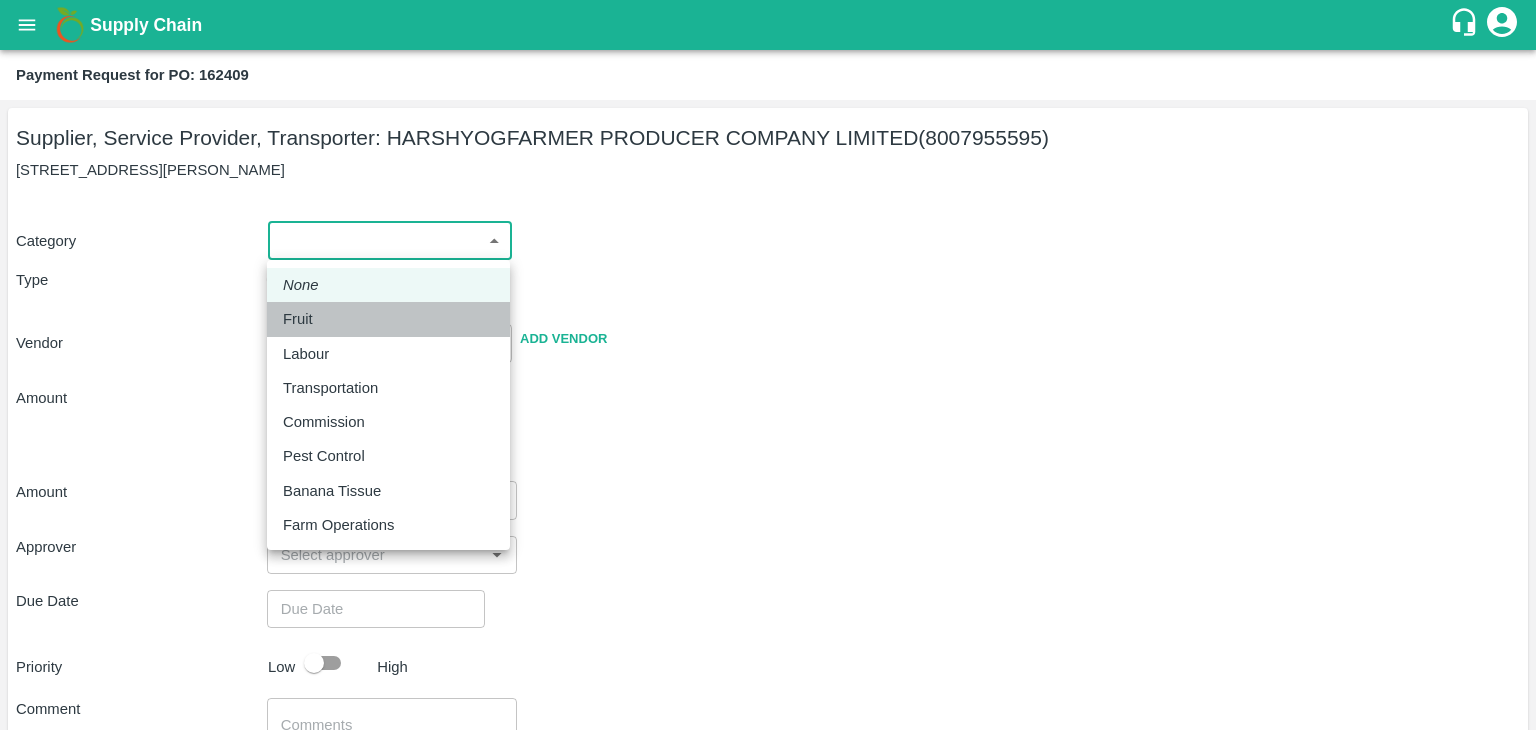 click on "Fruit" at bounding box center (388, 319) 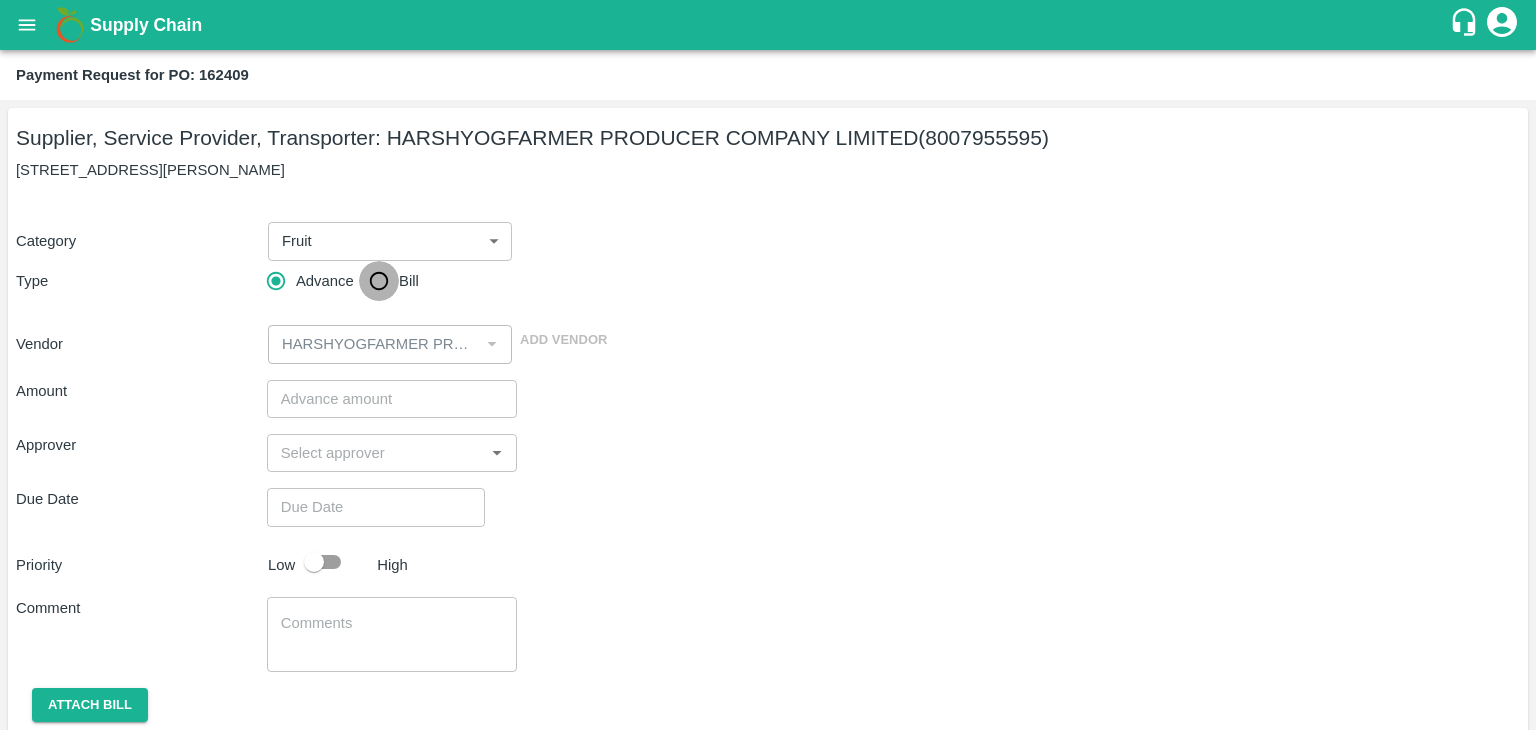 click on "Bill" at bounding box center (379, 281) 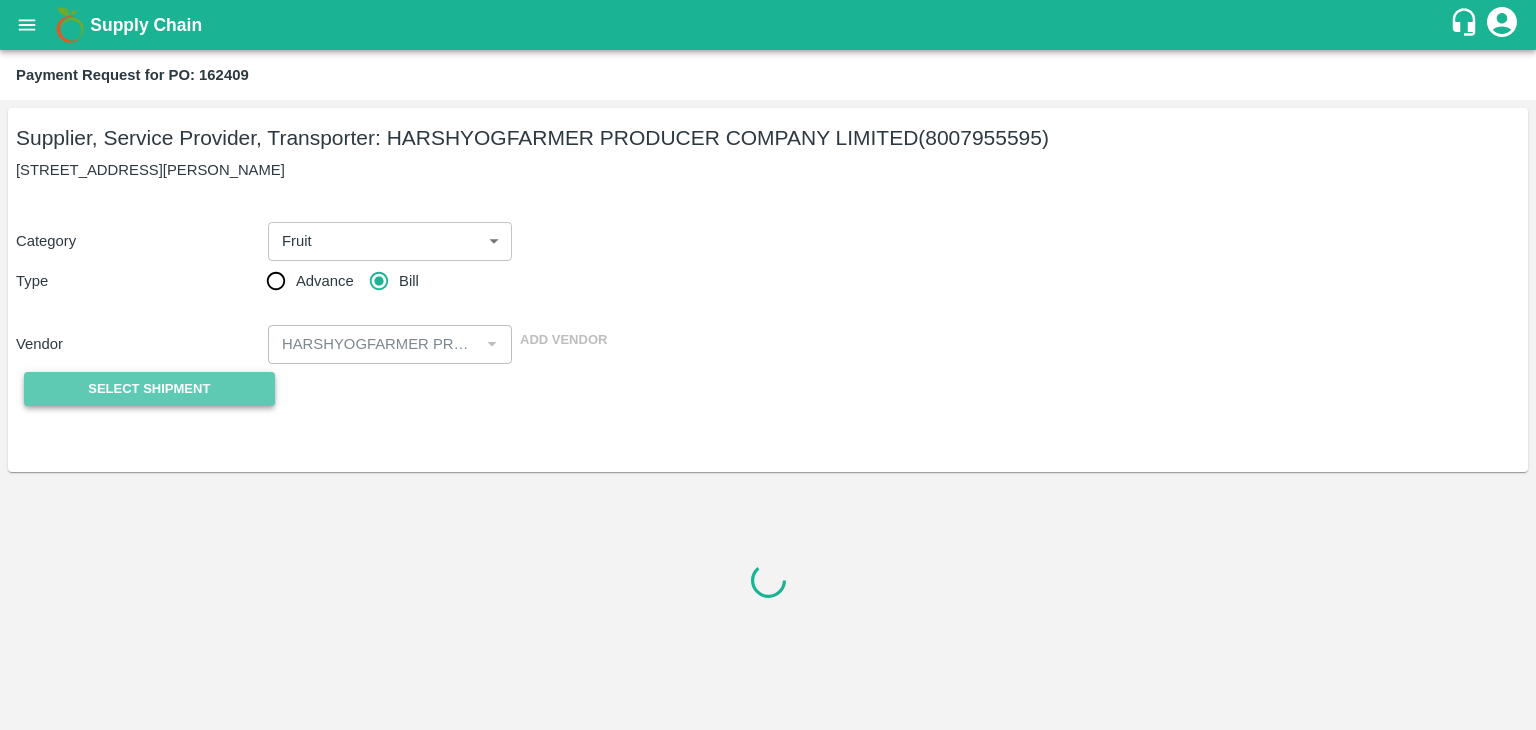click on "Select Shipment" at bounding box center (149, 389) 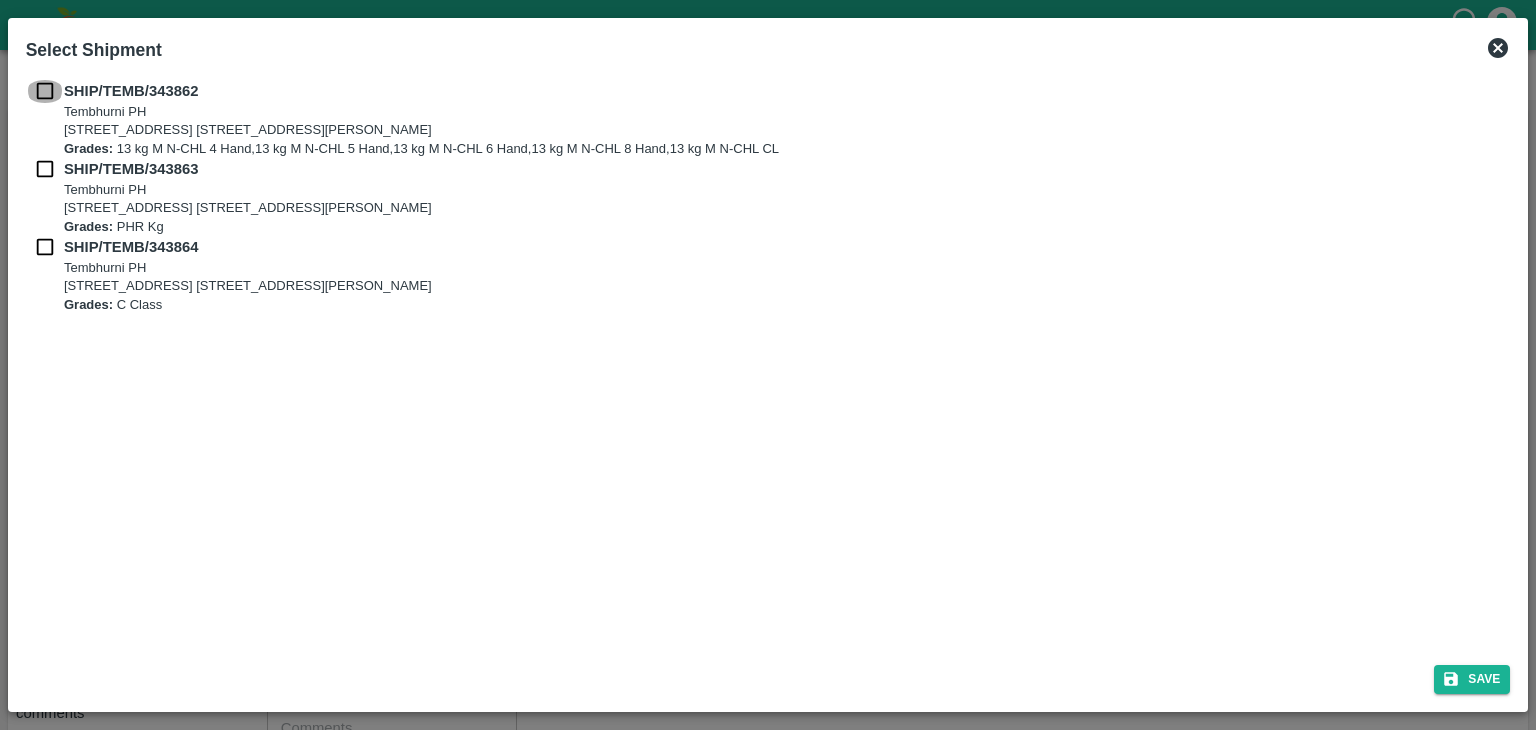 click at bounding box center [45, 91] 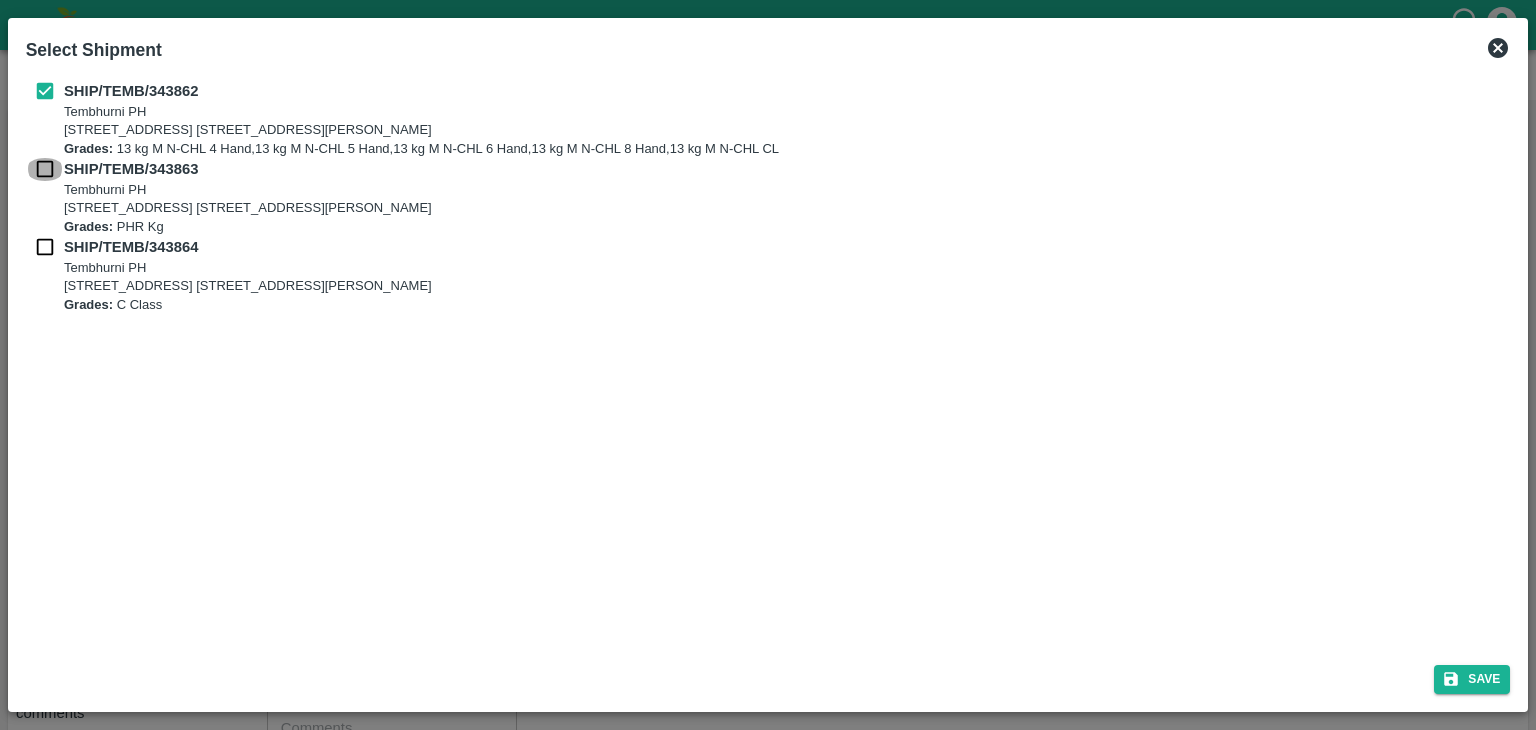 click at bounding box center (45, 169) 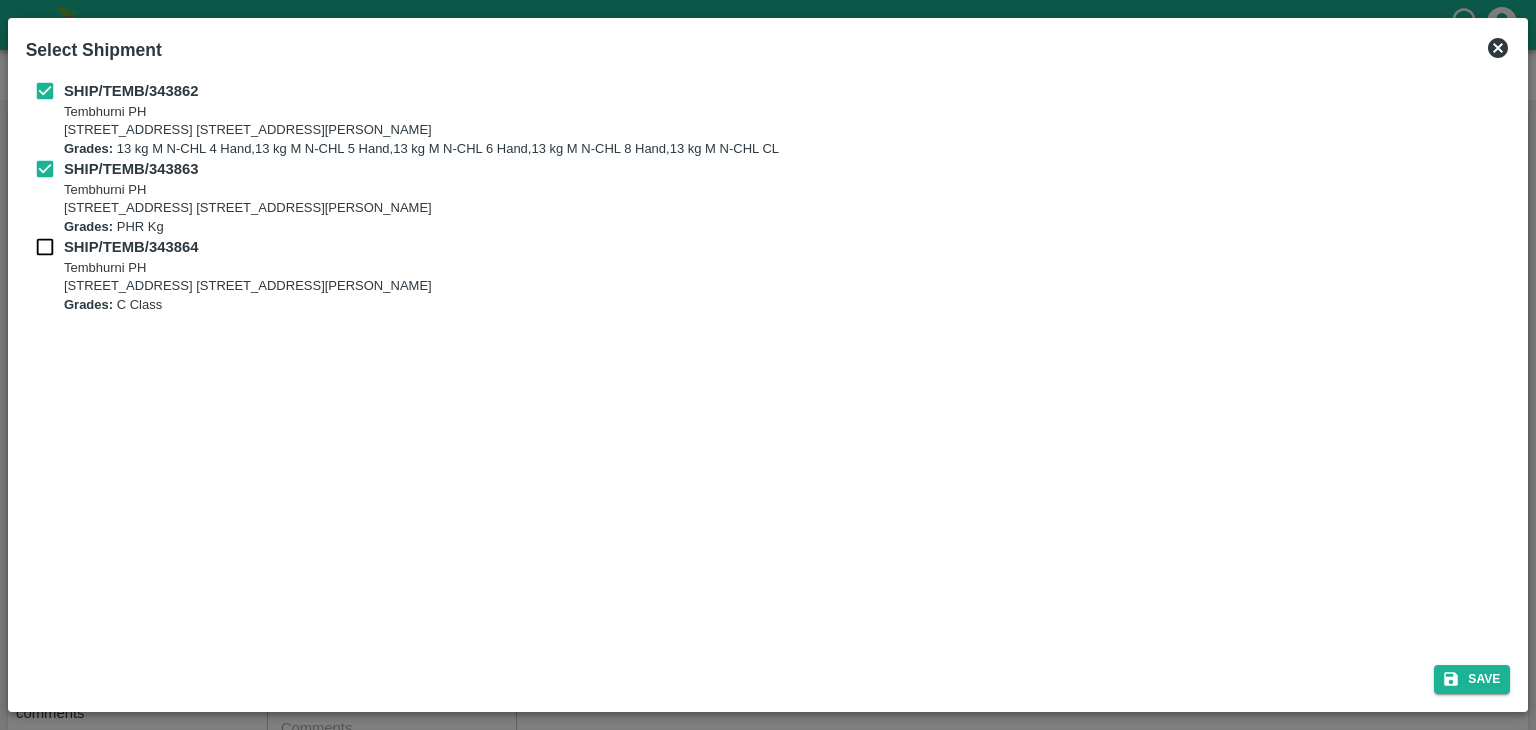 drag, startPoint x: 42, startPoint y: 233, endPoint x: 45, endPoint y: 248, distance: 15.297058 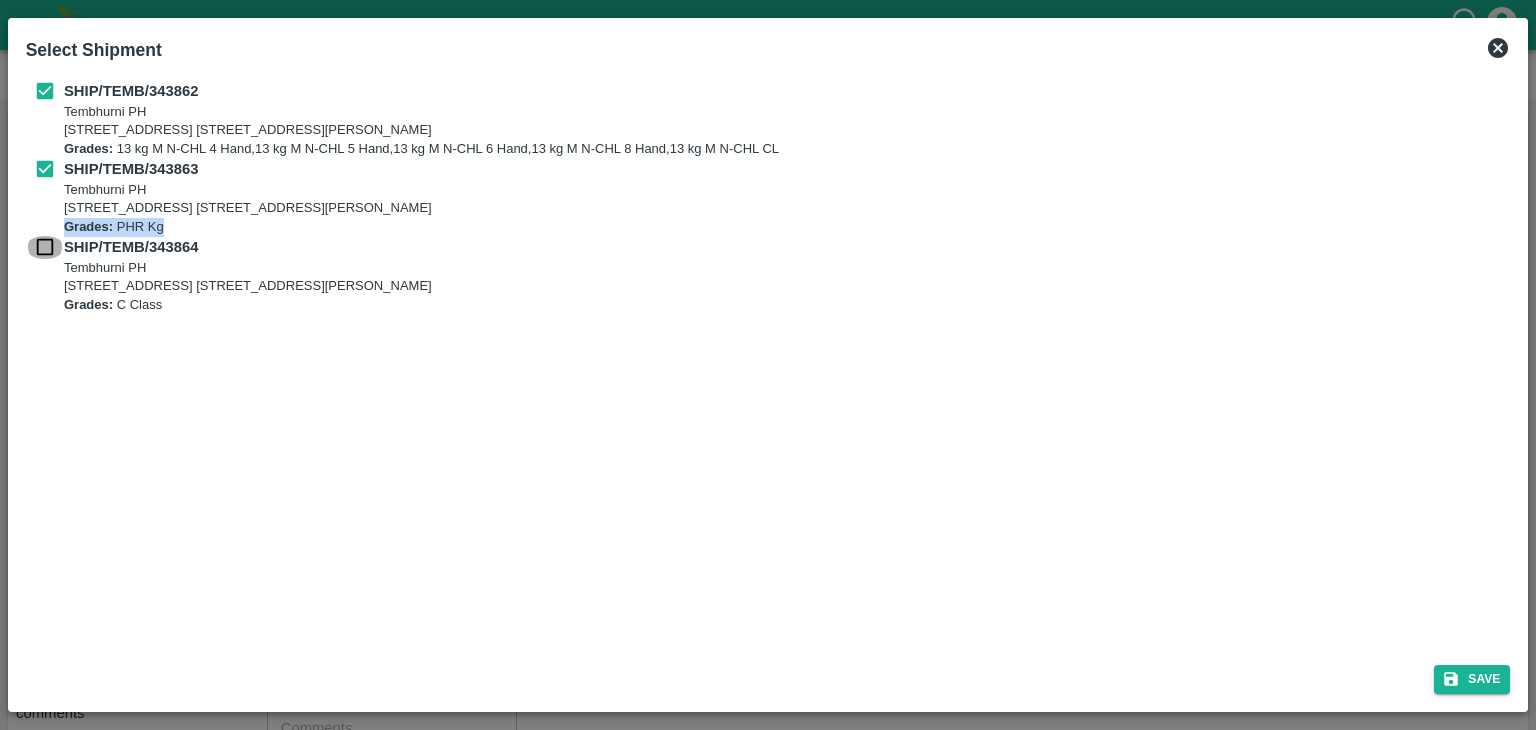 click at bounding box center [45, 247] 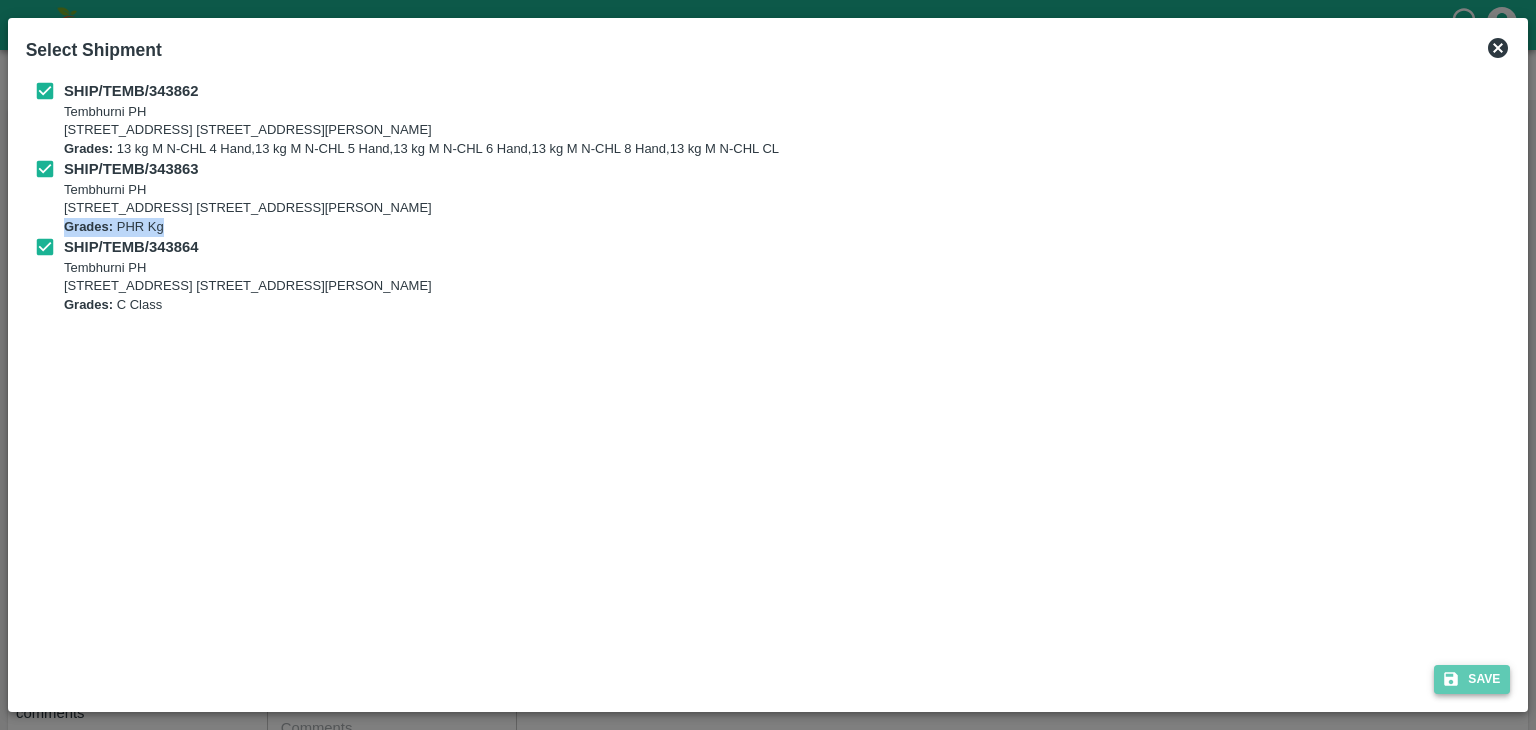 click on "Save" at bounding box center [1472, 679] 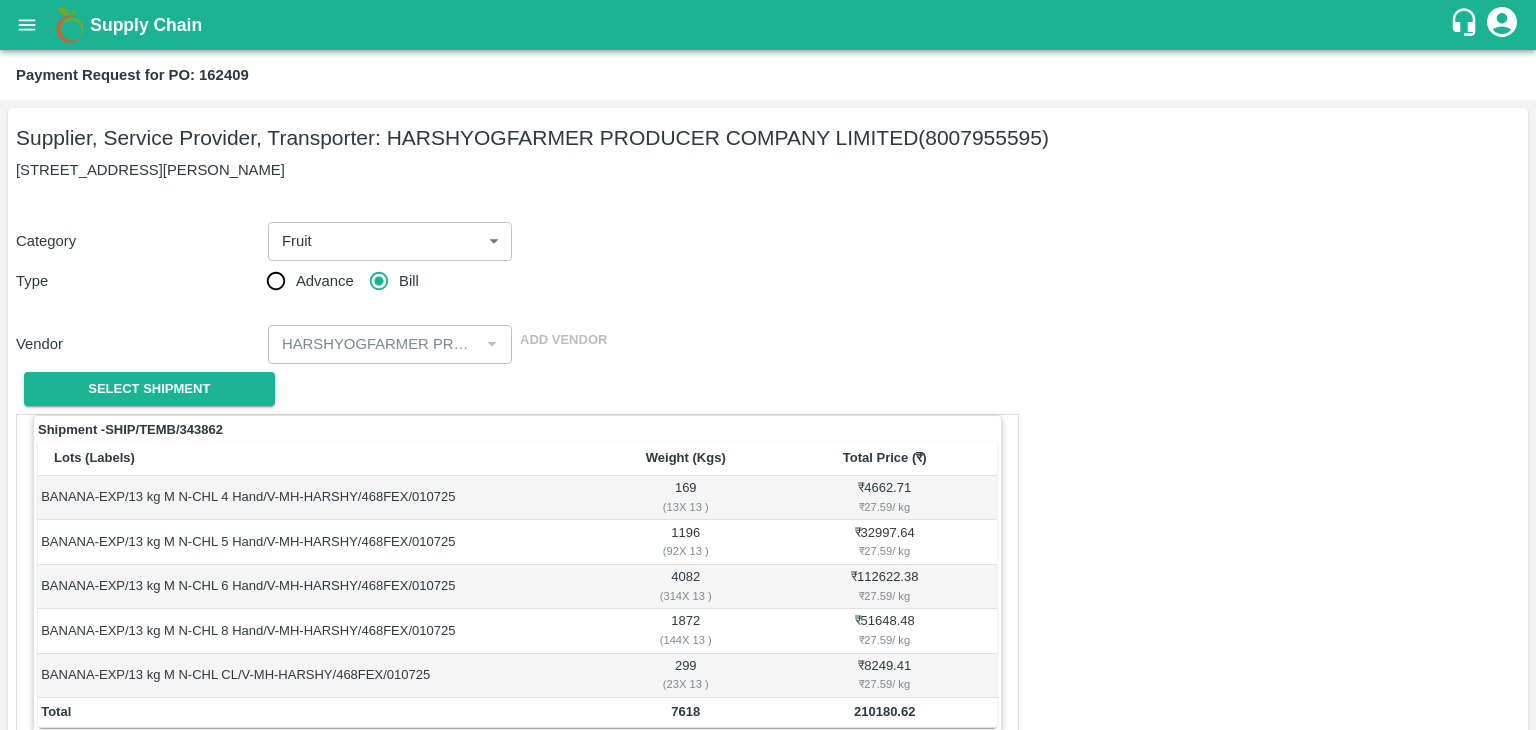 scroll, scrollTop: 980, scrollLeft: 0, axis: vertical 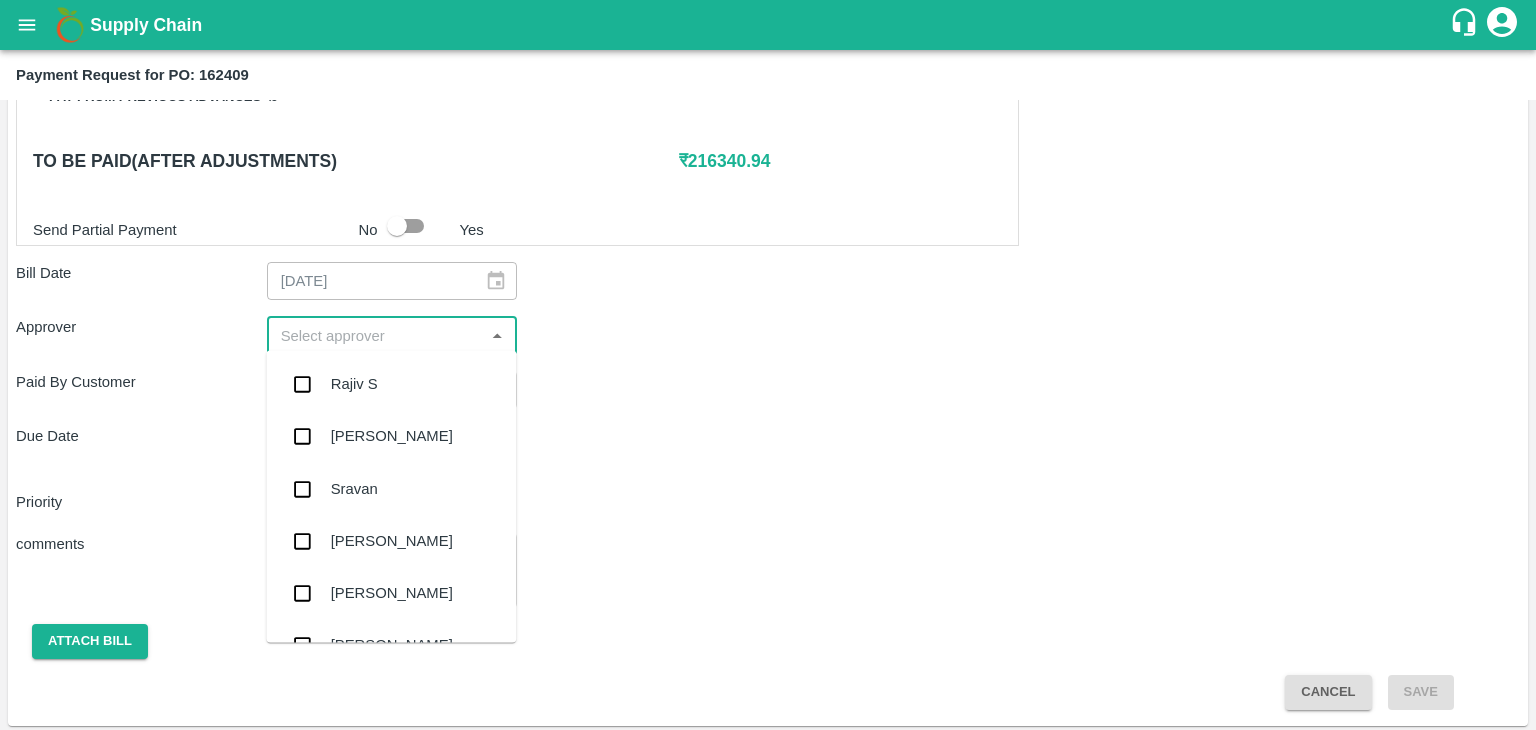 click at bounding box center (376, 335) 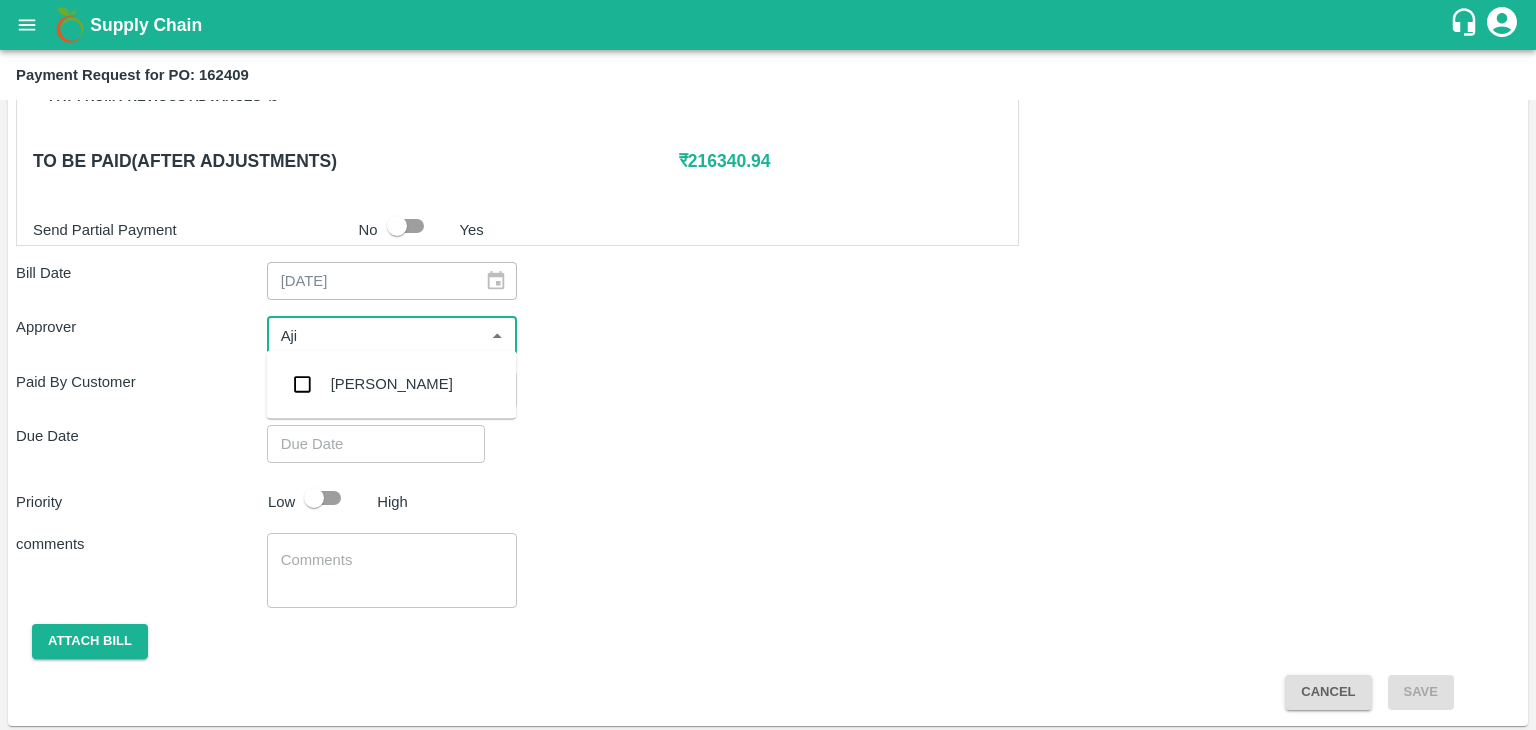type on "Ajit" 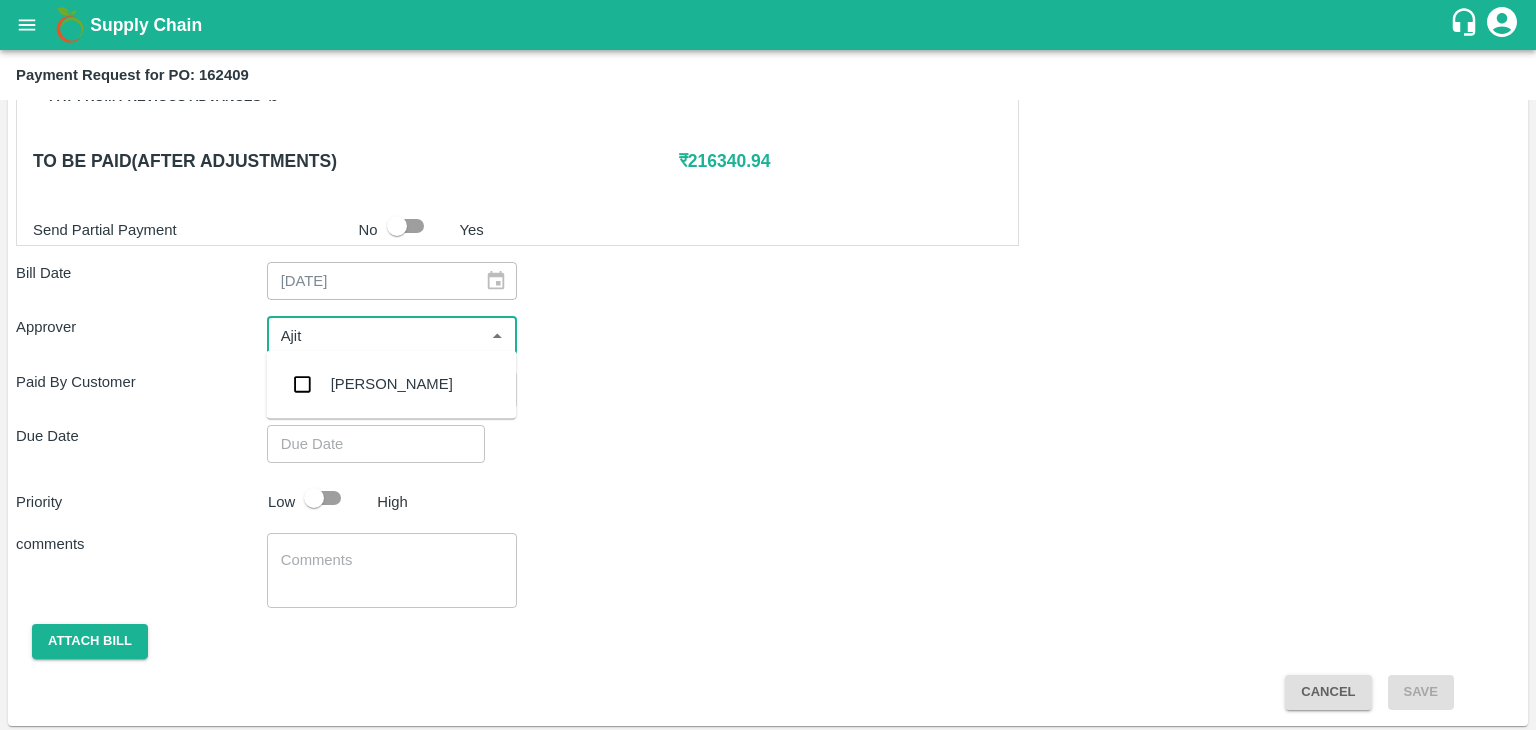 click on "[PERSON_NAME]" at bounding box center [392, 384] 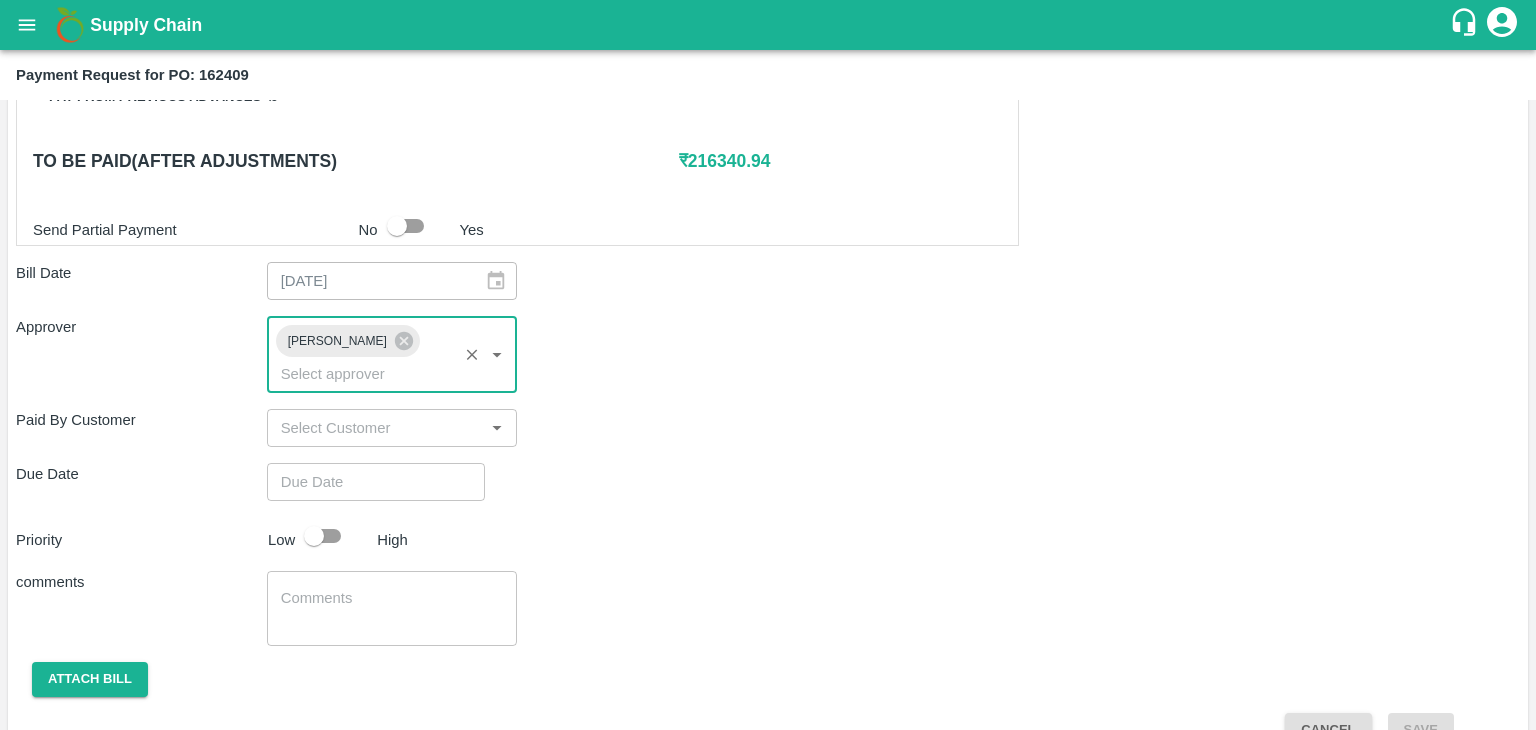 type on "DD/MM/YYYY hh:mm aa" 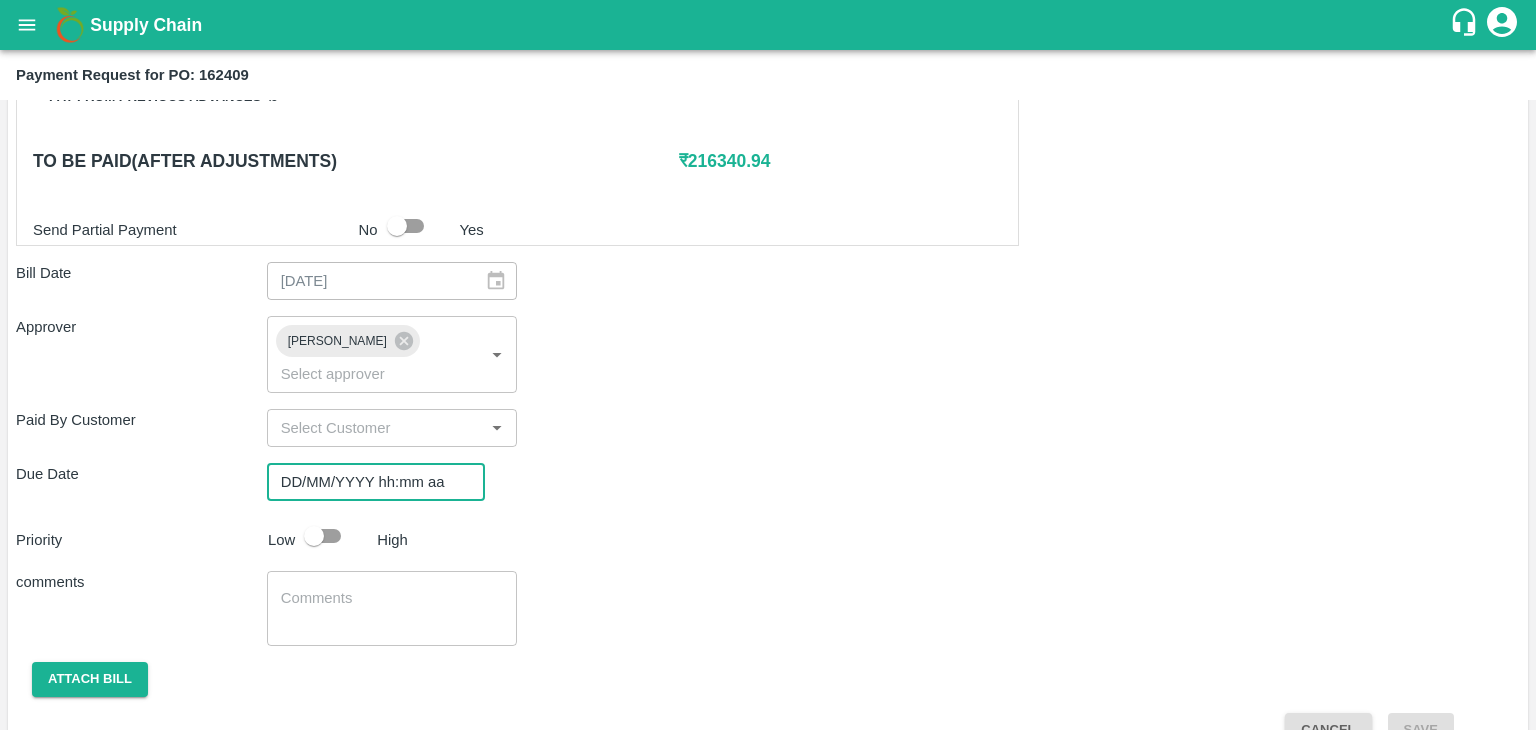 click on "DD/MM/YYYY hh:mm aa" at bounding box center [369, 482] 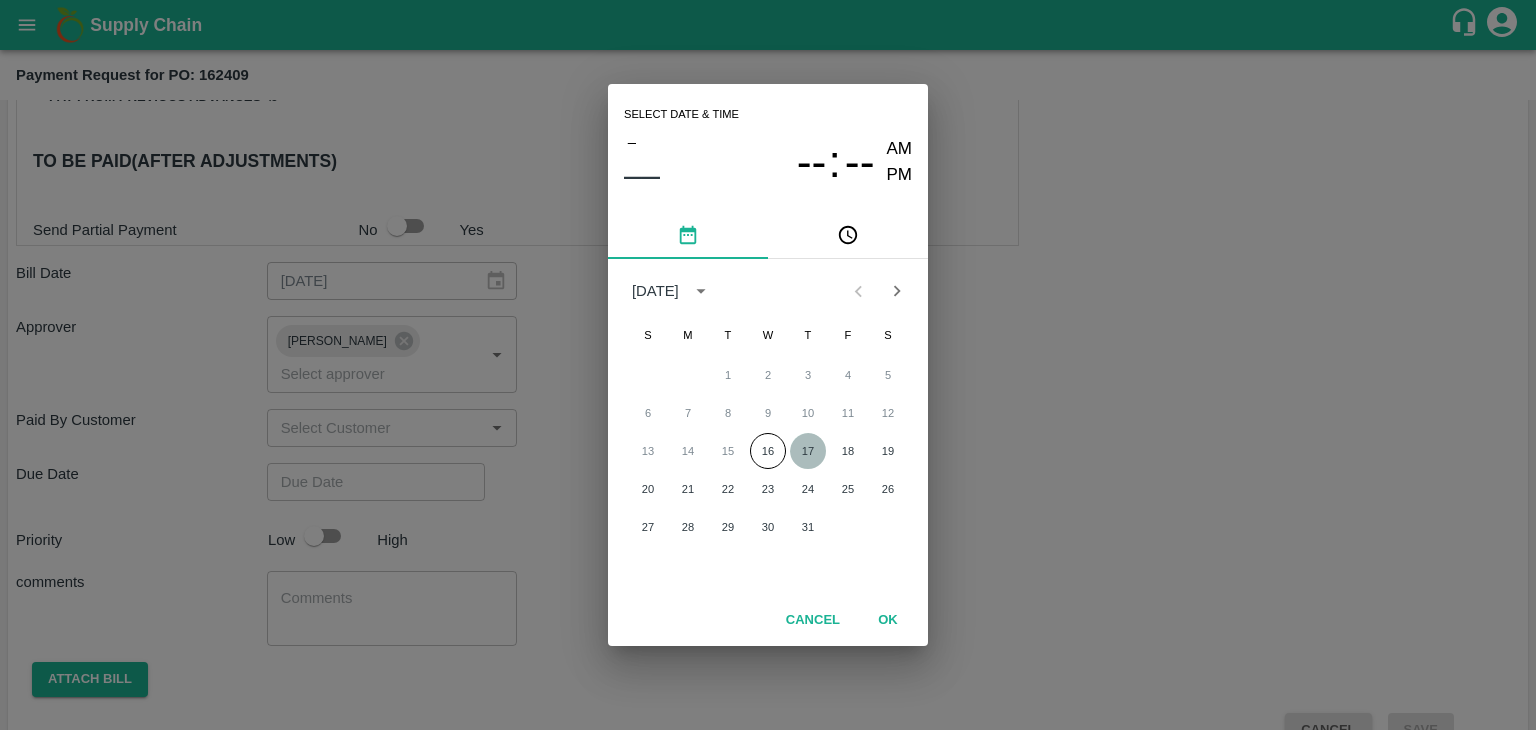 click on "17" at bounding box center [808, 451] 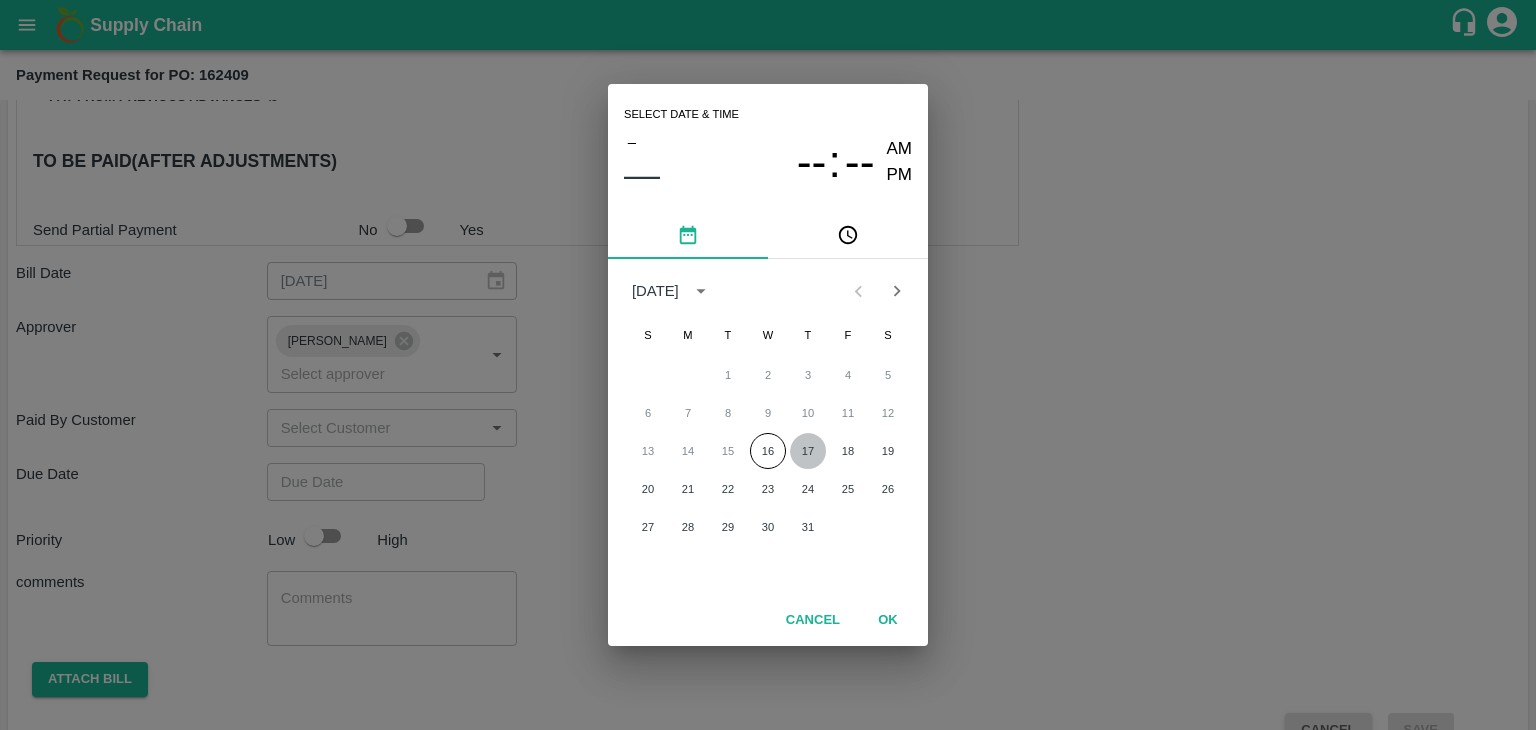 type on "[DATE] 12:00 AM" 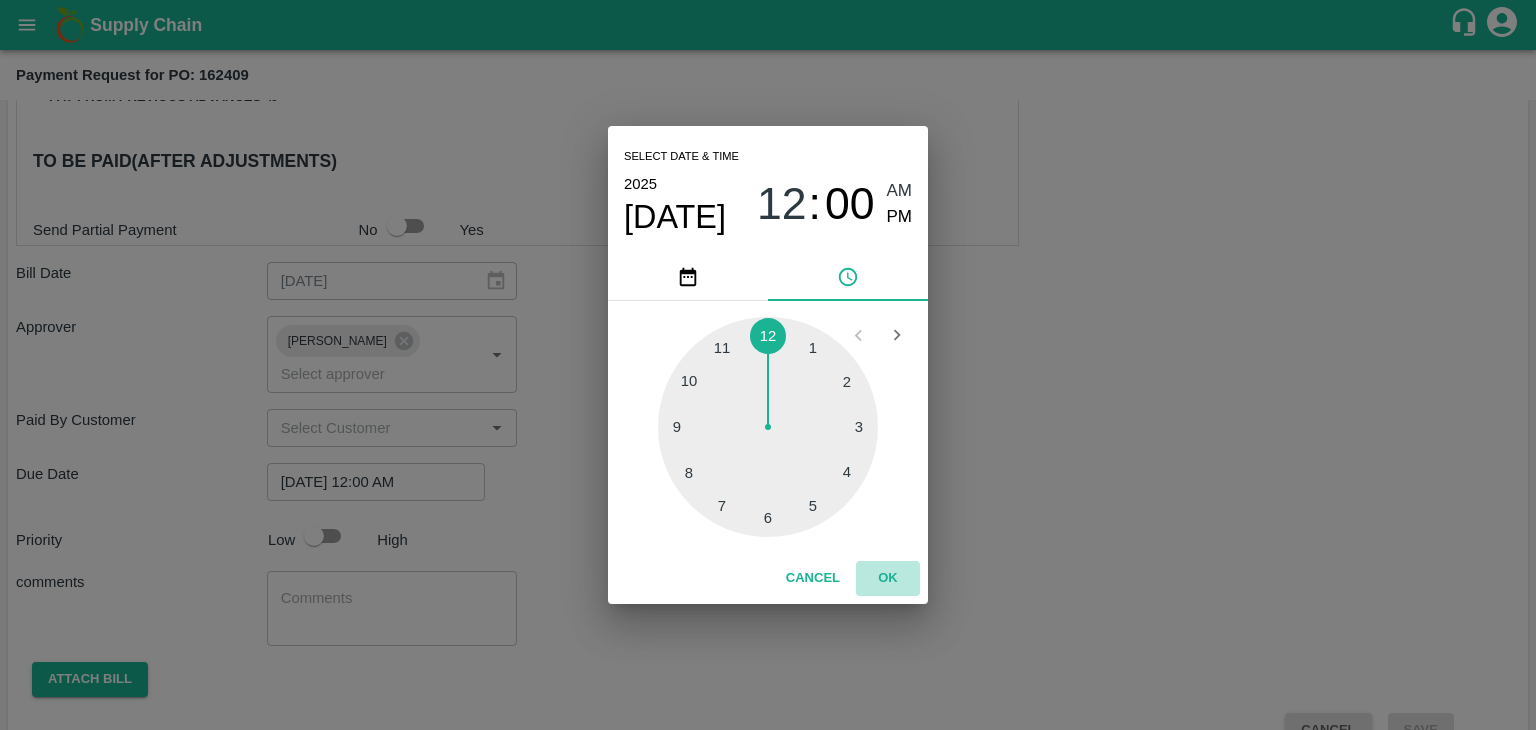 click on "OK" at bounding box center (888, 578) 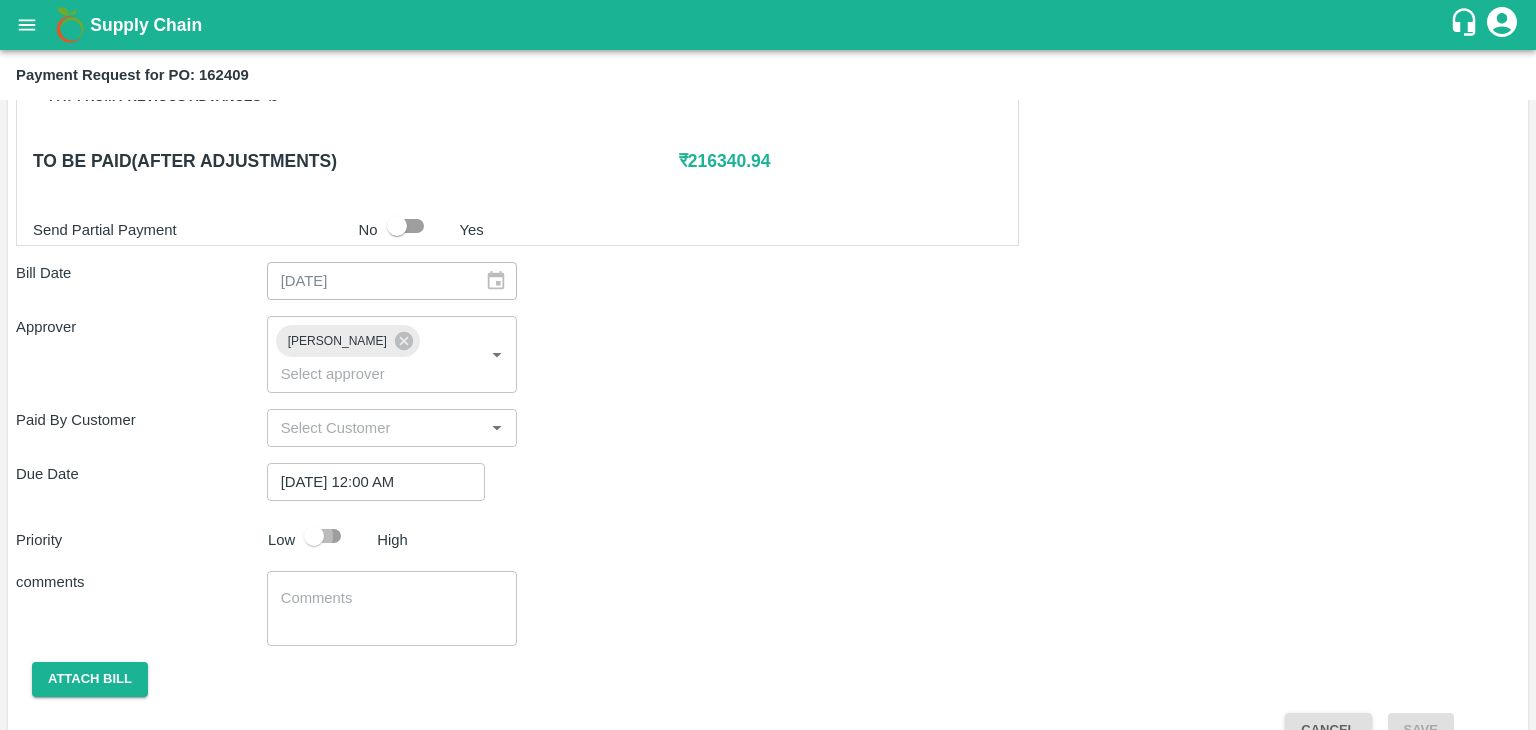 click at bounding box center [314, 536] 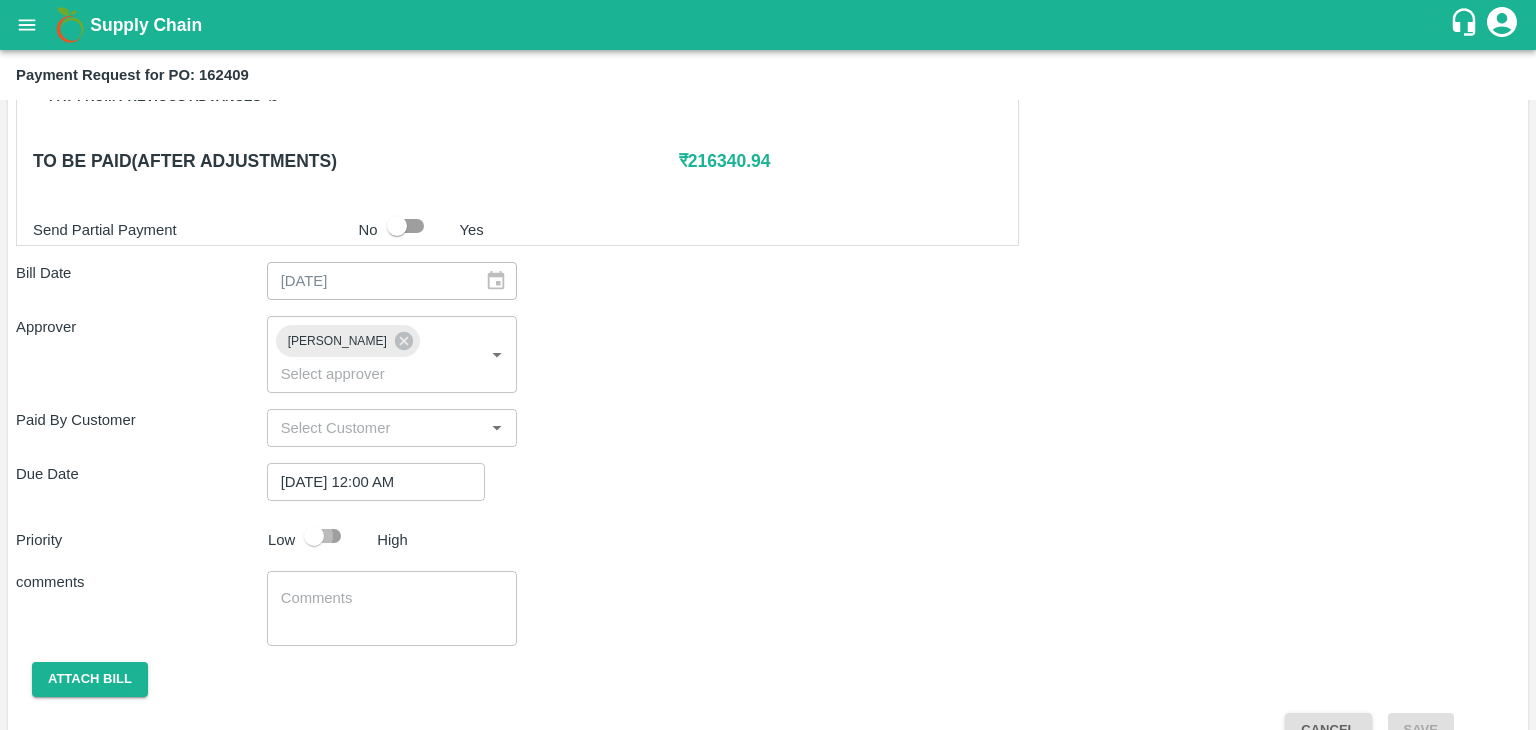 checkbox on "true" 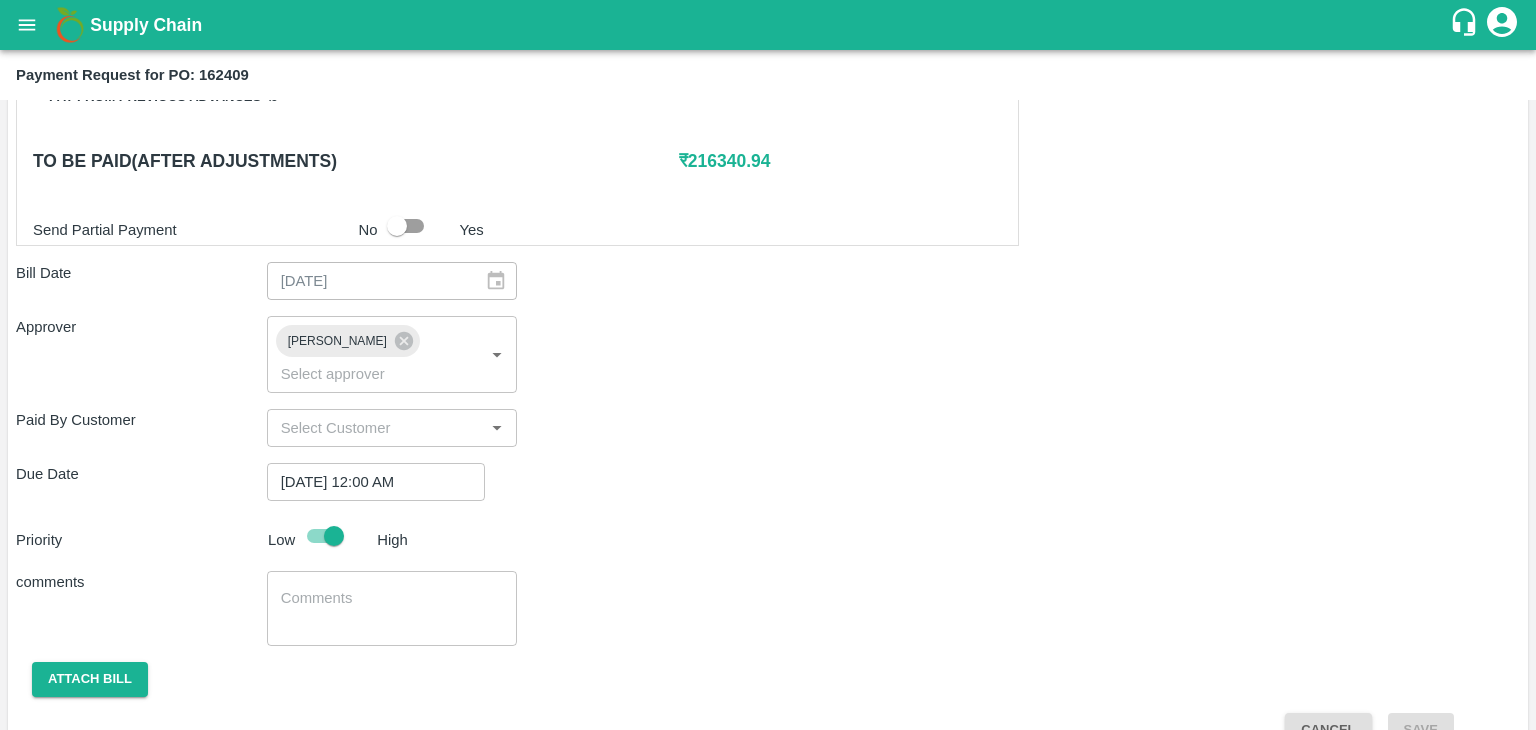 click on "x ​" at bounding box center [392, 608] 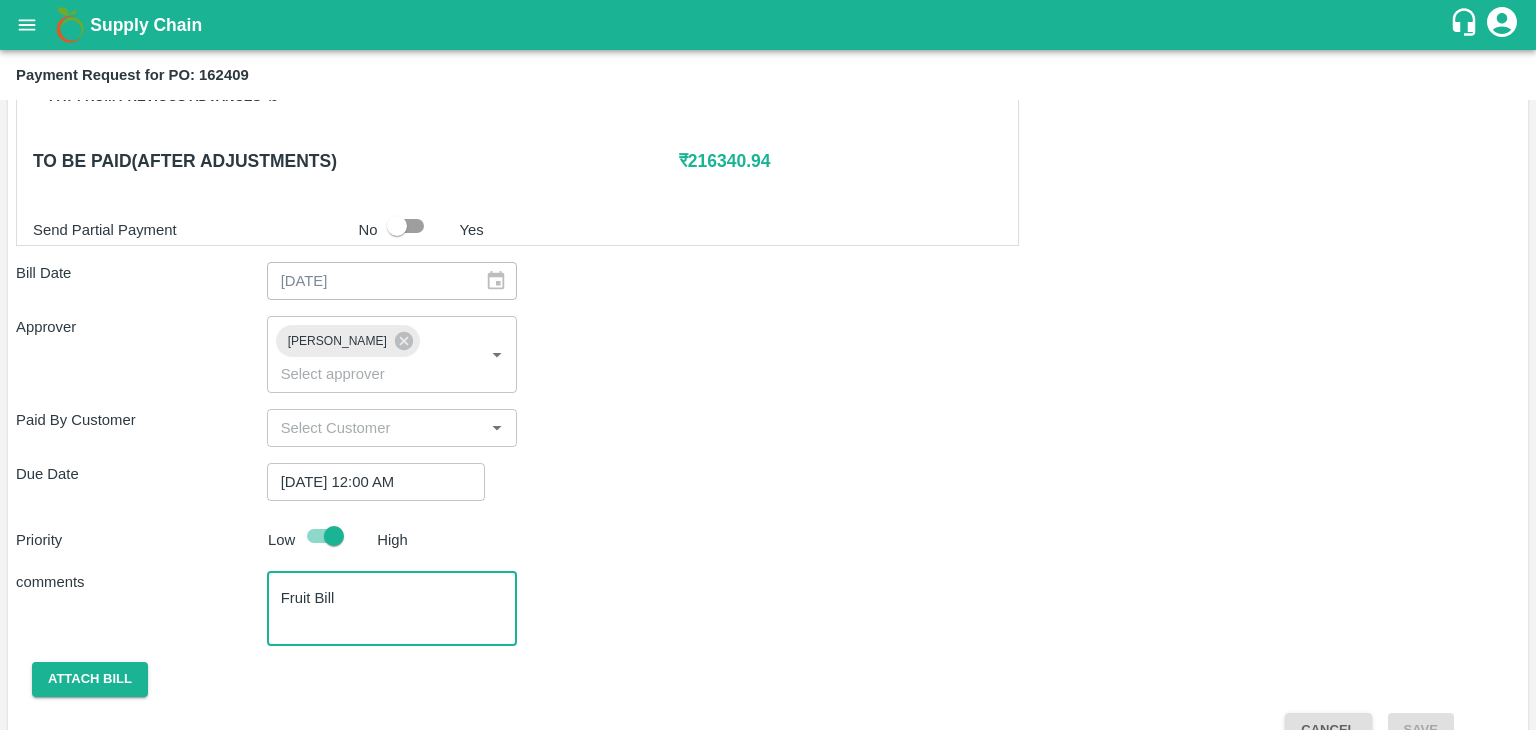 scroll, scrollTop: 992, scrollLeft: 0, axis: vertical 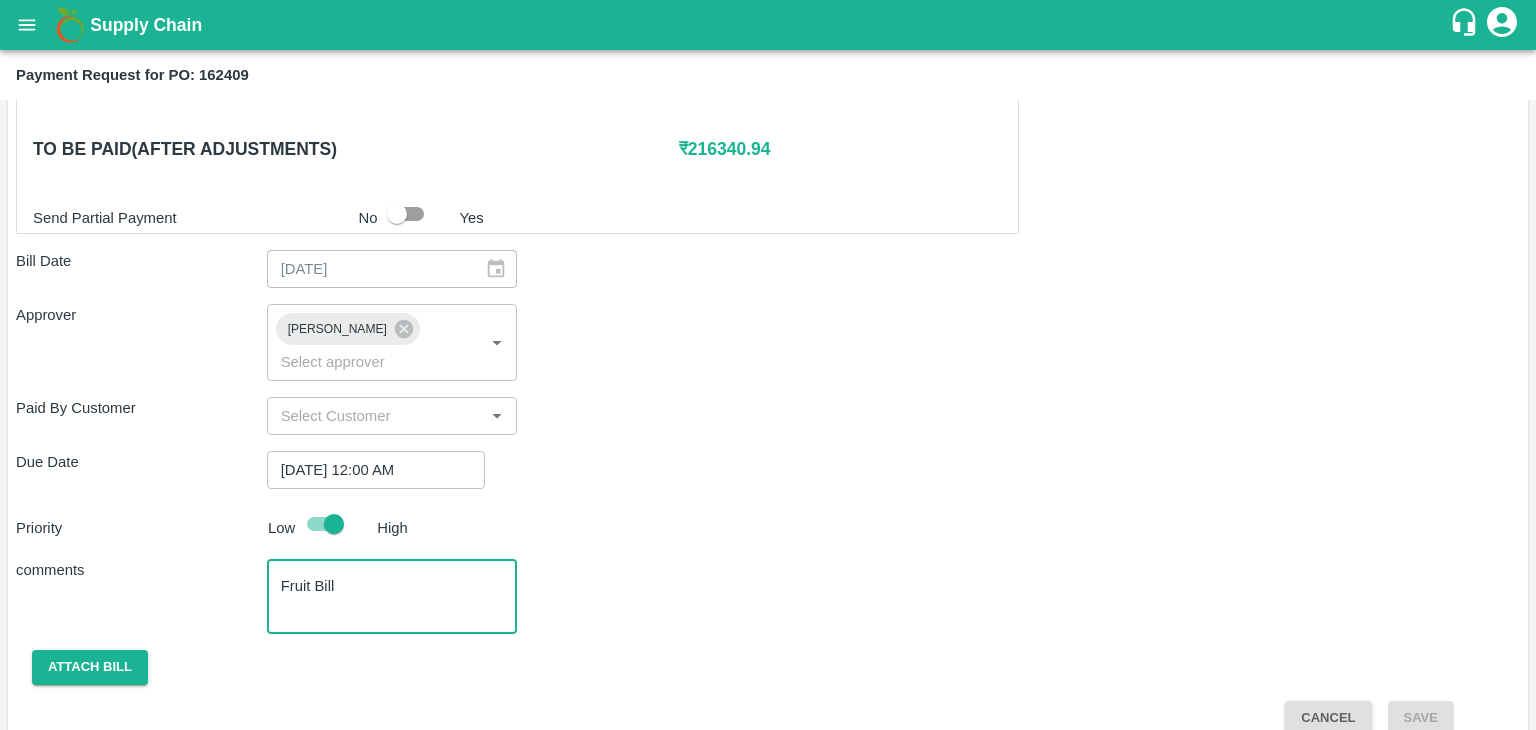 type on "Fruit Bill" 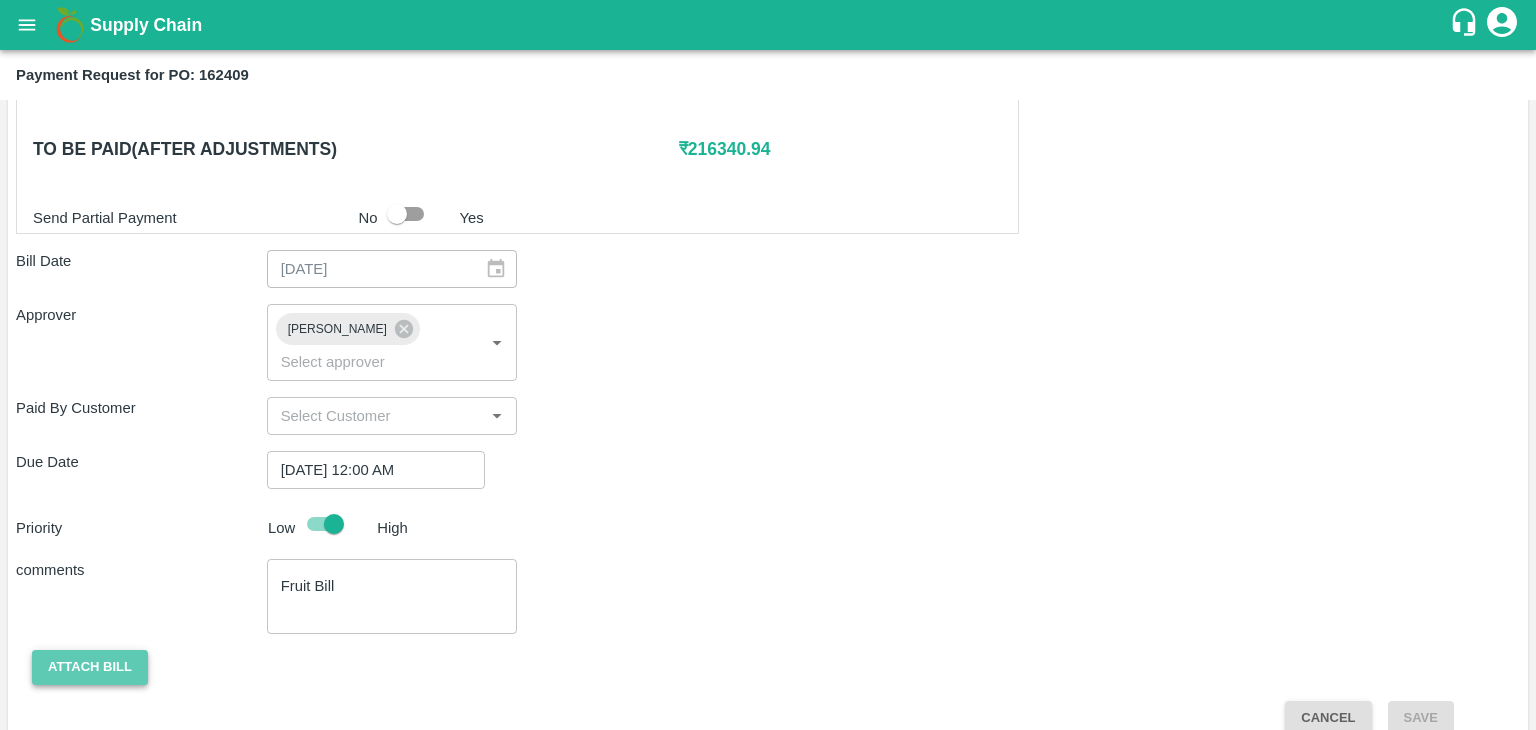 click on "Attach bill" at bounding box center (90, 667) 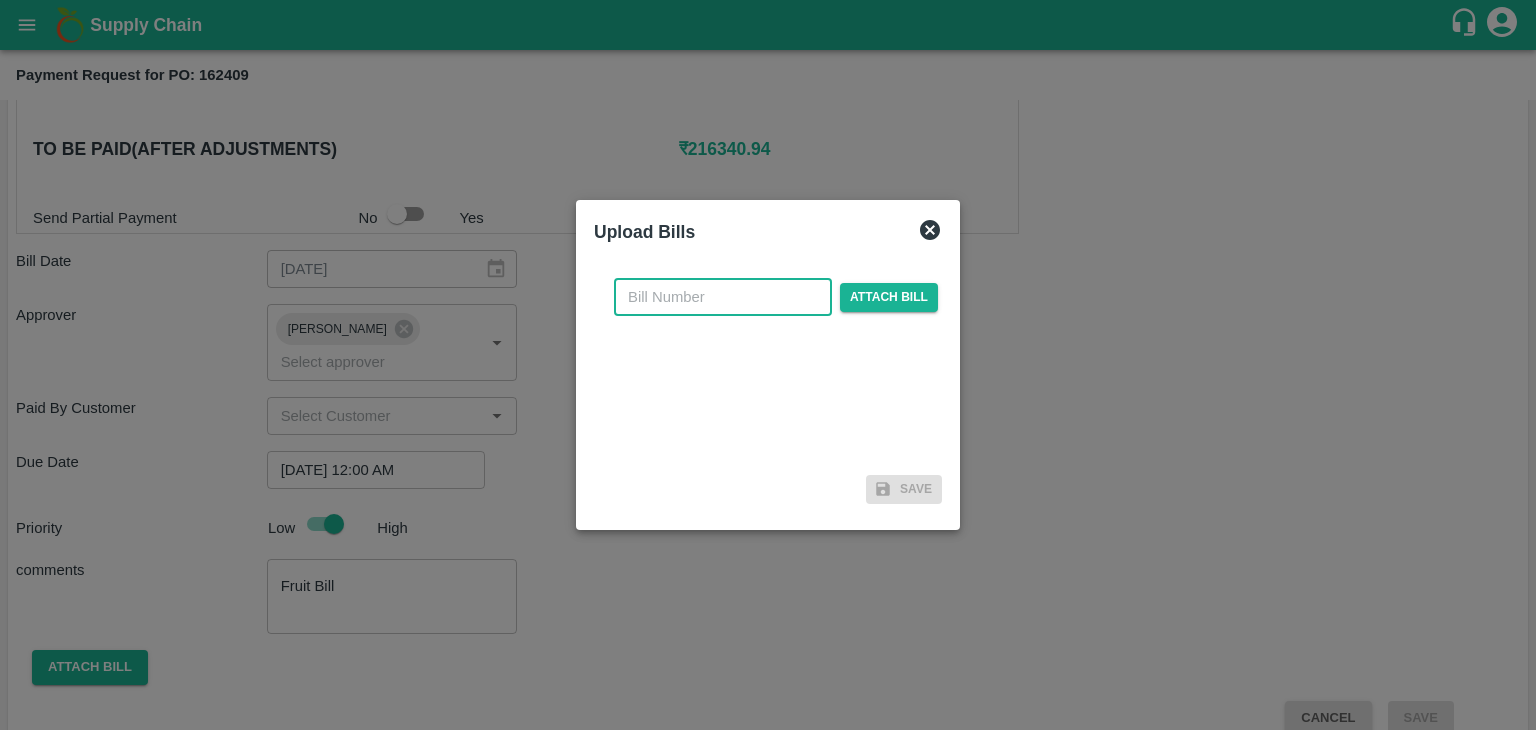click at bounding box center (723, 297) 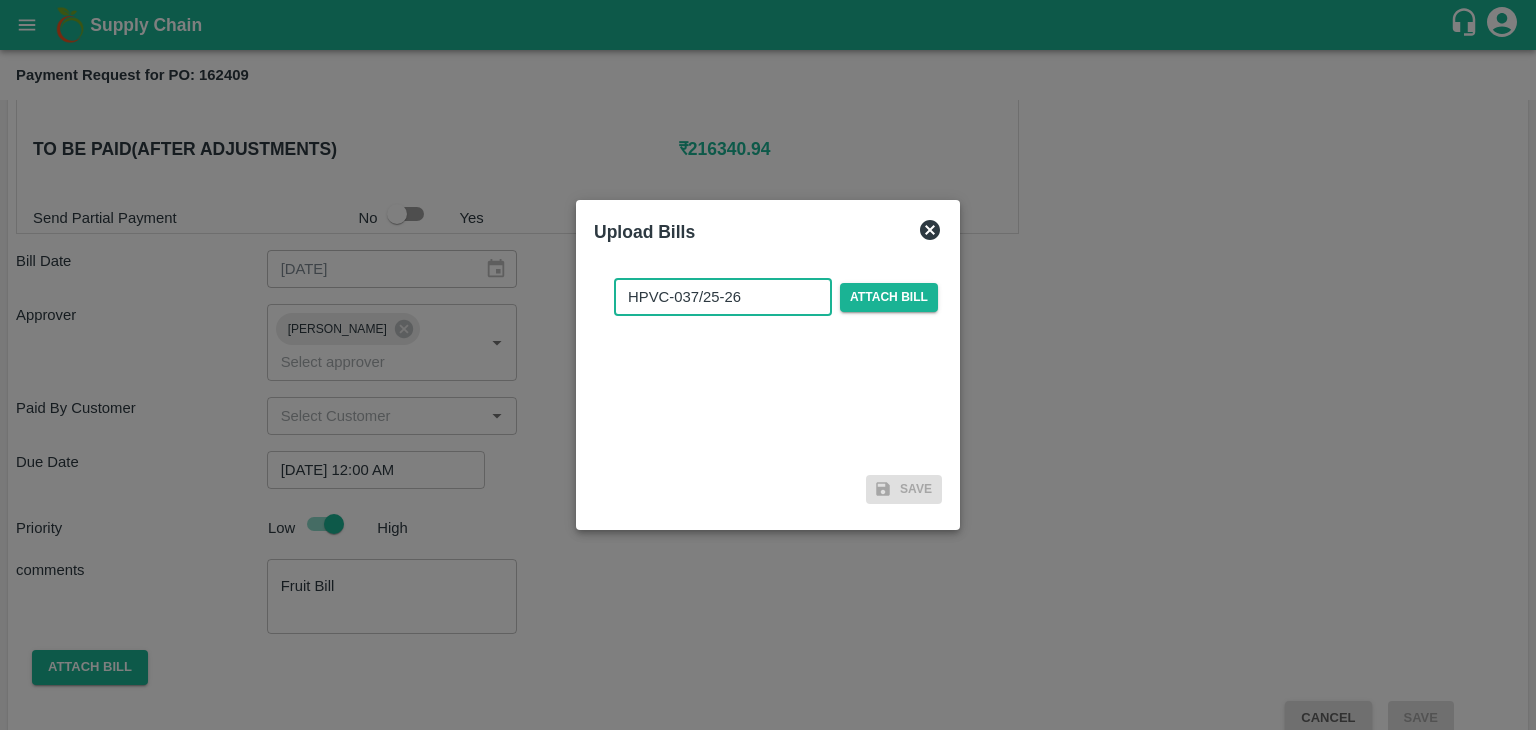 click on "HPVC-037/25-26" at bounding box center (723, 297) 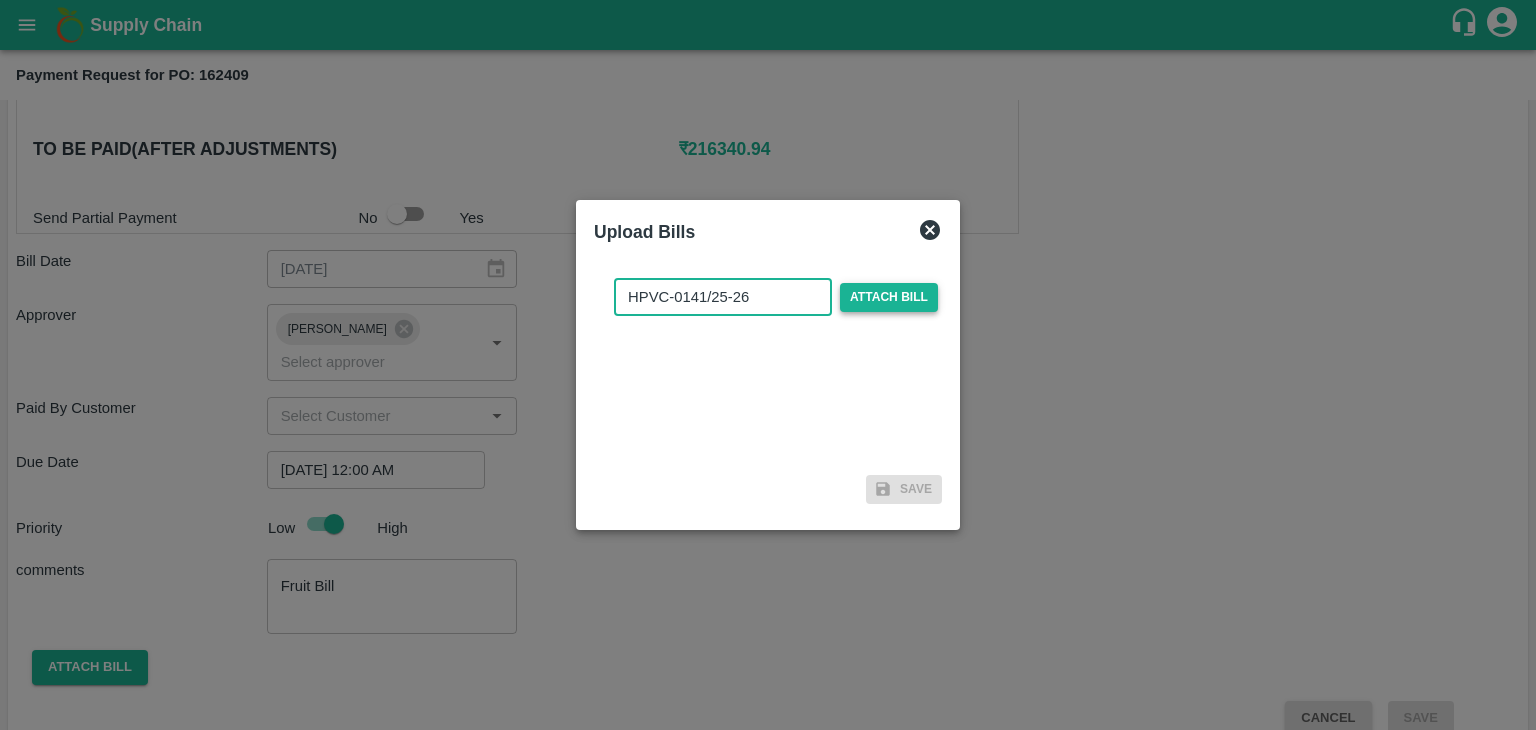 type on "HPVC-0141/25-26" 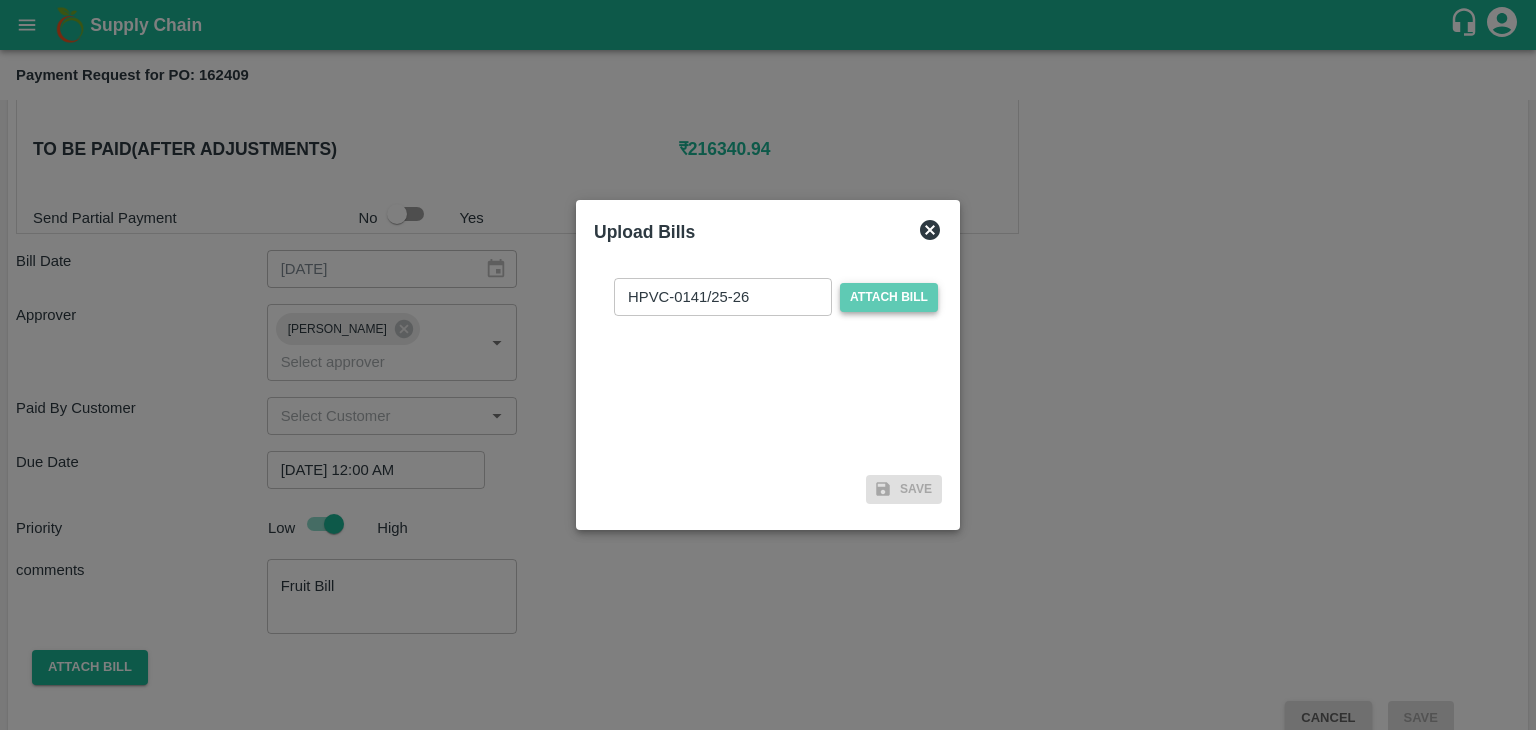 click on "Attach bill" at bounding box center [889, 297] 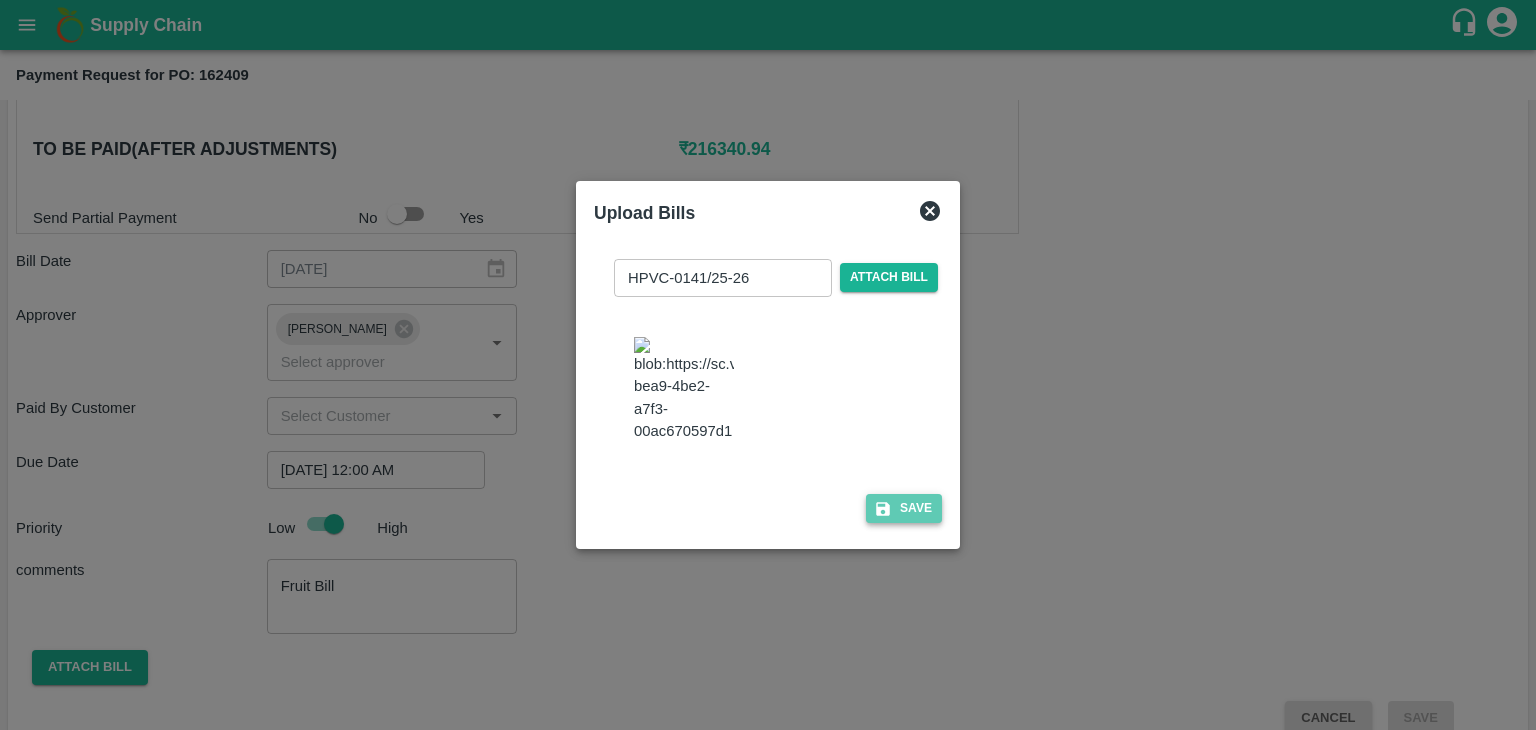 click on "Save" at bounding box center [904, 508] 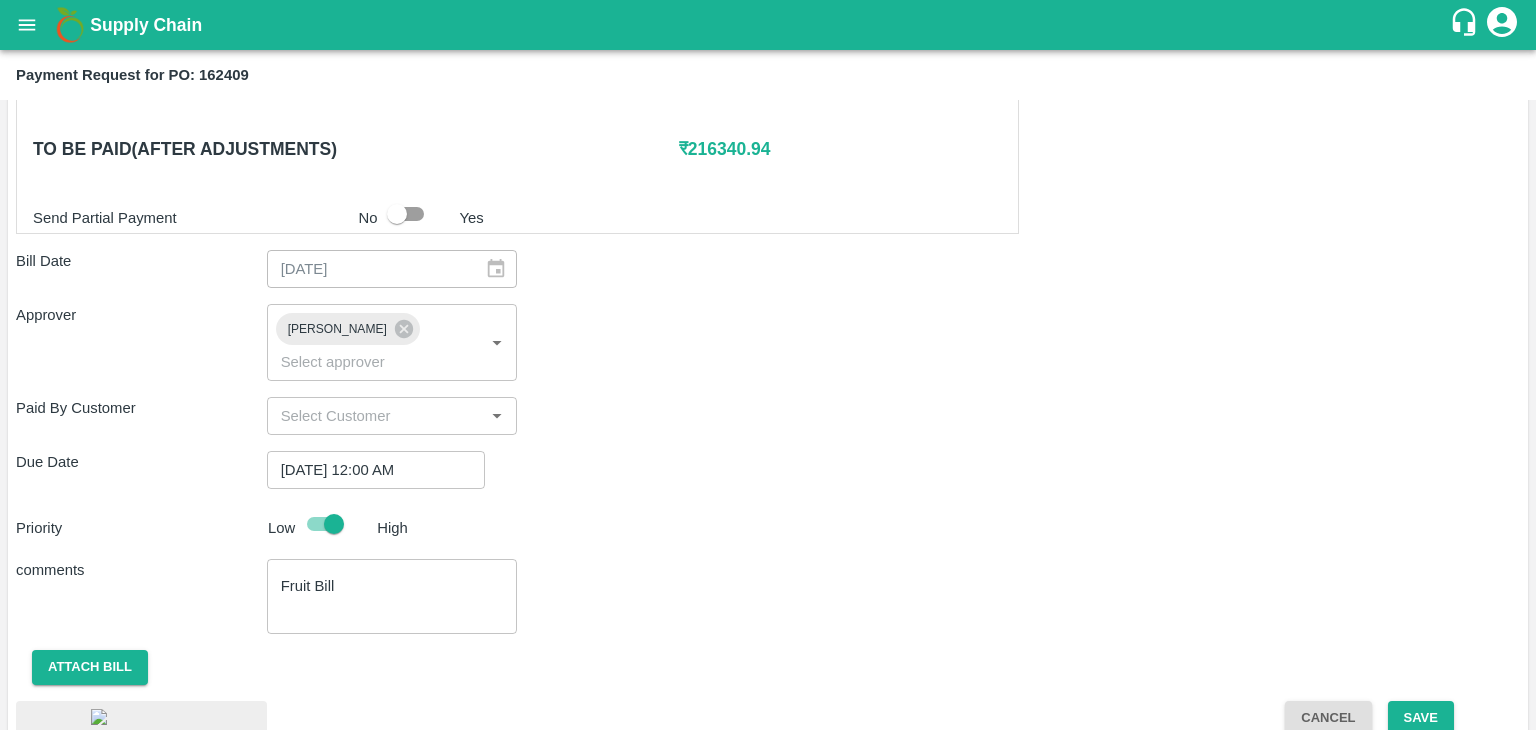 scroll, scrollTop: 1108, scrollLeft: 0, axis: vertical 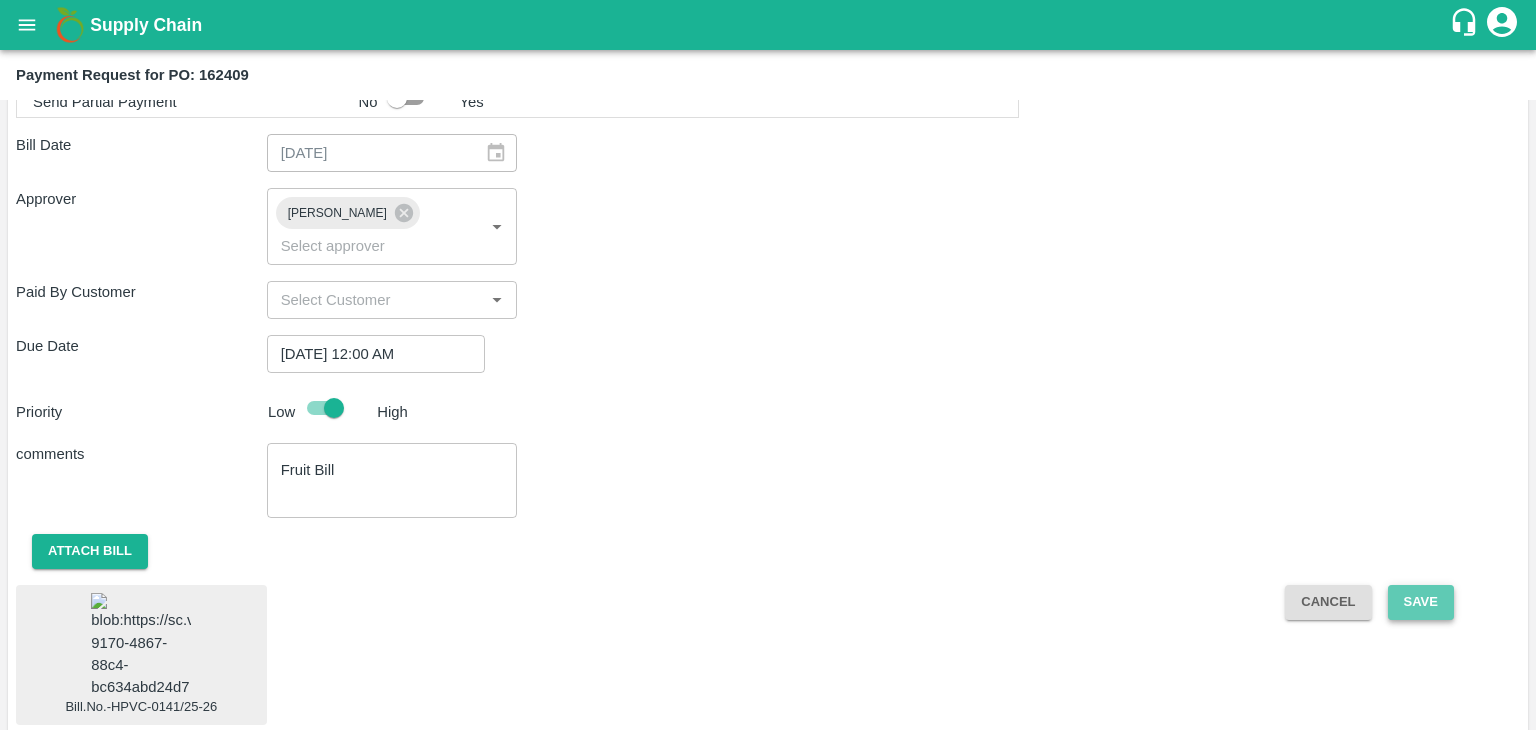click on "Save" at bounding box center [1421, 602] 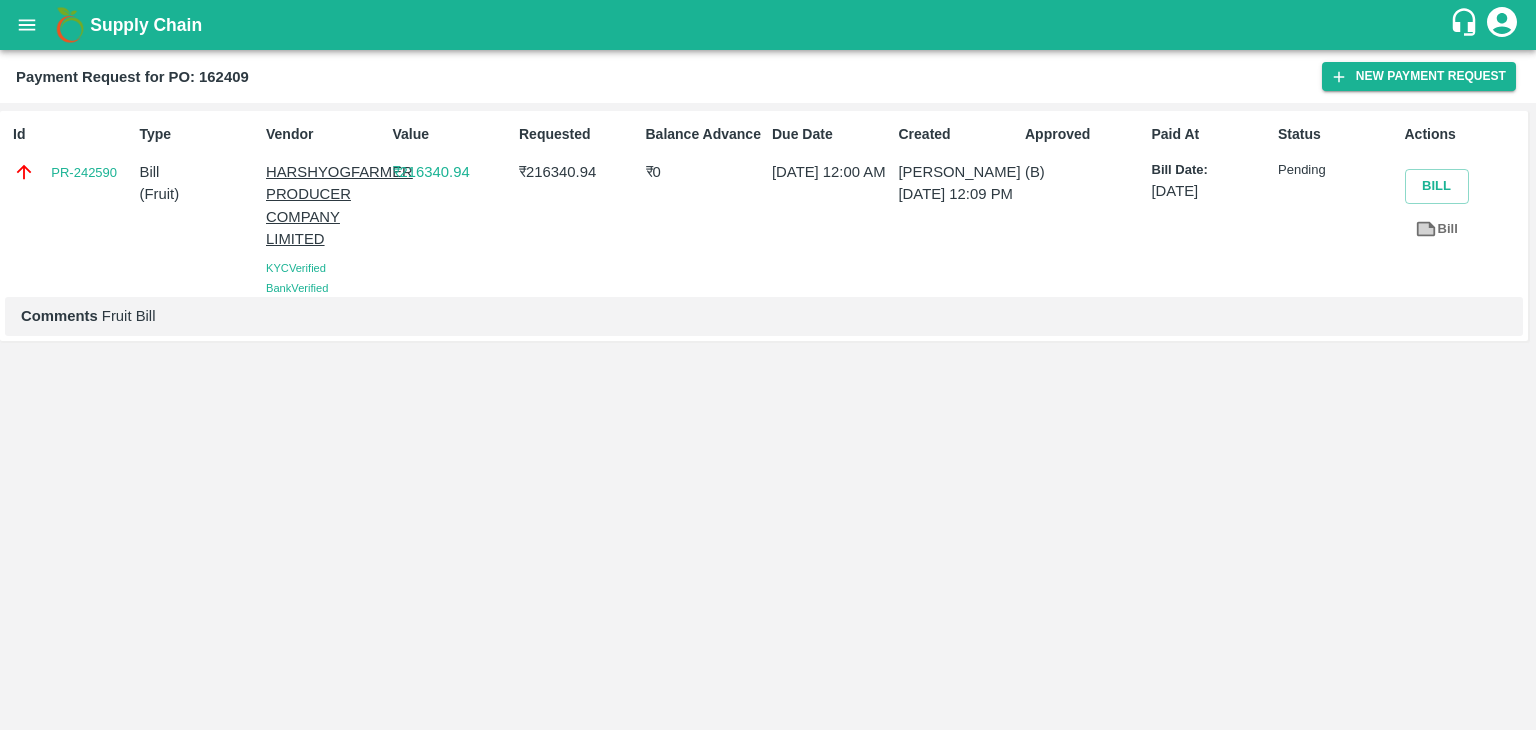 click at bounding box center [27, 25] 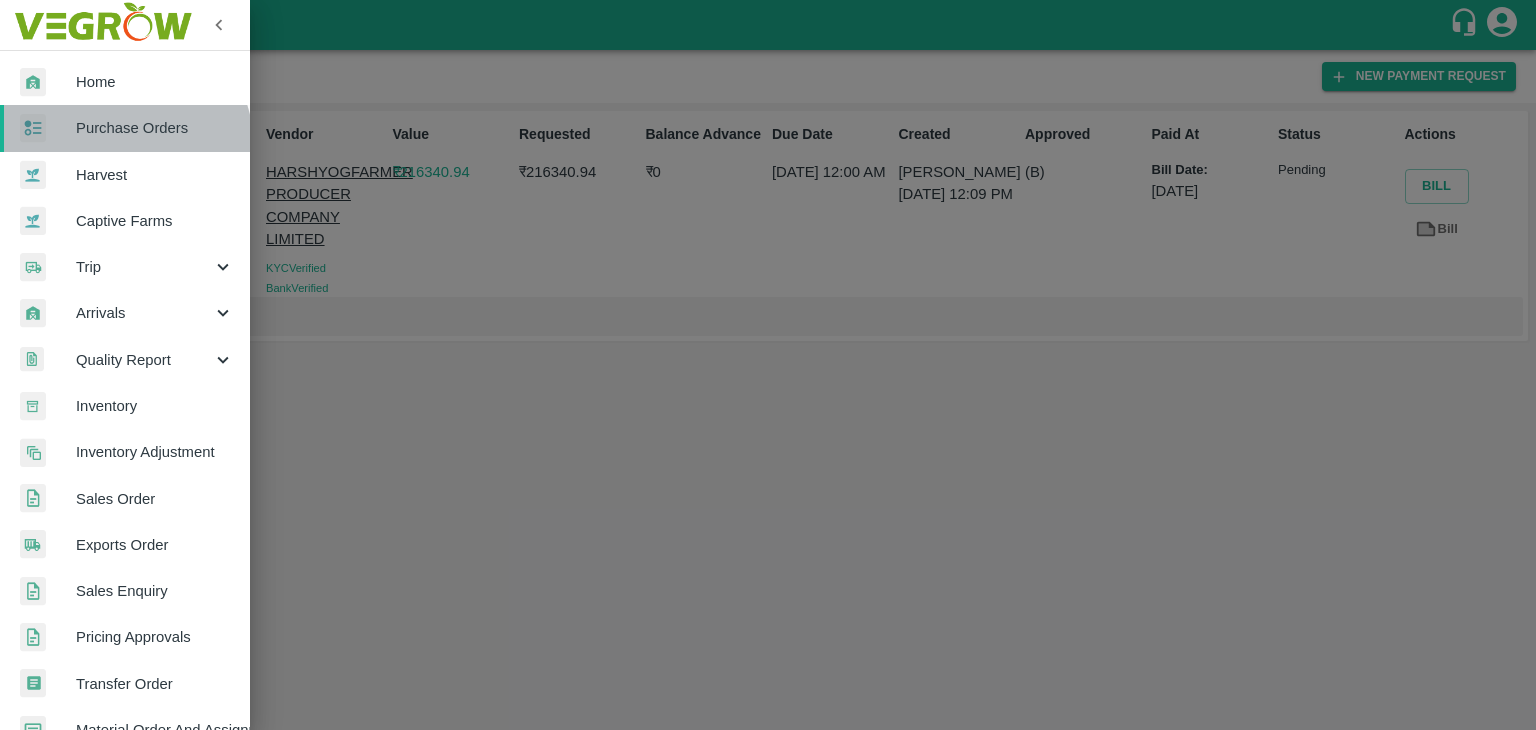 click on "Purchase Orders" at bounding box center [125, 128] 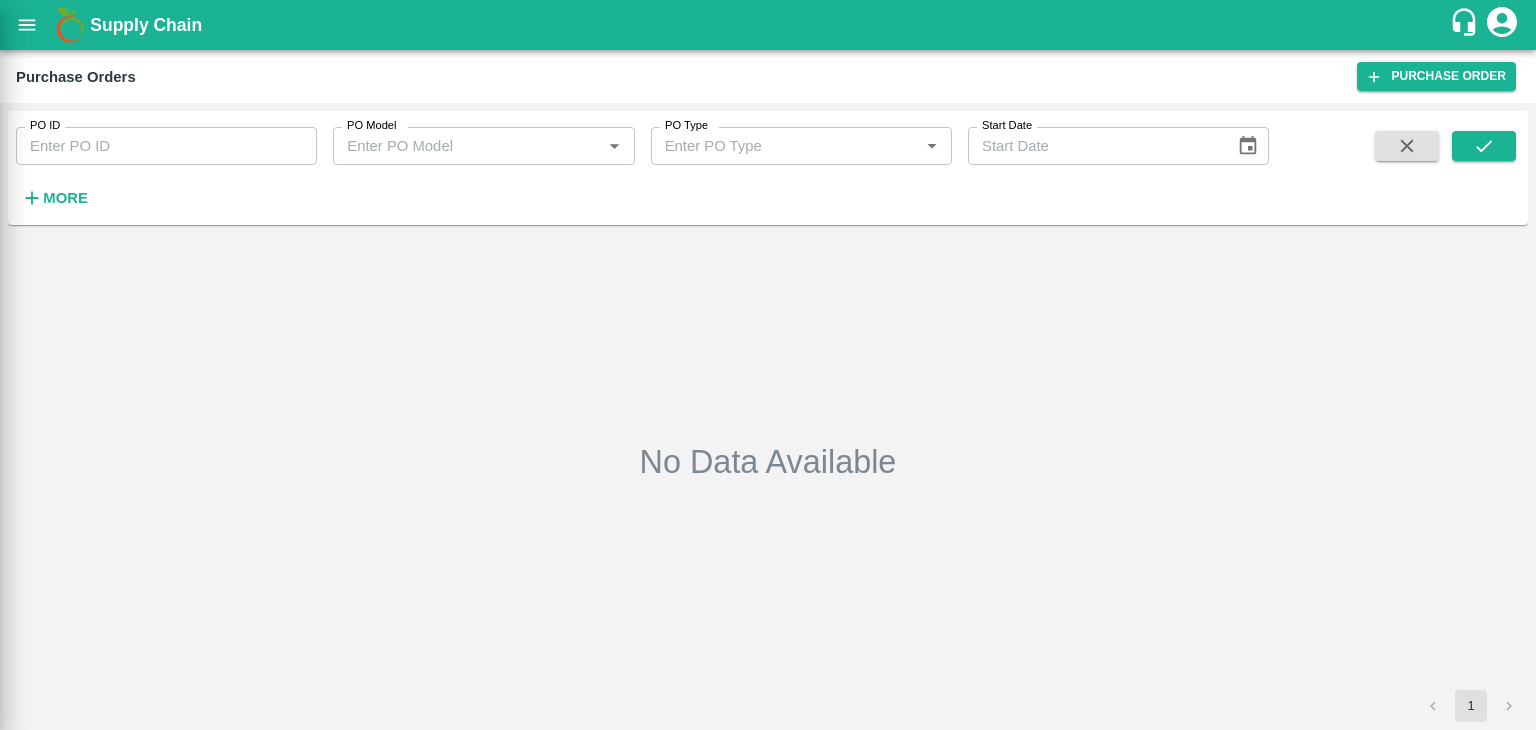 click at bounding box center (768, 365) 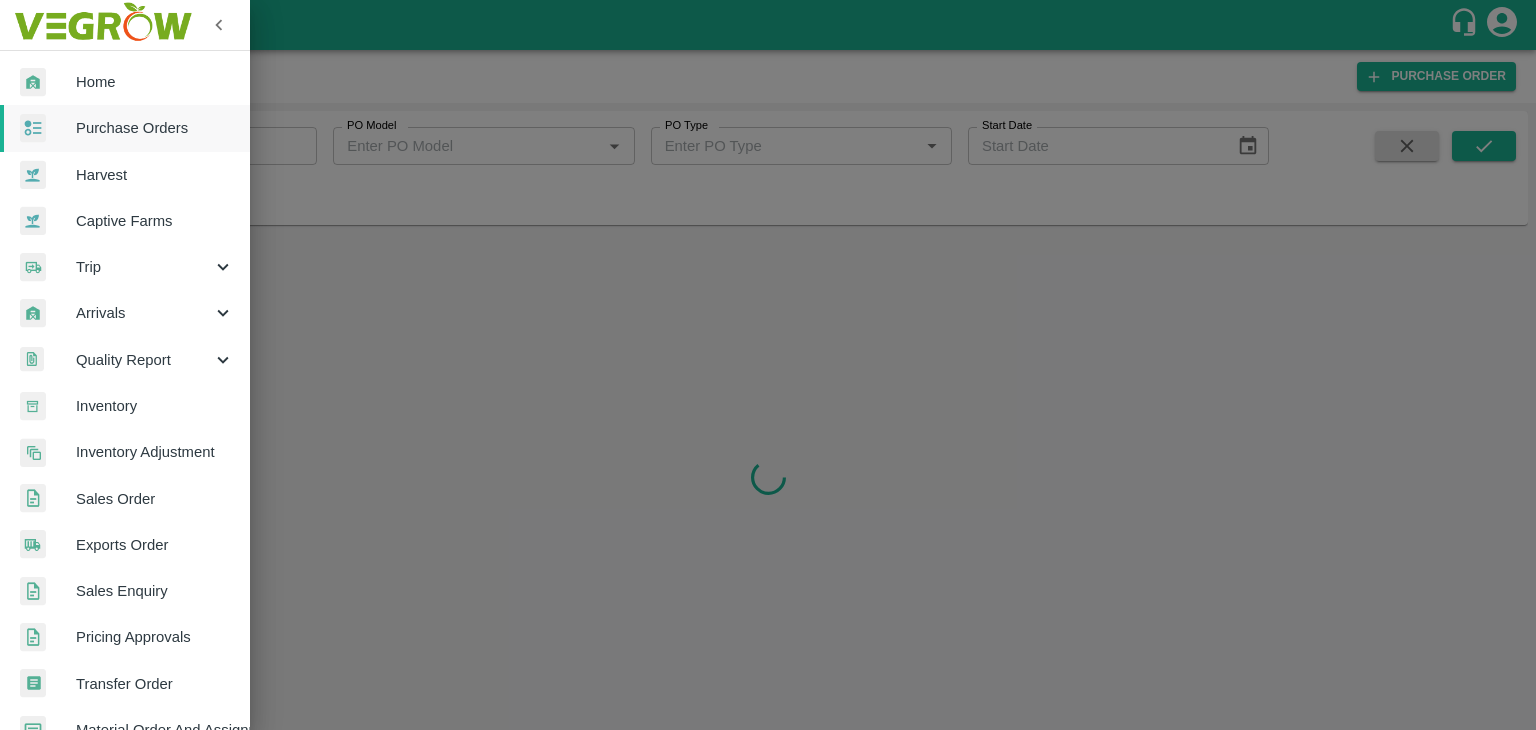 click at bounding box center (768, 365) 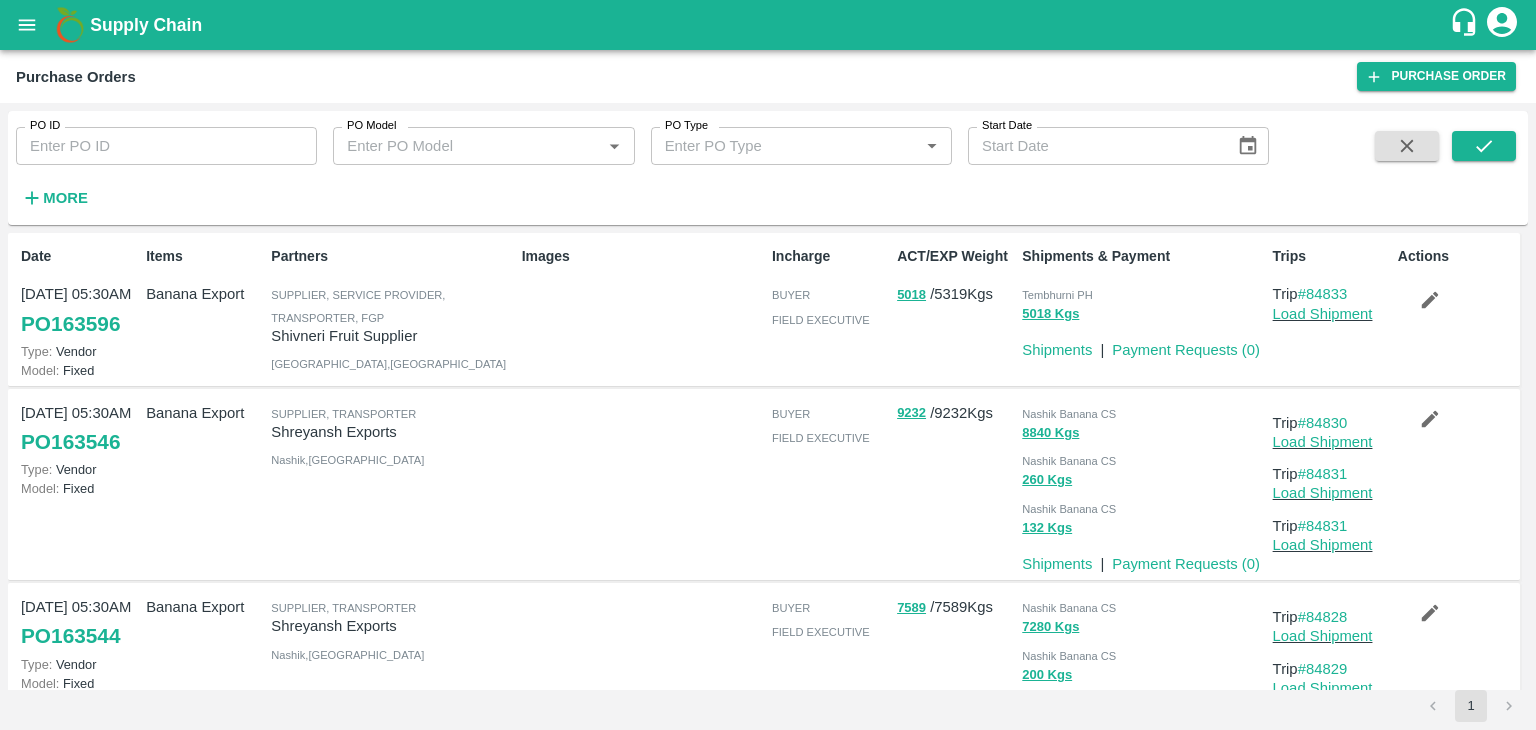 click on "PO ID" at bounding box center [166, 146] 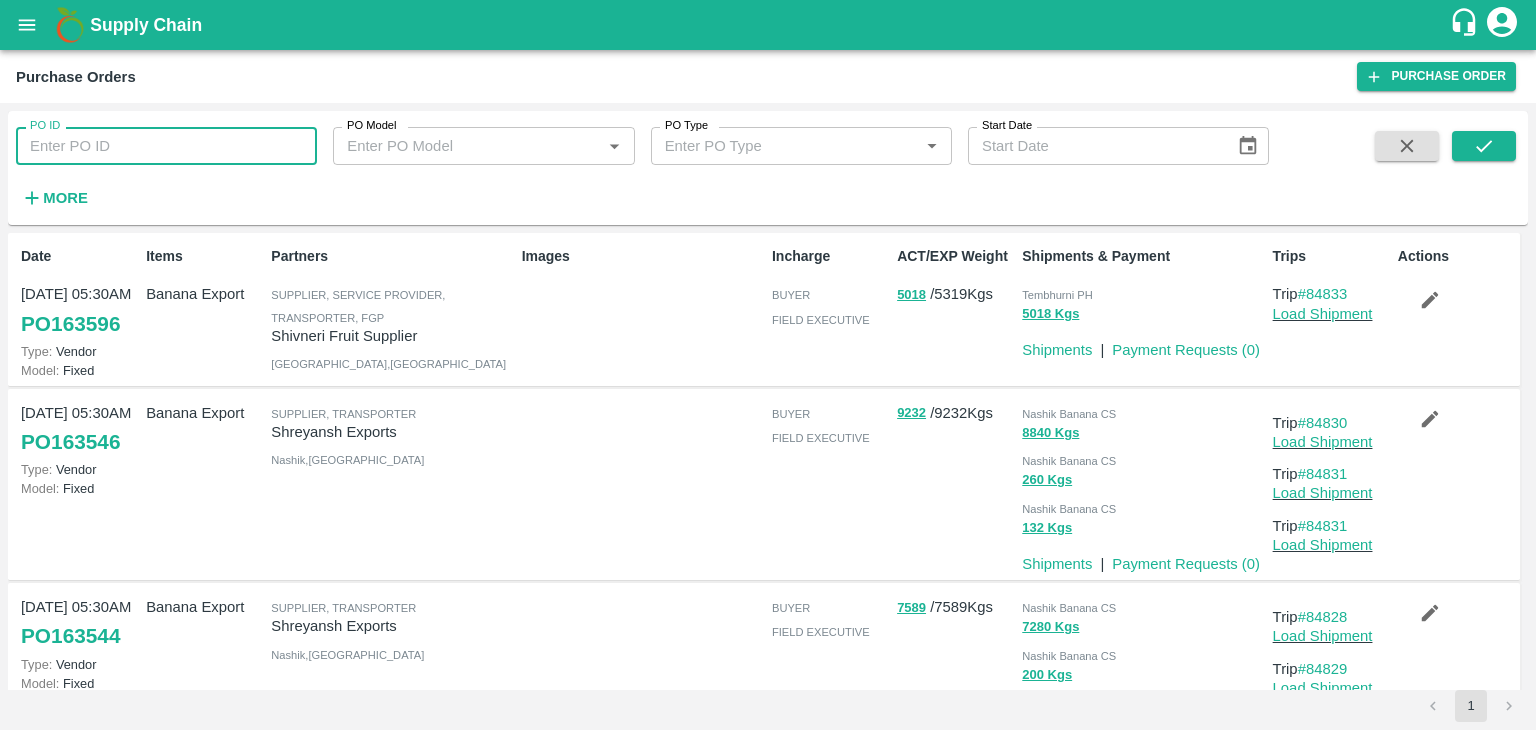 paste on "162408" 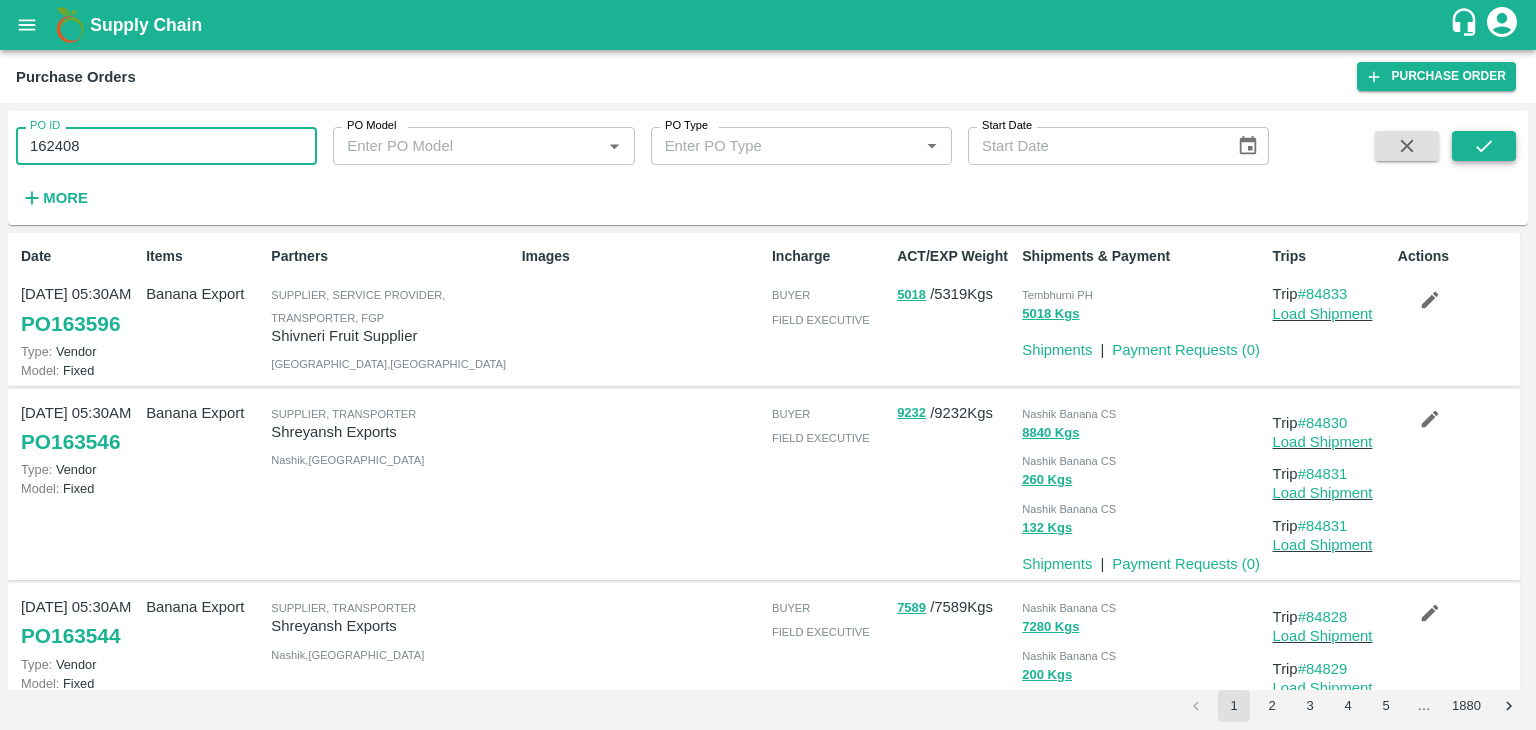 type on "162408" 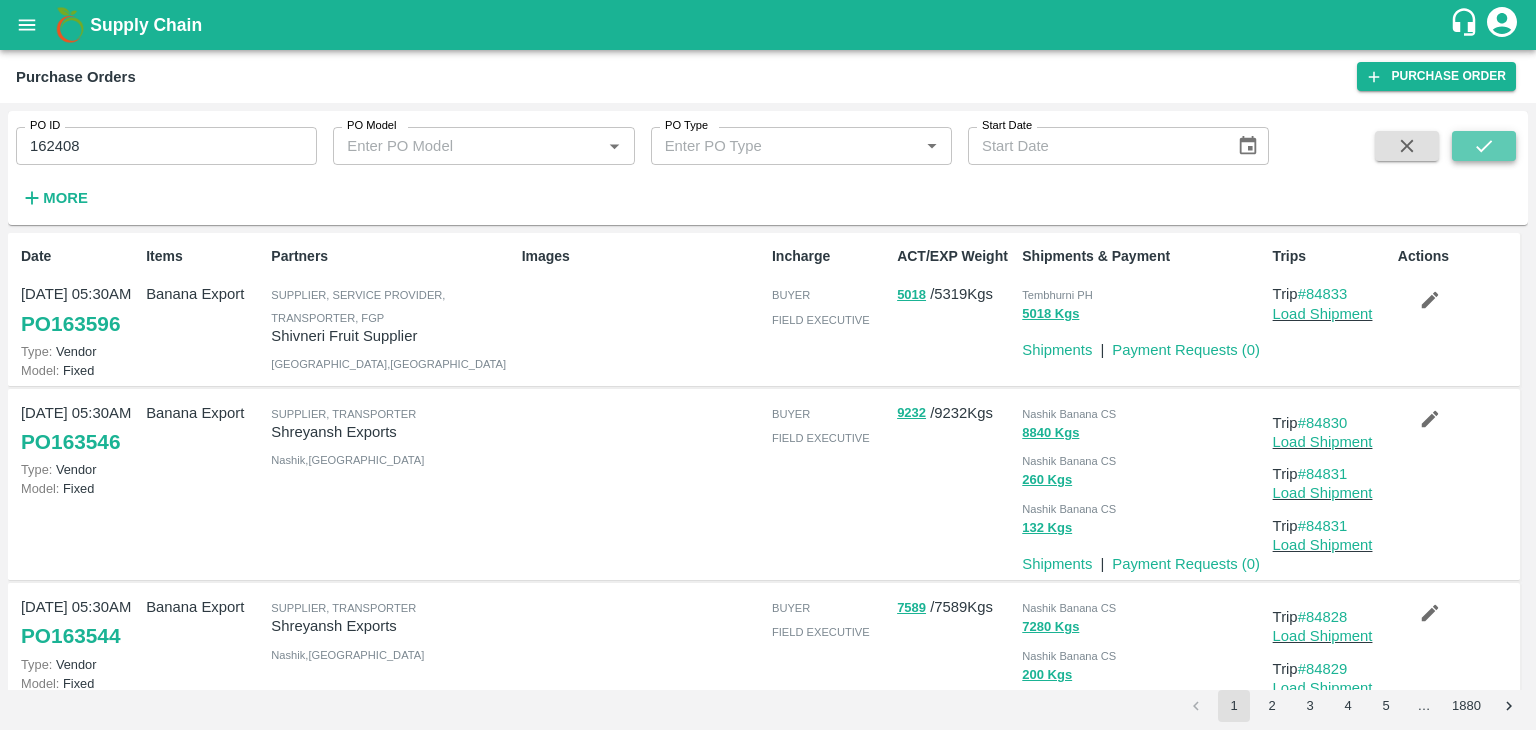 click 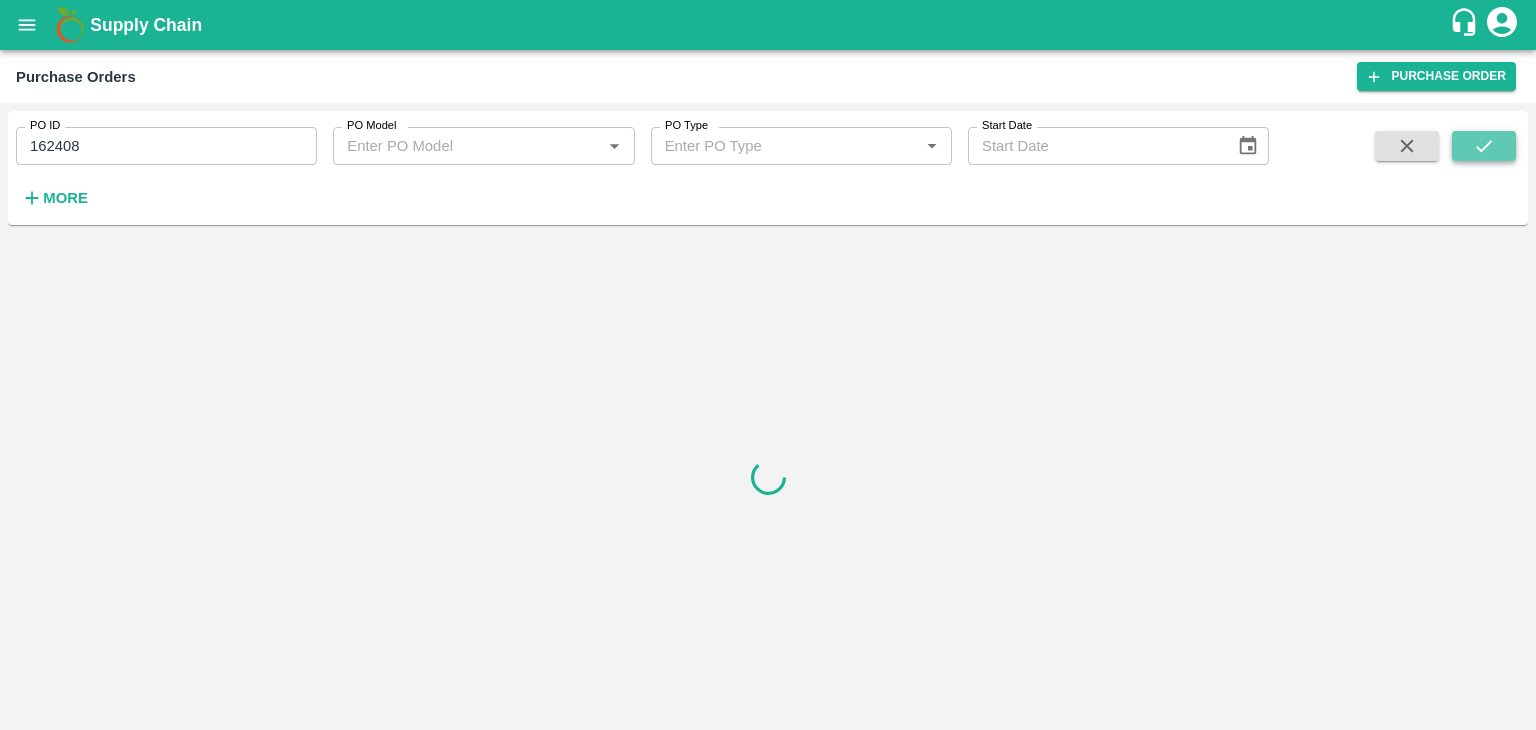 click 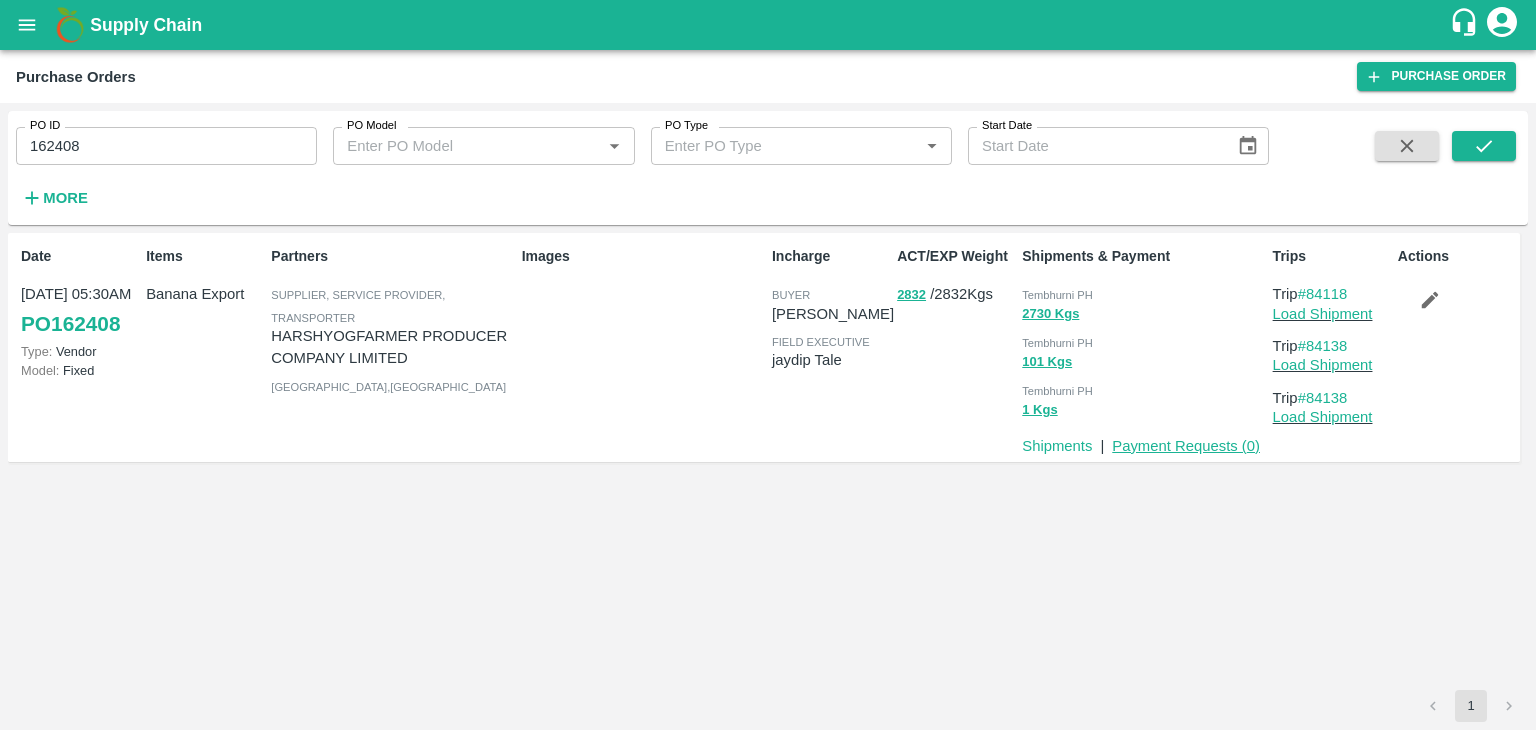 click on "Payment Requests ( 0 )" at bounding box center (1186, 446) 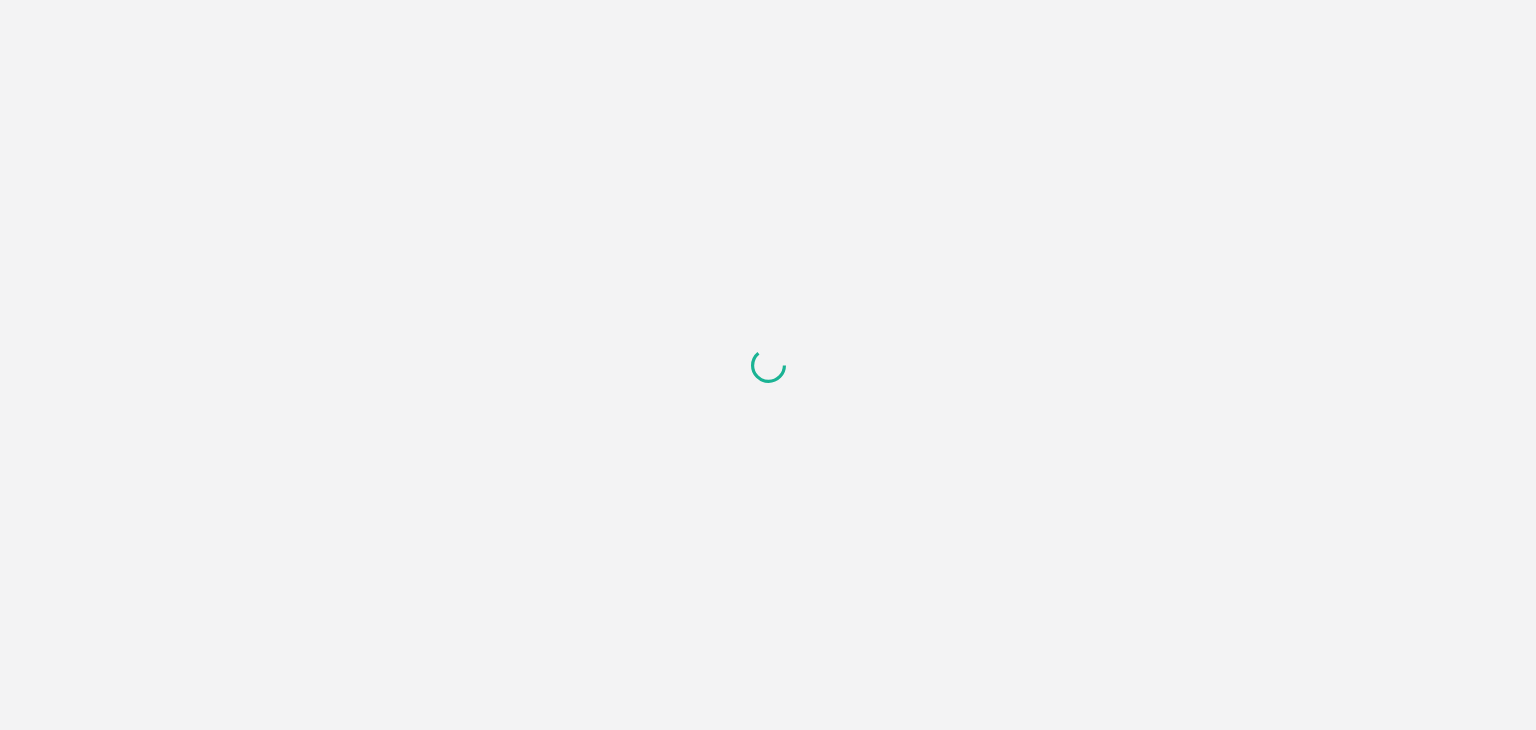 scroll, scrollTop: 0, scrollLeft: 0, axis: both 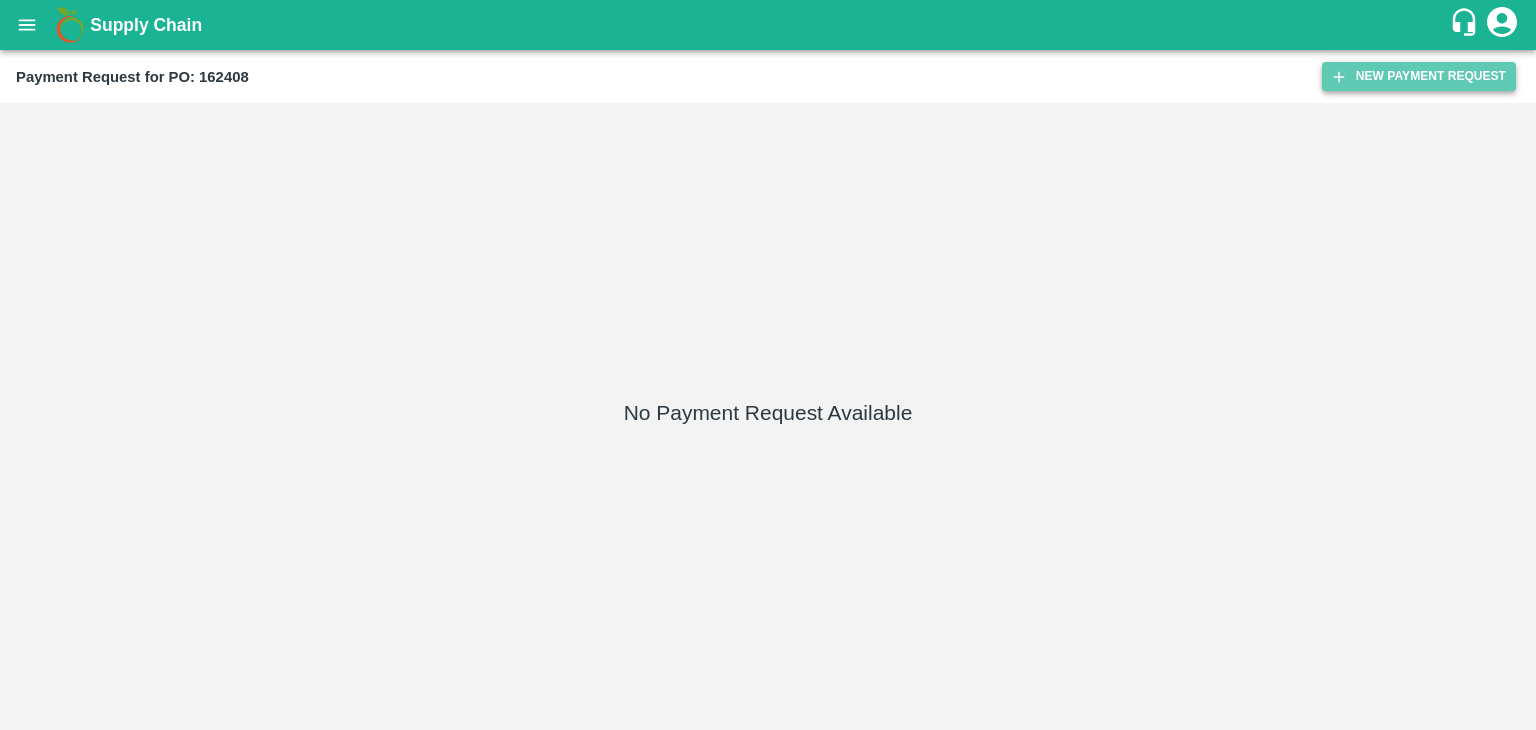 click on "New Payment Request" at bounding box center (1419, 76) 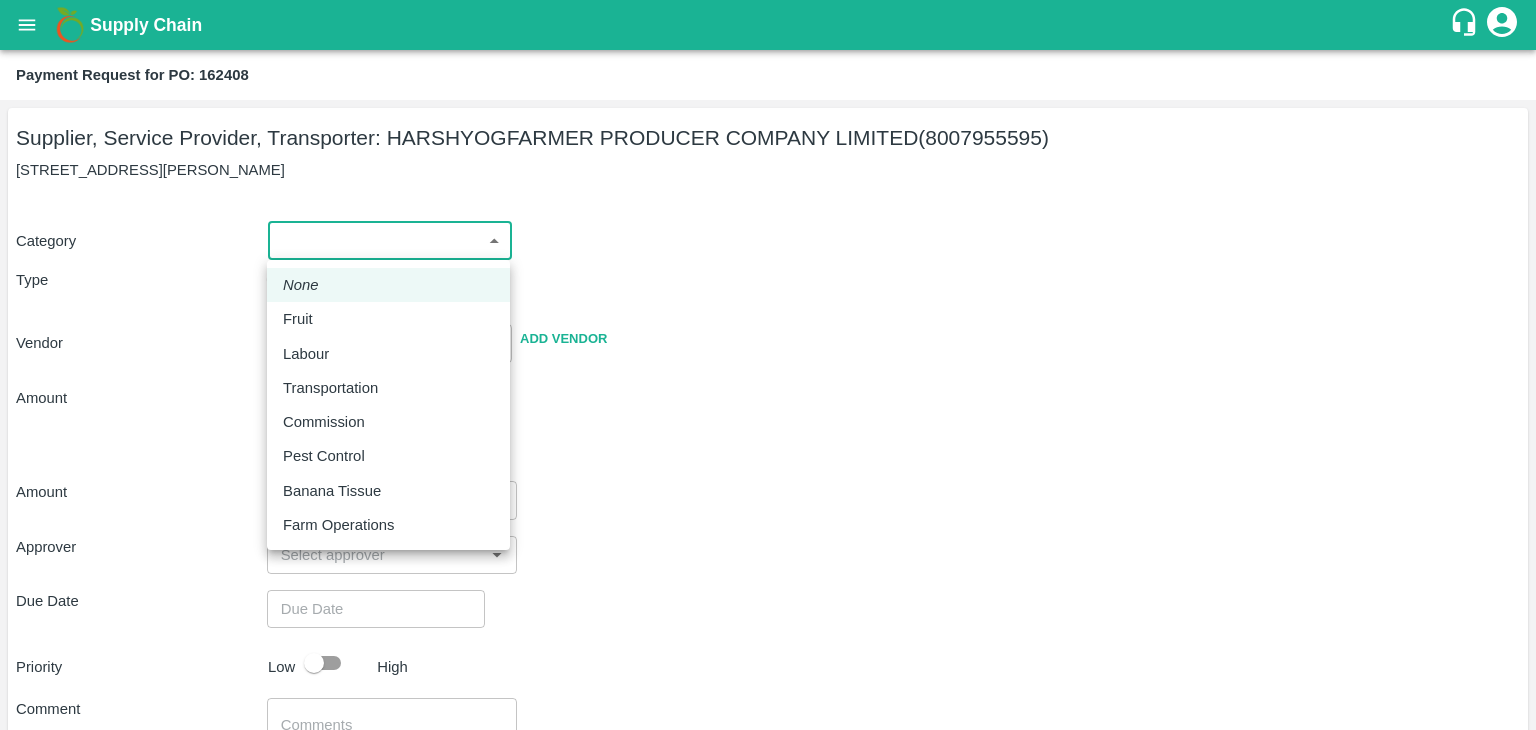 drag, startPoint x: 283, startPoint y: 225, endPoint x: 347, endPoint y: 311, distance: 107.200745 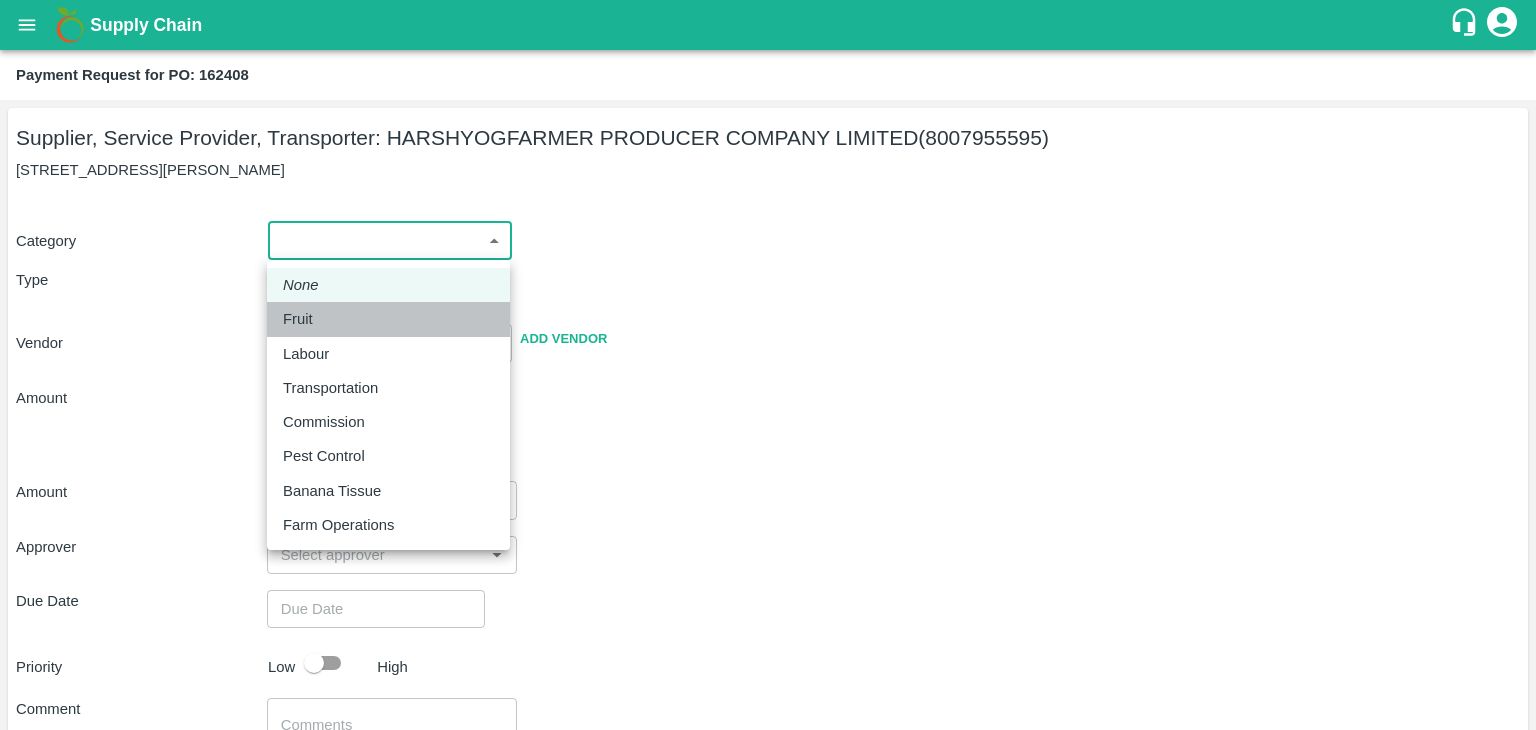 click on "Fruit" at bounding box center [388, 319] 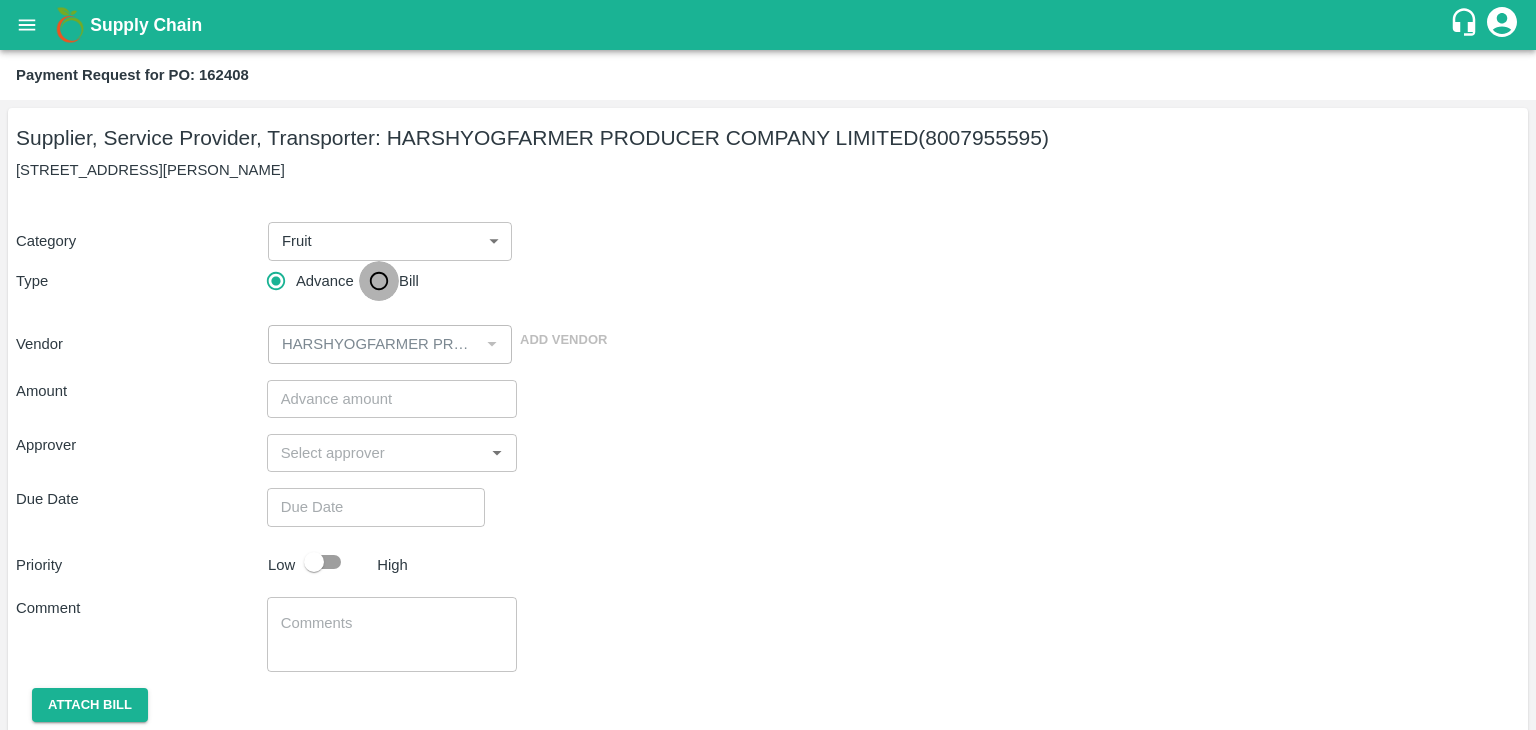 click on "Bill" at bounding box center [379, 281] 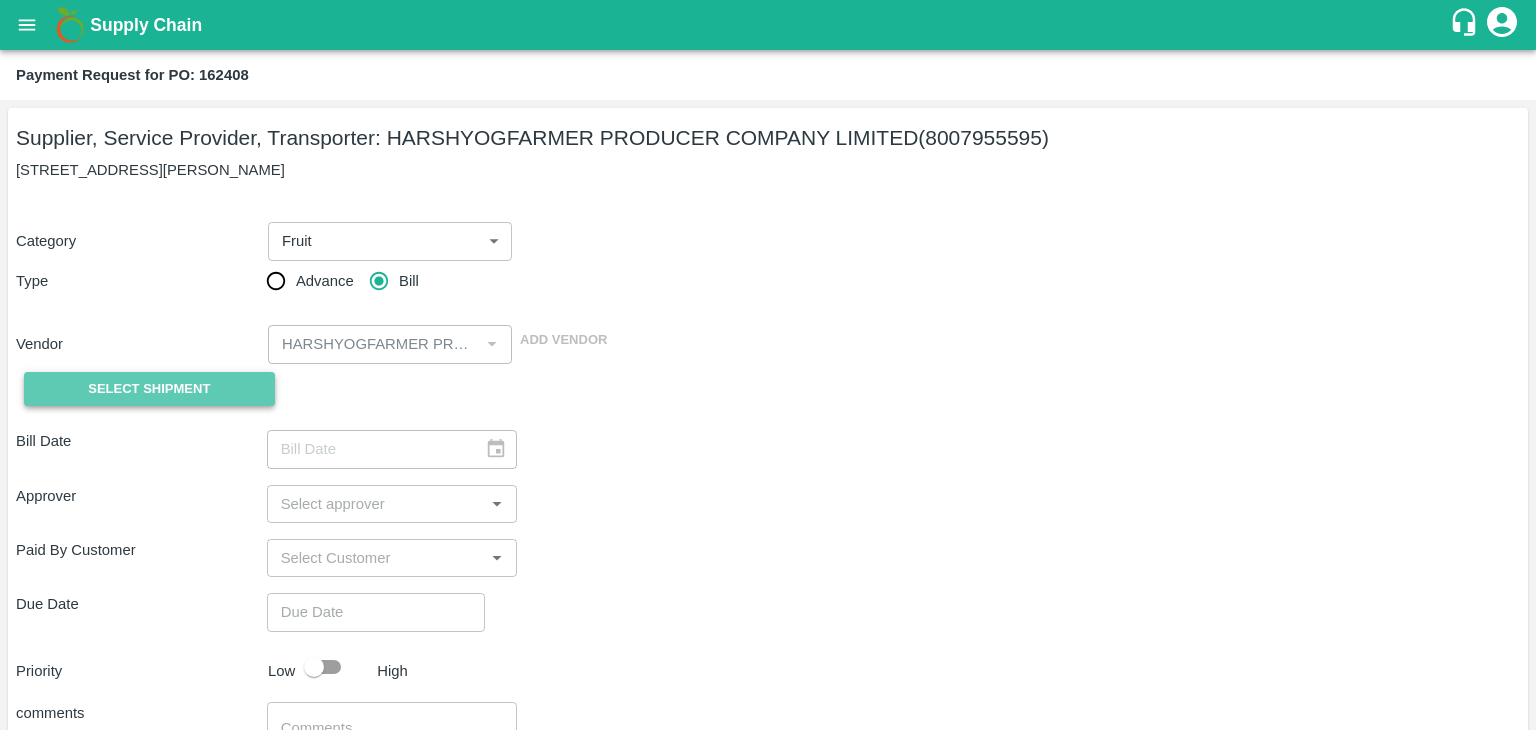 click on "Select Shipment" at bounding box center [149, 389] 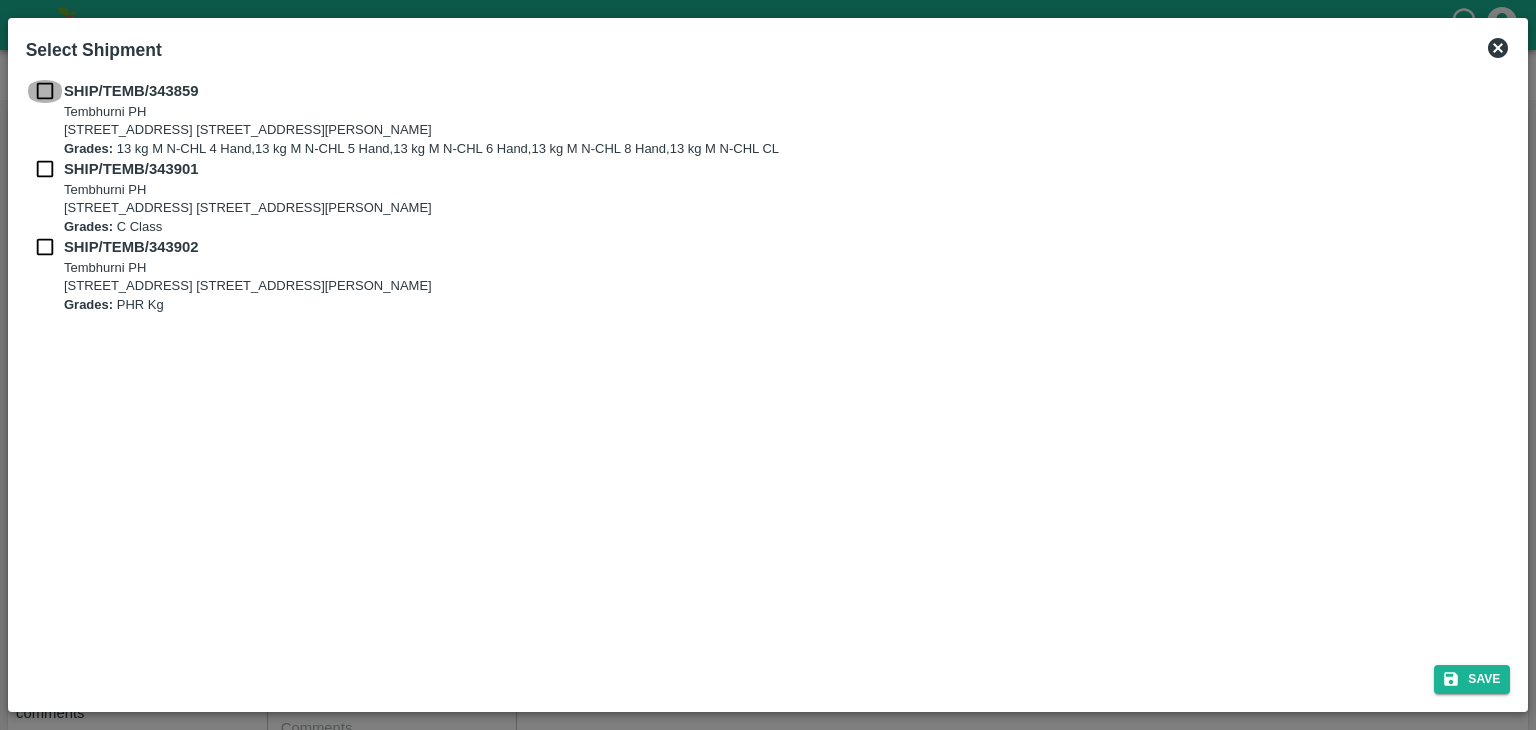 click at bounding box center [45, 91] 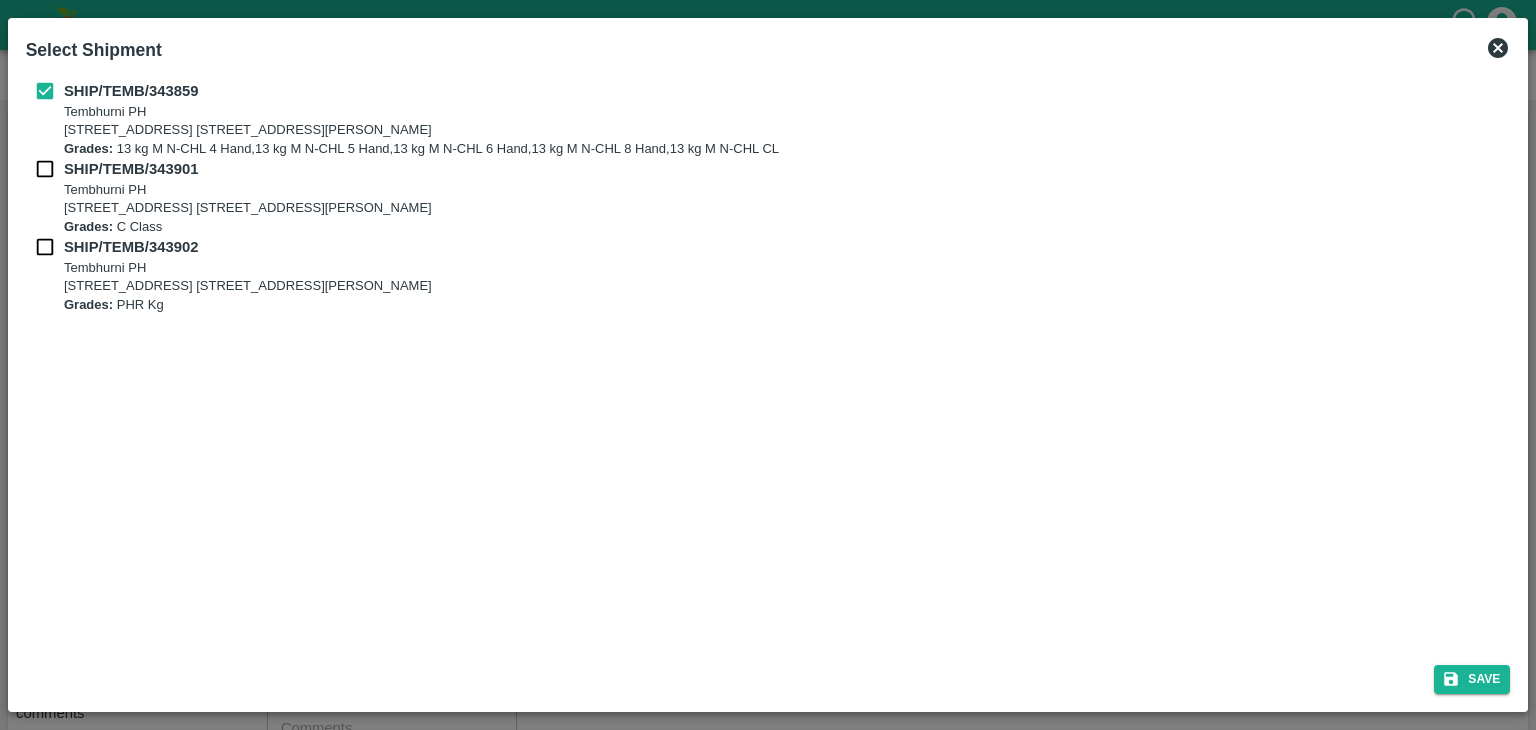 click at bounding box center [45, 169] 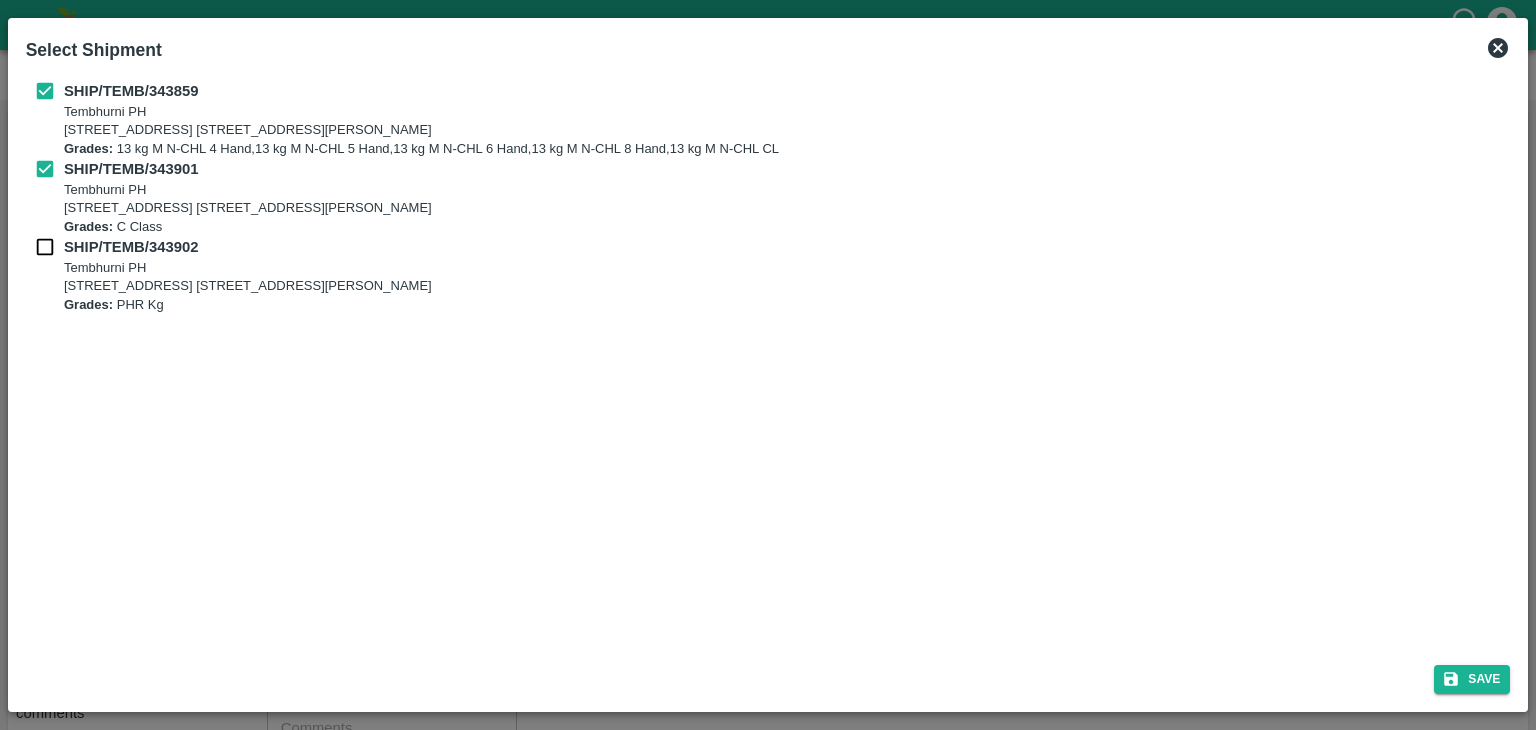 click at bounding box center (45, 247) 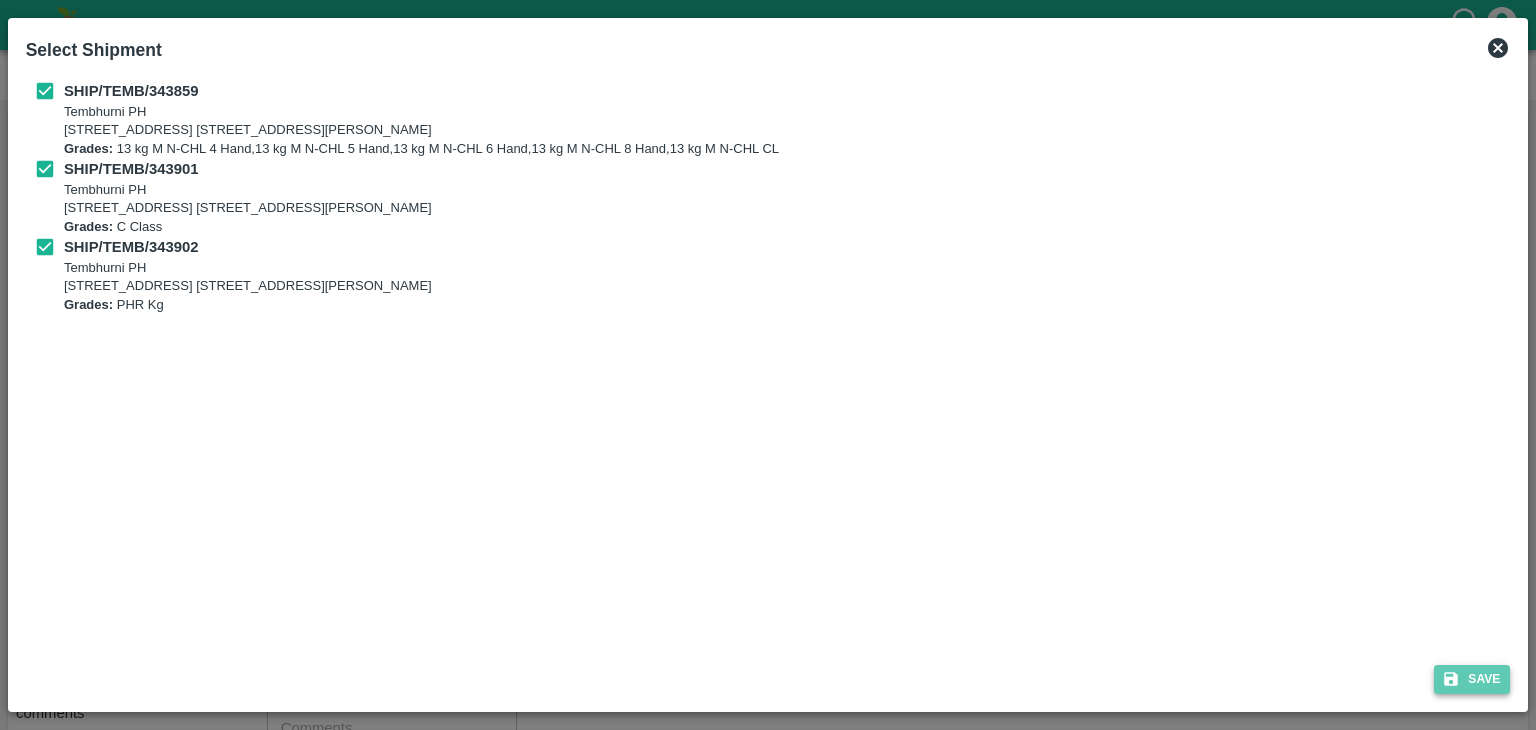 click on "Save" at bounding box center [1472, 679] 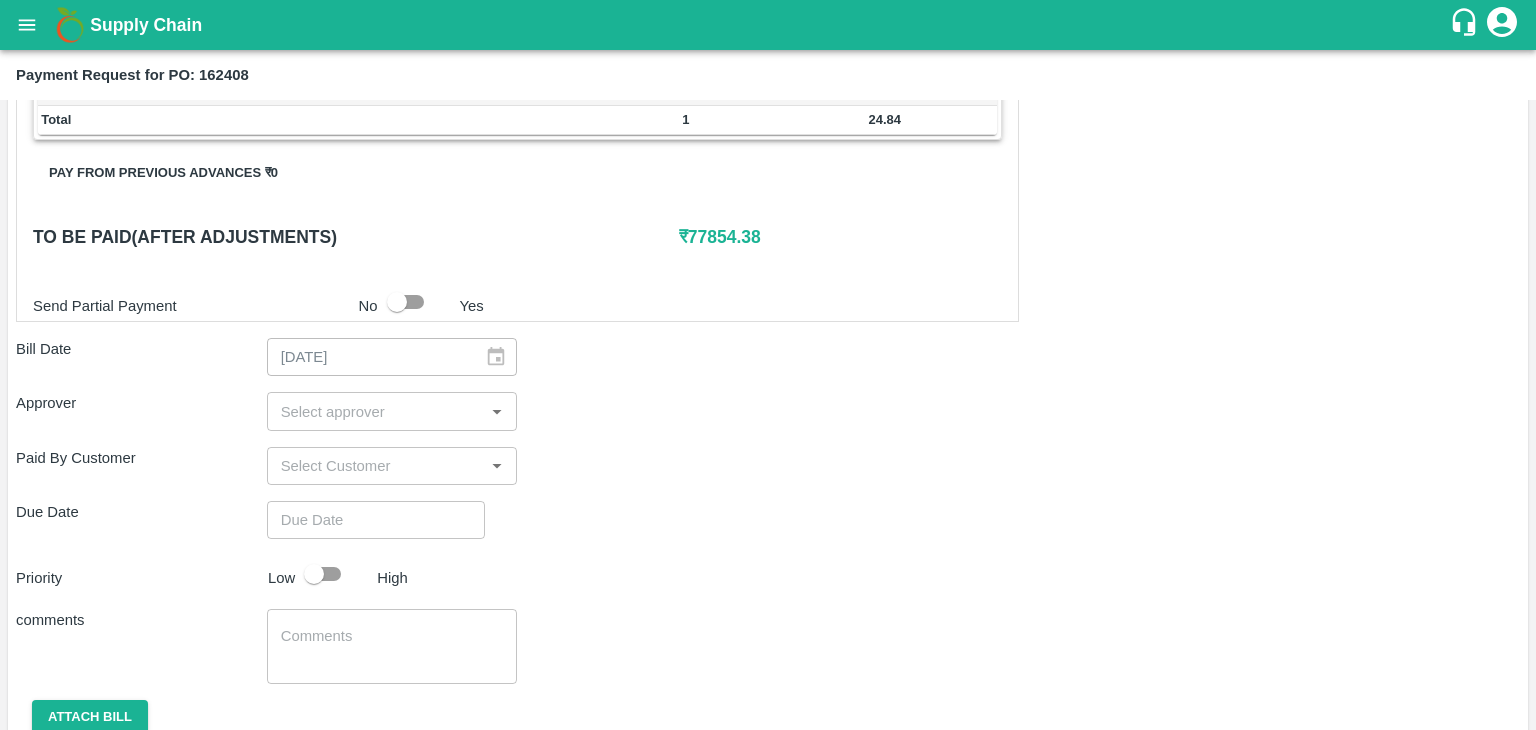 scroll, scrollTop: 980, scrollLeft: 0, axis: vertical 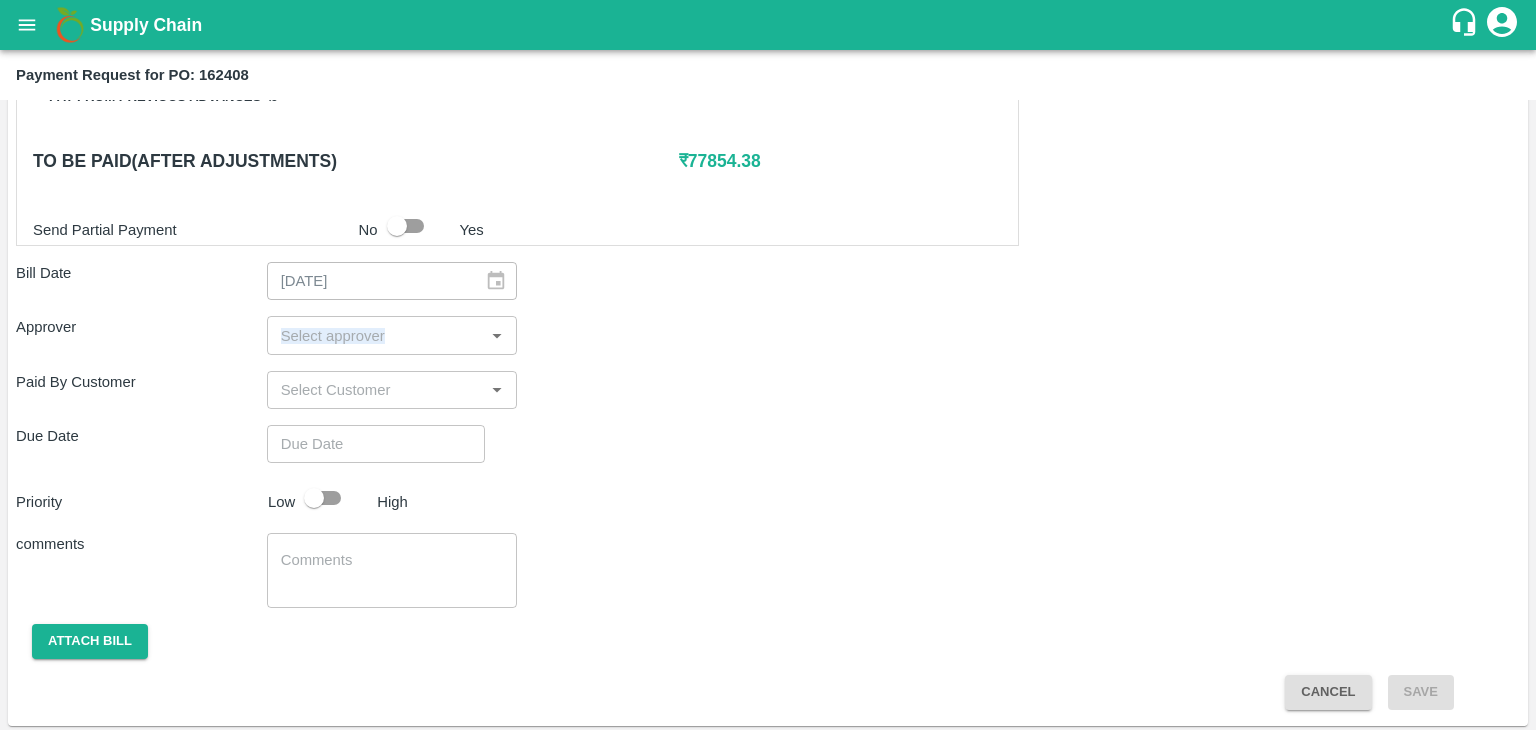 drag, startPoint x: 517, startPoint y: 329, endPoint x: 383, endPoint y: 323, distance: 134.13426 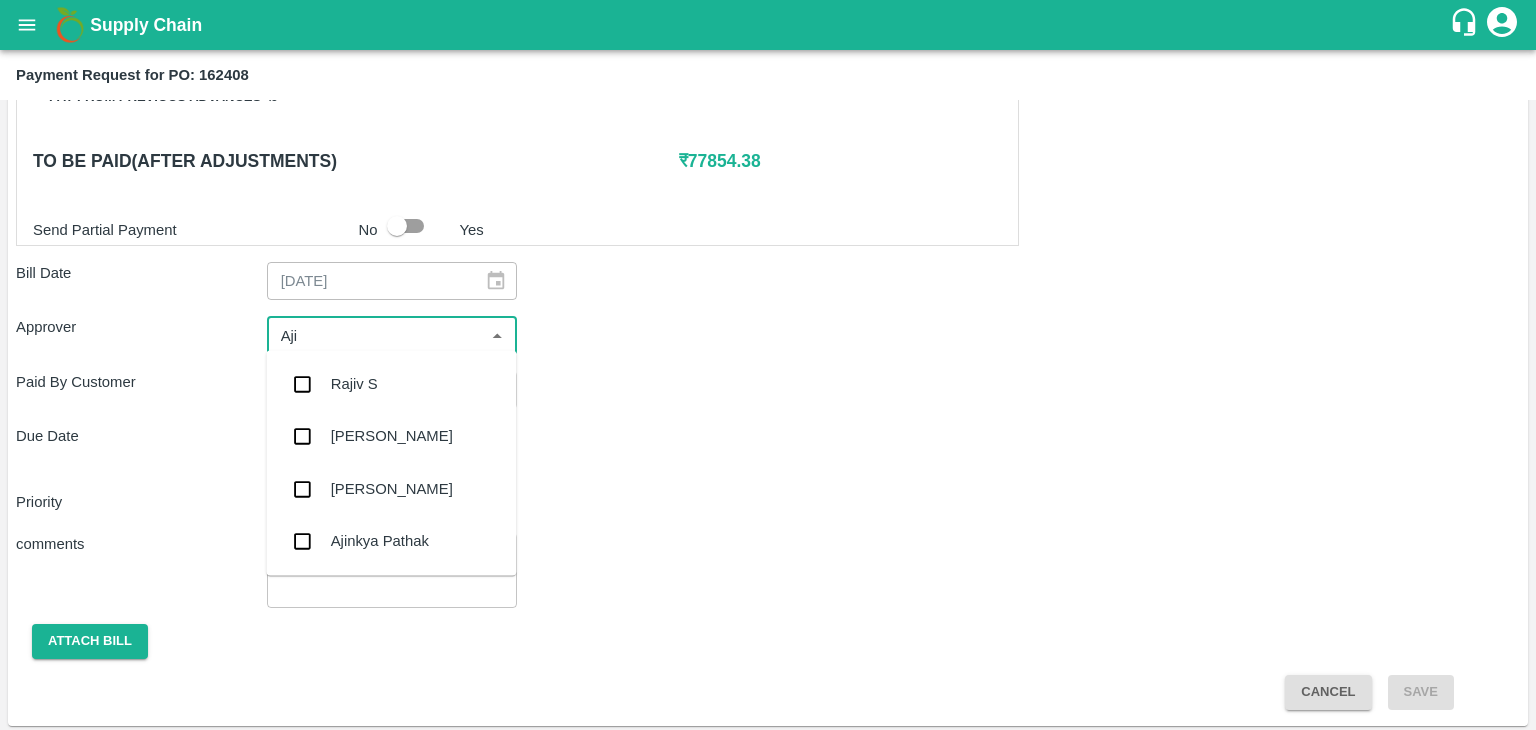 type on "Ajit" 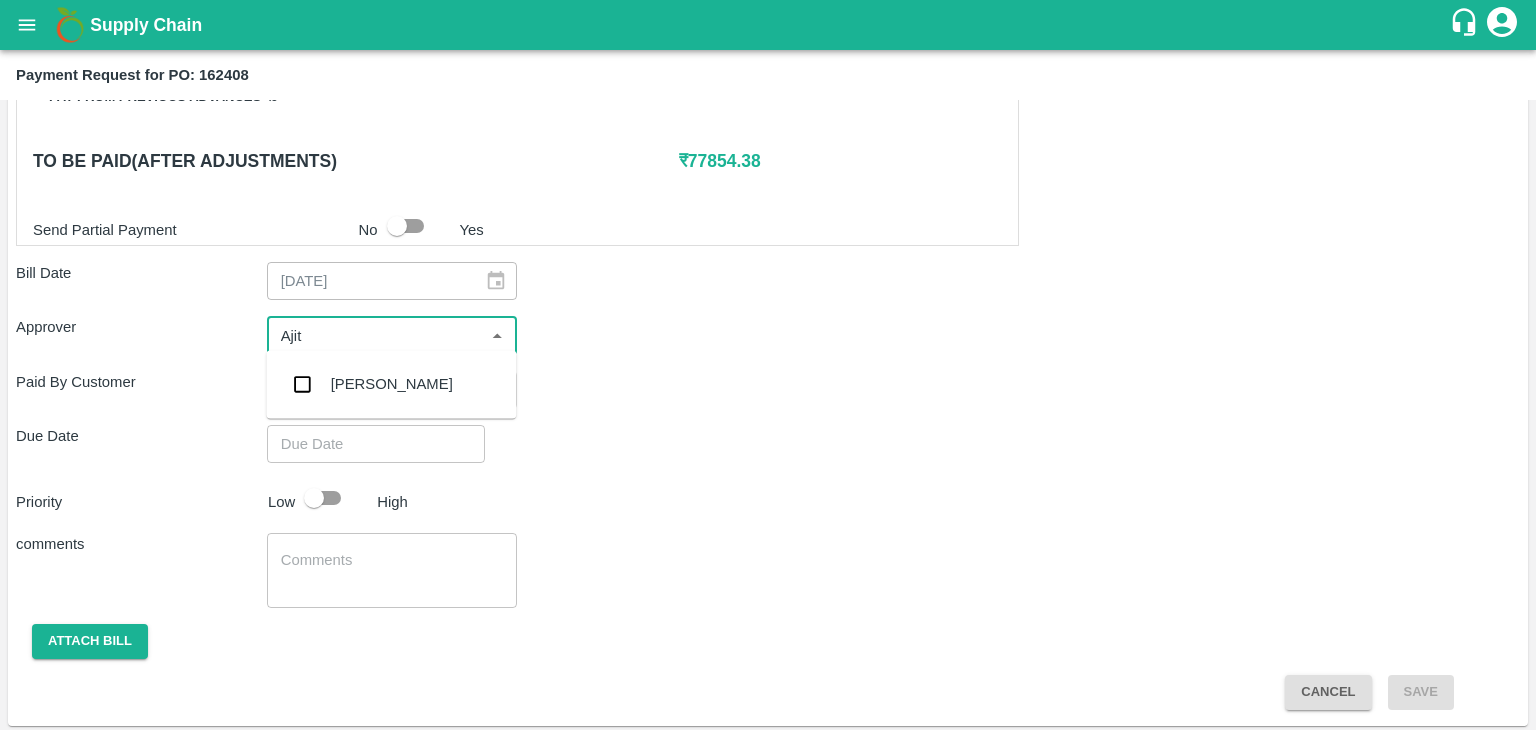 click on "[PERSON_NAME]" at bounding box center (392, 384) 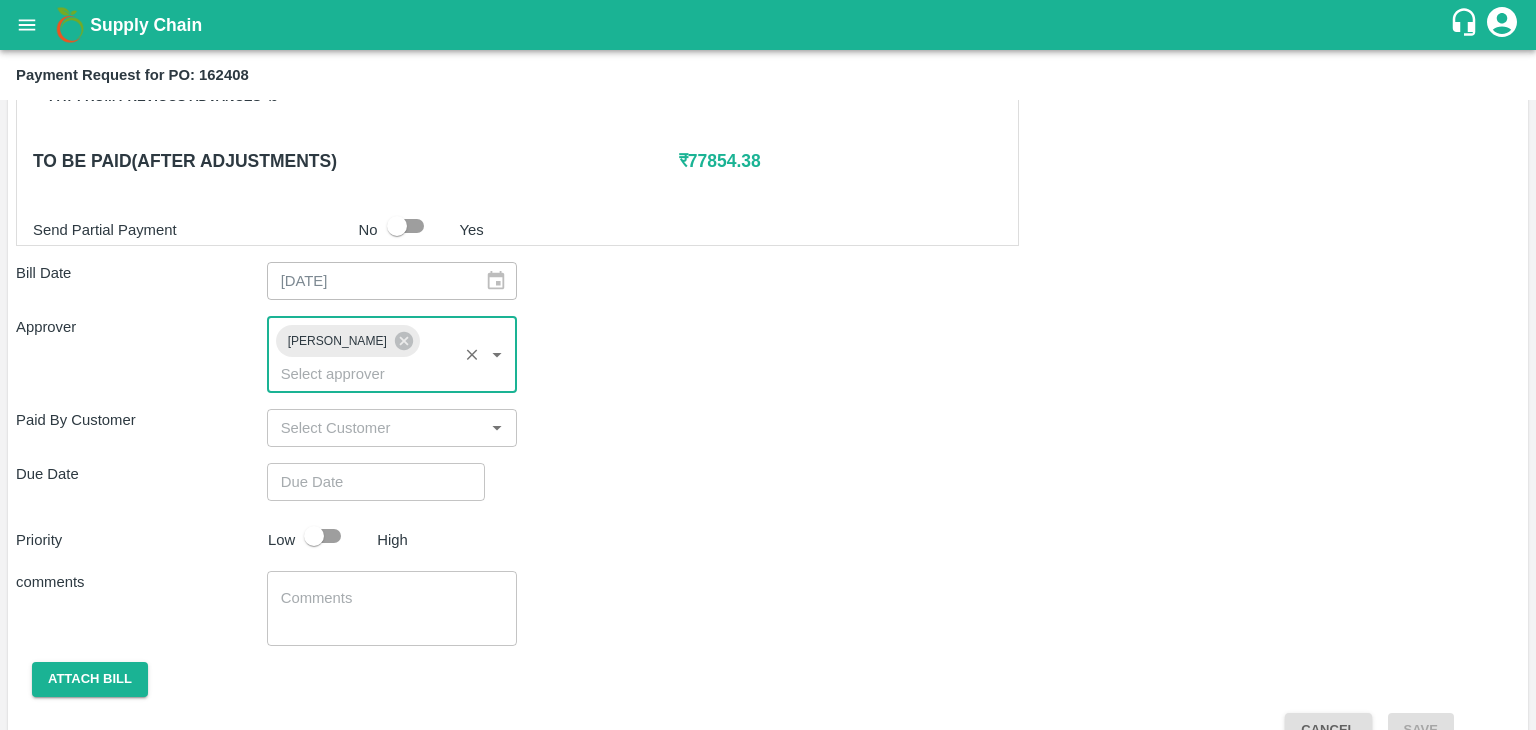 type on "DD/MM/YYYY hh:mm aa" 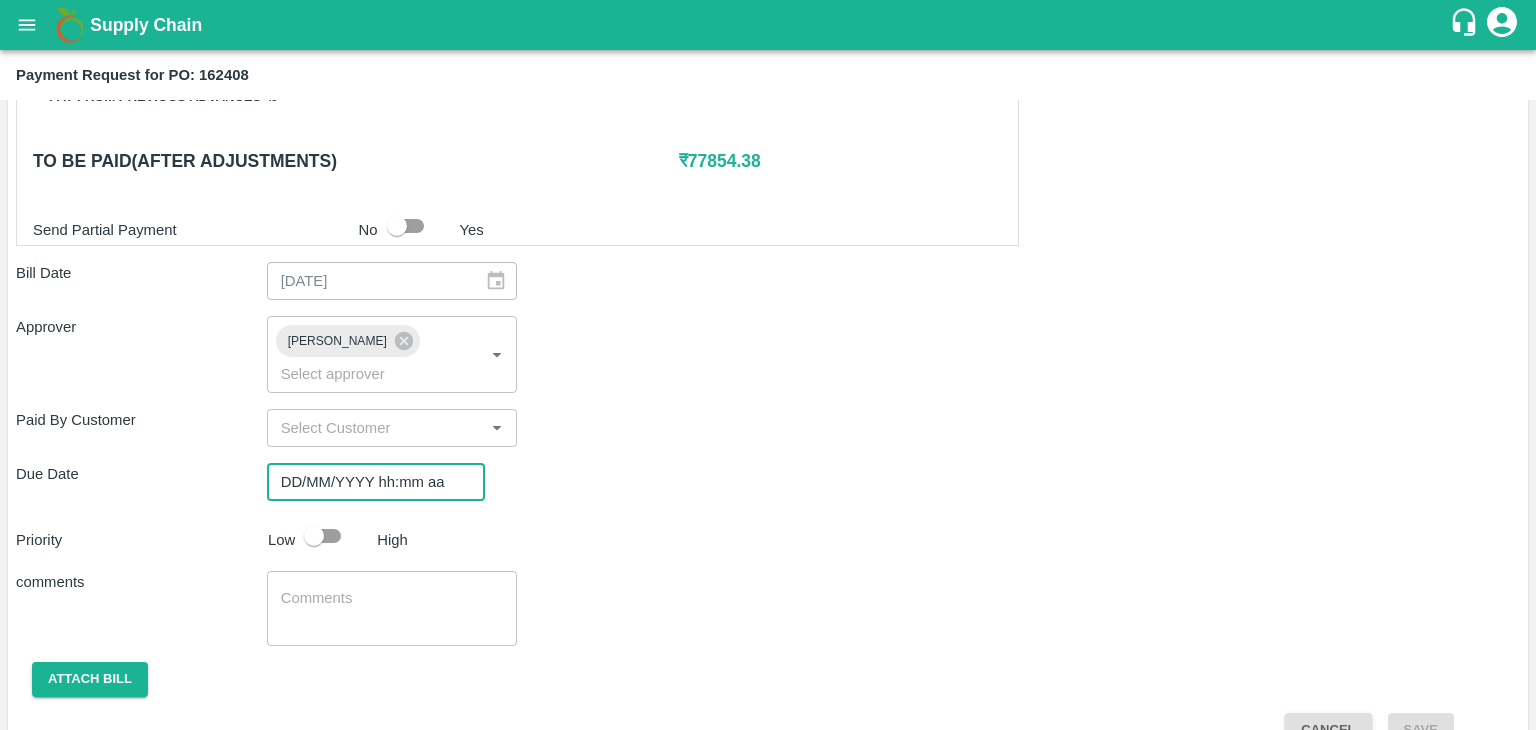 click on "DD/MM/YYYY hh:mm aa" at bounding box center [369, 482] 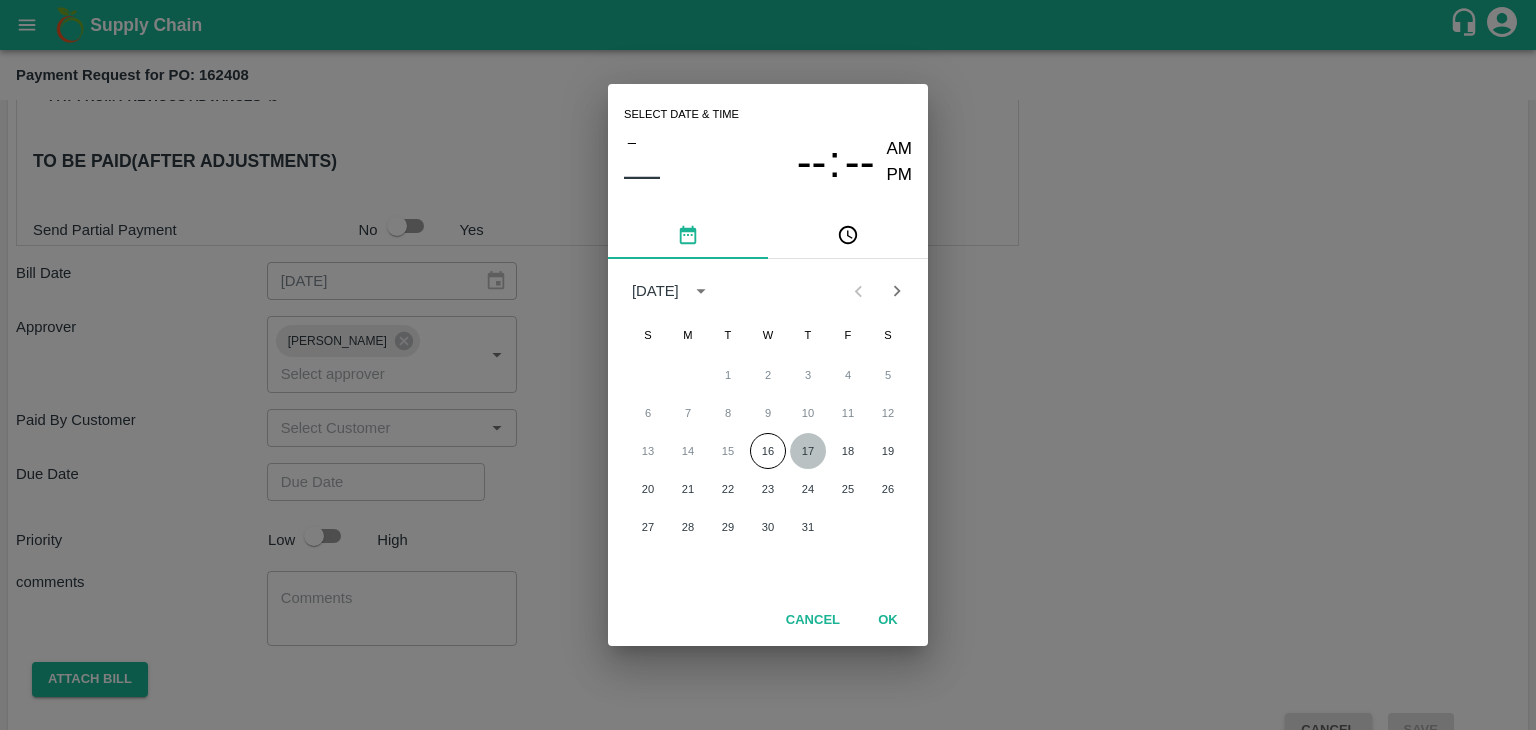 click on "17" at bounding box center (808, 451) 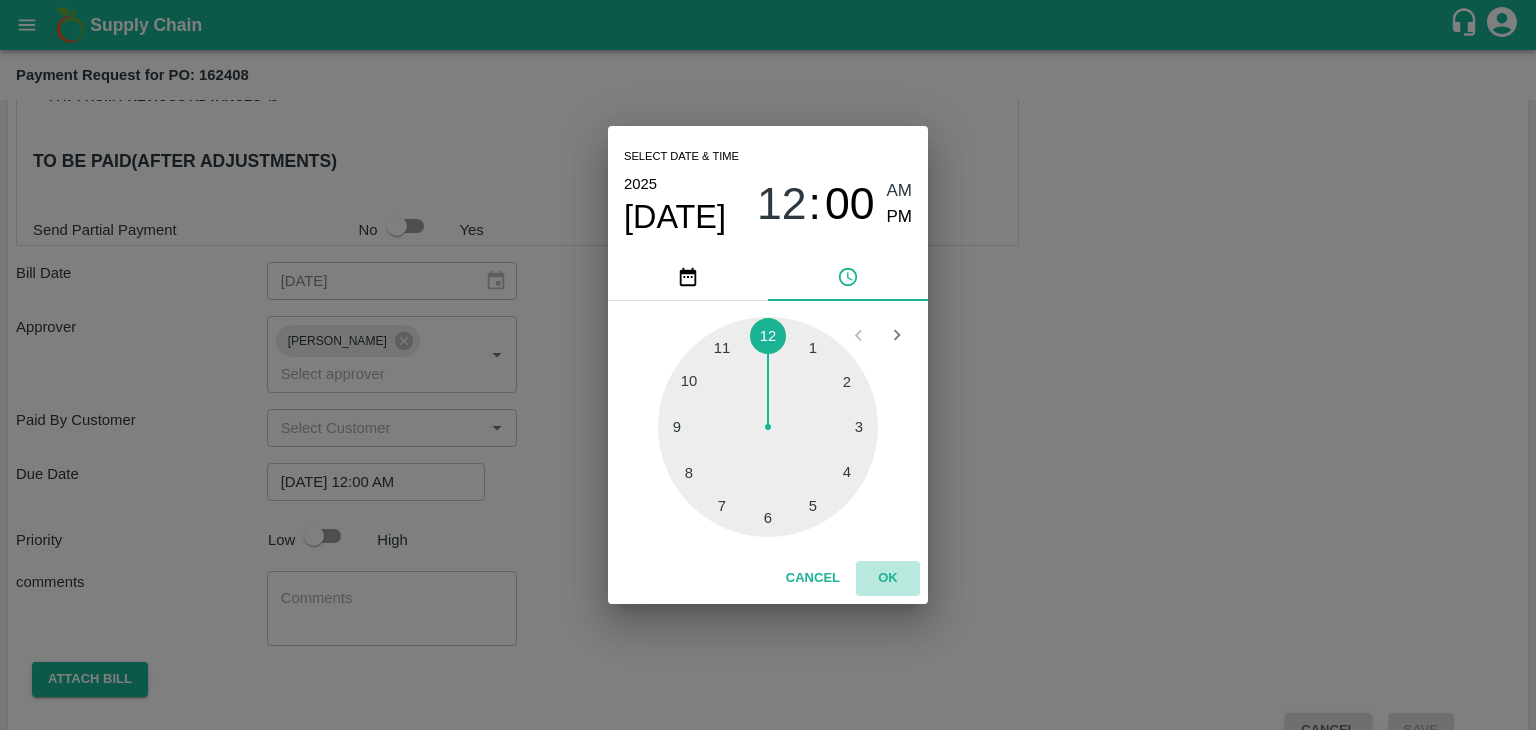 click on "OK" at bounding box center [888, 578] 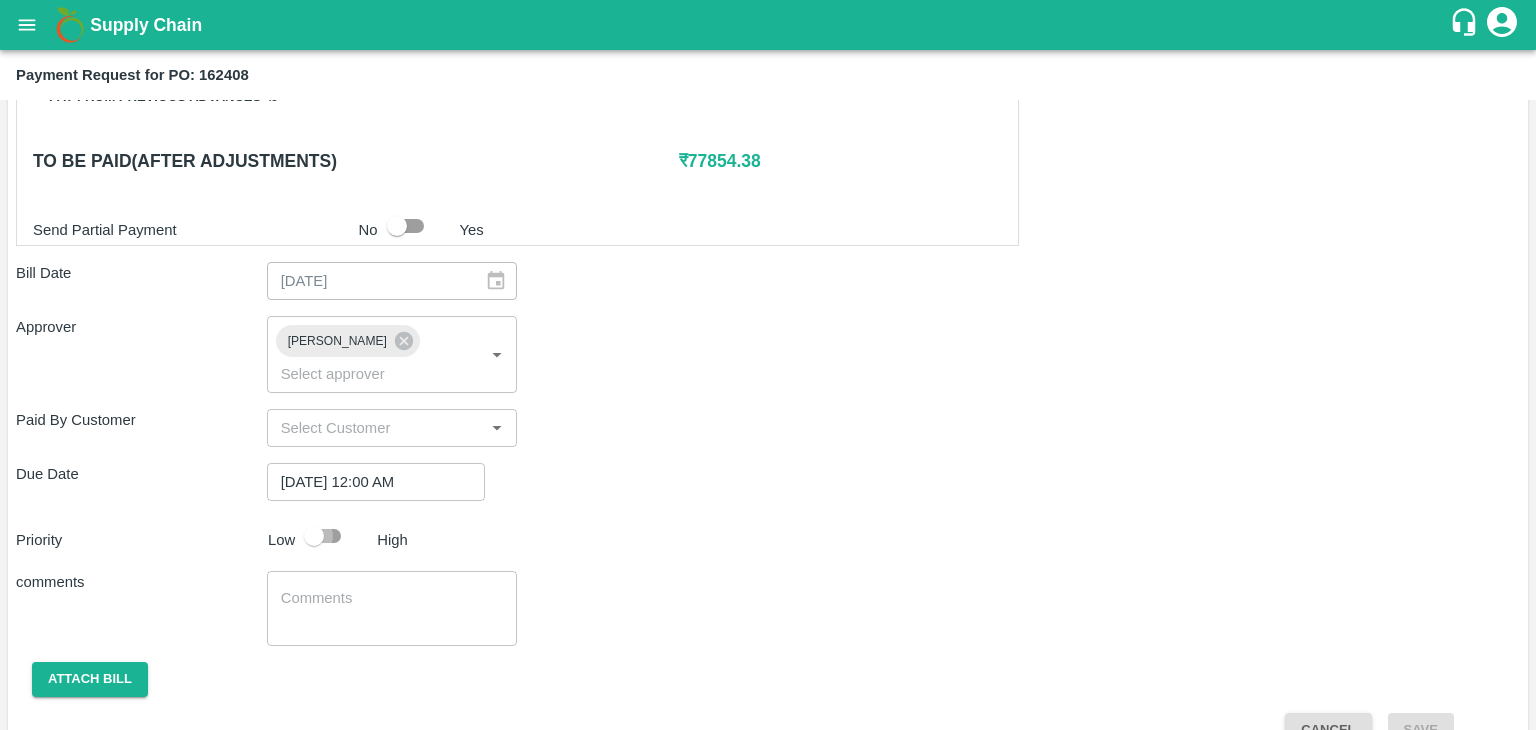 click at bounding box center (314, 536) 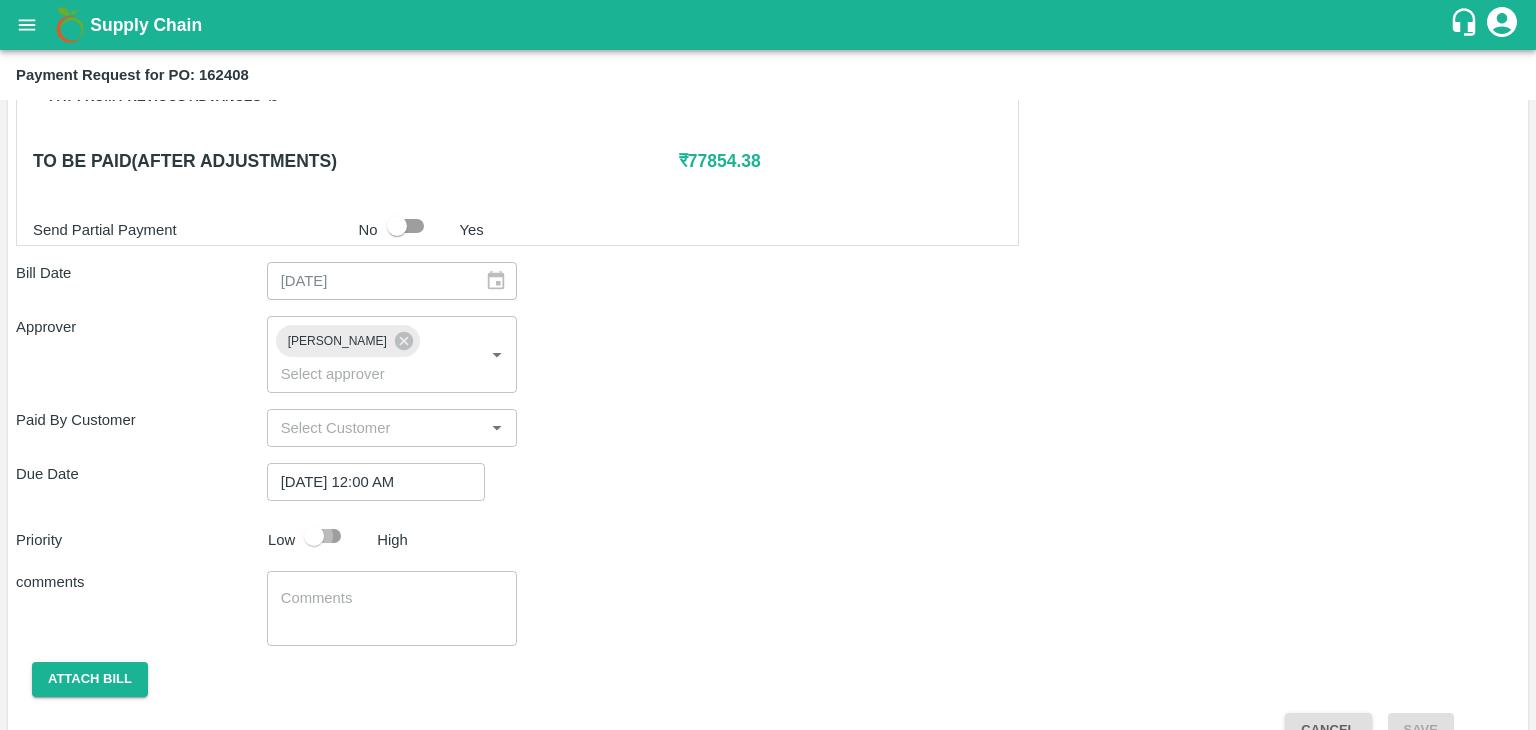 checkbox on "true" 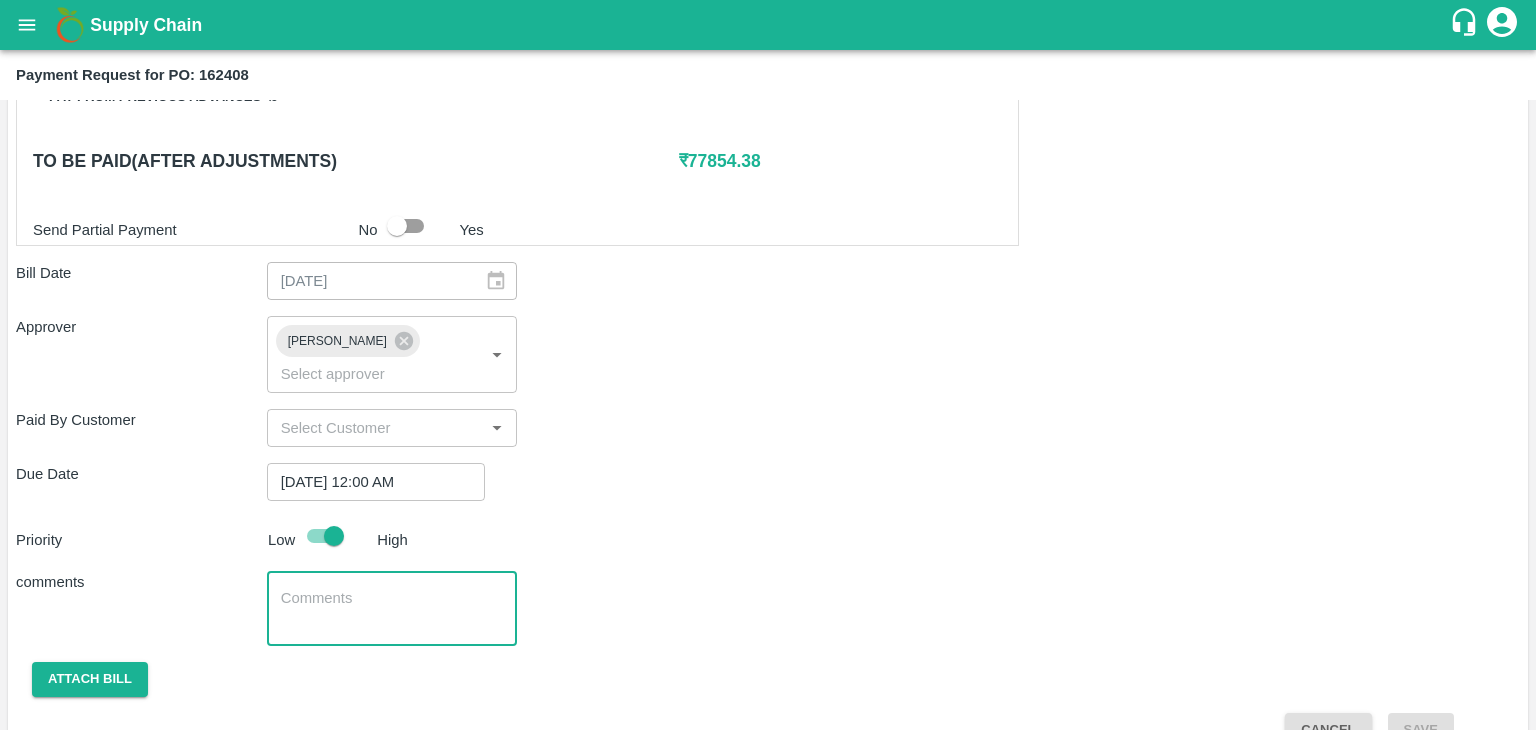 click at bounding box center (392, 609) 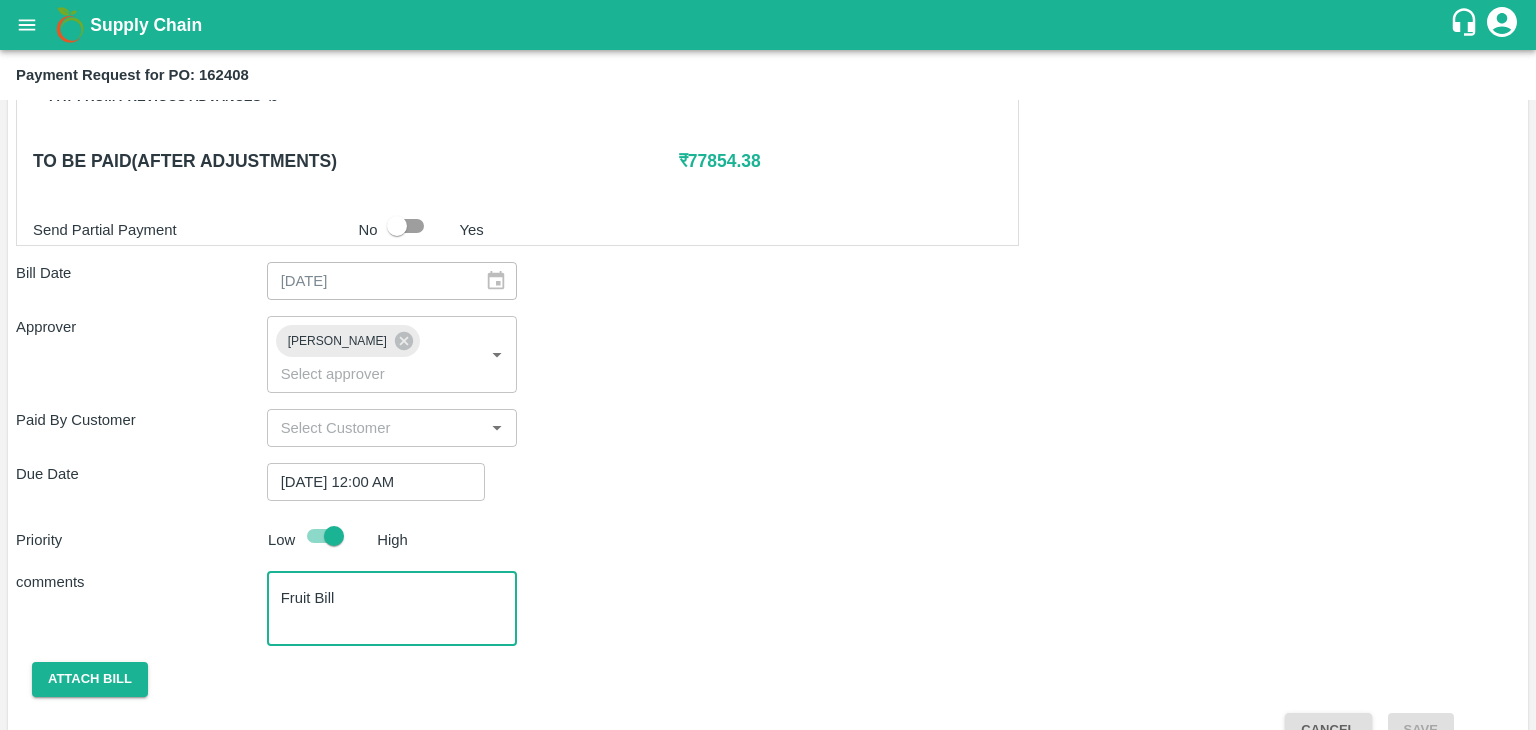 scroll, scrollTop: 992, scrollLeft: 0, axis: vertical 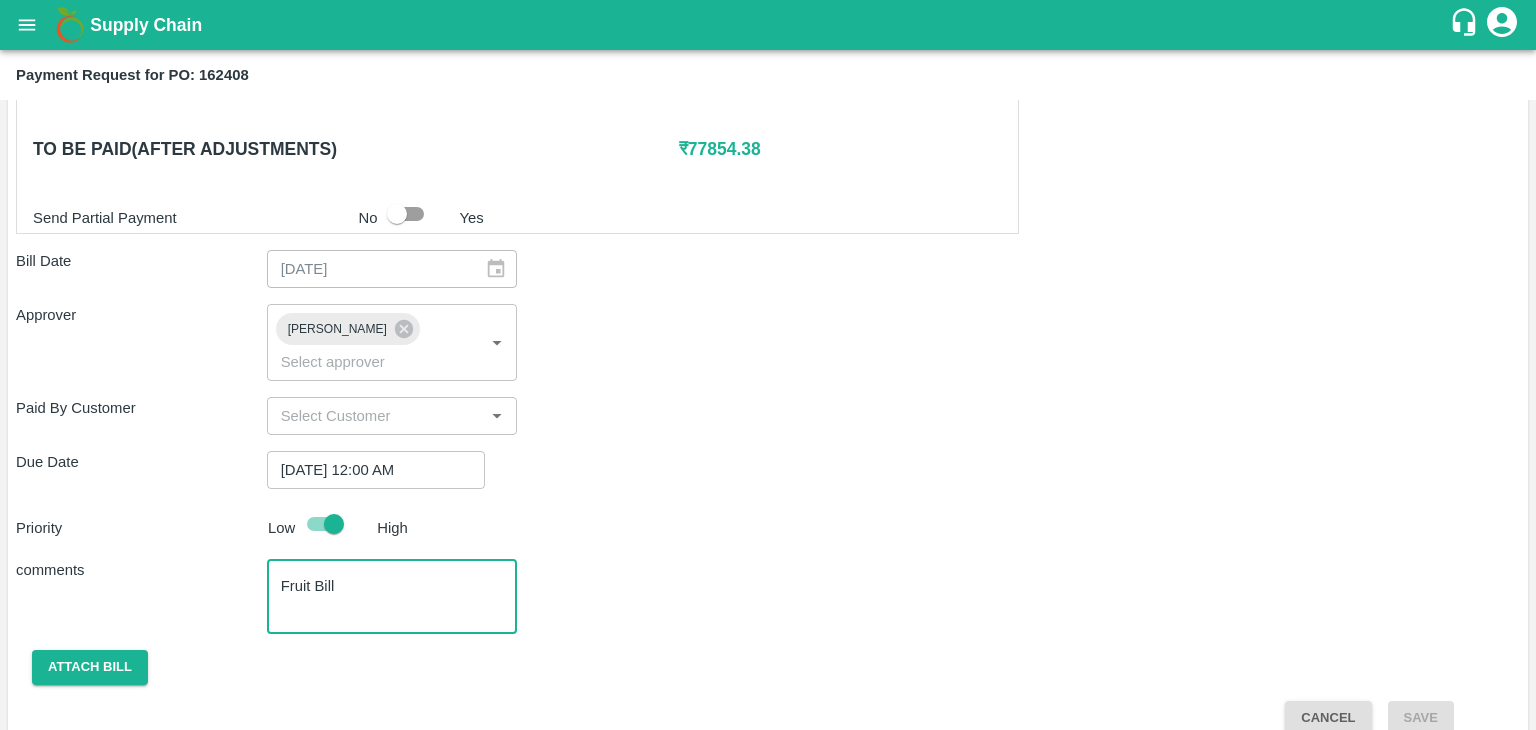 type on "Fruit Bill" 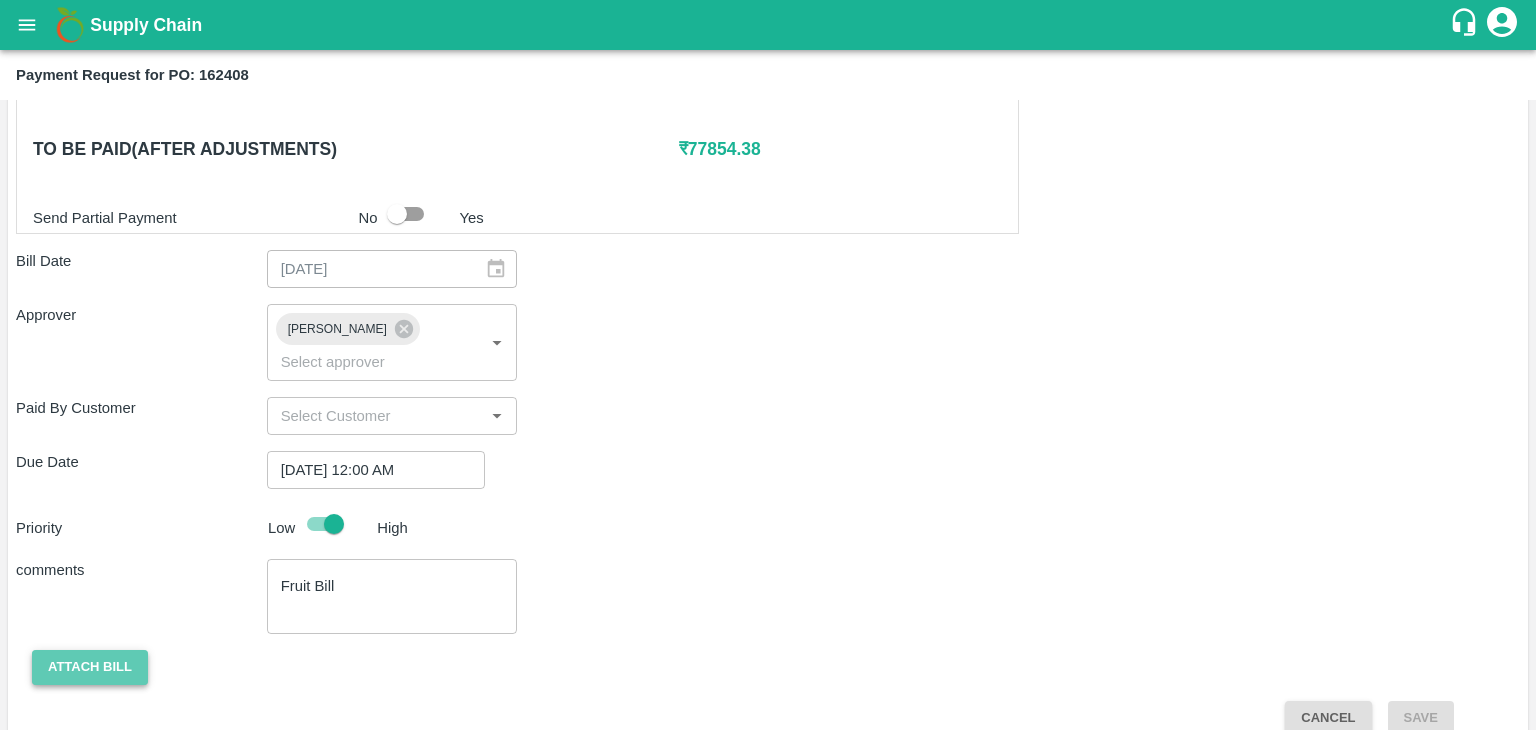 click on "Attach bill" at bounding box center (90, 667) 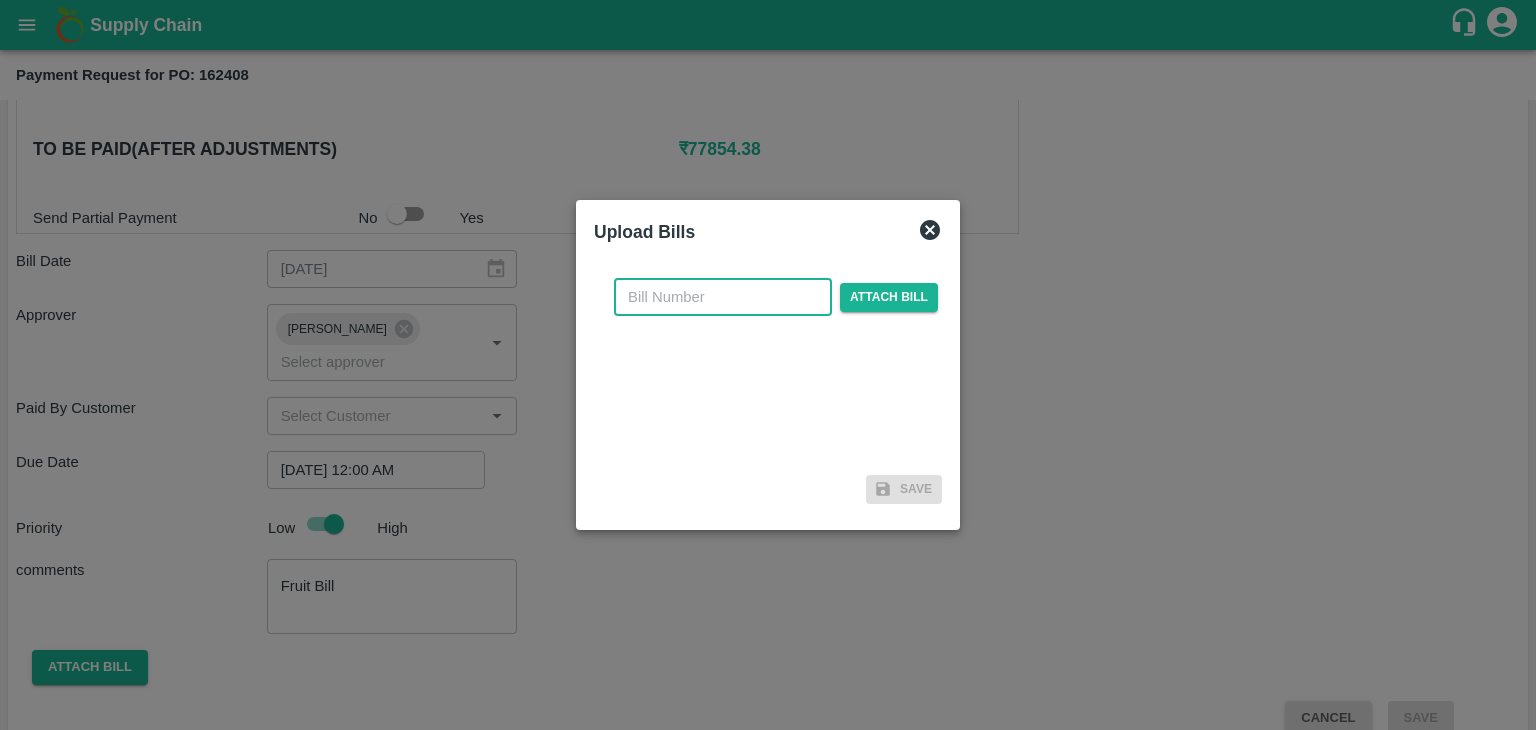 click at bounding box center (723, 297) 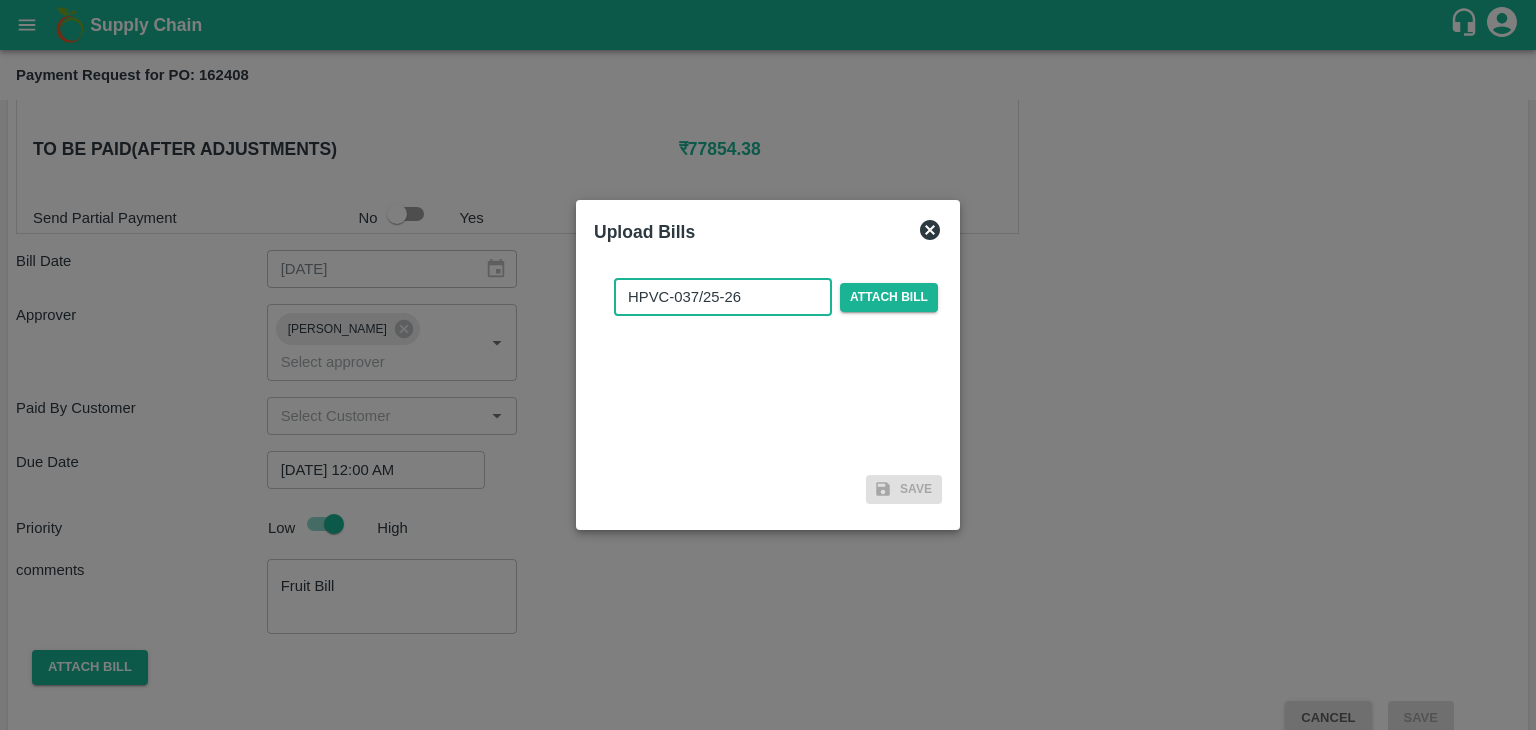 click on "HPVC-037/25-26" at bounding box center (723, 297) 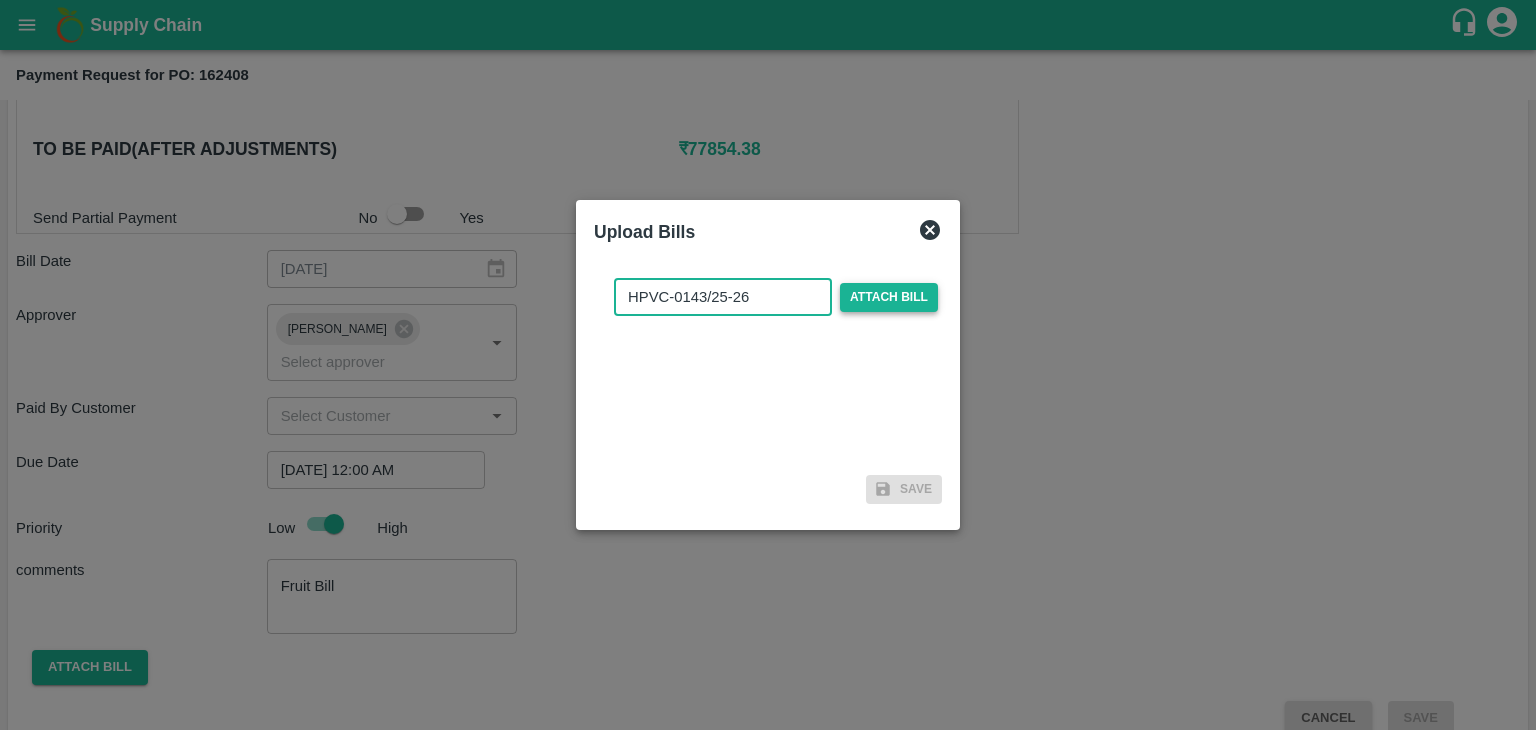 type on "HPVC-0143/25-26" 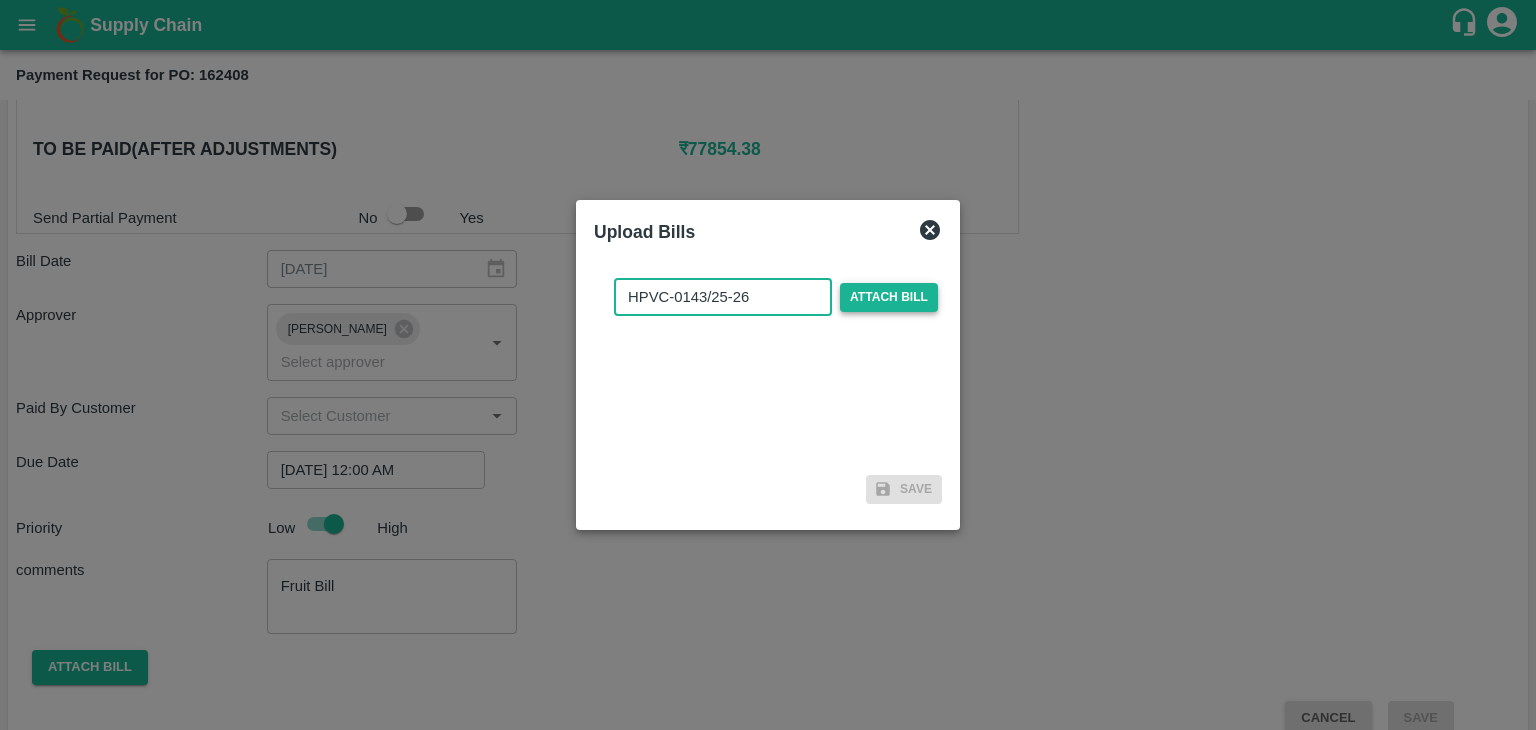 click on "Attach bill" at bounding box center [889, 297] 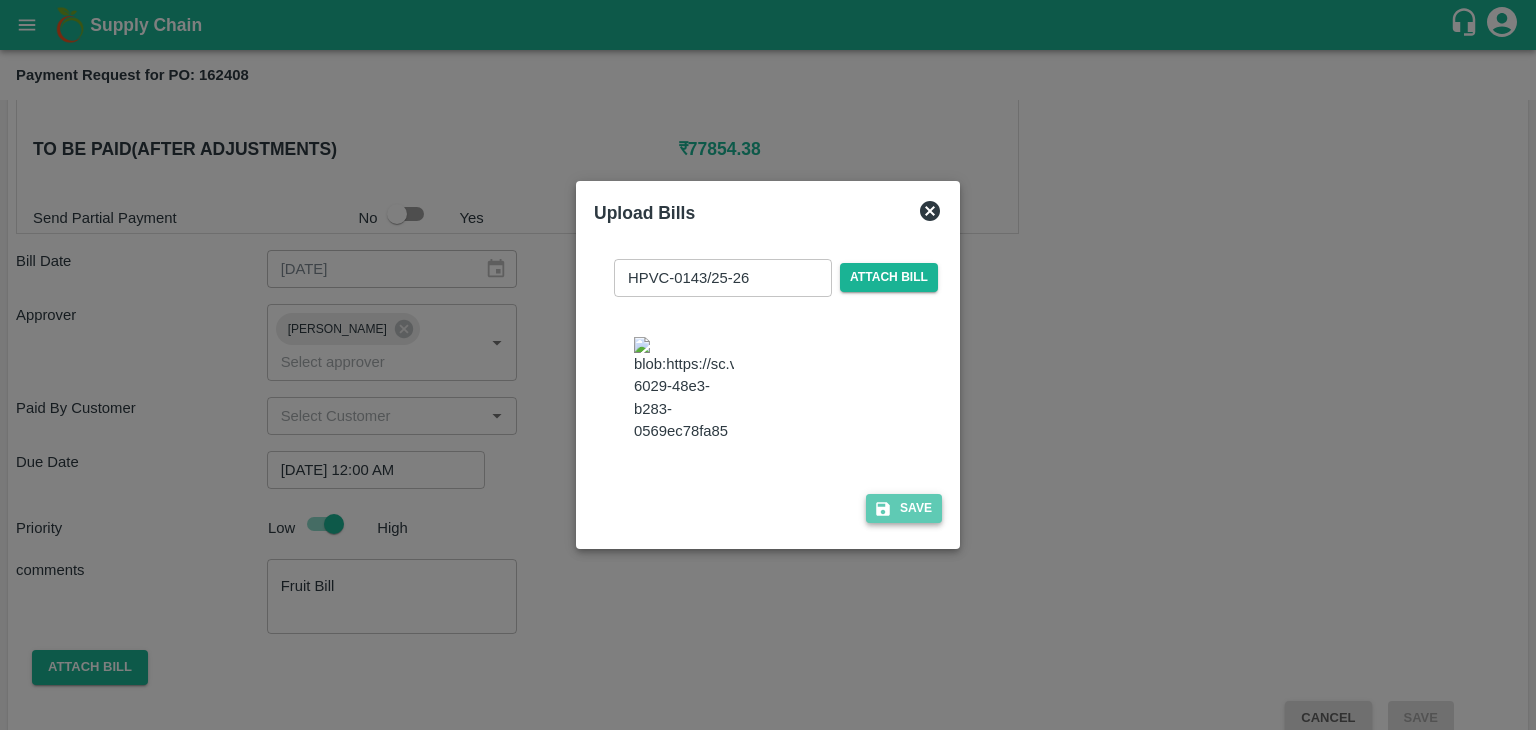 click on "Save" at bounding box center [904, 508] 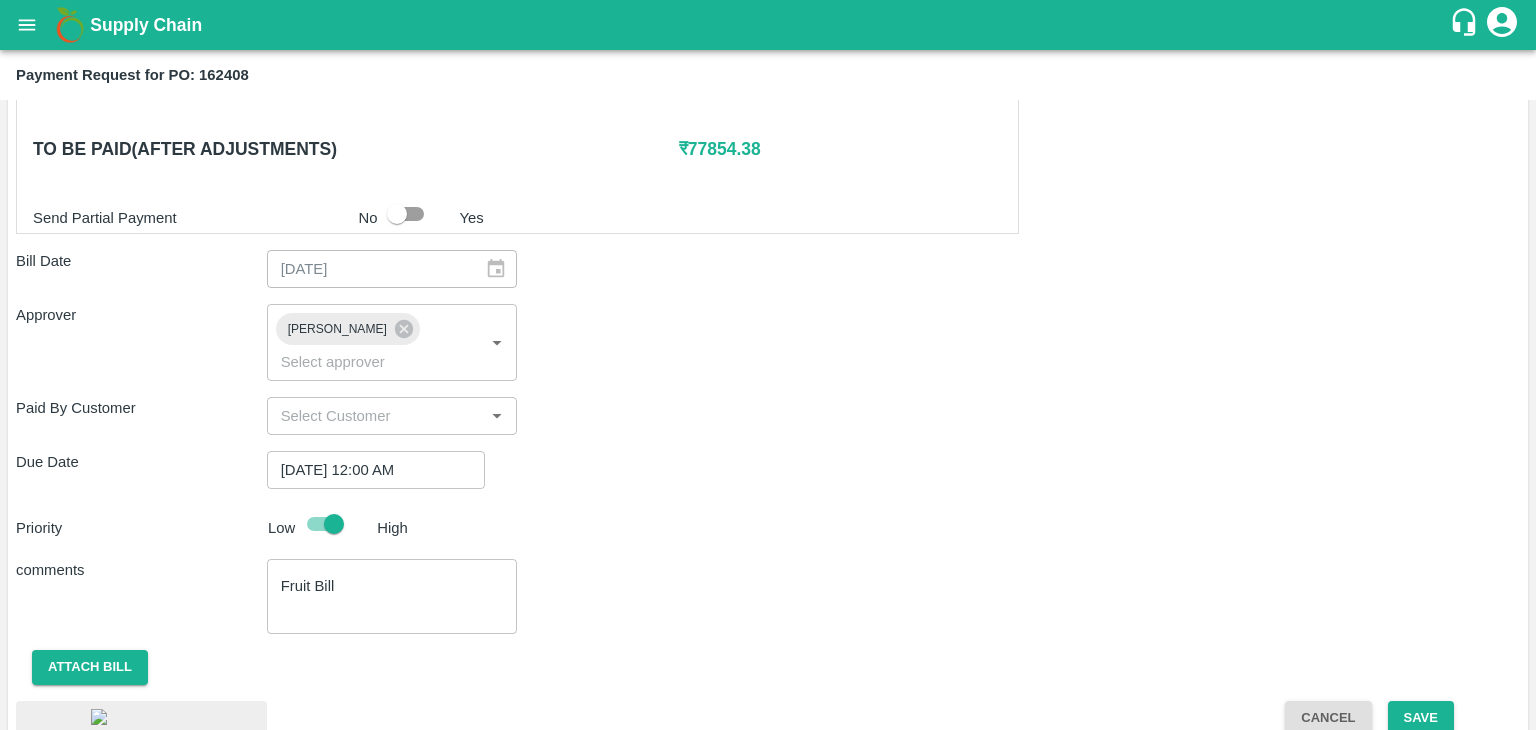 scroll, scrollTop: 1114, scrollLeft: 0, axis: vertical 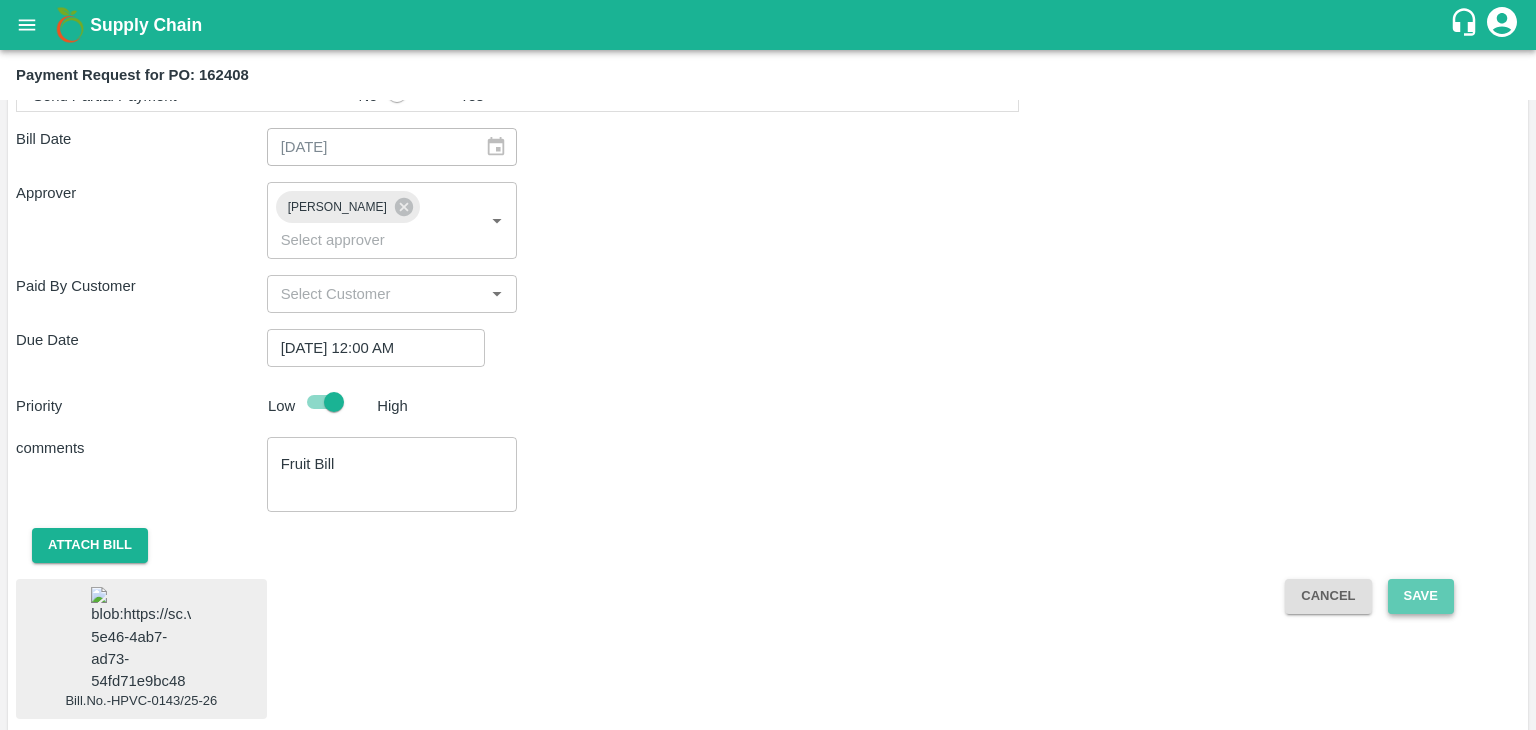 click on "Save" at bounding box center (1421, 596) 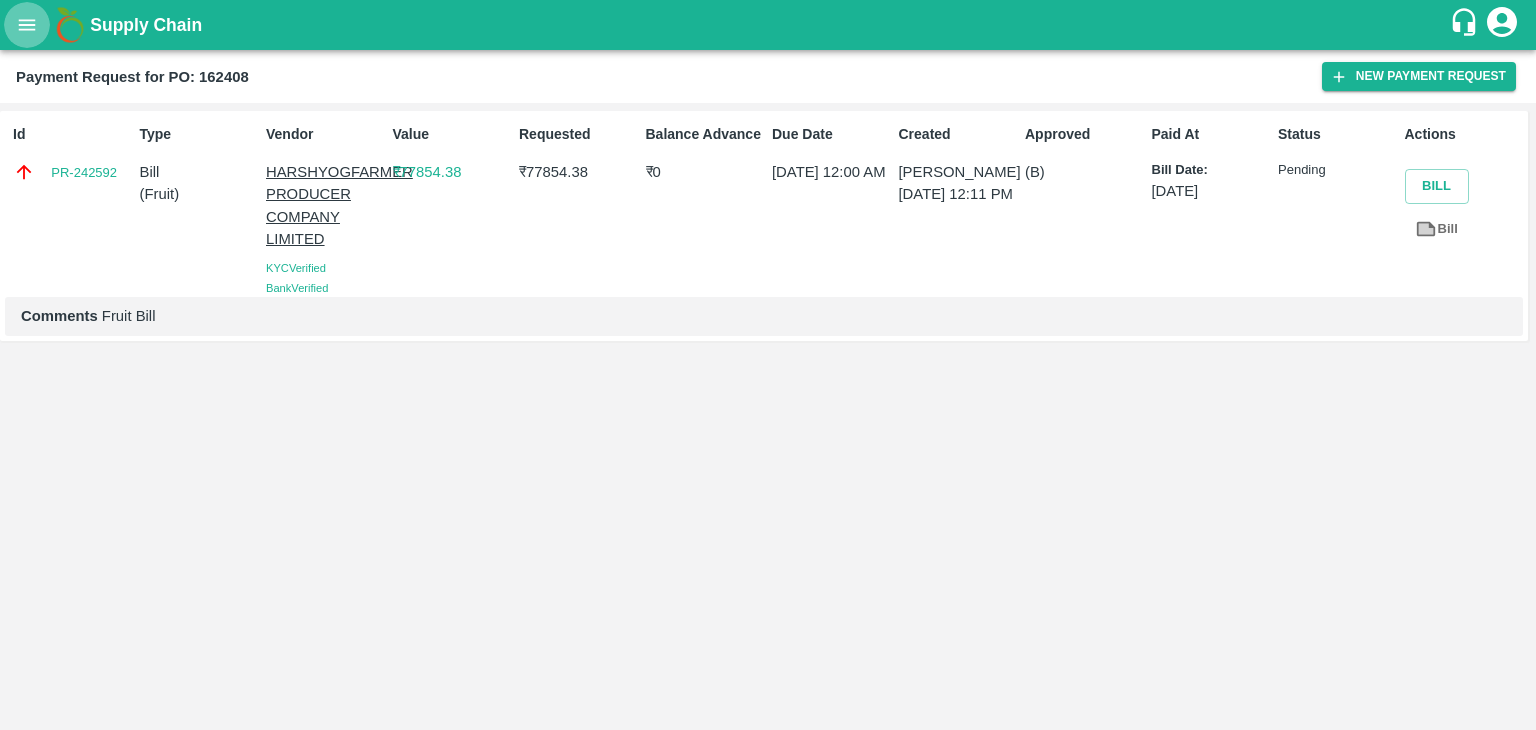click at bounding box center [27, 25] 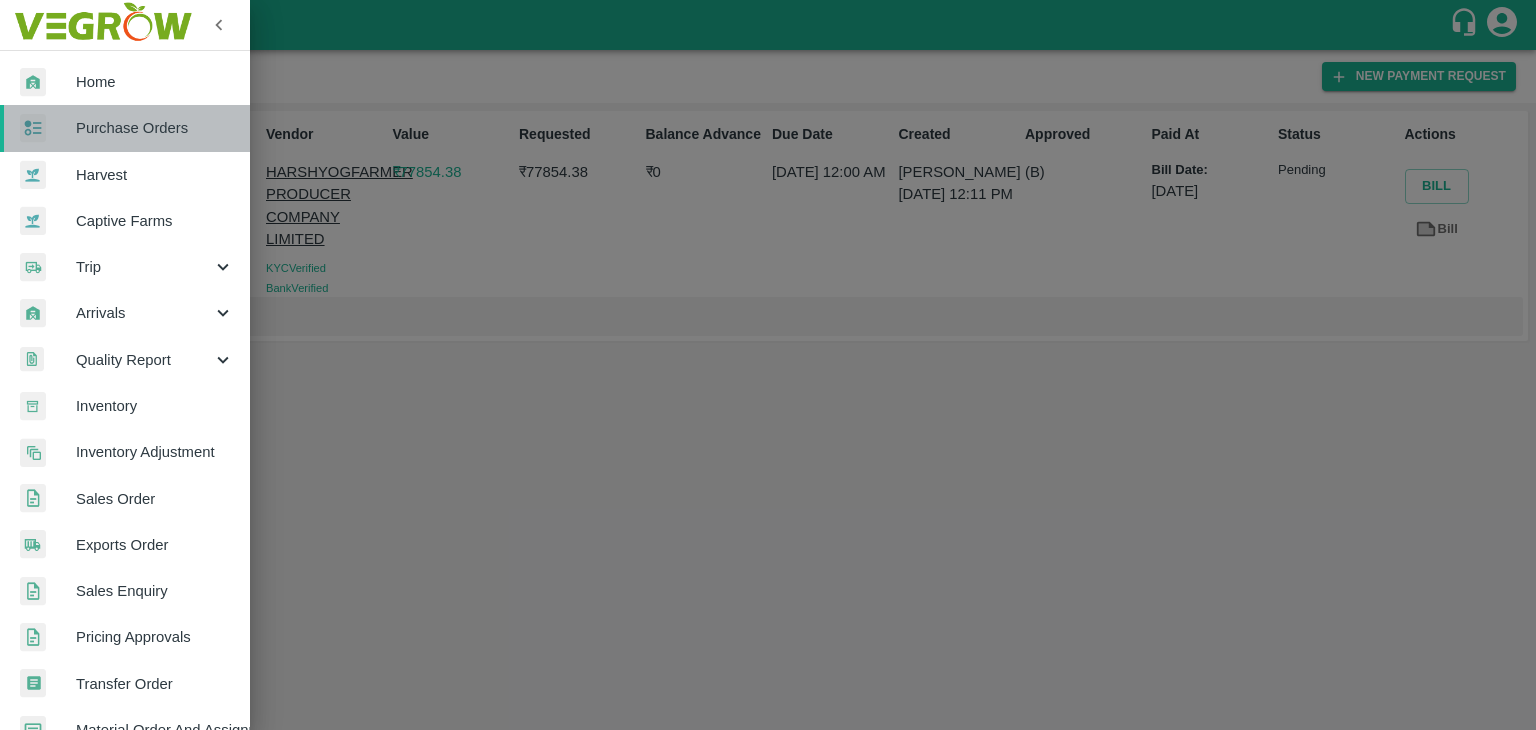 click on "Purchase Orders" at bounding box center (155, 128) 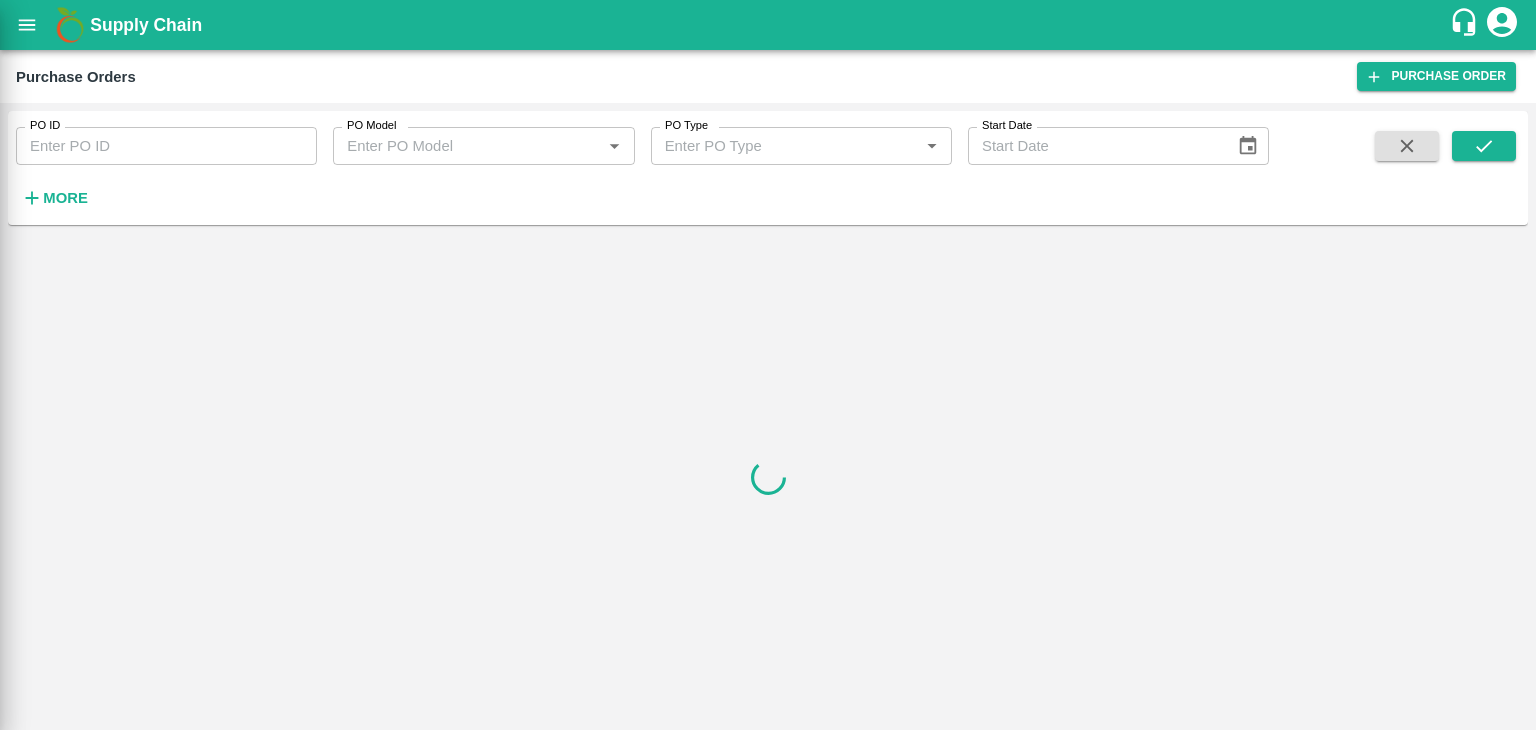 click at bounding box center [768, 365] 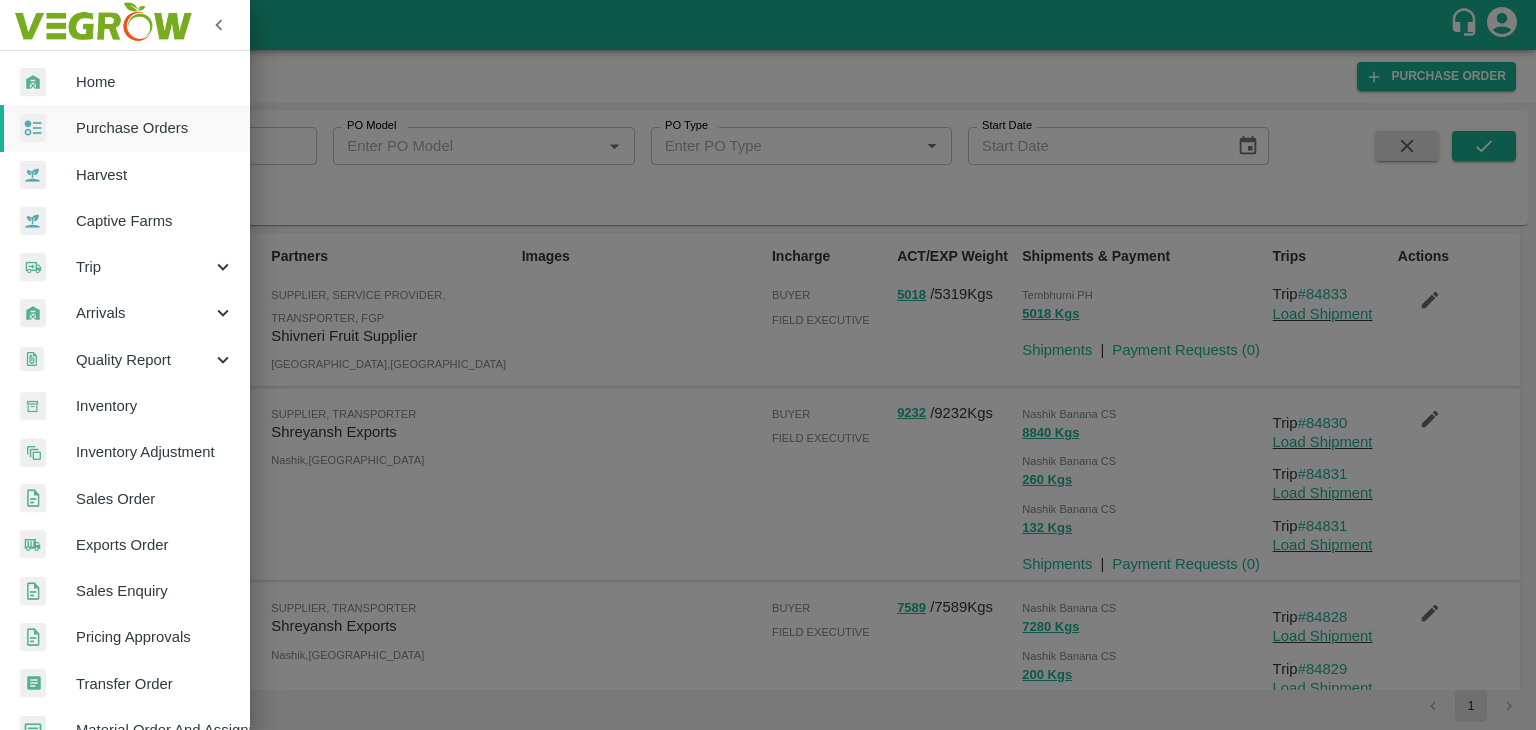 click at bounding box center [768, 365] 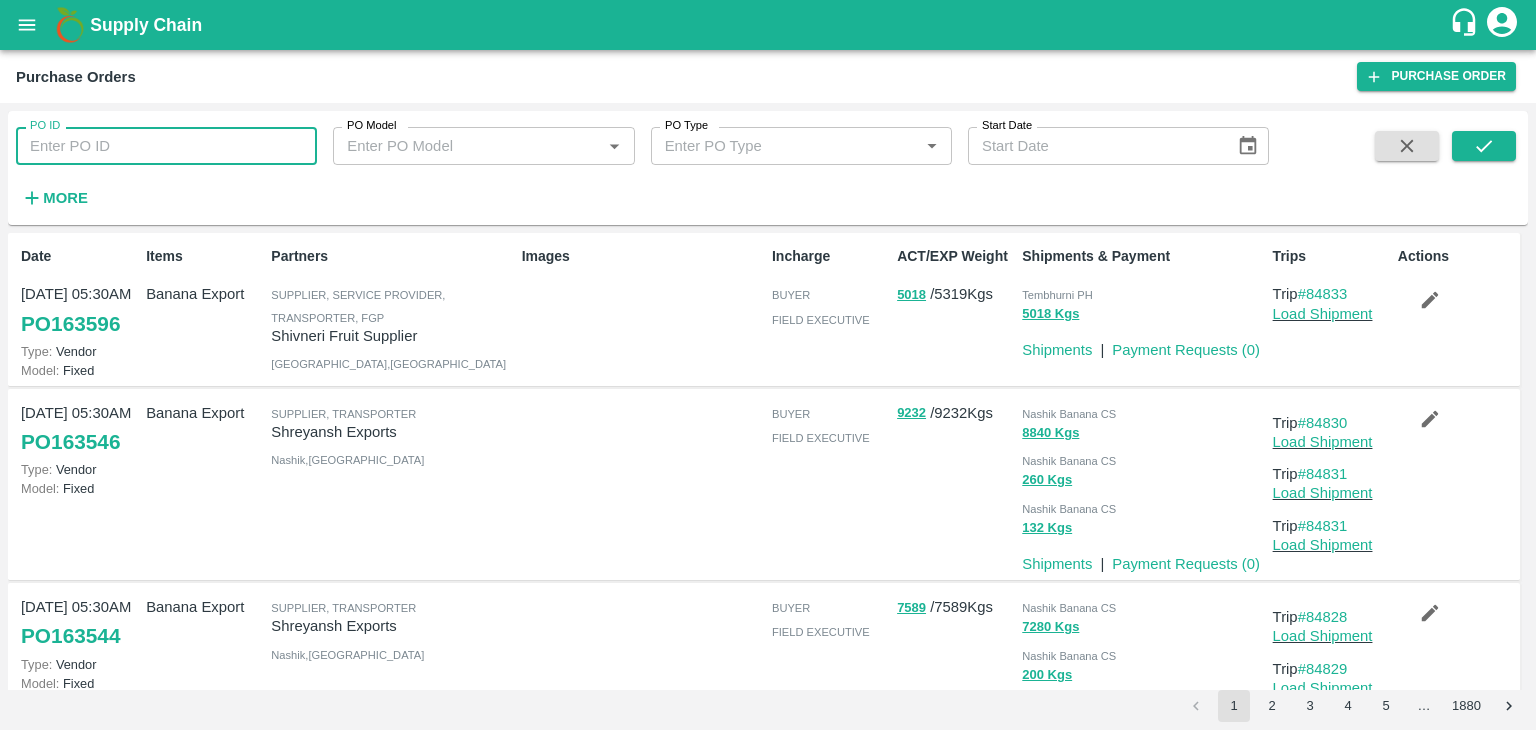 click on "PO ID" at bounding box center [166, 146] 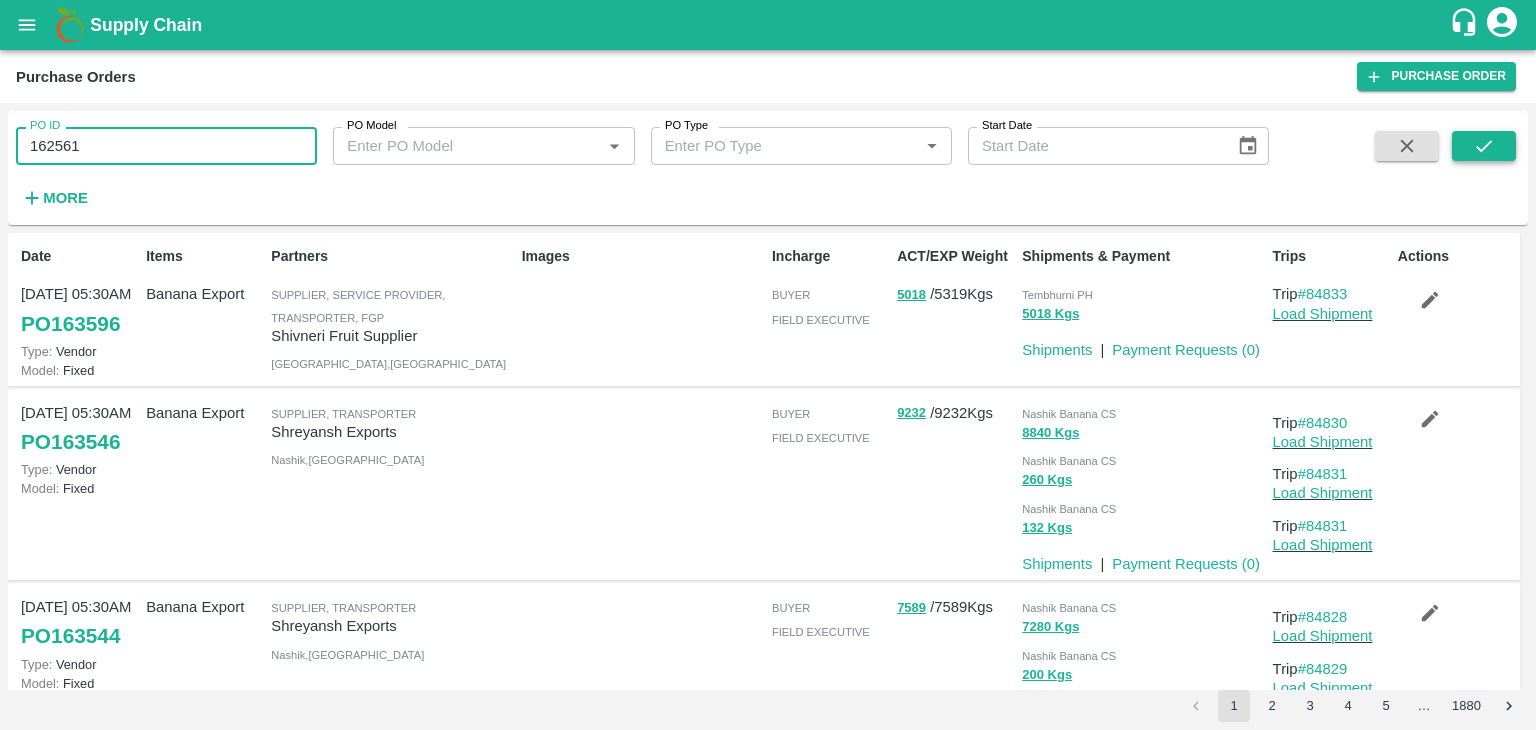 type on "162561" 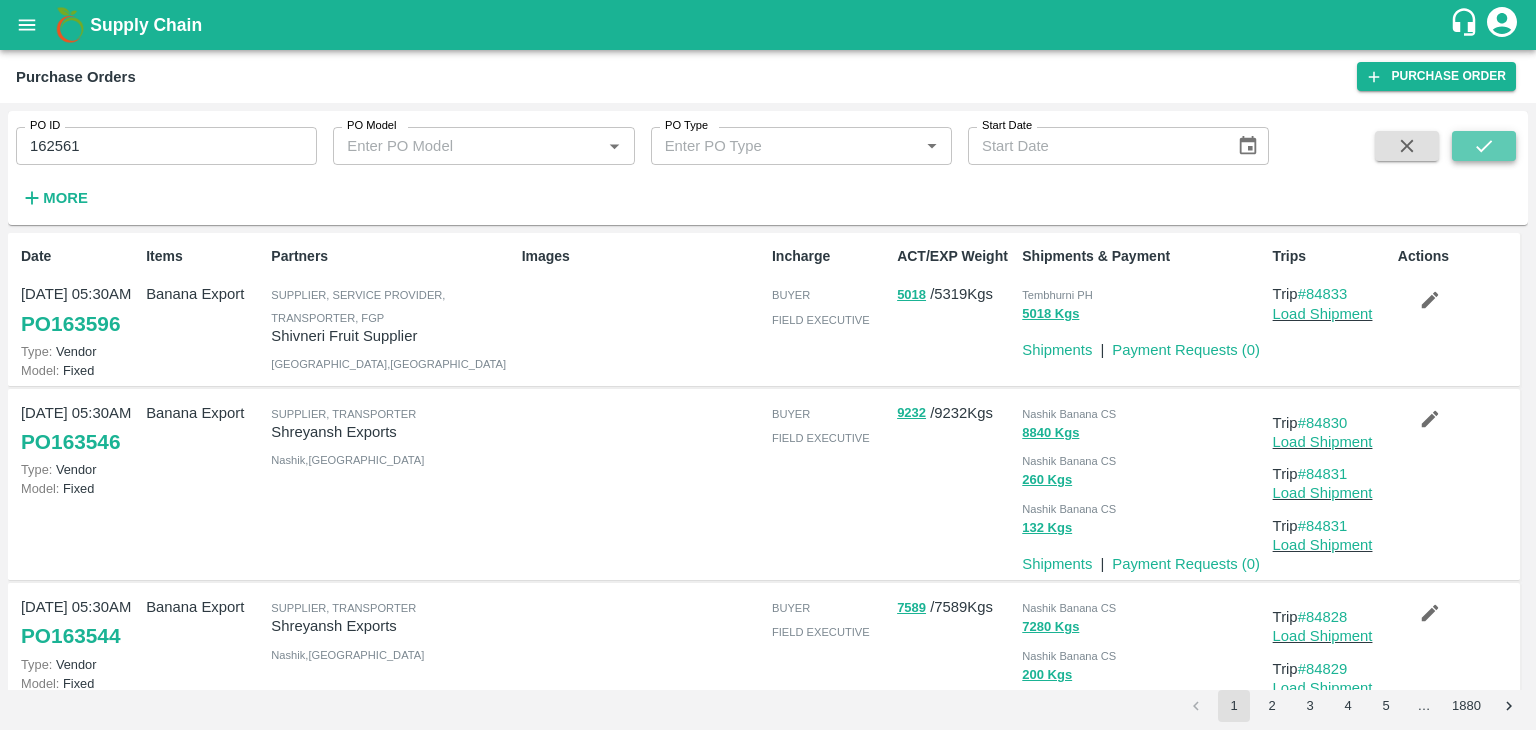 click 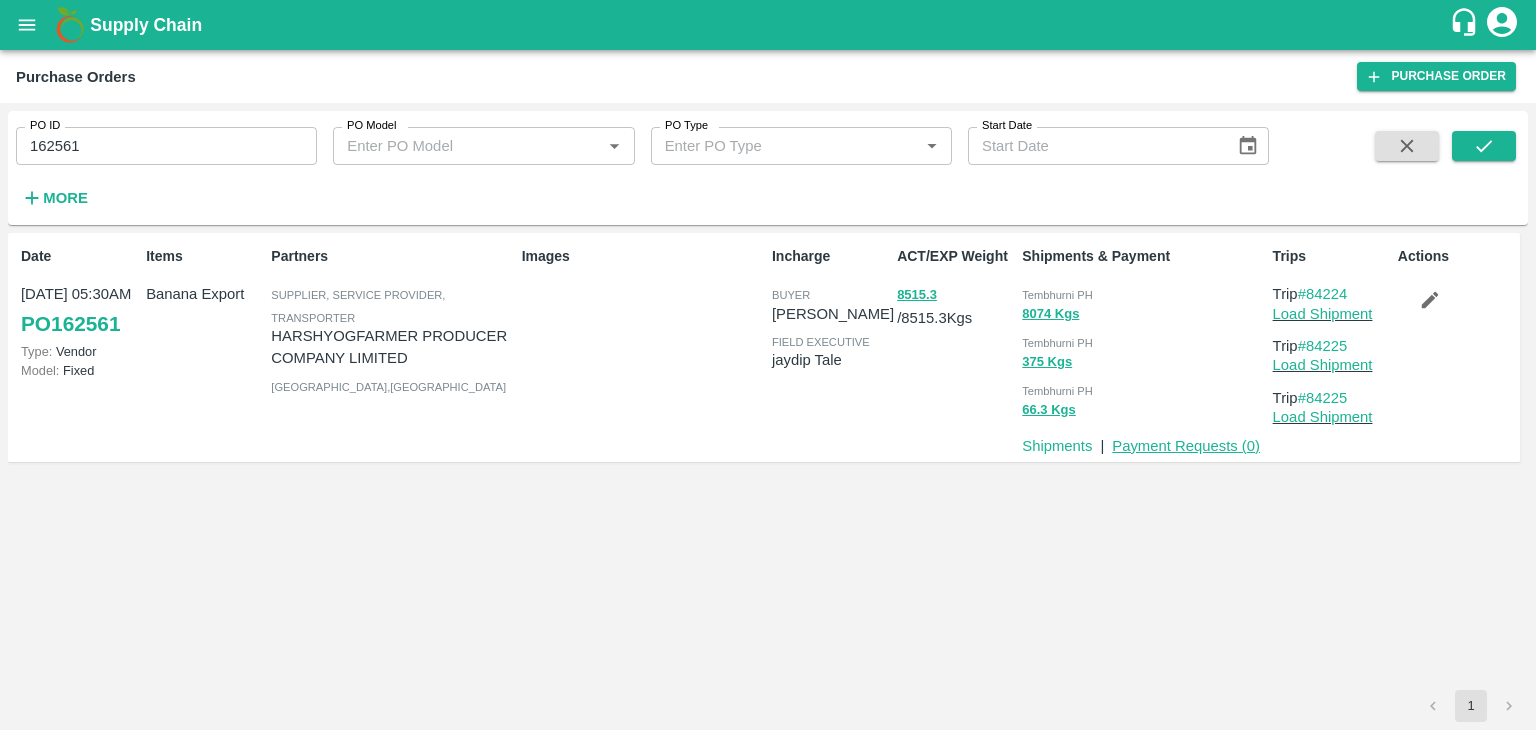 click on "Payment Requests ( 0 )" at bounding box center (1186, 446) 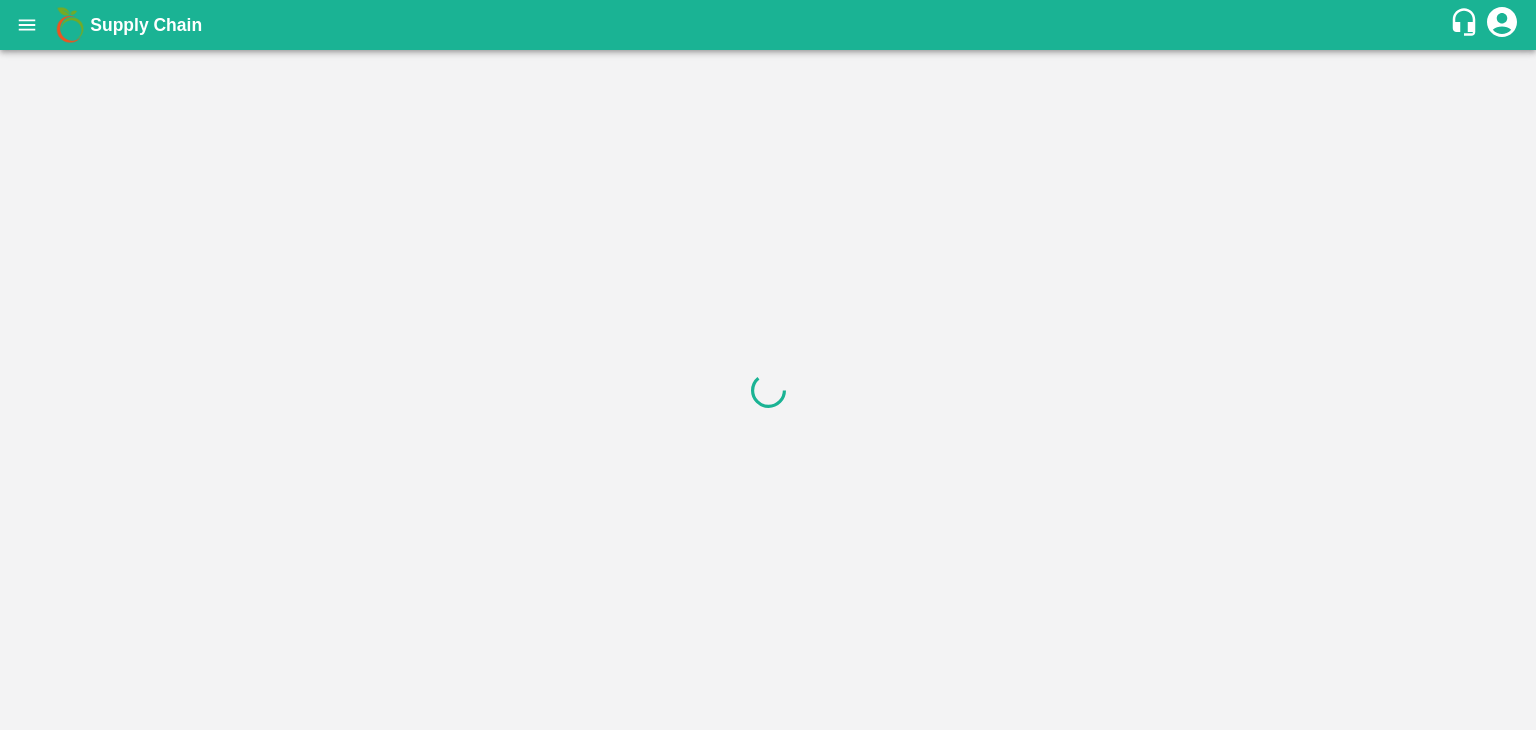 scroll, scrollTop: 0, scrollLeft: 0, axis: both 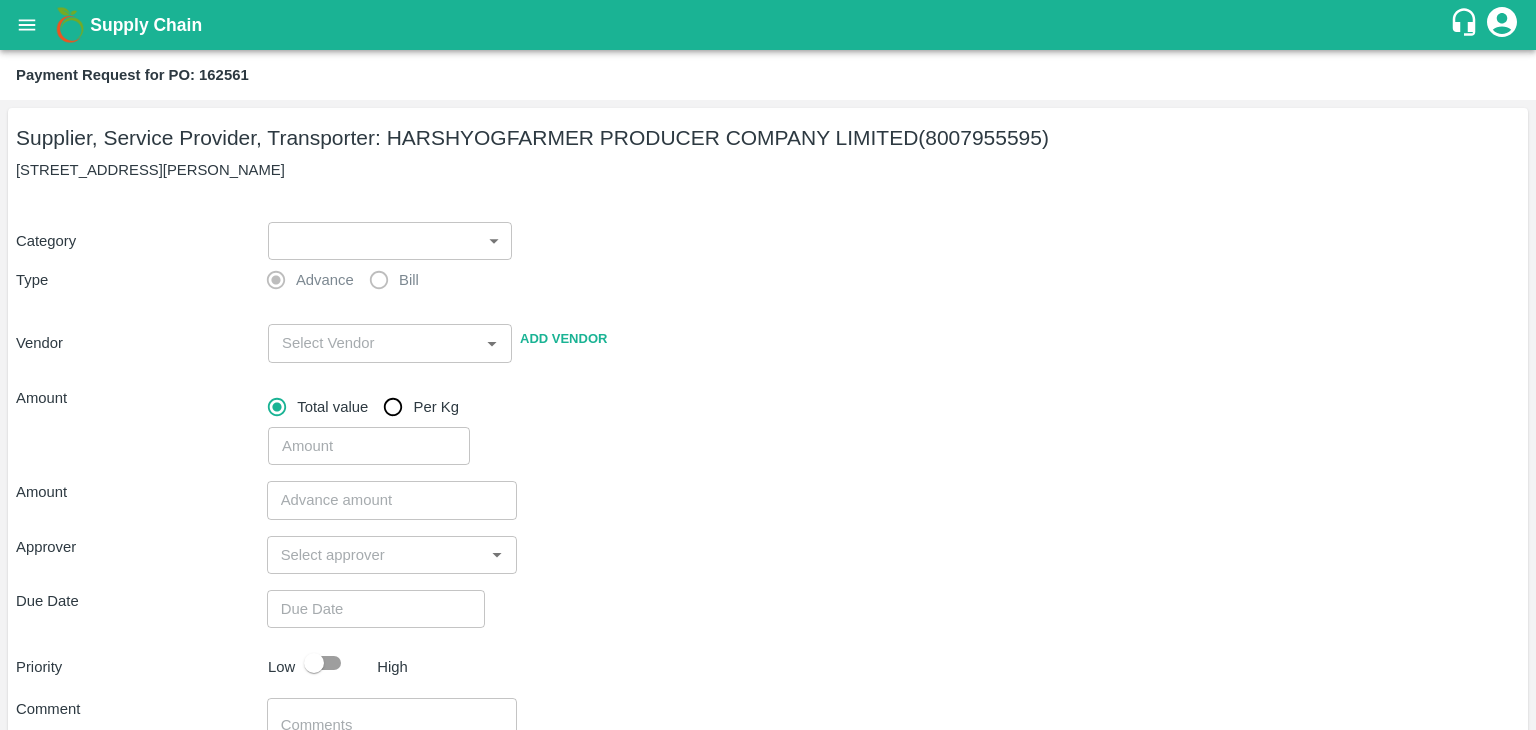click on "Supply Chain Payment Request for PO: 162561 Supplier, Service Provider, Transporter:    HARSHYOGFARMER PRODUCER COMPANY LIMITED  (8007955595) G NO 37, [PERSON_NAME] , [GEOGRAPHIC_DATA] Category ​ ​ Type Advance Bill Vendor ​ Add Vendor Amount Total value Per Kg ​ Amount ​ Approver ​ Due Date ​  Priority  Low  High Comment x ​ Attach bill Cancel Save Tembhurni PH Nashik CC Shahada Banana Export PH Savda Banana Export PH Nashik Banana CS [PERSON_NAME] Logout" at bounding box center (768, 365) 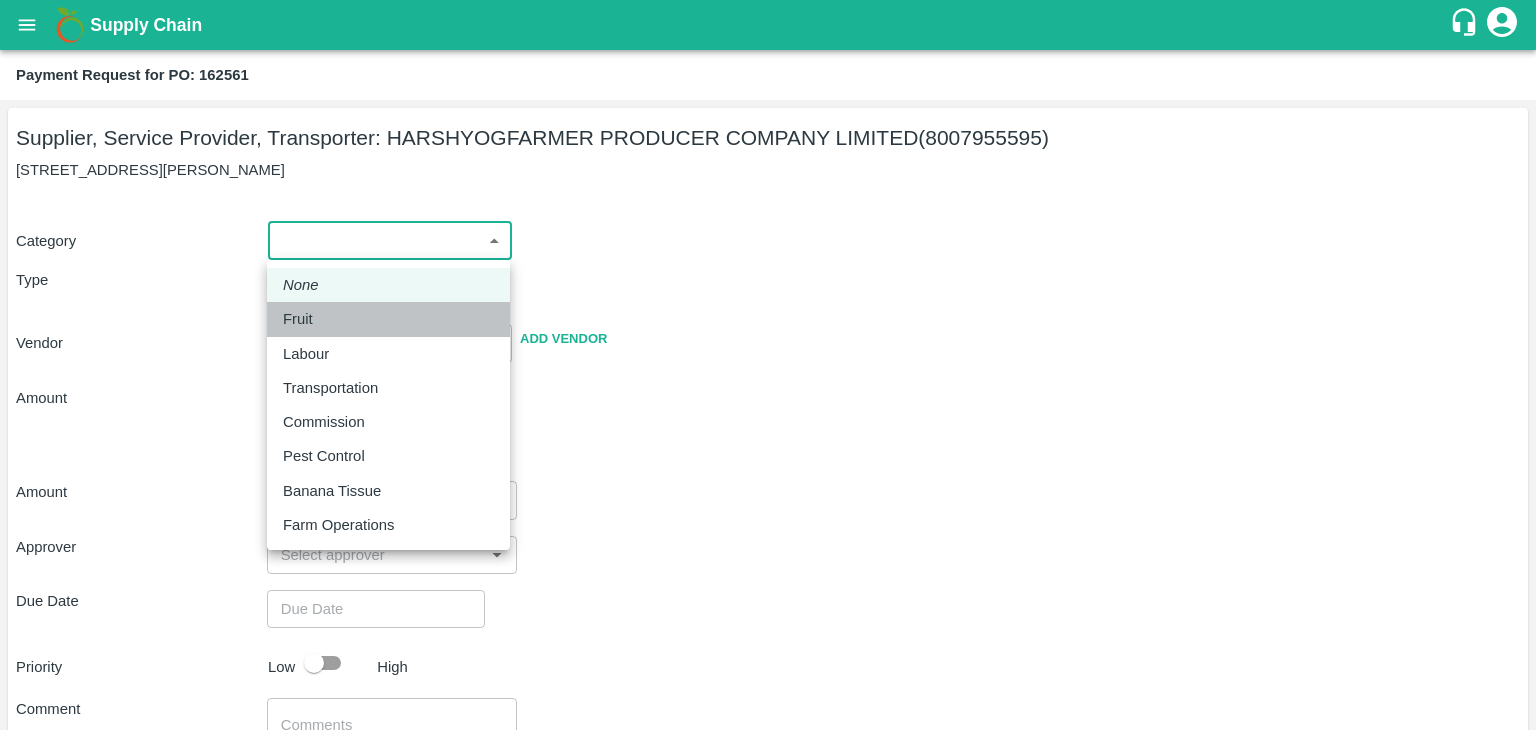 click on "Fruit" at bounding box center [388, 319] 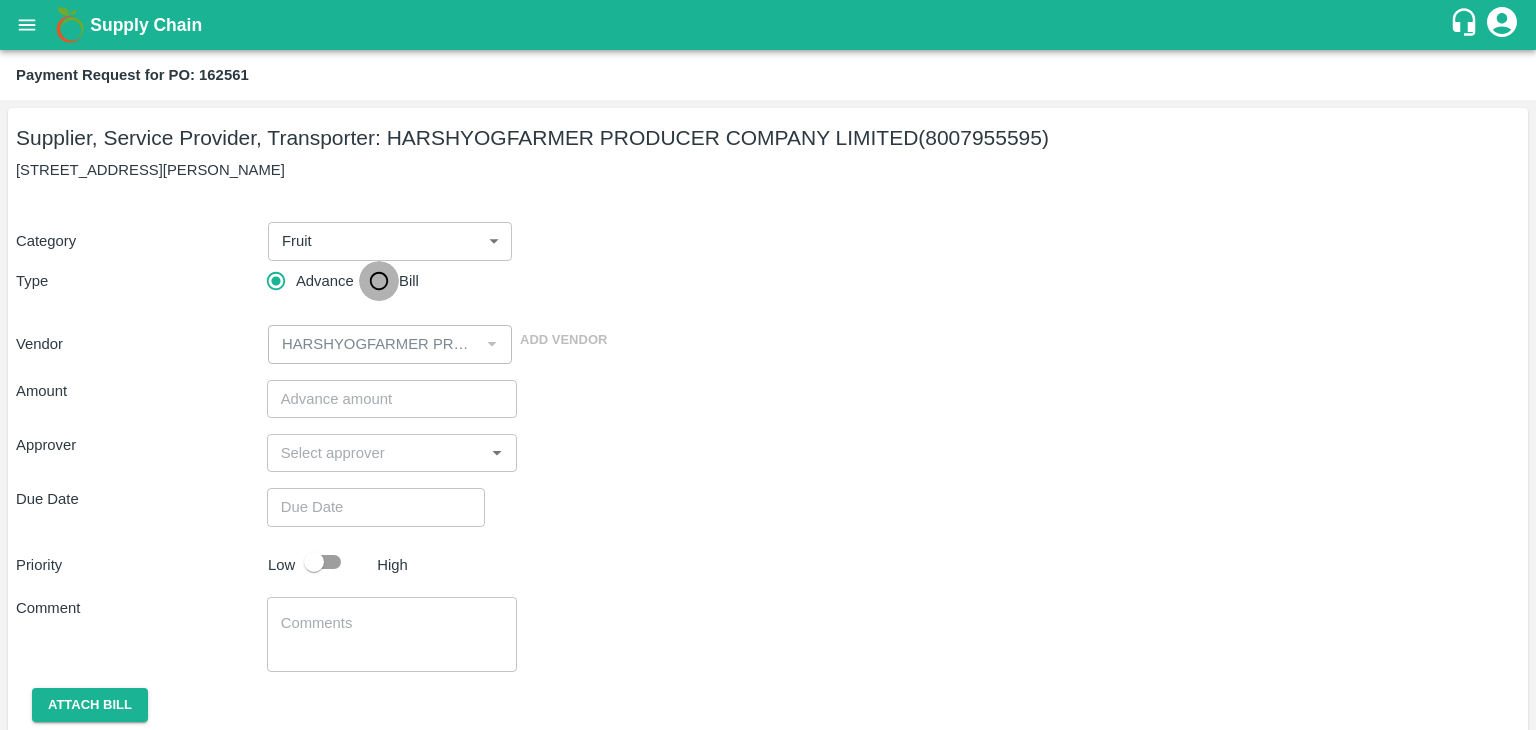 click on "Bill" at bounding box center [379, 281] 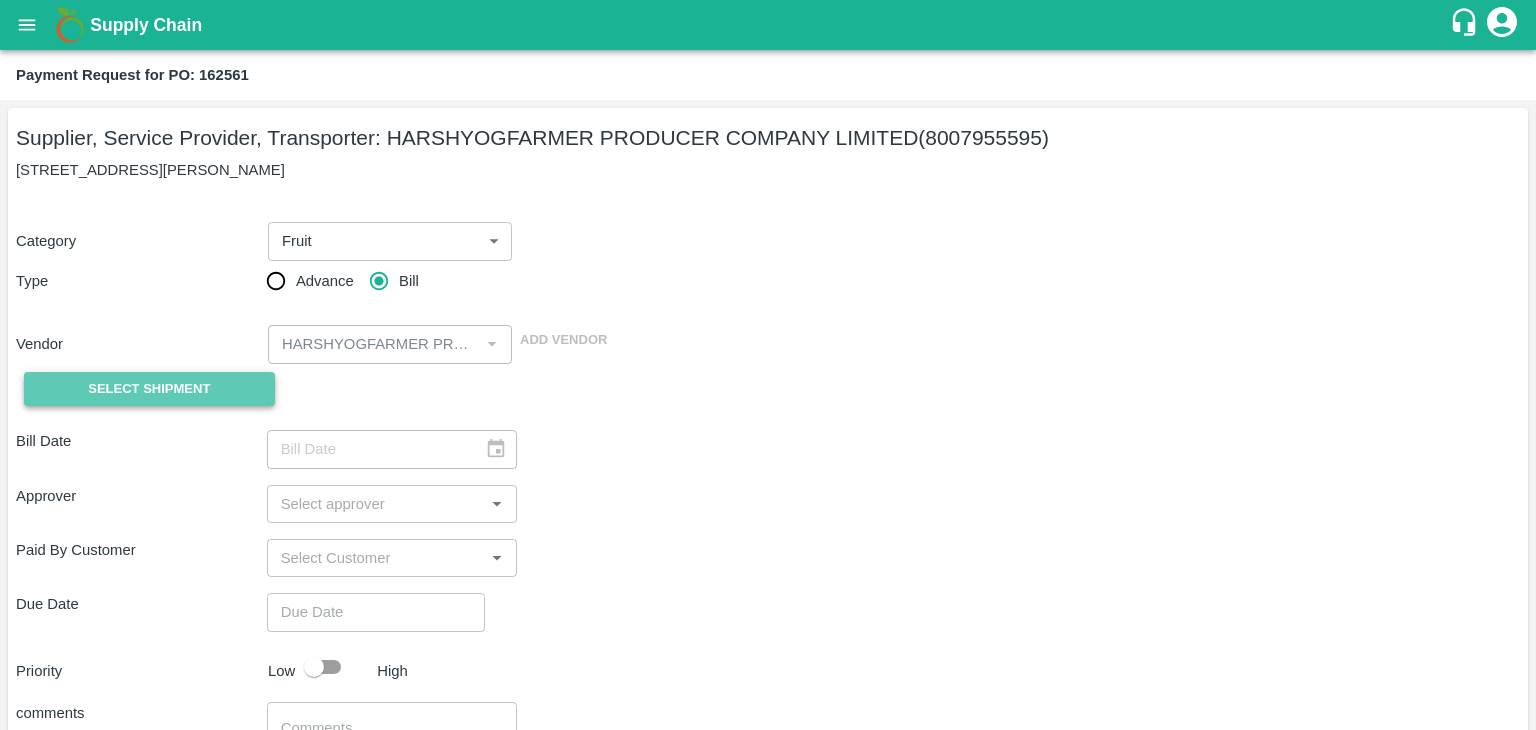 click on "Select Shipment" at bounding box center [149, 389] 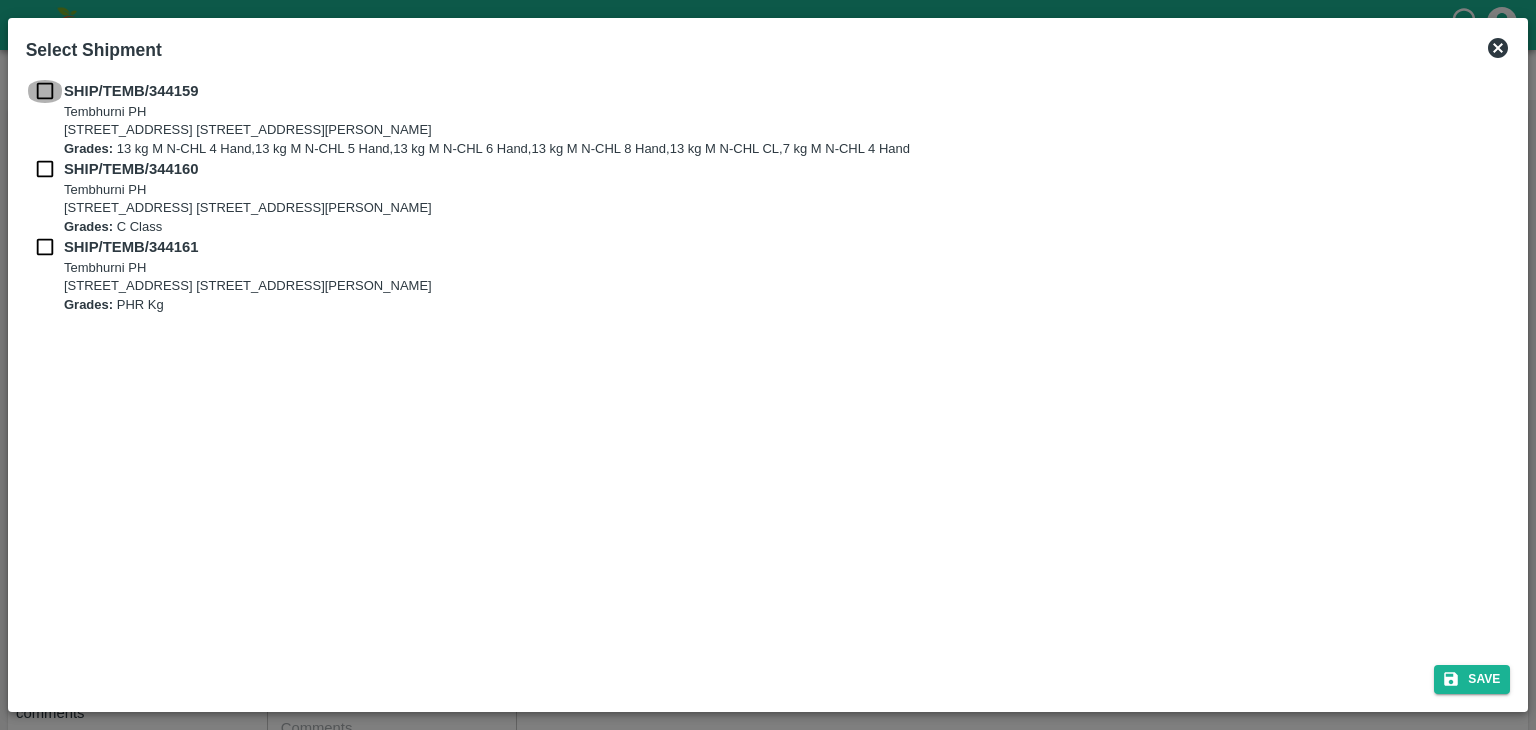 click at bounding box center [45, 91] 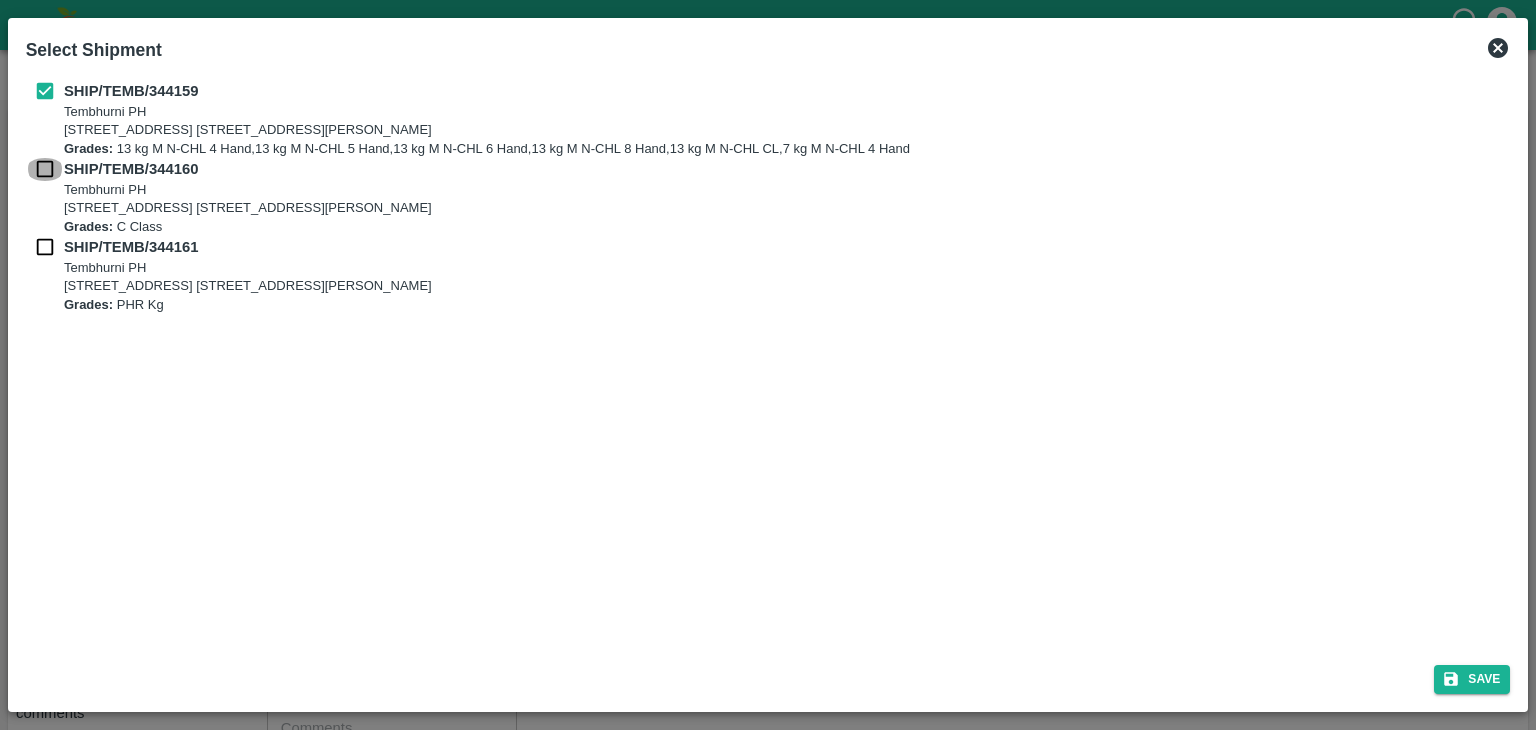 click at bounding box center (45, 169) 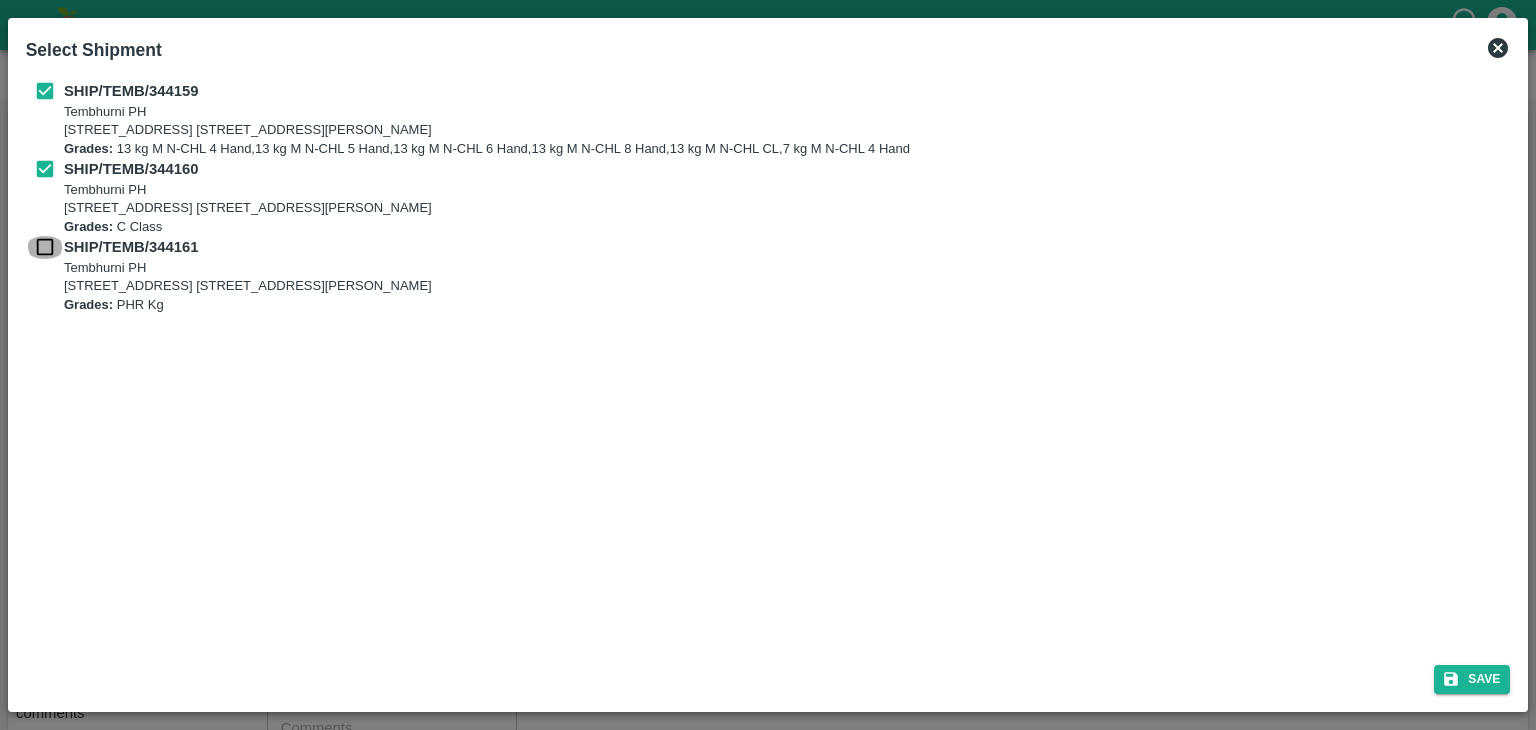 click at bounding box center (45, 247) 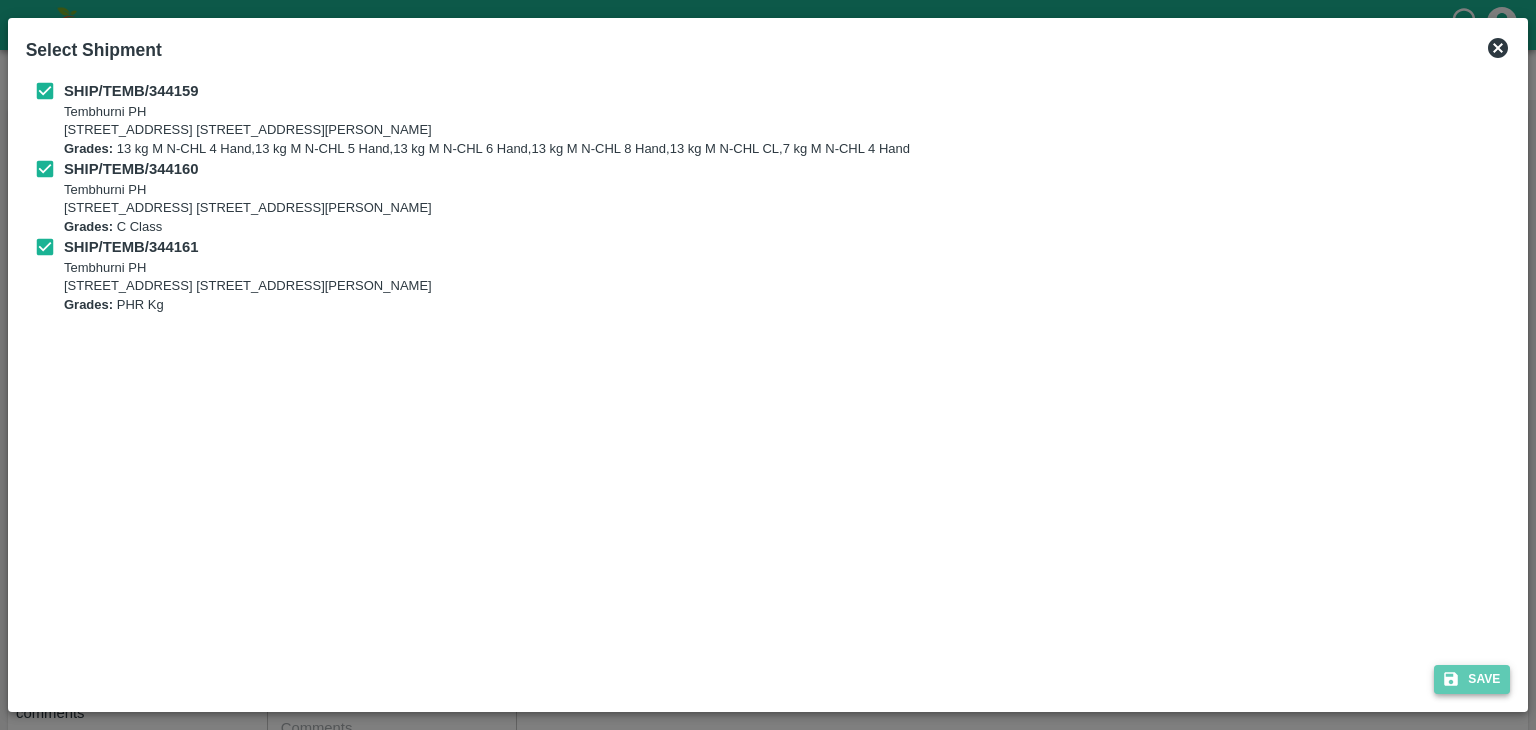 click 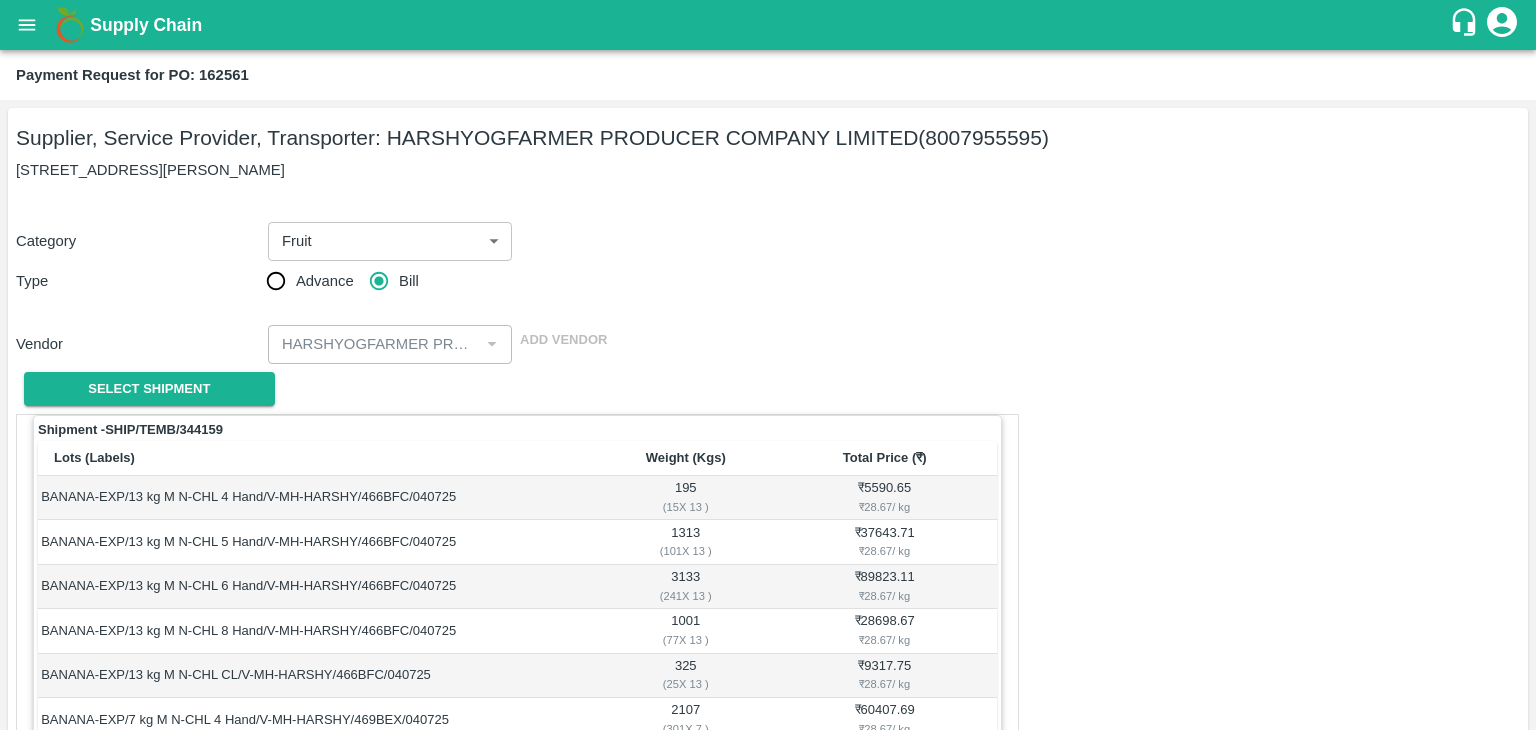 scroll, scrollTop: 1024, scrollLeft: 0, axis: vertical 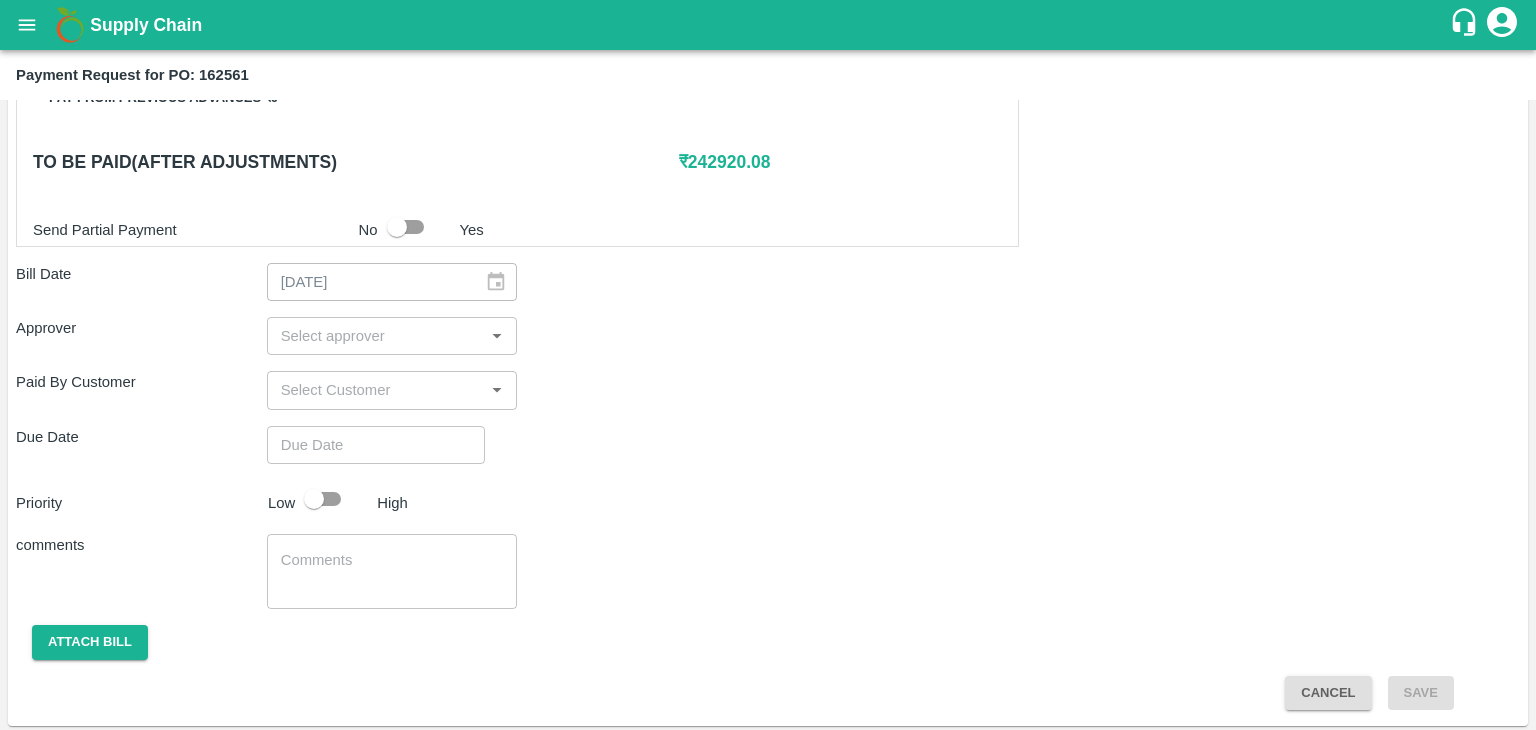 click at bounding box center [376, 336] 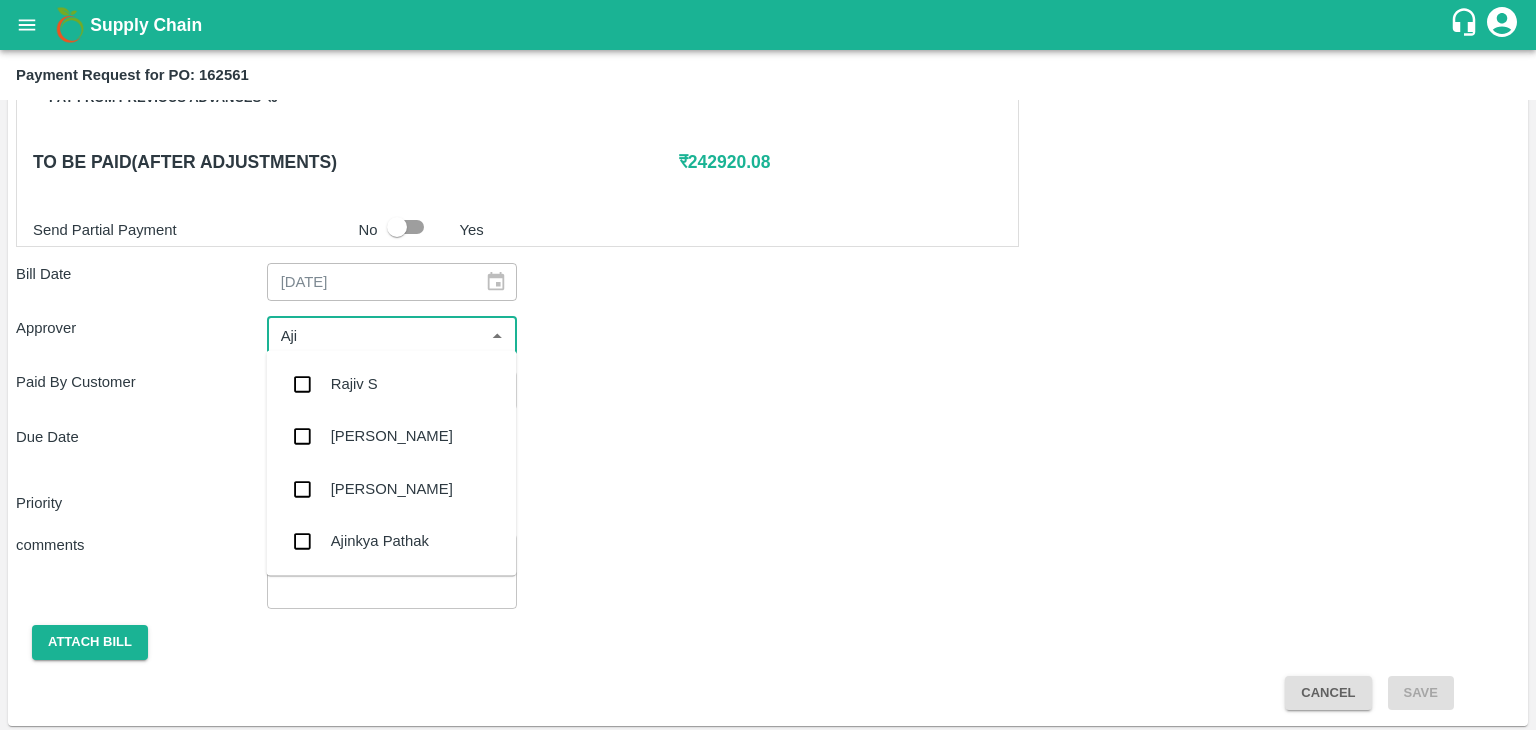 type on "Ajit" 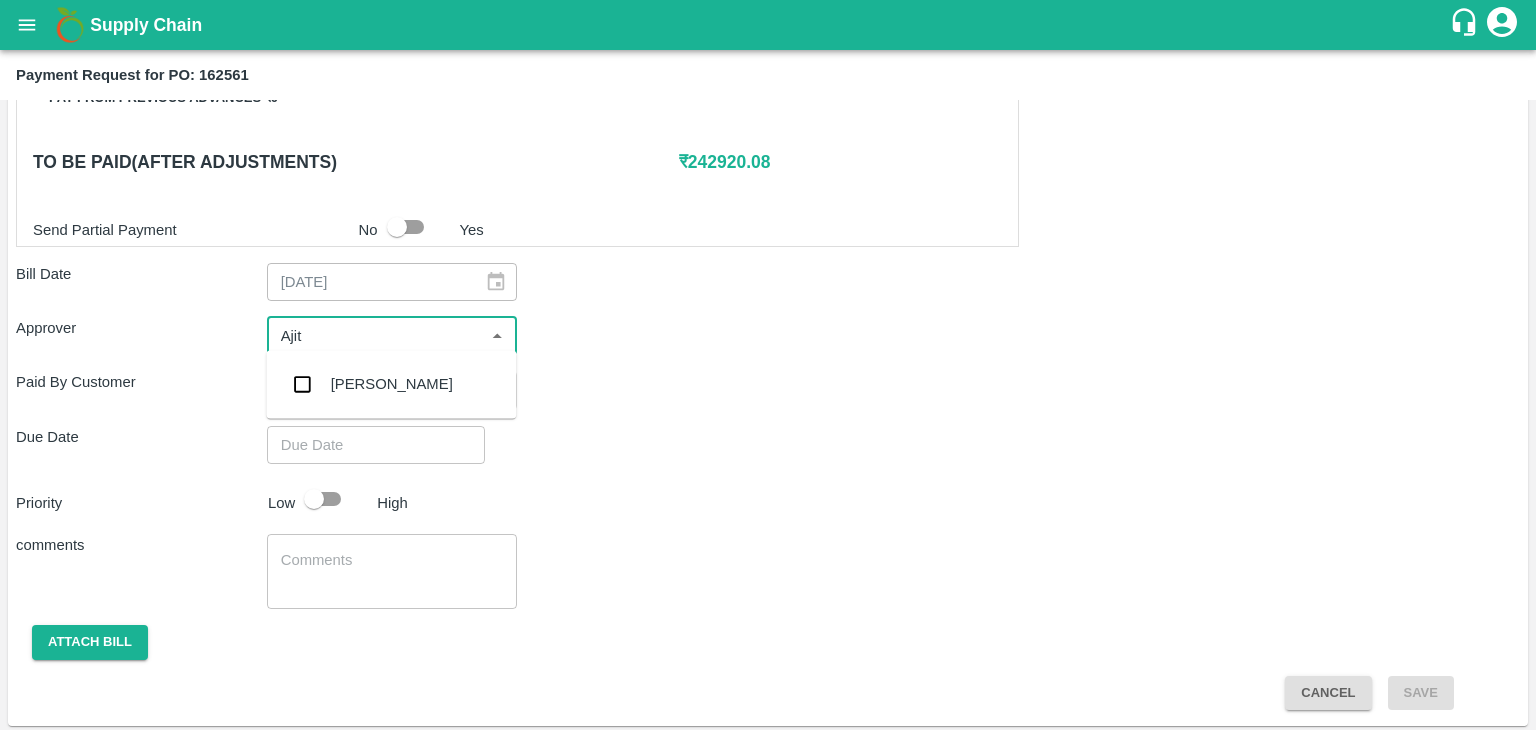 click on "[PERSON_NAME]" at bounding box center (392, 384) 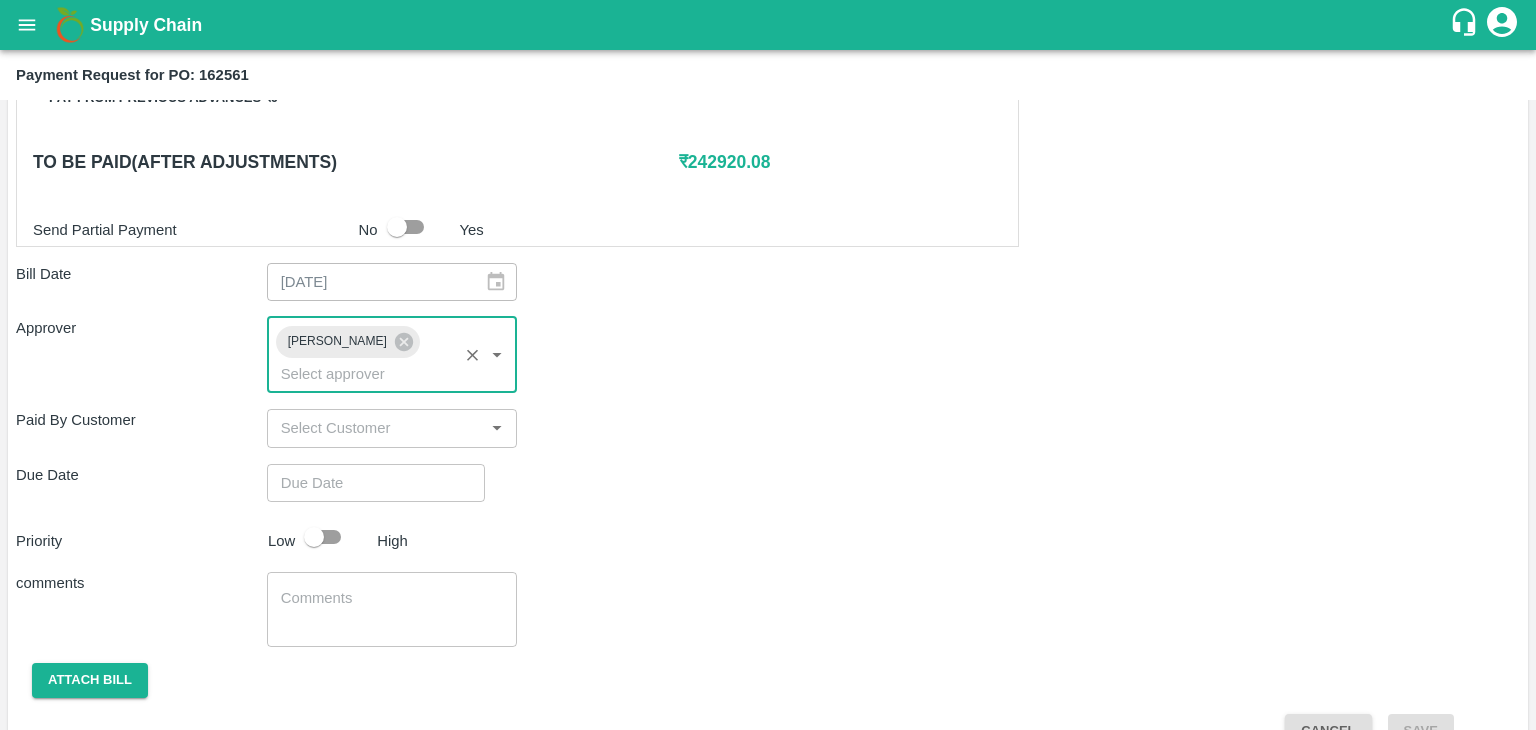 type on "DD/MM/YYYY hh:mm aa" 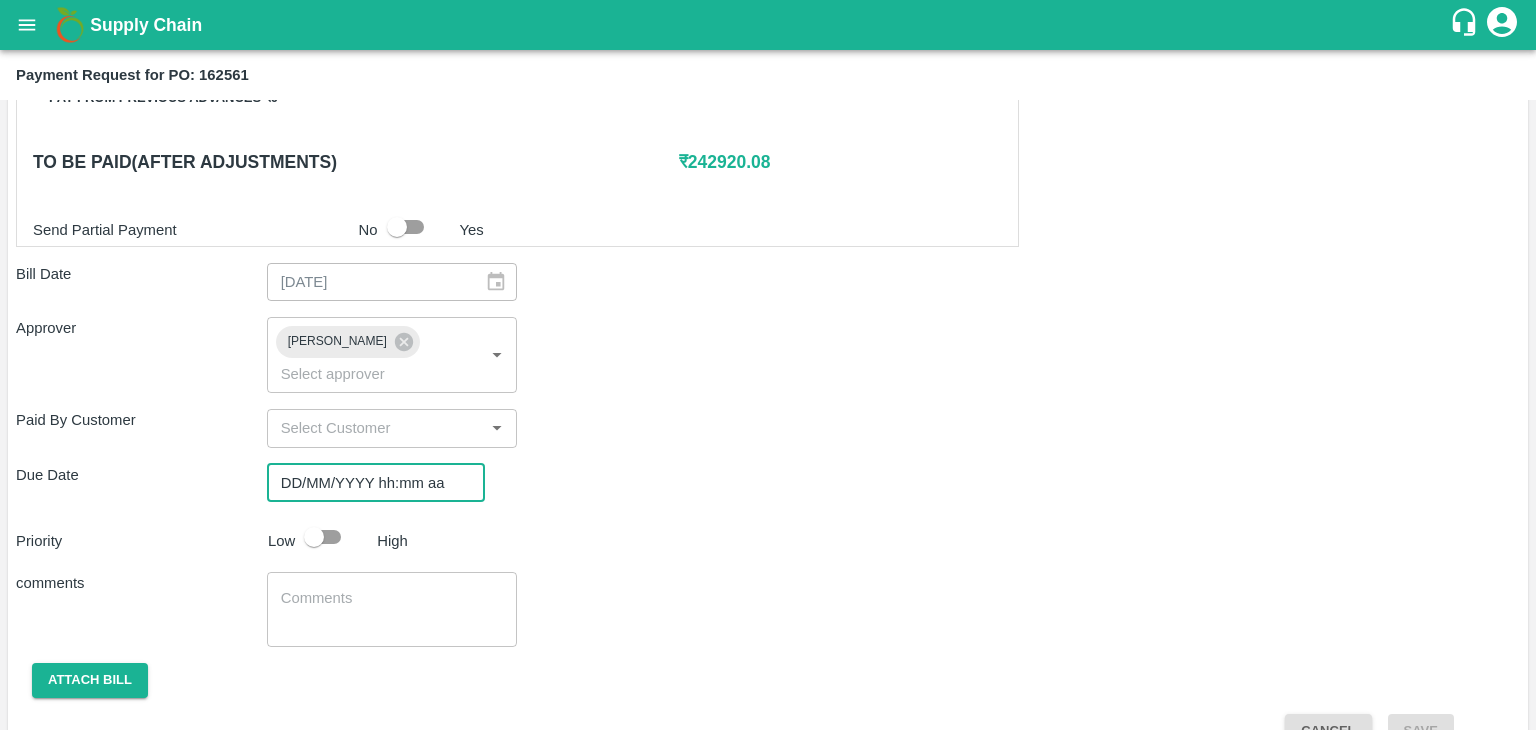 click on "DD/MM/YYYY hh:mm aa" at bounding box center (369, 483) 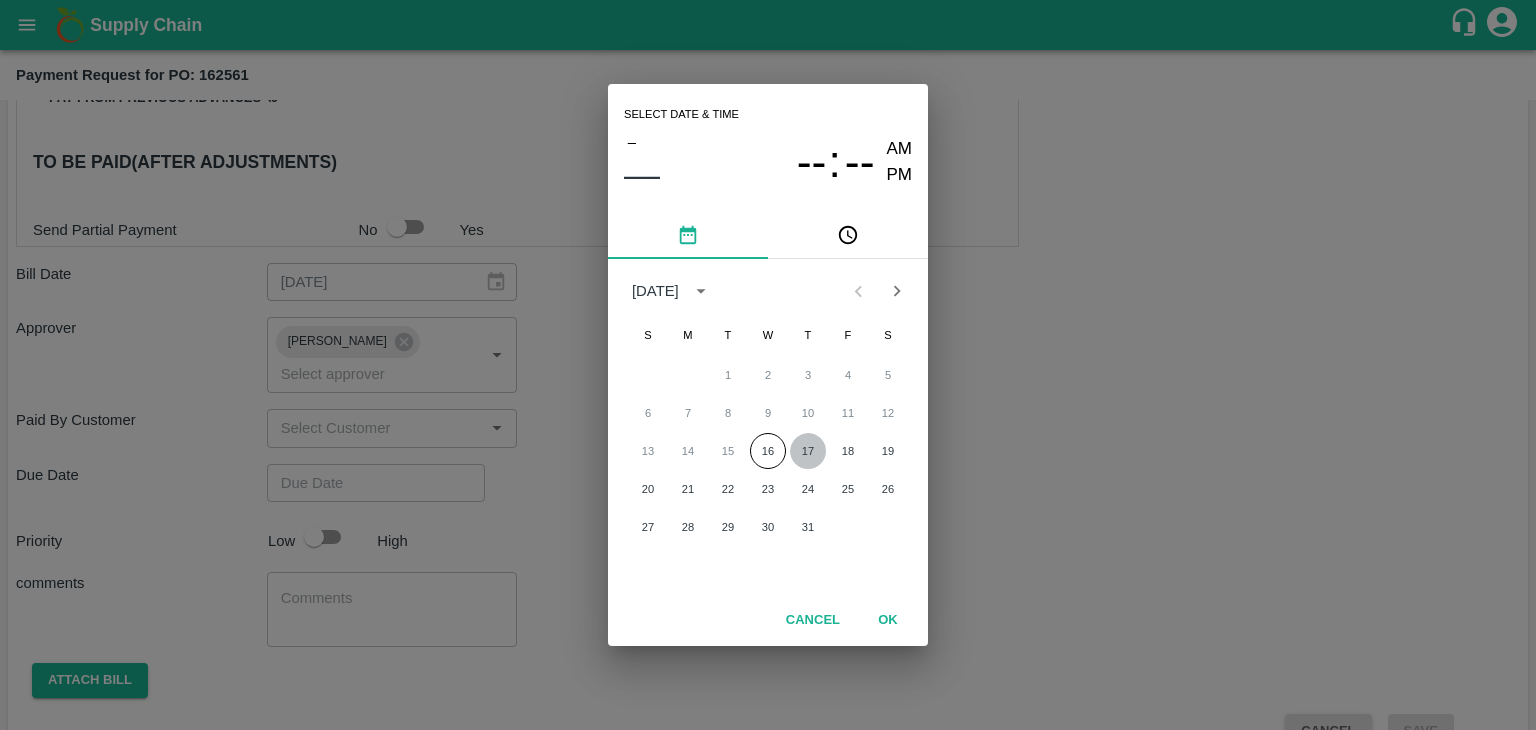 click on "17" at bounding box center [808, 451] 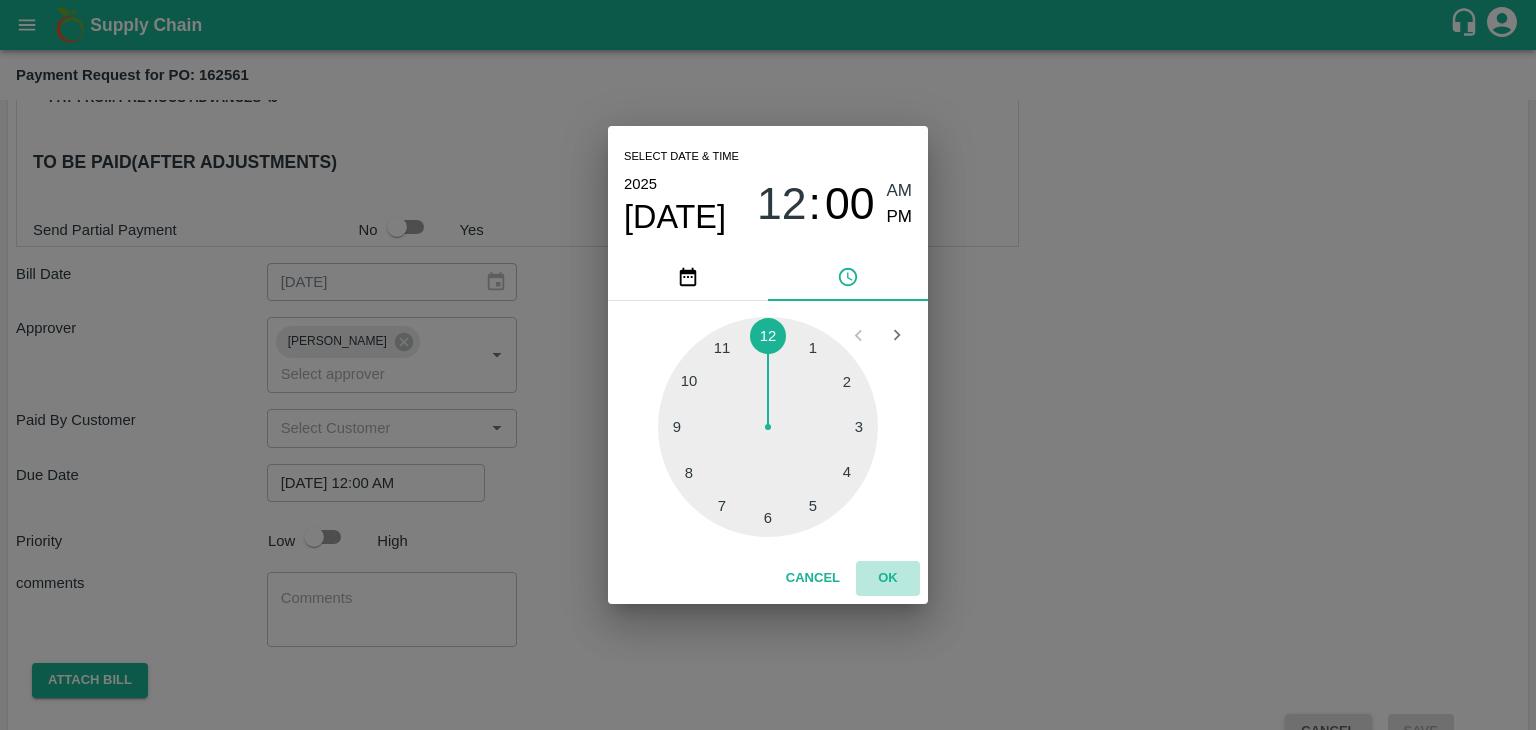 click on "OK" at bounding box center (888, 578) 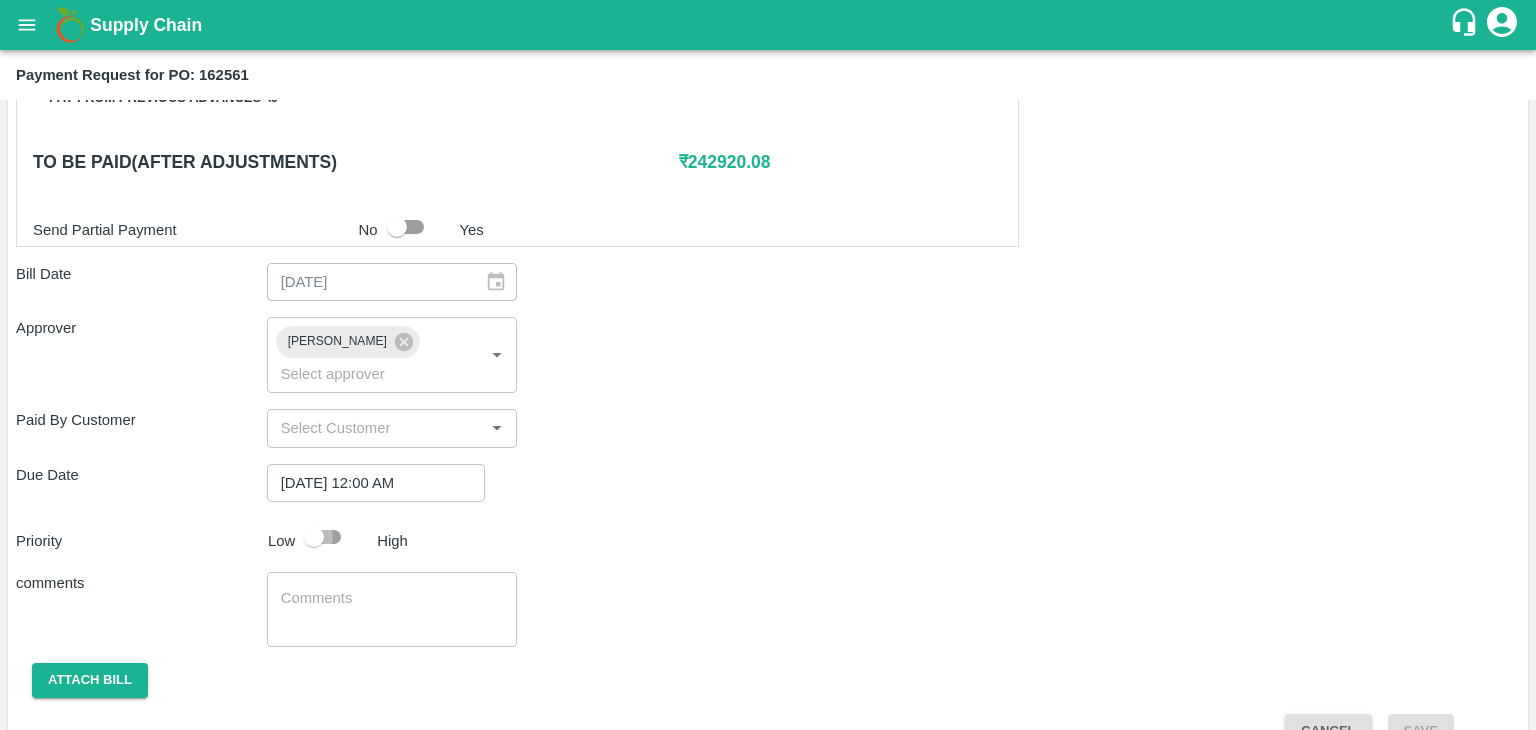 click at bounding box center (314, 537) 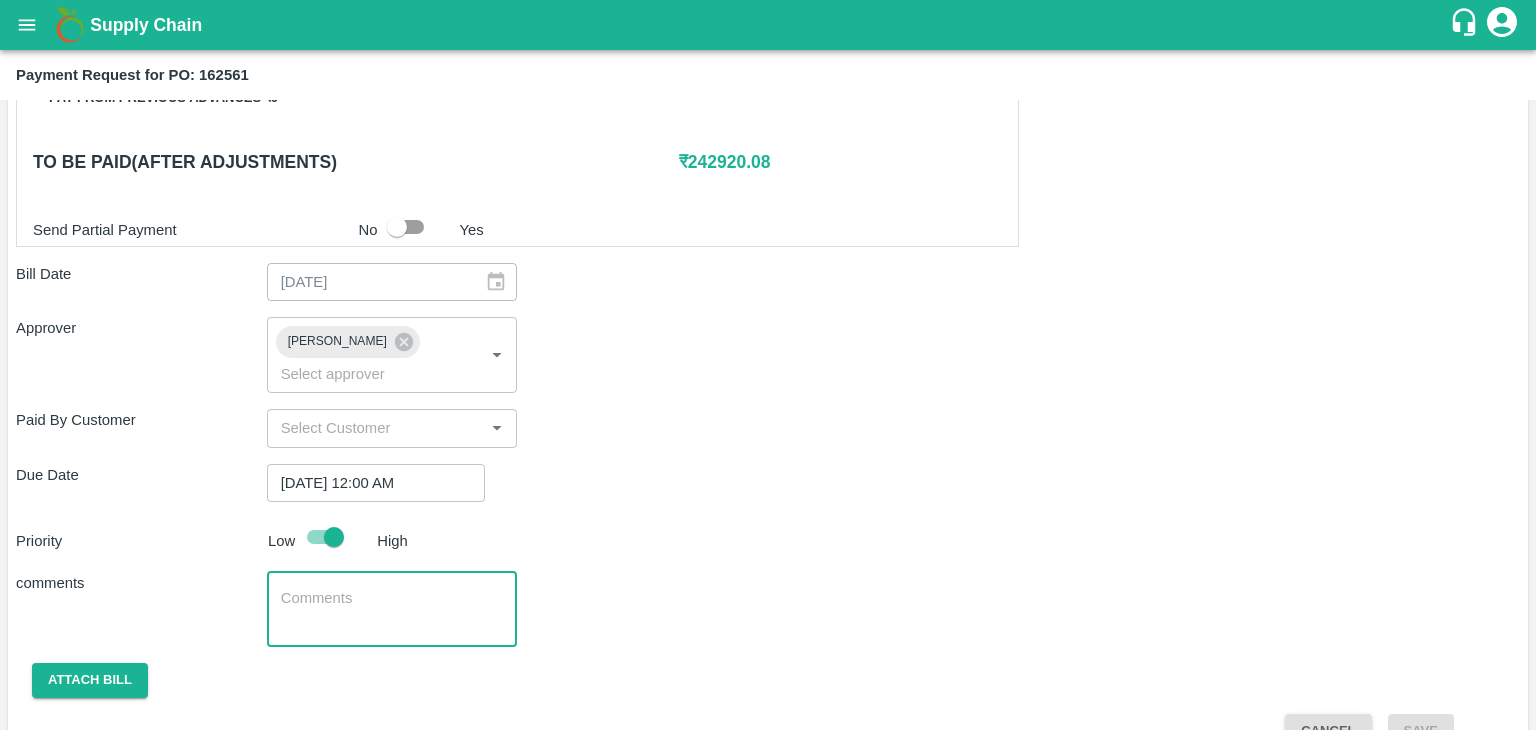 click at bounding box center (392, 609) 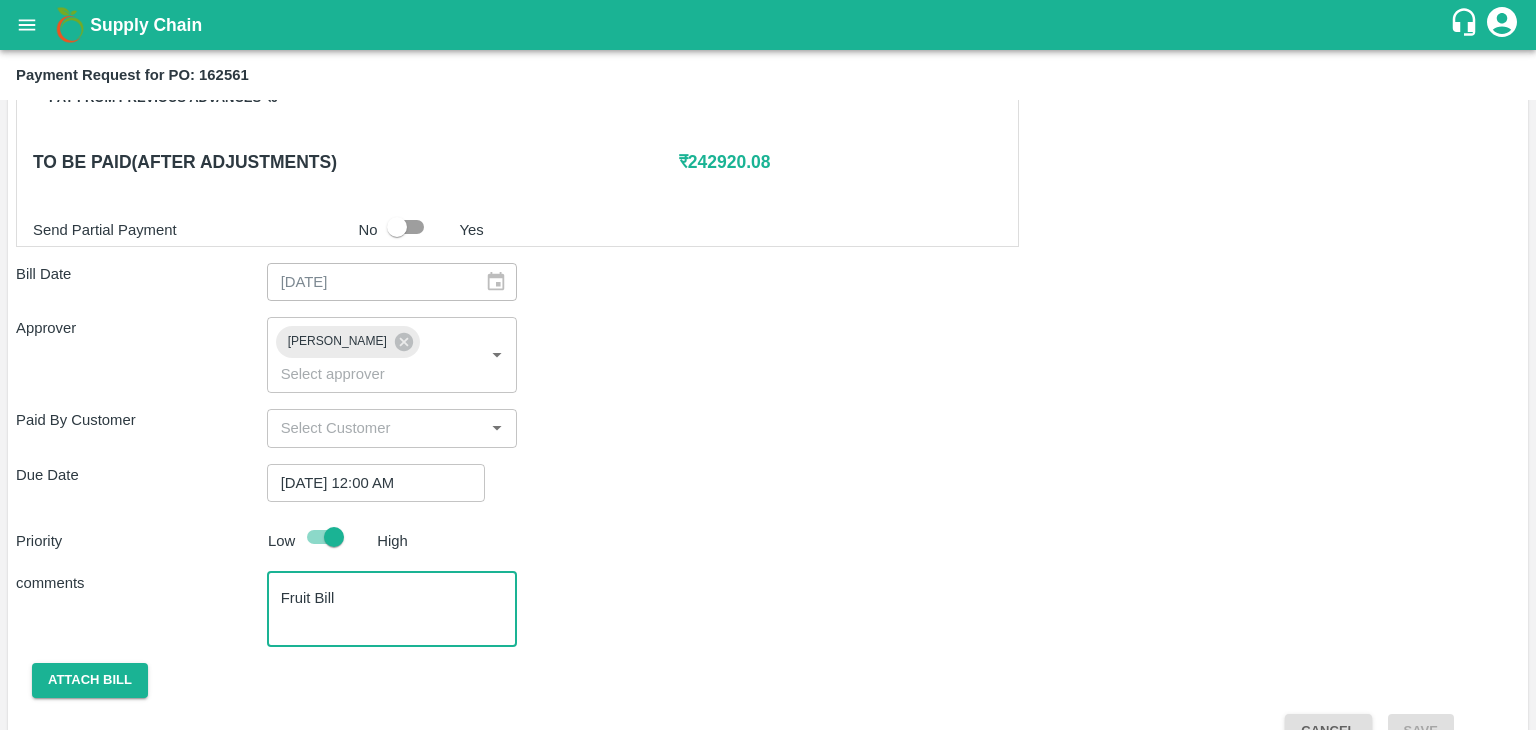 scroll, scrollTop: 1036, scrollLeft: 0, axis: vertical 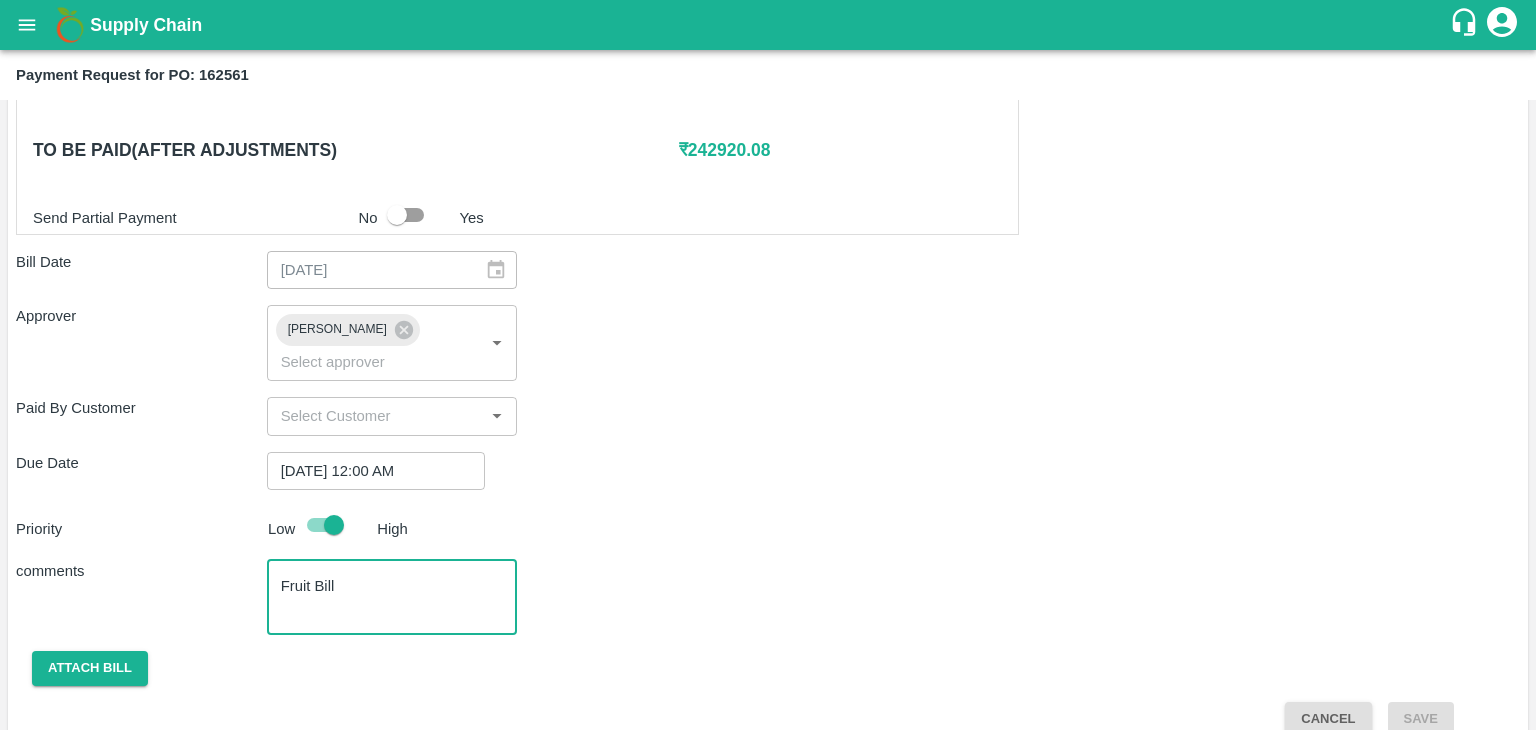 type on "Fruit Bill" 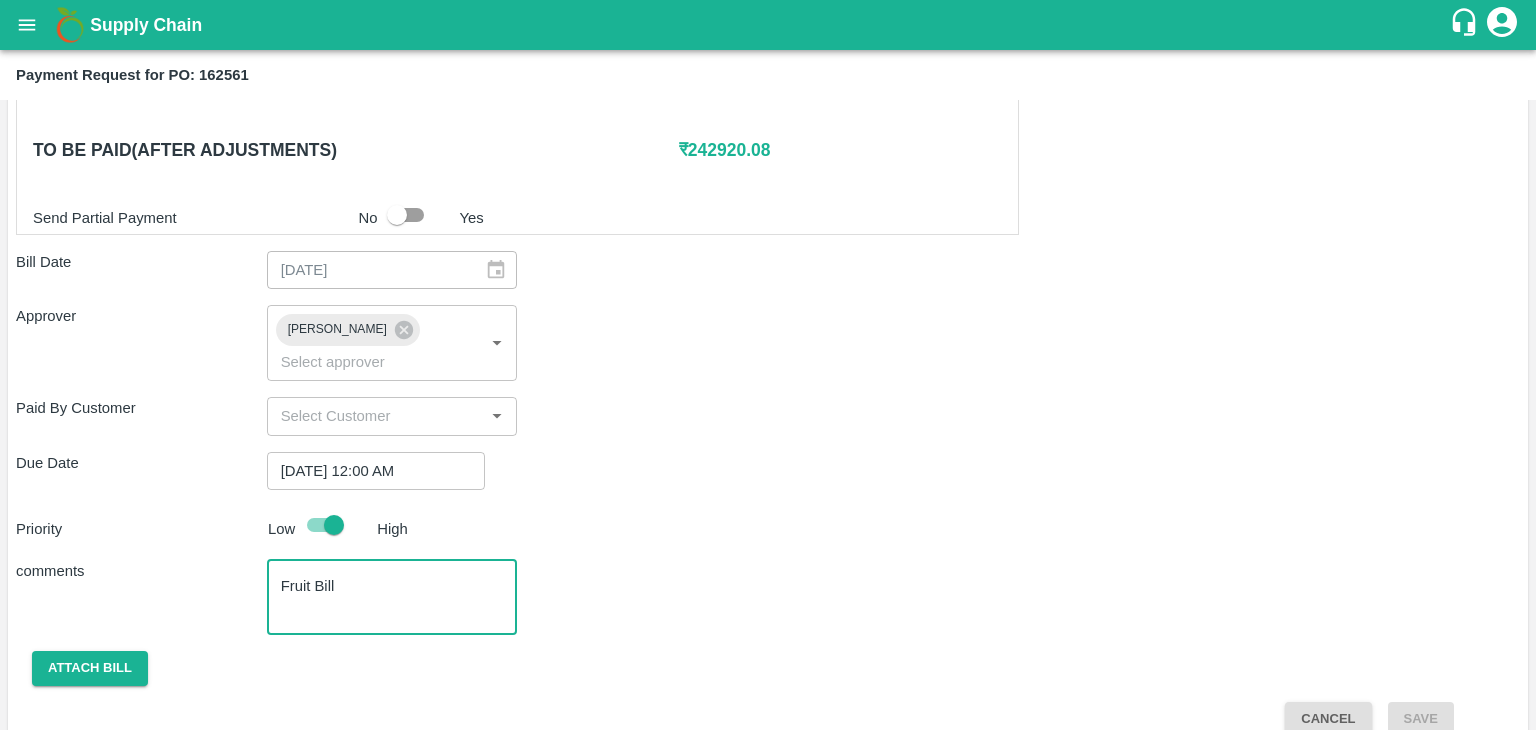 click on "Shipment -  SHIP/TEMB/344159 Lots (Labels) Weight (Kgs) Total Price (₹) BANANA-EXP/13 kg M N-CHL 4 Hand/V-MH-HARSHY/466BFC/040725   195 ( 15  X   13   ) ₹ 5590.65 ₹ 28.67  / kg BANANA-EXP/13 kg M N-CHL 5 Hand/V-MH-HARSHY/466BFC/040725   1313 ( 101  X   13   ) ₹ 37643.71 ₹ 28.67  / kg BANANA-EXP/13 kg M N-CHL 6 Hand/V-MH-HARSHY/466BFC/040725   3133 ( 241  X   13   ) ₹ 89823.11 ₹ 28.67  / kg BANANA-EXP/13 kg M N-CHL 8 Hand/V-MH-HARSHY/466BFC/040725   1001 ( 77  X   13   ) ₹ 28698.67 ₹ 28.67  / kg BANANA-EXP/13 kg M N-CHL CL/V-MH-HARSHY/466BFC/040725   325 ( 25  X   13   ) ₹ 9317.75 ₹ 28.67  / kg BANANA-EXP/7 kg M N-CHL 4 Hand/V-MH-HARSHY/469BEX/040725   2107 ( 301  X   7   ) ₹ 60407.69 ₹ 28.67  / kg Total 8074 231481.58 Shipment -  SHIP/TEMB/344160 Lots (Labels) Weight (Kgs) Total Price (₹) BANANA-EXP/C Class/V-MH-HARSHY/258BOM/040725   375 ( 1  X   375   ) ₹ 9720 ₹ 25.92  / kg Total 375 9720 Shipment -  SHIP/TEMB/344161 Lots (Labels) Weight (Kgs) Total Price (₹)   66.3 ( 1  X" at bounding box center [768, 57] 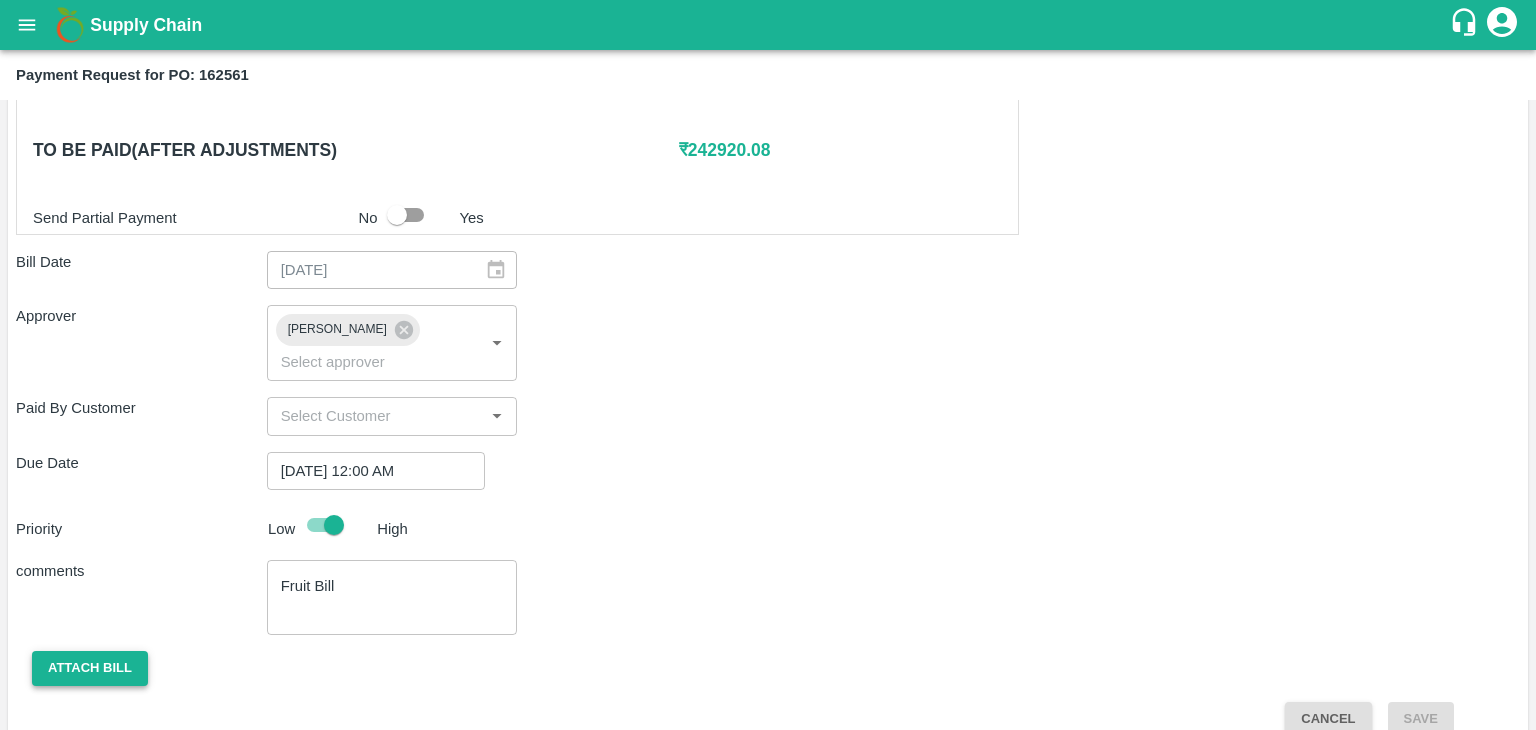 click on "Attach bill" at bounding box center [90, 668] 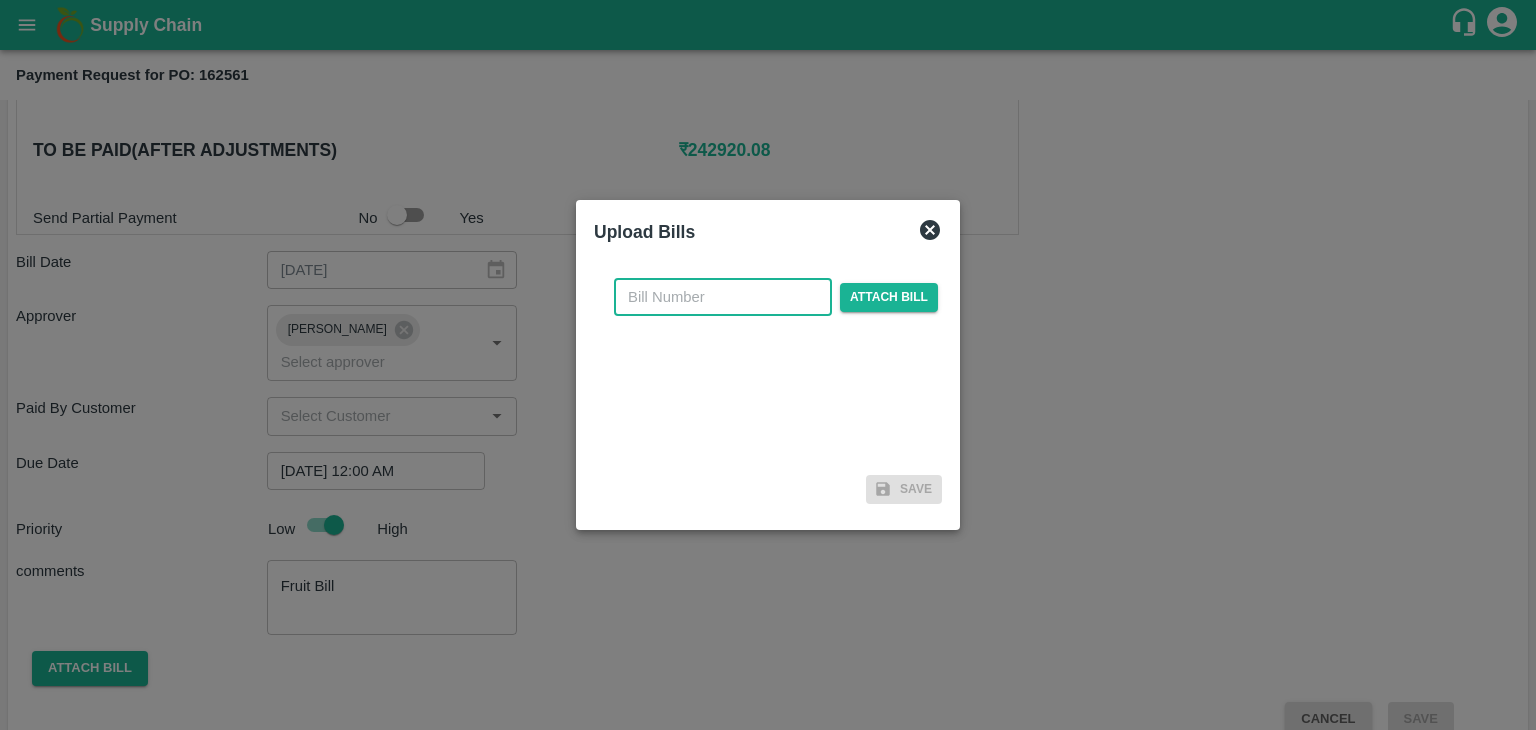 click at bounding box center [723, 297] 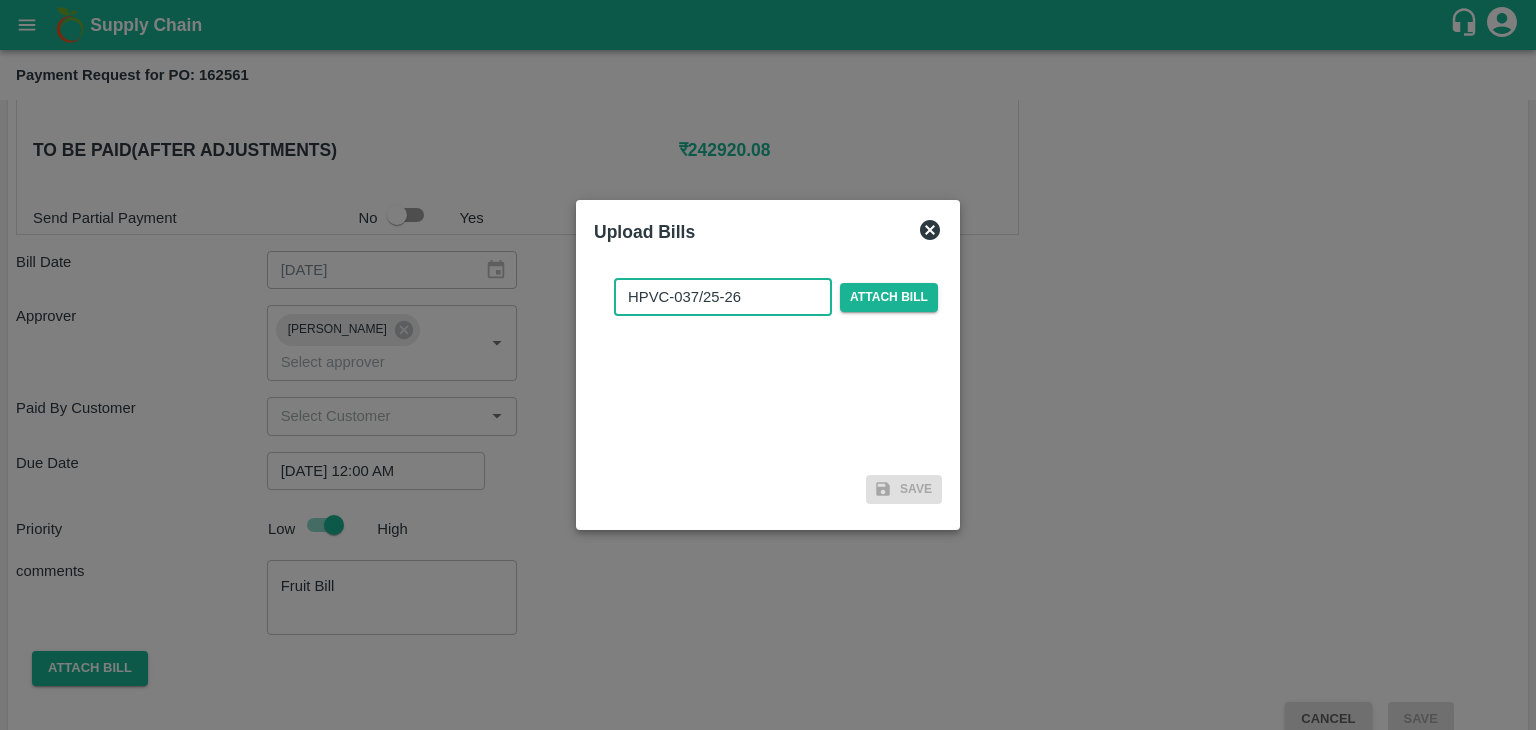 click on "HPVC-037/25-26" at bounding box center (723, 297) 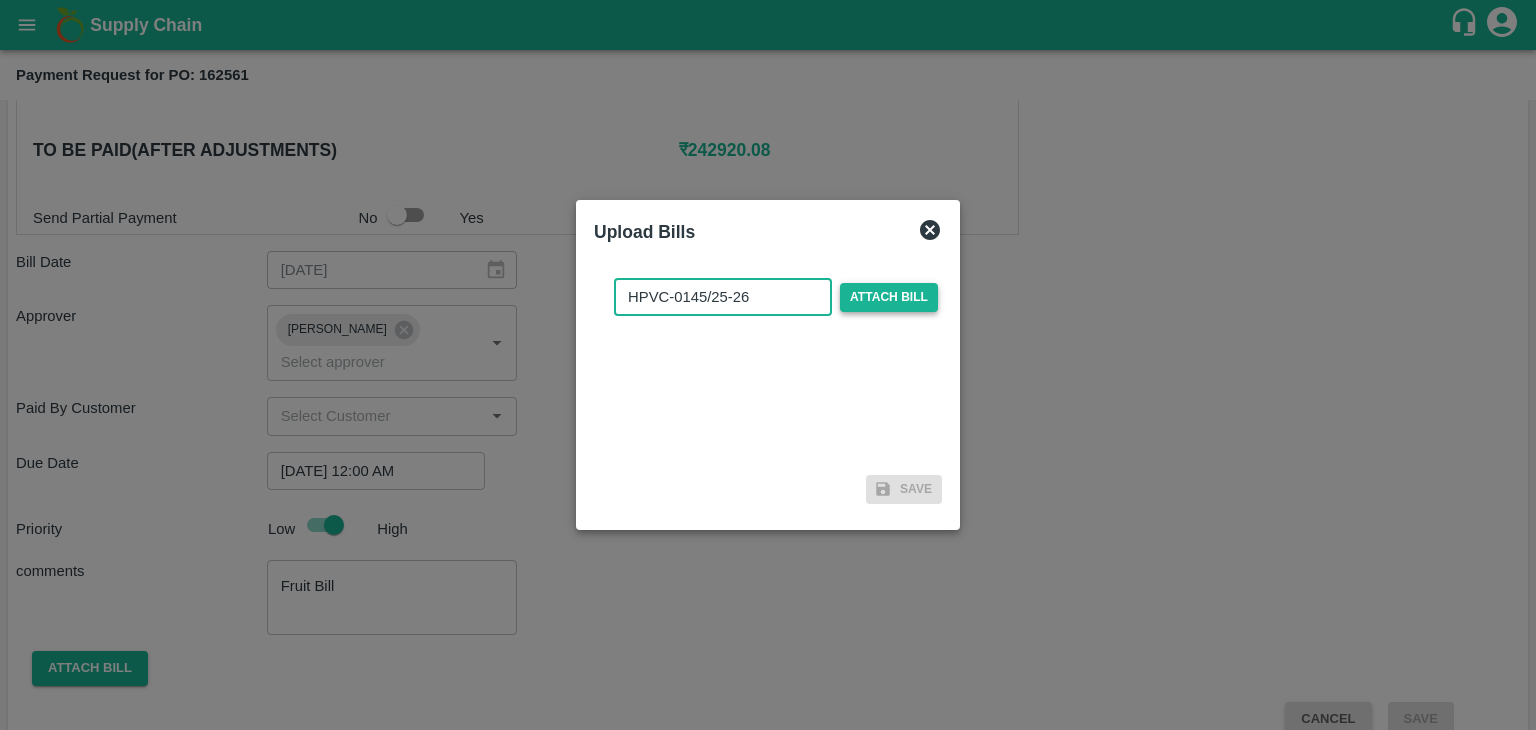 type on "HPVC-0145/25-26" 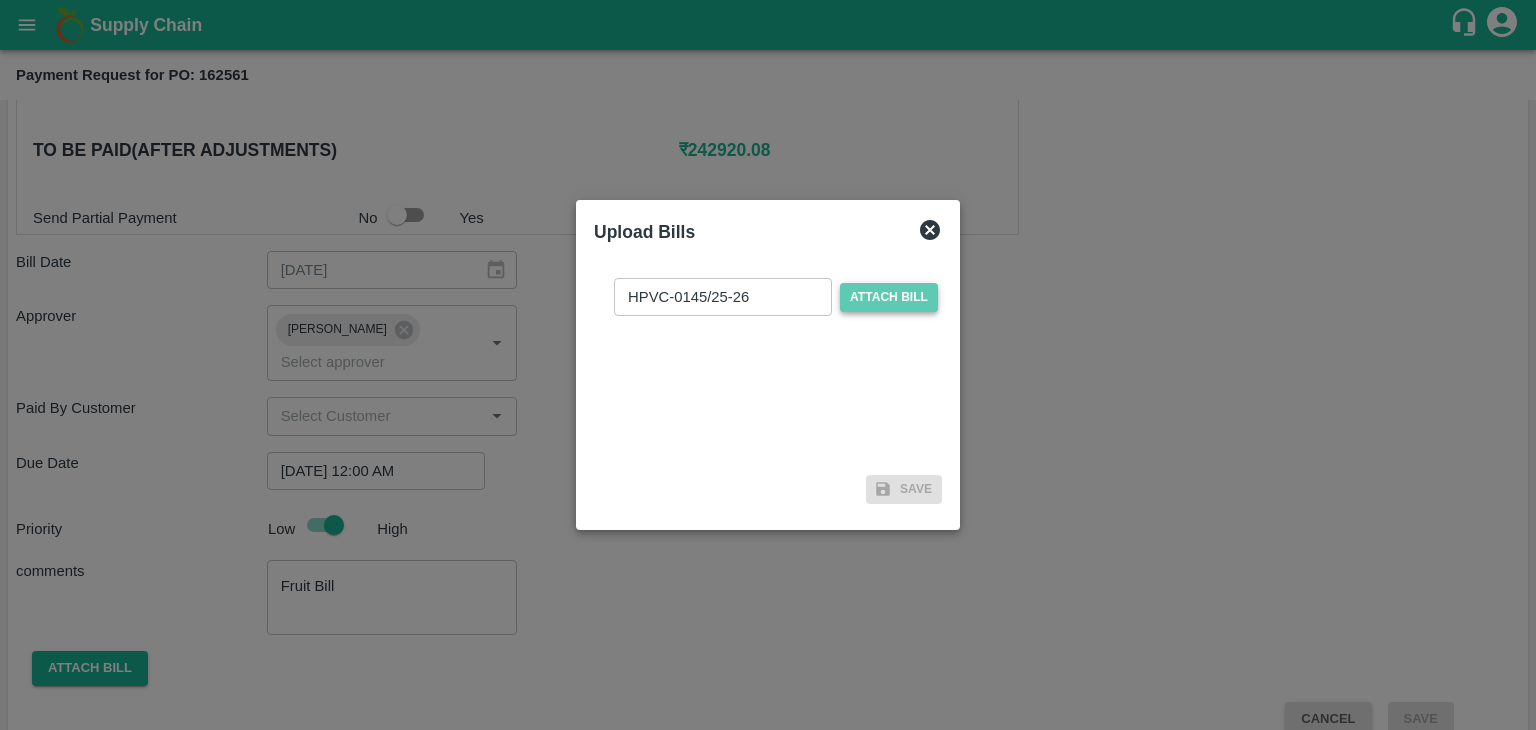 click on "Attach bill" at bounding box center (889, 297) 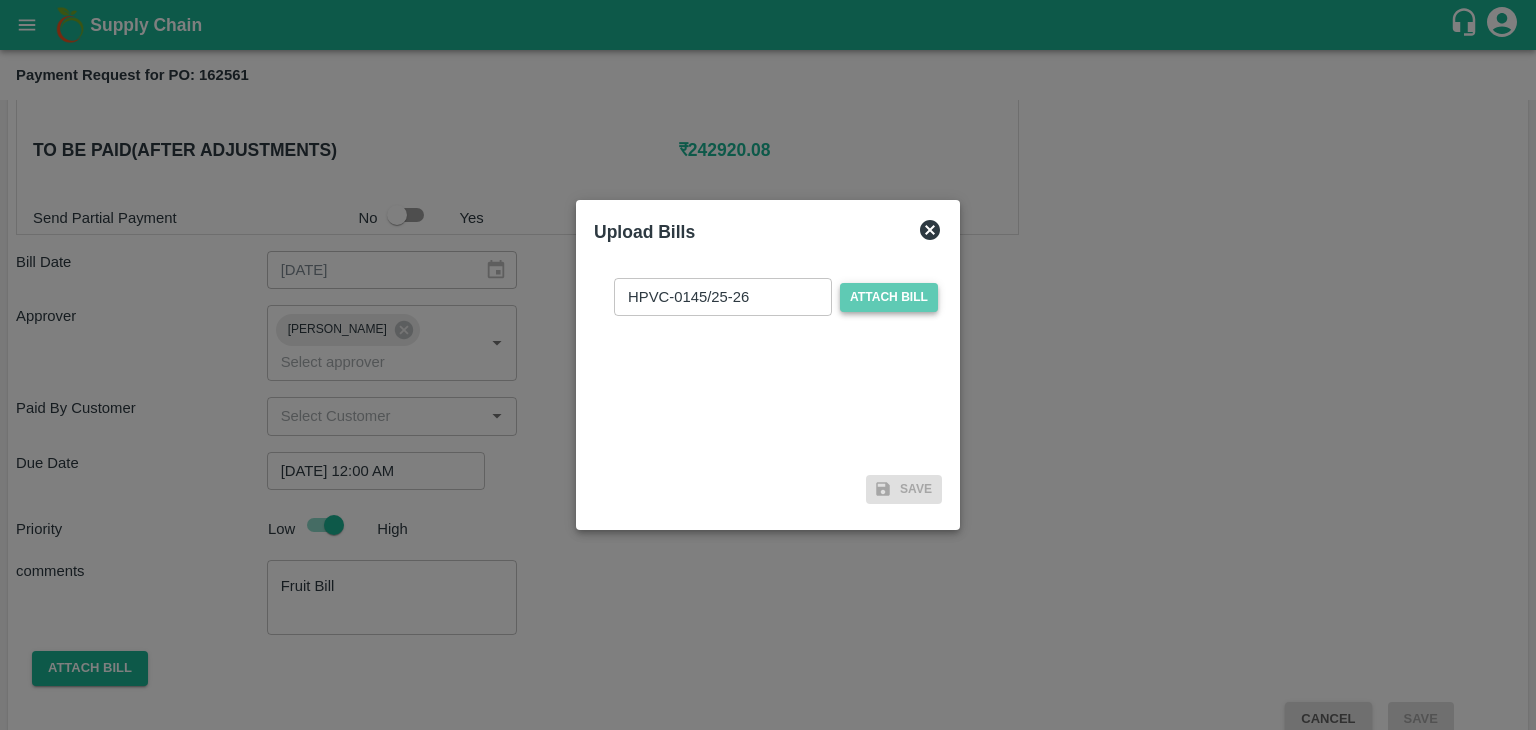 click on "Attach bill" at bounding box center [0, 0] 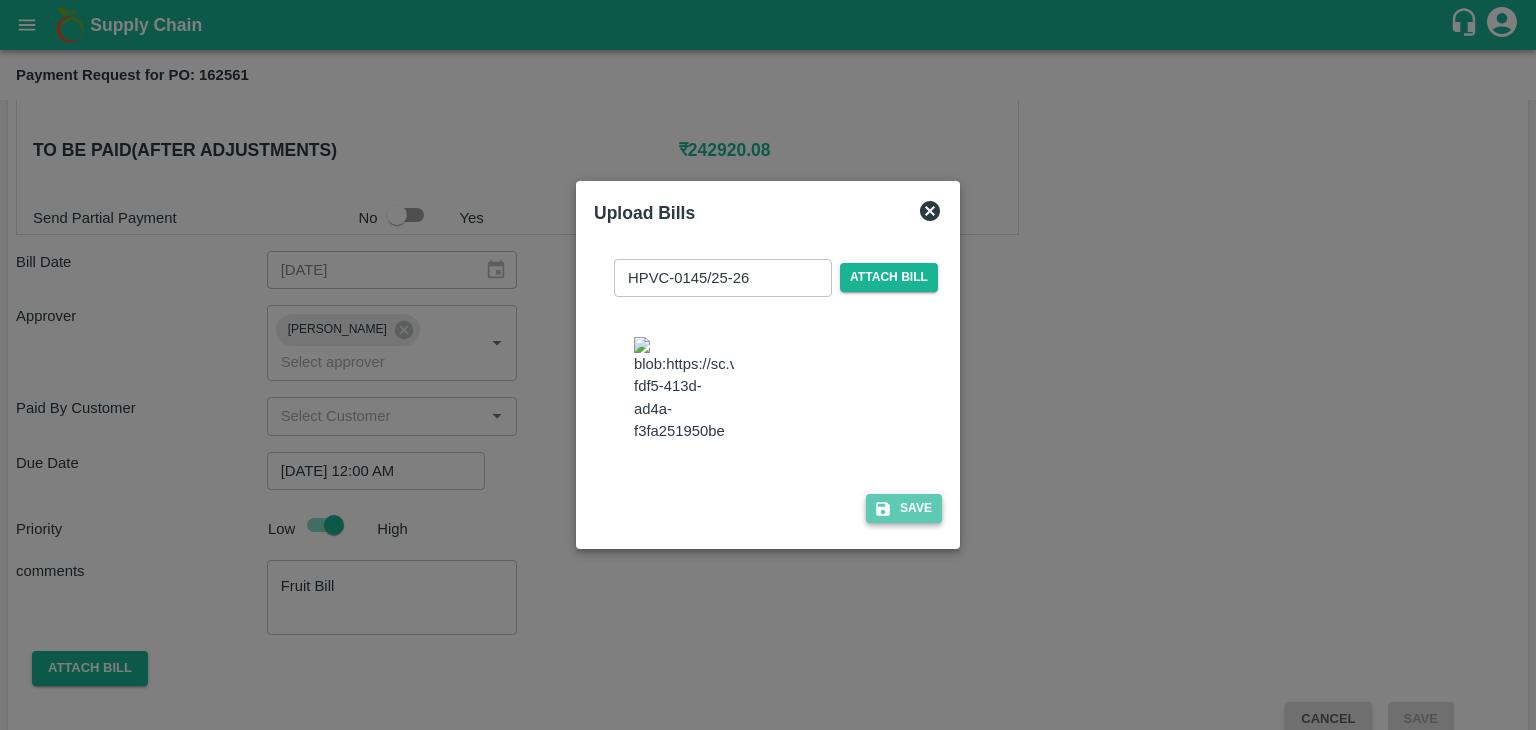 click on "Save" at bounding box center (904, 508) 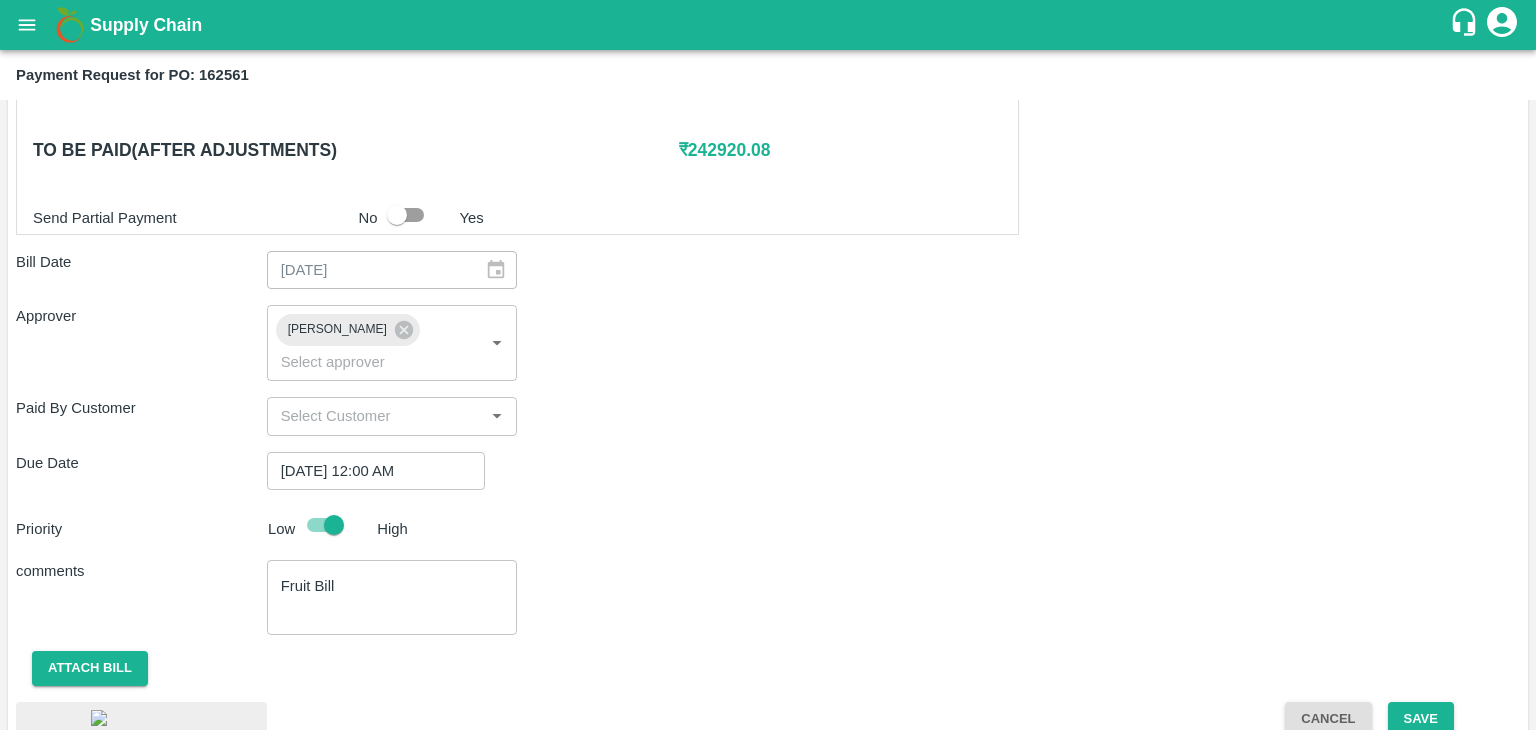 scroll, scrollTop: 1156, scrollLeft: 0, axis: vertical 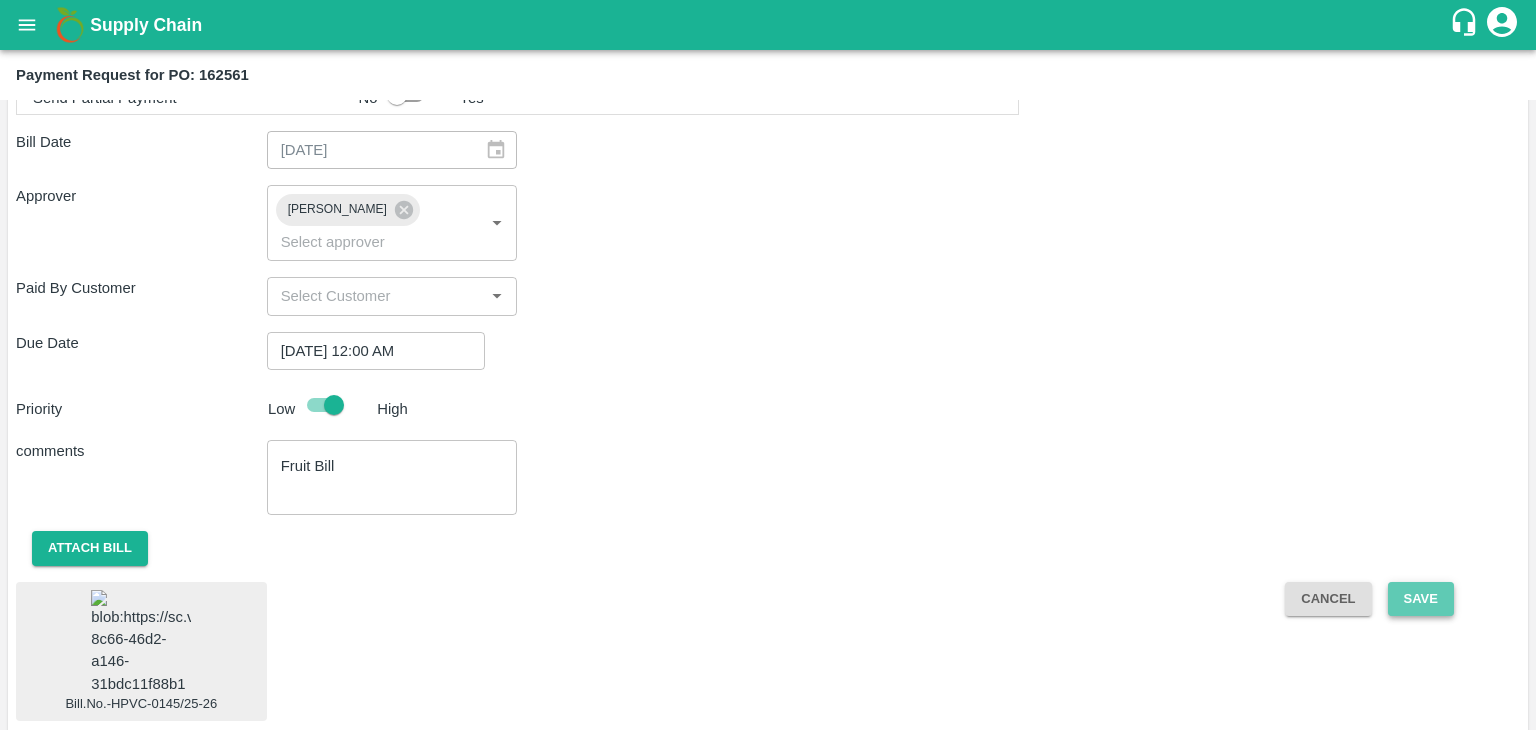 click on "Save" at bounding box center [1421, 599] 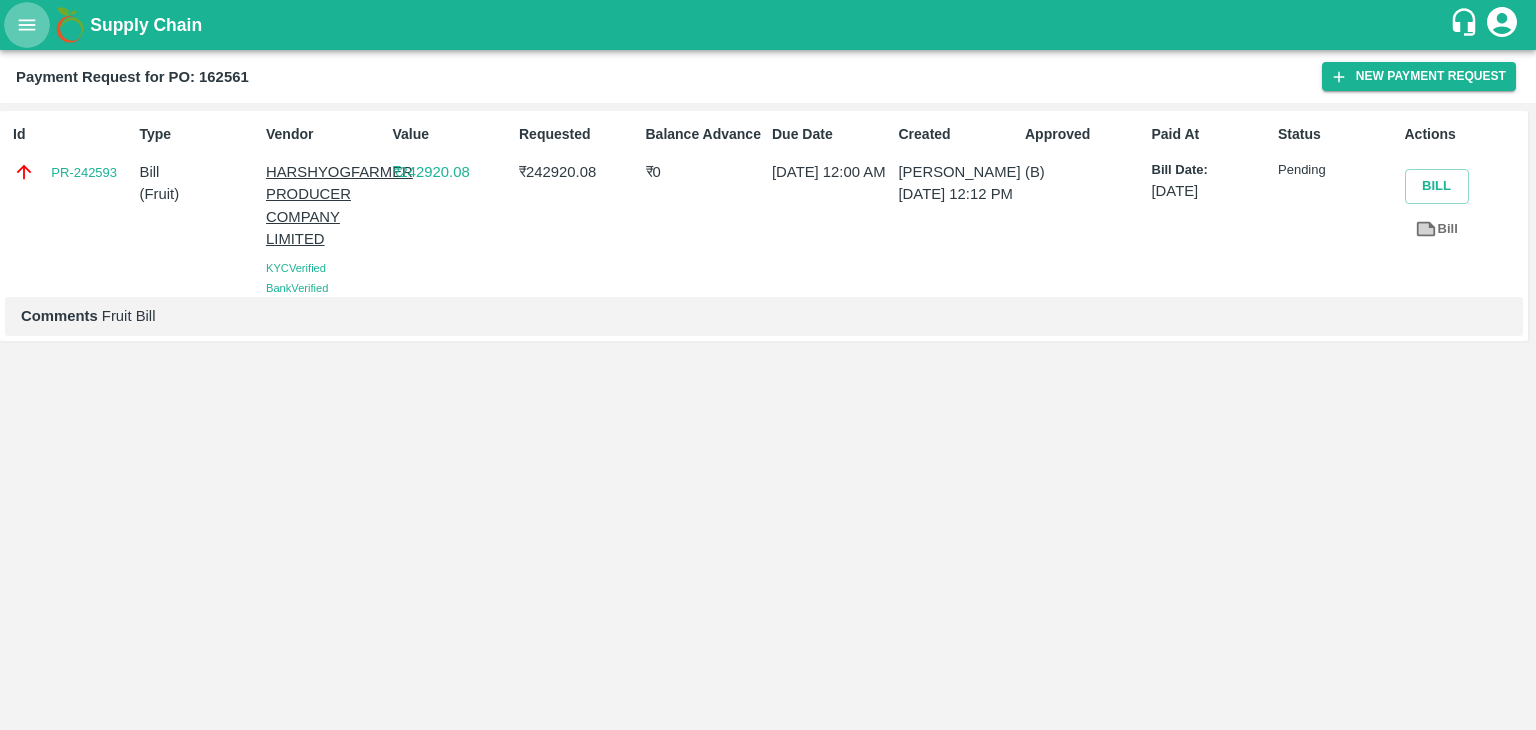 click 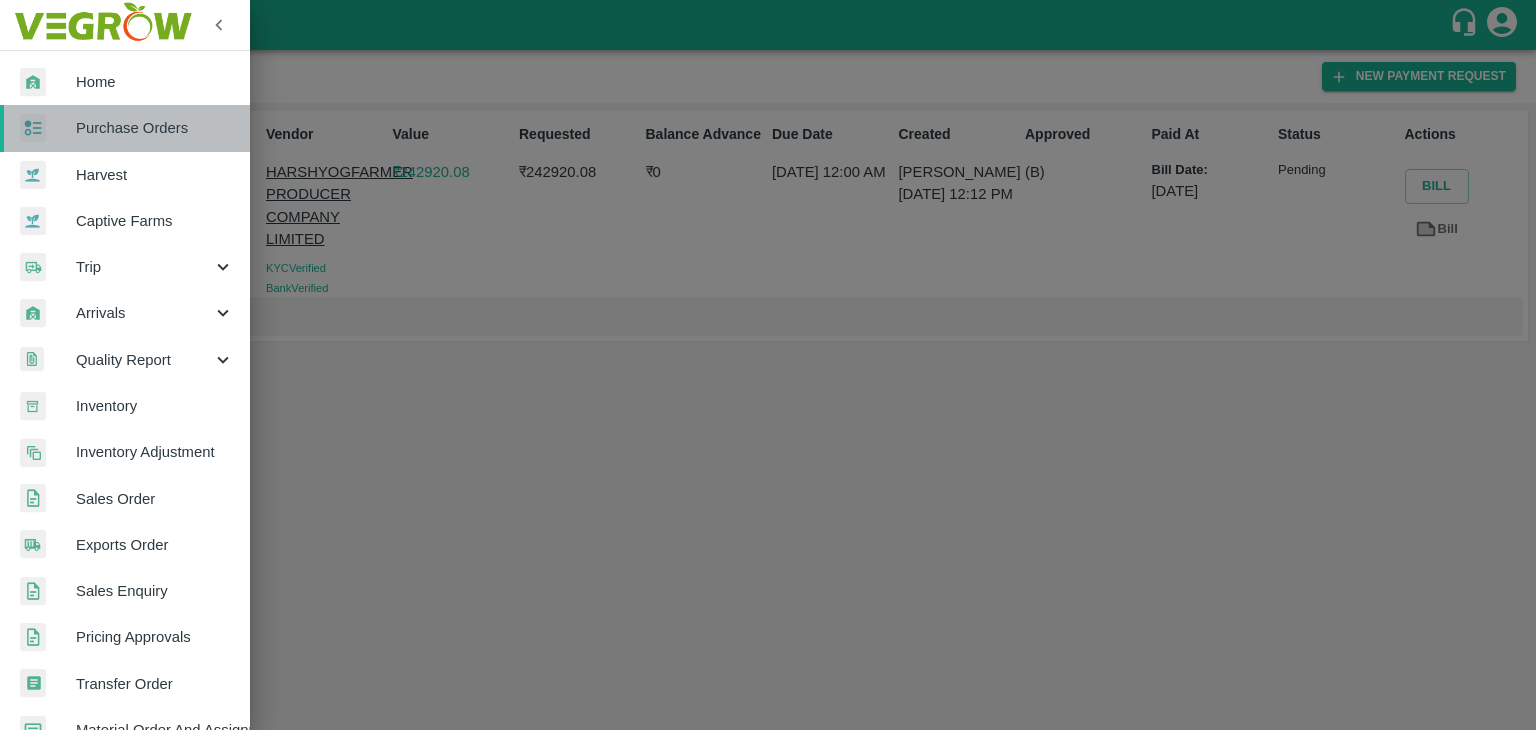 click on "Purchase Orders" at bounding box center [155, 128] 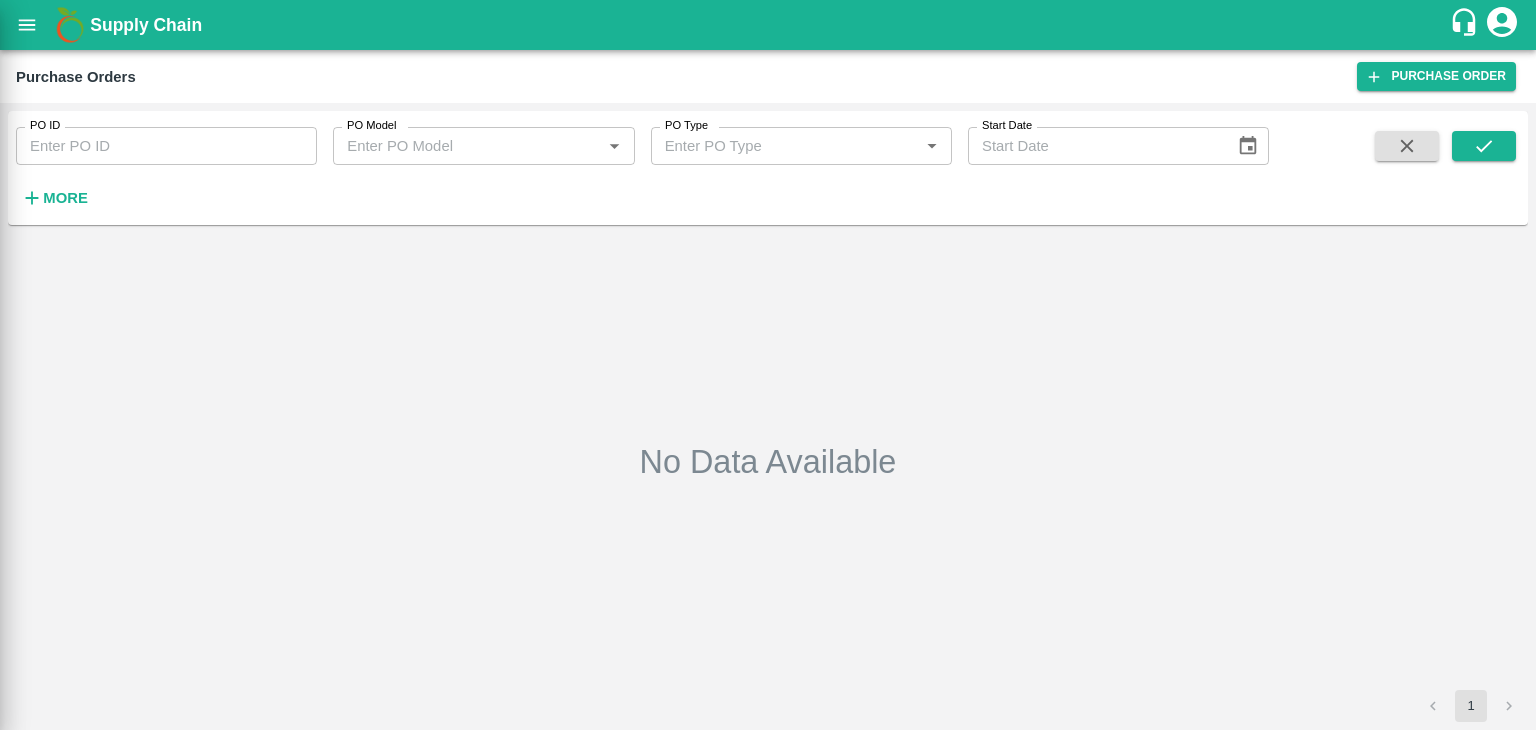 click at bounding box center (768, 365) 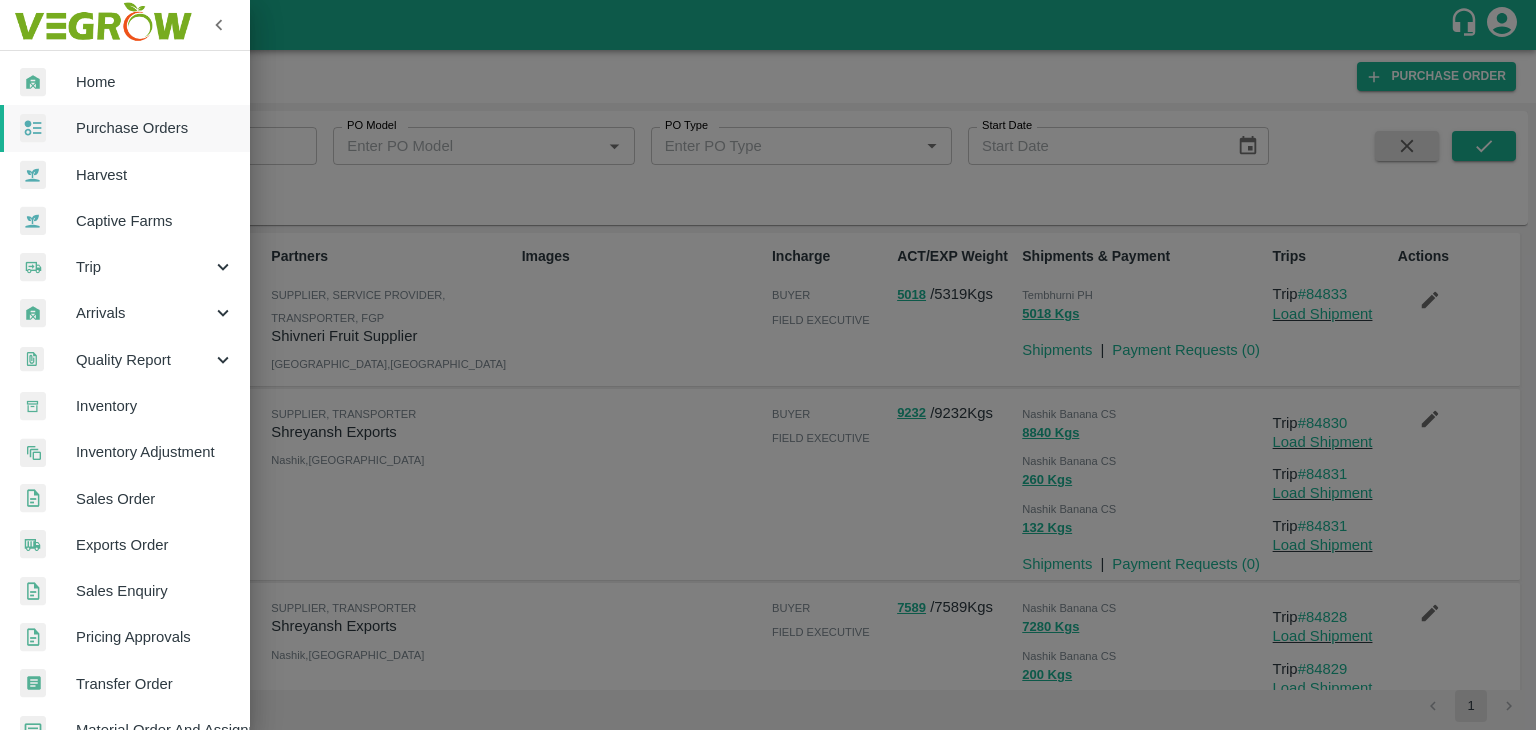 click at bounding box center (768, 365) 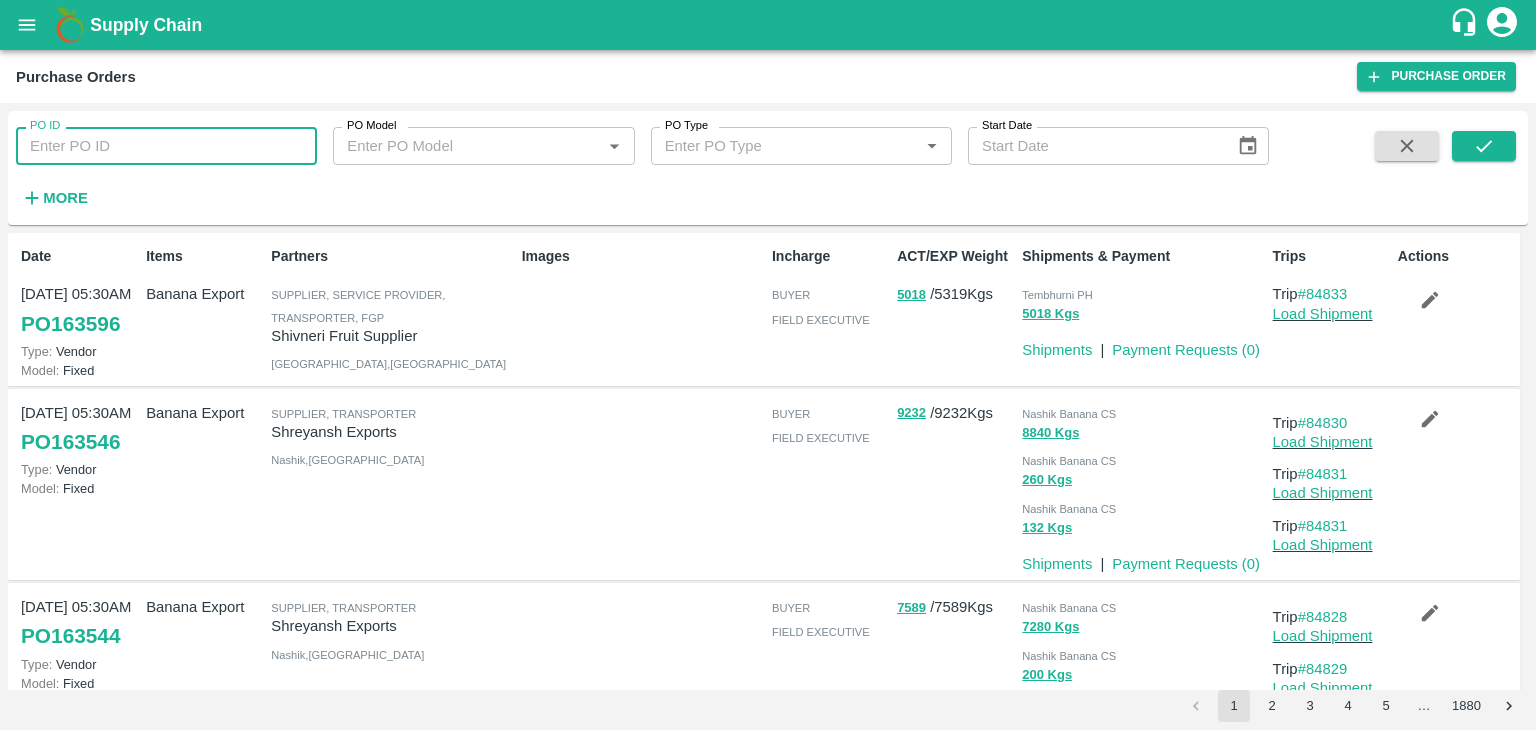 click on "PO ID" at bounding box center (166, 146) 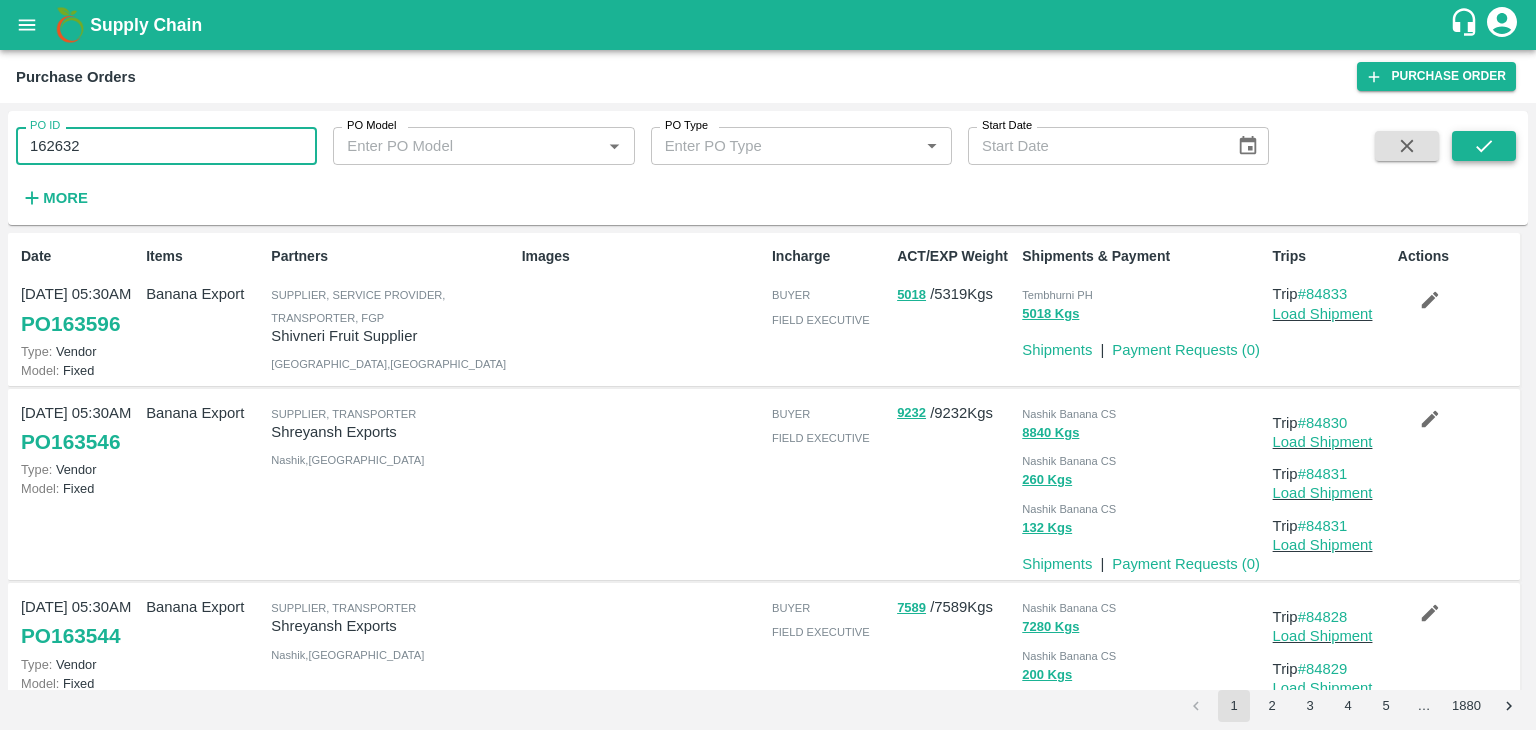 type on "162632" 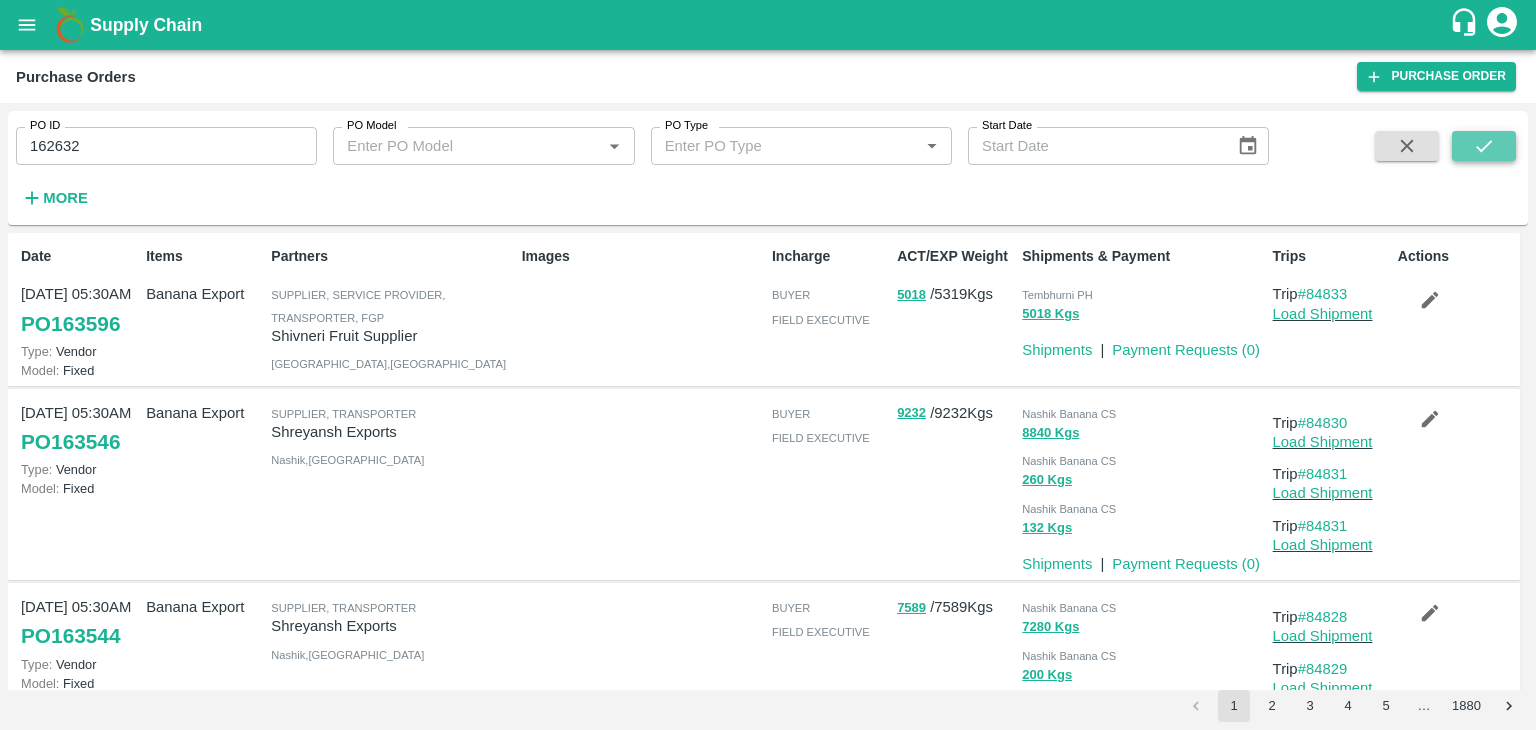 click at bounding box center (1484, 146) 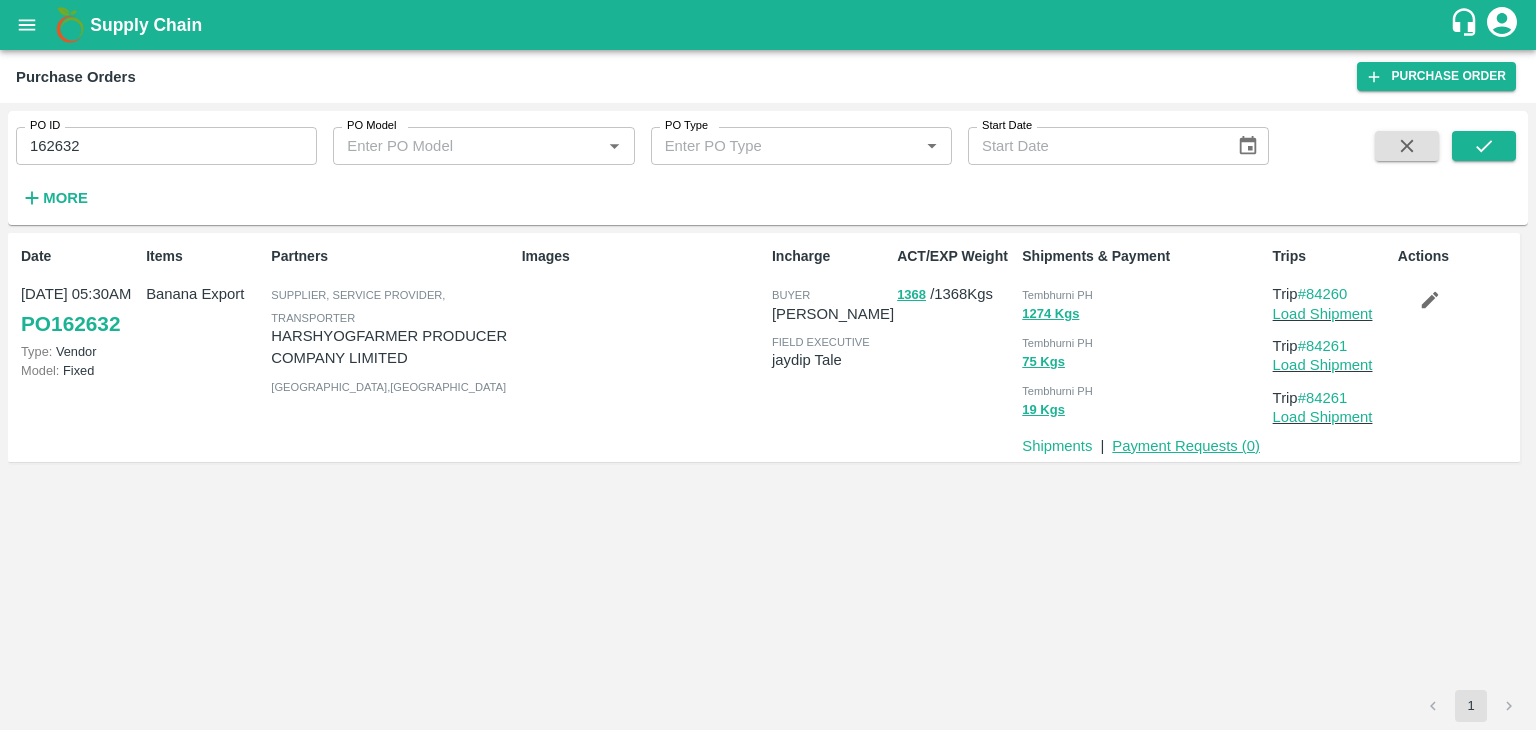 click on "Payment Requests ( 0 )" at bounding box center [1186, 446] 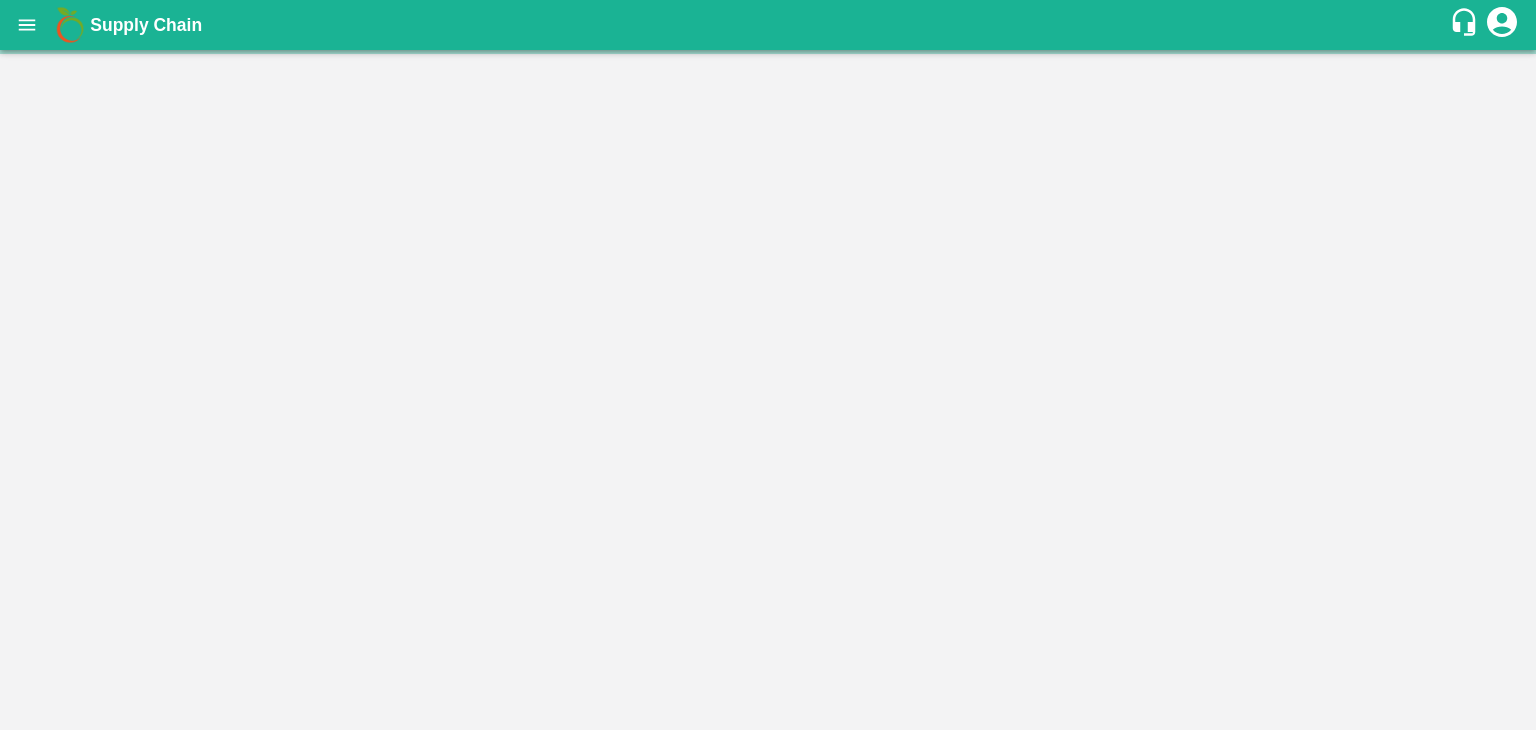 scroll, scrollTop: 0, scrollLeft: 0, axis: both 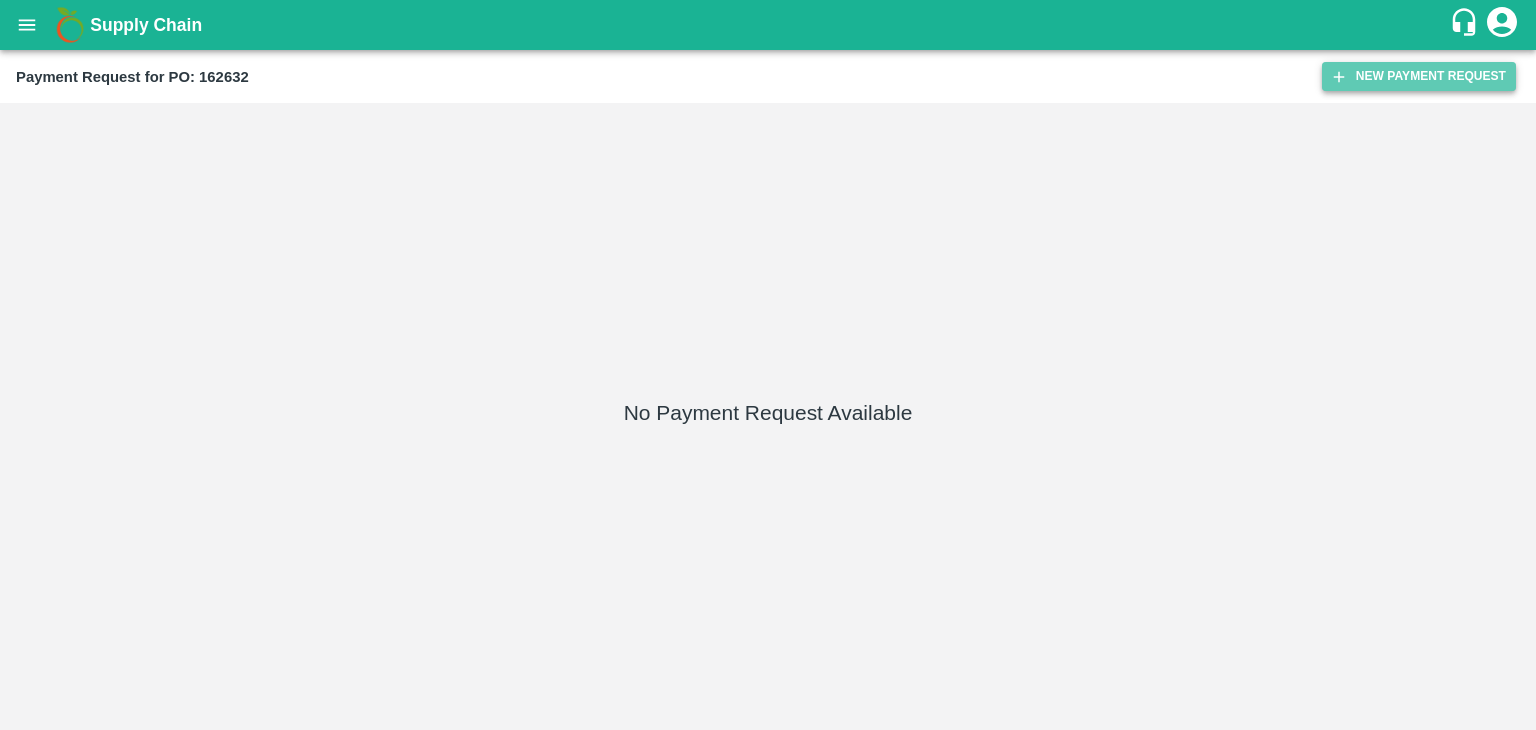 click on "New Payment Request" at bounding box center [1419, 76] 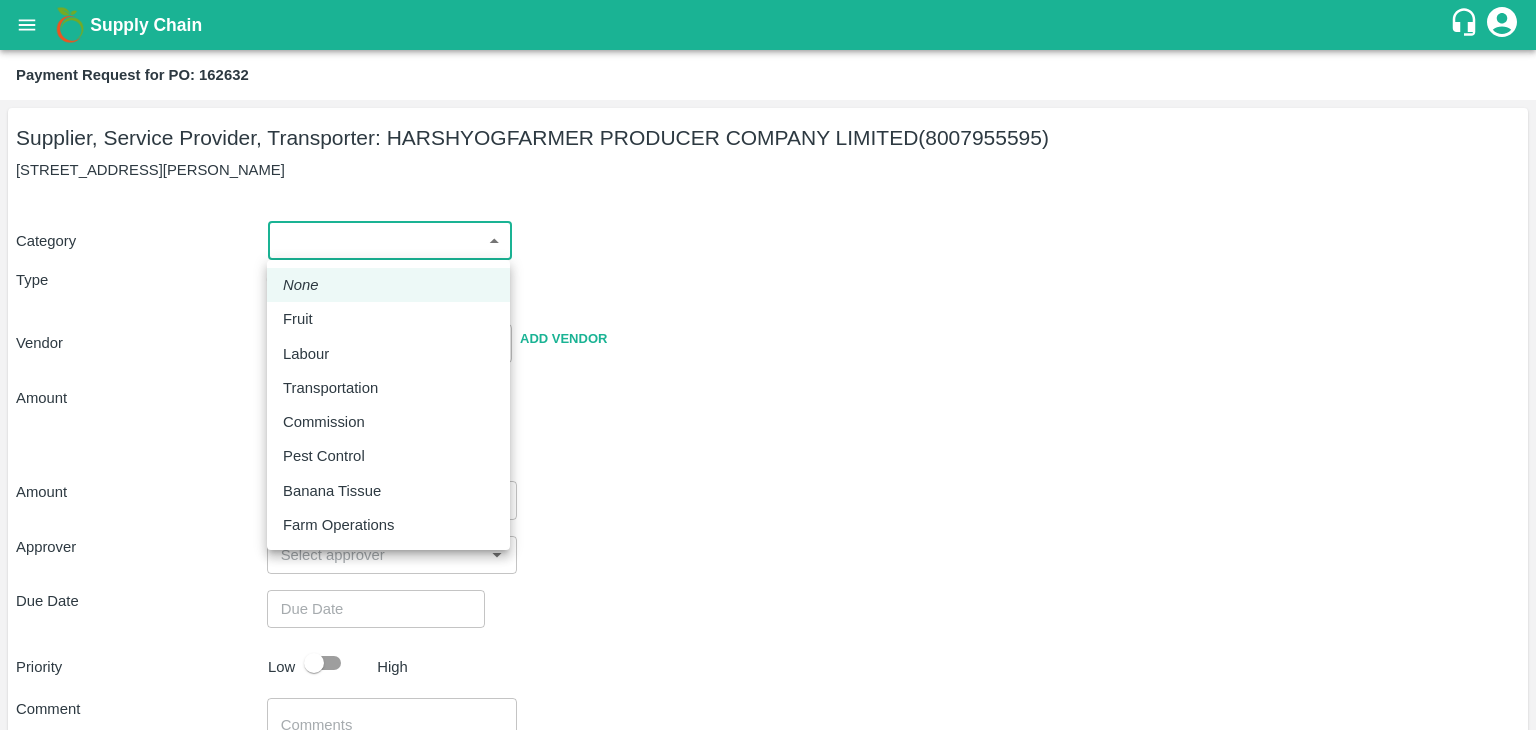 click on "Supply Chain Payment Request for PO: 162632 Supplier, Service Provider, Transporter:    HARSHYOGFARMER PRODUCER COMPANY LIMITED  (8007955595) G NO 37, [PERSON_NAME] , [GEOGRAPHIC_DATA] Category ​ ​ Type Advance Bill Vendor ​ Add Vendor Amount Total value Per Kg ​ Amount ​ Approver ​ Due Date ​  Priority  Low  High Comment x ​ Attach bill Cancel Save Tembhurni PH Nashik CC Shahada Banana Export PH Savda Banana Export PH Nashik Banana CS [PERSON_NAME] Logout None Fruit Labour Transportation Commission Pest Control Banana Tissue Farm Operations" at bounding box center [768, 365] 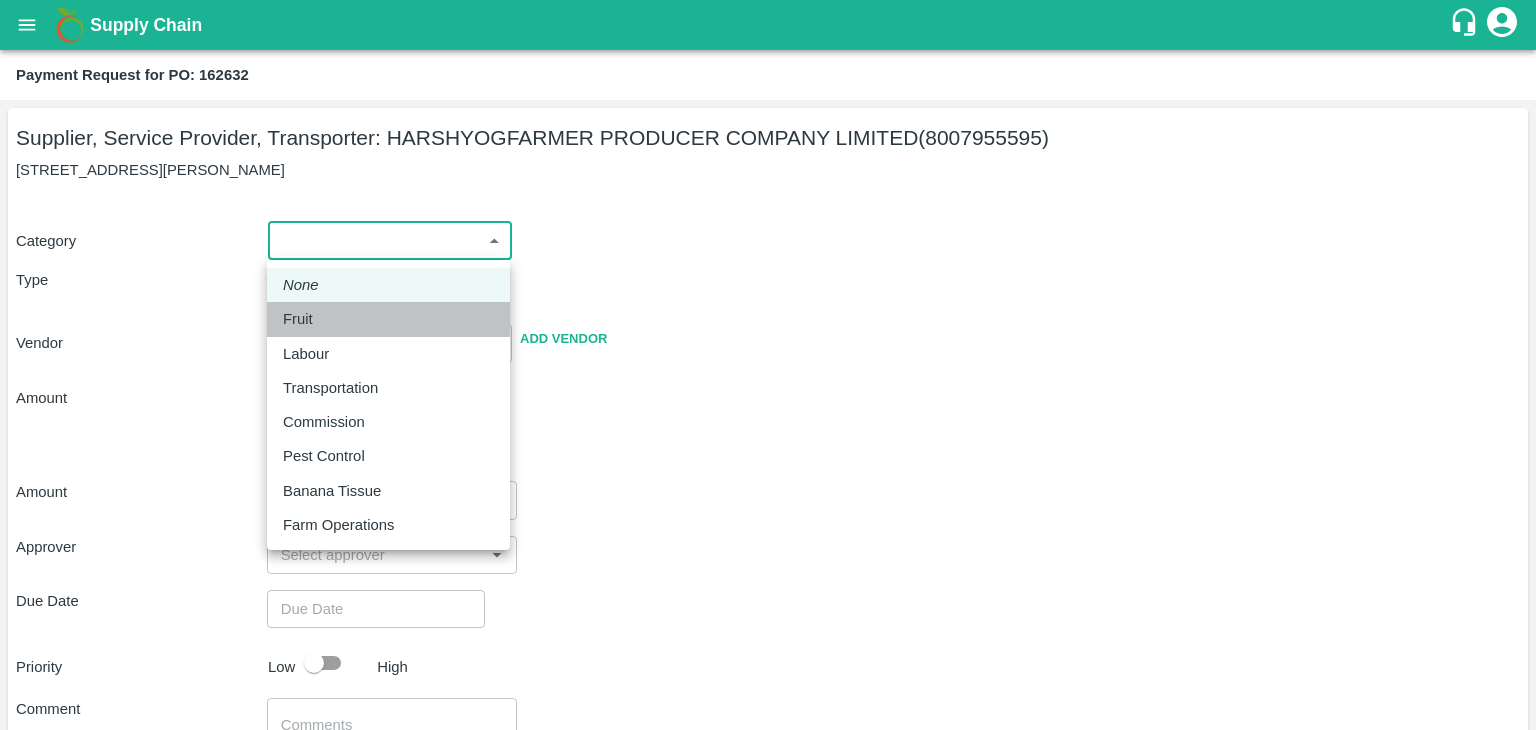 click on "Fruit" at bounding box center [388, 319] 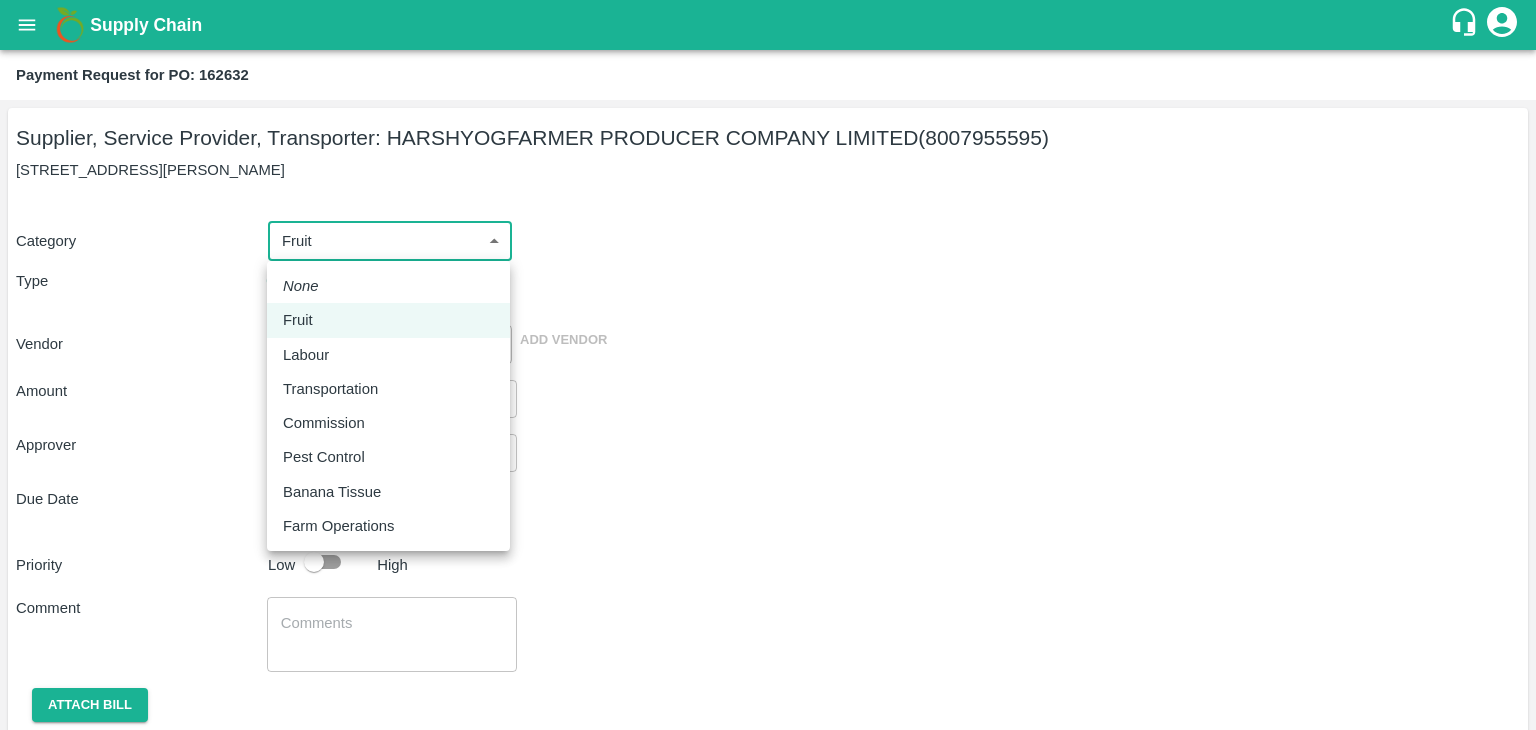 drag, startPoint x: 383, startPoint y: 259, endPoint x: 382, endPoint y: 277, distance: 18.027756 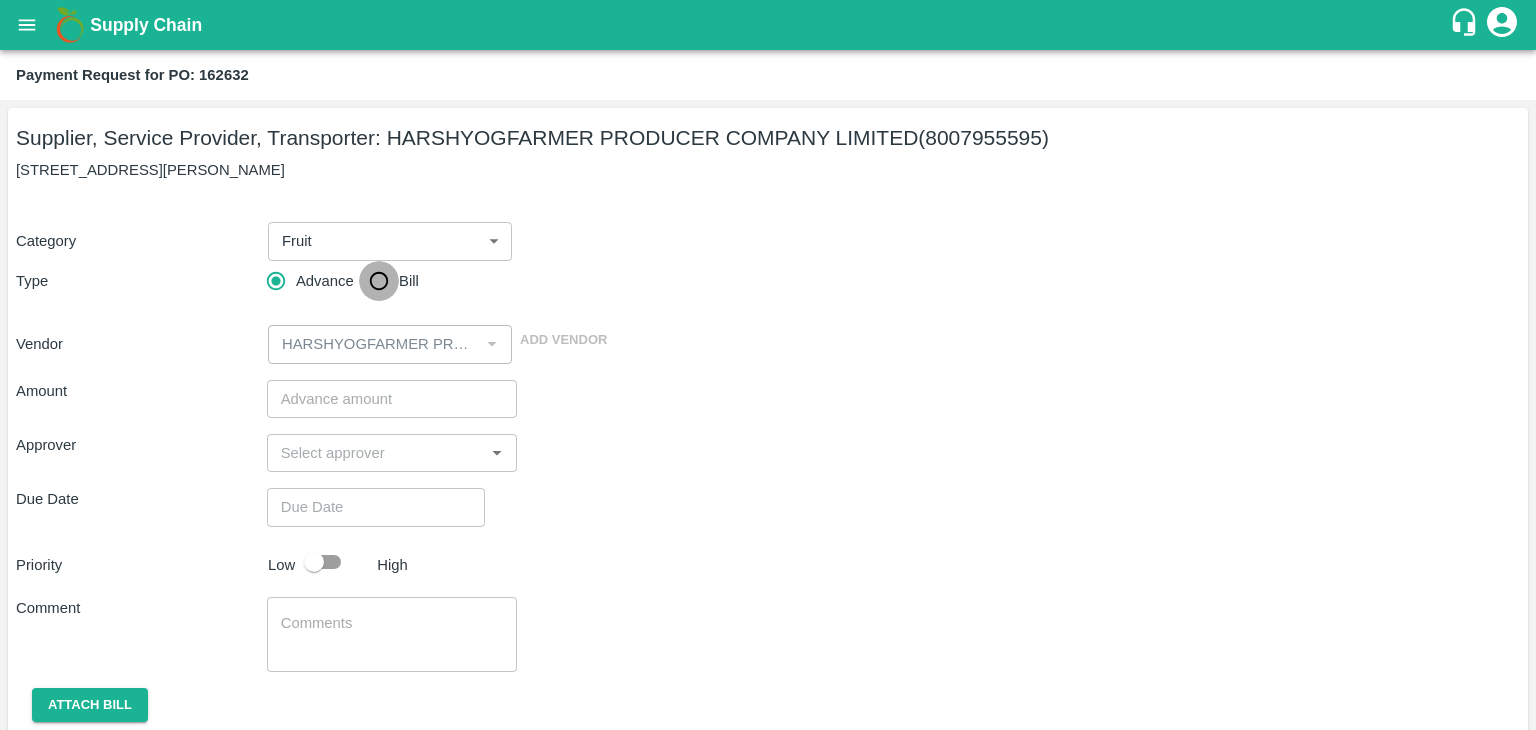 click on "Bill" at bounding box center (379, 281) 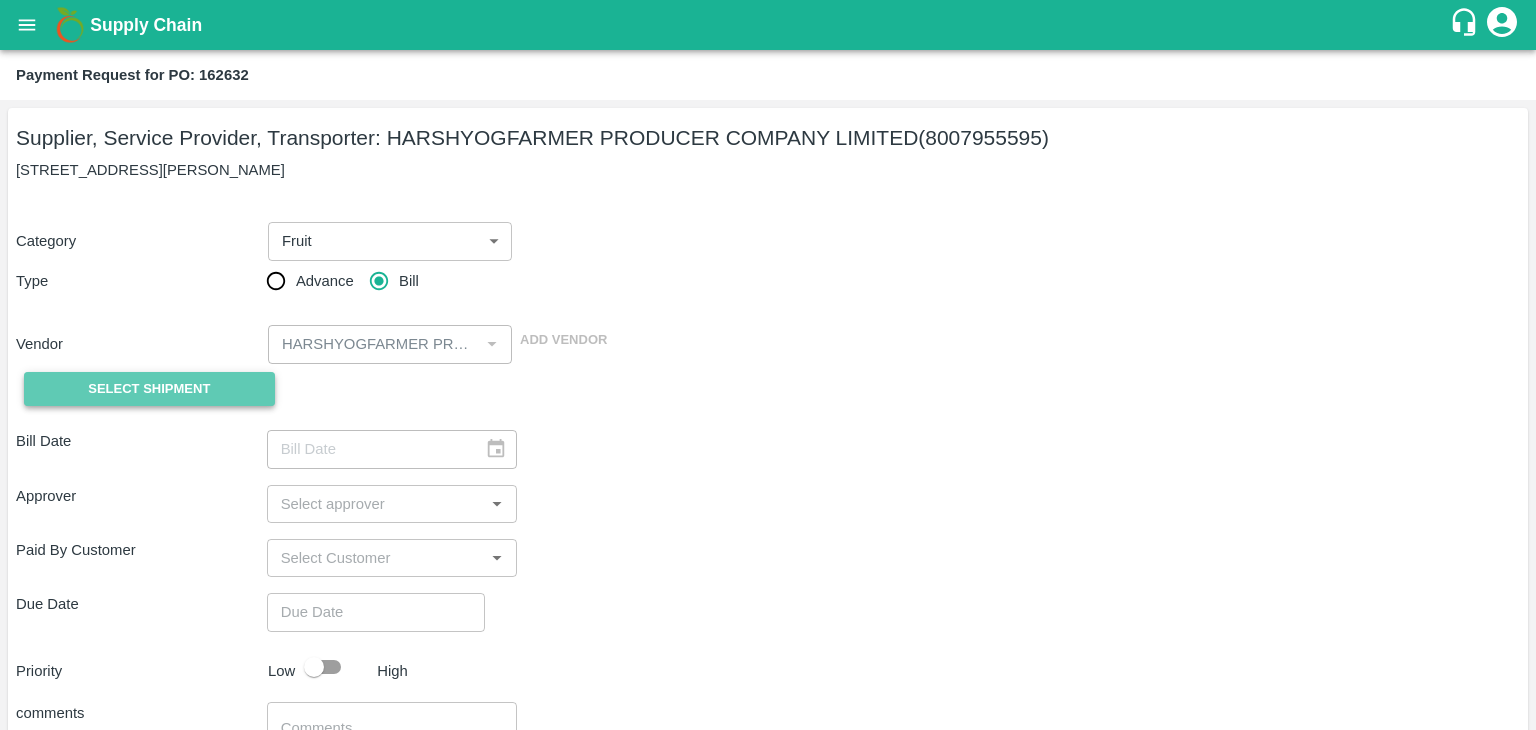 click on "Select Shipment" at bounding box center (149, 389) 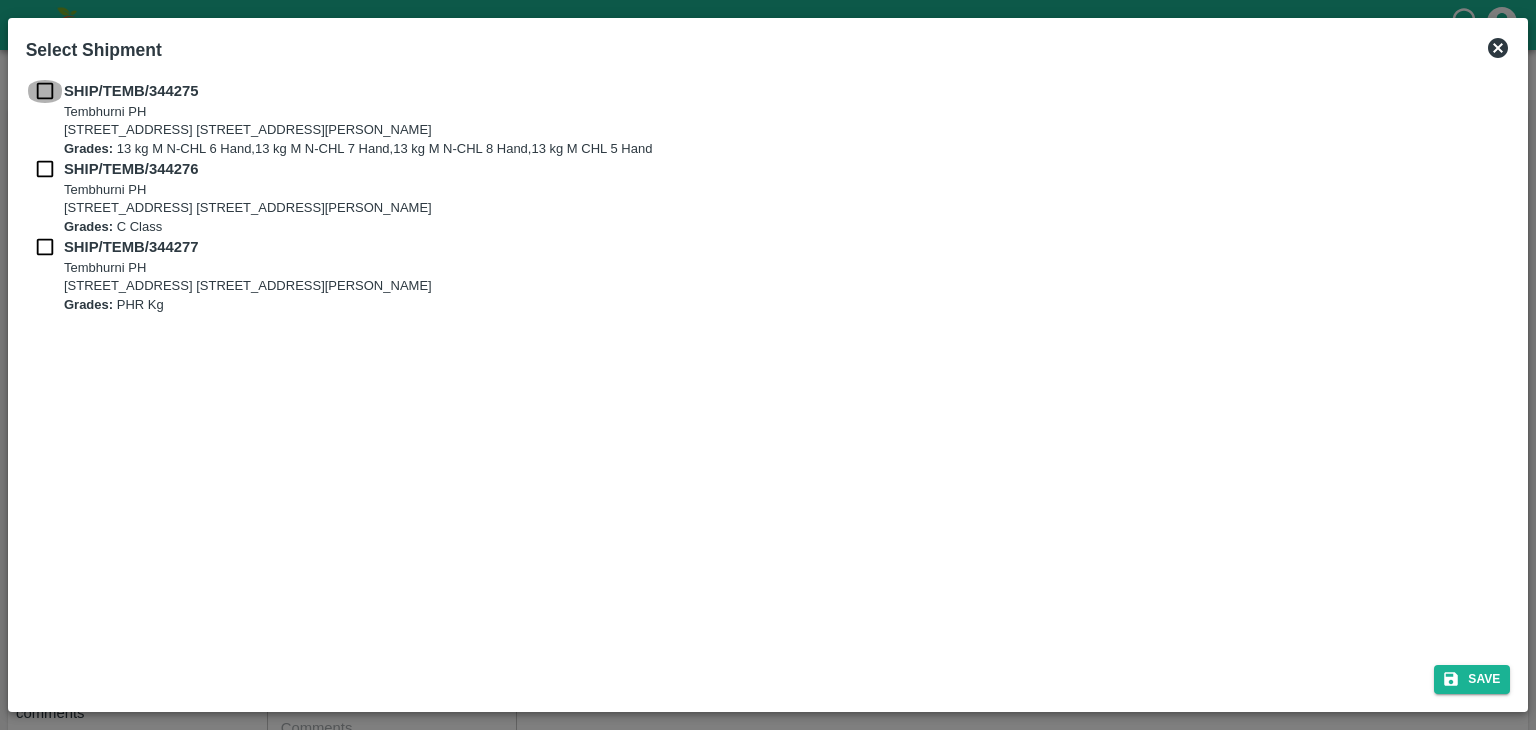click at bounding box center [45, 91] 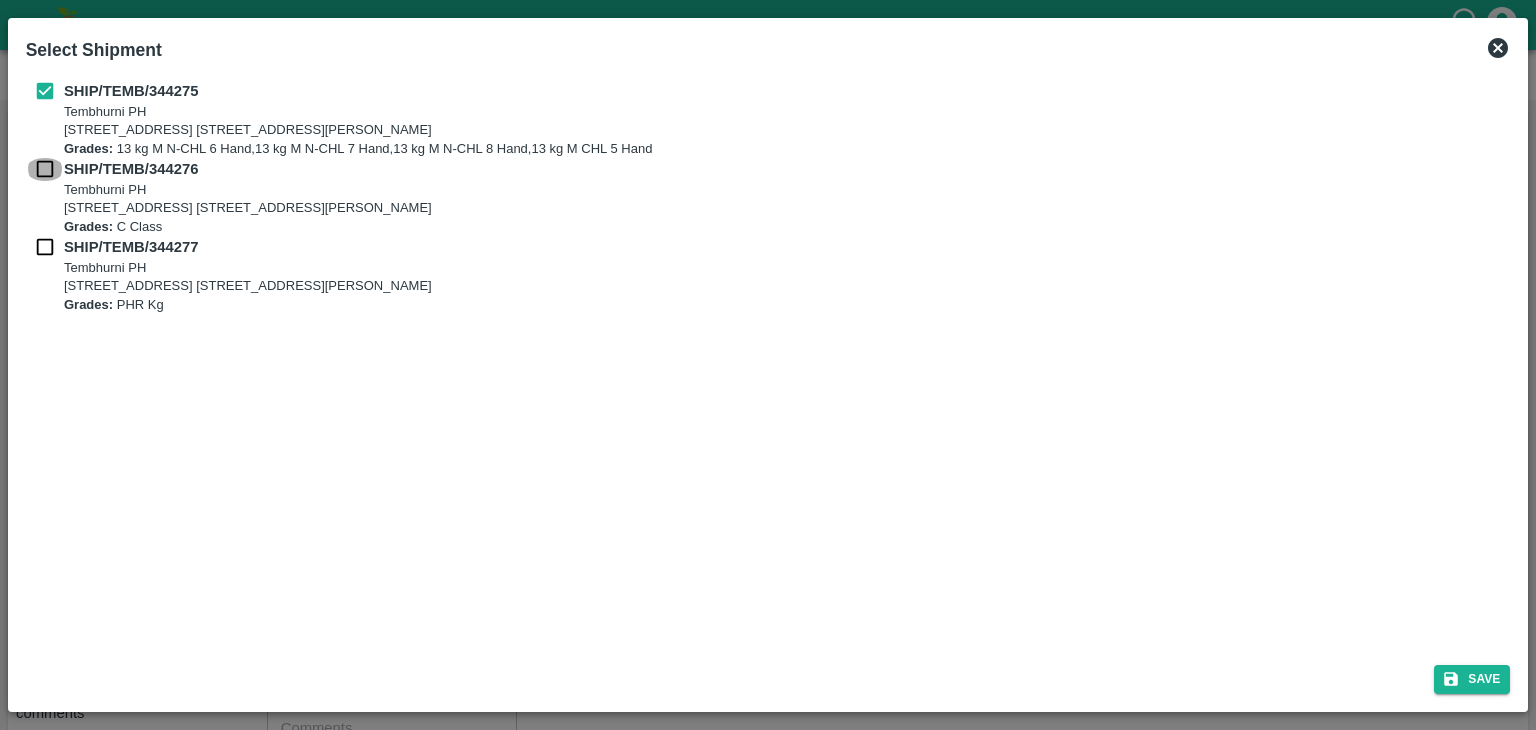 click at bounding box center (45, 169) 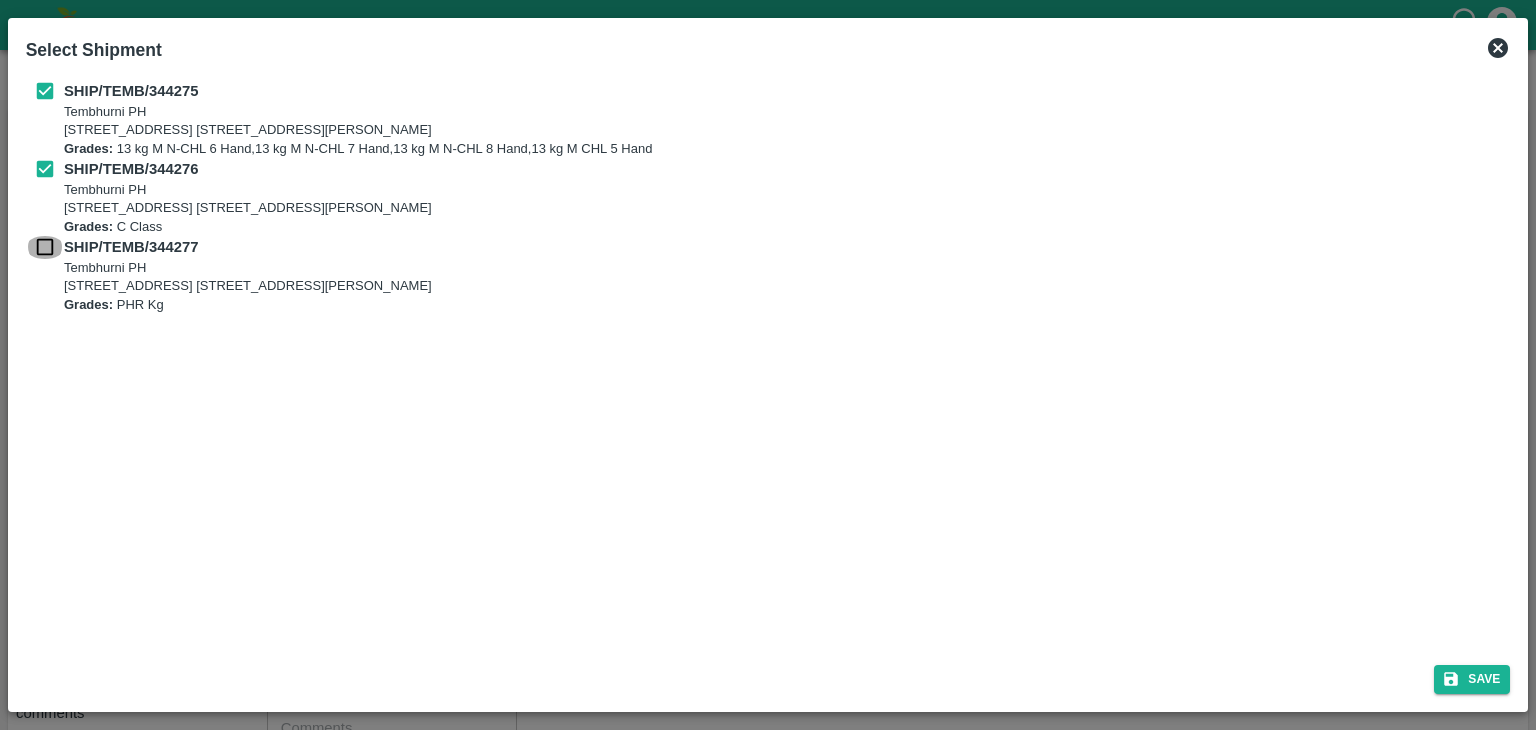 click at bounding box center [45, 247] 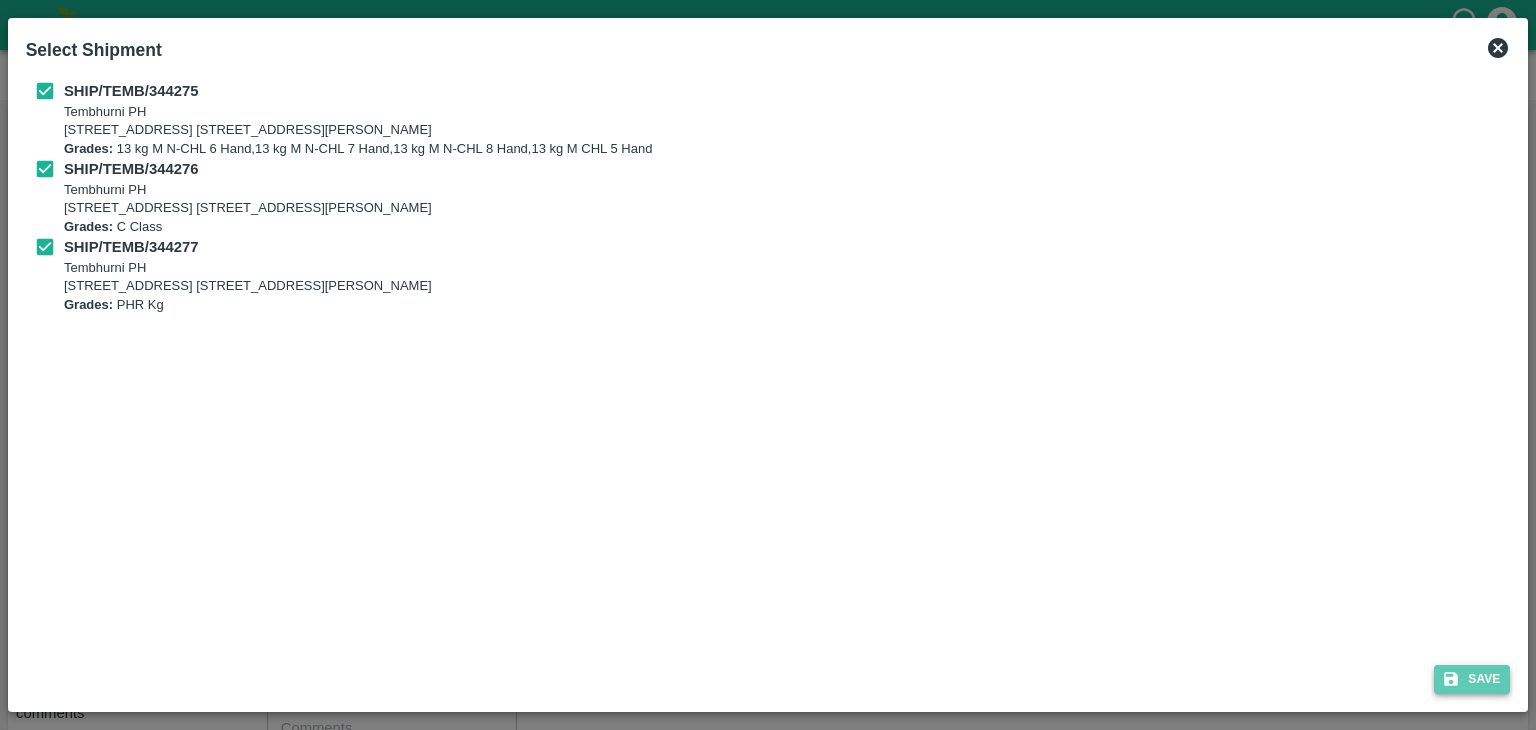 click on "Save" at bounding box center [1472, 679] 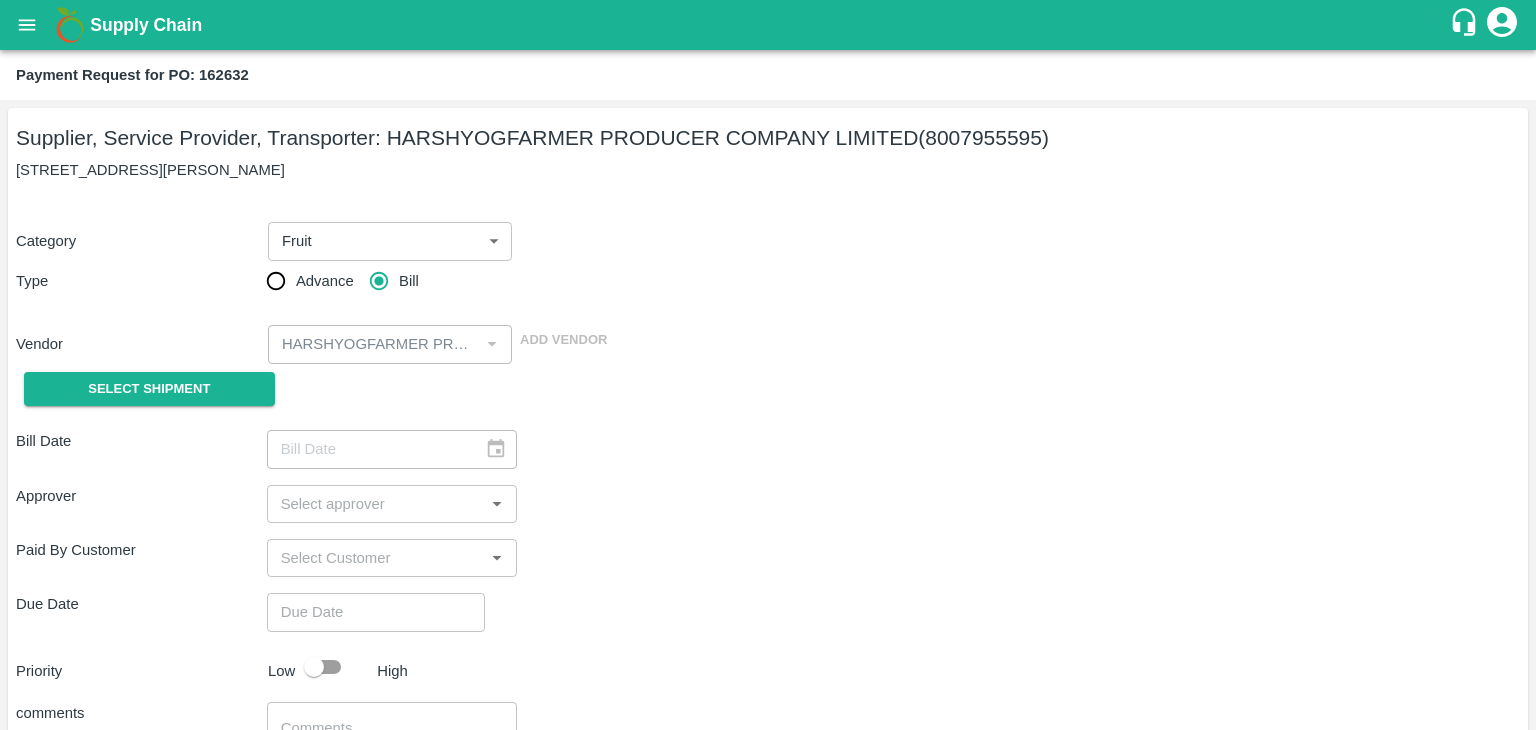 type on "06/07/2025" 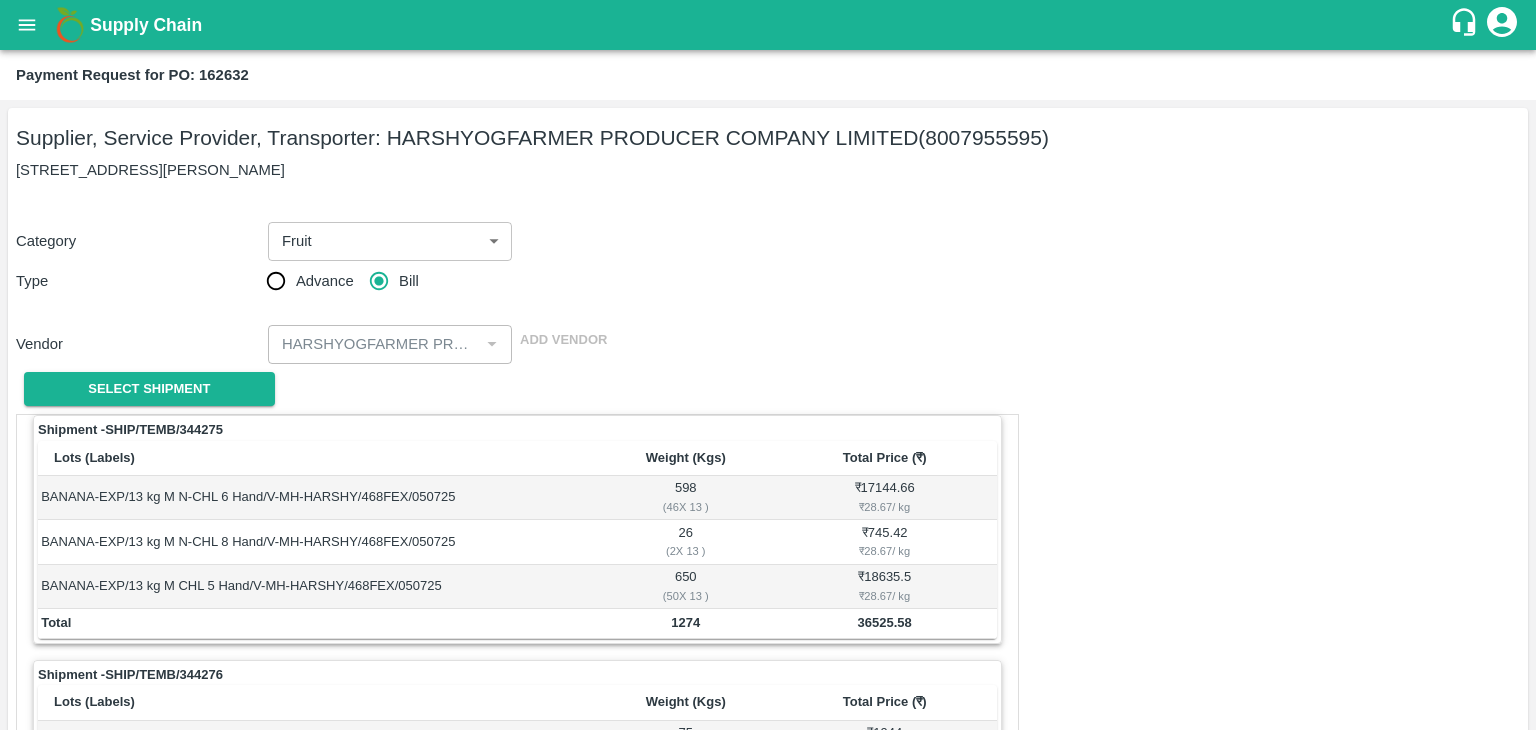 scroll, scrollTop: 892, scrollLeft: 0, axis: vertical 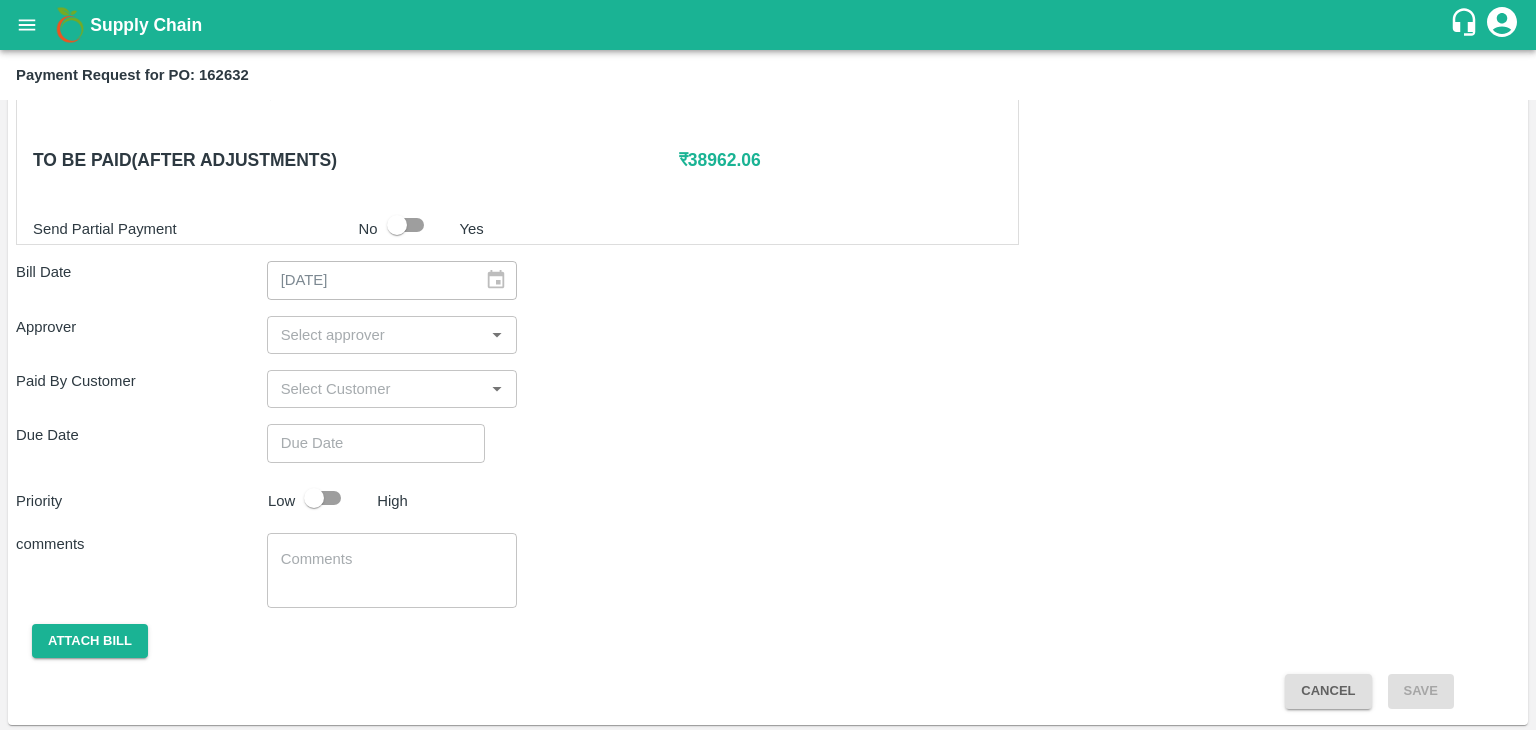 click at bounding box center (376, 335) 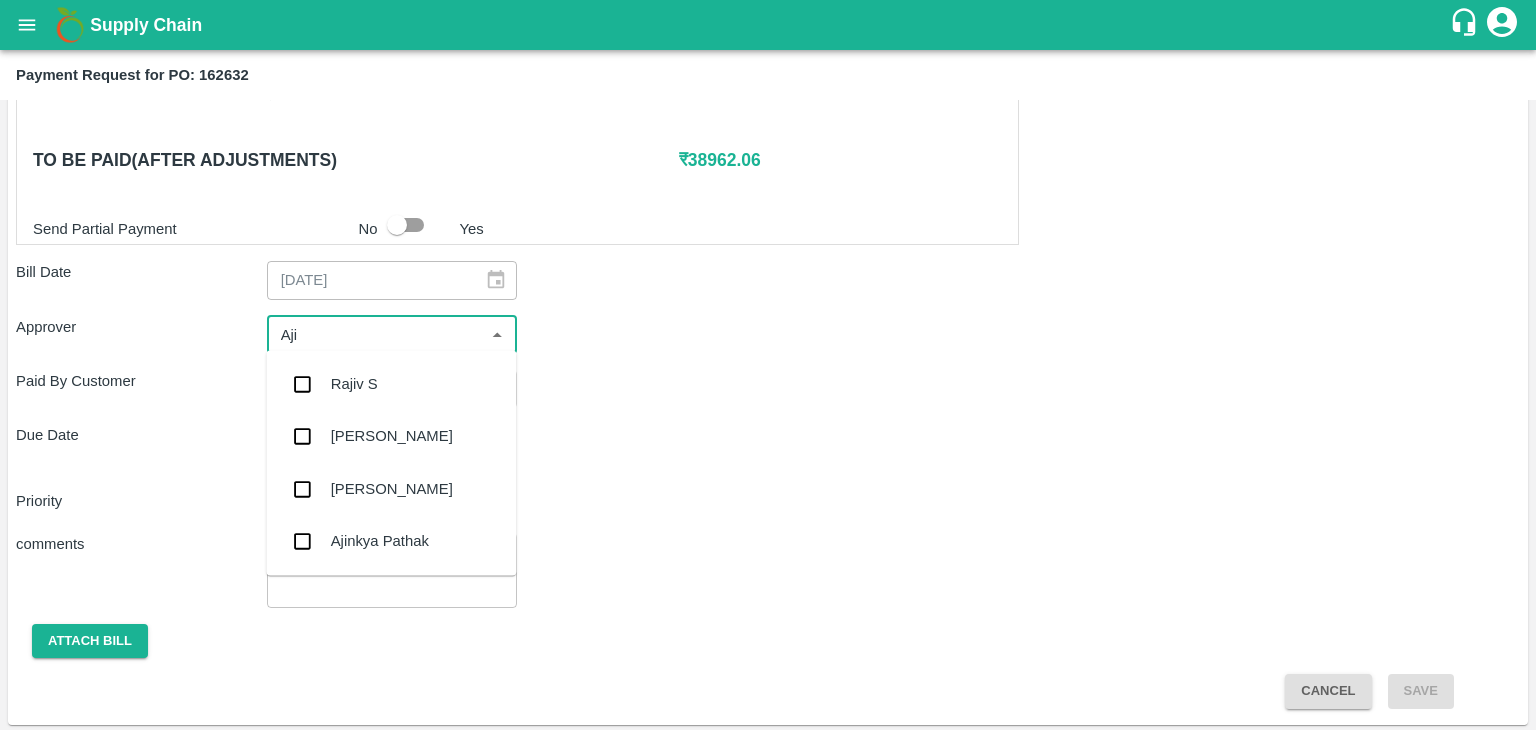 type on "Ajit" 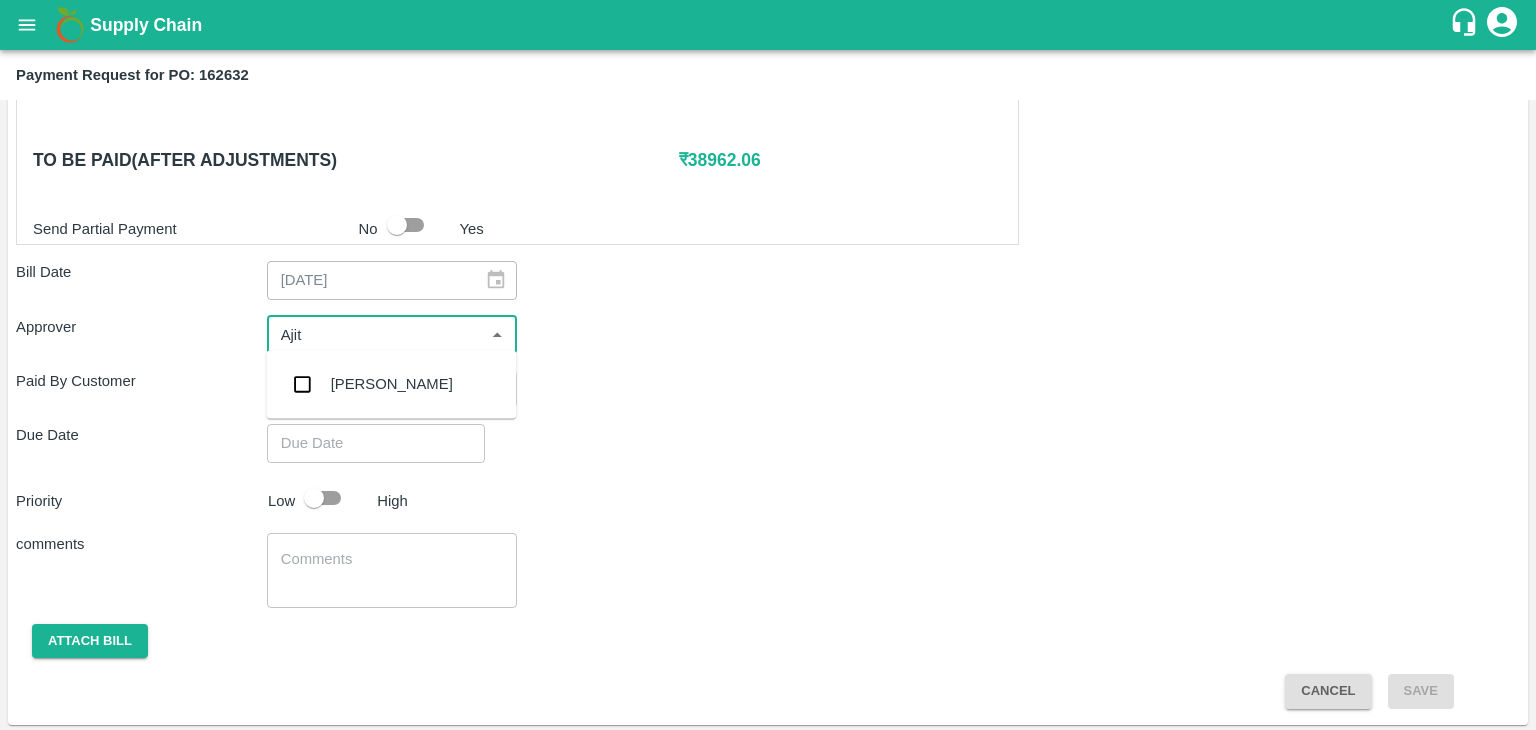 click on "[PERSON_NAME]" at bounding box center [391, 384] 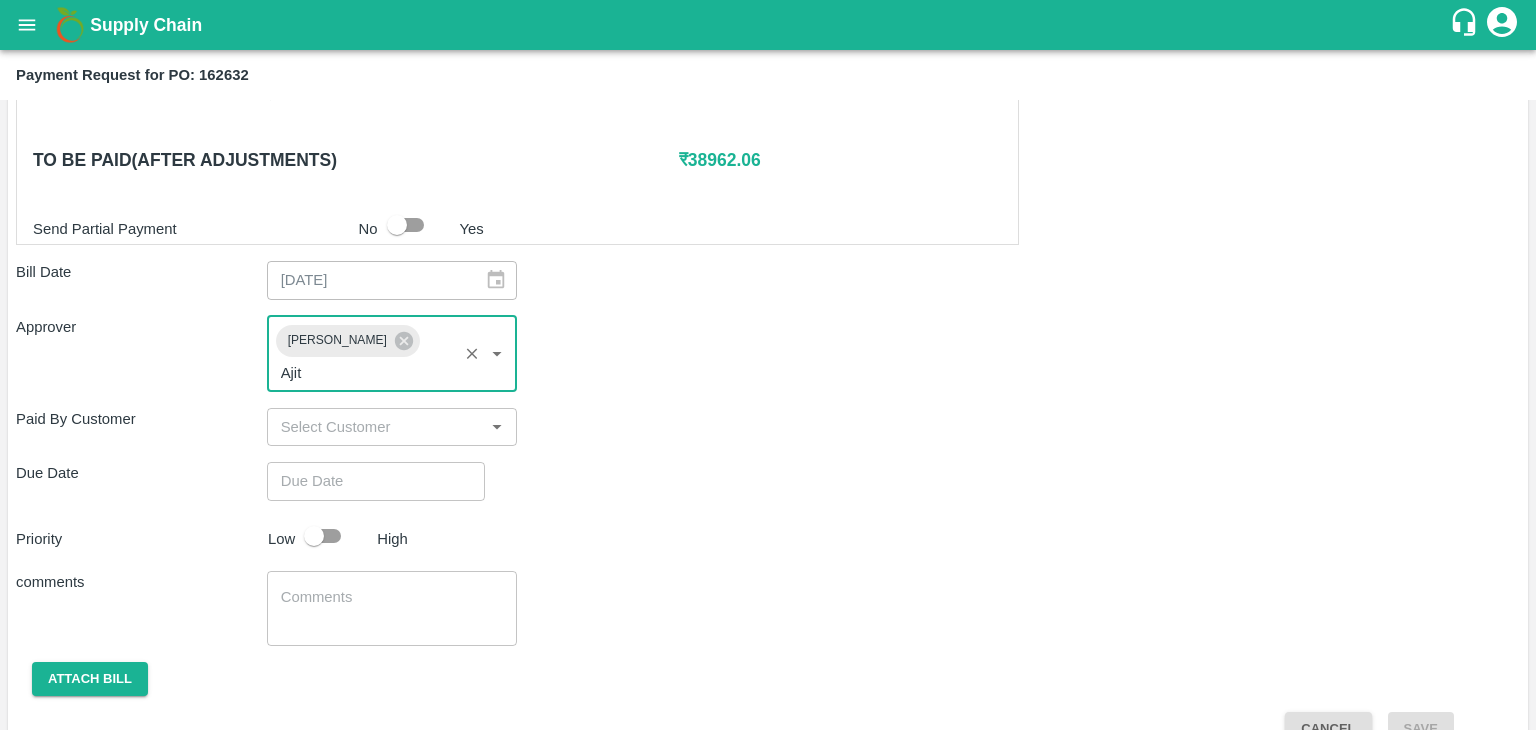 type 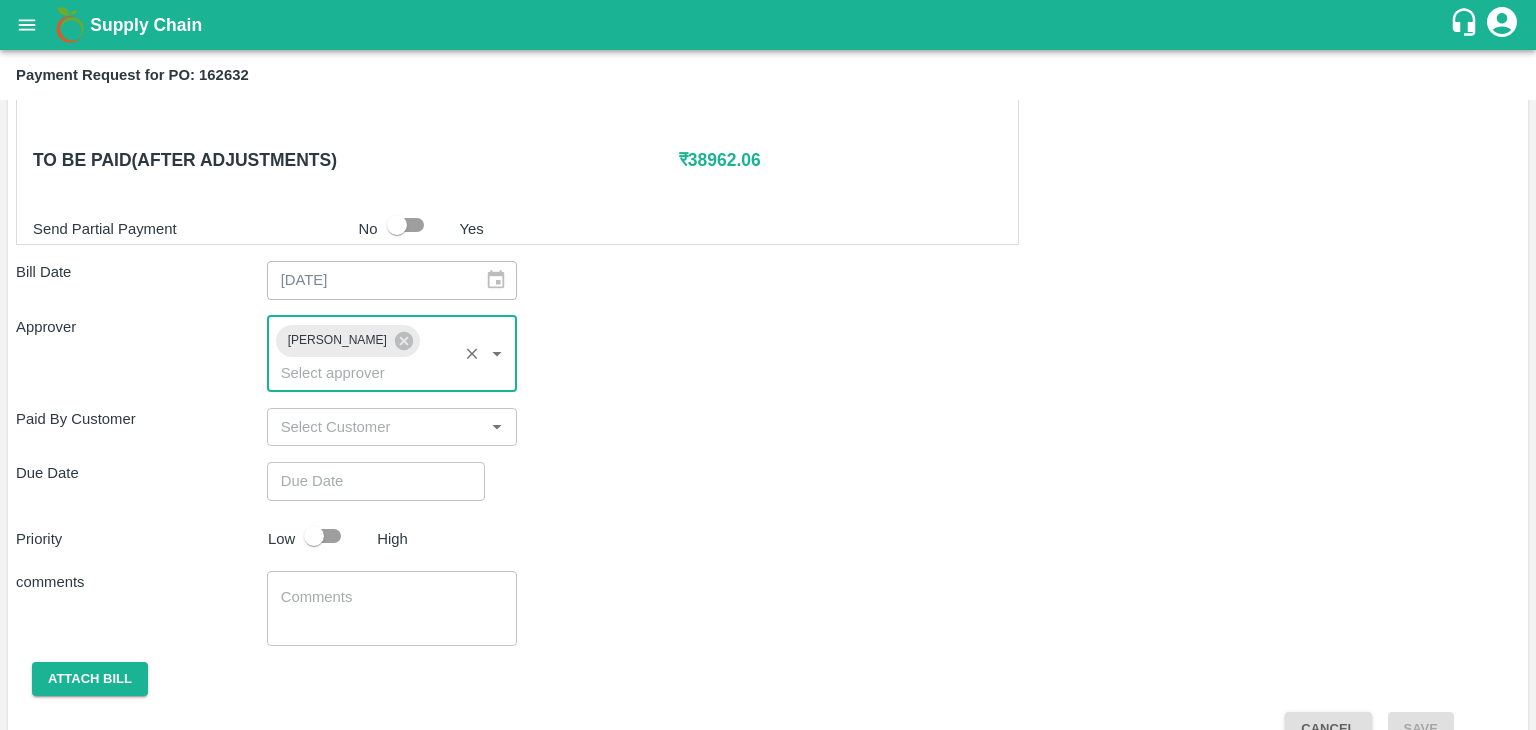 type on "DD/MM/YYYY hh:mm aa" 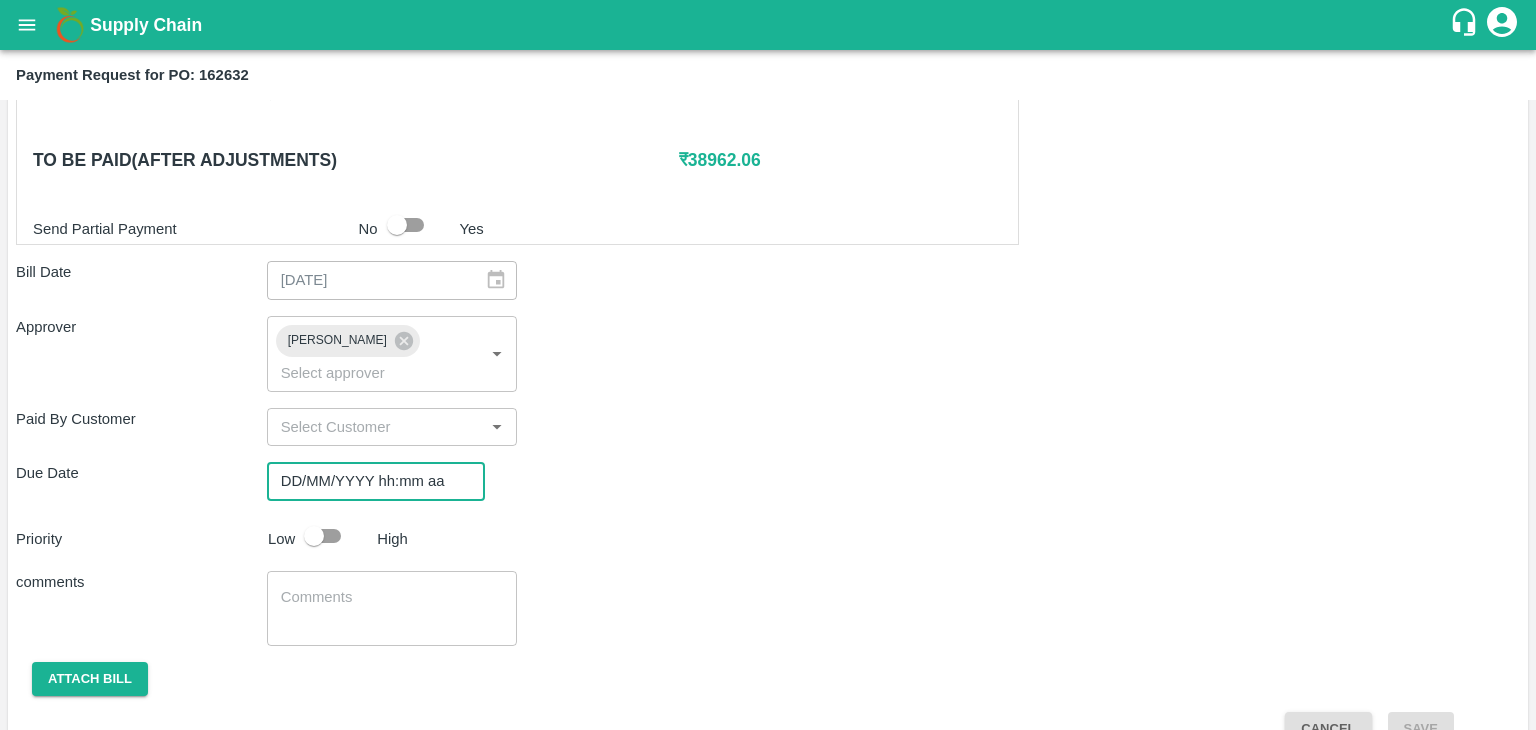 click on "DD/MM/YYYY hh:mm aa" at bounding box center [369, 481] 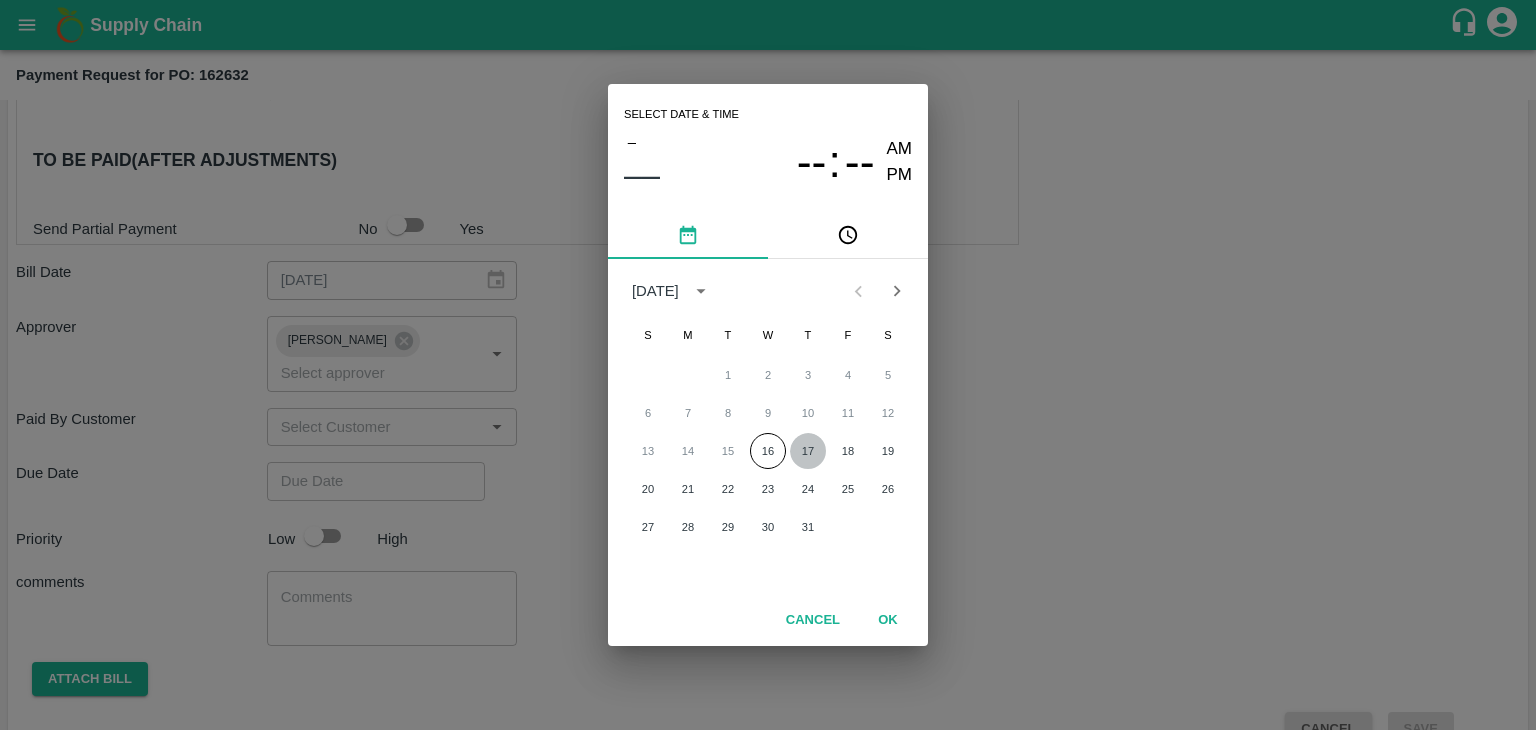 click on "17" at bounding box center [808, 451] 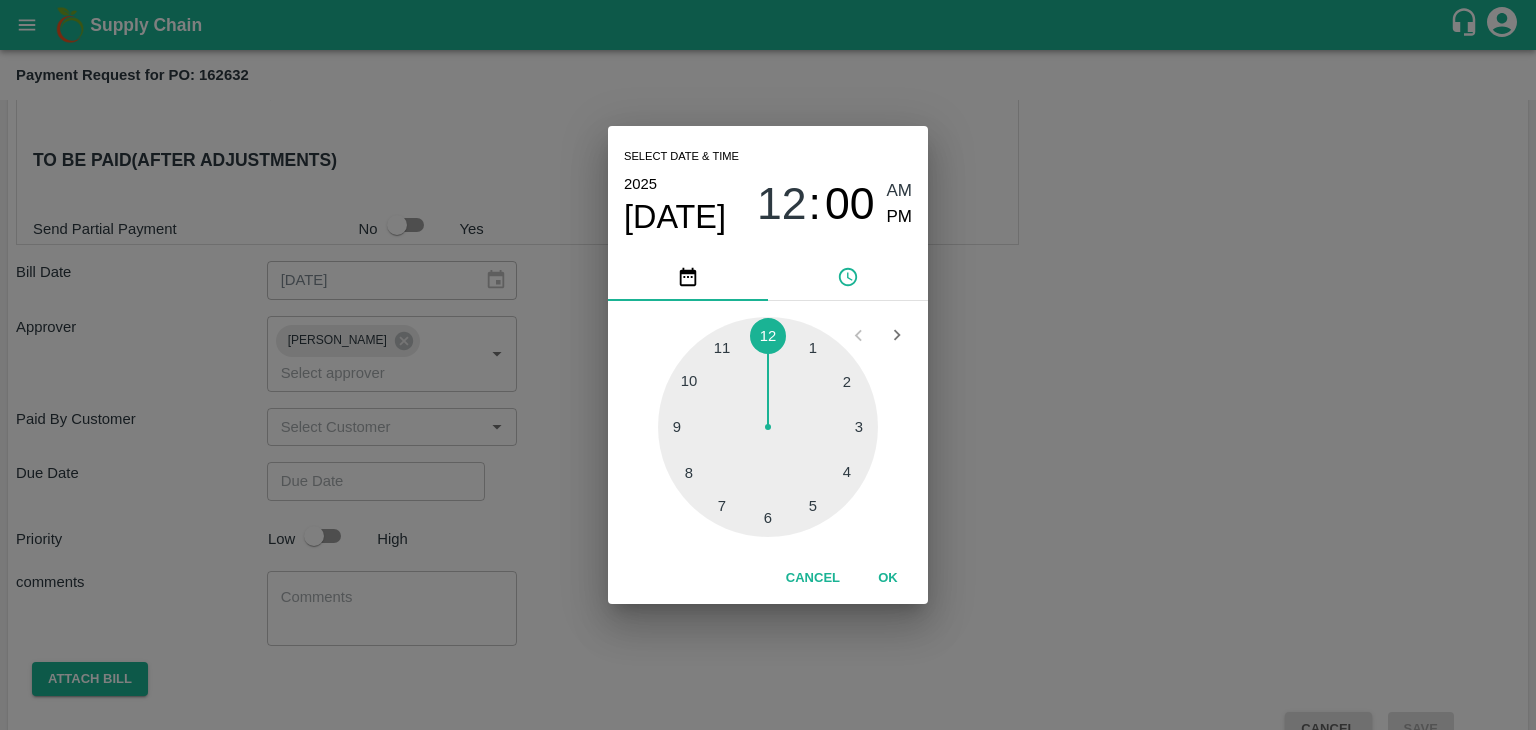 type on "[DATE] 12:00 AM" 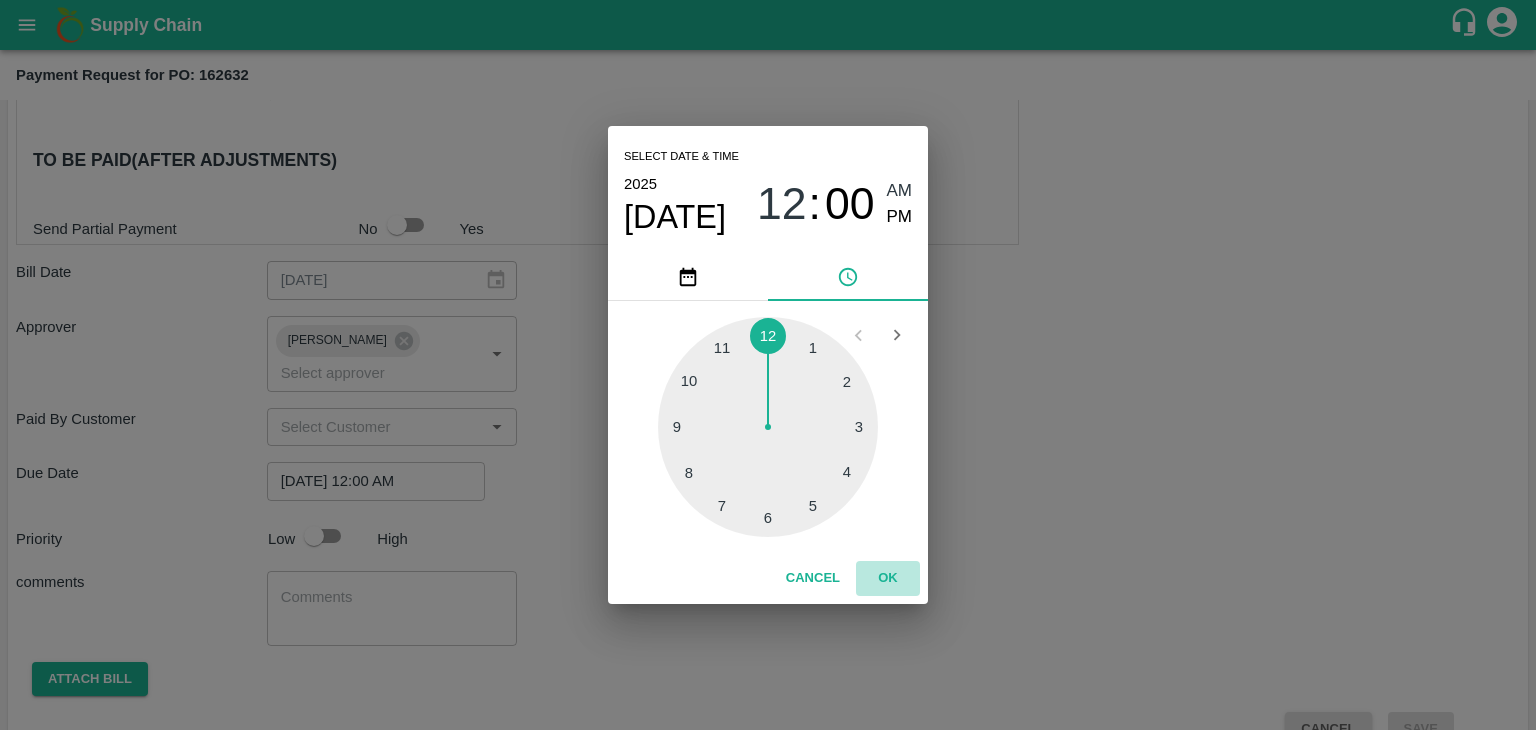 click on "OK" at bounding box center (888, 578) 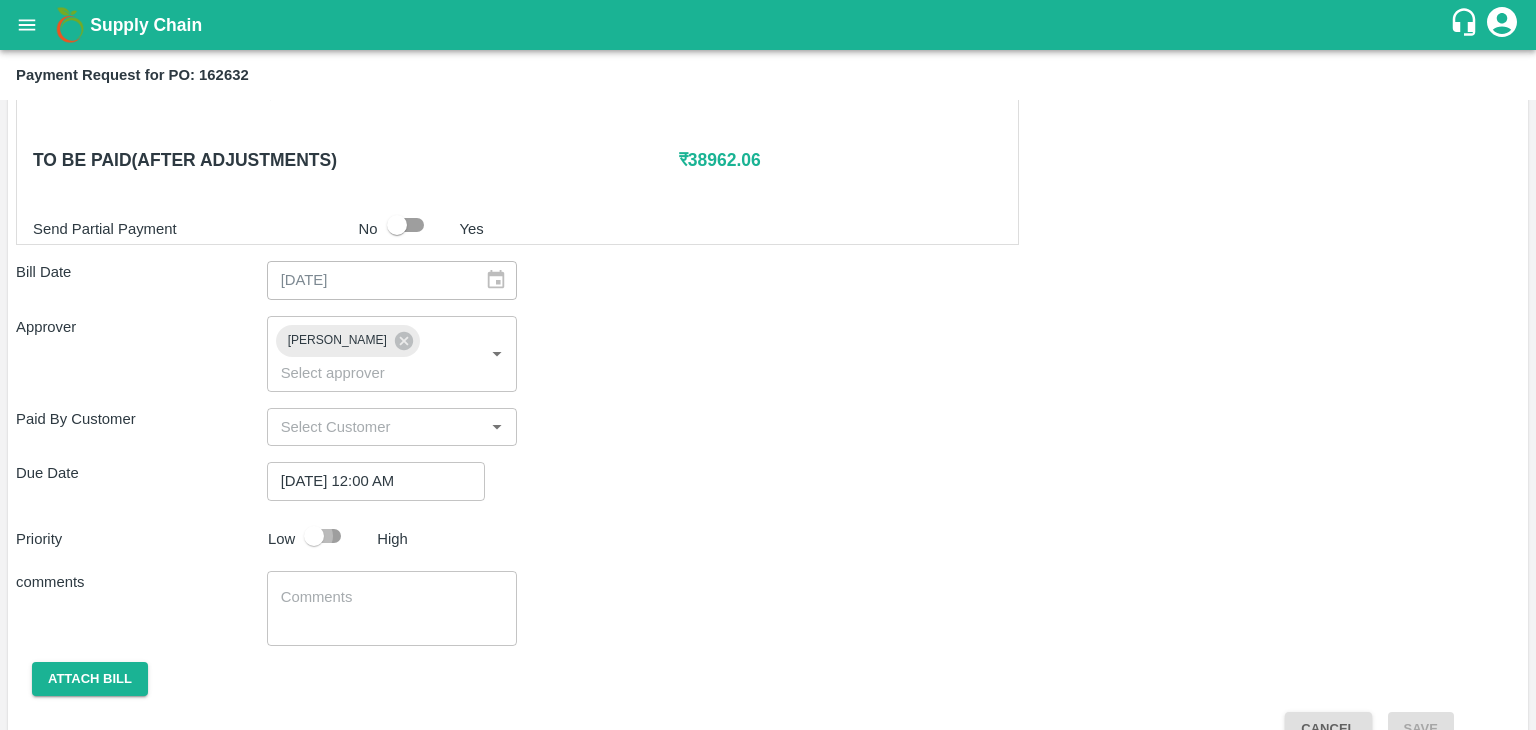 click at bounding box center (314, 536) 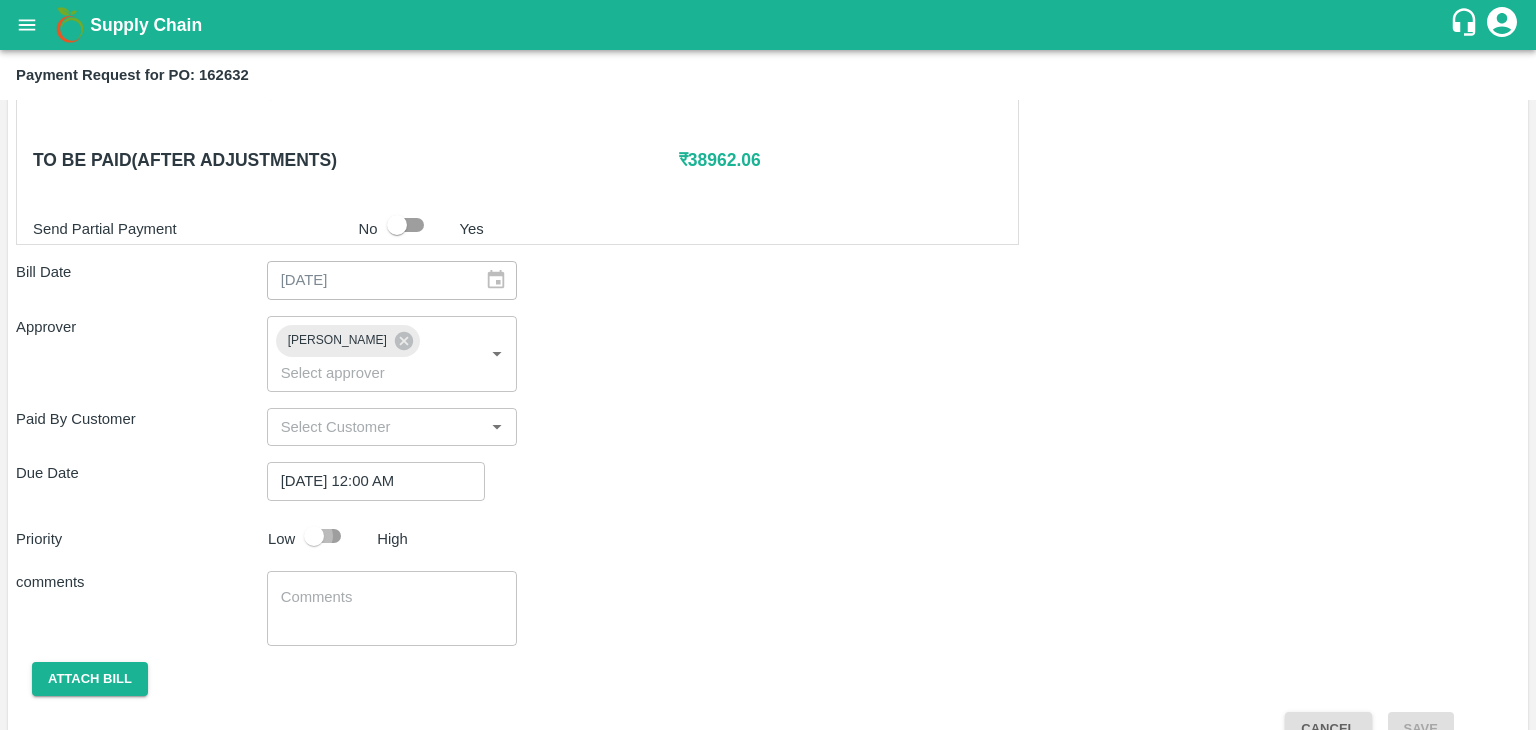 checkbox on "true" 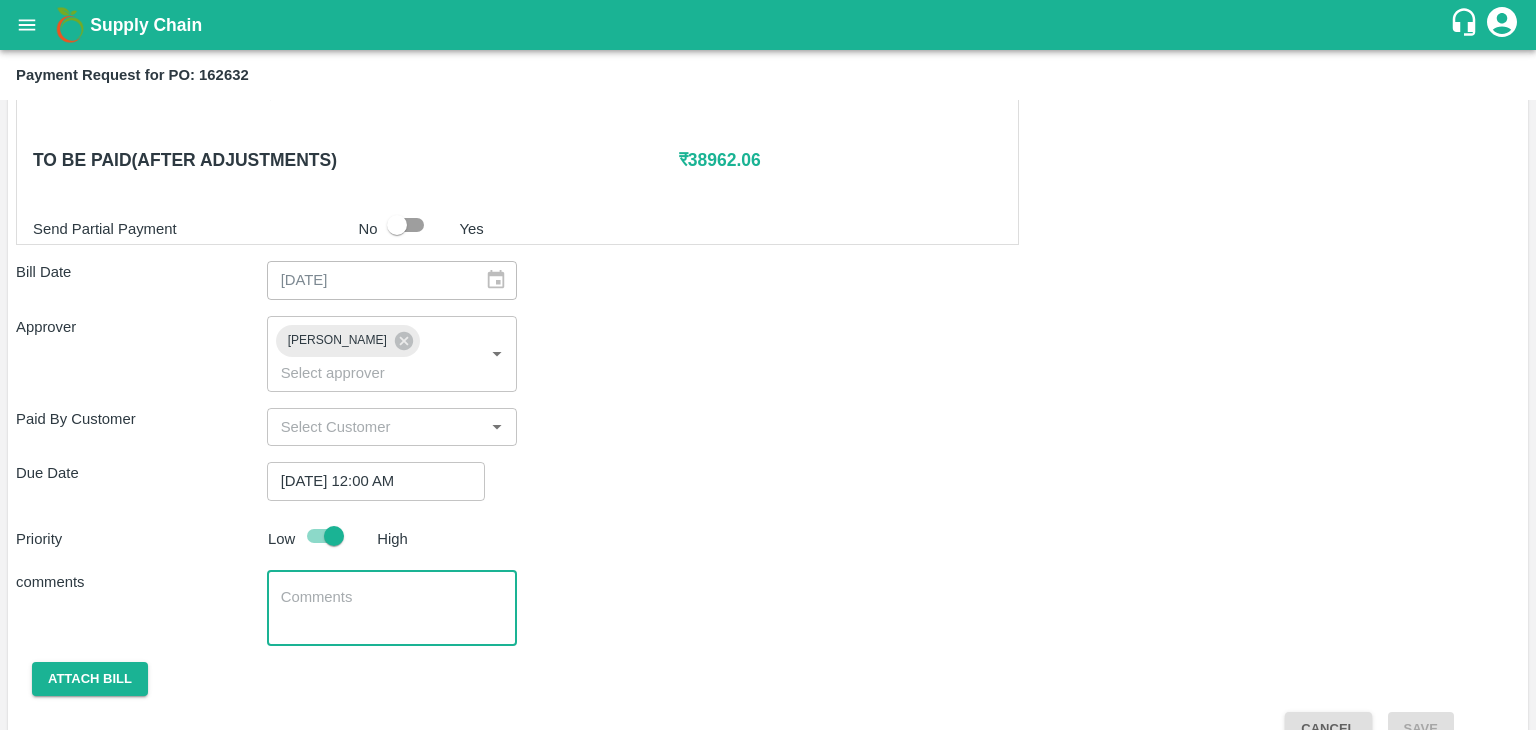 click at bounding box center (392, 608) 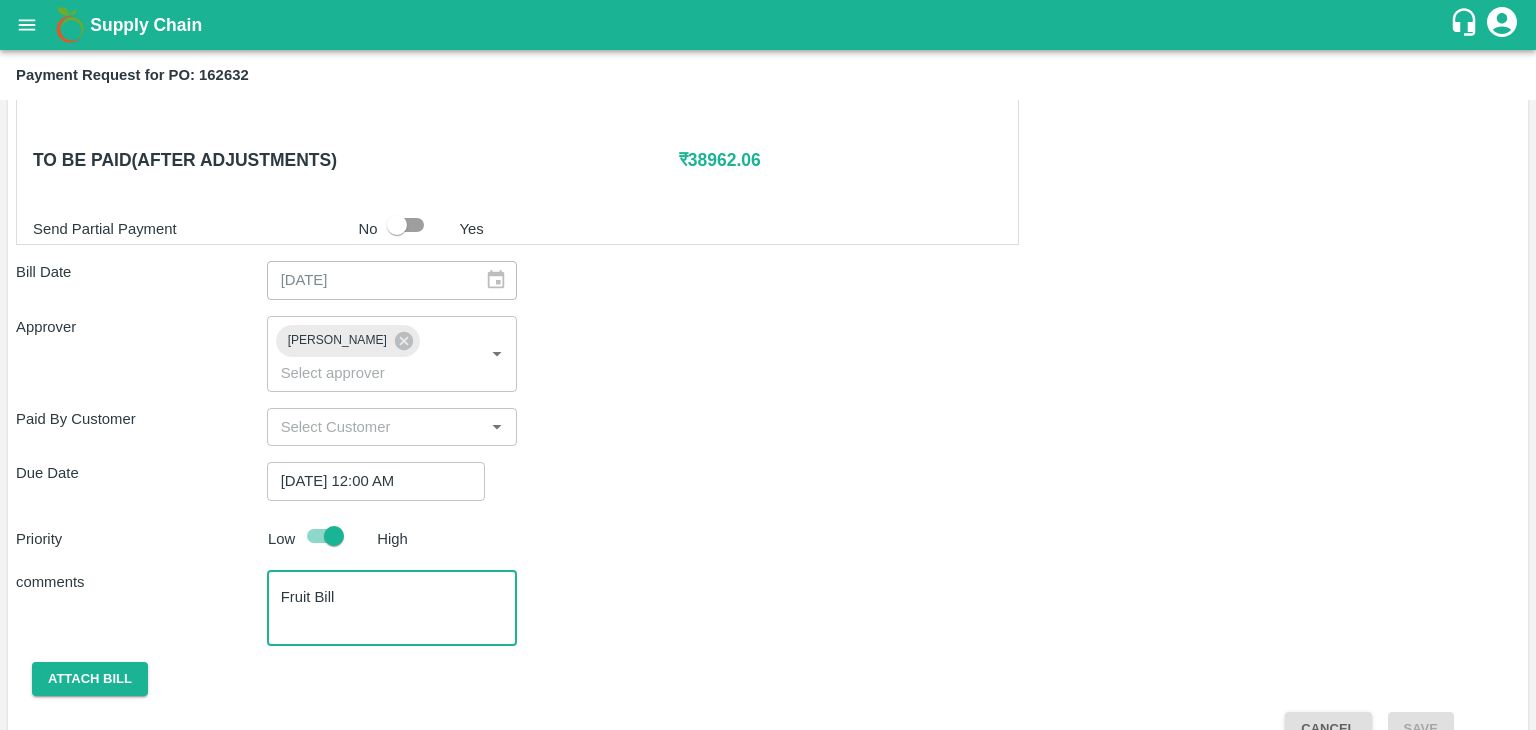 scroll, scrollTop: 904, scrollLeft: 0, axis: vertical 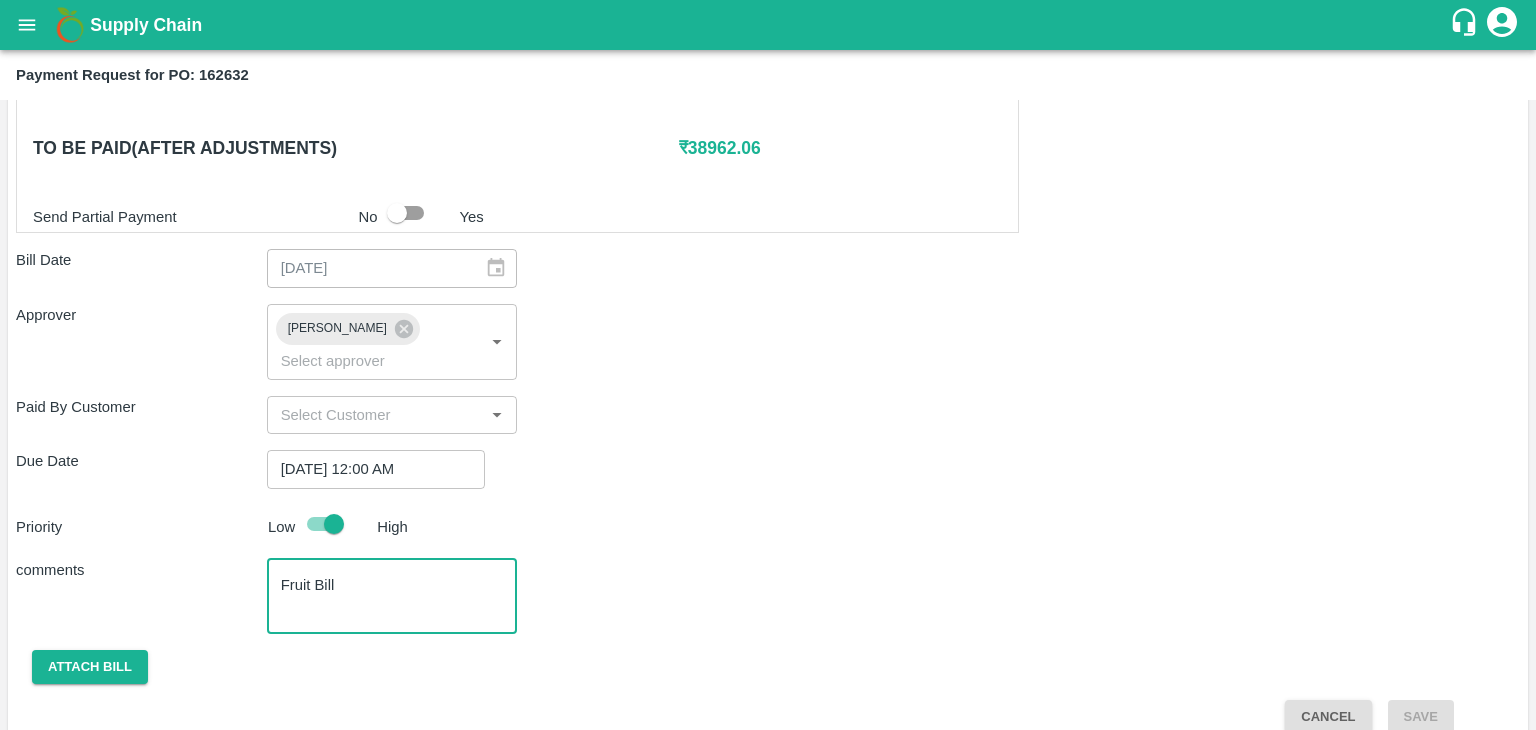 type on "Fruit Bill" 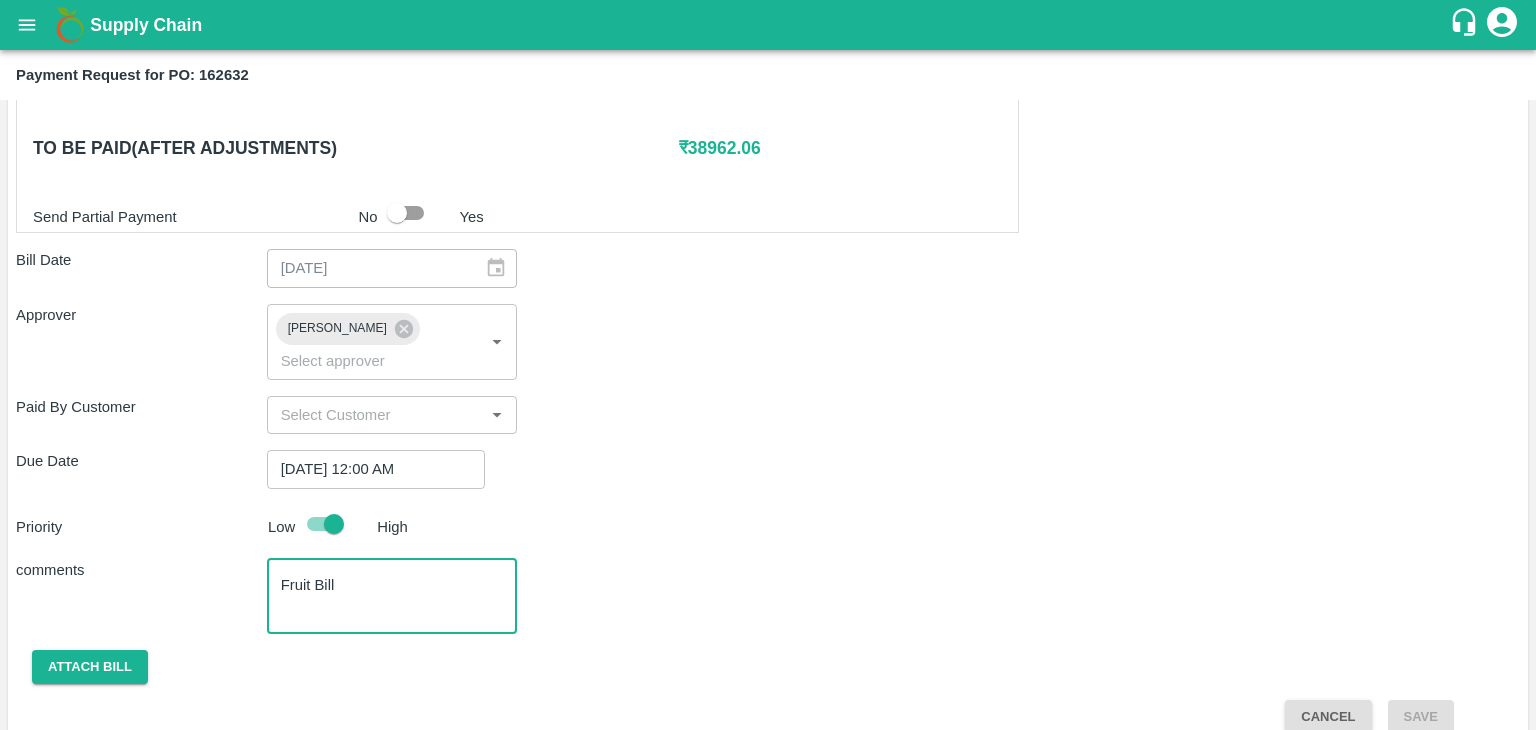 type 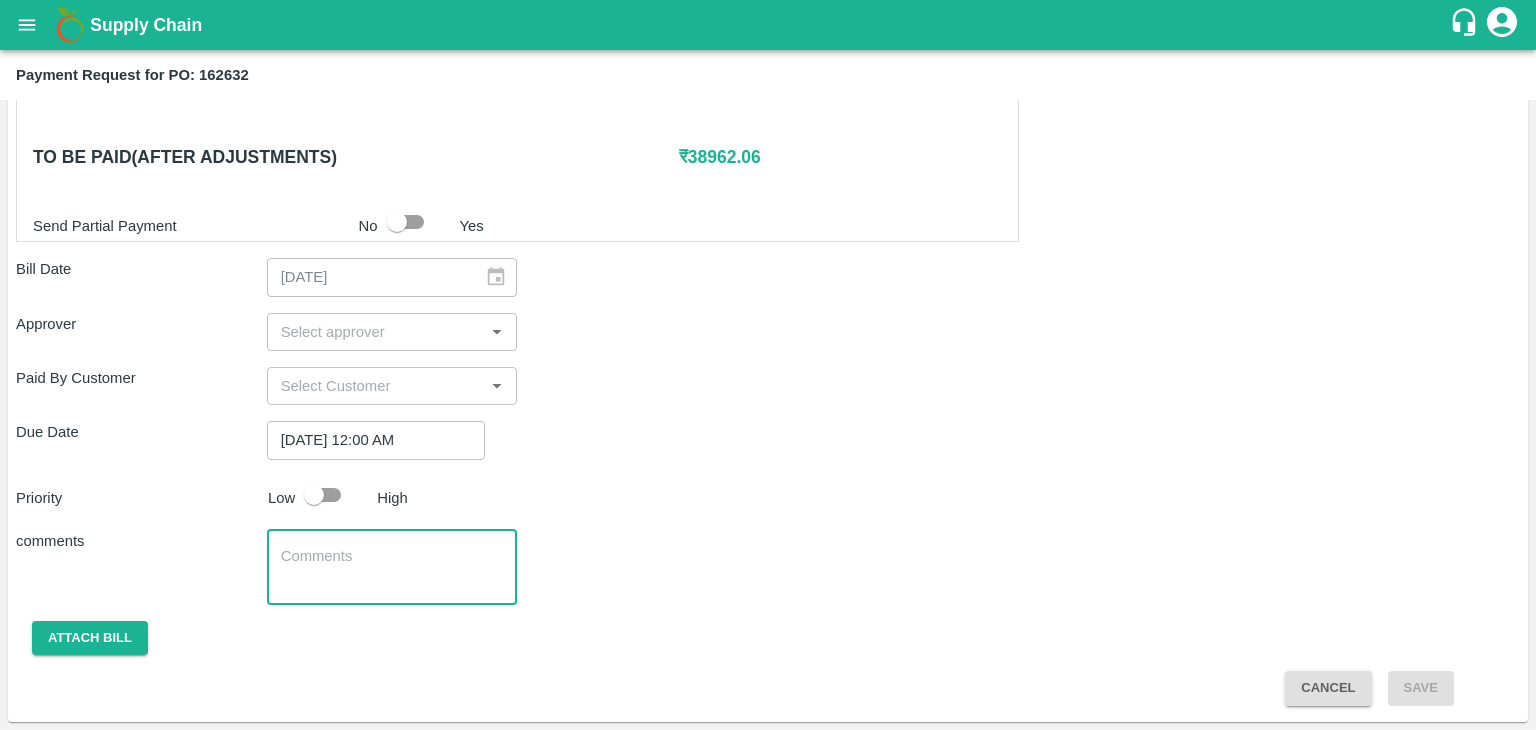 type 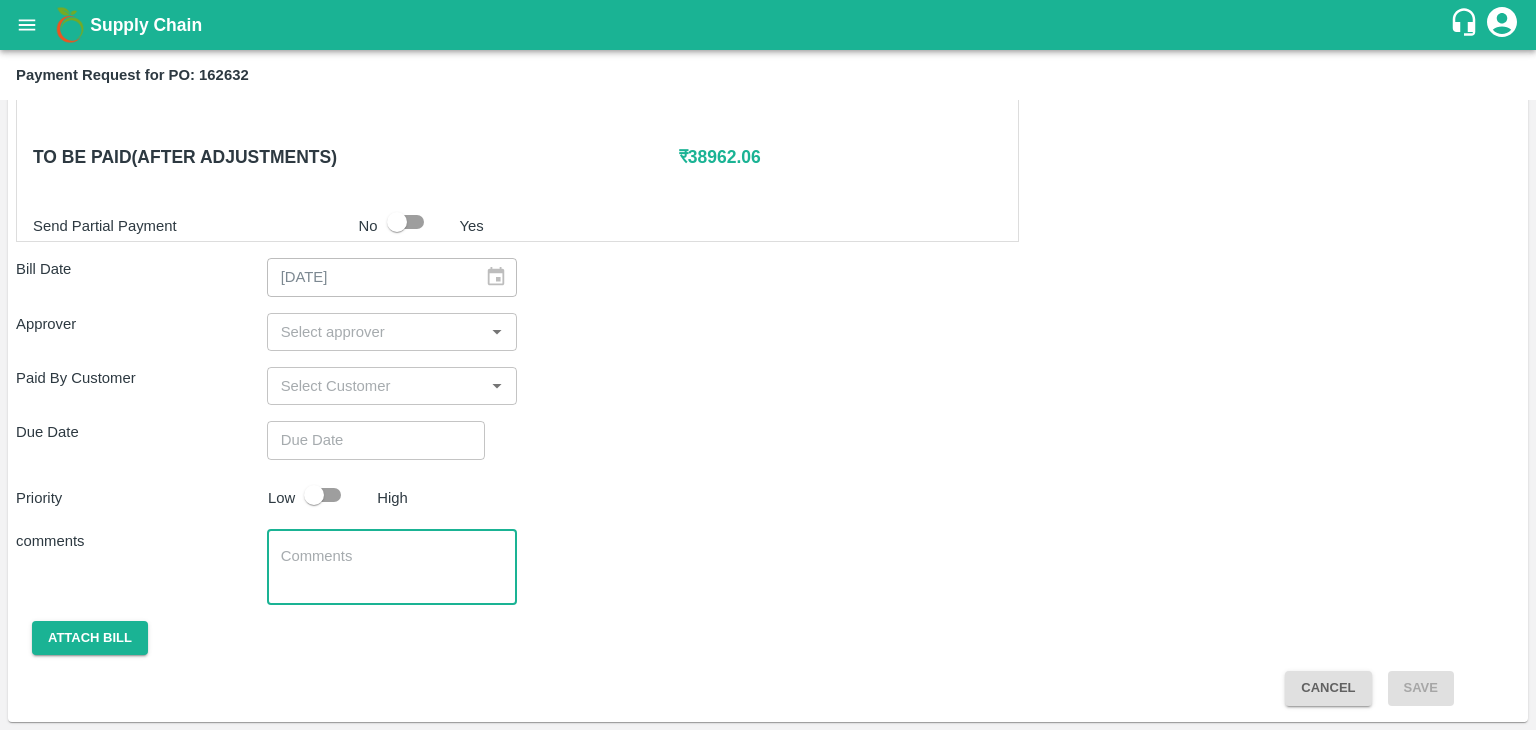 scroll, scrollTop: 892, scrollLeft: 0, axis: vertical 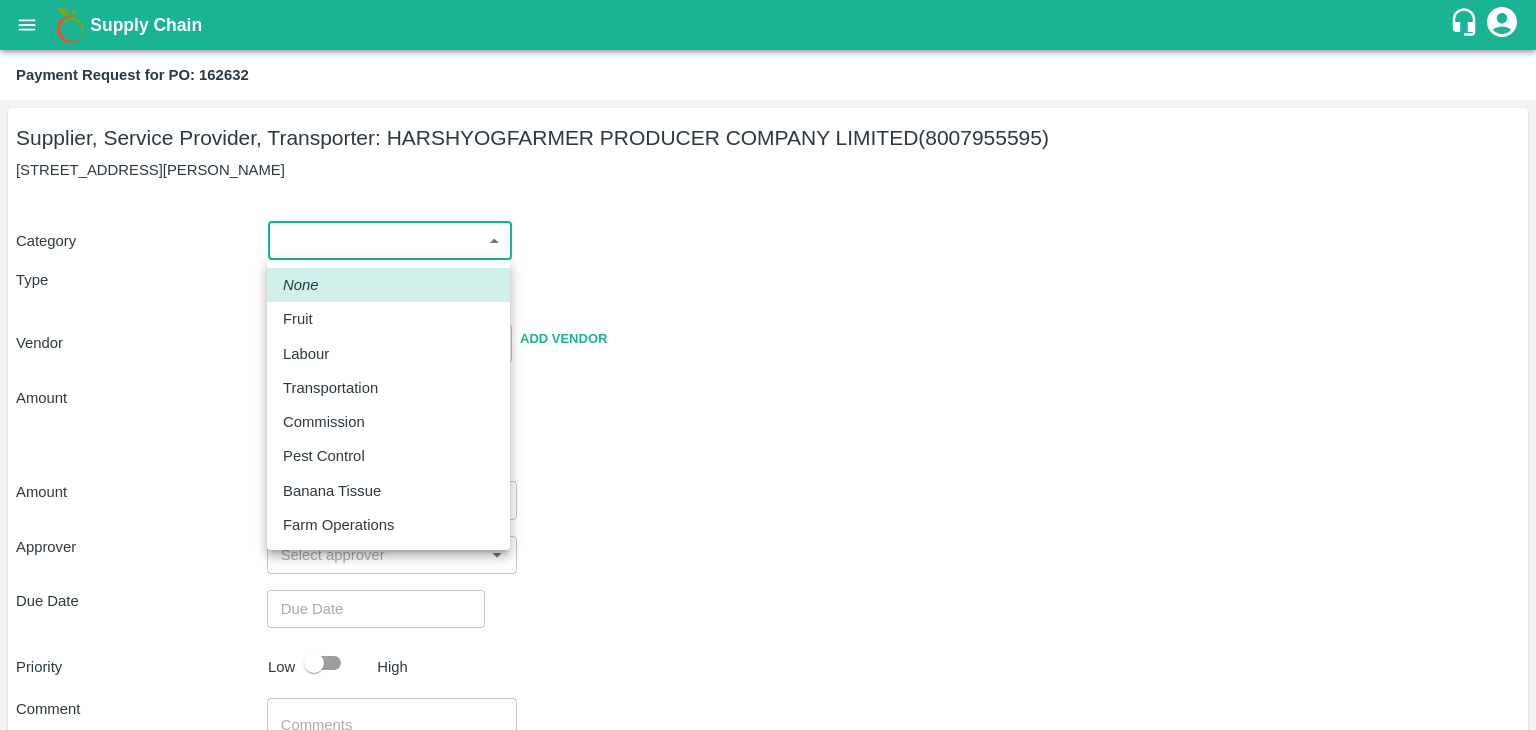 click on "Supply Chain Payment Request for PO: 162632 Supplier, Service Provider, Transporter:    HARSHYOGFARMER PRODUCER COMPANY LIMITED  (8007955595) G NO 37, Sangavi , Solapur Category ​ ​ Type Advance Bill Vendor ​ Add Vendor Amount Total value Per Kg ​ Amount ​ Approver ​ Due Date ​  Priority  Low  High Comment x ​ Attach bill Cancel Save Tembhurni PH Nashik CC Shahada Banana Export PH Savda Banana Export PH Nashik Banana CS Vijaykumar Fartade Logout None Fruit Labour Transportation Commission Pest Control Banana Tissue Farm Operations" at bounding box center (768, 365) 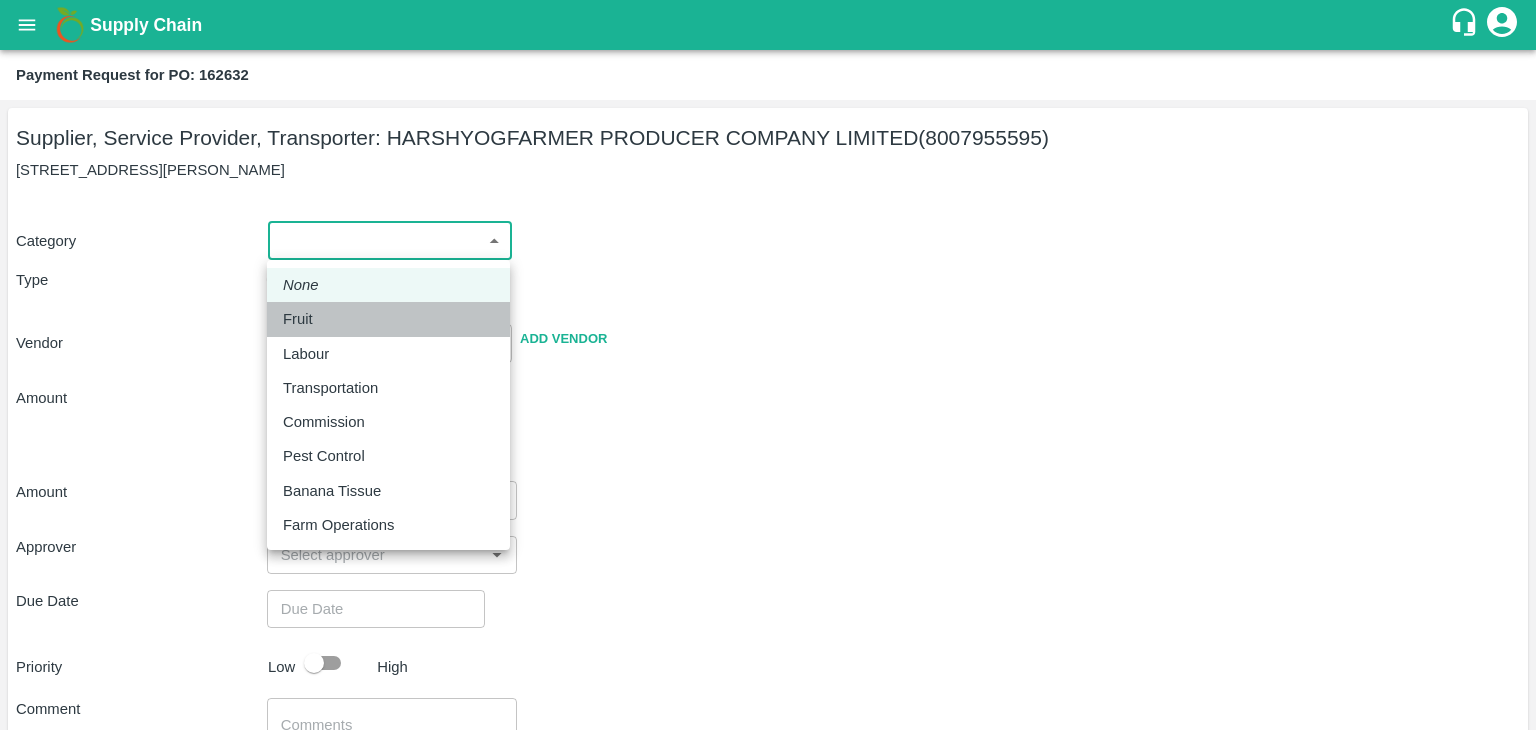 click on "Fruit" at bounding box center (388, 319) 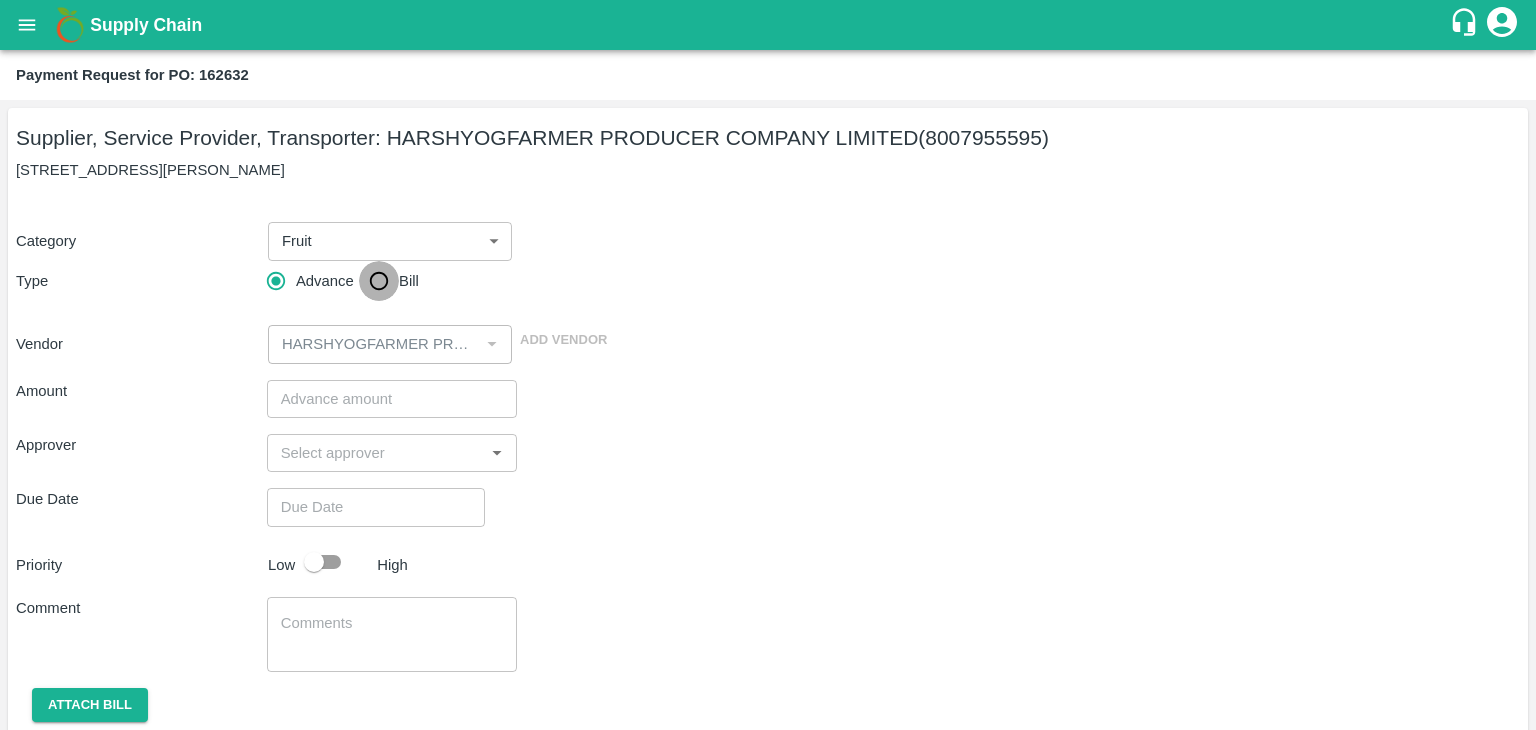 click on "Bill" at bounding box center [379, 281] 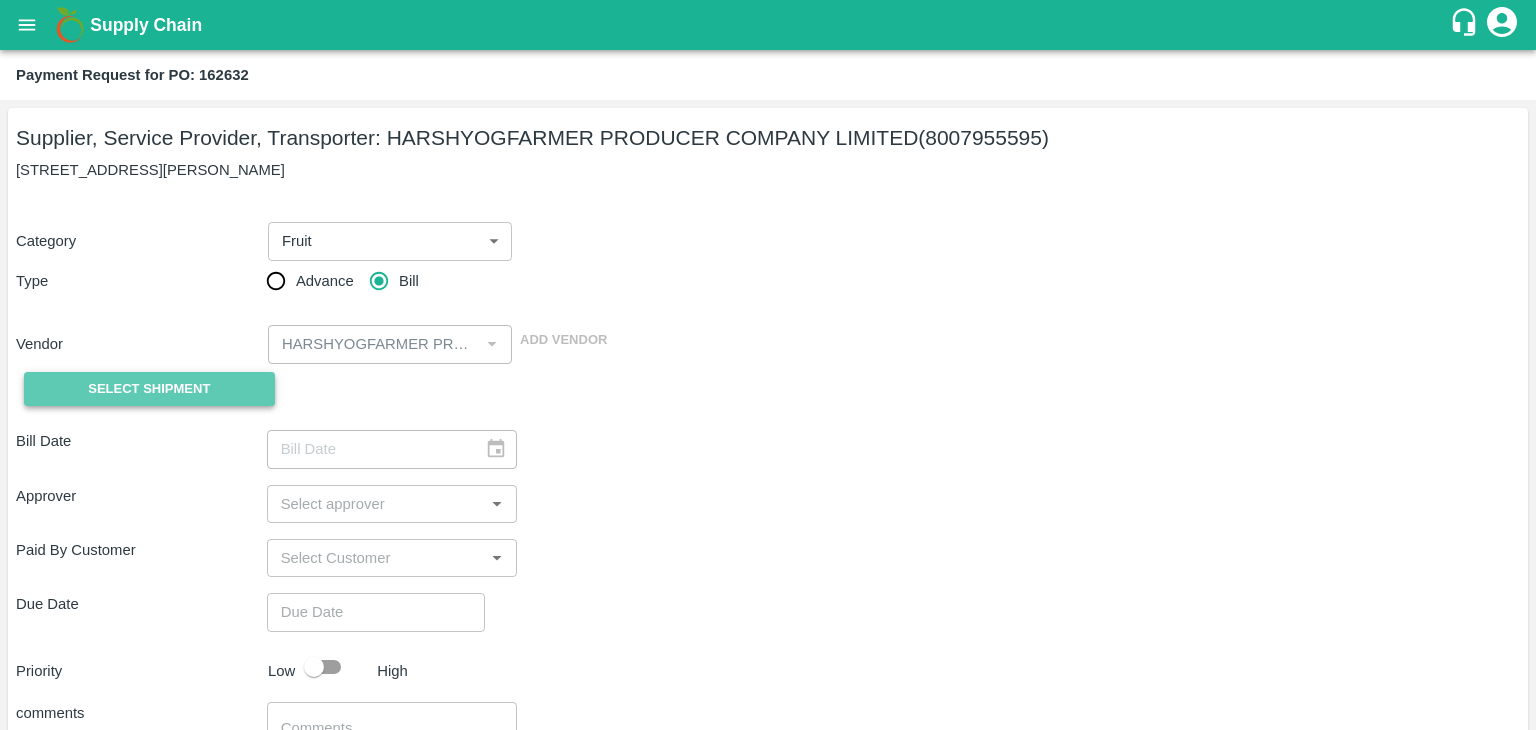 click on "Select Shipment" at bounding box center [149, 389] 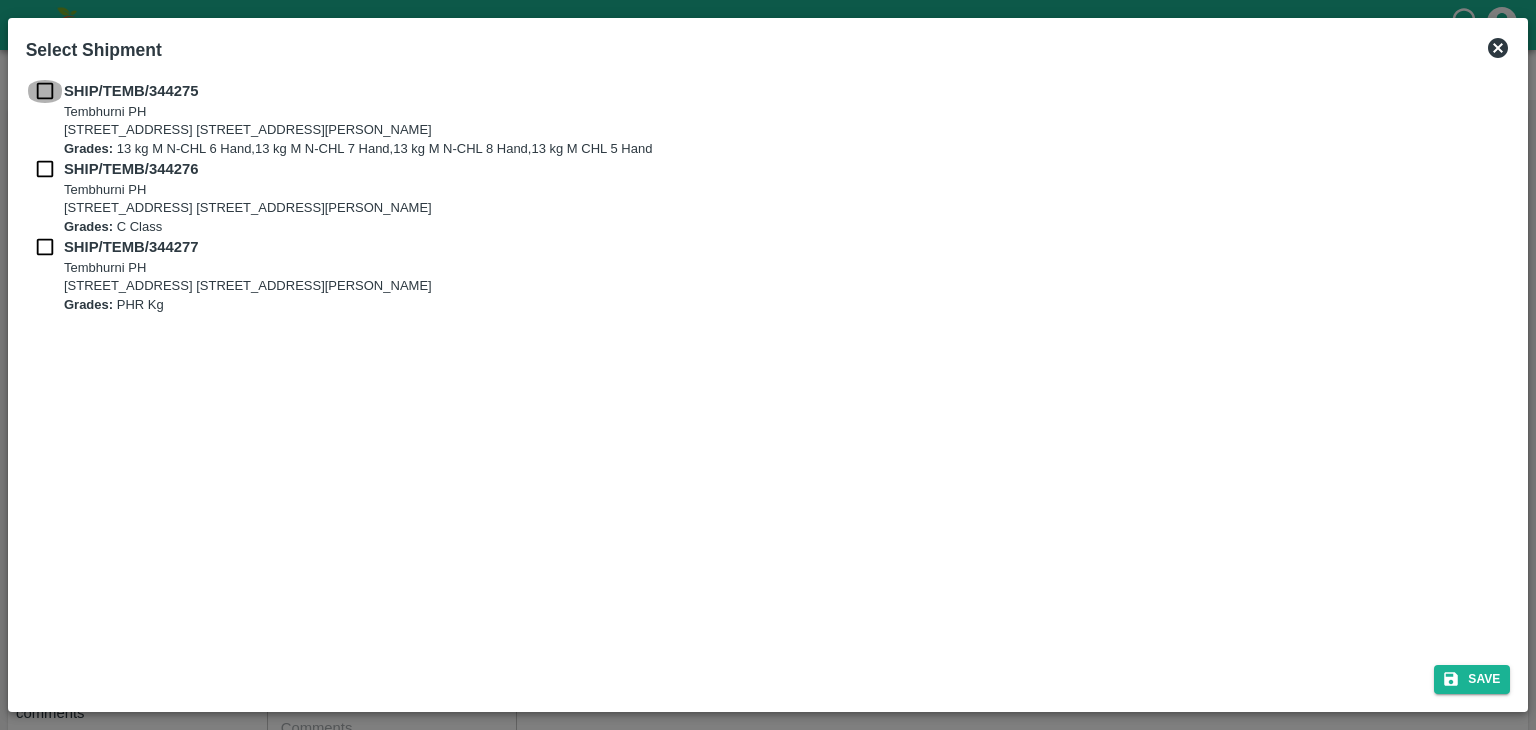 click at bounding box center (45, 91) 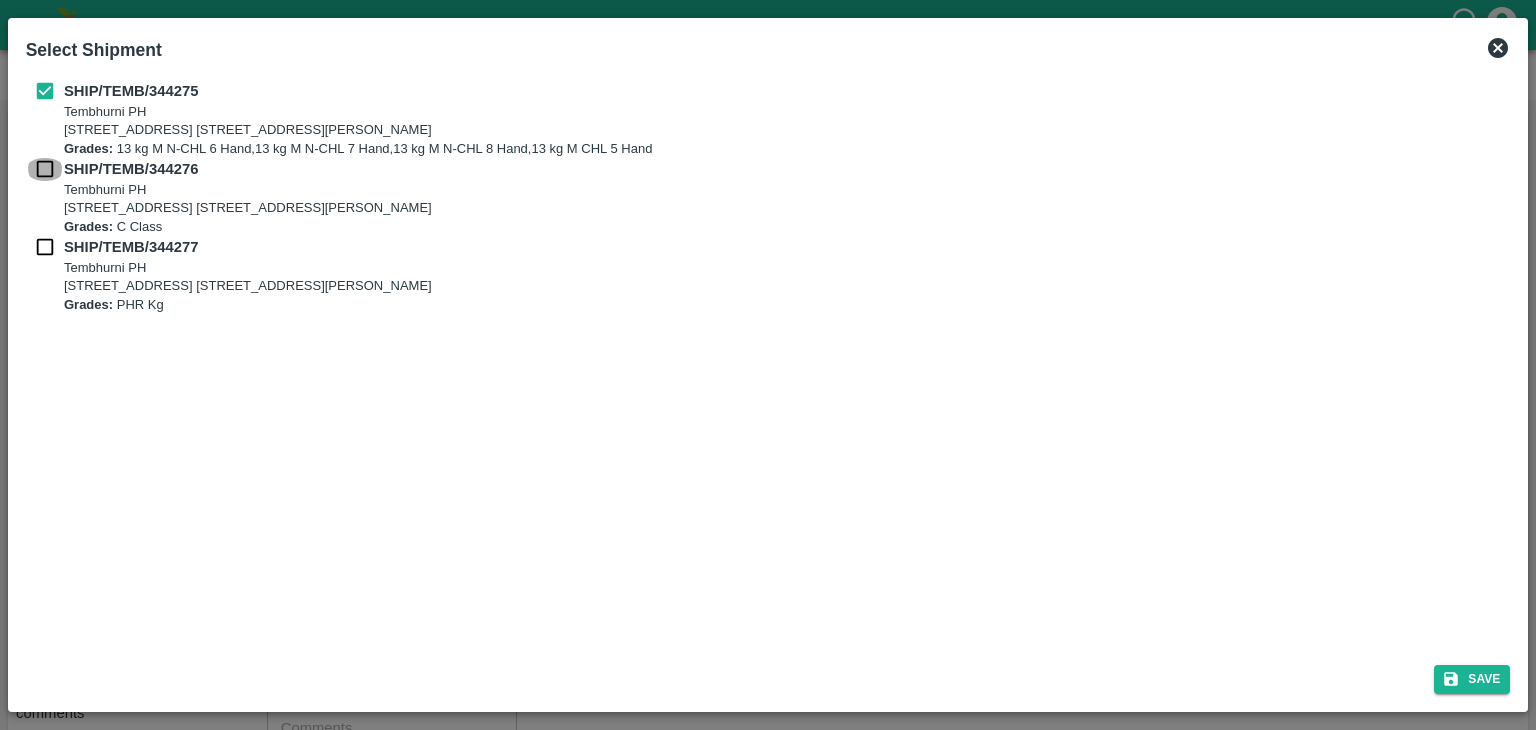 click at bounding box center [45, 169] 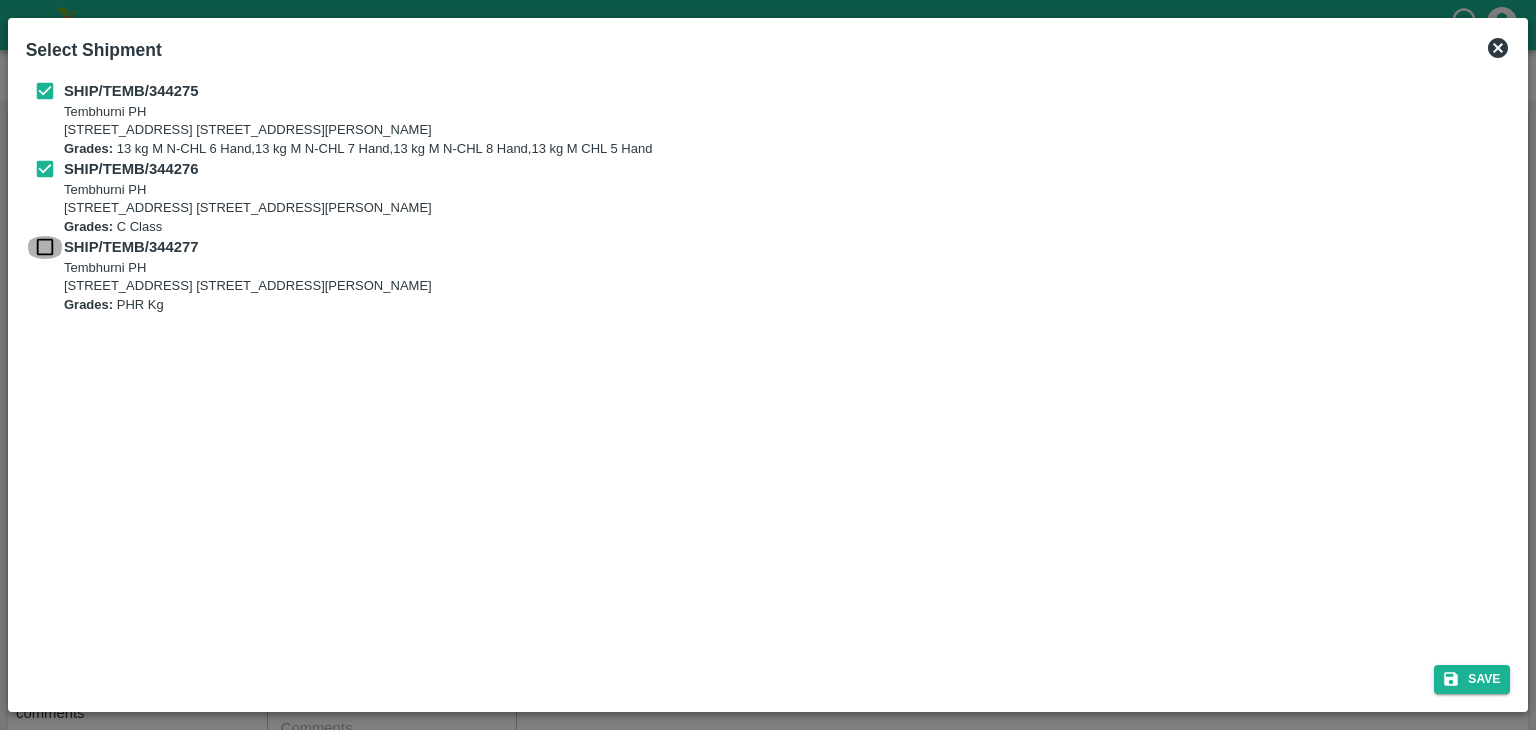 click at bounding box center (45, 247) 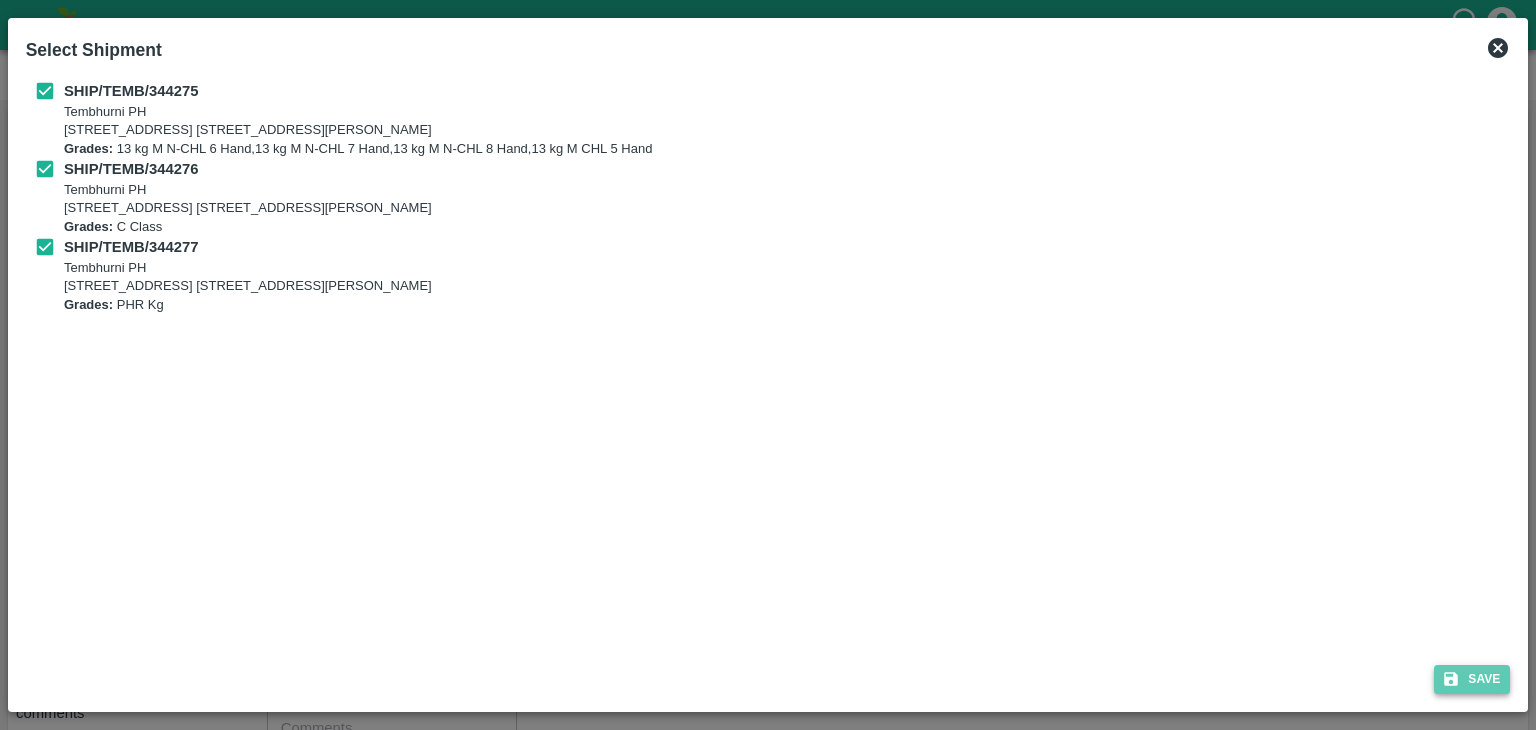 click on "Save" at bounding box center [1472, 679] 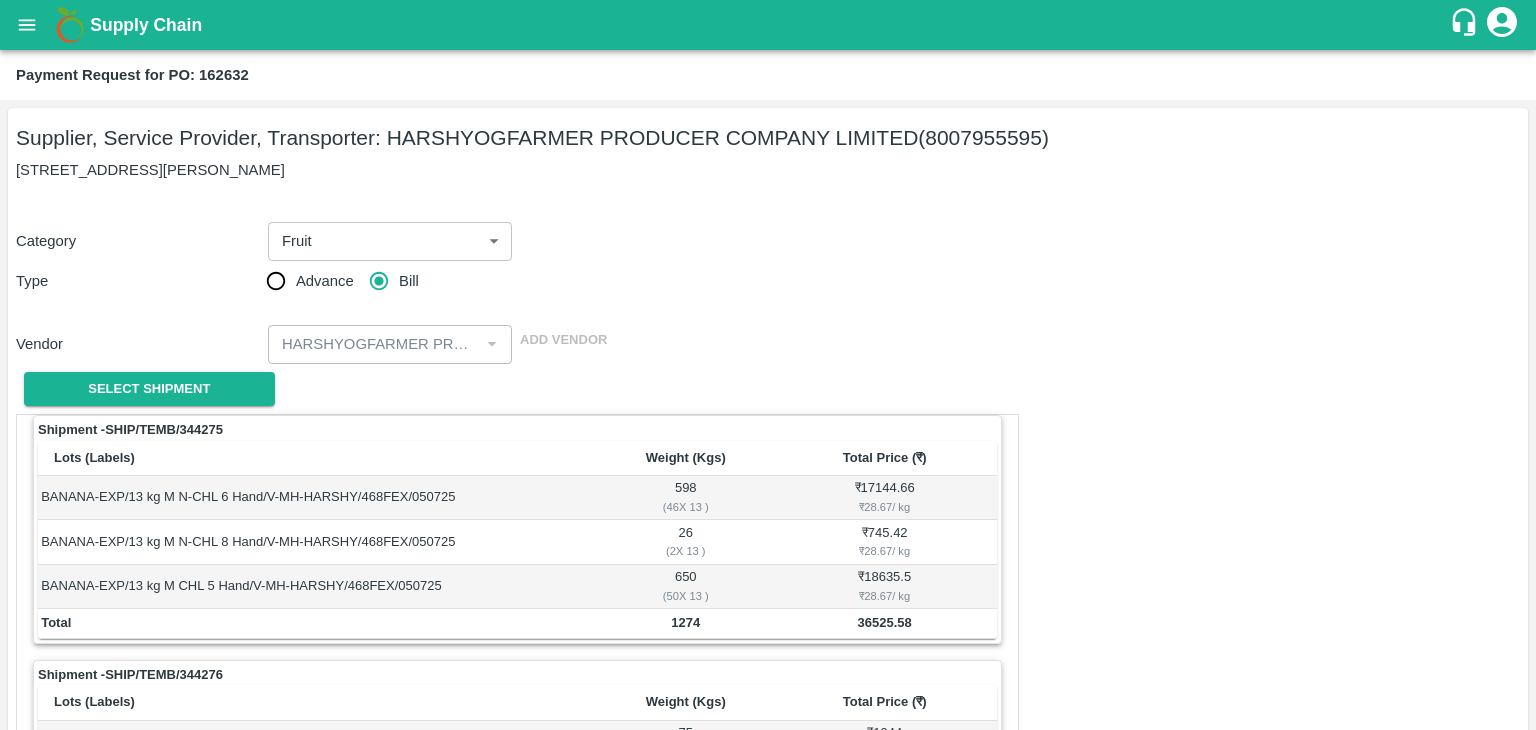 scroll, scrollTop: 892, scrollLeft: 0, axis: vertical 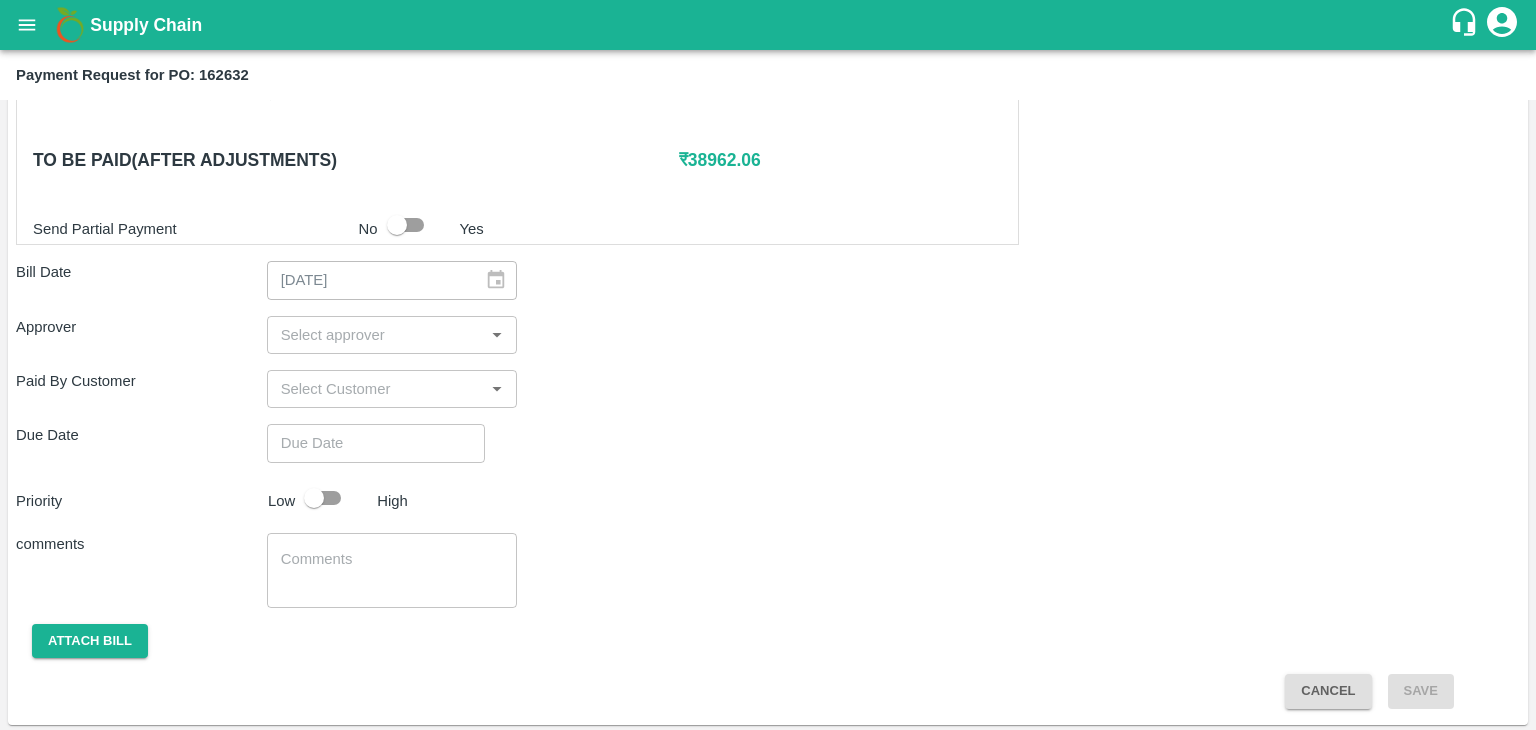 click at bounding box center [376, 335] 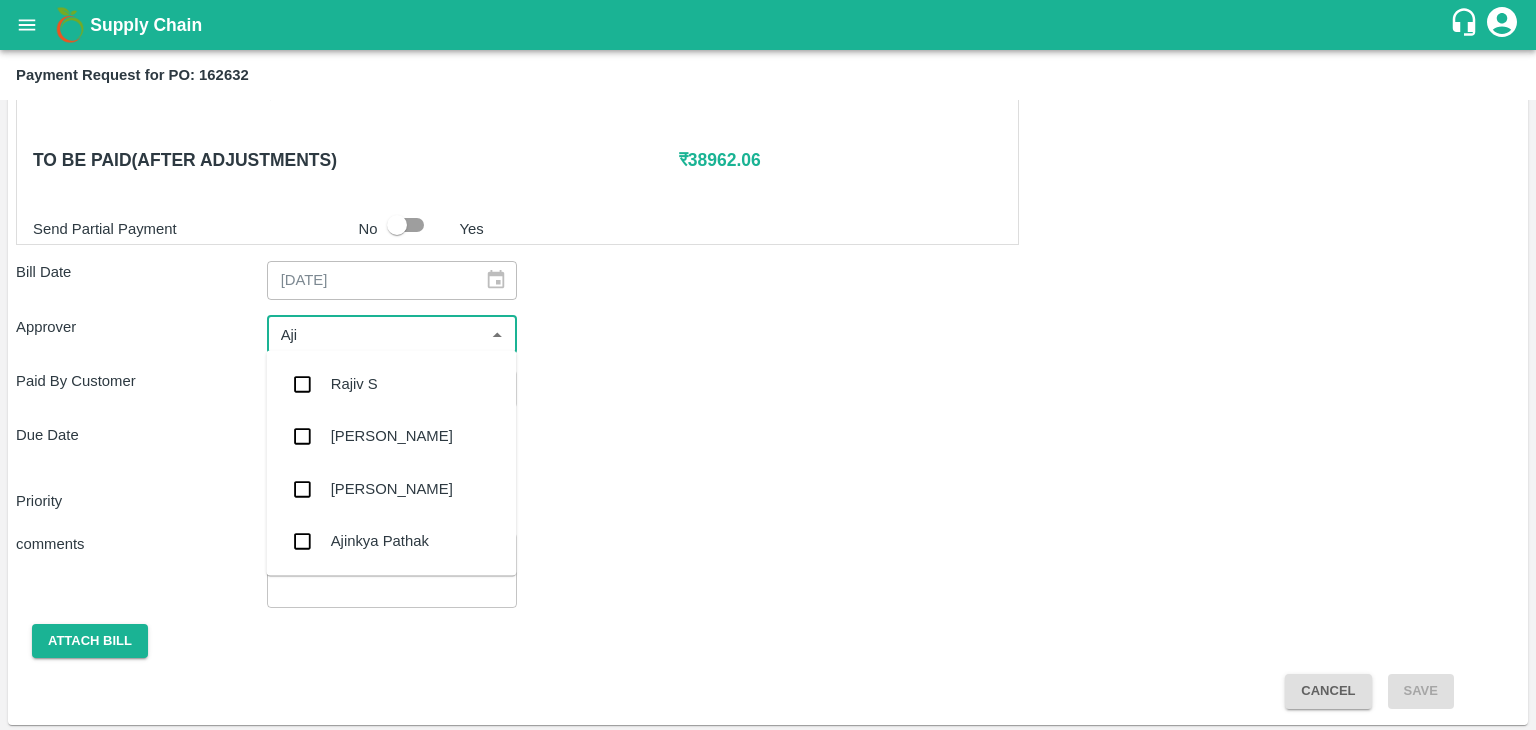 type on "Ajit" 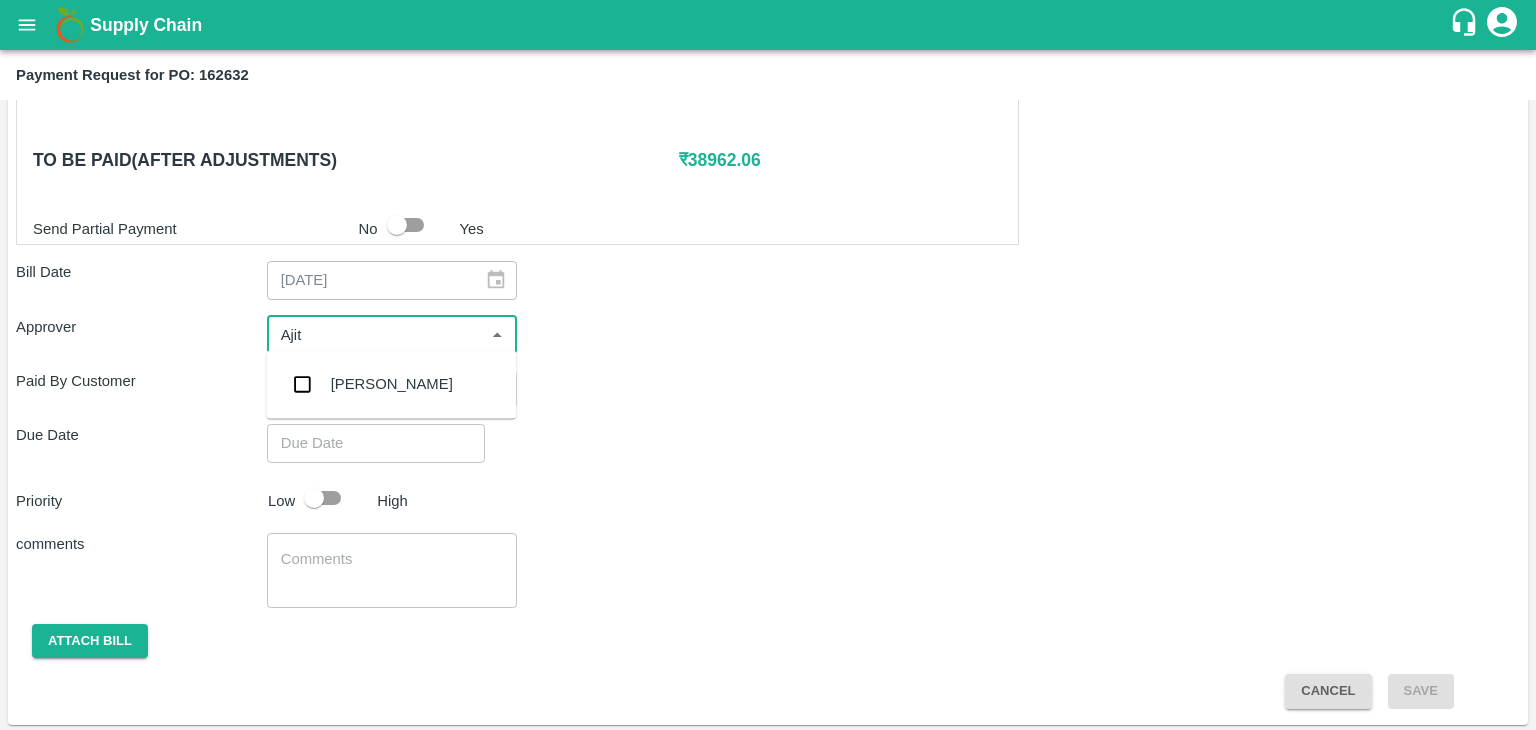 click on "[PERSON_NAME]" at bounding box center (392, 384) 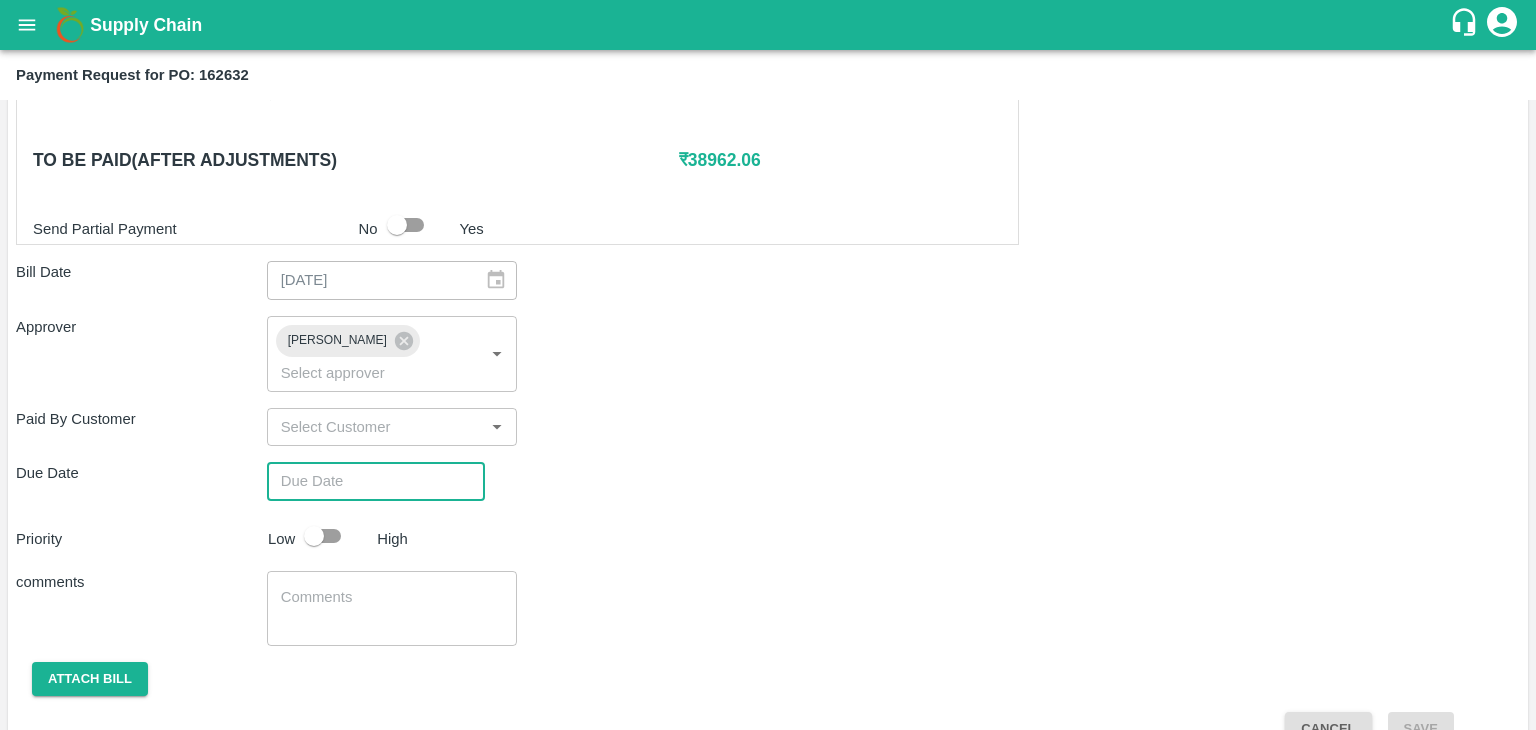 type on "DD/MM/YYYY hh:mm aa" 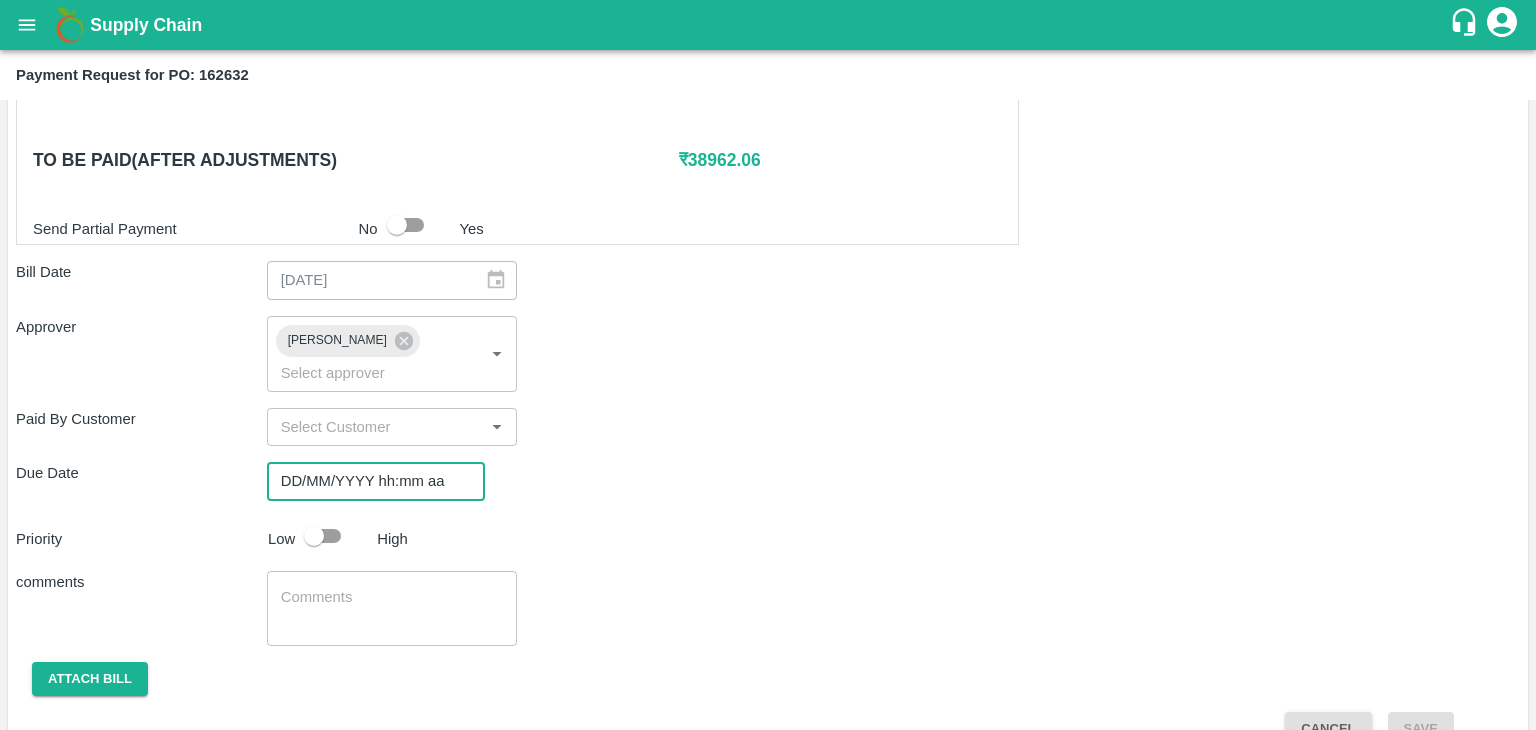 click on "DD/MM/YYYY hh:mm aa" at bounding box center [369, 481] 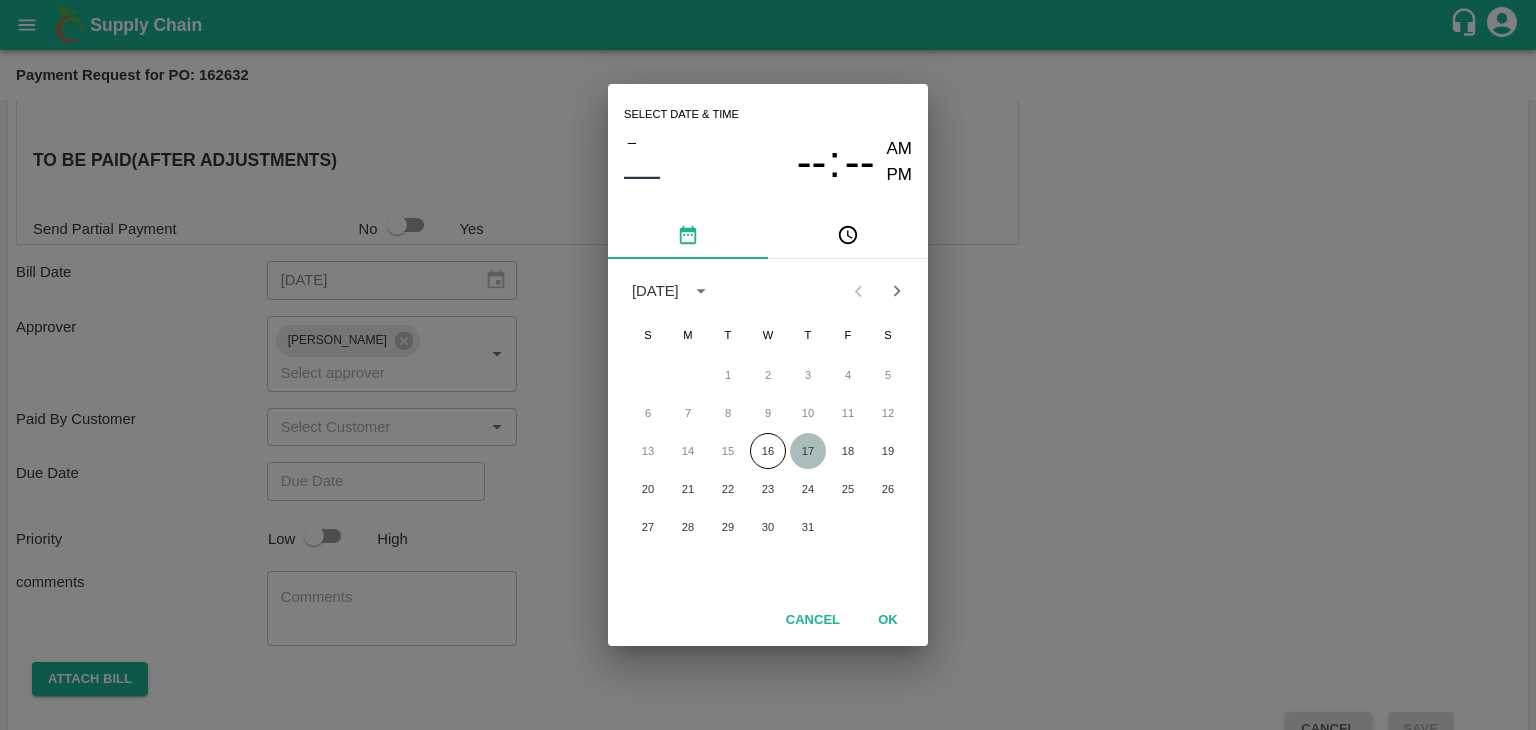 click on "17" at bounding box center [808, 451] 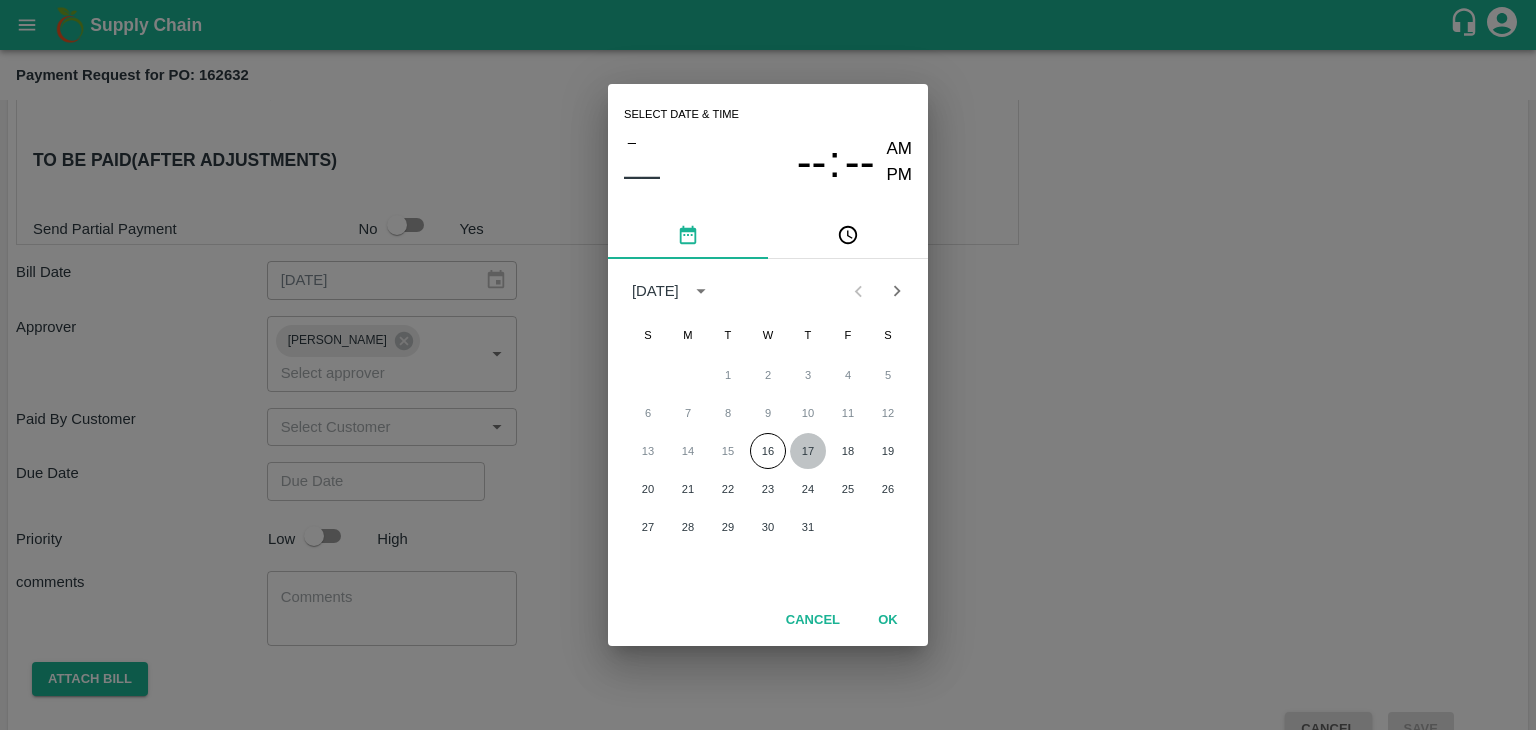 type on "[DATE] 12:00 AM" 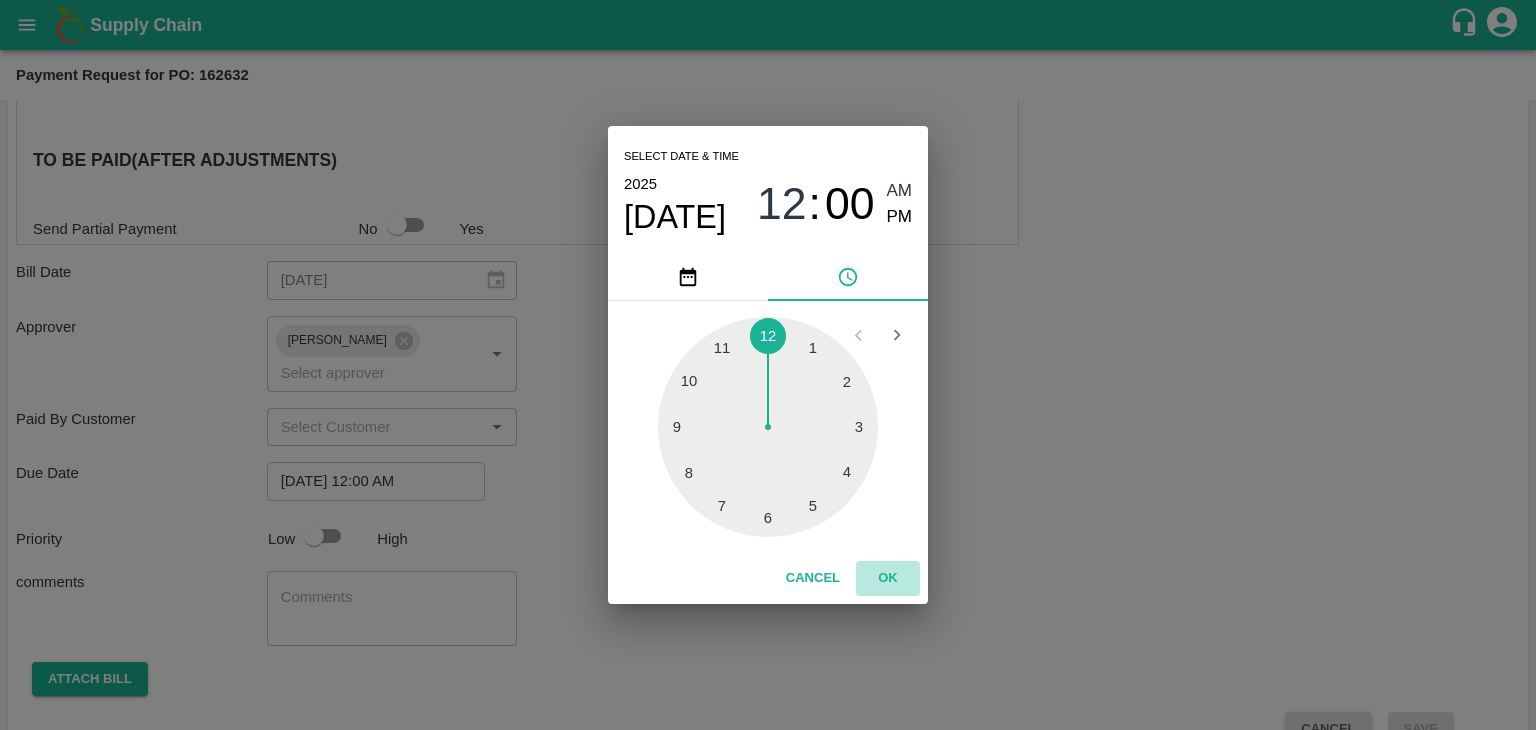 click on "OK" at bounding box center [888, 578] 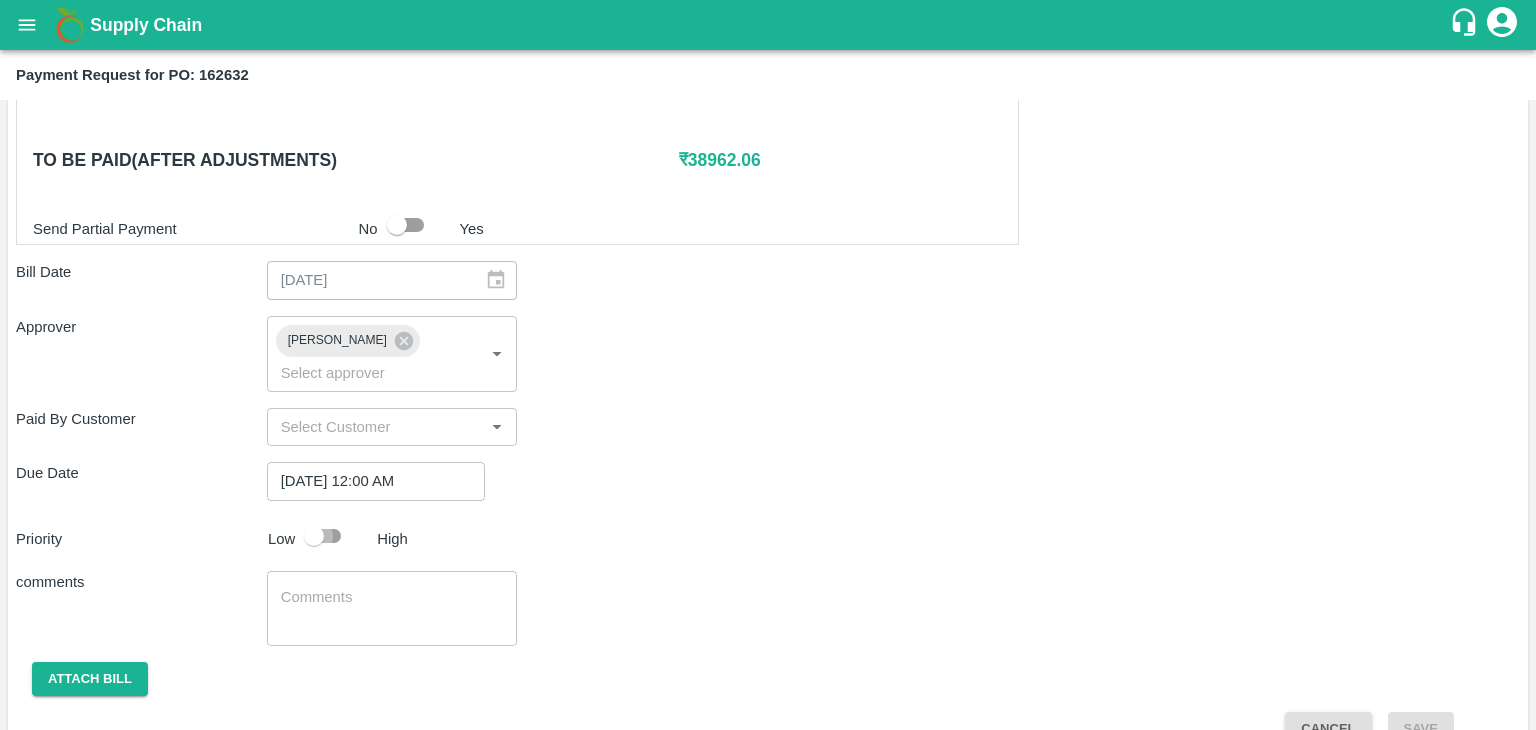 click at bounding box center [314, 536] 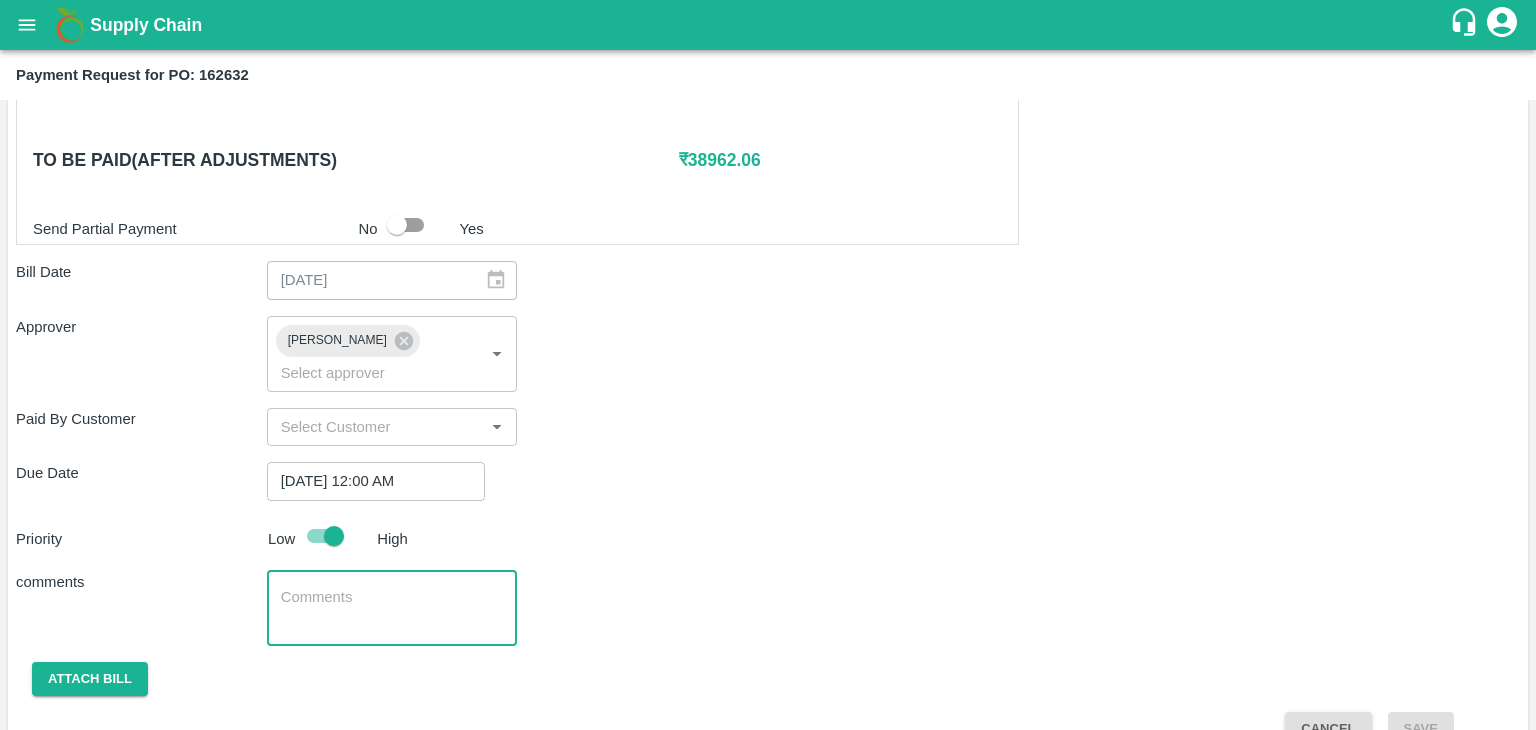 click at bounding box center [392, 608] 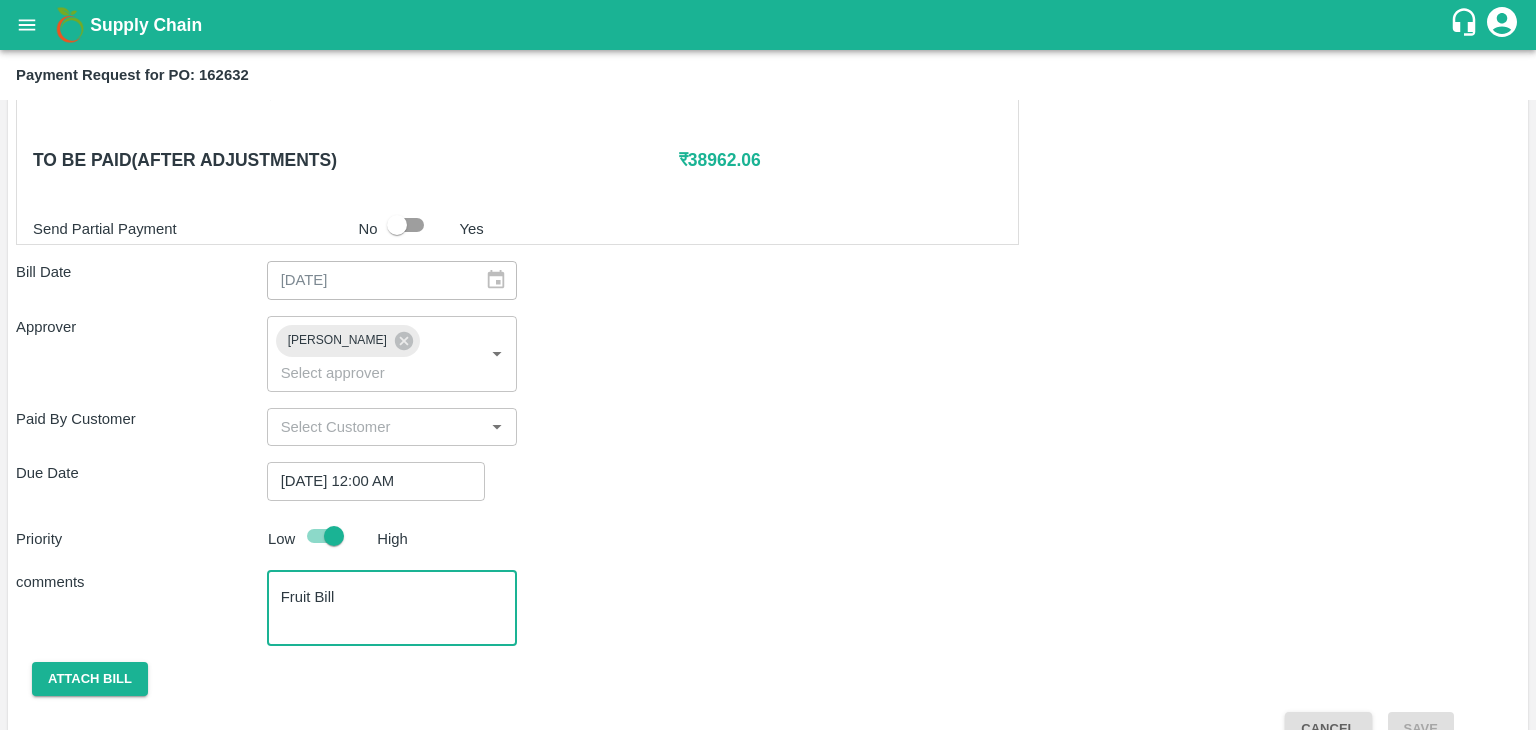 scroll, scrollTop: 904, scrollLeft: 0, axis: vertical 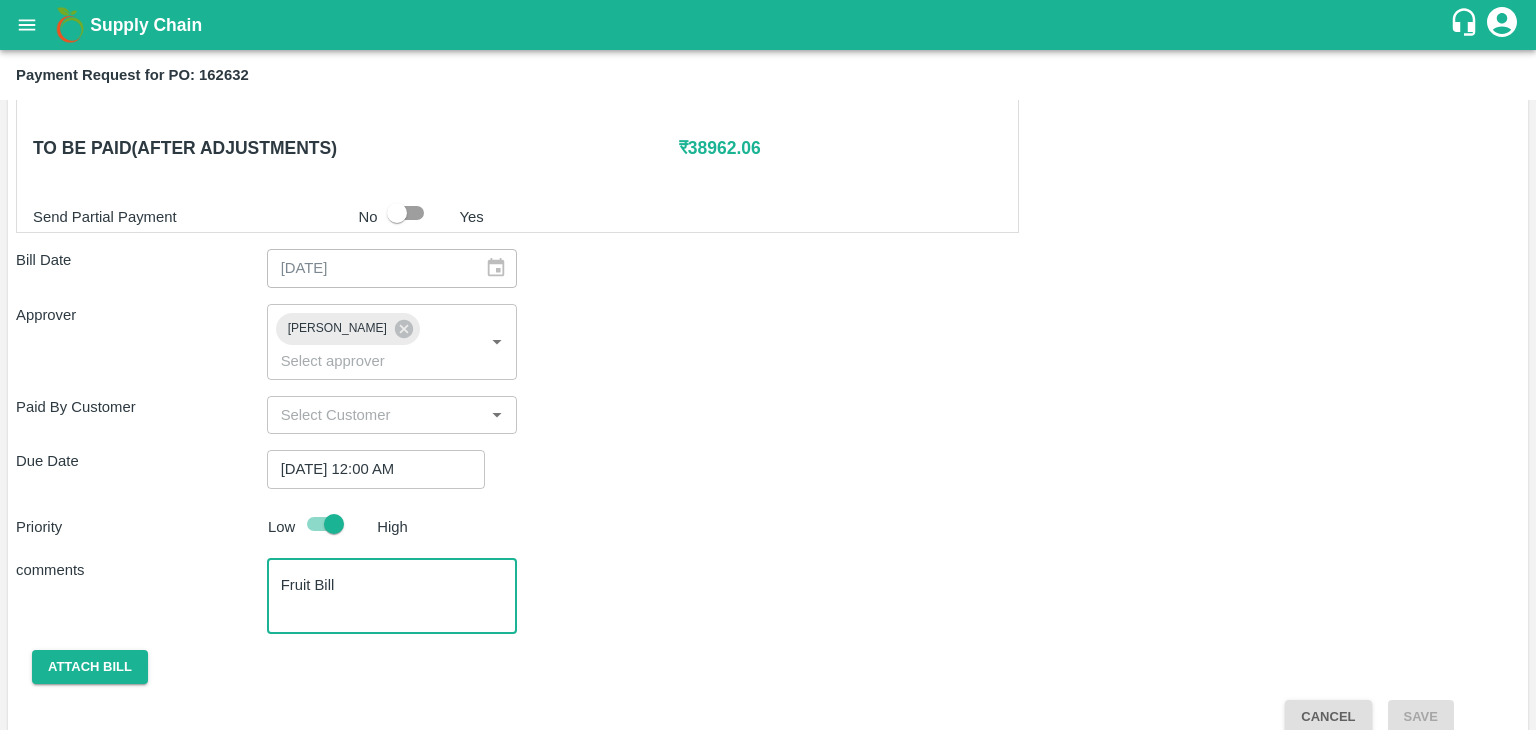 type on "Fruit Bill" 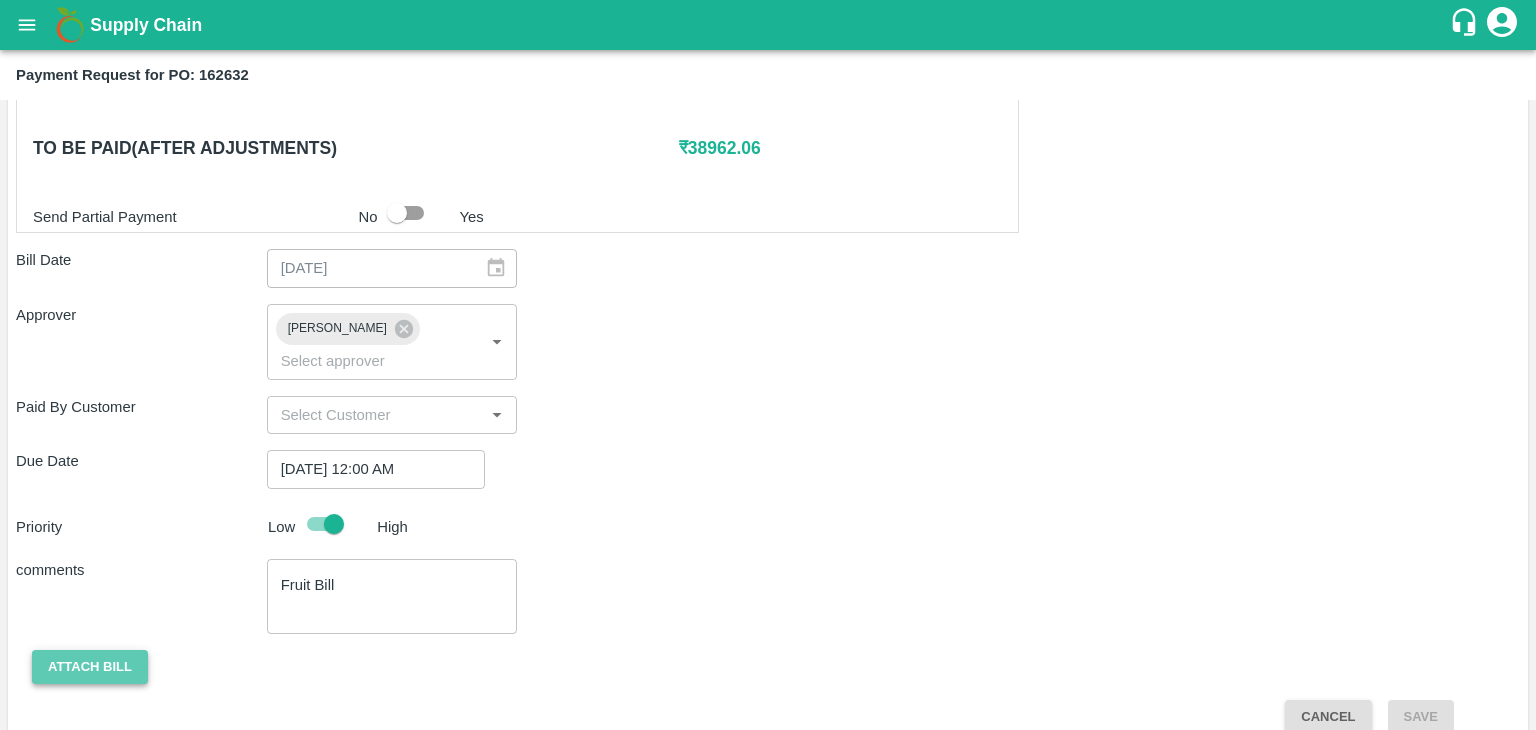 click on "Attach bill" at bounding box center [90, 667] 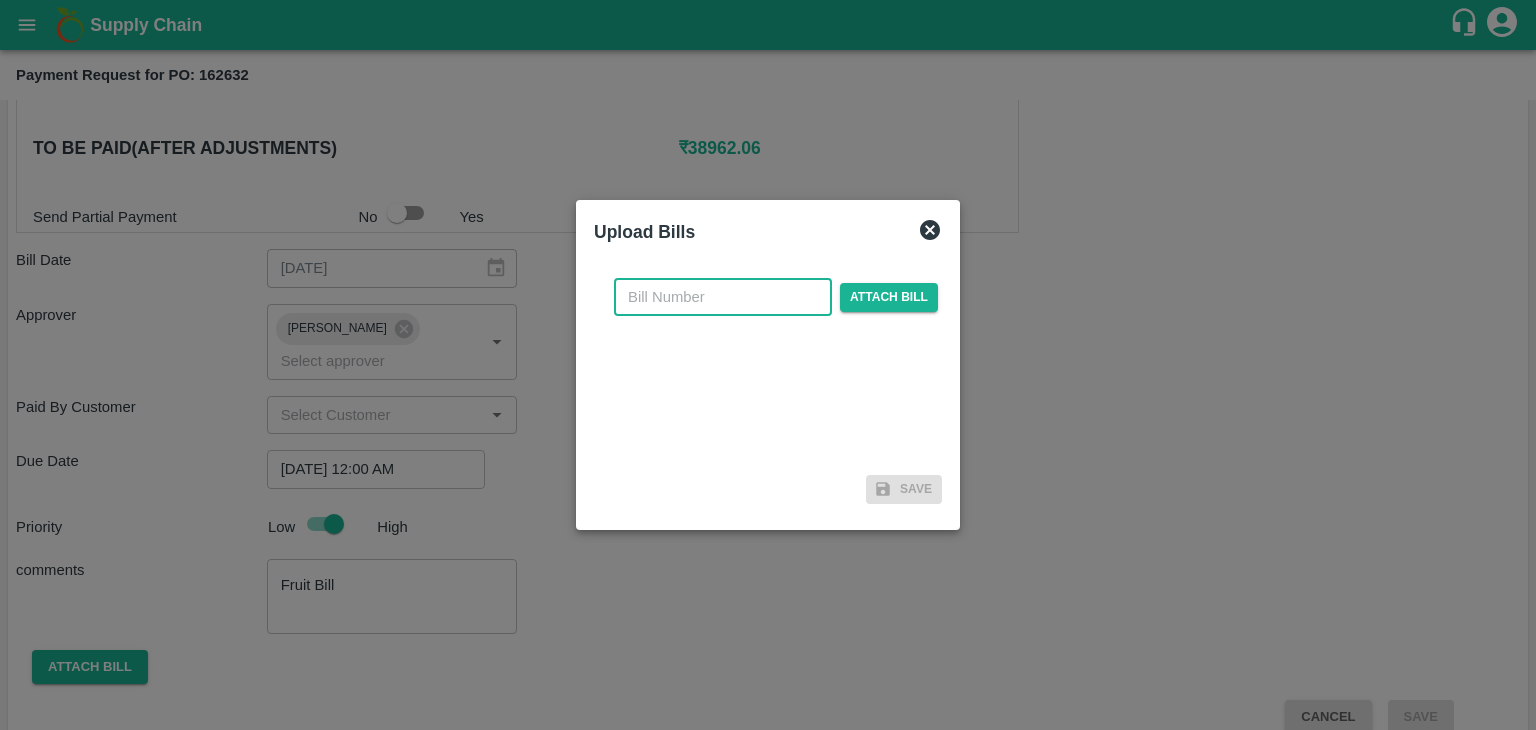 click at bounding box center [723, 297] 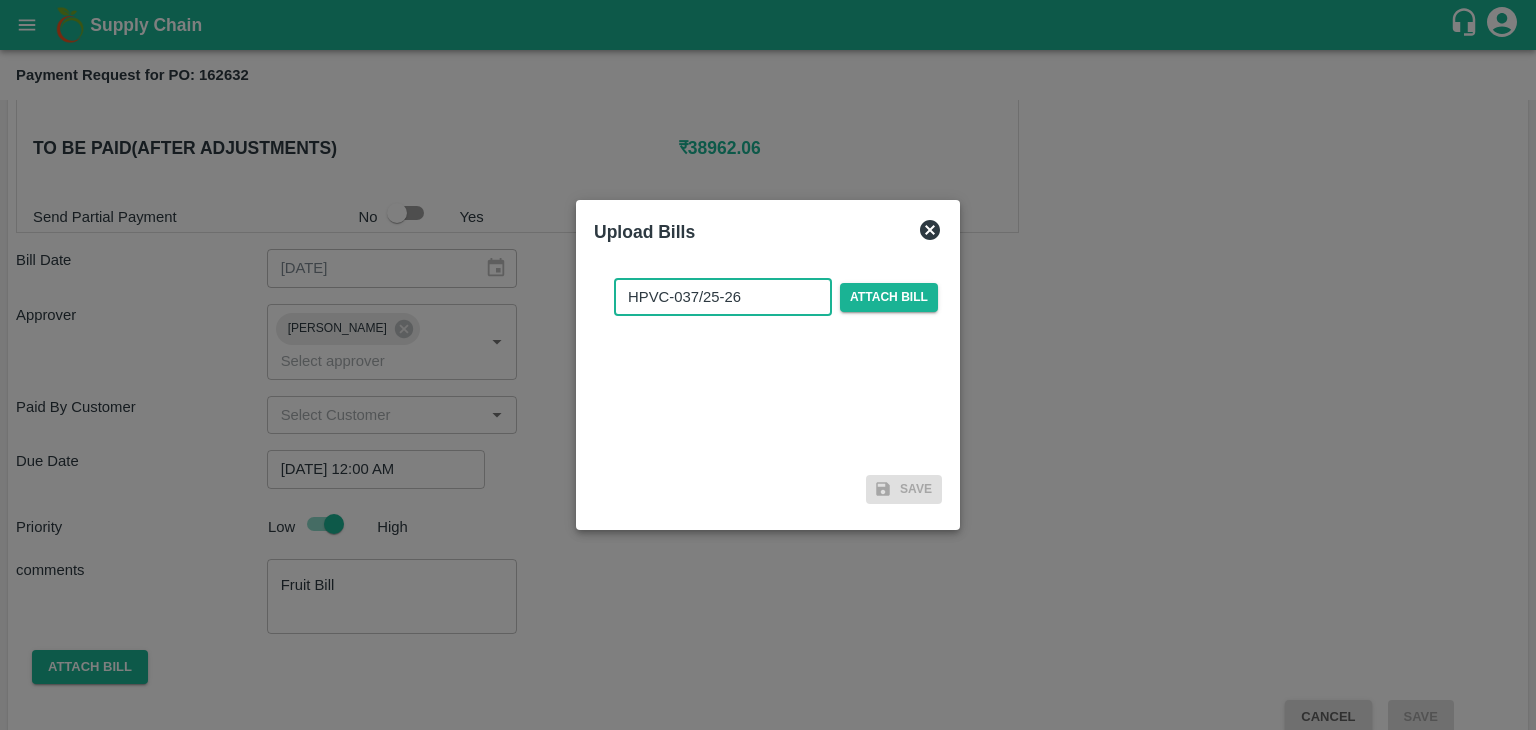 click on "HPVC-037/25-26" at bounding box center [723, 297] 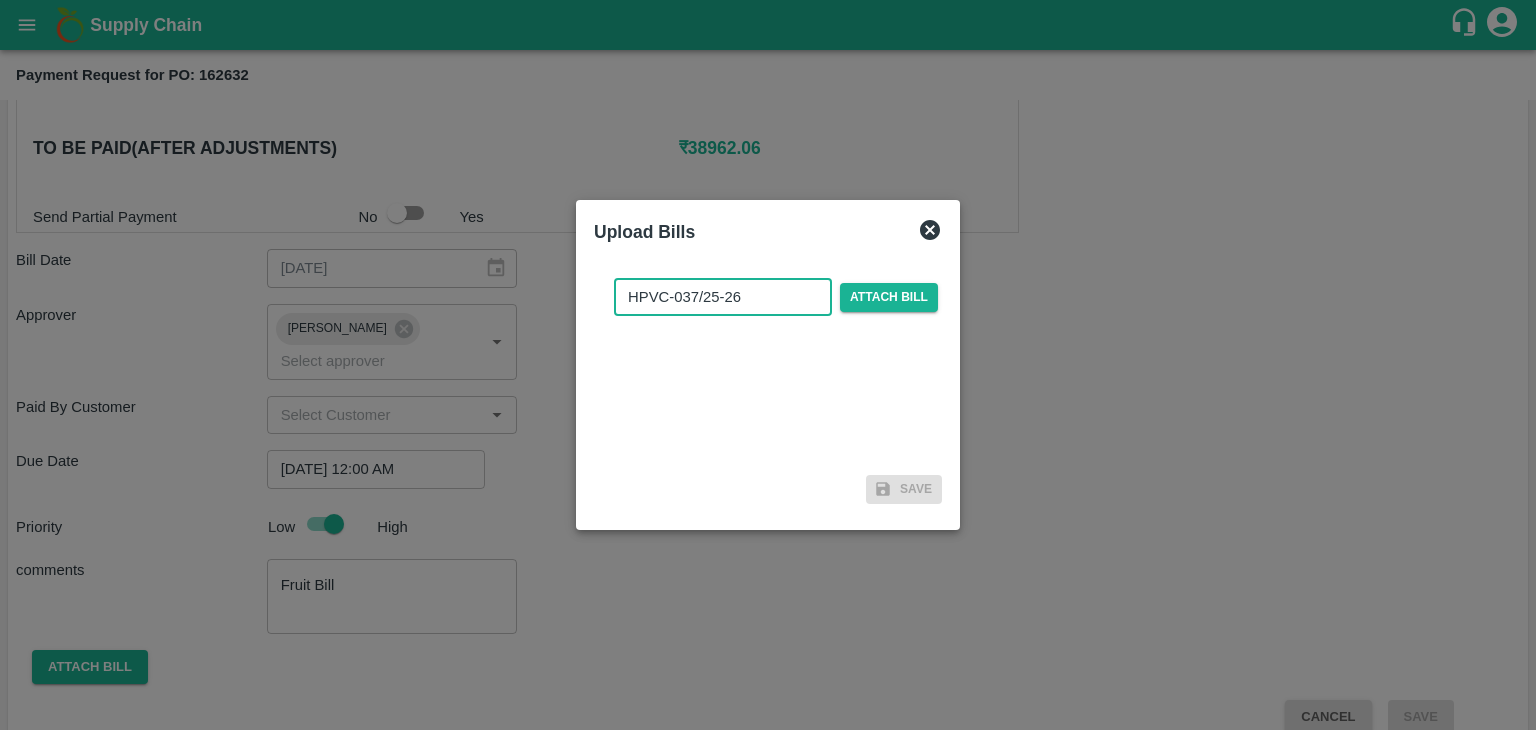 click on "HPVC-037/25-26" at bounding box center [723, 297] 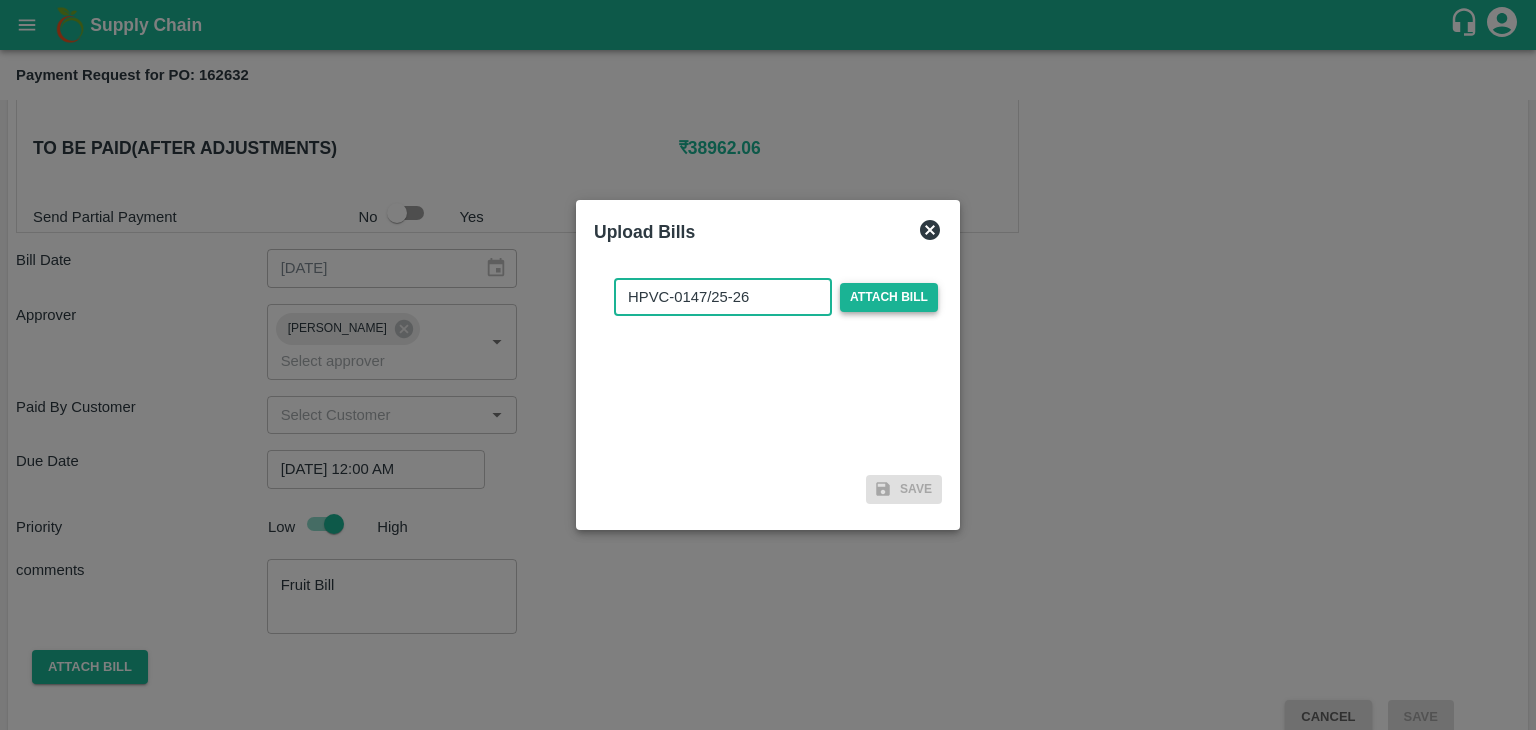 type on "HPVC-0147/25-26" 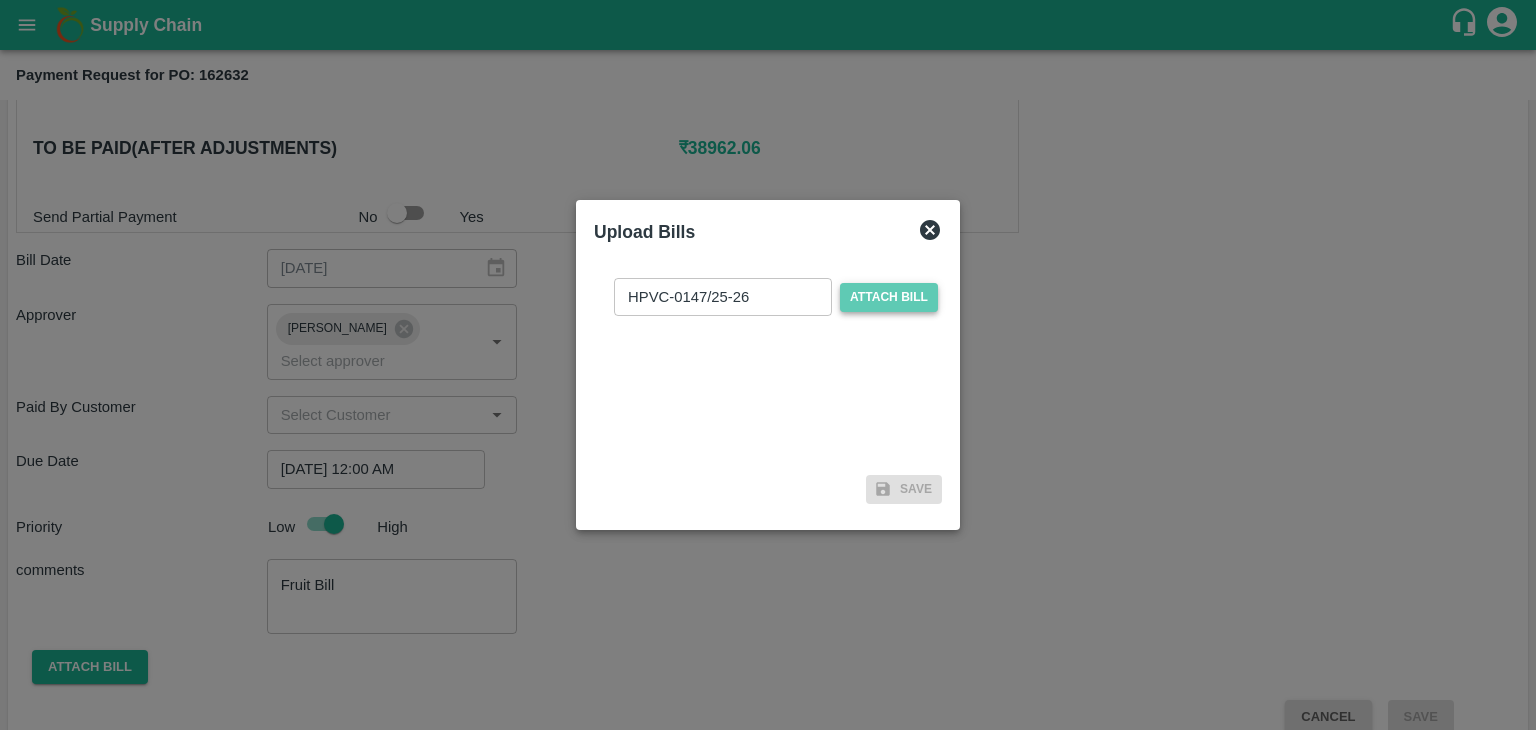 click on "Attach bill" at bounding box center (889, 297) 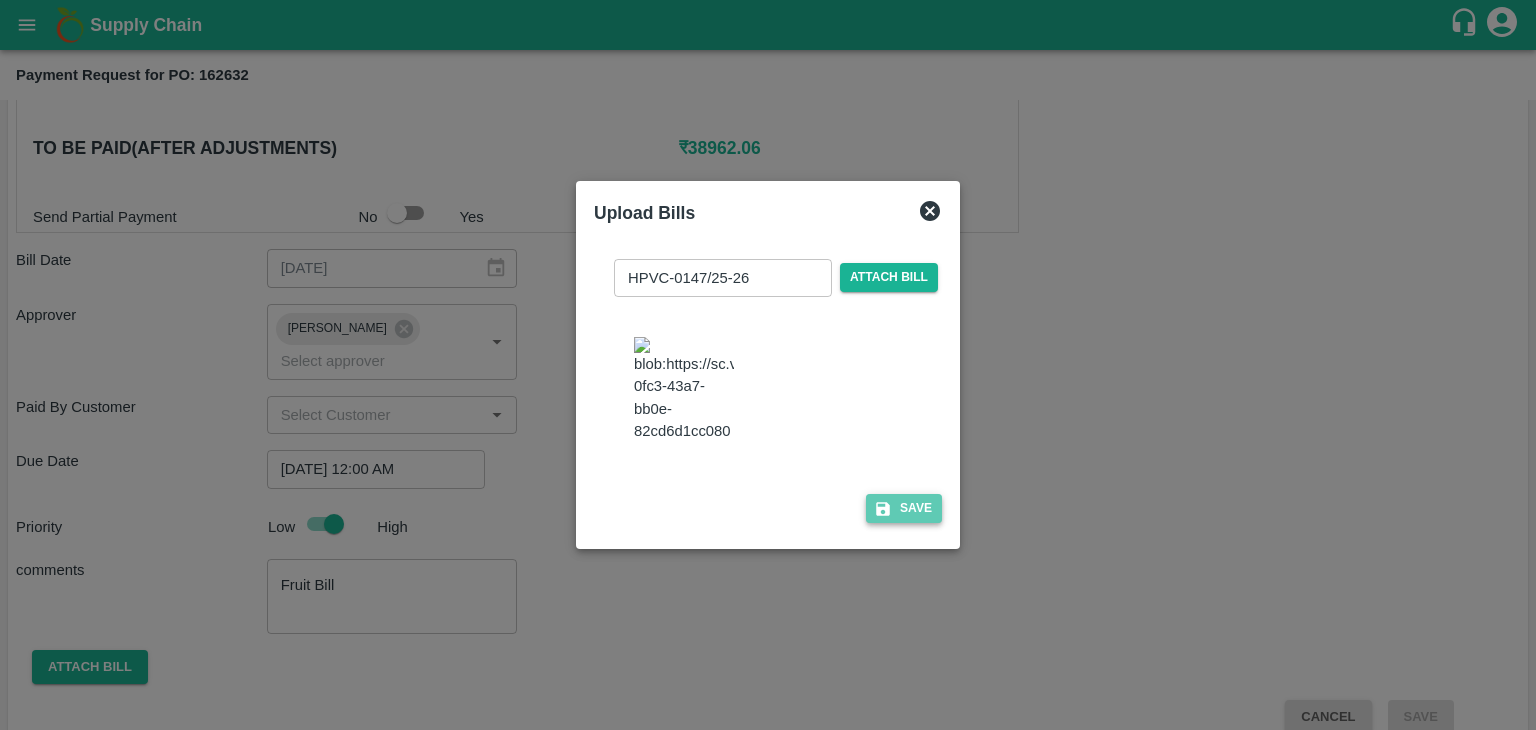 click on "Save" at bounding box center [904, 508] 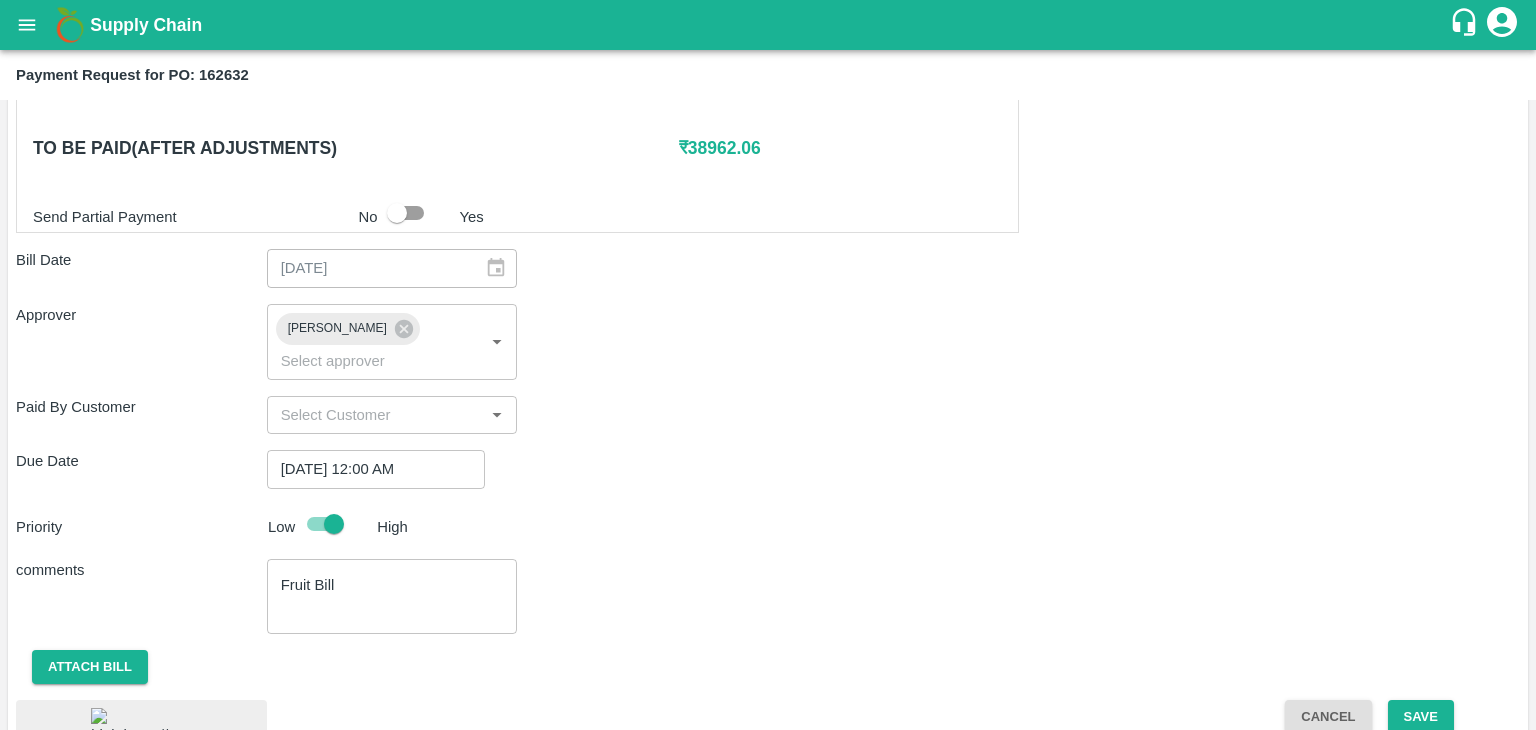 scroll, scrollTop: 1023, scrollLeft: 0, axis: vertical 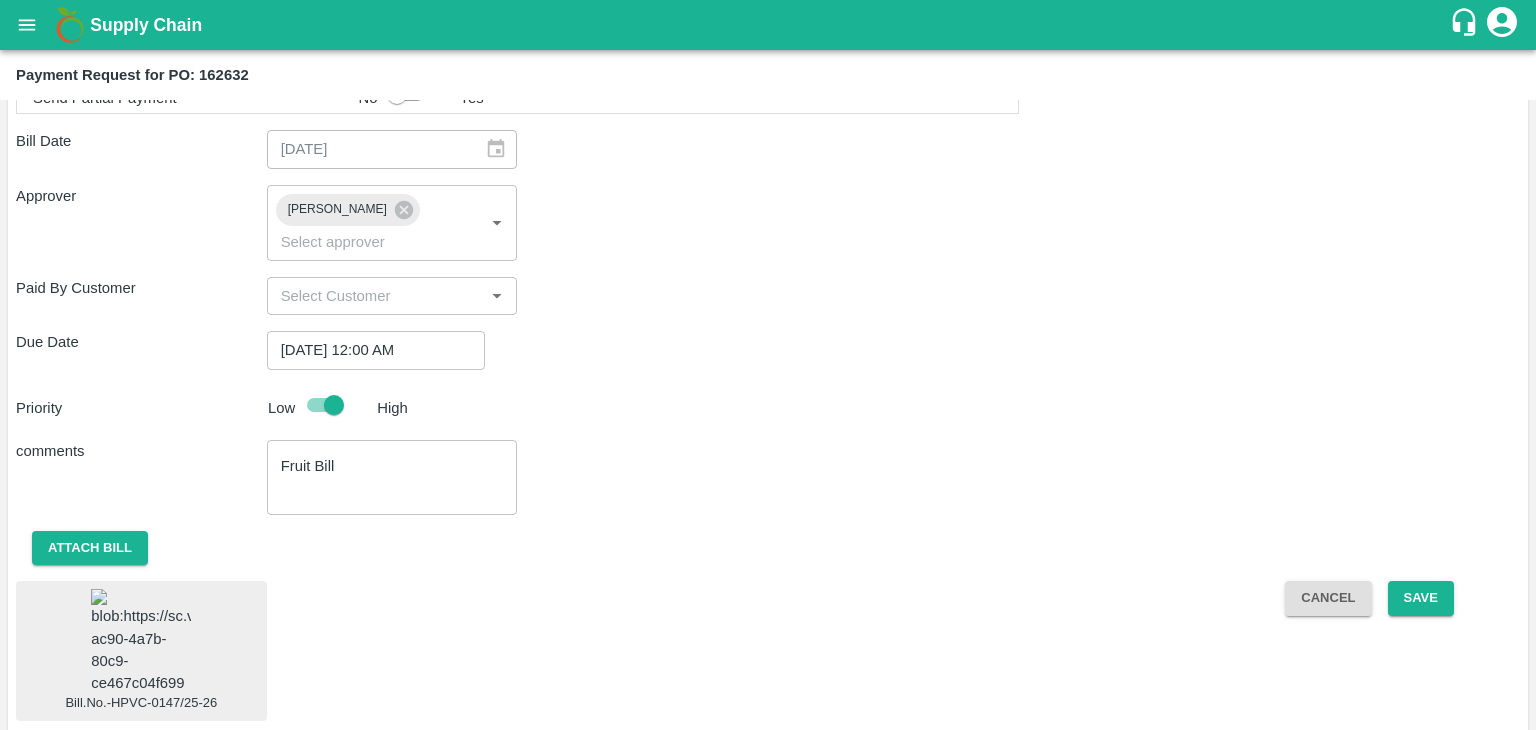 click at bounding box center [141, 641] 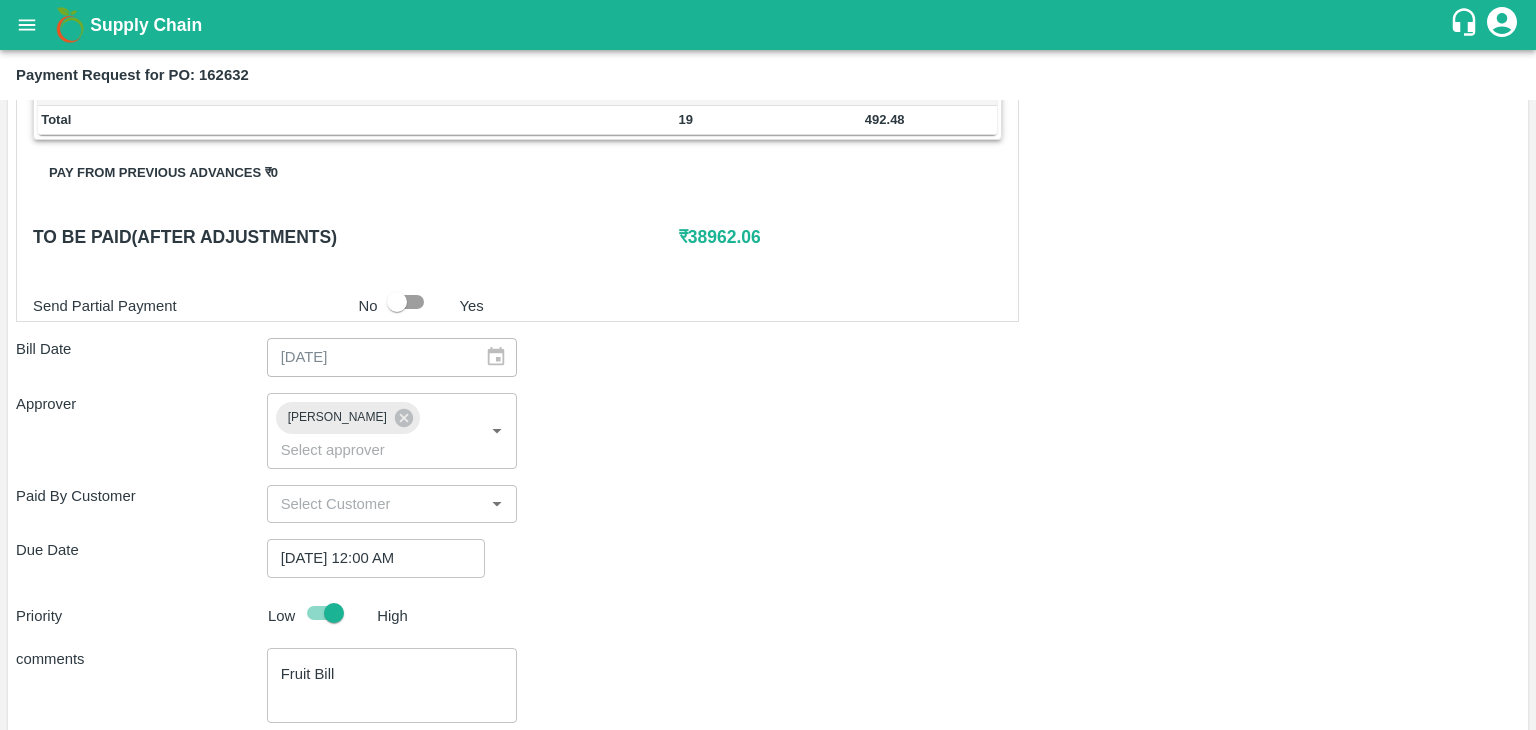 scroll, scrollTop: 1023, scrollLeft: 0, axis: vertical 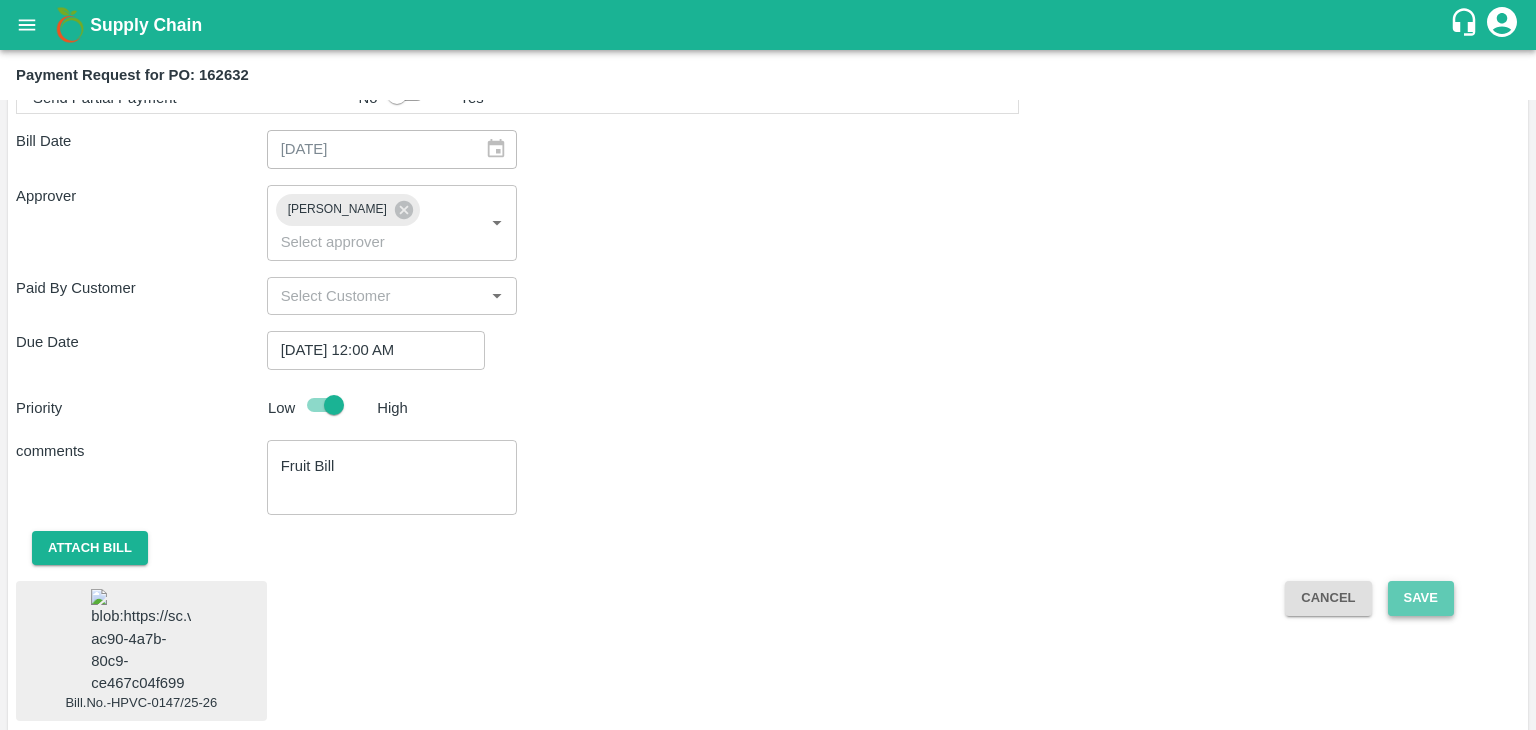click on "Save" at bounding box center (1421, 598) 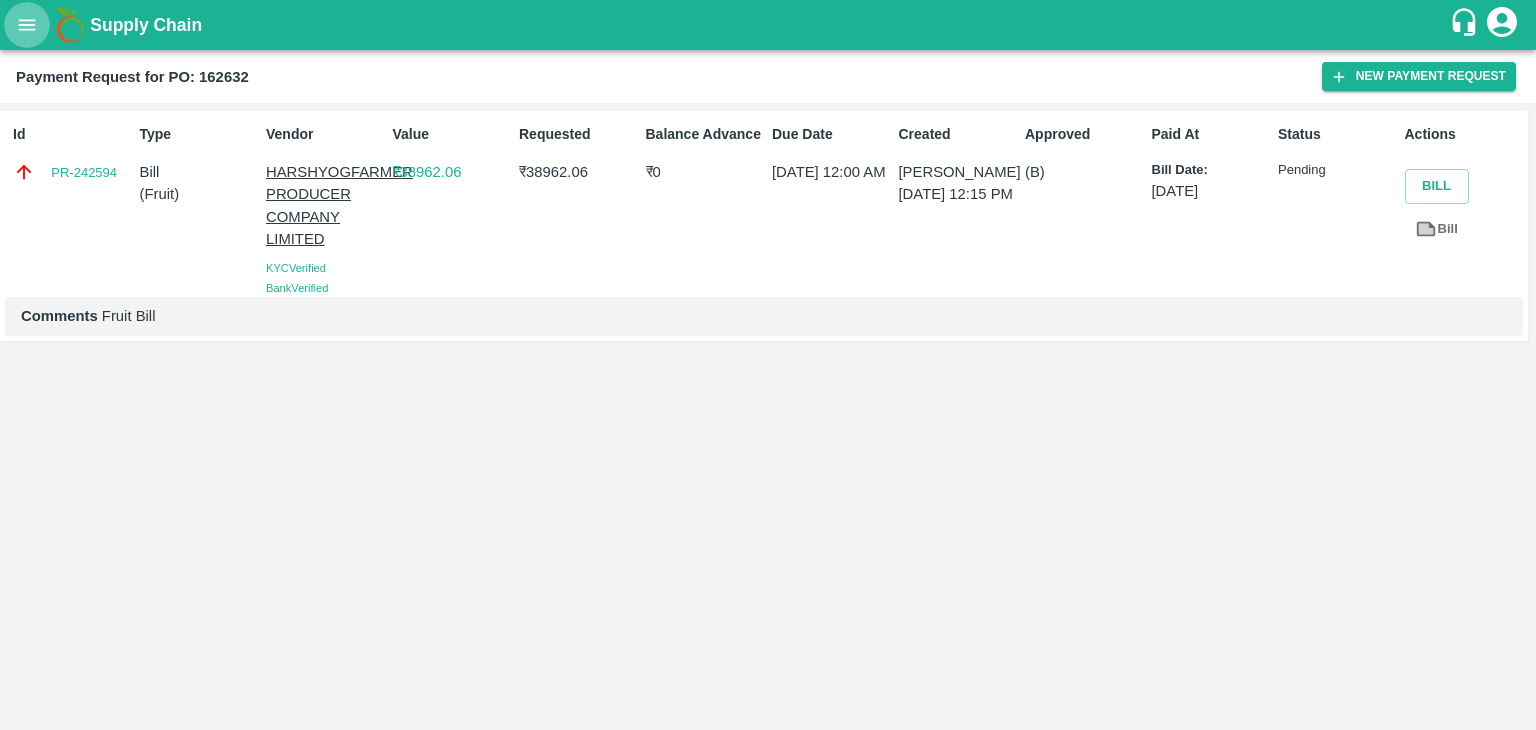 click 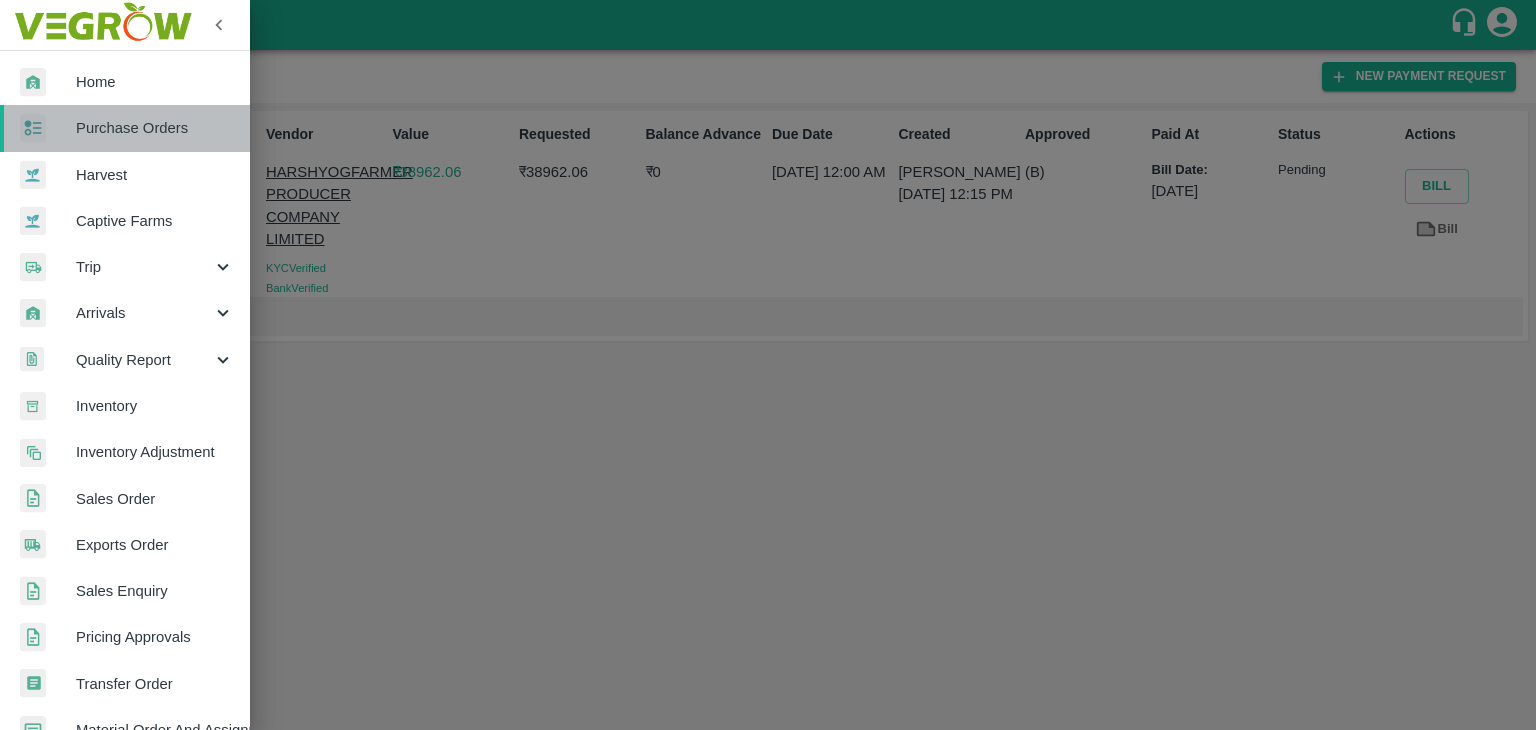 click on "Purchase Orders" at bounding box center [155, 128] 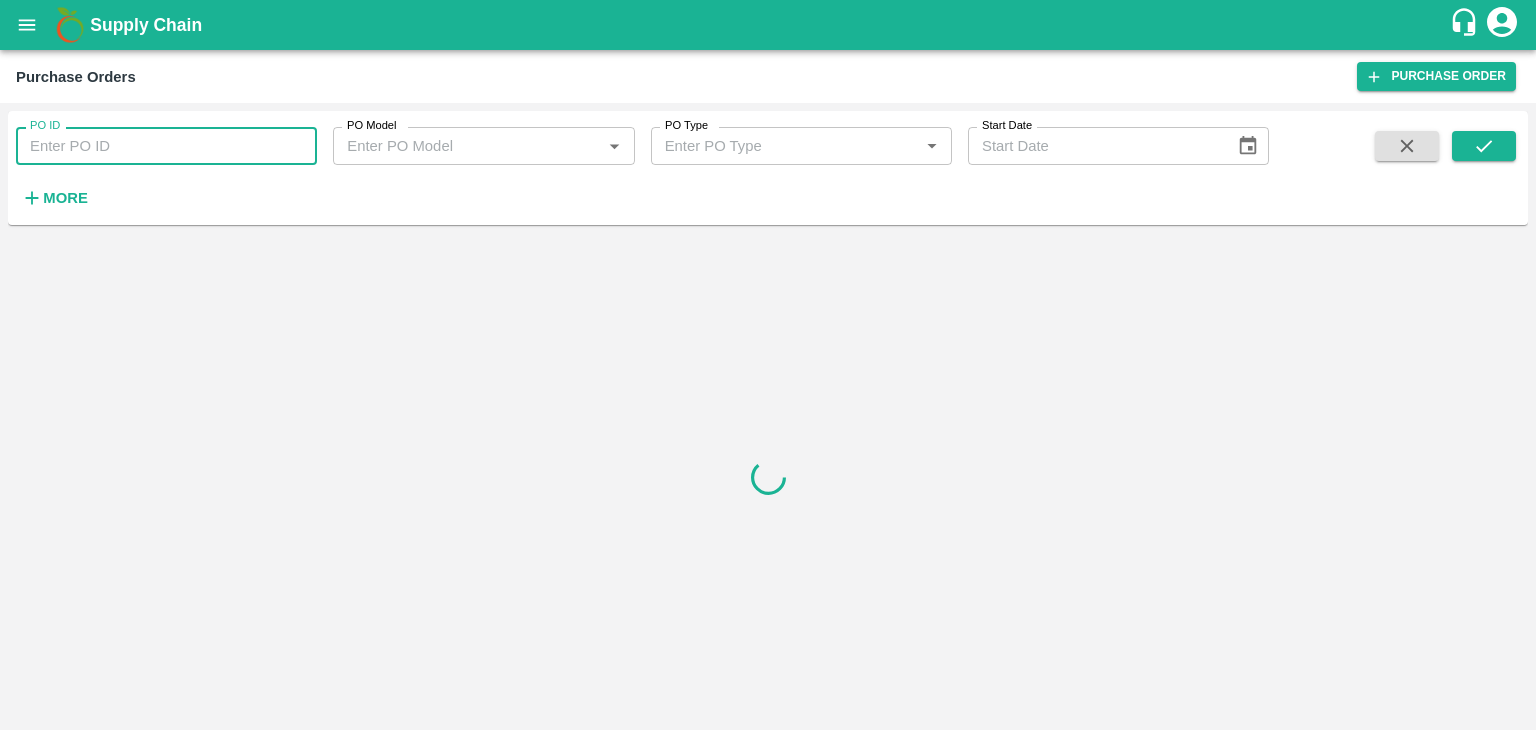 click on "PO ID" at bounding box center [166, 146] 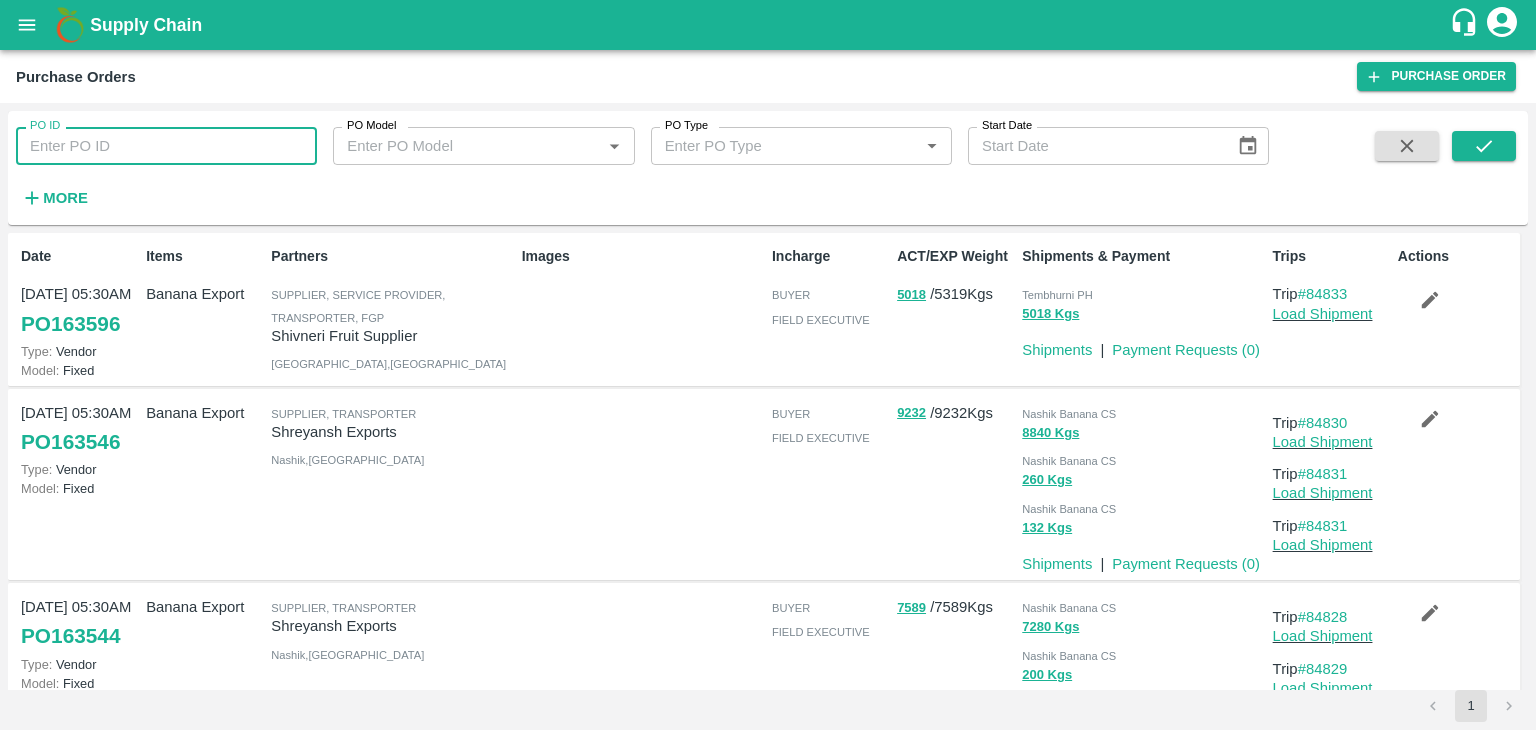 paste on "163046" 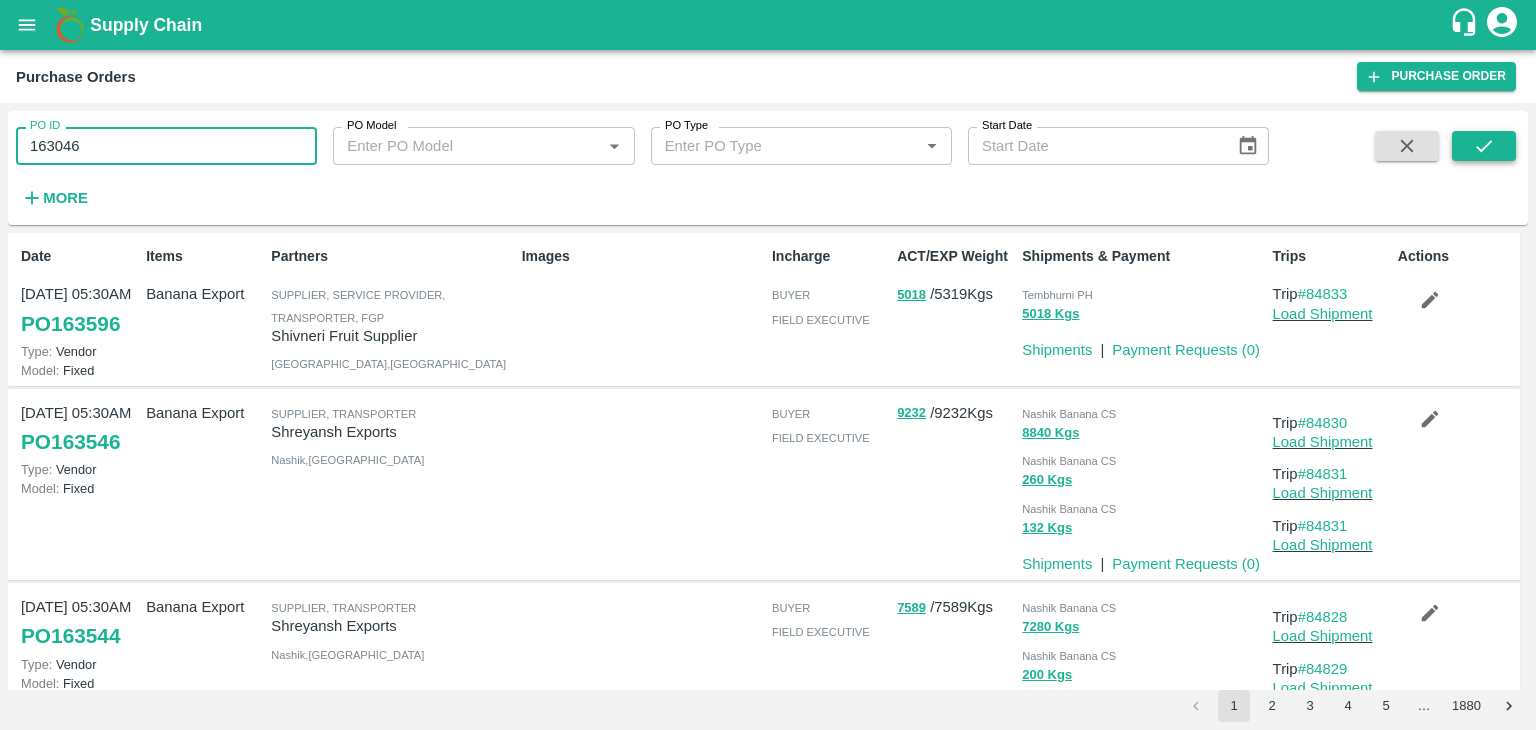 type on "163046" 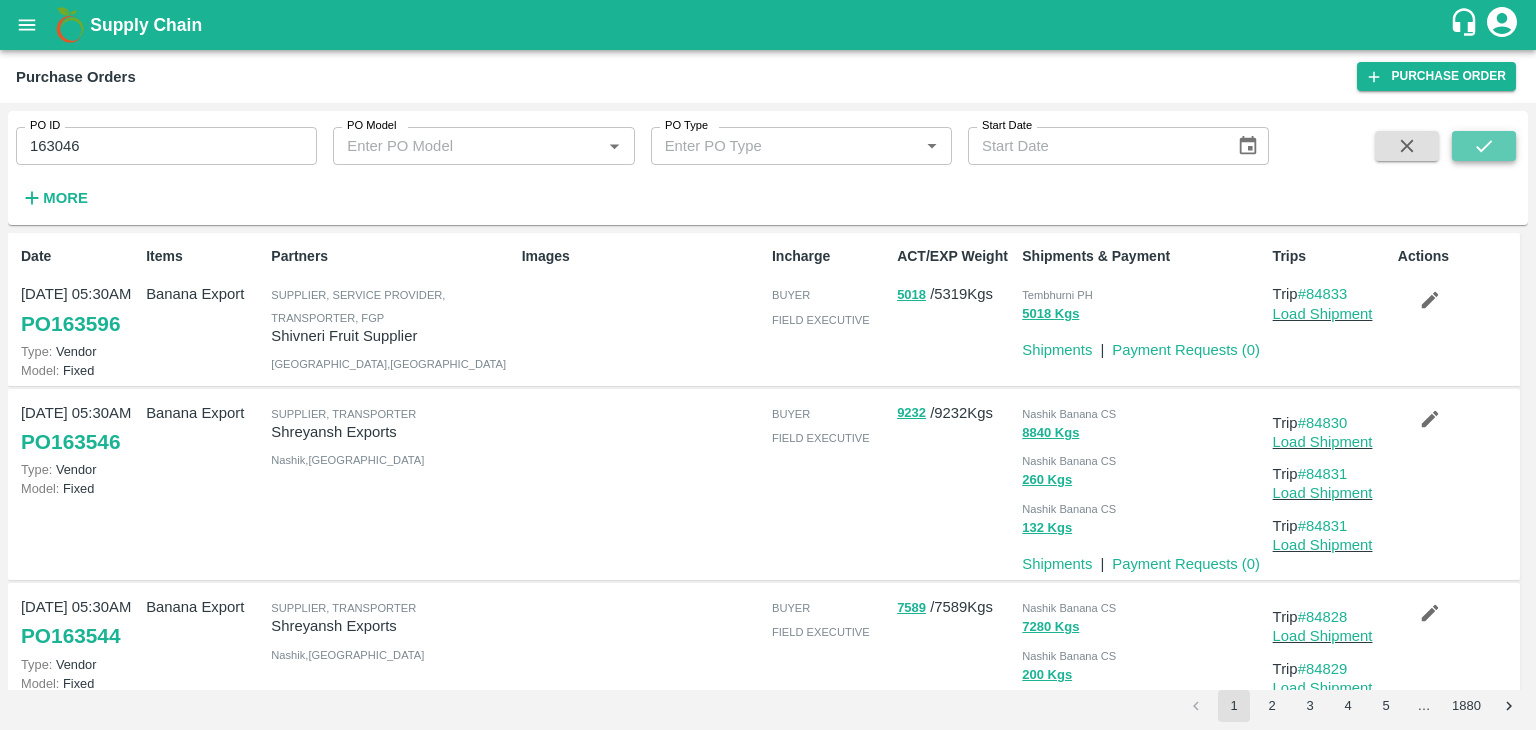 click 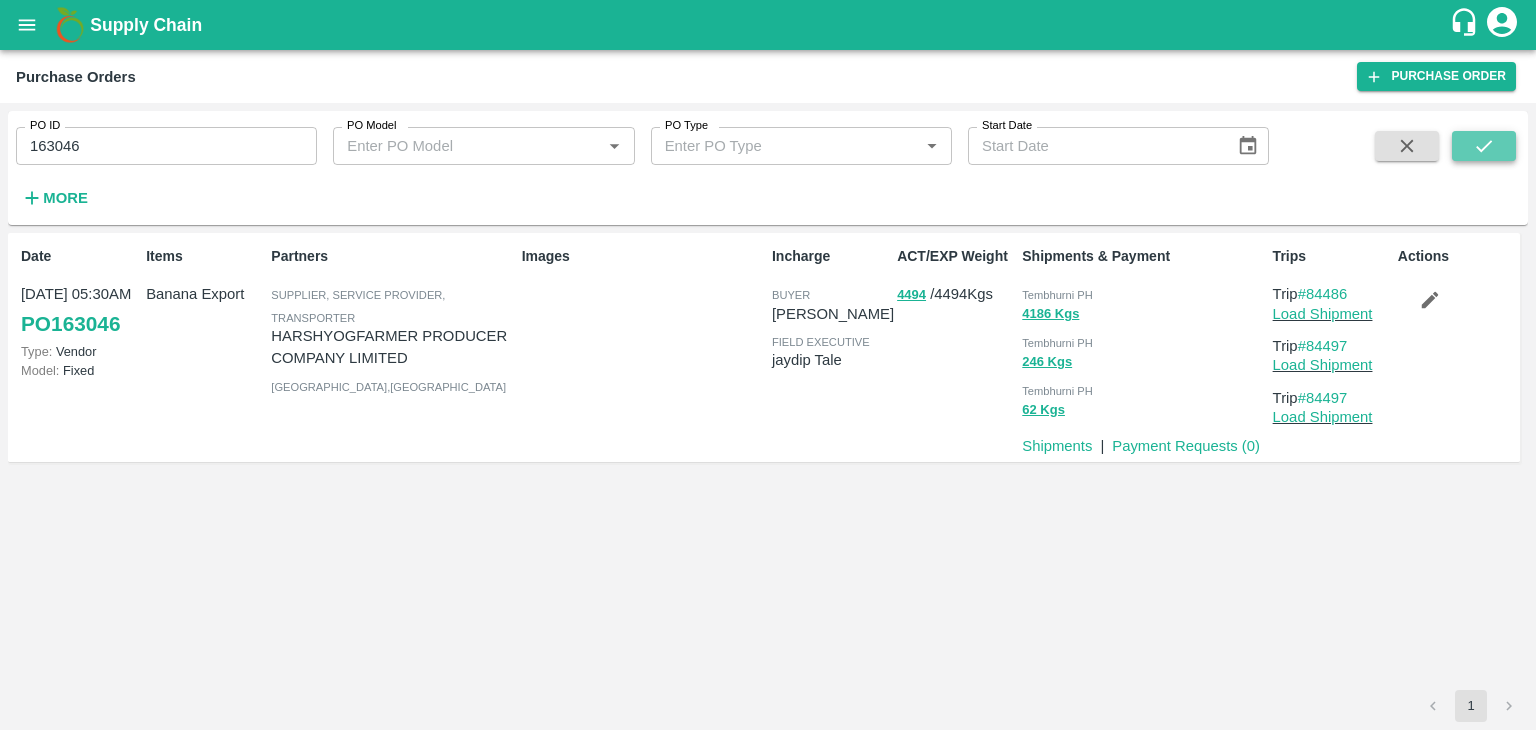 click at bounding box center [1484, 146] 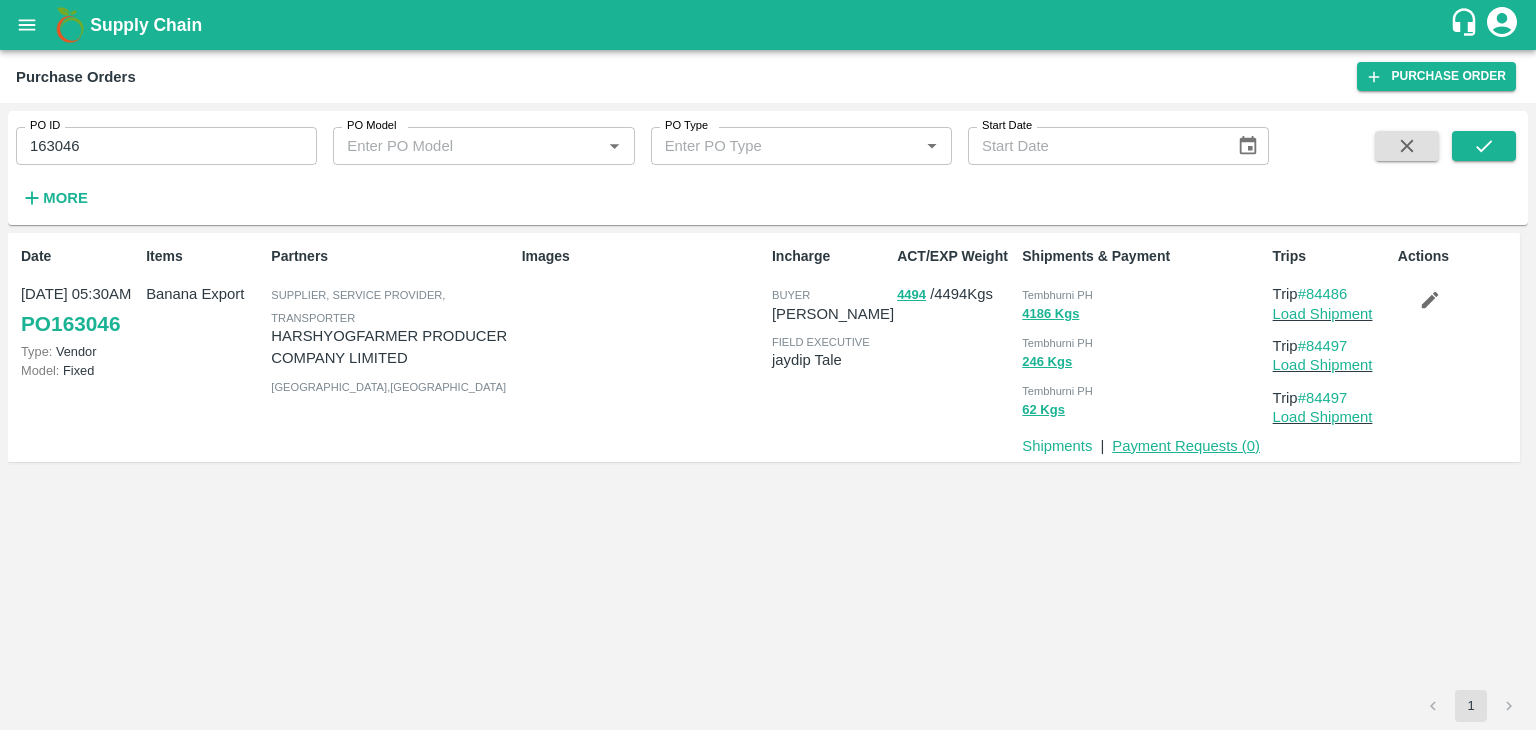 click on "Payment Requests ( 0 )" at bounding box center [1186, 446] 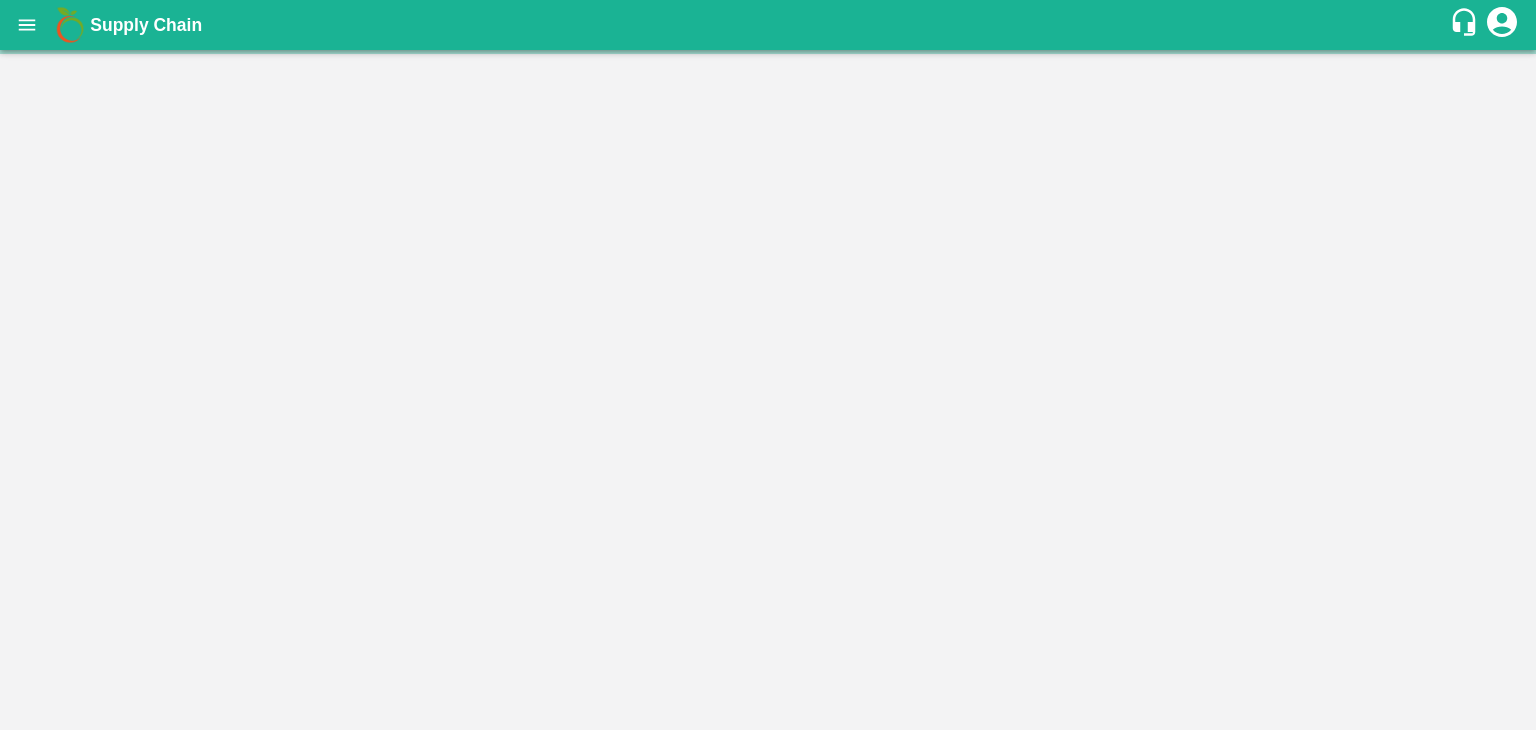 scroll, scrollTop: 0, scrollLeft: 0, axis: both 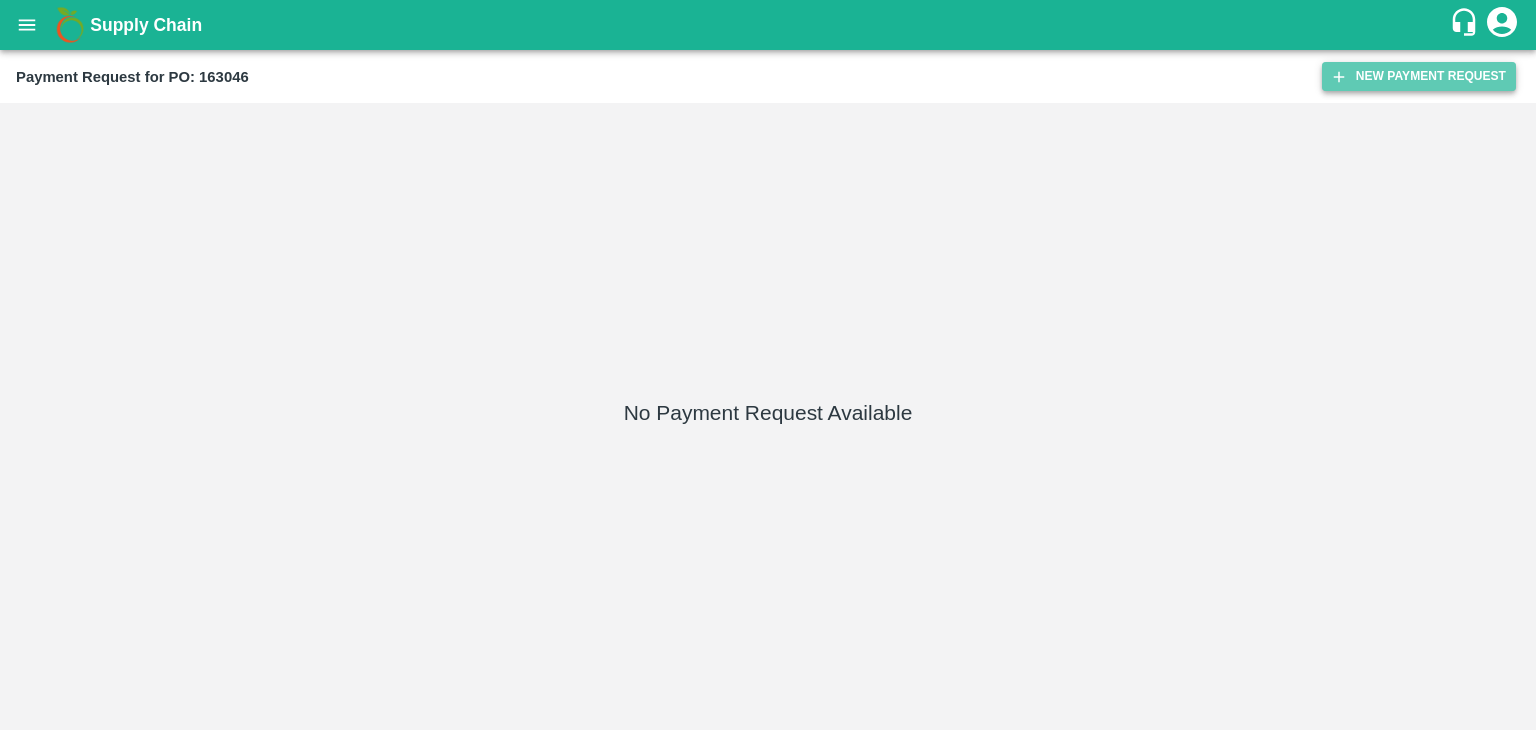 click on "New Payment Request" at bounding box center [1419, 76] 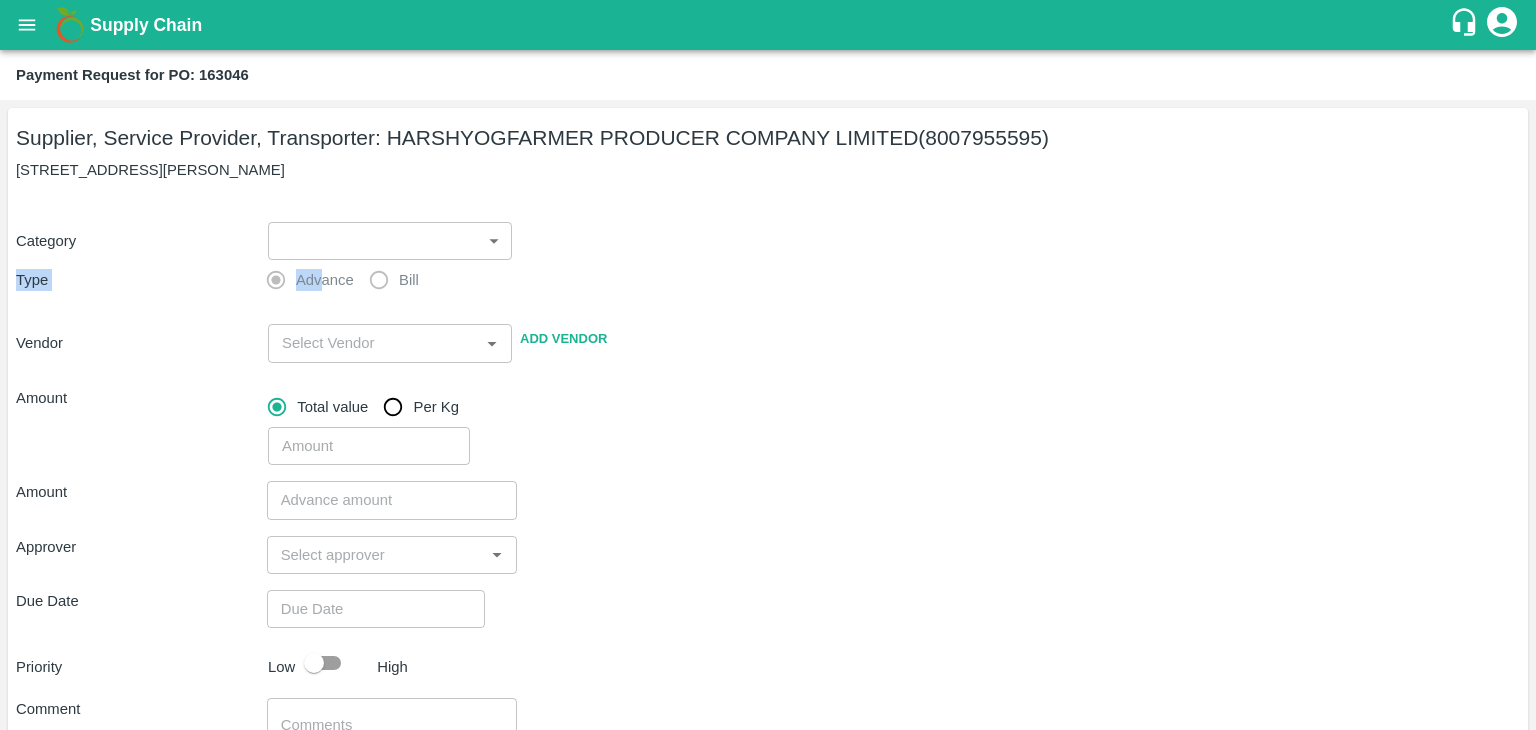 drag, startPoint x: 320, startPoint y: 269, endPoint x: 350, endPoint y: 250, distance: 35.510563 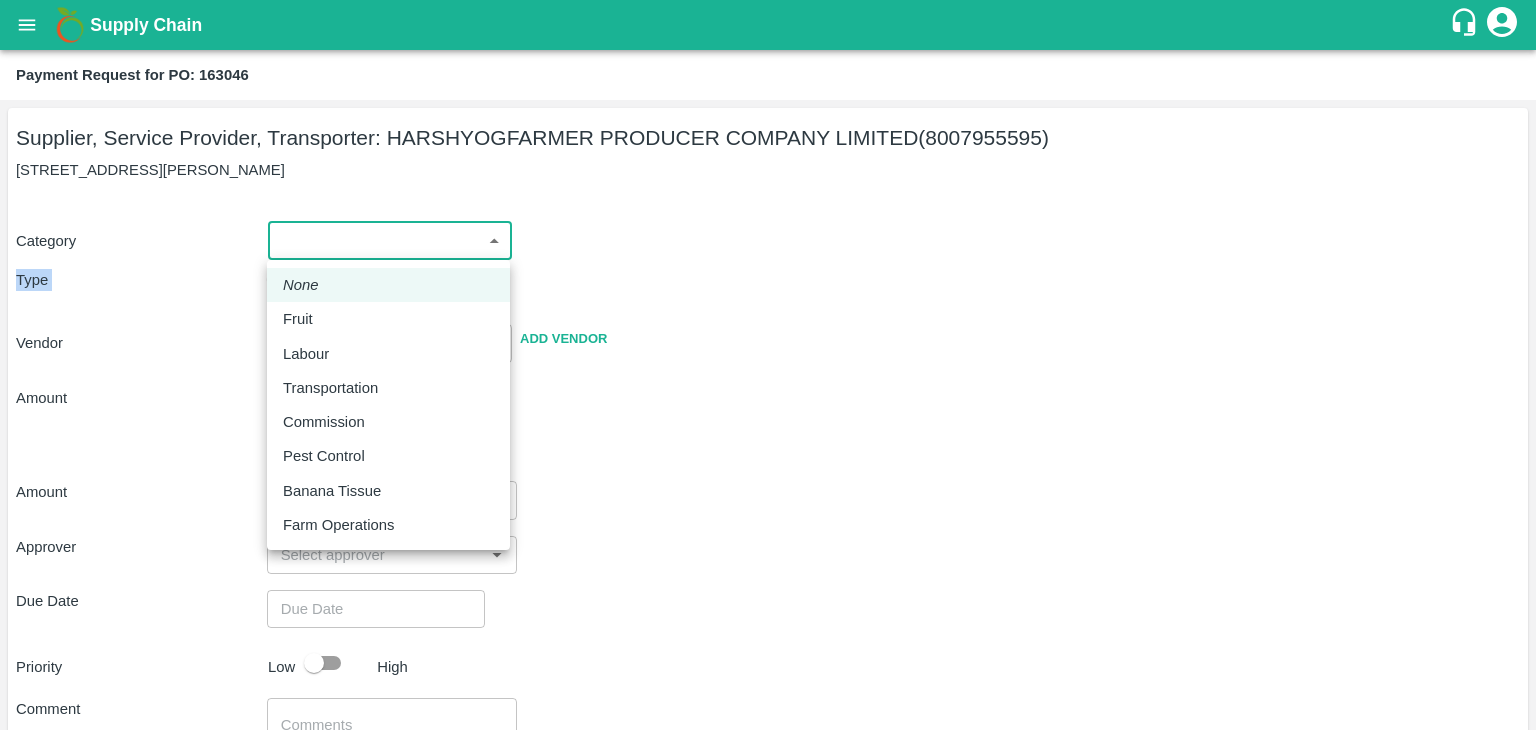 click on "Supply Chain Payment Request for PO: 163046 Supplier, Service Provider, Transporter:    HARSHYOGFARMER PRODUCER COMPANY LIMITED  (8007955595) G NO 37, [PERSON_NAME] , [GEOGRAPHIC_DATA] Category ​ ​ Type Advance Bill Vendor ​ Add Vendor Amount Total value Per Kg ​ Amount ​ Approver ​ Due Date ​  Priority  Low  High Comment x ​ Attach bill Cancel Save Tembhurni PH Nashik CC Shahada Banana Export PH Savda Banana Export PH Nashik Banana CS [PERSON_NAME] Logout None Fruit Labour Transportation Commission Pest Control Banana Tissue Farm Operations" at bounding box center [768, 365] 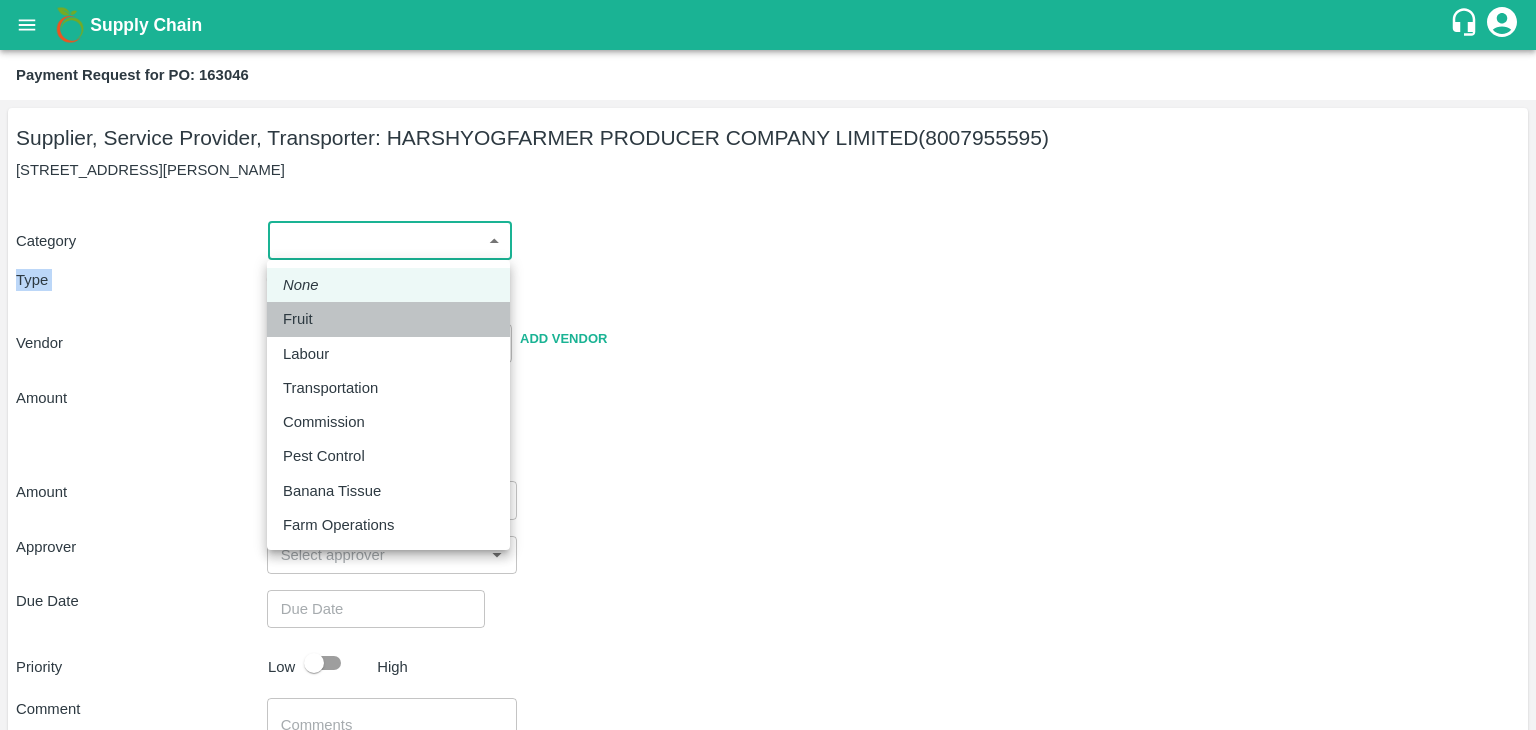 click on "Fruit" at bounding box center (388, 319) 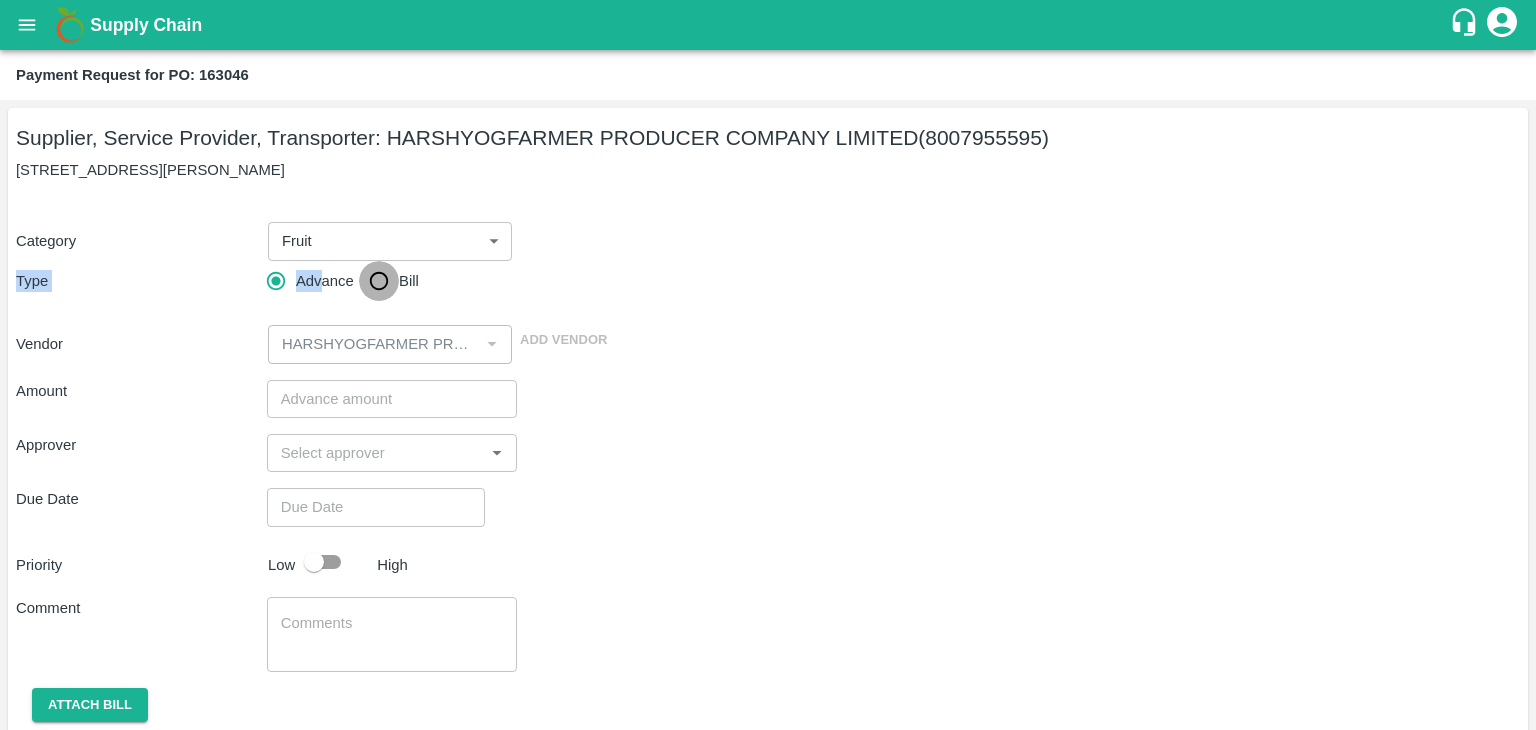 click on "Bill" at bounding box center [379, 281] 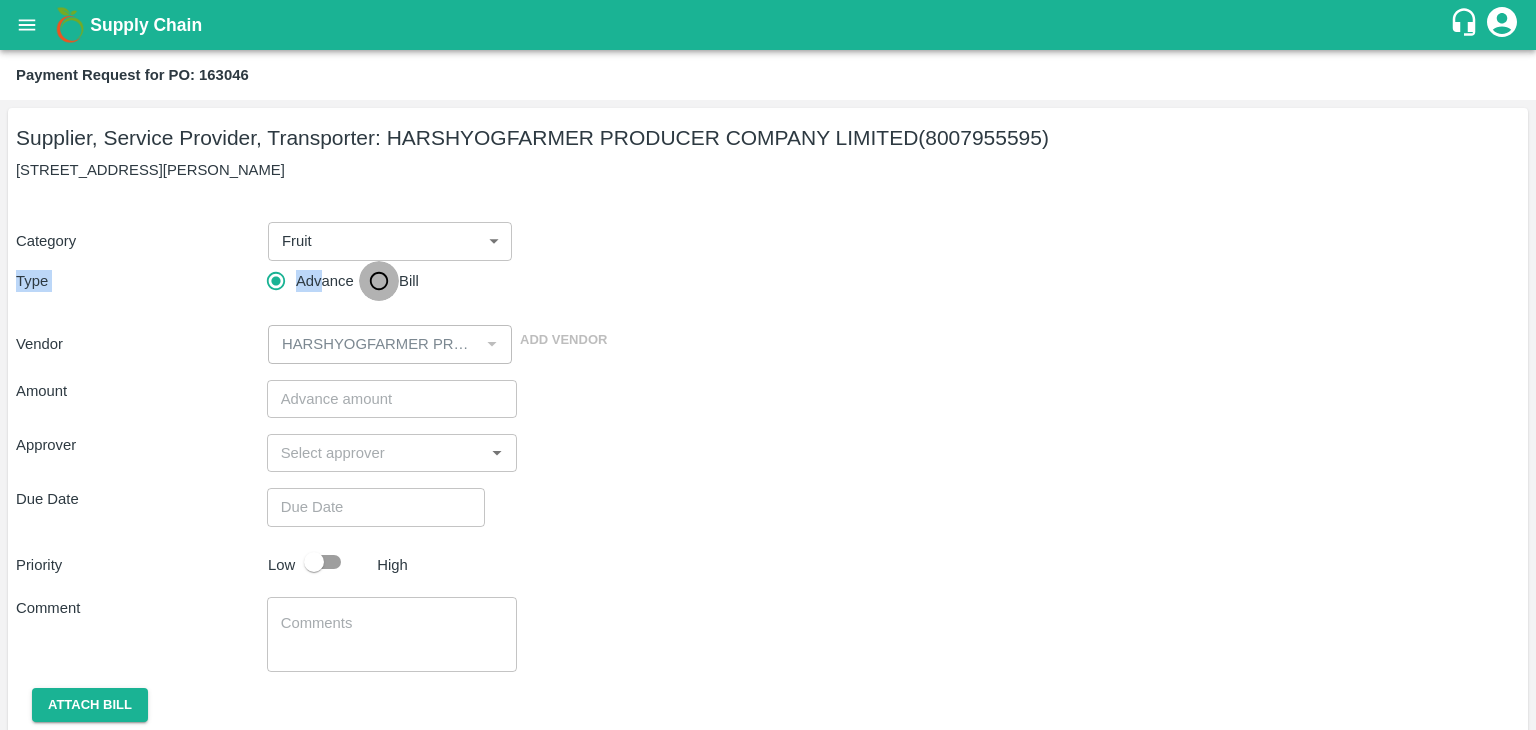 radio on "true" 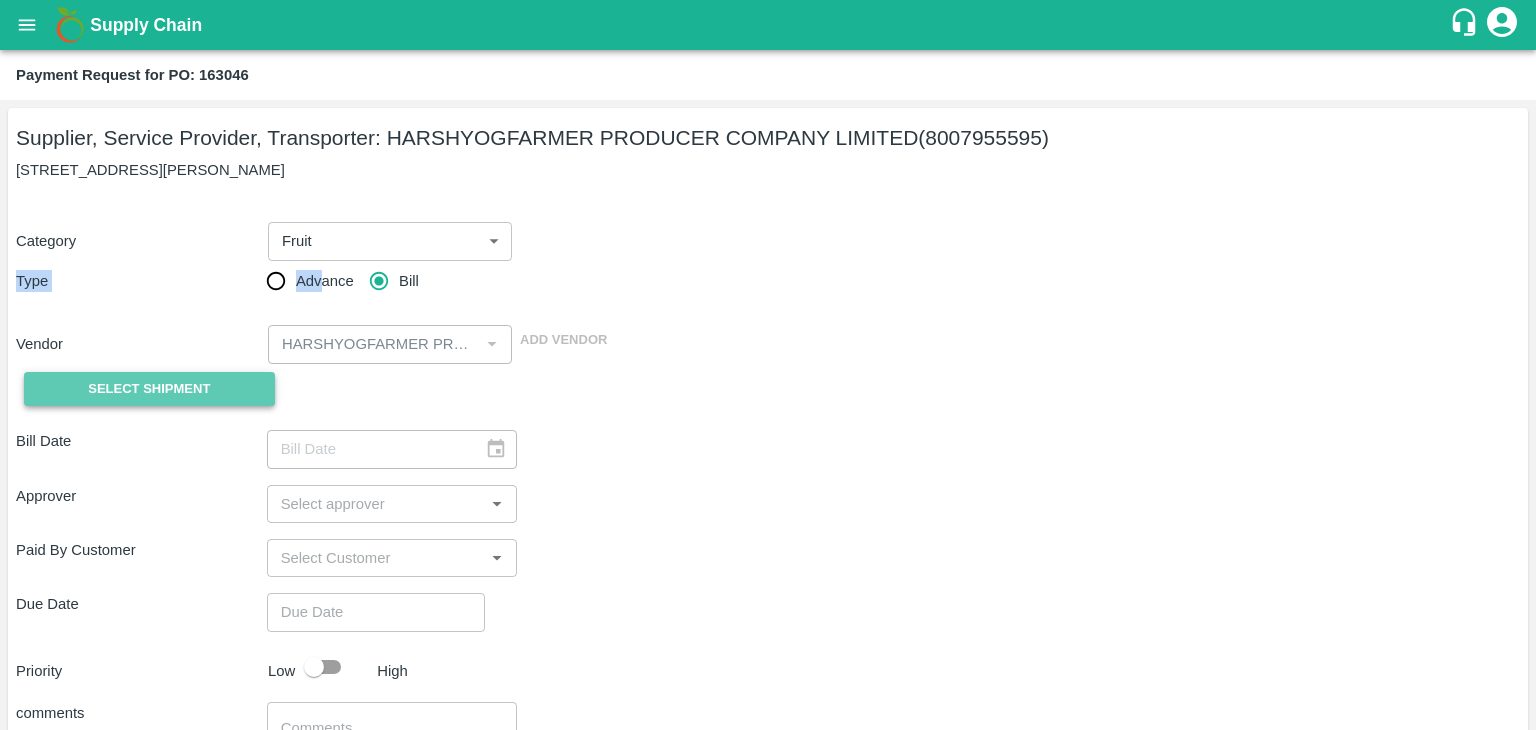 click on "Select Shipment" at bounding box center (149, 389) 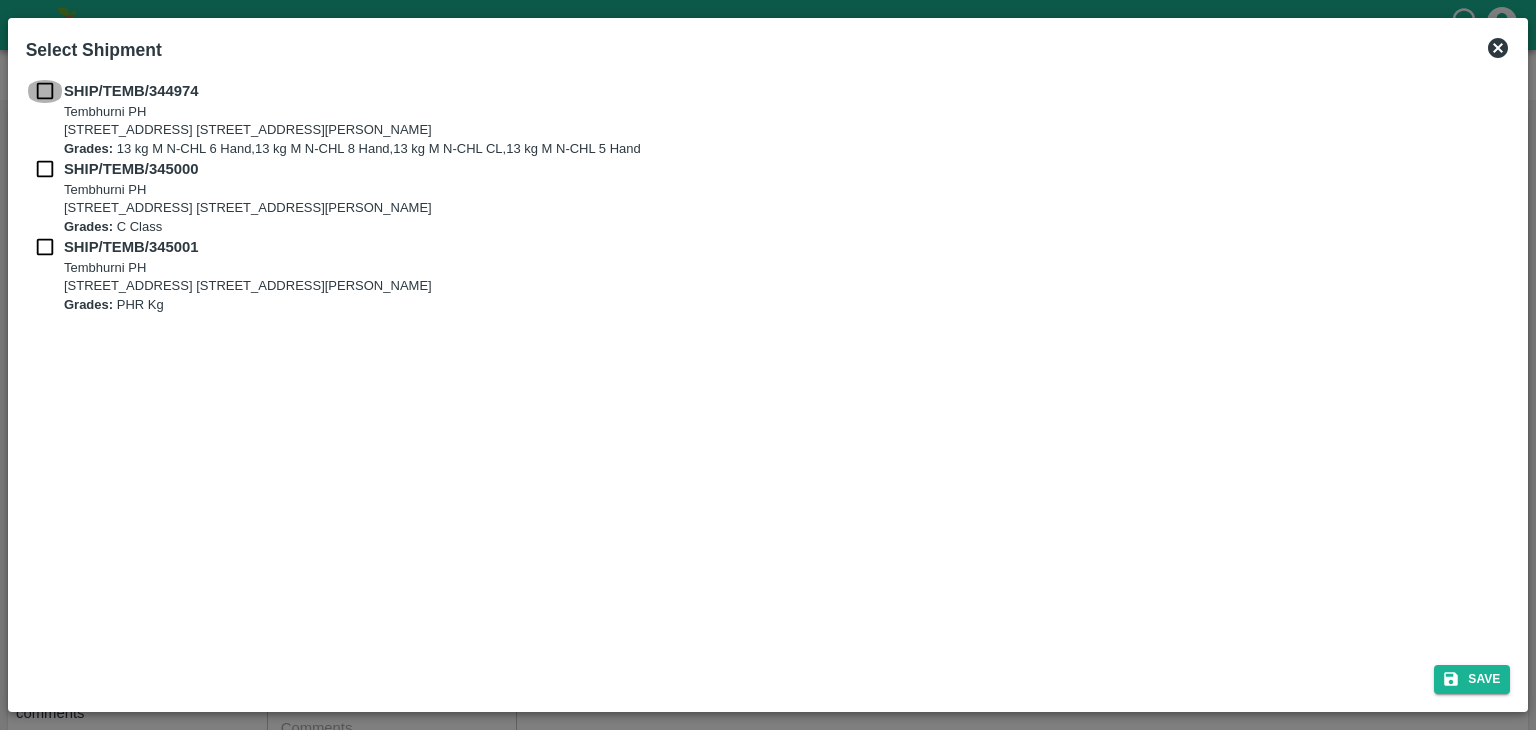 click at bounding box center [45, 91] 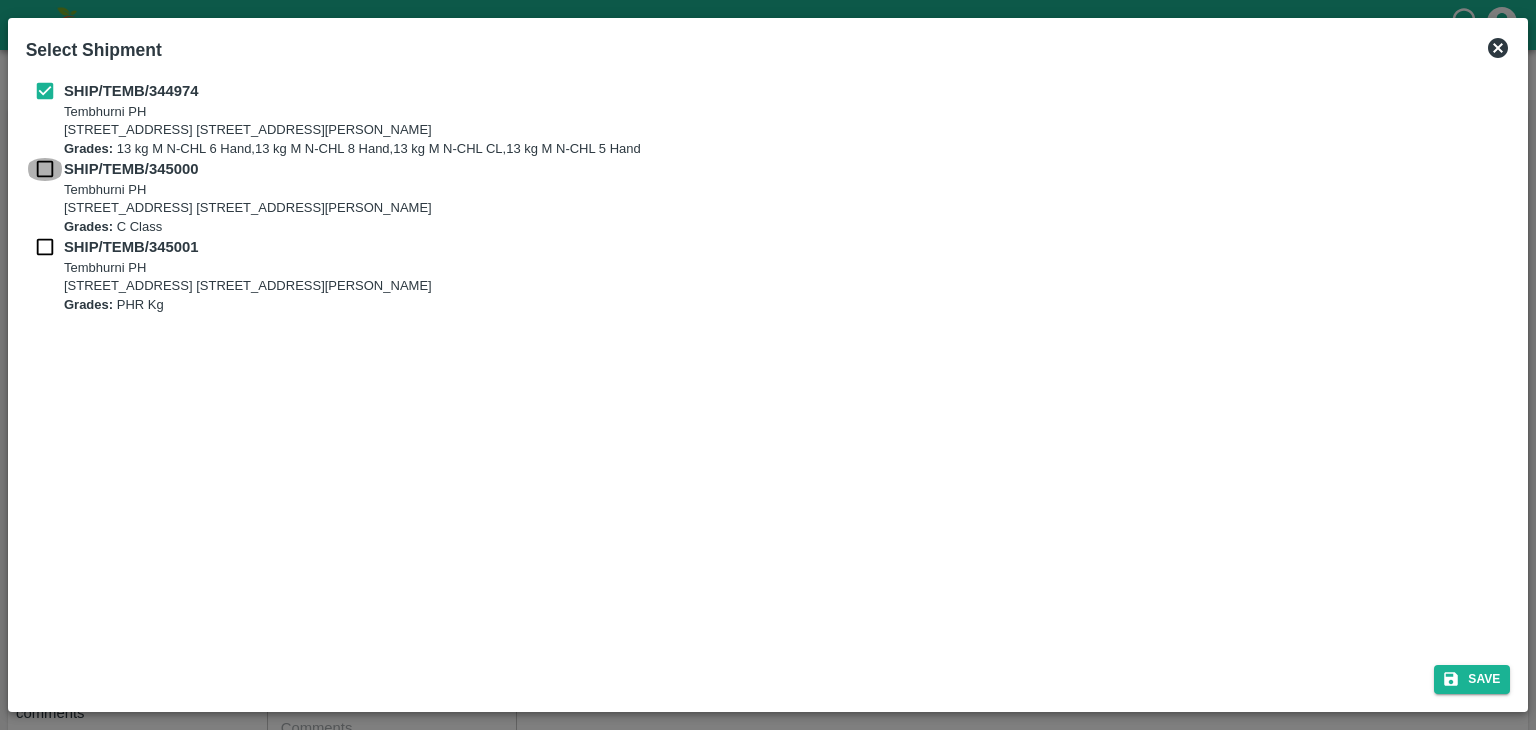 click at bounding box center (45, 169) 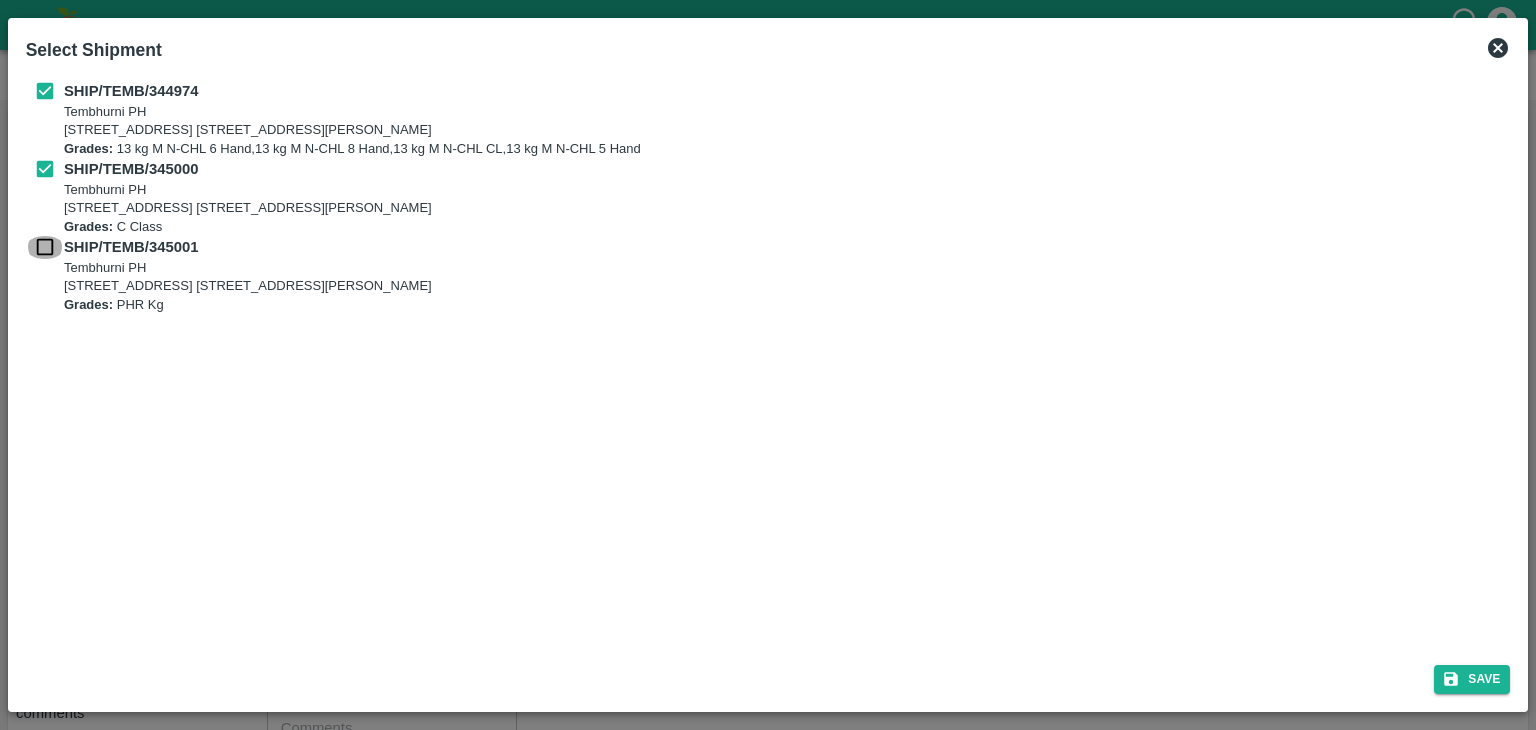 click at bounding box center [45, 247] 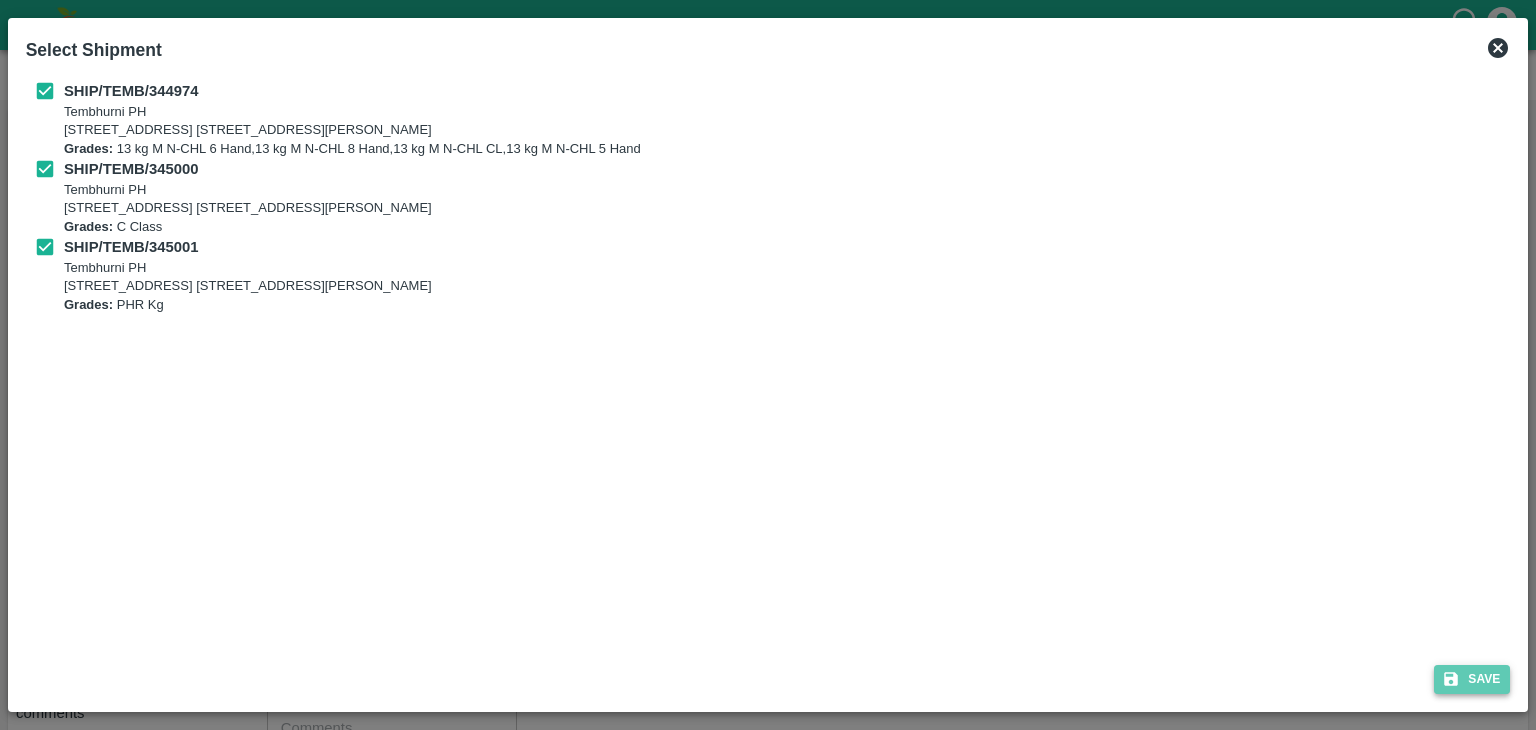 click on "Save" at bounding box center (1472, 679) 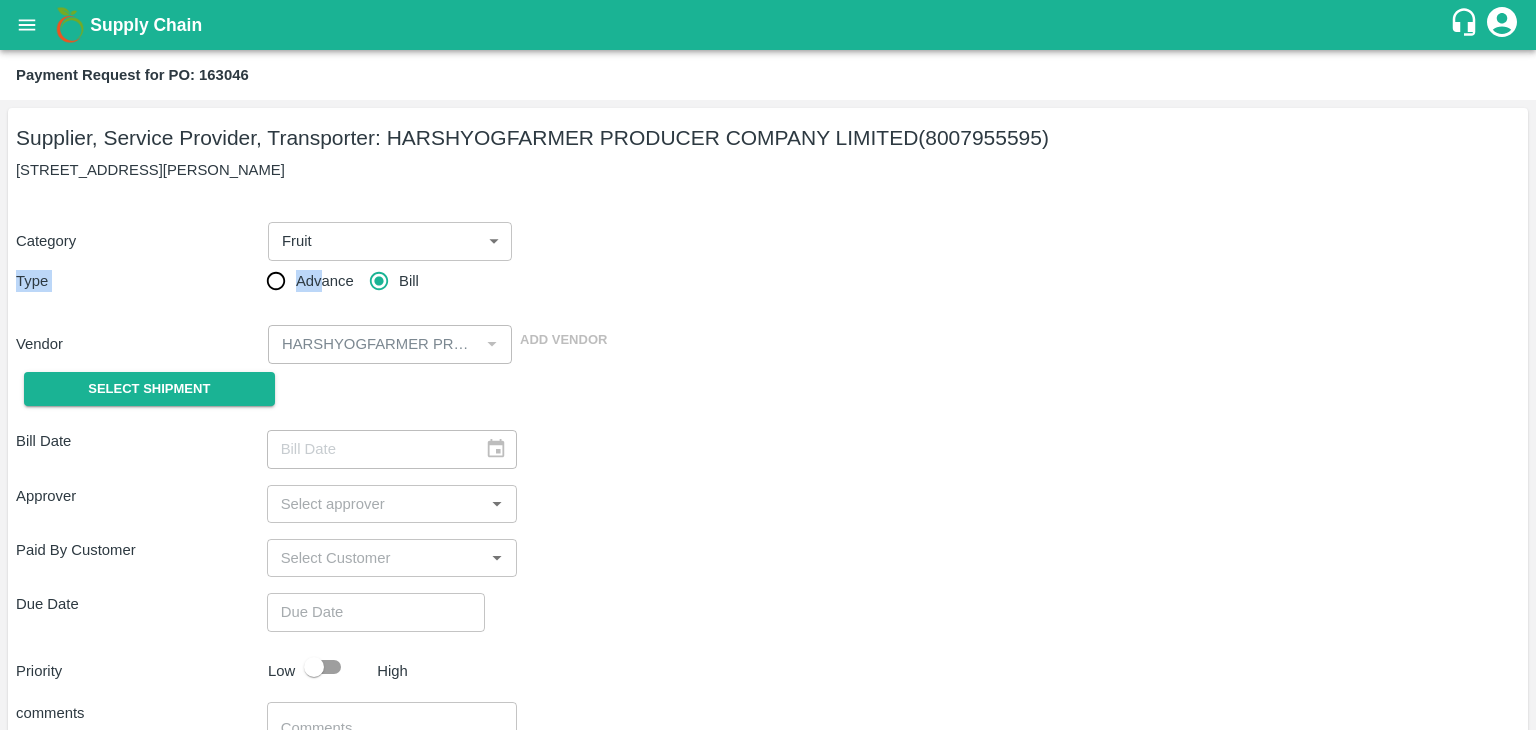 type on "11/07/2025" 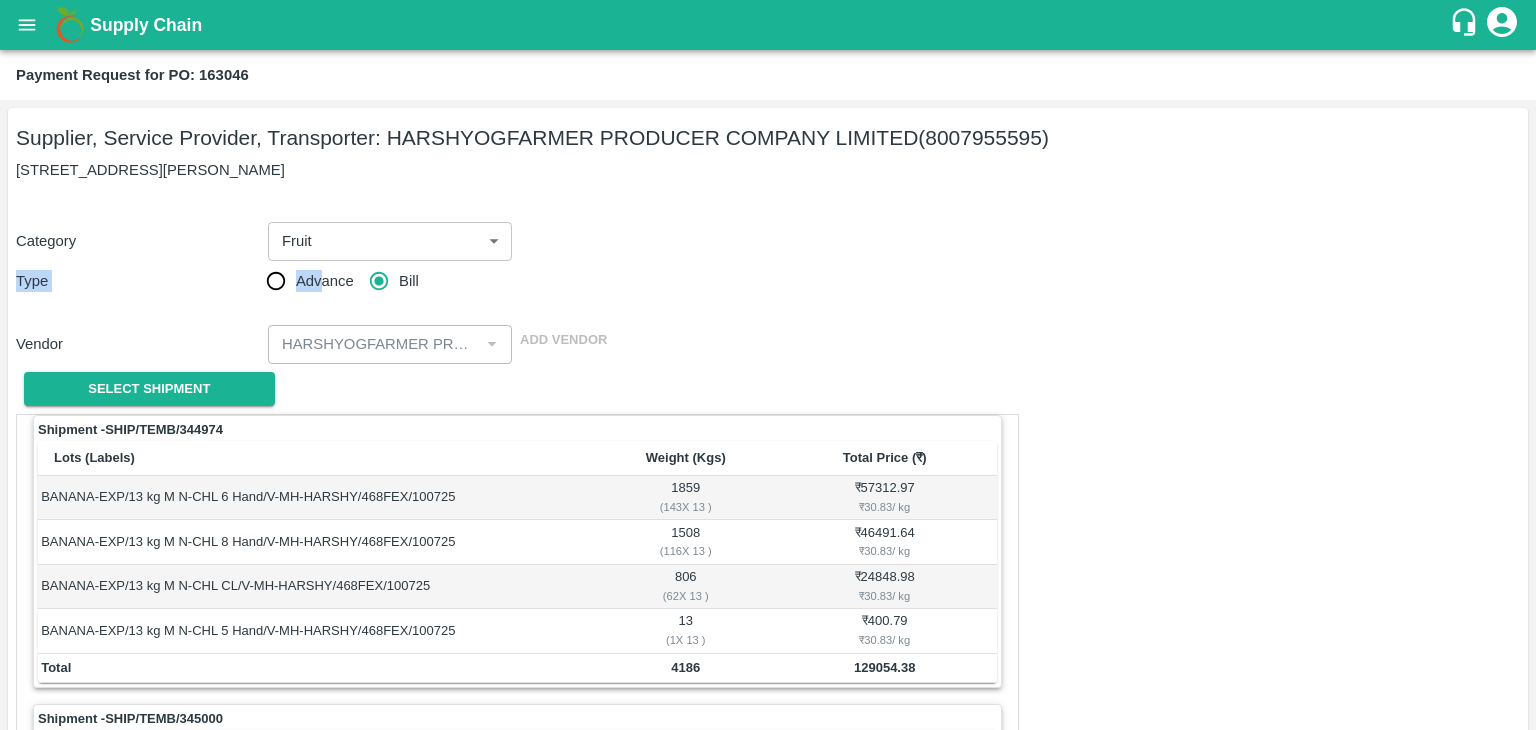 scroll, scrollTop: 936, scrollLeft: 0, axis: vertical 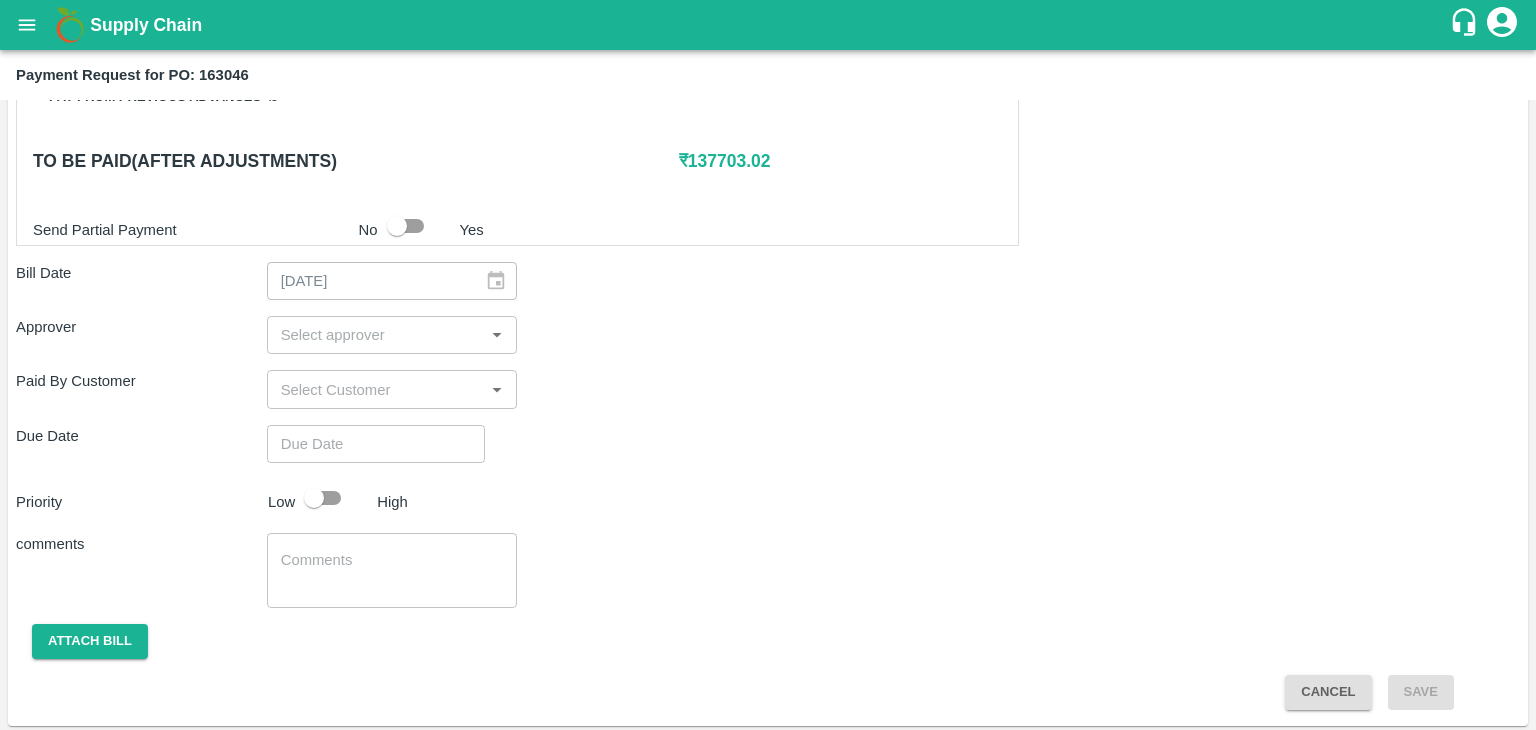 click at bounding box center (376, 335) 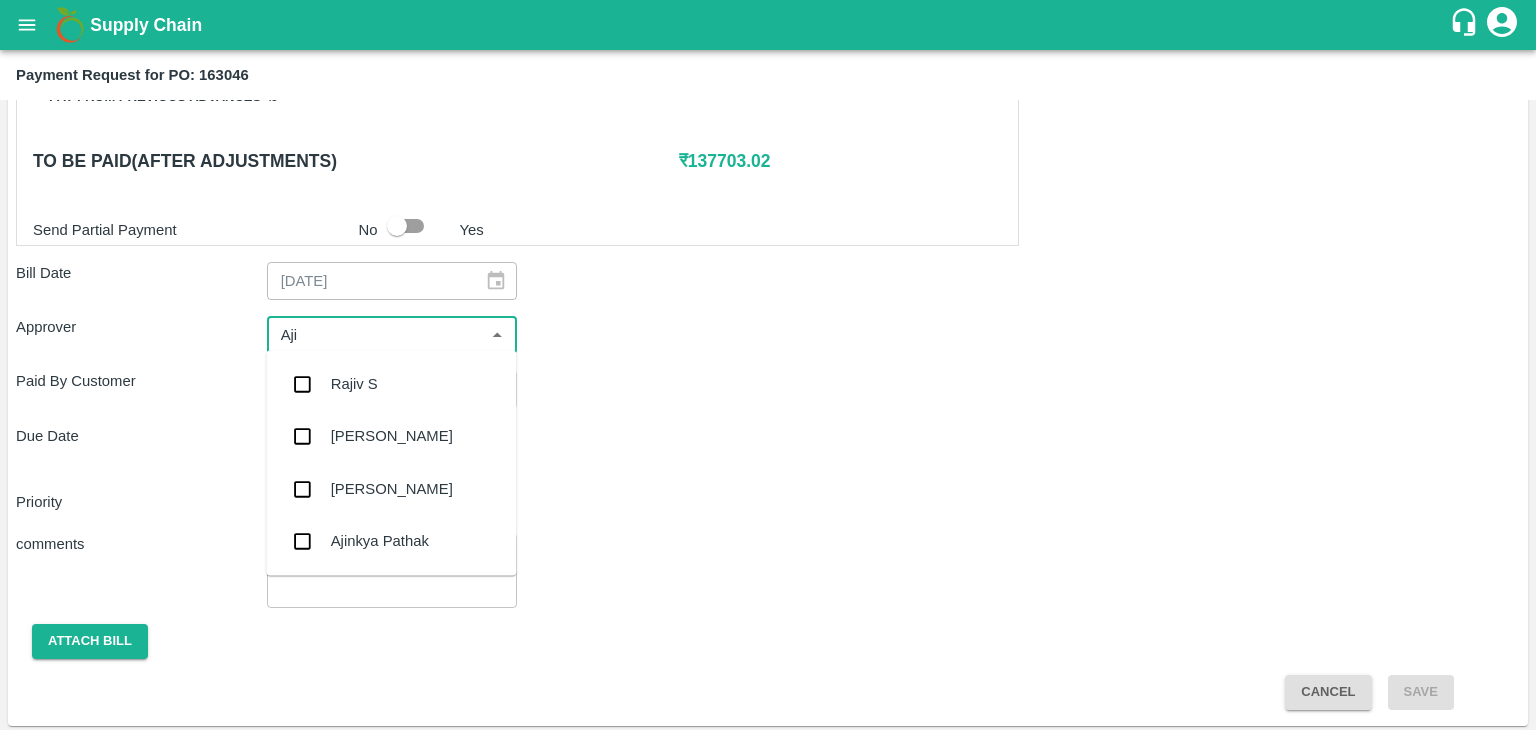 type on "Ajit" 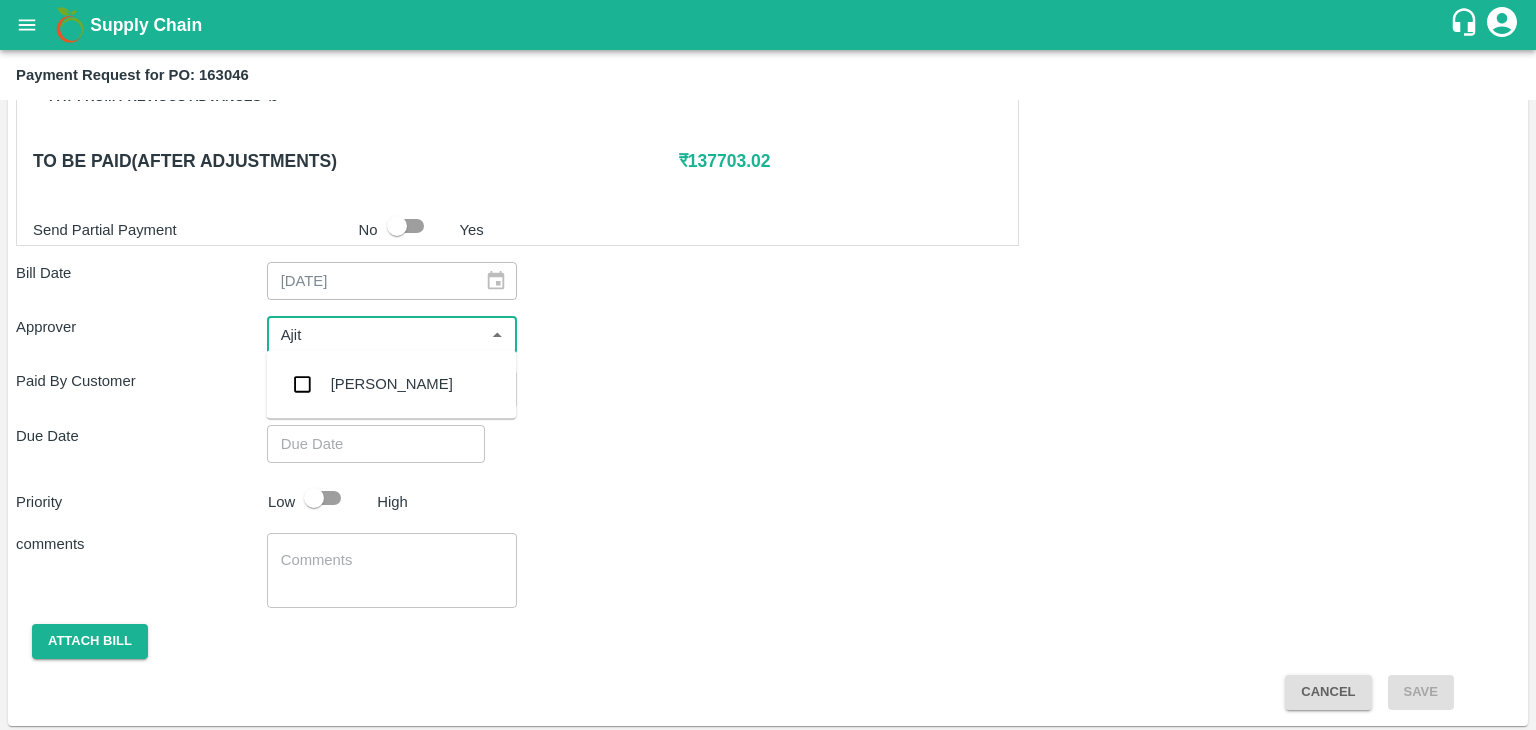 click on "[PERSON_NAME]" at bounding box center [392, 384] 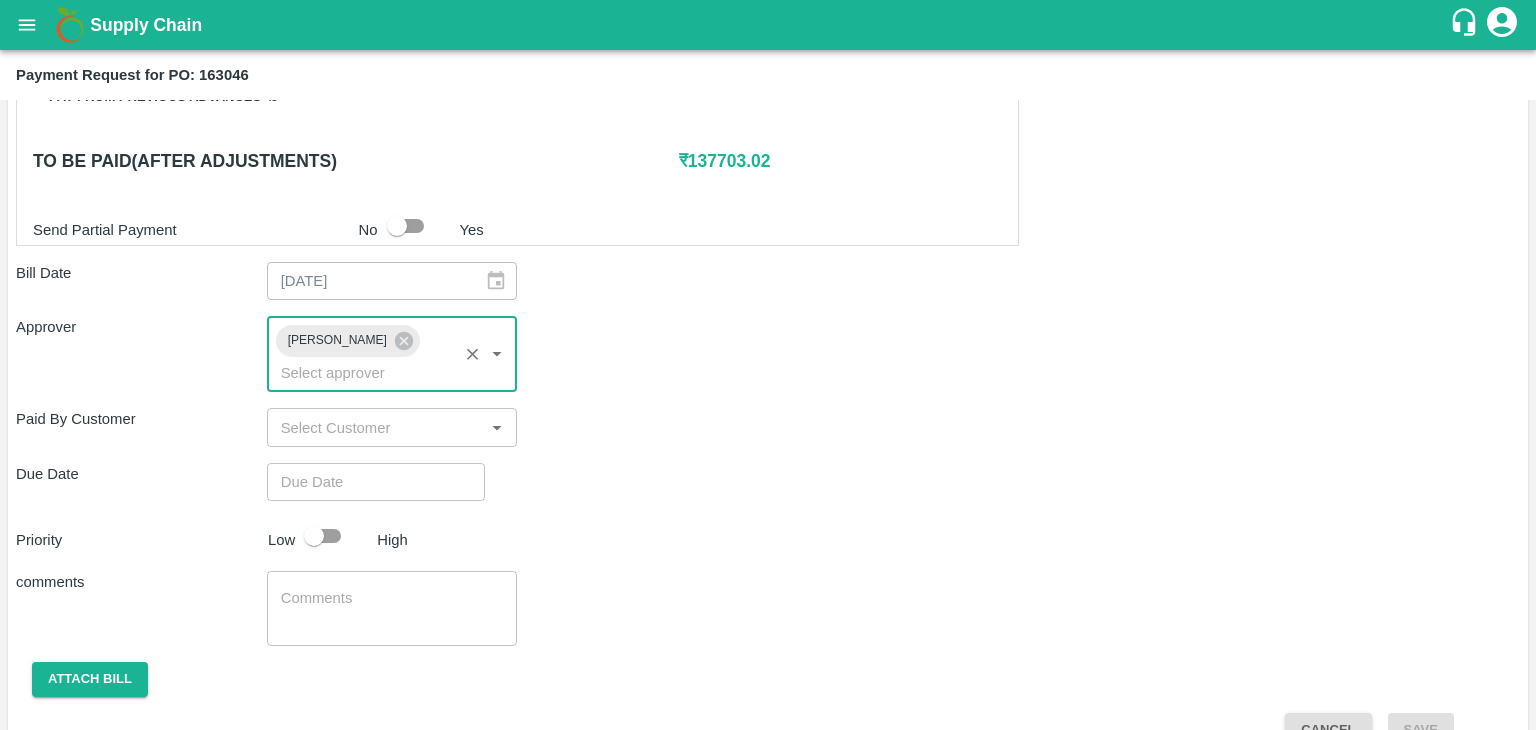 type on "DD/MM/YYYY hh:mm aa" 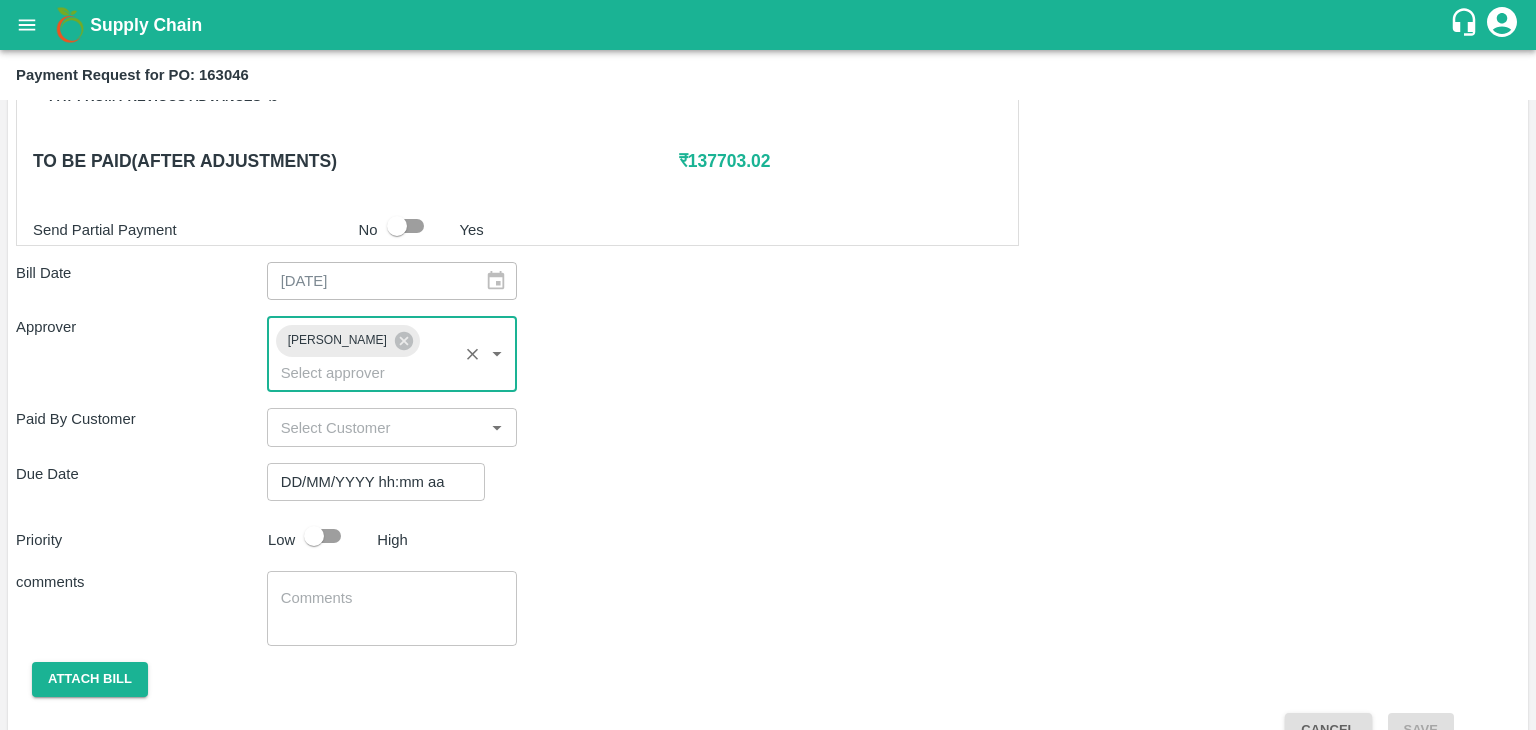 click on "DD/MM/YYYY hh:mm aa" at bounding box center [369, 482] 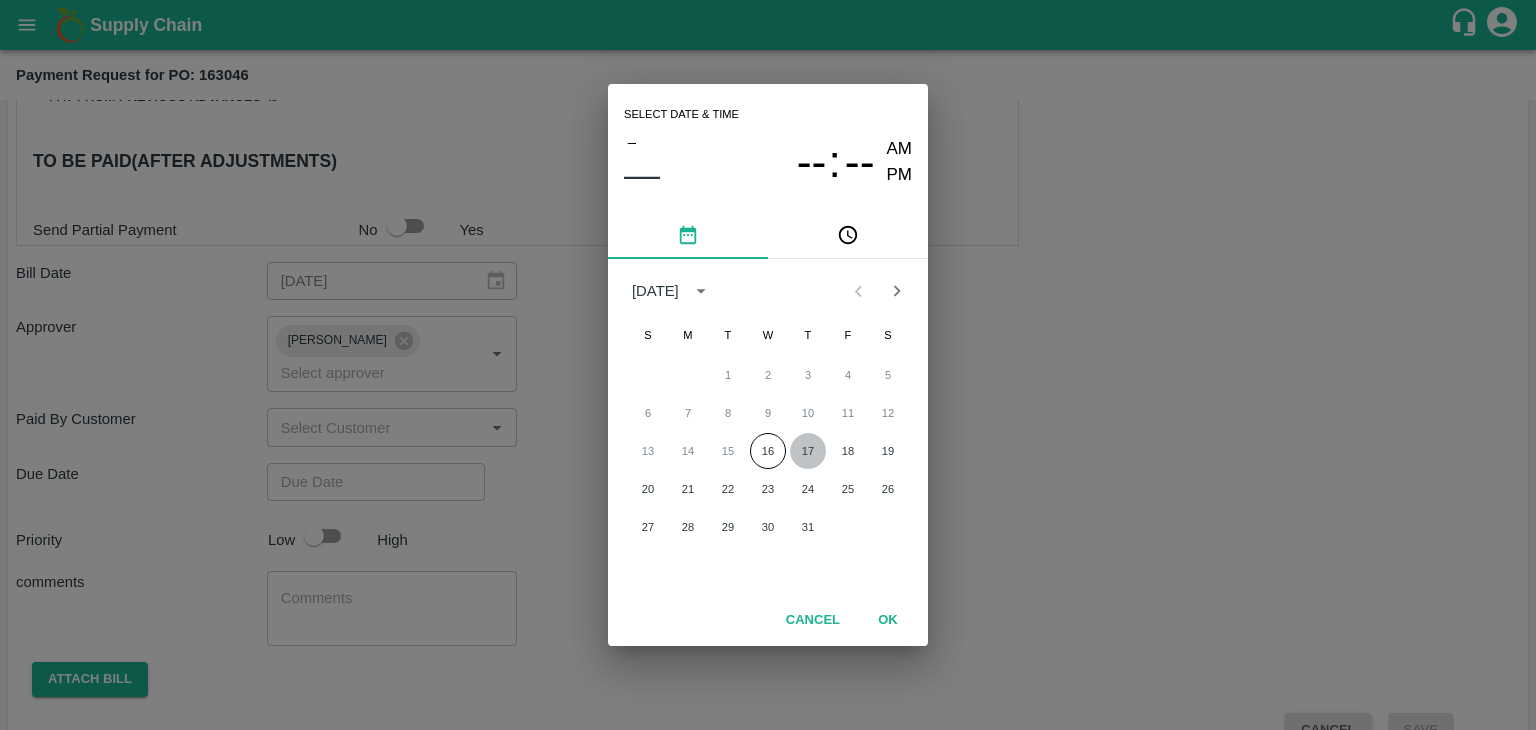 click on "17" at bounding box center [808, 451] 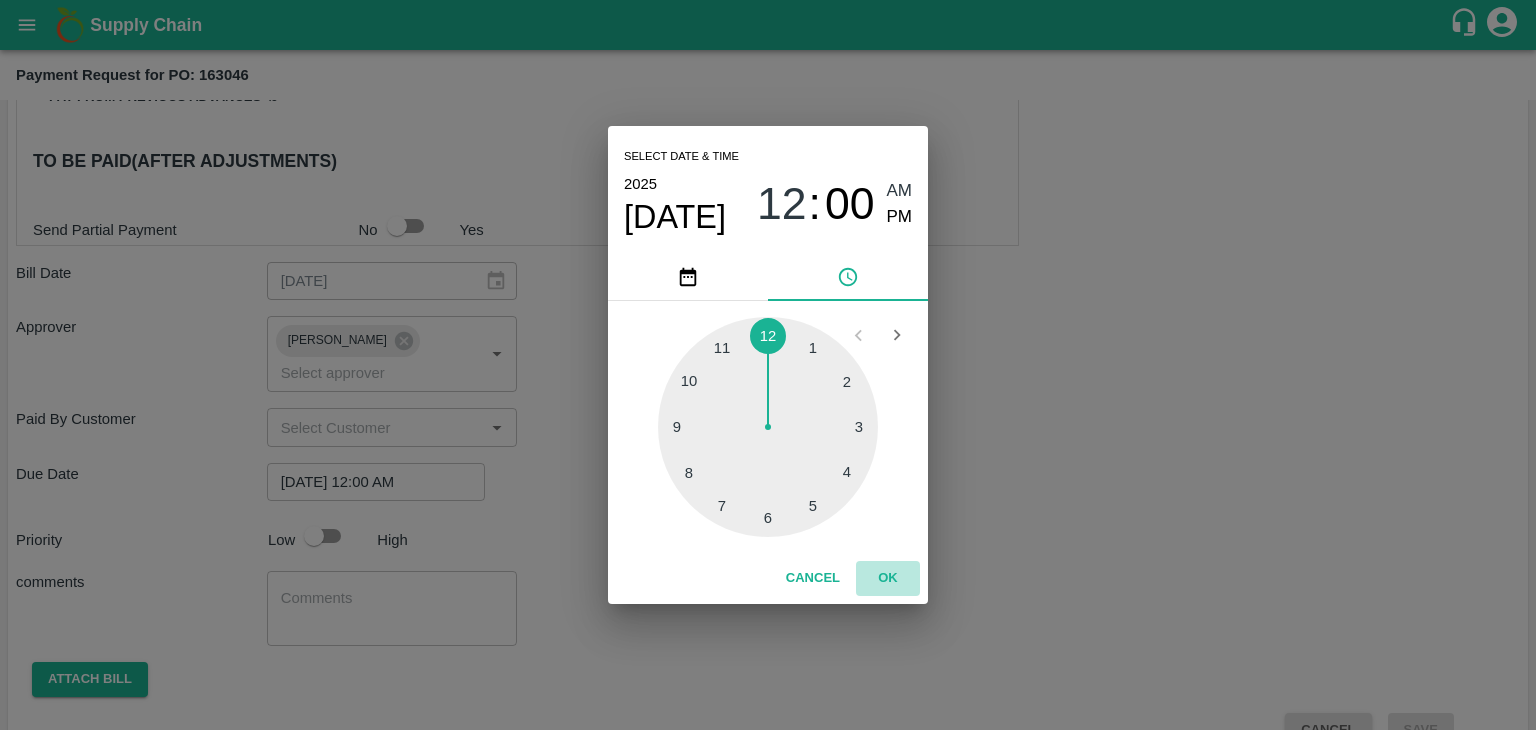 click on "OK" at bounding box center [888, 578] 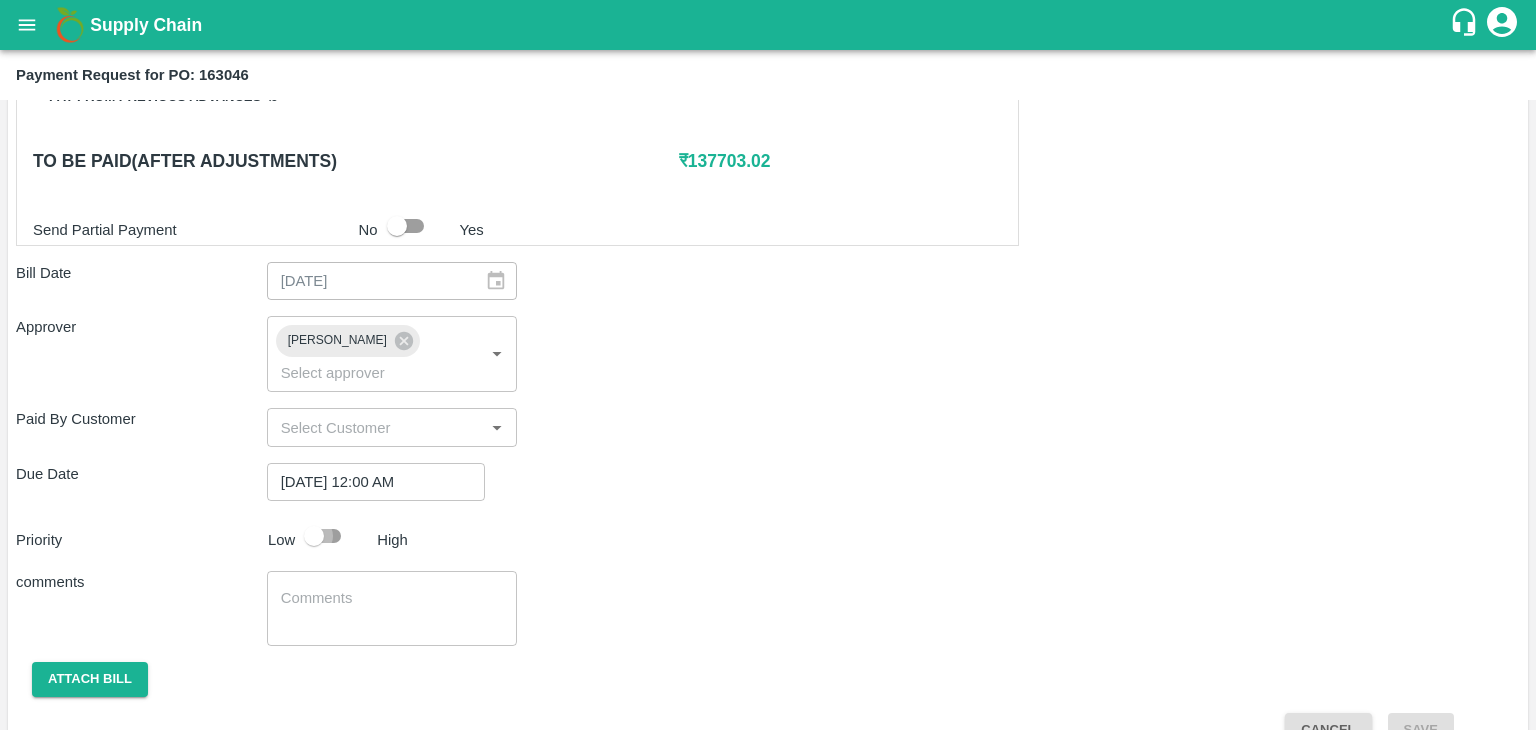 click at bounding box center (314, 536) 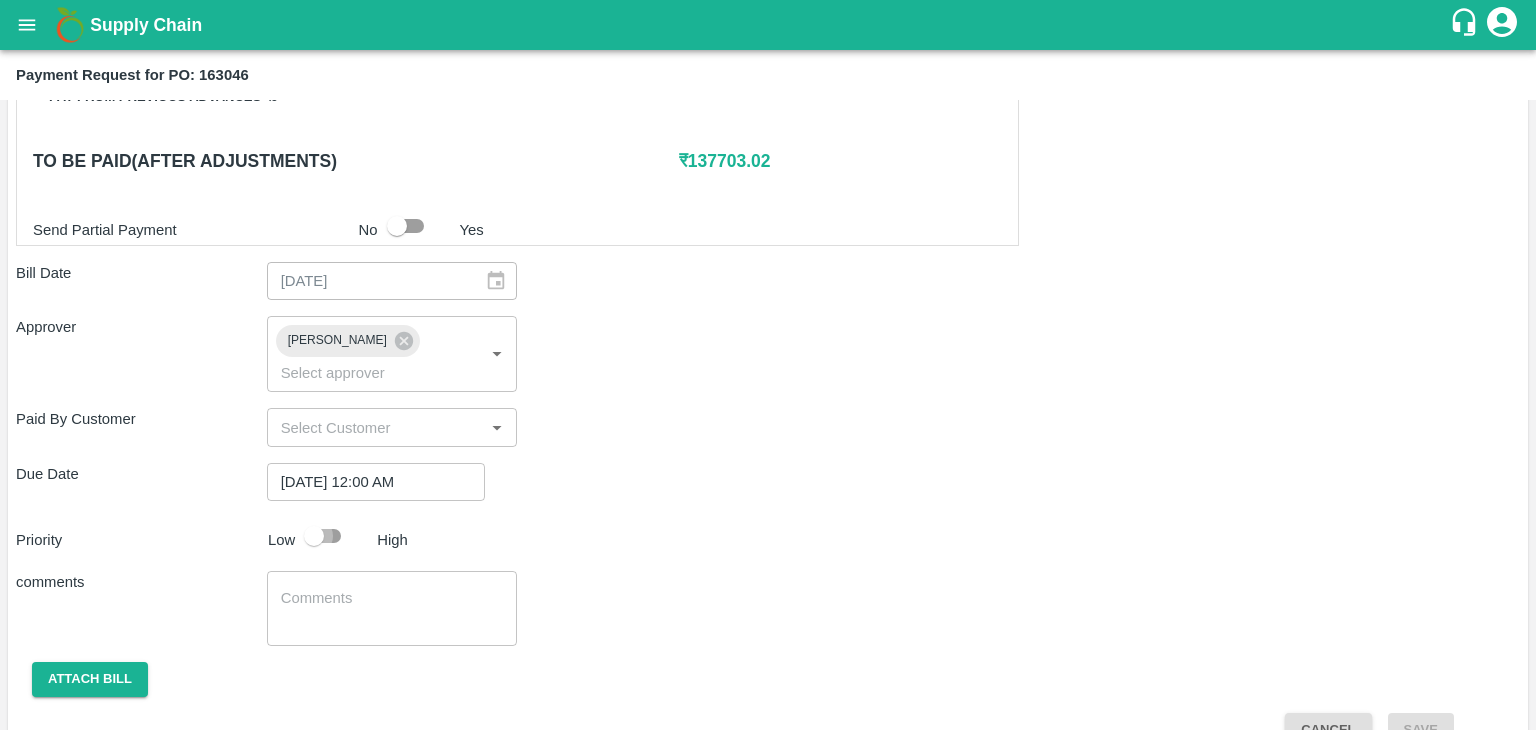 checkbox on "true" 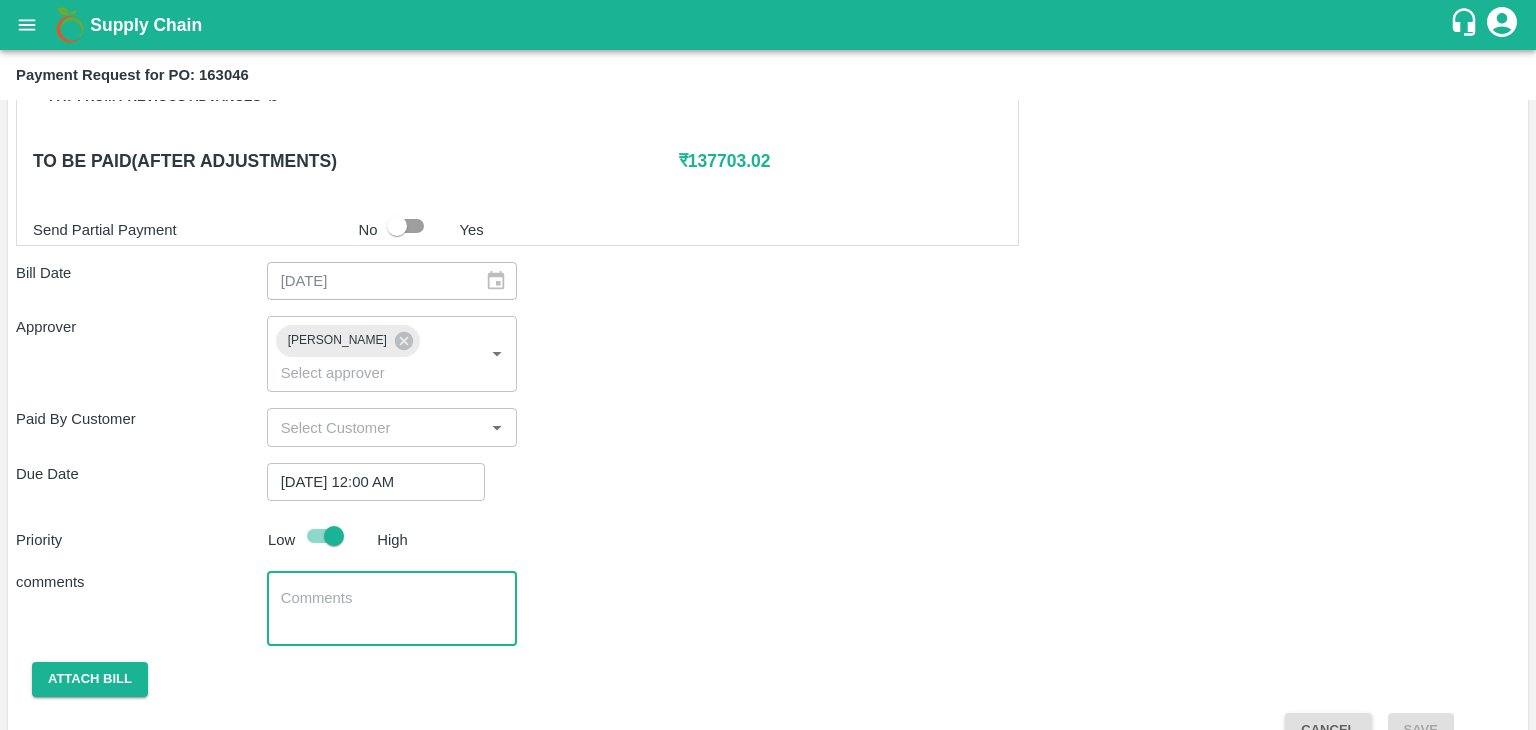 click at bounding box center (392, 609) 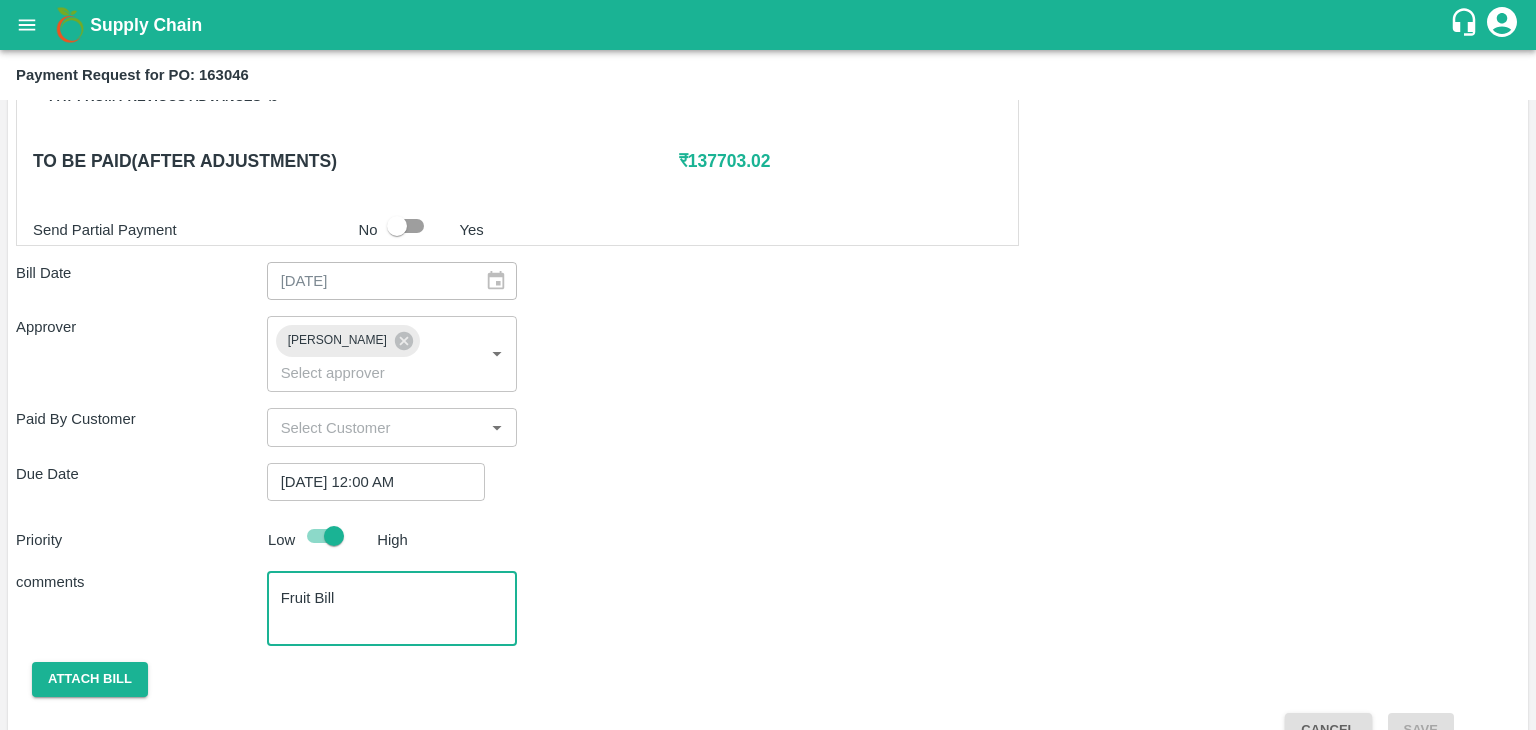 scroll, scrollTop: 948, scrollLeft: 0, axis: vertical 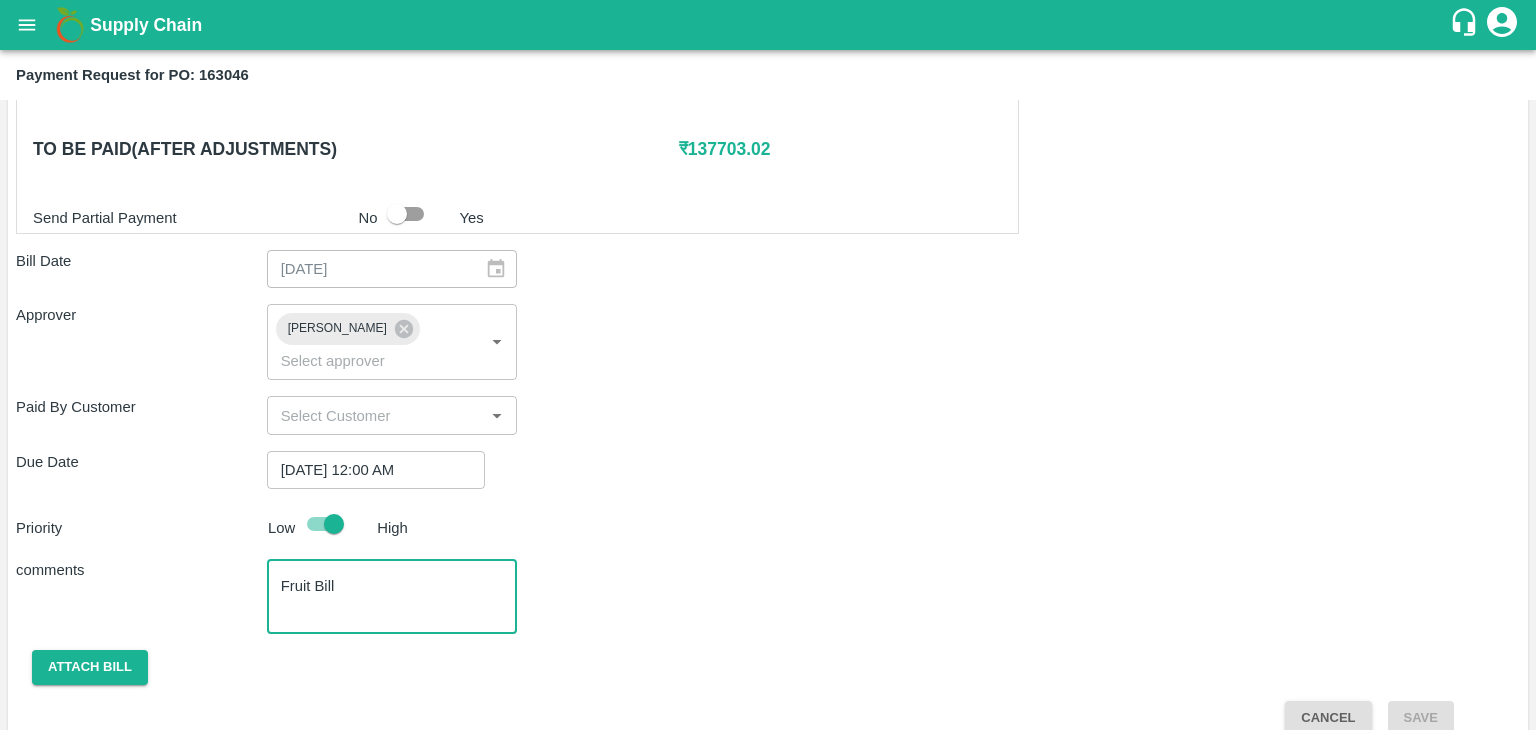 type on "Fruit Bill" 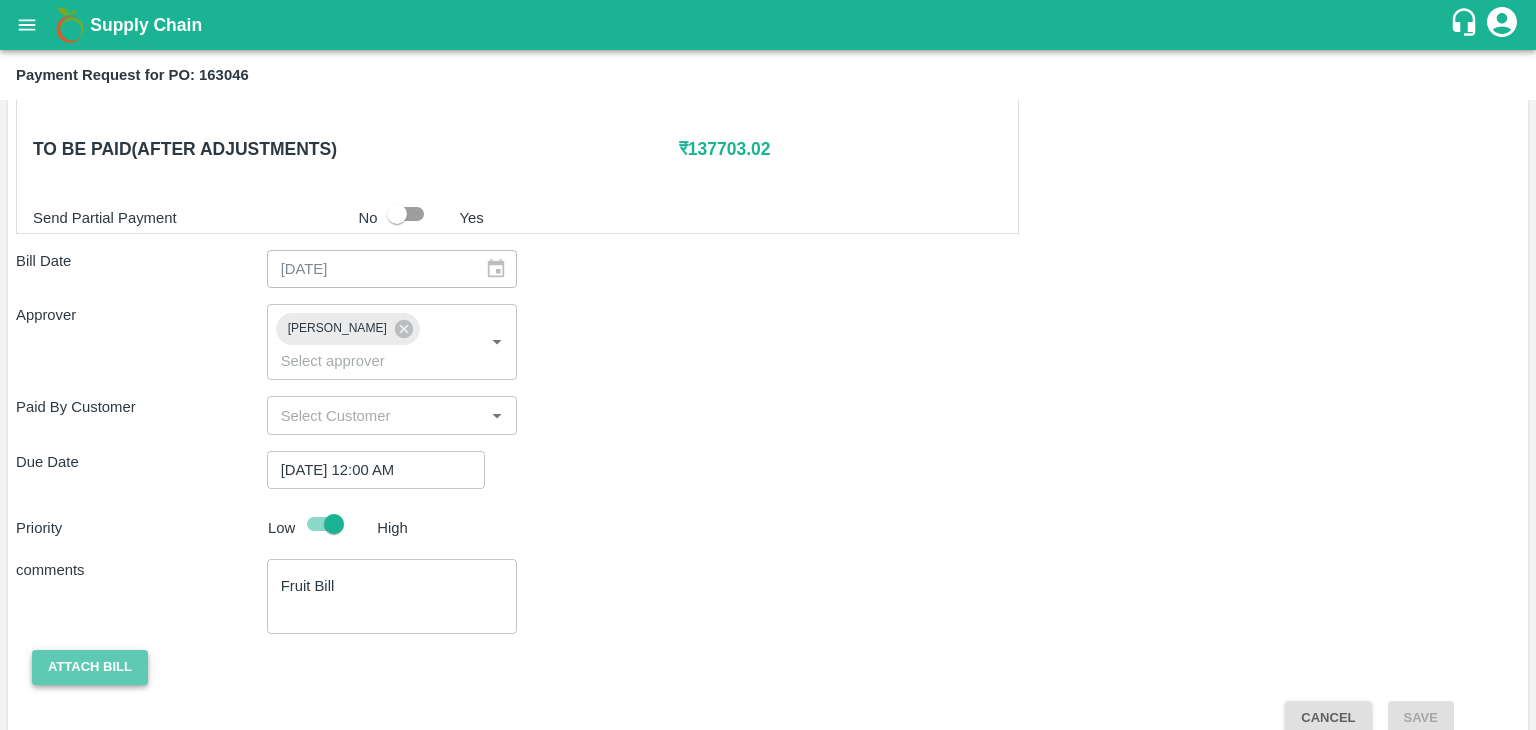 click on "Attach bill" at bounding box center (90, 667) 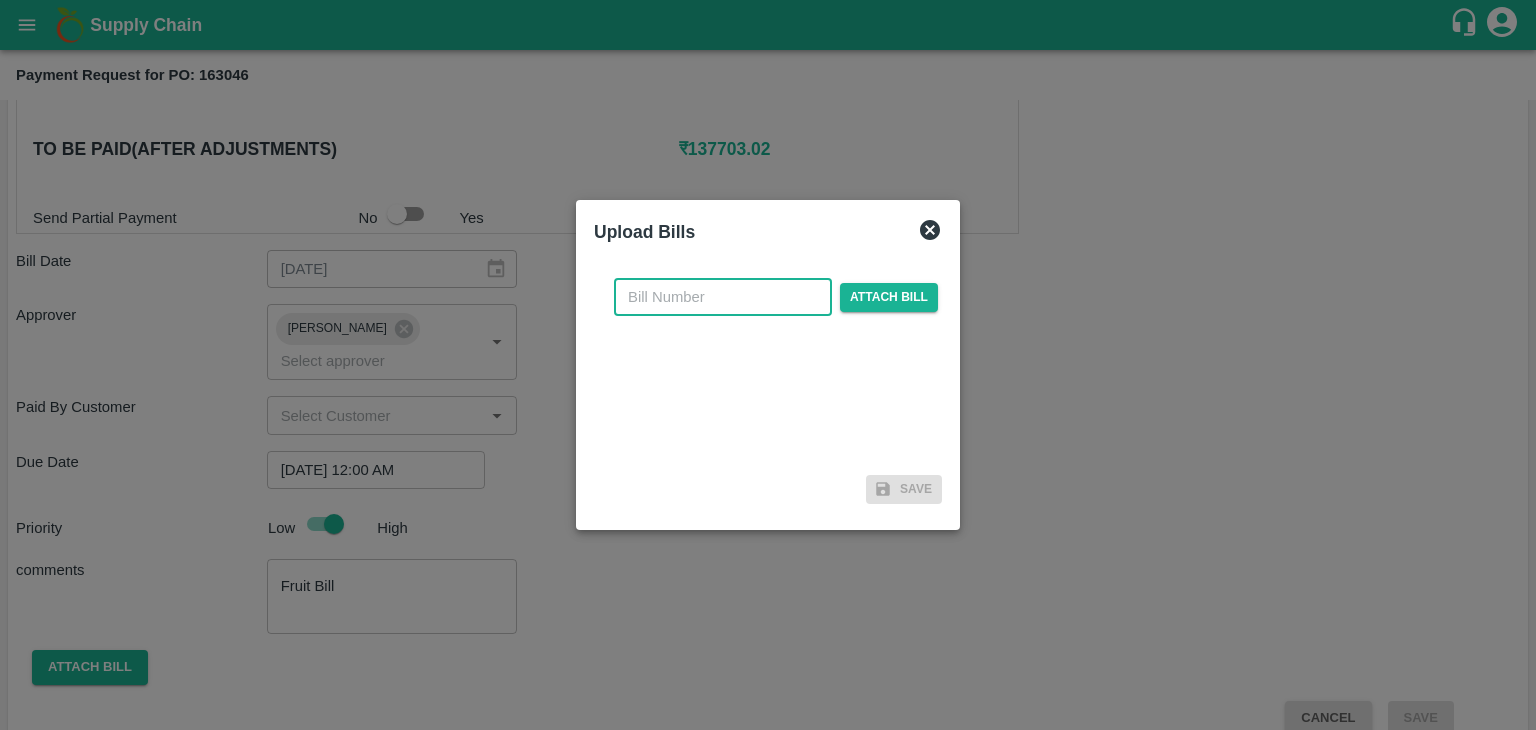click at bounding box center [723, 297] 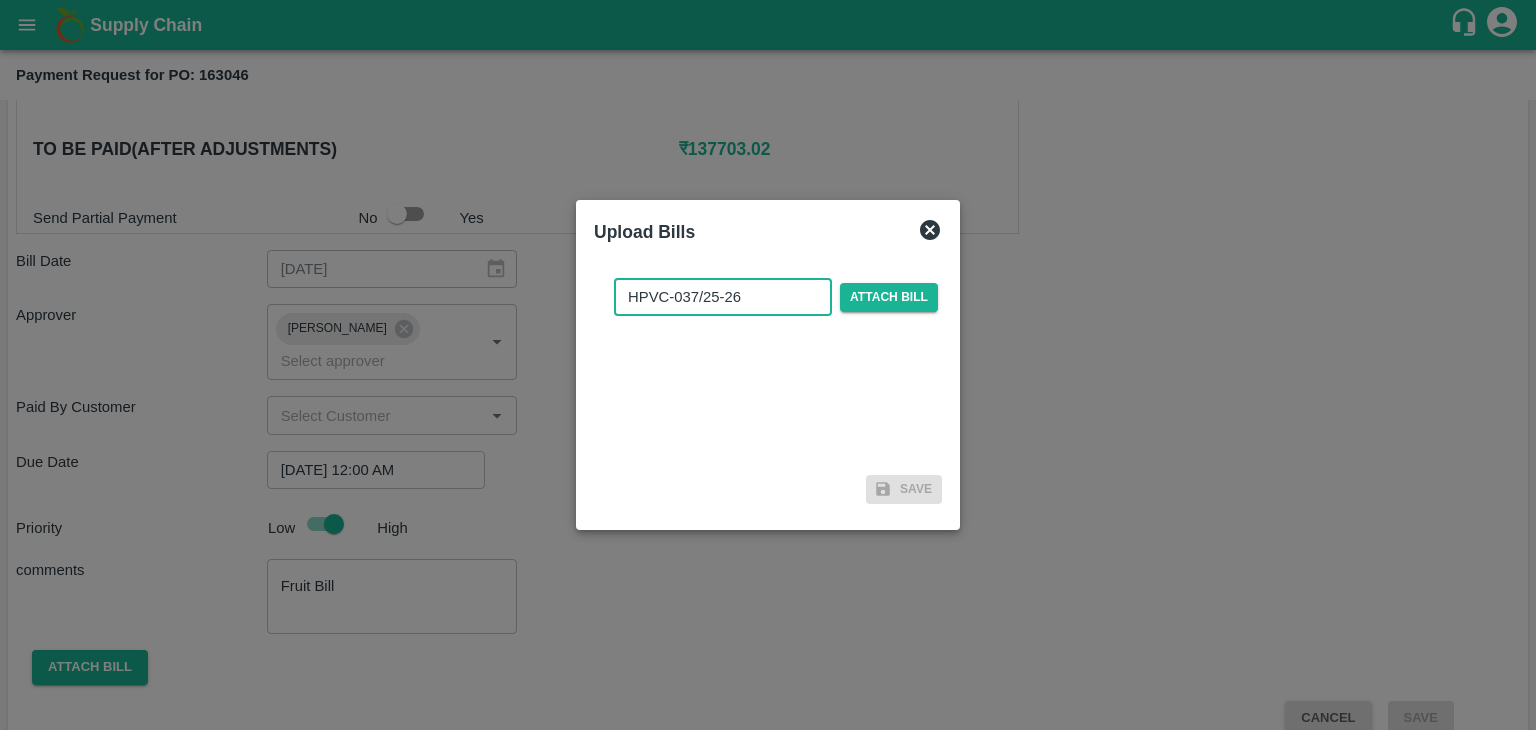 click on "HPVC-037/25-26" at bounding box center [723, 297] 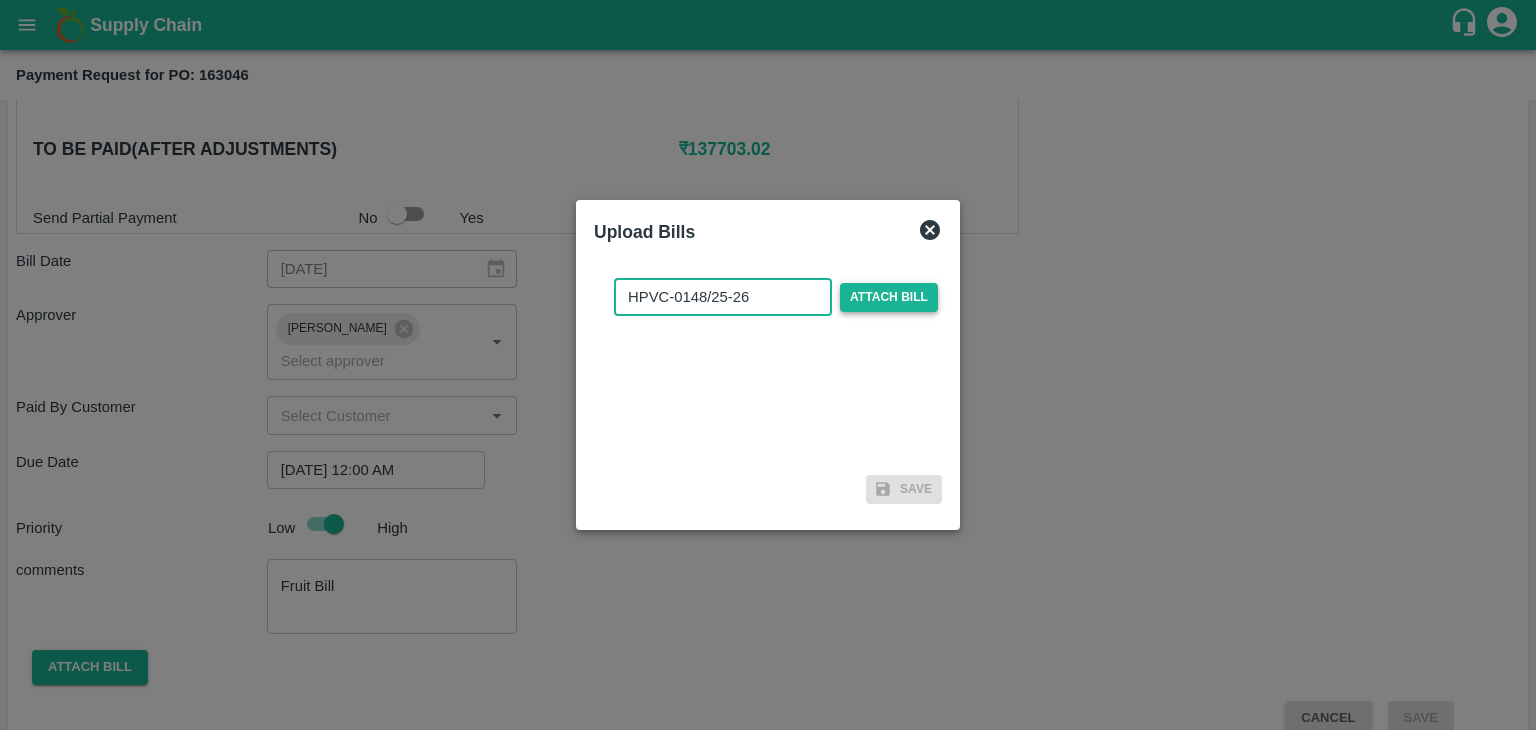 type on "HPVC-0148/25-26" 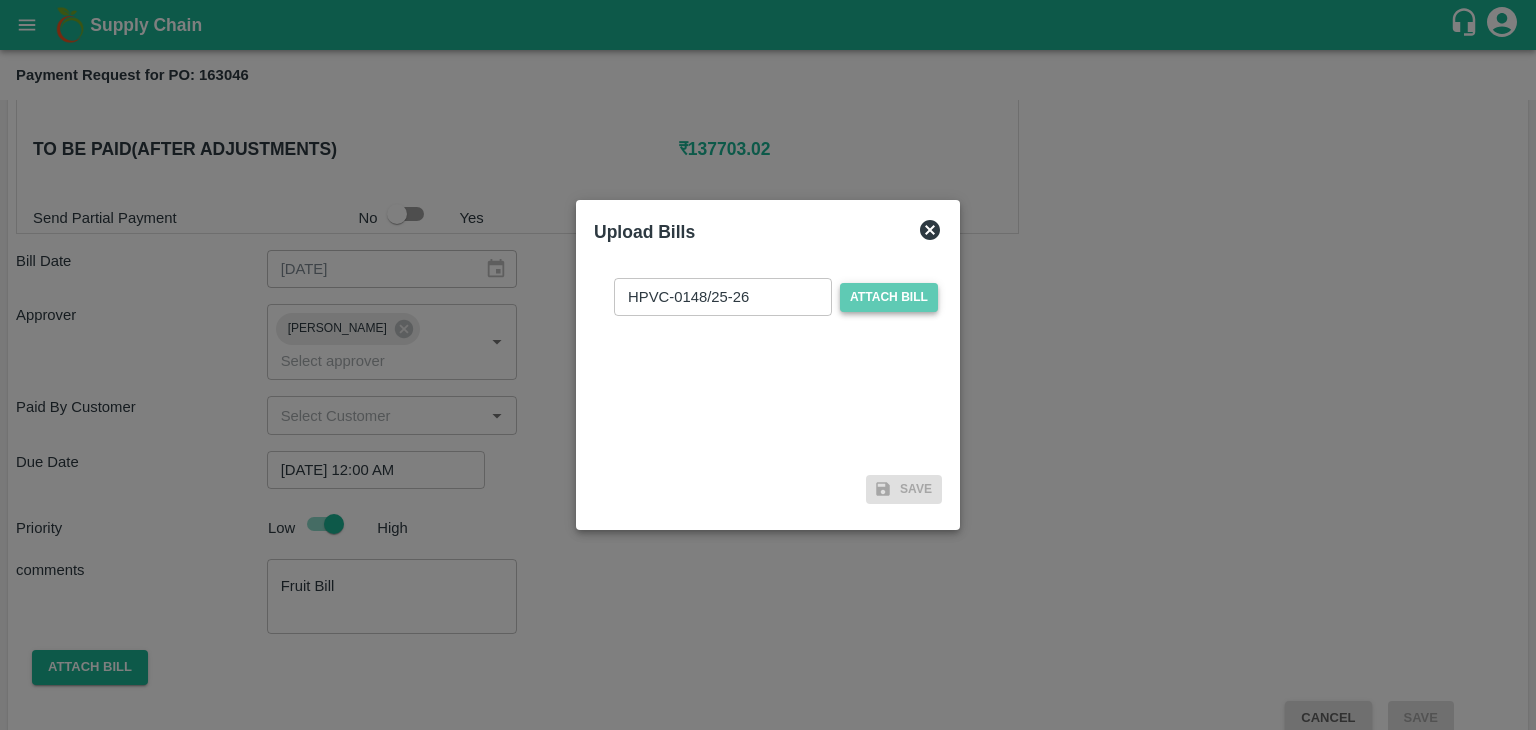 click on "Attach bill" at bounding box center [889, 297] 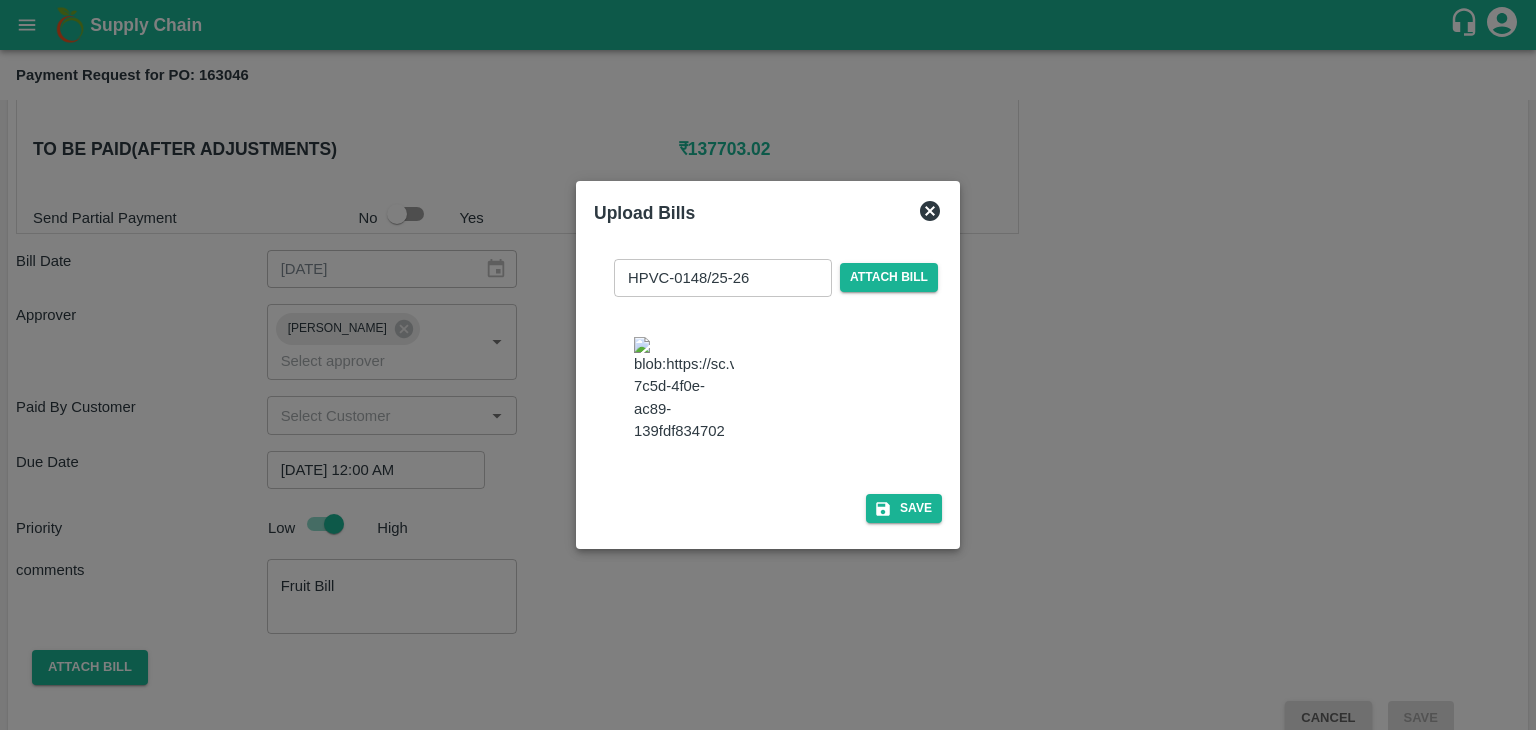 click on "HPVC-0148/25-26 ​ Attach bill Save" at bounding box center (768, 387) 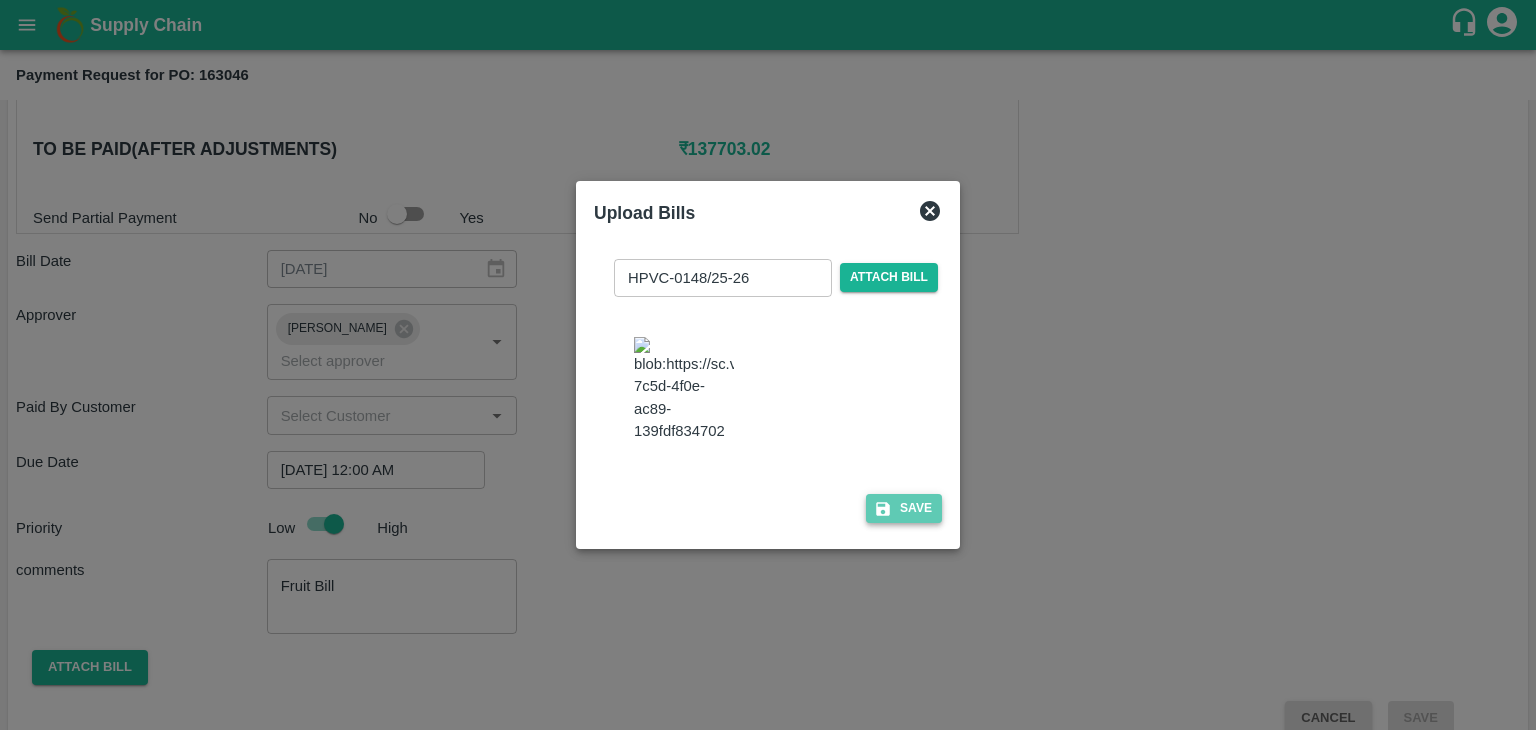 click on "Save" at bounding box center [904, 508] 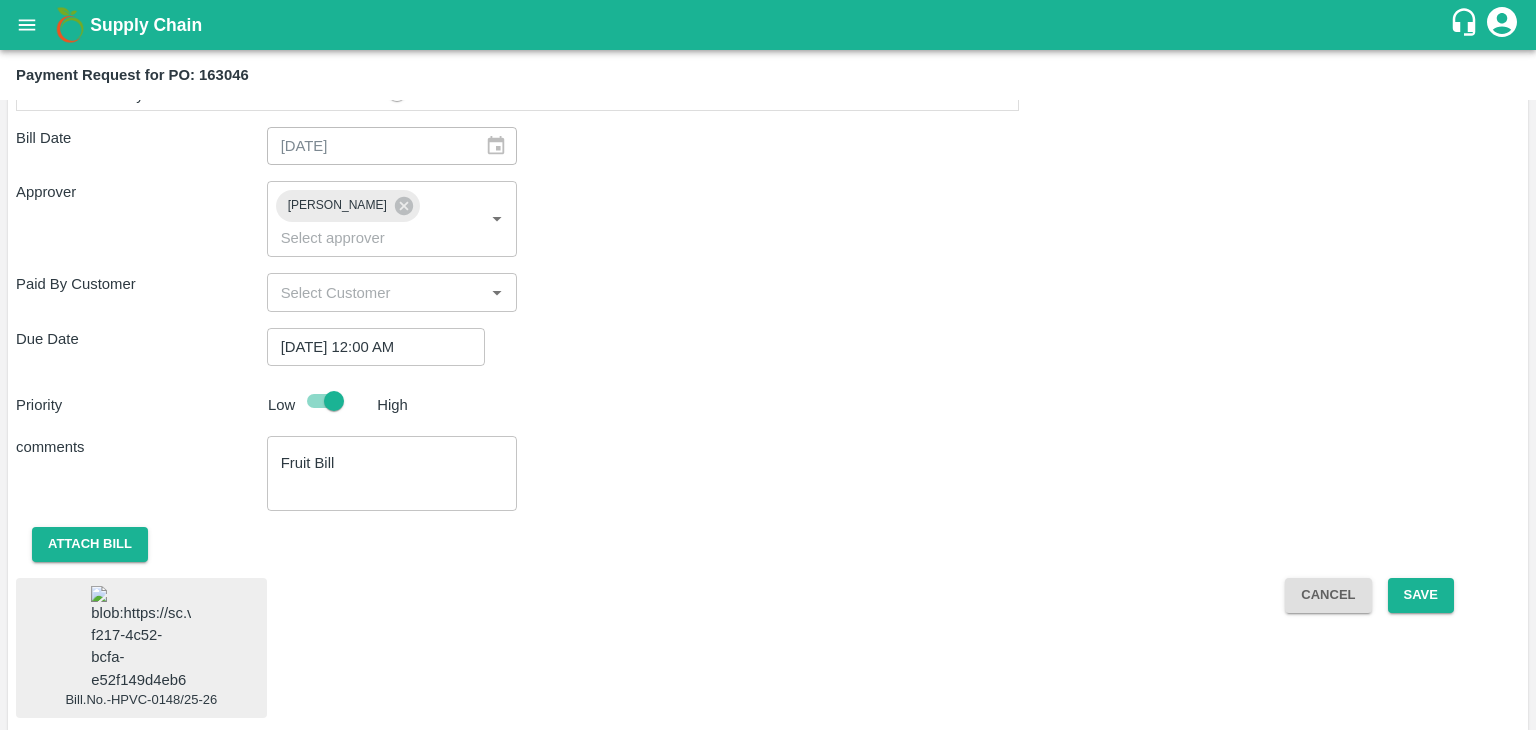 scroll, scrollTop: 1070, scrollLeft: 0, axis: vertical 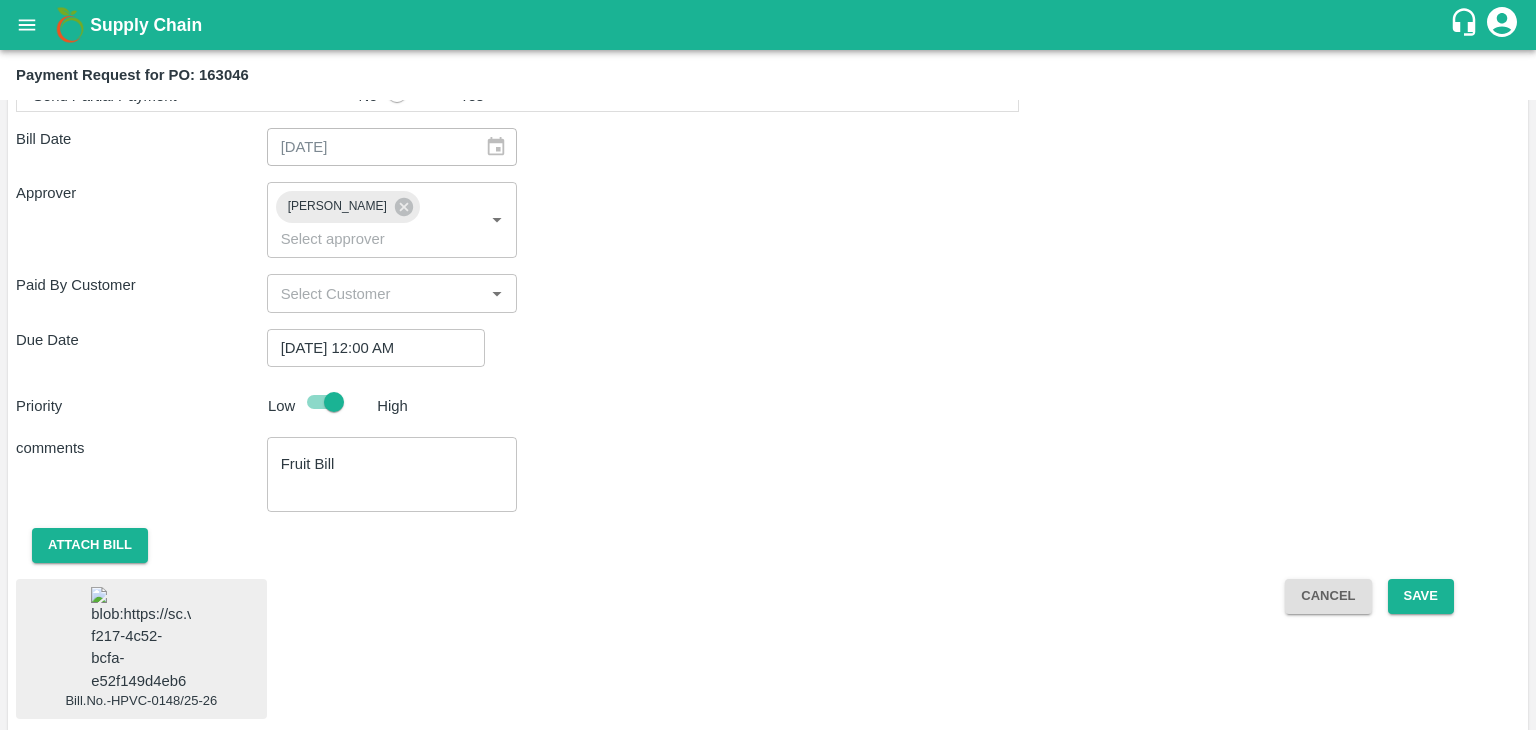 click at bounding box center [141, 639] 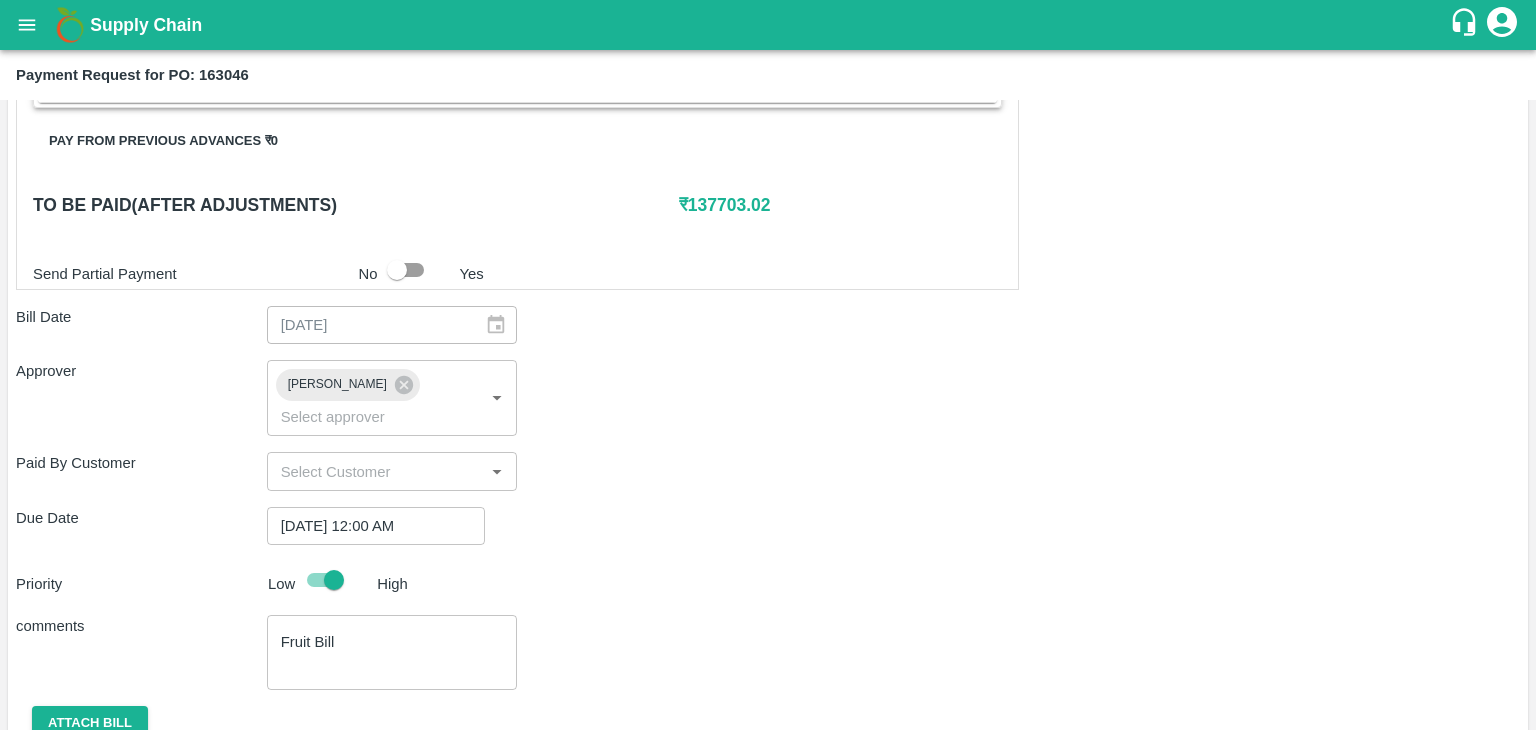 scroll, scrollTop: 1071, scrollLeft: 0, axis: vertical 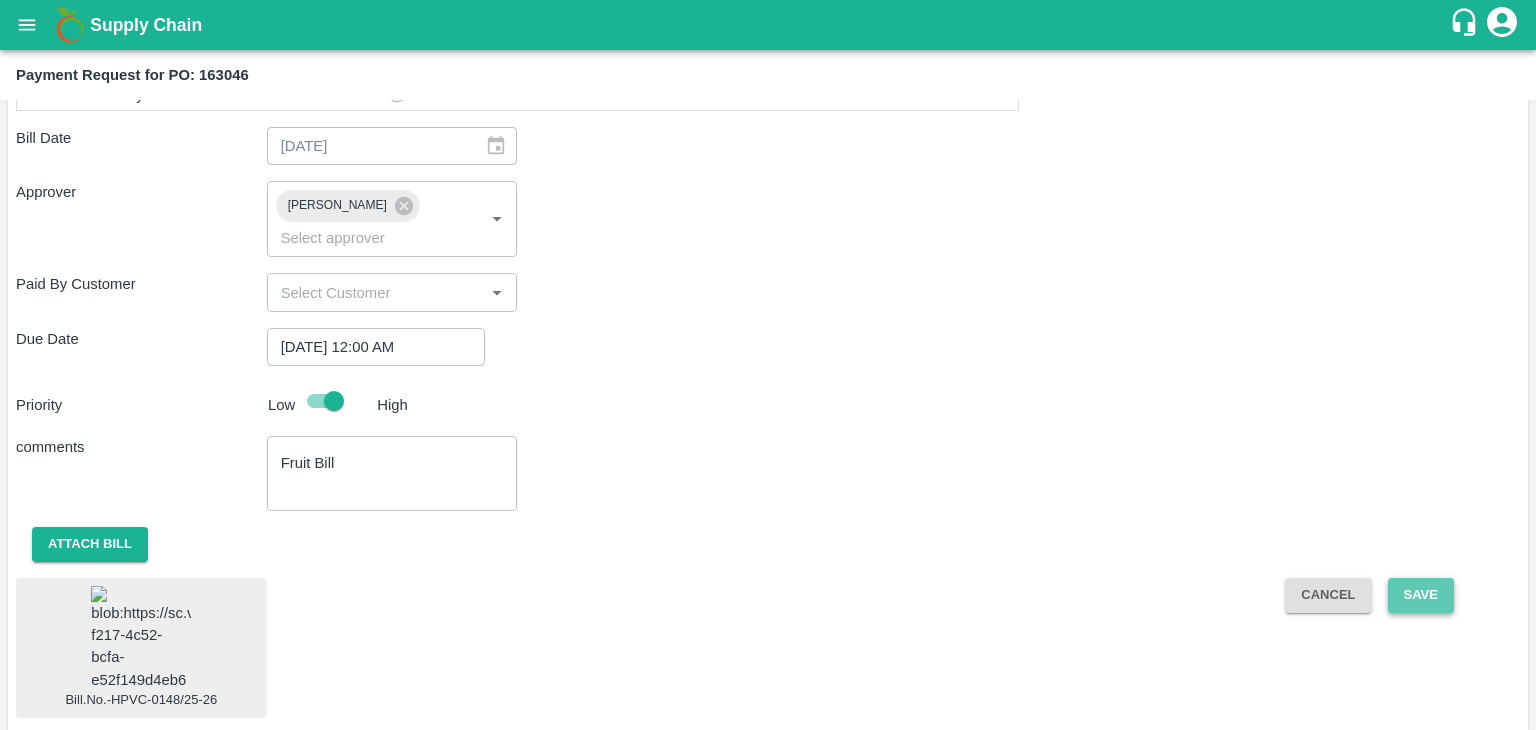 click on "Save" at bounding box center (1421, 595) 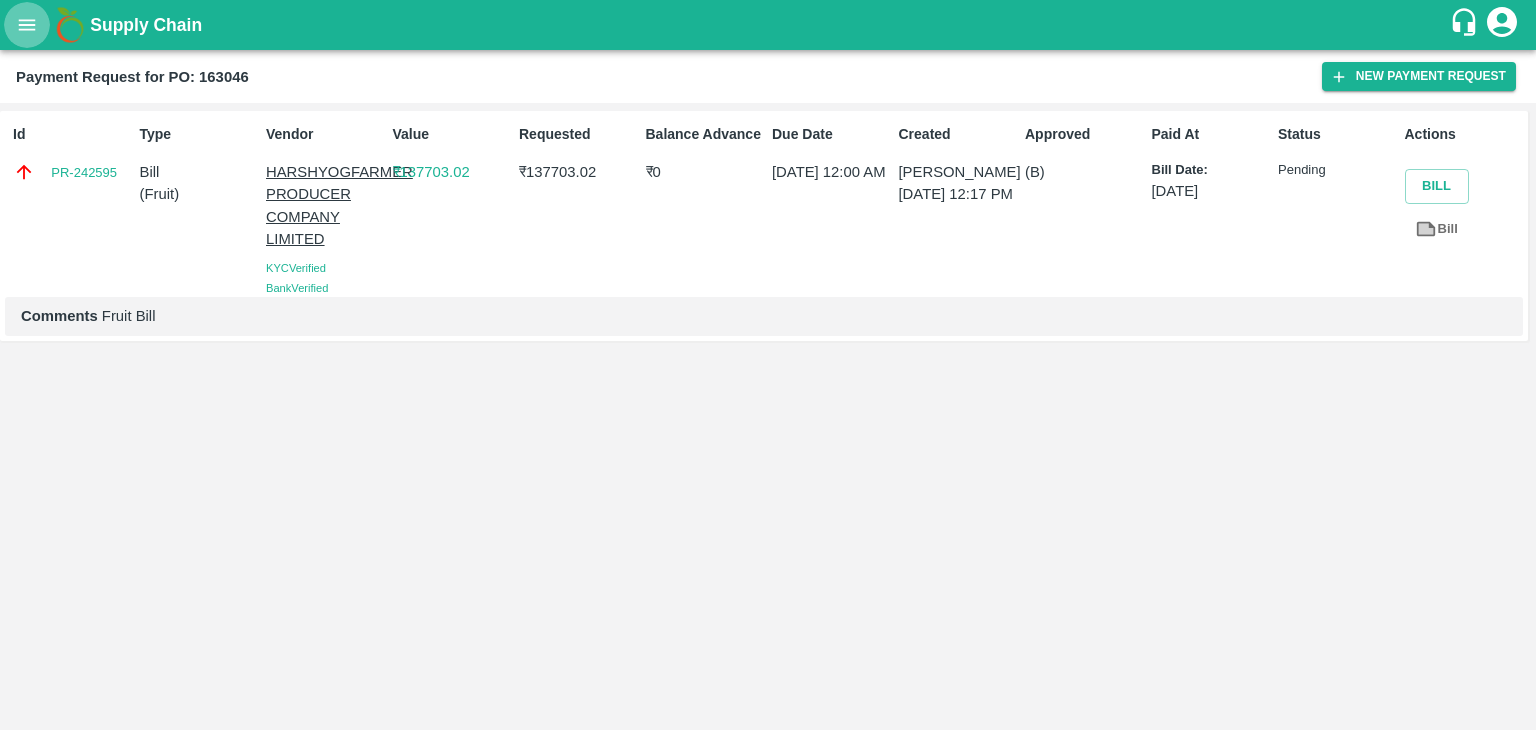 click 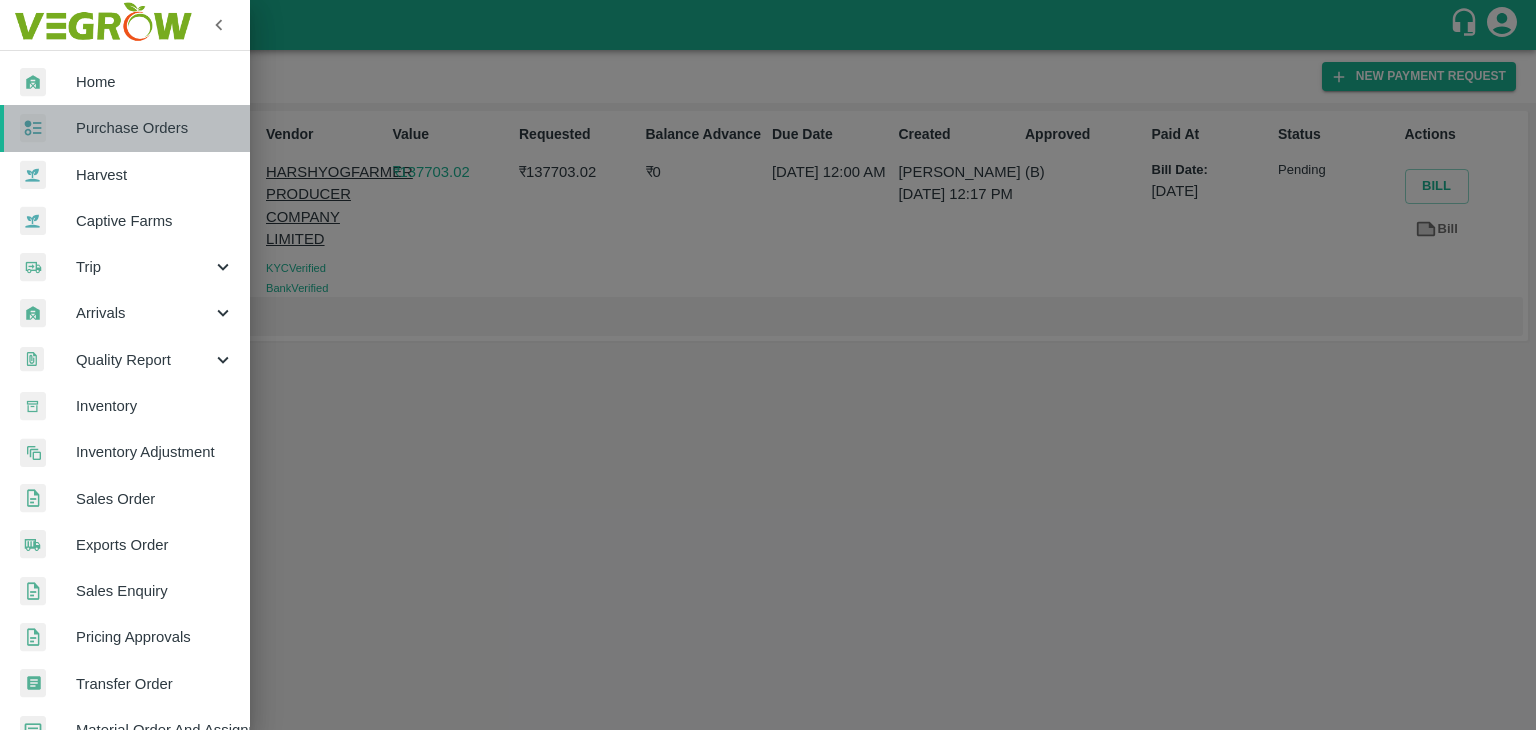 click on "Purchase Orders" at bounding box center (155, 128) 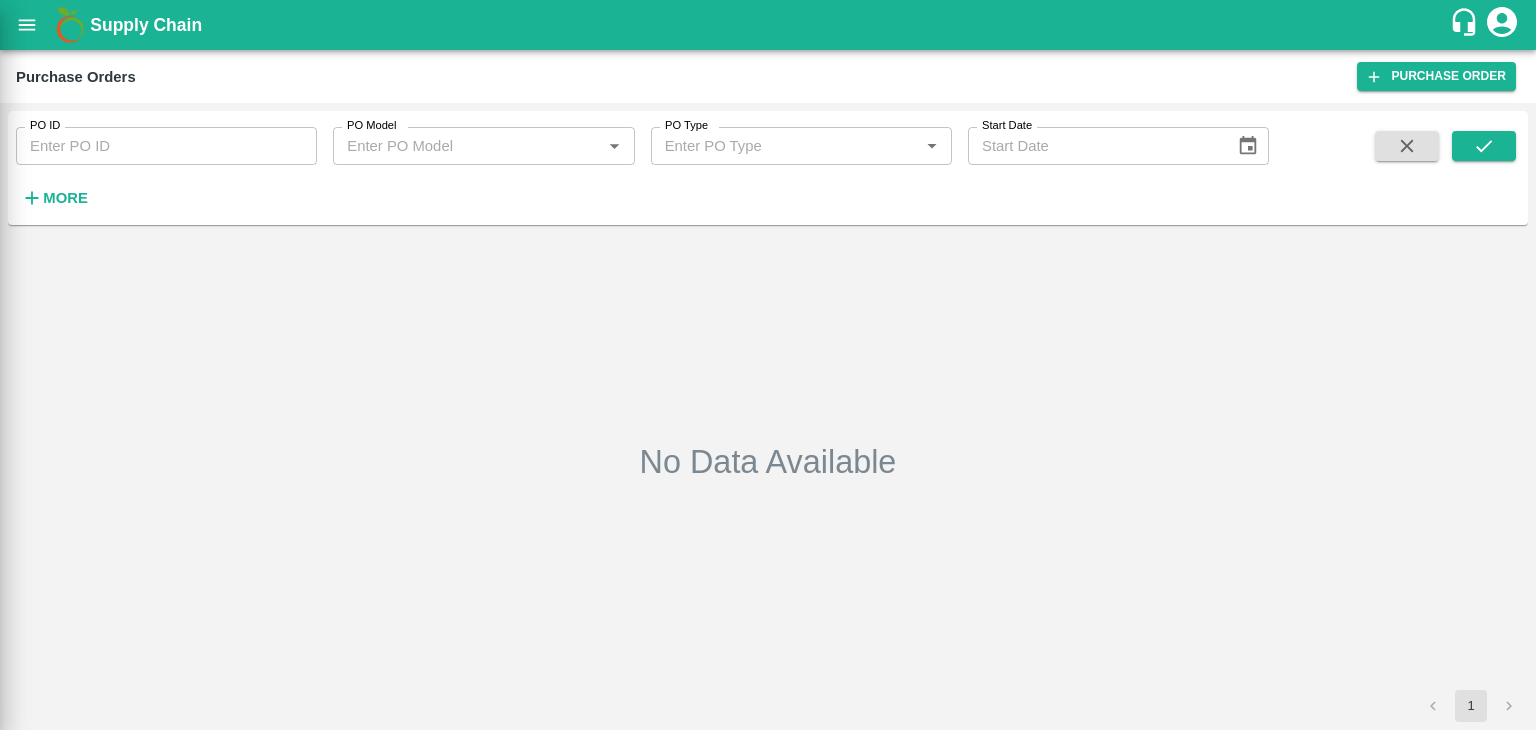 click at bounding box center [768, 365] 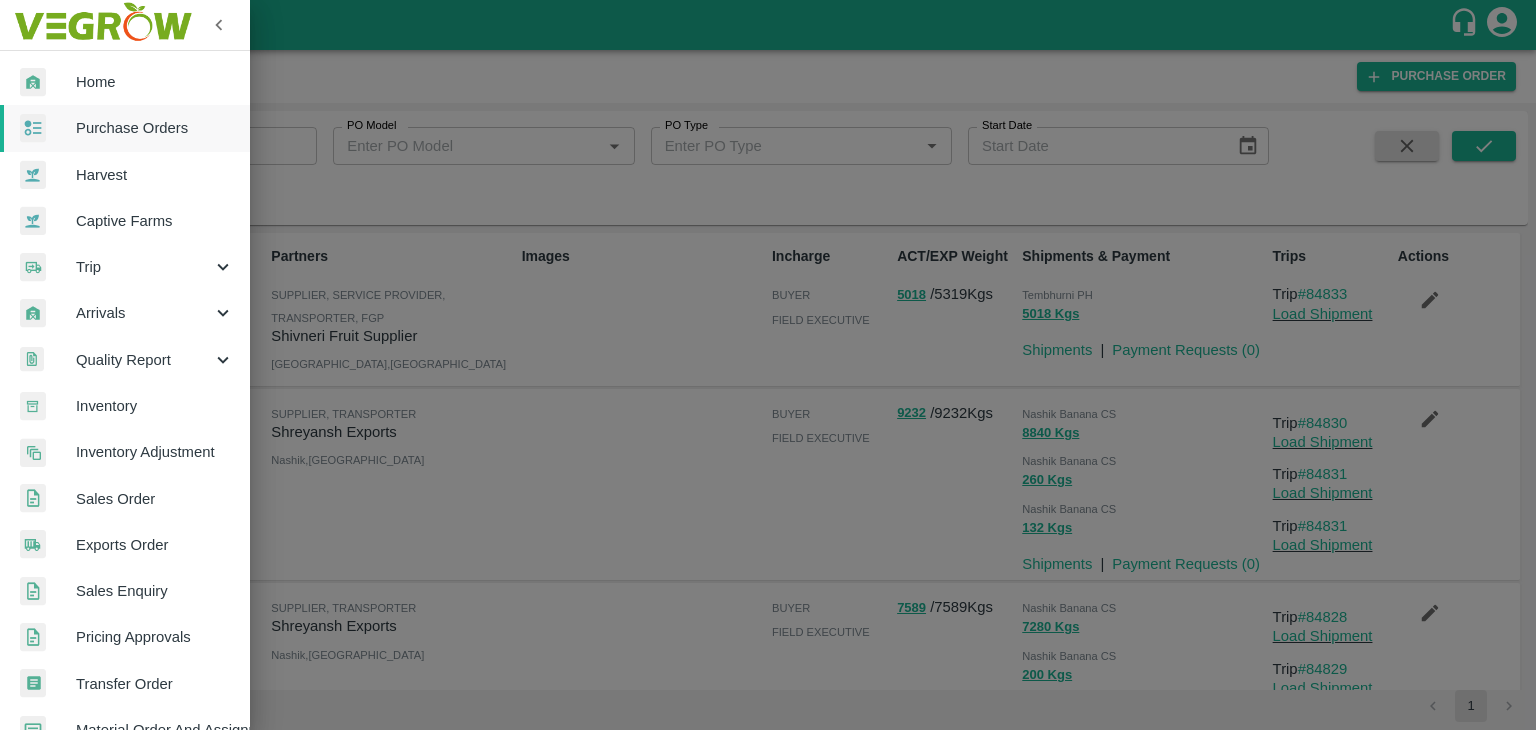 click at bounding box center [768, 365] 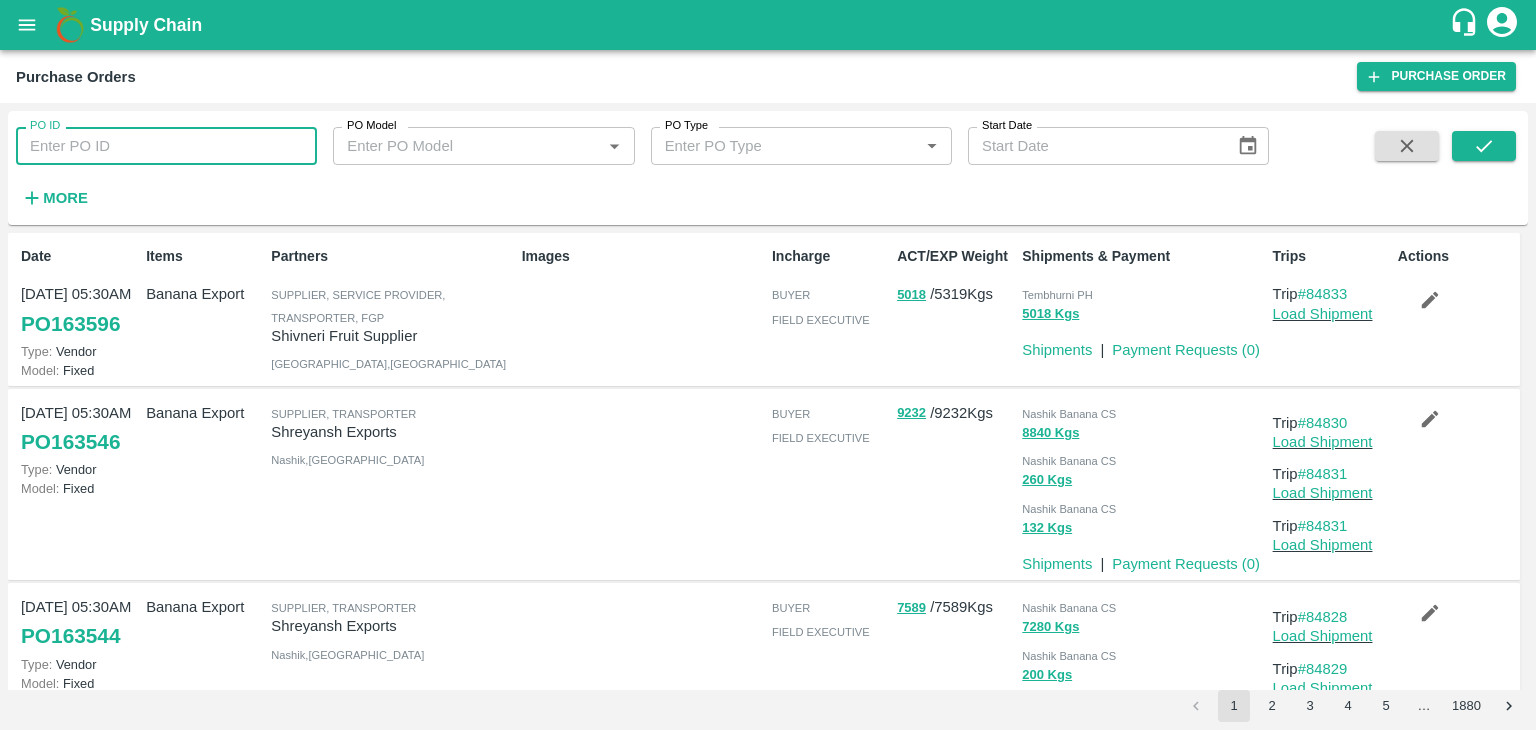 click on "PO ID" at bounding box center (166, 146) 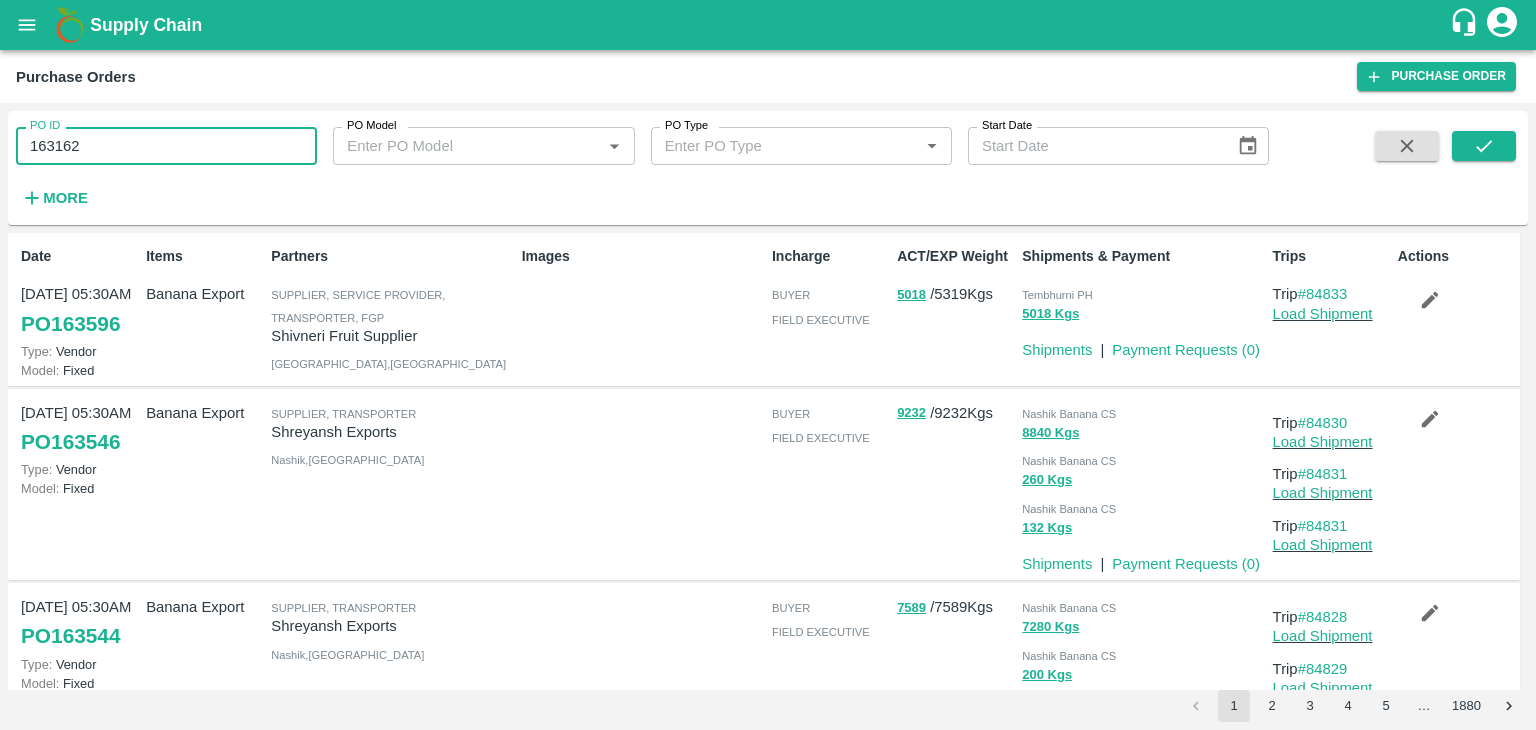 type on "163162" 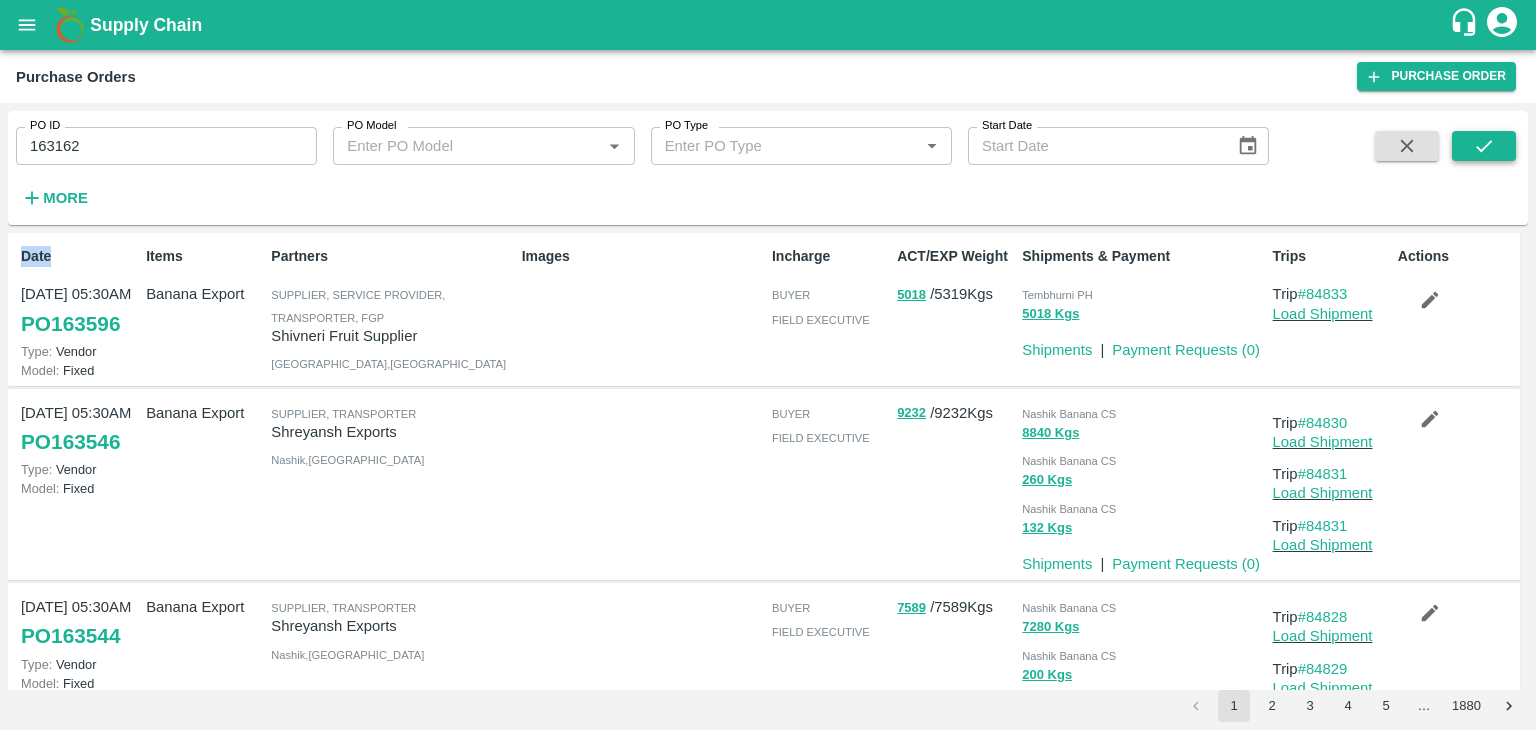 drag, startPoint x: 1516, startPoint y: 145, endPoint x: 1498, endPoint y: 145, distance: 18 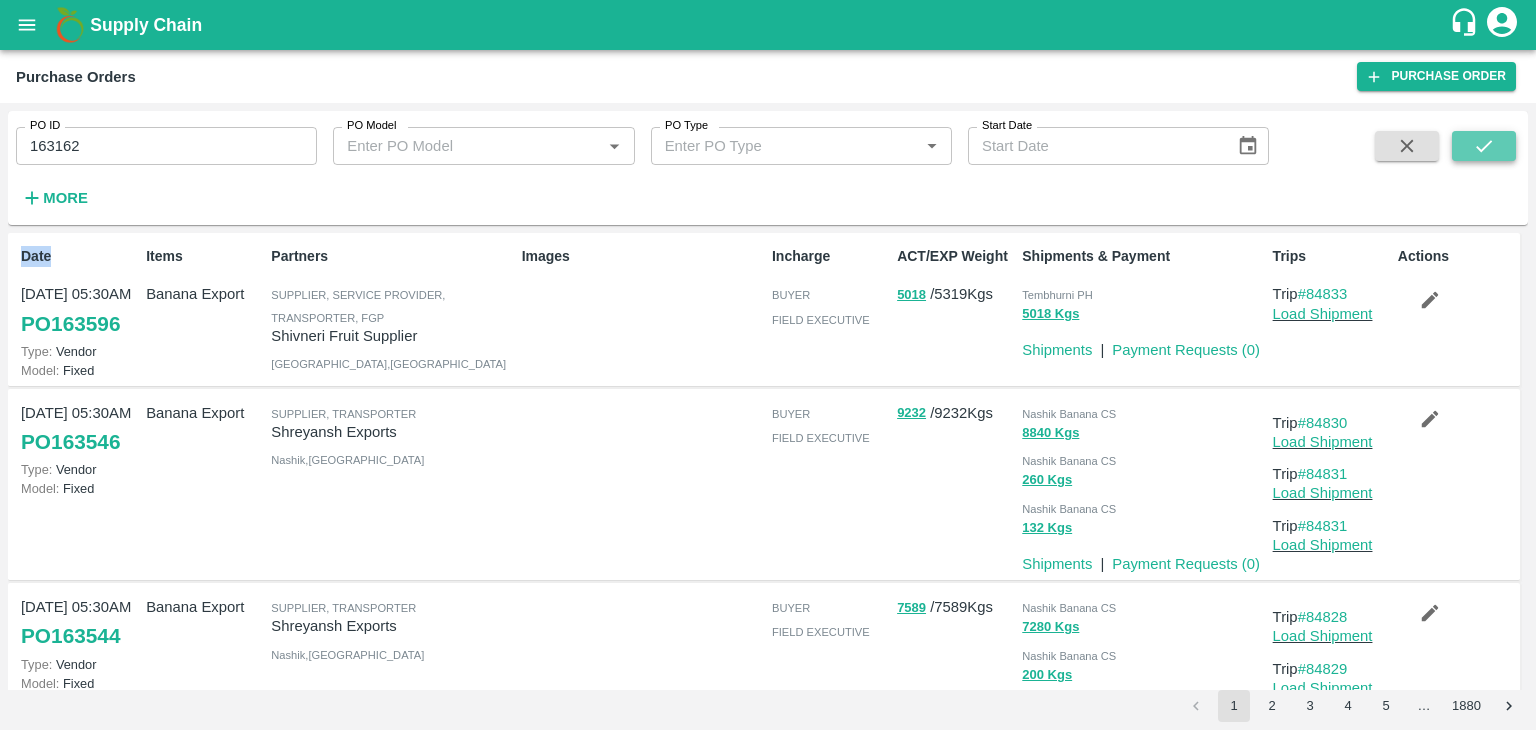 click at bounding box center [1484, 146] 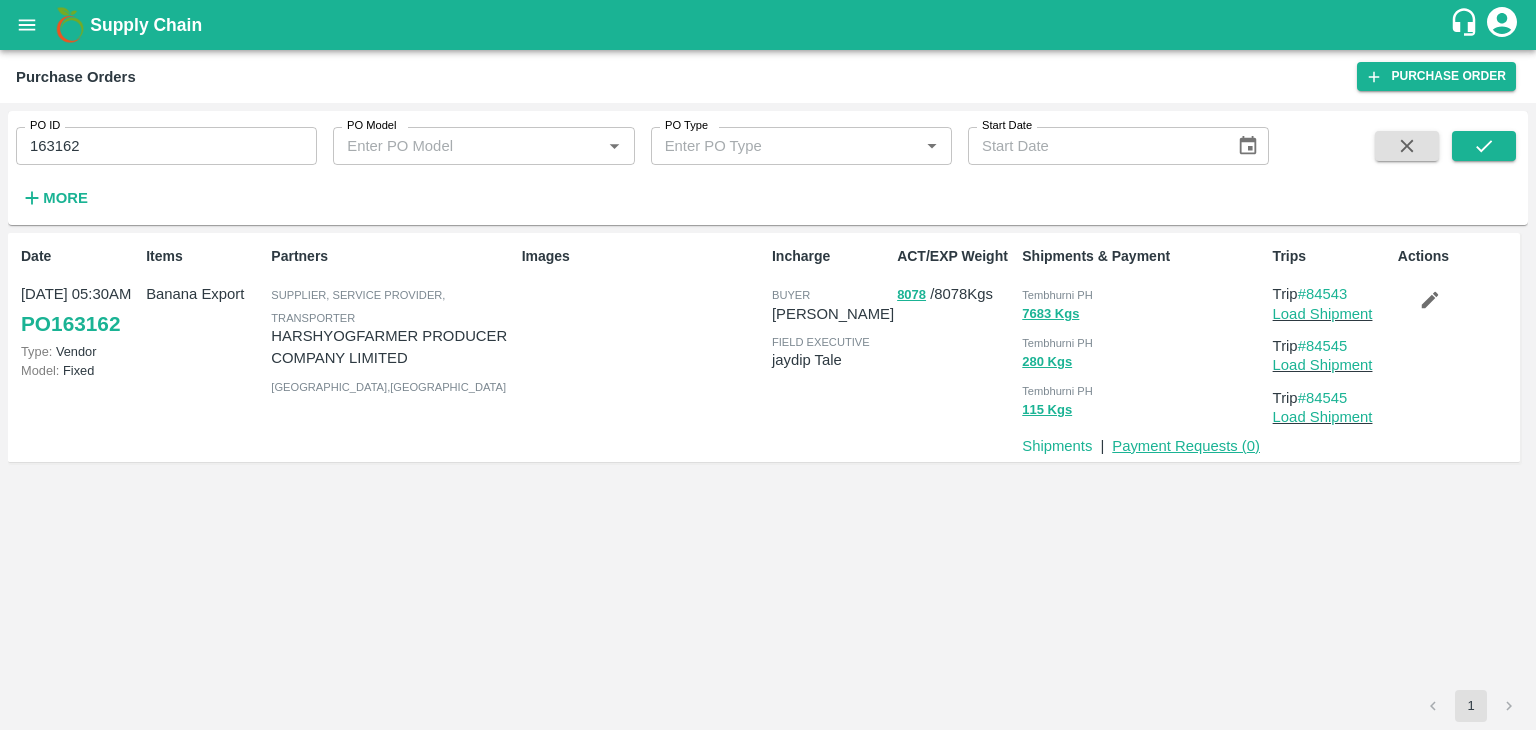 click on "Payment Requests ( 0 )" at bounding box center [1186, 446] 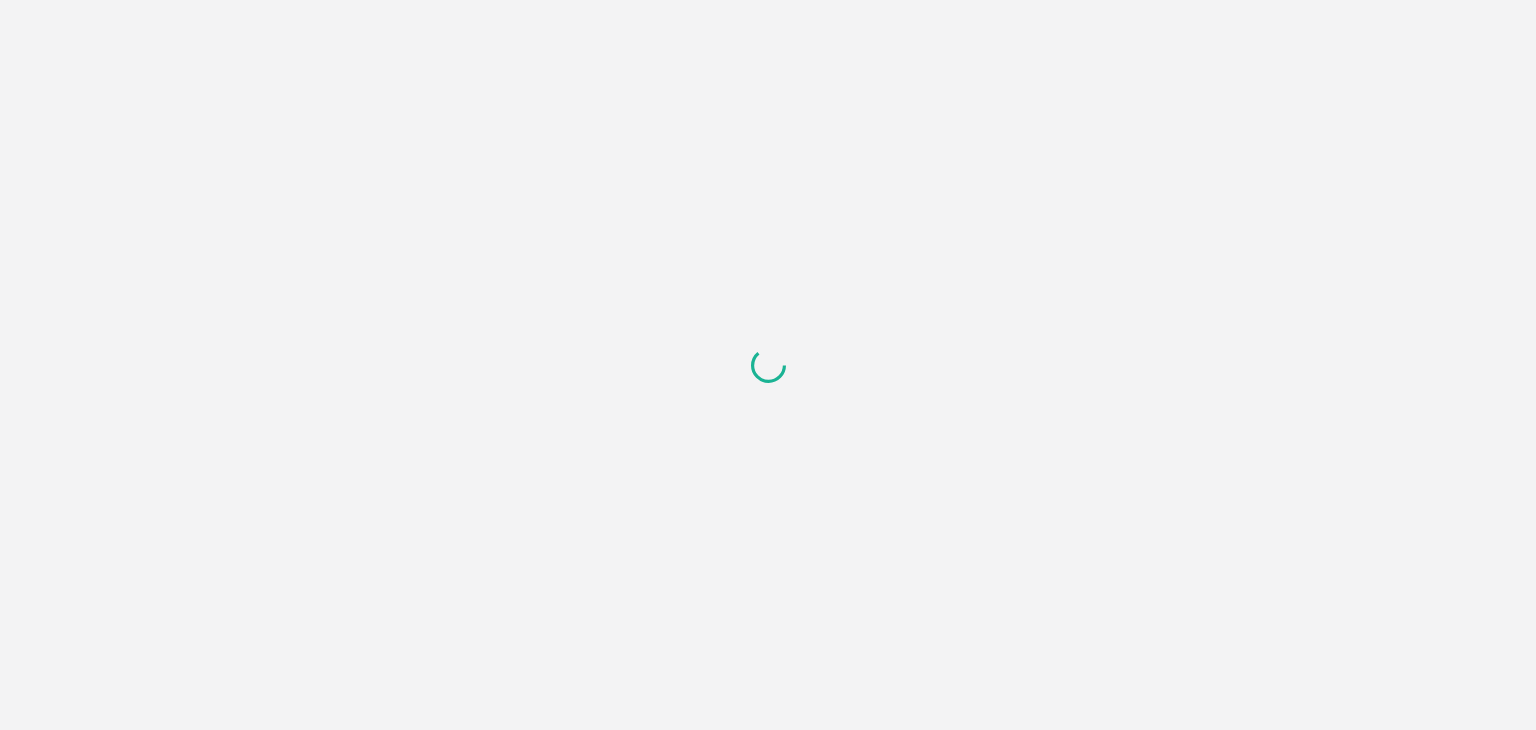 scroll, scrollTop: 0, scrollLeft: 0, axis: both 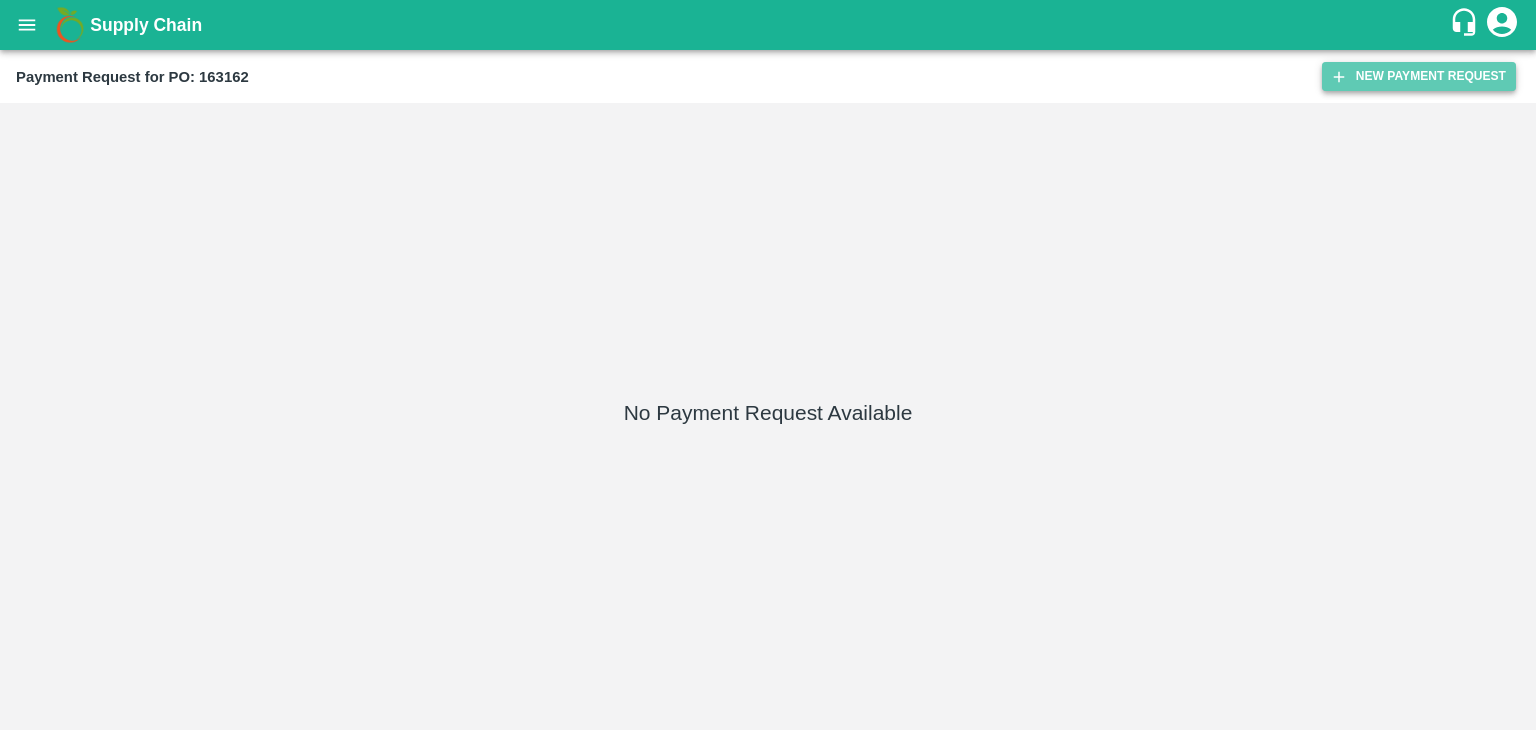 click on "New Payment Request" at bounding box center (1419, 76) 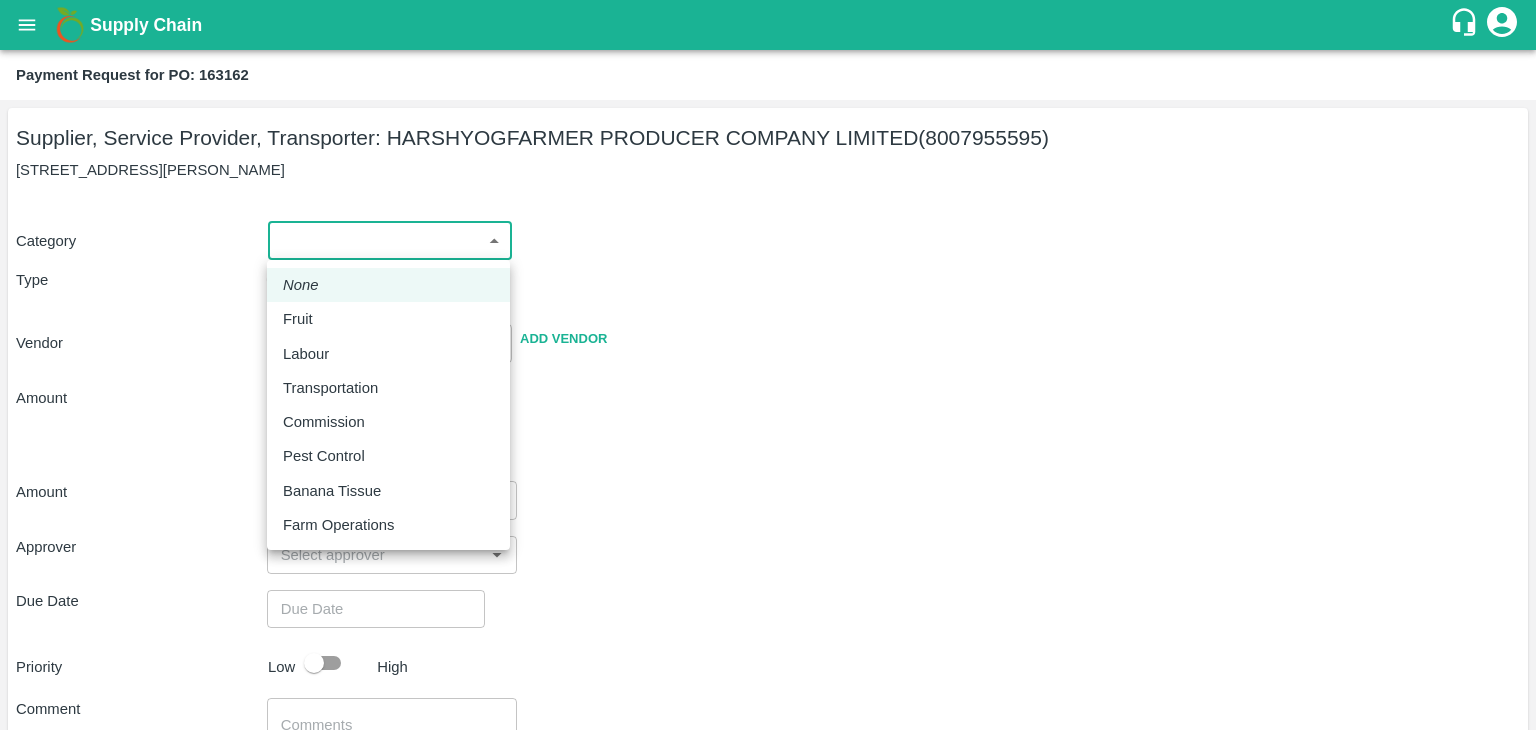 drag, startPoint x: 311, startPoint y: 242, endPoint x: 358, endPoint y: 305, distance: 78.60026 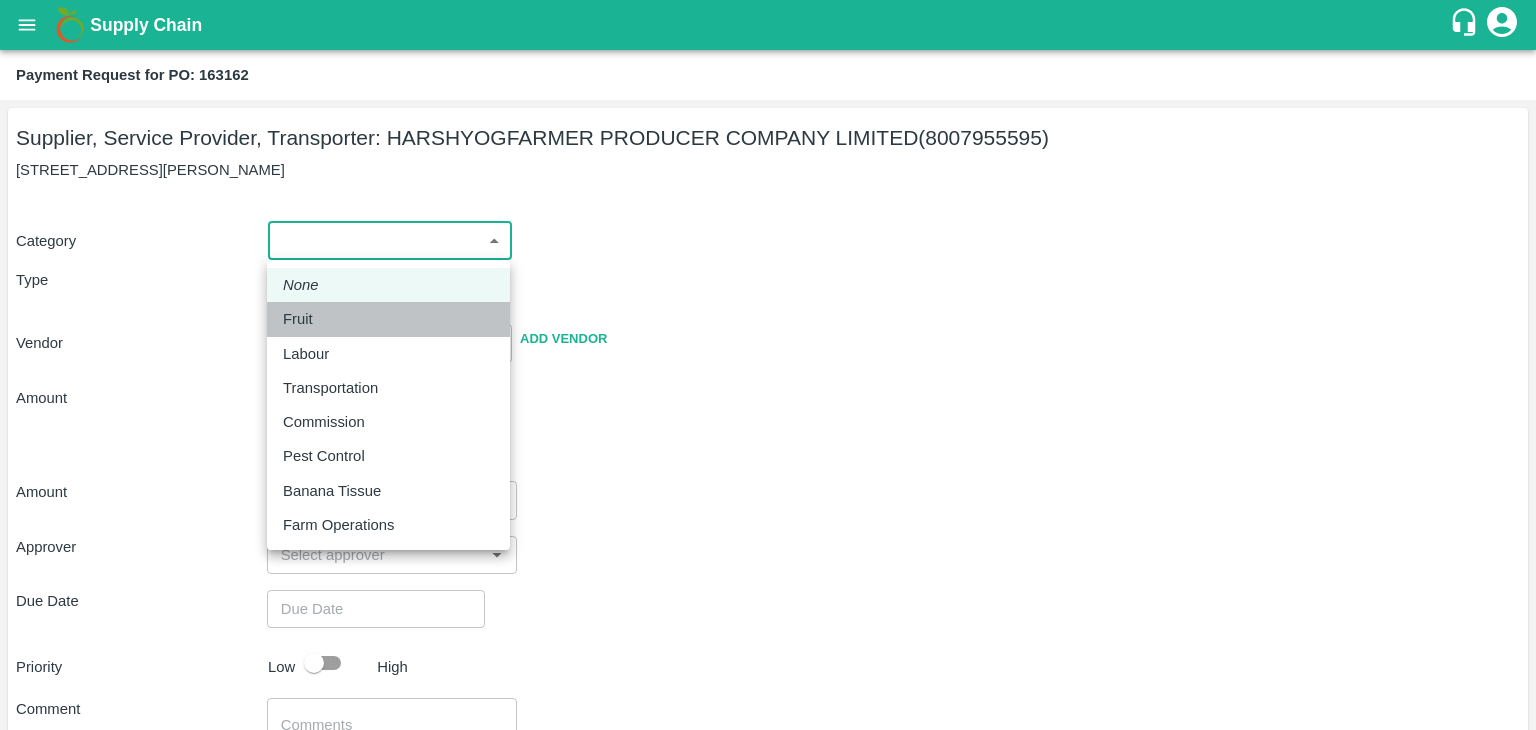 click on "Fruit" at bounding box center [388, 319] 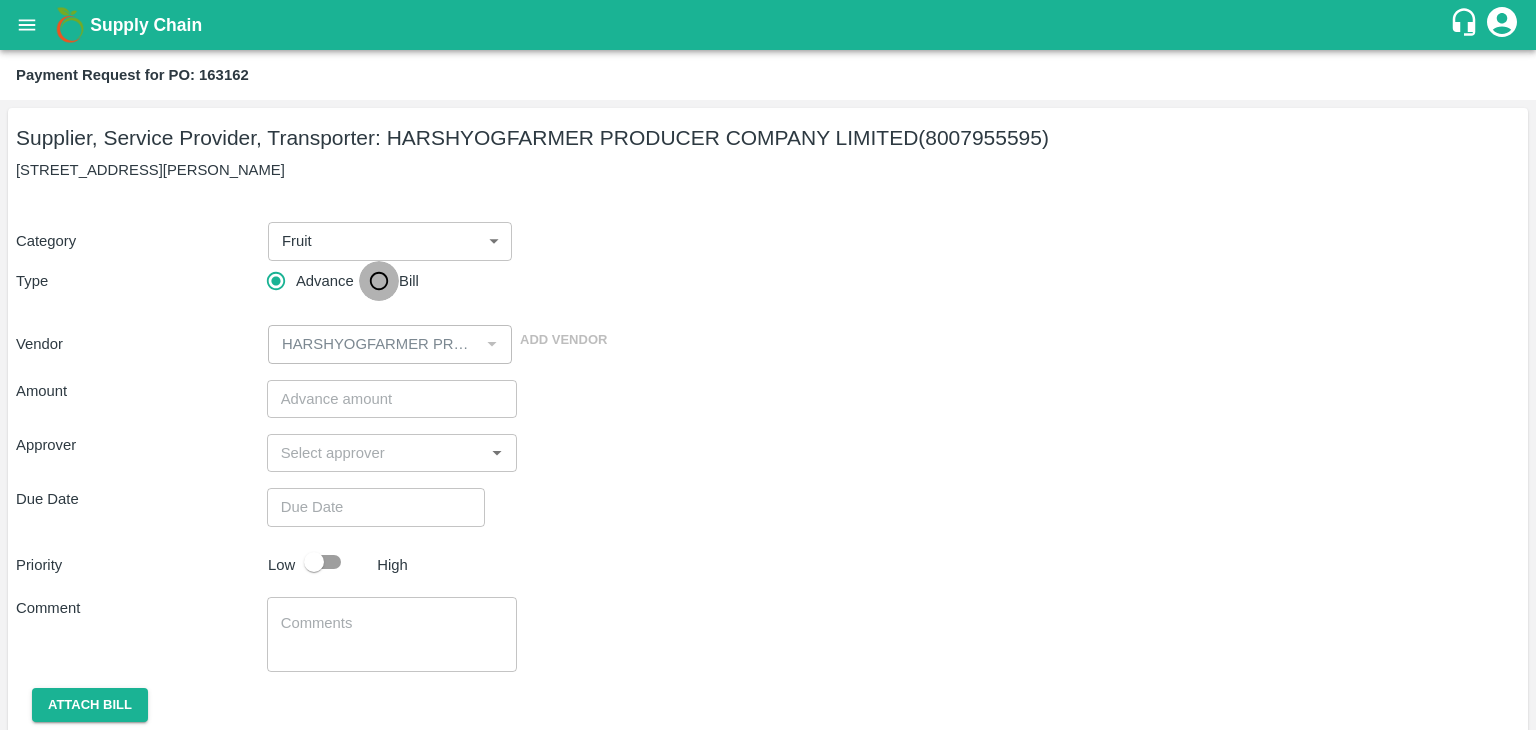 click on "Bill" at bounding box center (379, 281) 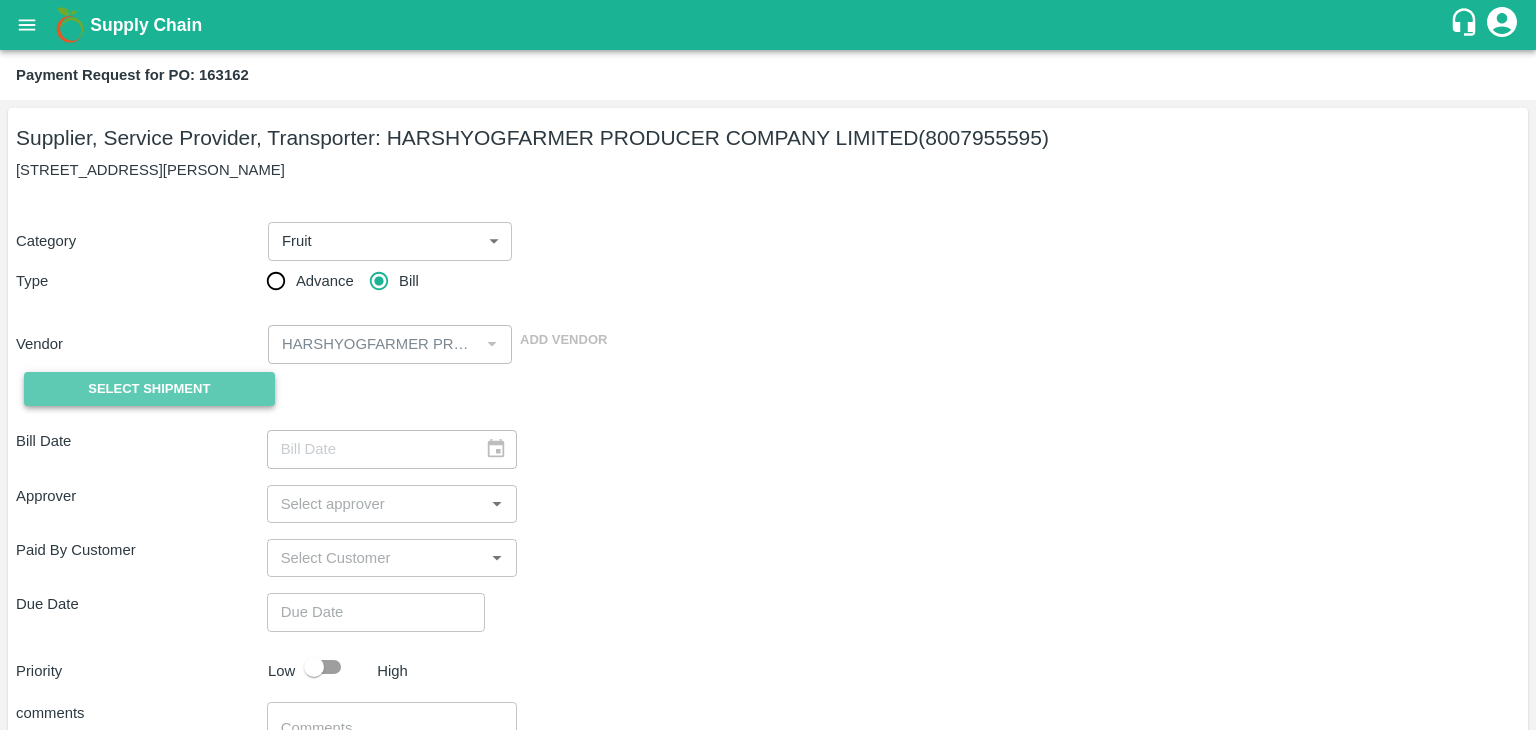 click on "Select Shipment" at bounding box center (149, 389) 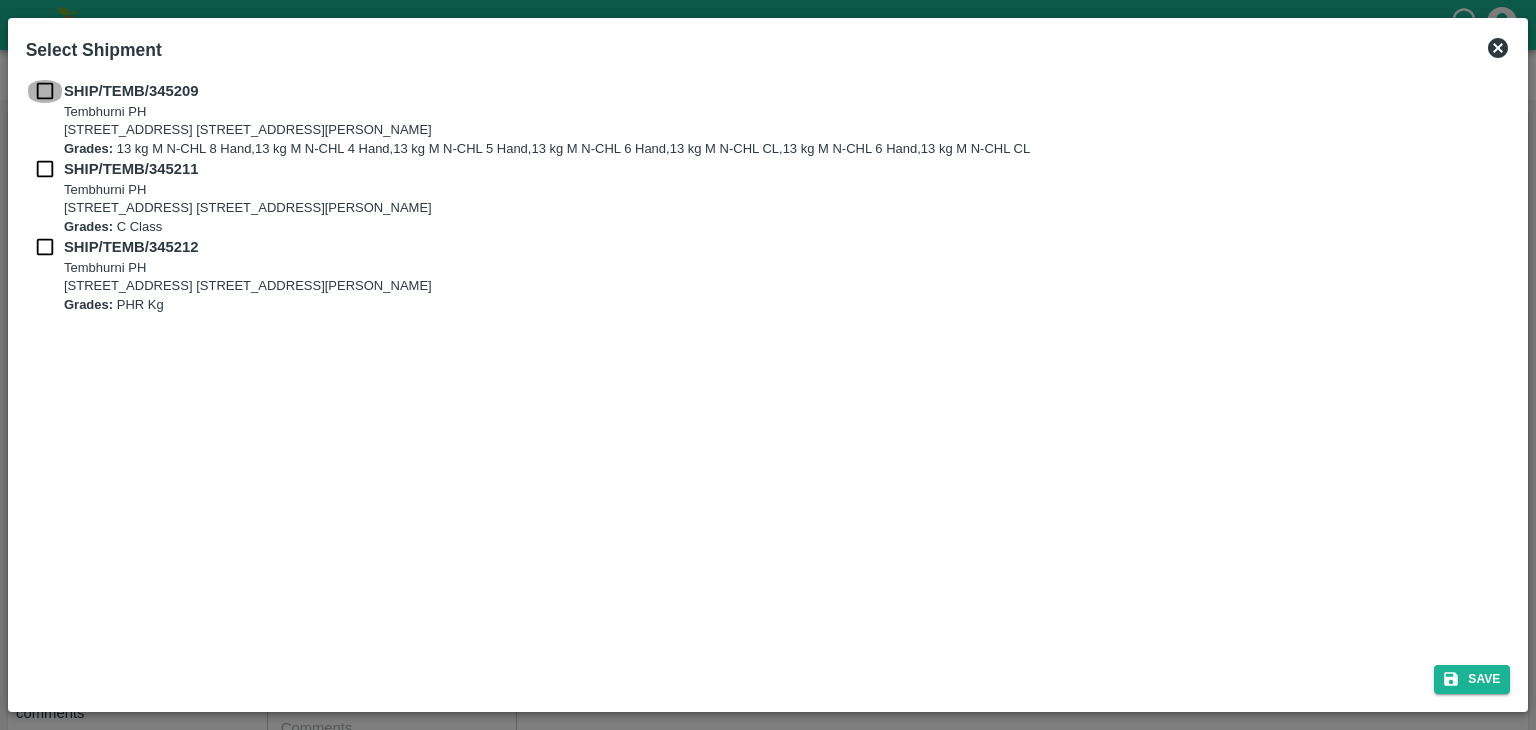 click at bounding box center [45, 91] 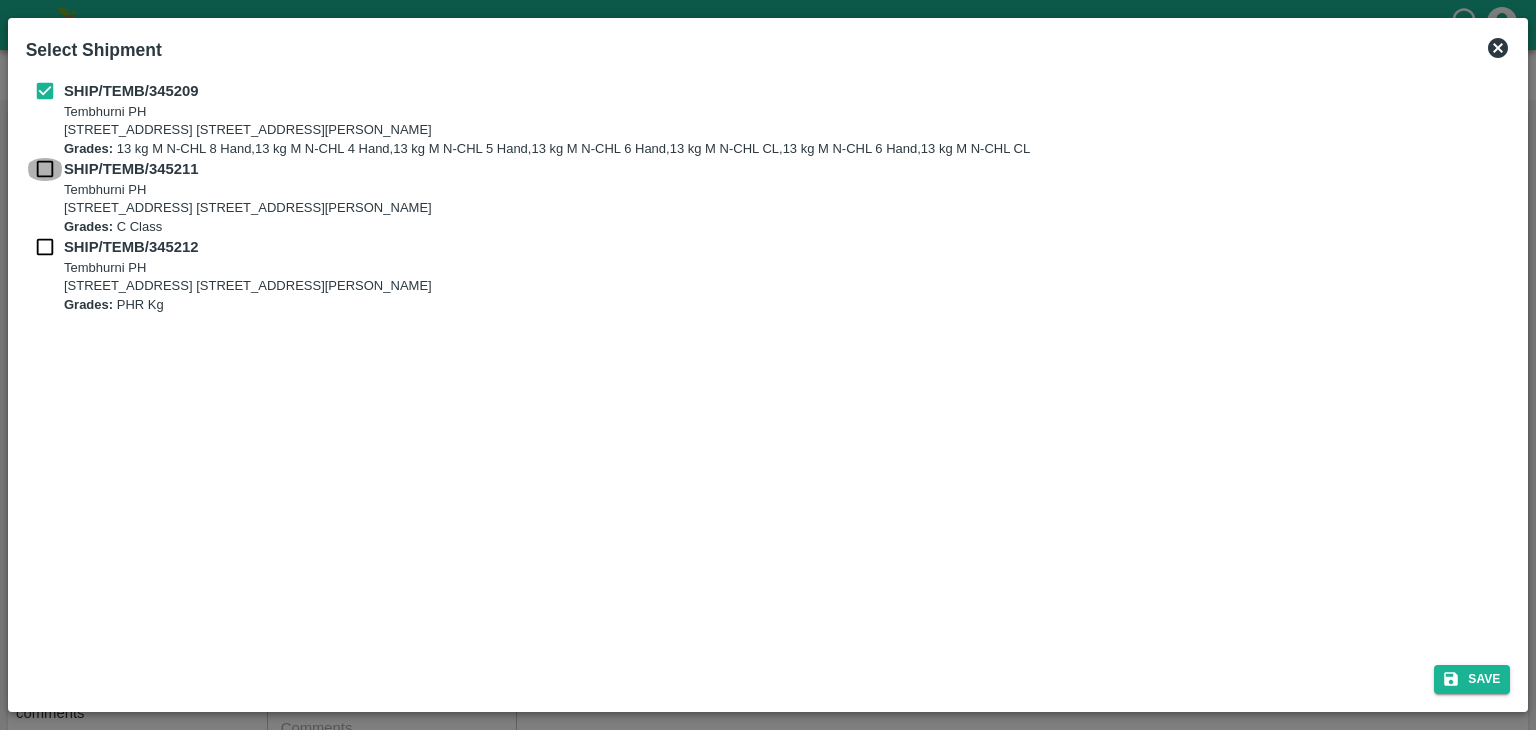 click at bounding box center (45, 169) 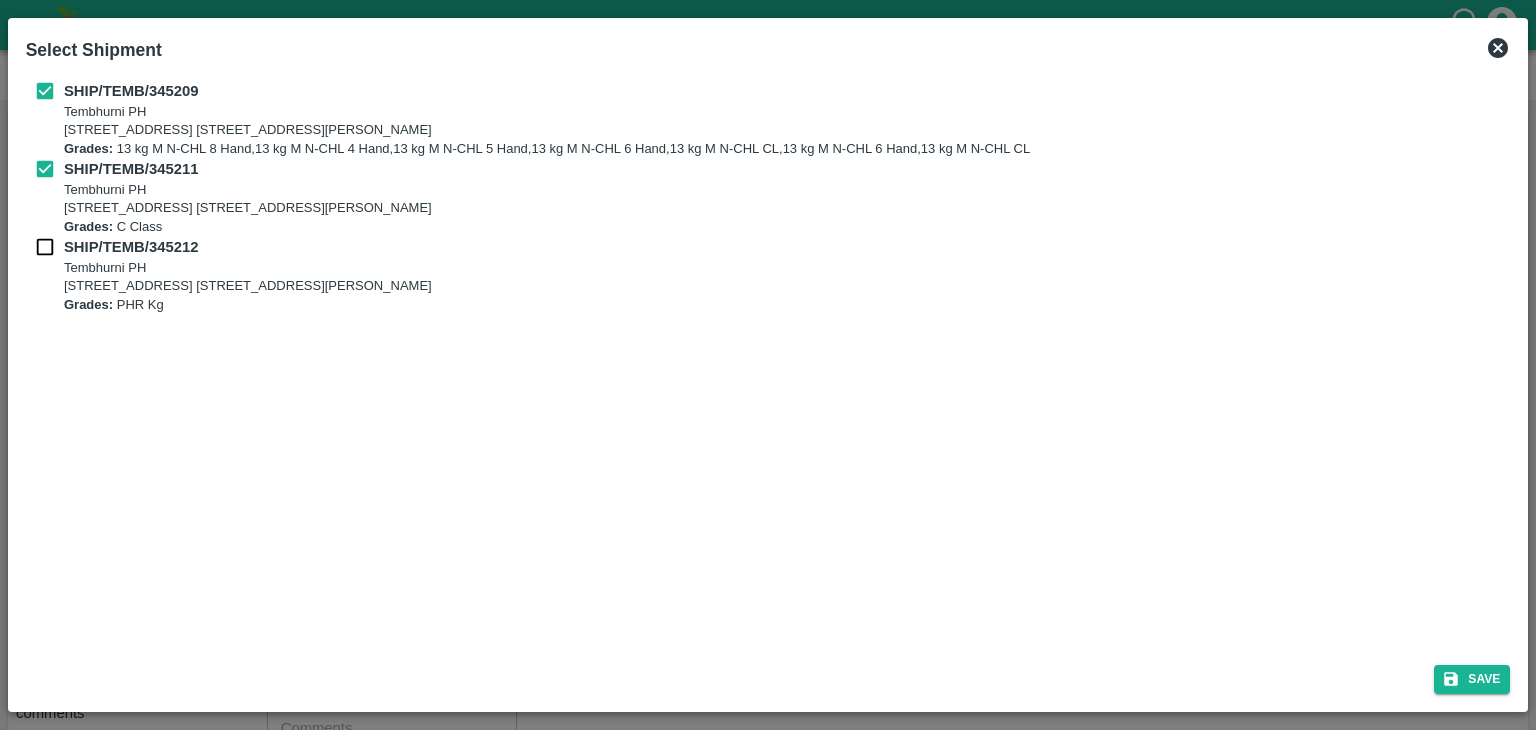click at bounding box center (45, 247) 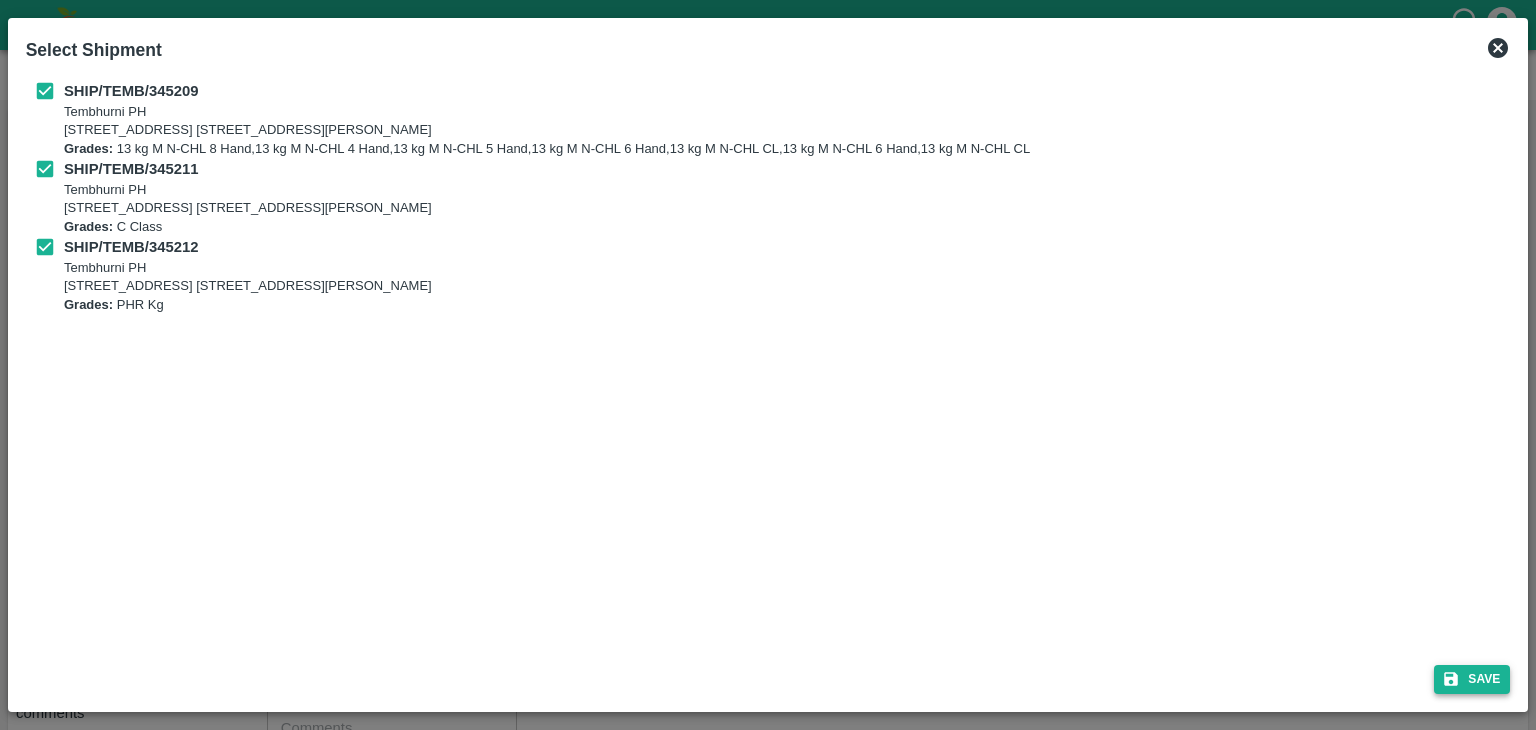drag, startPoint x: 1512, startPoint y: 655, endPoint x: 1490, endPoint y: 675, distance: 29.732138 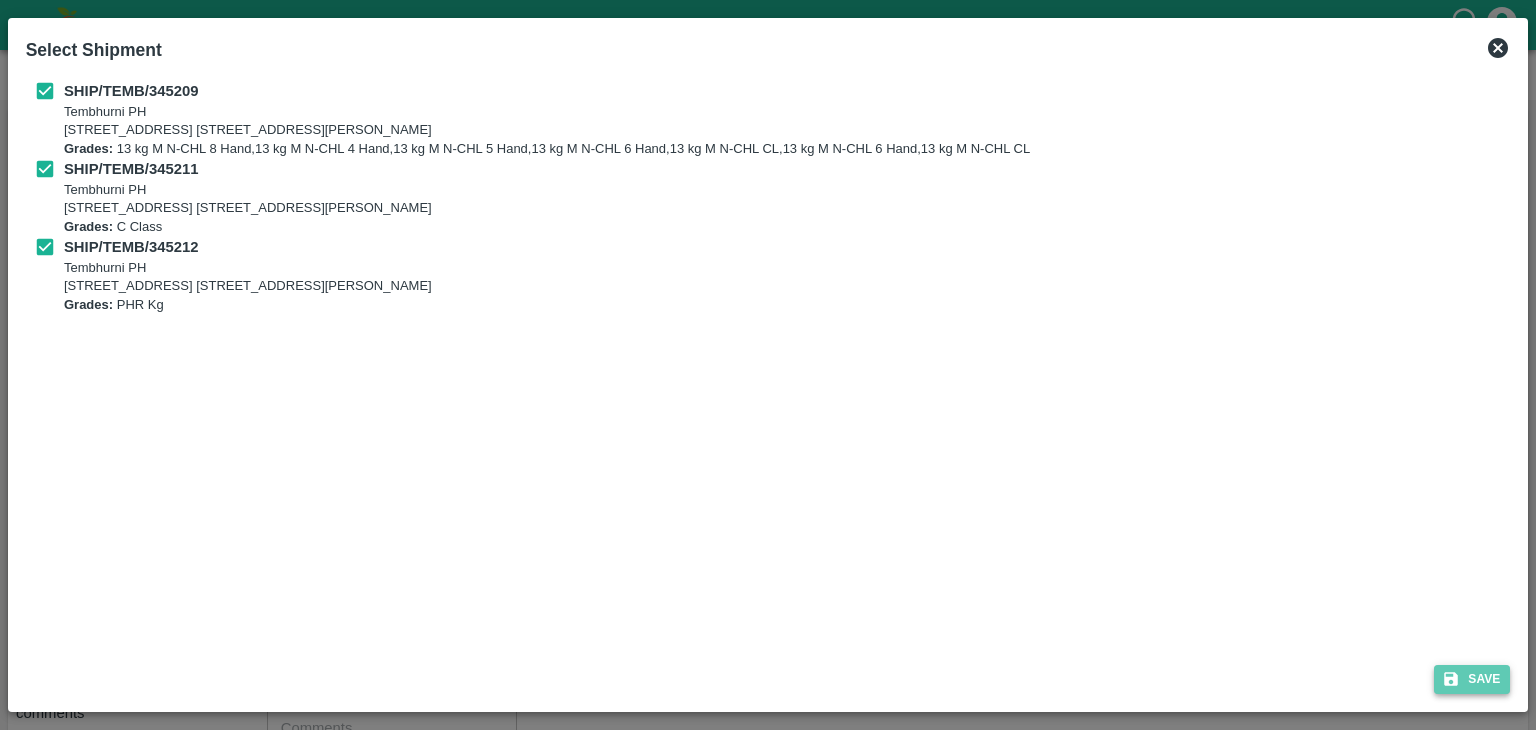 click on "Save" at bounding box center [1472, 679] 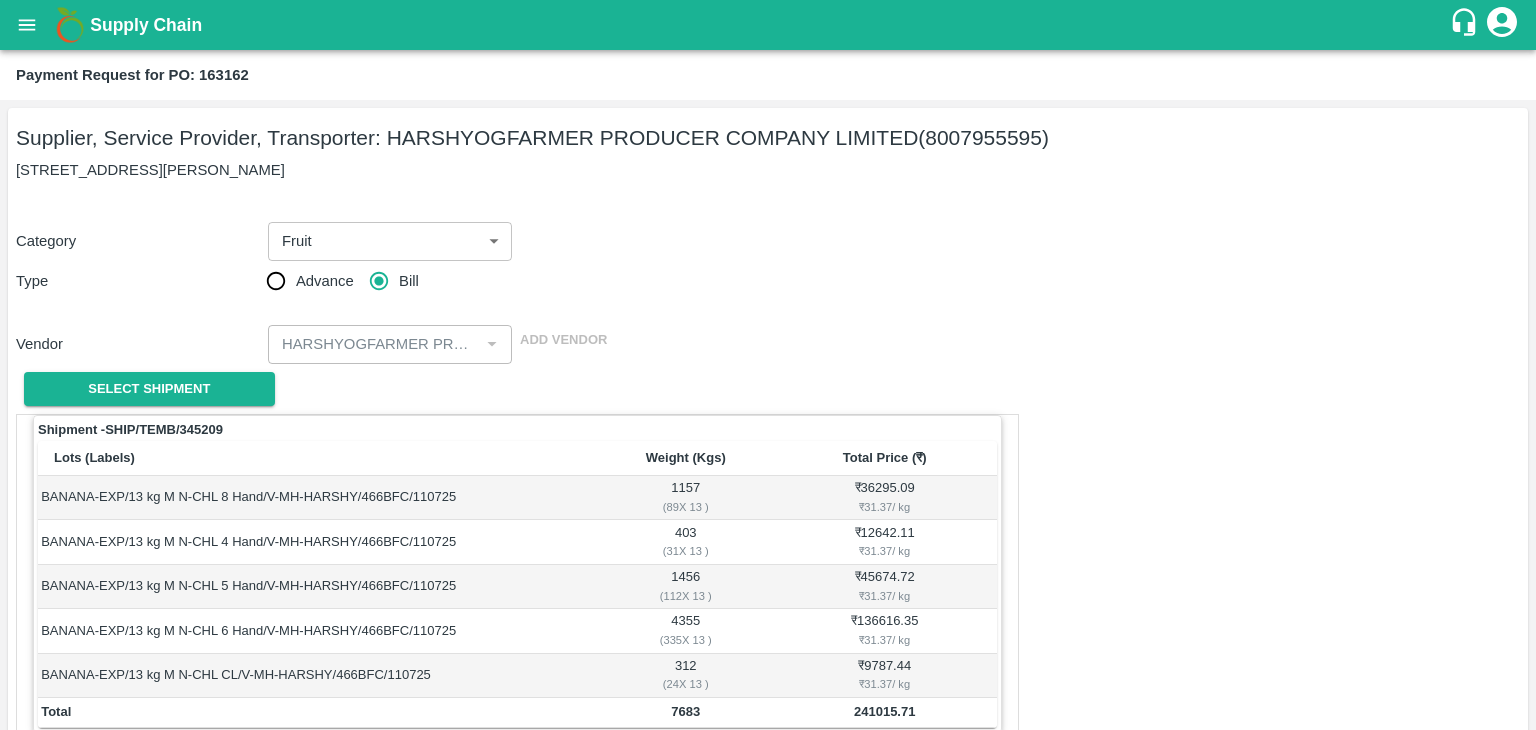 scroll, scrollTop: 980, scrollLeft: 0, axis: vertical 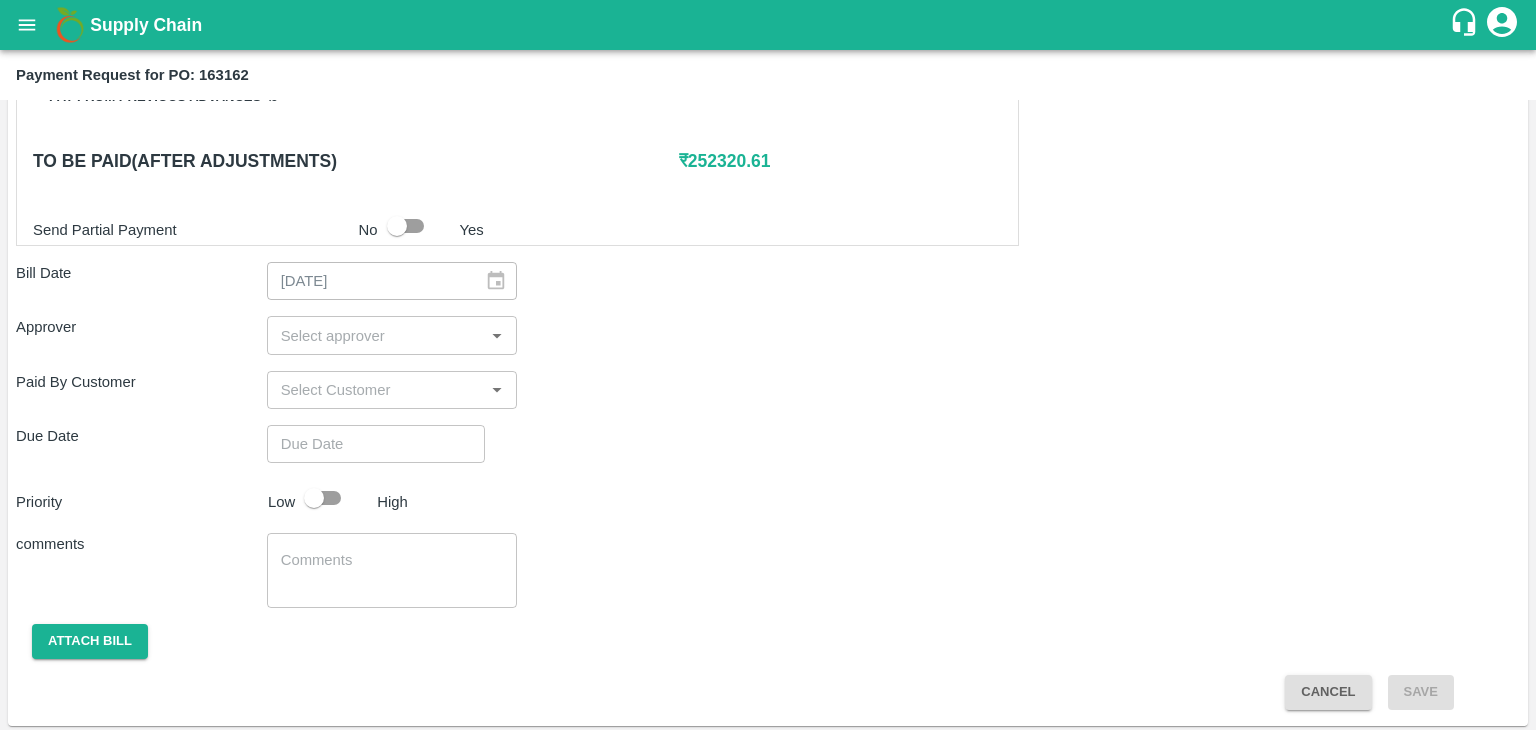 click on "​" at bounding box center [392, 335] 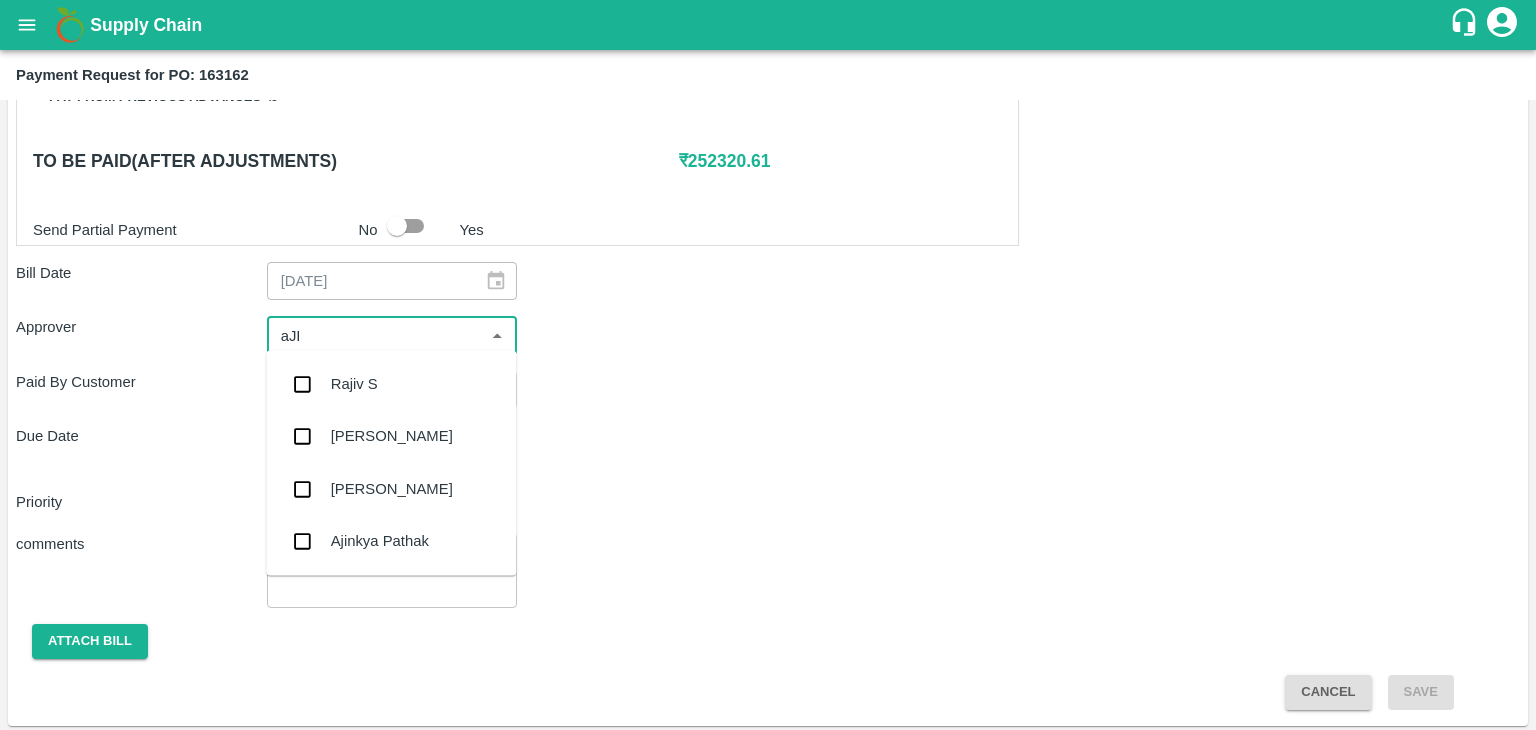 type on "aJIT" 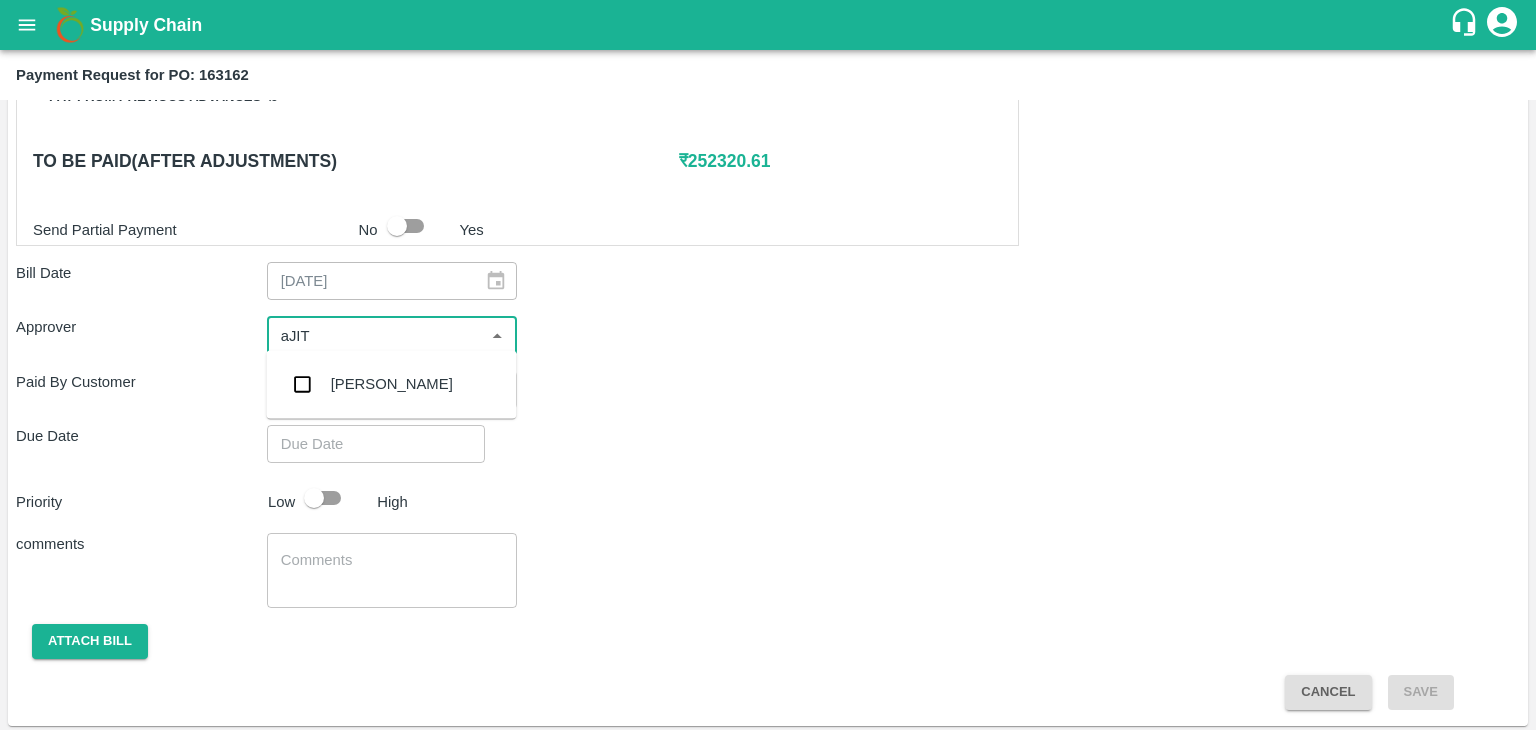 click on "[PERSON_NAME]" at bounding box center (391, 384) 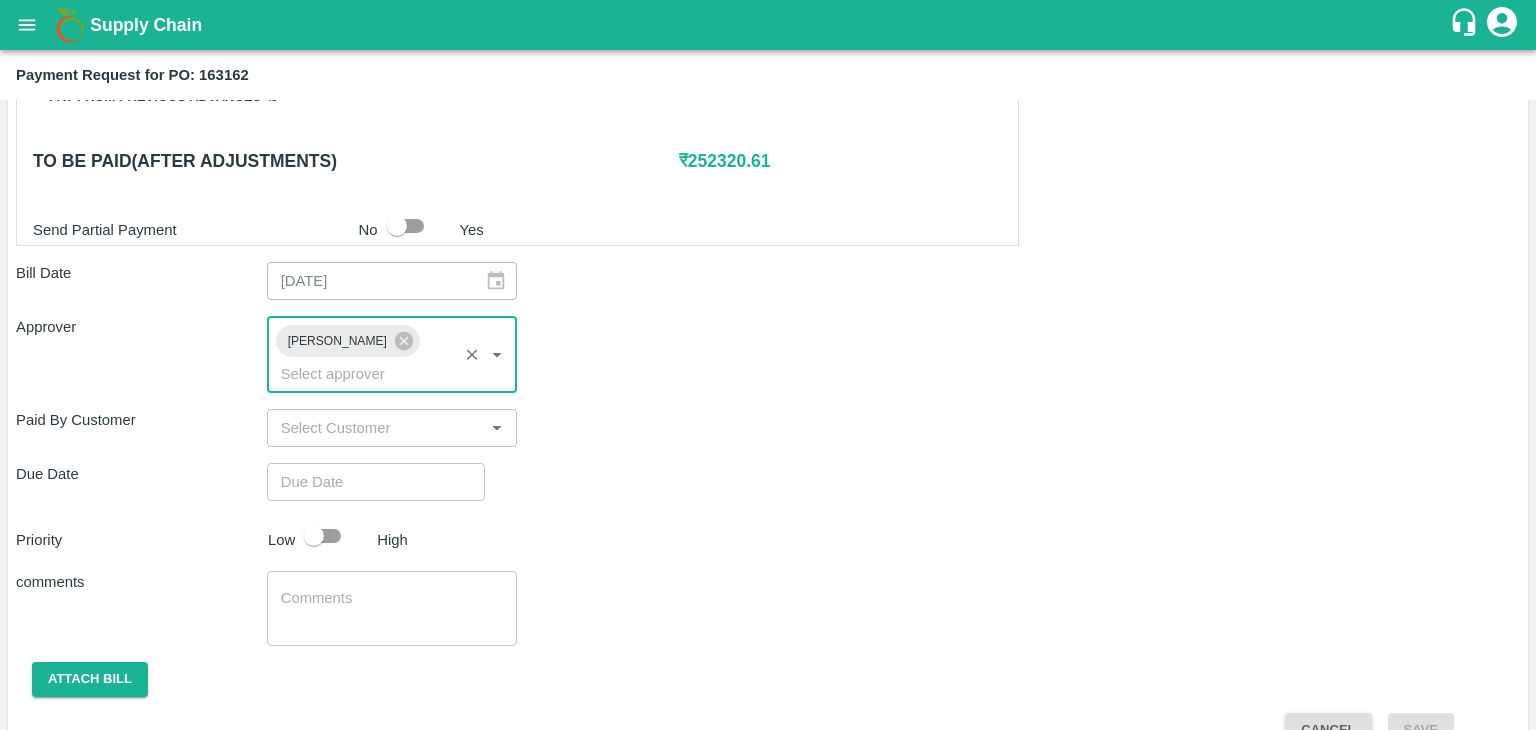 type on "DD/MM/YYYY hh:mm aa" 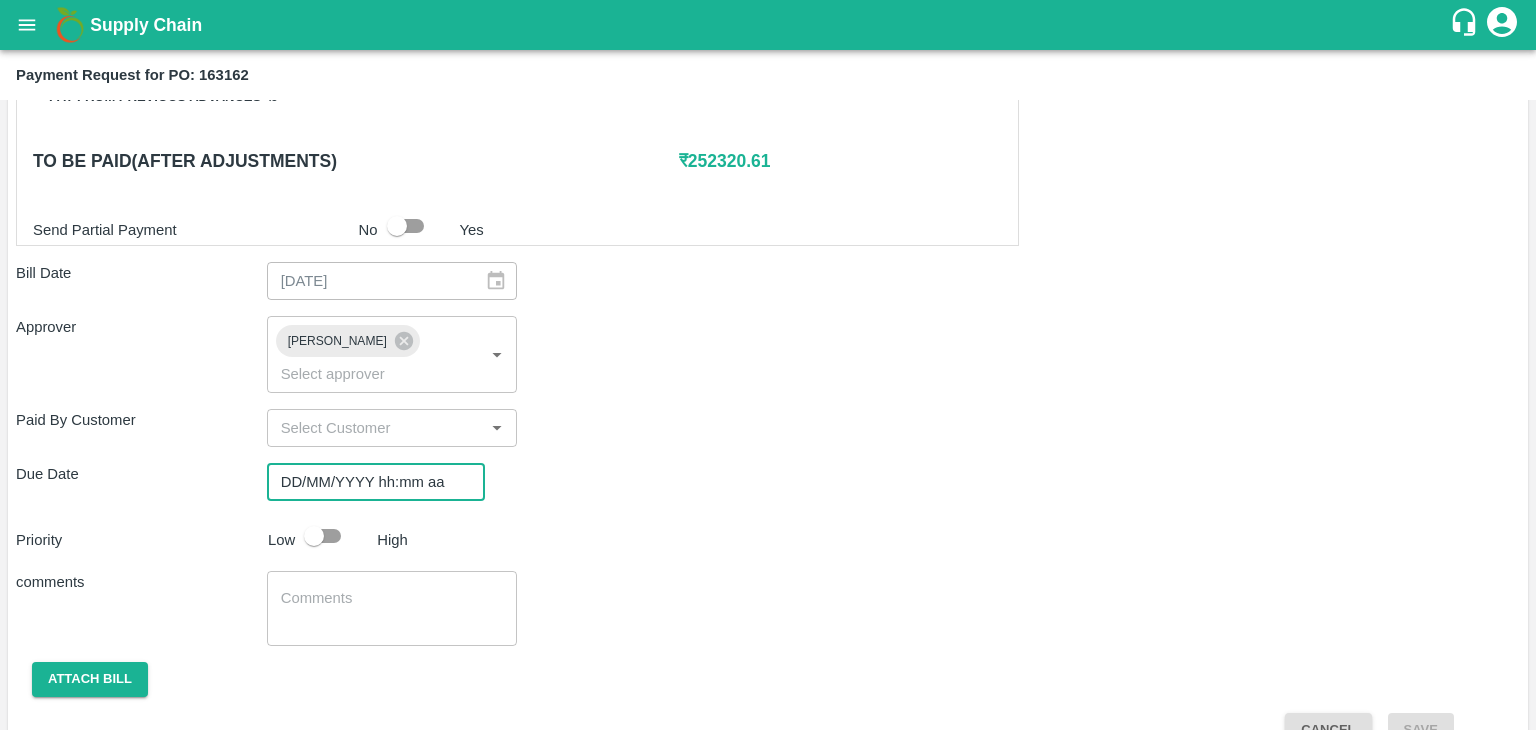 click on "DD/MM/YYYY hh:mm aa" at bounding box center [369, 482] 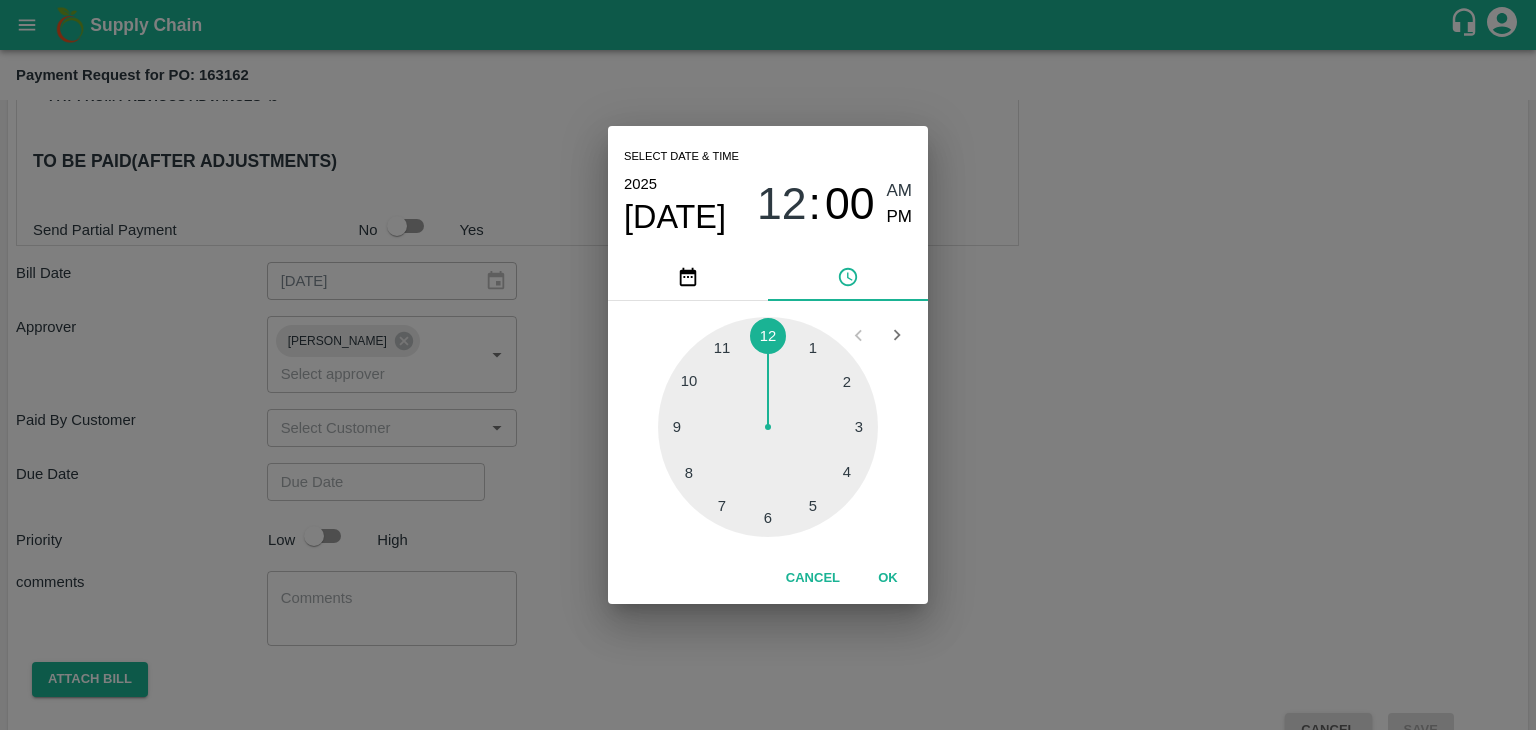 type on "[DATE] 12:00 AM" 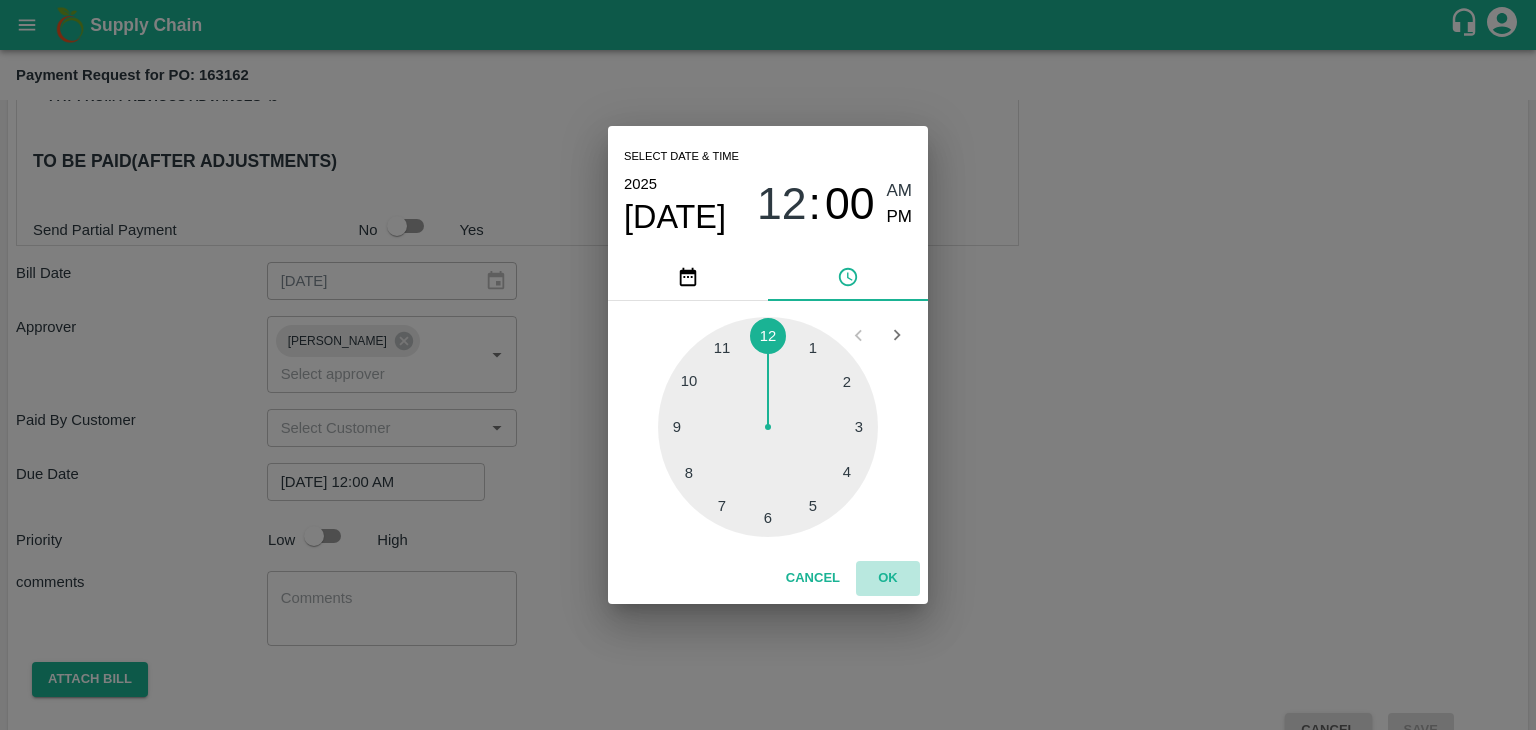 click on "OK" at bounding box center [888, 578] 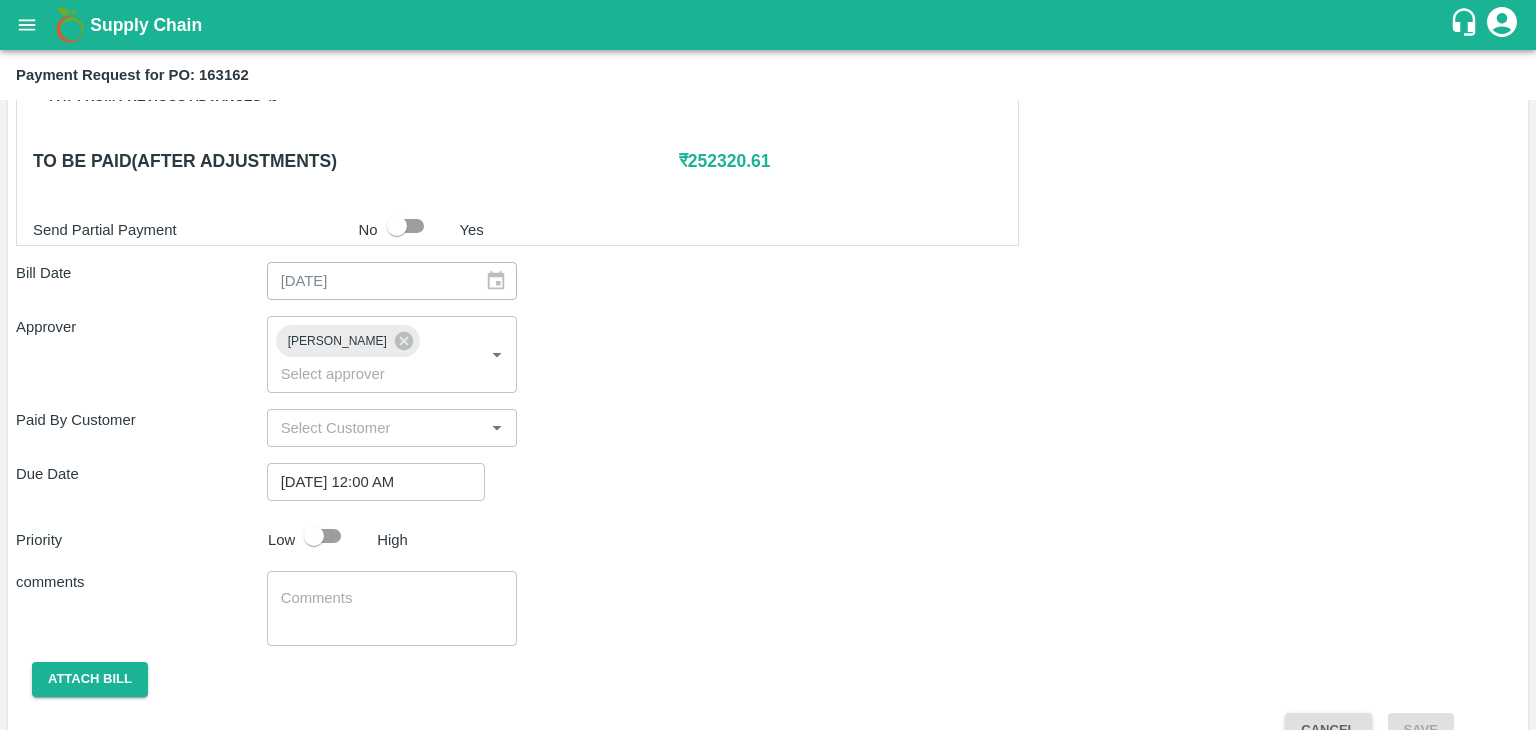 click at bounding box center [332, 536] 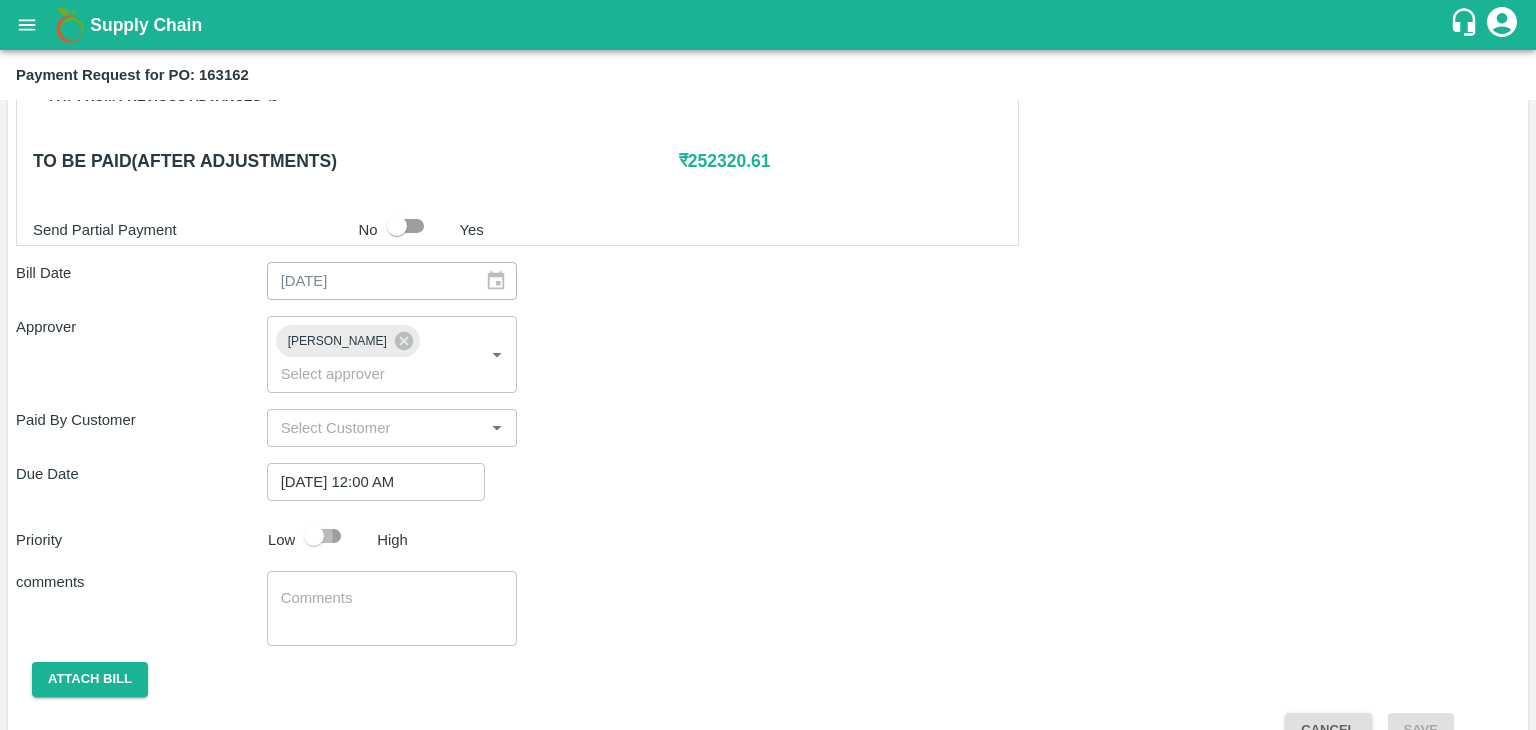 click at bounding box center (314, 536) 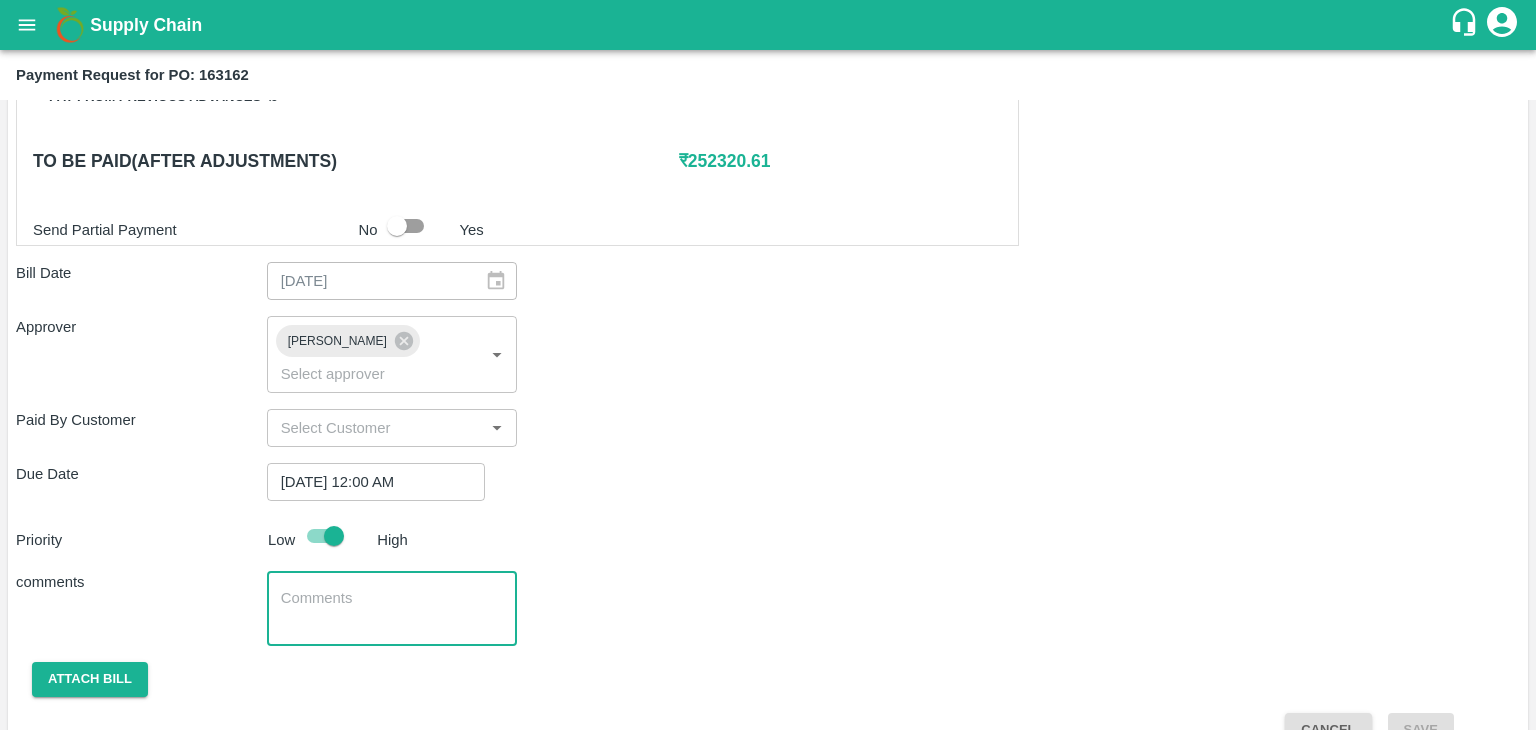 click at bounding box center (392, 609) 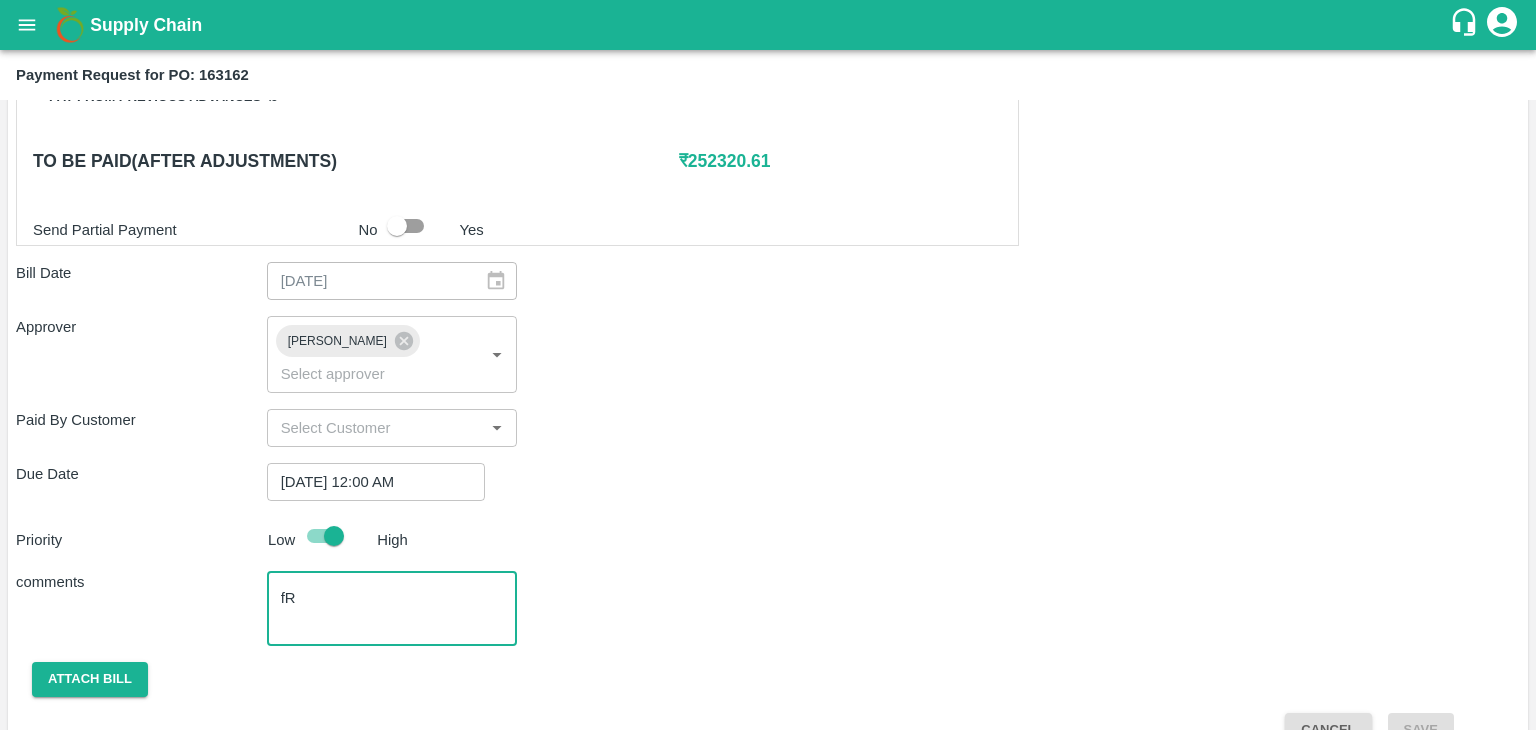 type on "f" 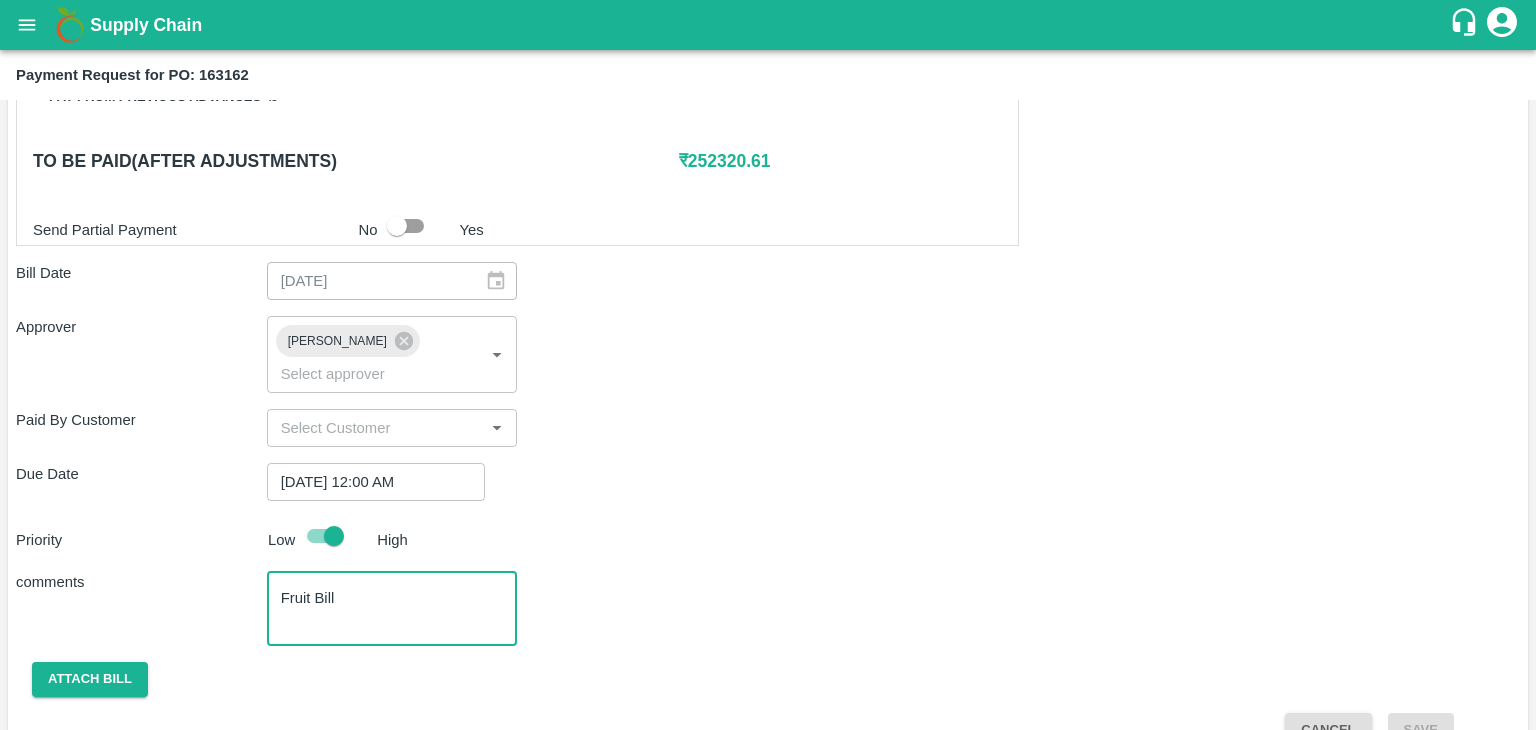 scroll, scrollTop: 992, scrollLeft: 0, axis: vertical 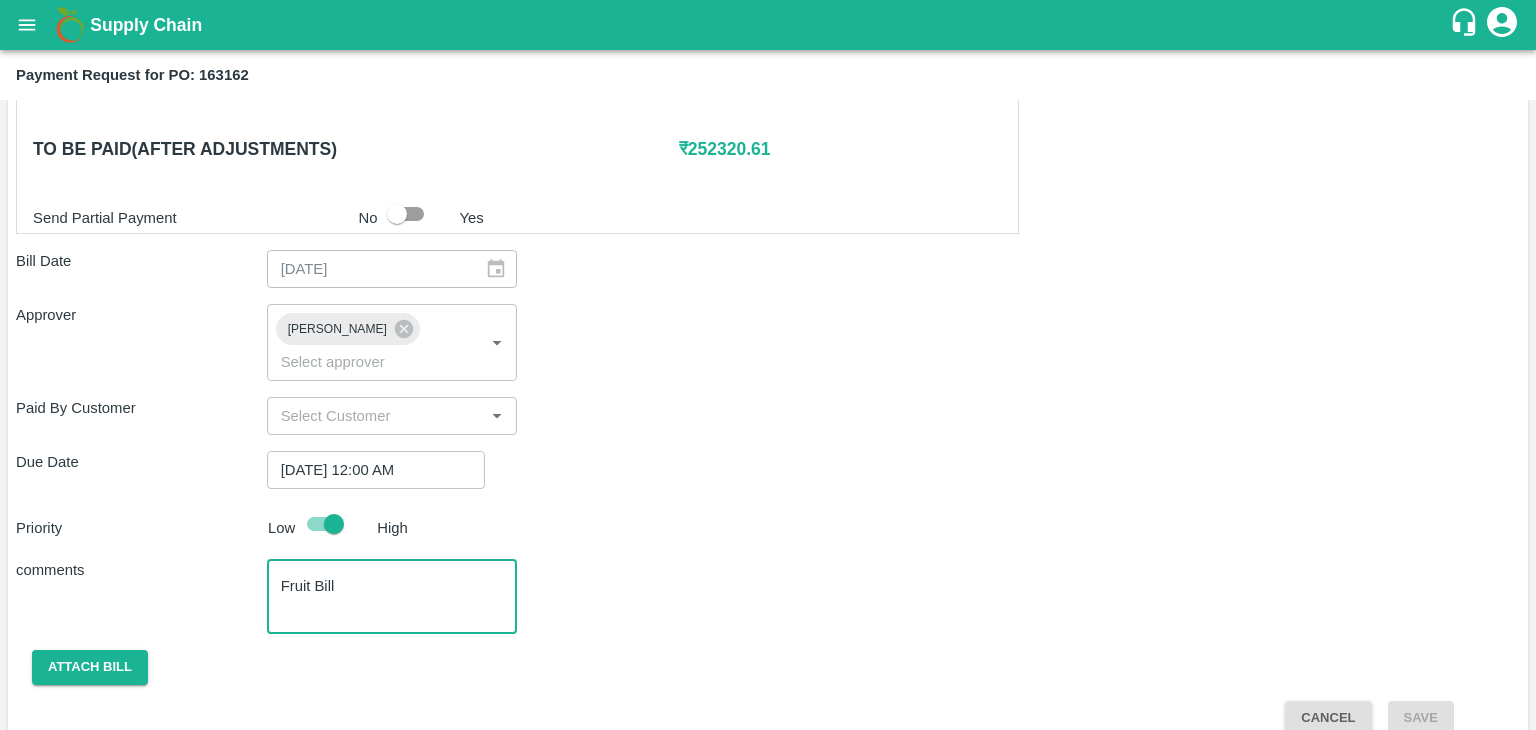 type on "Fruit Bill" 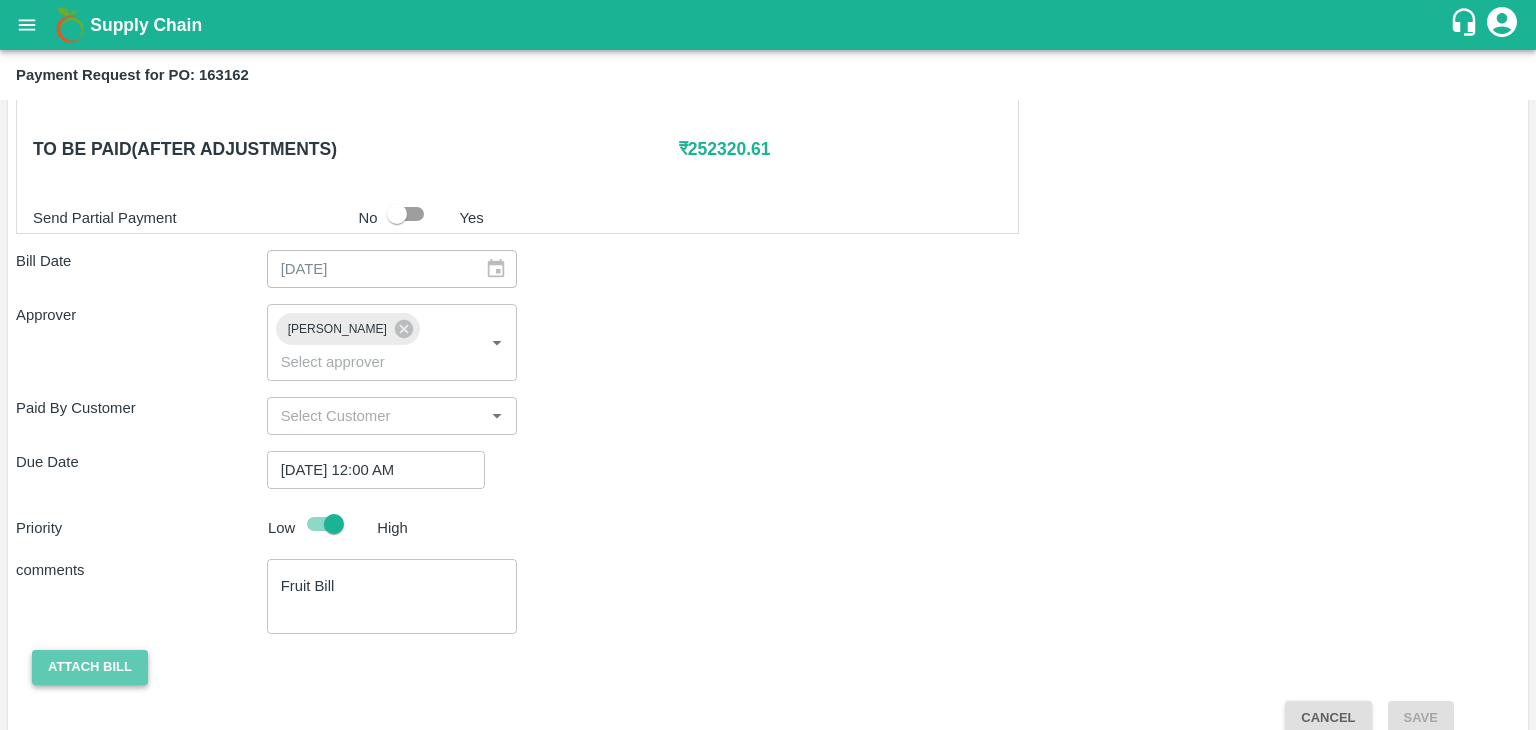 click on "Attach bill" at bounding box center [90, 667] 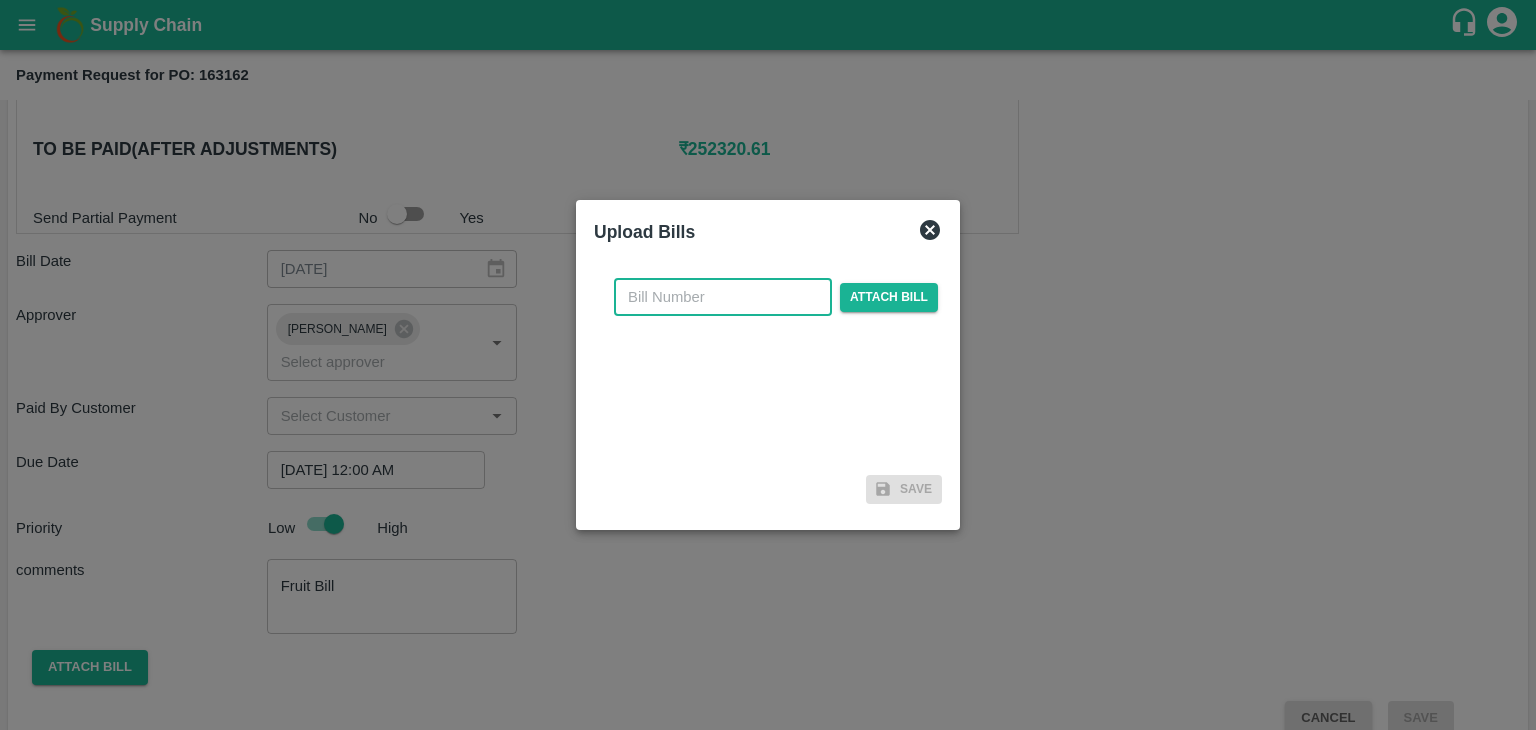 click at bounding box center (723, 297) 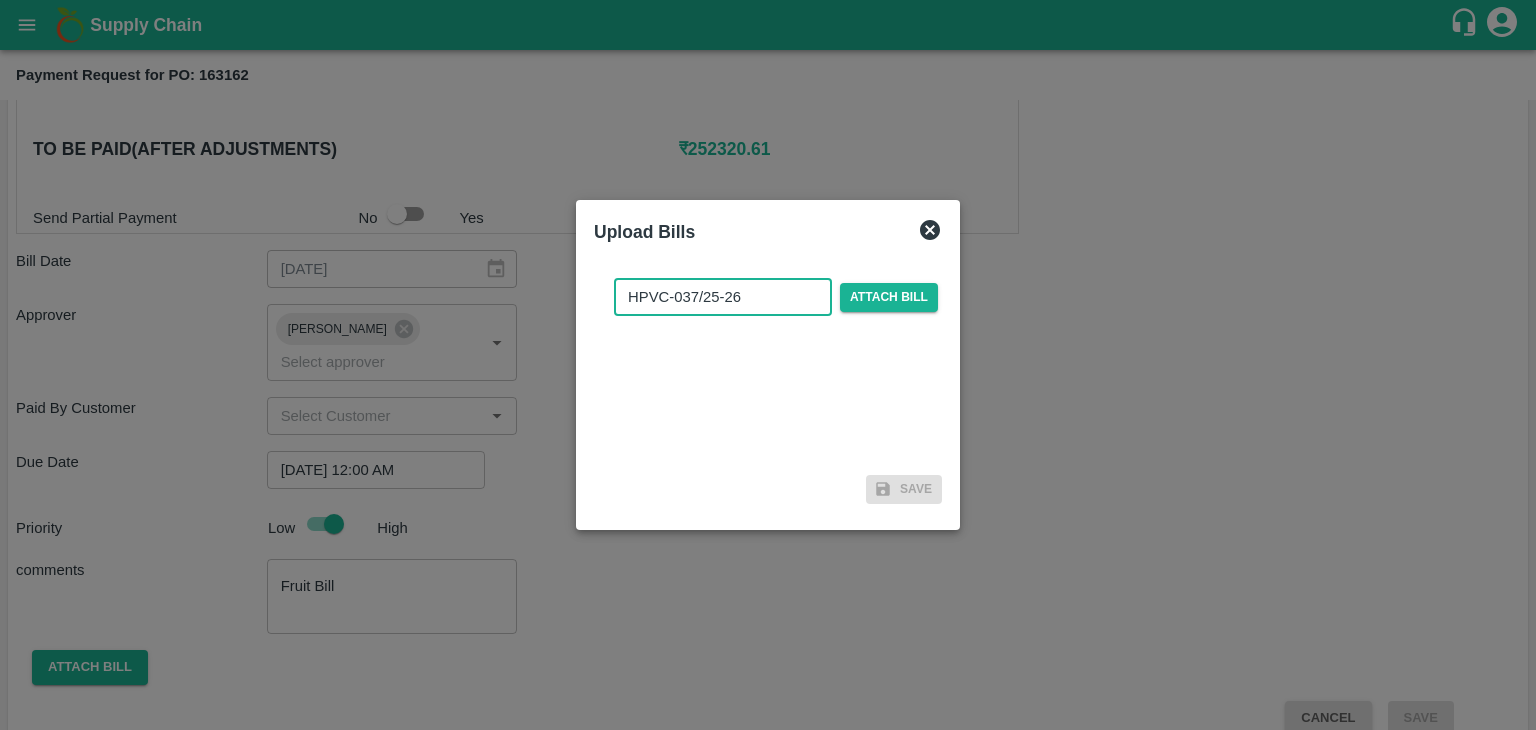 click on "HPVC-037/25-26" at bounding box center [723, 297] 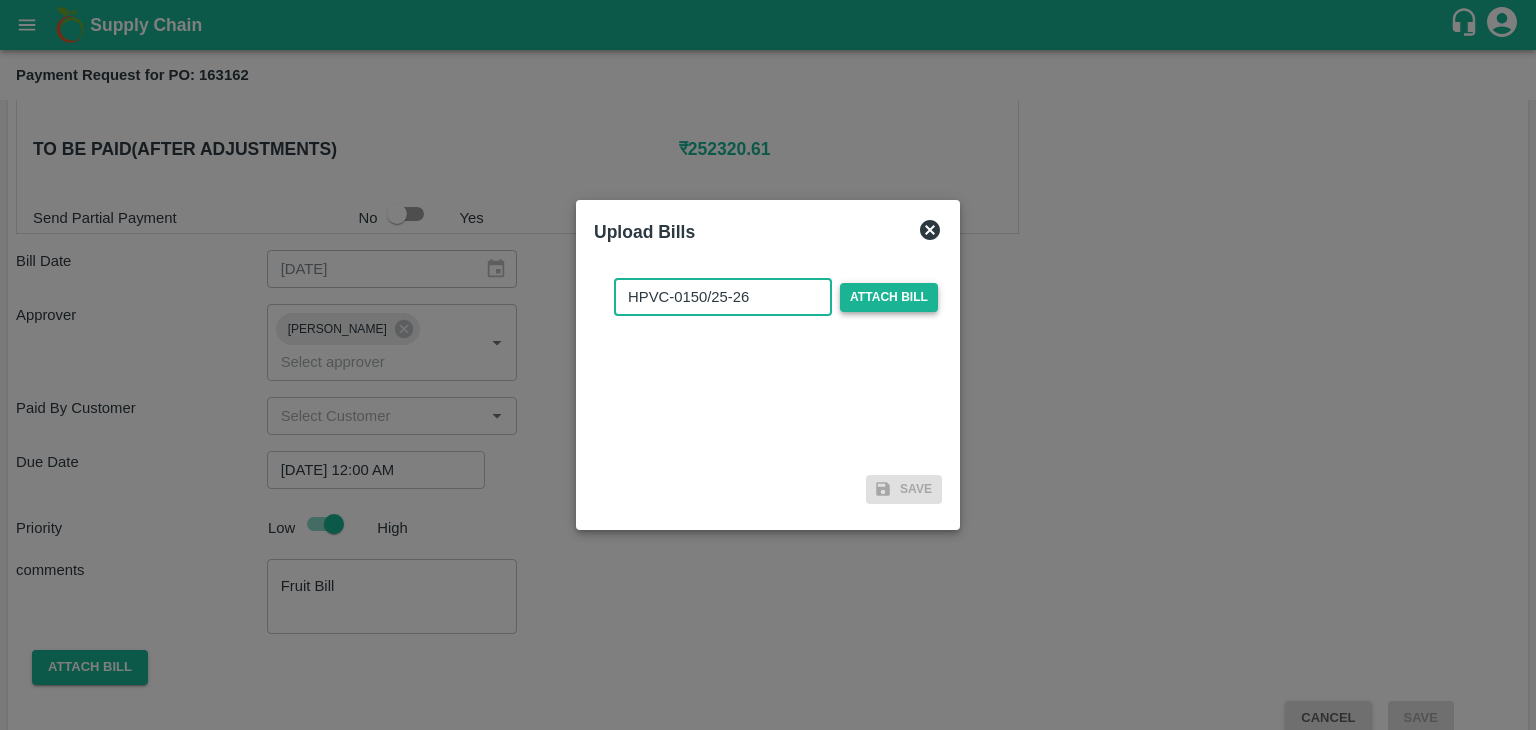type on "HPVC-0150/25-26" 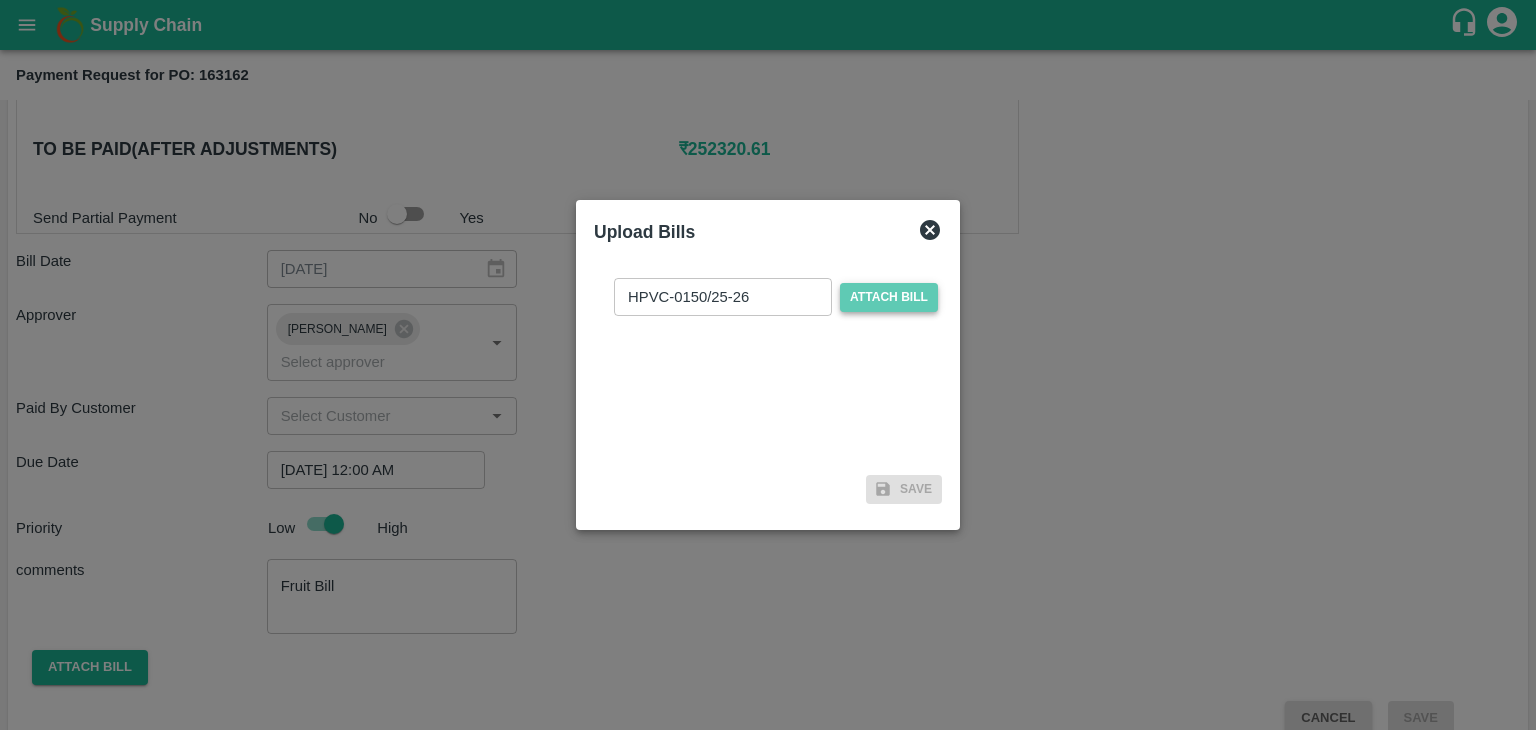 click on "Attach bill" at bounding box center [889, 297] 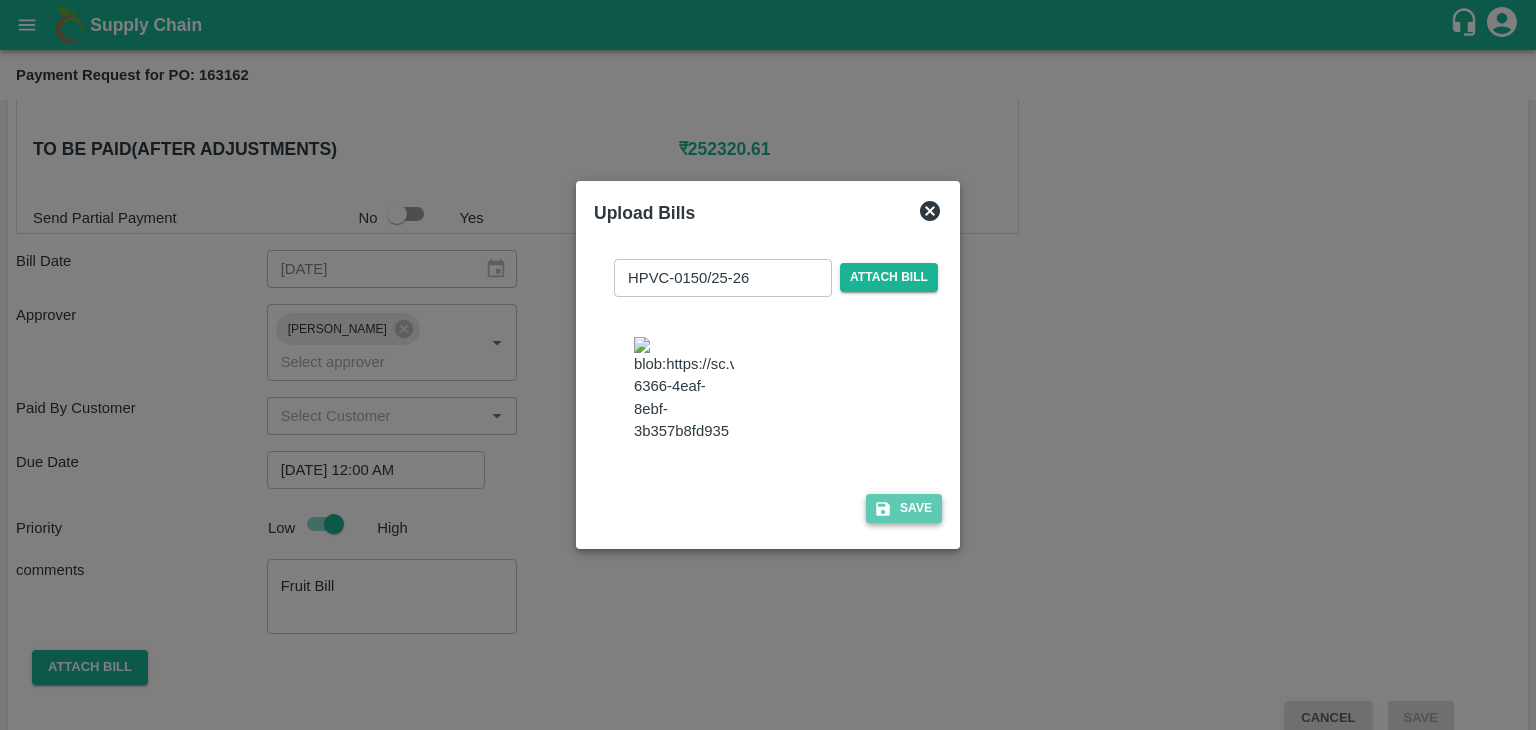 click on "Save" at bounding box center (904, 508) 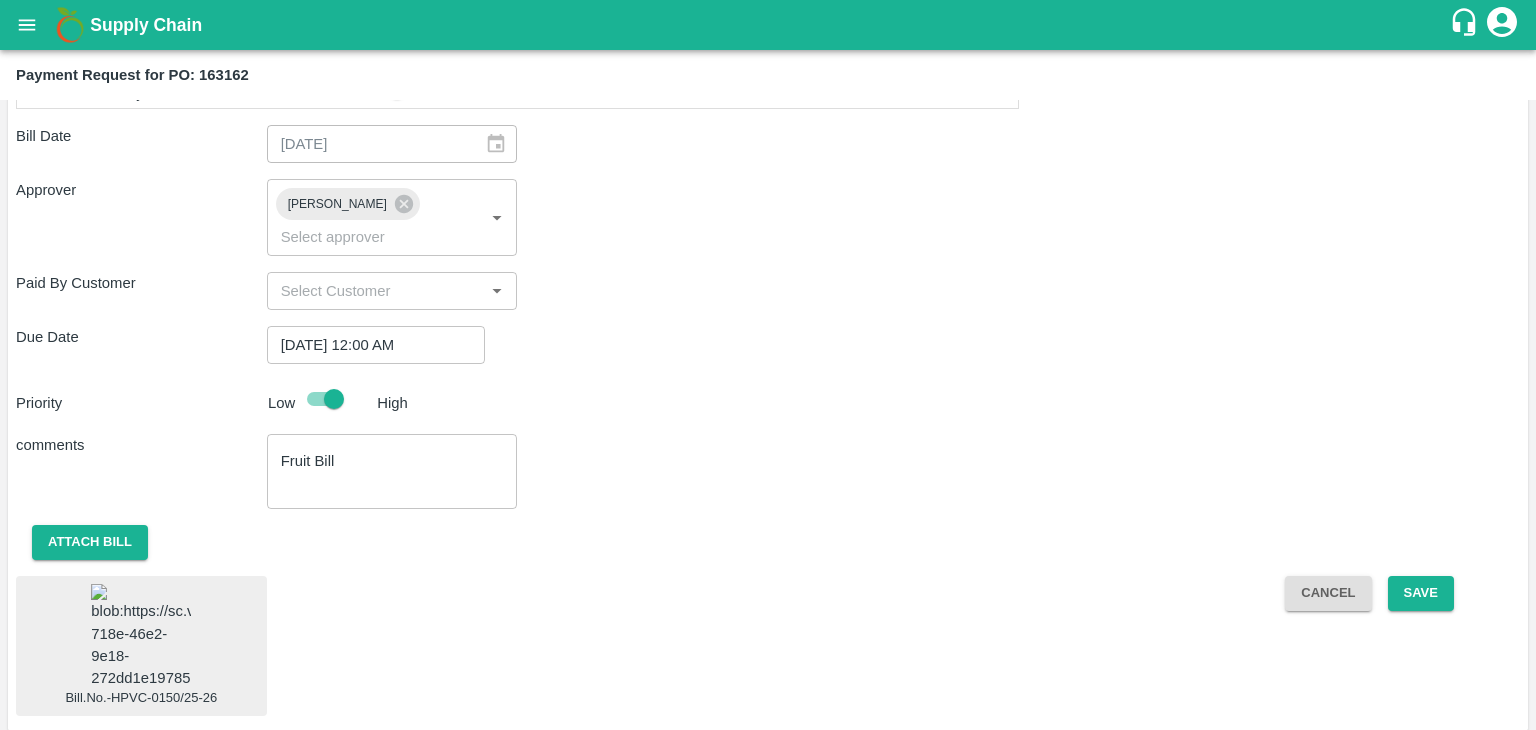 scroll, scrollTop: 1116, scrollLeft: 0, axis: vertical 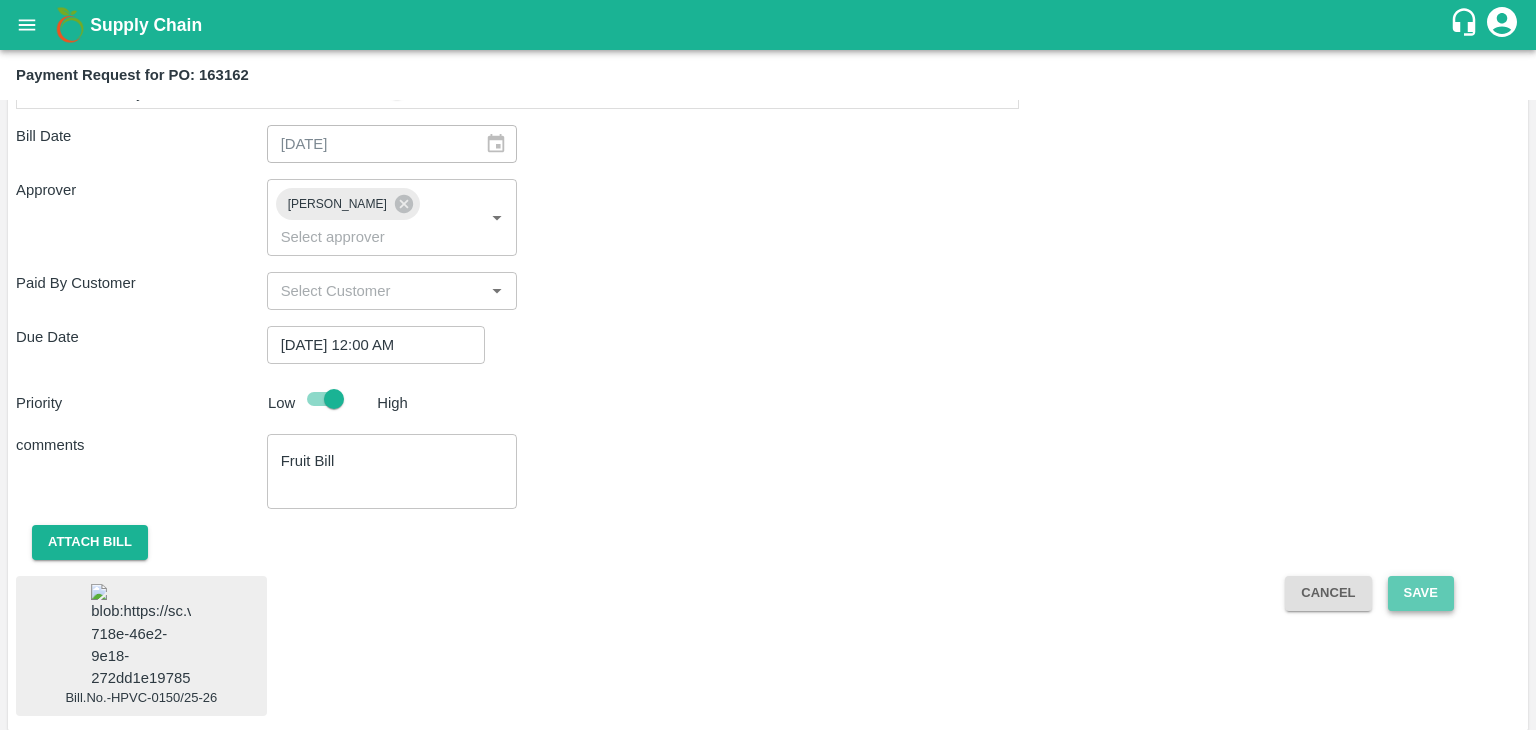 click on "Save" at bounding box center (1421, 593) 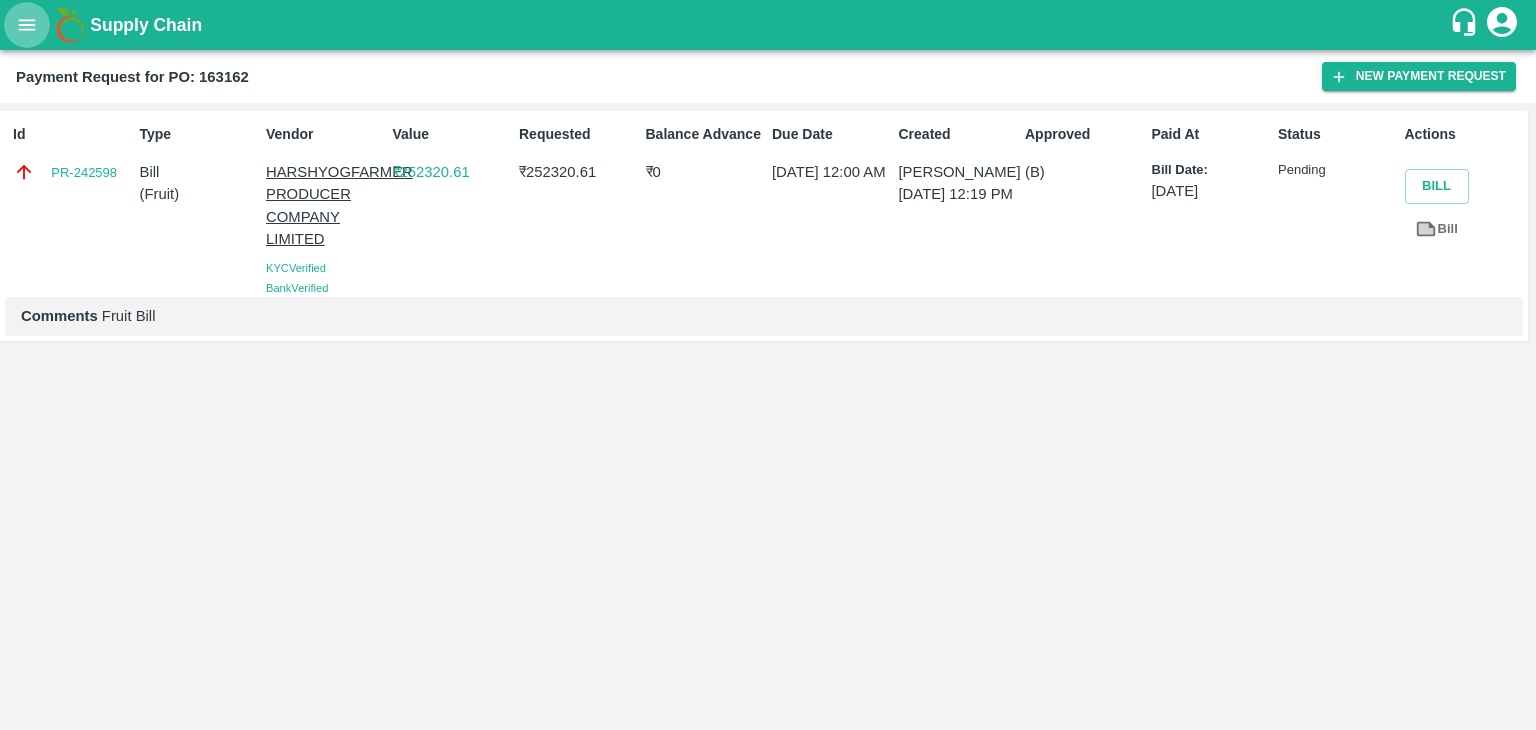 click 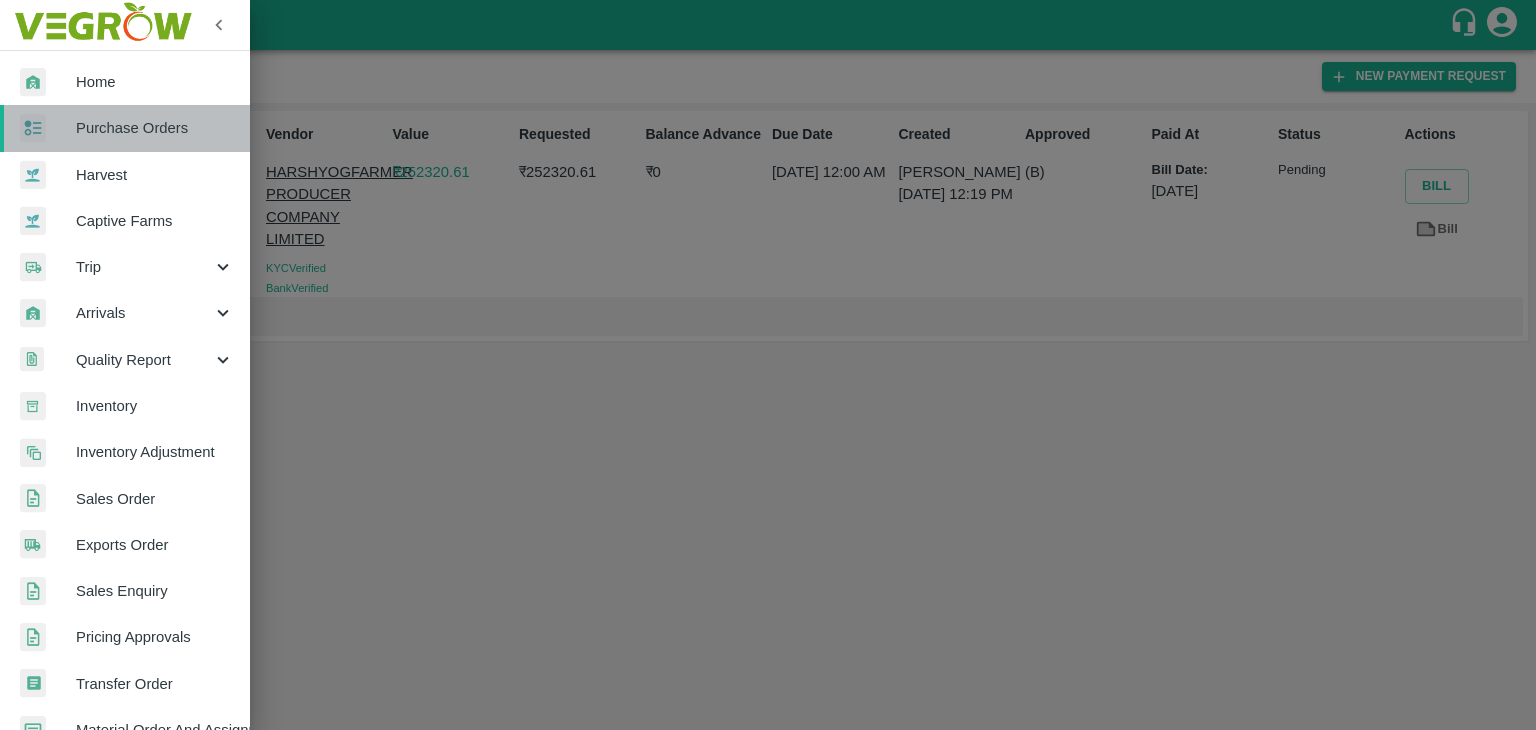click on "Purchase Orders" at bounding box center (155, 128) 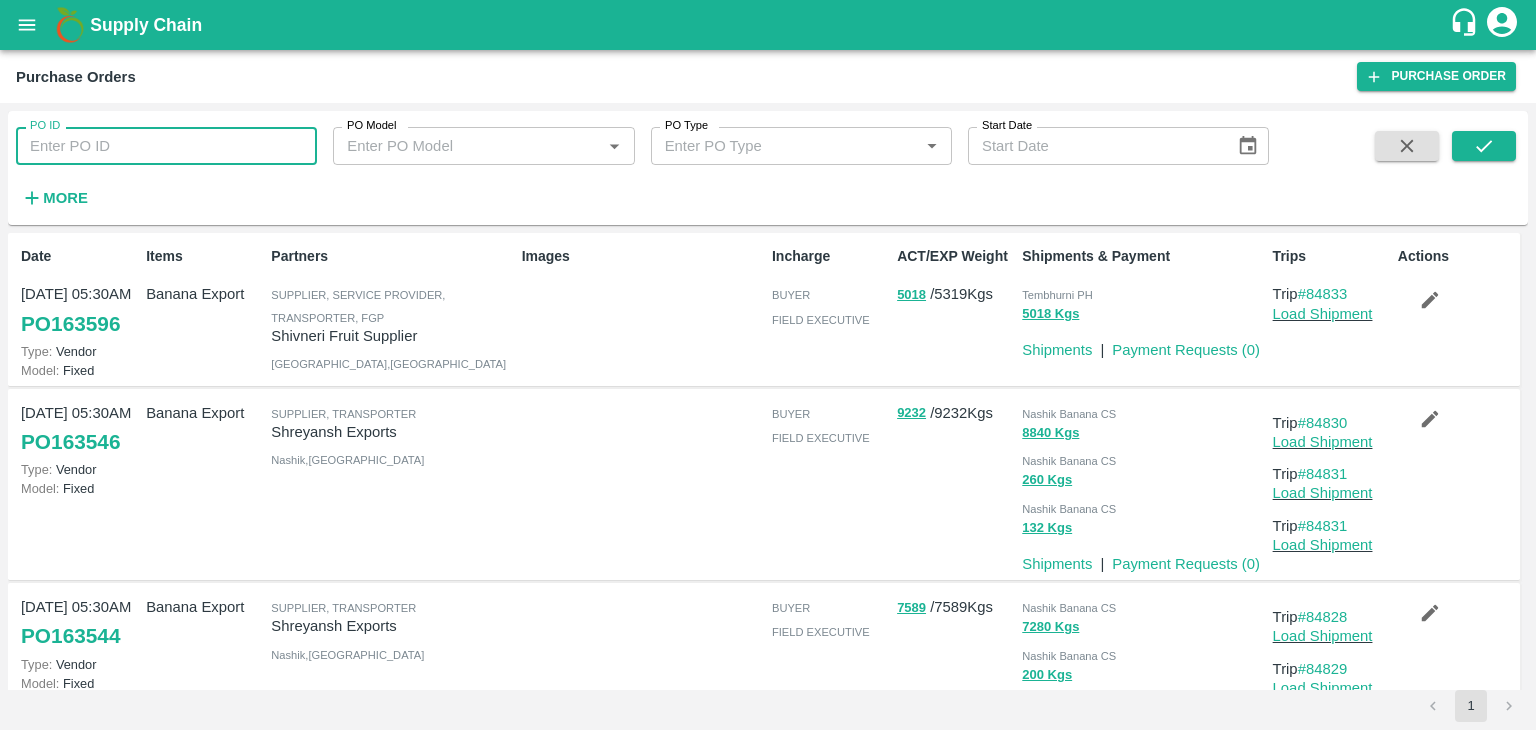click on "PO ID" at bounding box center [166, 146] 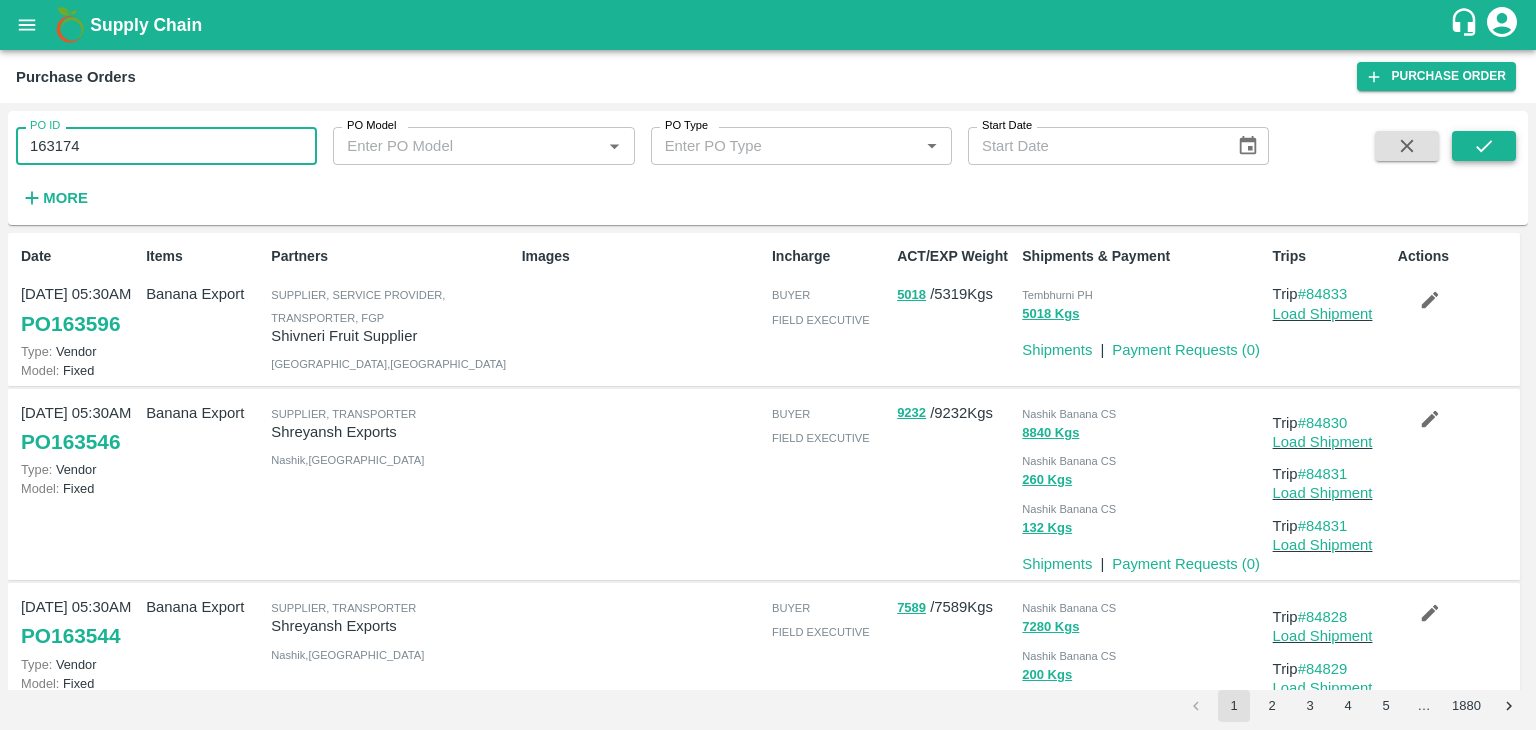 type on "163174" 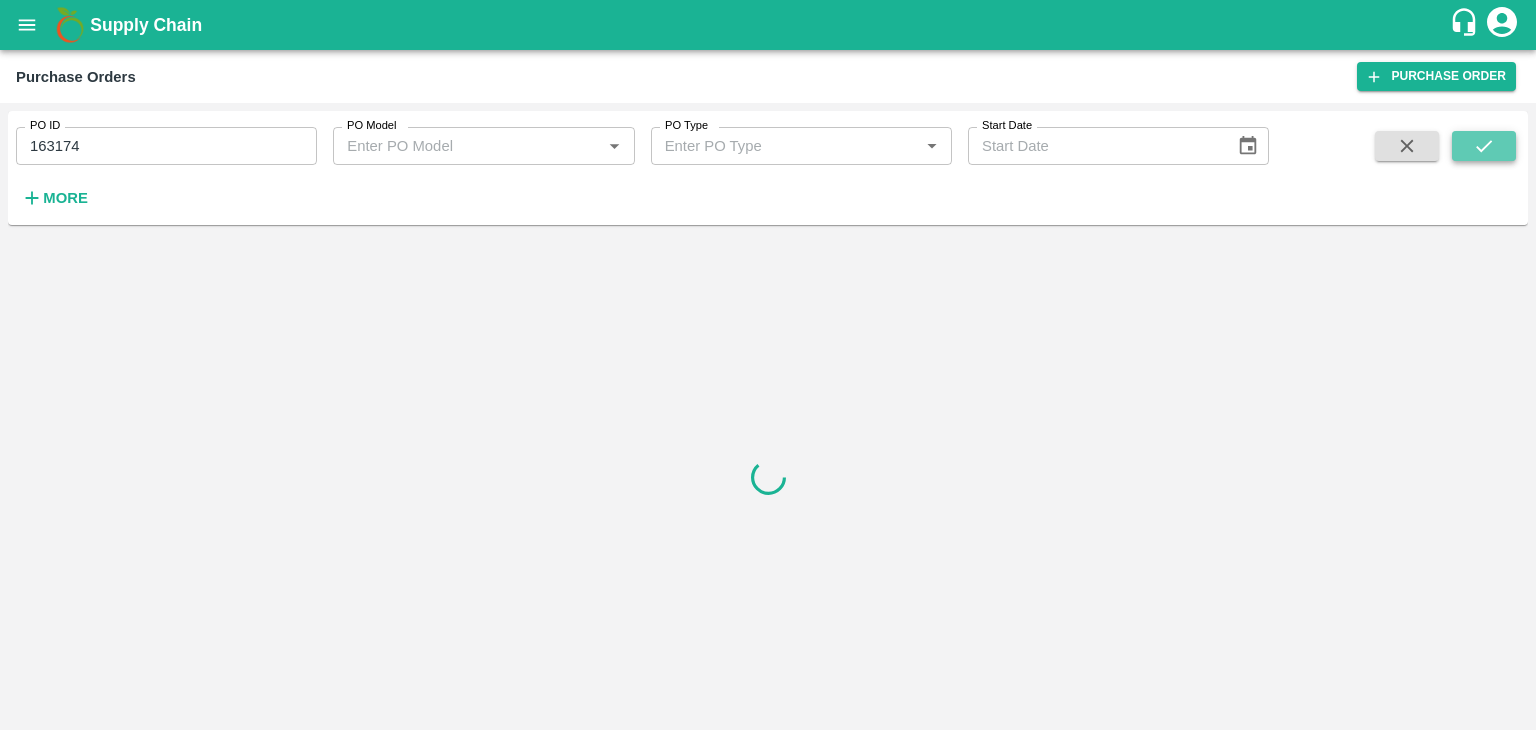 click at bounding box center (1484, 146) 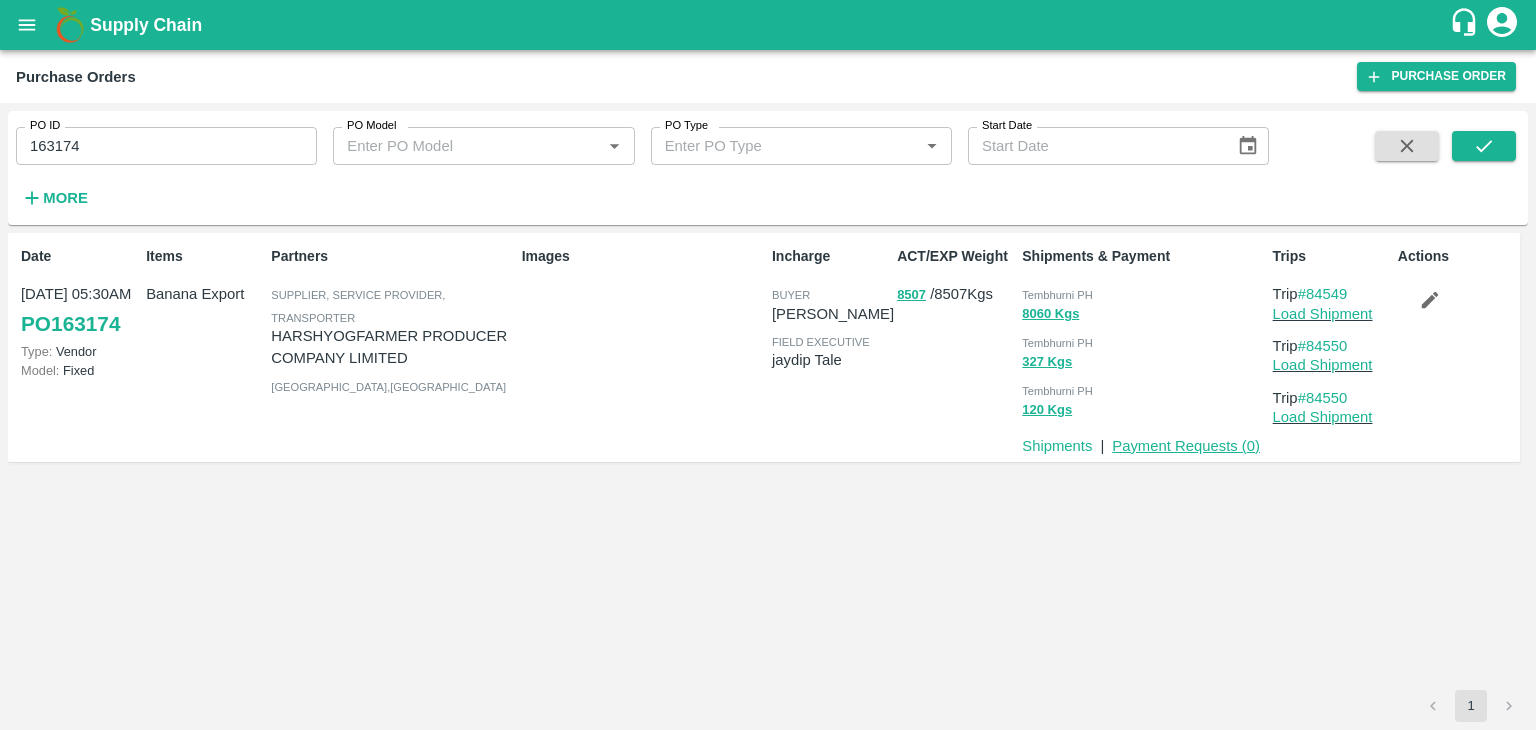 click on "Payment Requests ( 0 )" at bounding box center [1186, 446] 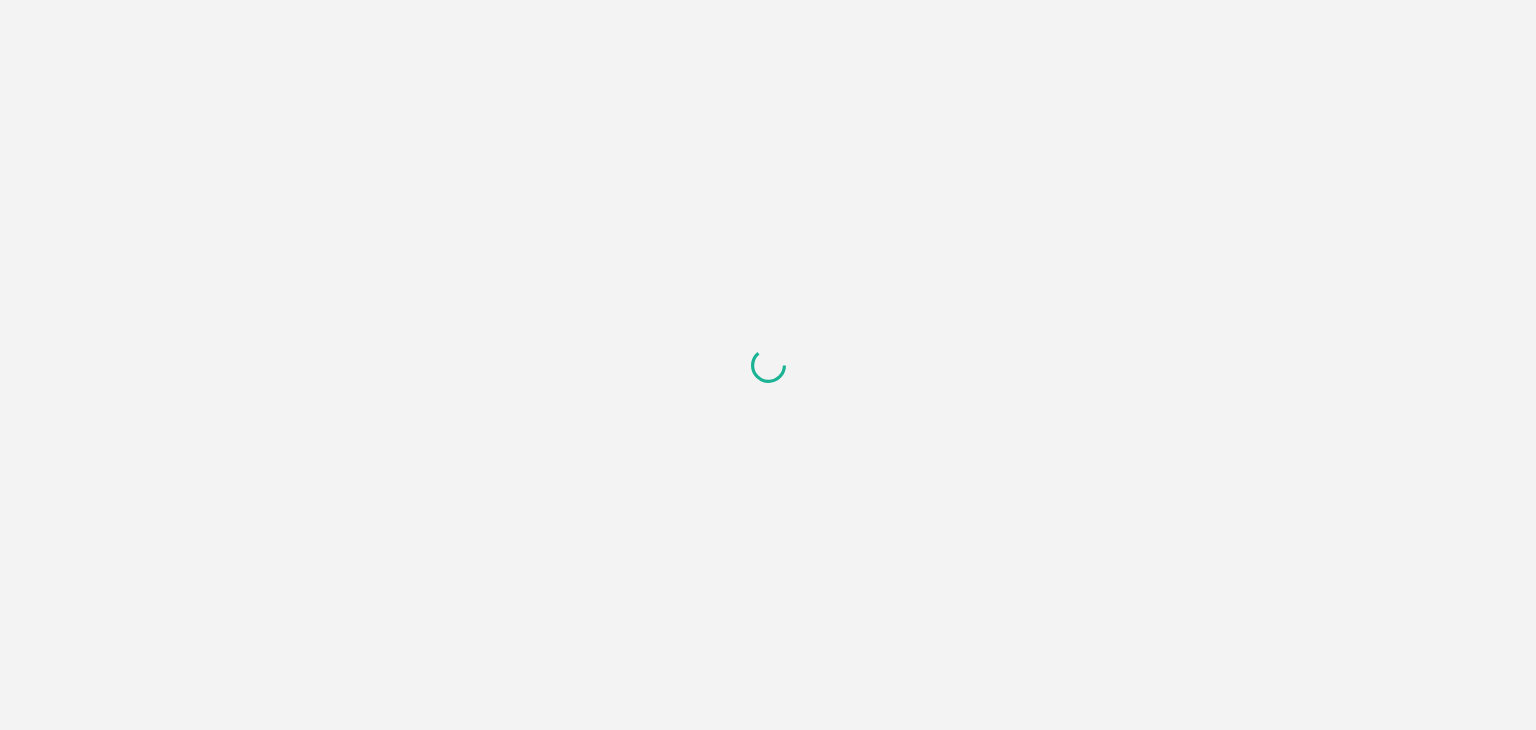 scroll, scrollTop: 0, scrollLeft: 0, axis: both 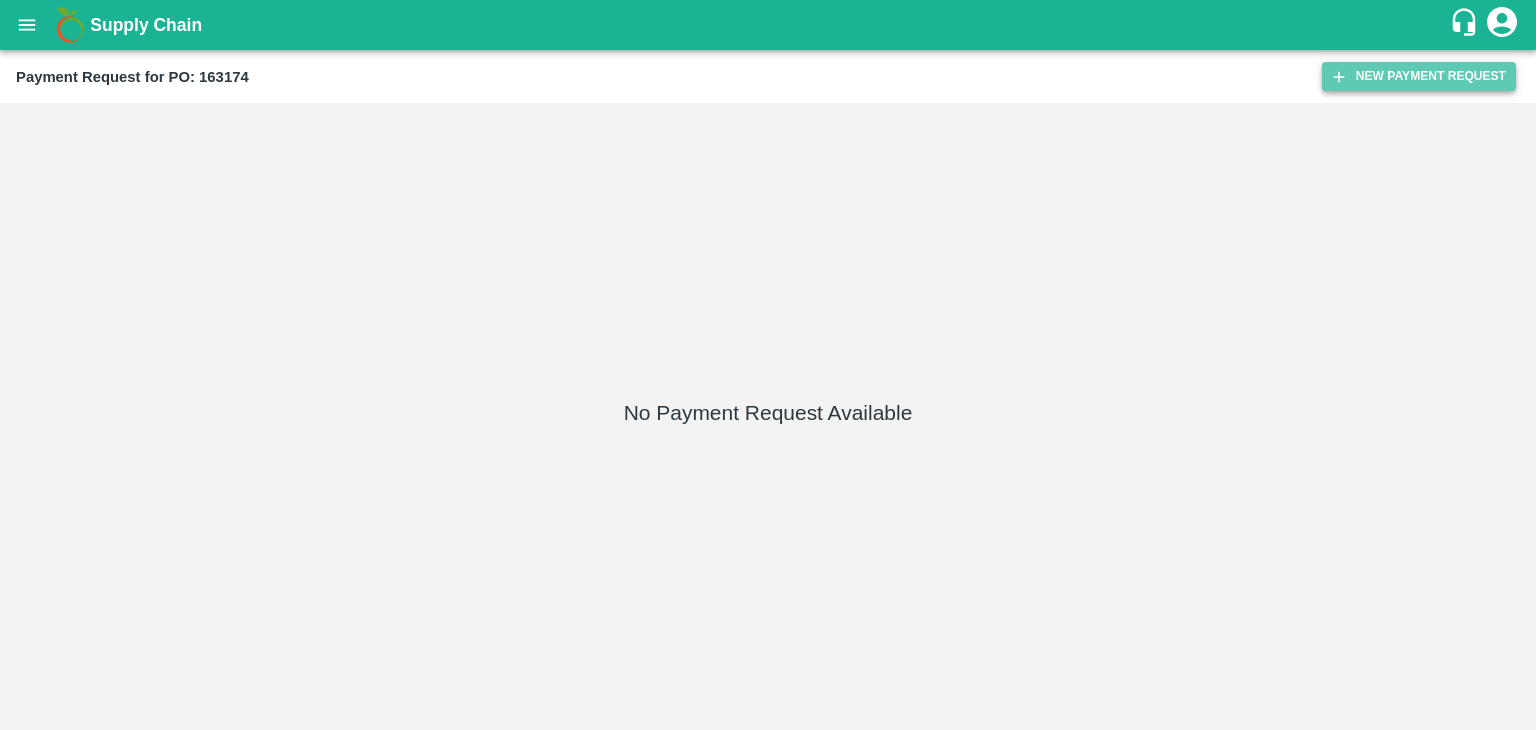 click on "New Payment Request" at bounding box center (1419, 76) 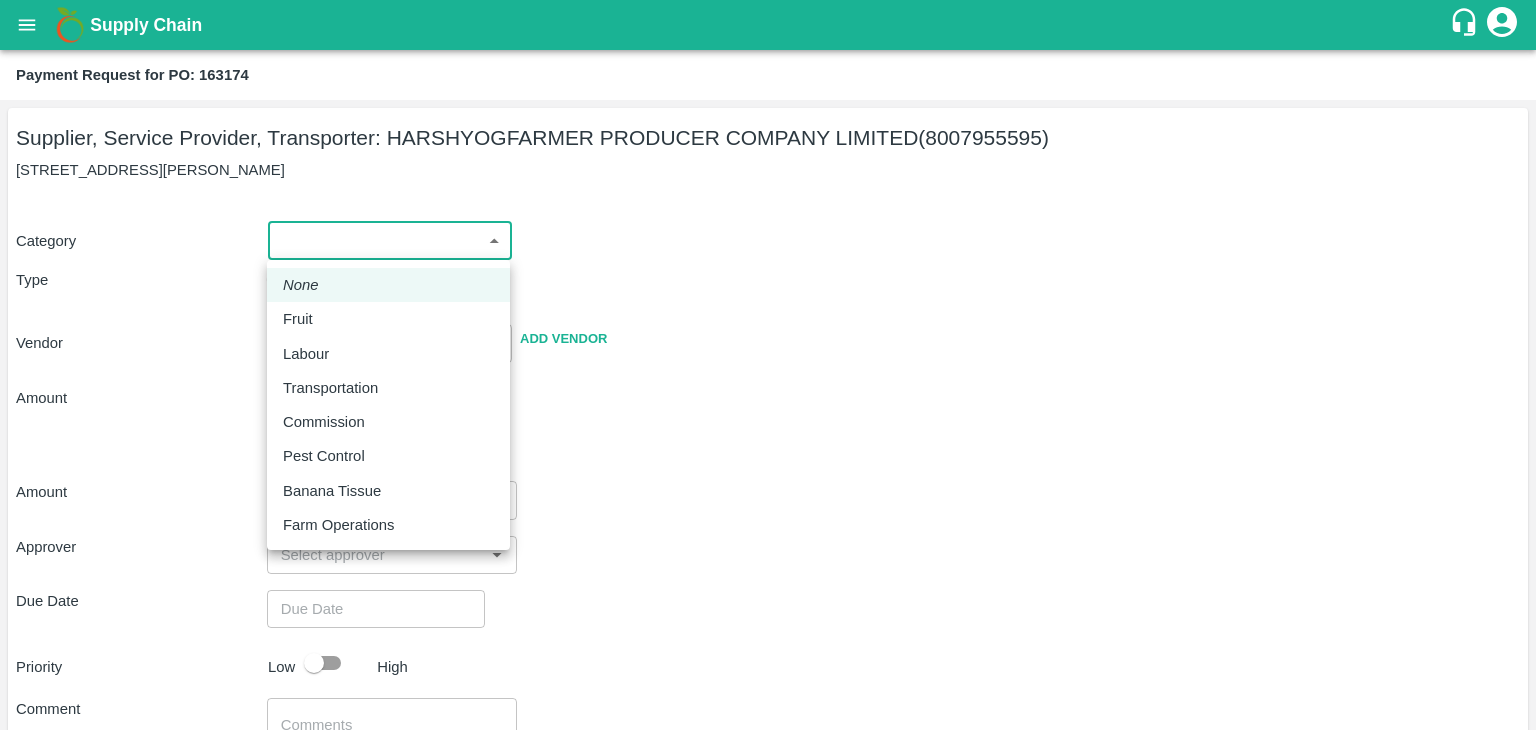 click on "Supply Chain Payment Request for PO: 163174 Supplier, Service Provider, Transporter:    HARSHYOGFARMER PRODUCER COMPANY LIMITED  (8007955595) G NO 37, [PERSON_NAME] , [GEOGRAPHIC_DATA] Category ​ ​ Type Advance Bill Vendor ​ Add Vendor Amount Total value Per Kg ​ Amount ​ Approver ​ Due Date ​  Priority  Low  High Comment x ​ Attach bill Cancel Save Tembhurni PH Nashik CC Shahada Banana Export PH Savda Banana Export PH Nashik Banana CS [PERSON_NAME] Logout None Fruit Labour Transportation Commission Pest Control Banana Tissue Farm Operations" at bounding box center (768, 365) 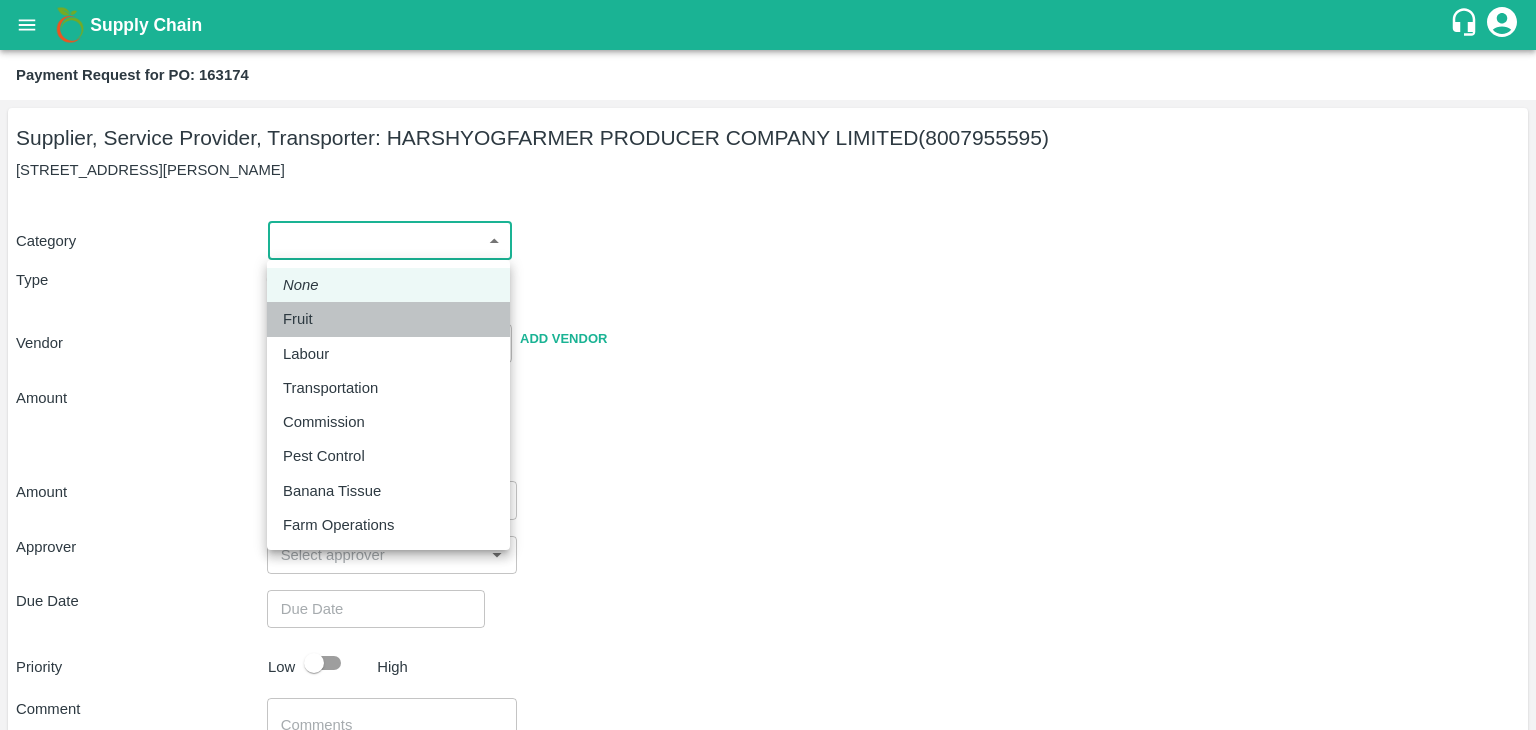 click on "Fruit" at bounding box center (388, 319) 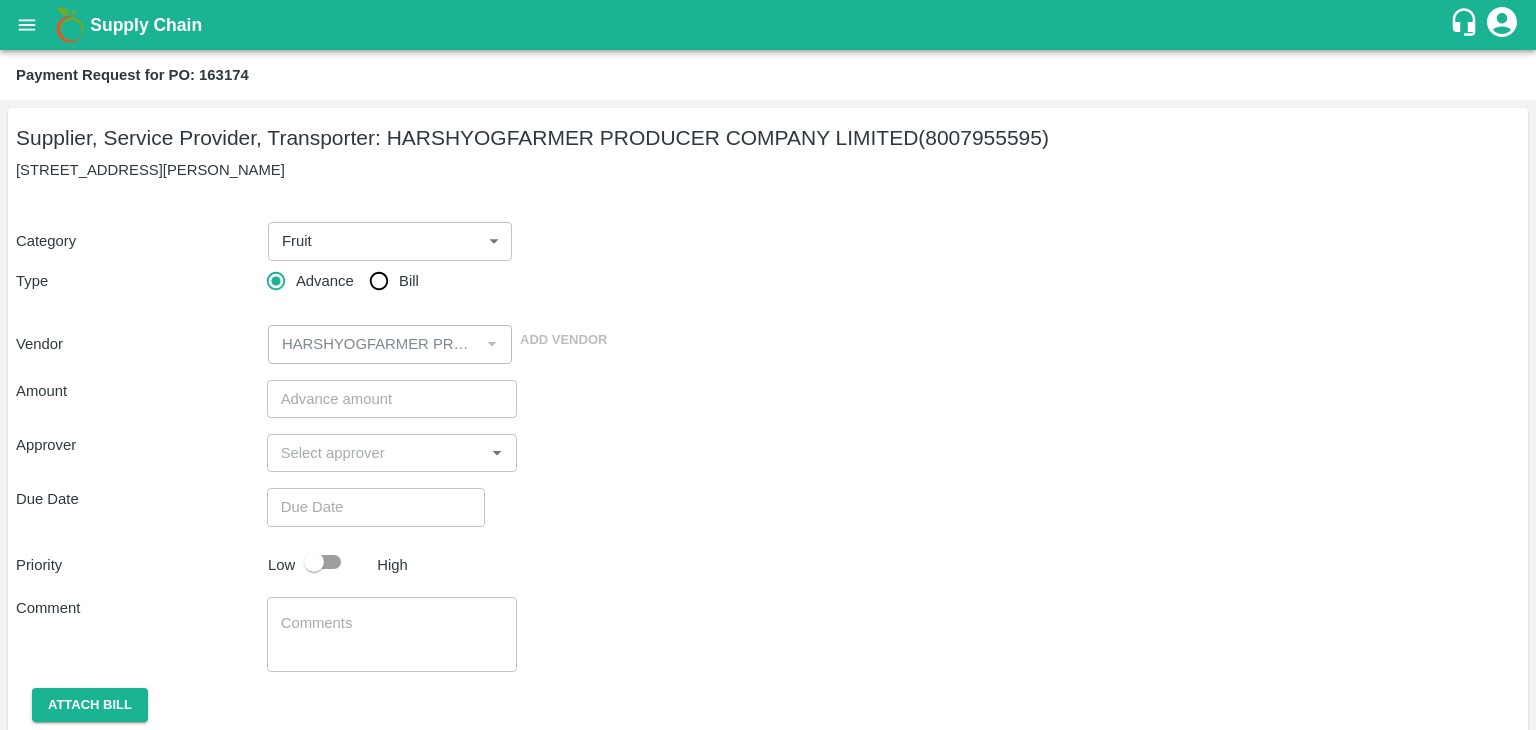 click on "Bill" at bounding box center [409, 281] 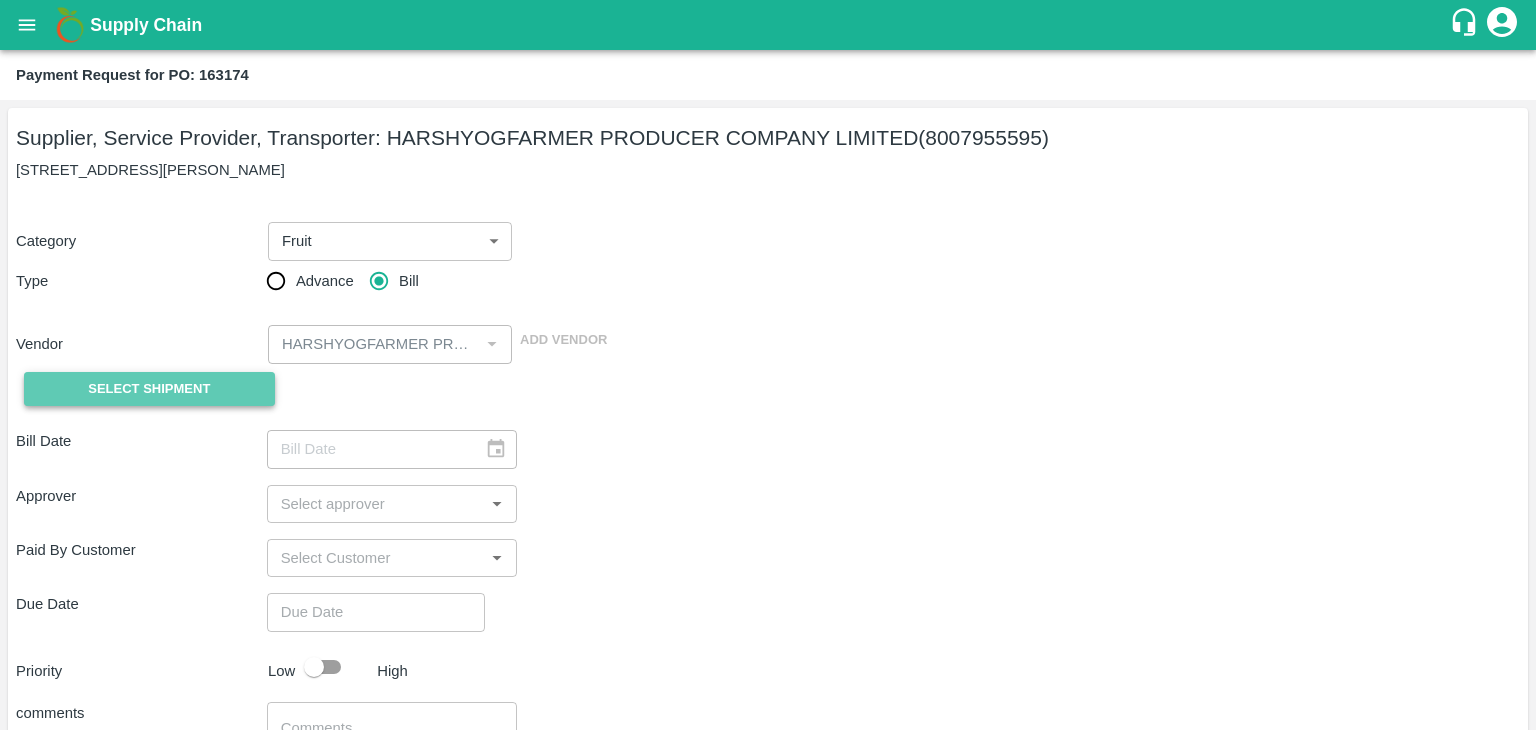 click on "Select Shipment" at bounding box center [149, 389] 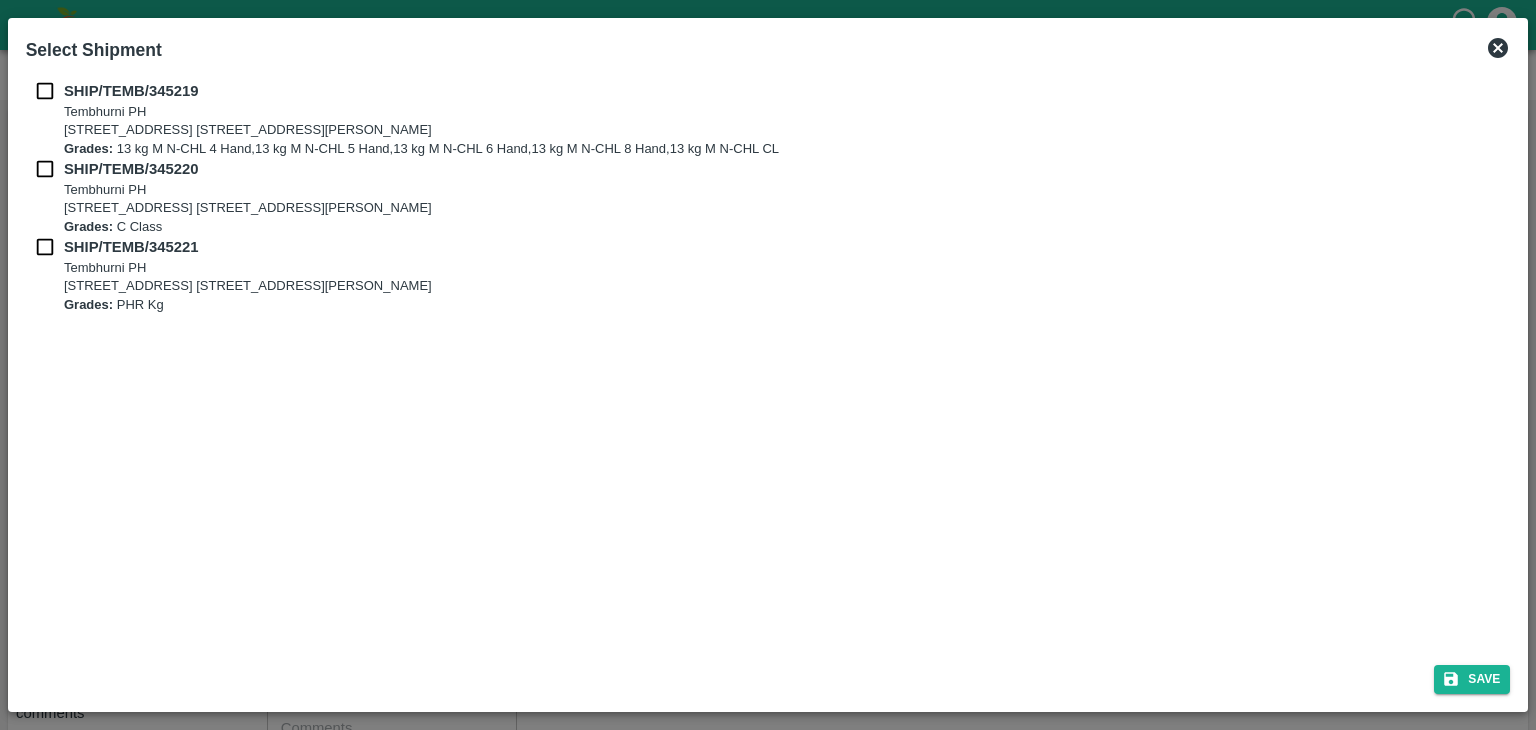 click at bounding box center [45, 91] 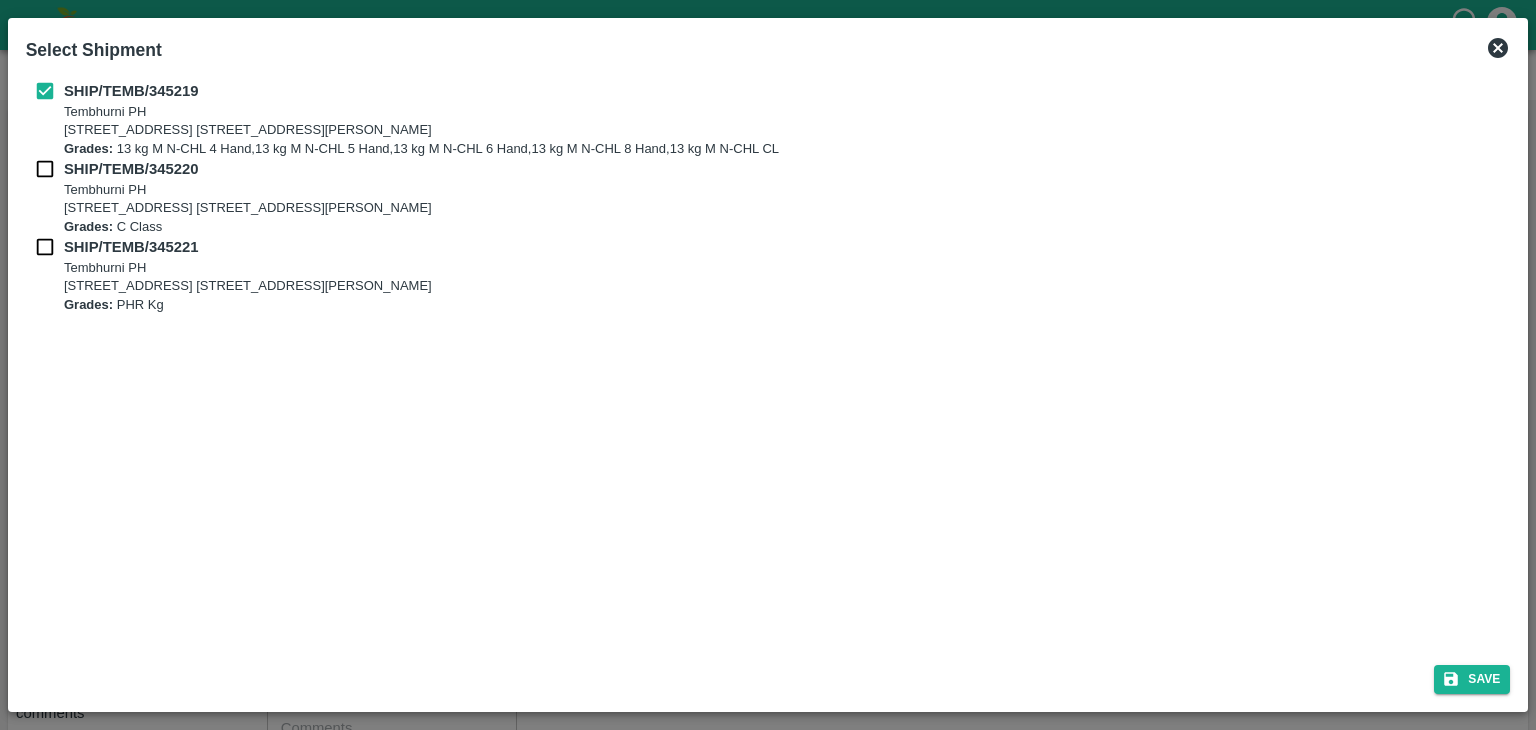 drag, startPoint x: 52, startPoint y: 185, endPoint x: 43, endPoint y: 165, distance: 21.931713 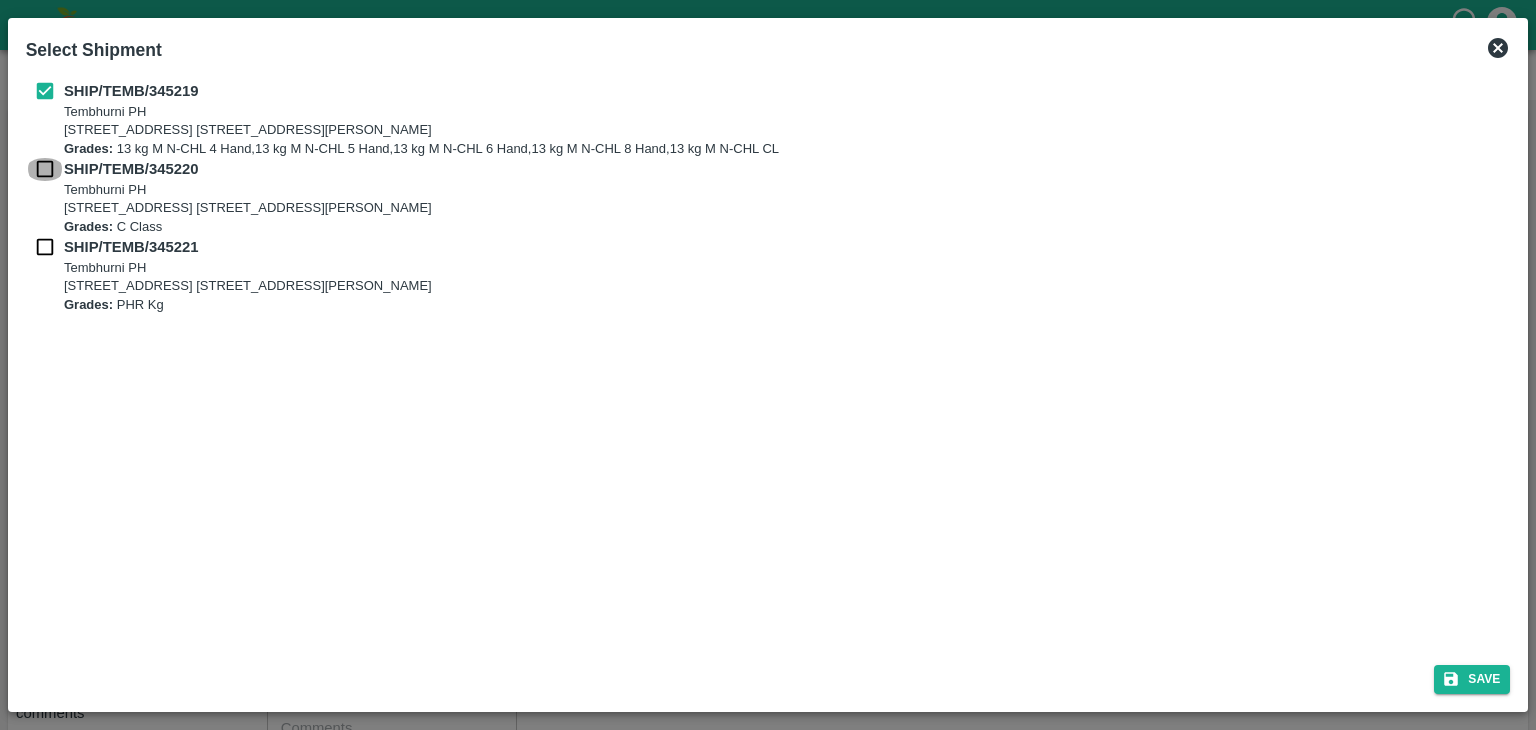 click at bounding box center [45, 169] 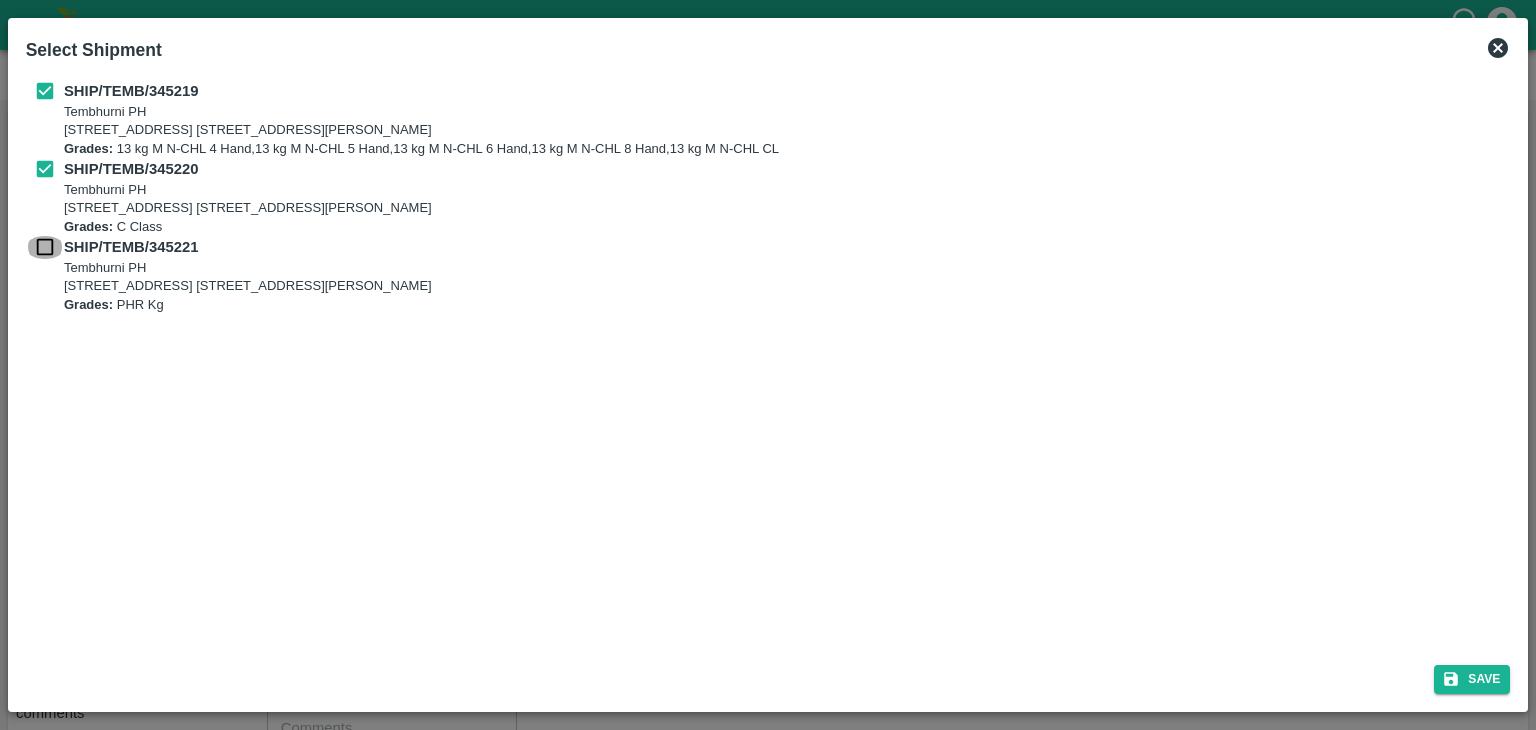 click at bounding box center (45, 247) 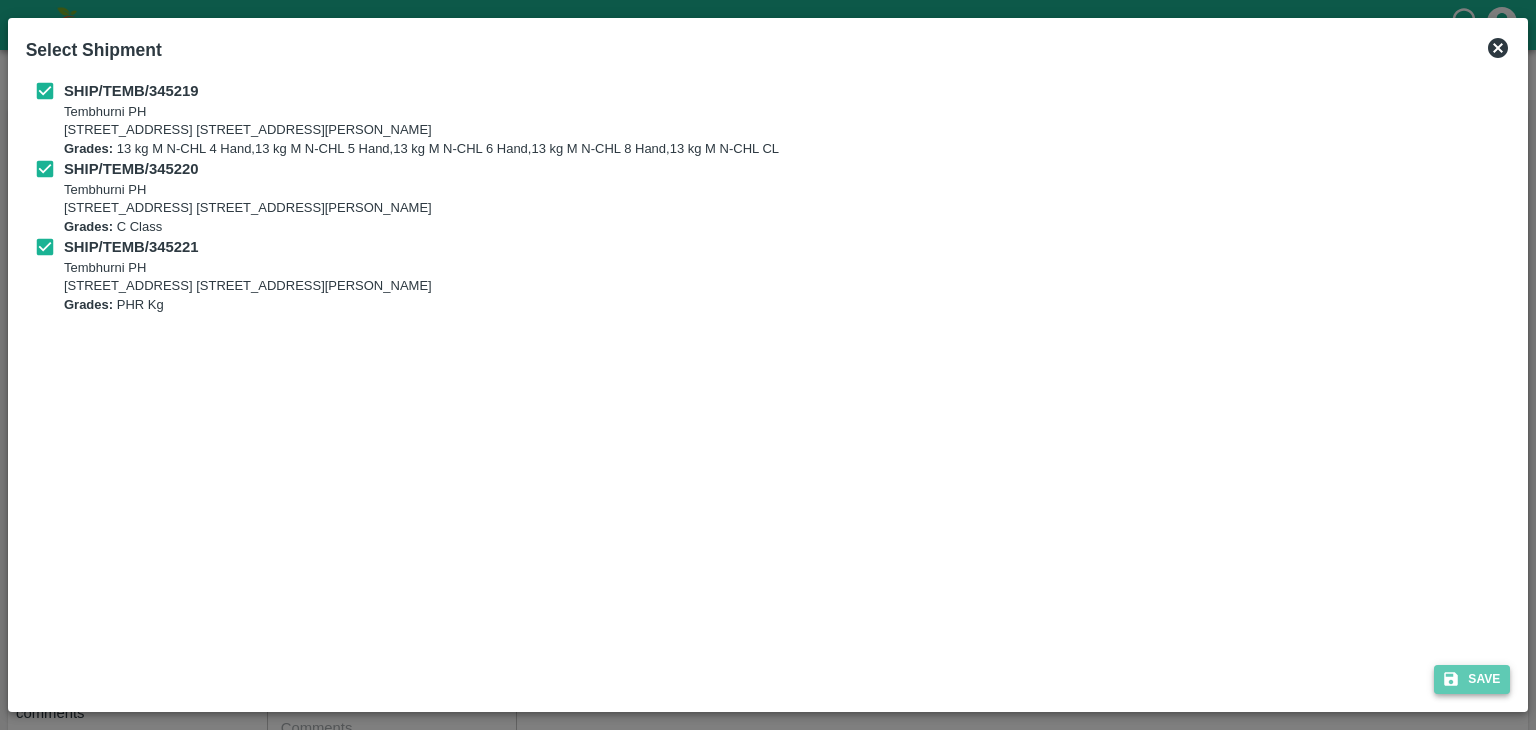 click on "Save" at bounding box center [1472, 679] 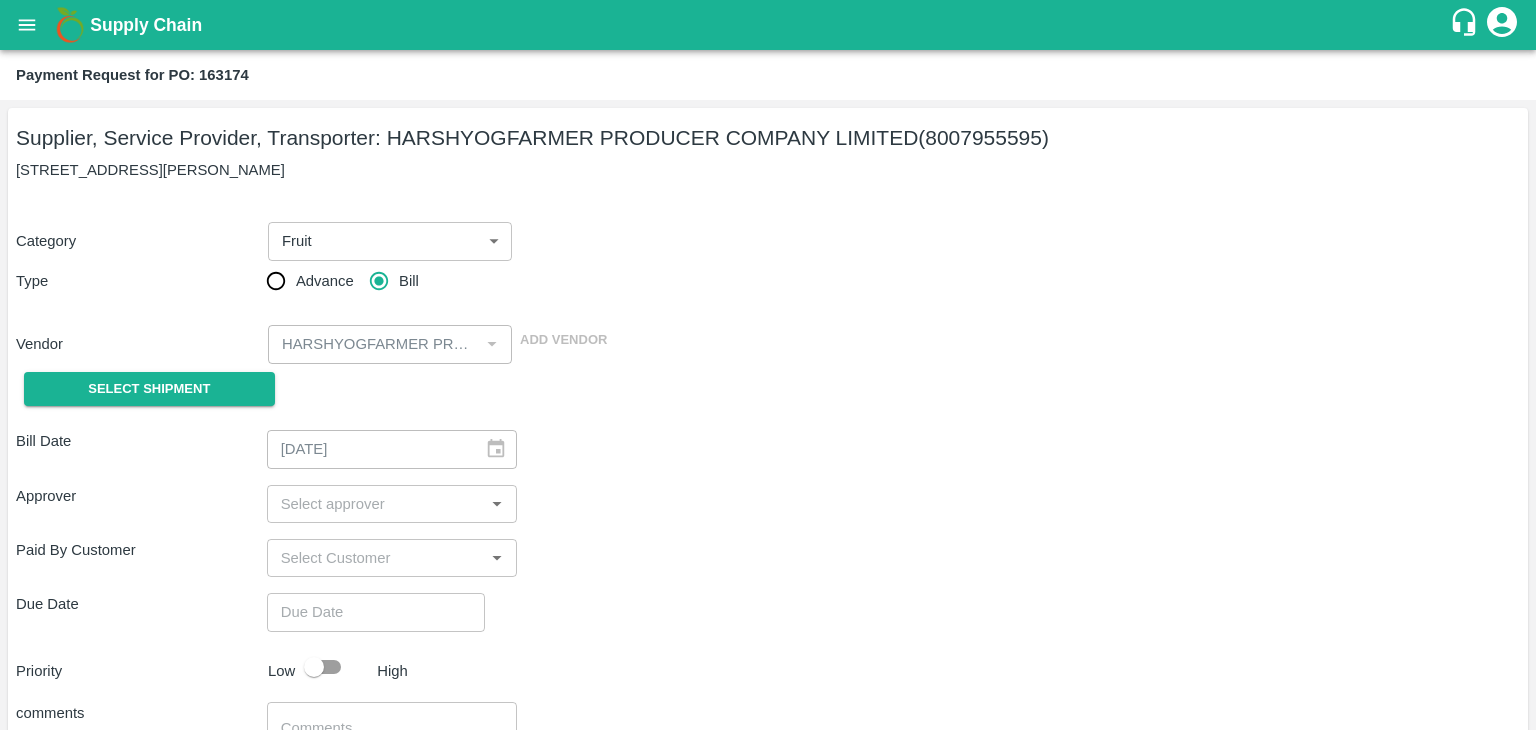 type on "[DATE]" 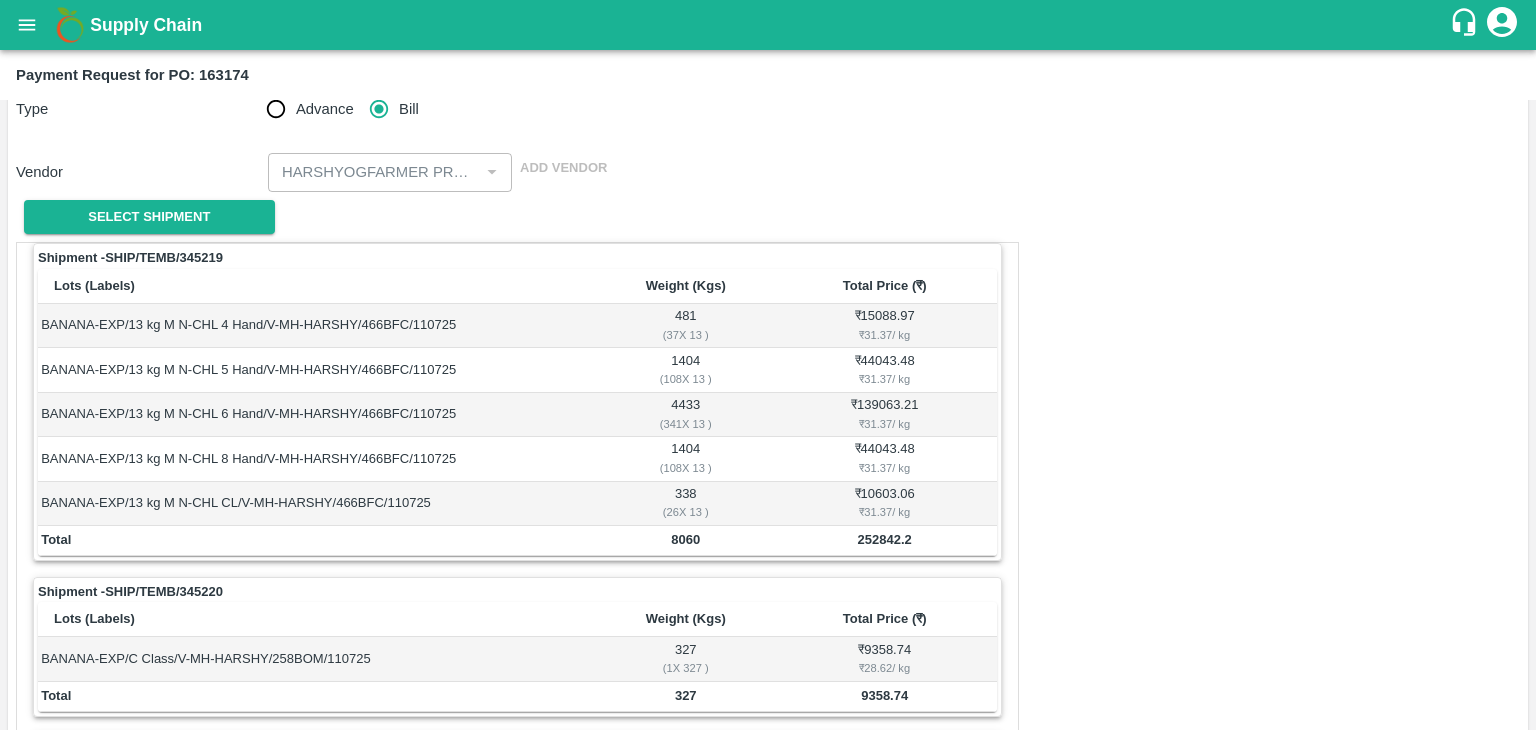 scroll, scrollTop: 980, scrollLeft: 0, axis: vertical 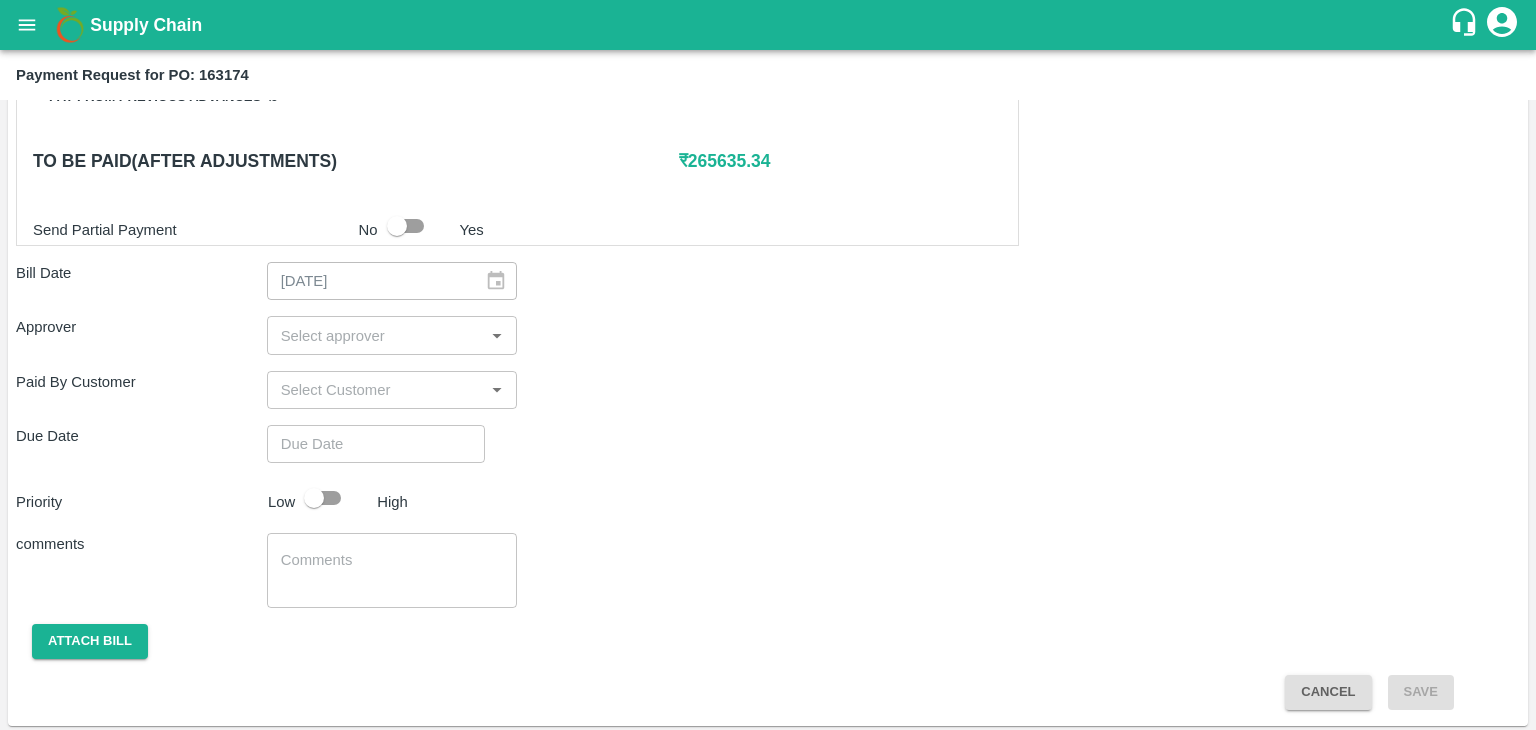 click at bounding box center (376, 335) 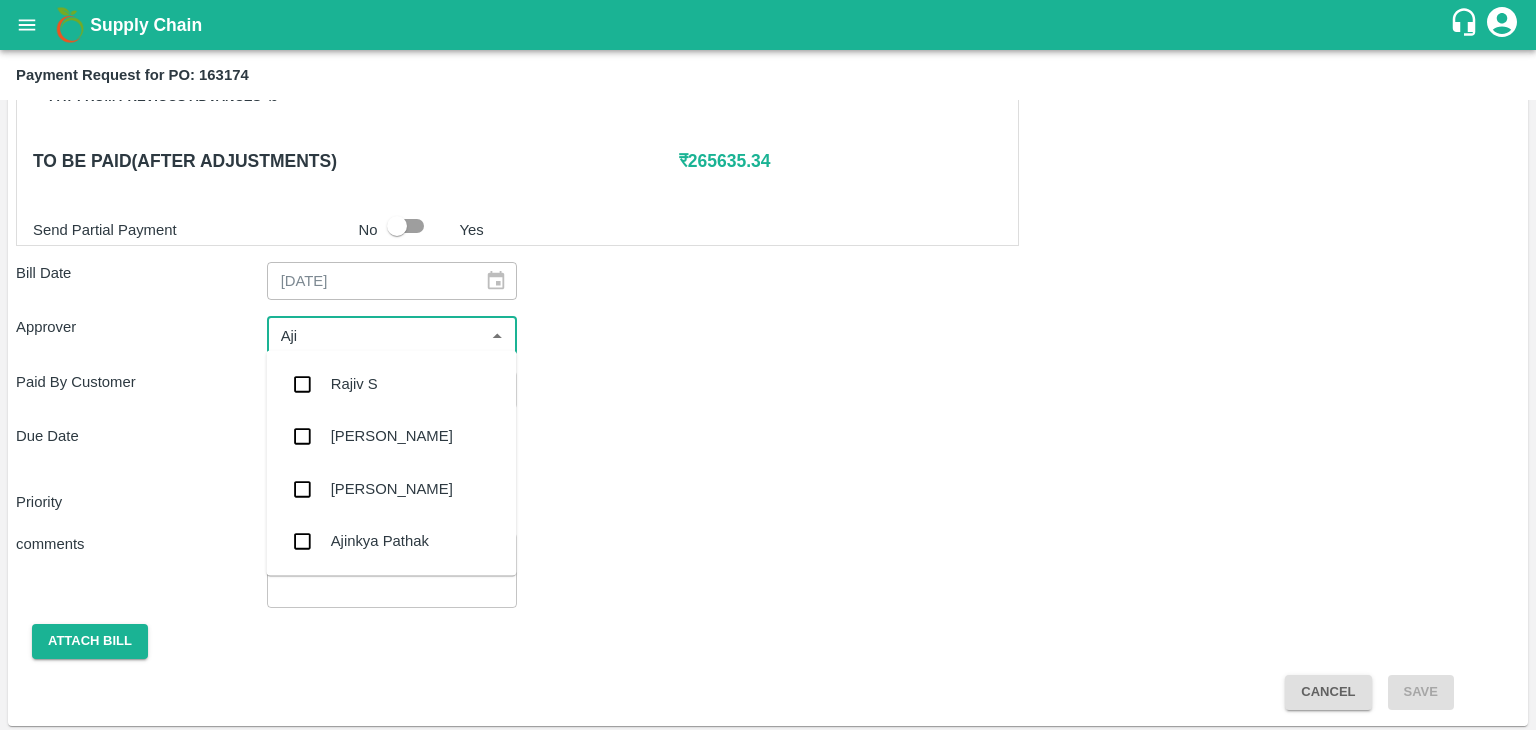 type on "Ajit" 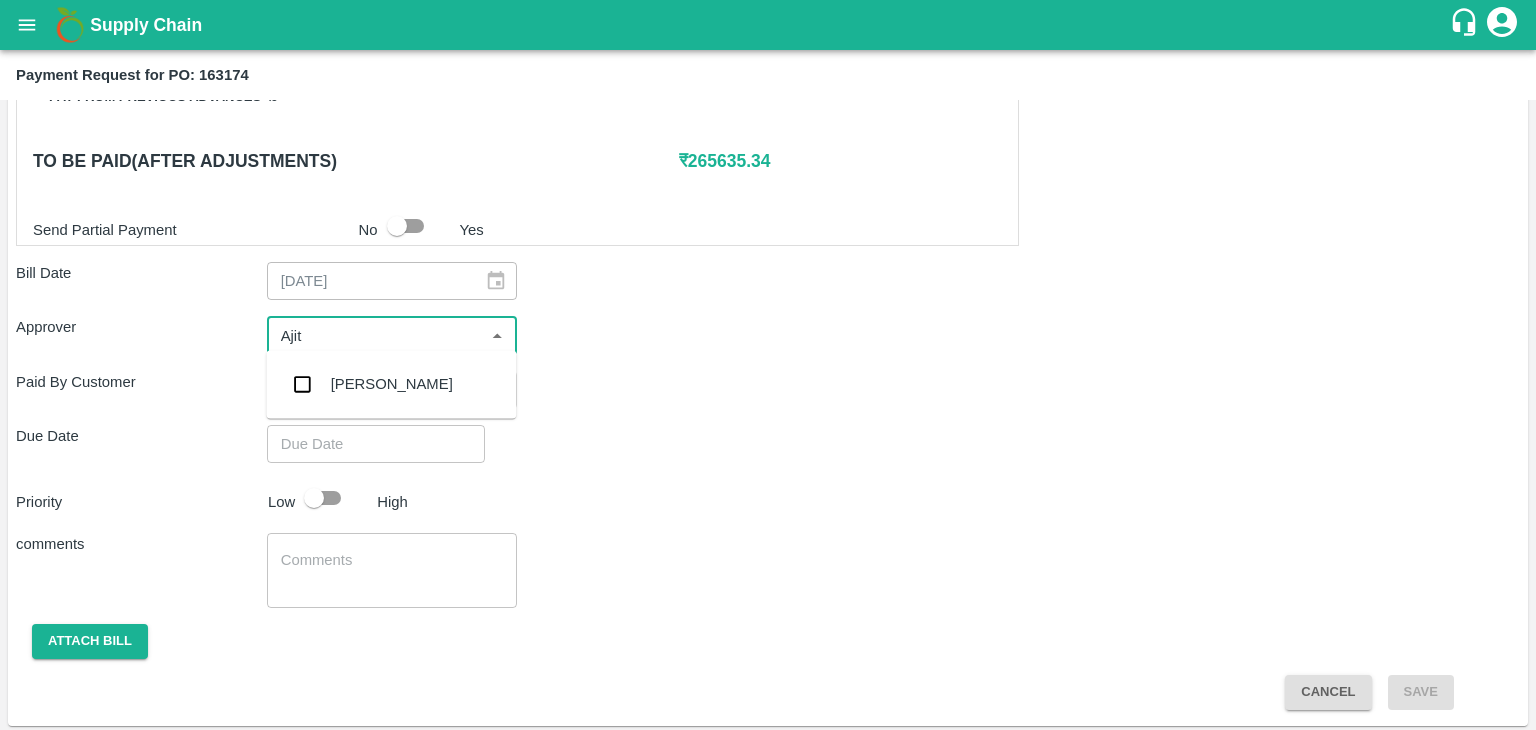 click on "[PERSON_NAME]" at bounding box center (391, 384) 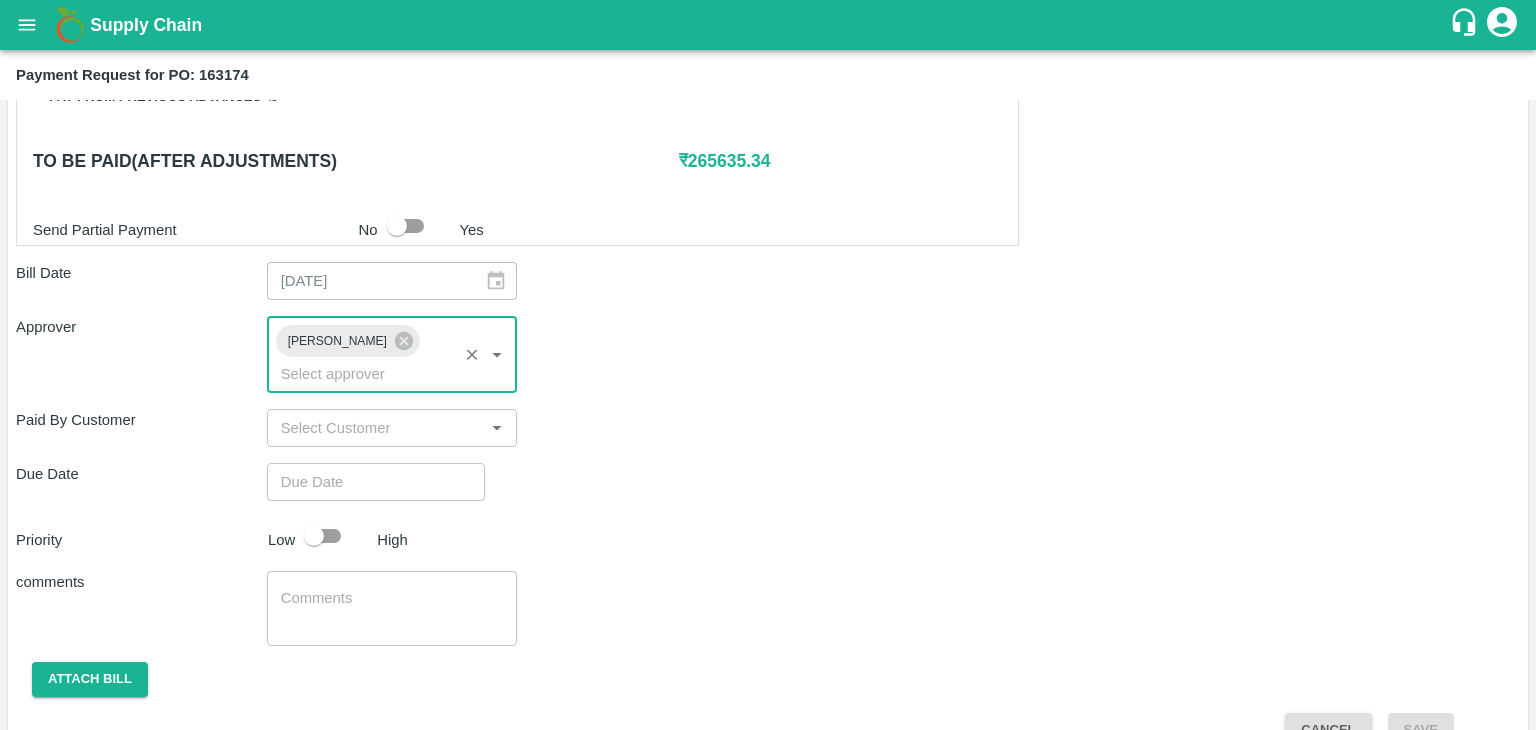 type on "DD/MM/YYYY hh:mm aa" 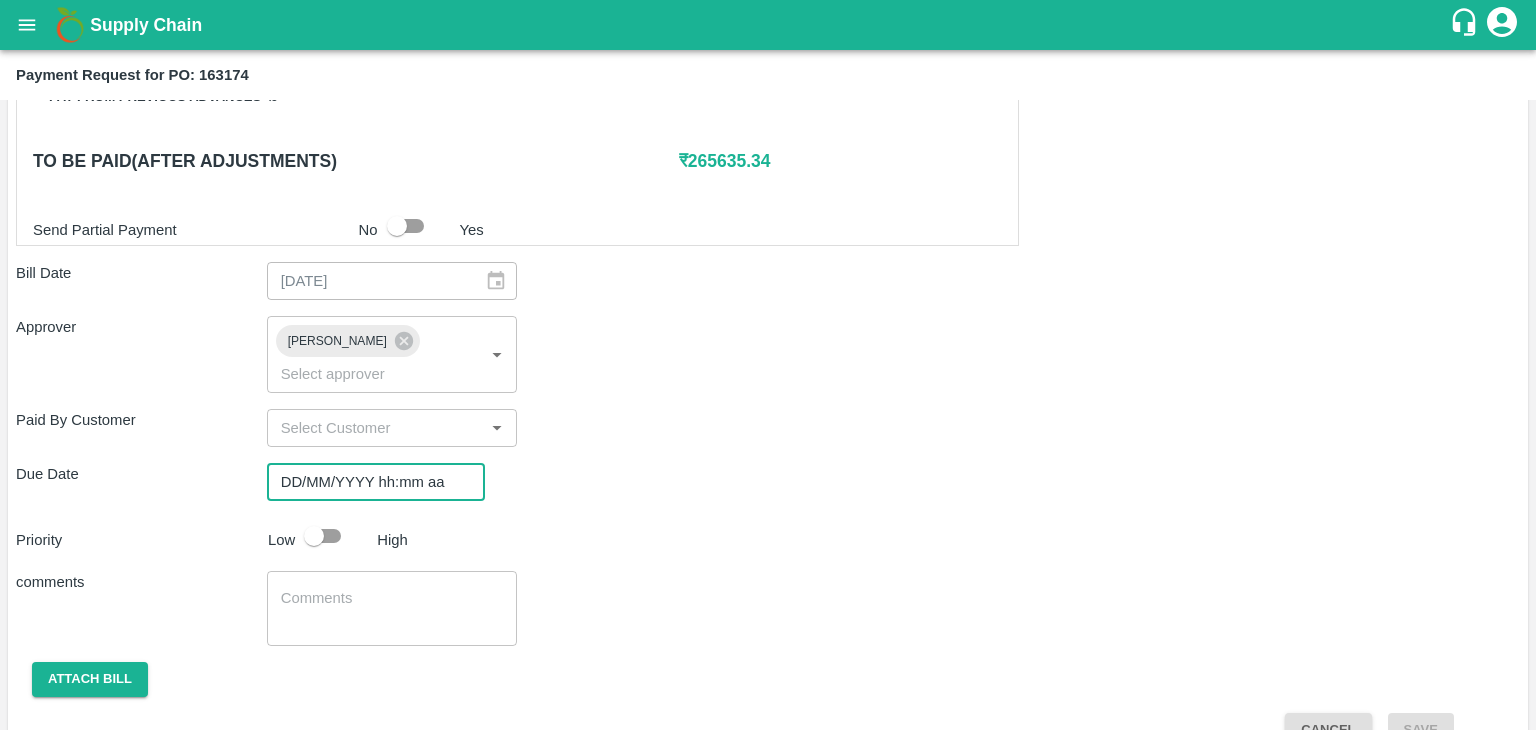 click on "DD/MM/YYYY hh:mm aa" at bounding box center [369, 482] 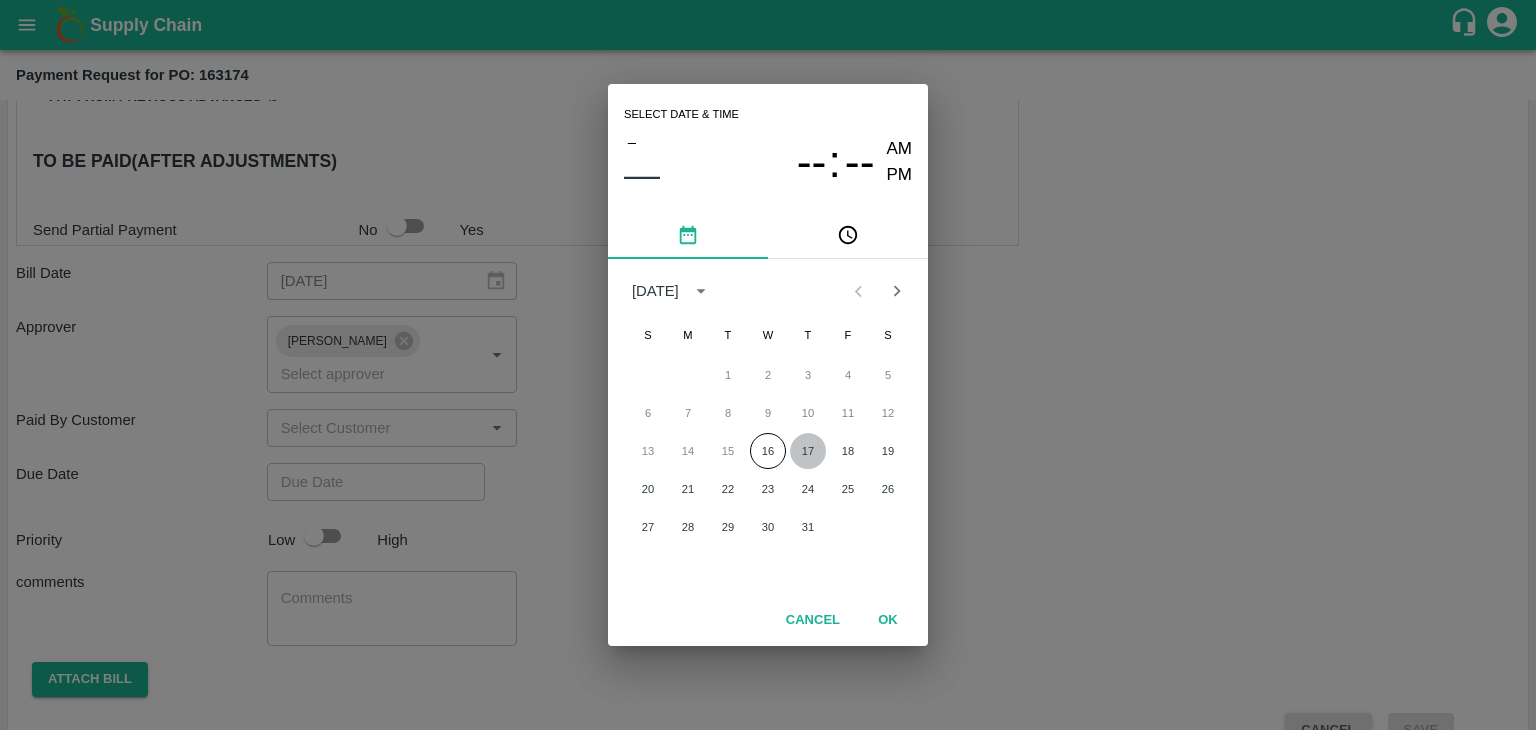 click on "17" at bounding box center (808, 451) 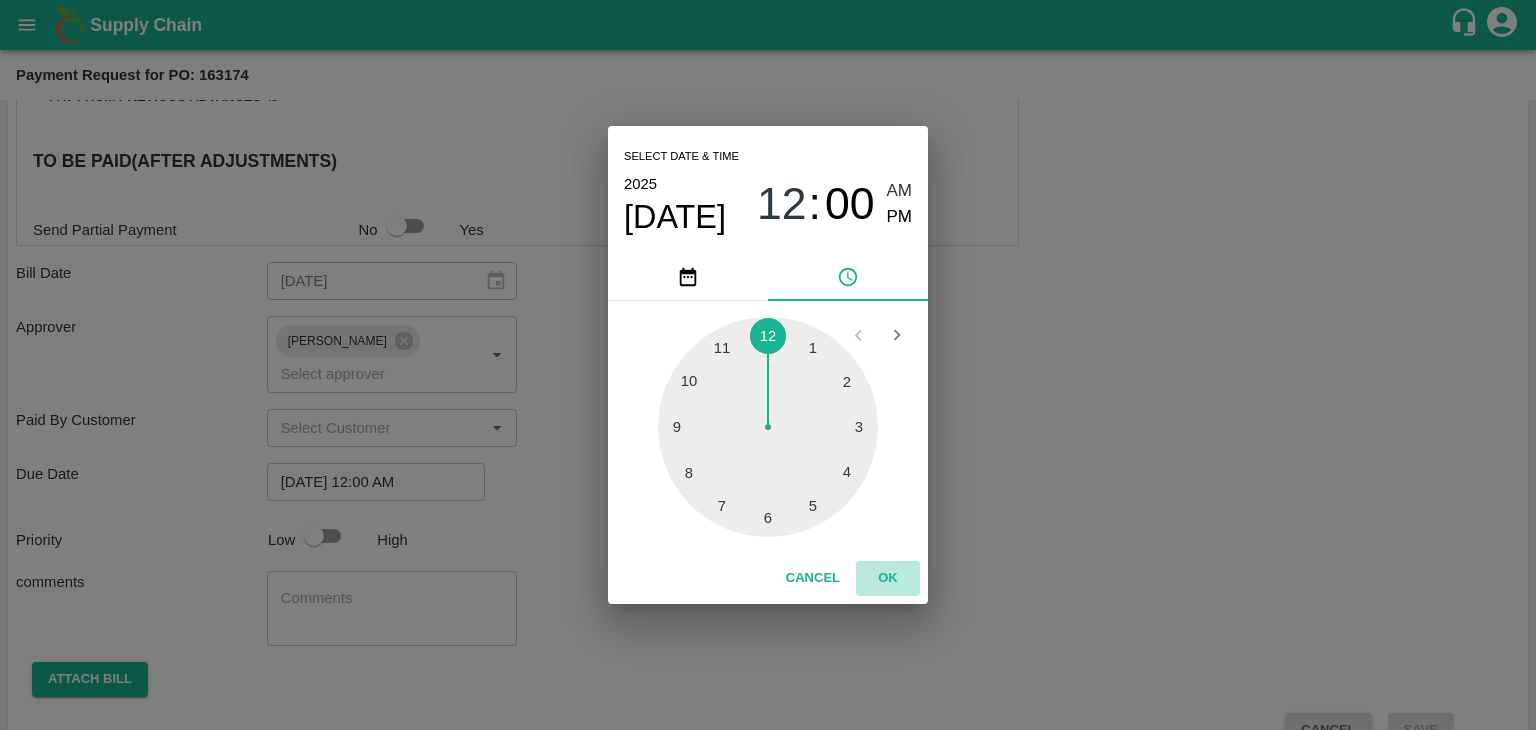 click on "OK" at bounding box center [888, 578] 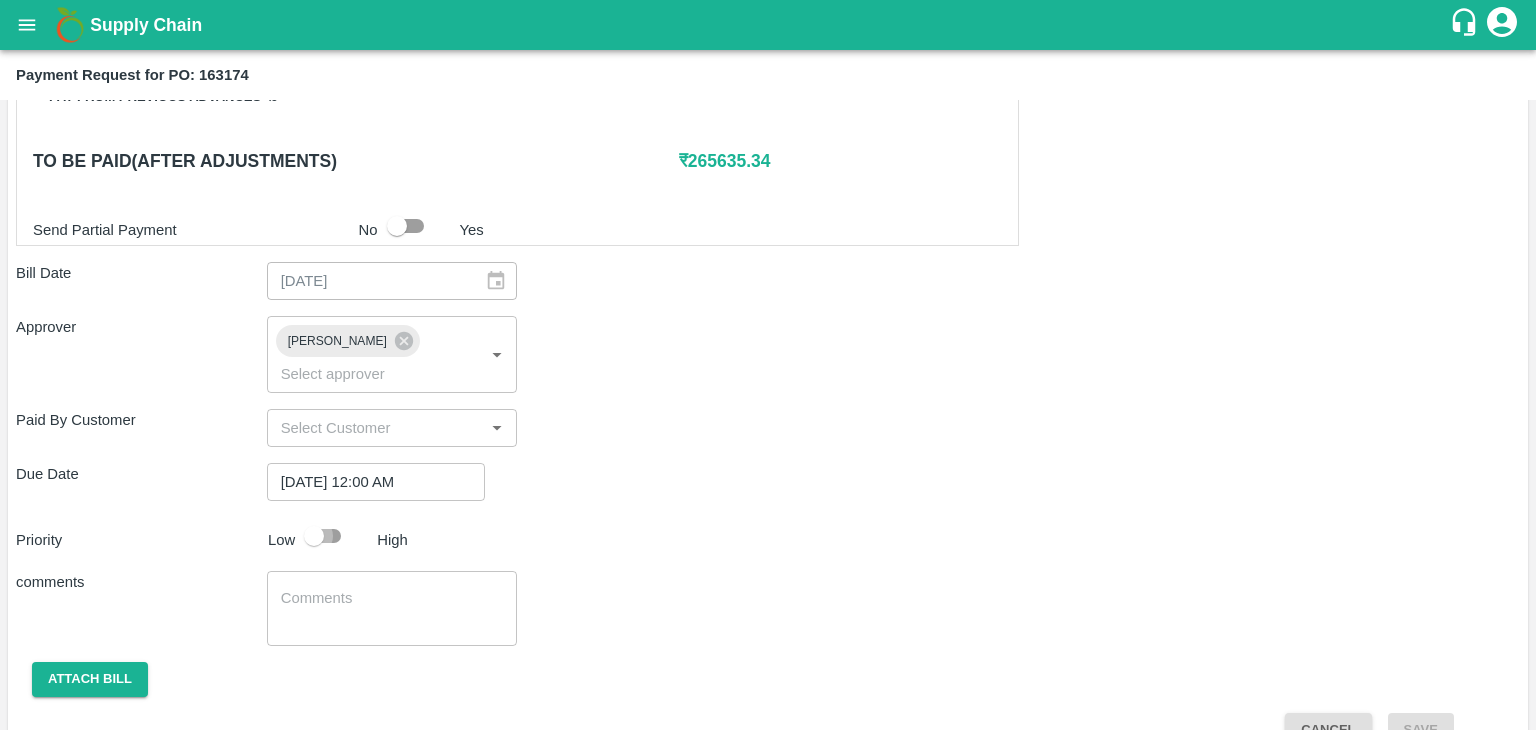 click at bounding box center (314, 536) 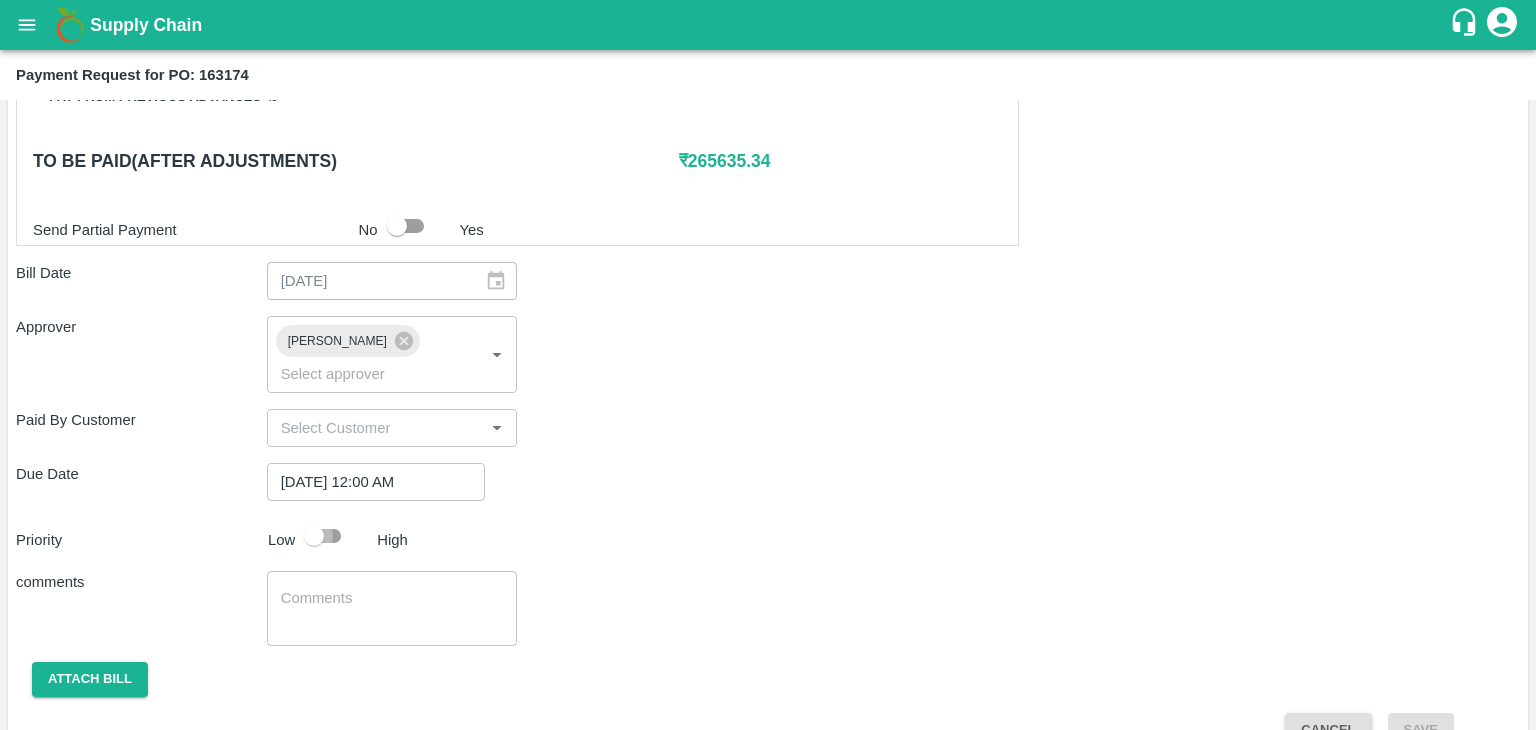 checkbox on "true" 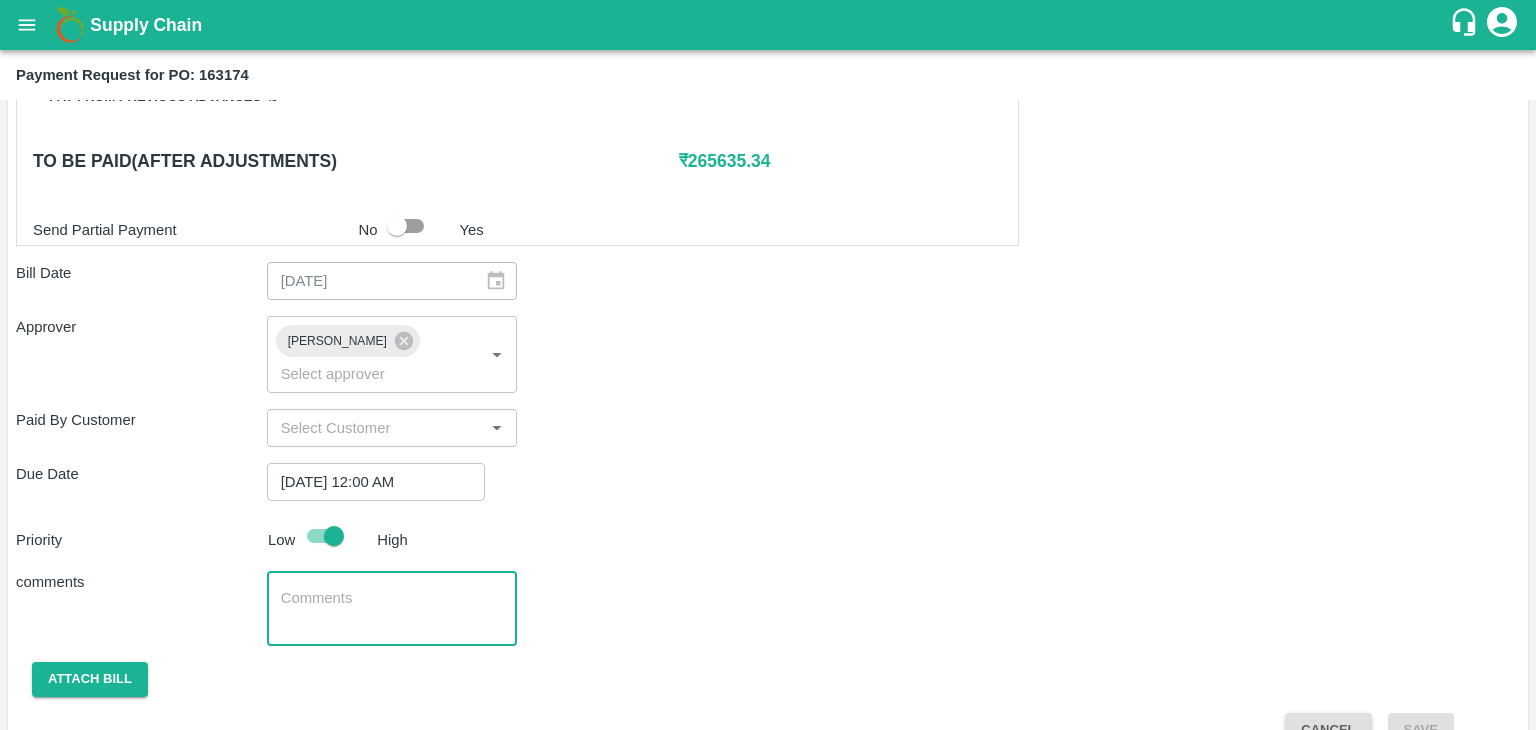 click at bounding box center (392, 609) 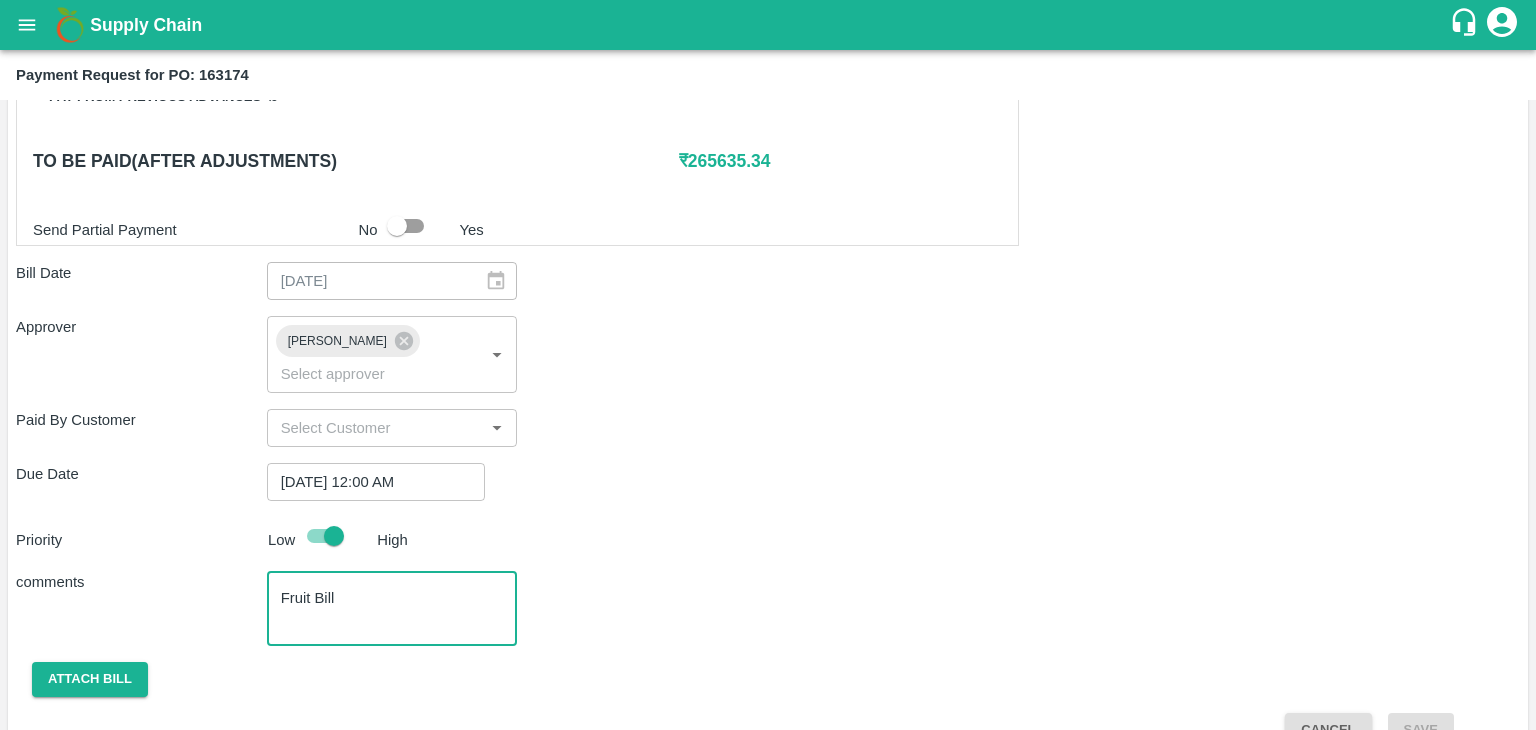 scroll, scrollTop: 992, scrollLeft: 0, axis: vertical 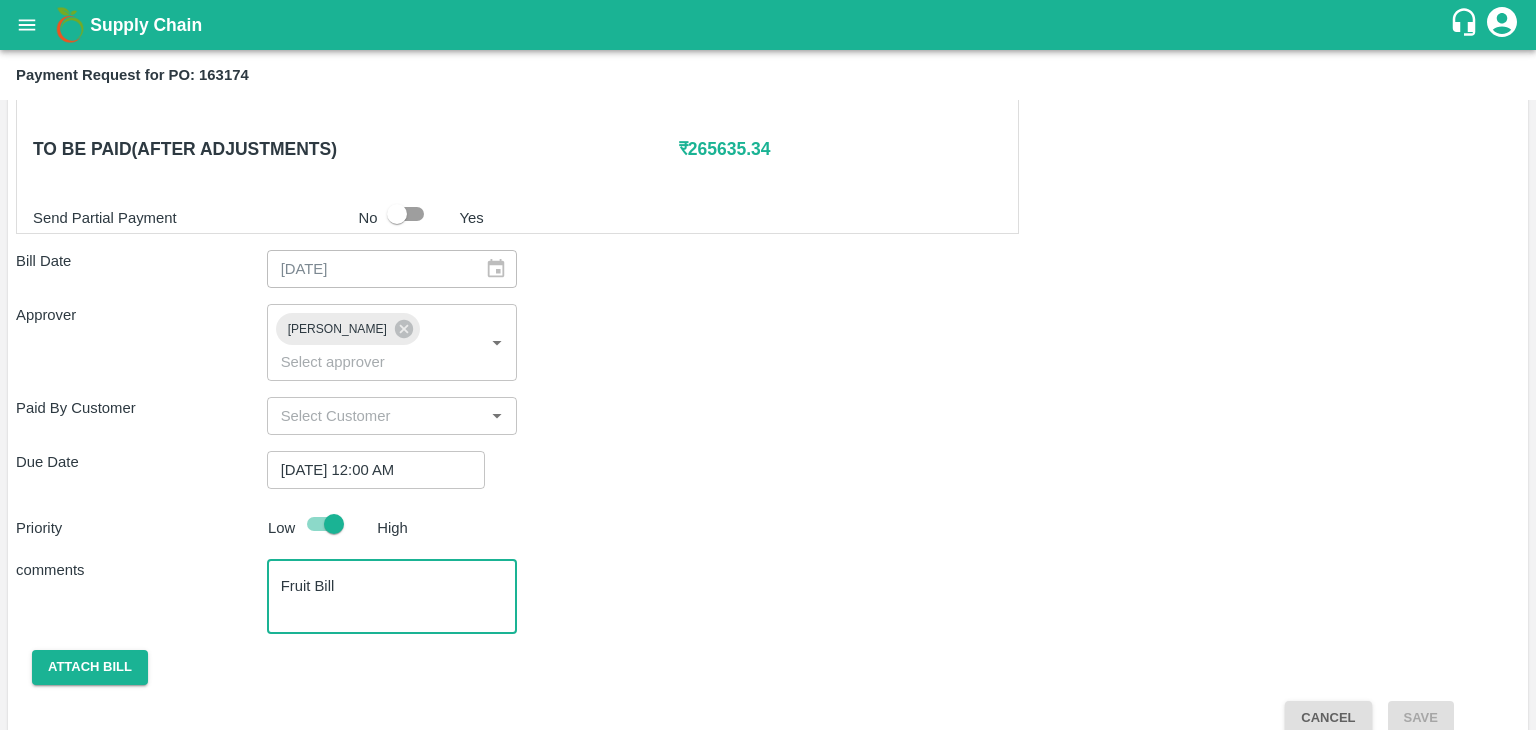 type on "Fruit Bill" 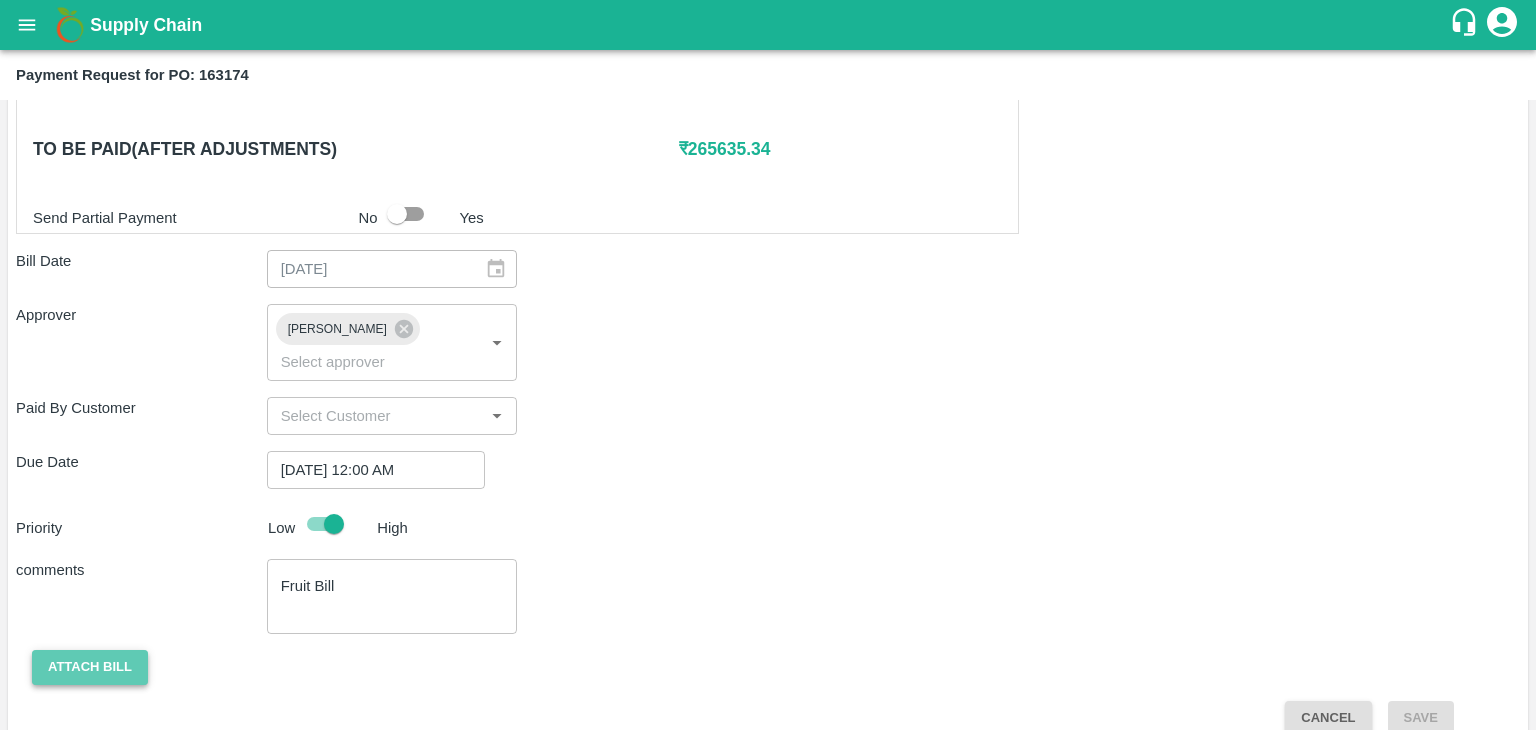 click on "Attach bill" at bounding box center [90, 667] 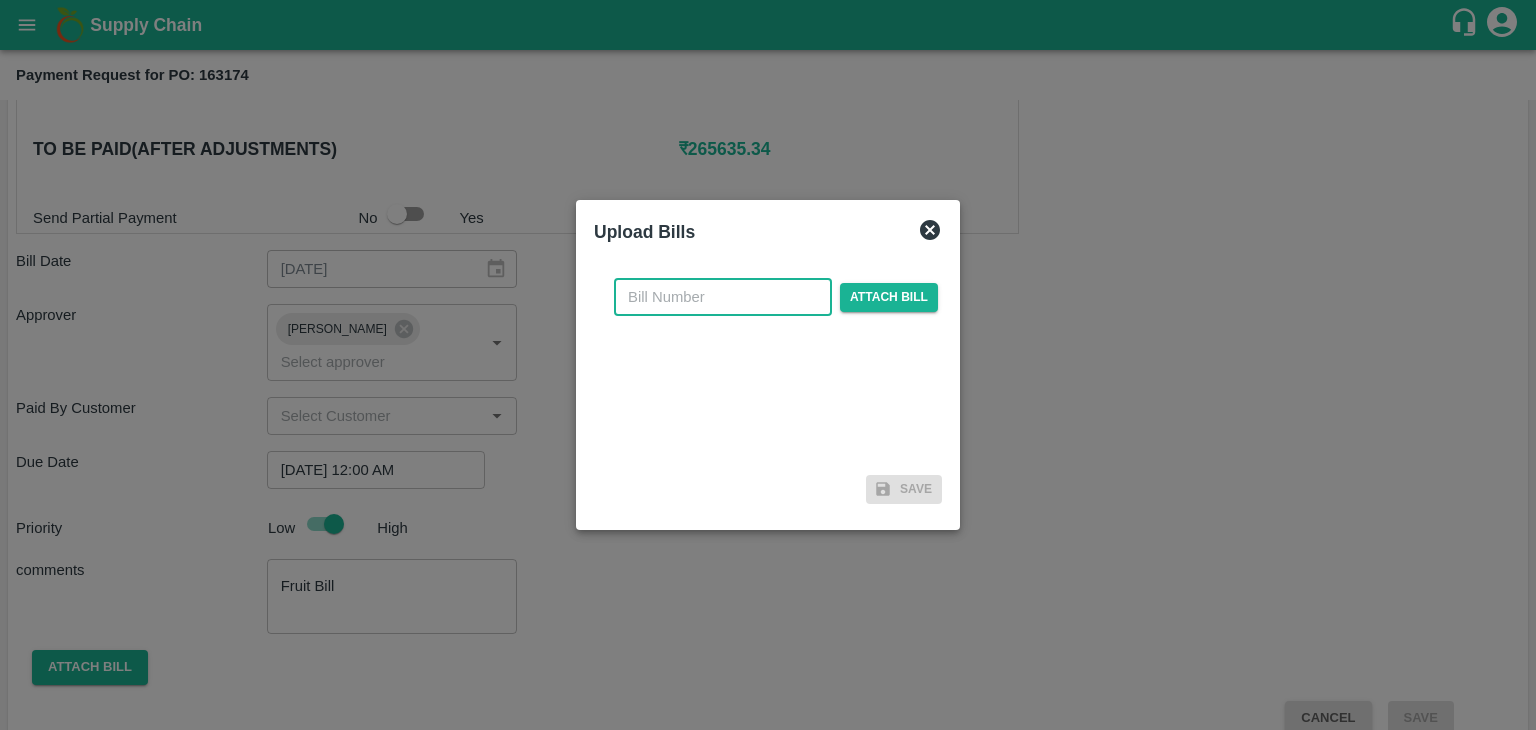 click at bounding box center (723, 297) 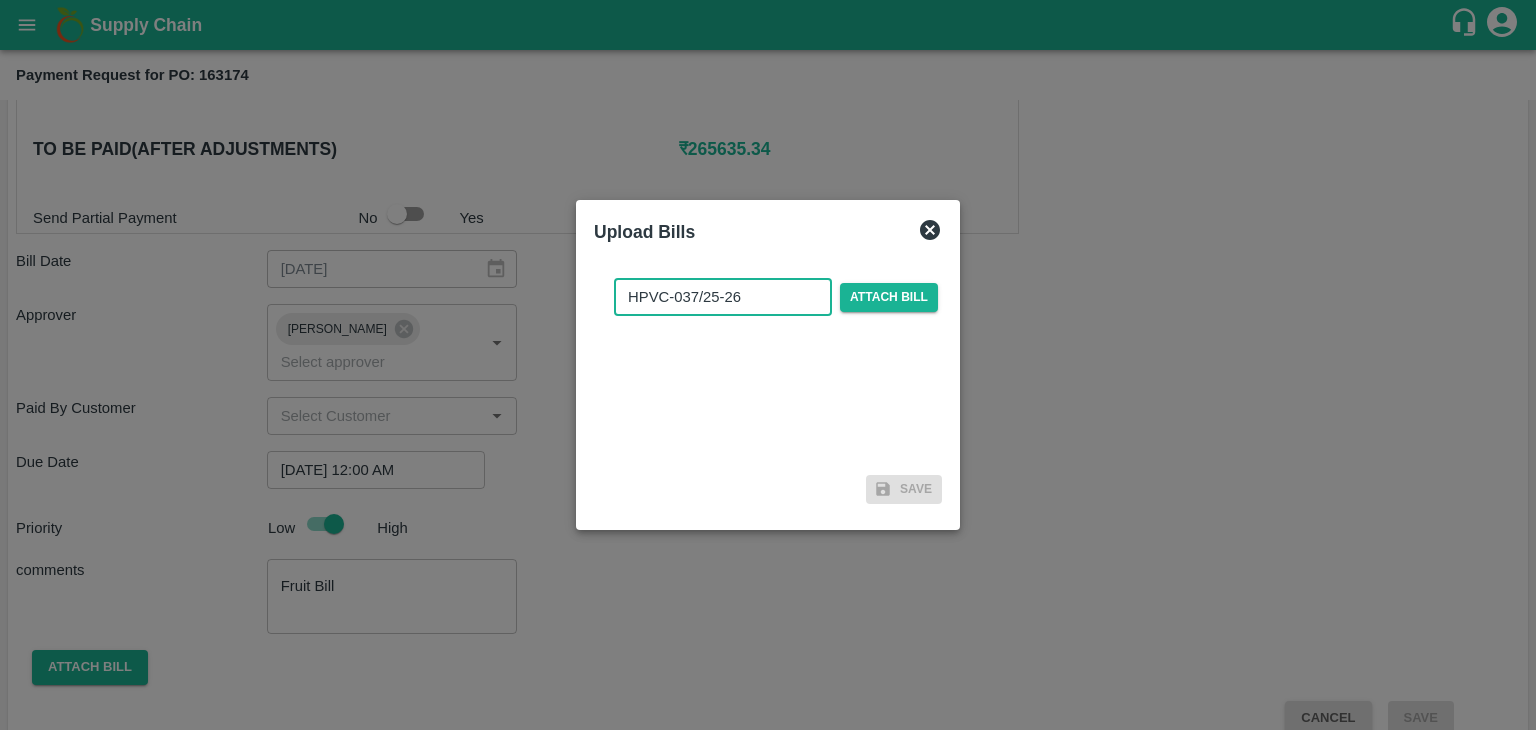 click on "HPVC-037/25-26" at bounding box center (723, 297) 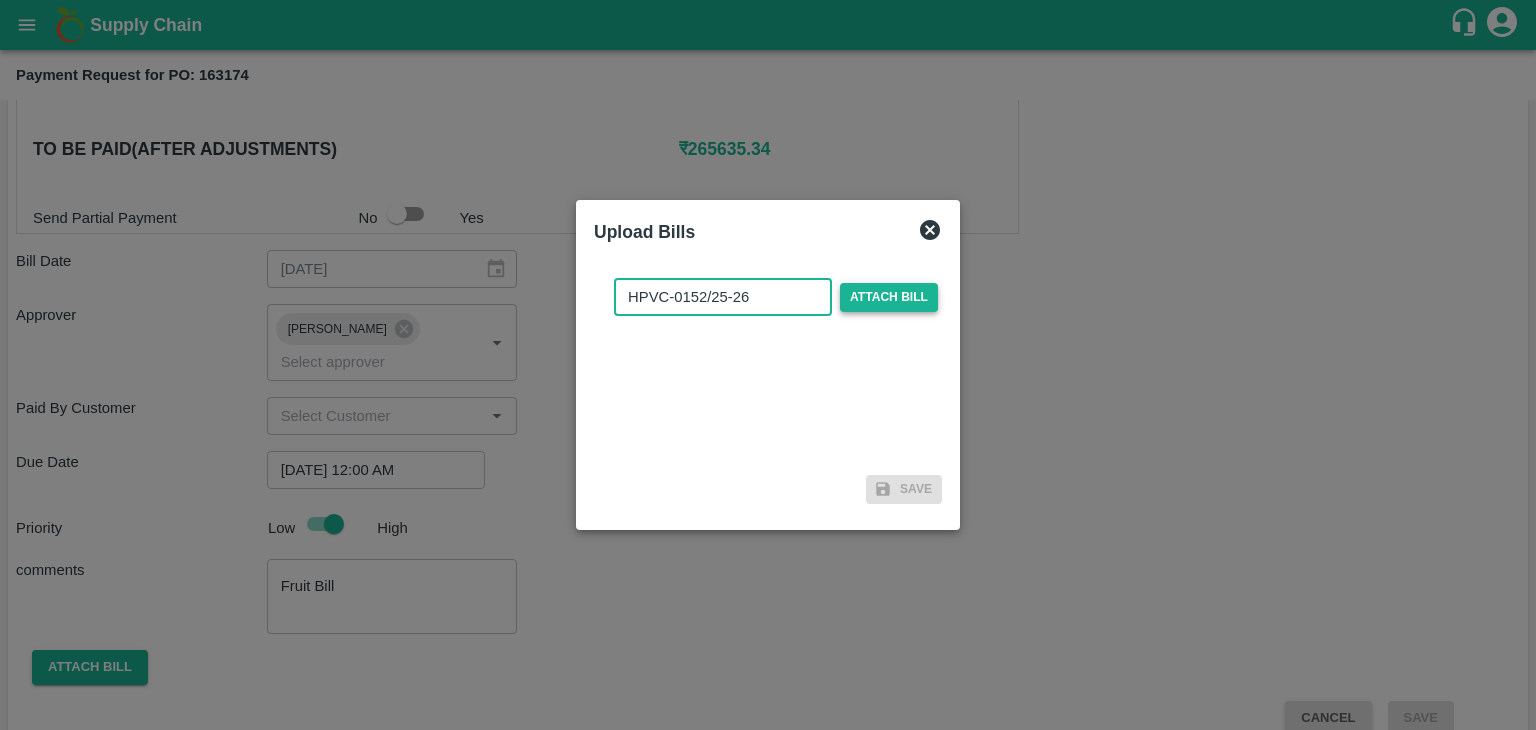 type on "HPVC-0152/25-26" 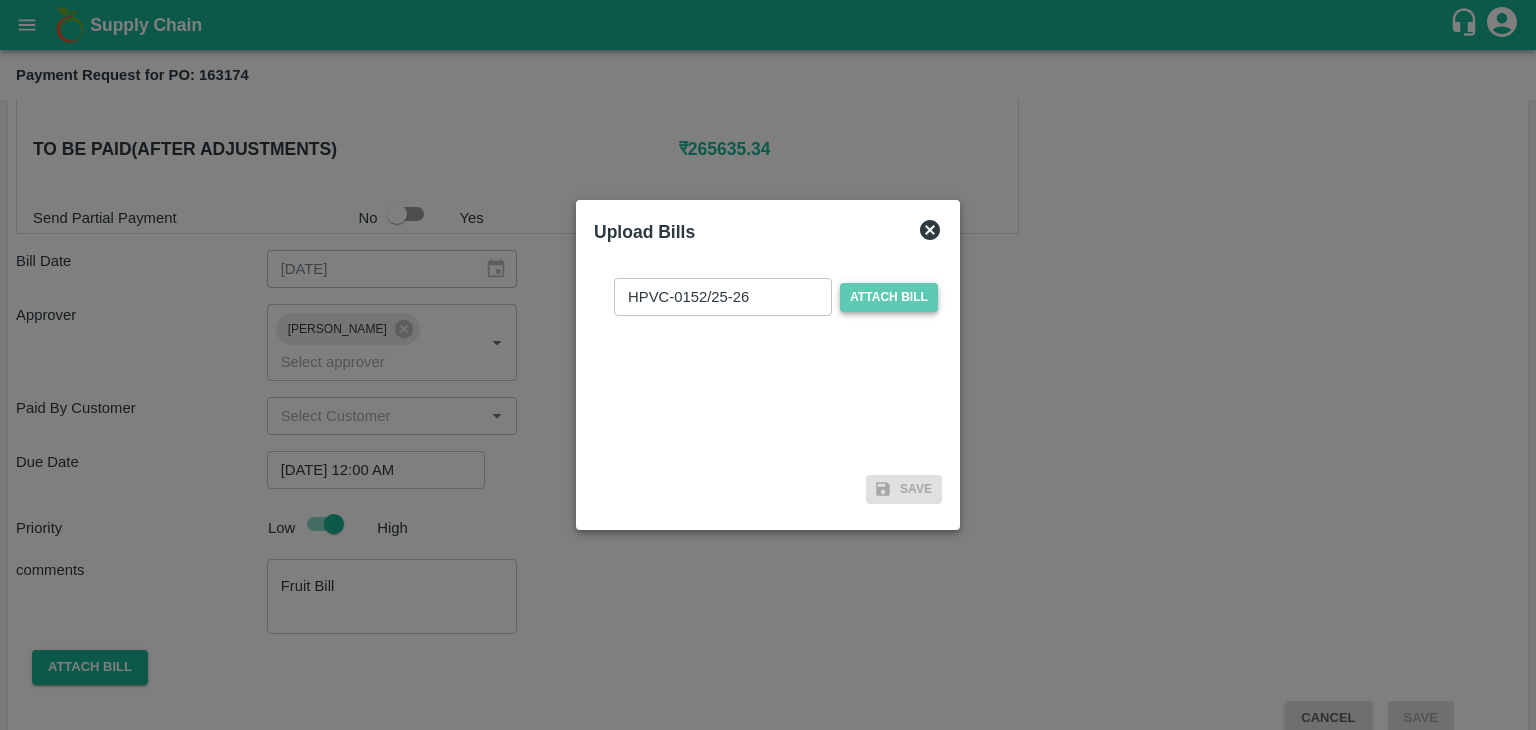 click on "Attach bill" at bounding box center (889, 297) 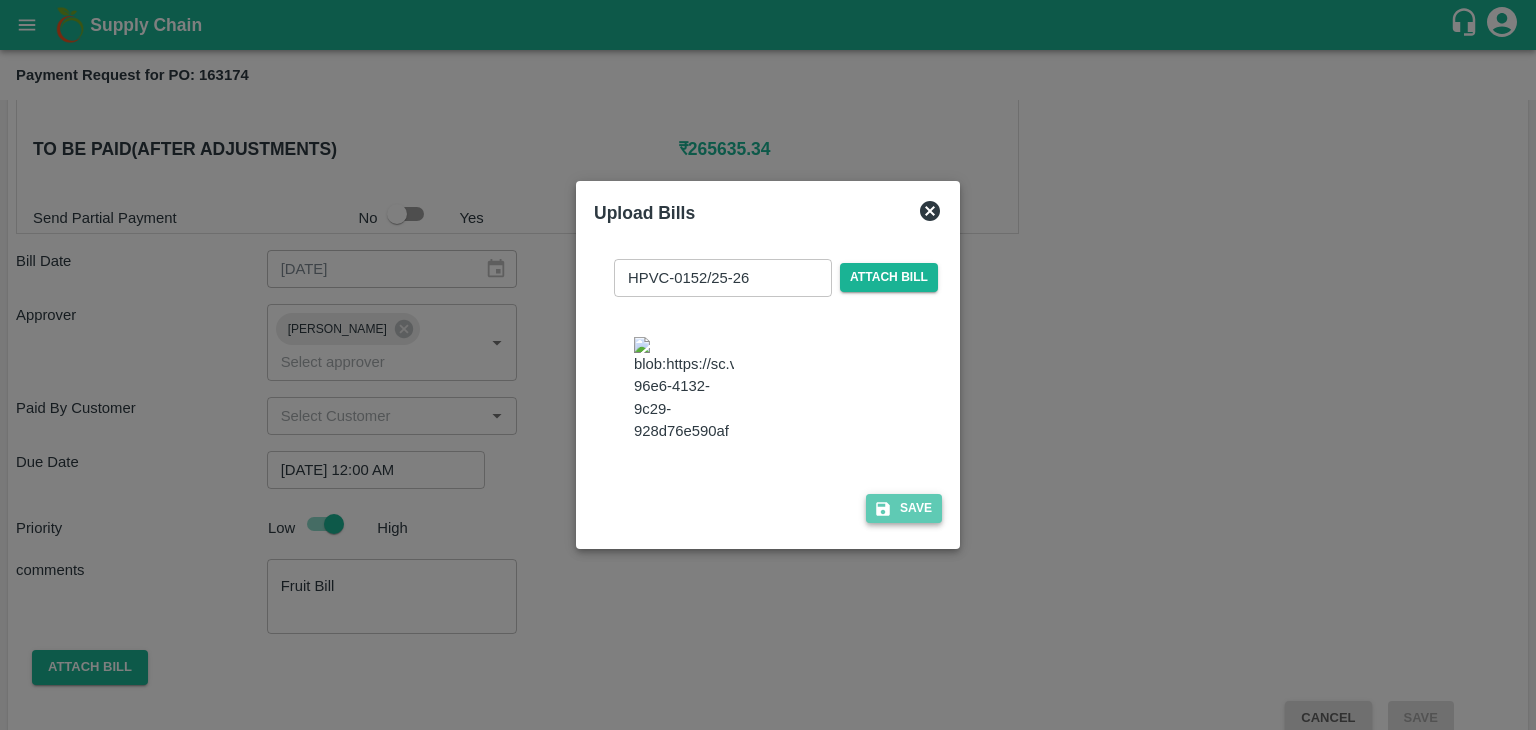 click on "Save" at bounding box center (904, 508) 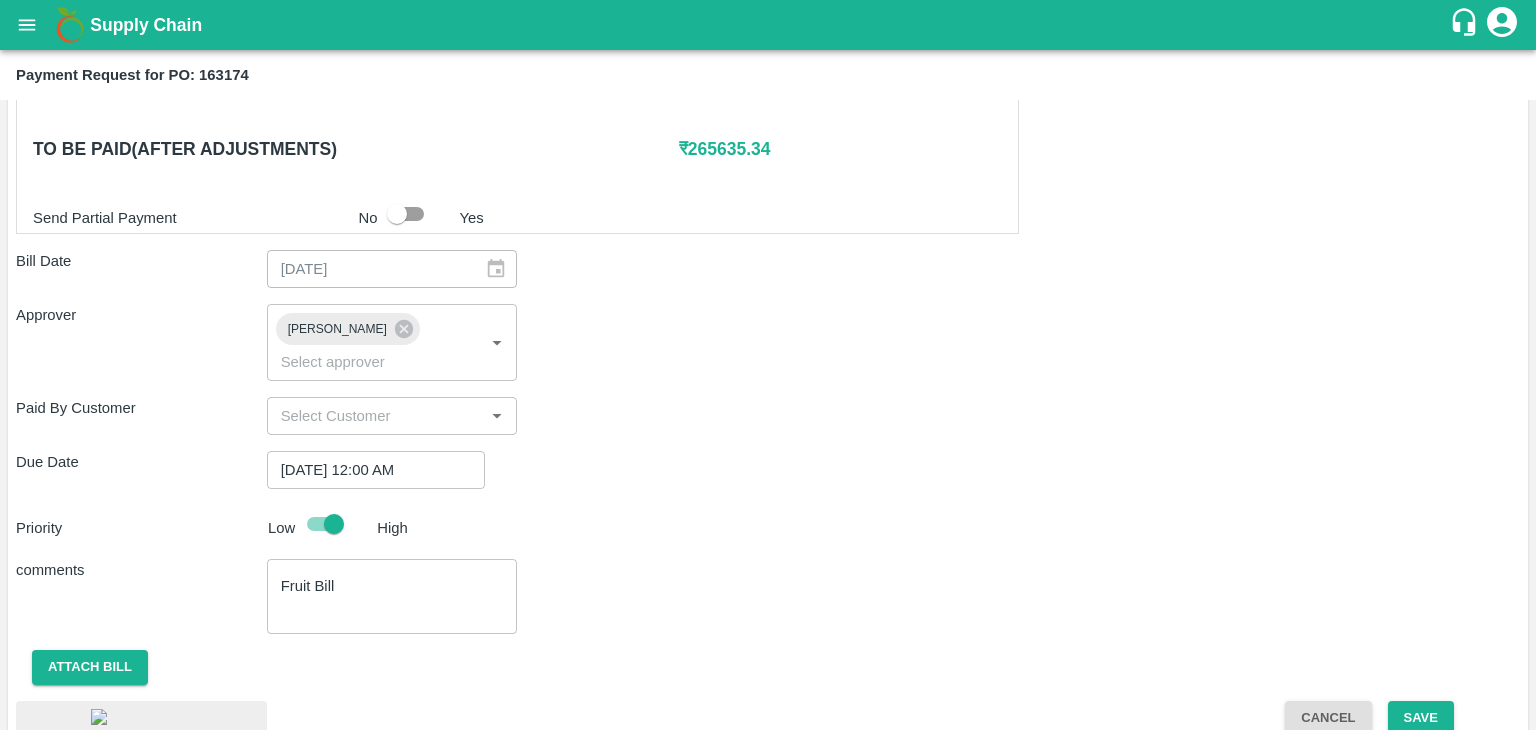scroll, scrollTop: 1109, scrollLeft: 0, axis: vertical 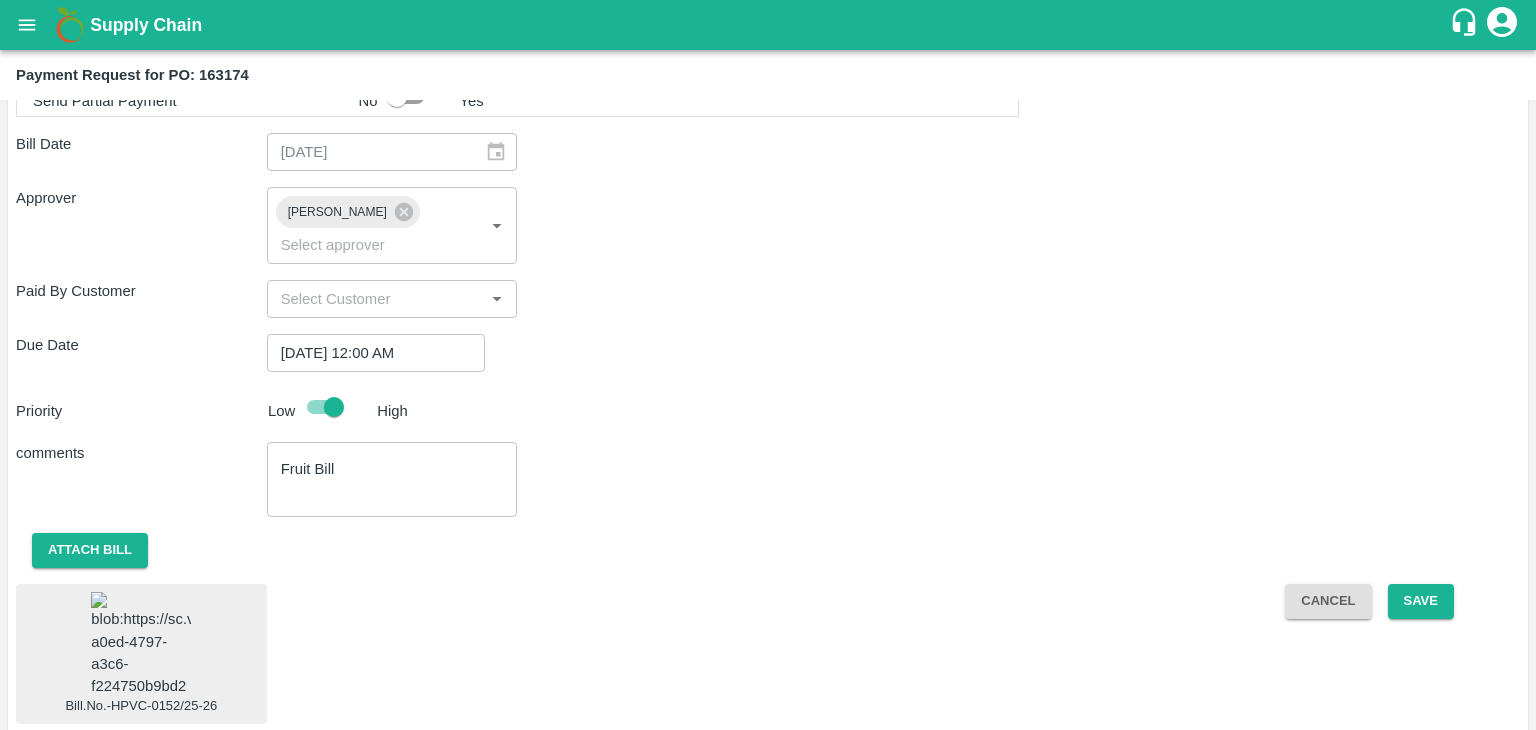 click at bounding box center [141, 644] 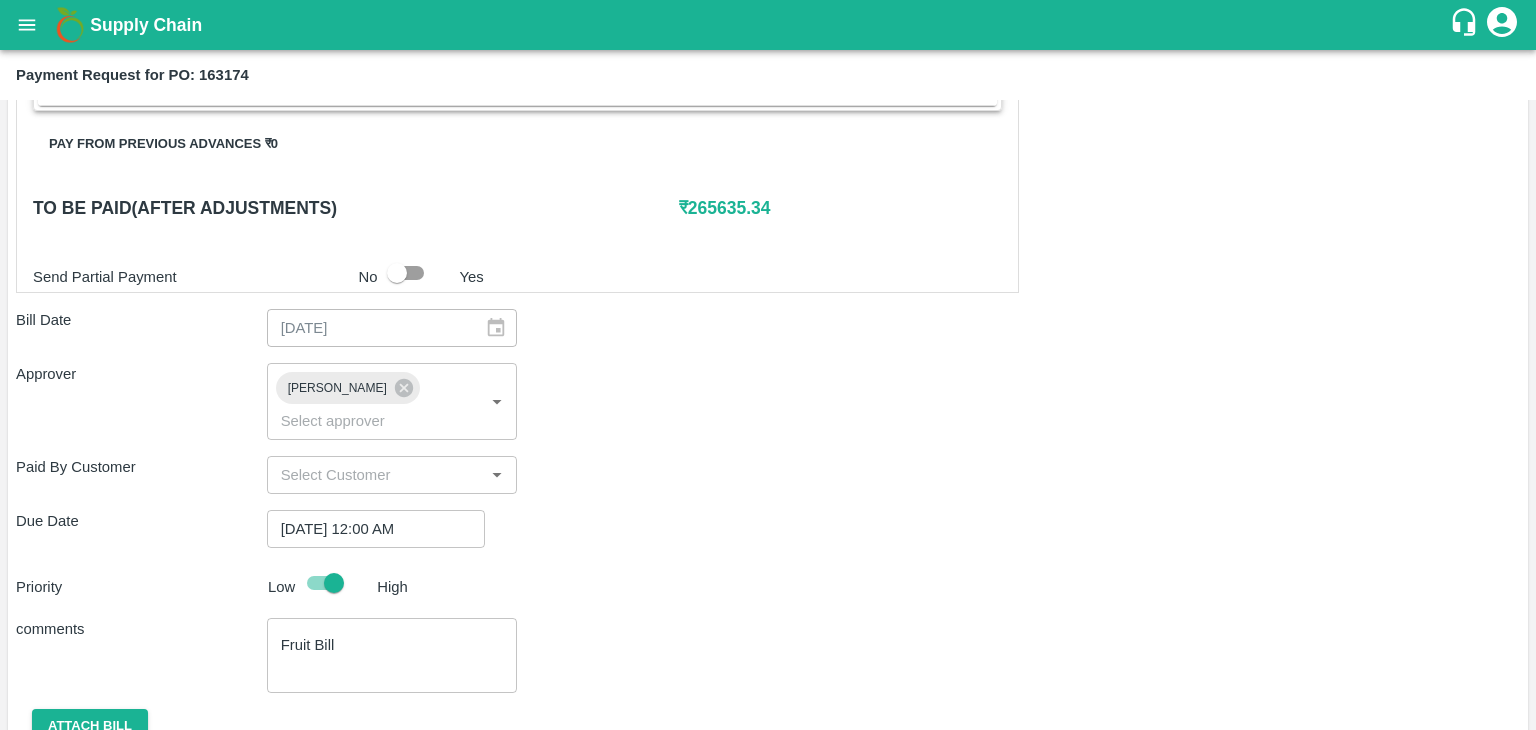 scroll, scrollTop: 1109, scrollLeft: 0, axis: vertical 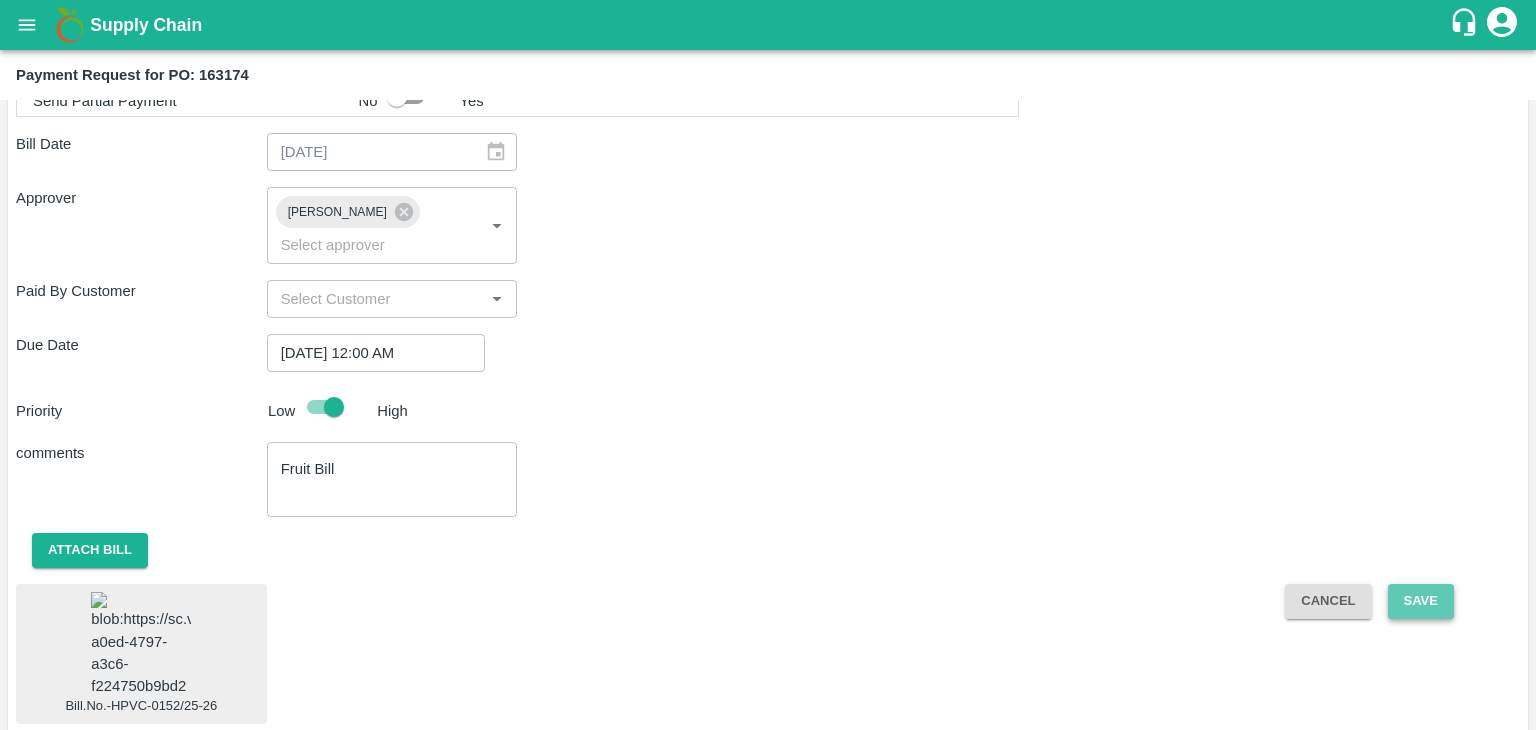 click on "Save" at bounding box center [1421, 601] 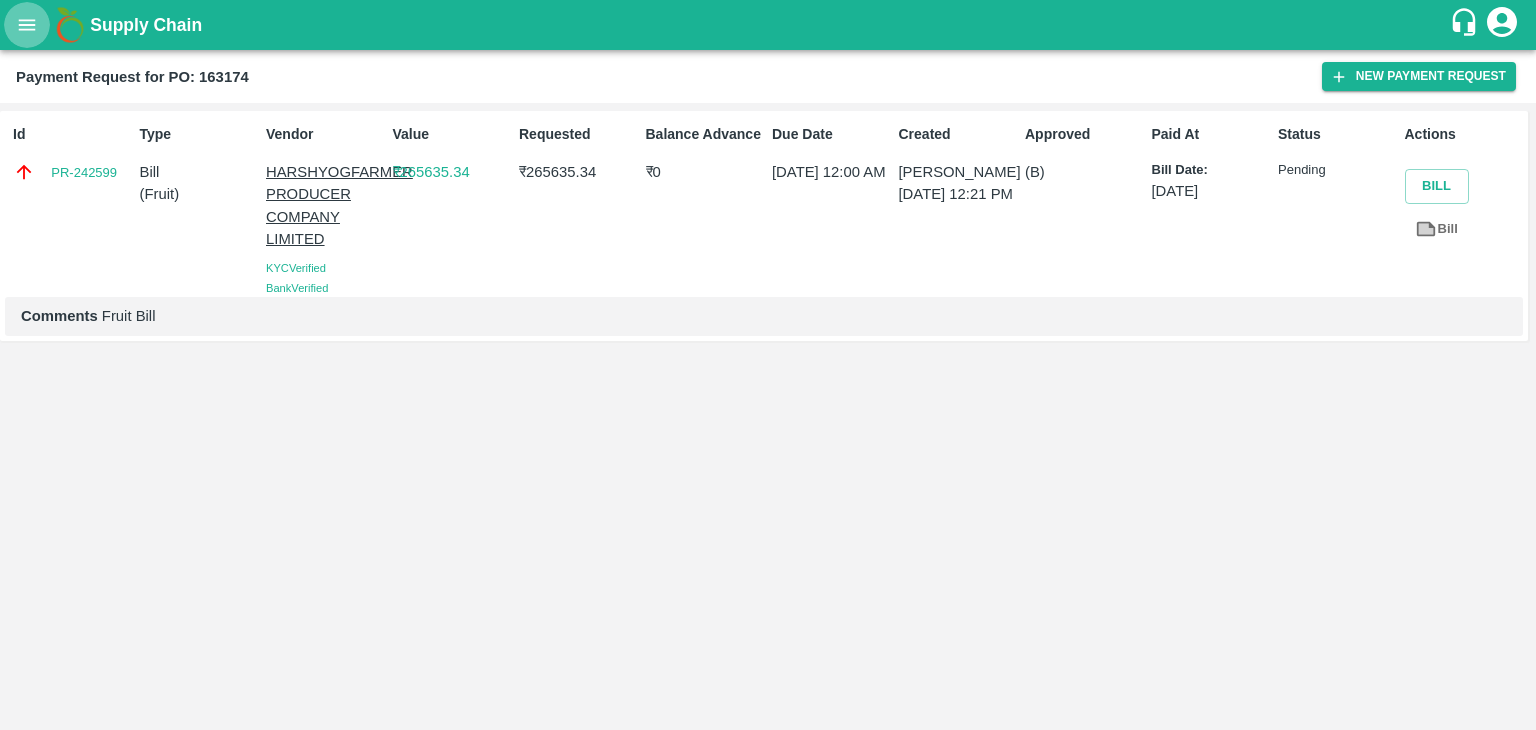 click 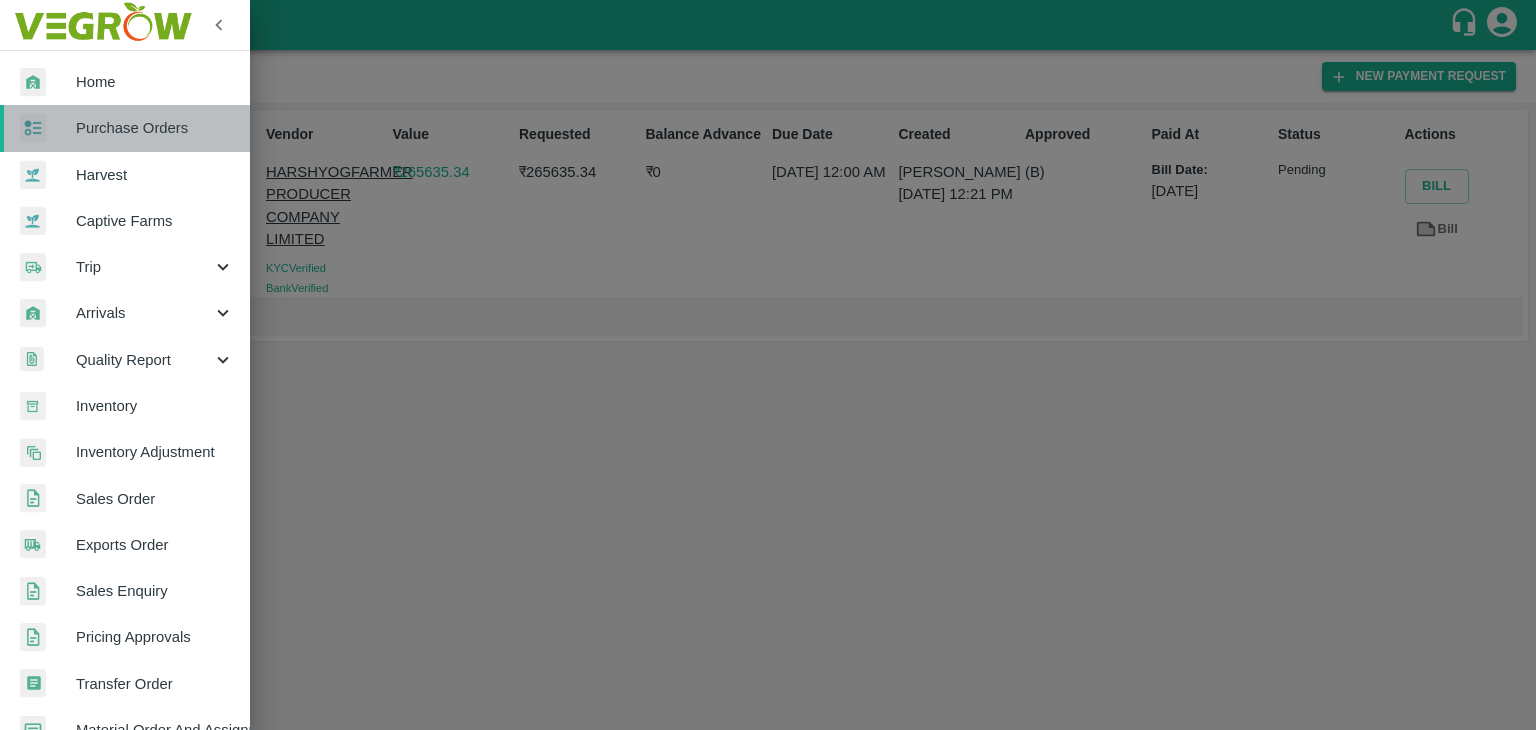 click on "Purchase Orders" at bounding box center [125, 128] 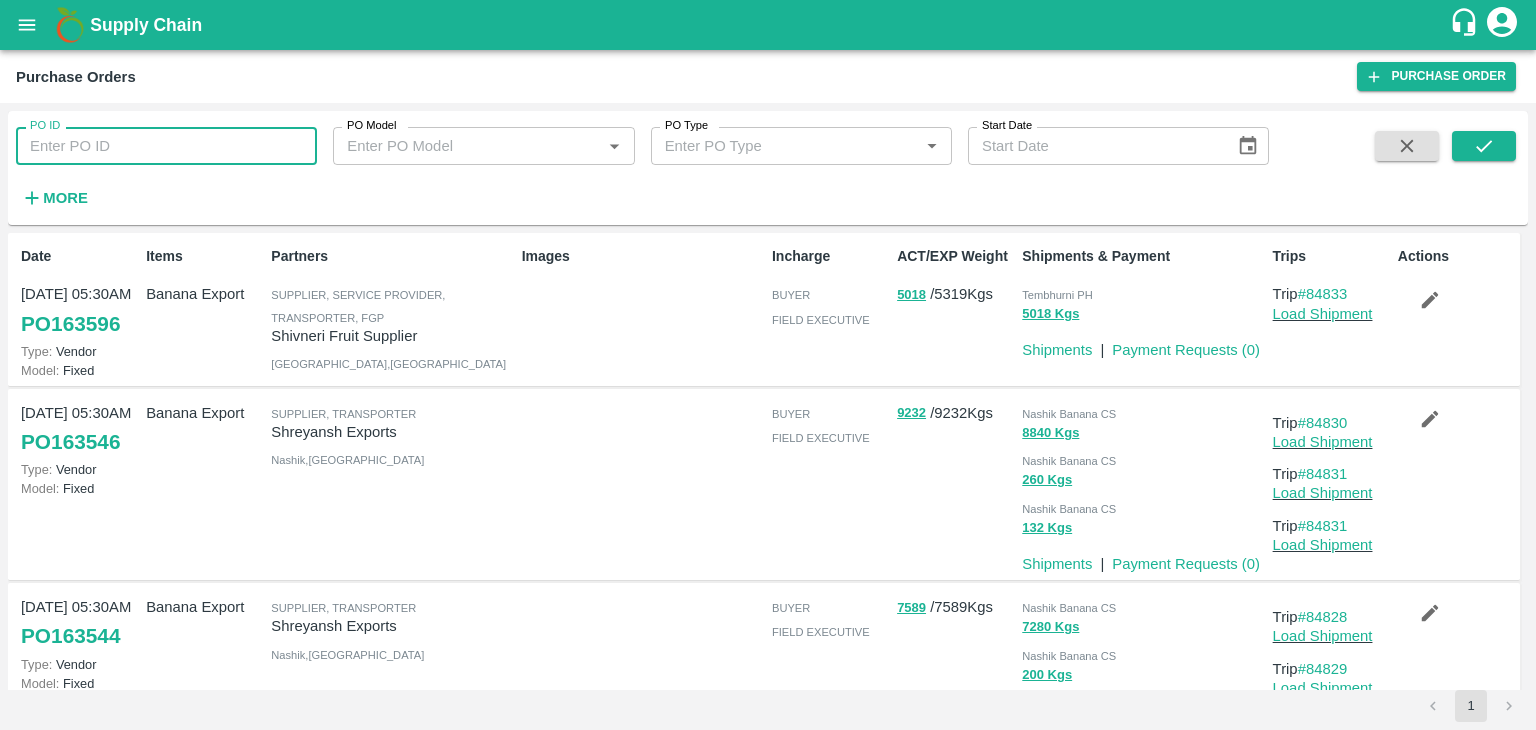 click on "PO ID" at bounding box center [166, 146] 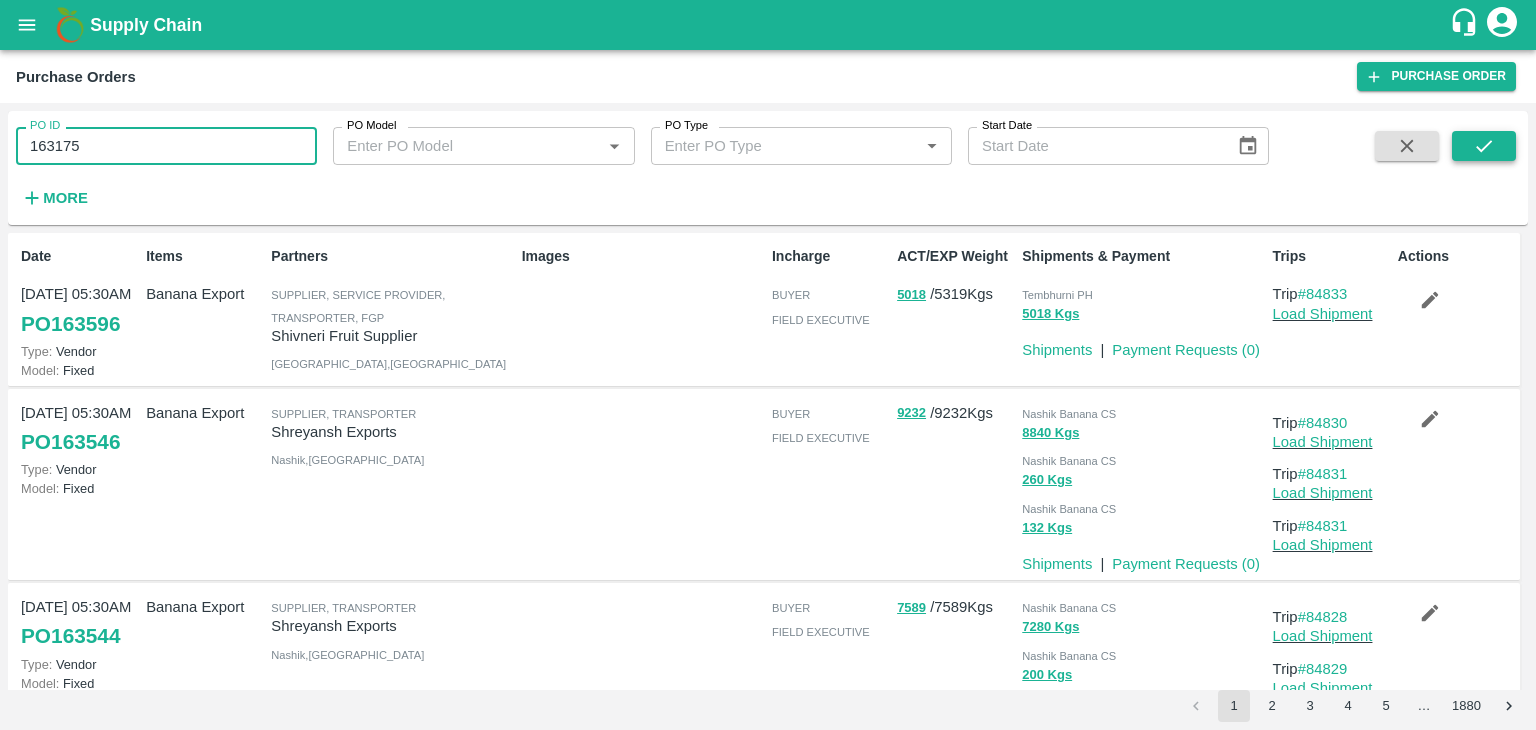 type on "163175" 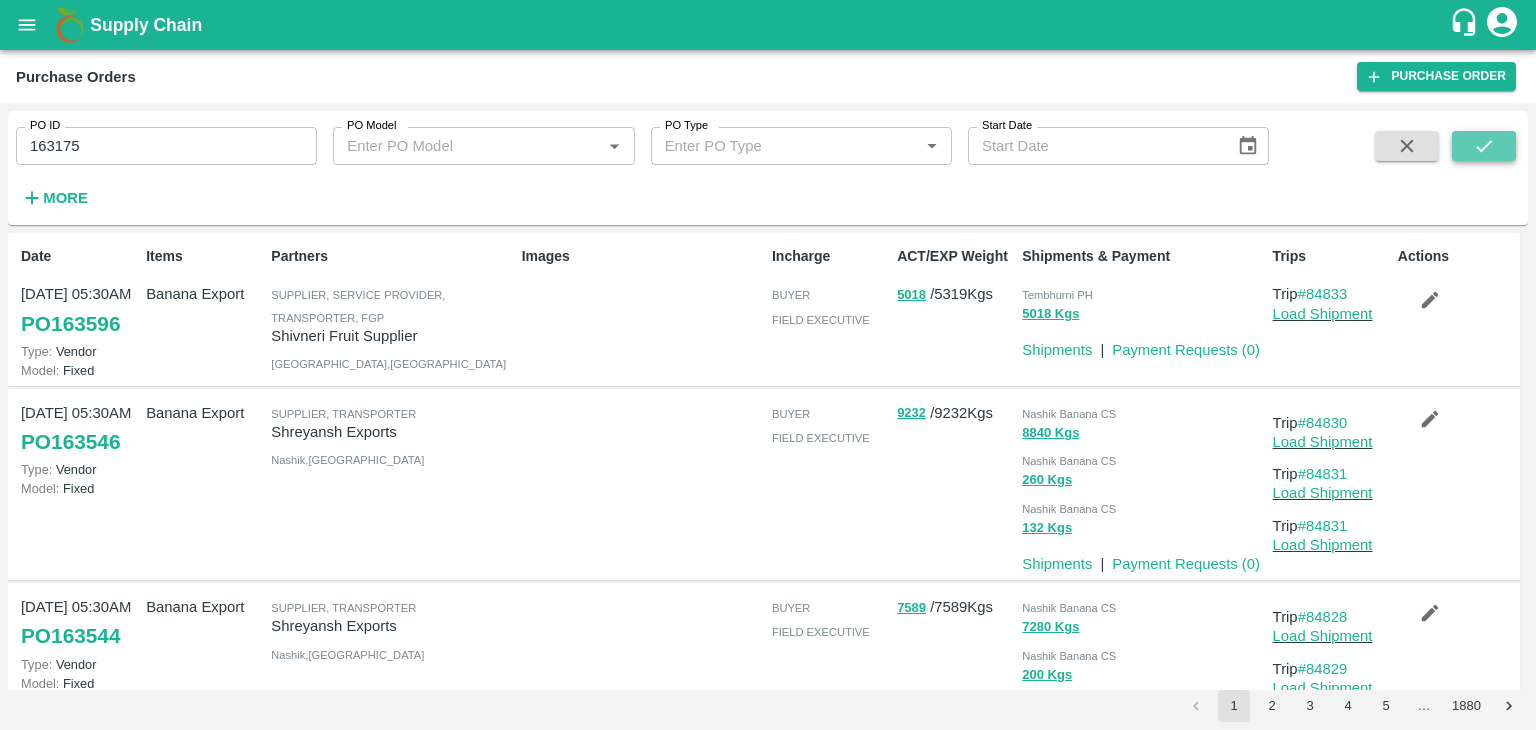 click at bounding box center (1484, 146) 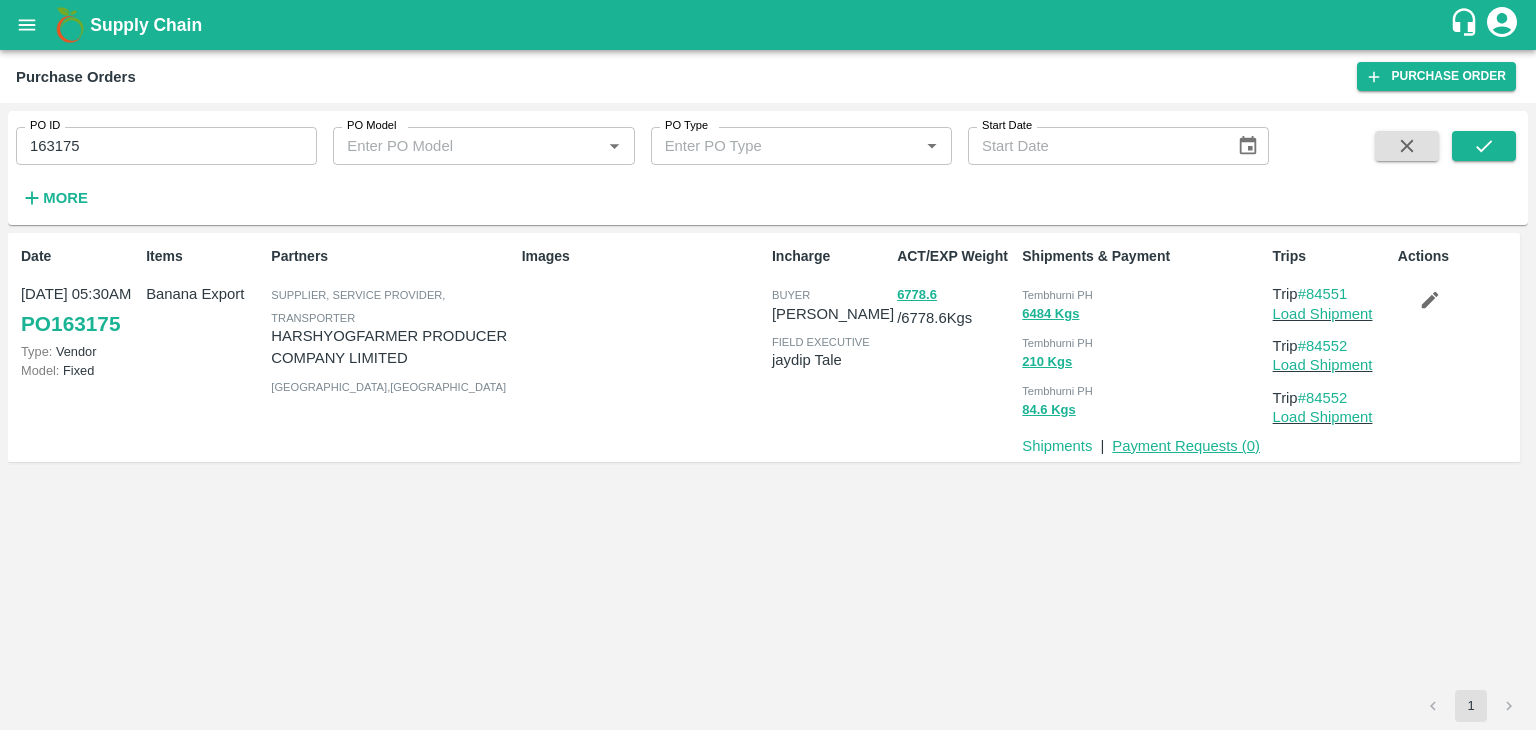 click on "Payment Requests ( 0 )" at bounding box center [1186, 446] 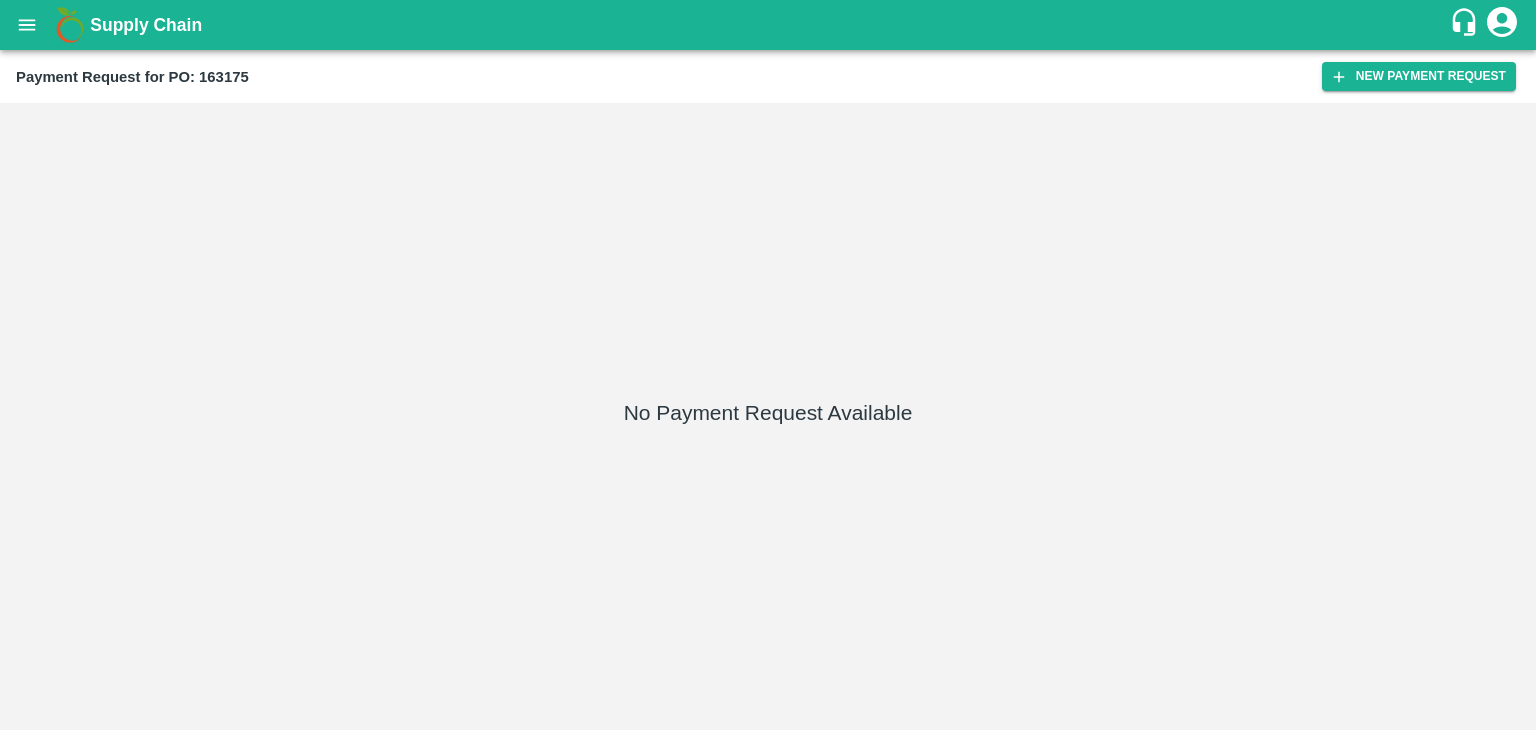scroll, scrollTop: 0, scrollLeft: 0, axis: both 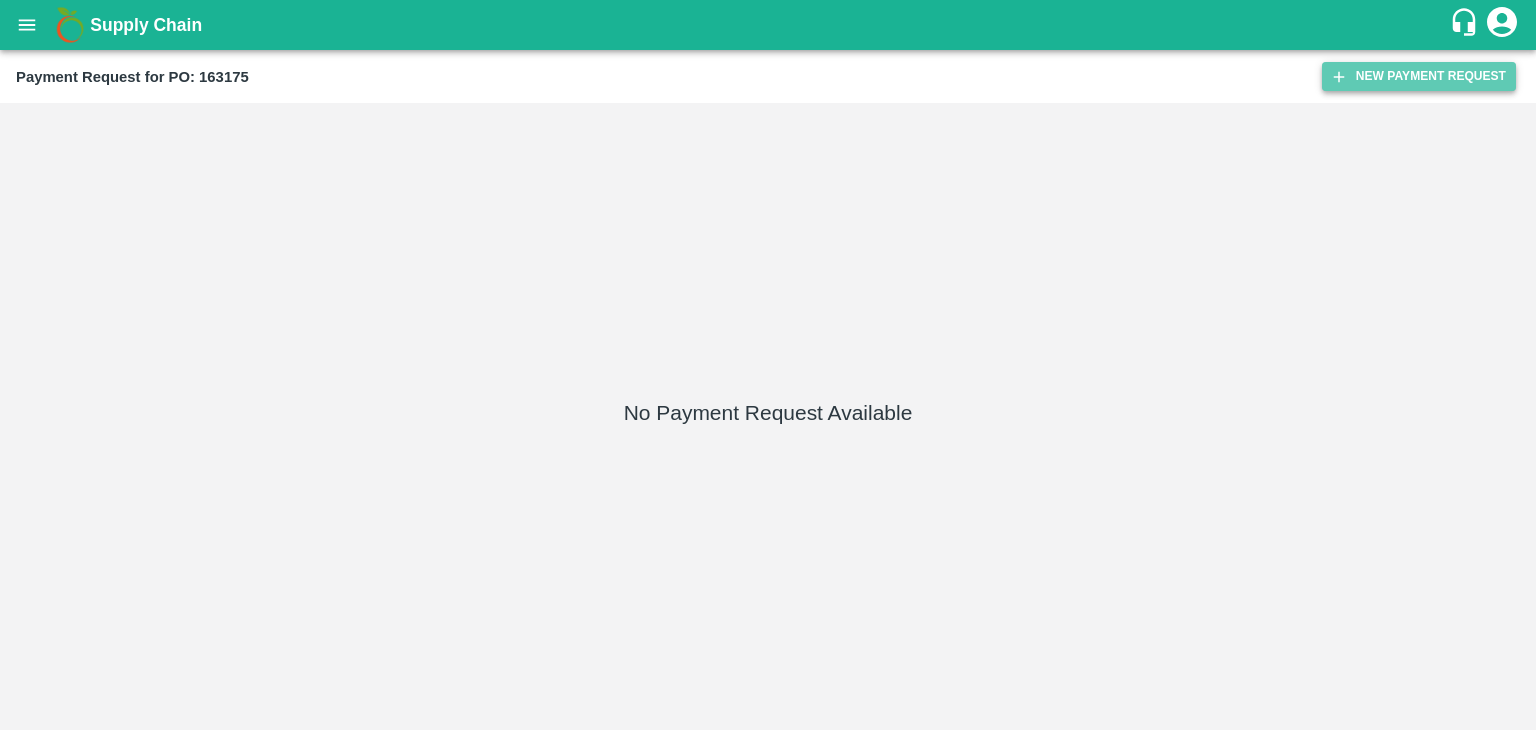 click on "New Payment Request" at bounding box center [1419, 76] 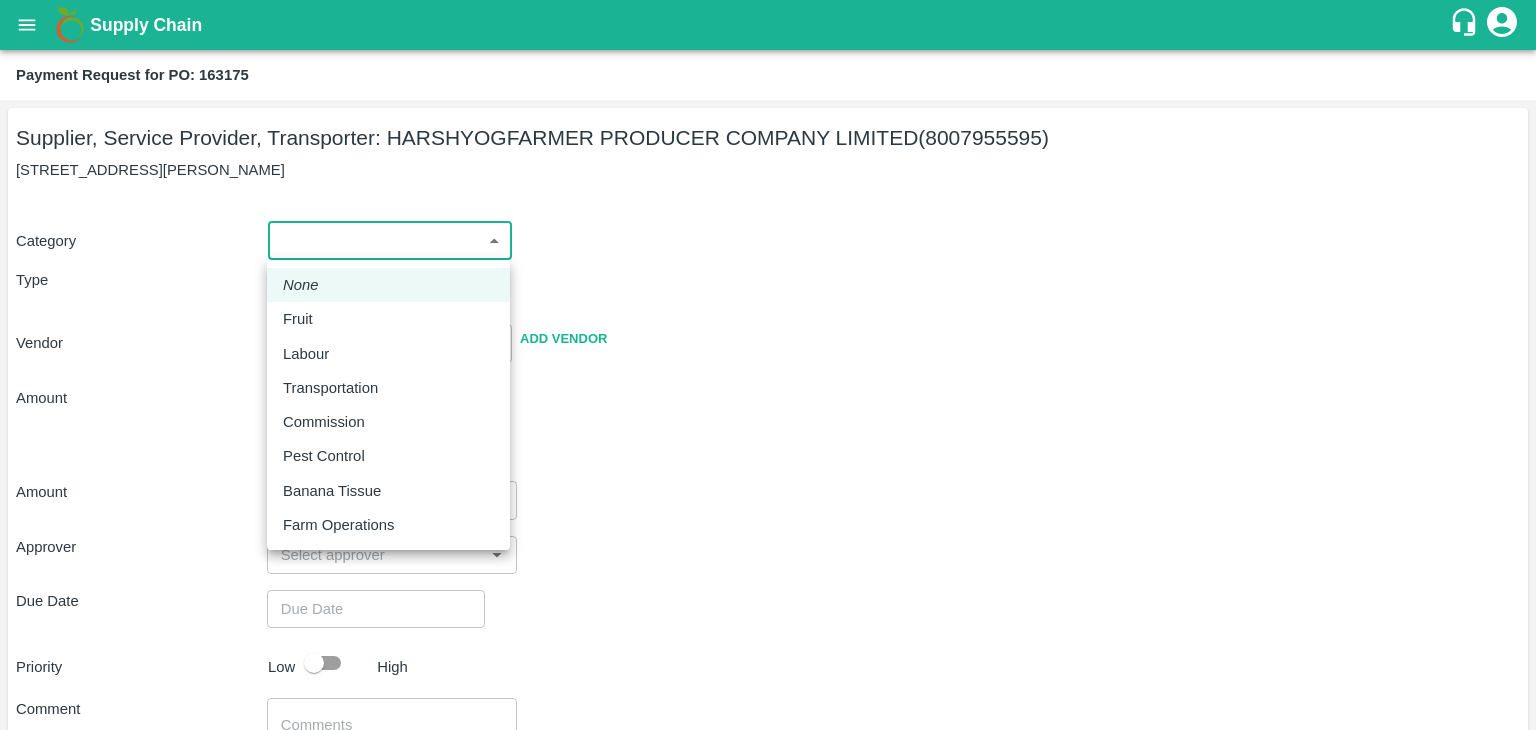drag, startPoint x: 306, startPoint y: 237, endPoint x: 343, endPoint y: 319, distance: 89.961105 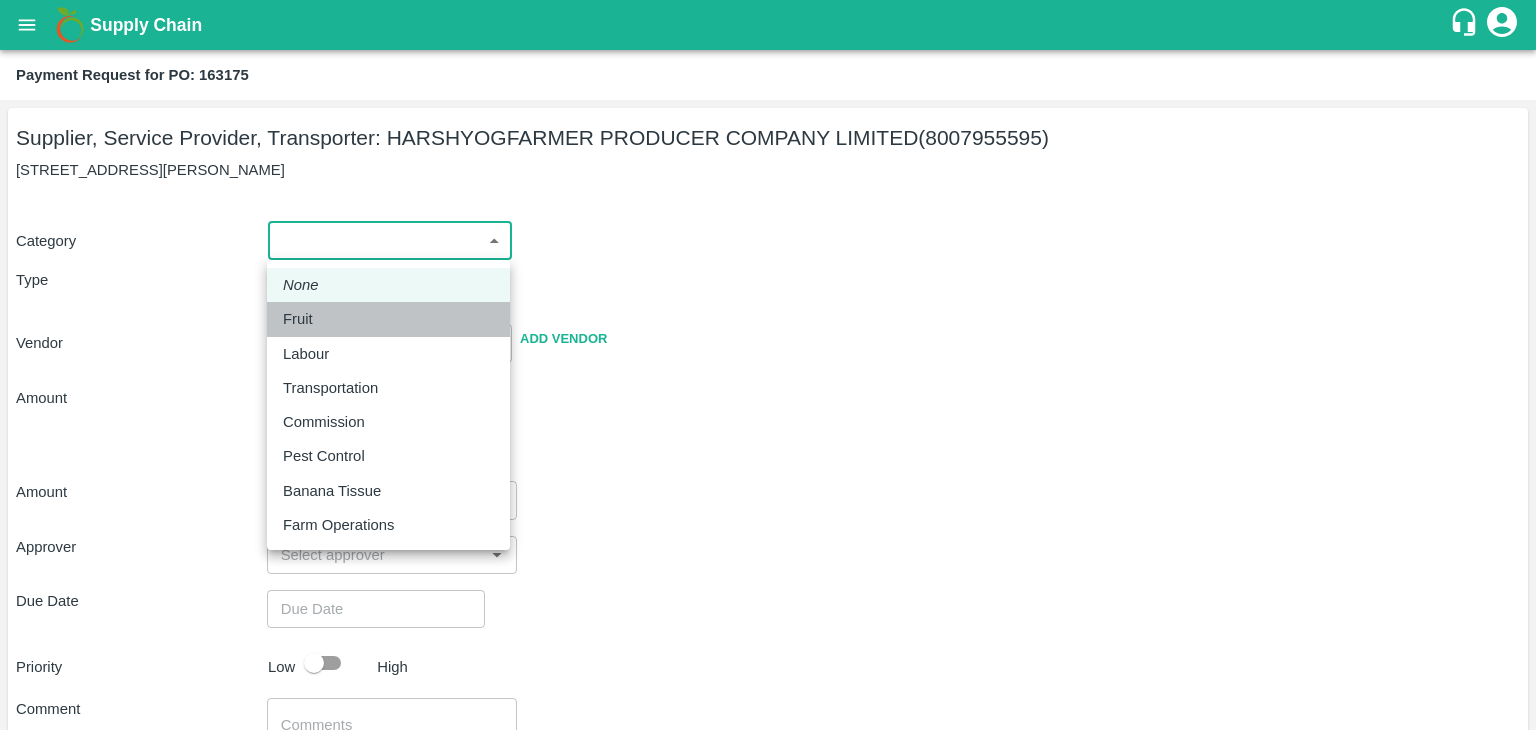 click on "Fruit" at bounding box center [388, 319] 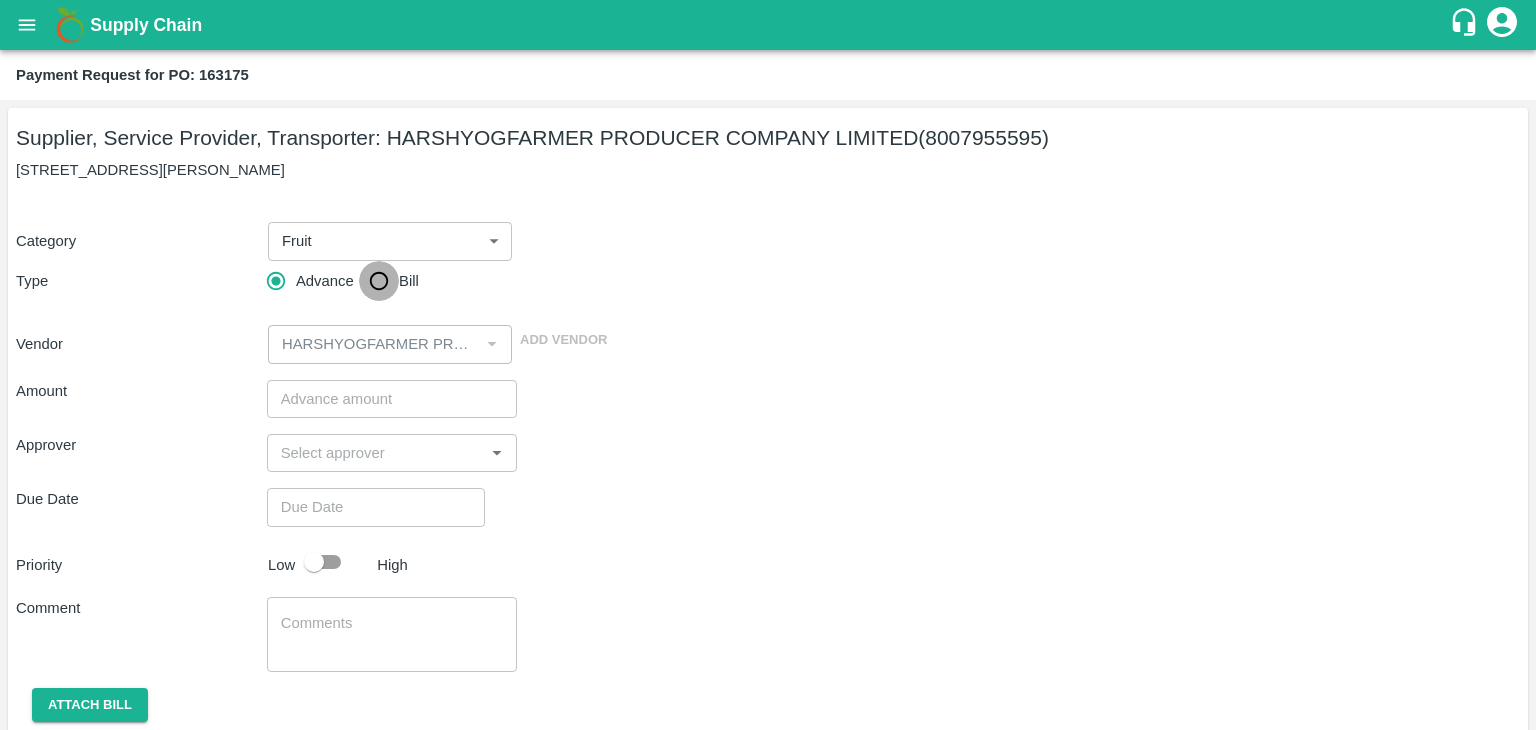 click on "Bill" at bounding box center (379, 281) 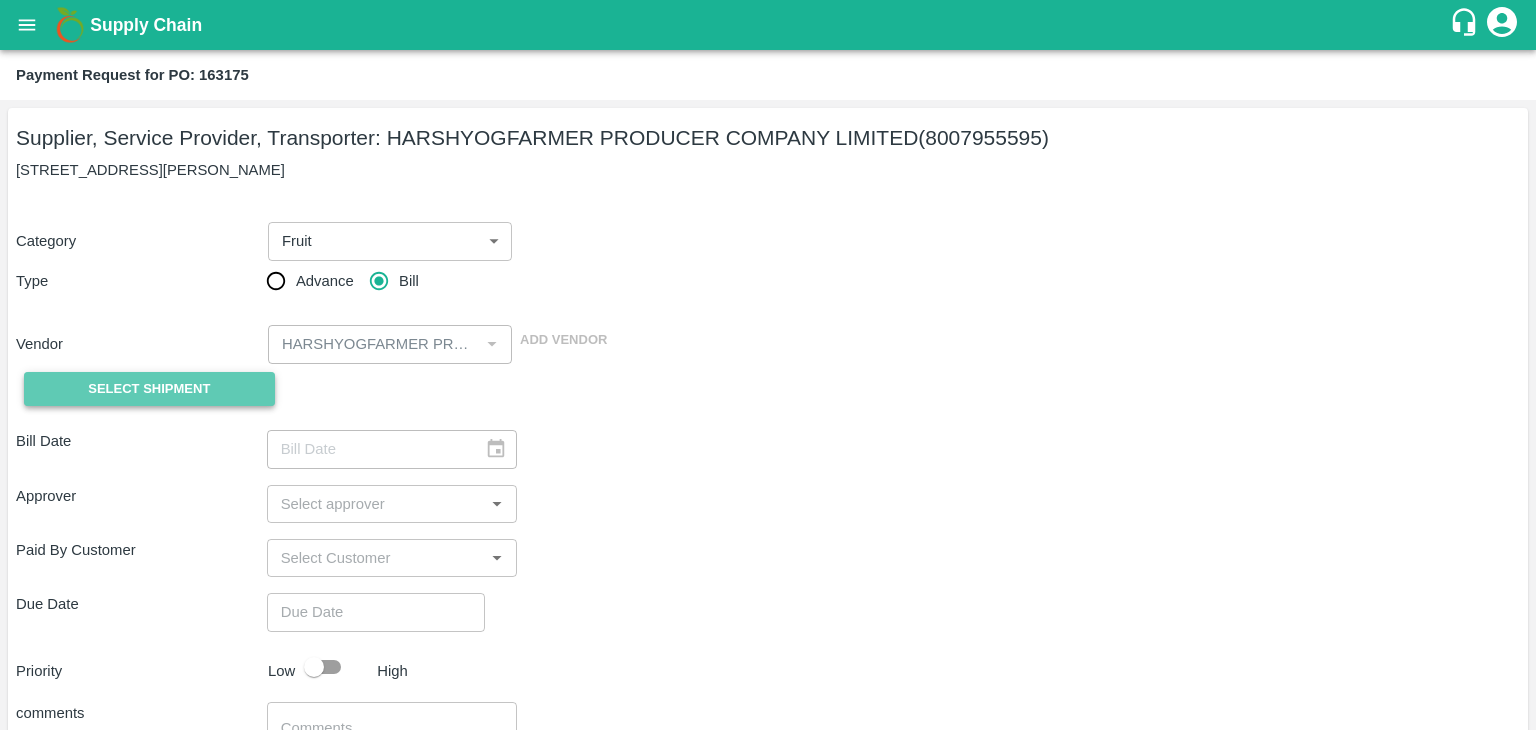 click on "Select Shipment" at bounding box center (149, 389) 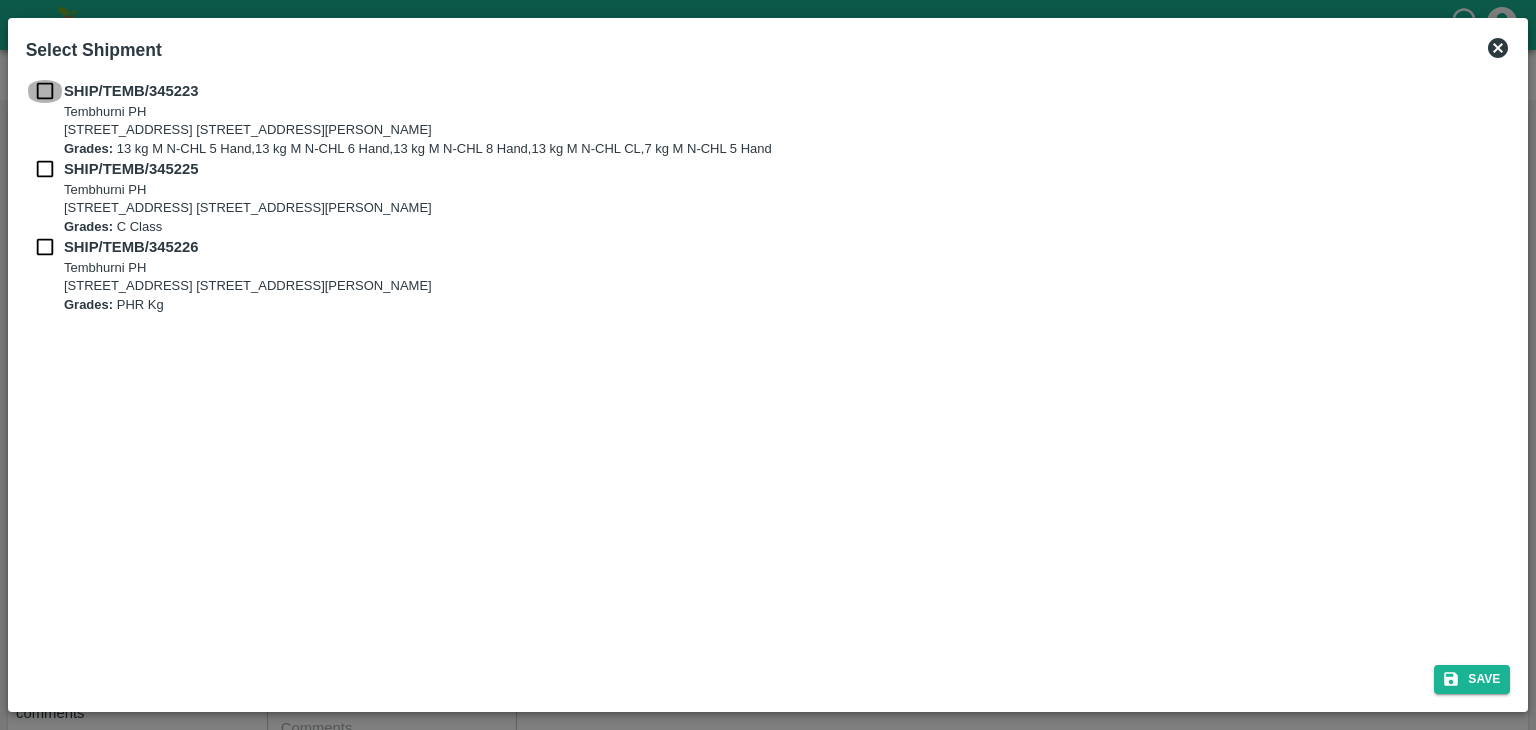 click at bounding box center (45, 91) 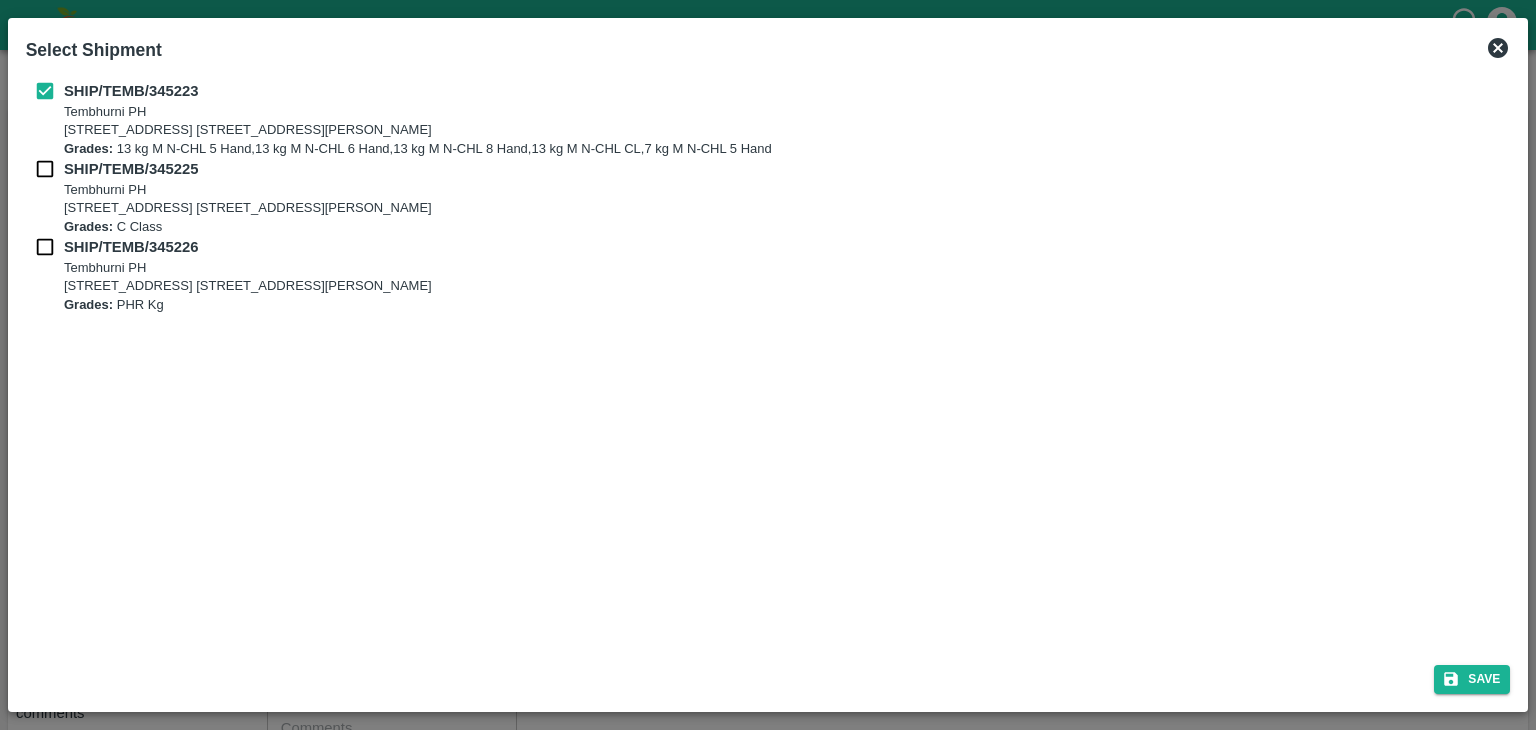 click at bounding box center (45, 169) 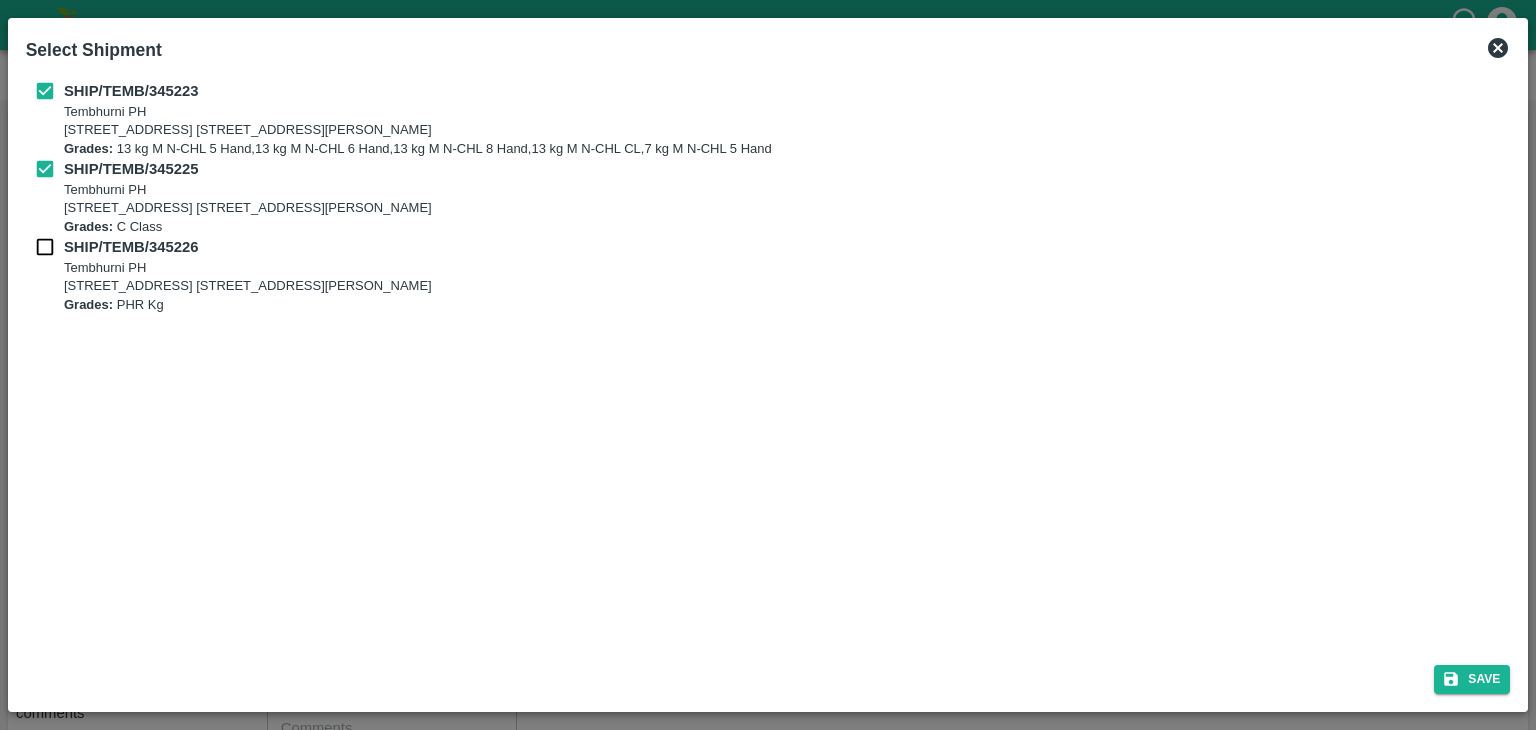 click at bounding box center (45, 247) 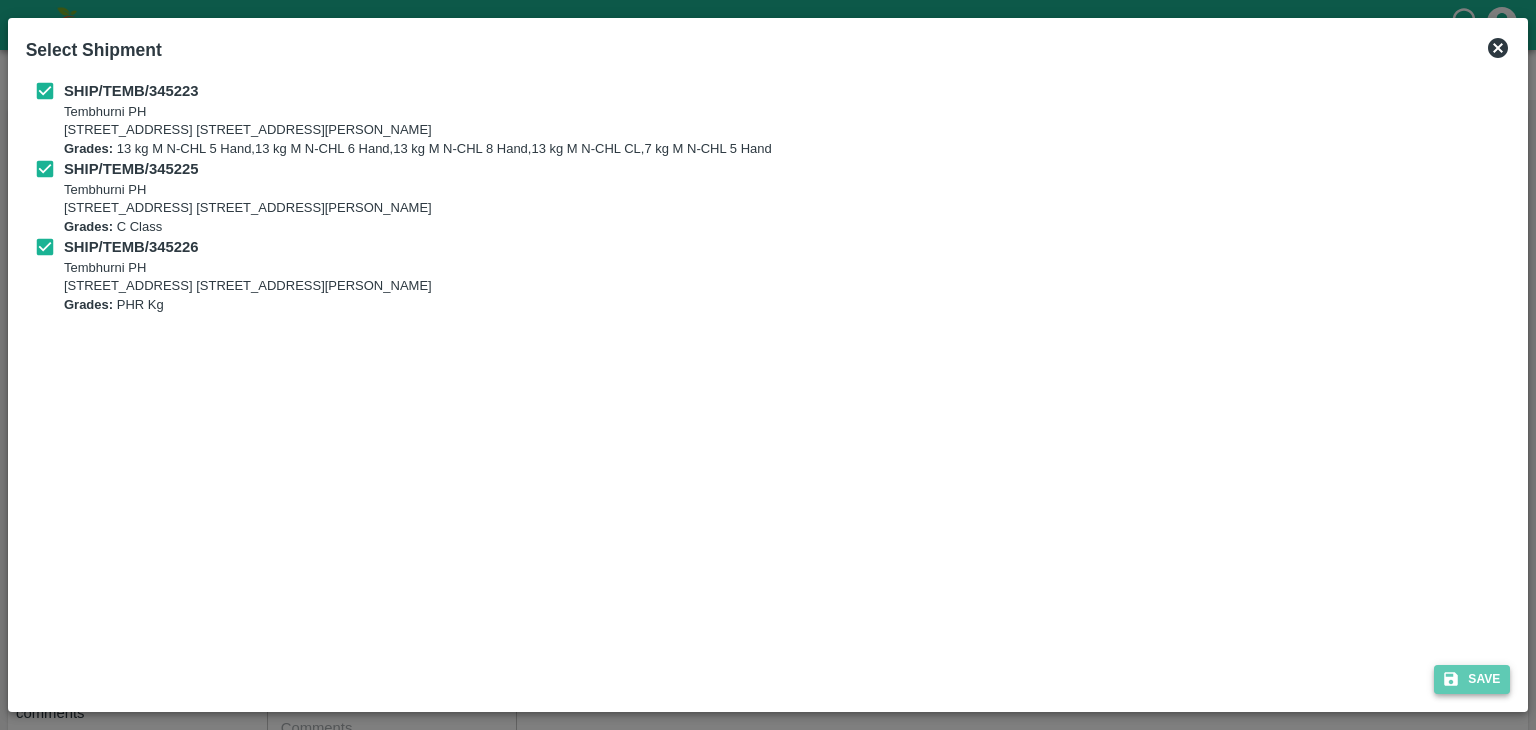 click on "Save" at bounding box center [1472, 679] 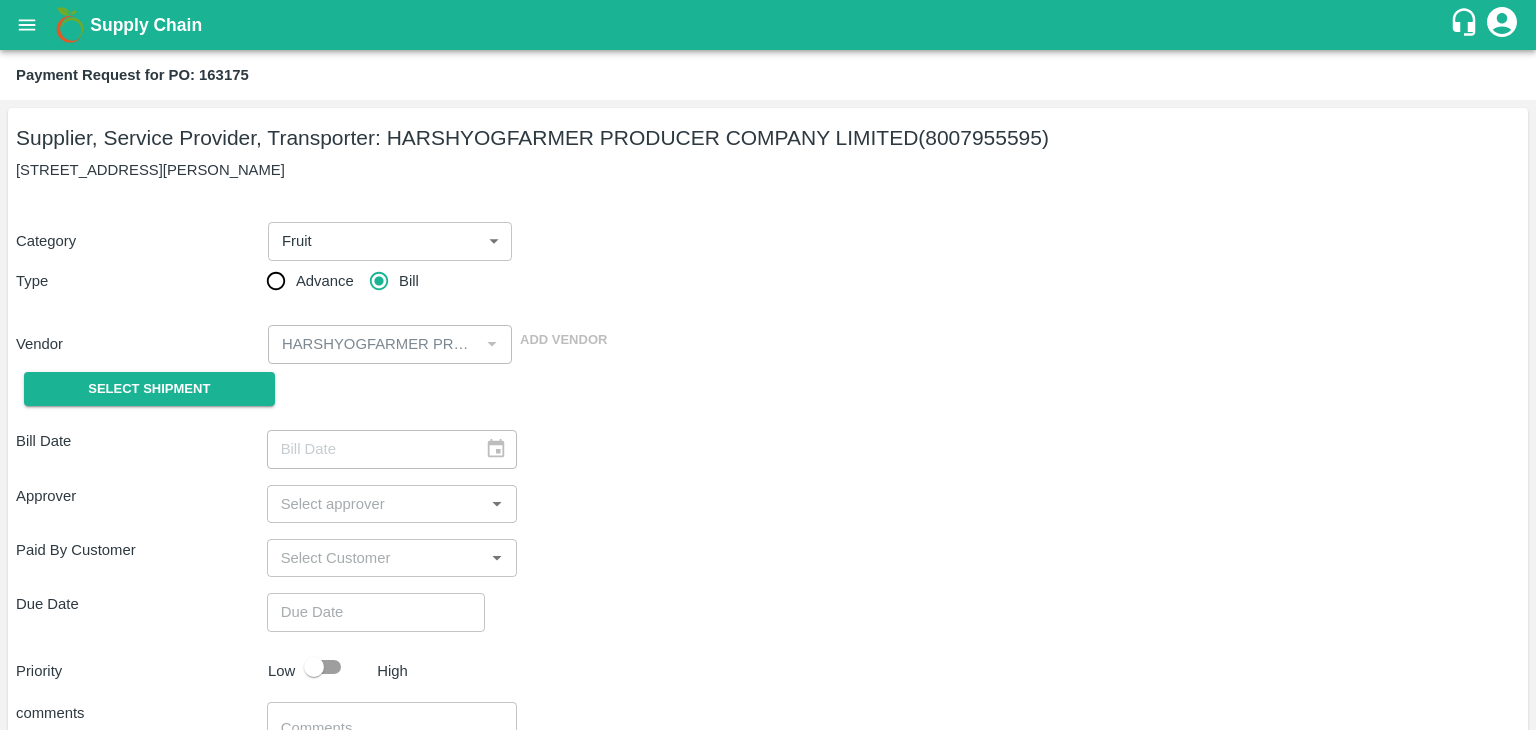 type on "12/07/2025" 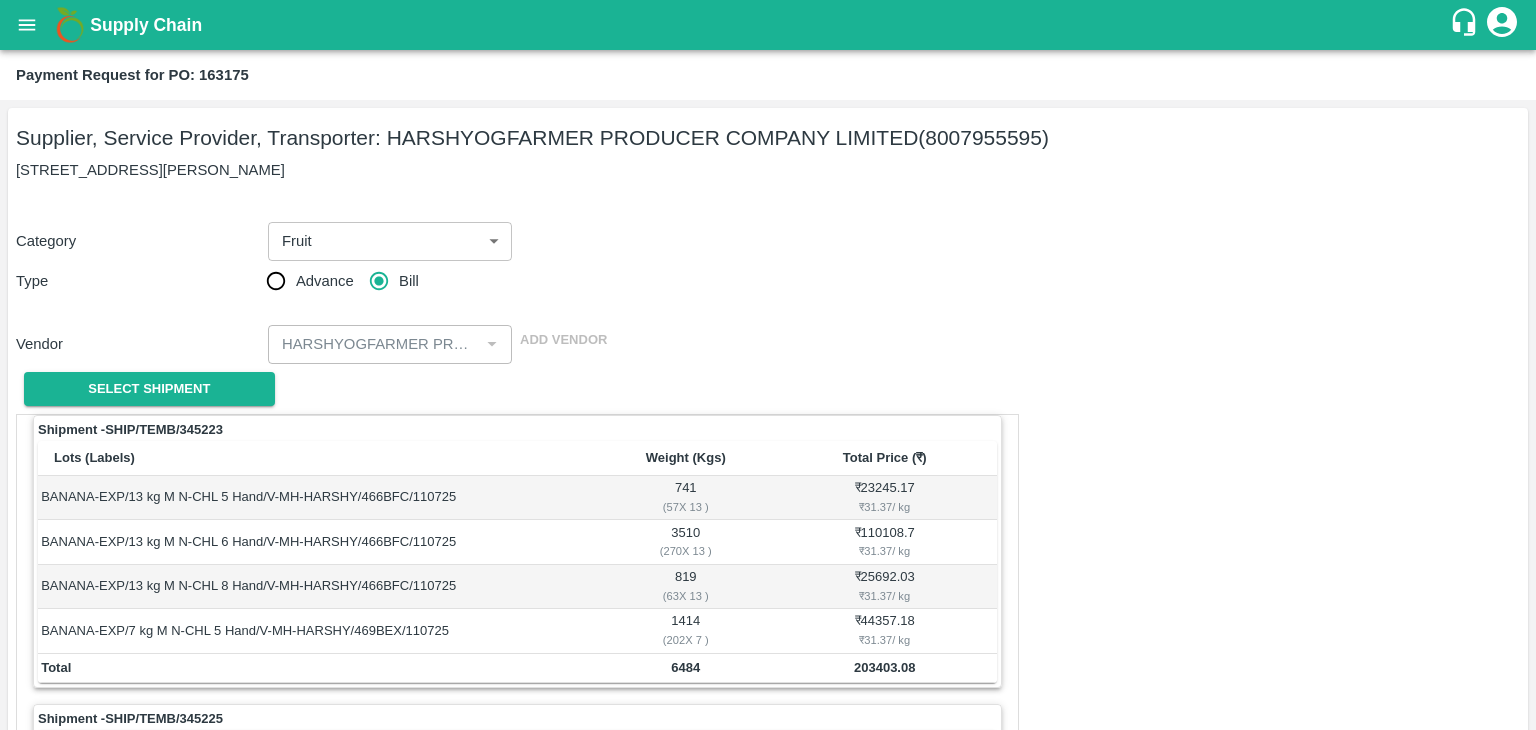 scroll, scrollTop: 936, scrollLeft: 0, axis: vertical 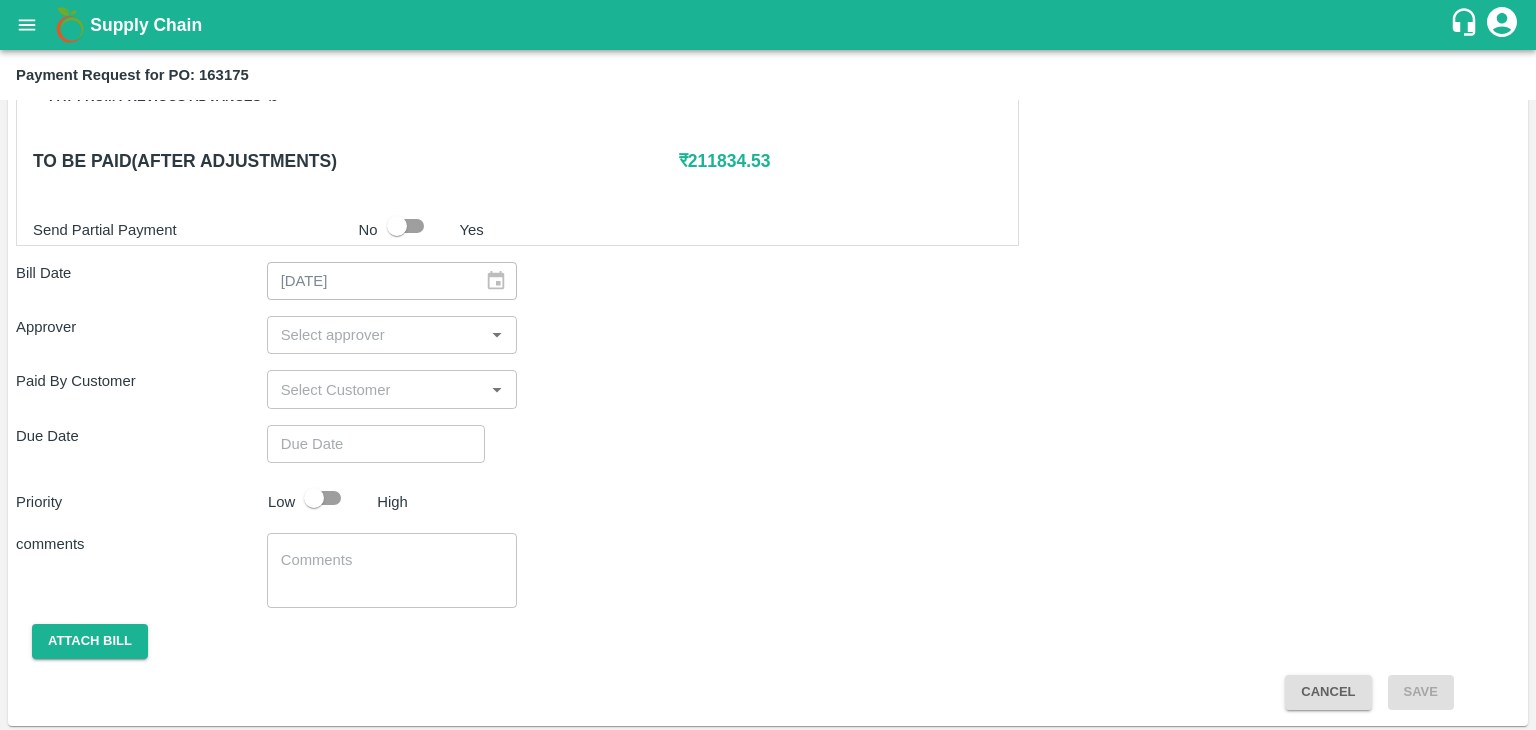 click at bounding box center [376, 335] 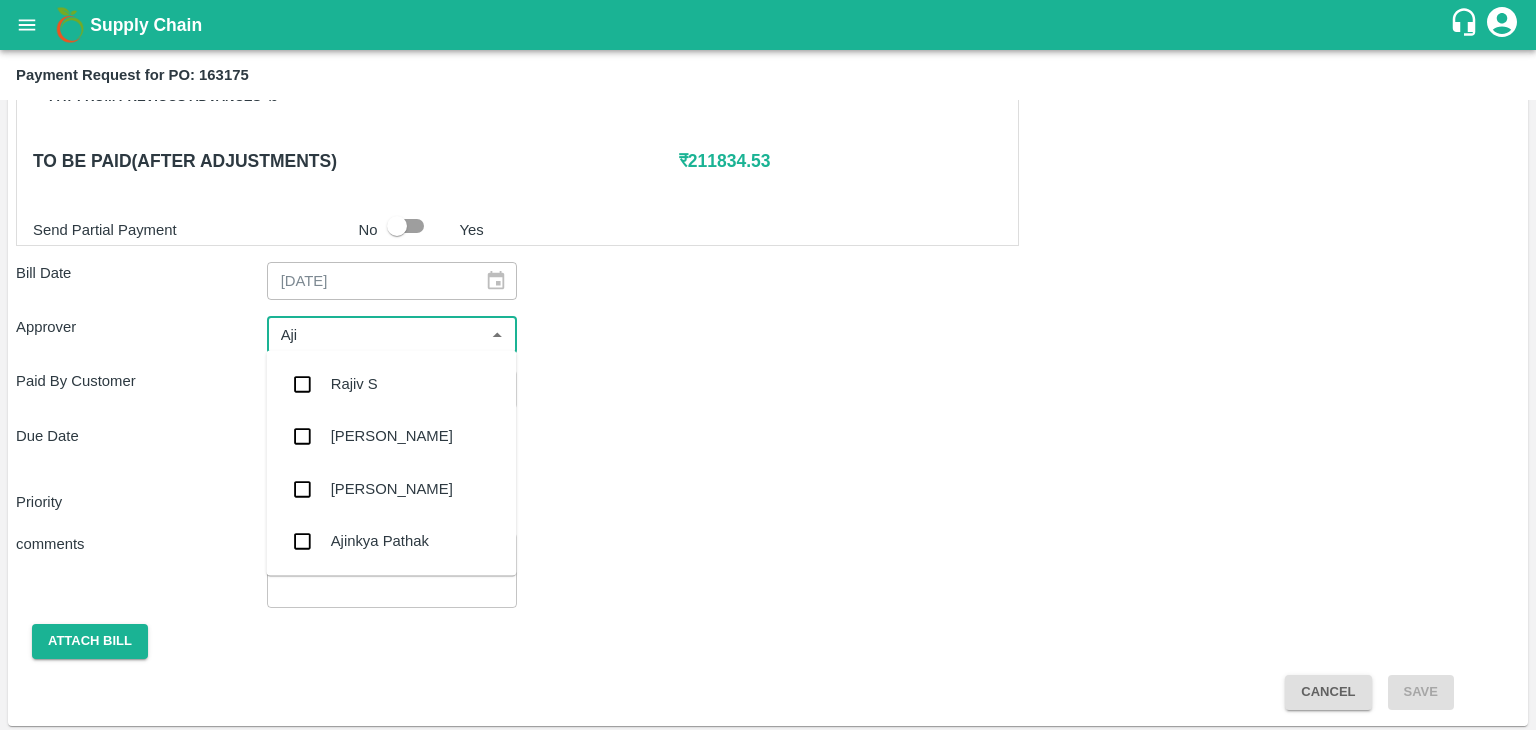 type on "Ajit" 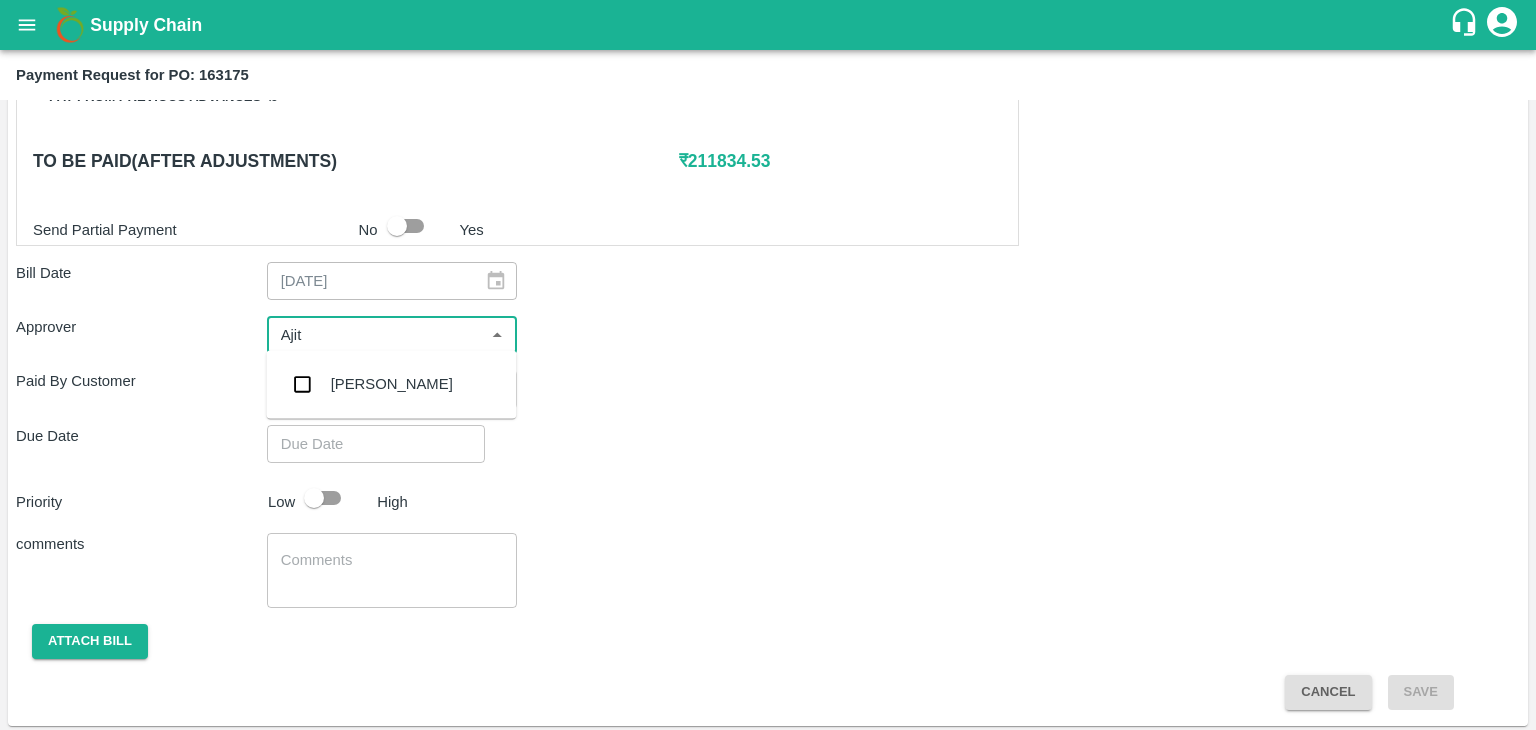 click on "[PERSON_NAME]" at bounding box center (392, 384) 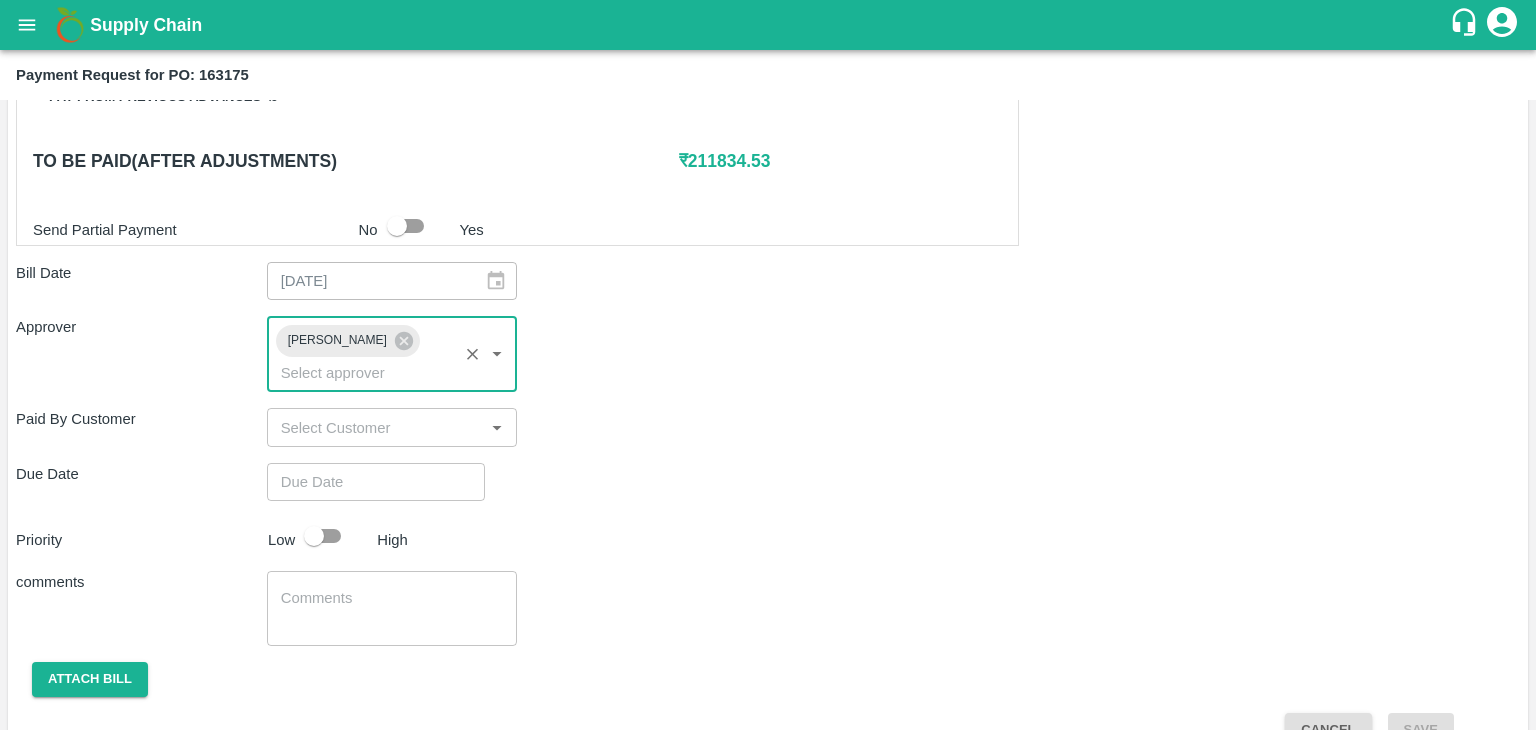 type on "DD/MM/YYYY hh:mm aa" 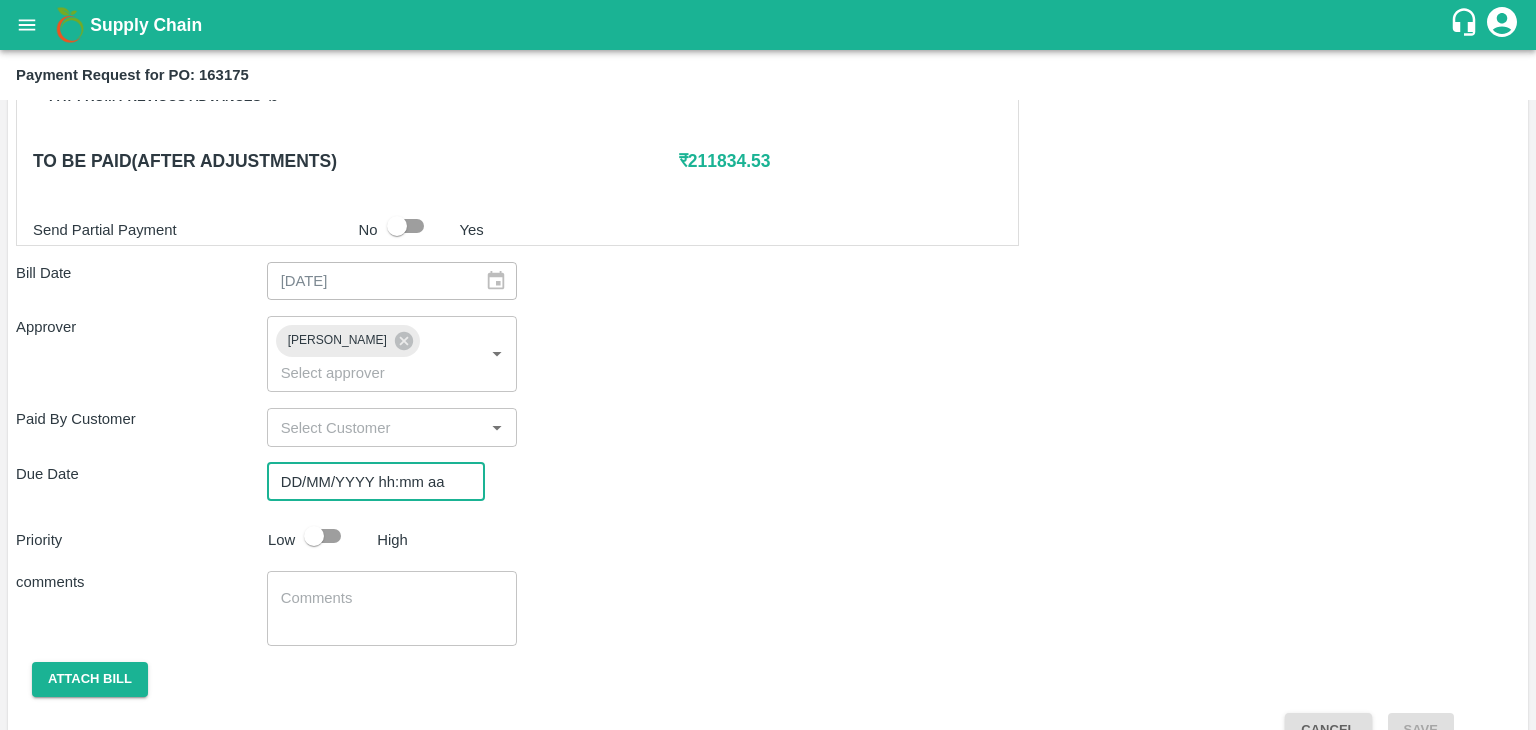 click on "DD/MM/YYYY hh:mm aa" at bounding box center (369, 482) 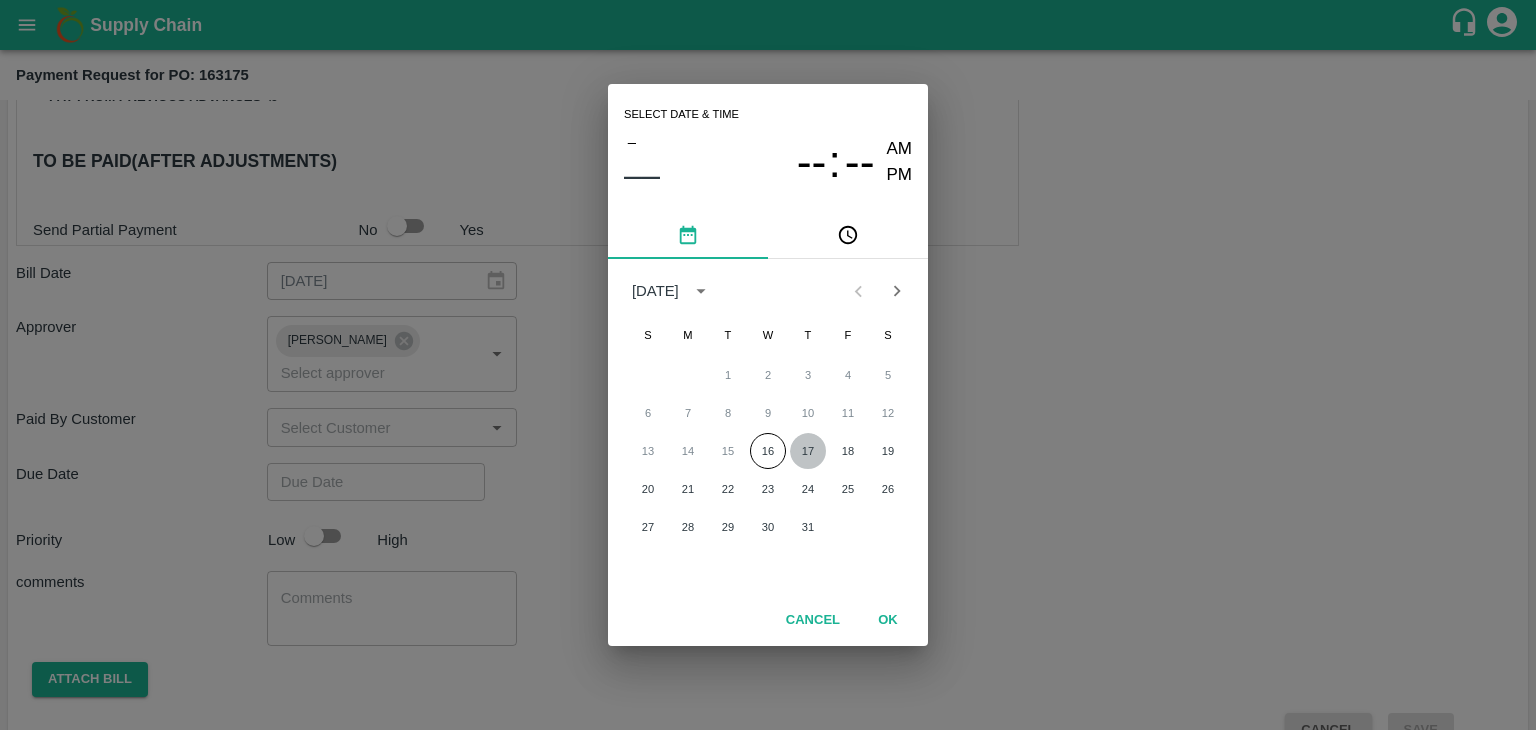 click on "17" at bounding box center [808, 451] 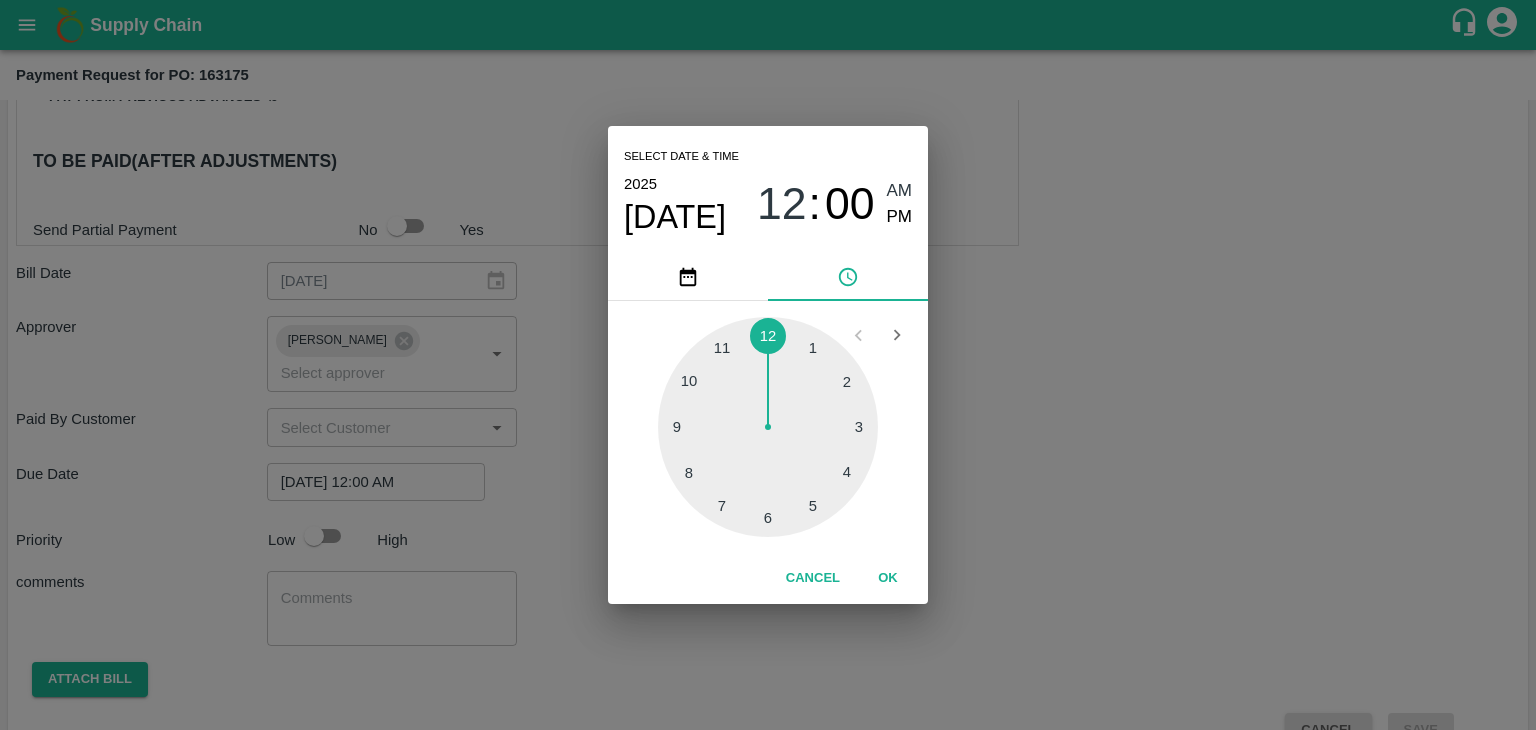 click on "OK" at bounding box center (888, 578) 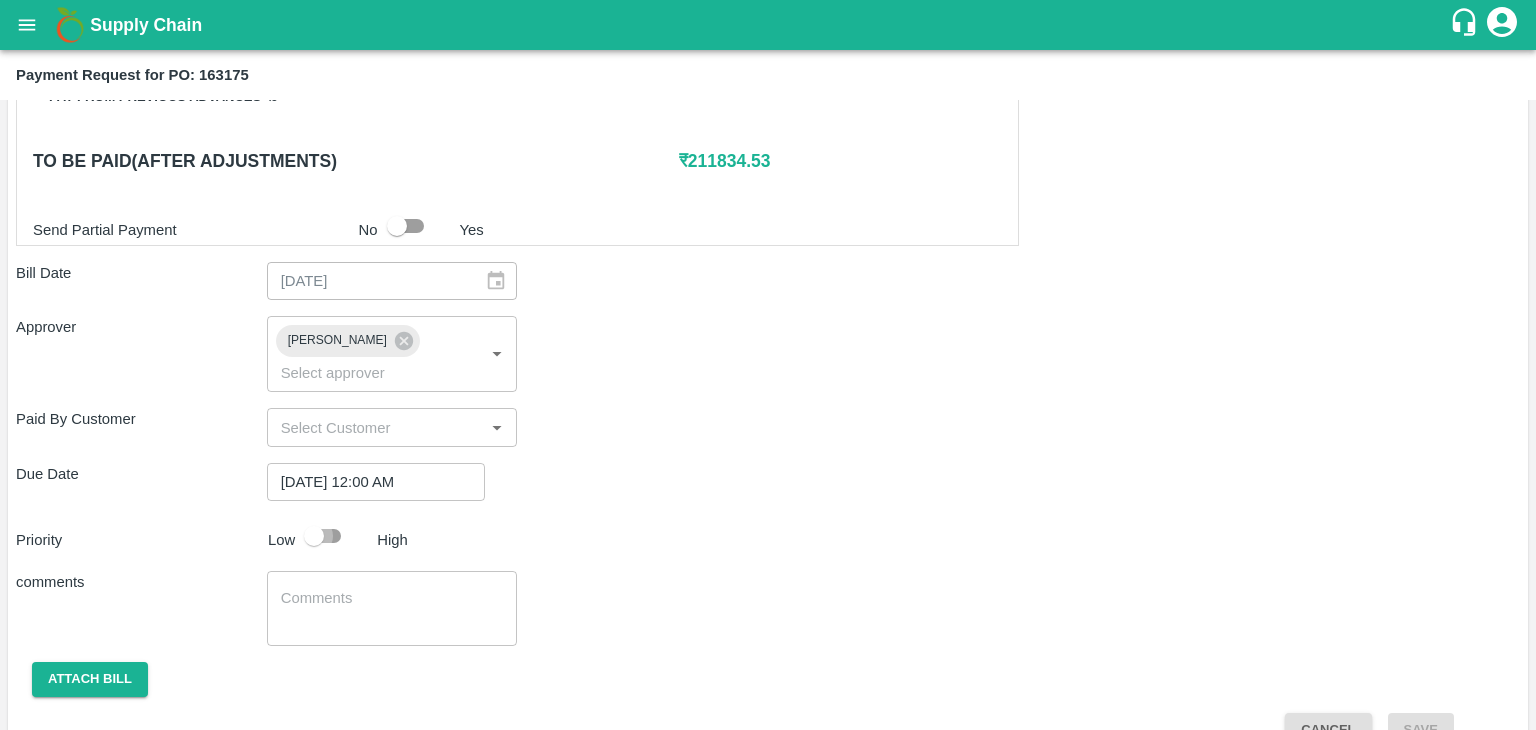 click at bounding box center [314, 536] 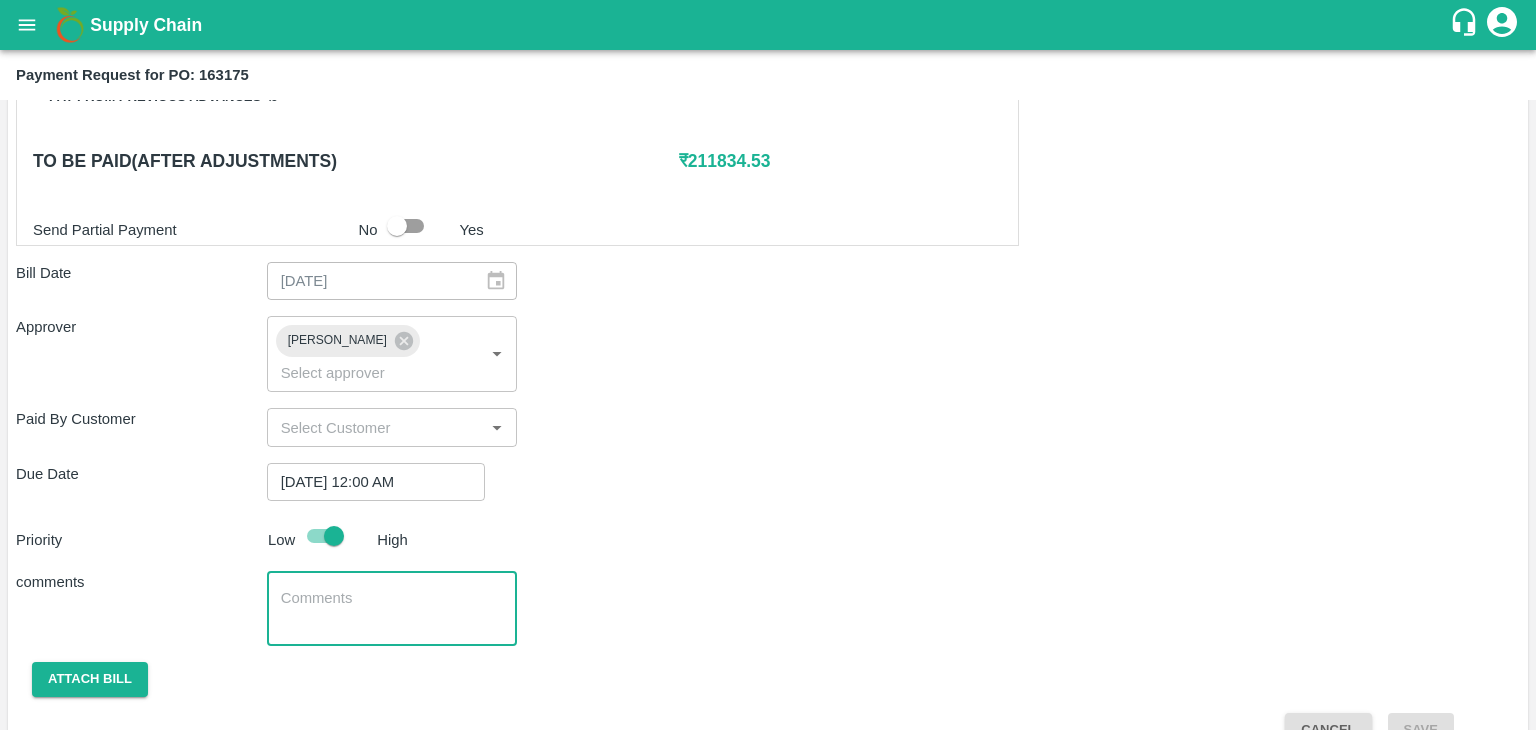 click at bounding box center (392, 609) 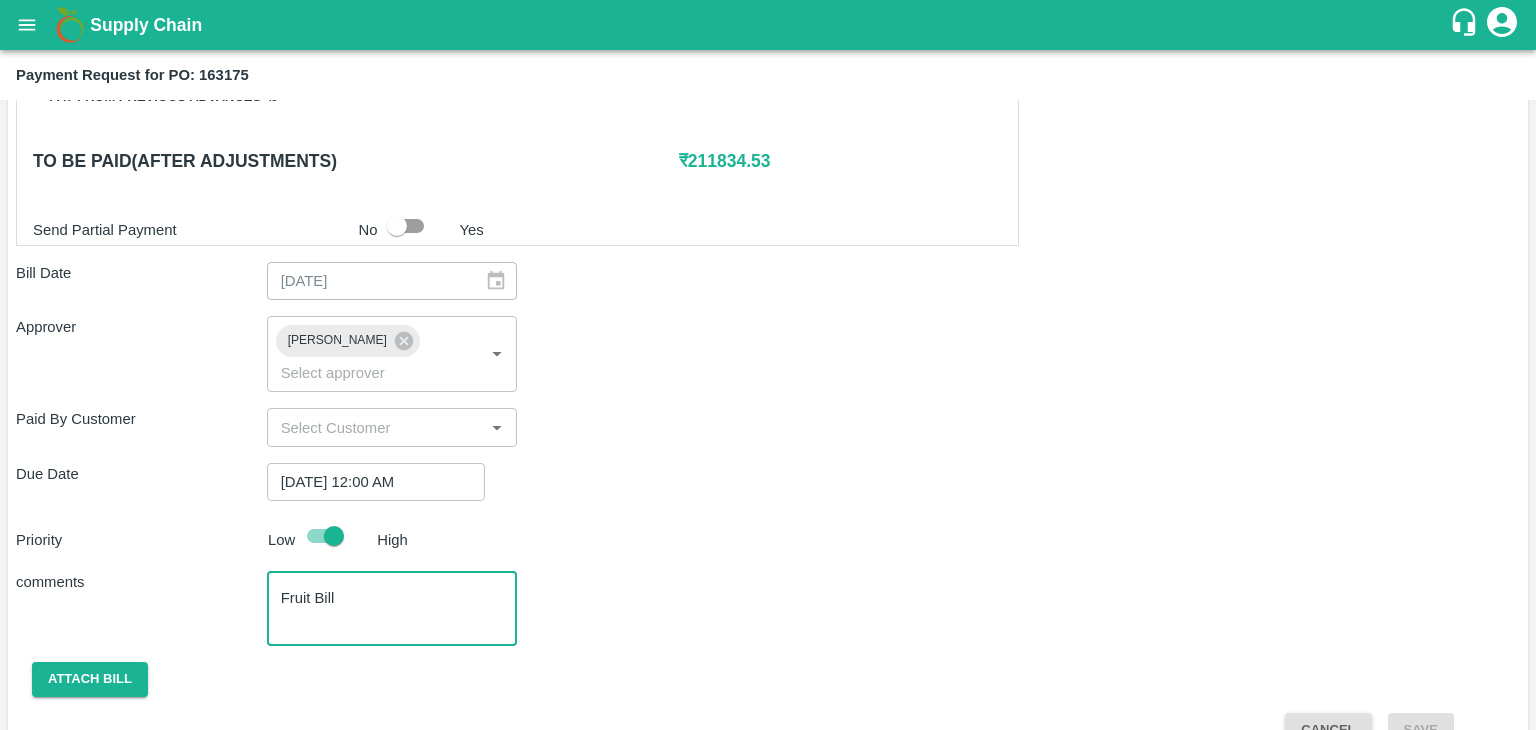 scroll, scrollTop: 948, scrollLeft: 0, axis: vertical 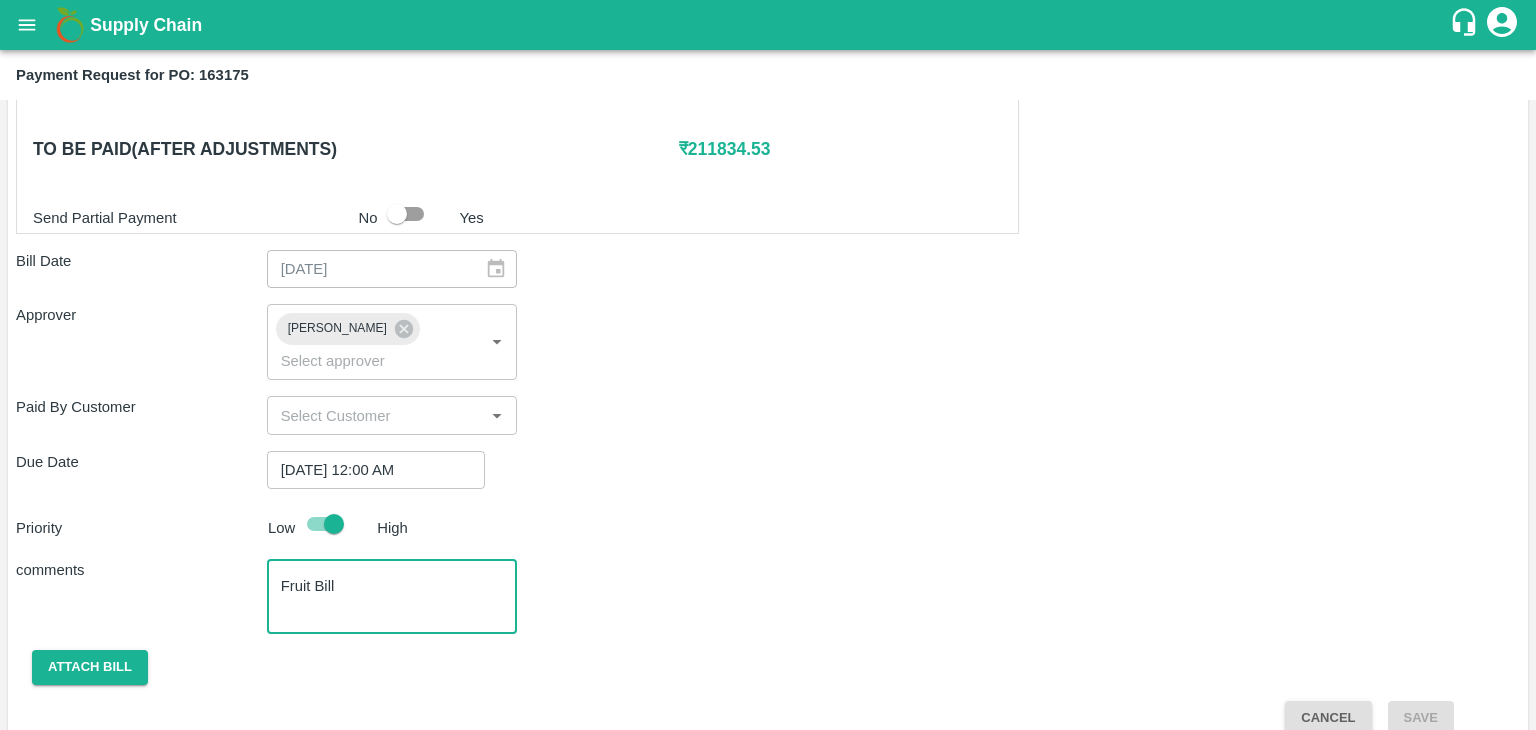 type on "Fruit Bill" 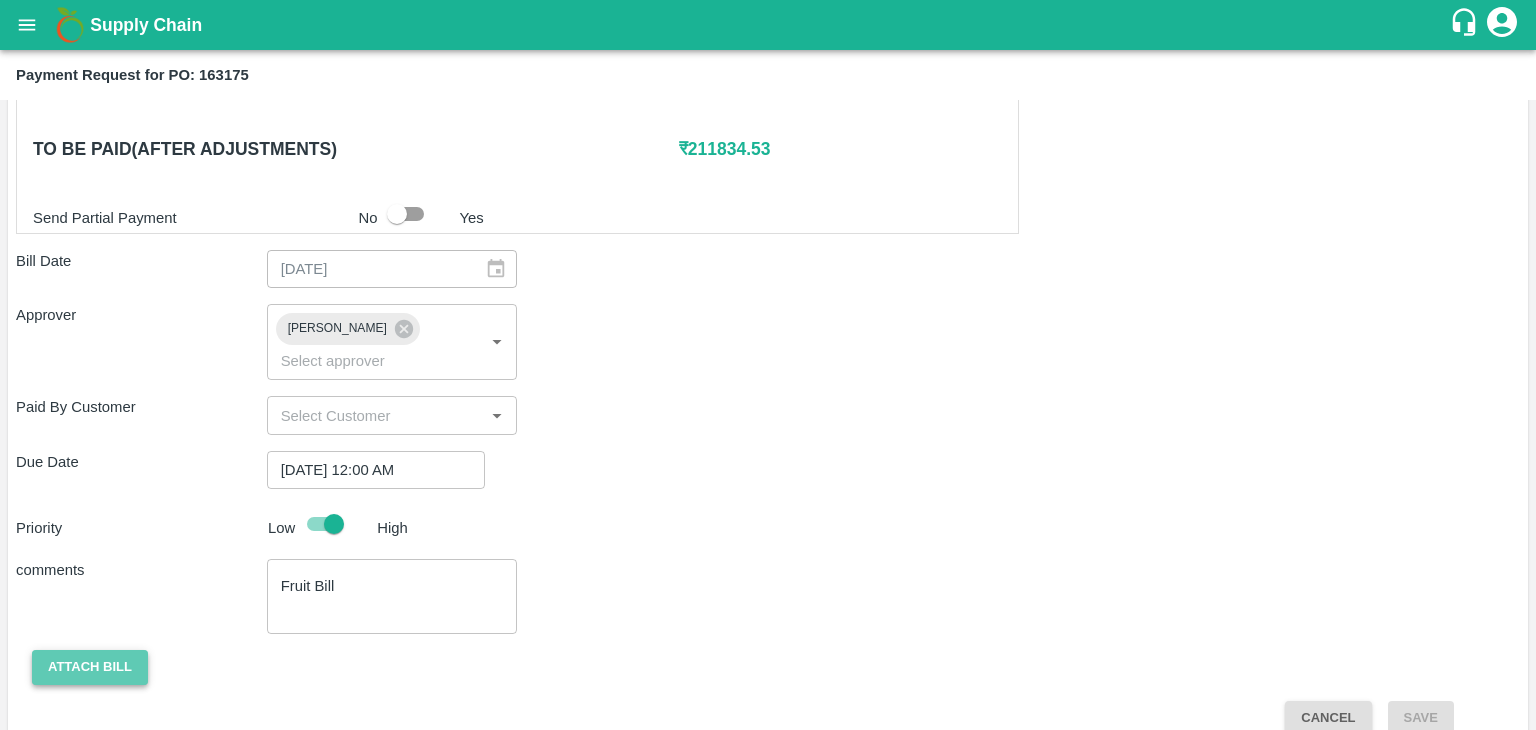 click on "Attach bill" at bounding box center [90, 667] 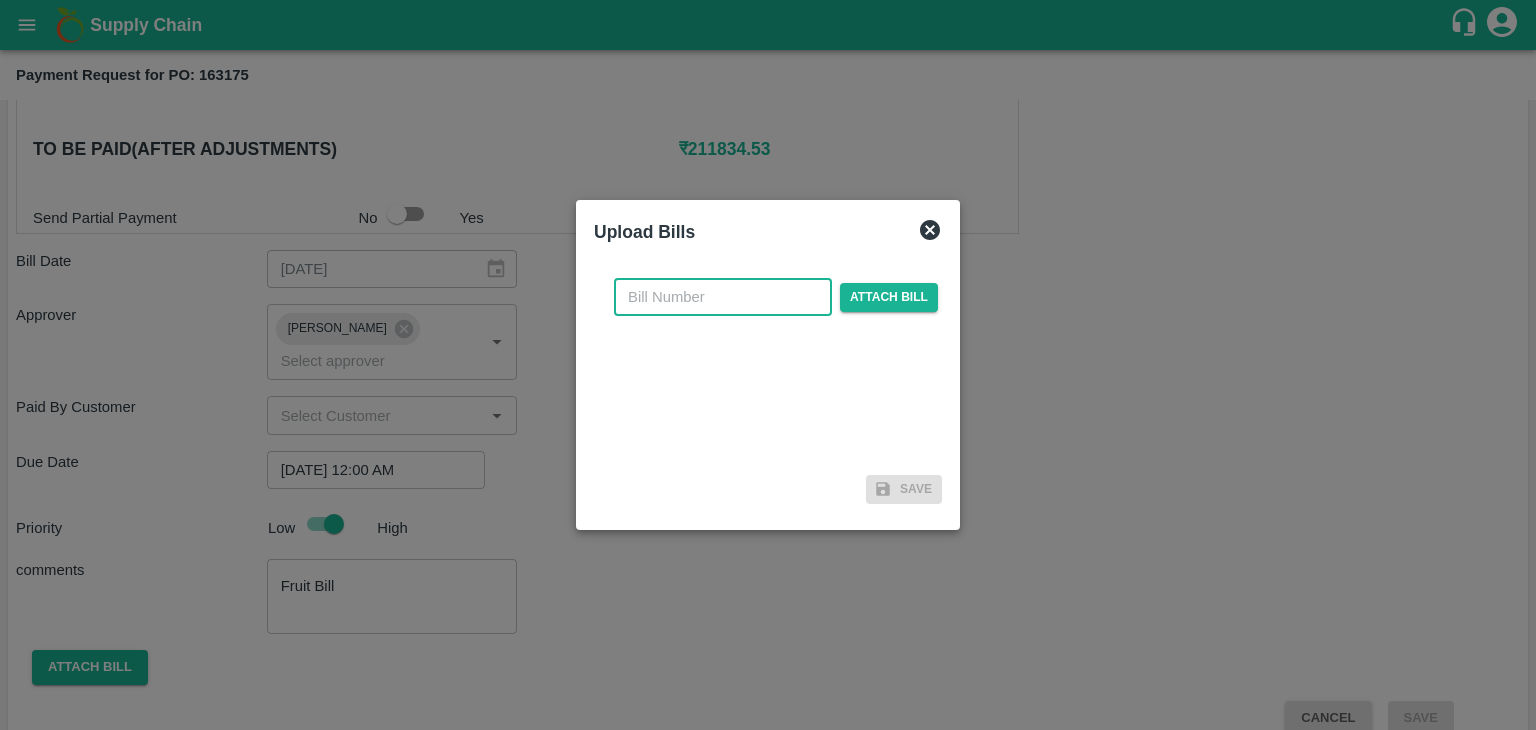 click at bounding box center (723, 297) 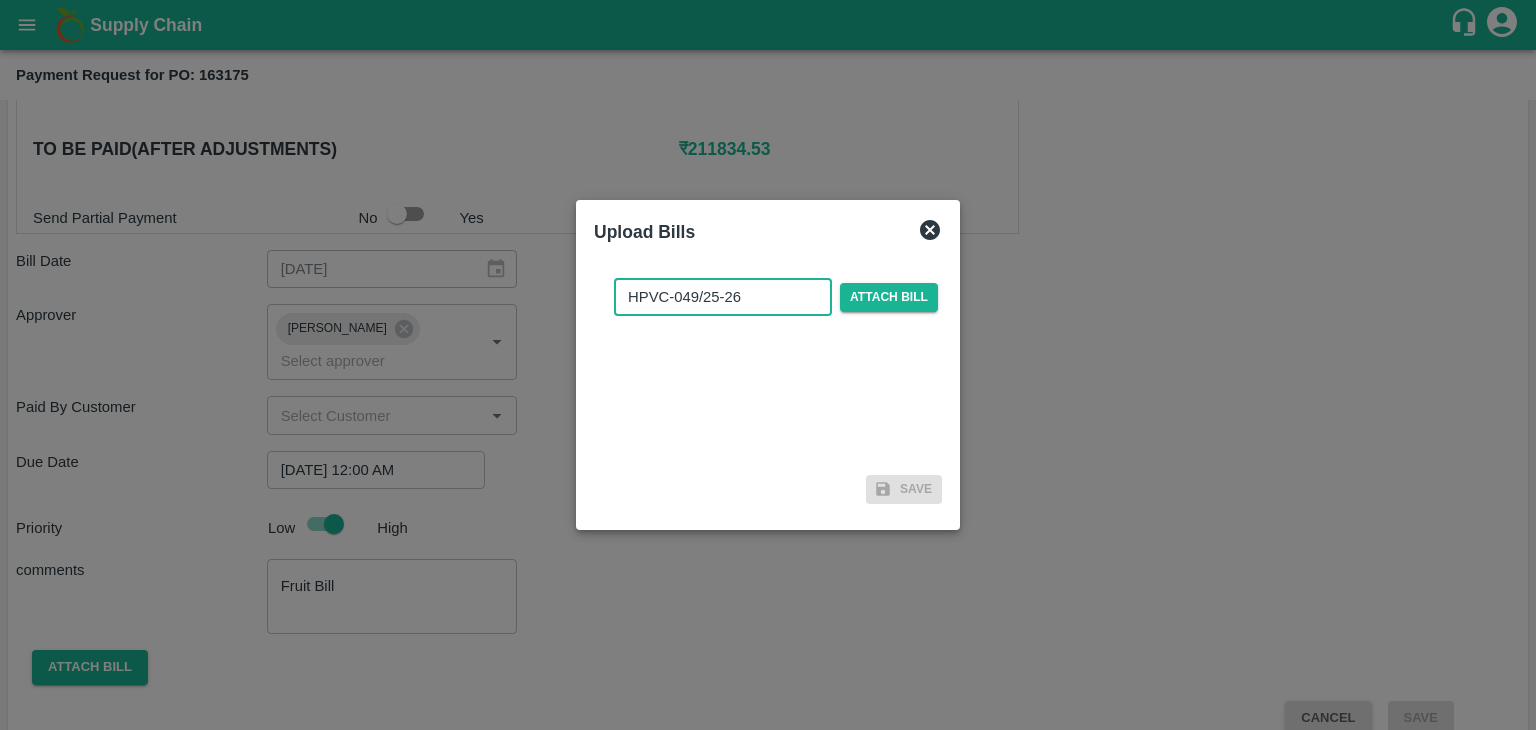 click on "HPVC-049/25-26" at bounding box center [723, 297] 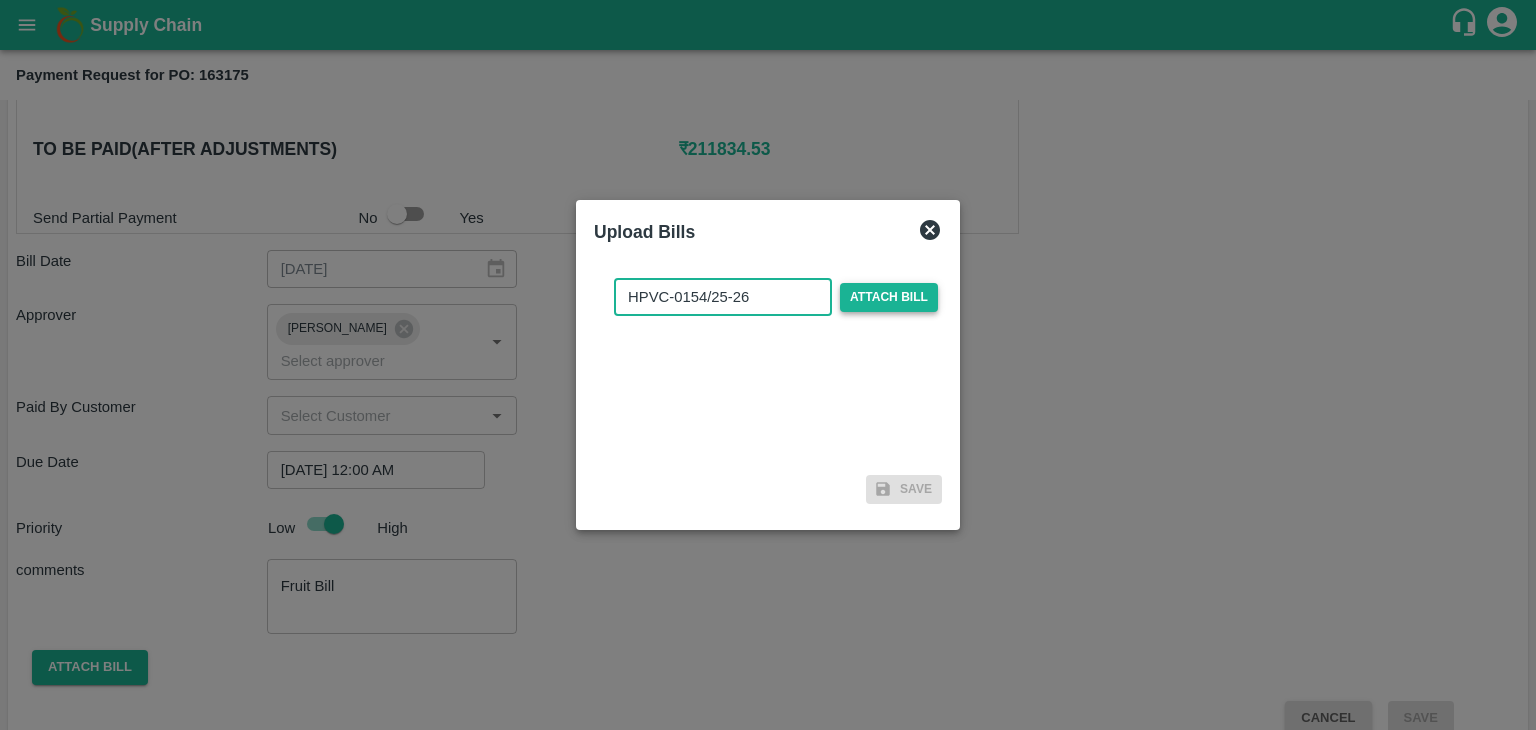 type on "HPVC-0154/25-26" 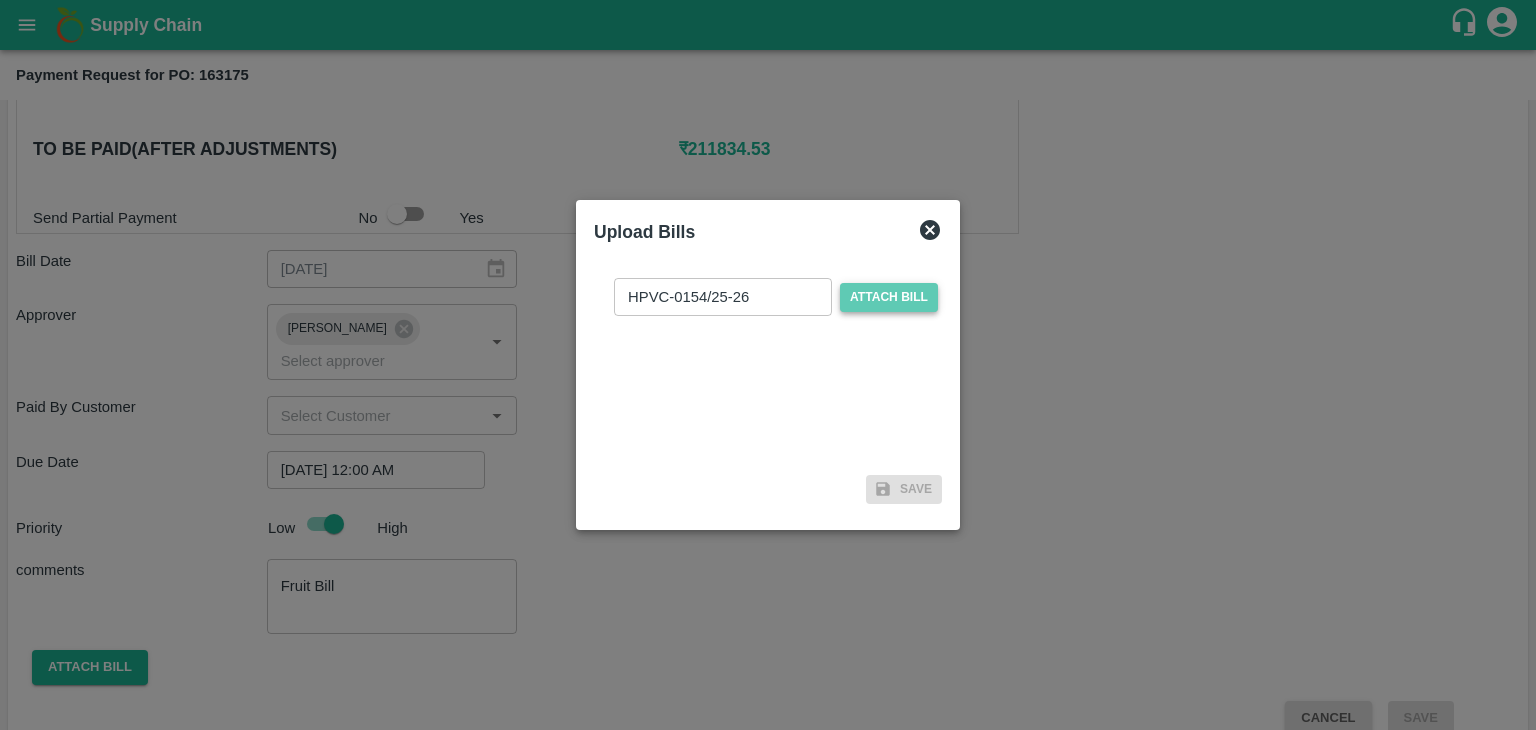 click on "Attach bill" at bounding box center [889, 297] 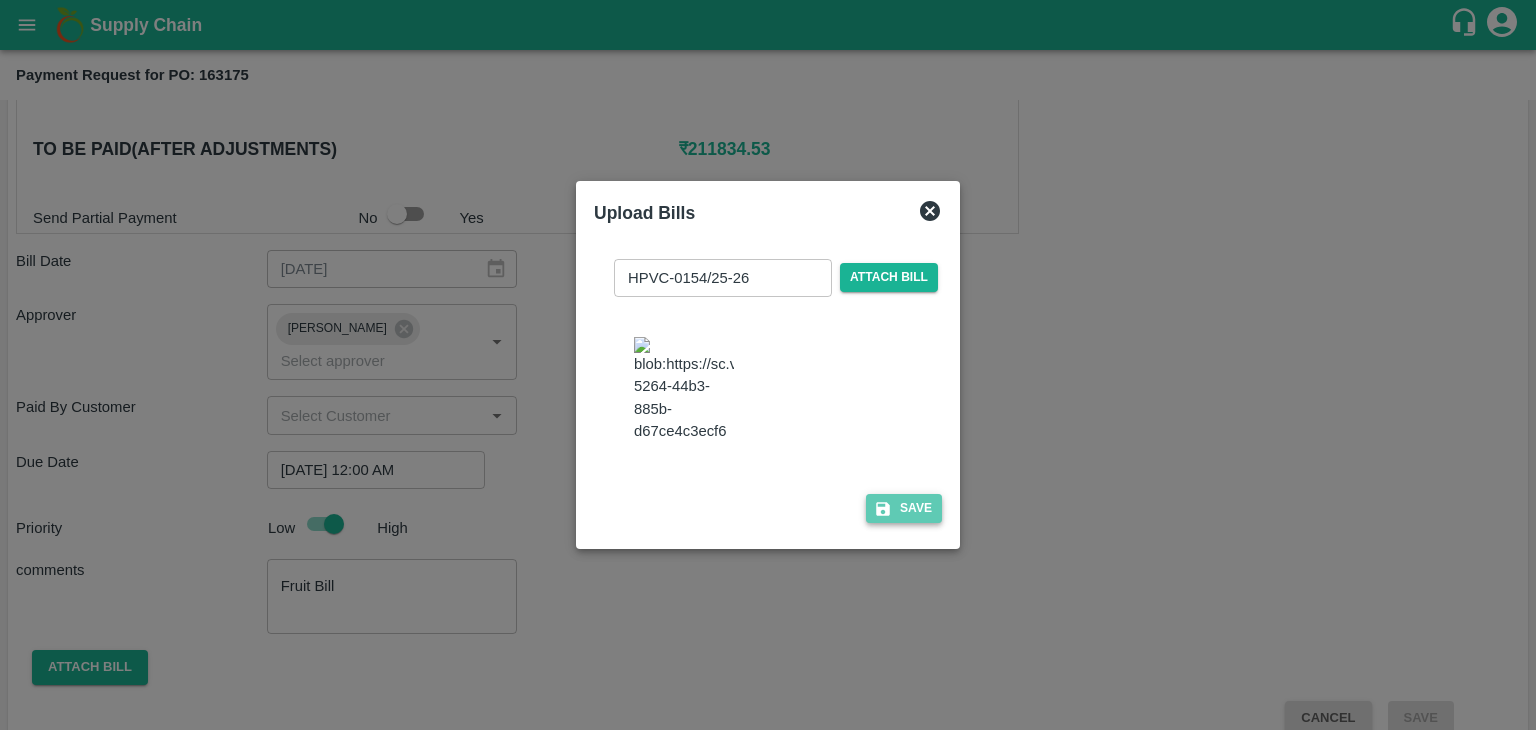 click on "Save" at bounding box center [904, 508] 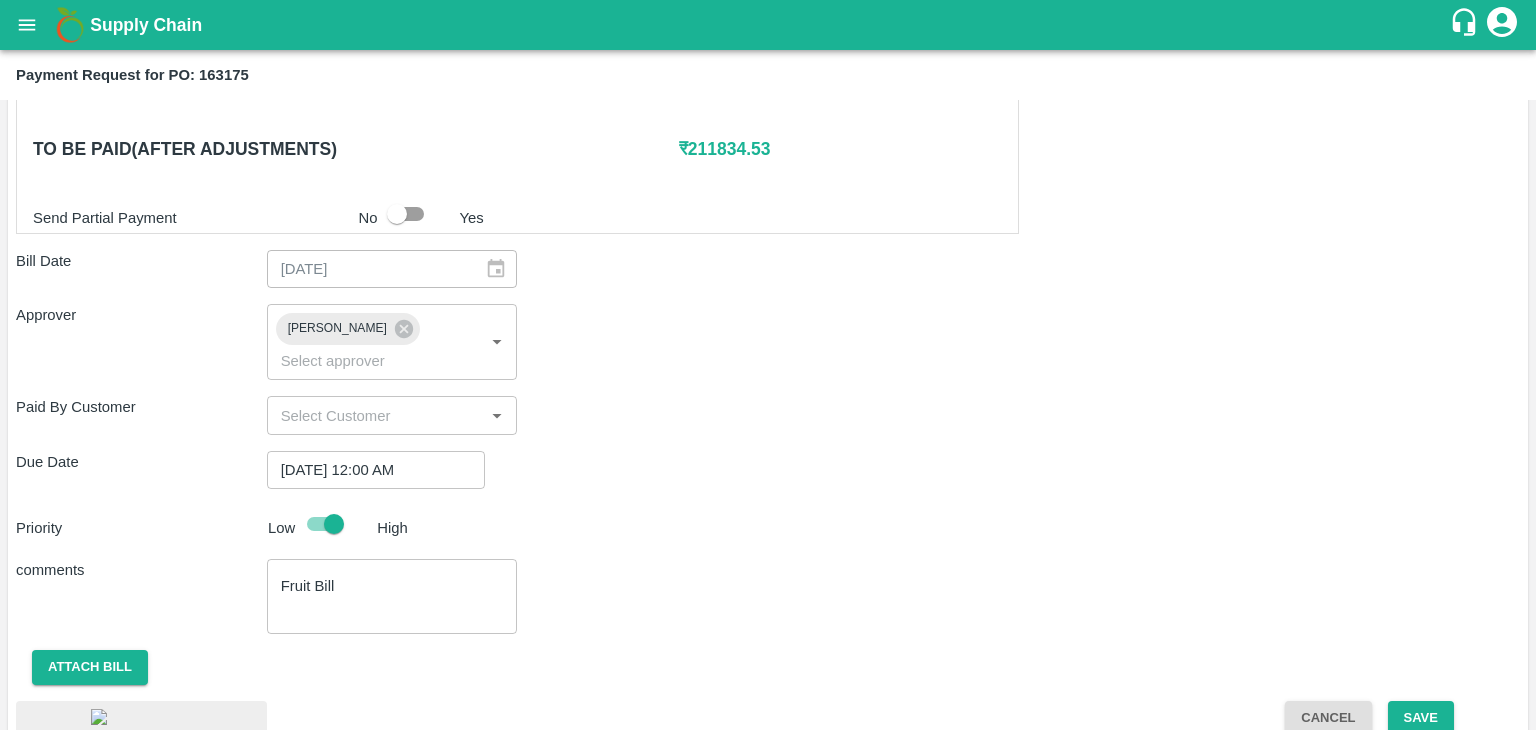 scroll, scrollTop: 1071, scrollLeft: 0, axis: vertical 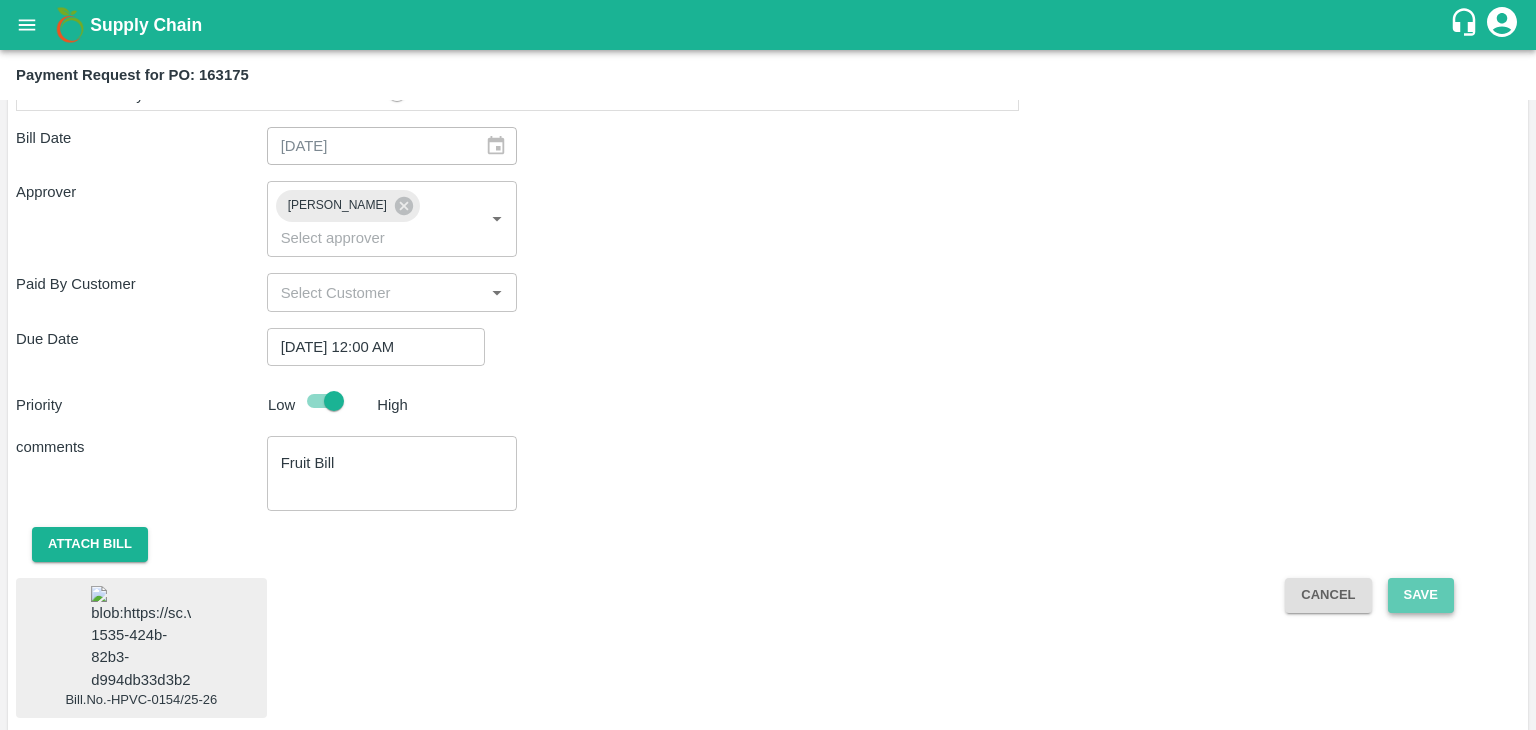 click on "Save" at bounding box center (1421, 595) 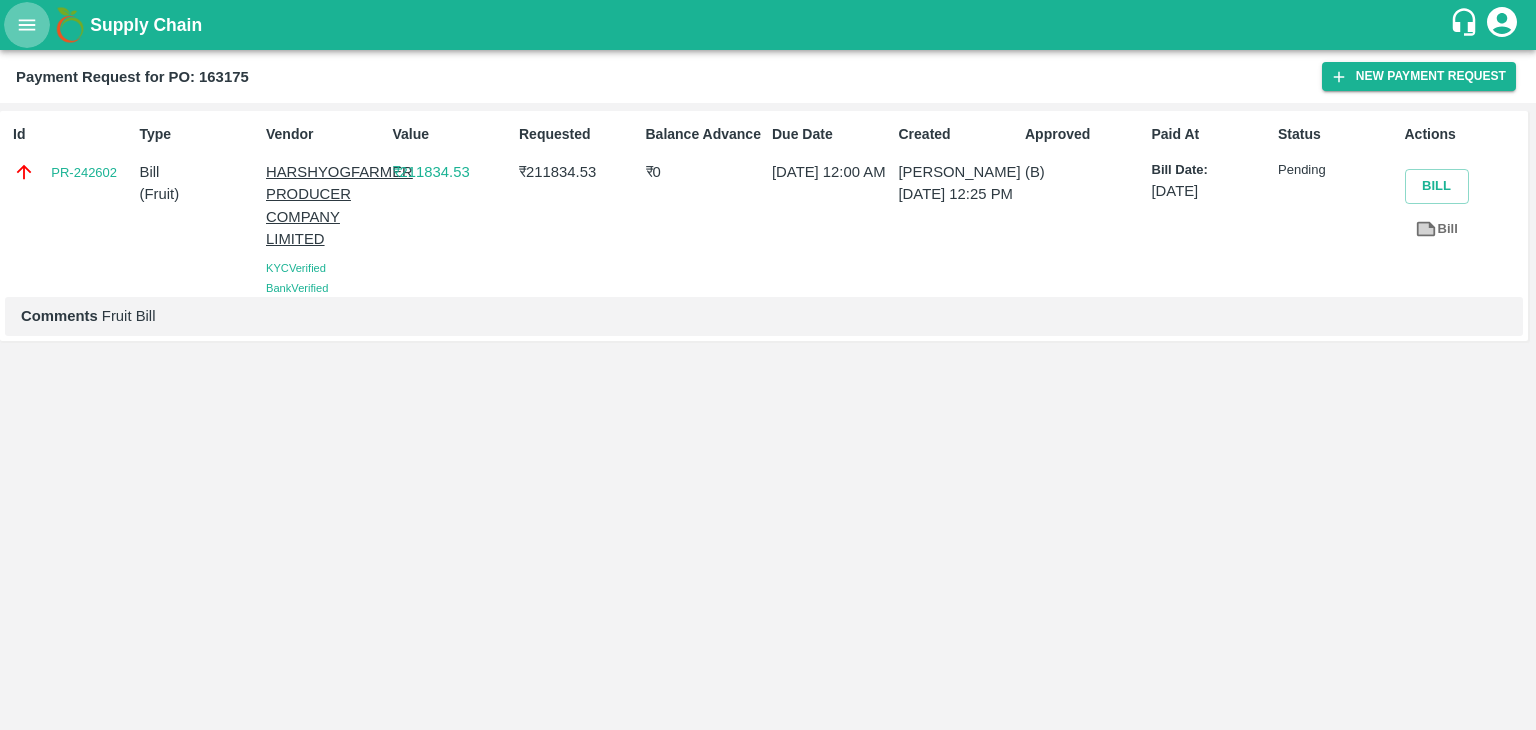 click 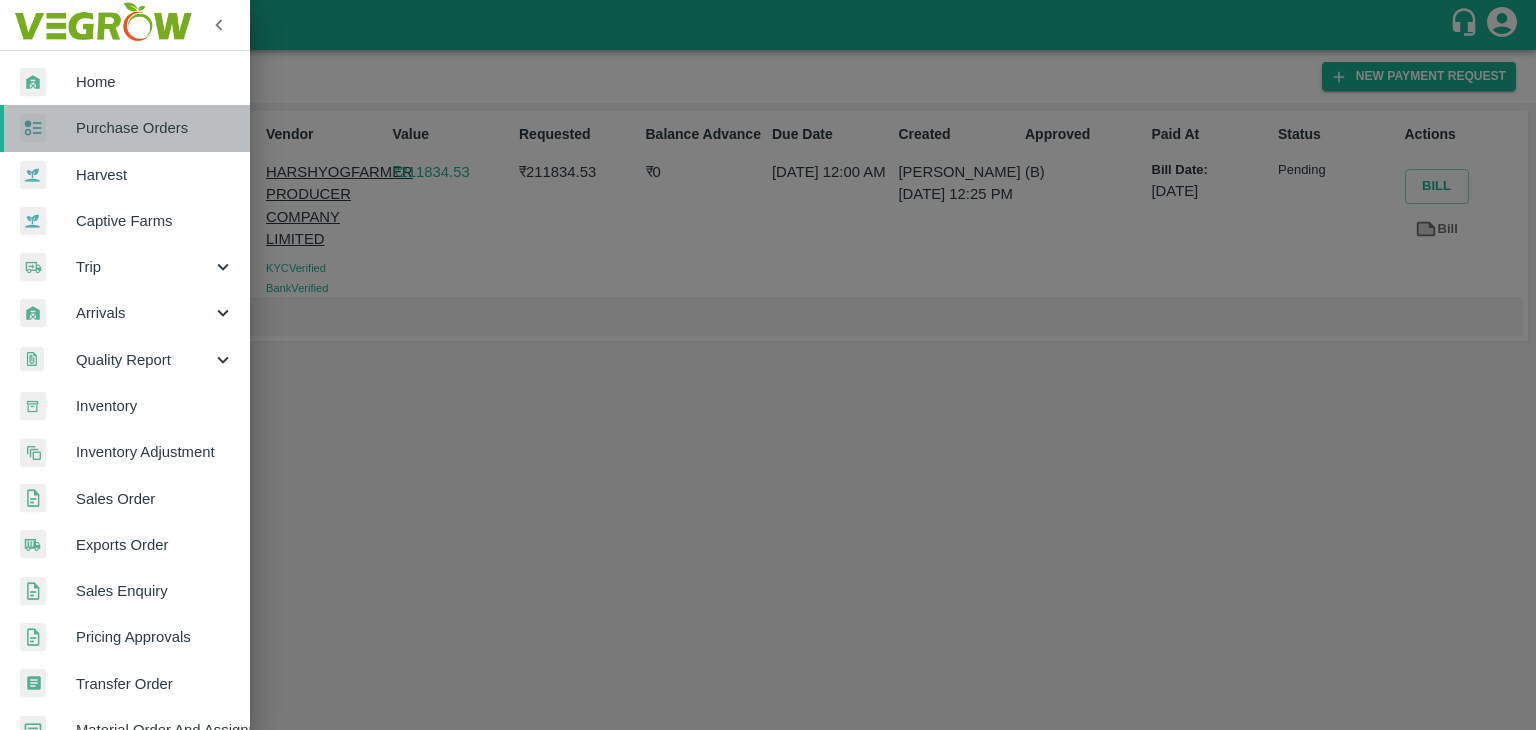 click on "Purchase Orders" at bounding box center (125, 128) 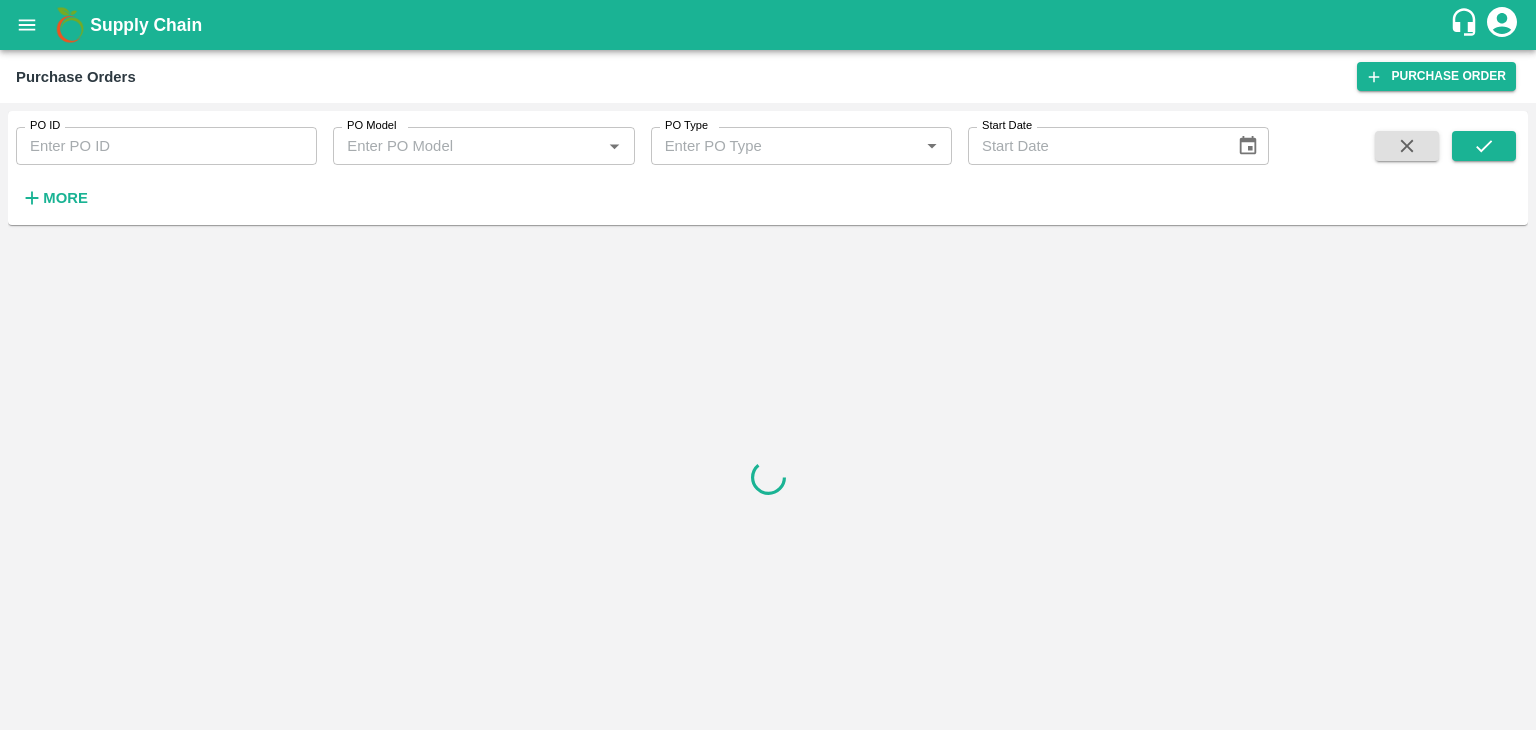 click on "PO ID" at bounding box center (166, 146) 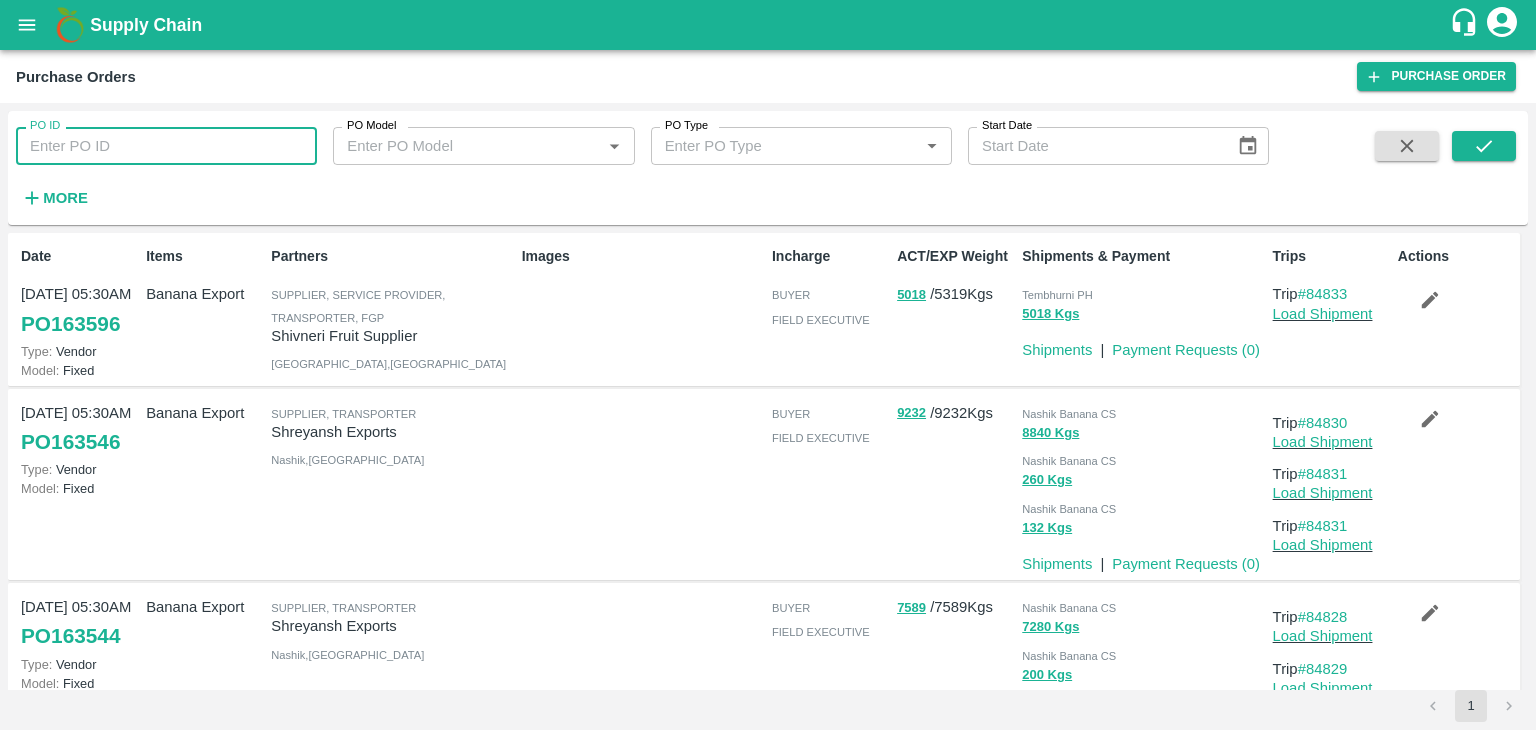 paste on "163182" 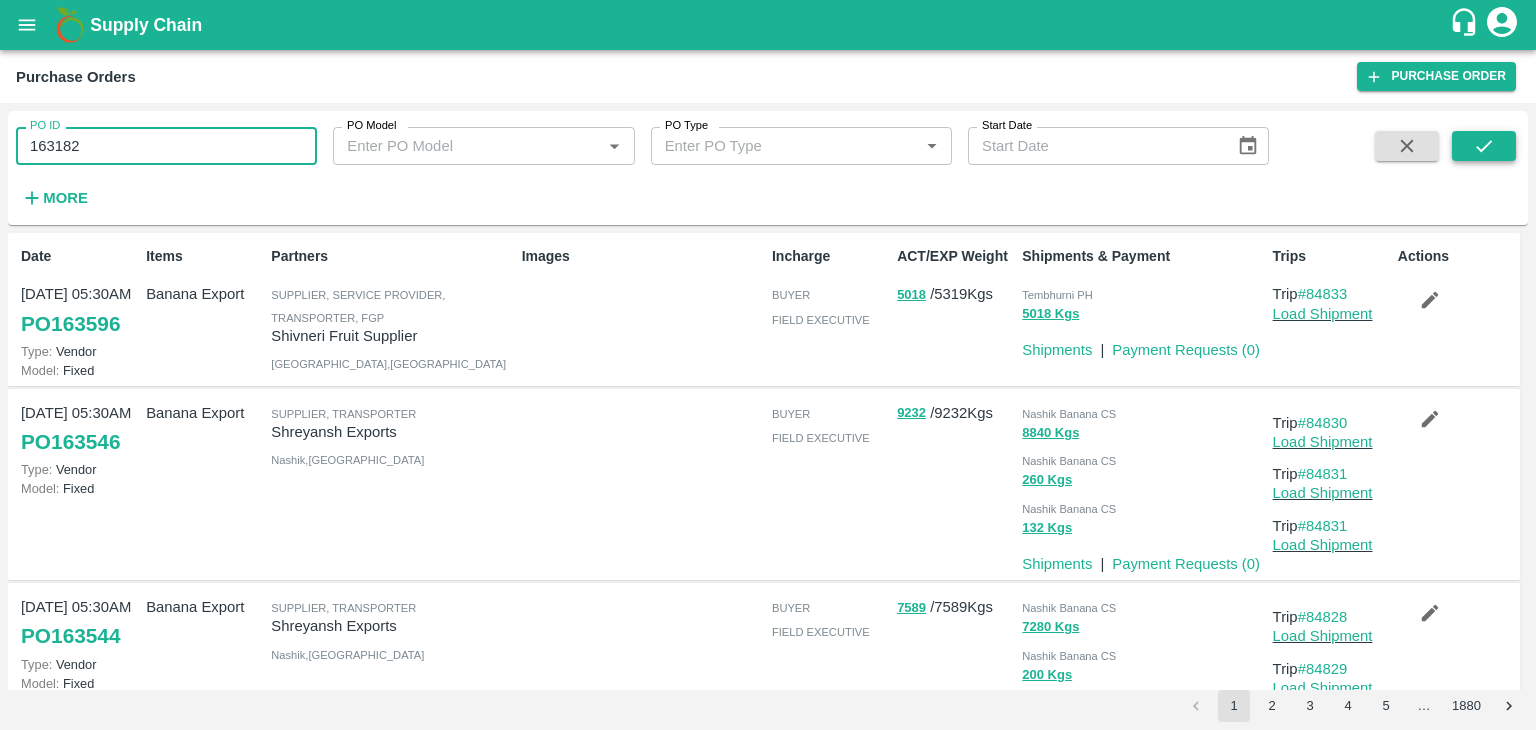 type on "163182" 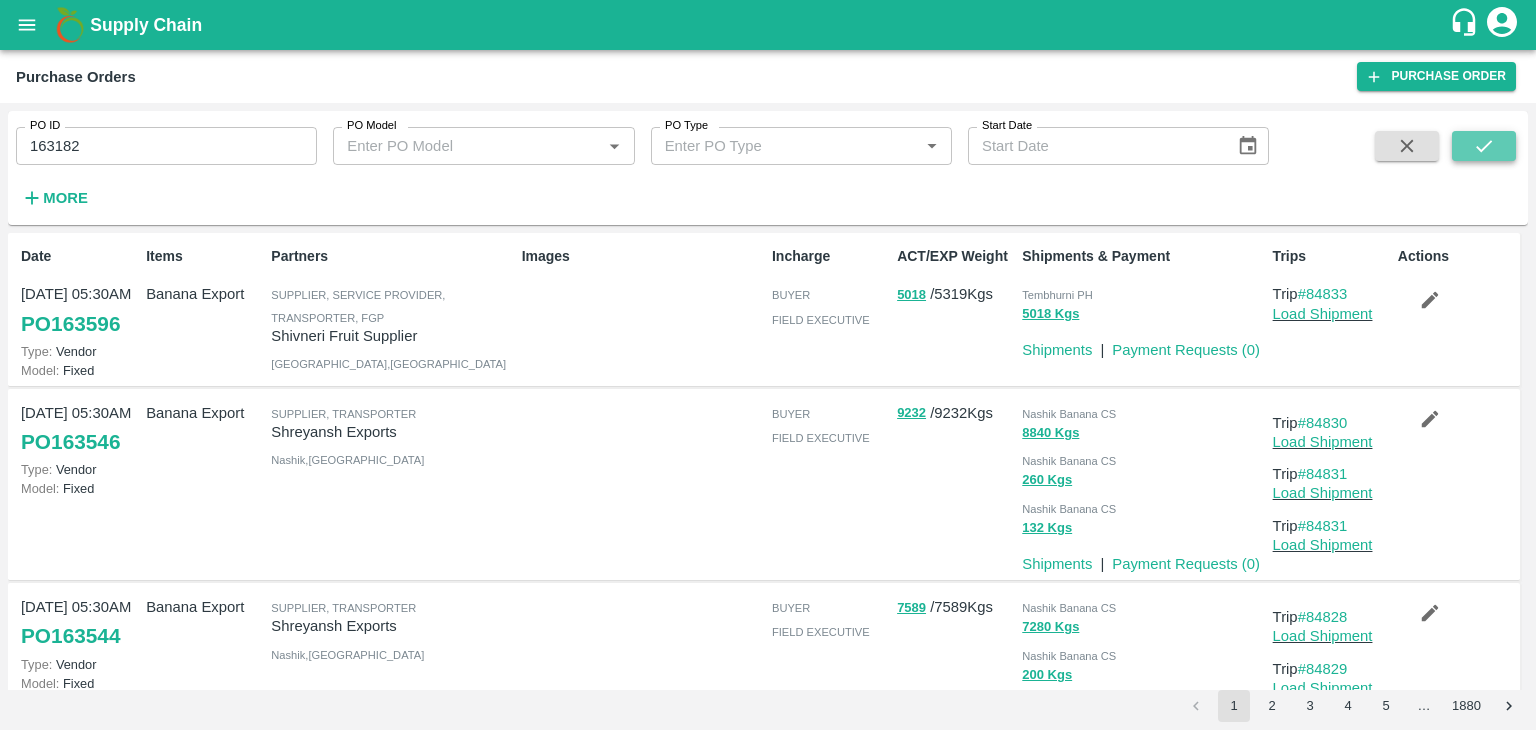 click at bounding box center (1484, 146) 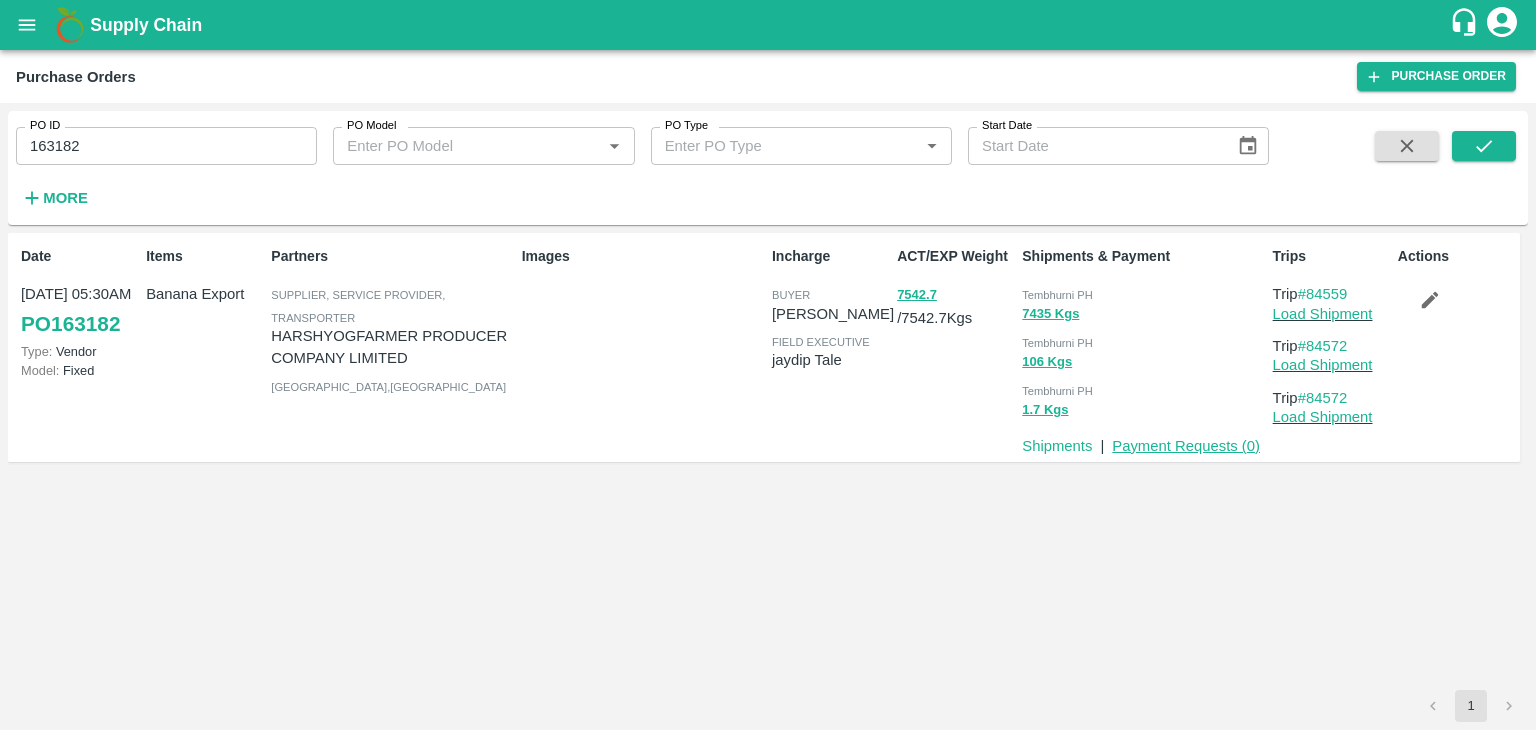 click on "Payment Requests ( 0 )" at bounding box center (1186, 446) 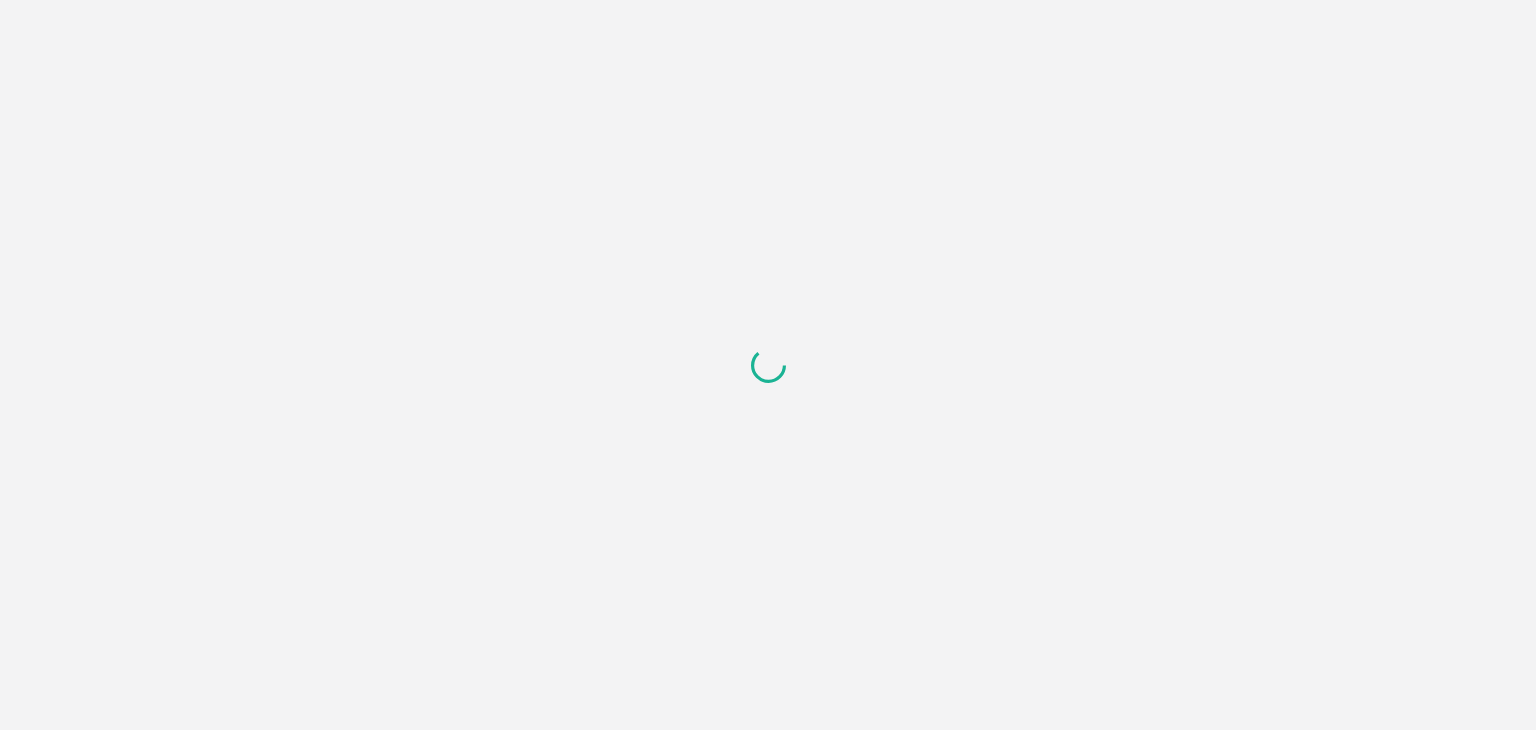 scroll, scrollTop: 0, scrollLeft: 0, axis: both 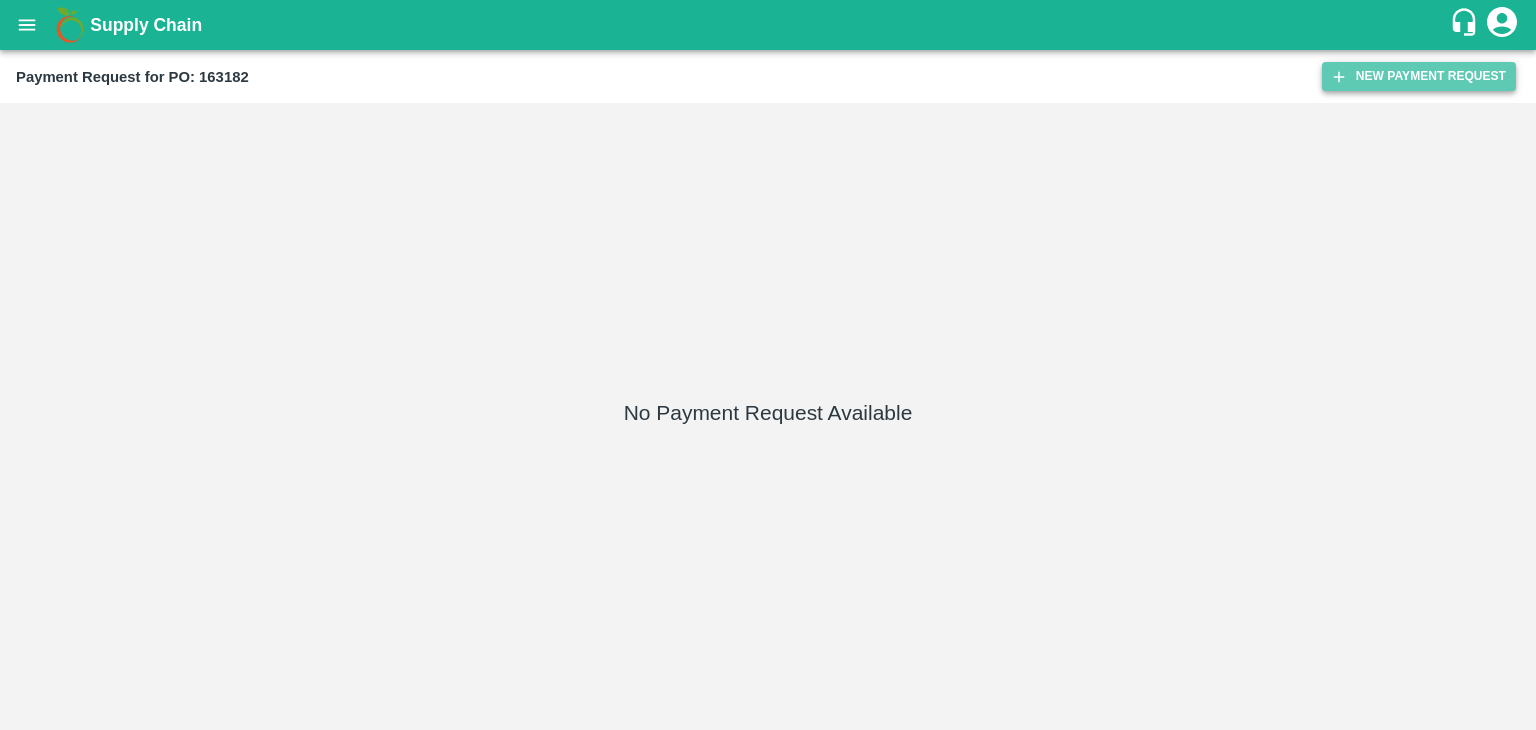 click on "New Payment Request" at bounding box center (1419, 76) 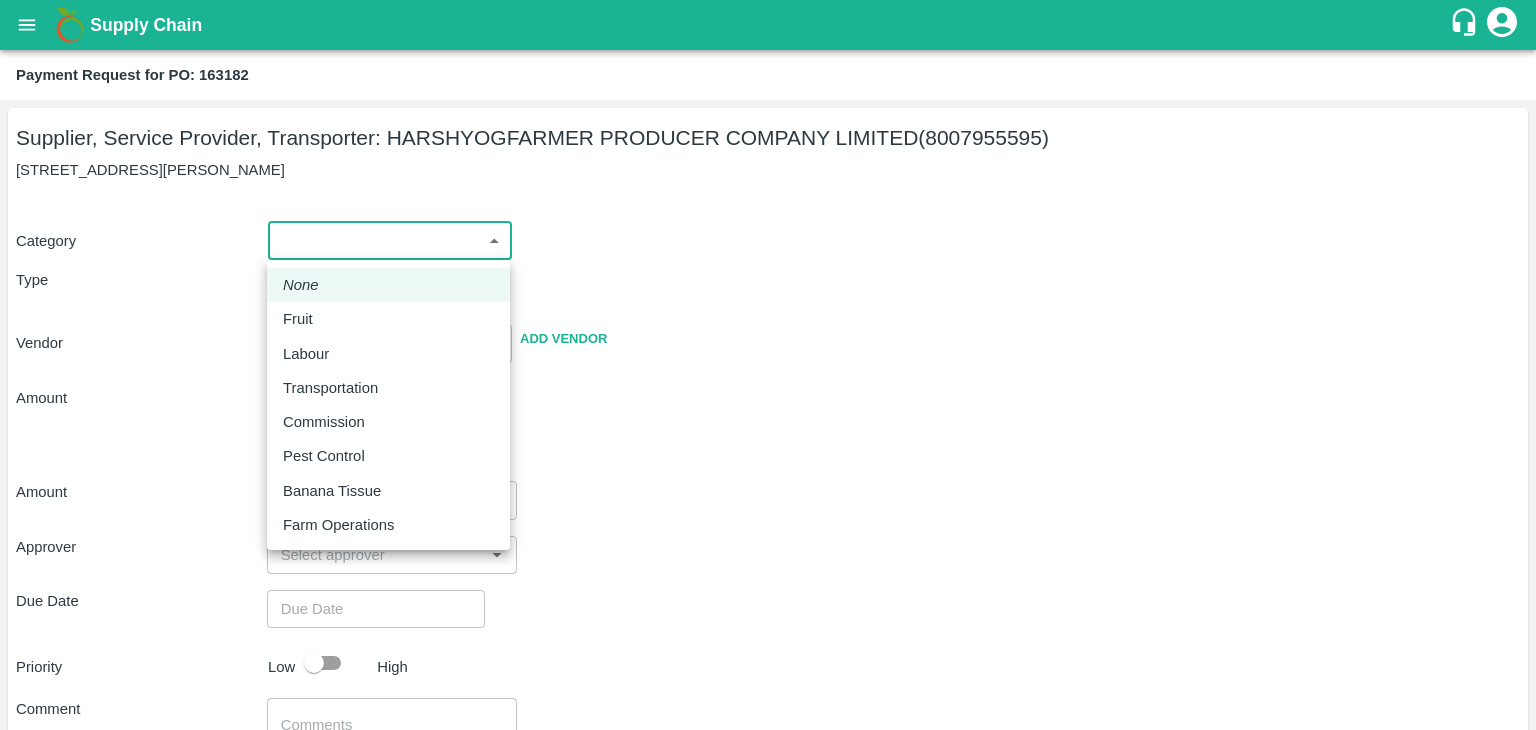 click on "Supply Chain Payment Request for PO: 163182 Supplier, Service Provider, Transporter:    HARSHYOGFARMER PRODUCER COMPANY LIMITED  (8007955595) G NO 37, [PERSON_NAME] , [GEOGRAPHIC_DATA] Category ​ ​ Type Advance Bill Vendor ​ Add Vendor Amount Total value Per Kg ​ Amount ​ Approver ​ Due Date ​  Priority  Low  High Comment x ​ Attach bill Cancel Save Tembhurni PH Nashik CC Shahada Banana Export PH Savda Banana Export PH Nashik Banana CS [PERSON_NAME] Logout None Fruit Labour Transportation Commission Pest Control Banana Tissue Farm Operations" at bounding box center (768, 365) 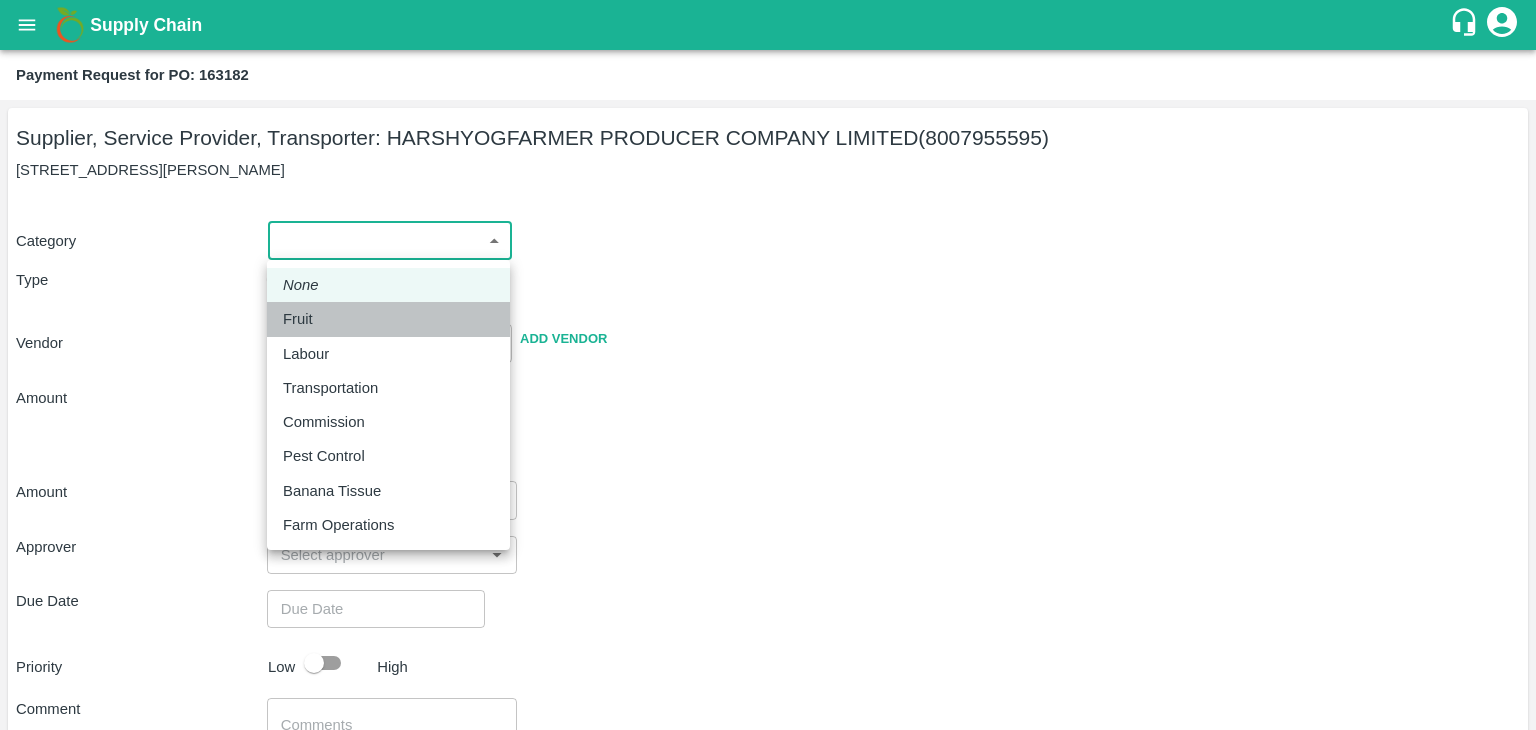 click on "Fruit" at bounding box center [388, 319] 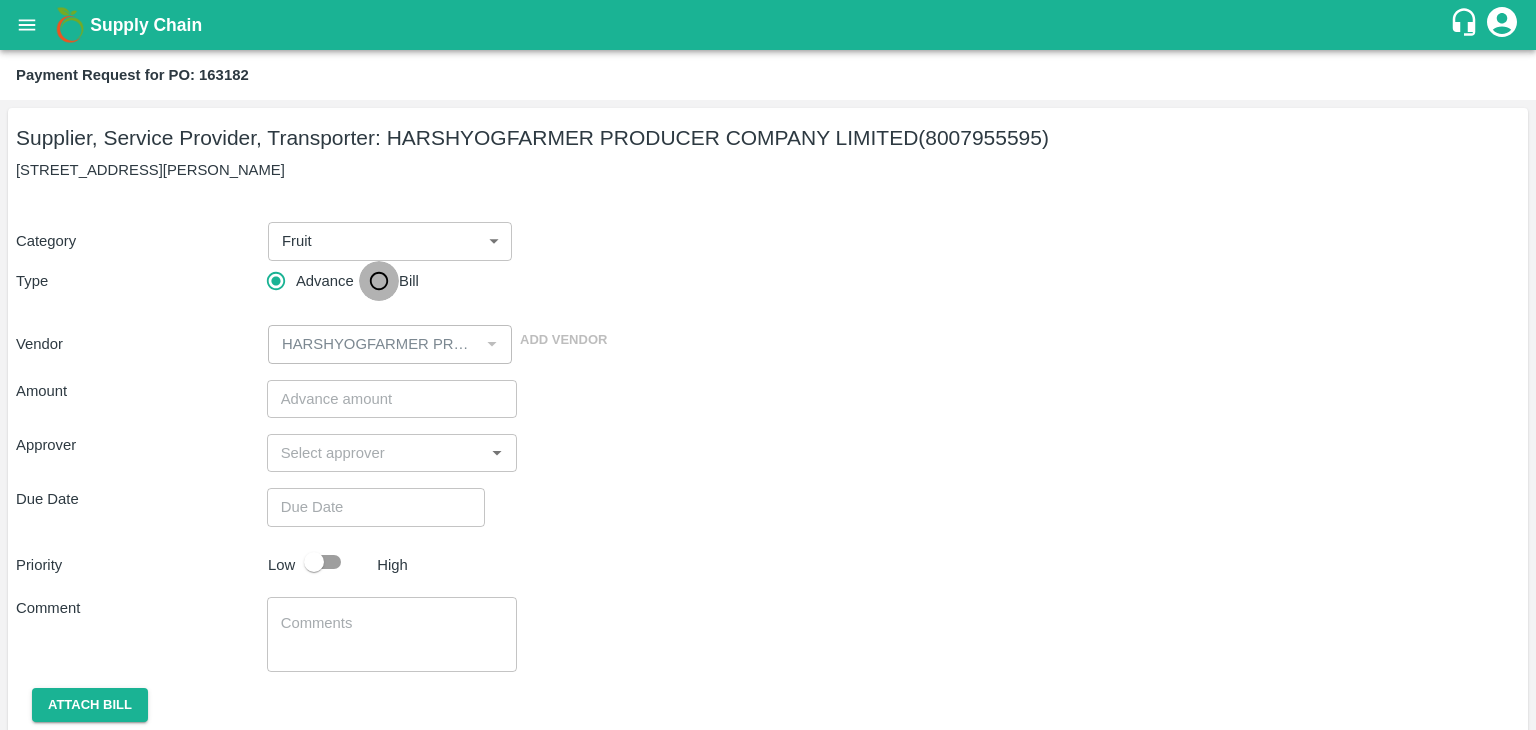click on "Bill" at bounding box center [379, 281] 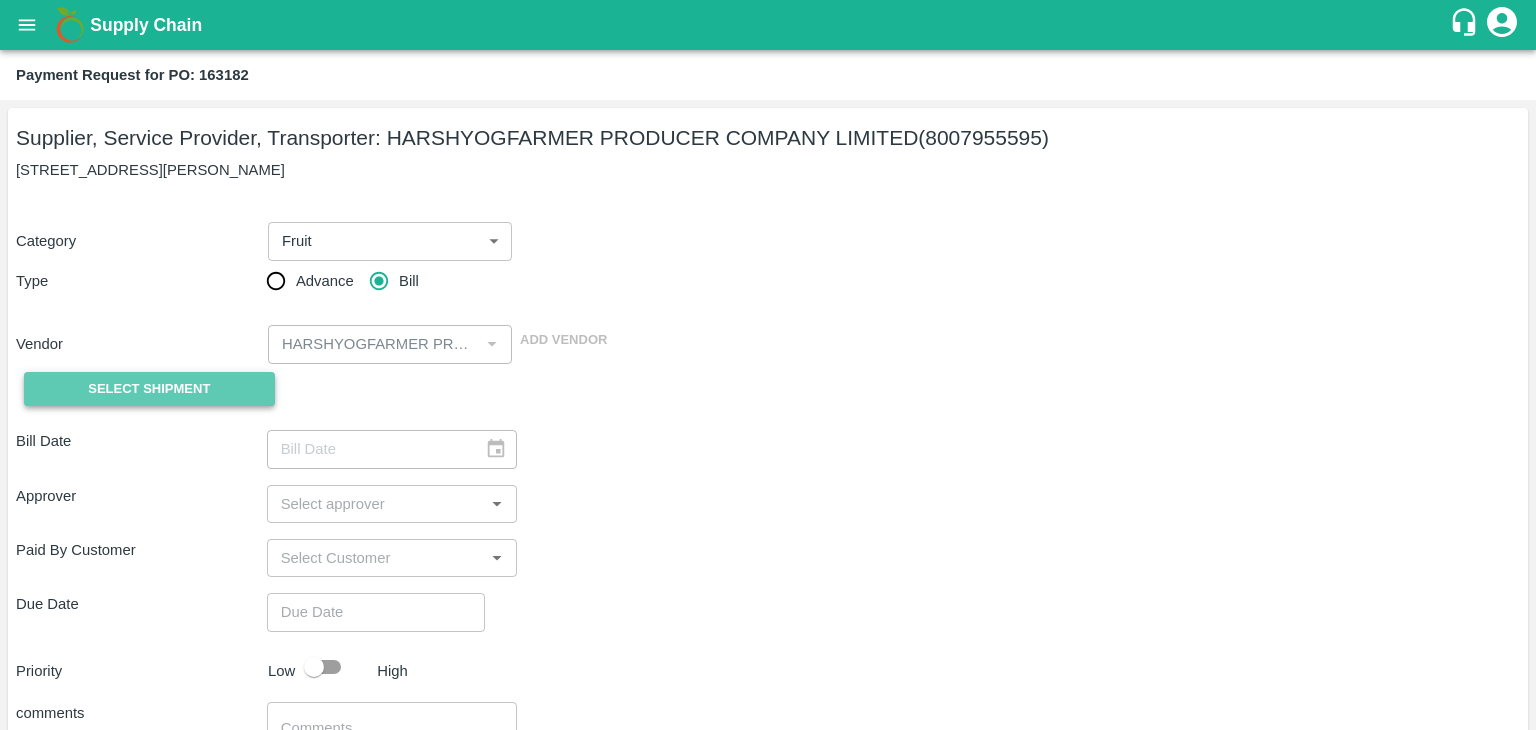click on "Select Shipment" at bounding box center (149, 389) 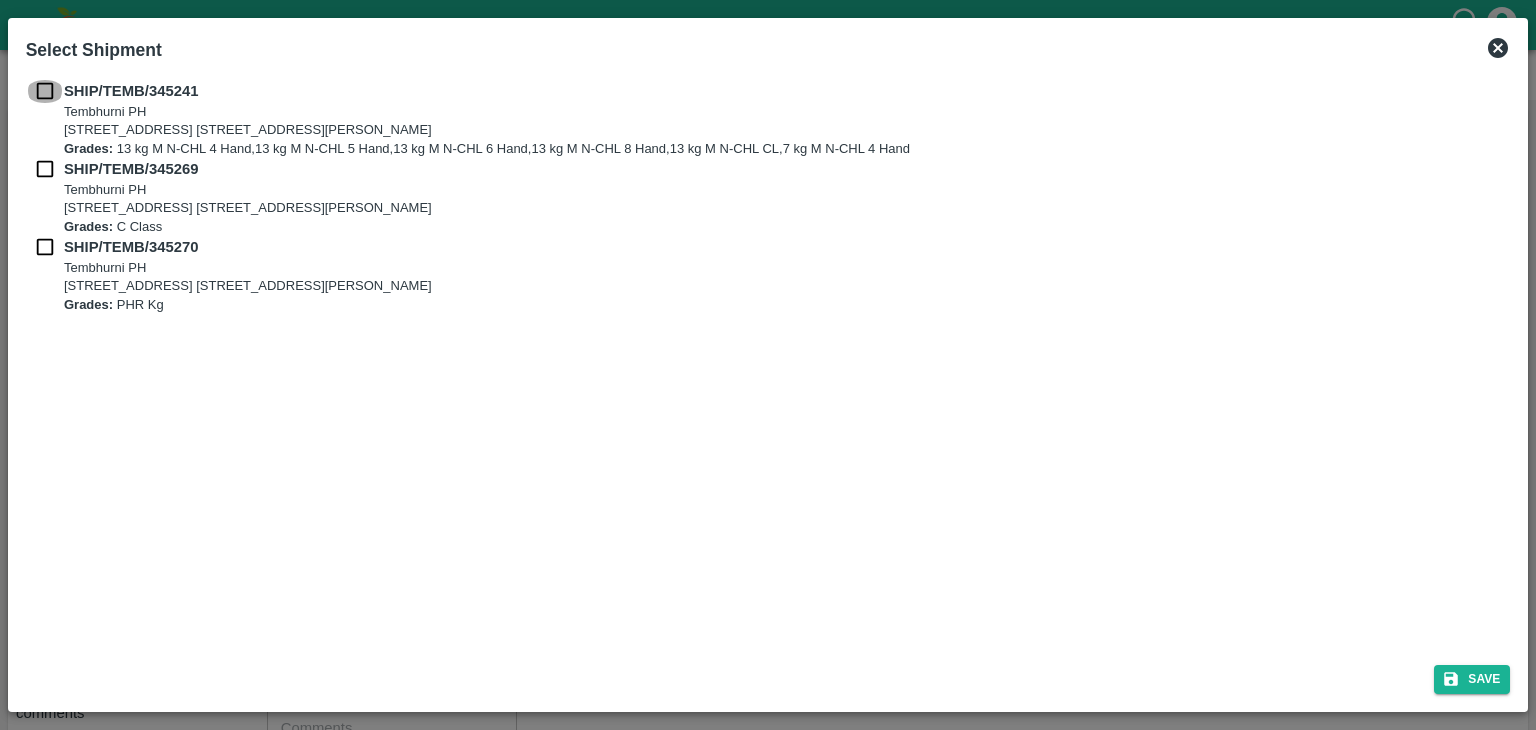 click at bounding box center (45, 91) 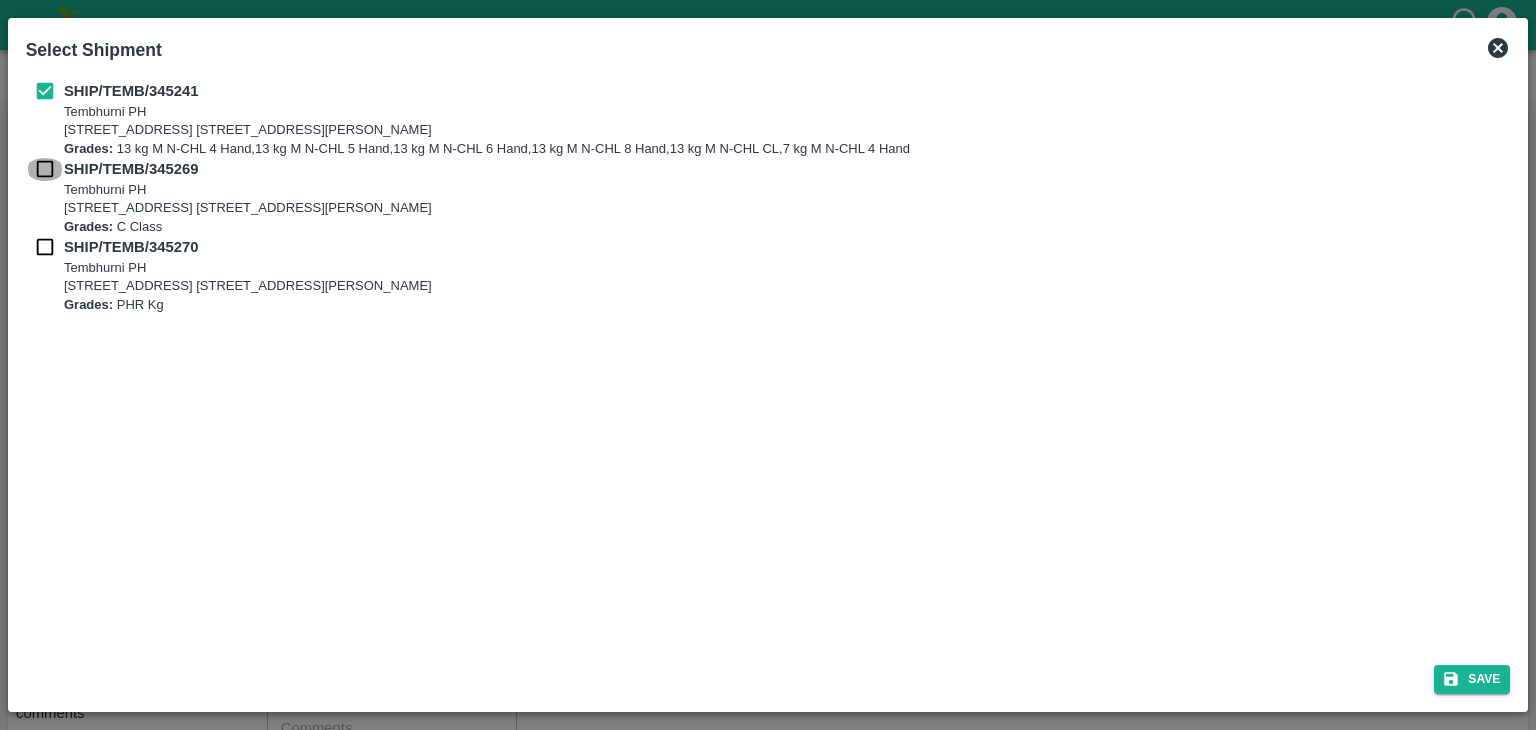click at bounding box center [45, 169] 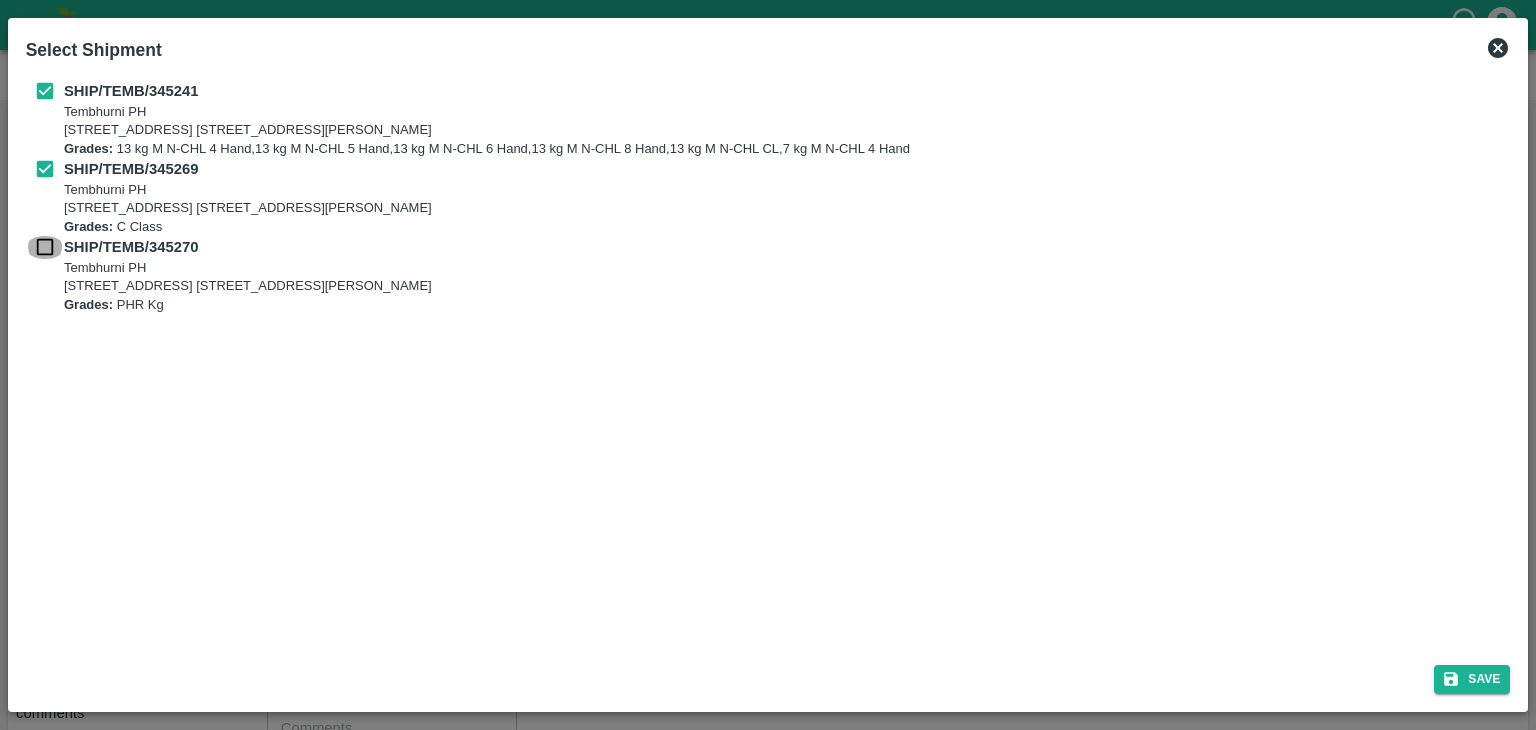 click at bounding box center (45, 247) 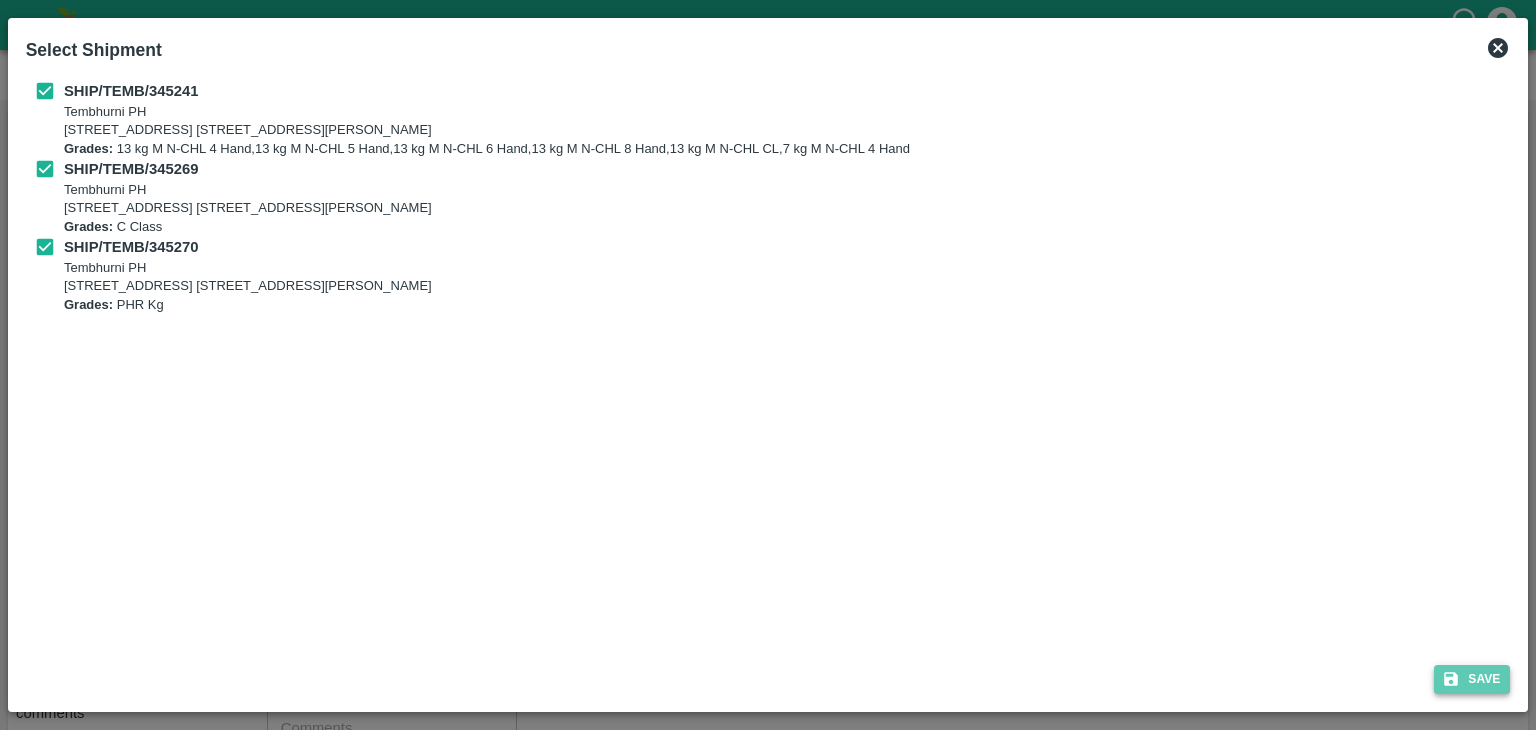 click on "Save" at bounding box center (1472, 679) 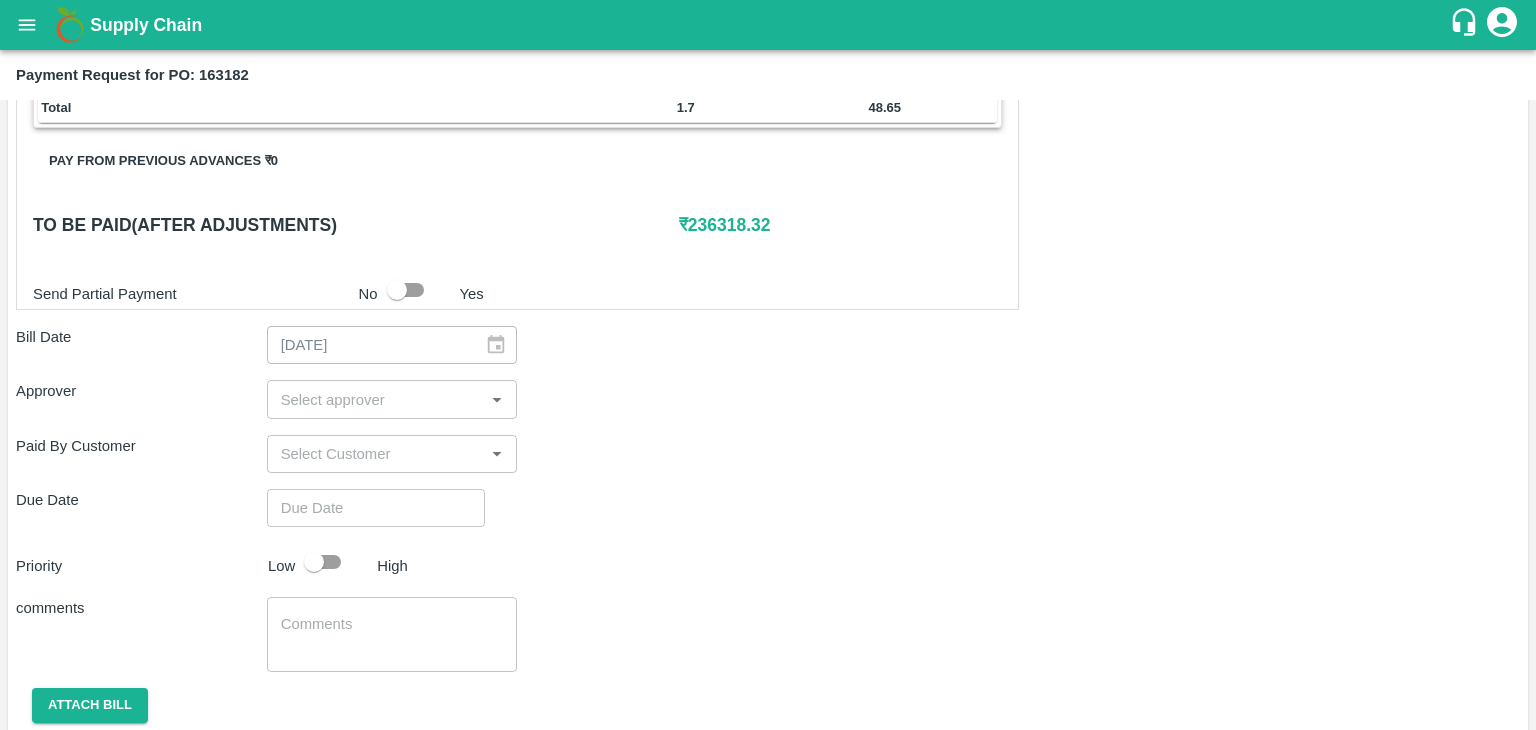 scroll, scrollTop: 980, scrollLeft: 0, axis: vertical 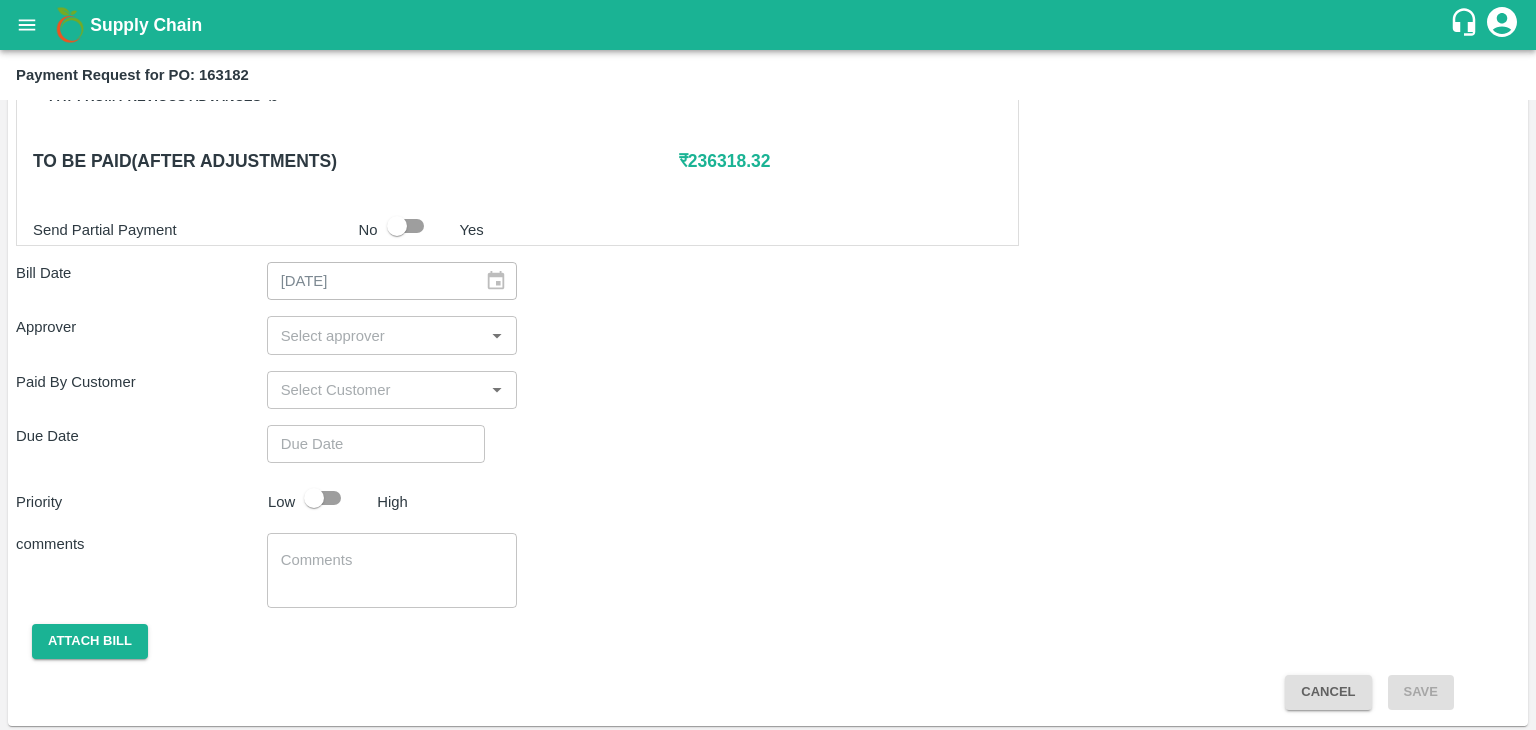 click at bounding box center (376, 335) 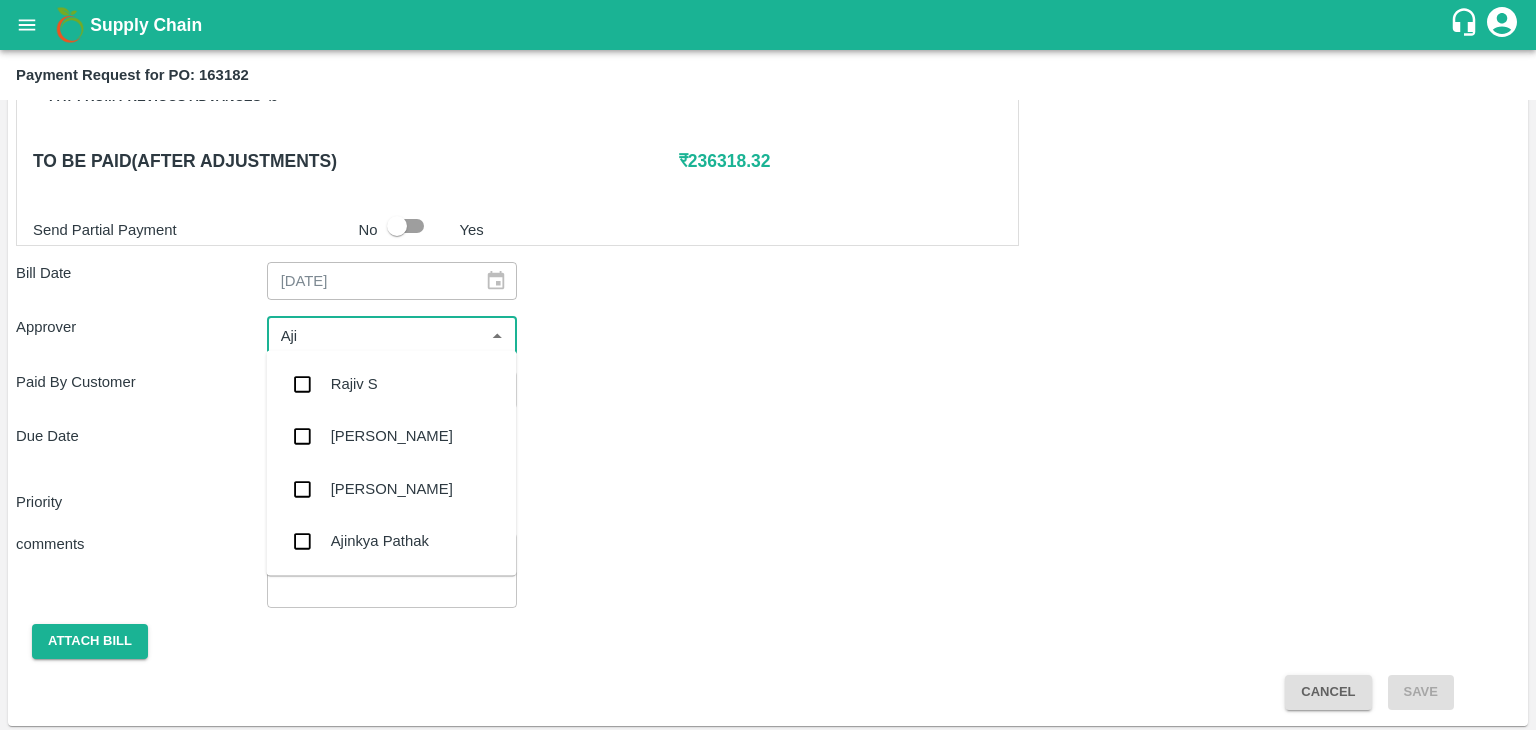type on "Ajit" 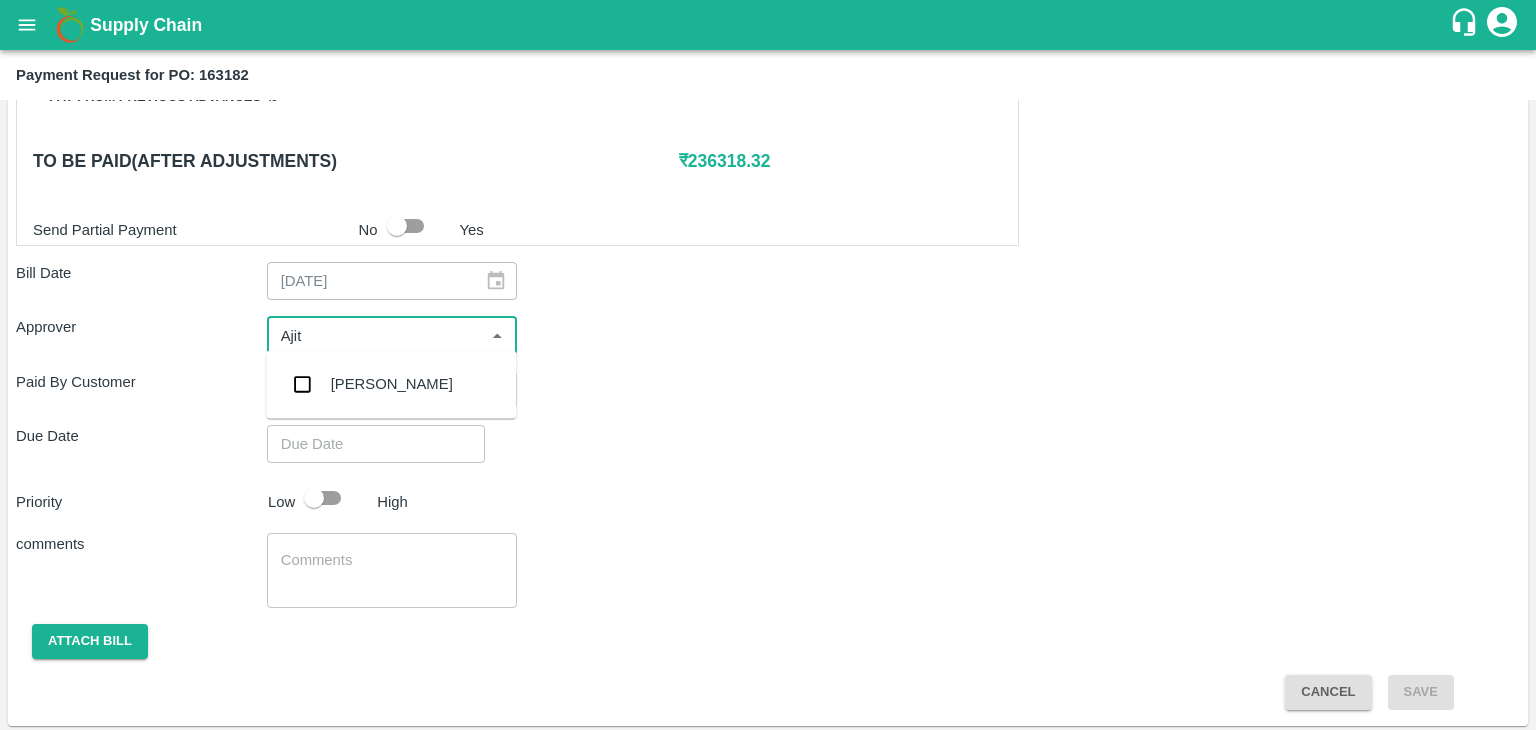 click on "[PERSON_NAME]" at bounding box center (392, 384) 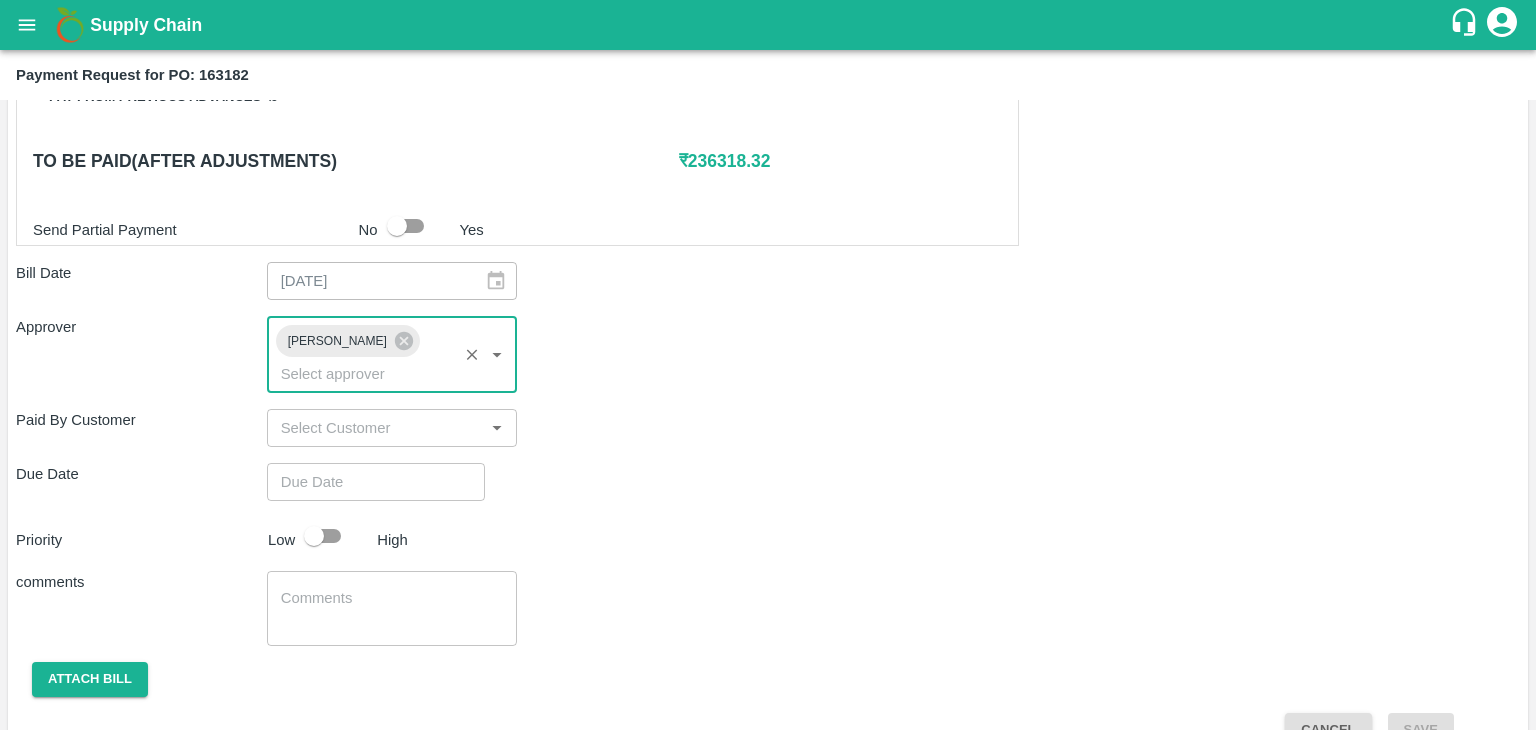 type on "DD/MM/YYYY hh:mm aa" 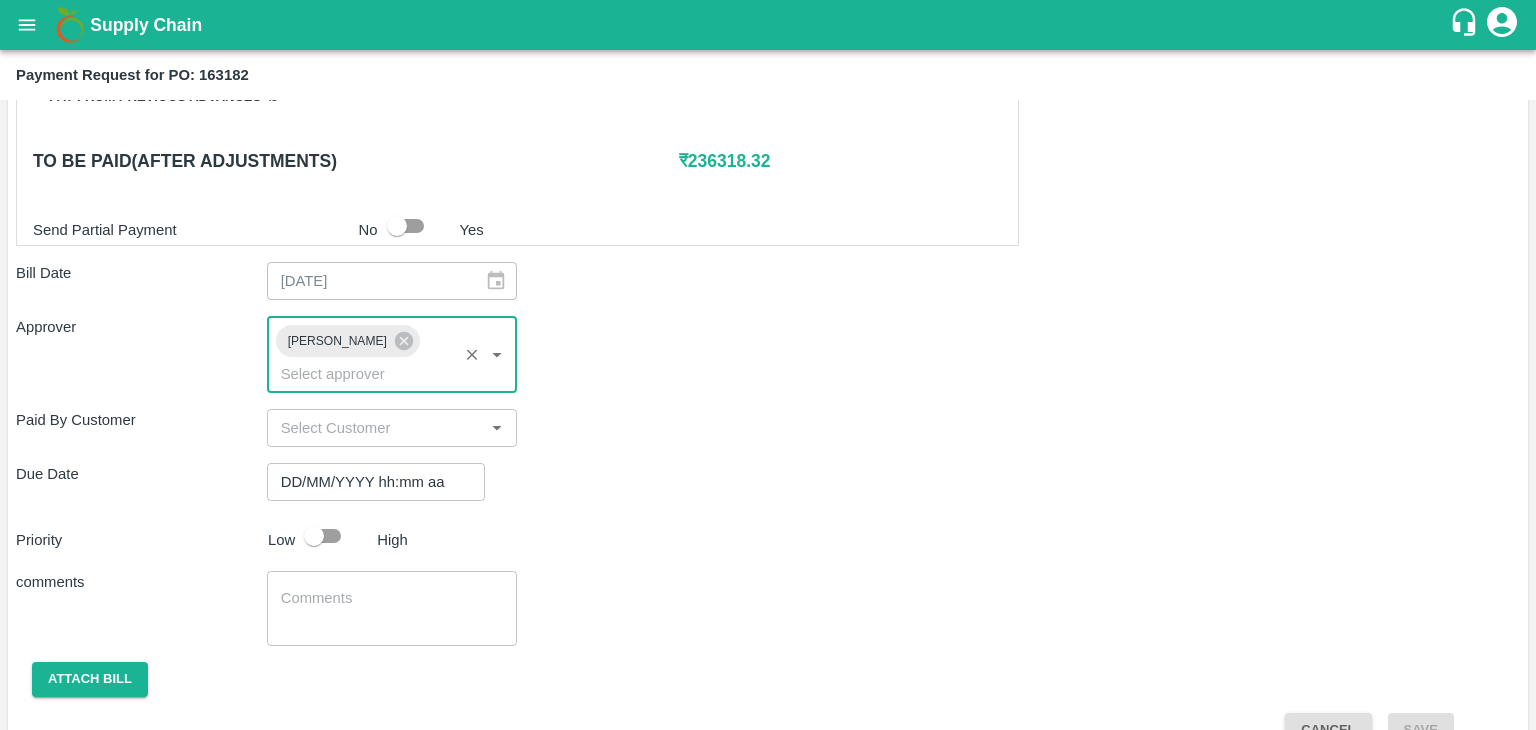 click on "DD/MM/YYYY hh:mm aa" at bounding box center [369, 482] 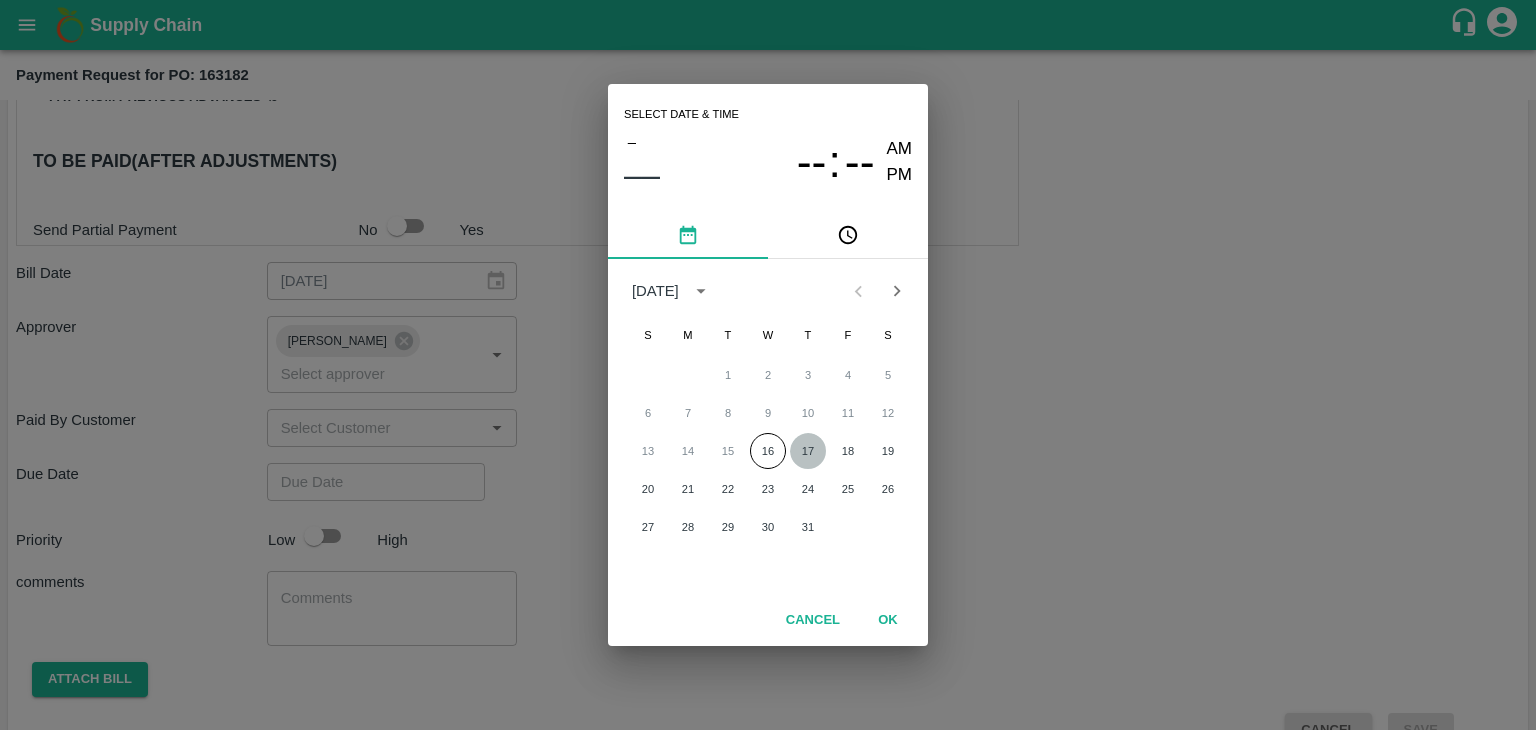 click on "17" at bounding box center [808, 451] 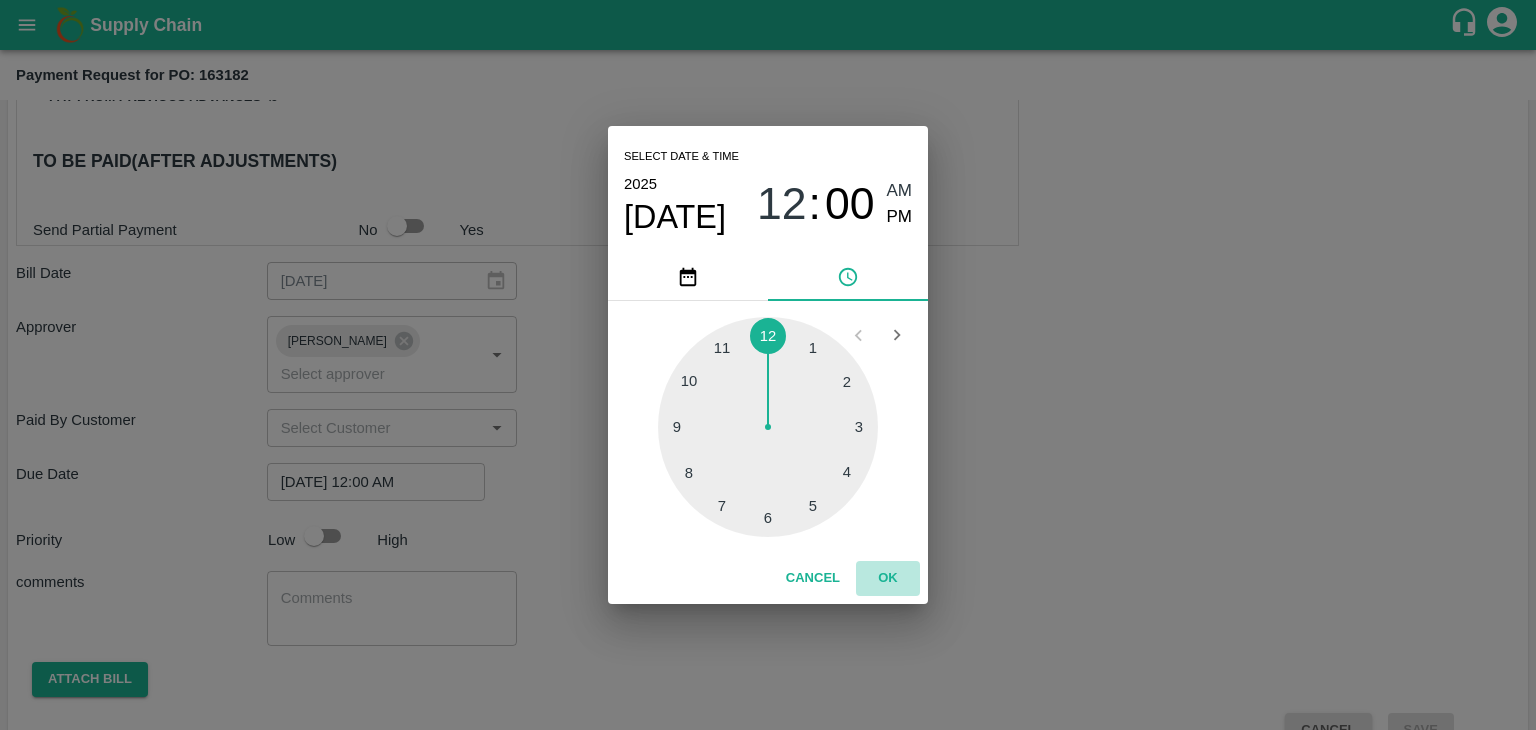 click on "OK" at bounding box center [888, 578] 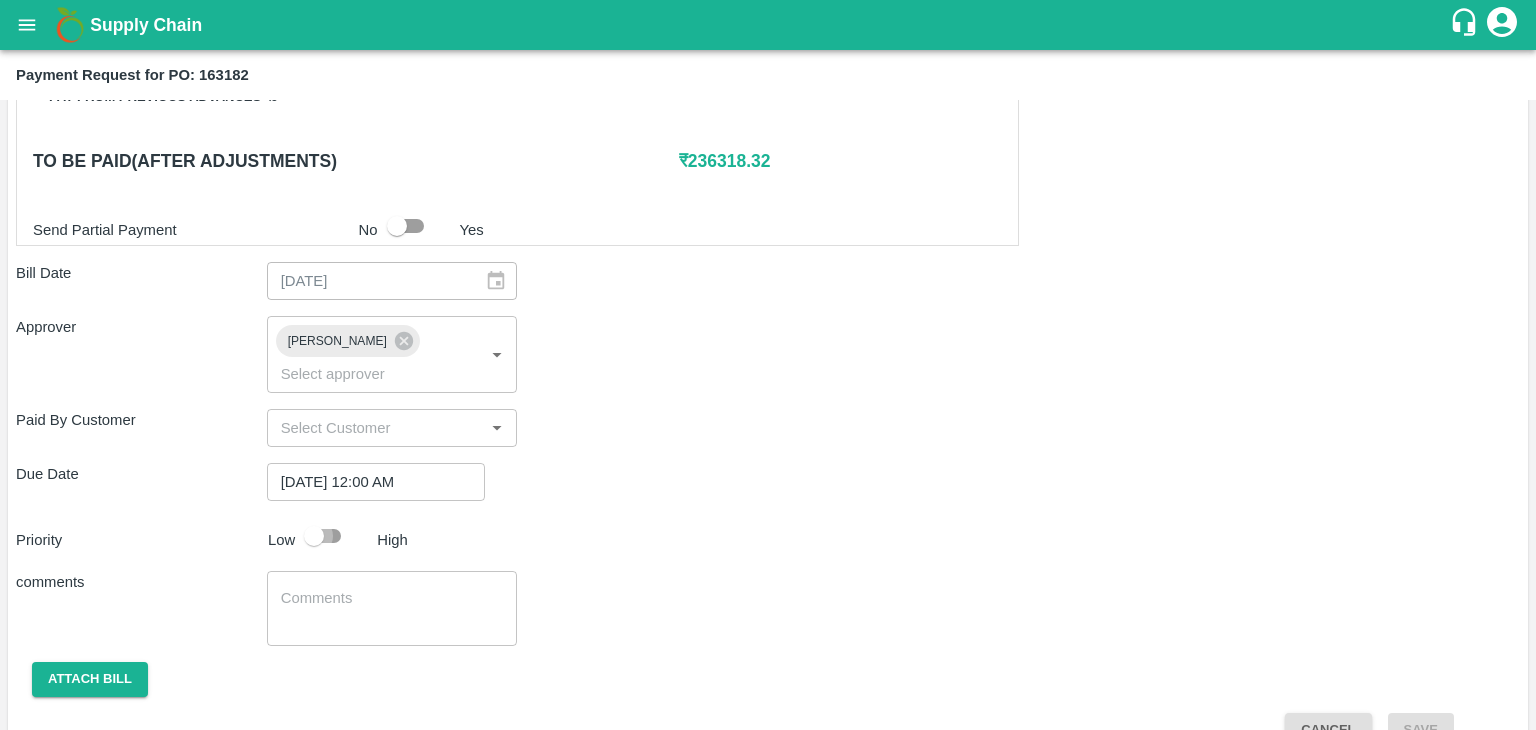 click at bounding box center (314, 536) 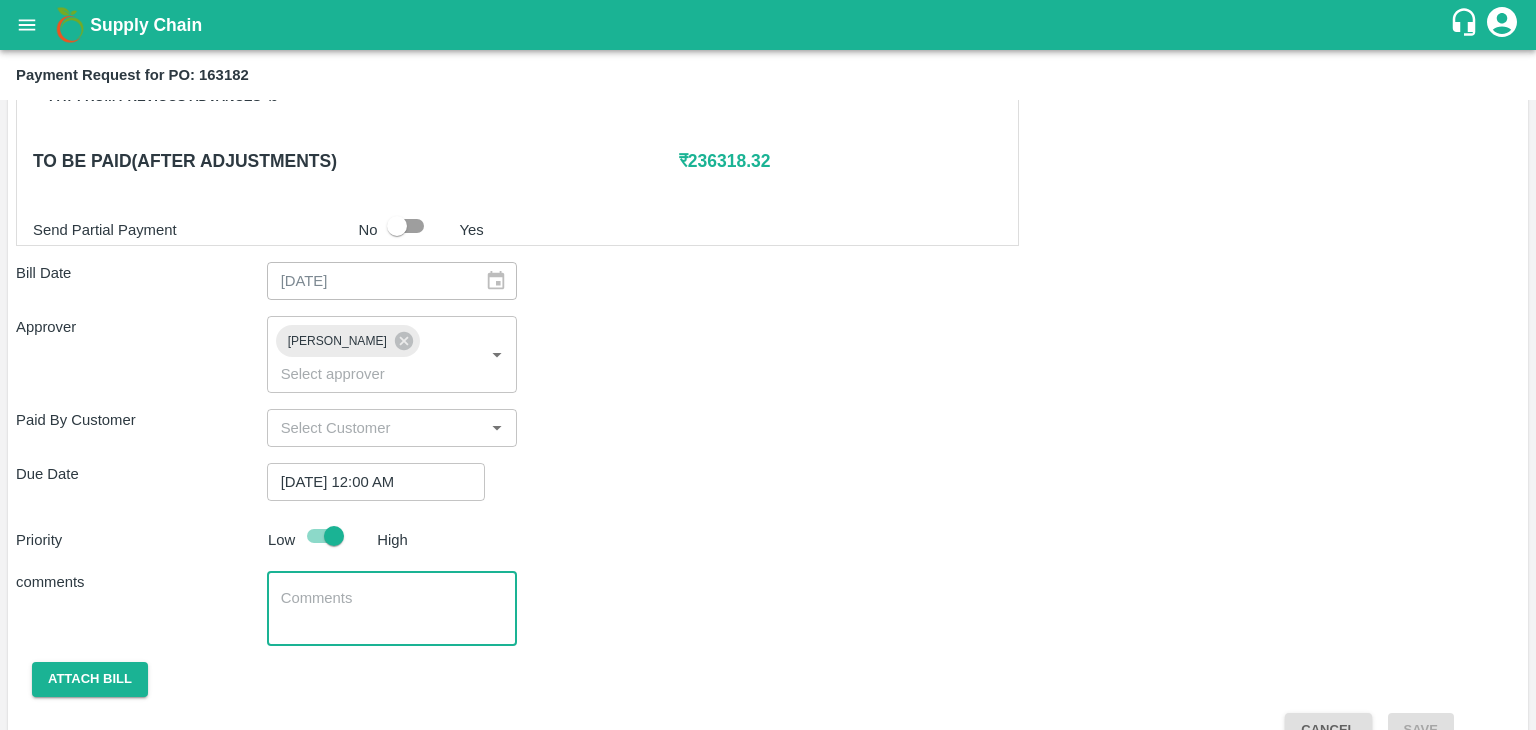 click at bounding box center [392, 609] 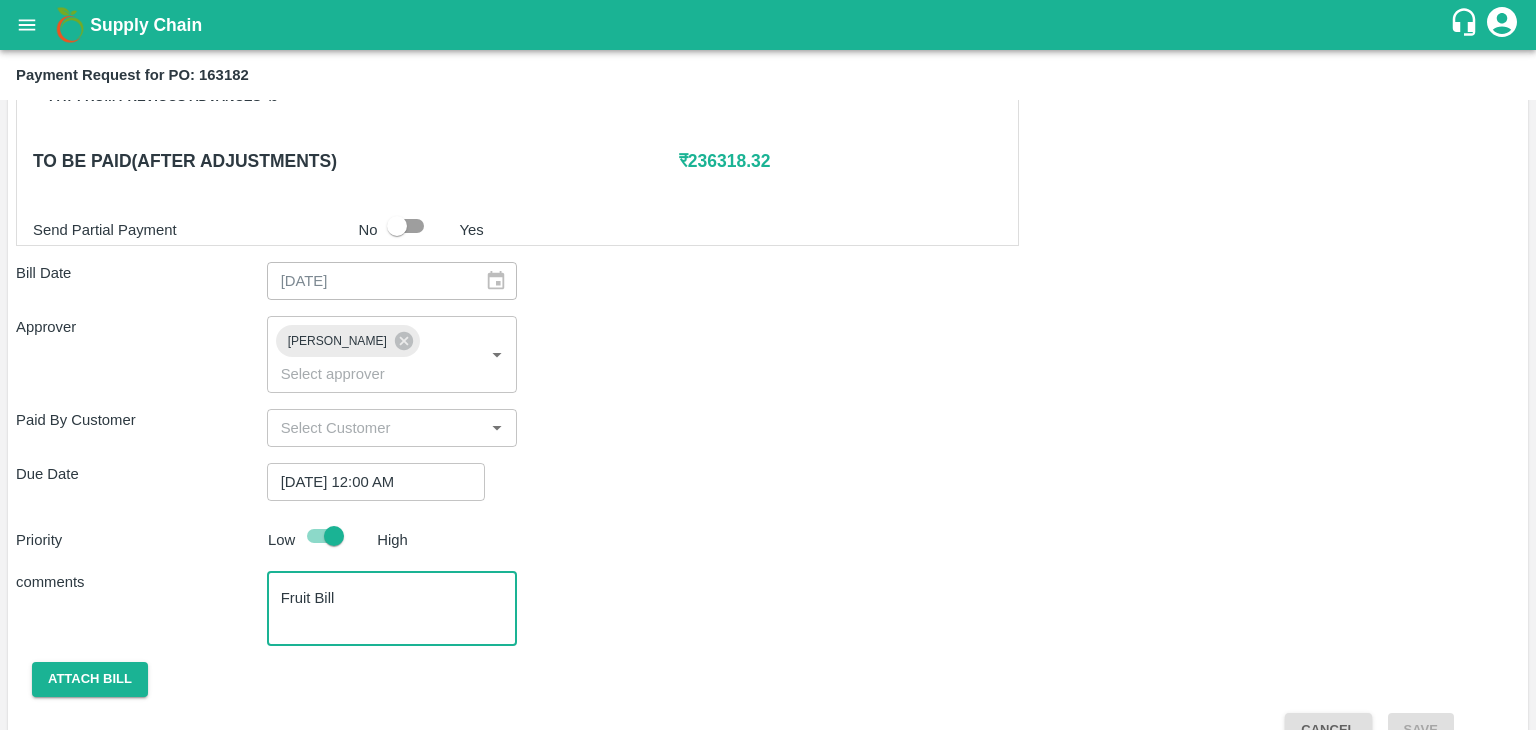 scroll, scrollTop: 992, scrollLeft: 0, axis: vertical 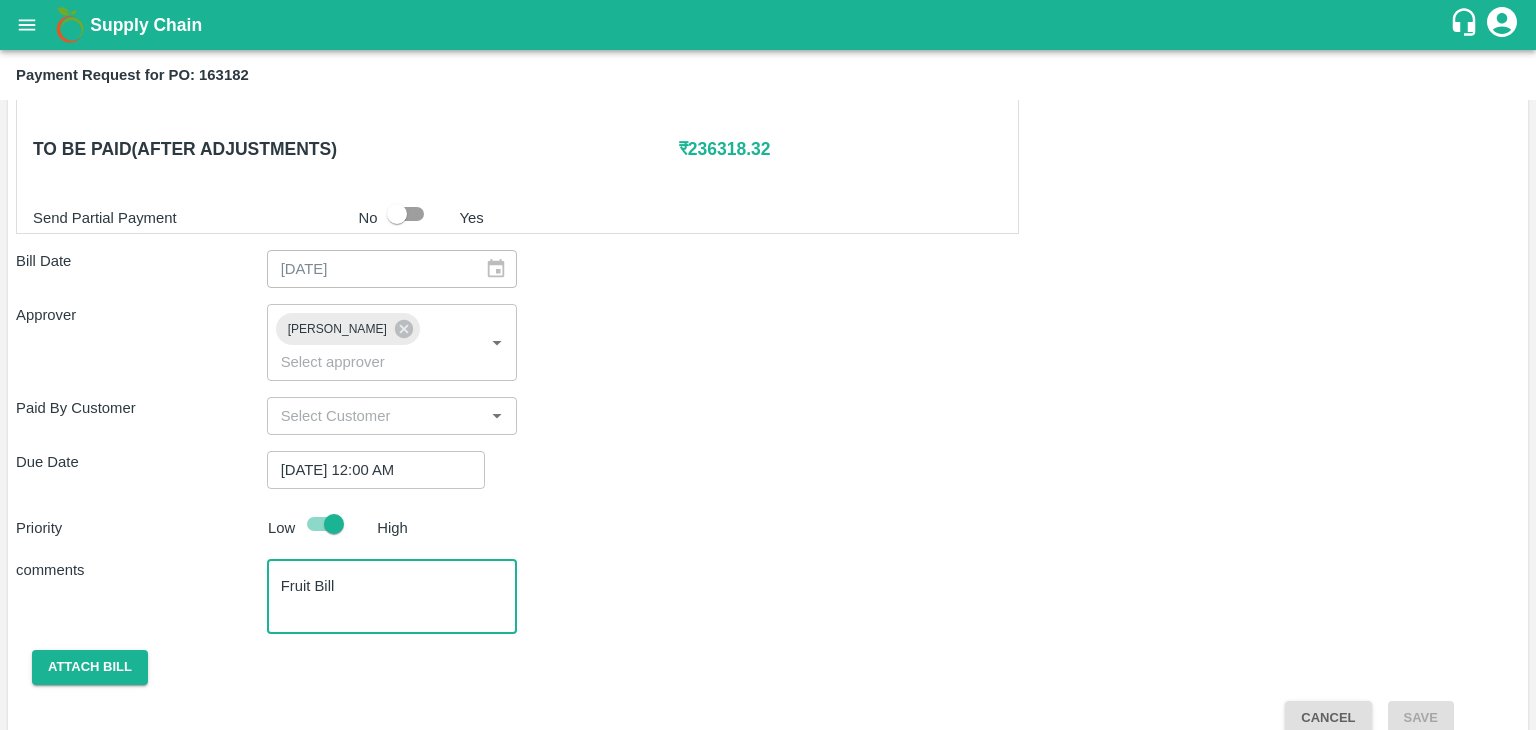 type on "Fruit Bill" 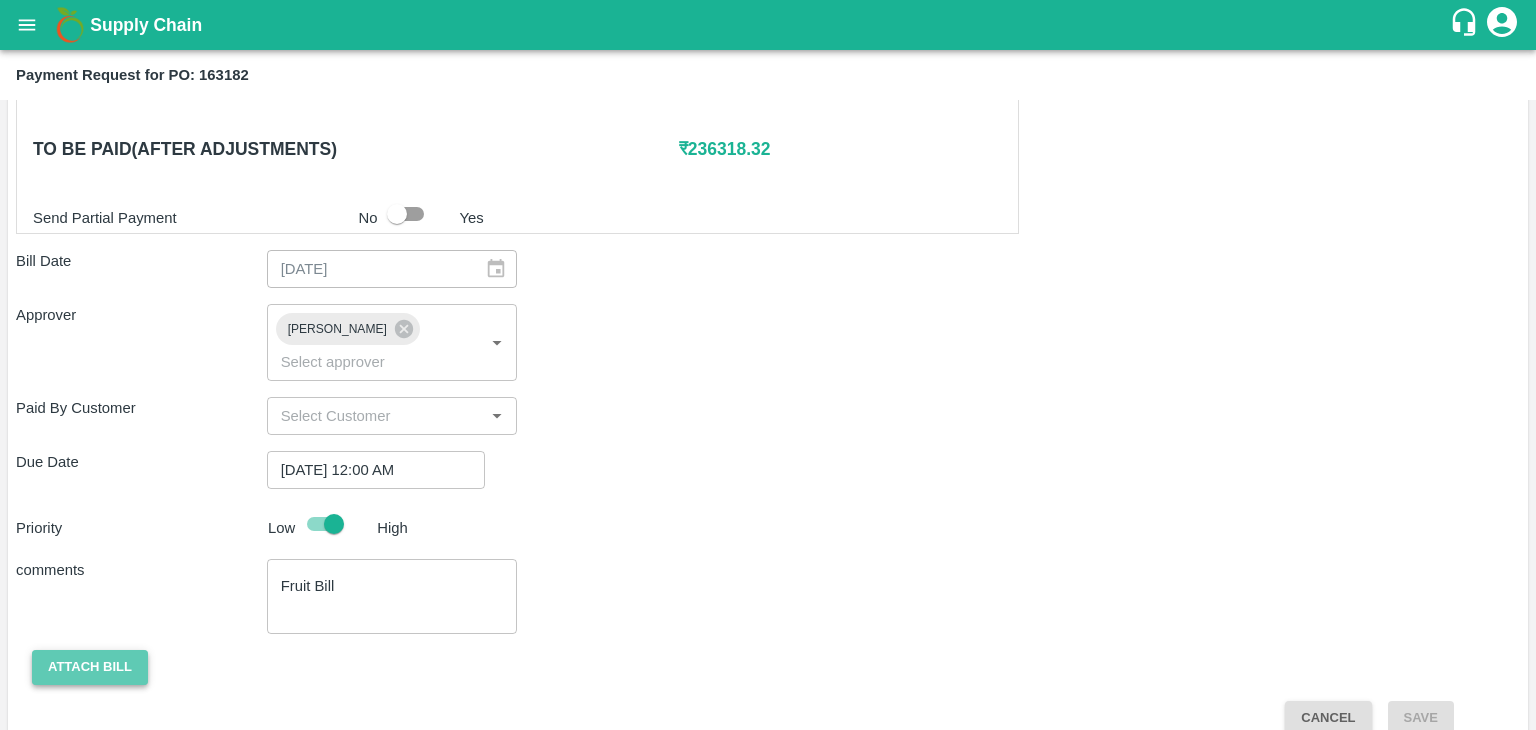 click on "Attach bill" at bounding box center [90, 667] 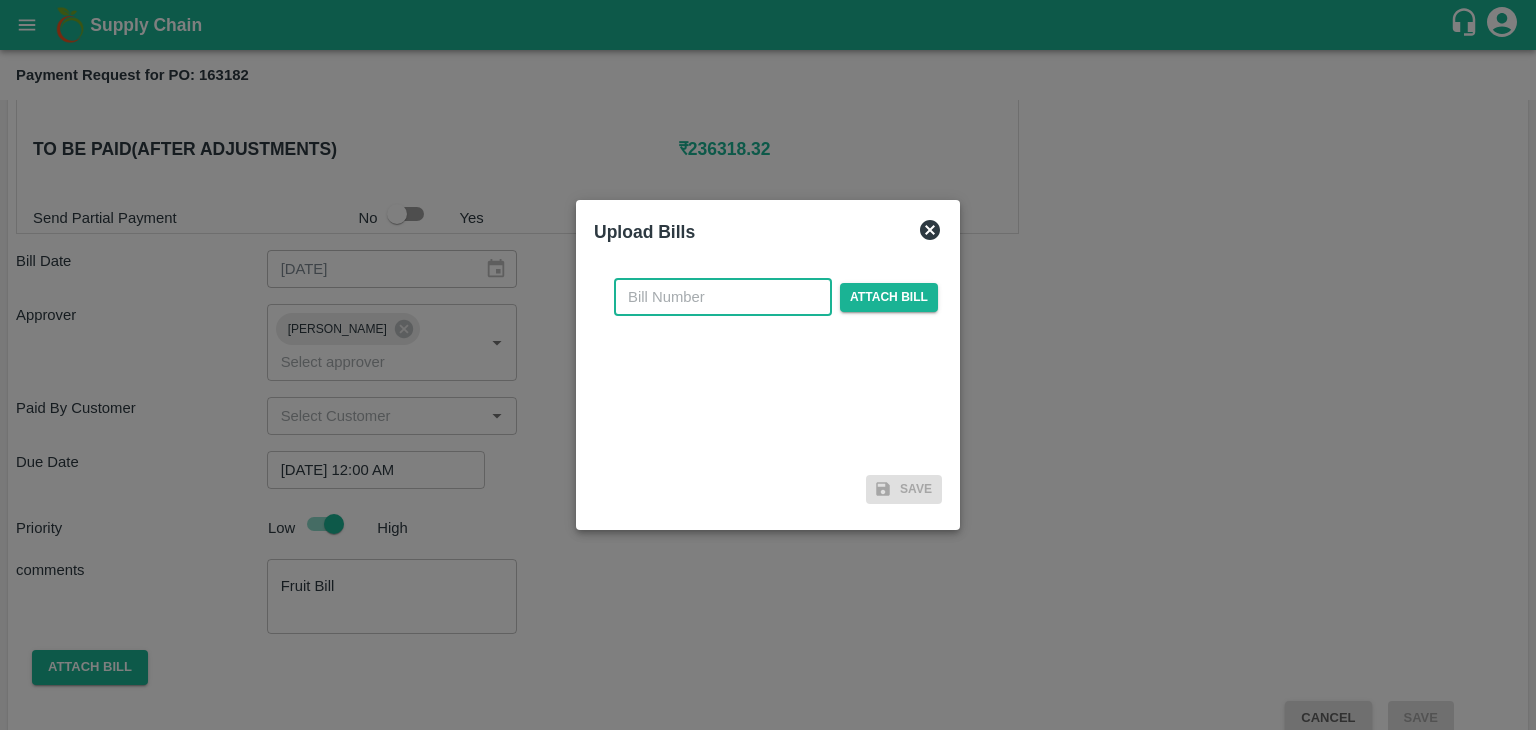 click at bounding box center (723, 297) 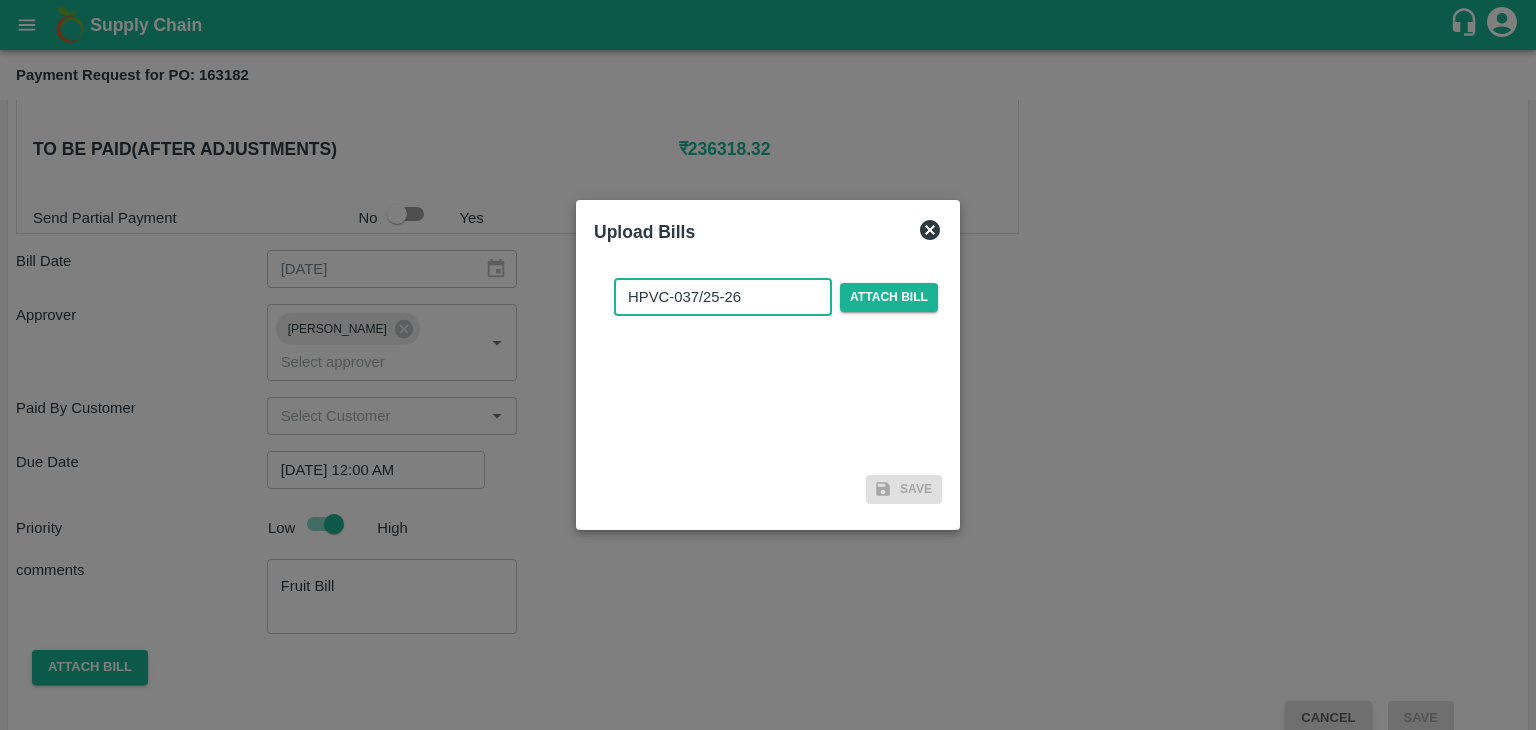 click on "HPVC-037/25-26" at bounding box center (723, 297) 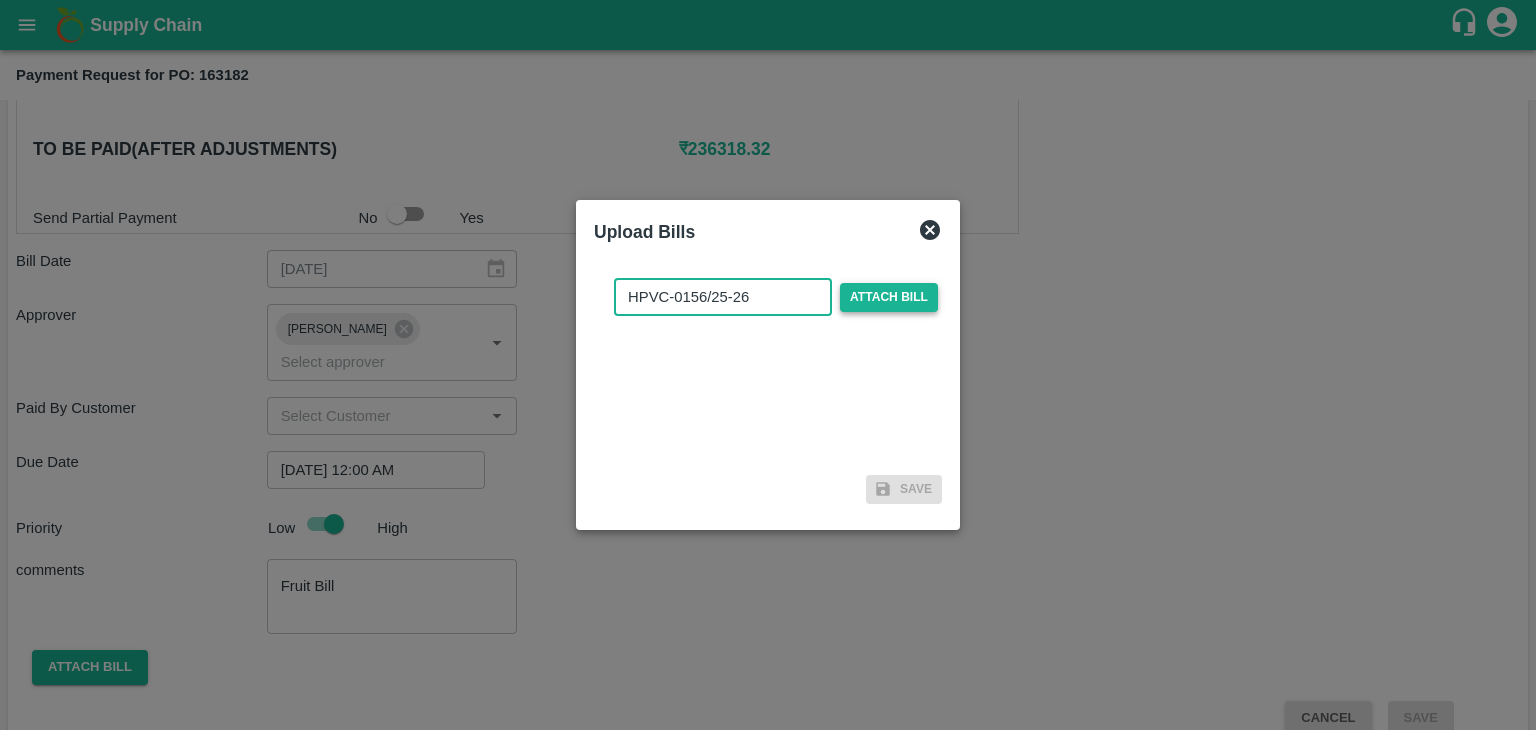 type on "HPVC-0156/25-26" 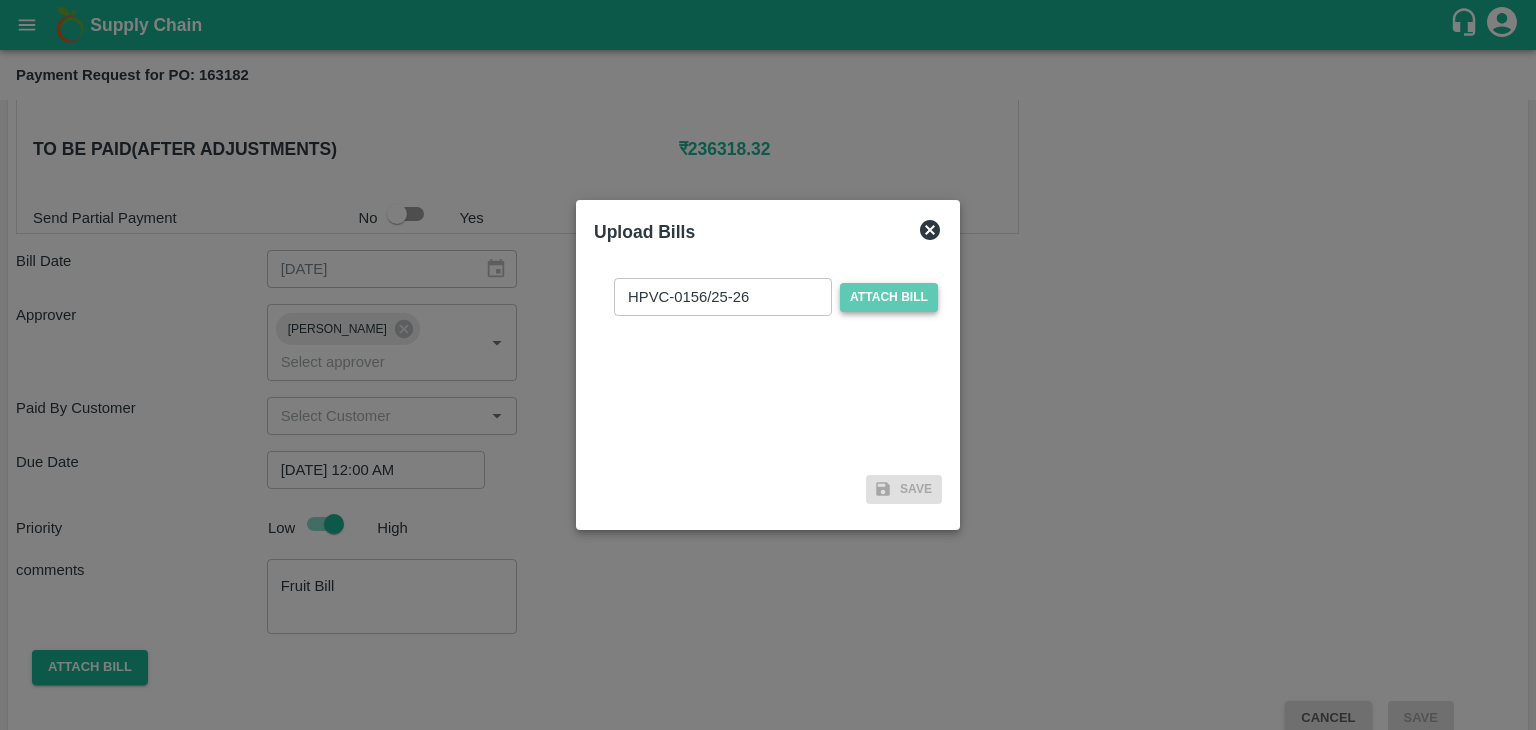 click on "Attach bill" at bounding box center [889, 297] 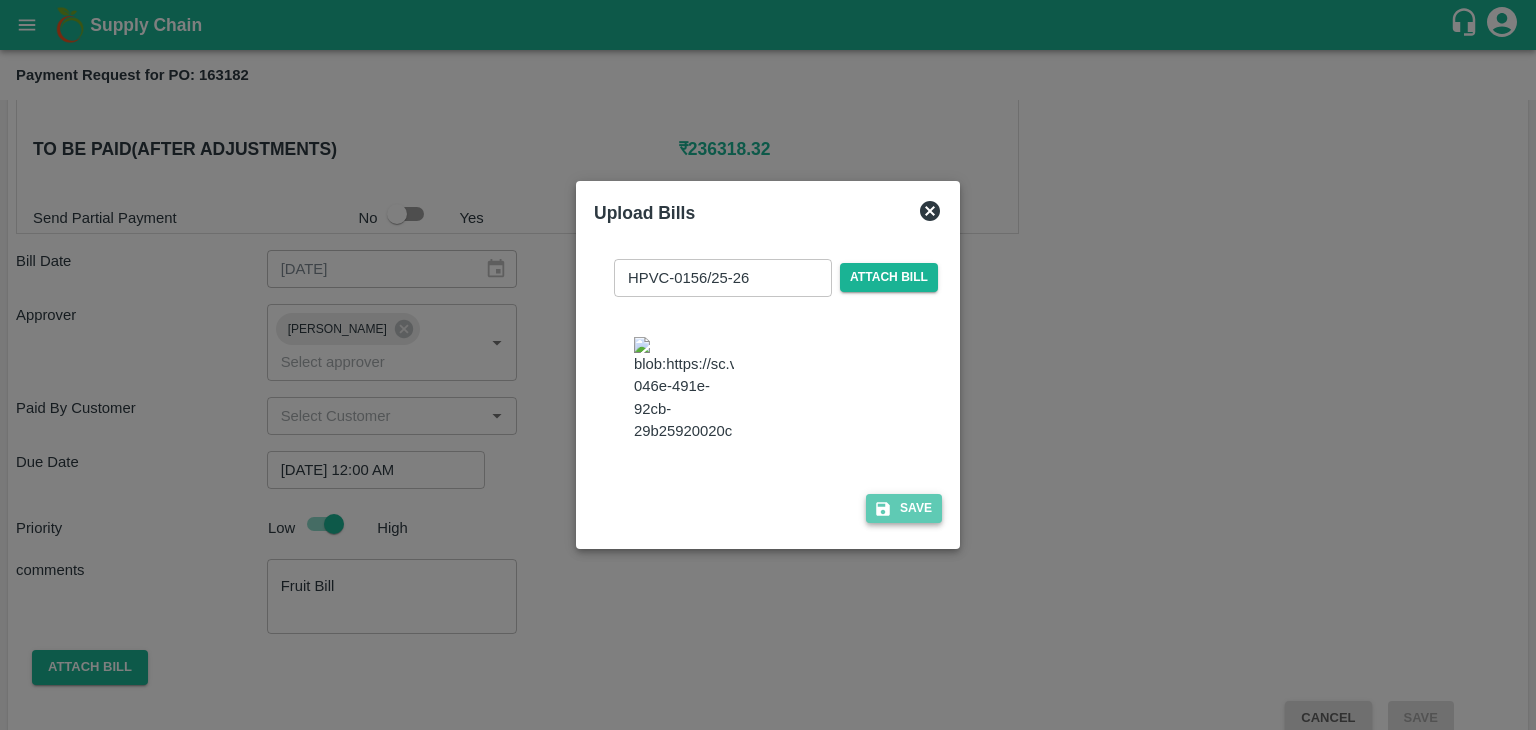 click on "Save" at bounding box center (904, 508) 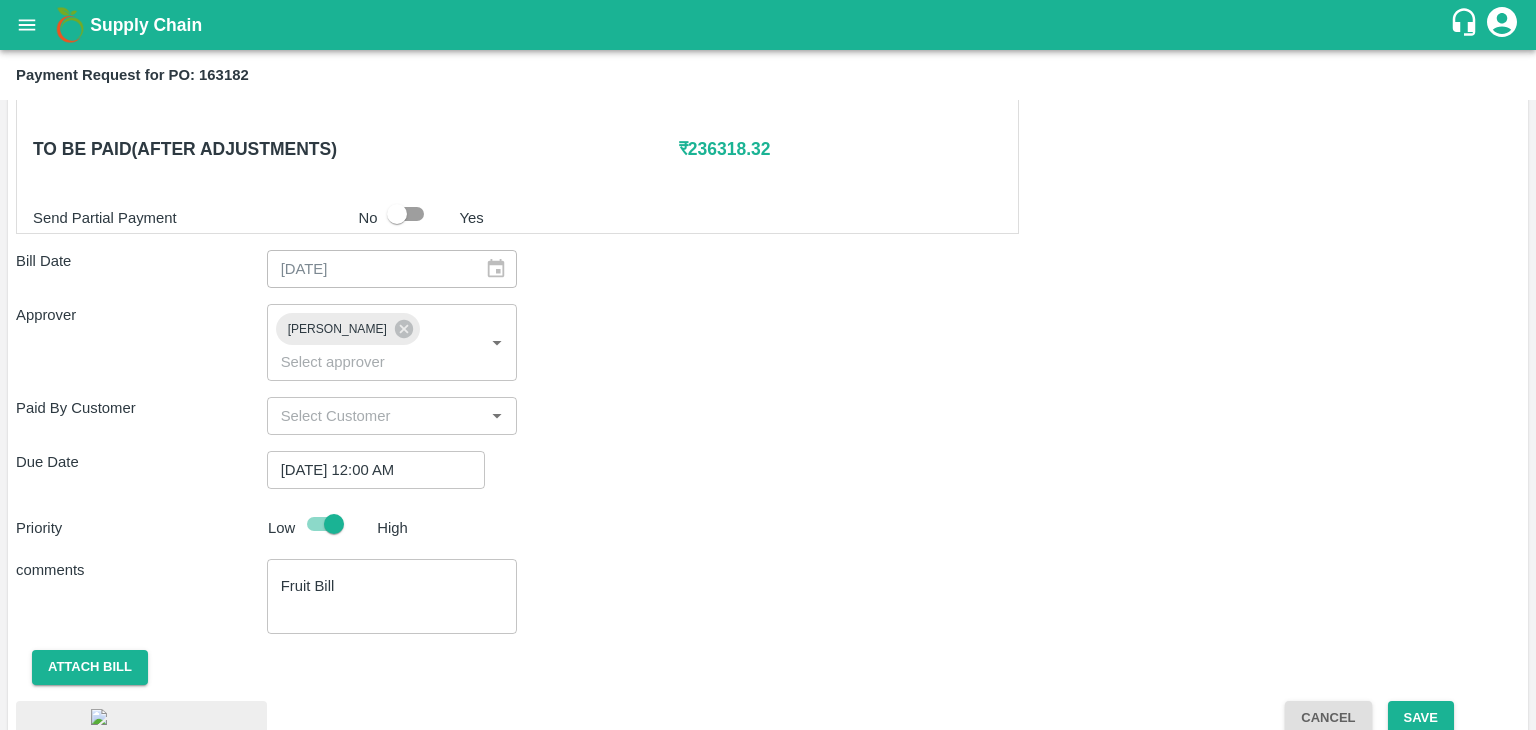 scroll, scrollTop: 1110, scrollLeft: 0, axis: vertical 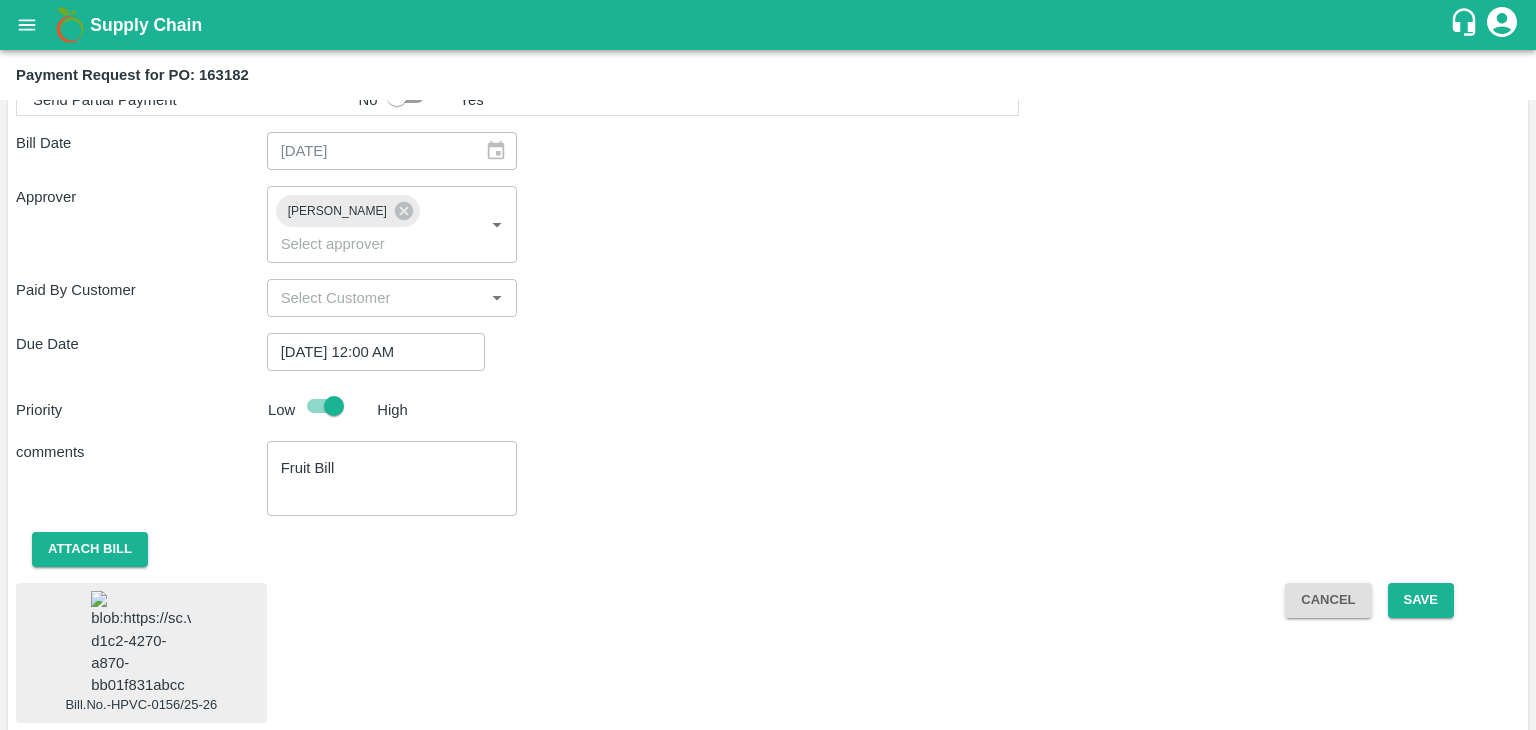 click at bounding box center [141, 643] 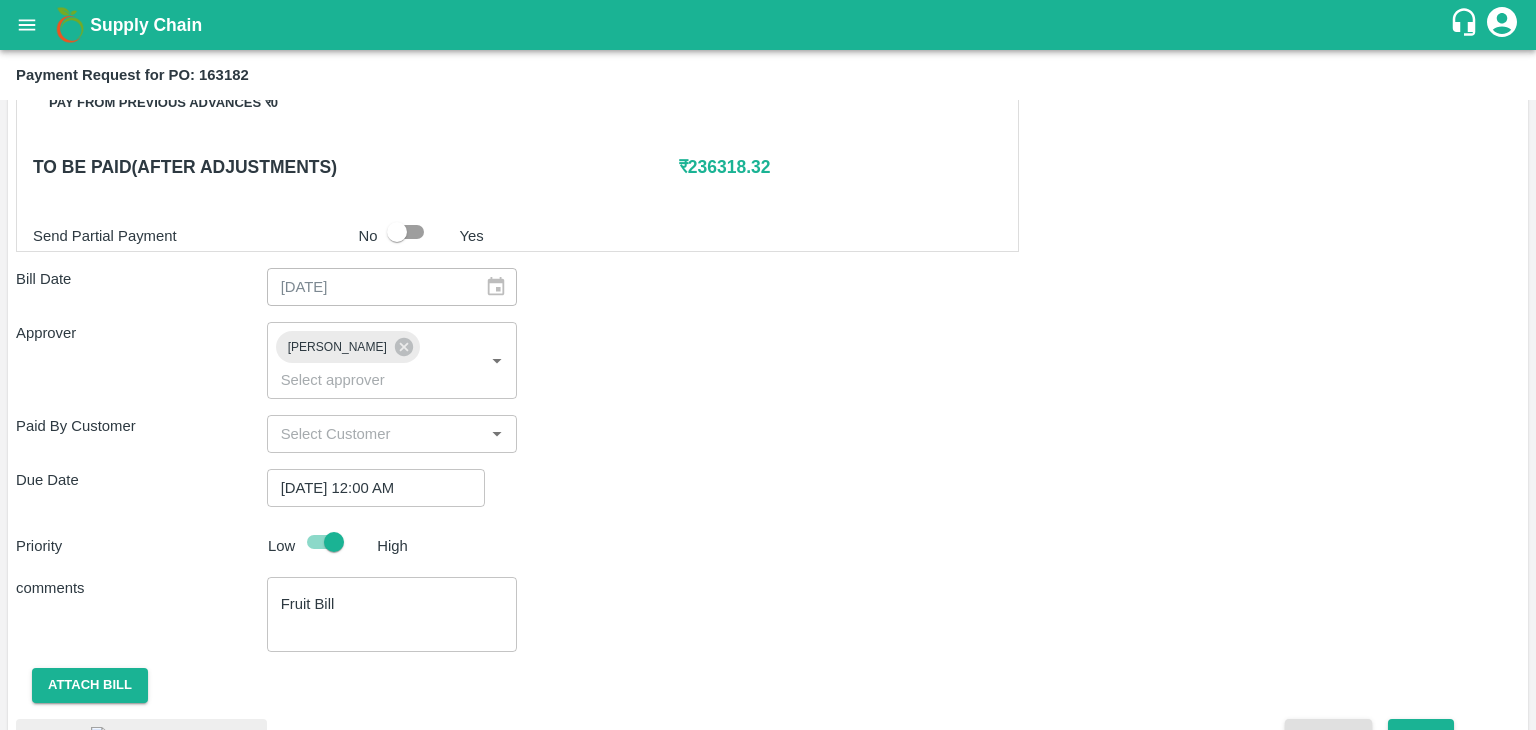 scroll, scrollTop: 1110, scrollLeft: 0, axis: vertical 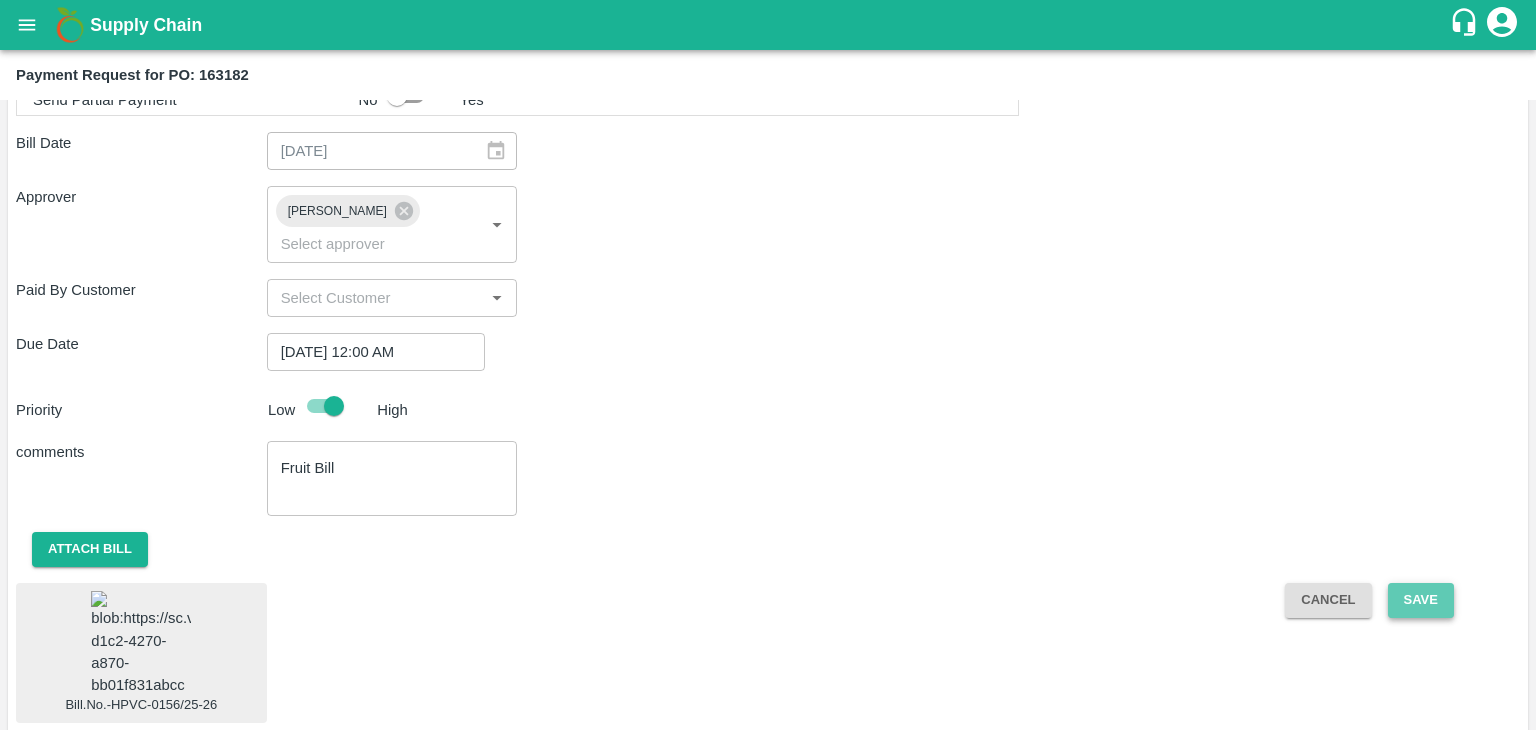 click on "Save" at bounding box center (1421, 600) 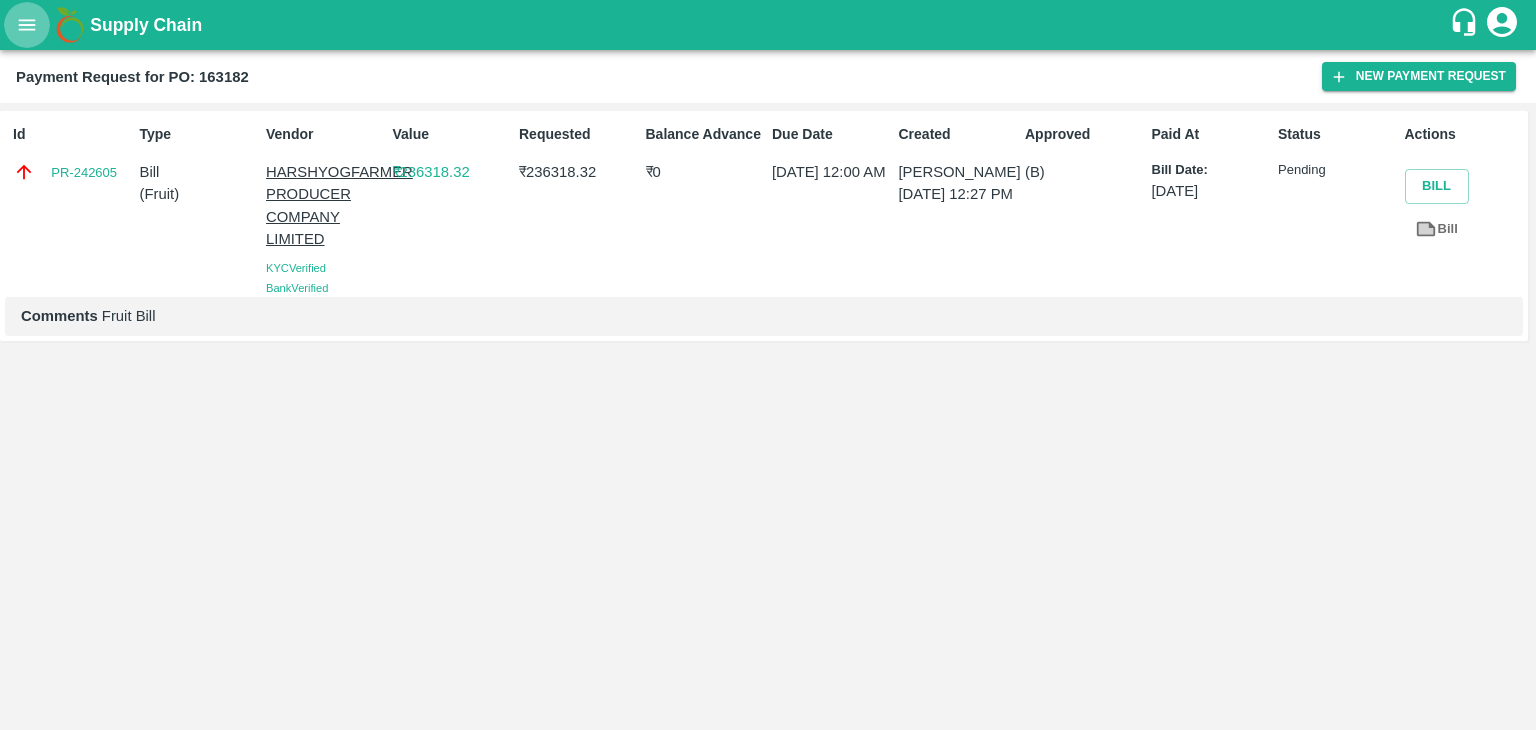 click 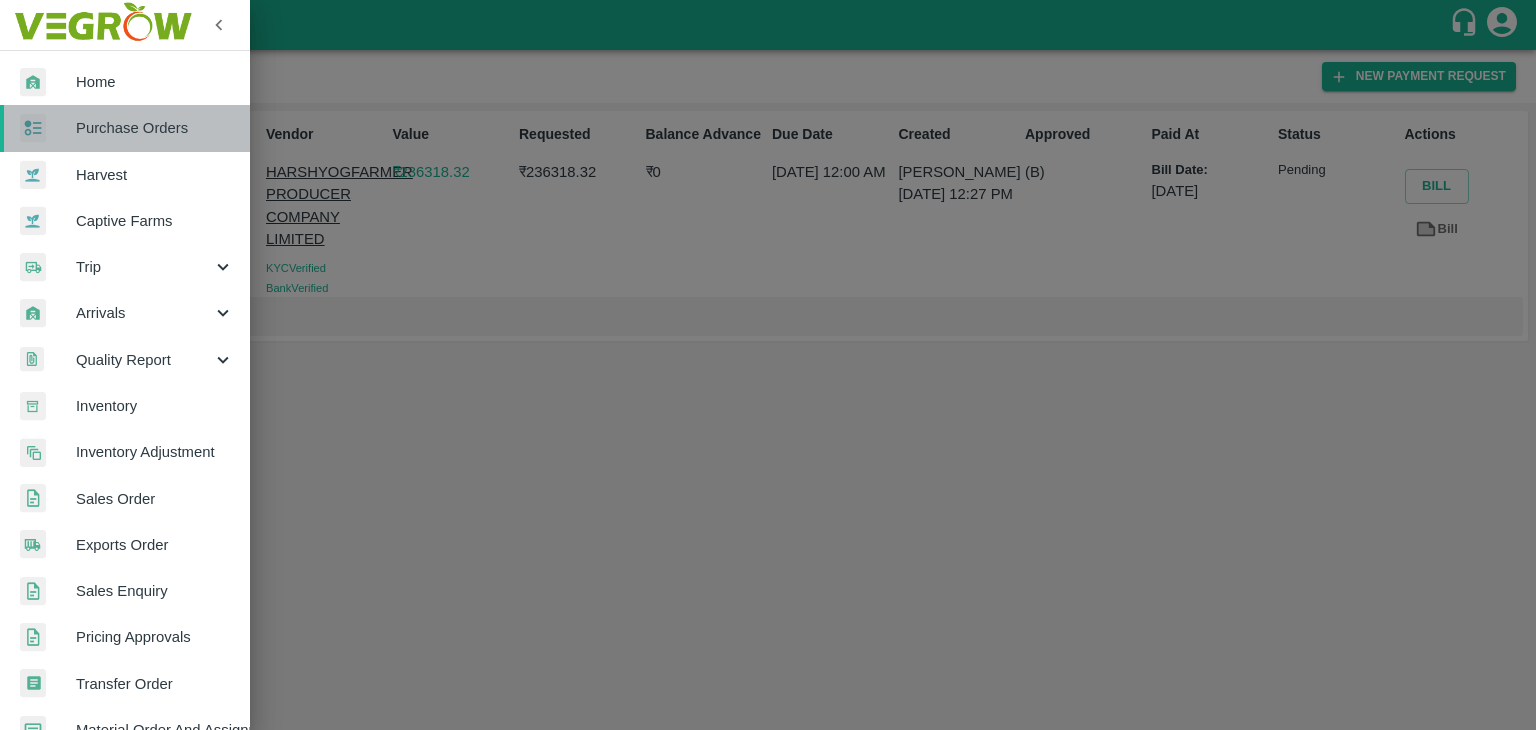 click on "Purchase Orders" at bounding box center [155, 128] 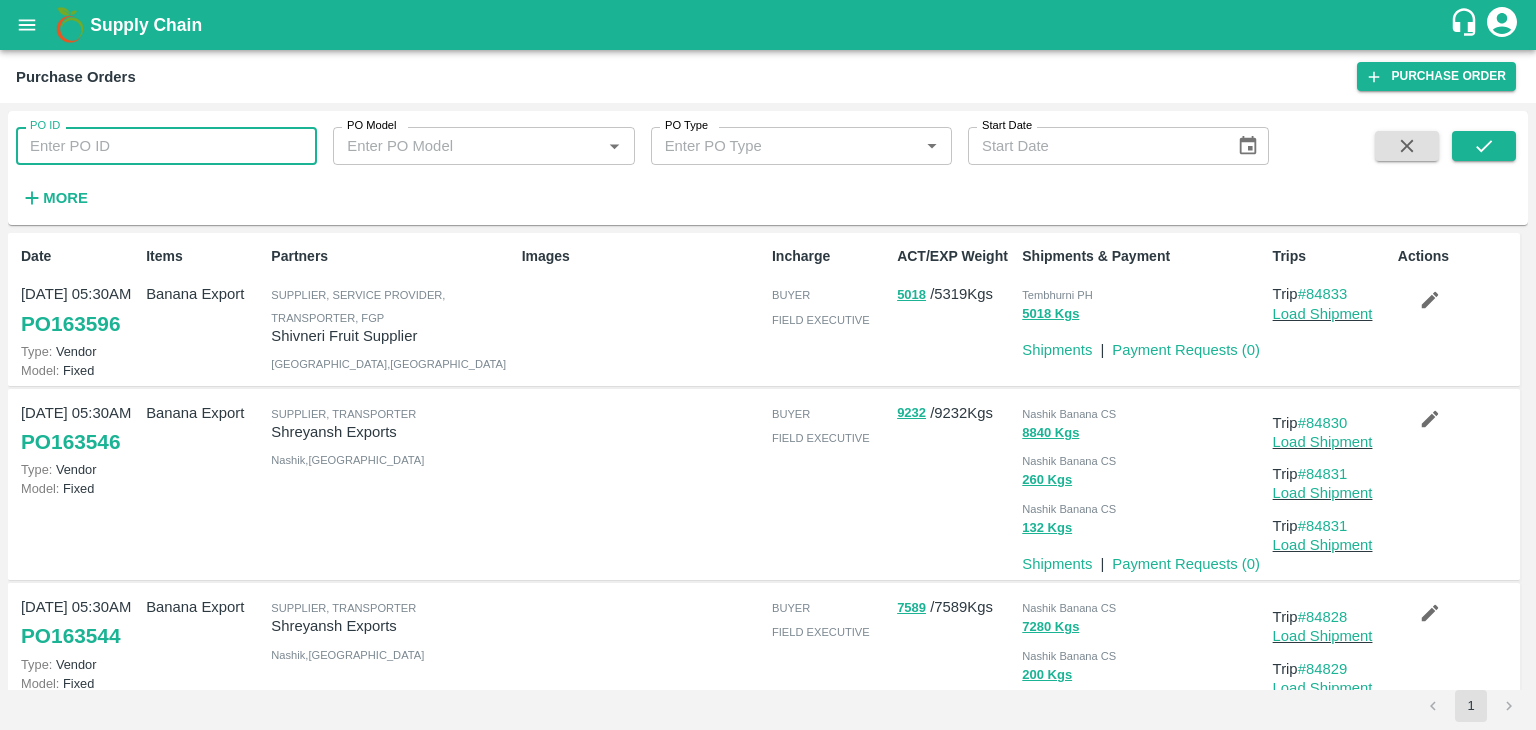 click on "PO ID" at bounding box center [166, 146] 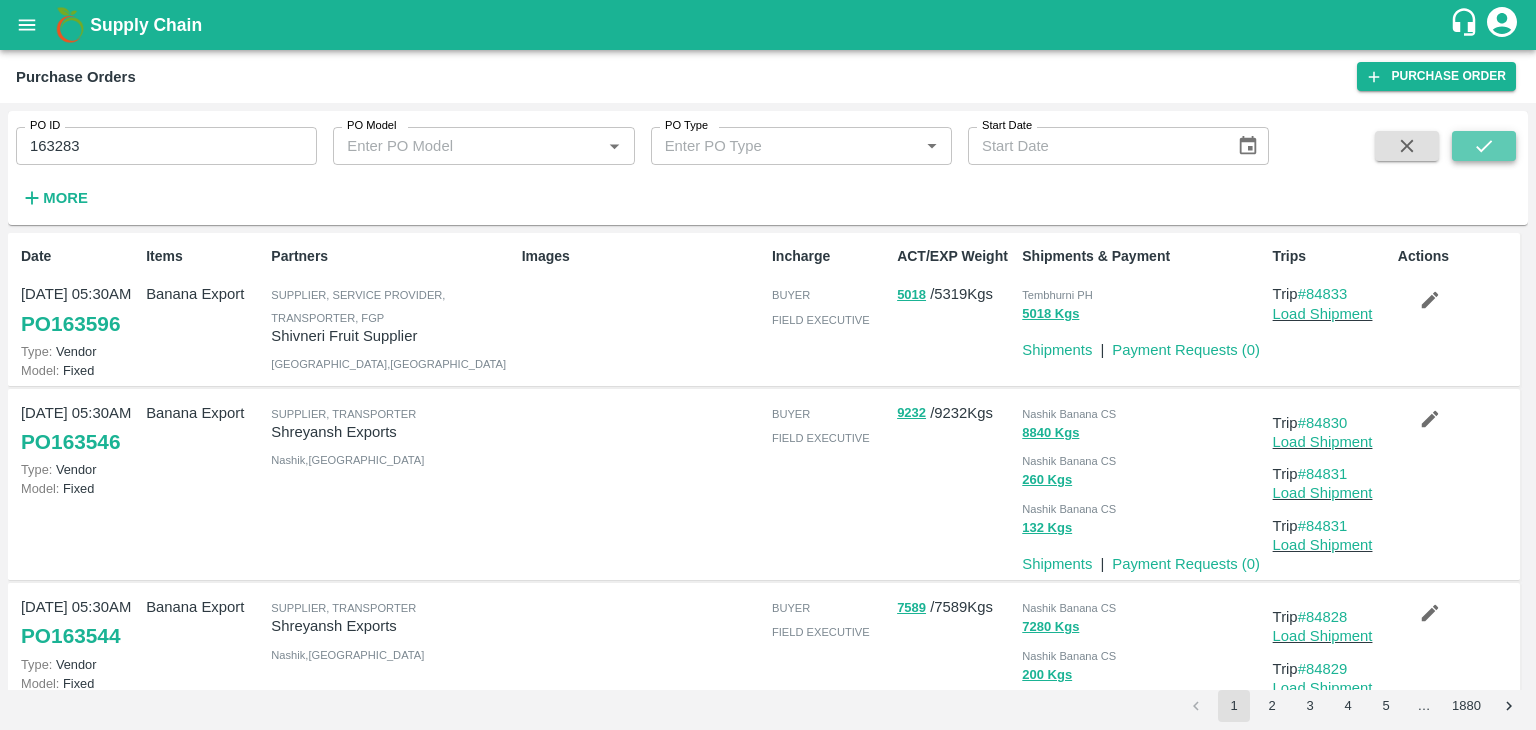 click 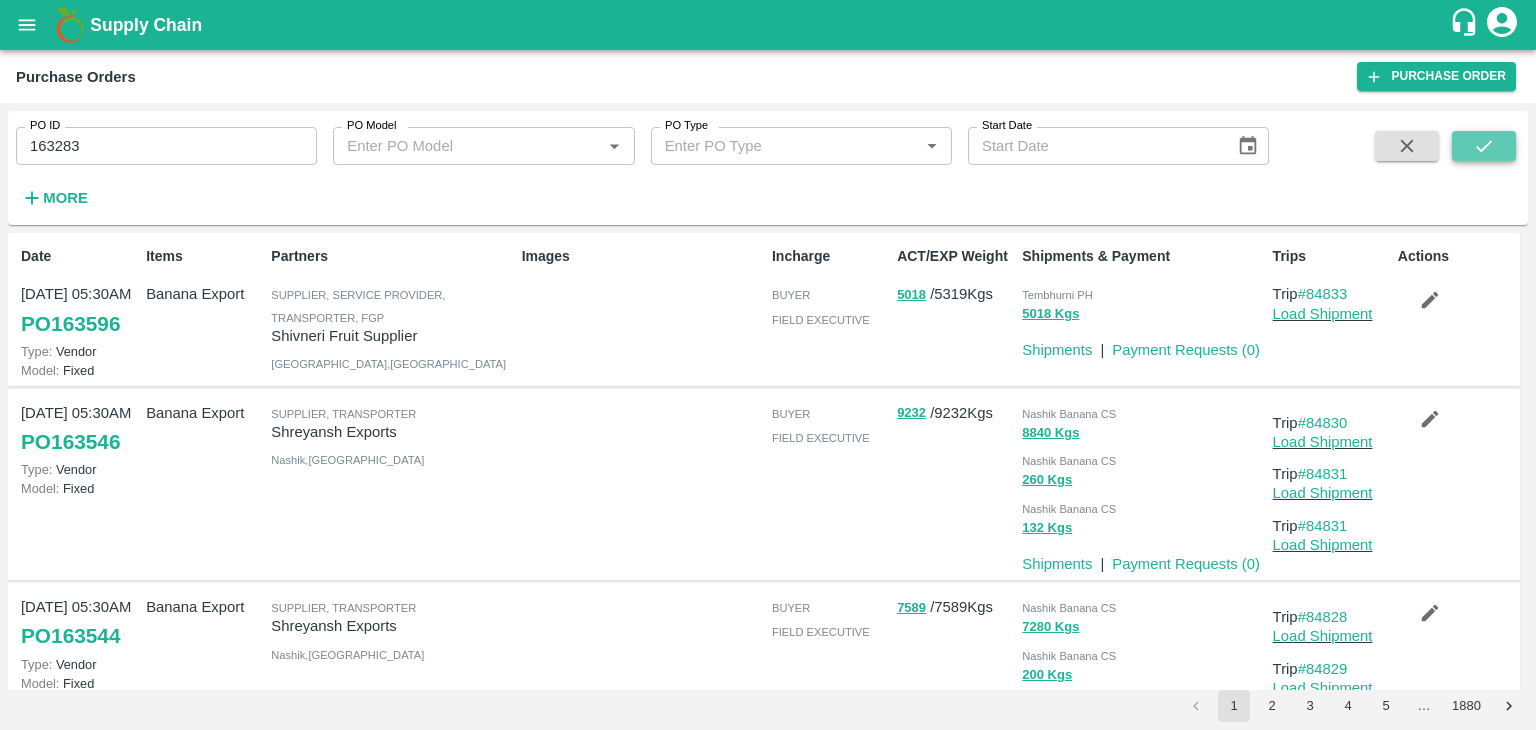 click 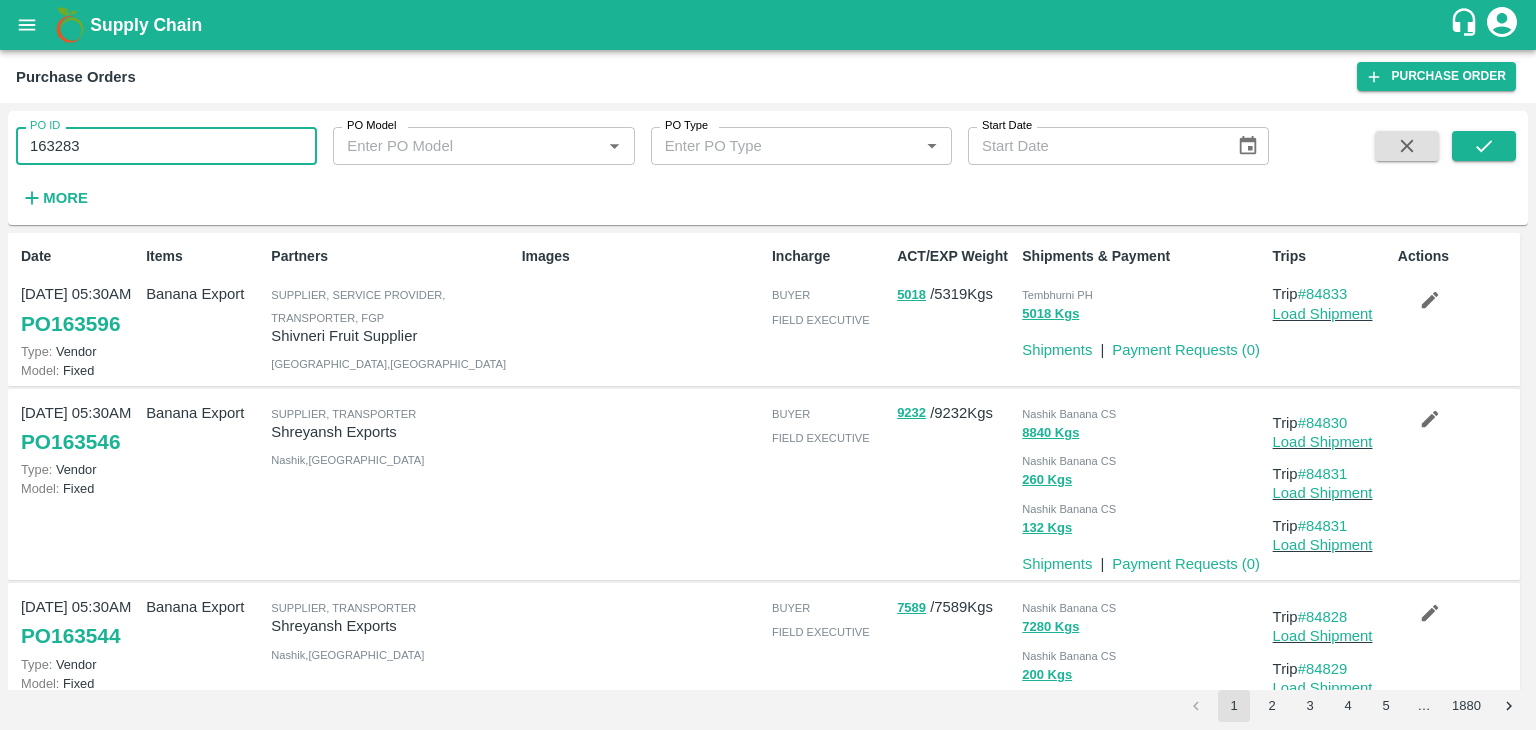 click on "163283" at bounding box center [166, 146] 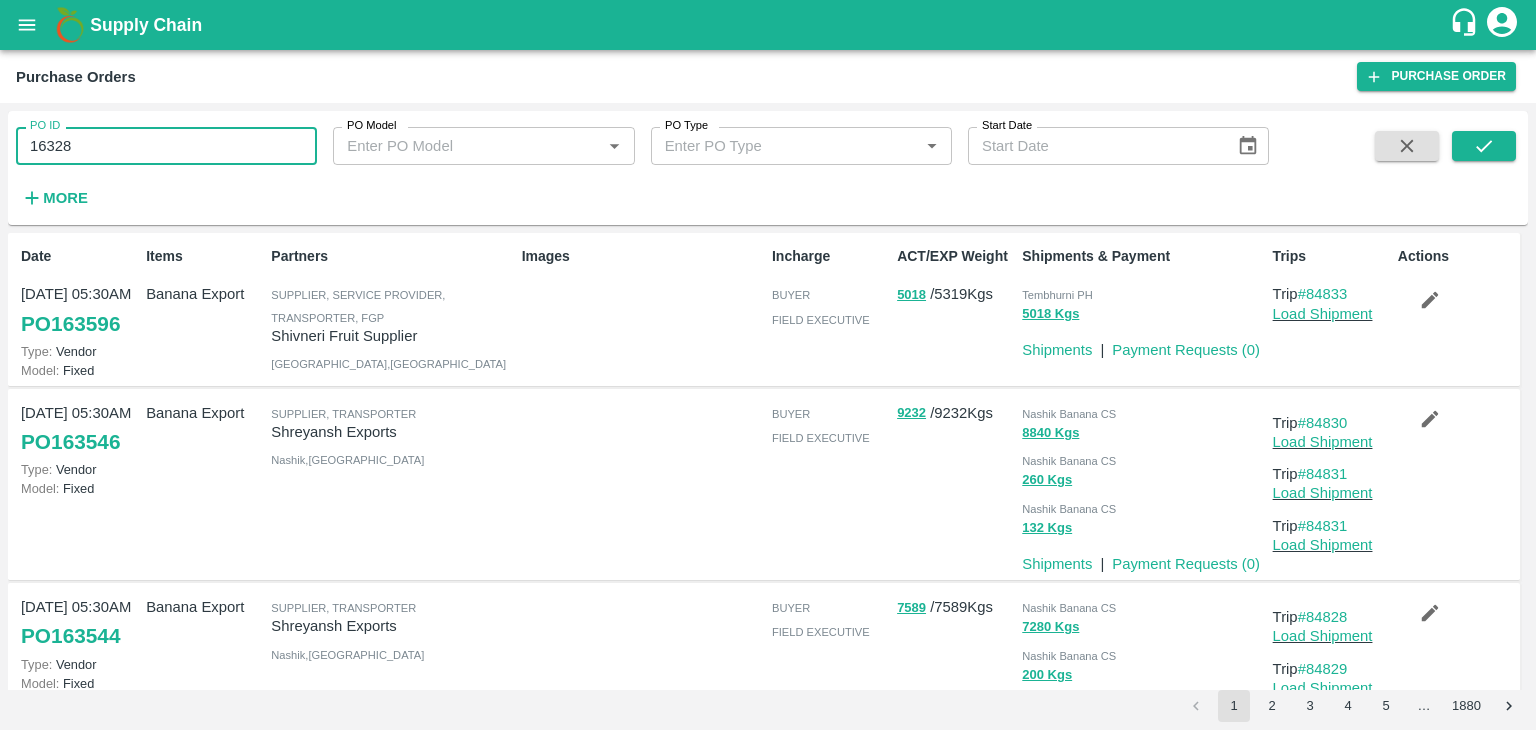 type on "163283" 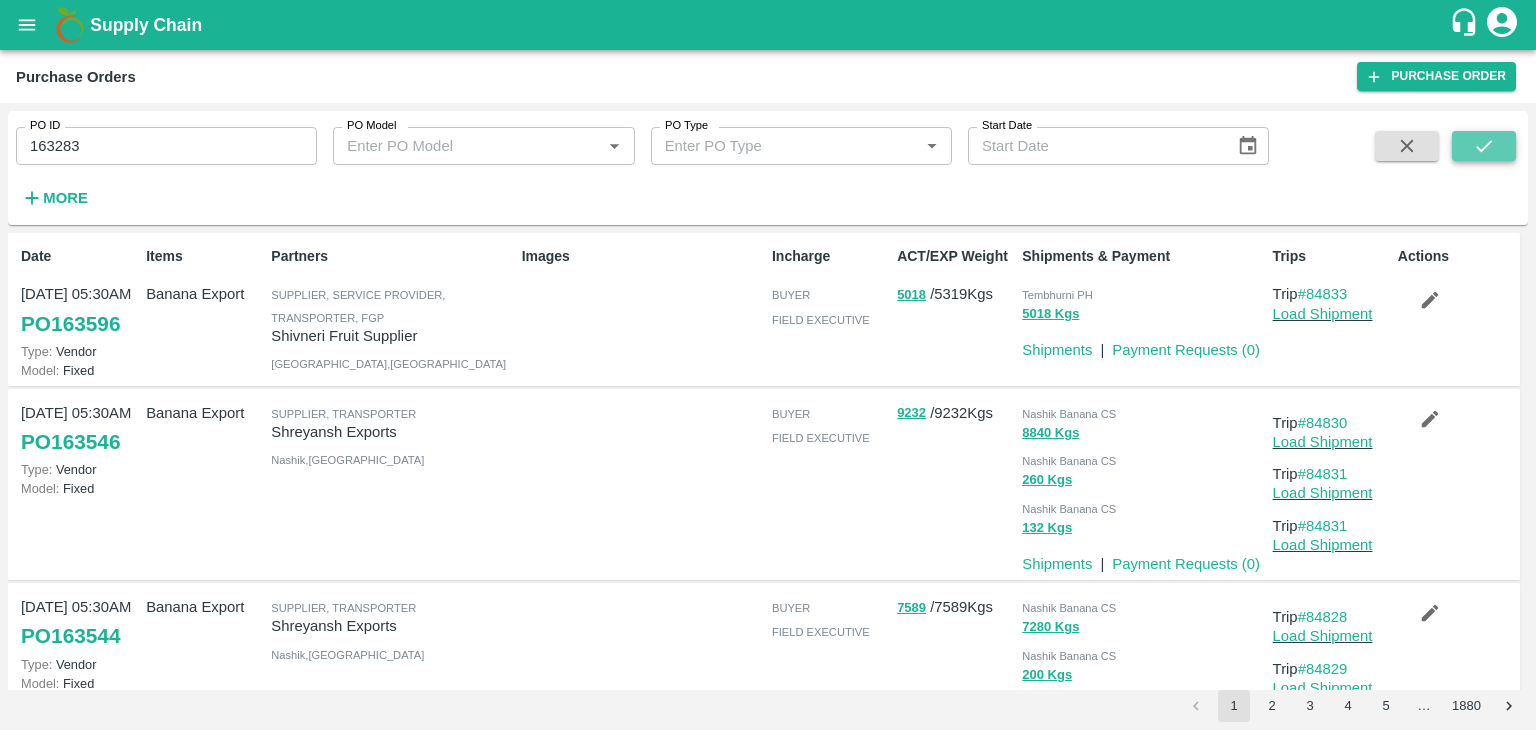 click 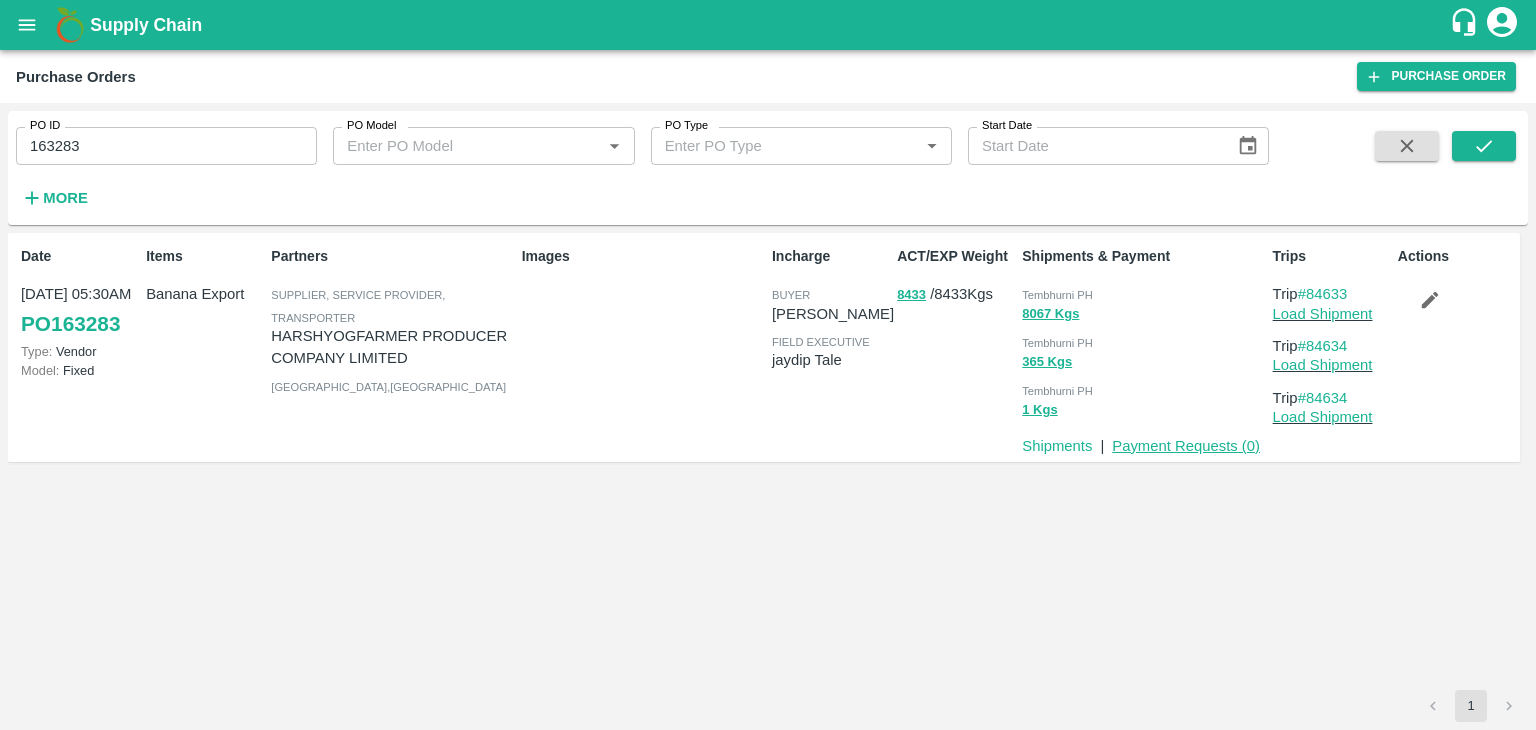click on "Payment Requests ( 0 )" at bounding box center (1186, 446) 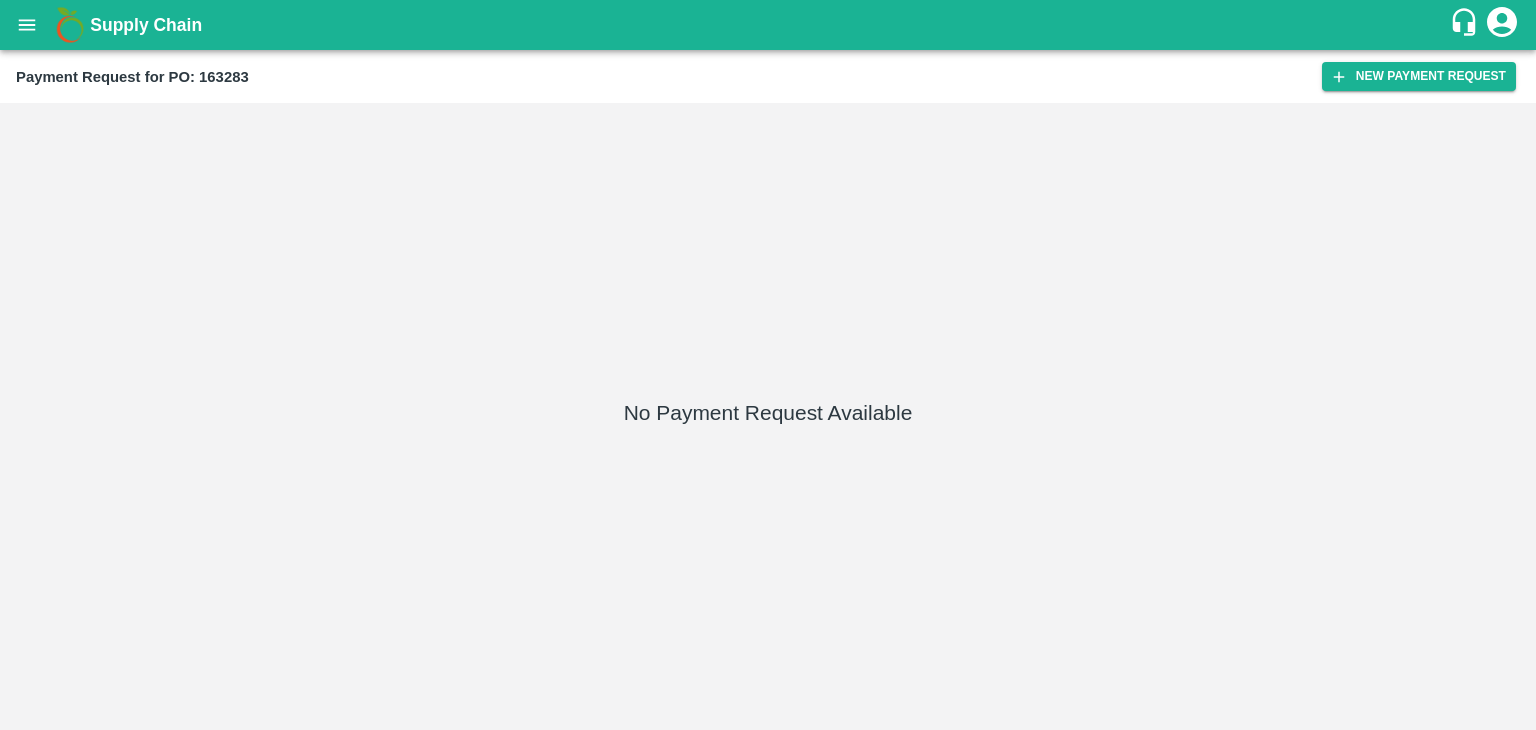 scroll, scrollTop: 0, scrollLeft: 0, axis: both 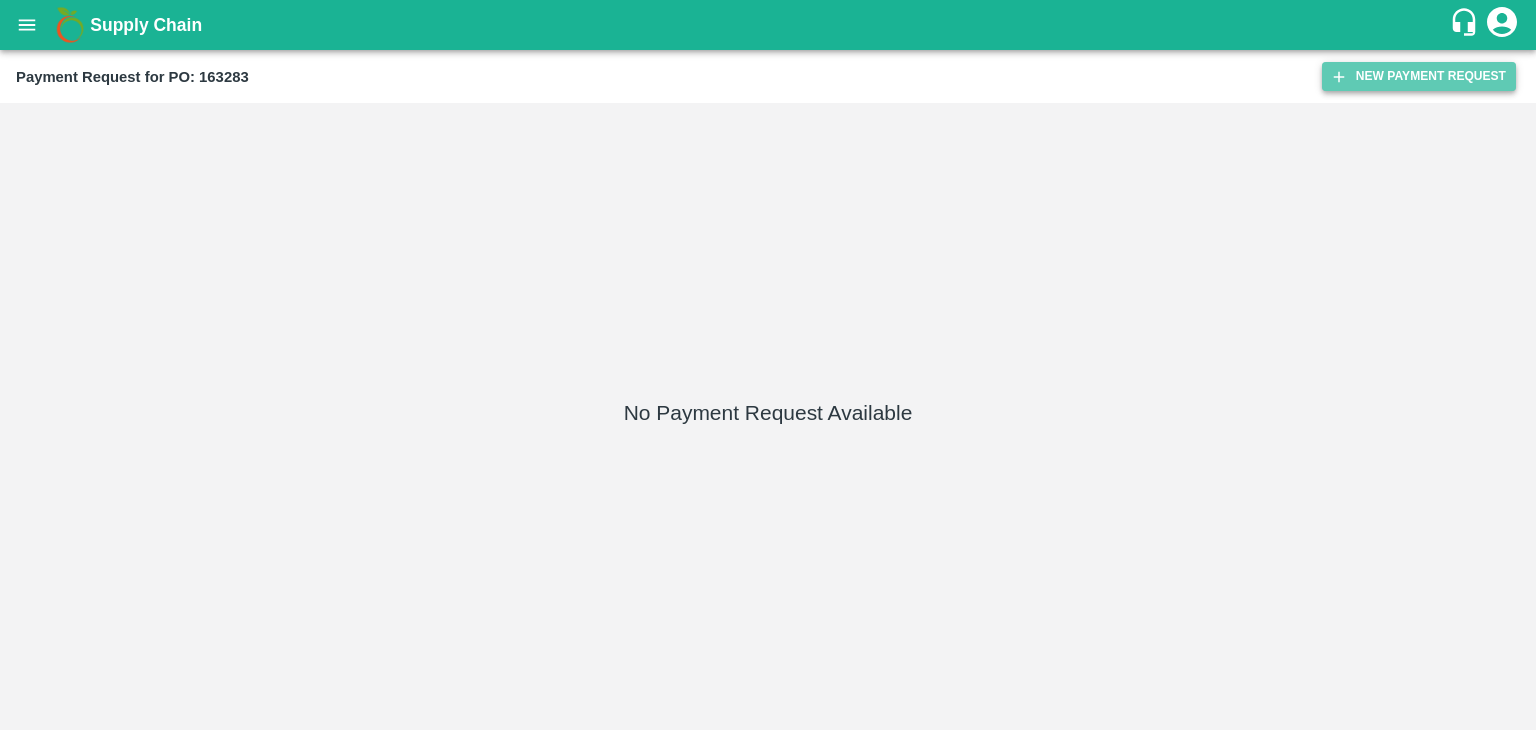click on "New Payment Request" at bounding box center (1419, 76) 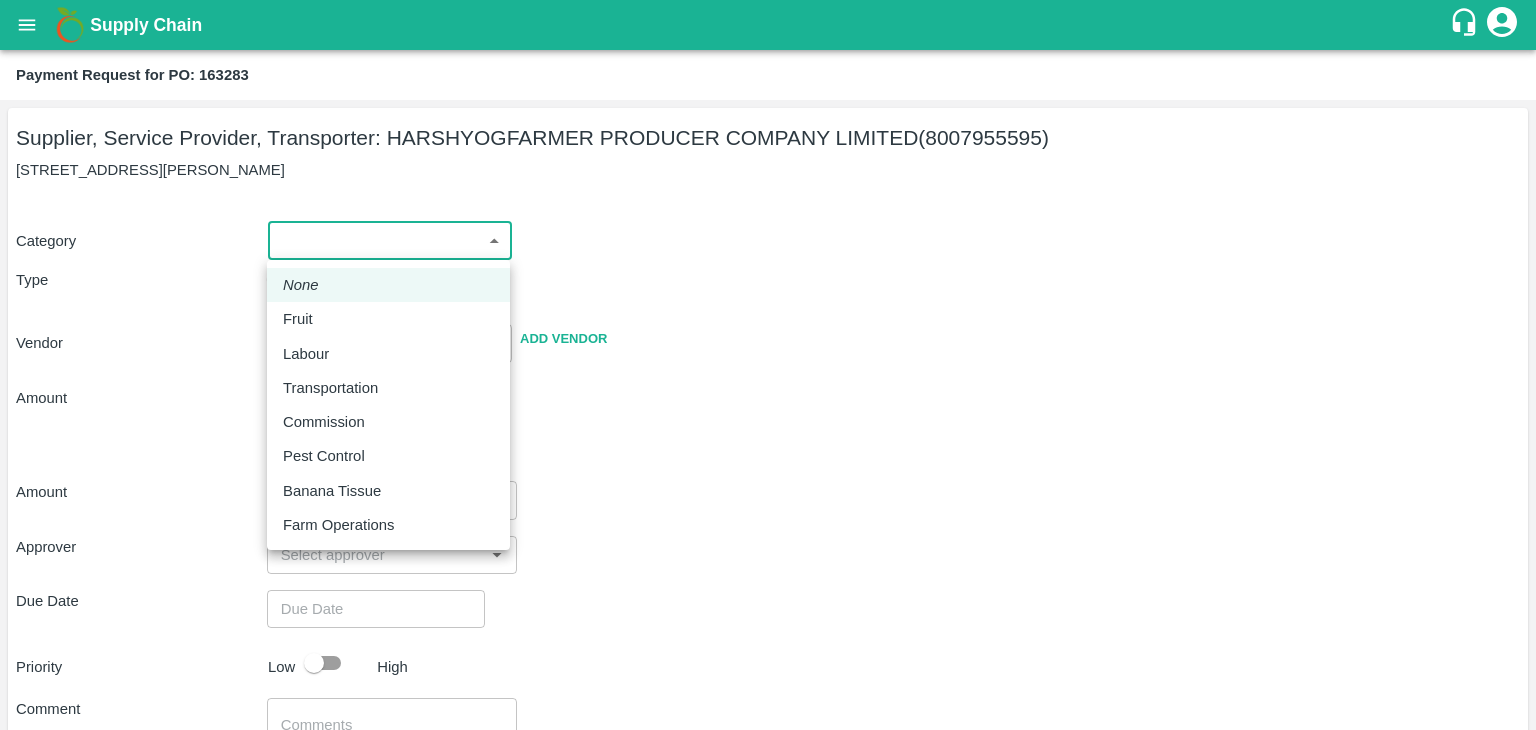 click on "Supply Chain Payment Request for PO: 163283 Supplier, Service Provider, Transporter:    HARSHYOGFARMER PRODUCER COMPANY LIMITED  (8007955595) G NO 37, [PERSON_NAME] , [GEOGRAPHIC_DATA] Category ​ ​ Type Advance Bill Vendor ​ Add Vendor Amount Total value Per Kg ​ Amount ​ Approver ​ Due Date ​  Priority  Low  High Comment x ​ Attach bill Cancel Save Tembhurni PH Nashik CC Shahada Banana Export PH Savda Banana Export PH Nashik Banana CS [PERSON_NAME] Logout None Fruit Labour Transportation Commission Pest Control Banana Tissue Farm Operations" at bounding box center (768, 365) 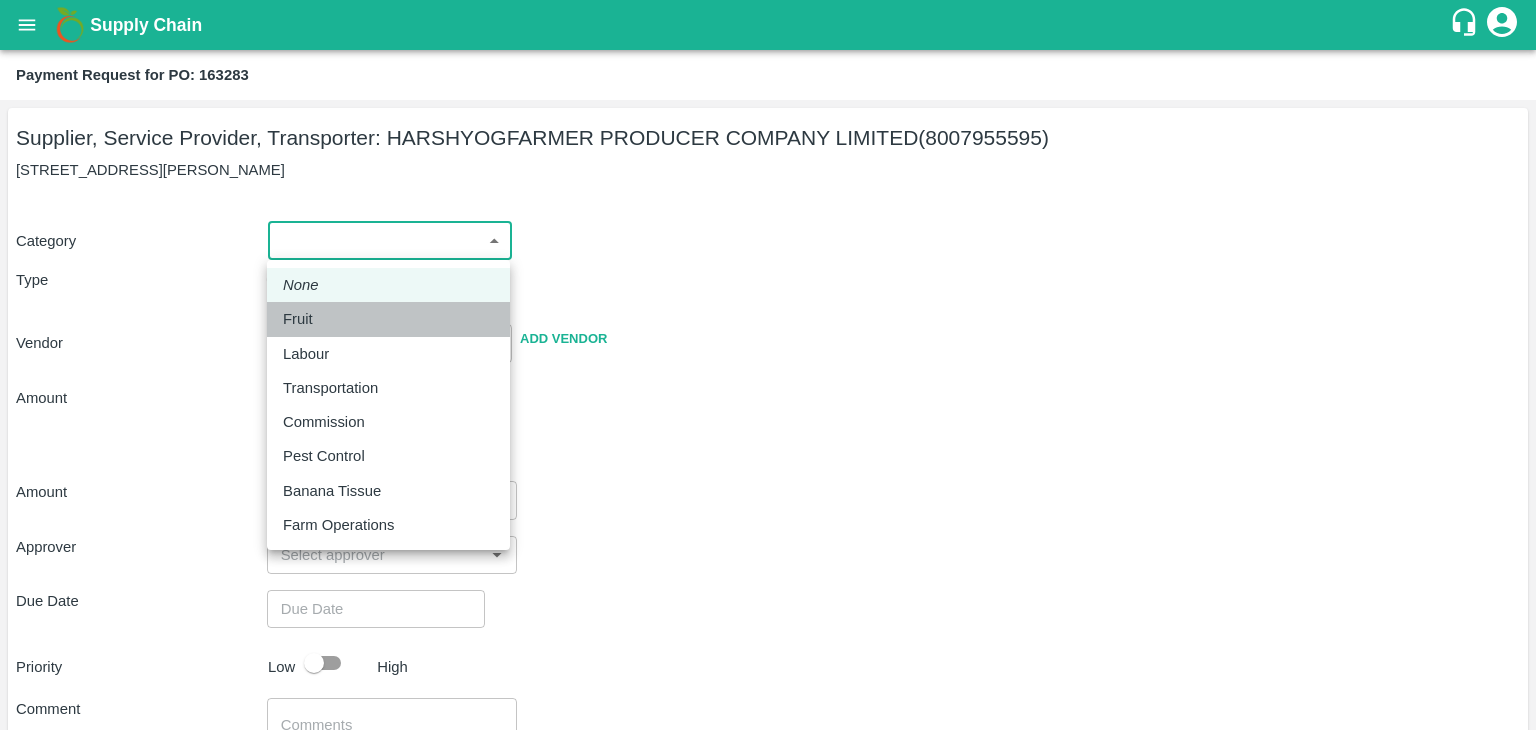 click on "Fruit" at bounding box center (388, 319) 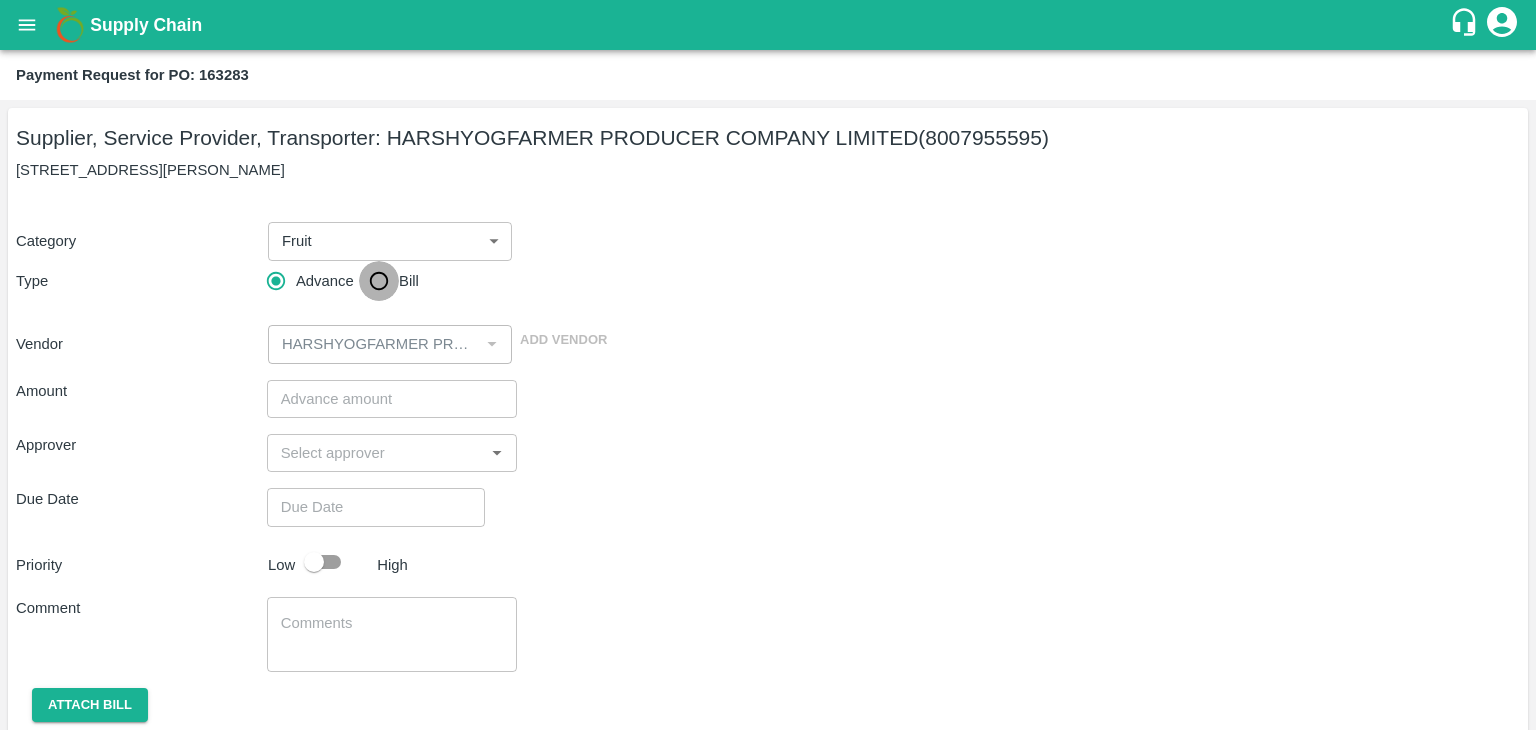 click on "Bill" at bounding box center [379, 281] 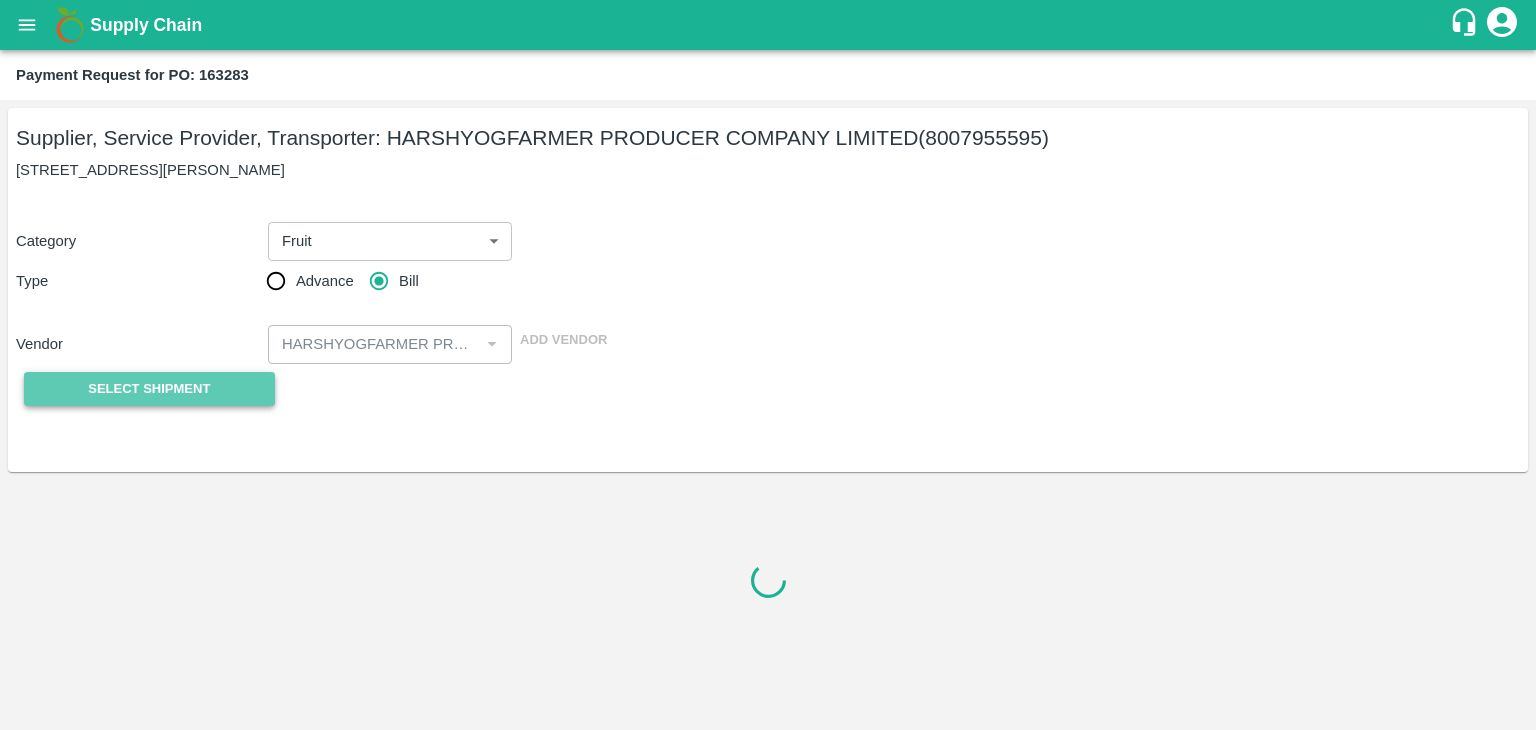 click on "Select Shipment" at bounding box center [149, 389] 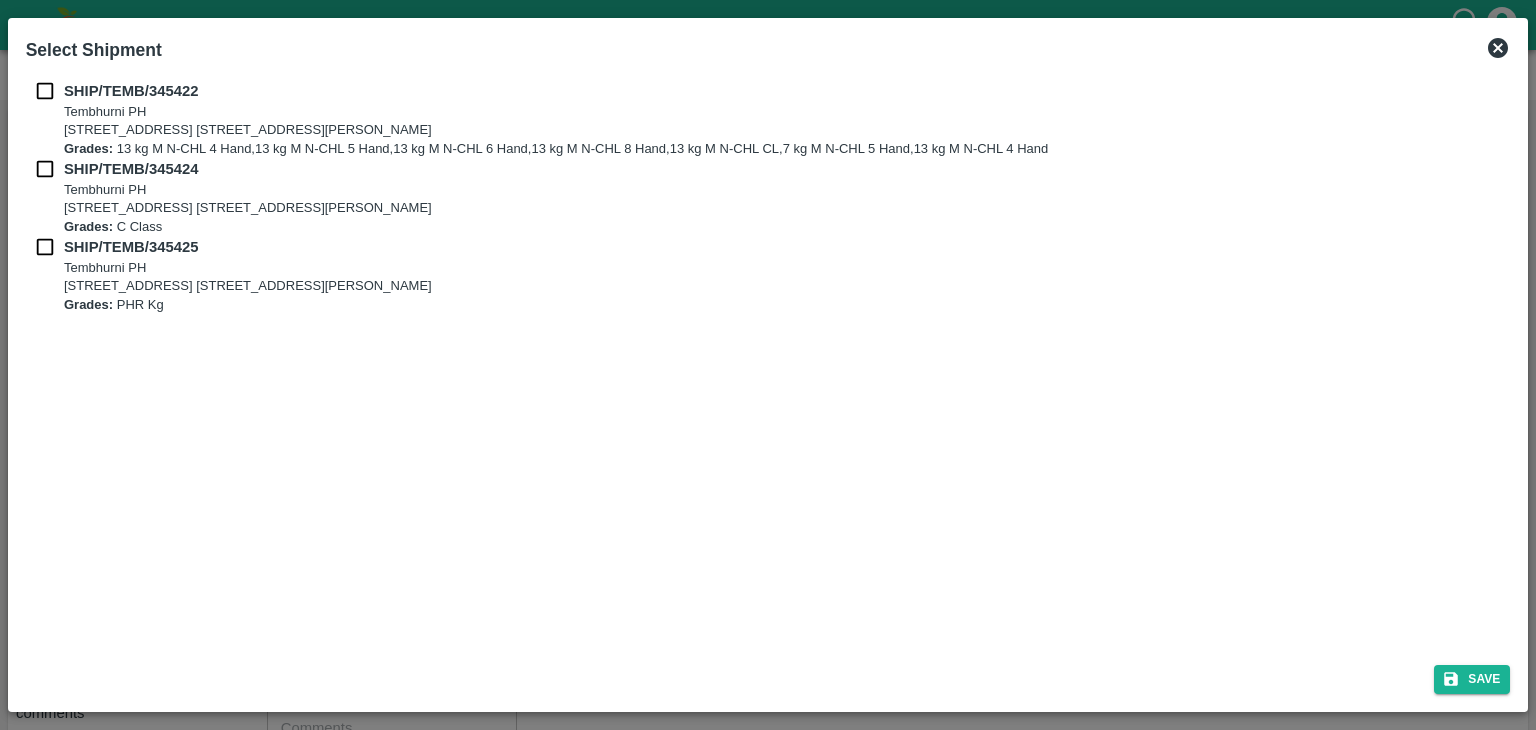 click on "SHIP/TEMB/345422 Tembhurni PH Tembhurni PH 205, PLOT NO. E-5, YASHSHREE INDUSTRIES, M.I.D.C., A/P TEMBHURANI TAL MADHA, Solapur, Maharashtra, 413211, India Grades:   13 kg M N-CHL 4 Hand,13 kg M N-CHL 5 Hand,13 kg M N-CHL 6 Hand,13 kg M N-CHL 8 Hand,13 kg M N-CHL CL,7 kg M N-CHL 5 Hand,13 kg M N-CHL 4 Hand SHIP/TEMB/345424 Tembhurni PH Tembhurni PH 205, PLOT NO. E-5, YASHSHREE INDUSTRIES, M.I.D.C., A/P TEMBHURANI TAL MADHA, Solapur, Maharashtra, 413211, India Grades:   C Class SHIP/TEMB/345425 Tembhurni PH Tembhurni PH 205, PLOT NO. E-5, YASHSHREE INDUSTRIES, M.I.D.C., A/P TEMBHURANI TAL MADHA, Solapur, Maharashtra, 413211, India Grades:   PHR Kg" at bounding box center [768, 360] 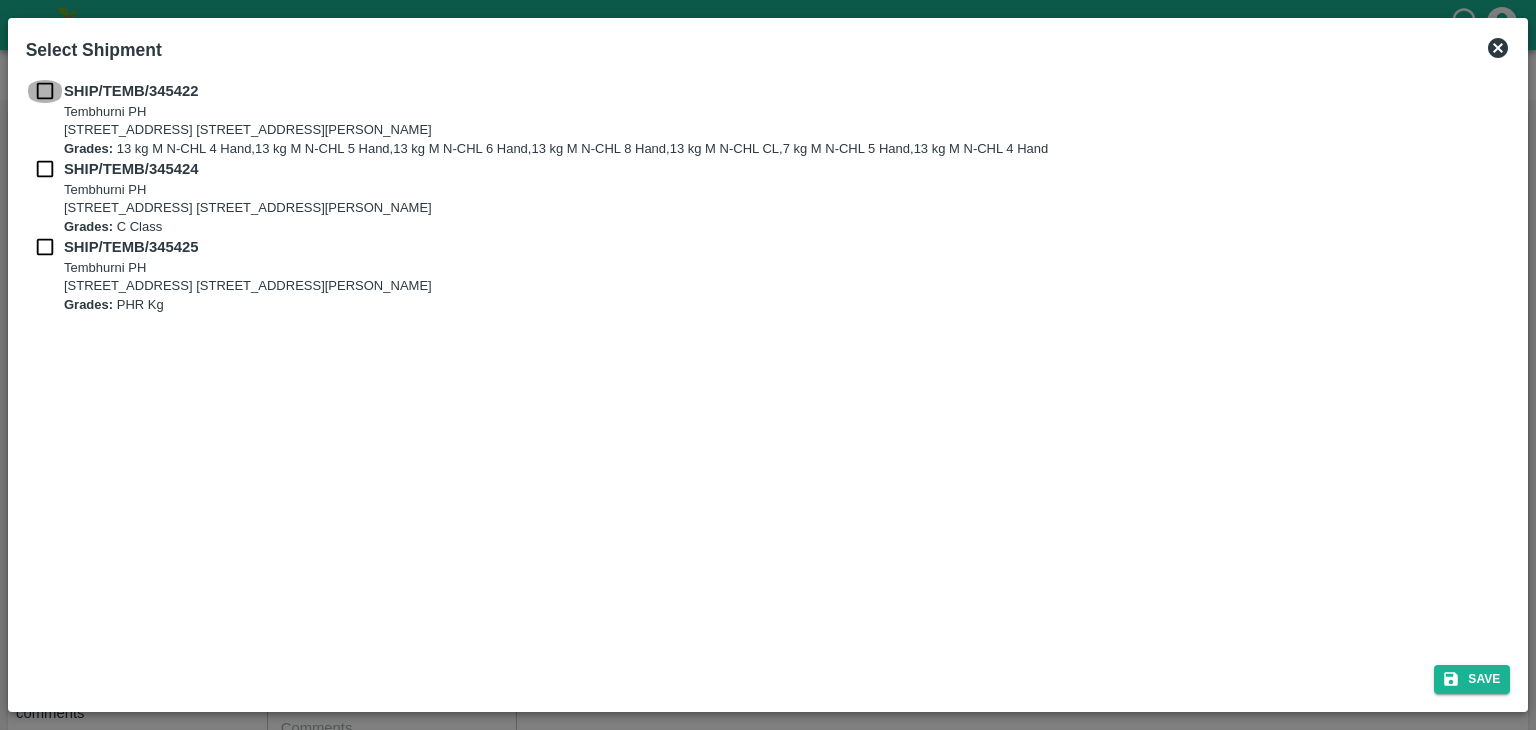 click at bounding box center (45, 91) 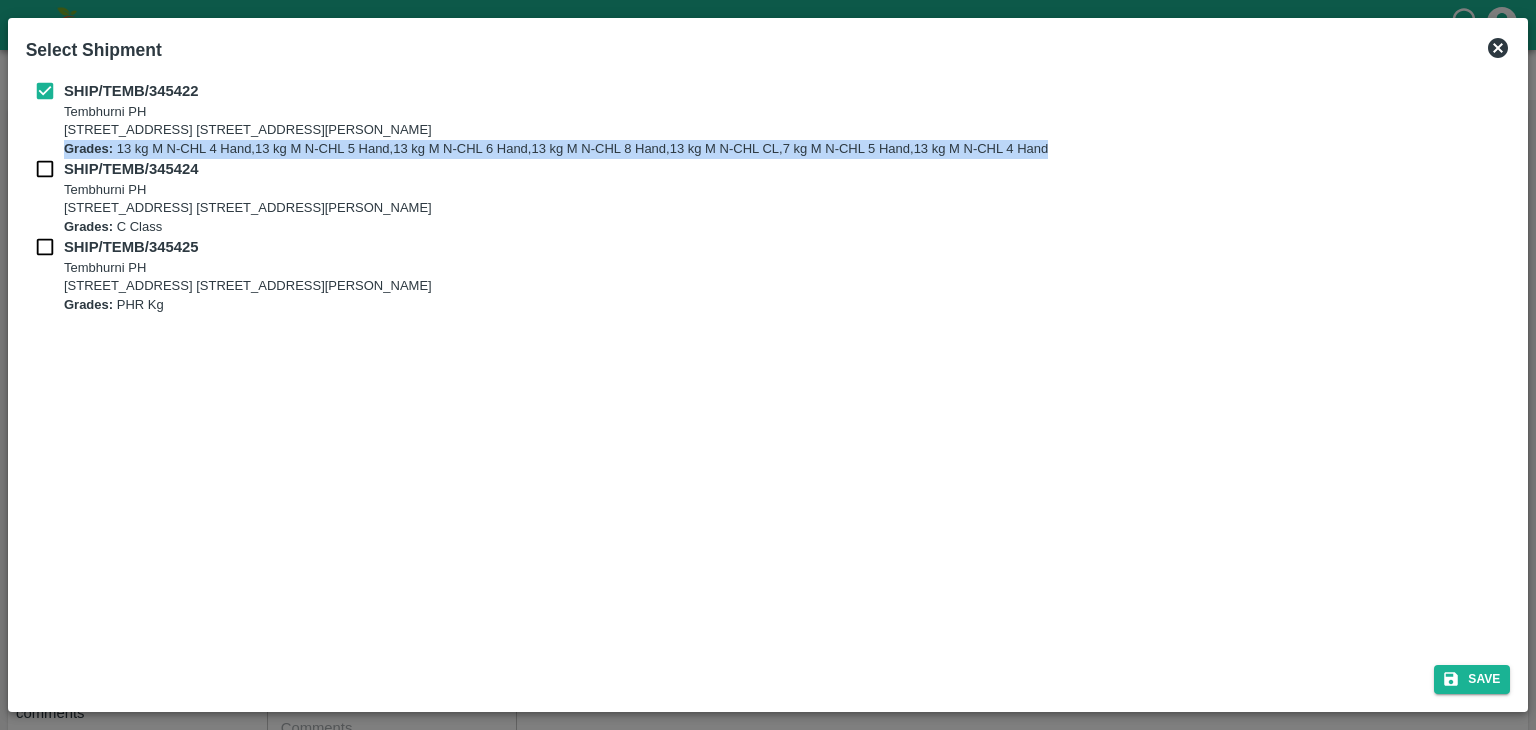 drag, startPoint x: 42, startPoint y: 152, endPoint x: 42, endPoint y: 169, distance: 17 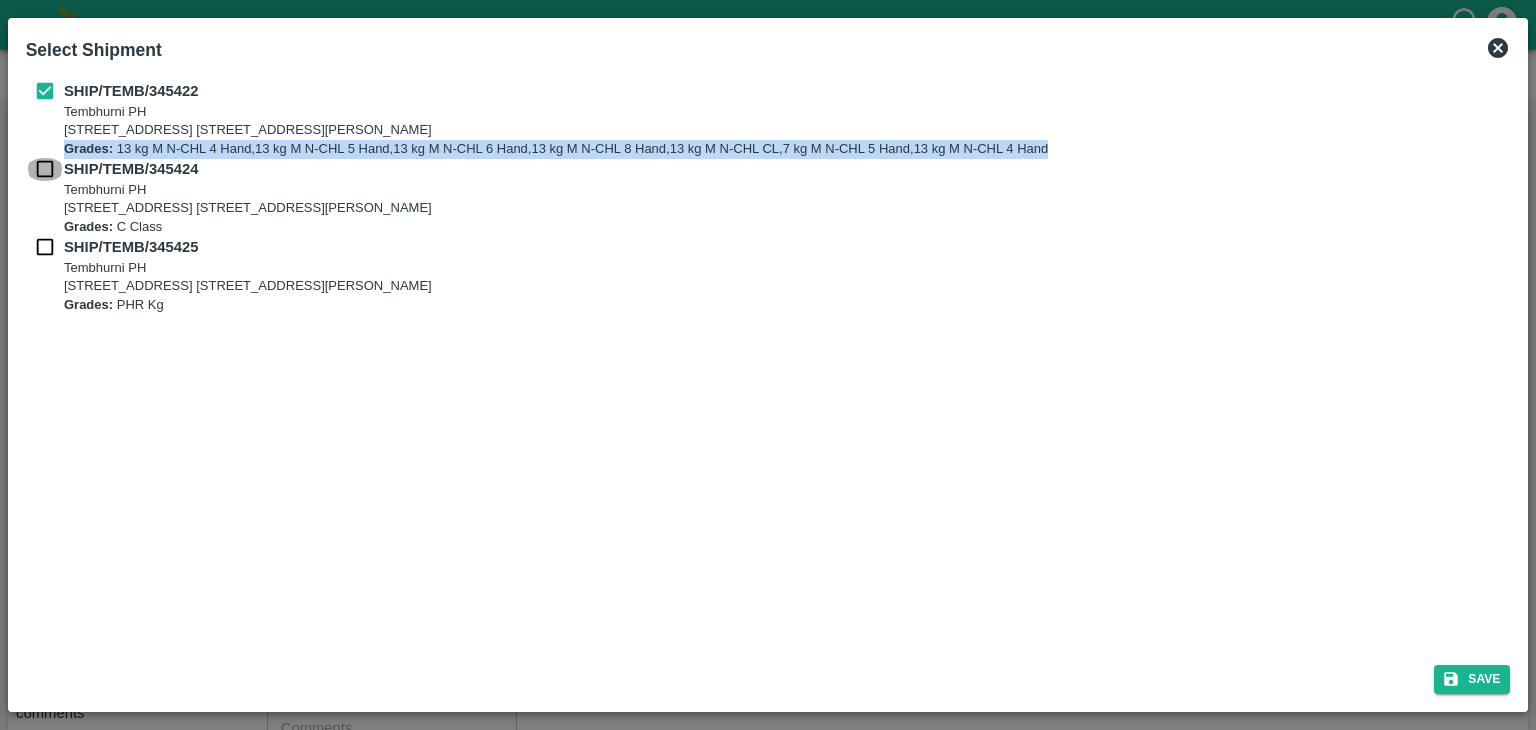click at bounding box center (45, 169) 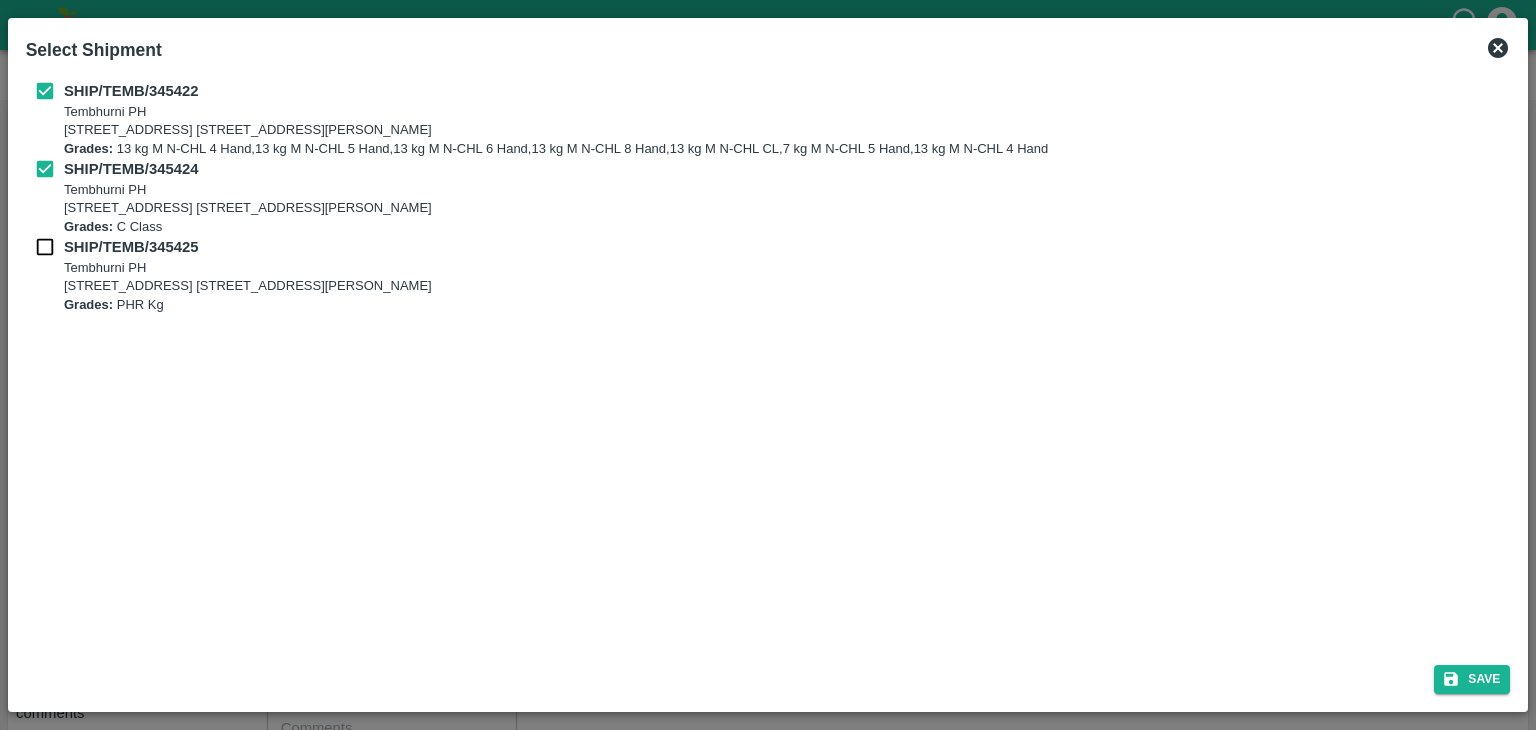 click on "SHIP/TEMB/345425 Tembhurni PH Tembhurni PH 205, PLOT NO. E-5, YASHSHREE INDUSTRIES, M.I.D.C., A/P TEMBHURANI TAL MADHA, Solapur, Maharashtra, 413211, India Grades:   PHR Kg" at bounding box center (768, 275) 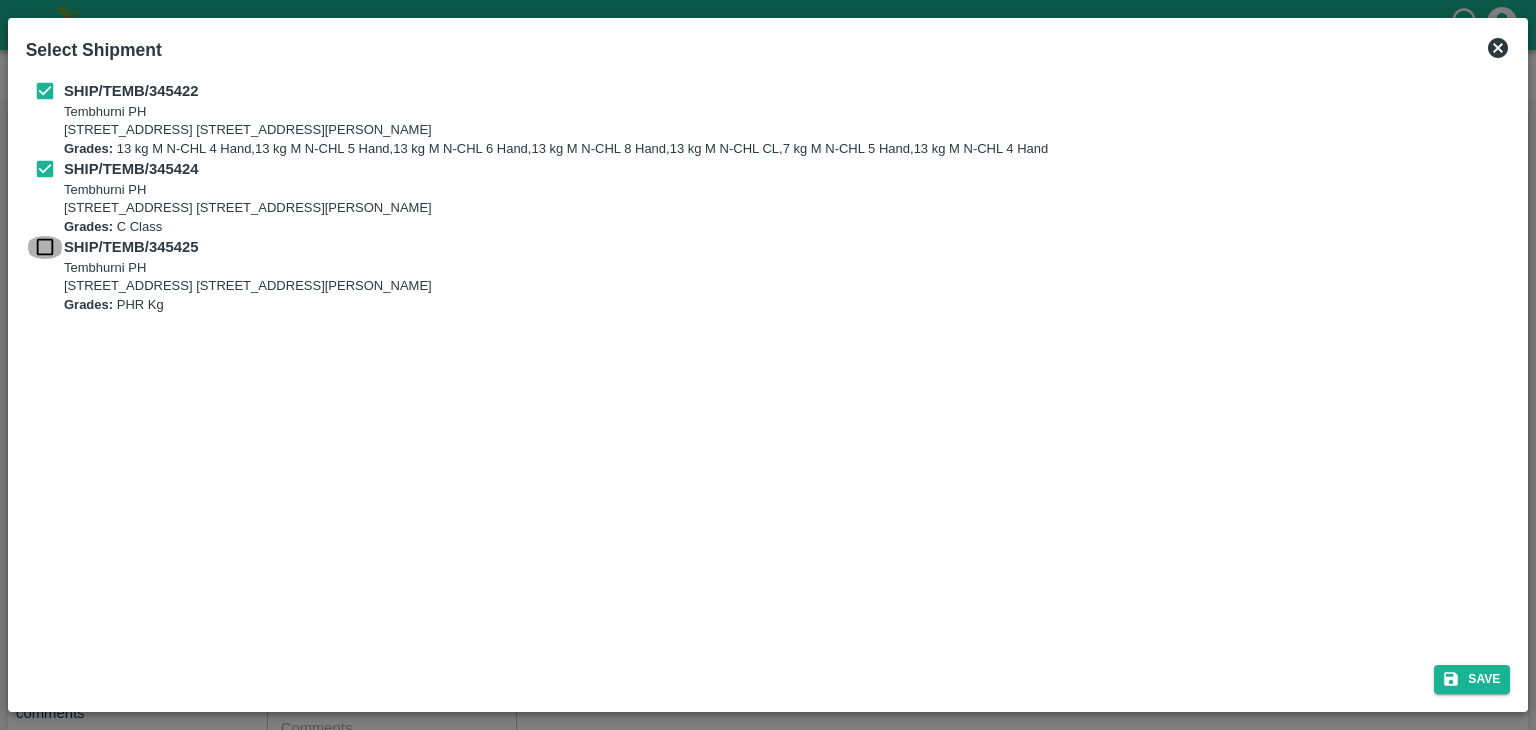 click at bounding box center [45, 247] 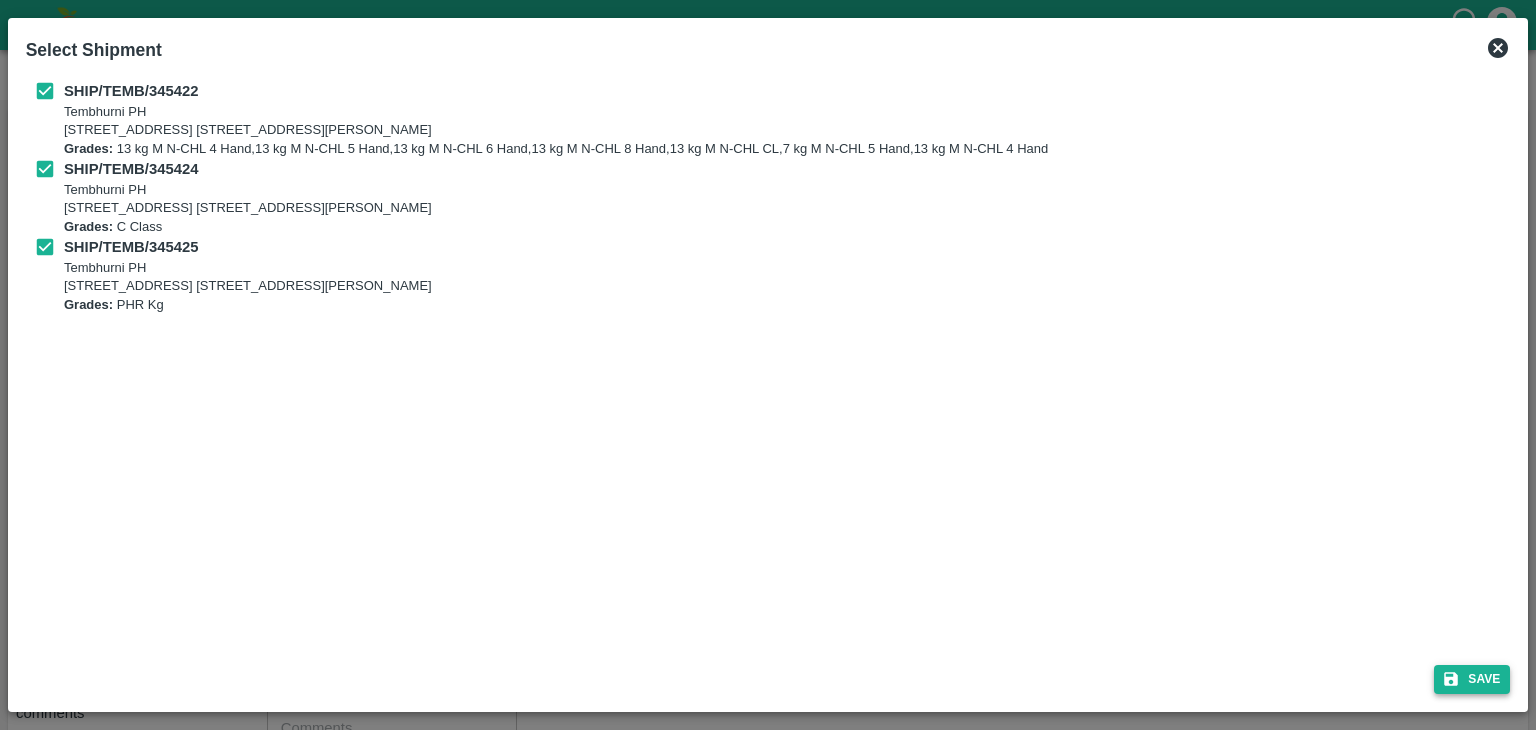 click on "Save" at bounding box center (1472, 679) 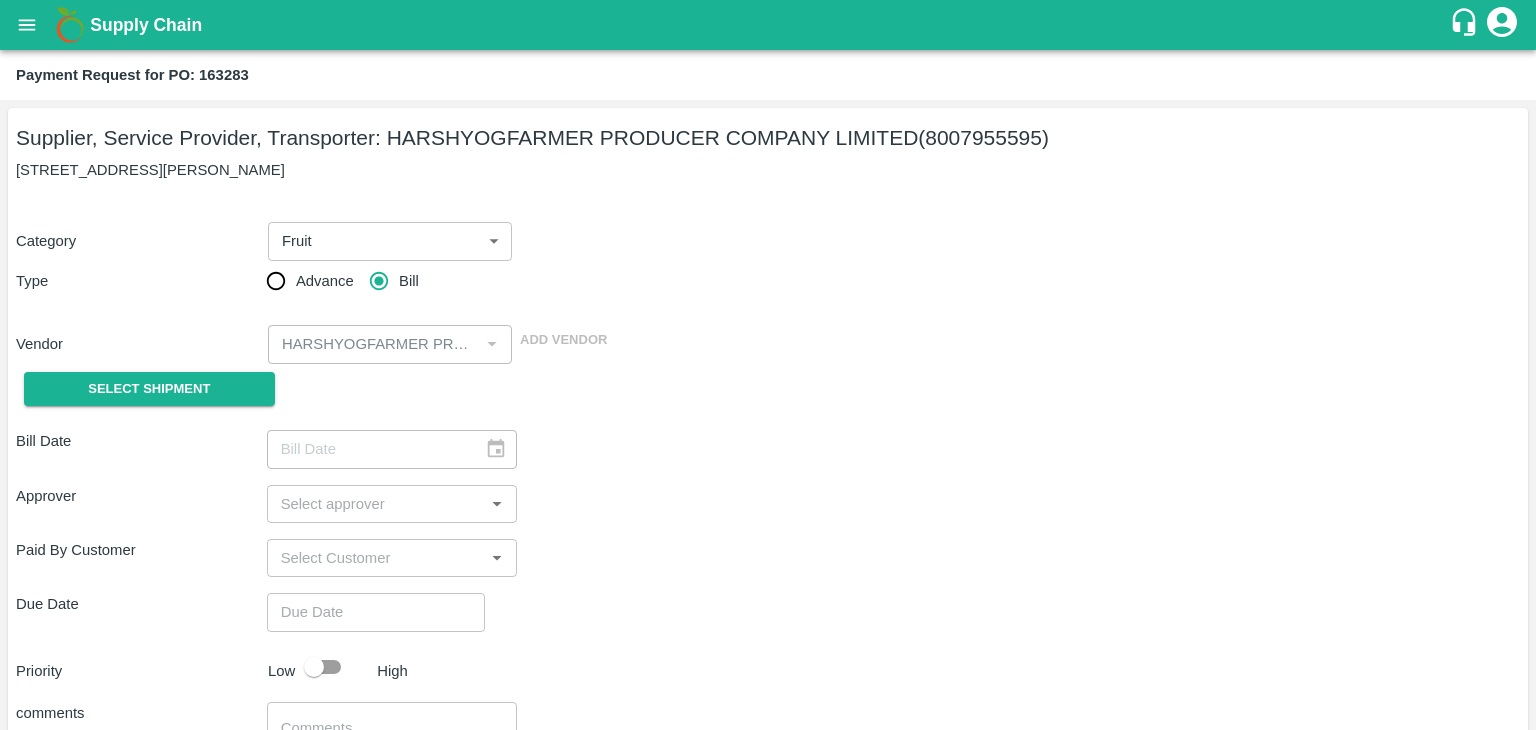 type on "[DATE]" 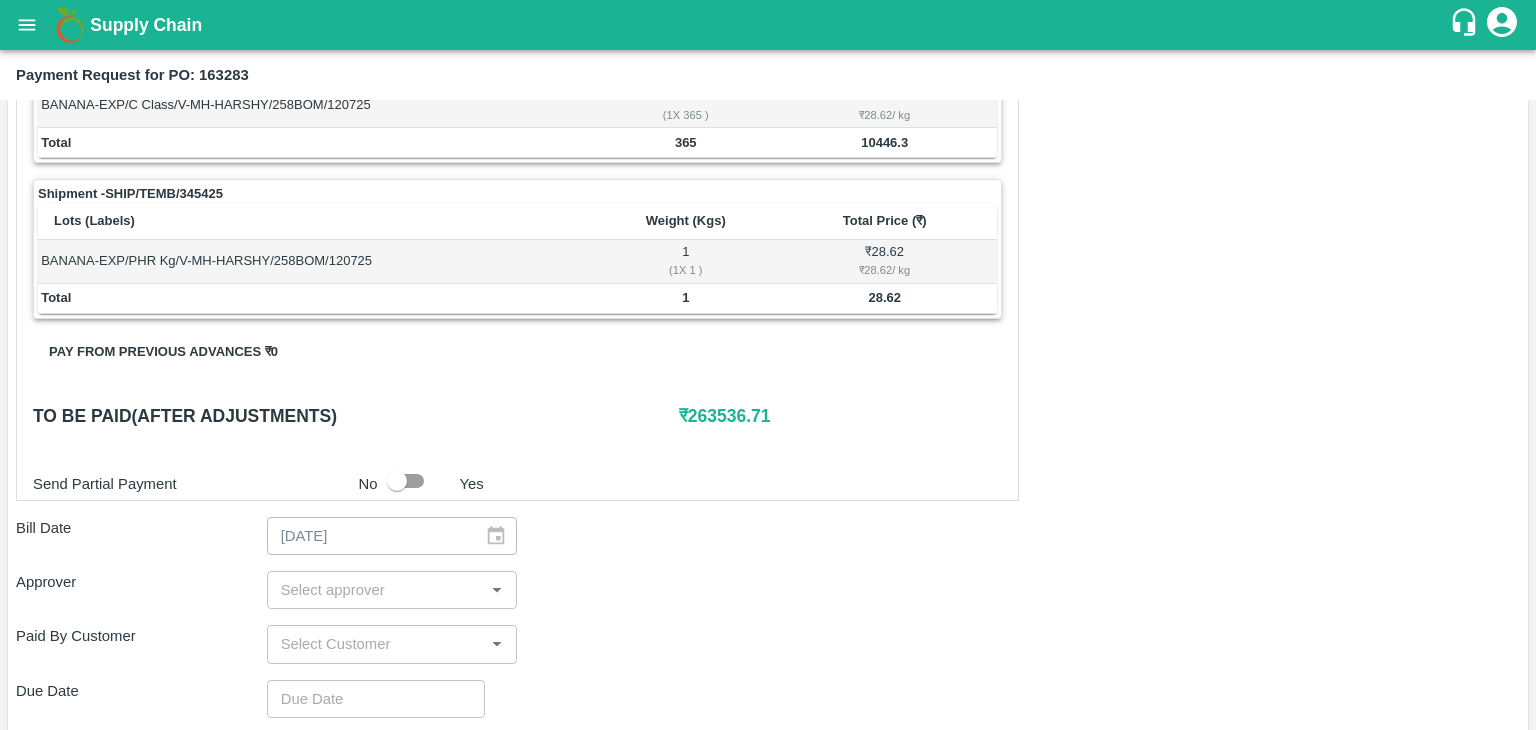 scroll, scrollTop: 1024, scrollLeft: 0, axis: vertical 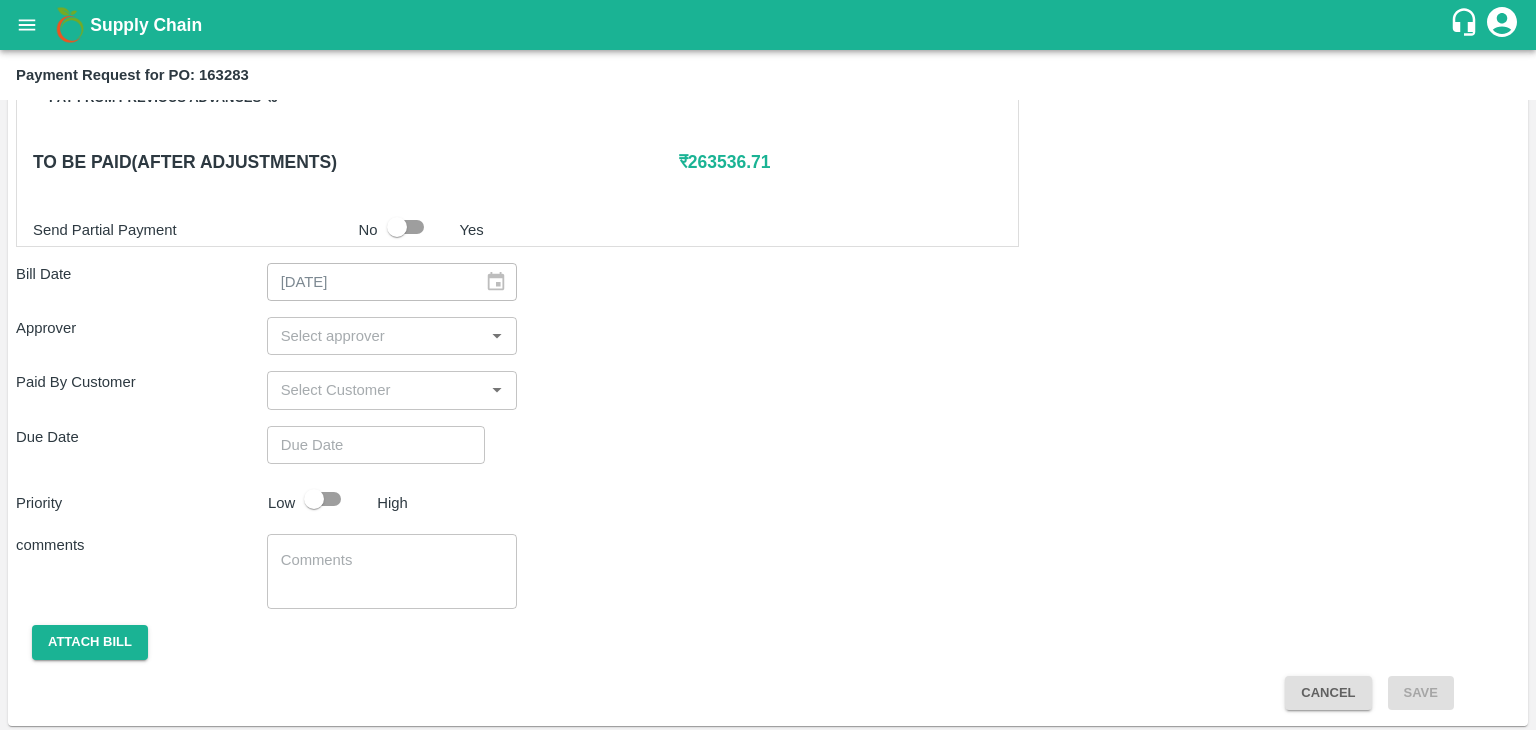 click at bounding box center (376, 336) 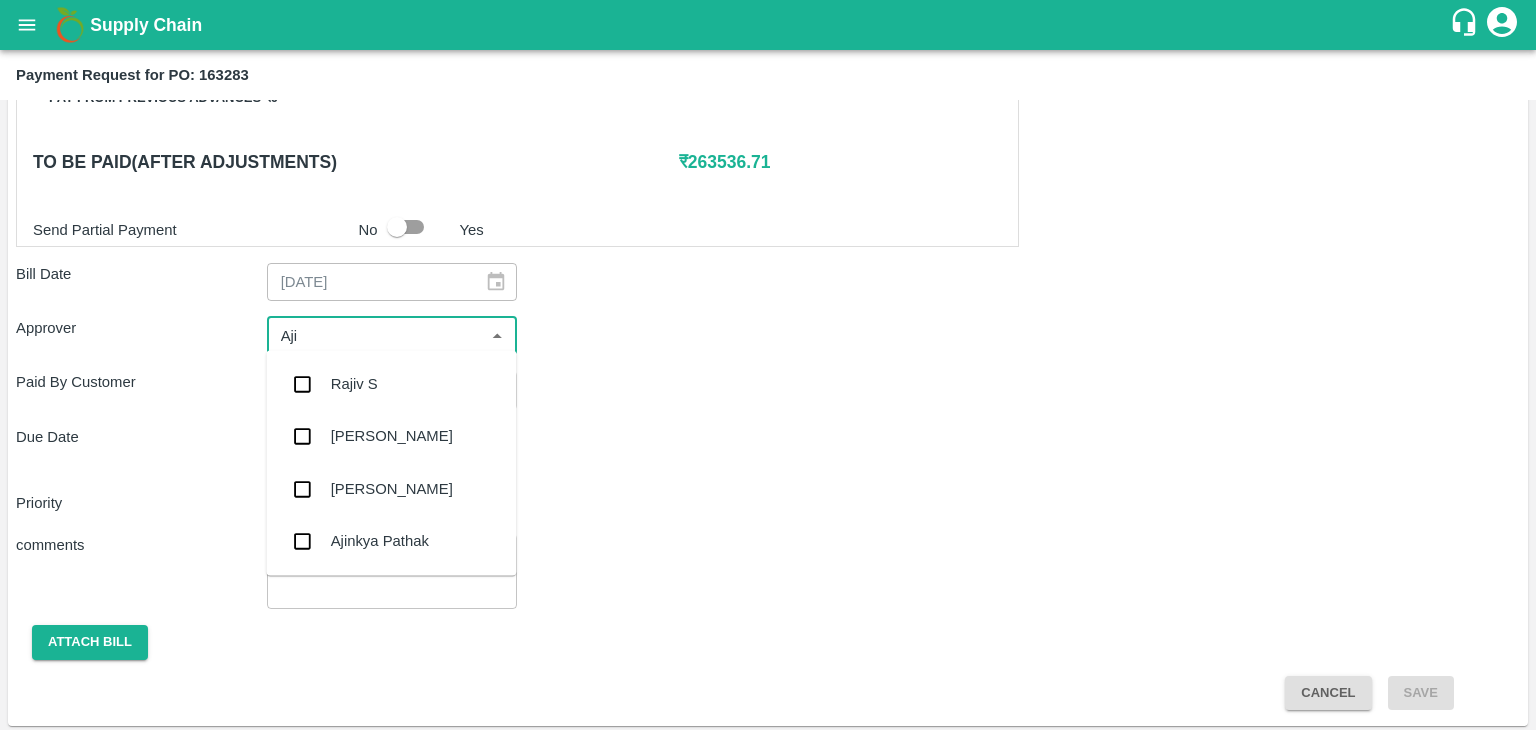 type on "Ajit" 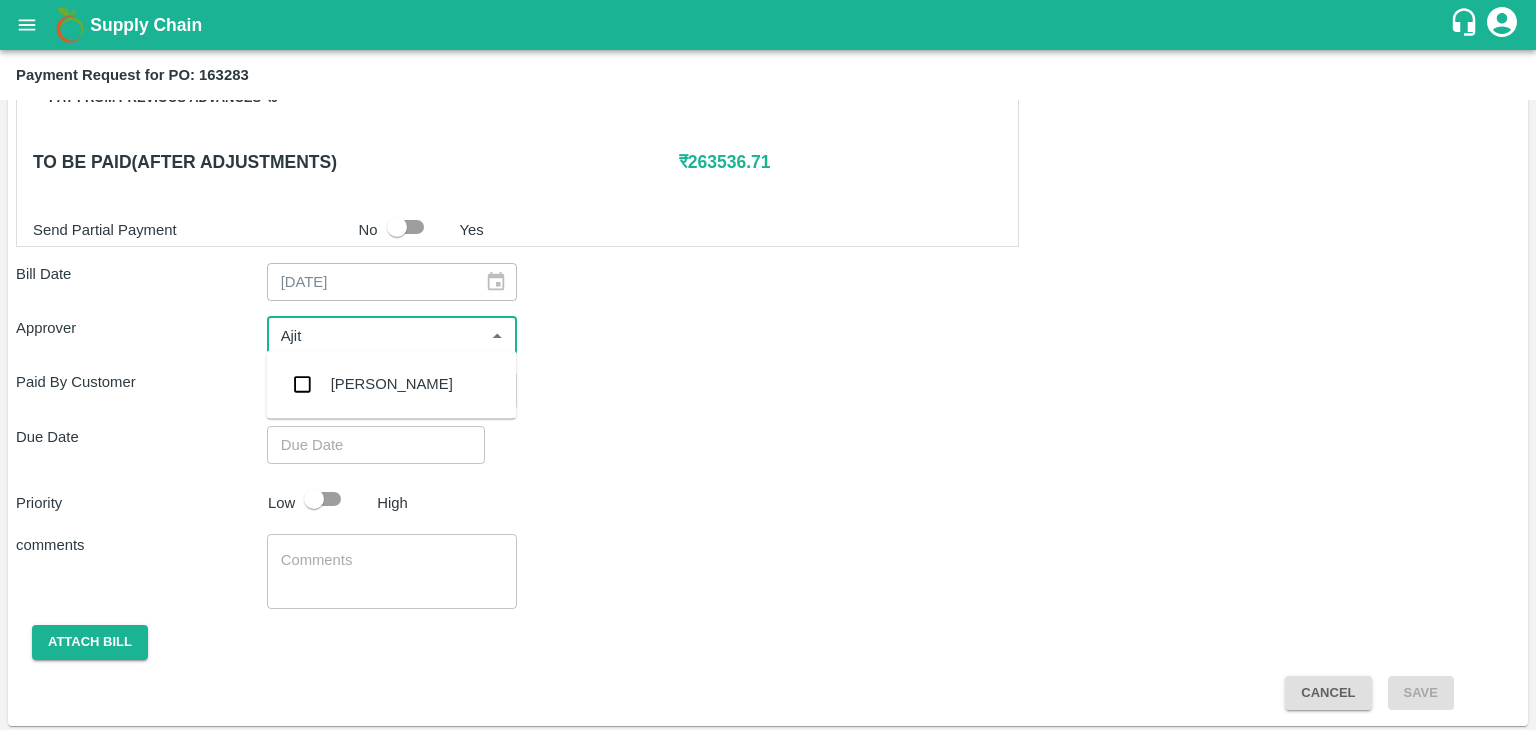 click on "[PERSON_NAME]" at bounding box center (392, 384) 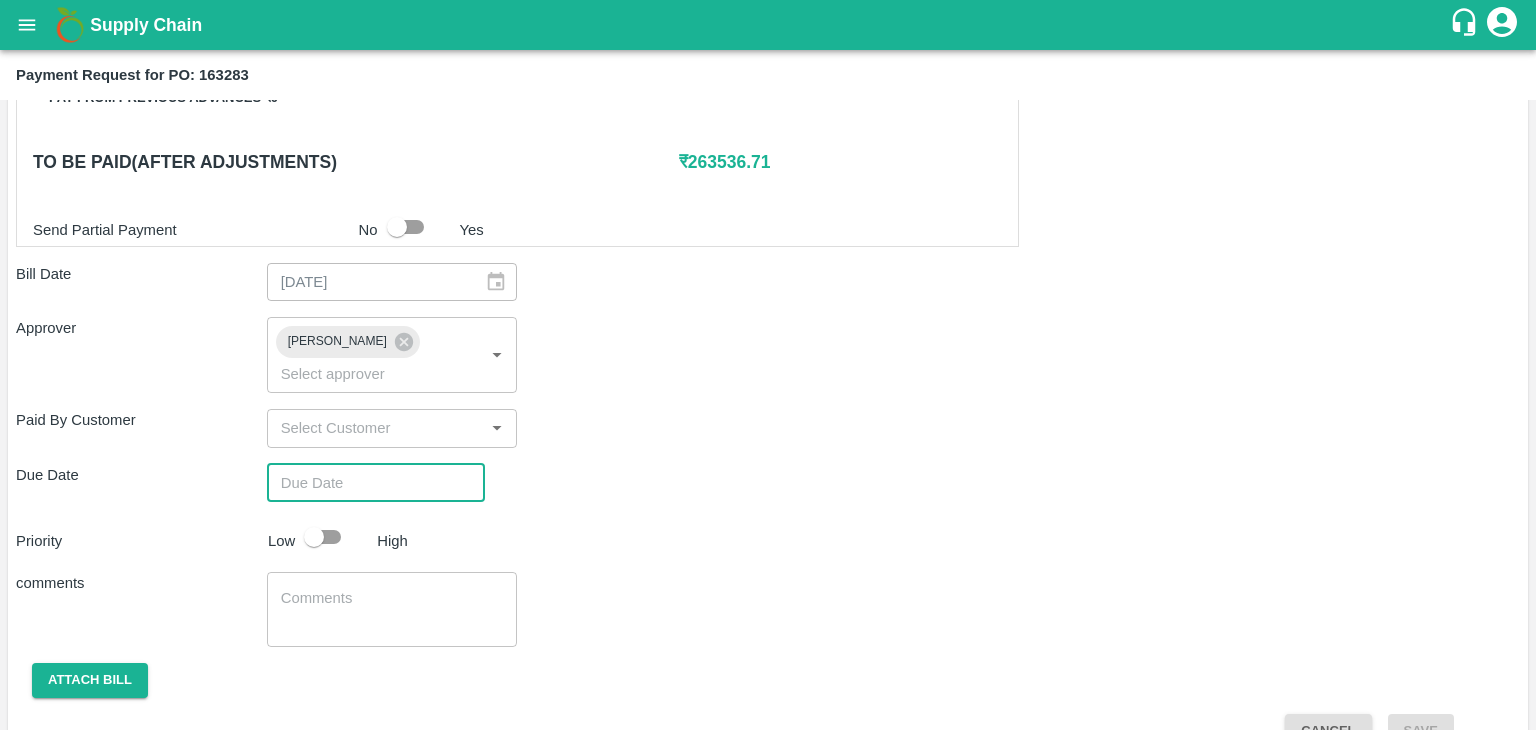 type on "DD/MM/YYYY hh:mm aa" 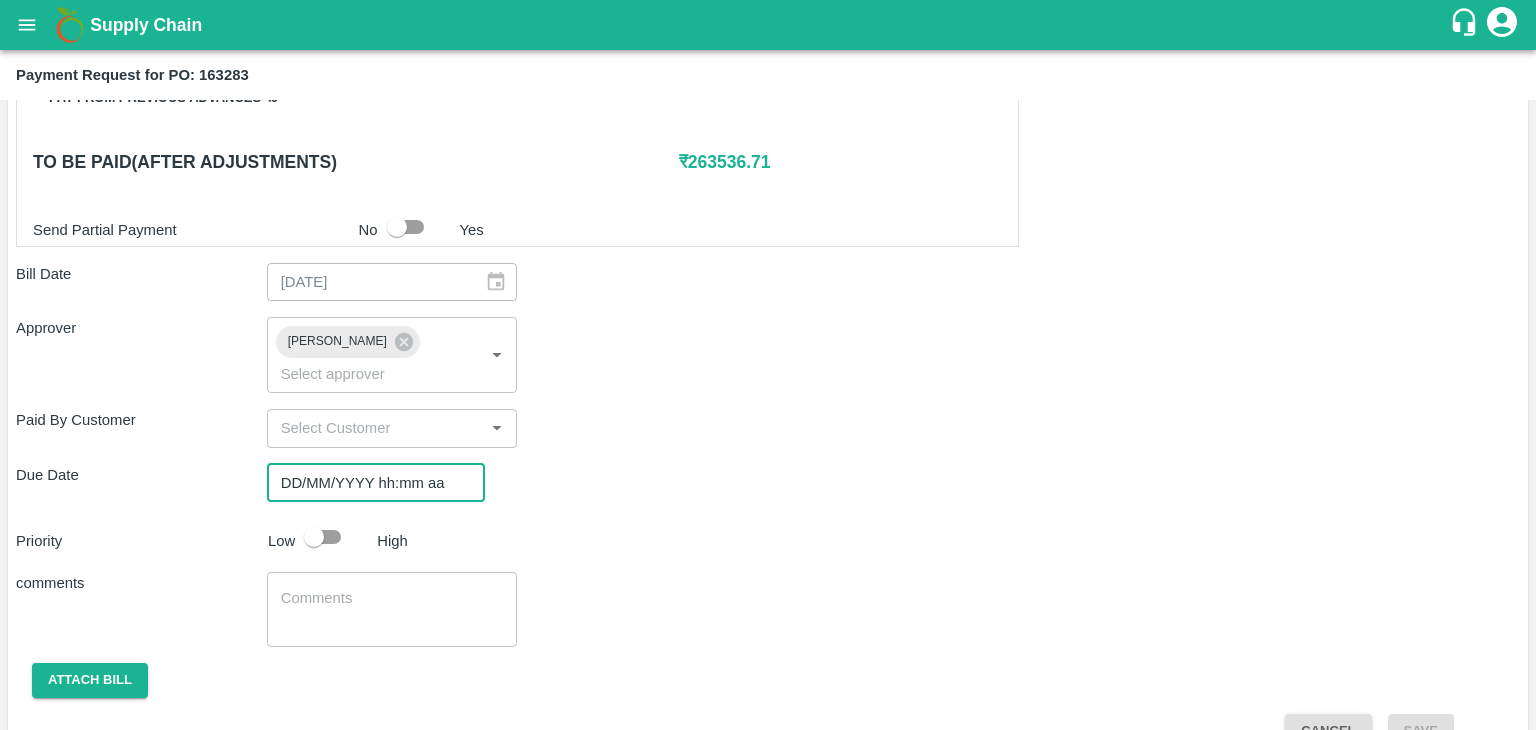 click on "DD/MM/YYYY hh:mm aa" at bounding box center [369, 483] 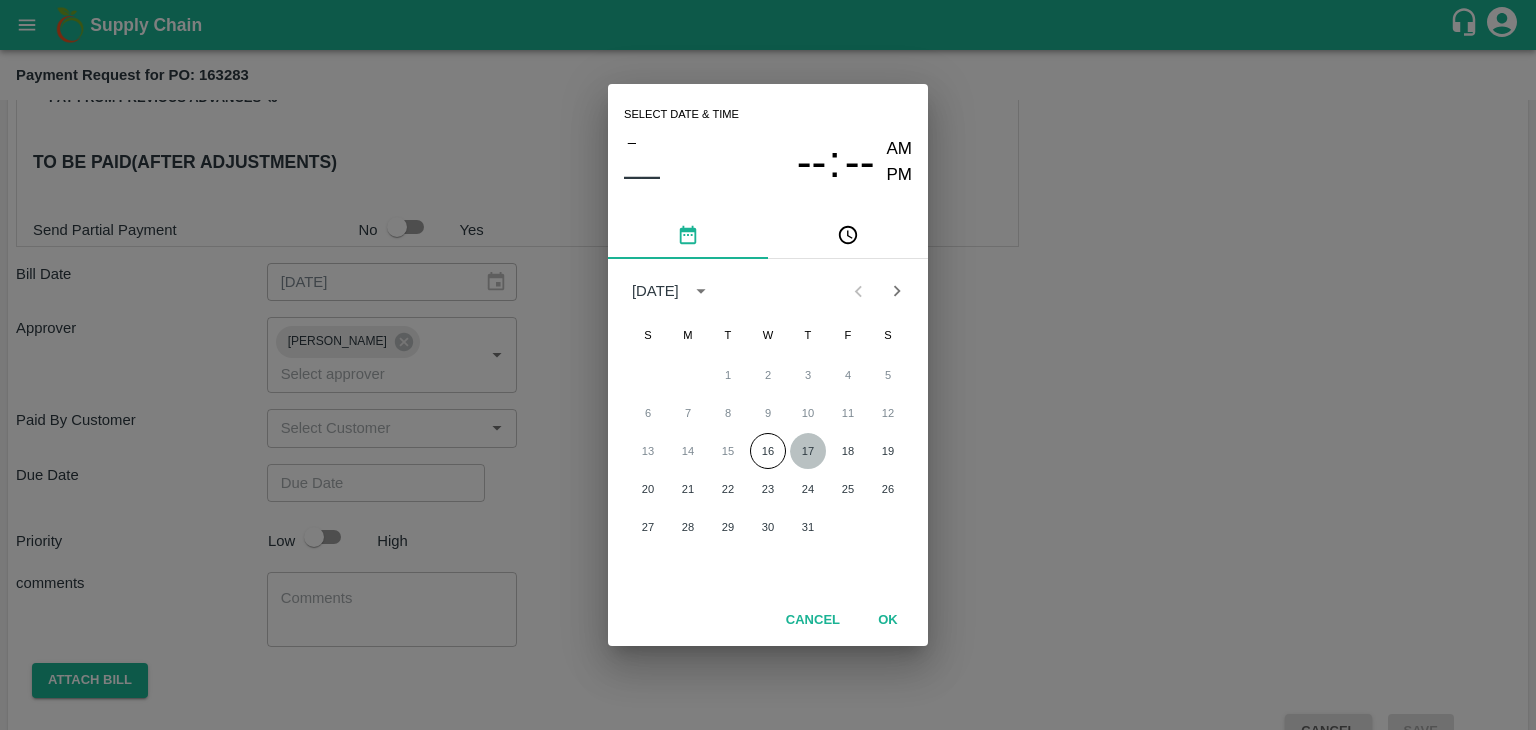 click on "17" at bounding box center [808, 451] 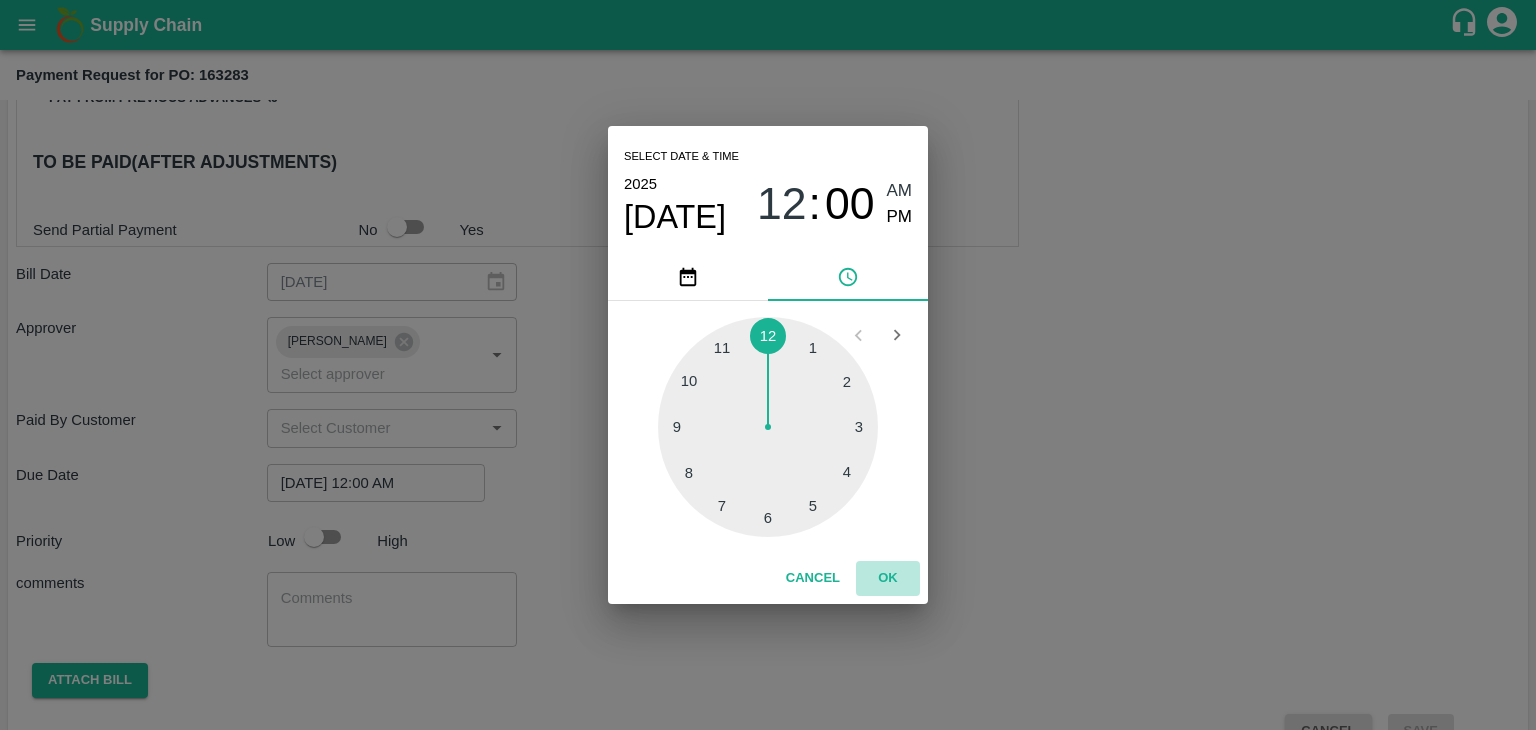click on "OK" at bounding box center (888, 578) 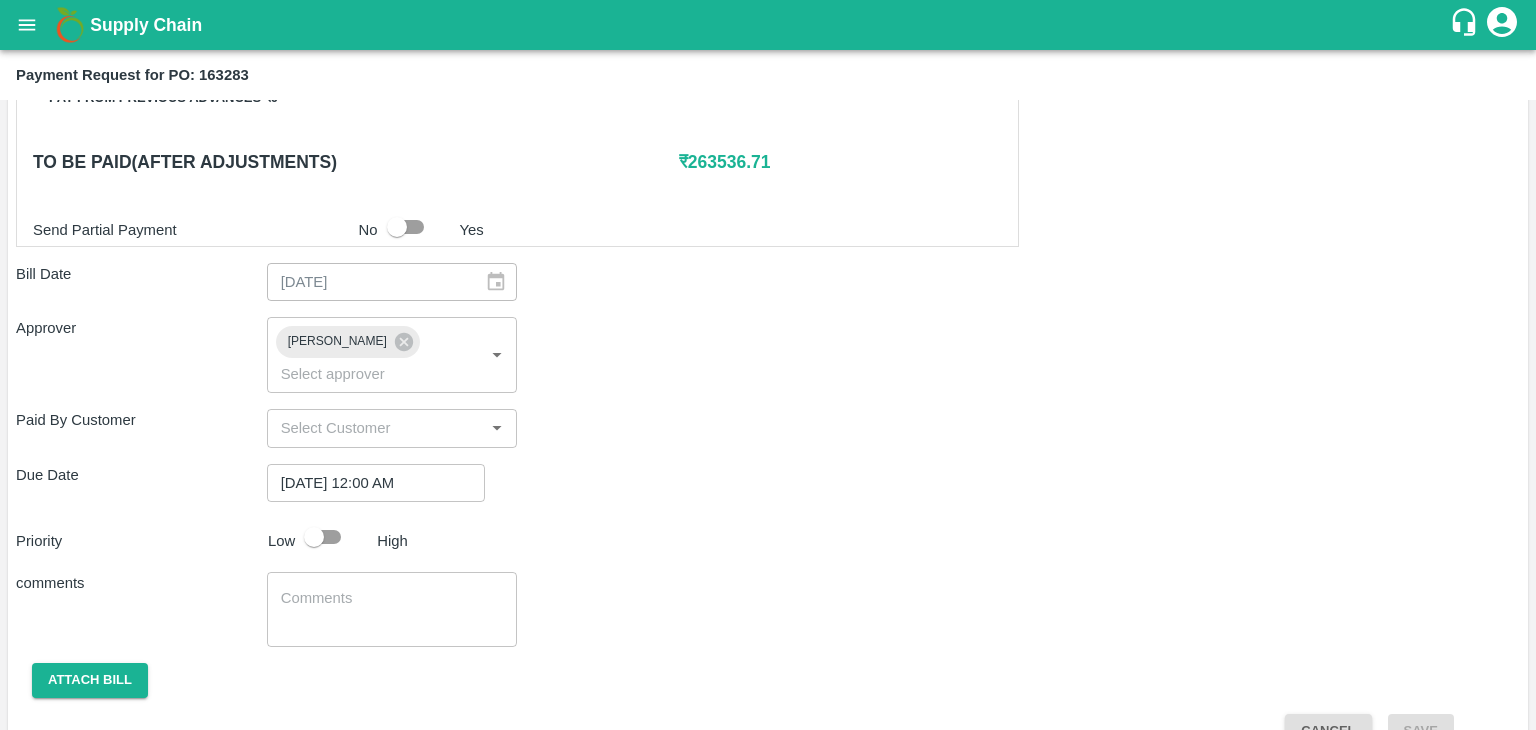 click at bounding box center [332, 537] 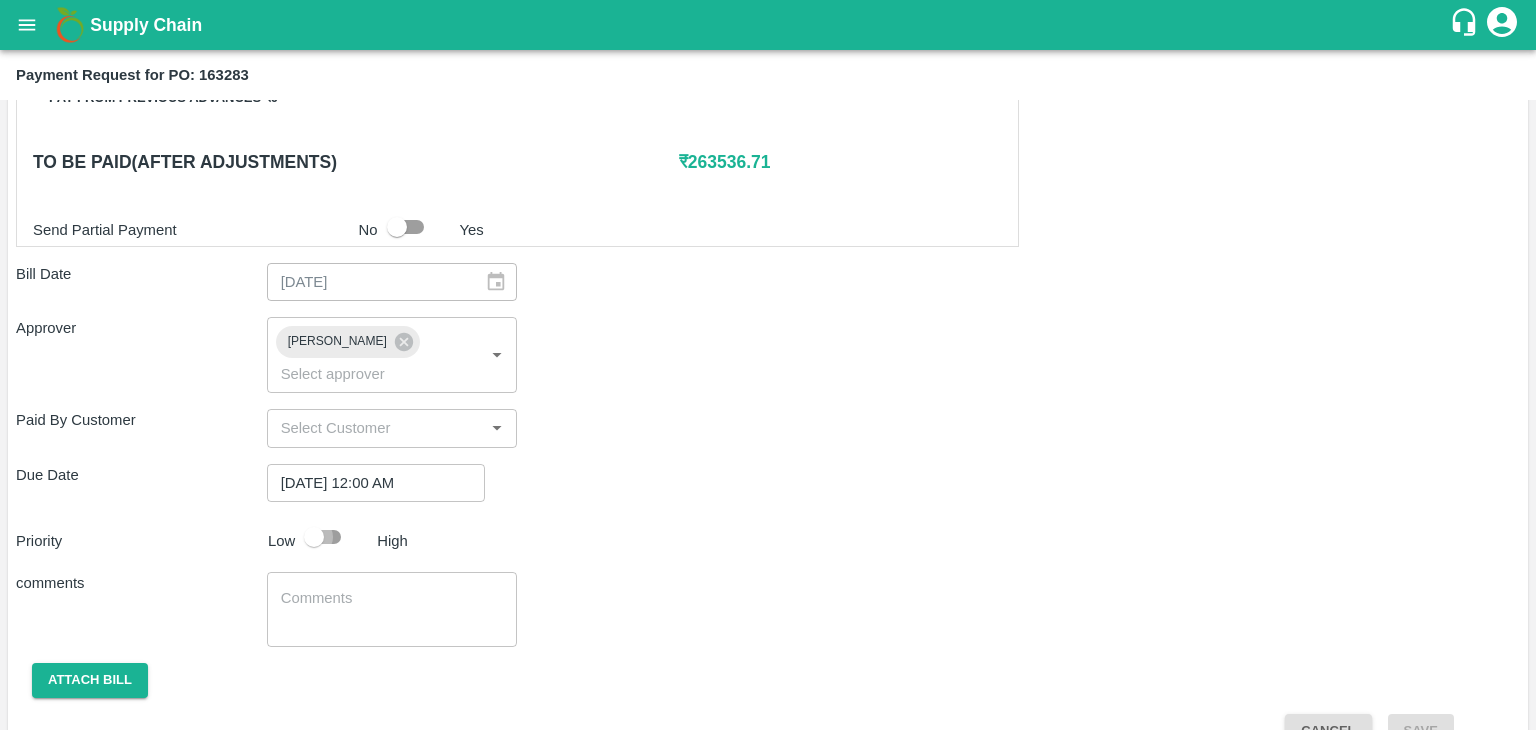 click at bounding box center (314, 537) 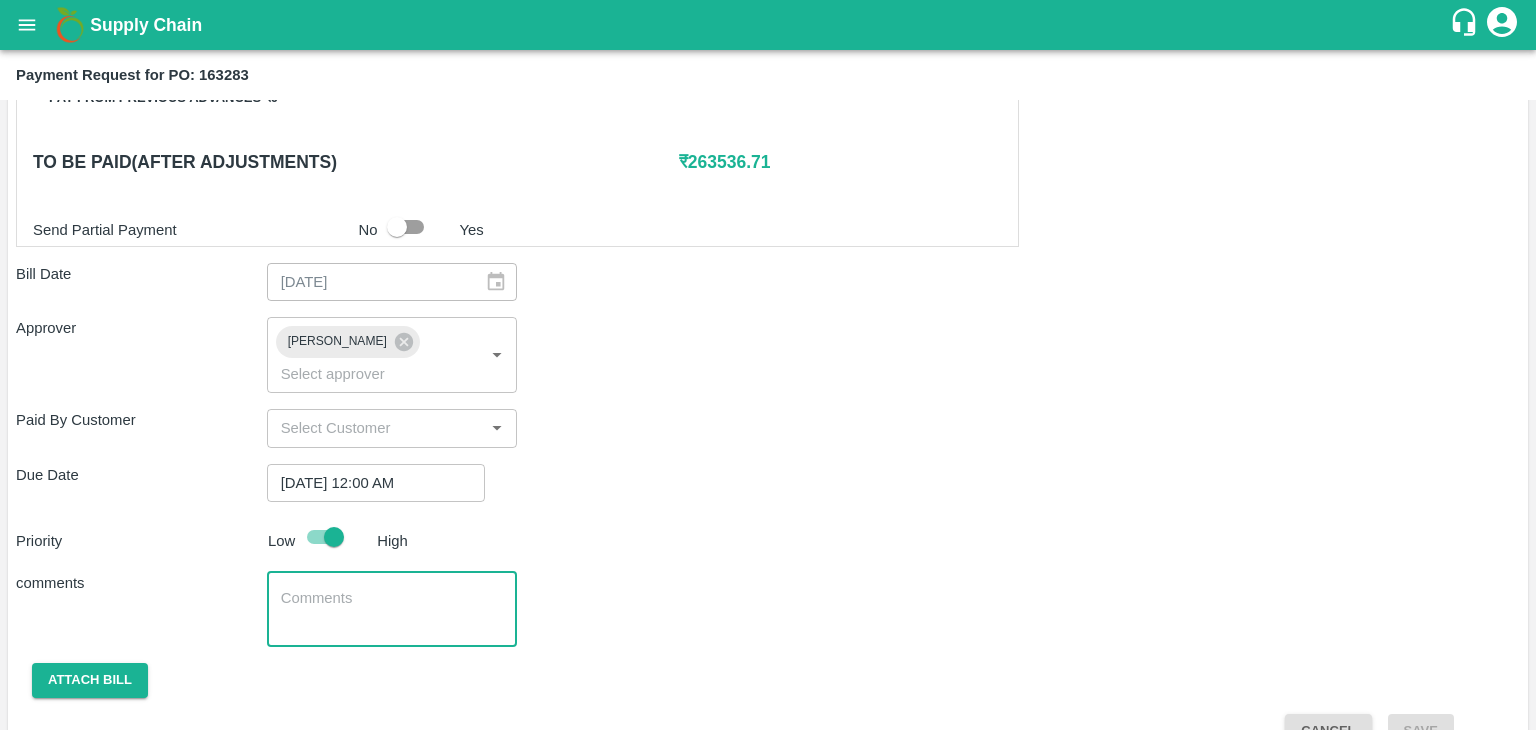 click at bounding box center (392, 609) 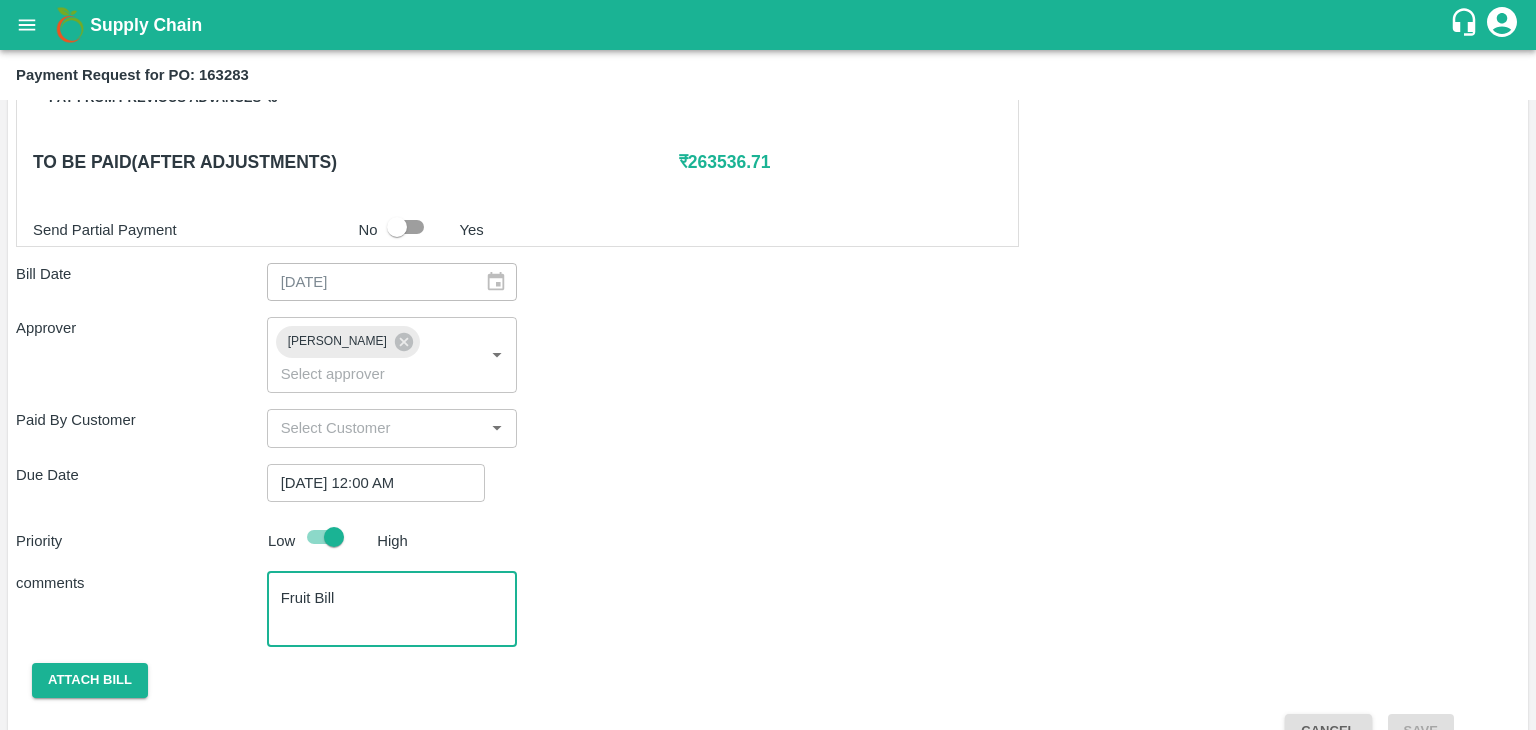 scroll, scrollTop: 1036, scrollLeft: 0, axis: vertical 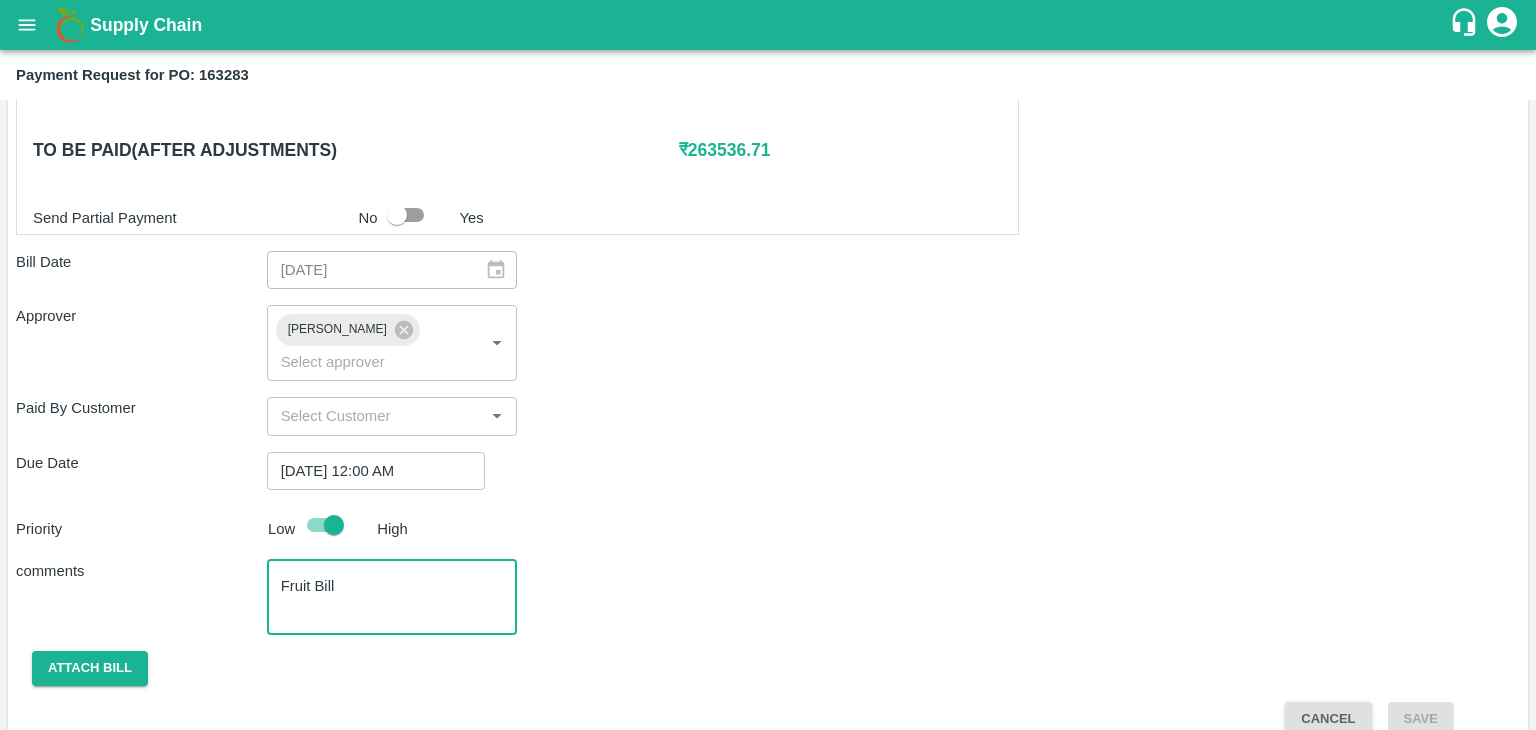 type on "Fruit Bill" 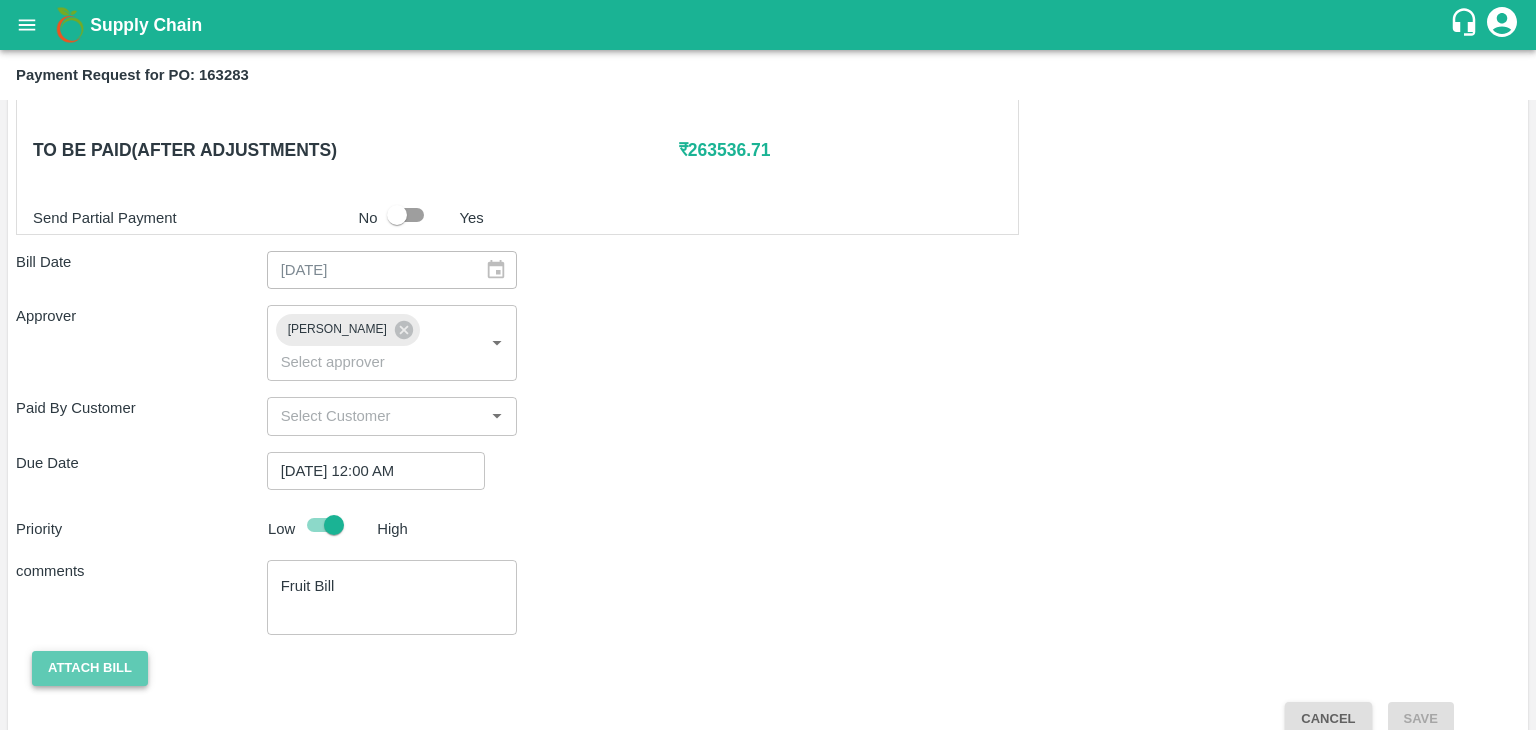 click on "Attach bill" at bounding box center (90, 668) 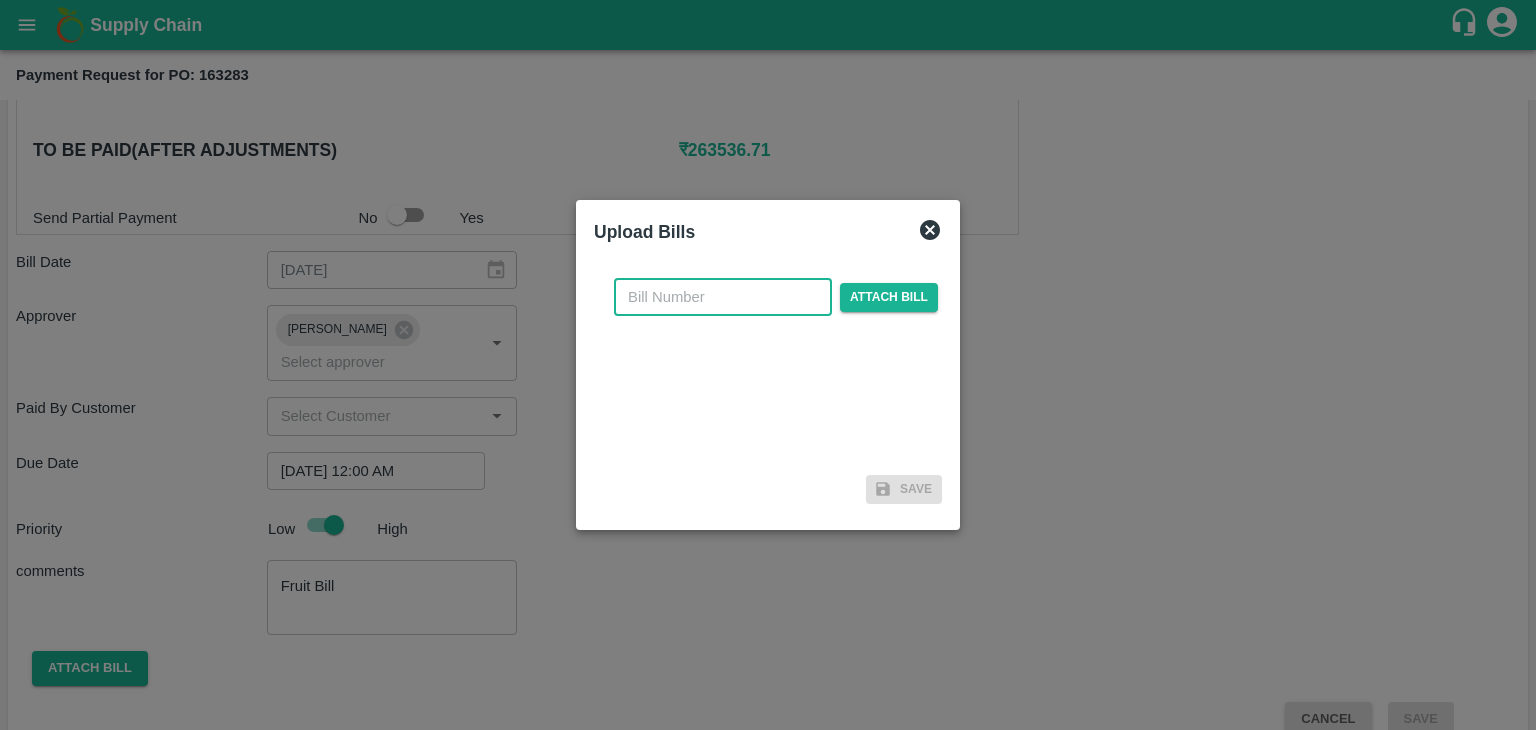click at bounding box center [723, 297] 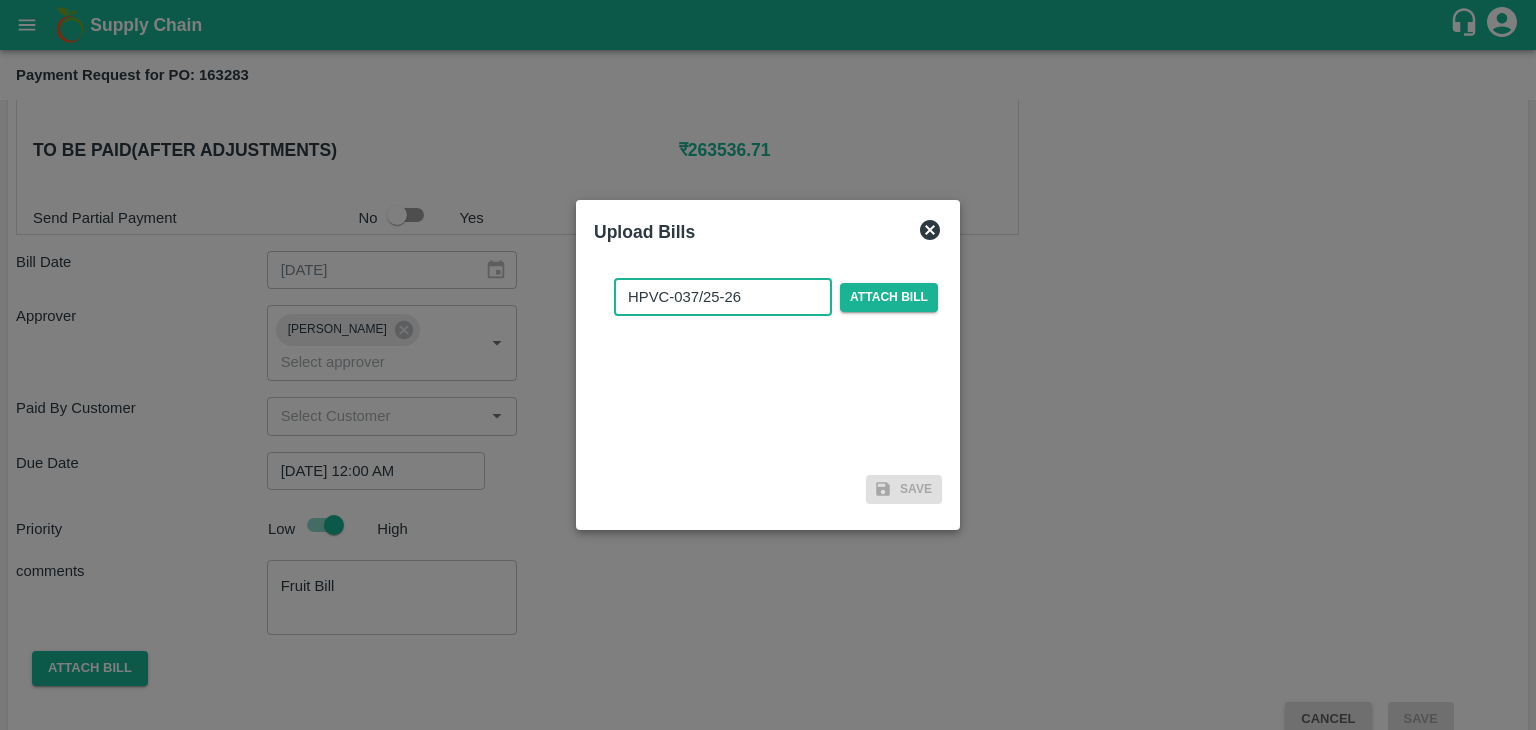 click on "HPVC-037/25-26" at bounding box center [723, 297] 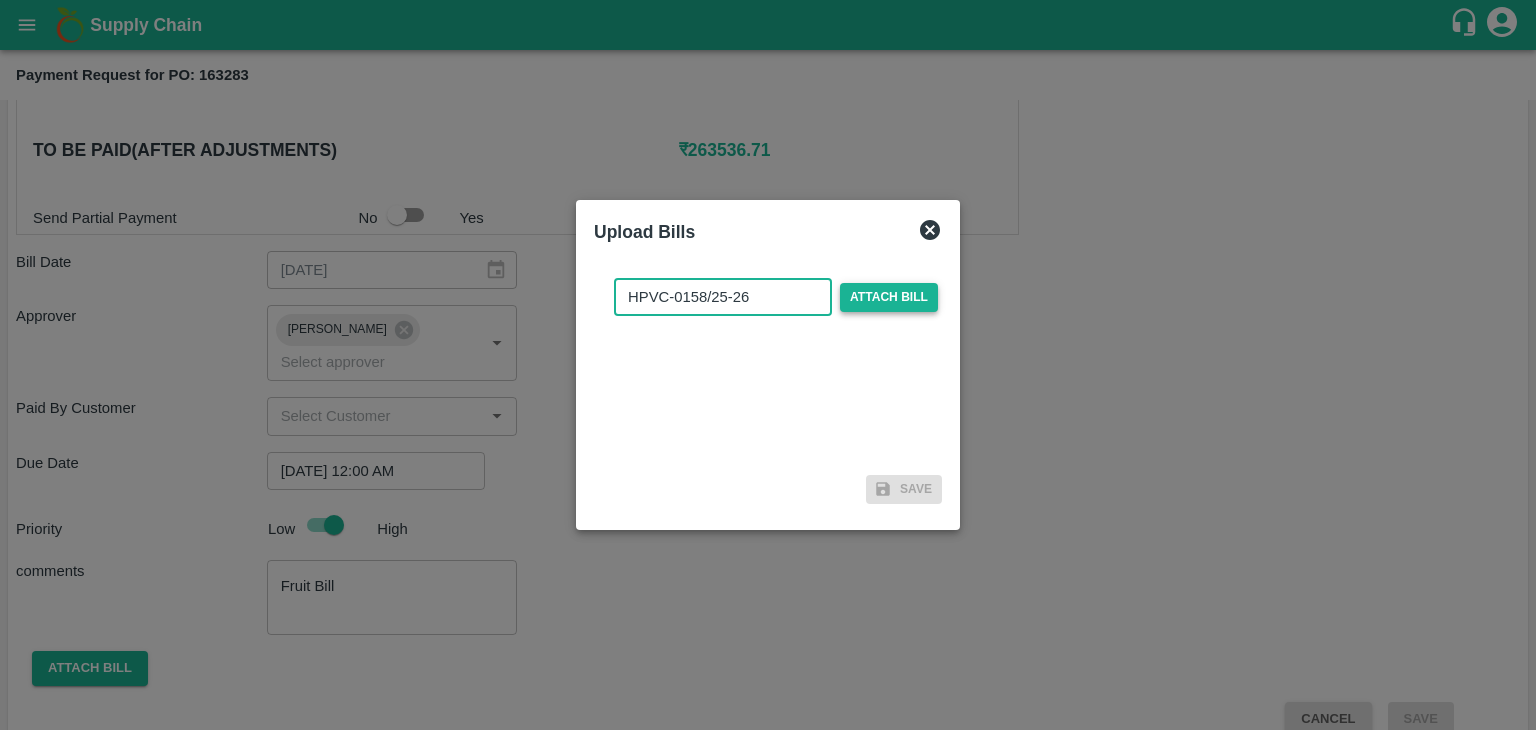 type on "HPVC-0158/25-26" 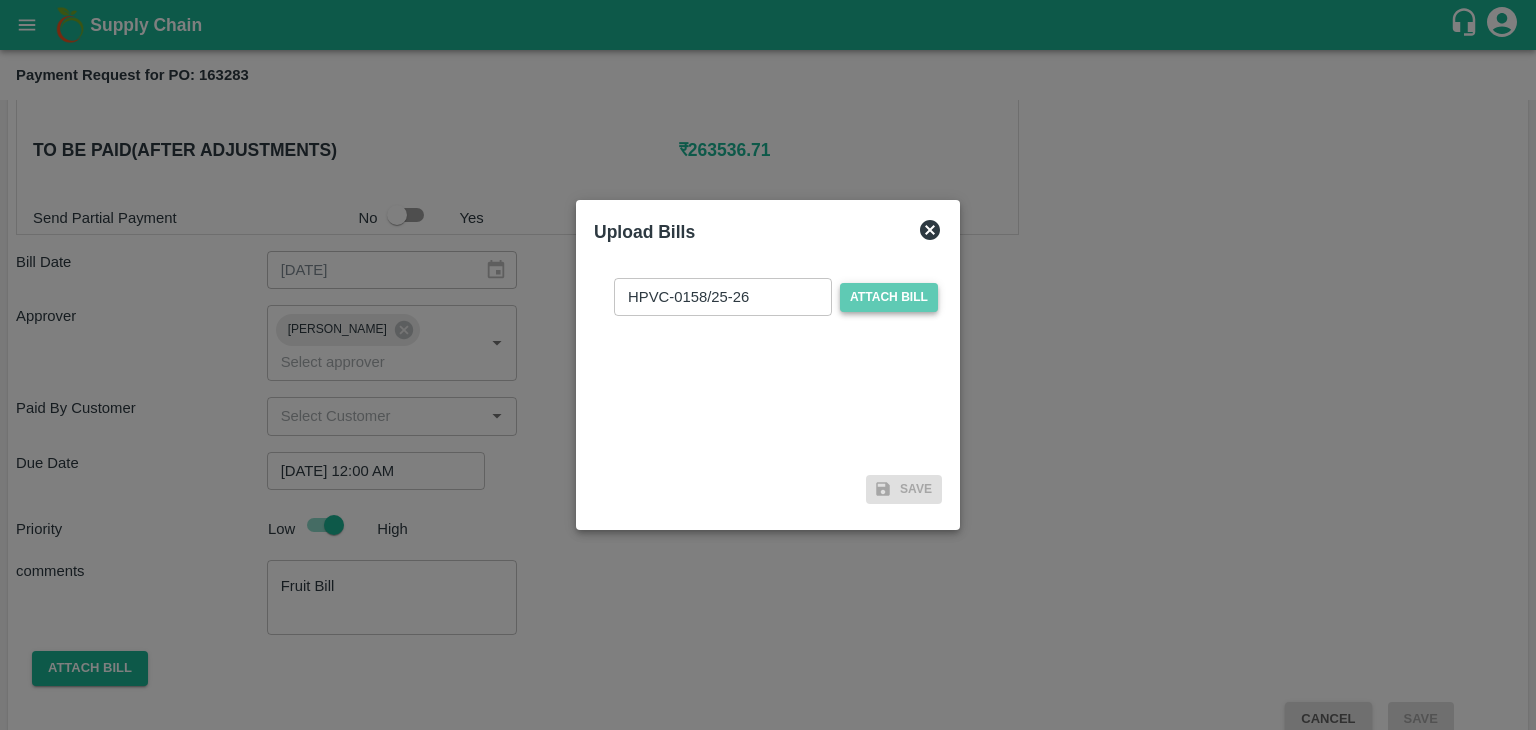 click on "Attach bill" at bounding box center (889, 297) 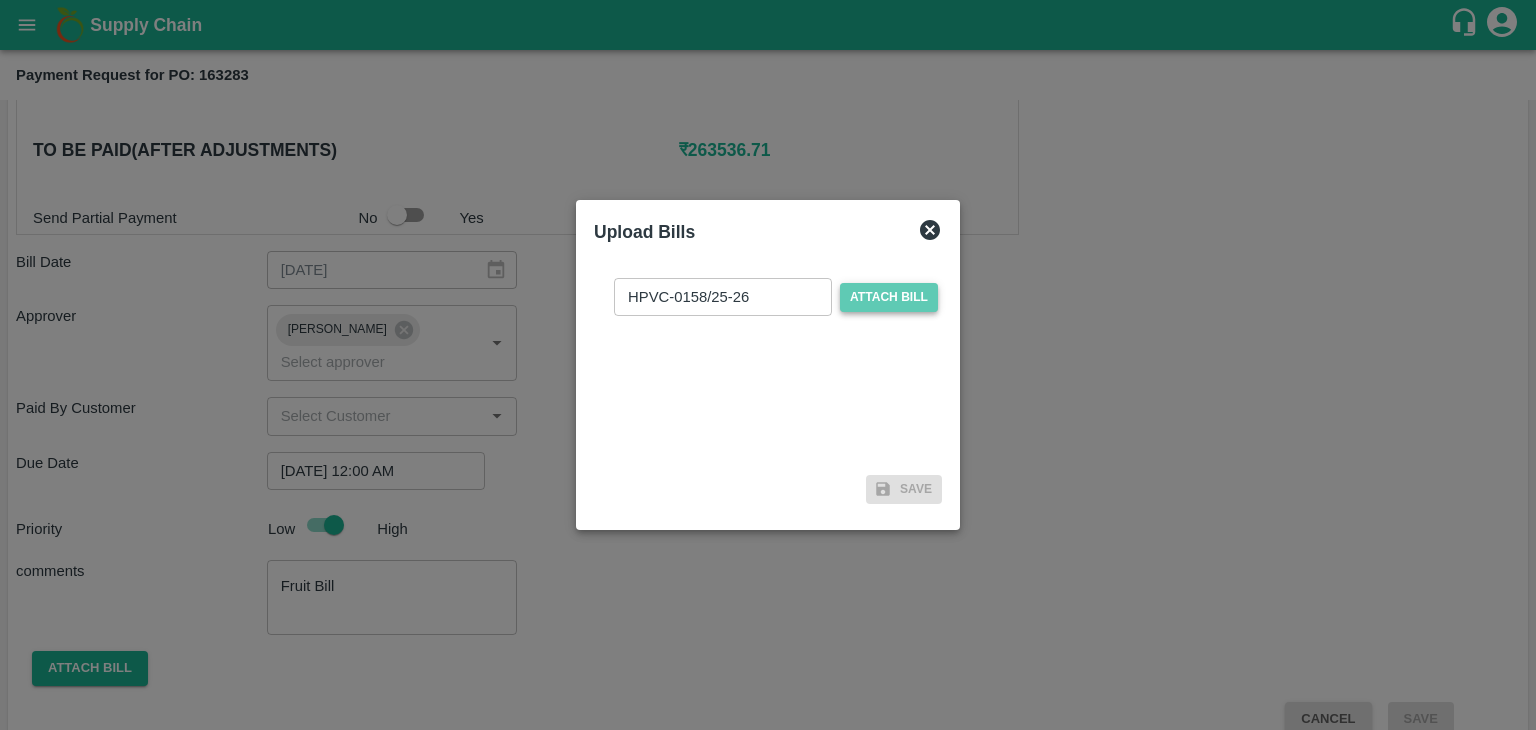 click on "Attach bill" at bounding box center (0, 0) 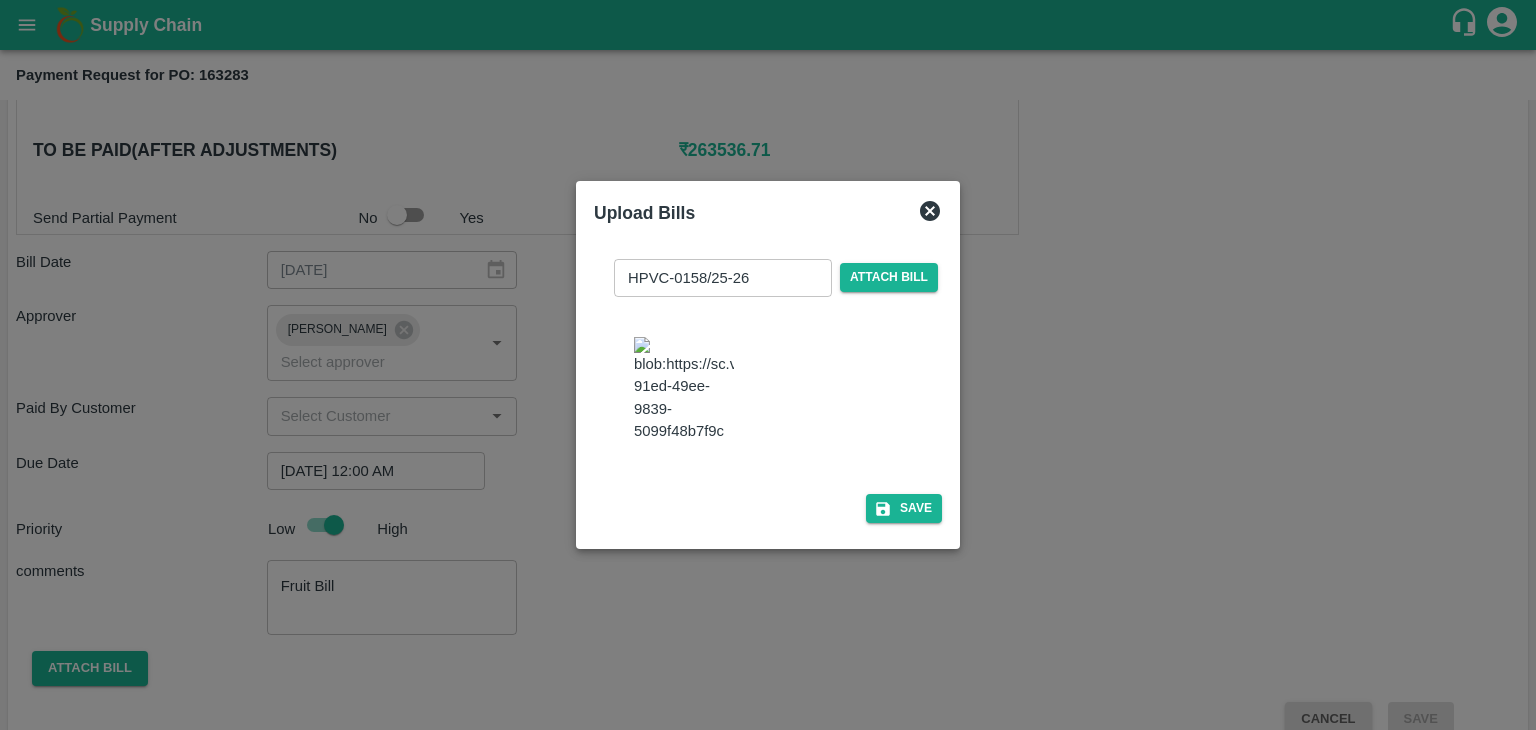 click on "HPVC-0158/25-26 ​ Attach bill Save" at bounding box center (768, 387) 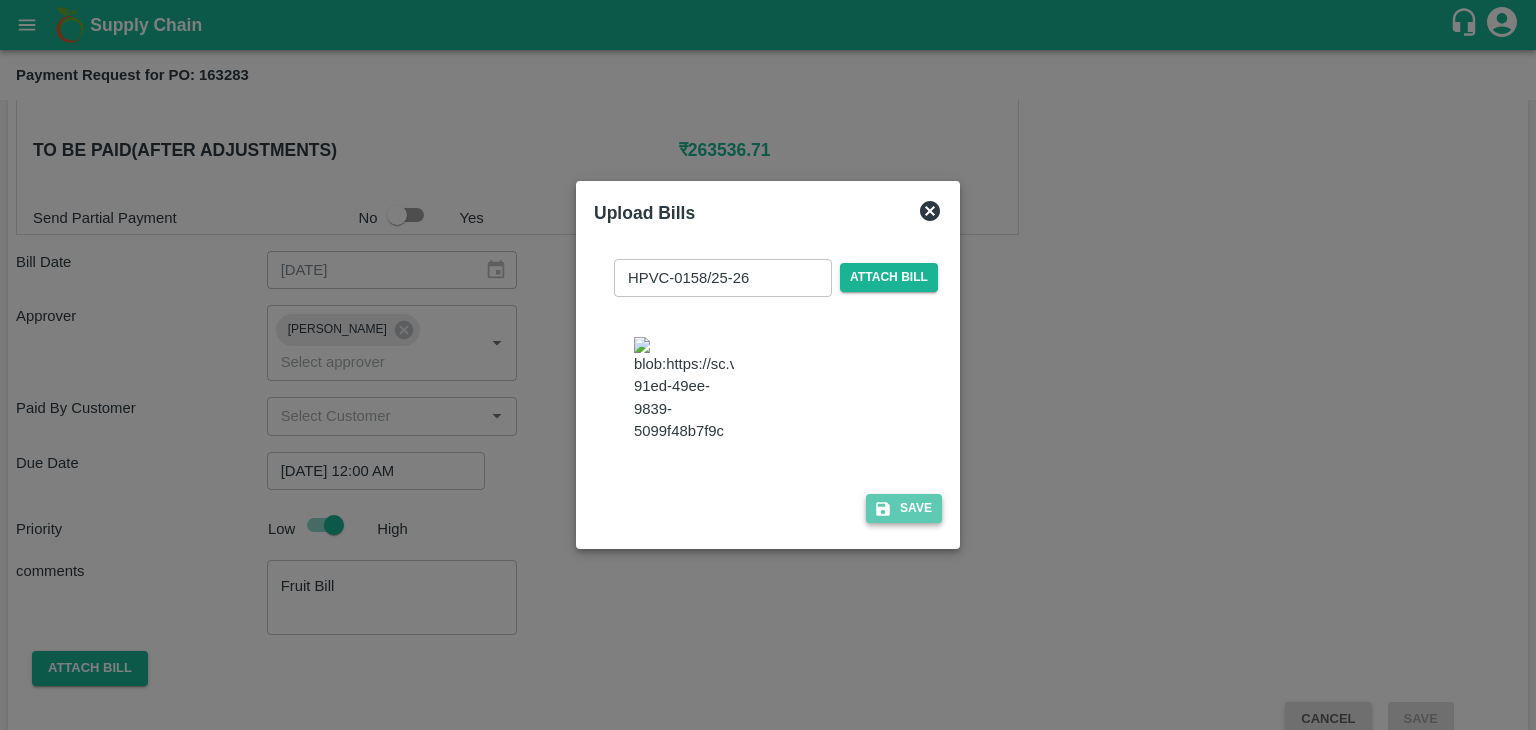 click on "Save" at bounding box center [904, 508] 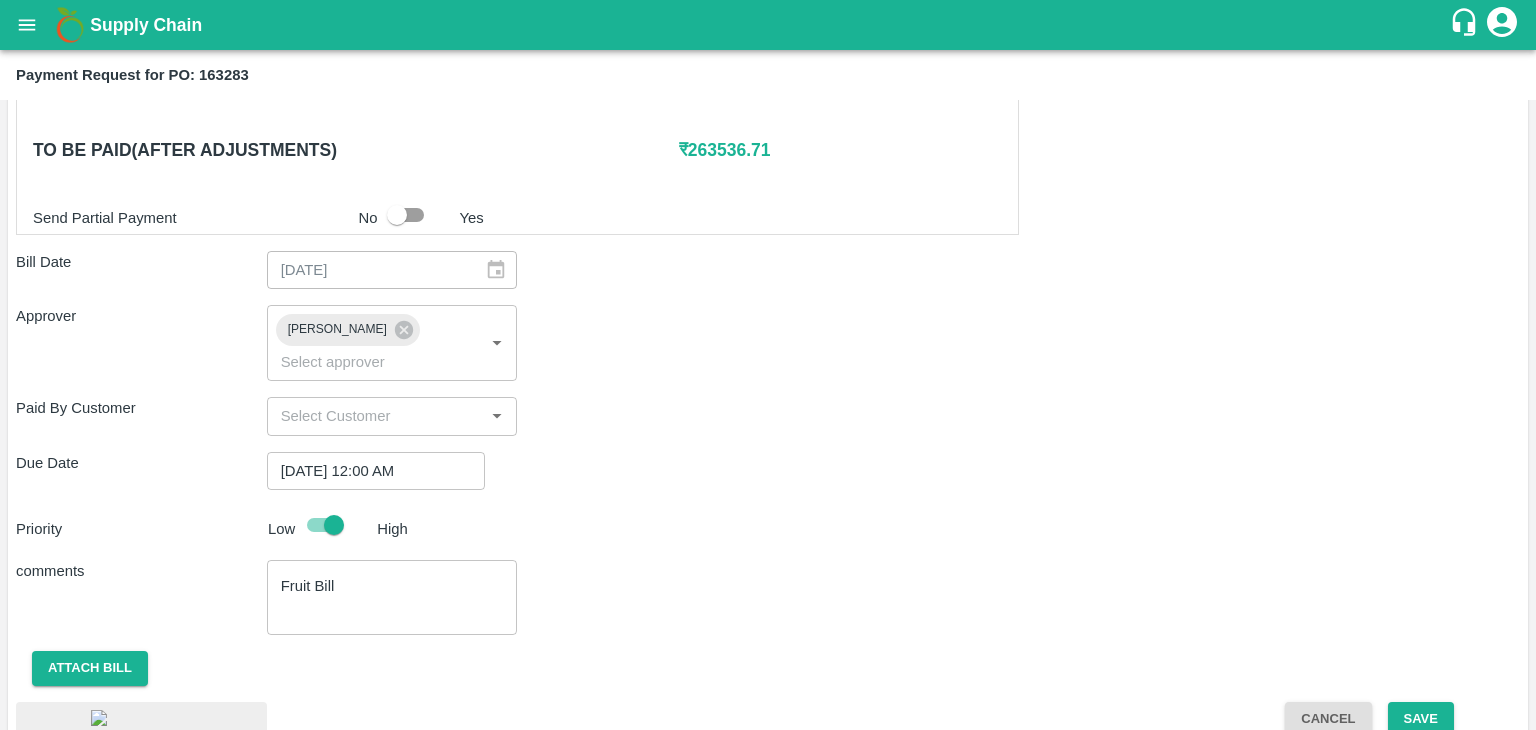scroll, scrollTop: 1158, scrollLeft: 0, axis: vertical 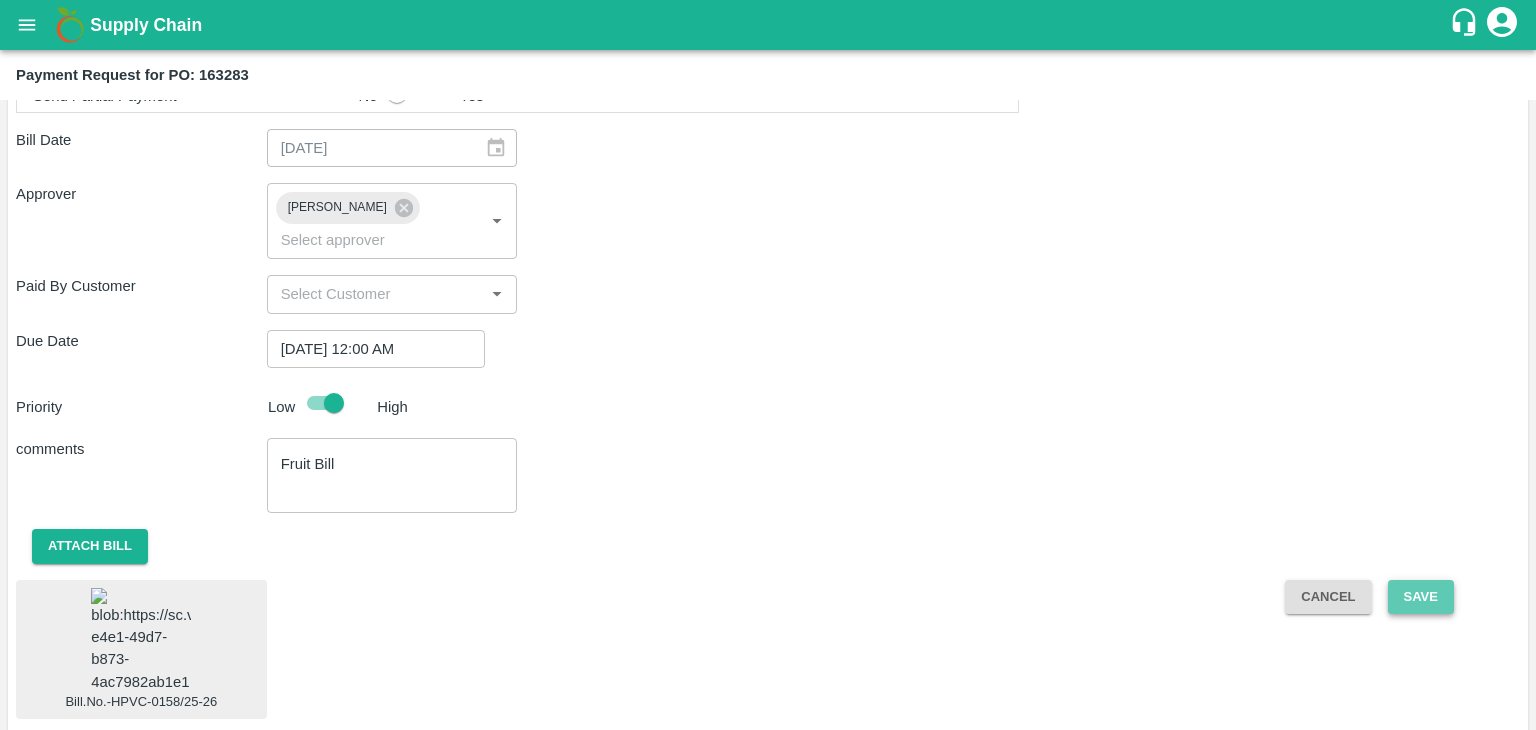 click on "Save" at bounding box center [1421, 597] 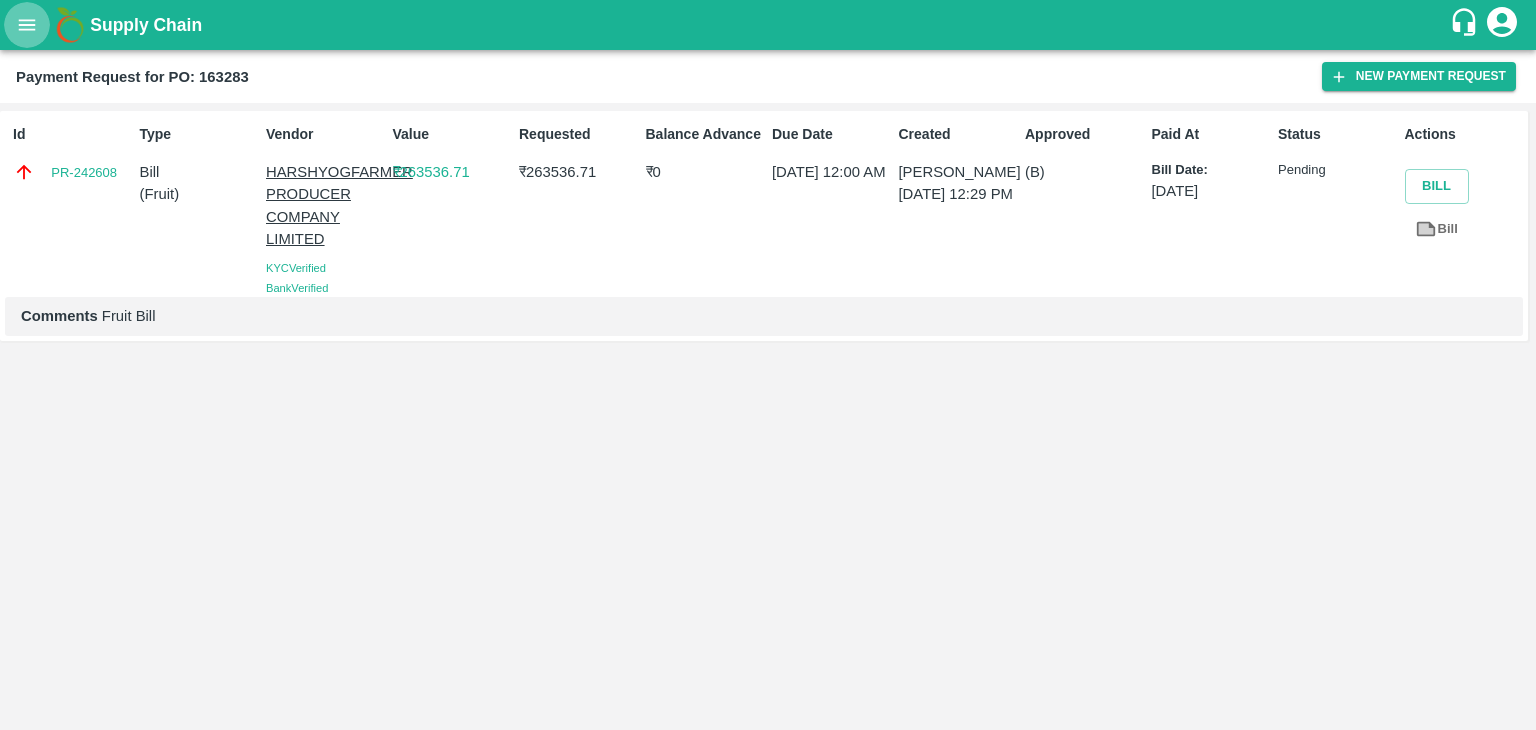 click 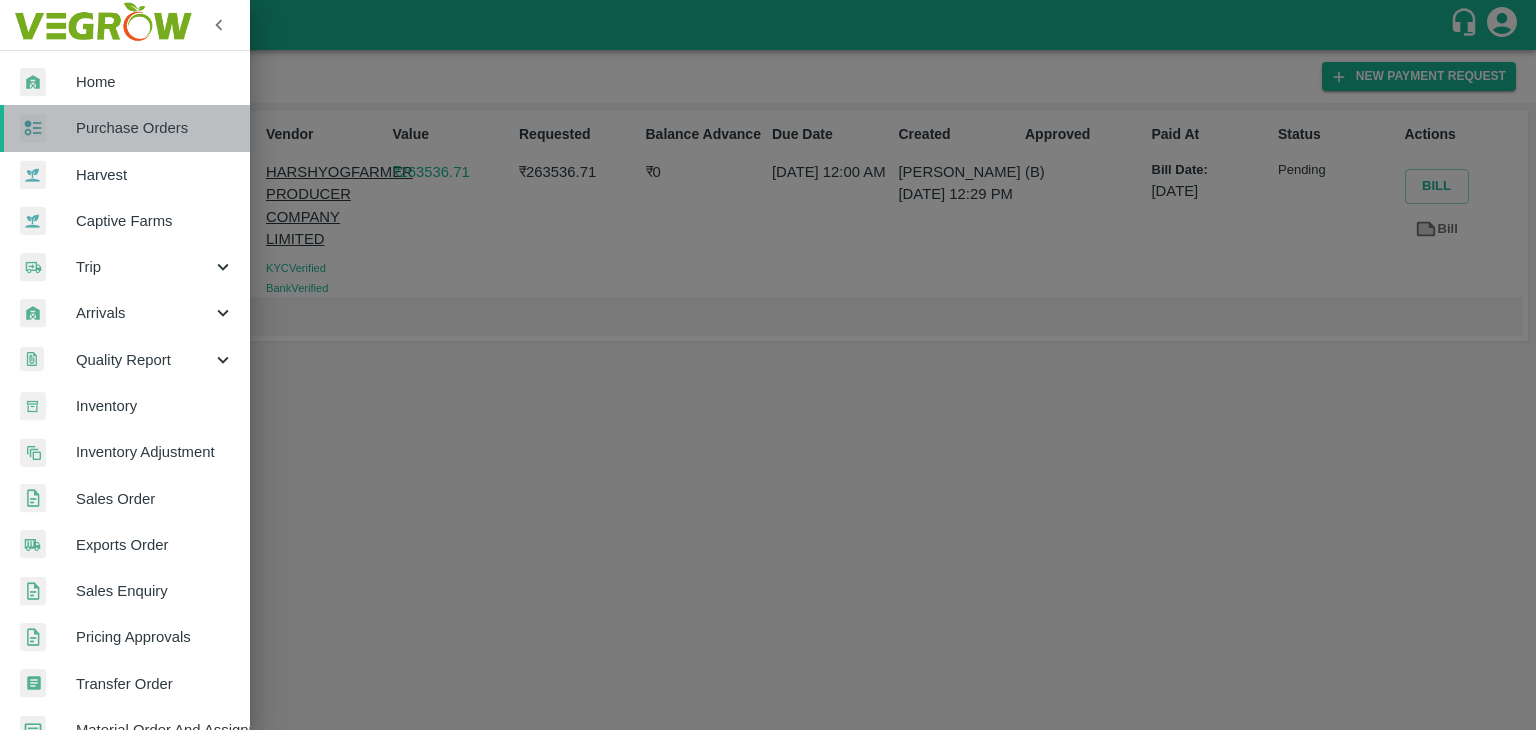 click on "Purchase Orders" at bounding box center (155, 128) 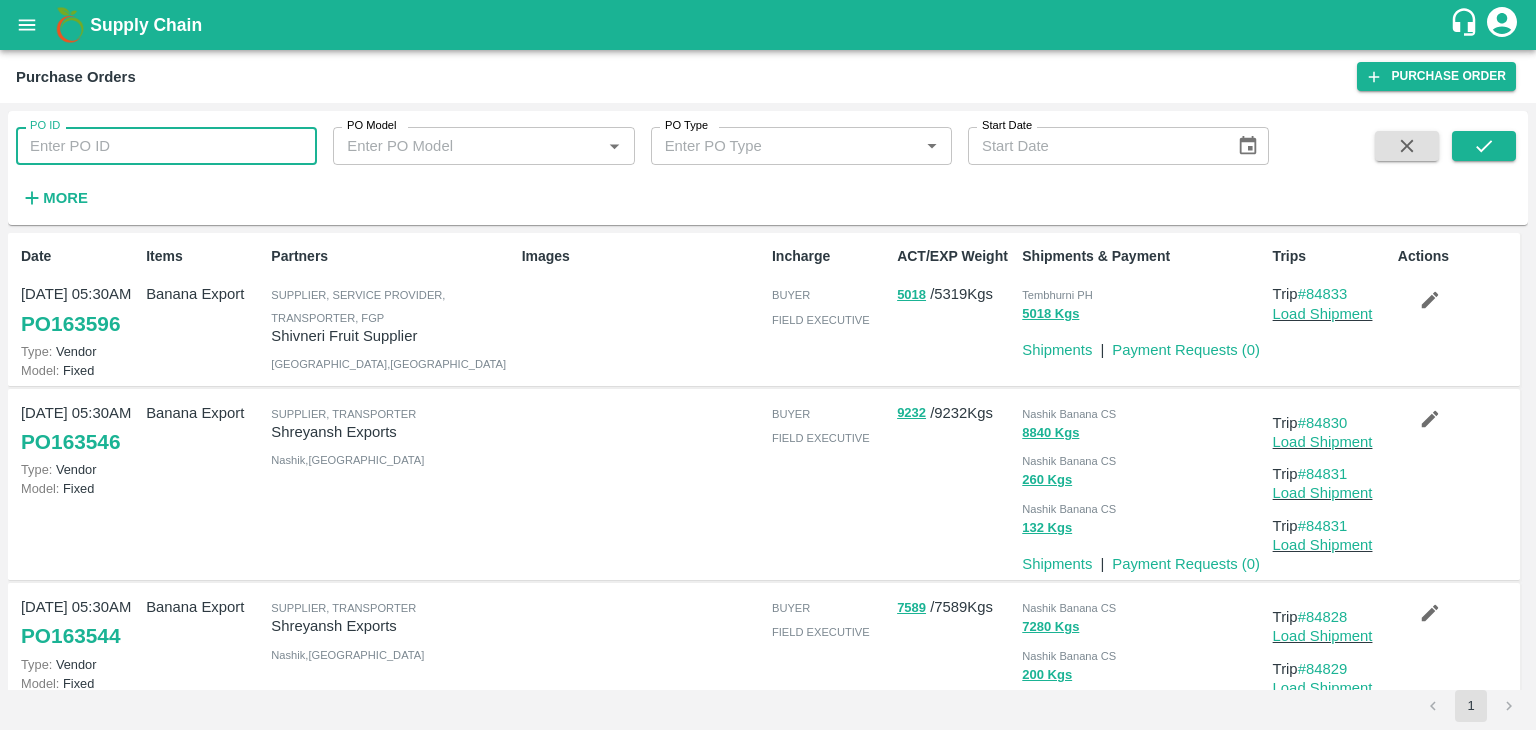 click on "PO ID" at bounding box center (166, 146) 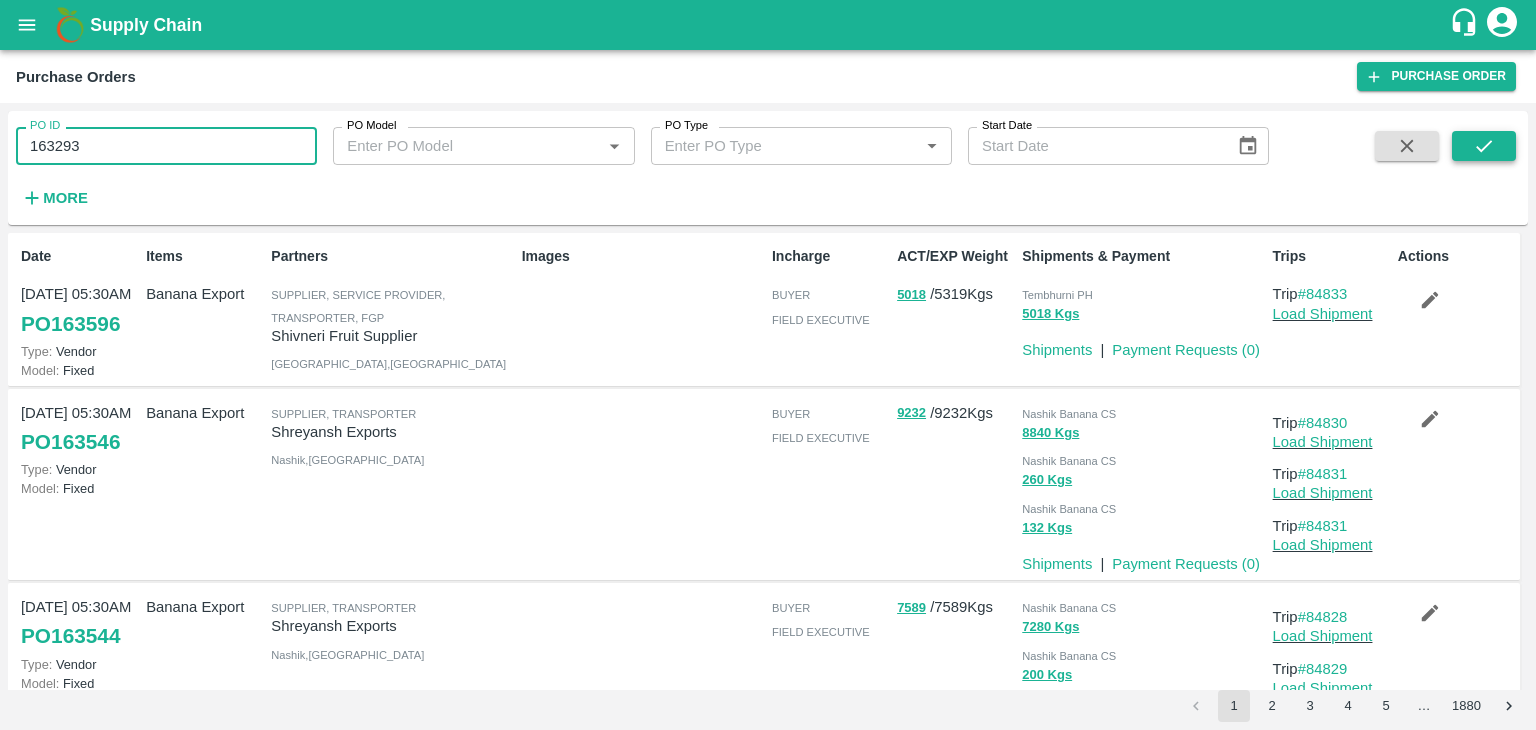 type on "163293" 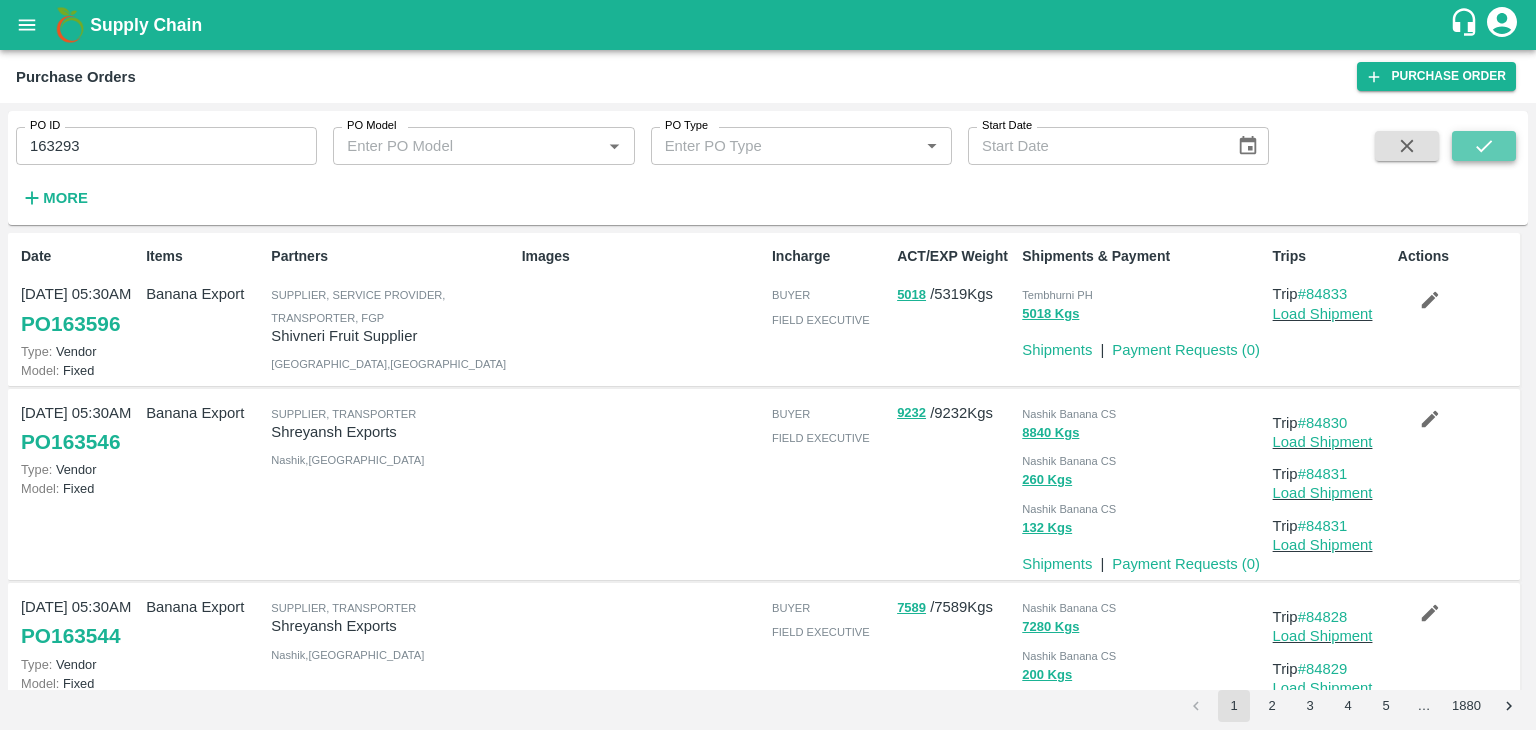 click 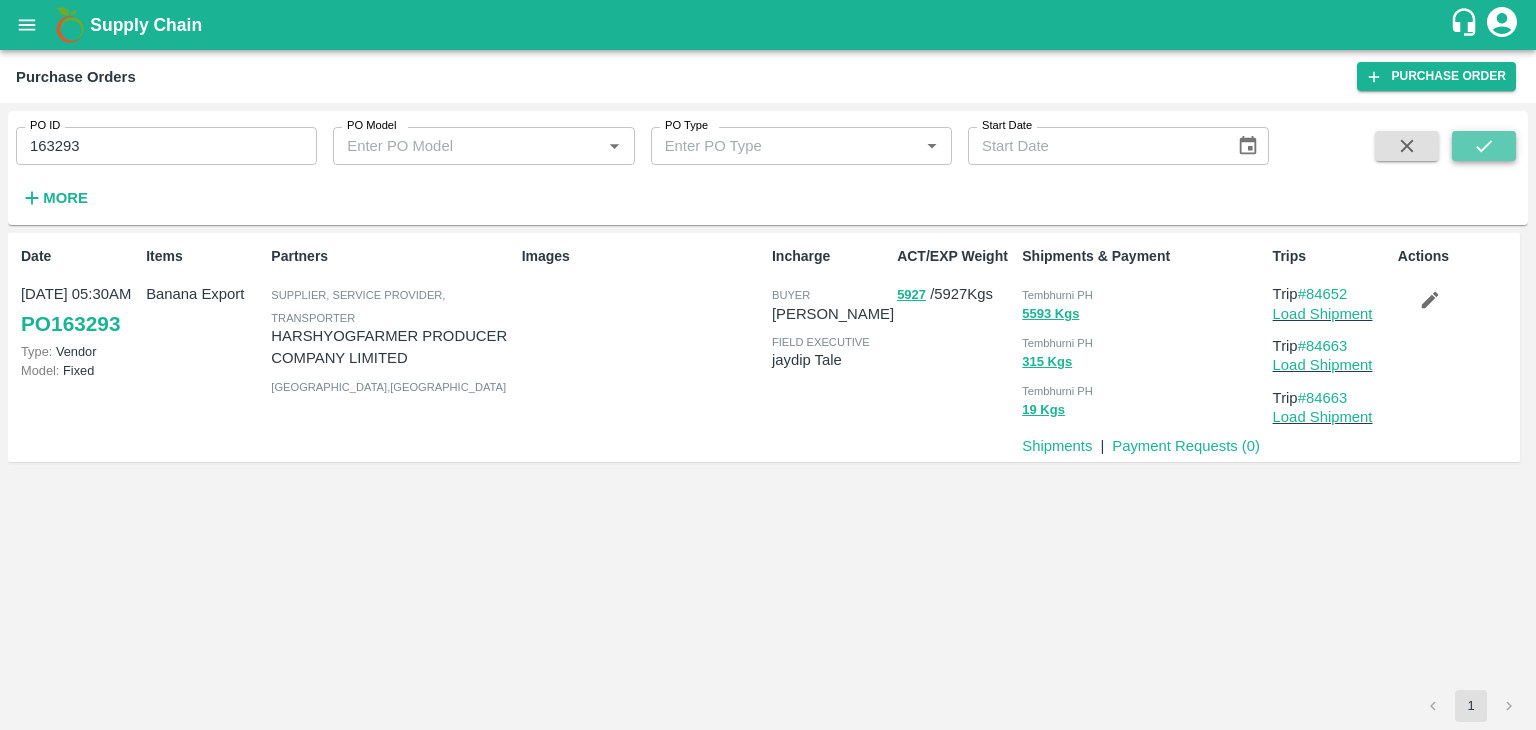 click 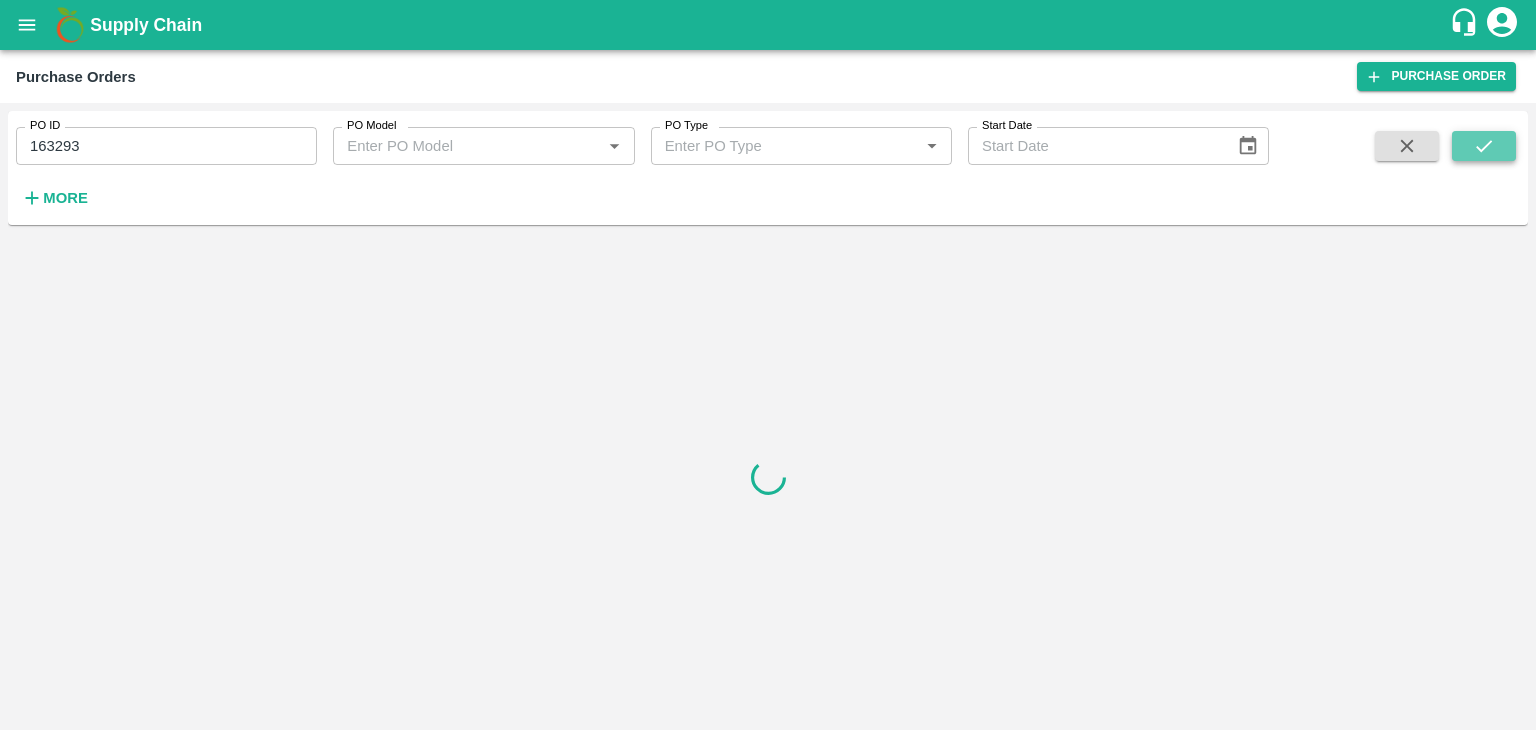 click 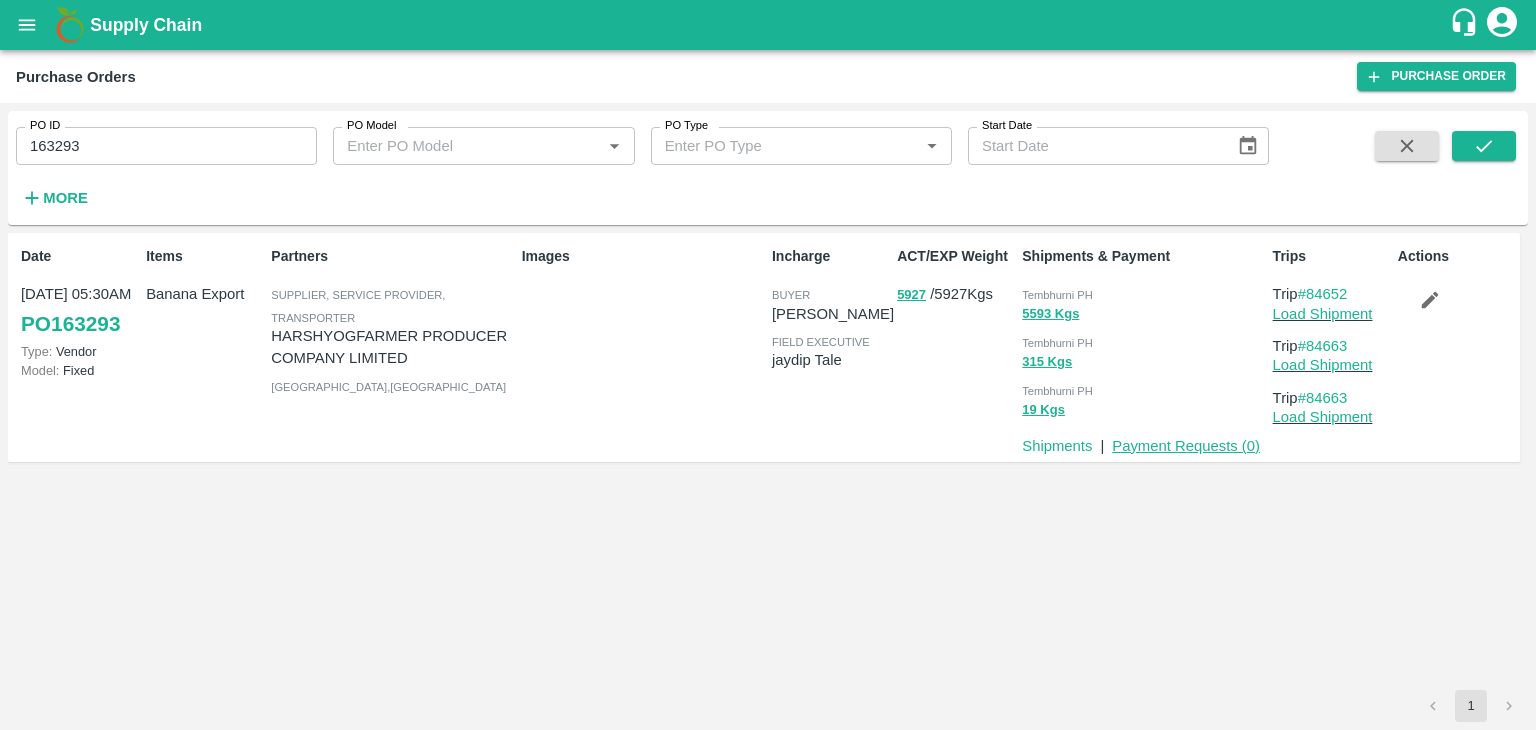 click on "Payment Requests ( 0 )" at bounding box center [1186, 446] 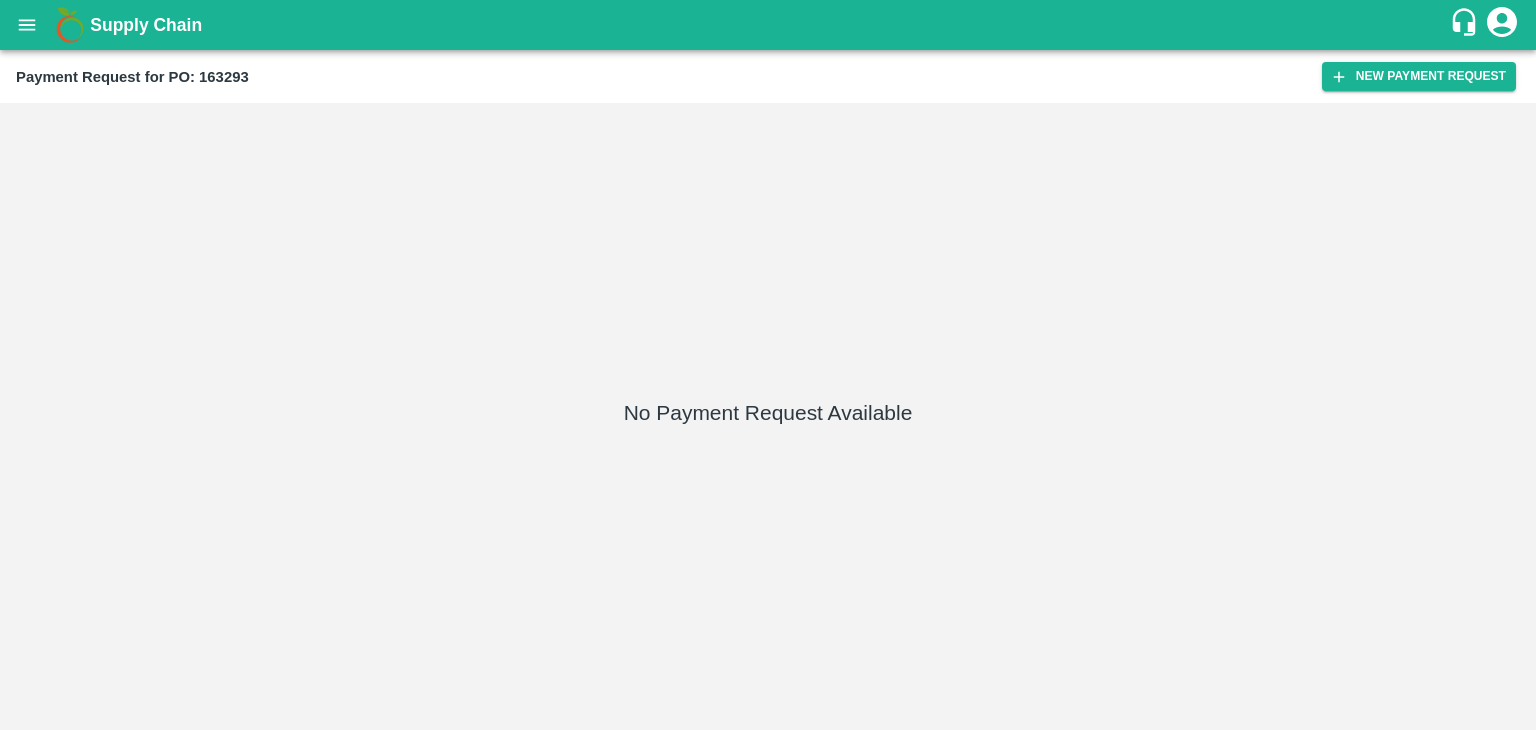 scroll, scrollTop: 0, scrollLeft: 0, axis: both 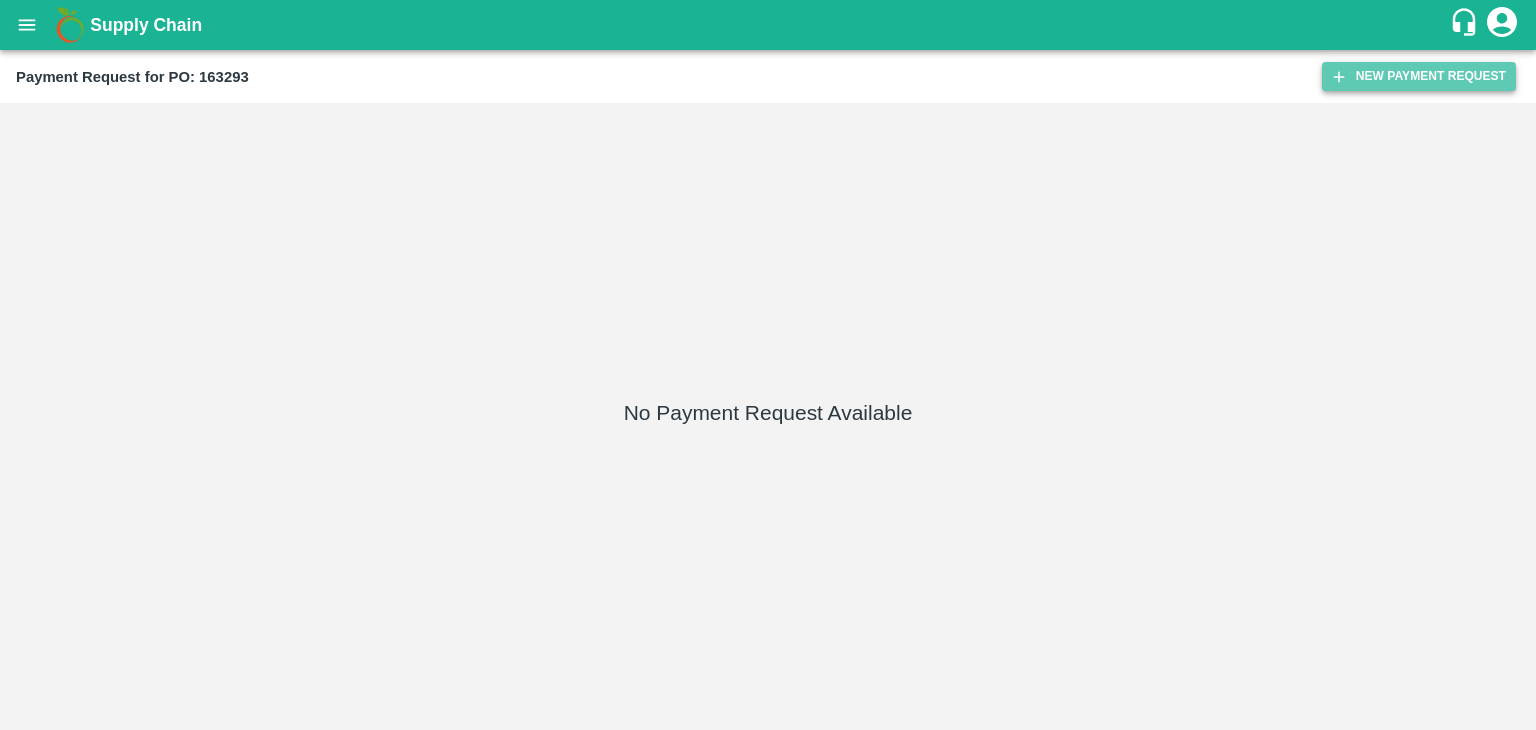 click on "New Payment Request" at bounding box center (1419, 76) 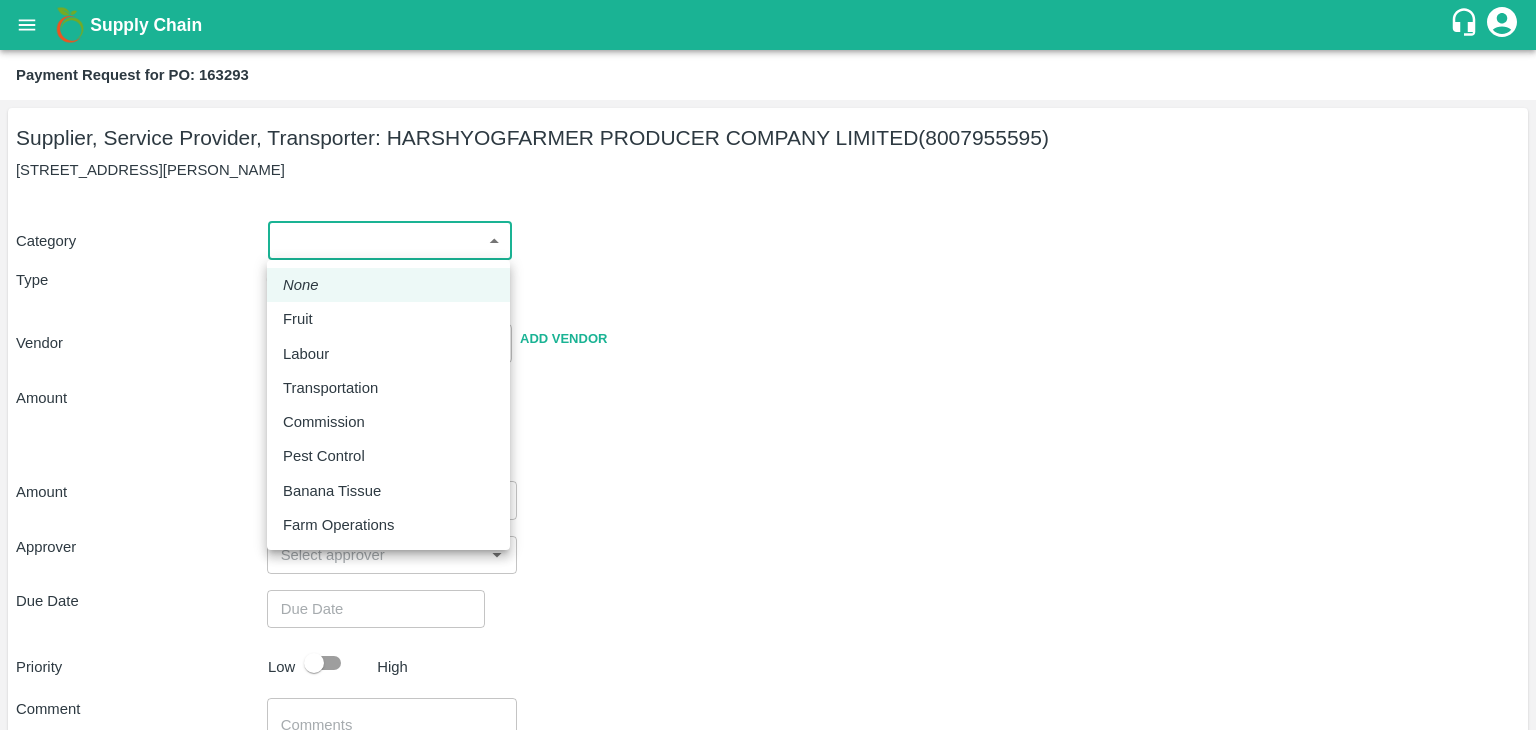 click on "Supply Chain Payment Request for PO: 163293 Supplier, Service Provider, Transporter:    HARSHYOGFARMER PRODUCER COMPANY LIMITED  (8007955595) G NO 37, [PERSON_NAME] , [GEOGRAPHIC_DATA] Category ​ ​ Type Advance Bill Vendor ​ Add Vendor Amount Total value Per Kg ​ Amount ​ Approver ​ Due Date ​  Priority  Low  High Comment x ​ Attach bill Cancel Save Tembhurni PH Nashik CC Shahada Banana Export PH Savda Banana Export PH Nashik Banana CS [PERSON_NAME] Logout None Fruit Labour Transportation Commission Pest Control Banana Tissue Farm Operations" at bounding box center (768, 365) 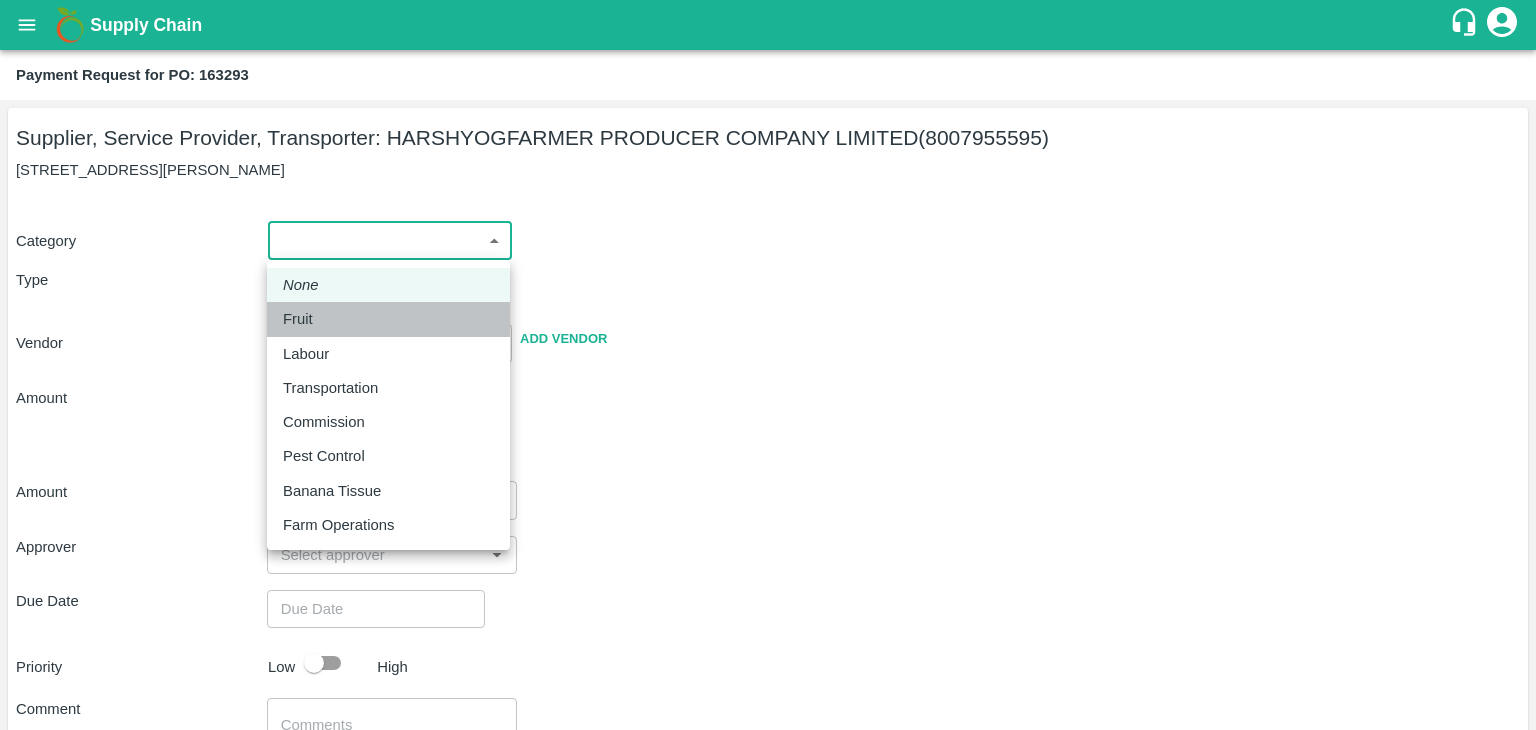 click on "Fruit" at bounding box center (388, 319) 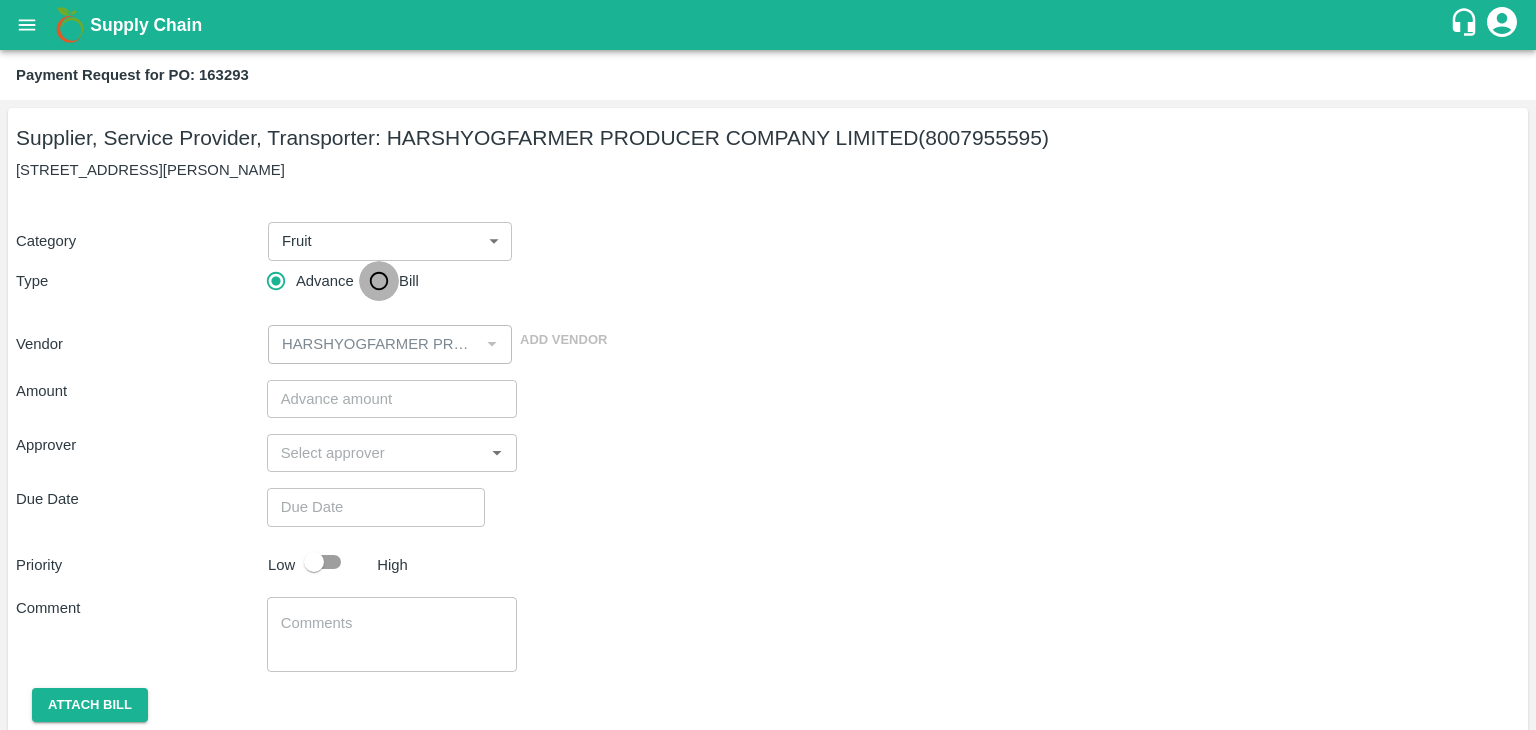 click on "Bill" at bounding box center [379, 281] 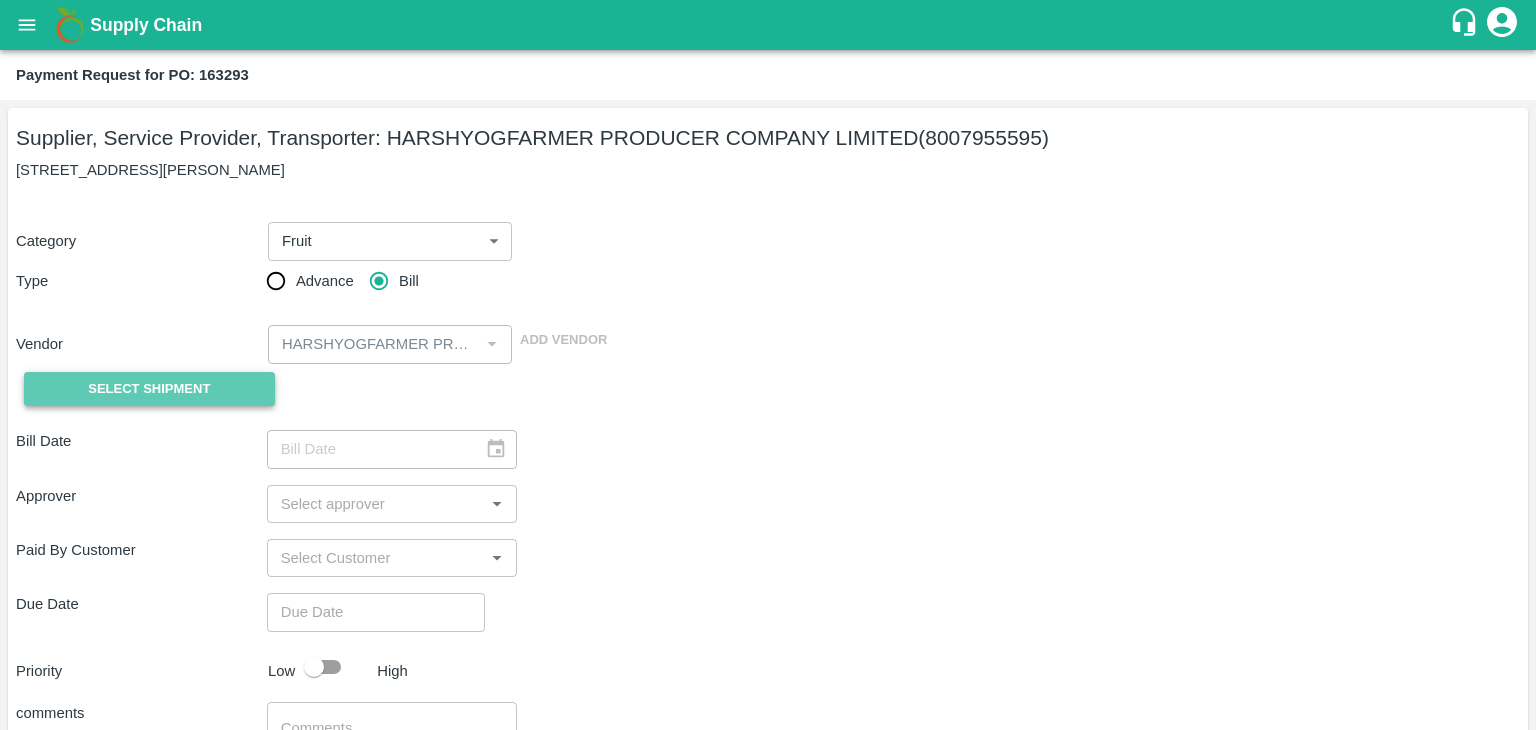 click on "Select Shipment" at bounding box center (149, 389) 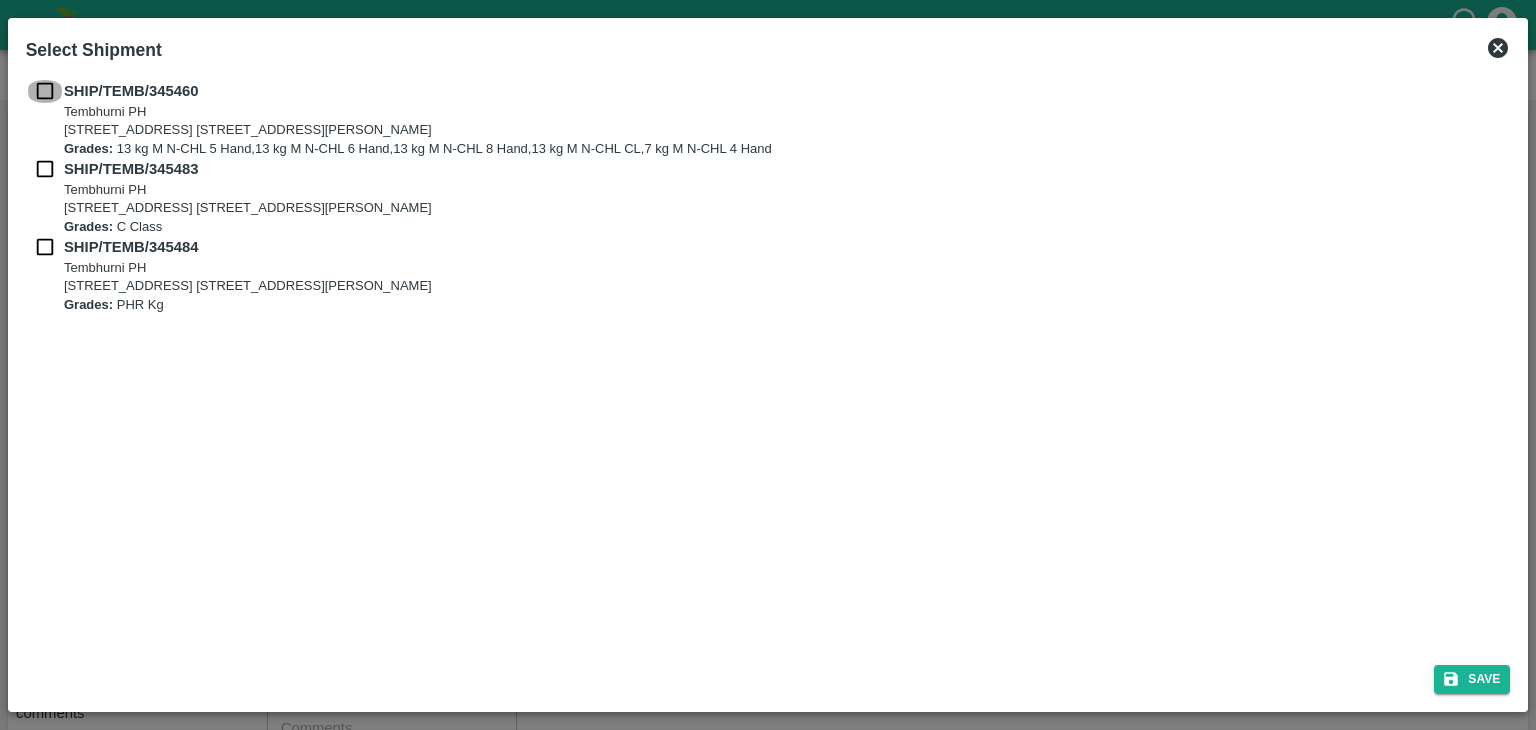 click at bounding box center [45, 91] 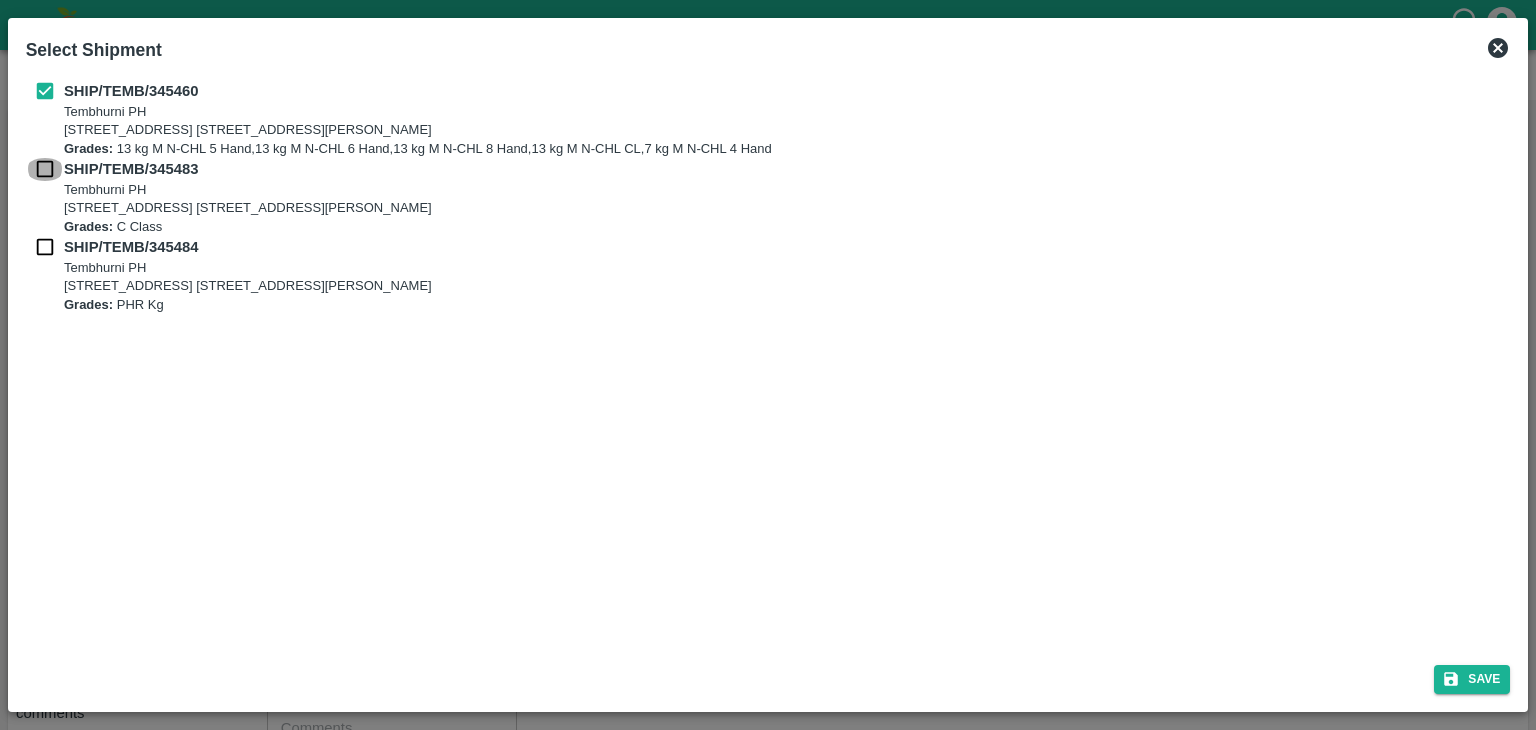 click at bounding box center [45, 169] 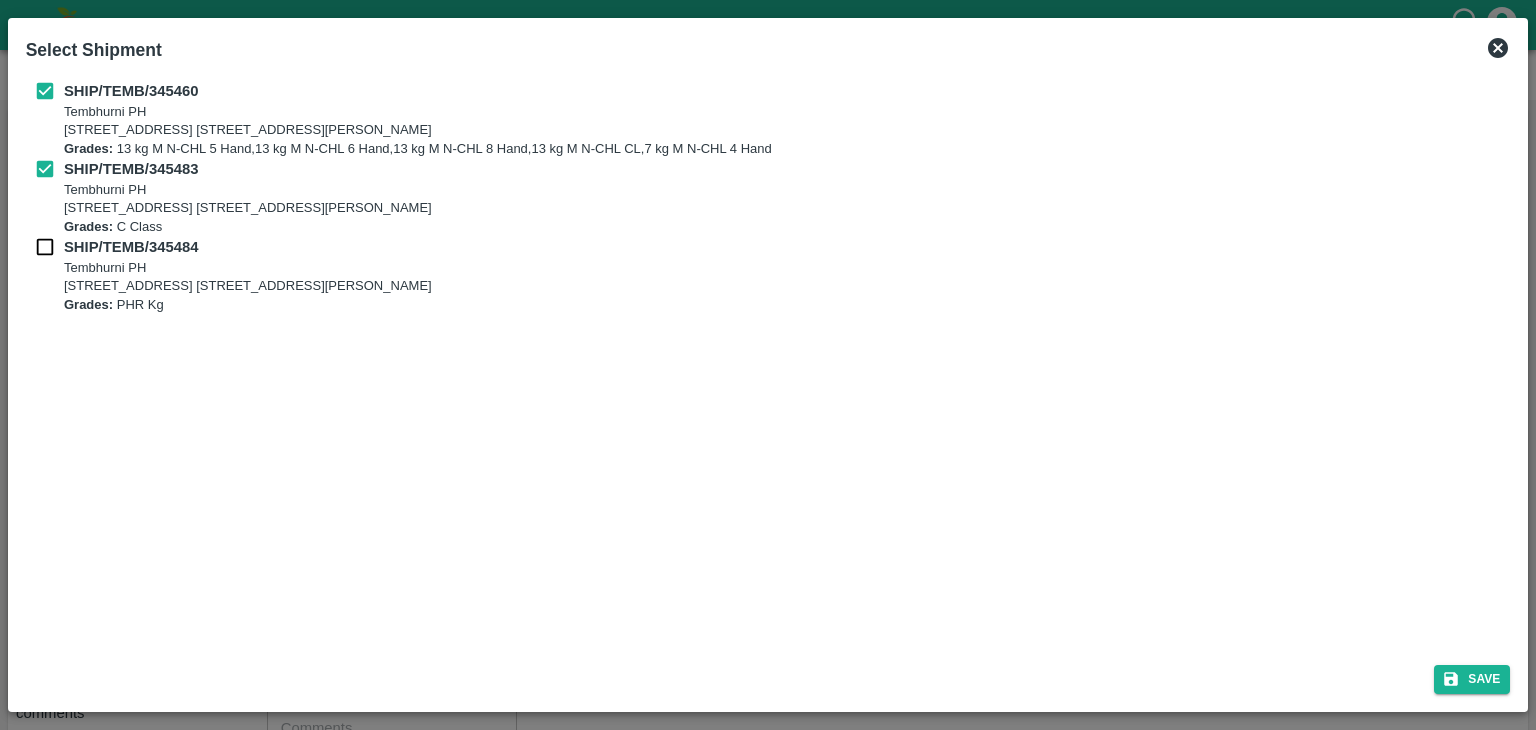 drag, startPoint x: 24, startPoint y: 241, endPoint x: 51, endPoint y: 254, distance: 29.966648 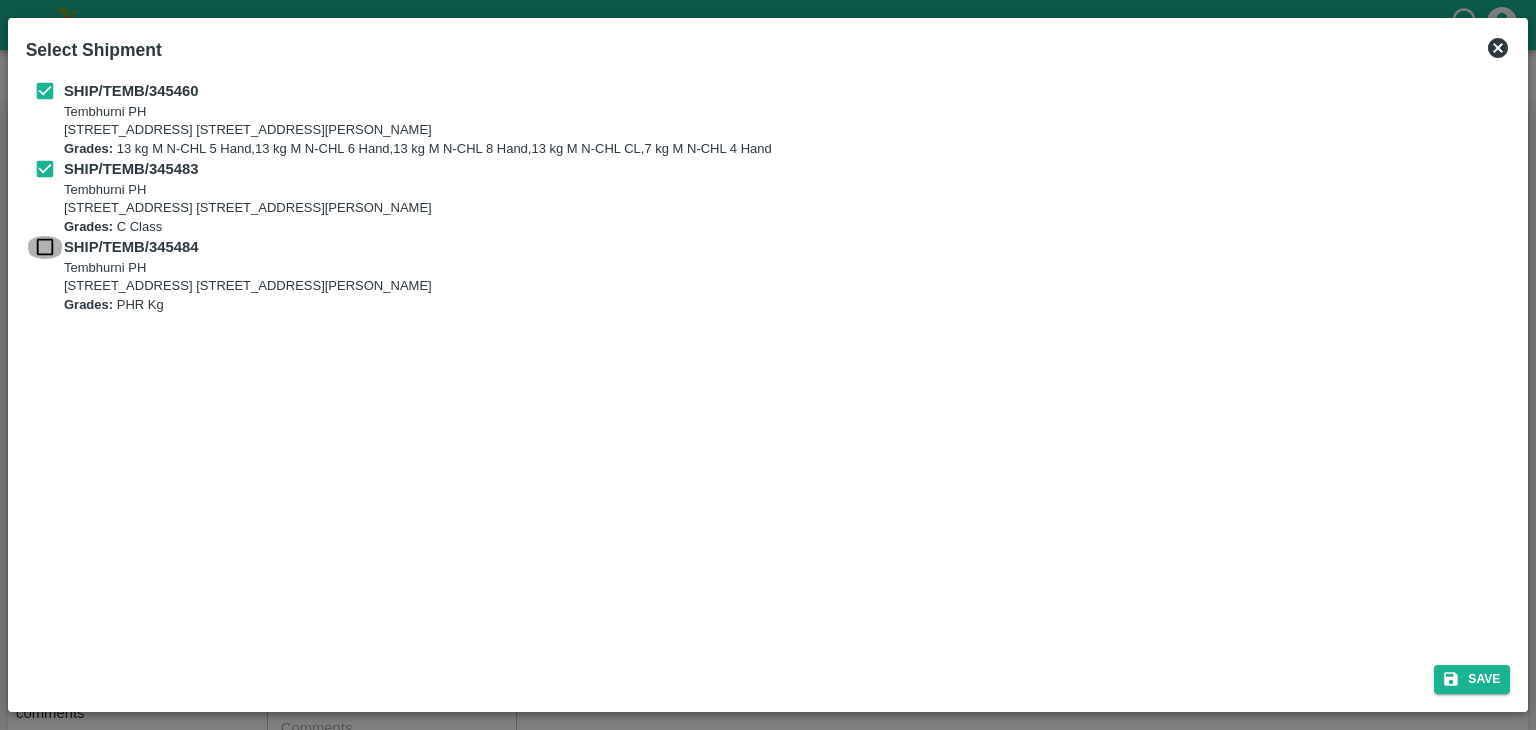 click at bounding box center [45, 247] 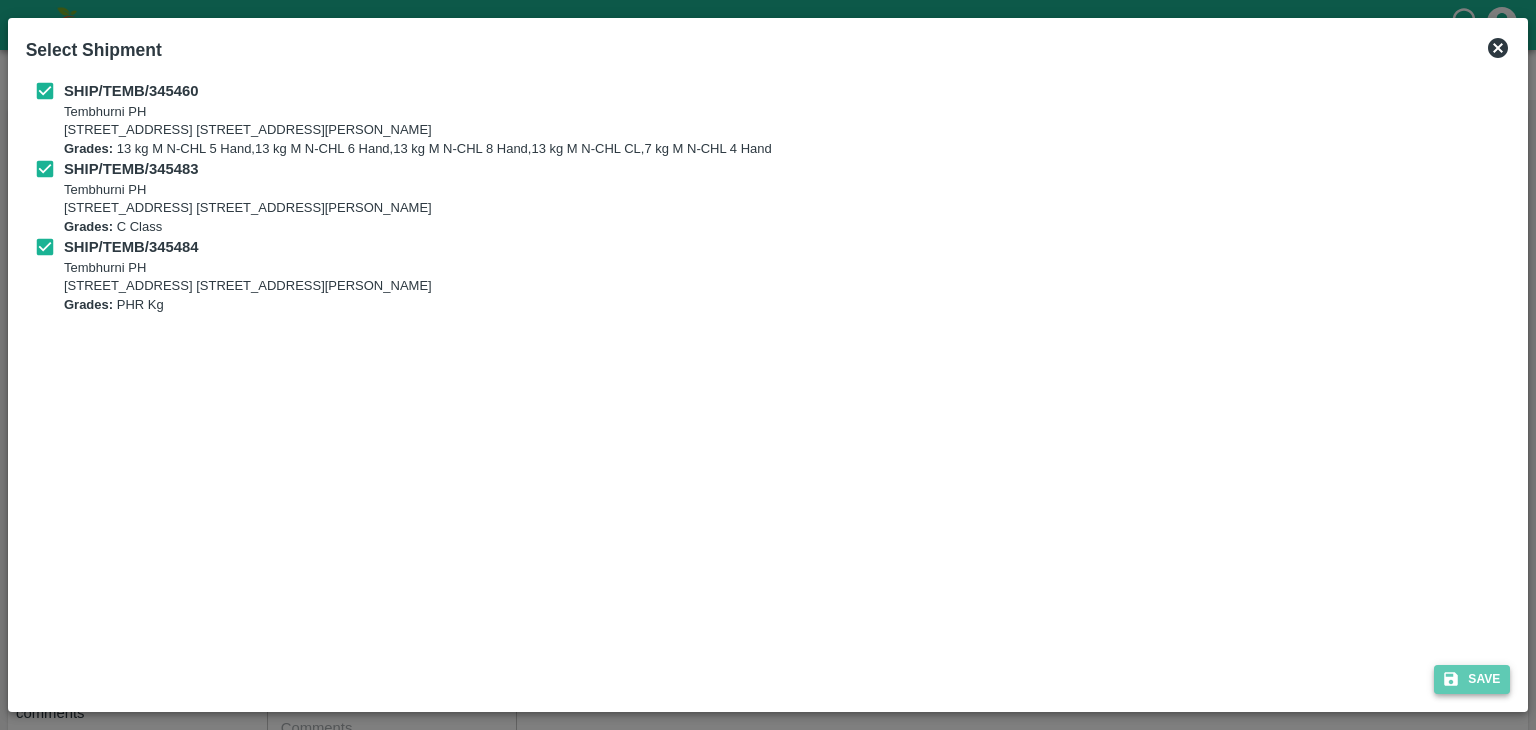 click on "Save" at bounding box center [1472, 679] 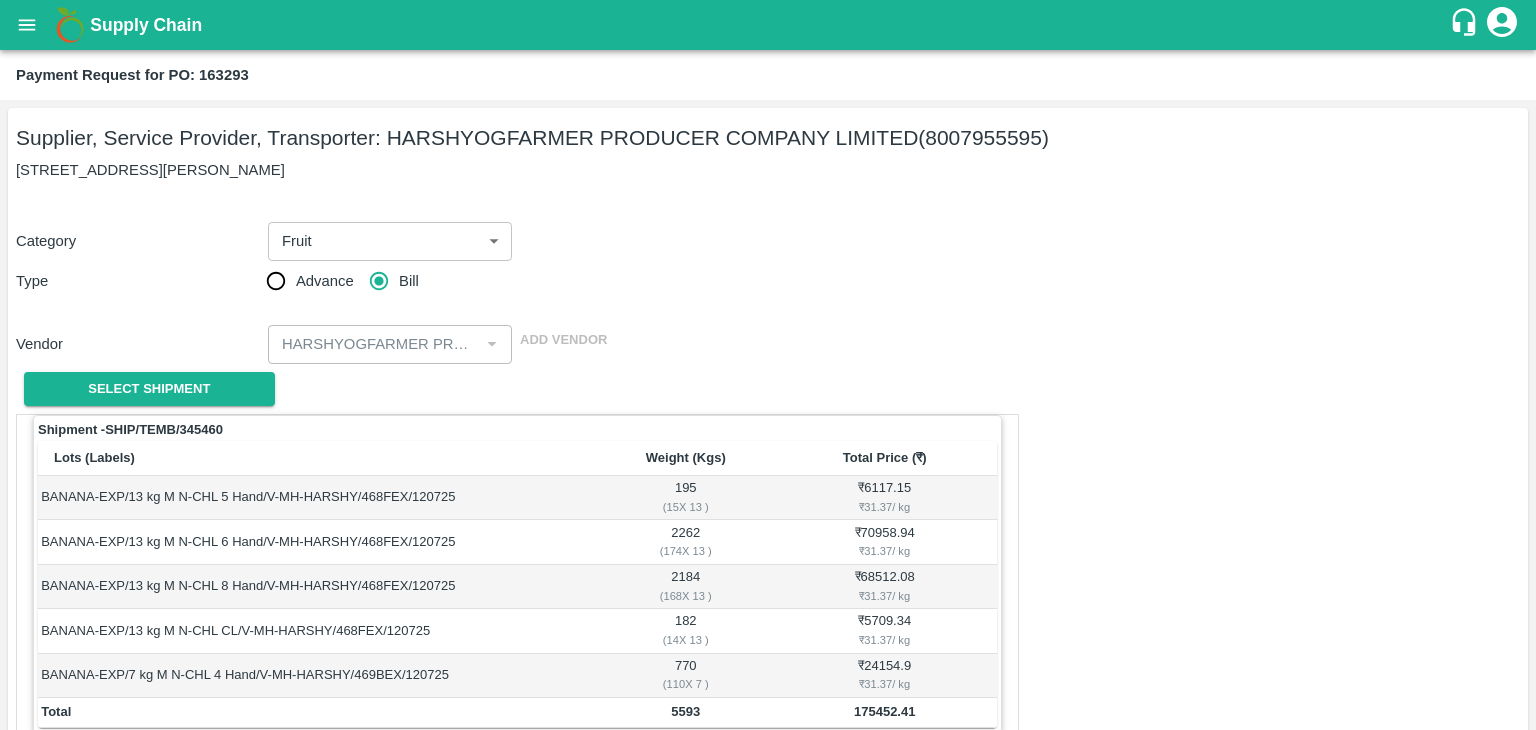 scroll, scrollTop: 980, scrollLeft: 0, axis: vertical 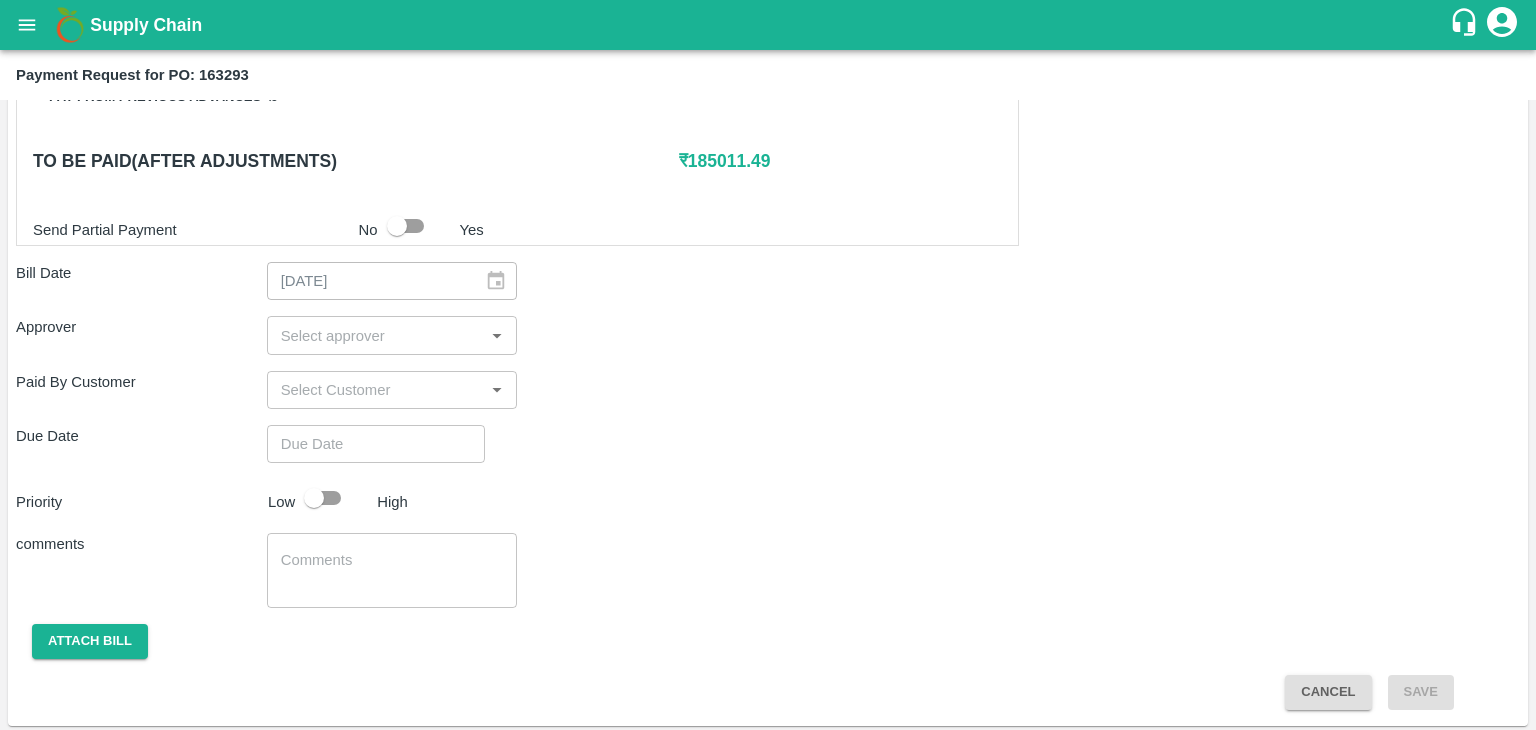 click at bounding box center (376, 335) 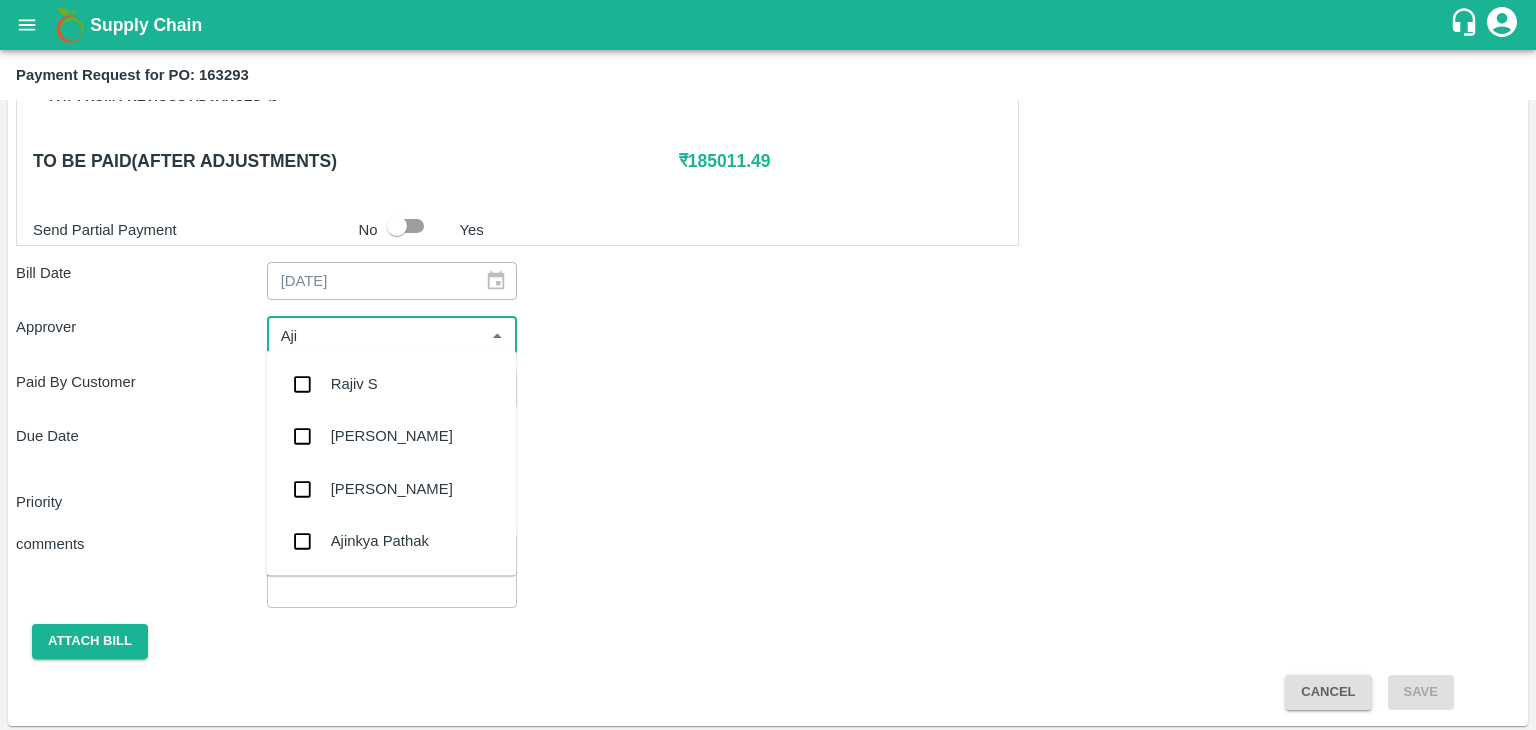 type on "Ajit" 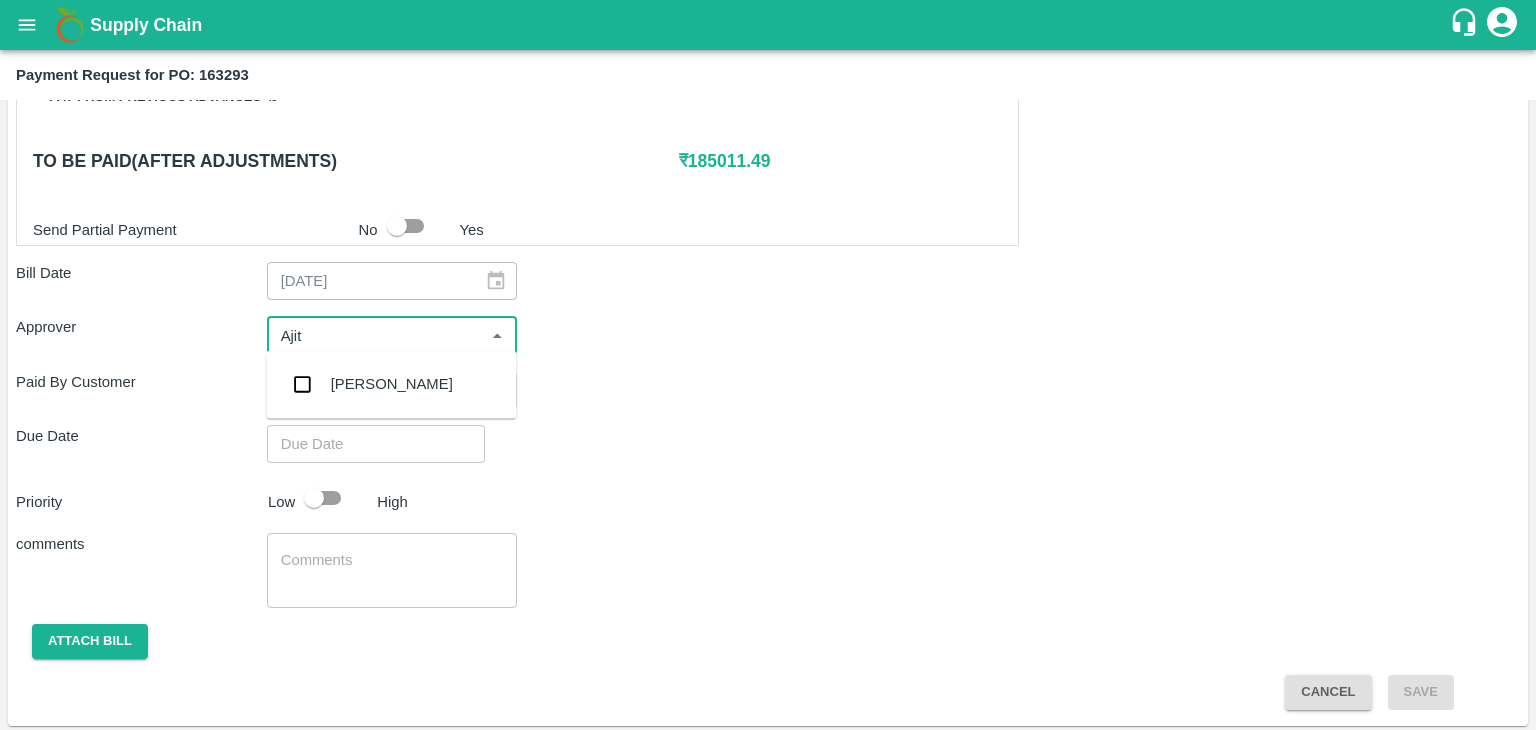 click on "[PERSON_NAME]" at bounding box center [391, 384] 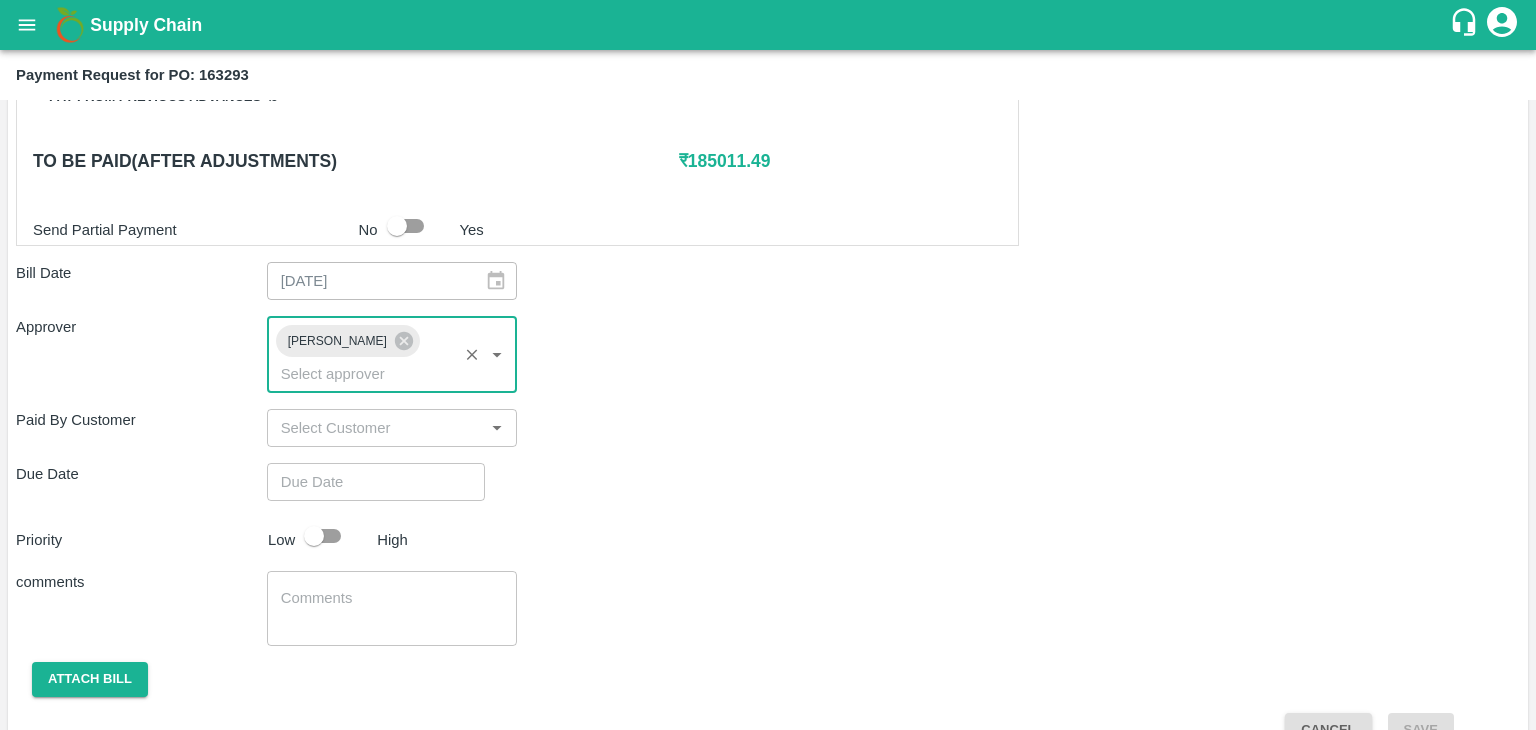 type on "DD/MM/YYYY hh:mm aa" 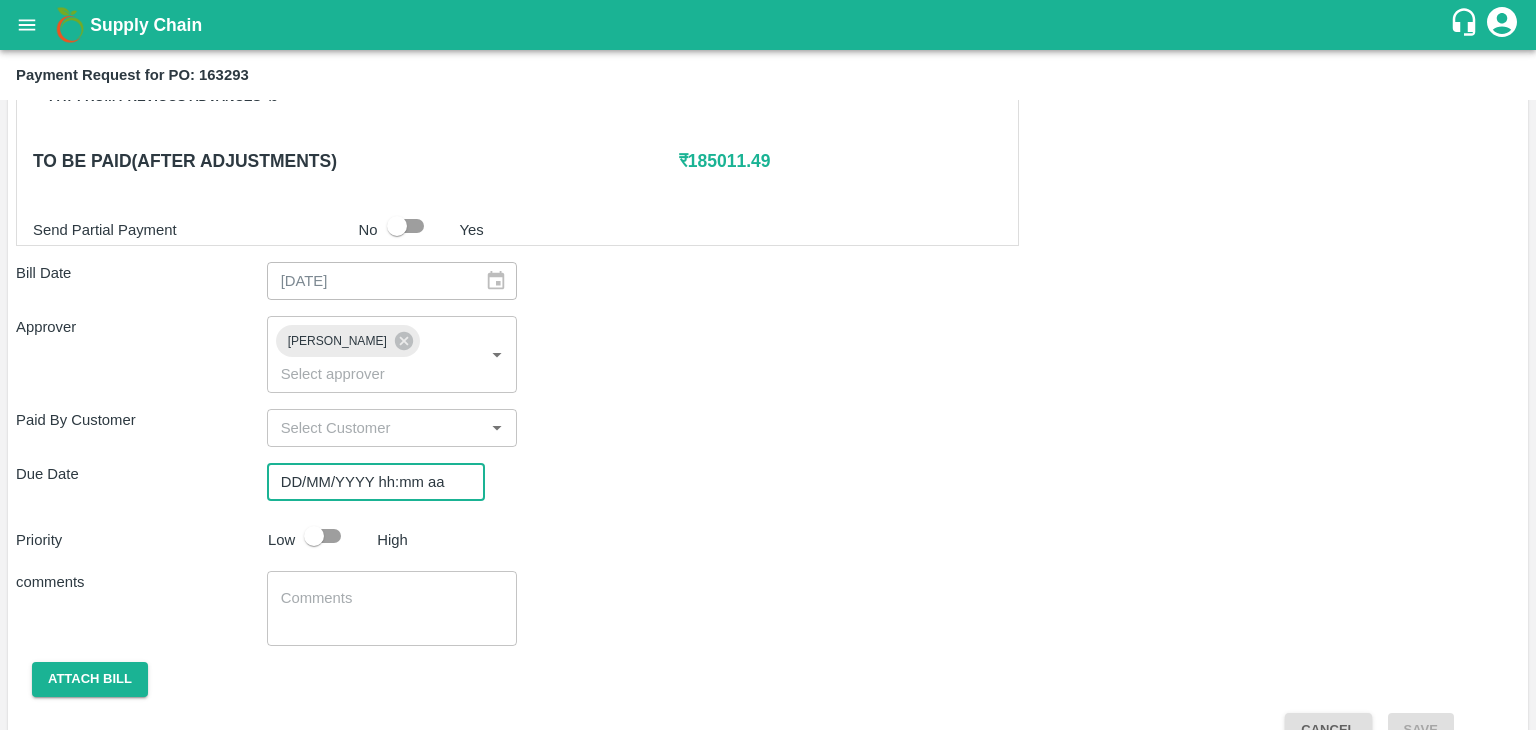 click on "DD/MM/YYYY hh:mm aa" at bounding box center (369, 482) 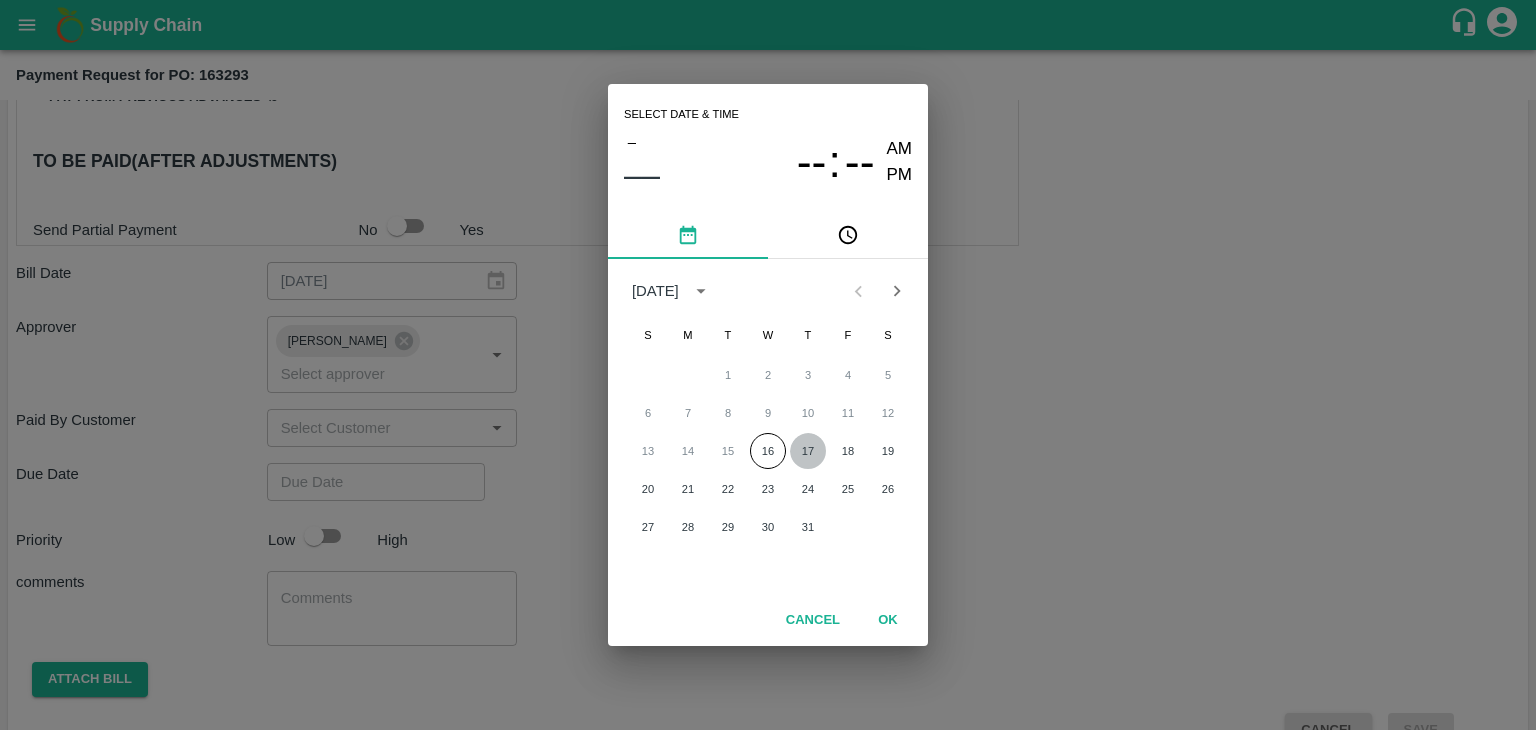 click on "17" at bounding box center (808, 451) 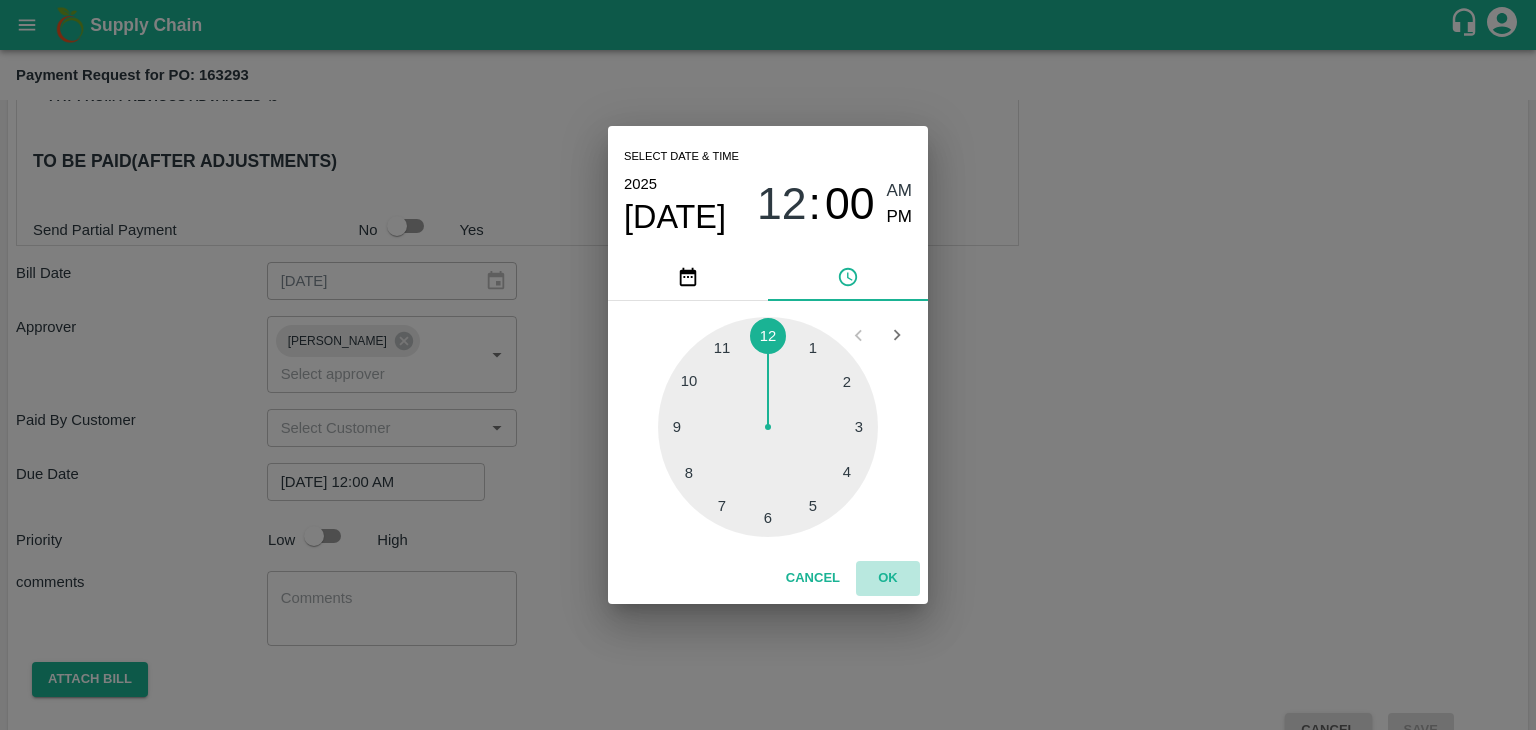 click on "OK" at bounding box center (888, 578) 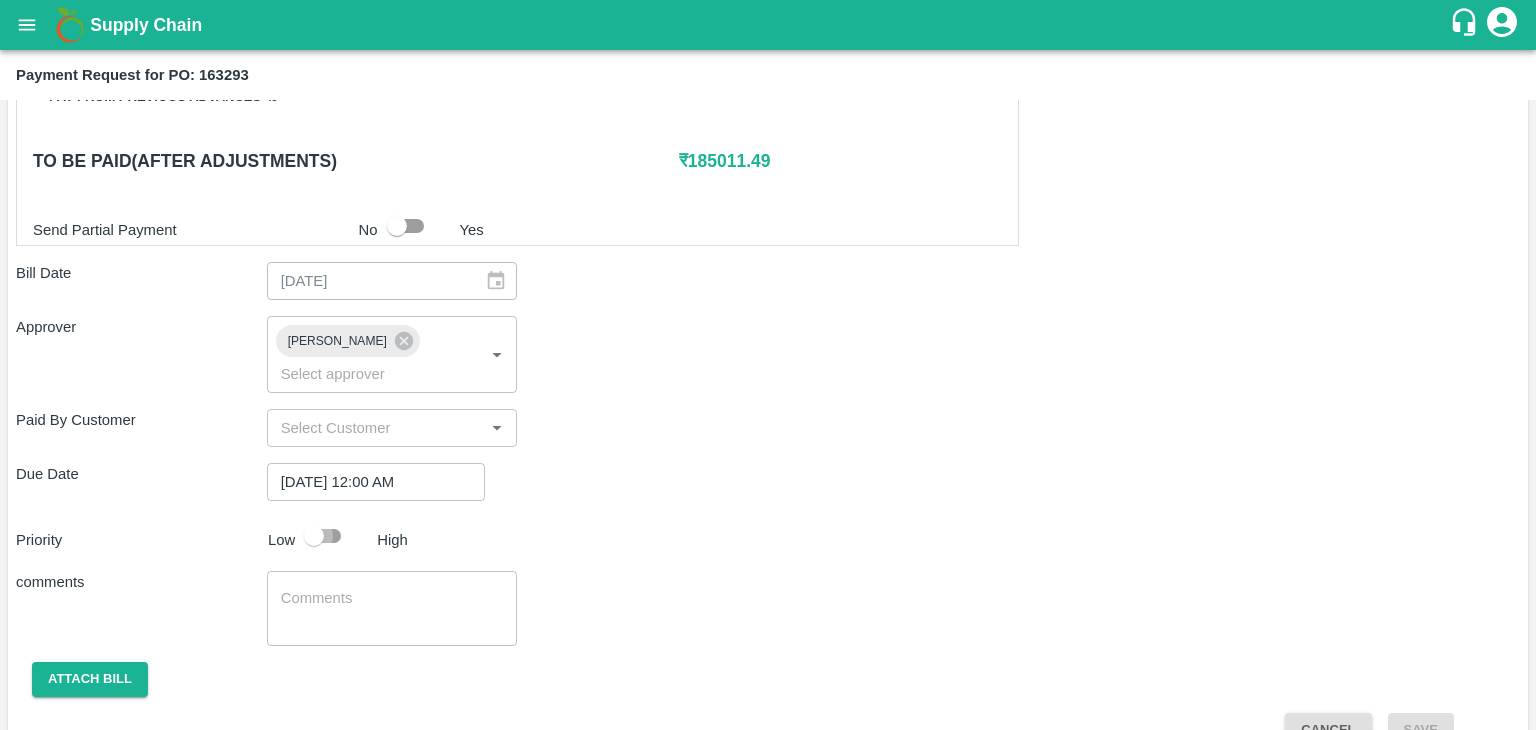click at bounding box center [314, 536] 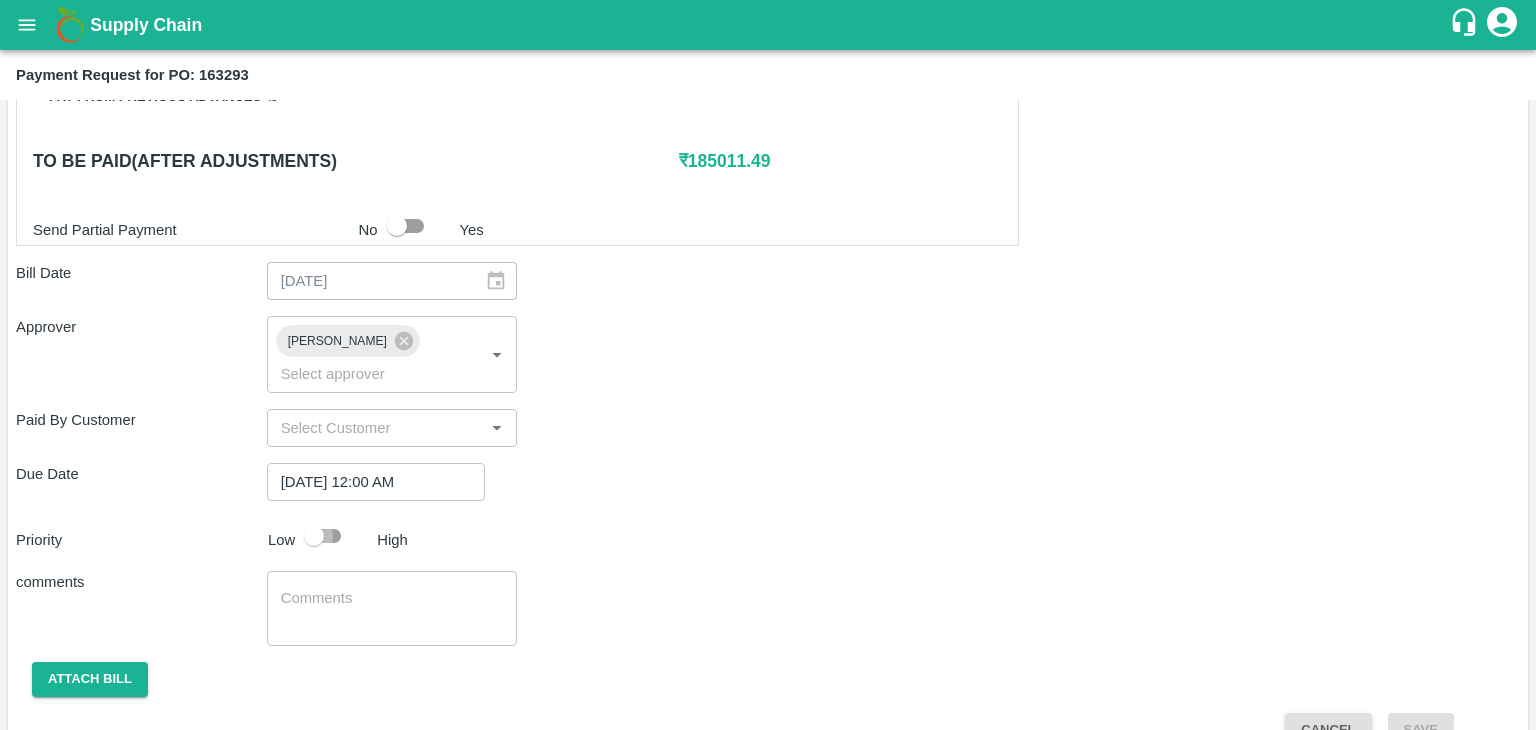 checkbox on "true" 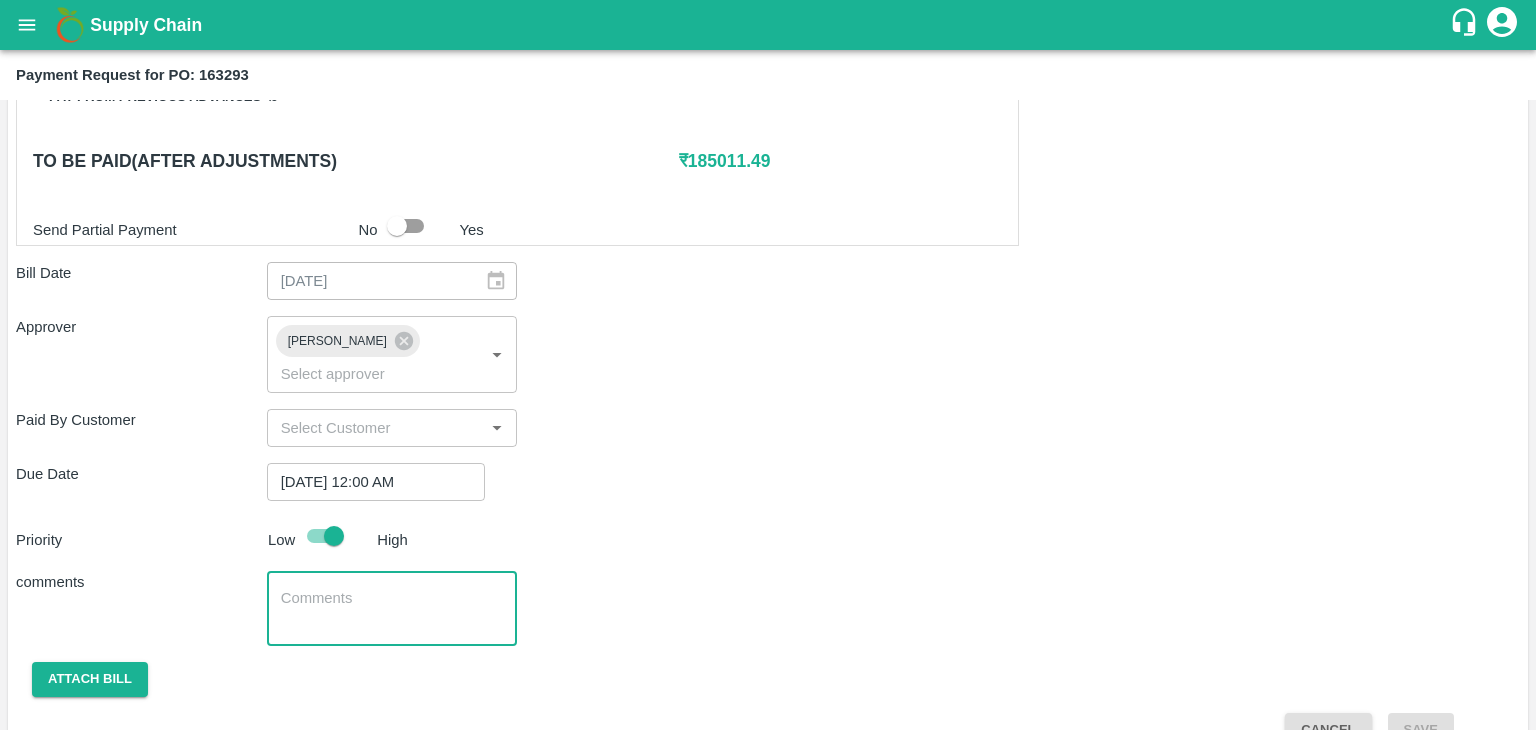 click at bounding box center (392, 609) 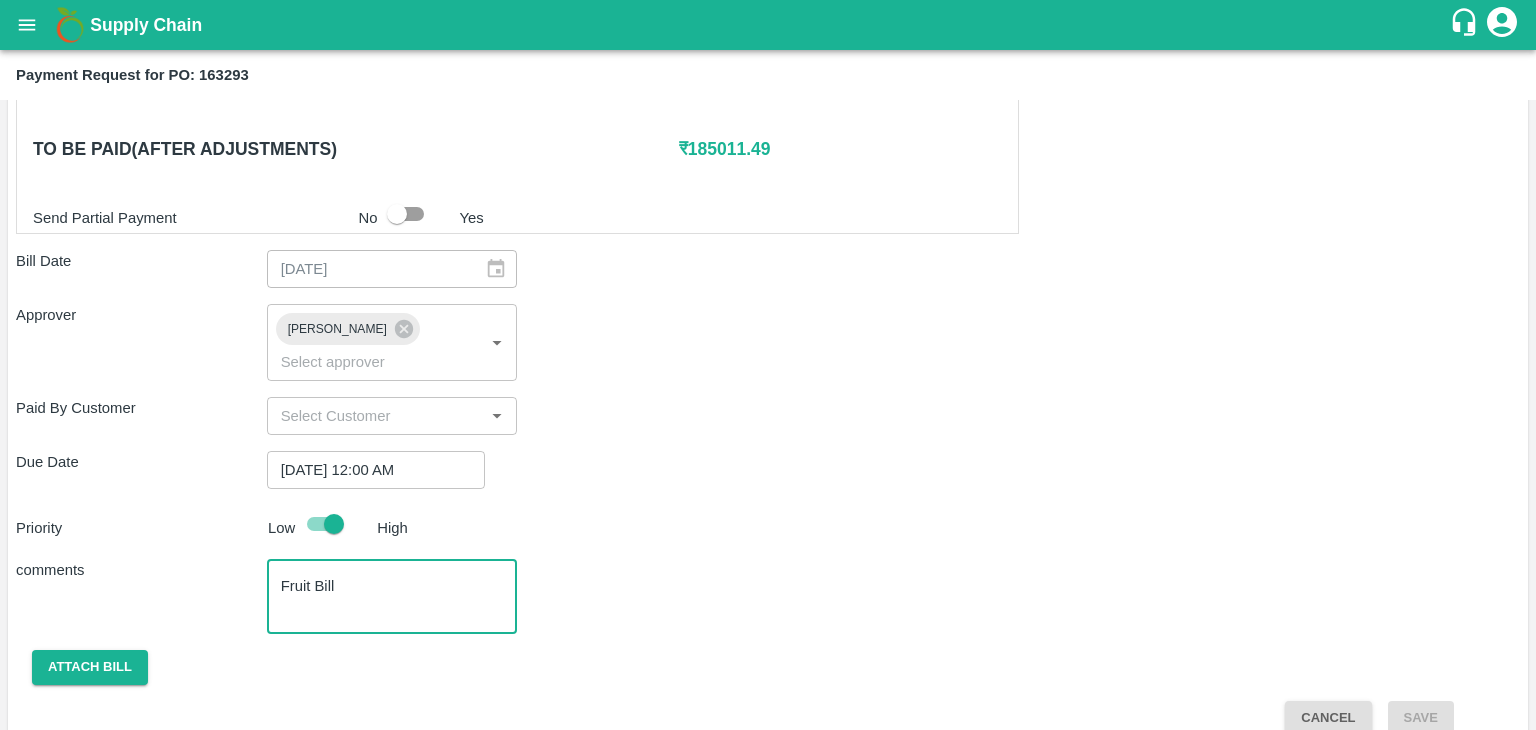 scroll, scrollTop: 991, scrollLeft: 0, axis: vertical 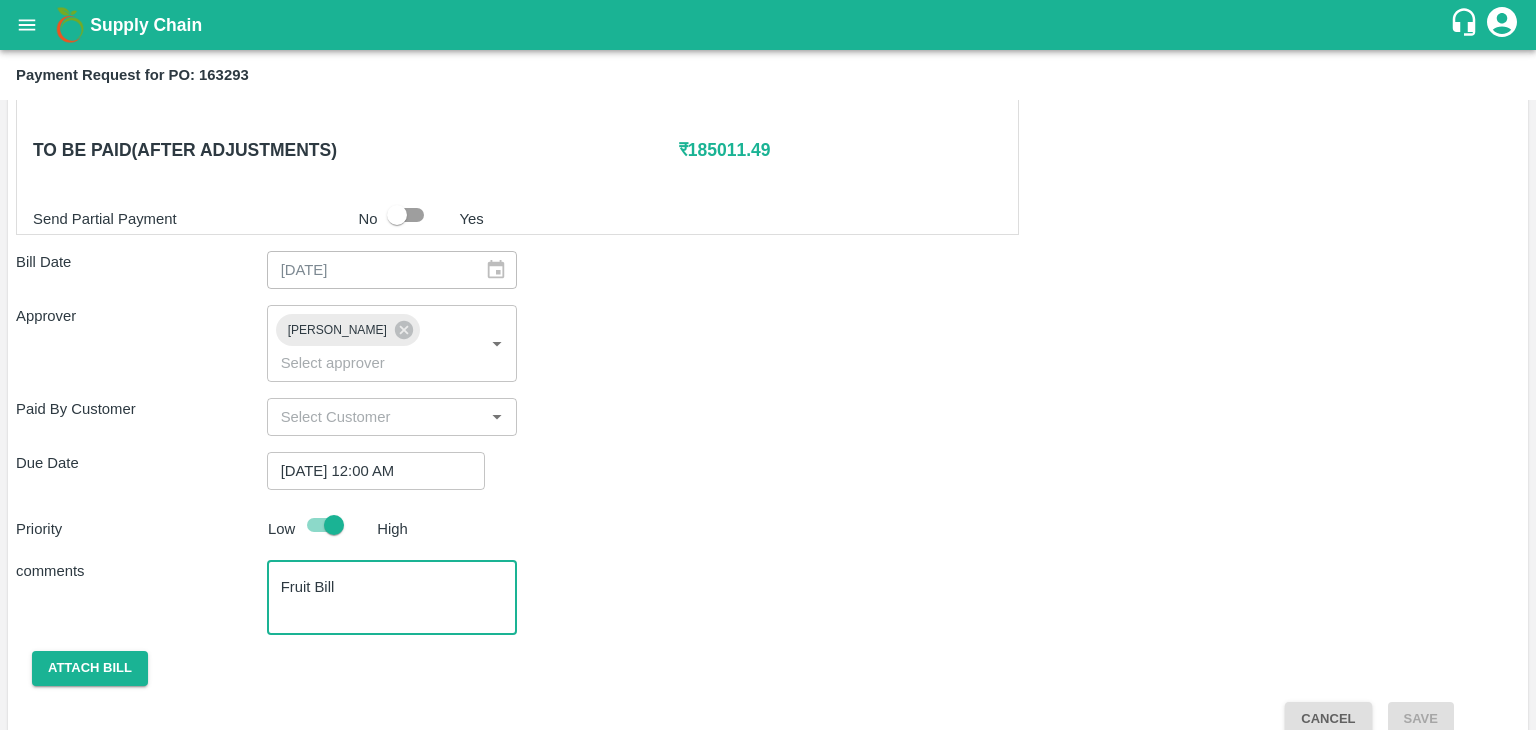 type on "Fruit Bill" 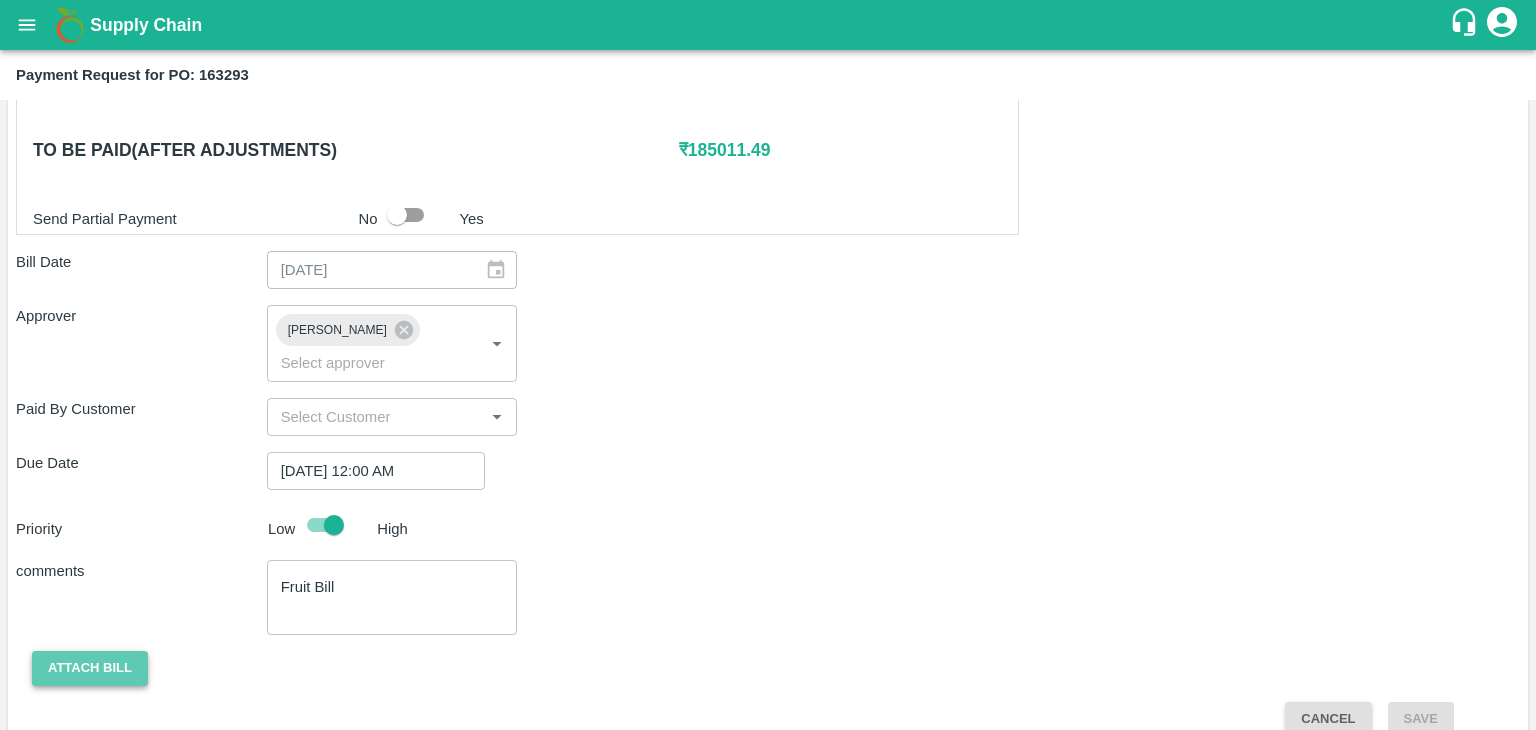 click on "Attach bill" at bounding box center (90, 668) 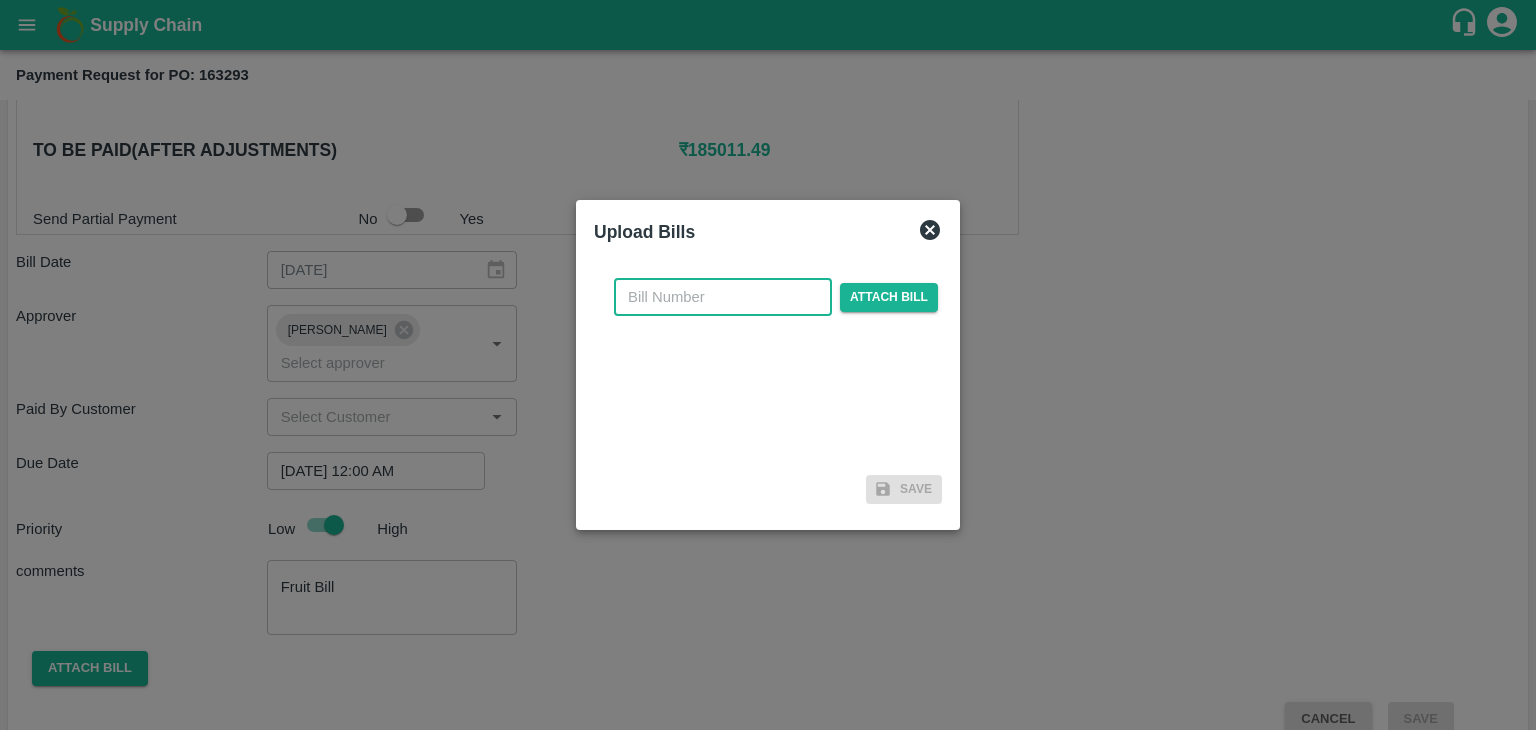 click at bounding box center (723, 297) 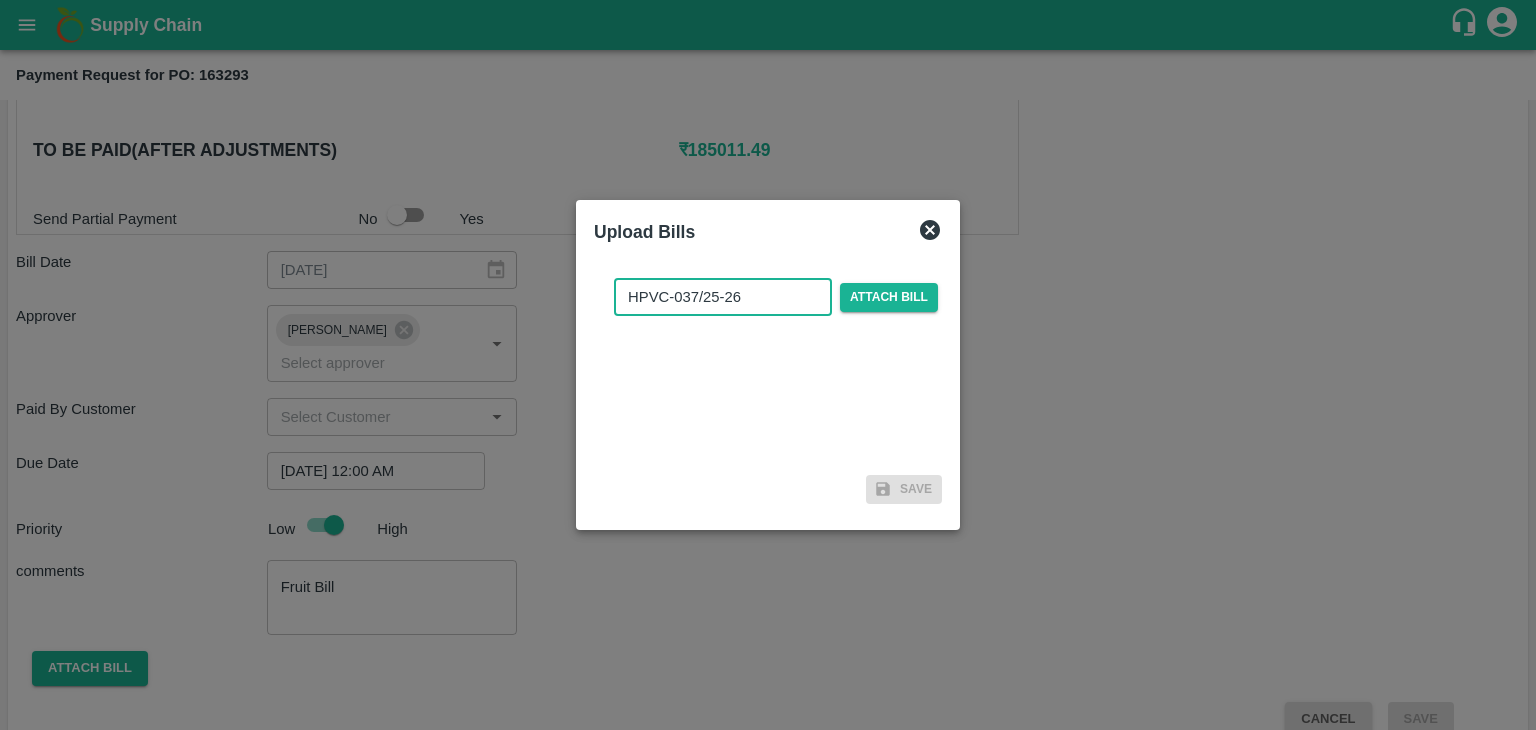 click on "HPVC-037/25-26" at bounding box center [723, 297] 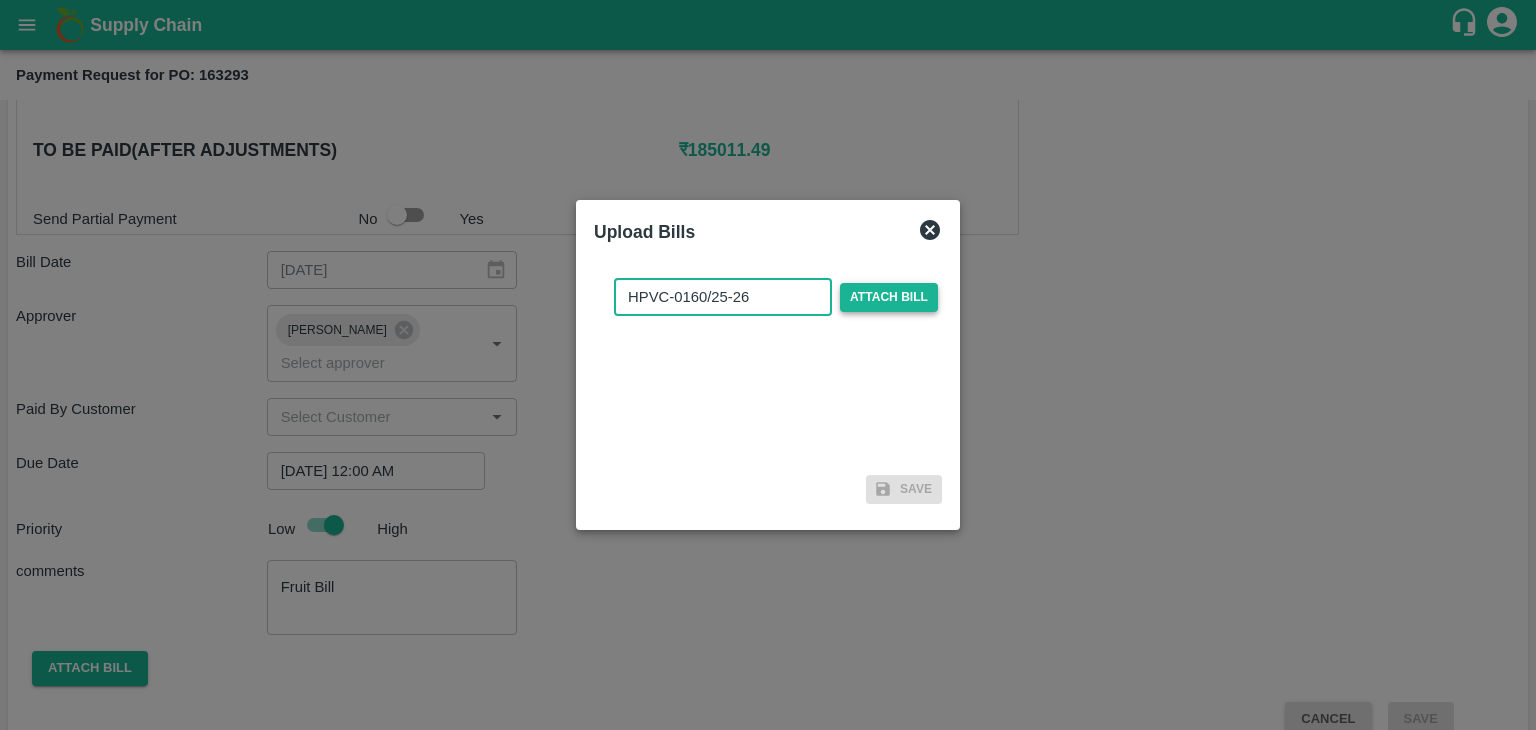 type on "HPVC-0160/25-26" 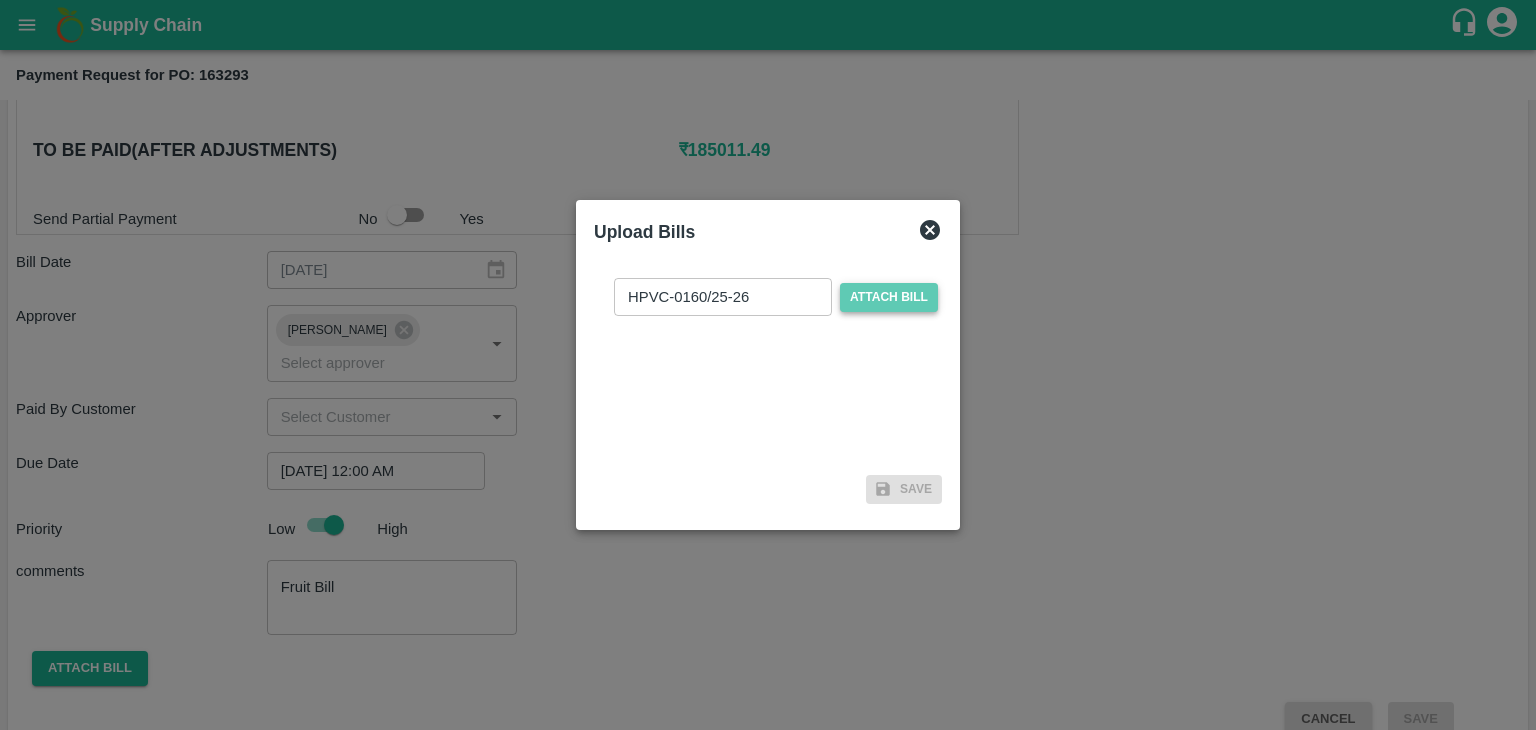 click on "Attach bill" at bounding box center (889, 297) 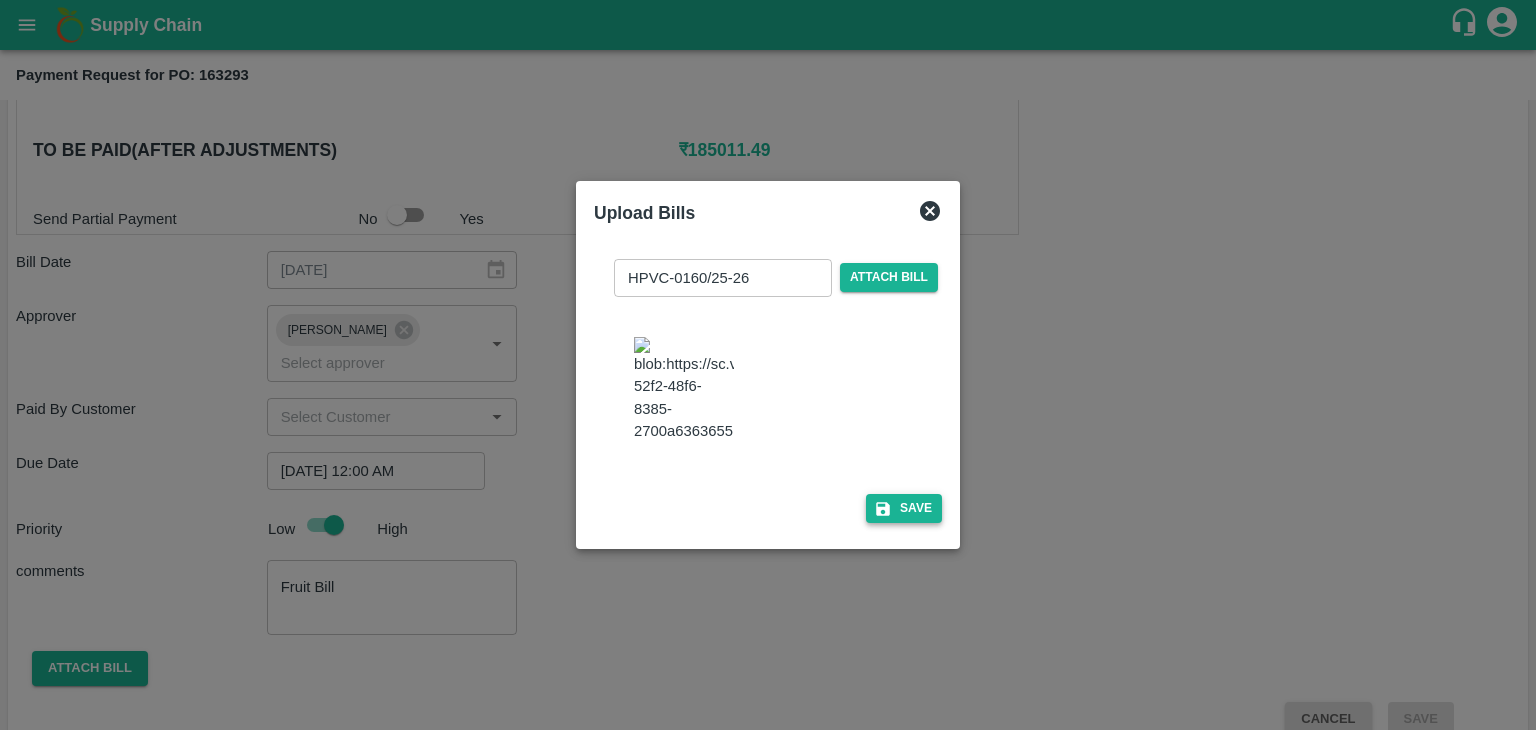 click on "Save" at bounding box center (904, 508) 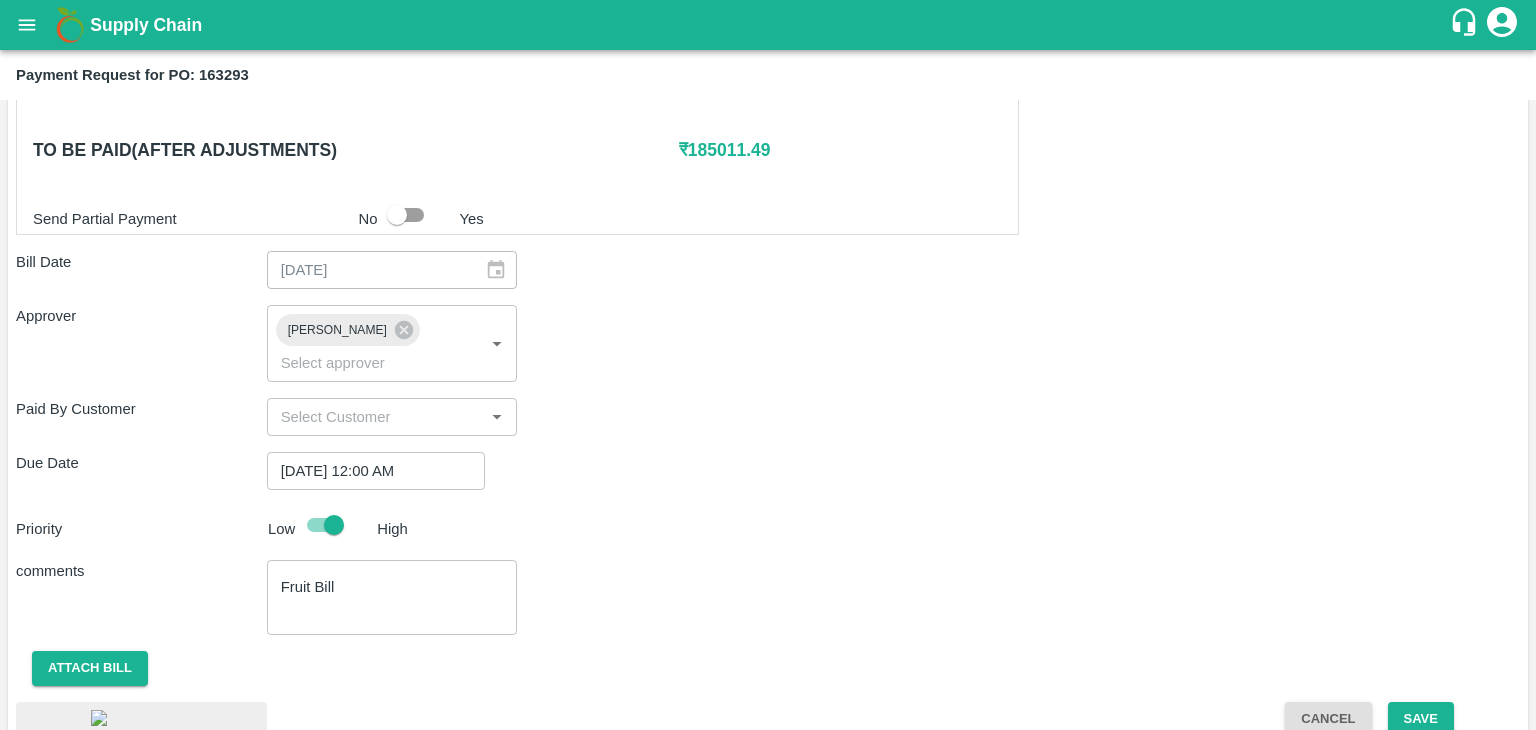scroll, scrollTop: 1108, scrollLeft: 0, axis: vertical 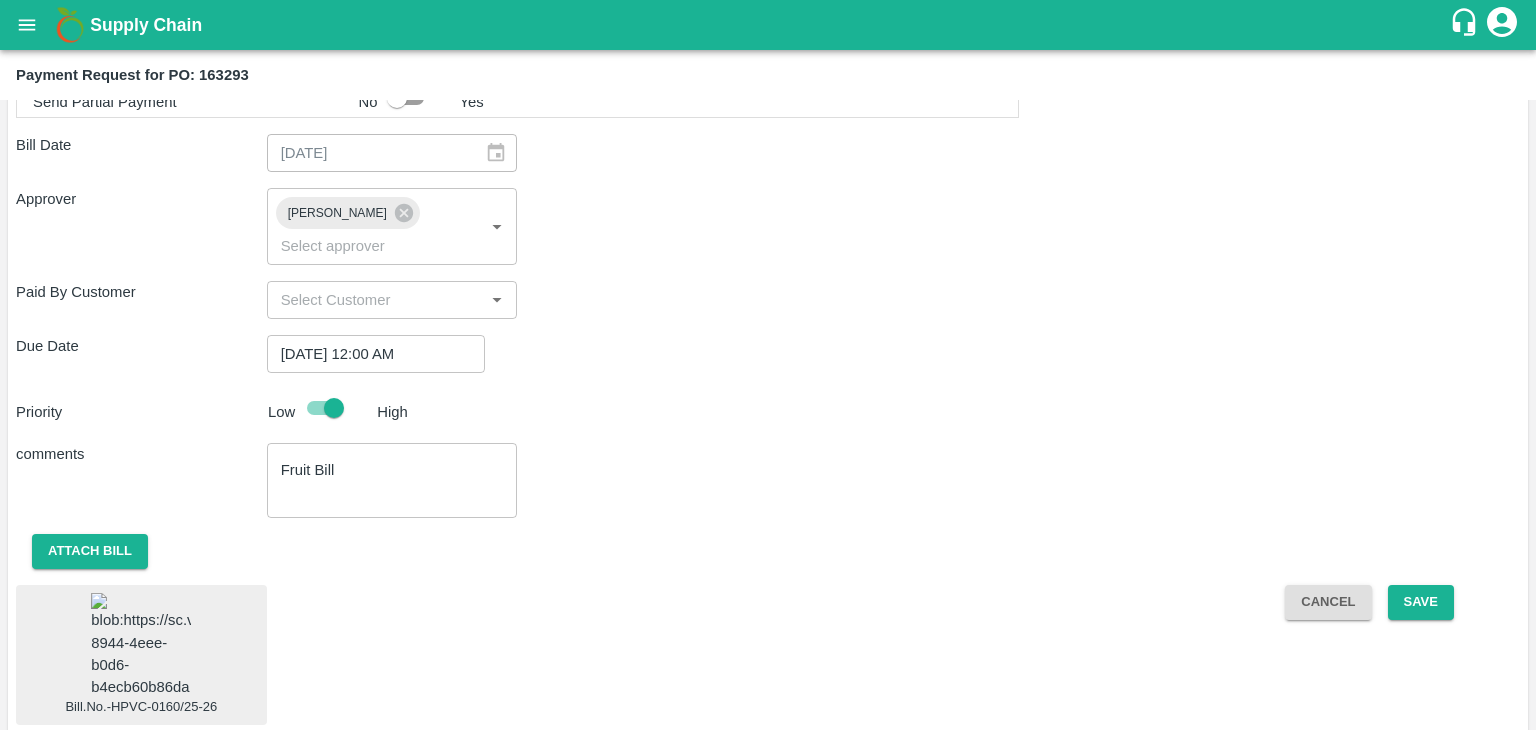 click at bounding box center (141, 645) 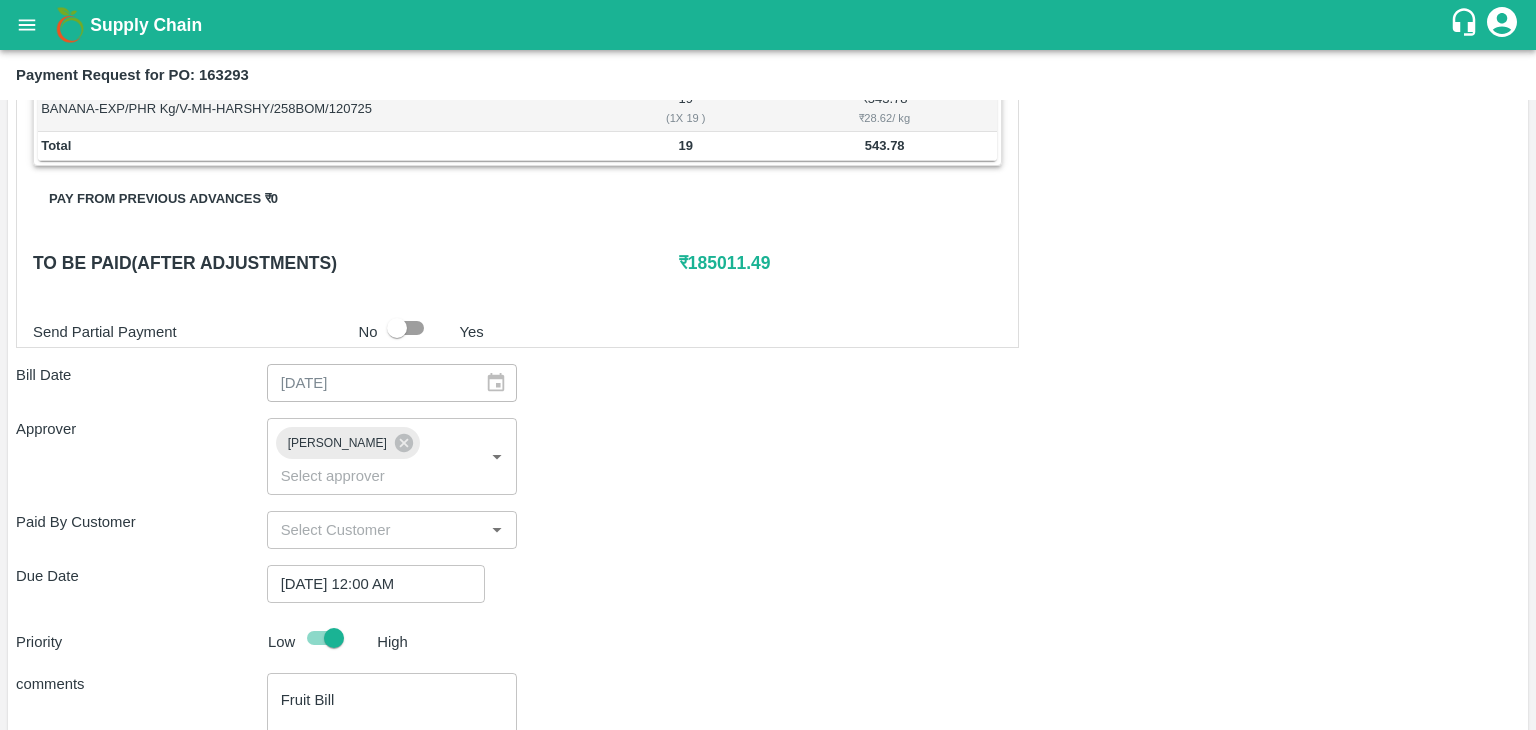 scroll, scrollTop: 1108, scrollLeft: 0, axis: vertical 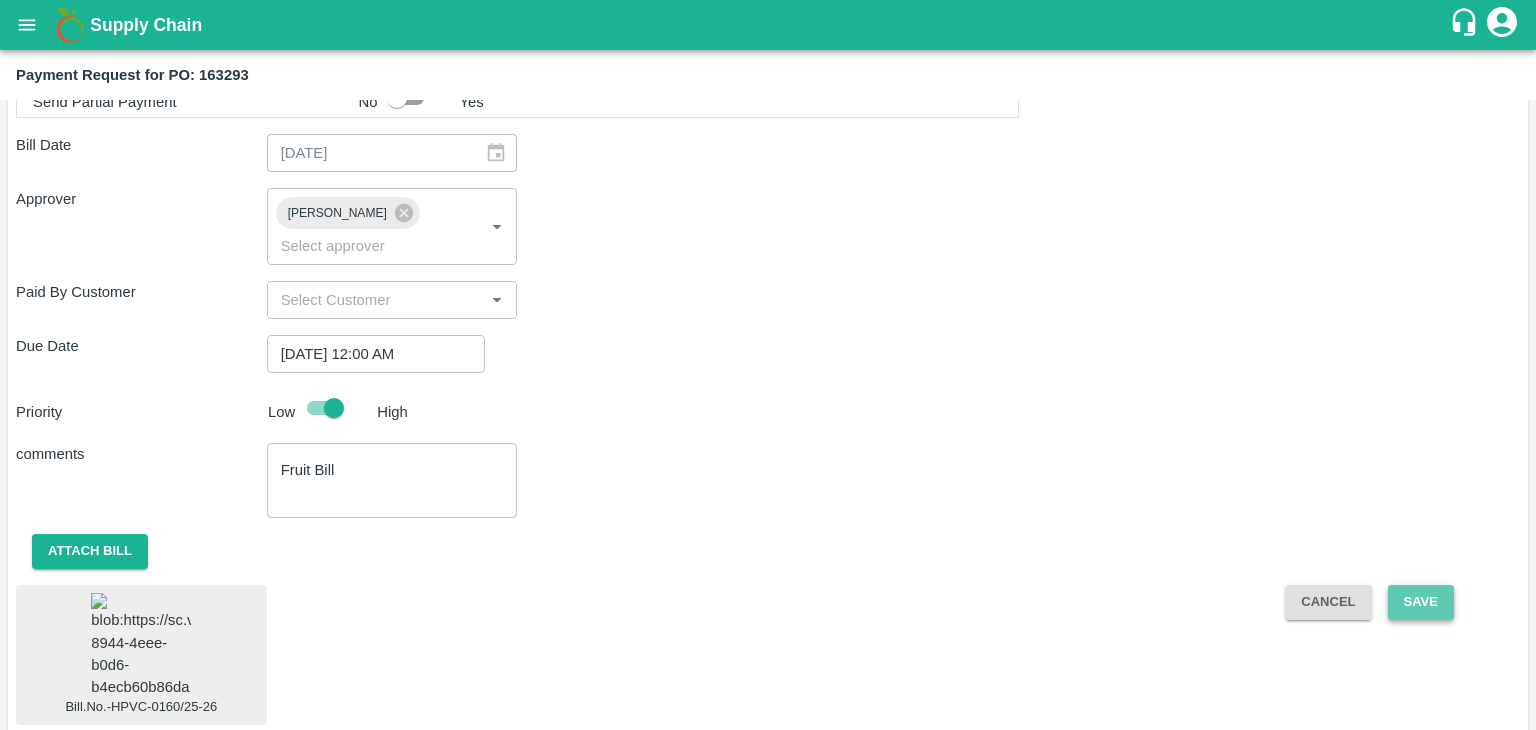 click on "Save" at bounding box center [1421, 602] 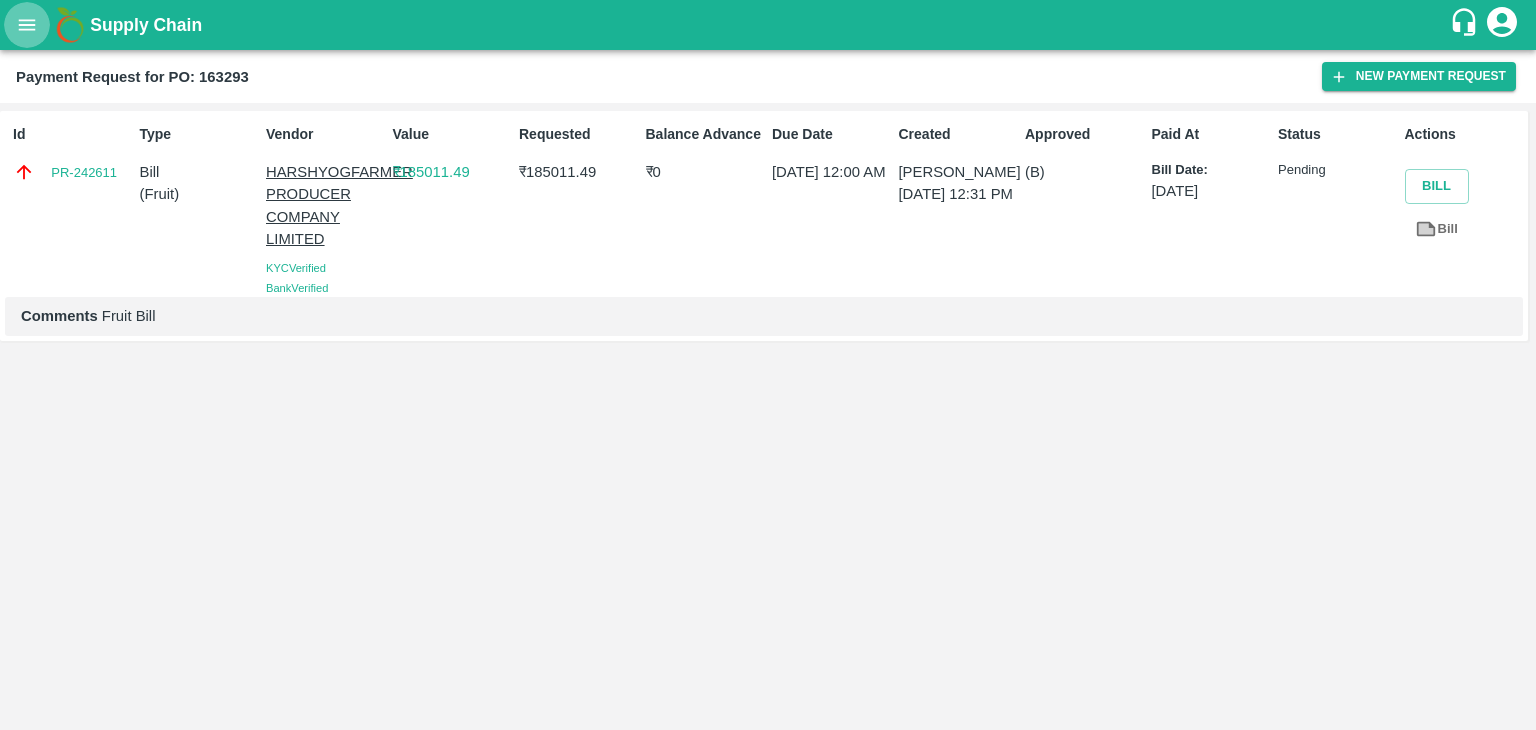 click at bounding box center [27, 25] 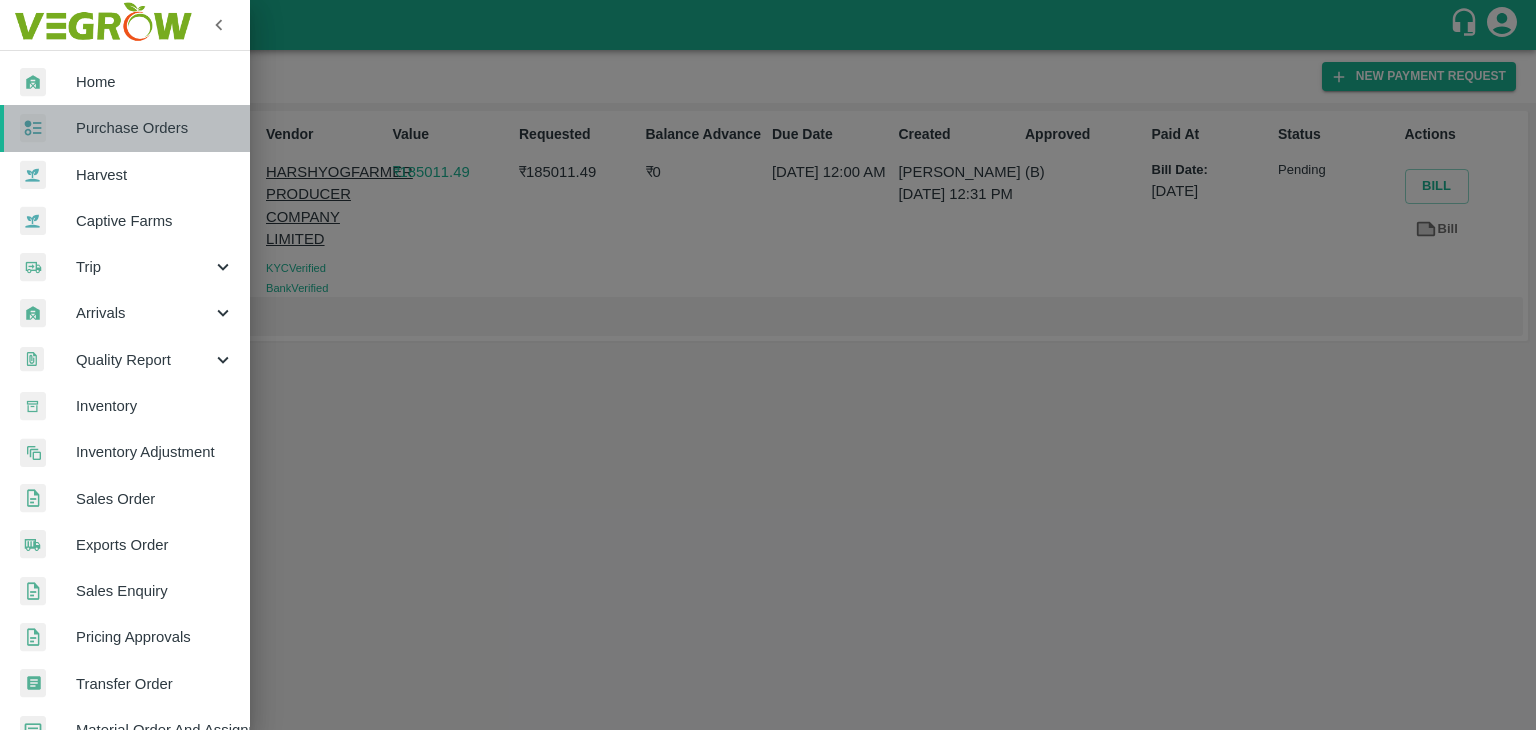 click on "Purchase Orders" at bounding box center (155, 128) 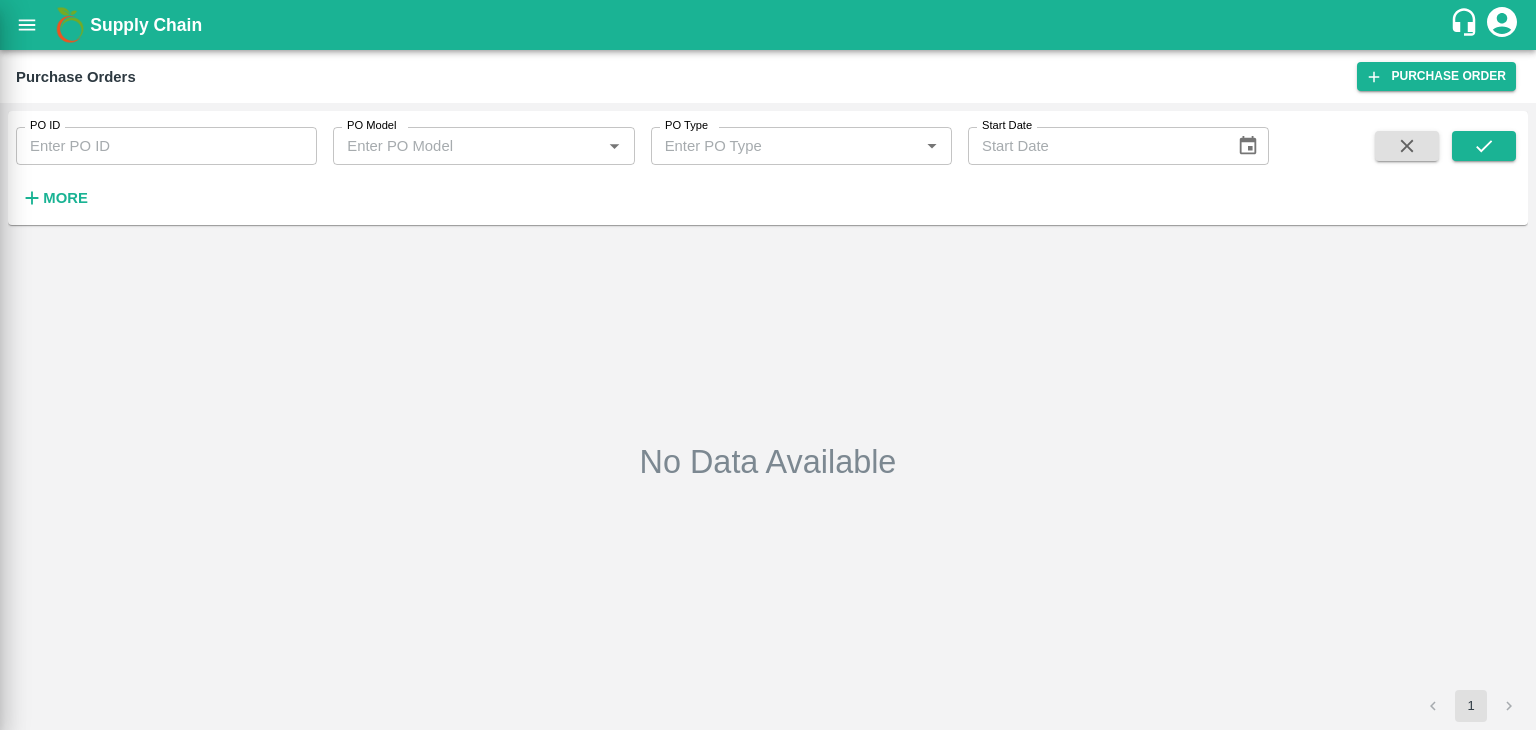 click at bounding box center [768, 365] 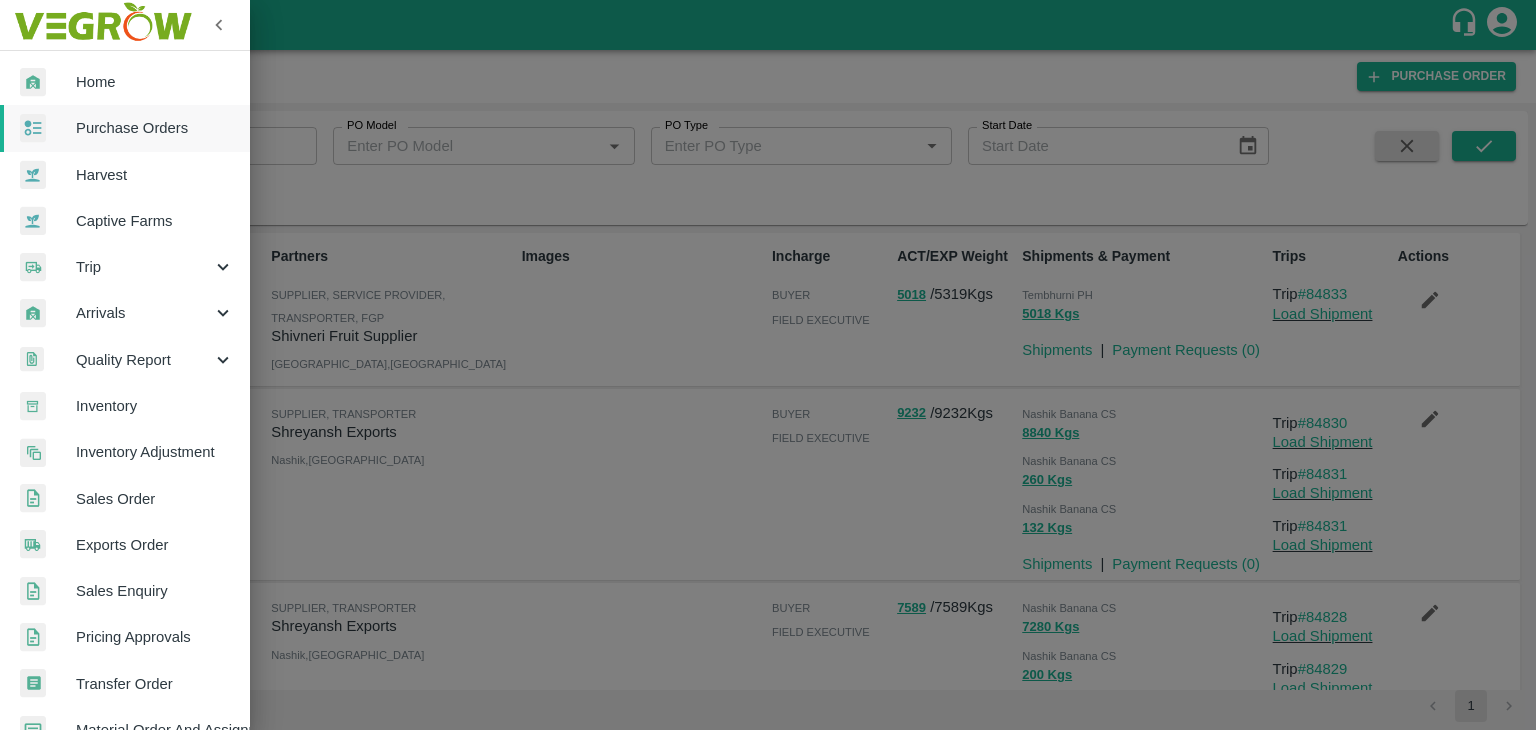 click at bounding box center [768, 365] 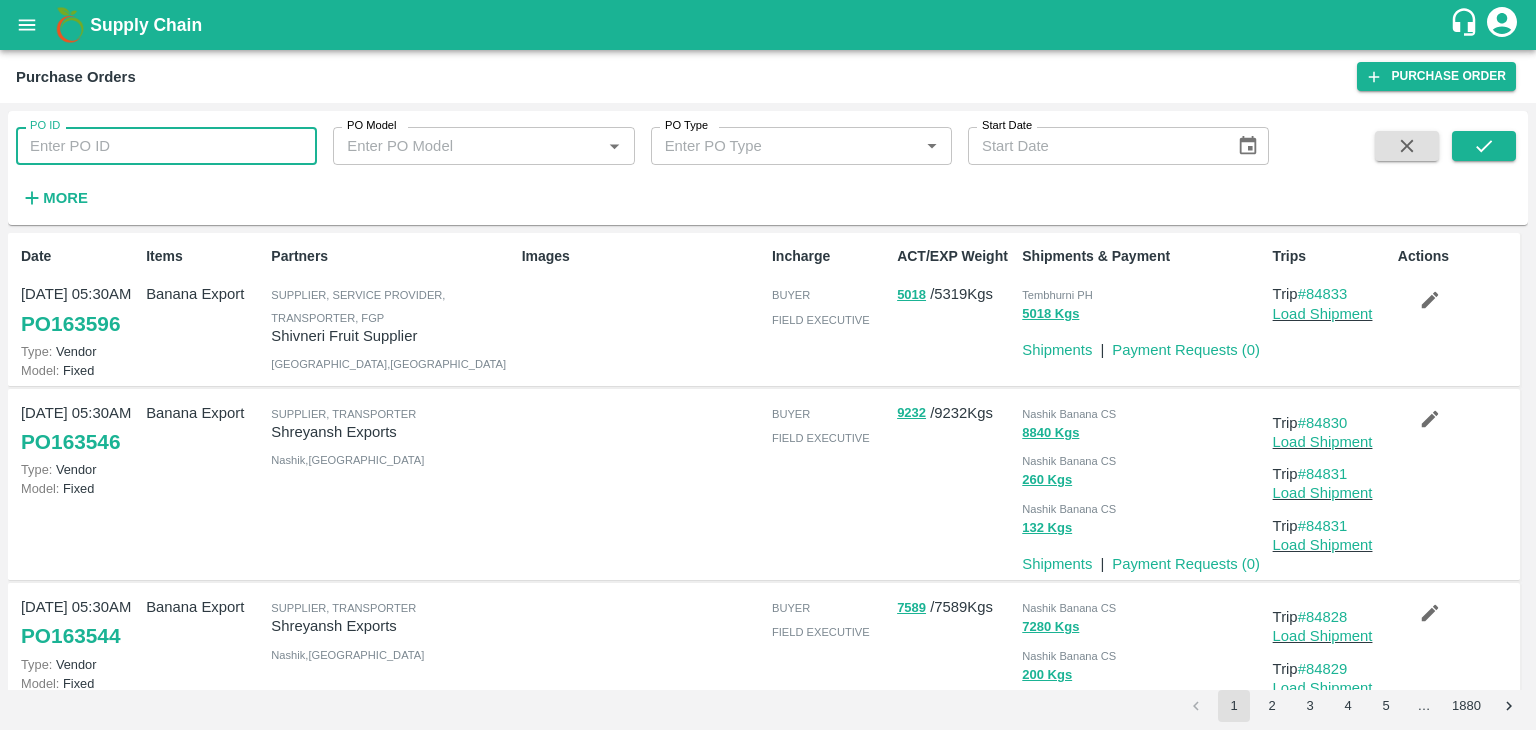 click on "PO ID" at bounding box center [166, 146] 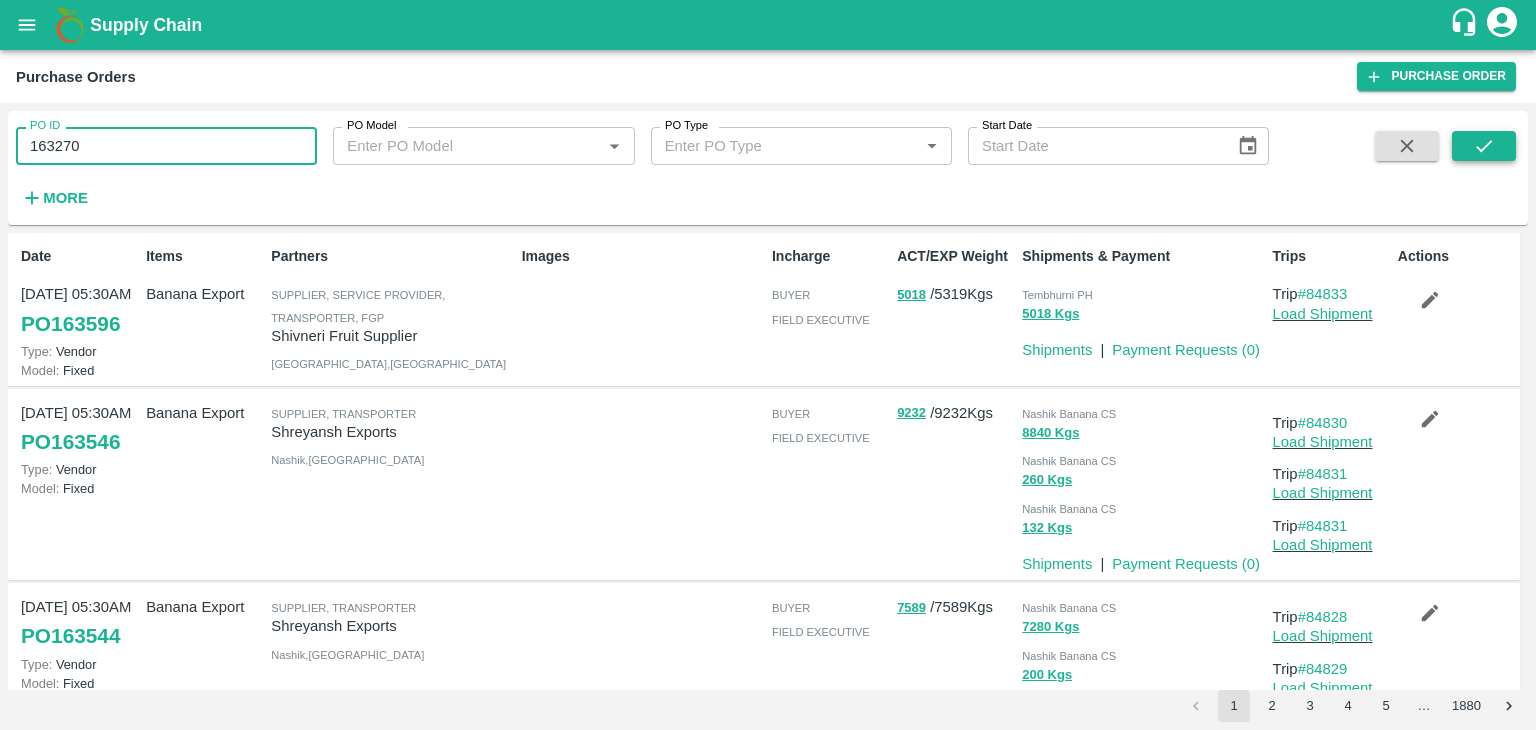 type on "163270" 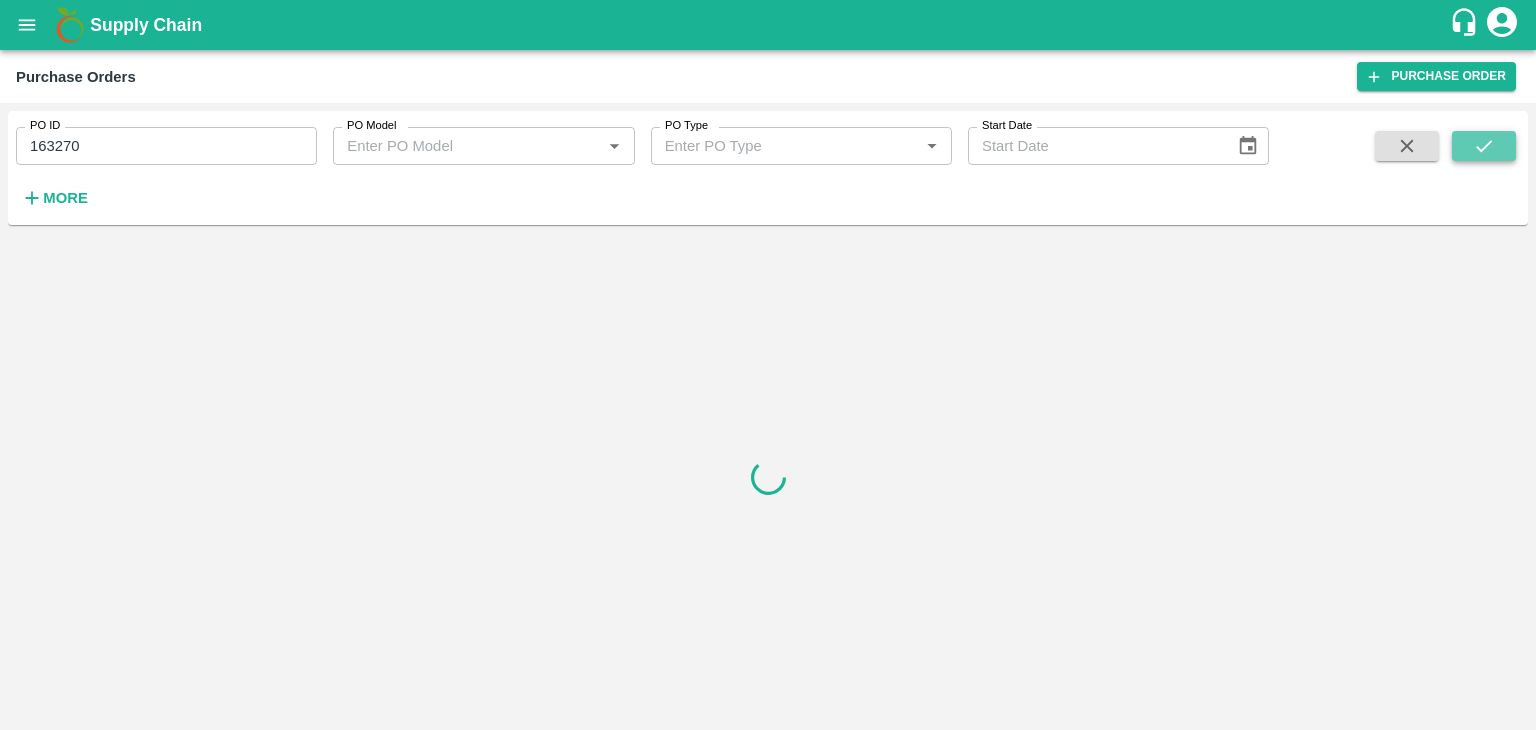 click at bounding box center [1484, 146] 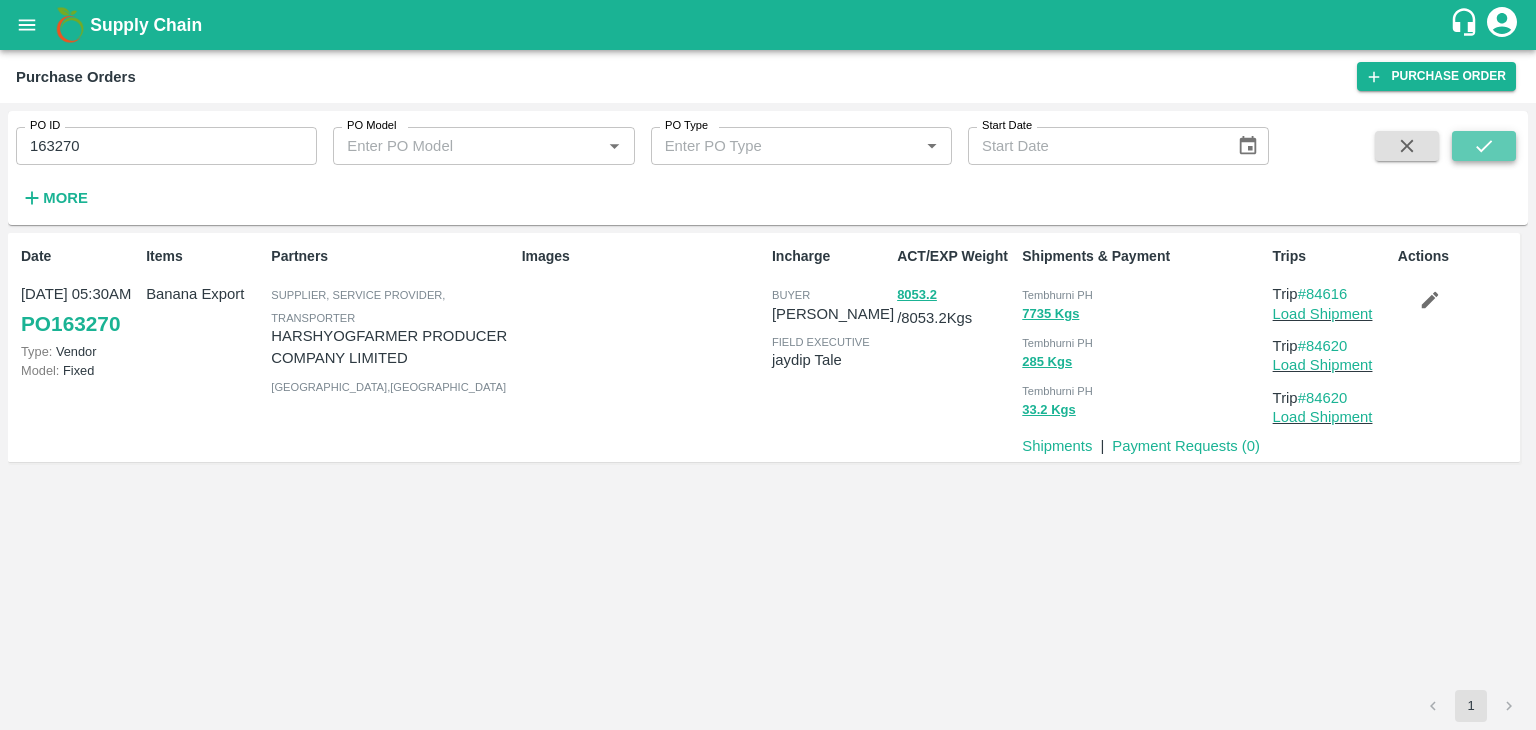 click 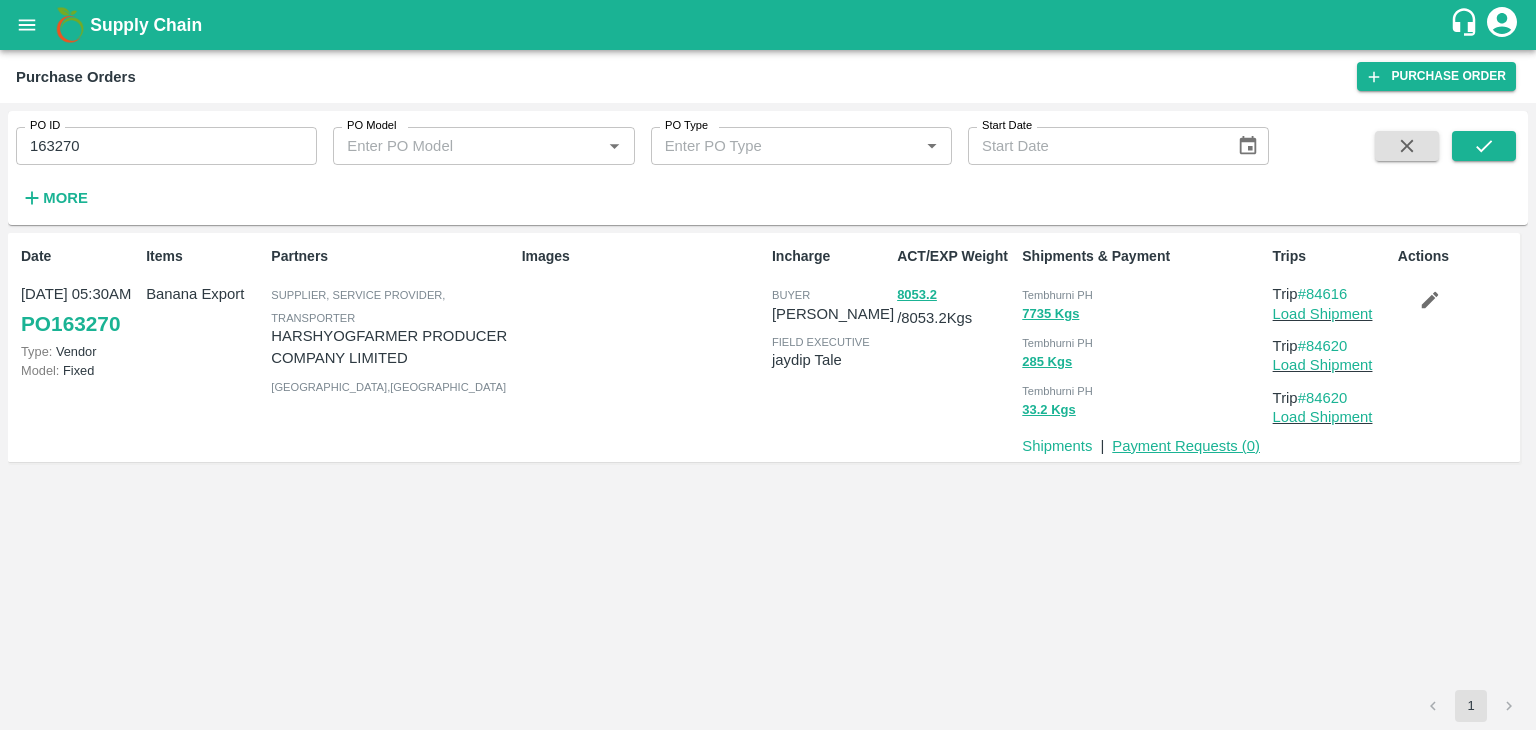 click on "Payment Requests ( 0 )" at bounding box center [1186, 446] 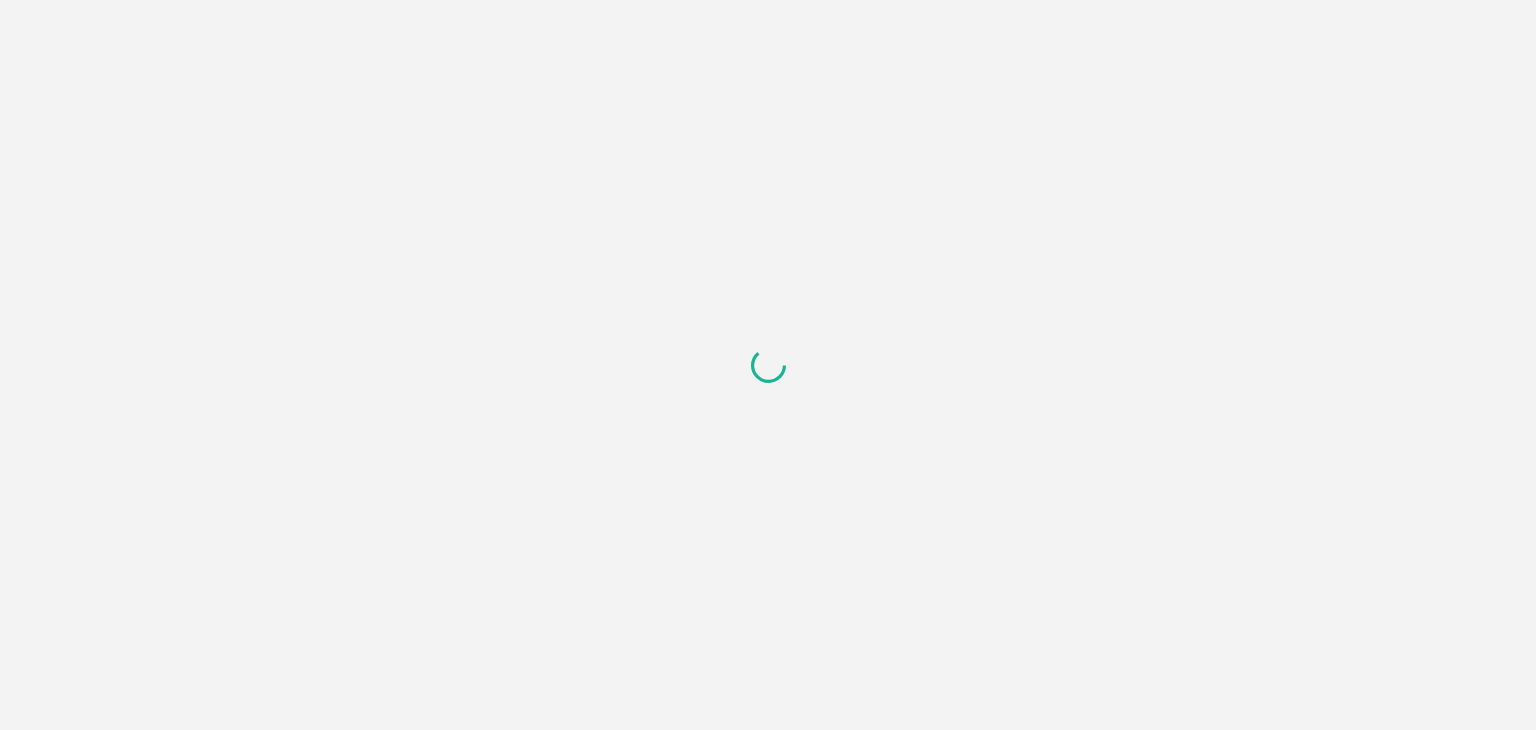 scroll, scrollTop: 0, scrollLeft: 0, axis: both 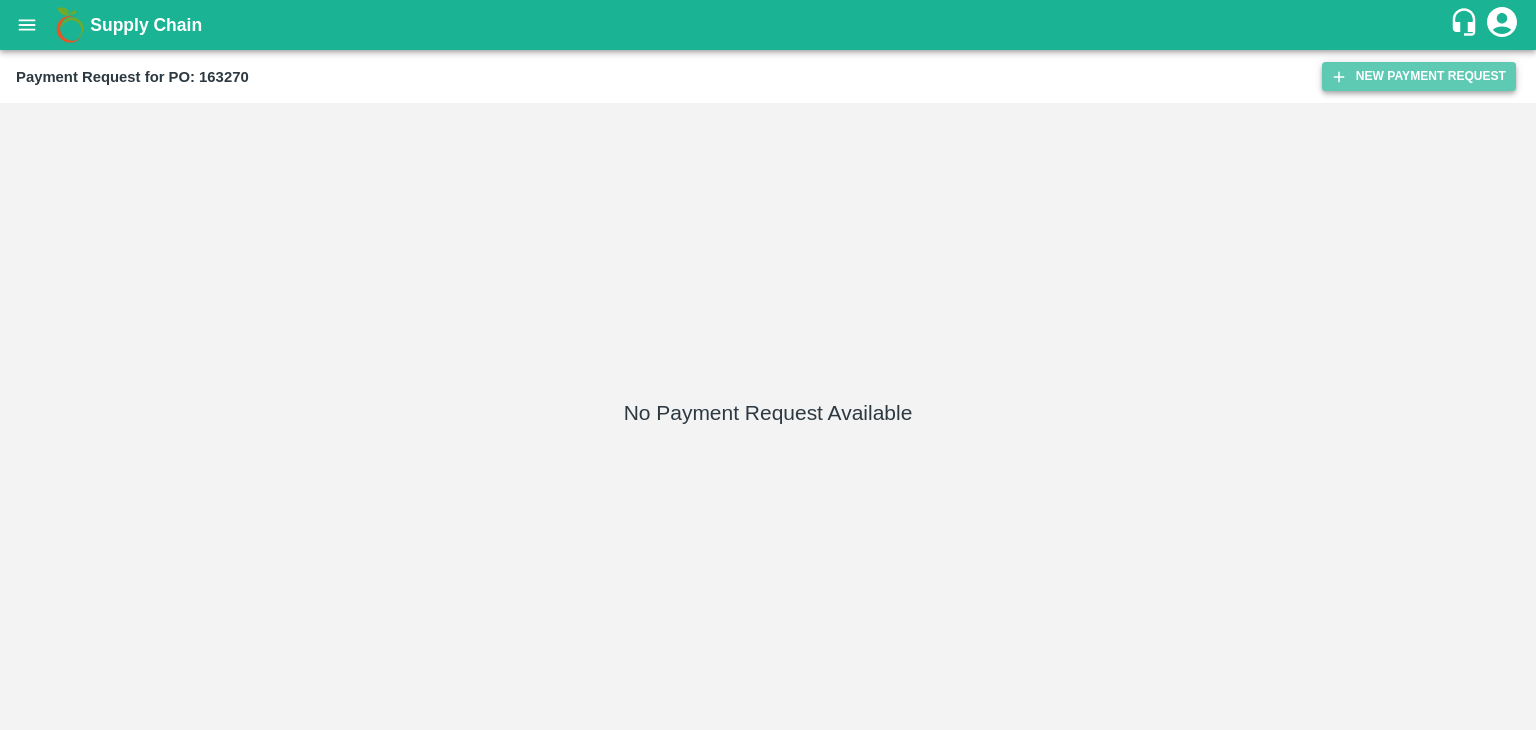 click on "New Payment Request" at bounding box center [1419, 76] 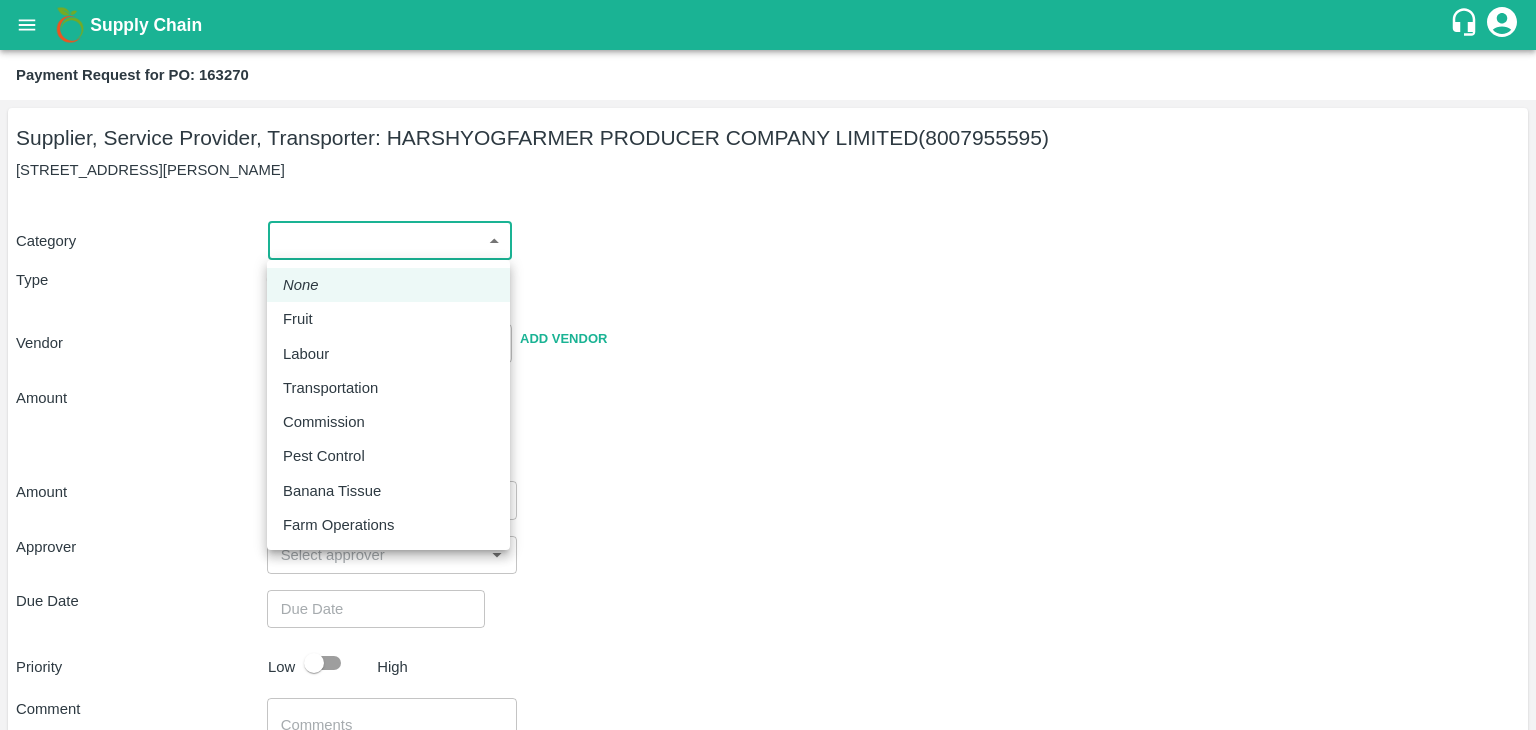 click on "Supply Chain Payment Request for PO: 163270 Supplier, Service Provider, Transporter:    HARSHYOGFARMER PRODUCER COMPANY LIMITED  (8007955595) G NO 37, [PERSON_NAME] , [GEOGRAPHIC_DATA] Category ​ ​ Type Advance Bill Vendor ​ Add Vendor Amount Total value Per Kg ​ Amount ​ Approver ​ Due Date ​  Priority  Low  High Comment x ​ Attach bill Cancel Save Tembhurni PH Nashik CC Shahada Banana Export PH Savda Banana Export PH Nashik Banana CS [PERSON_NAME] Logout None Fruit Labour Transportation Commission Pest Control Banana Tissue Farm Operations" at bounding box center (768, 365) 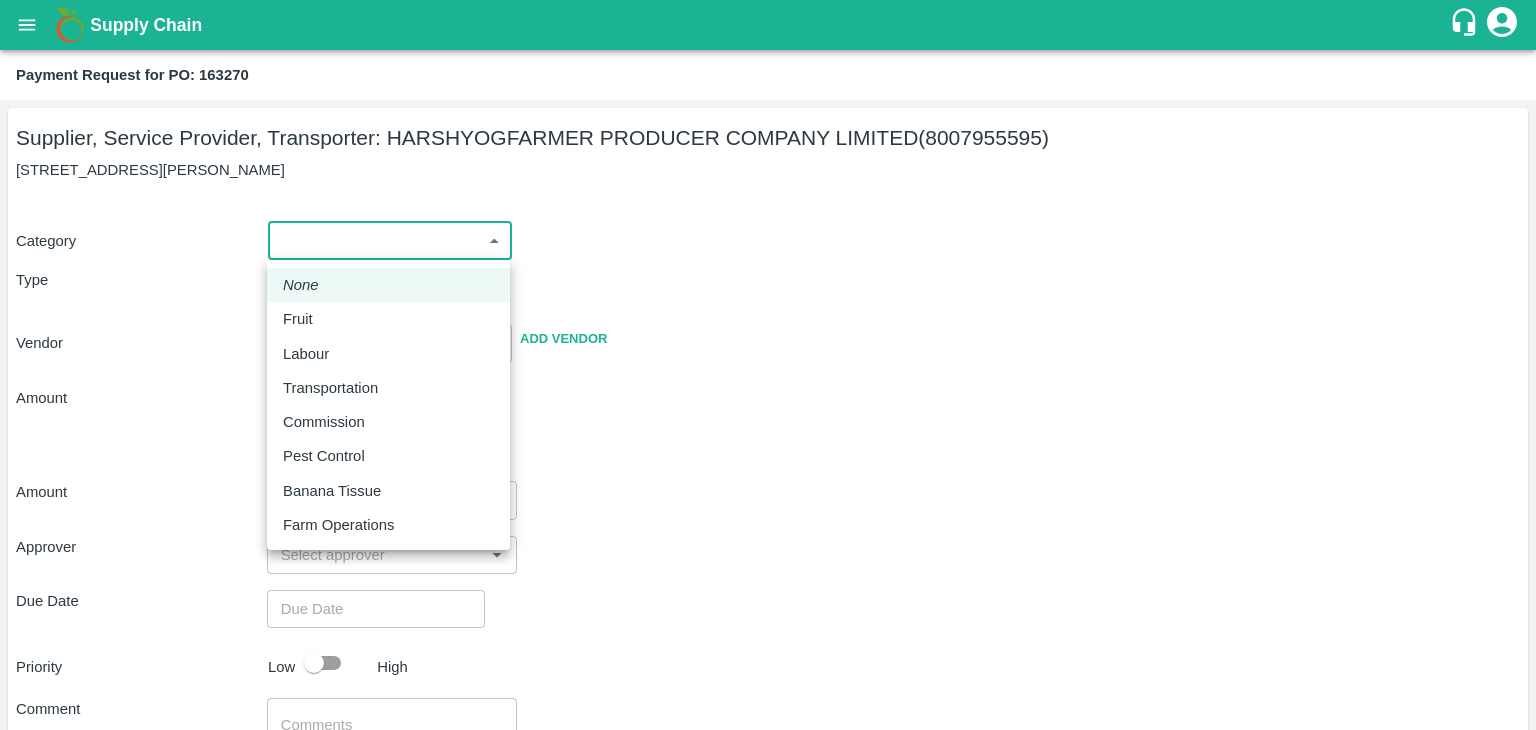 click on "Fruit" at bounding box center (388, 319) 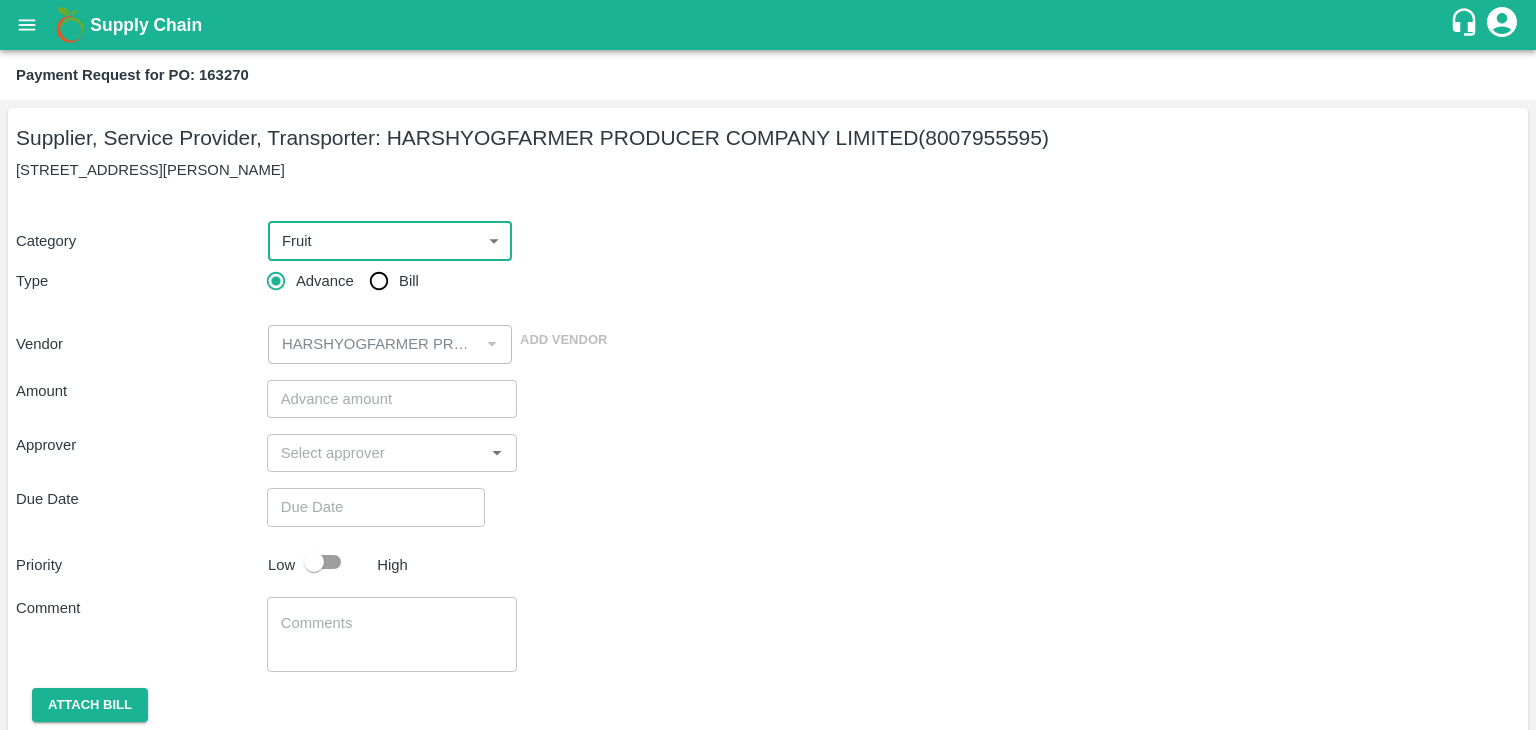 click on "Bill" at bounding box center (379, 281) 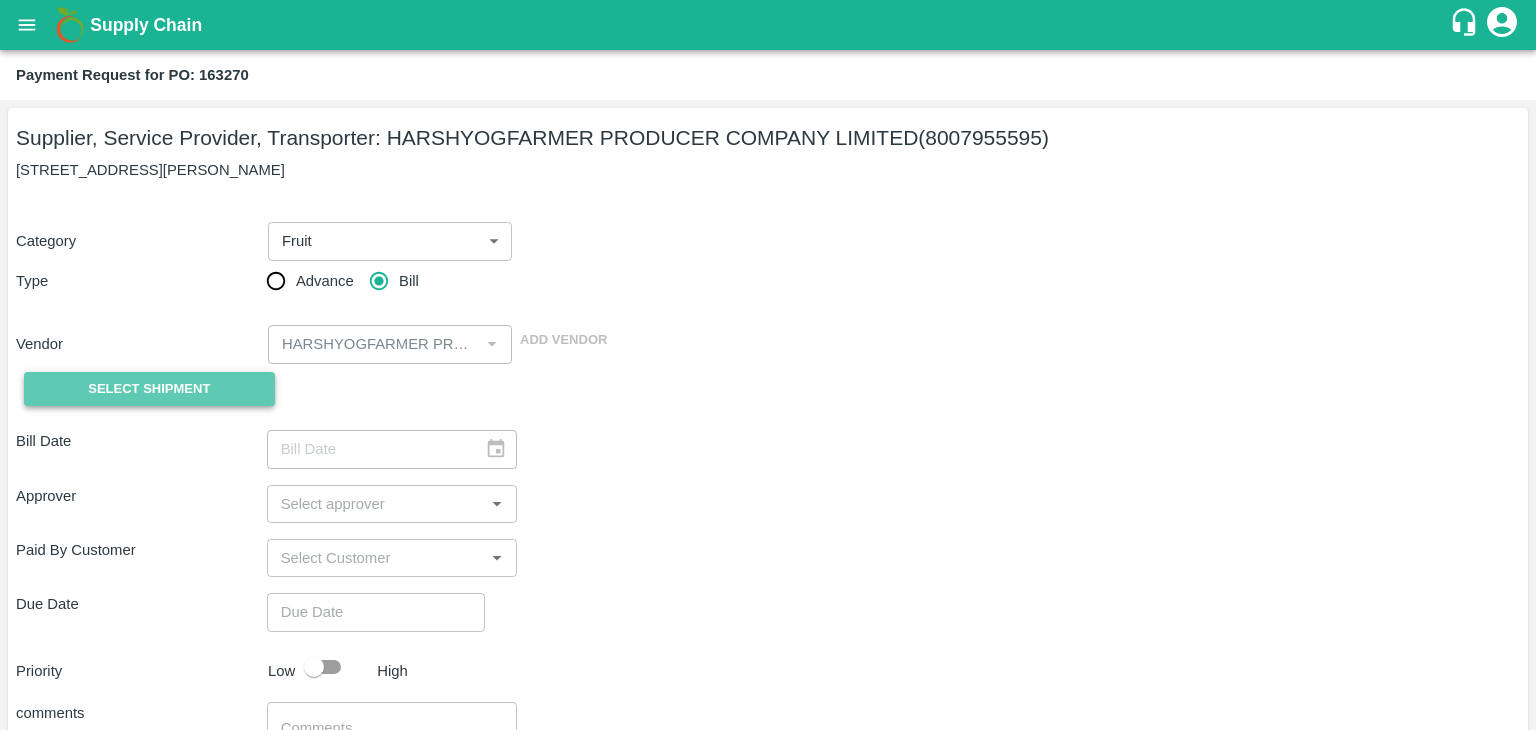 click on "Select Shipment" at bounding box center [149, 389] 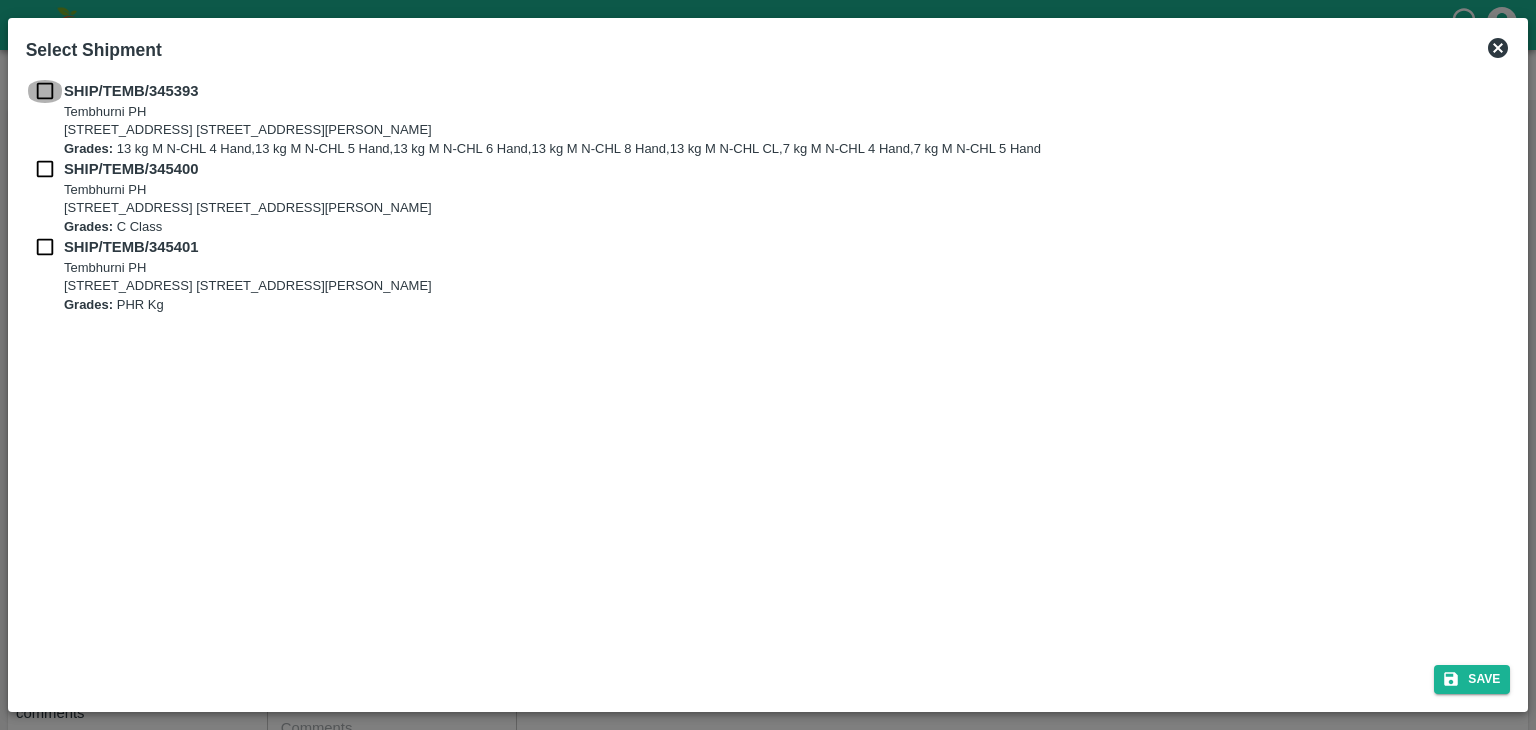 click at bounding box center (45, 91) 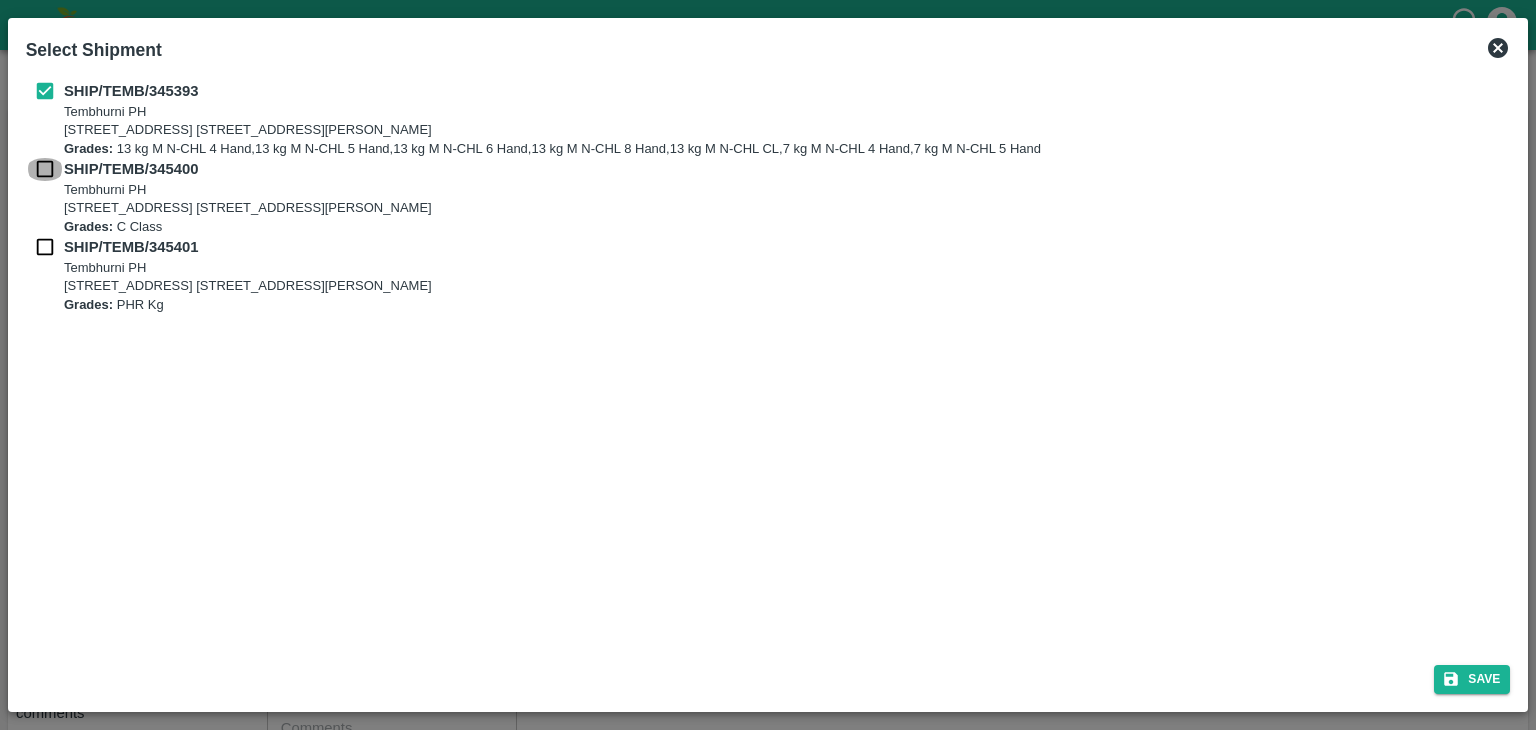 click at bounding box center (45, 169) 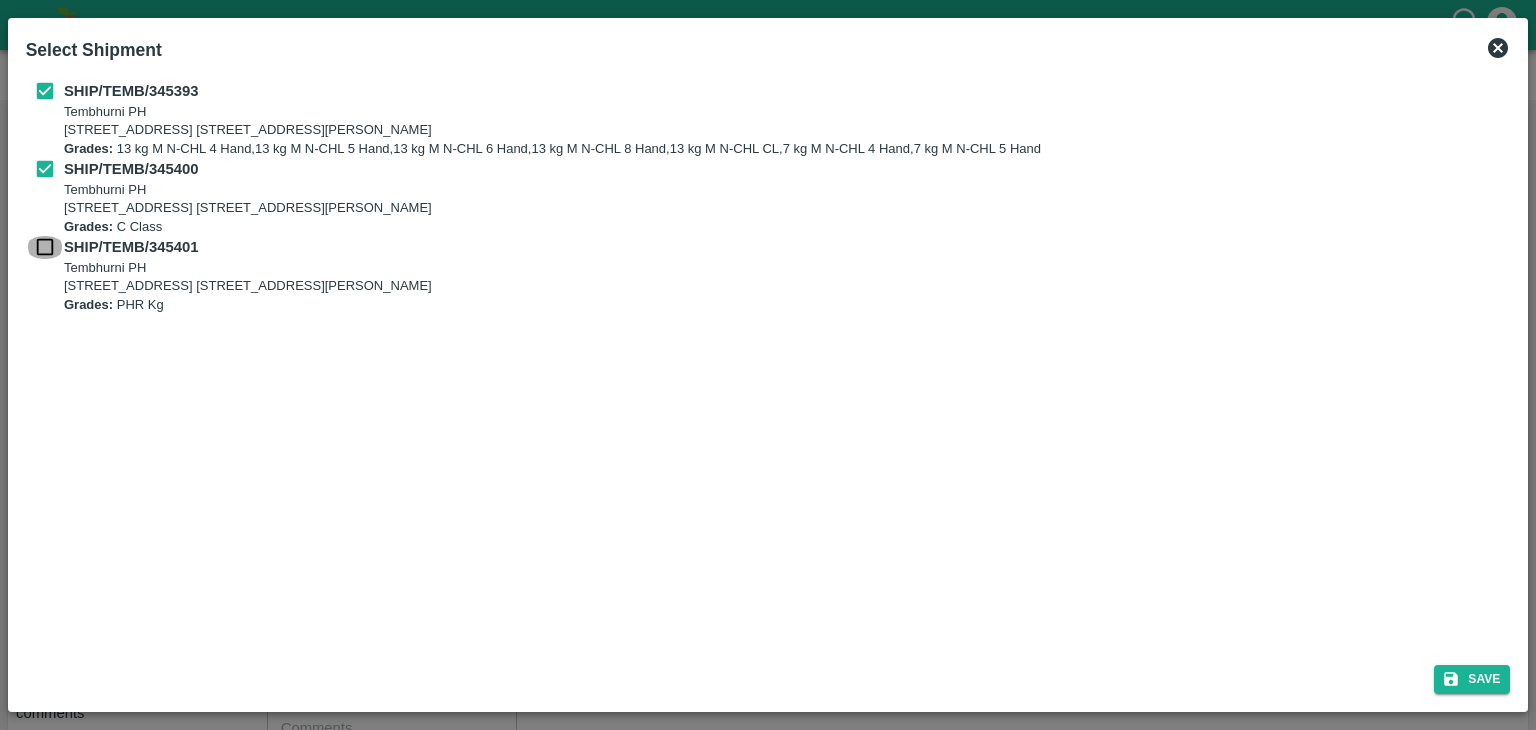 click at bounding box center (45, 247) 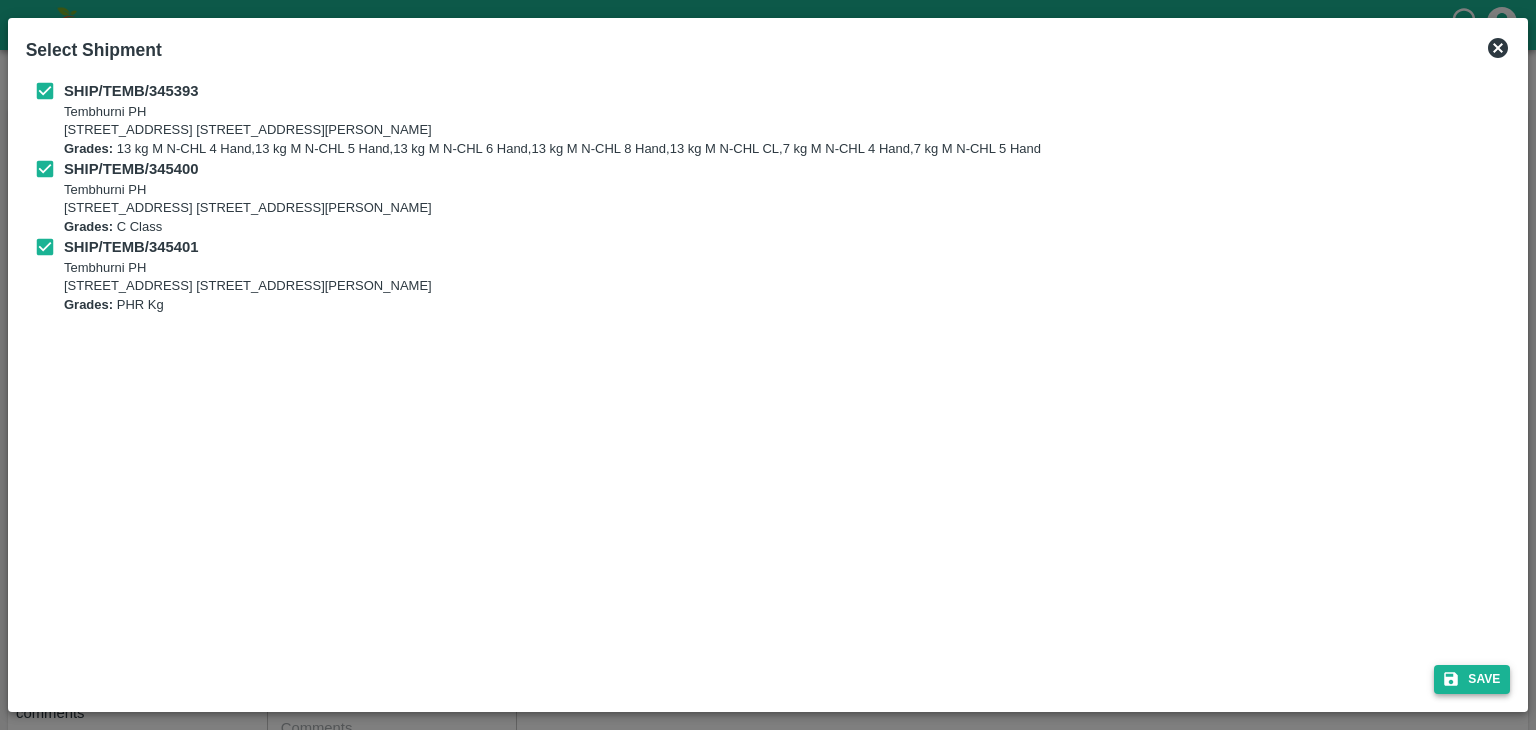 click 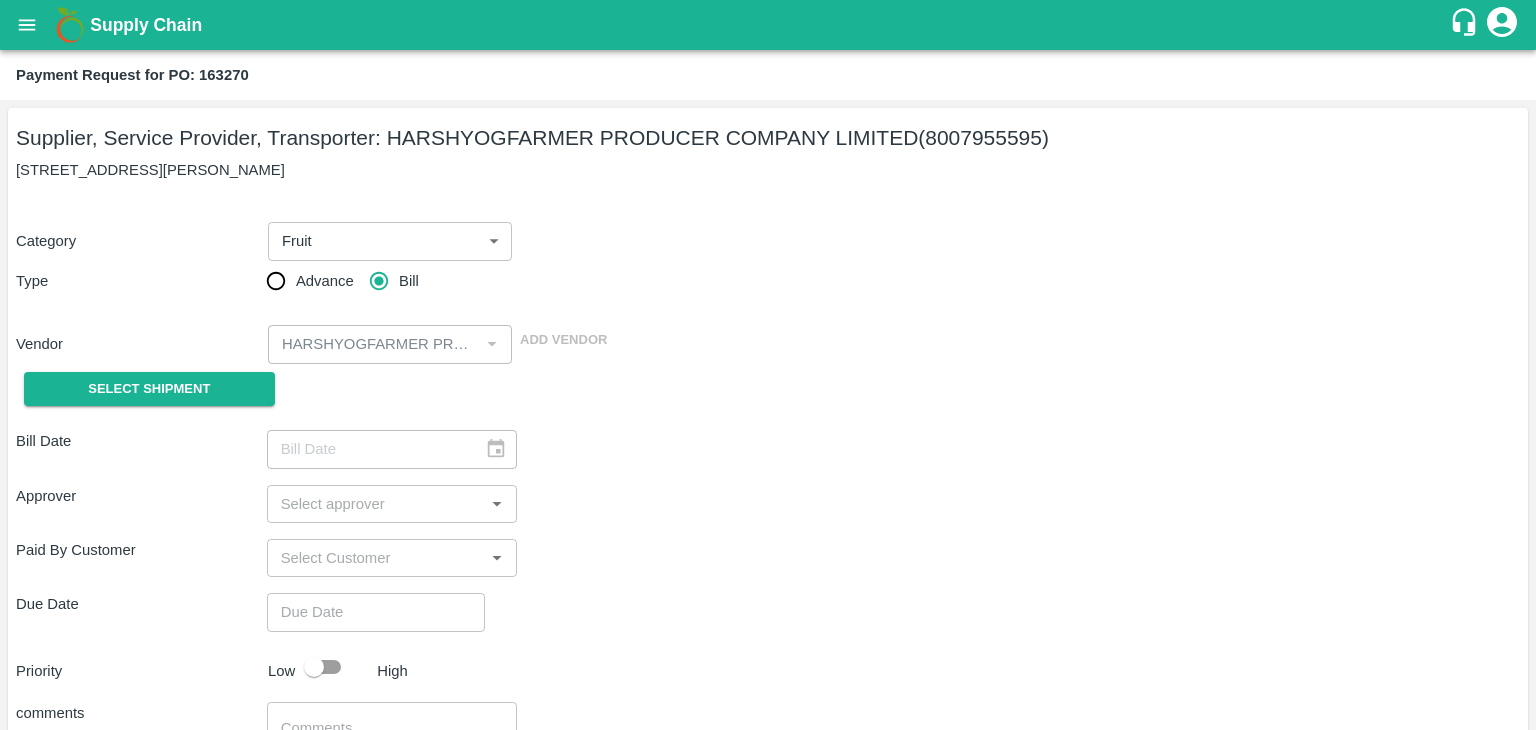 type on "12/07/2025" 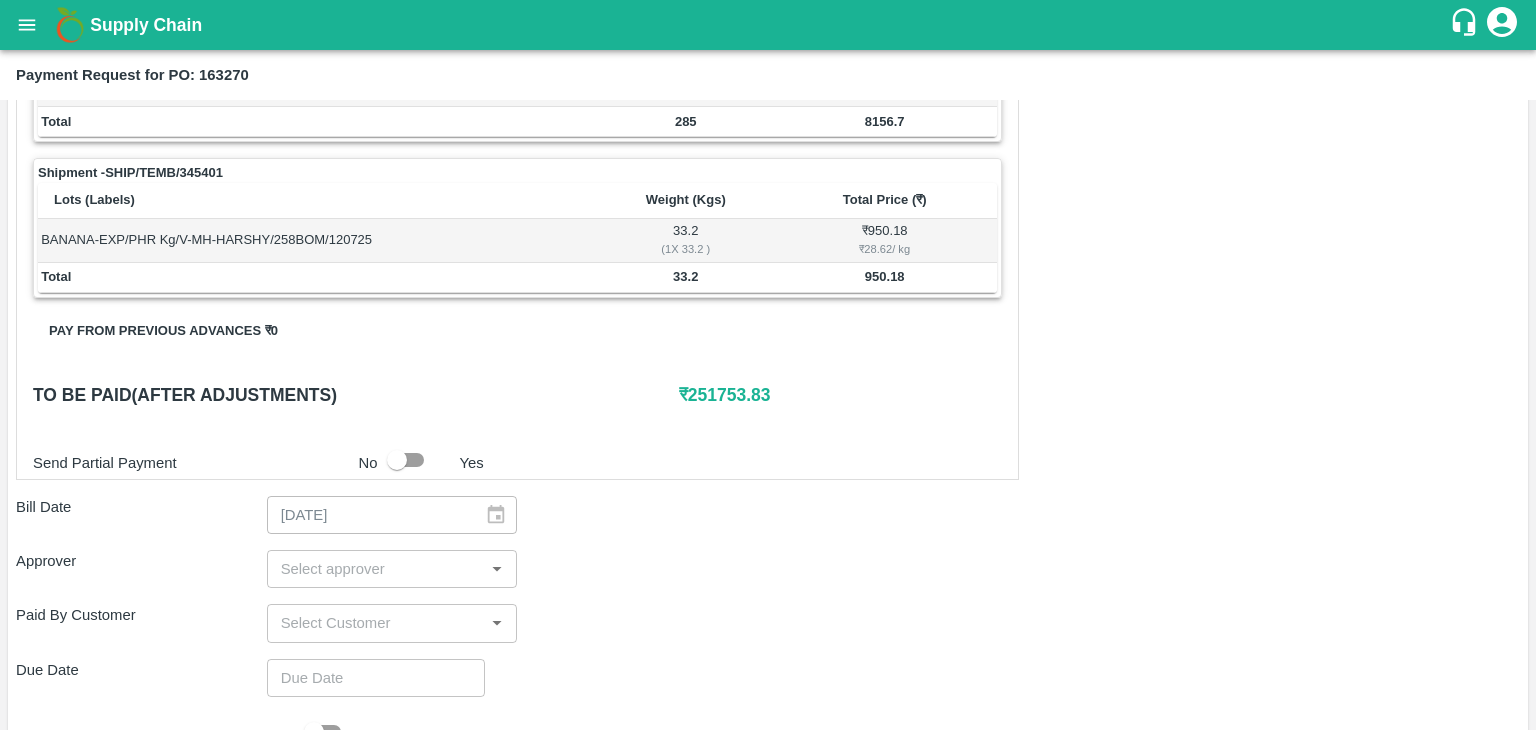 scroll, scrollTop: 1024, scrollLeft: 0, axis: vertical 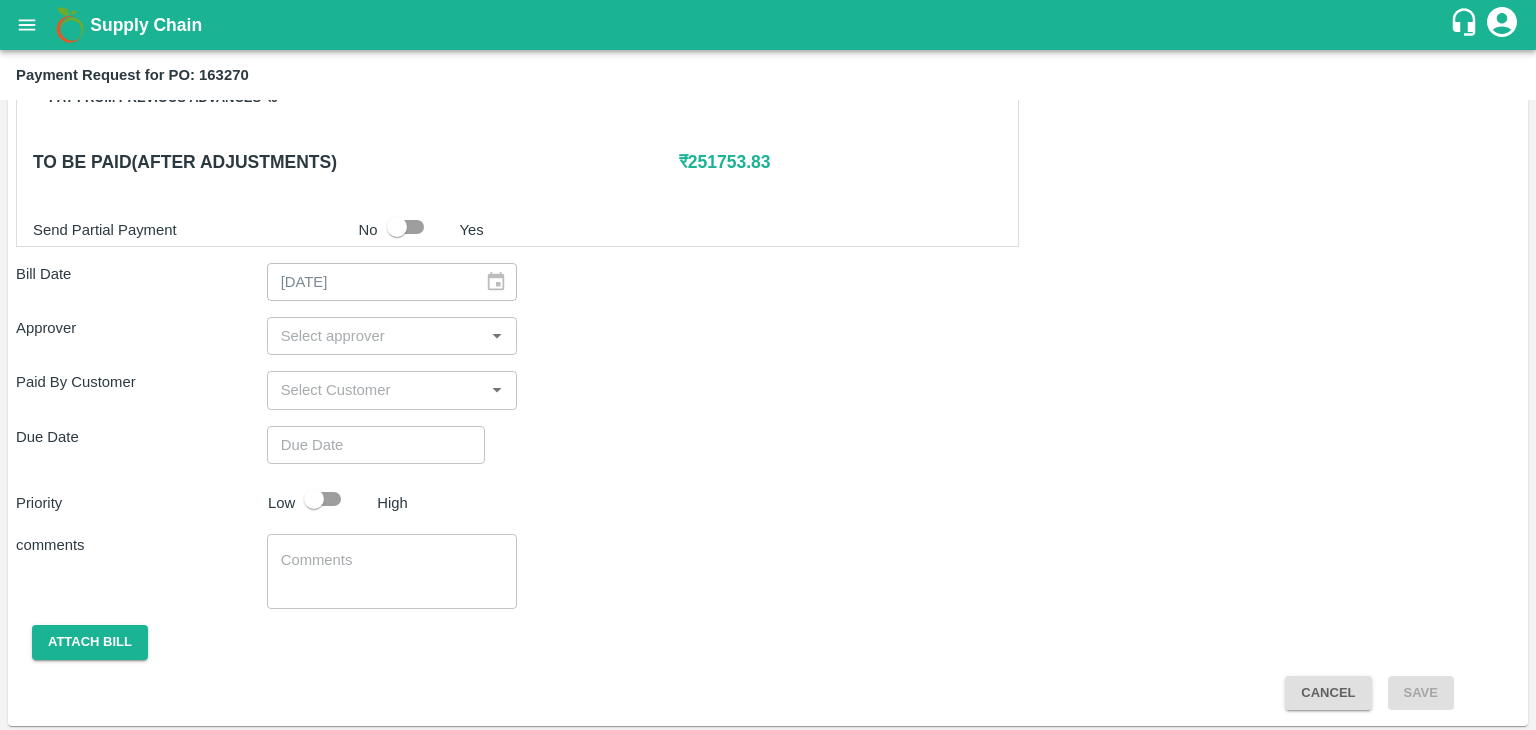 click at bounding box center (376, 336) 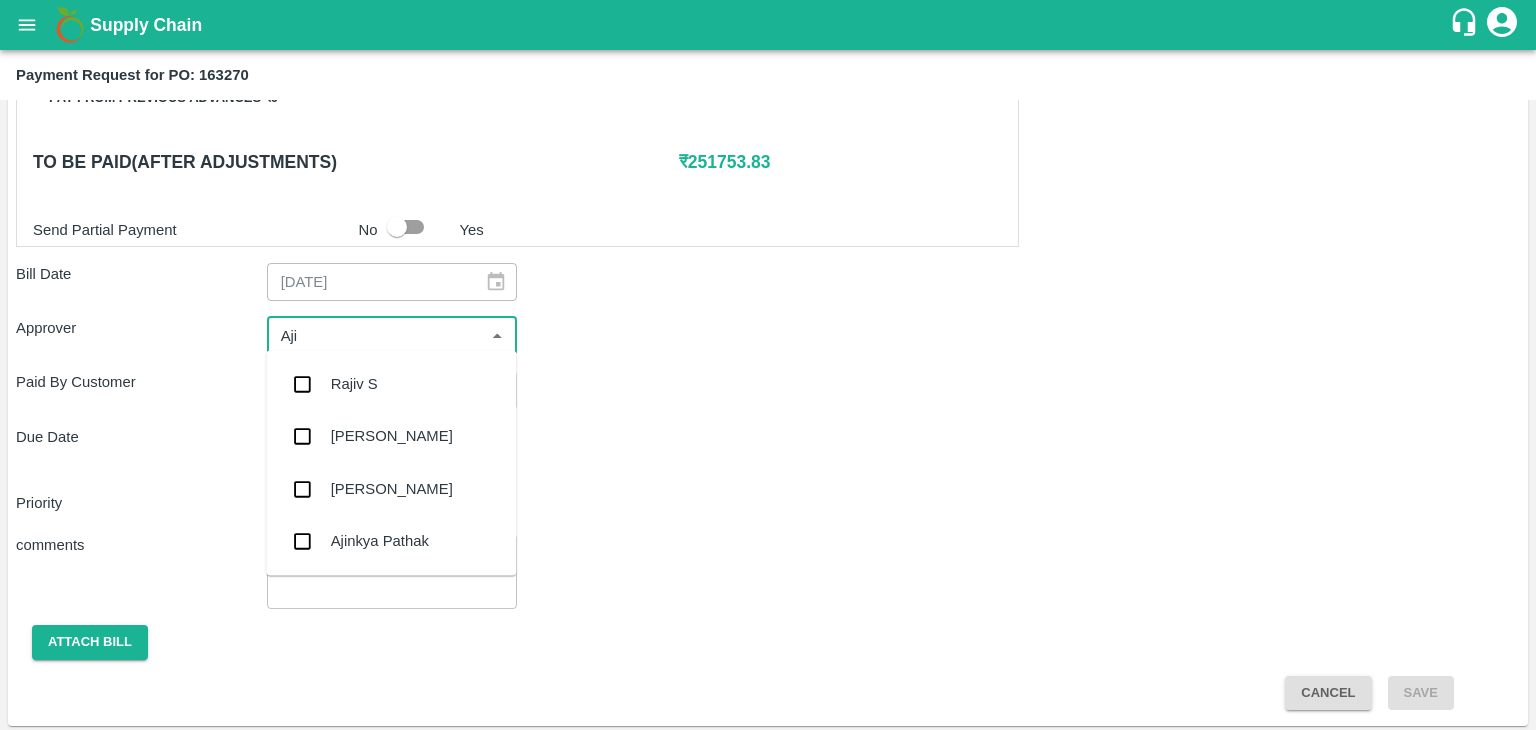 type on "Ajit" 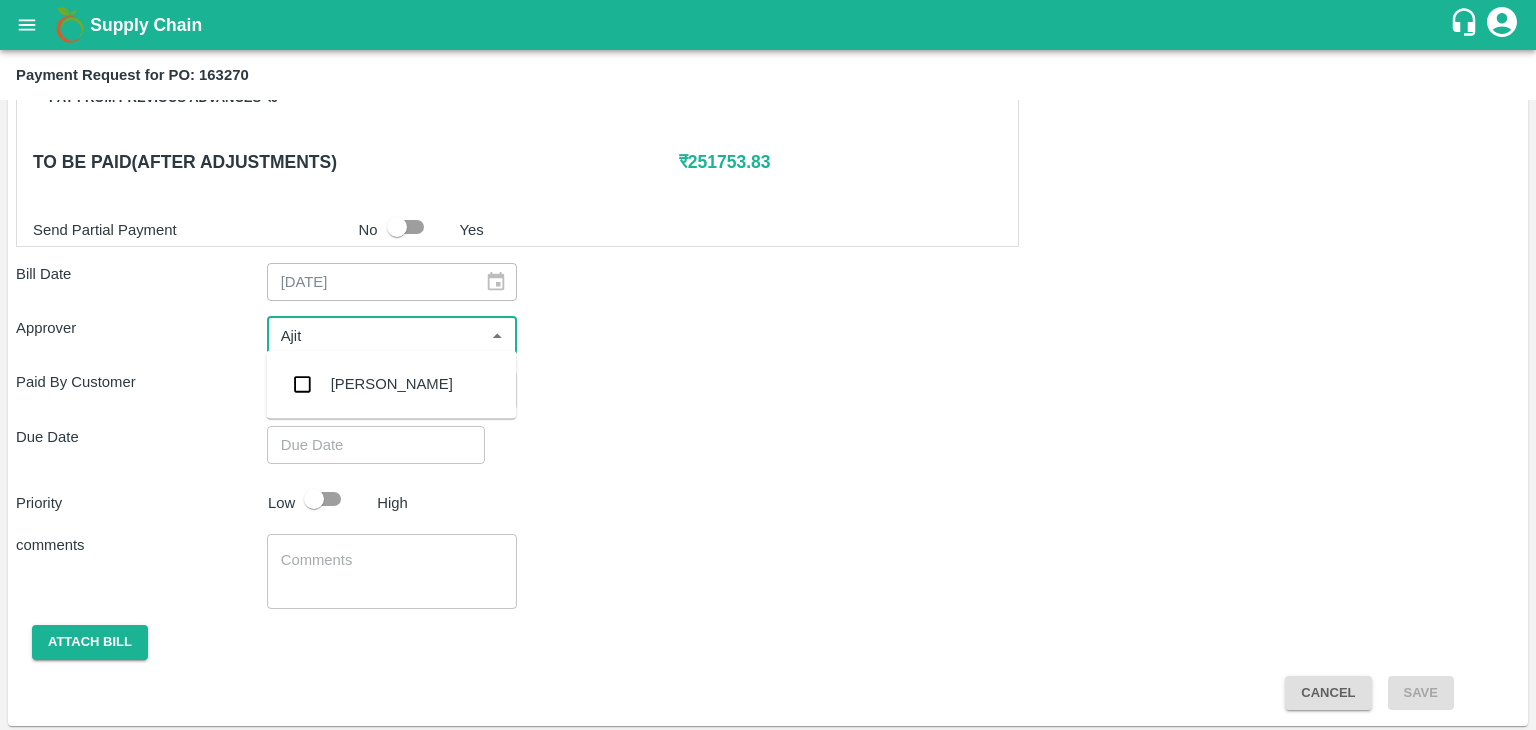 click on "[PERSON_NAME]" at bounding box center (392, 384) 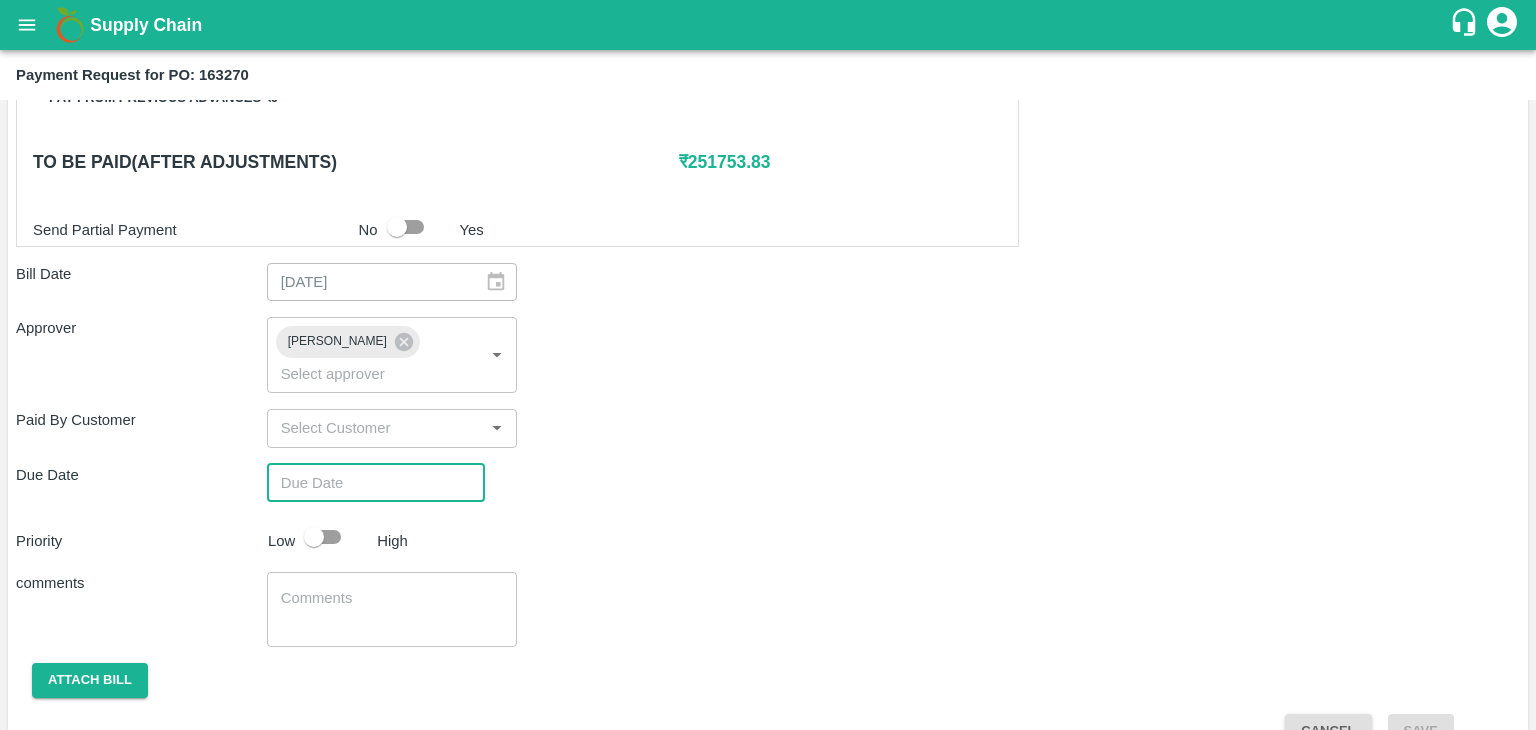 type on "DD/MM/YYYY hh:mm aa" 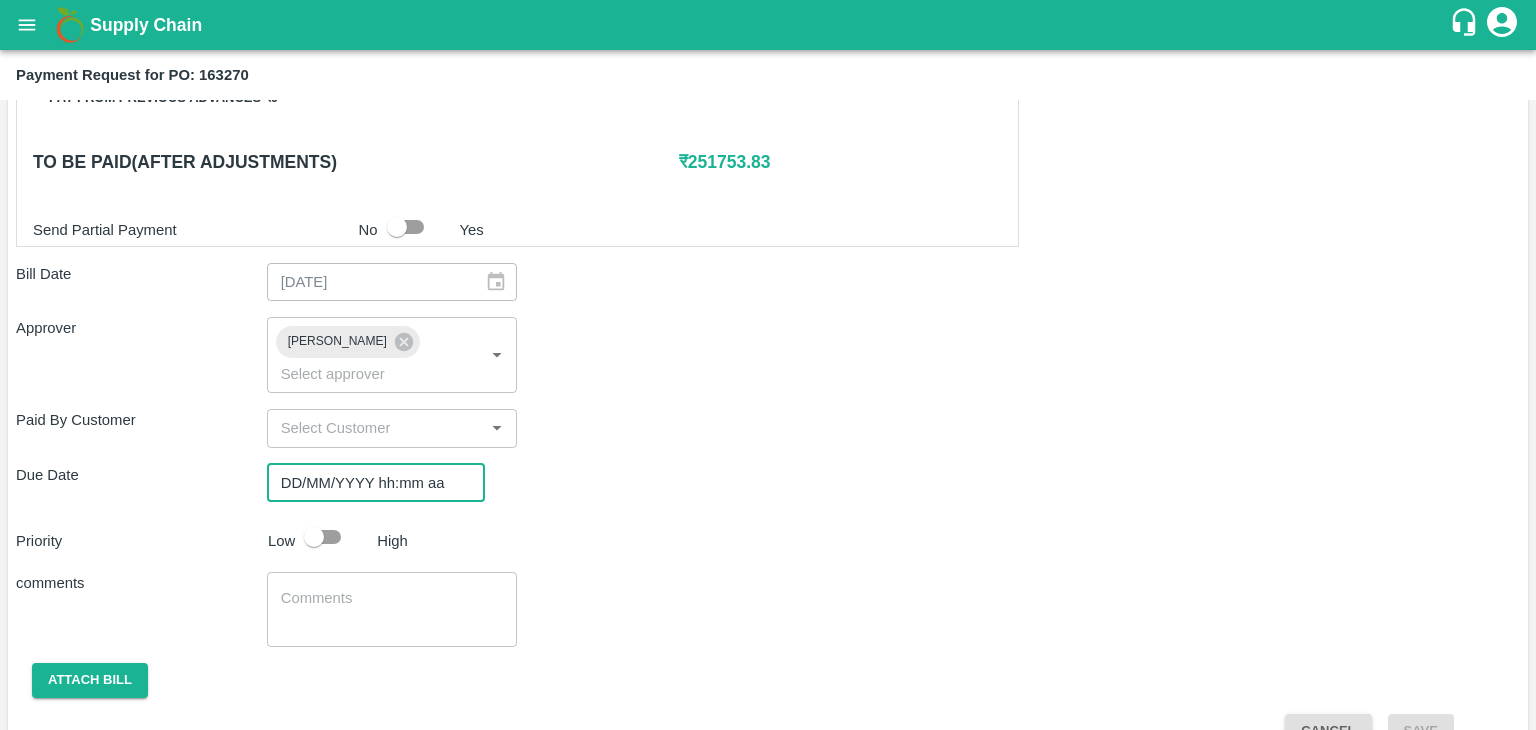 click on "DD/MM/YYYY hh:mm aa" at bounding box center [369, 483] 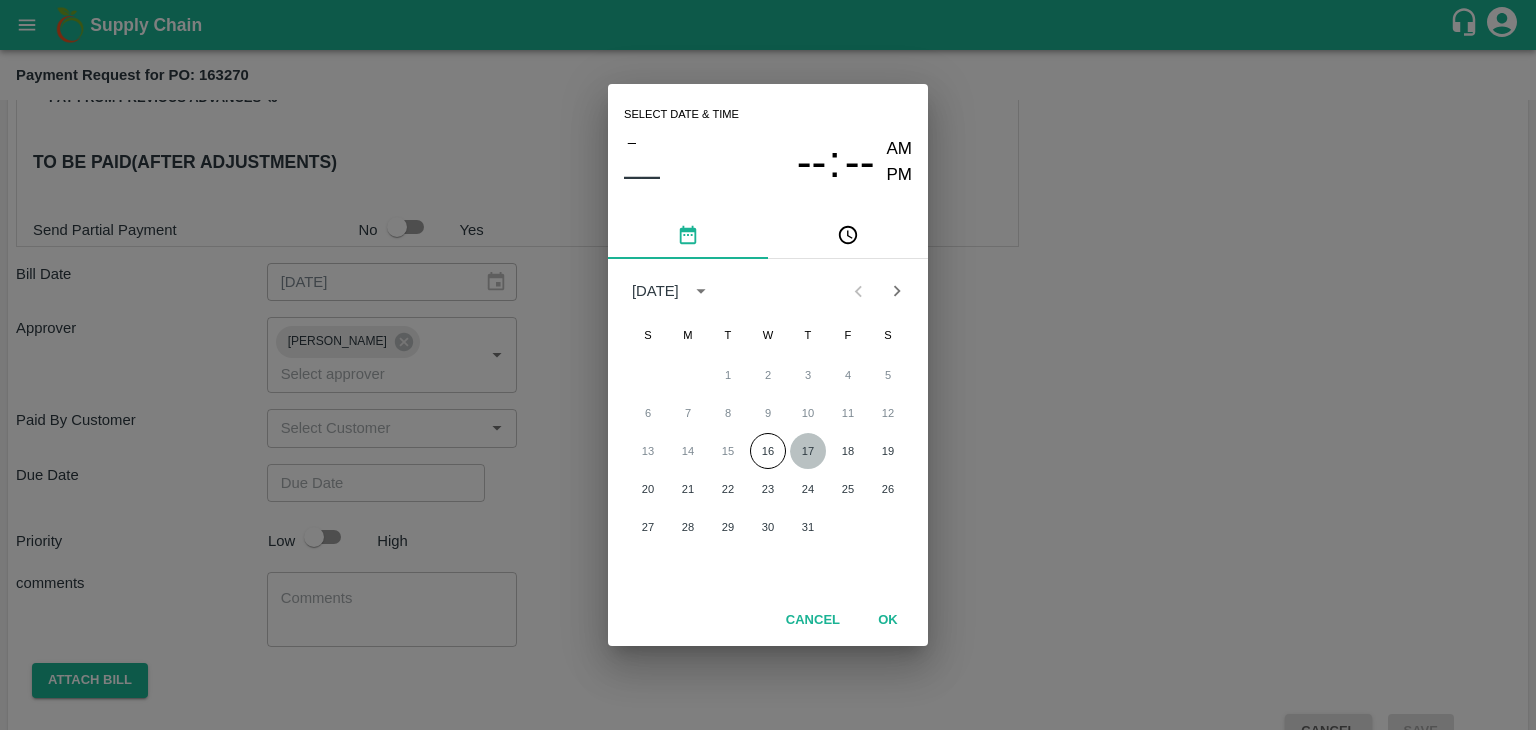 click on "17" at bounding box center [808, 451] 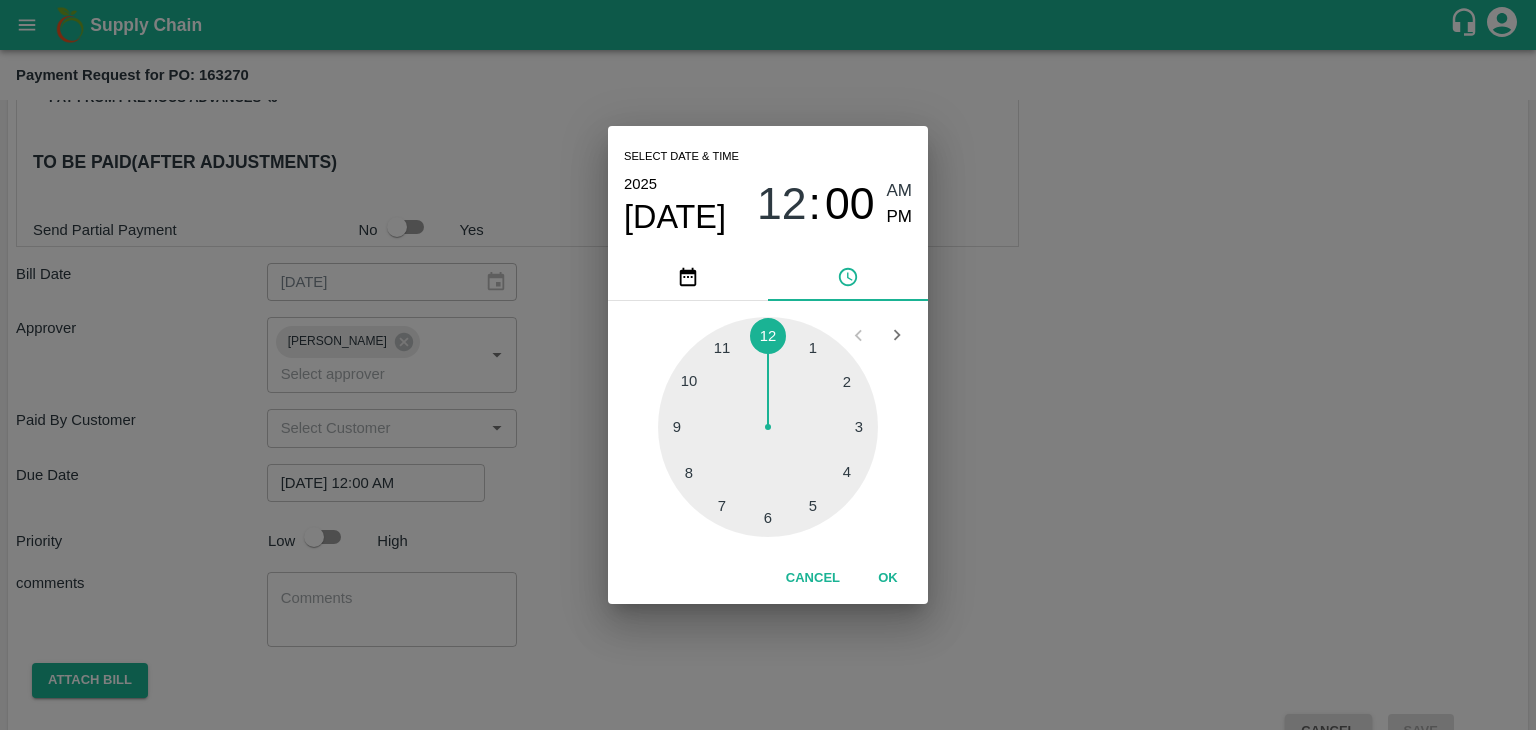 click on "OK" at bounding box center (888, 578) 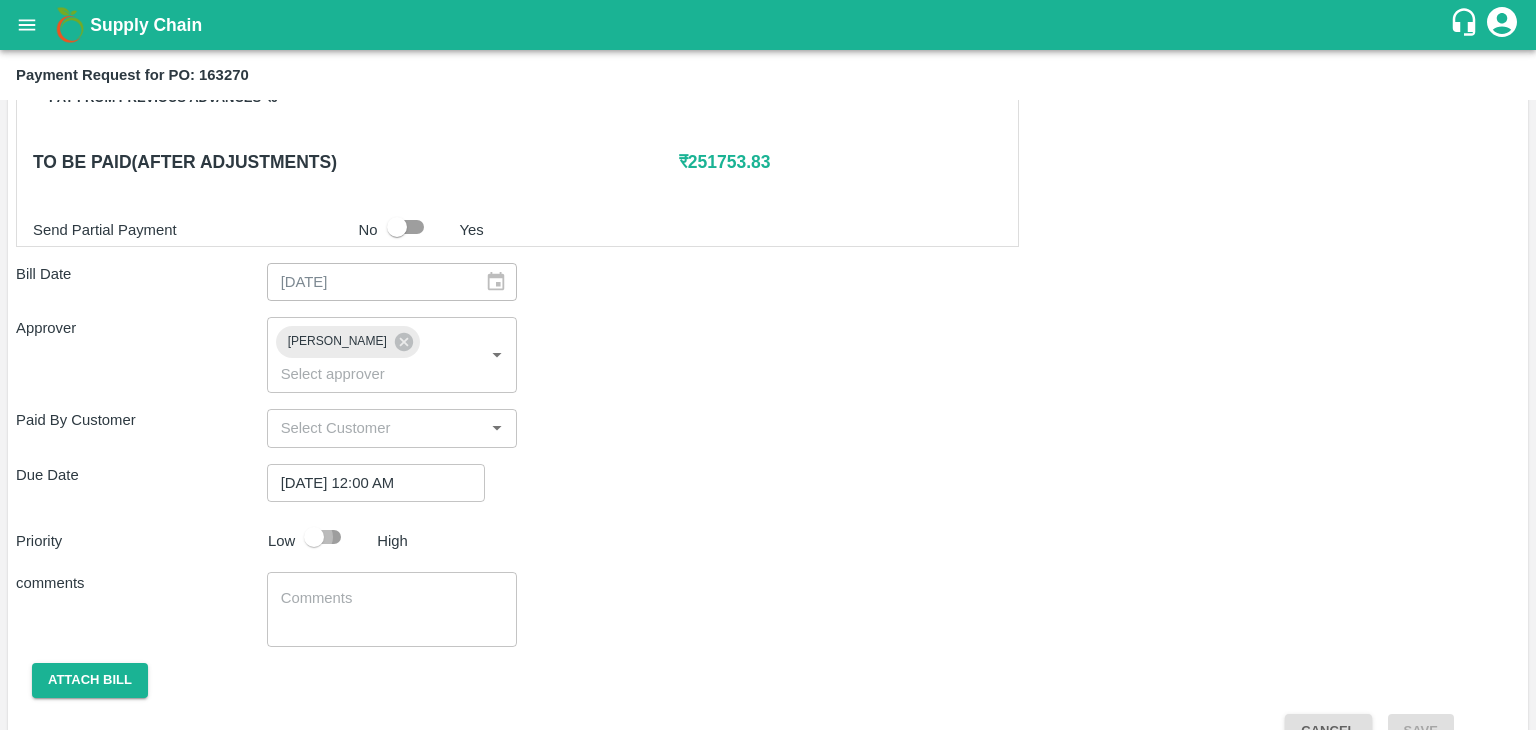 click at bounding box center (314, 537) 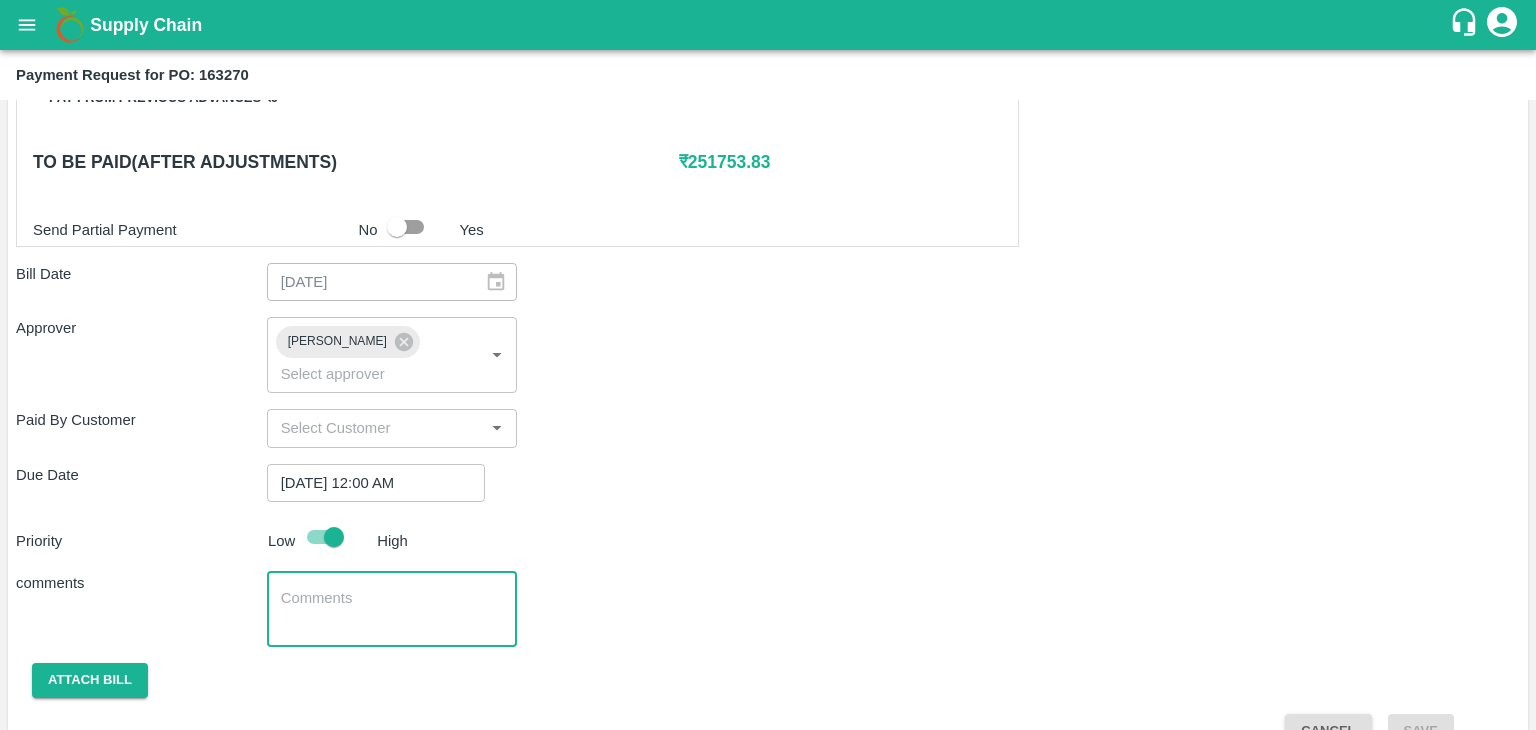 click at bounding box center [392, 609] 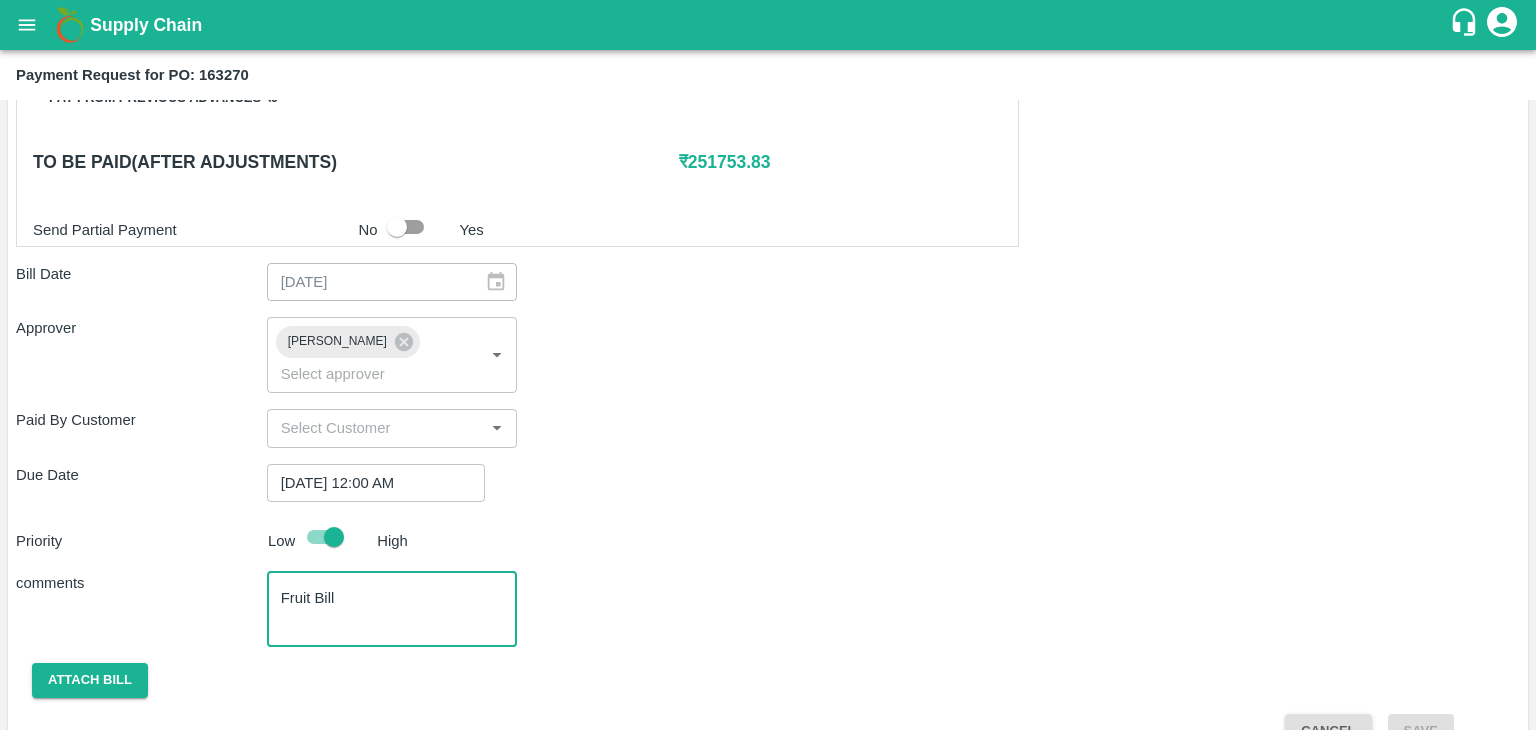 scroll, scrollTop: 1036, scrollLeft: 0, axis: vertical 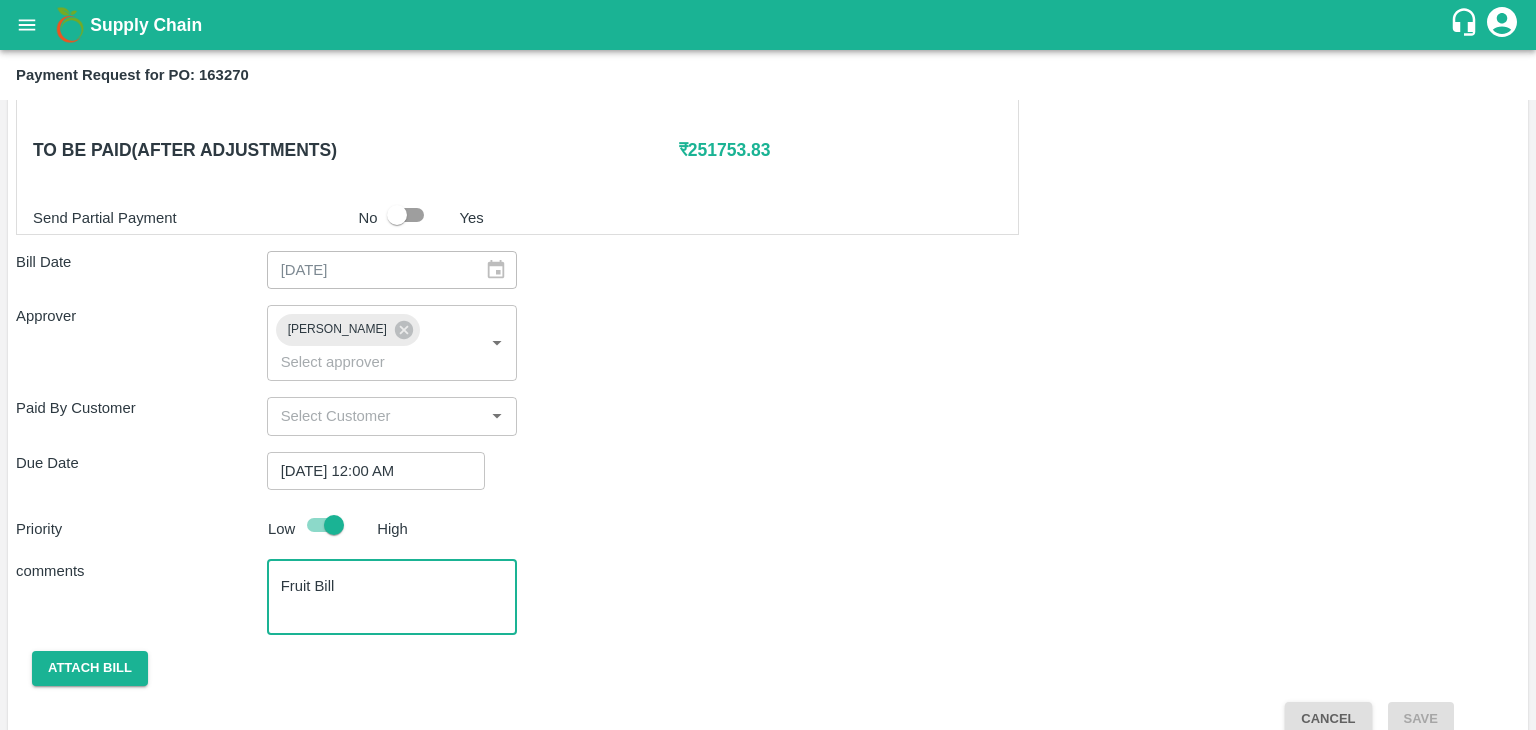 type on "Fruit Bill" 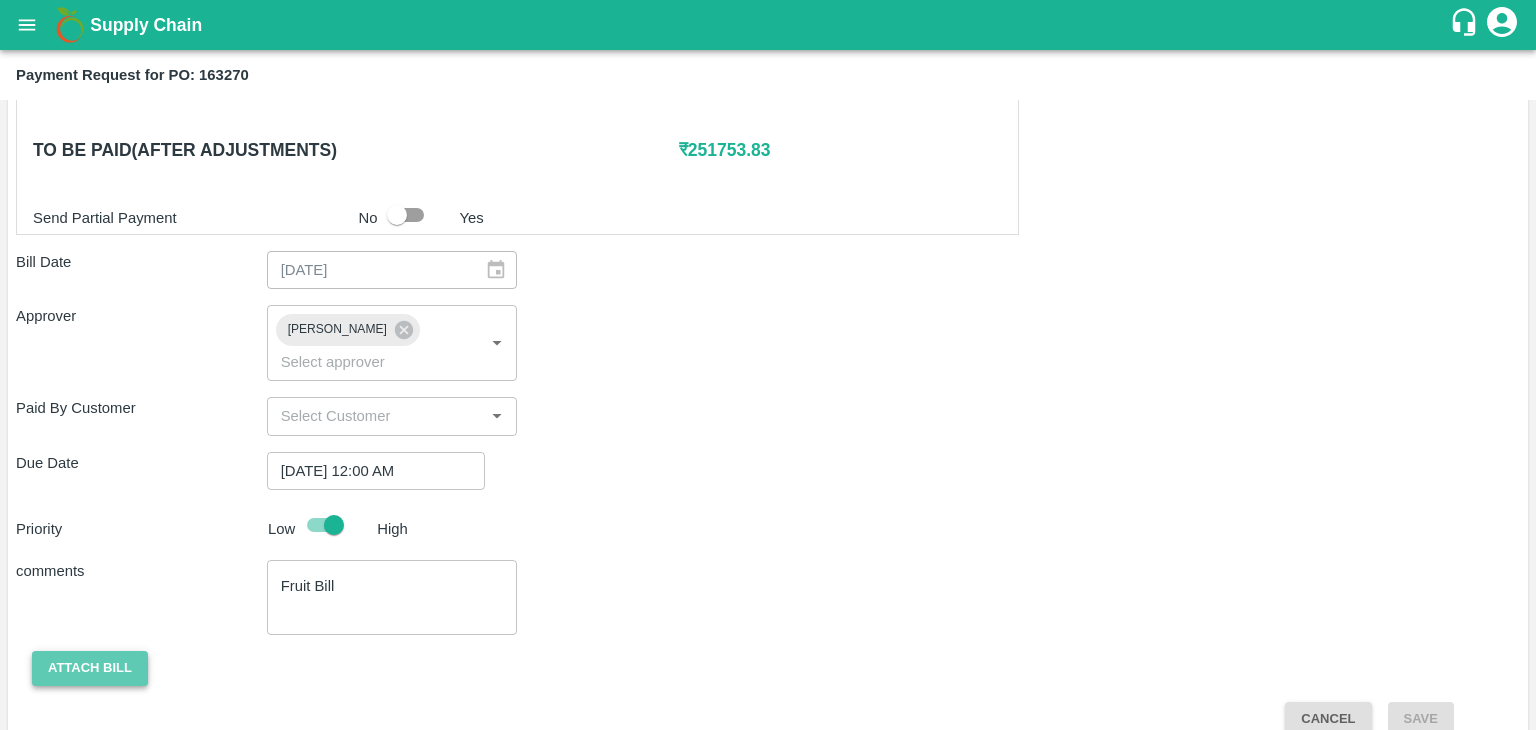 click on "Attach bill" at bounding box center (90, 668) 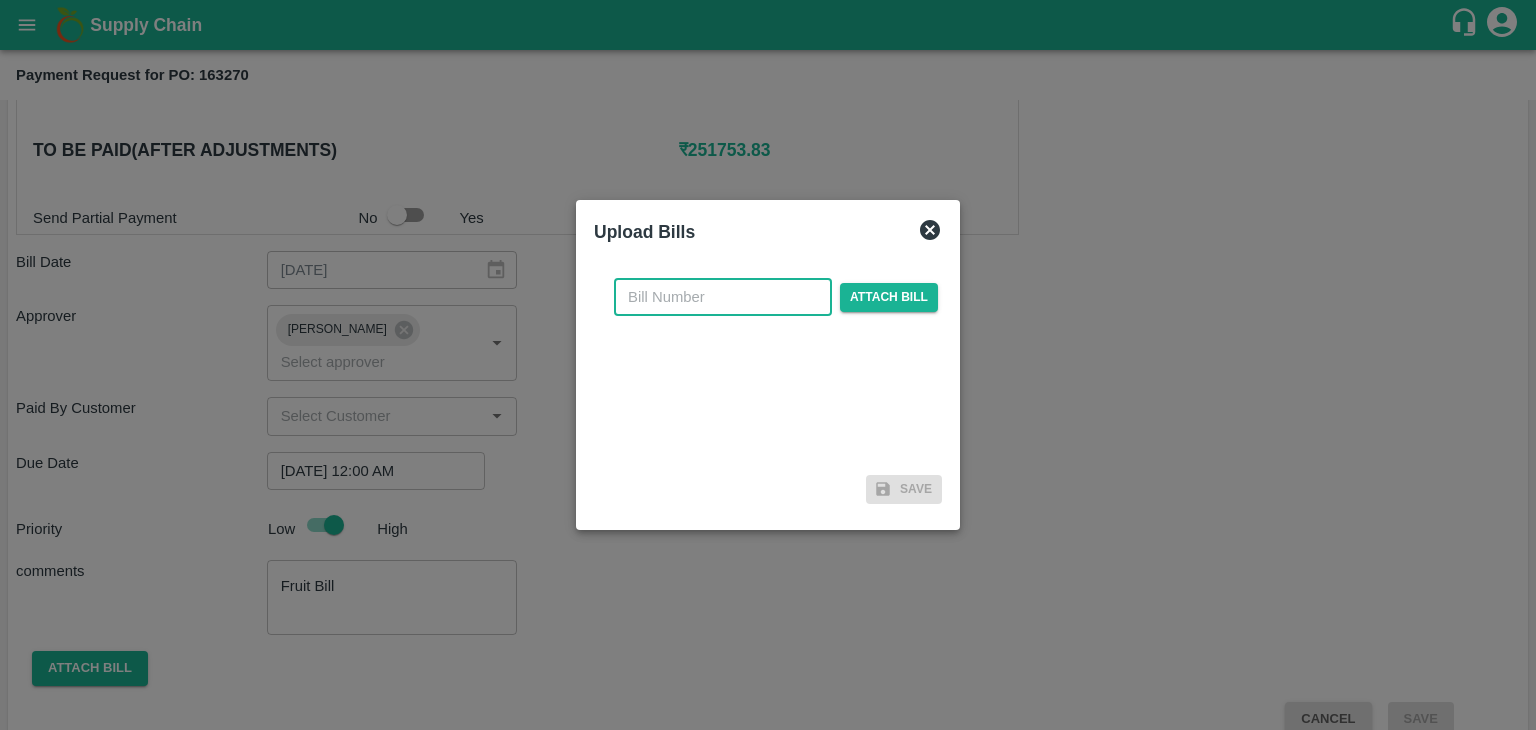 click at bounding box center [723, 297] 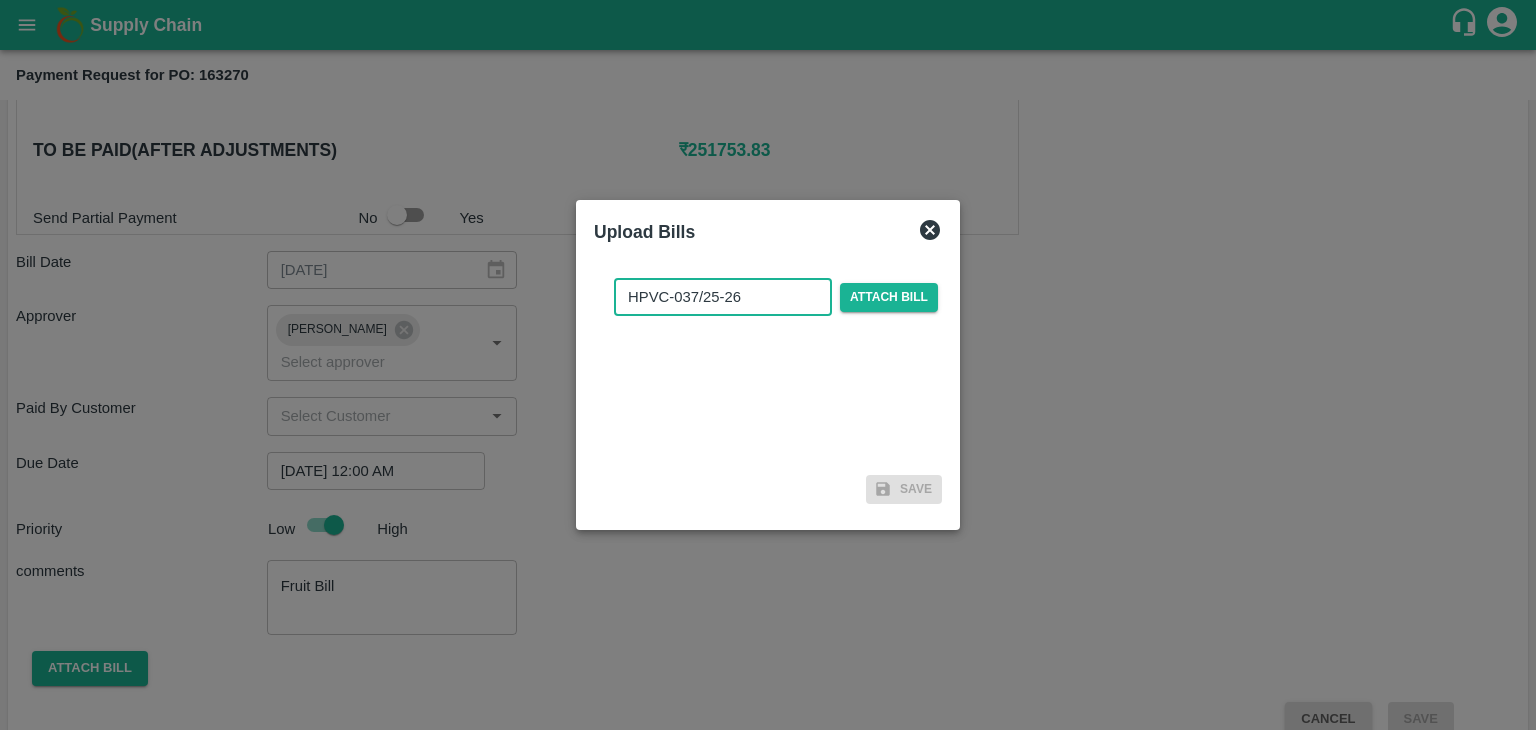 click on "HPVC-037/25-26" at bounding box center [723, 297] 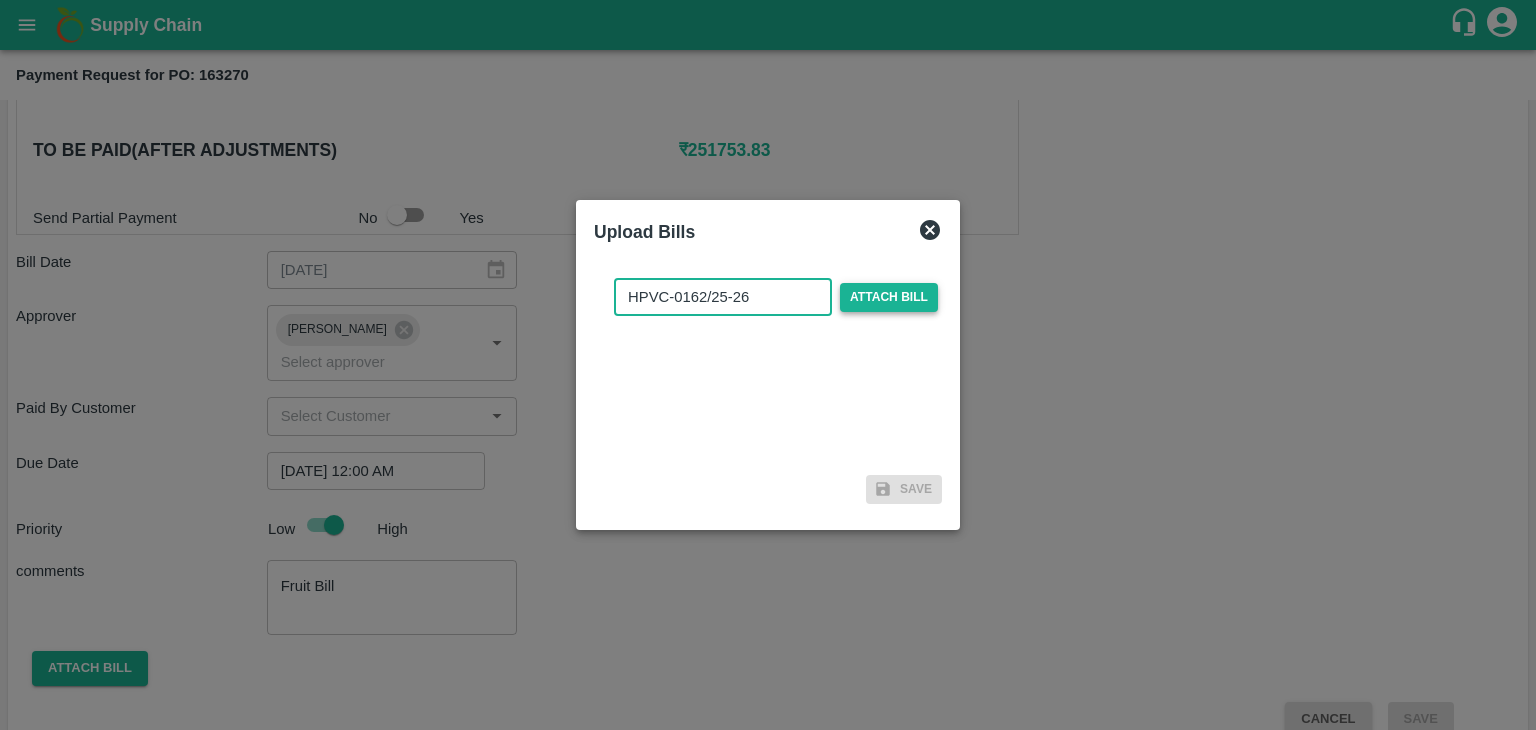 type on "HPVC-0162/25-26" 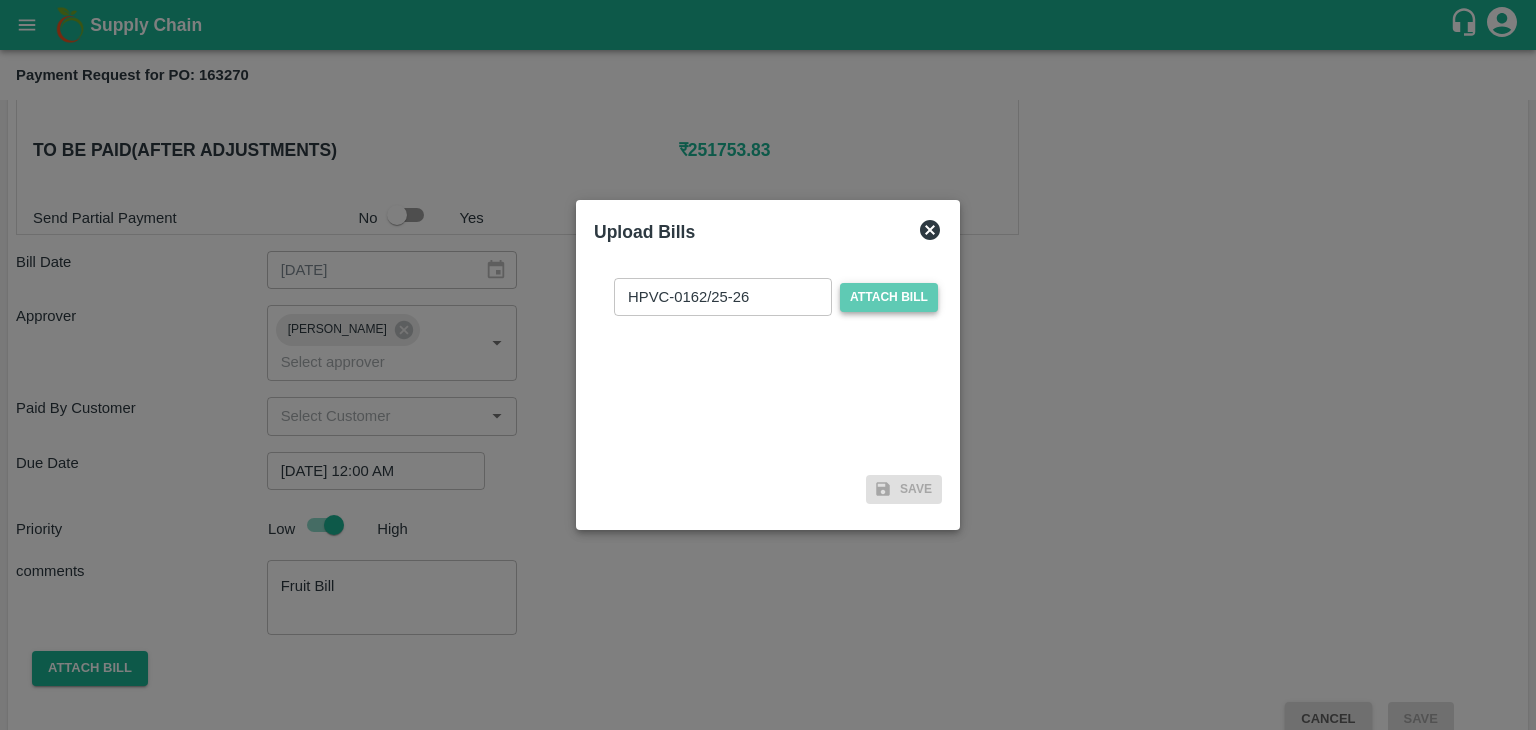 click on "Attach bill" at bounding box center (889, 297) 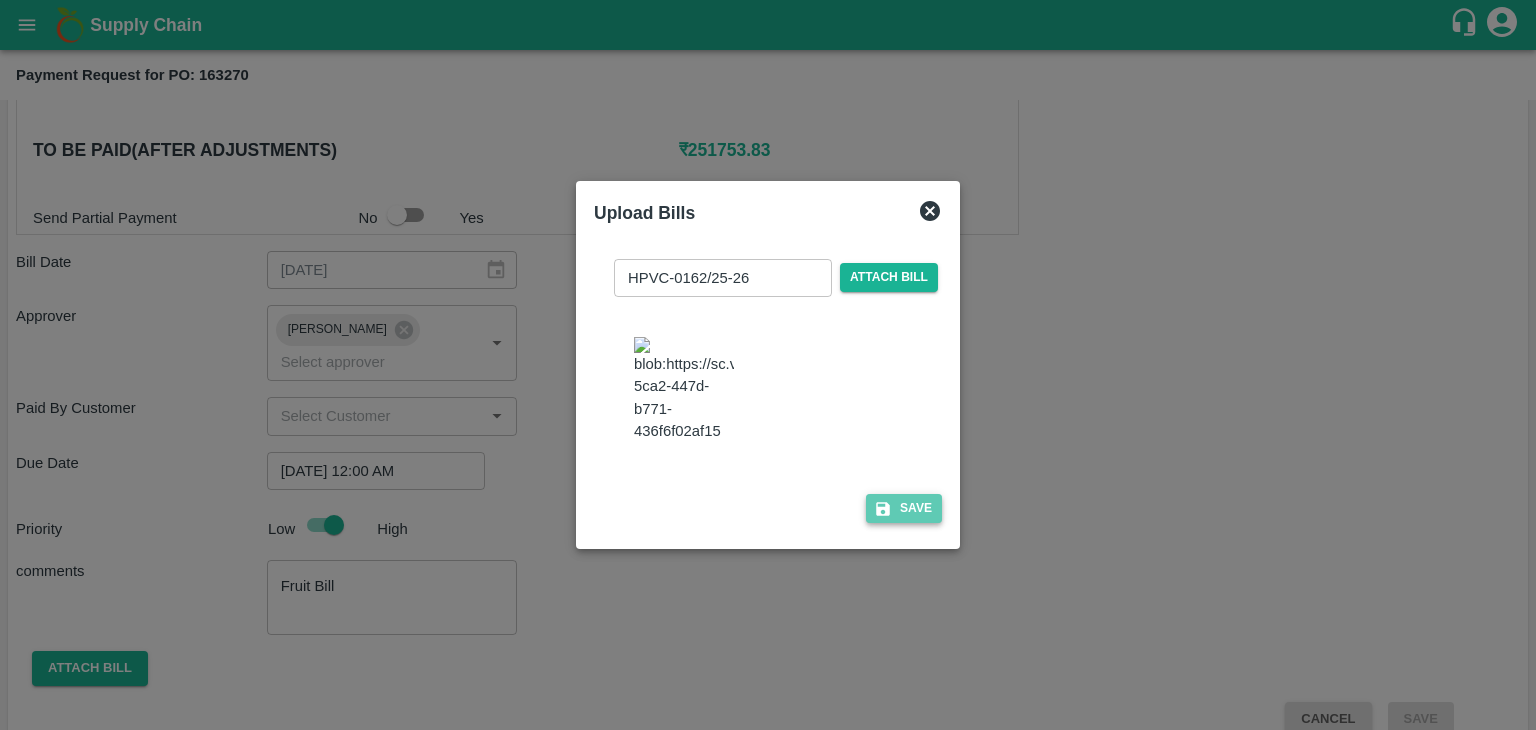 click on "Save" at bounding box center (904, 508) 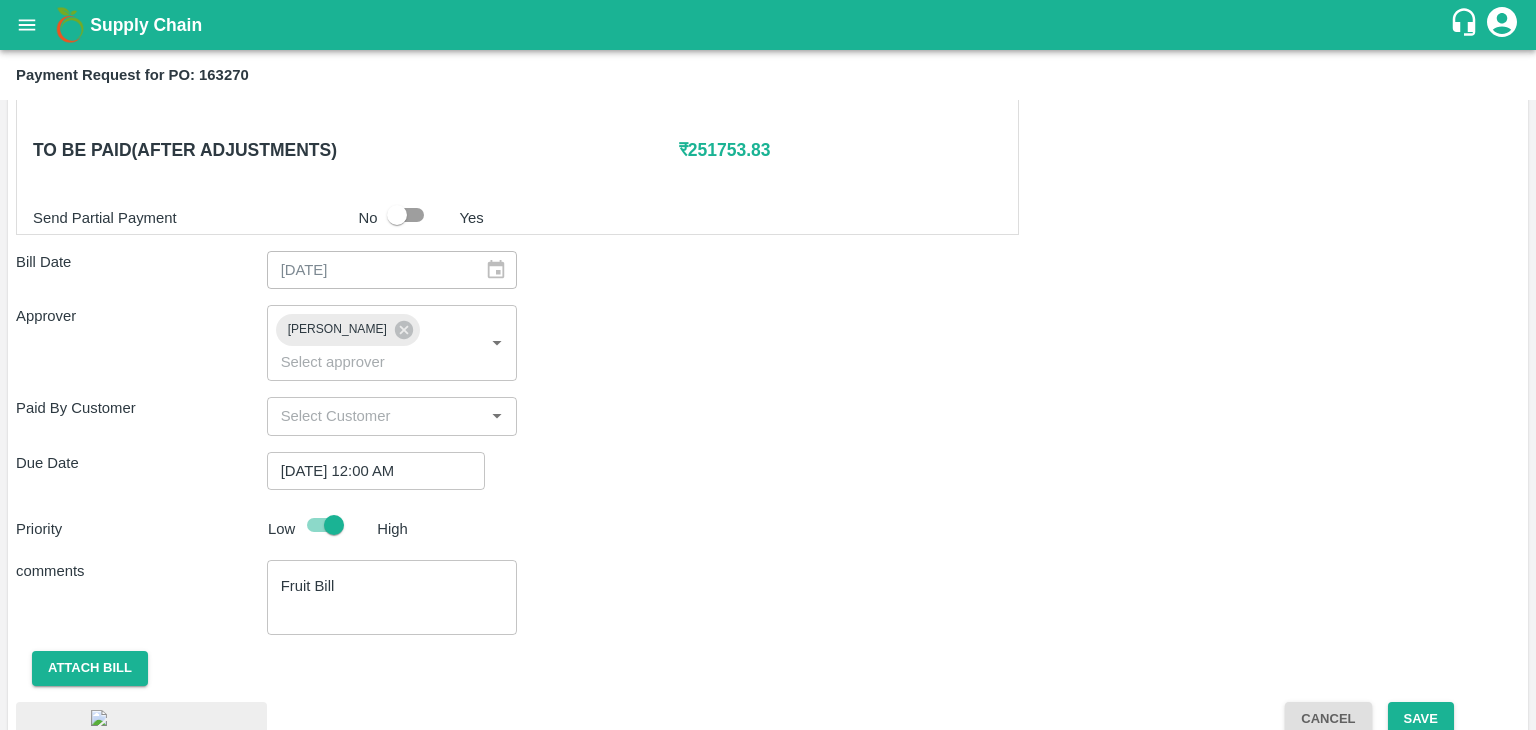 scroll, scrollTop: 1158, scrollLeft: 0, axis: vertical 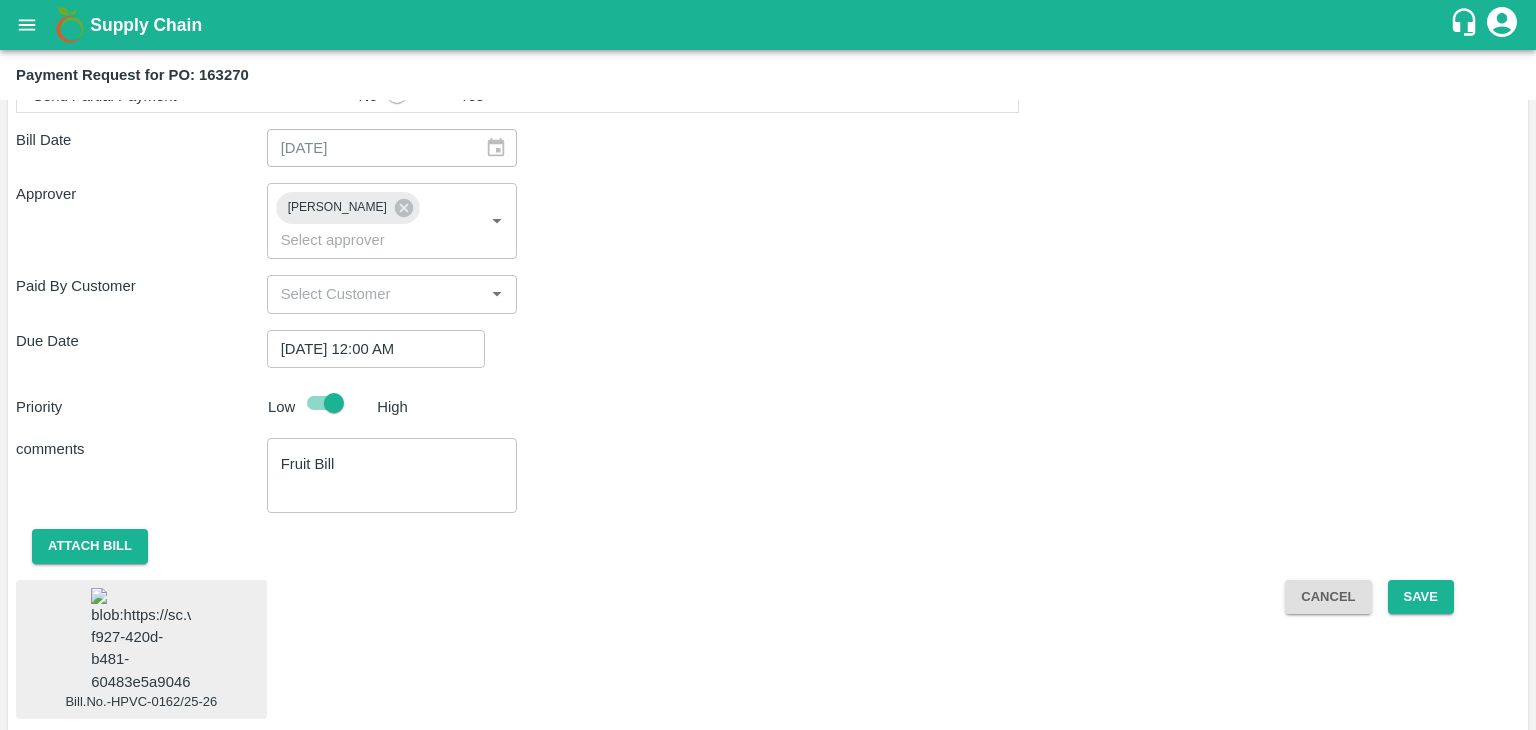 click at bounding box center [141, 640] 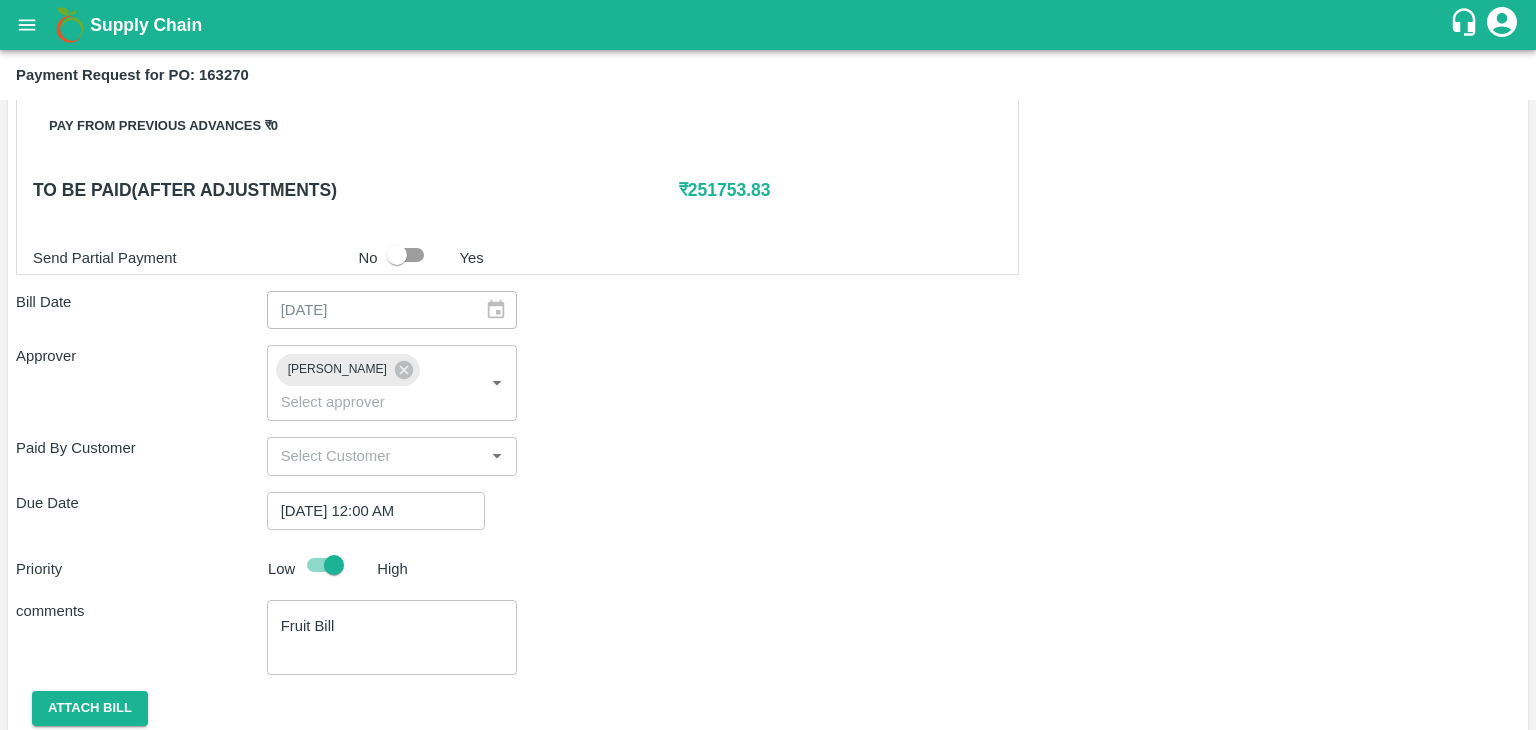 scroll, scrollTop: 1158, scrollLeft: 0, axis: vertical 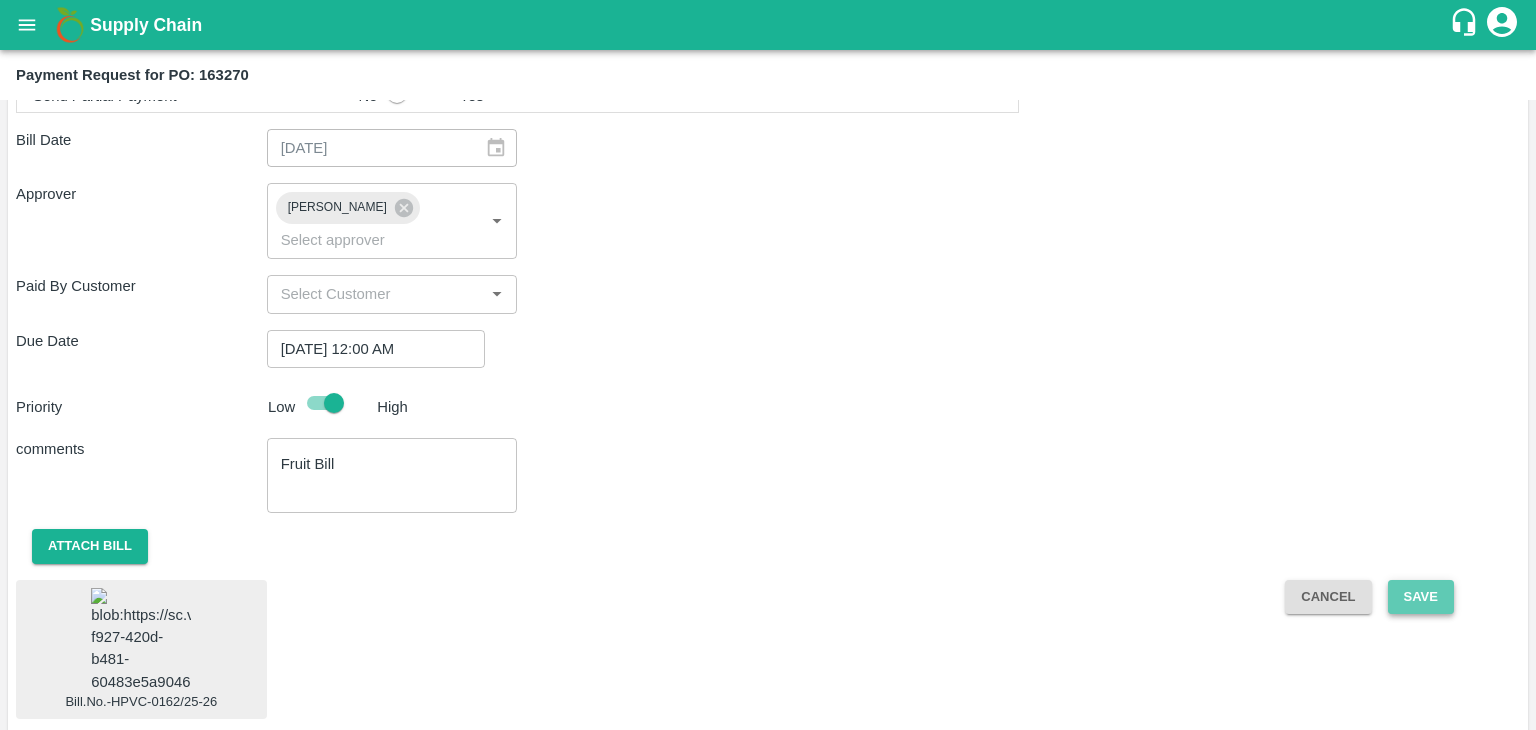 click on "Save" at bounding box center [1421, 597] 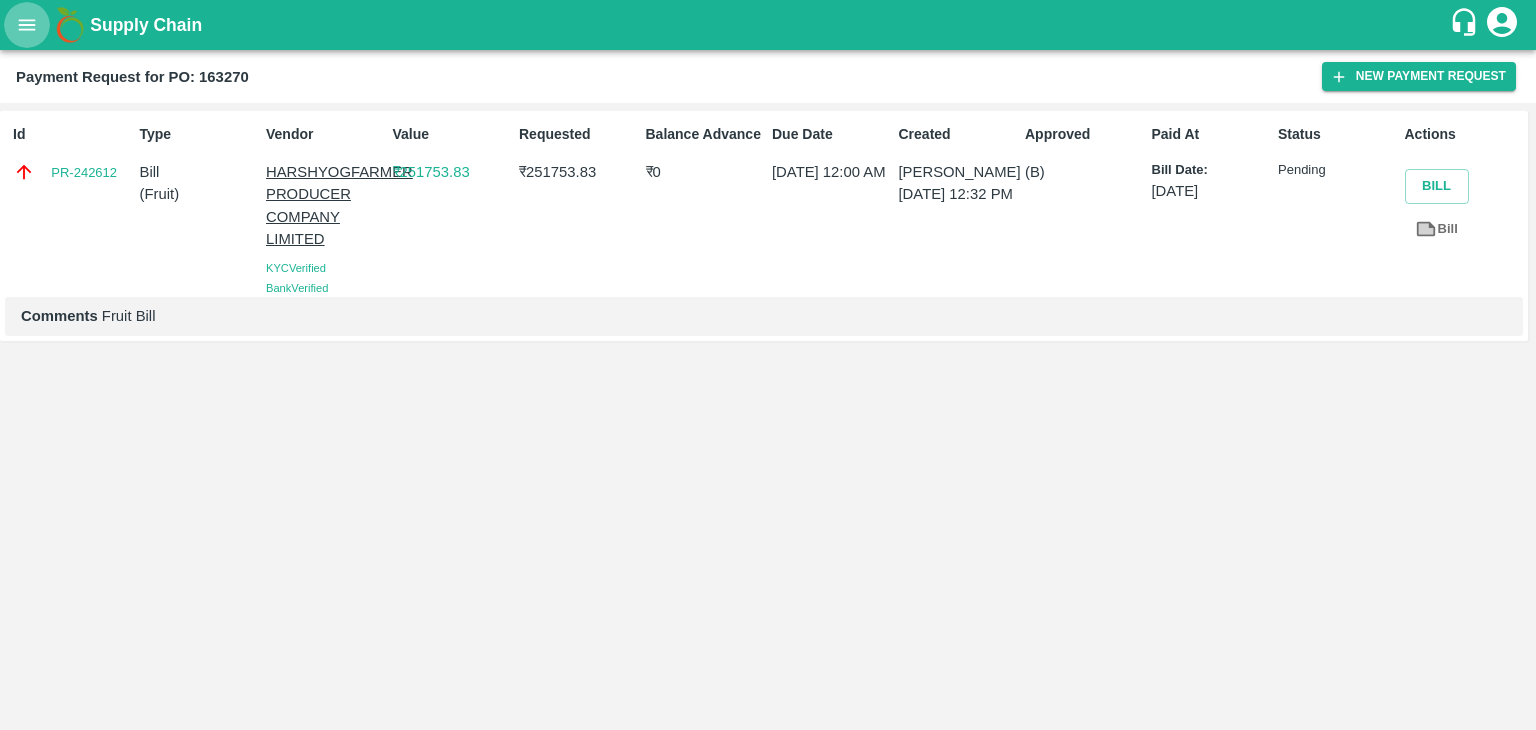 click at bounding box center [27, 25] 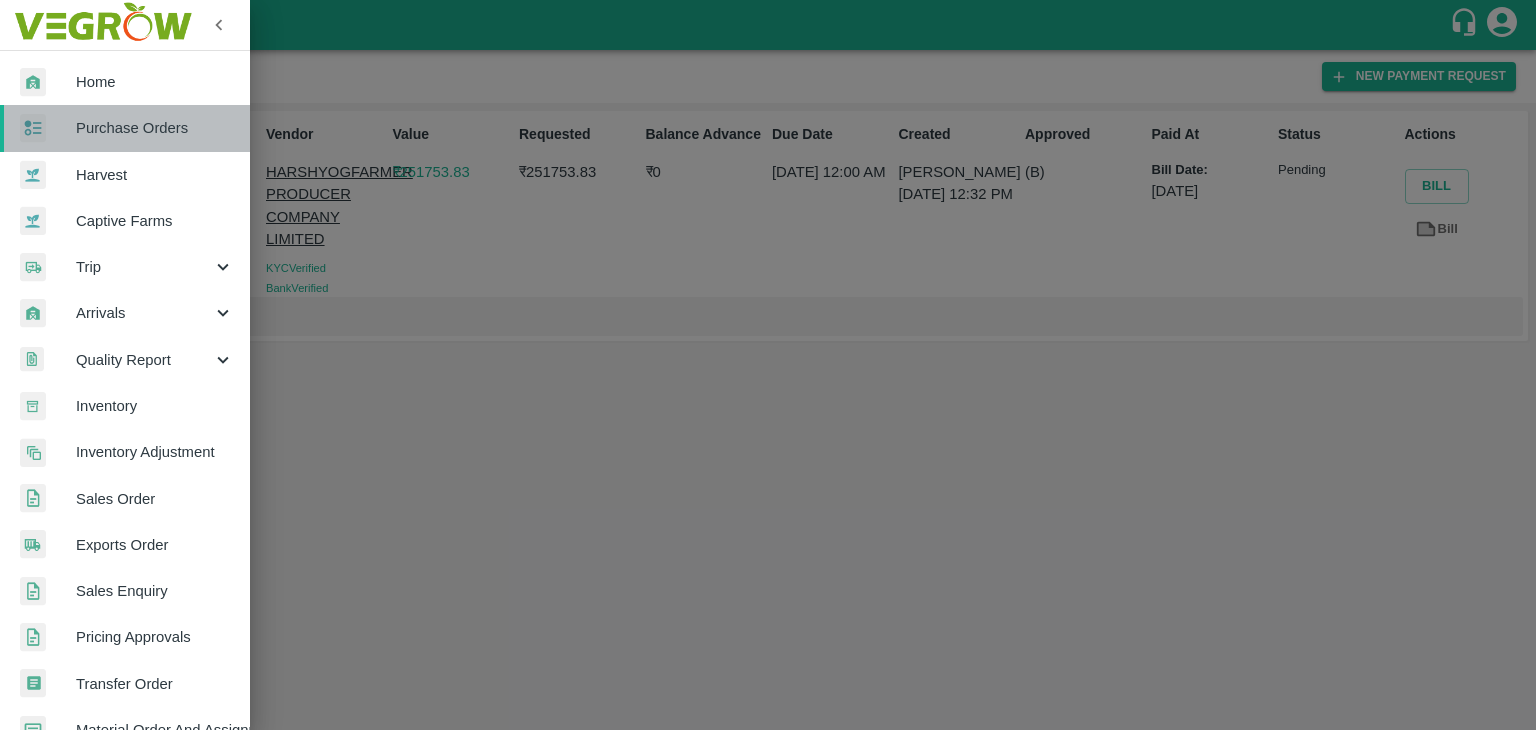 click on "Purchase Orders" at bounding box center (155, 128) 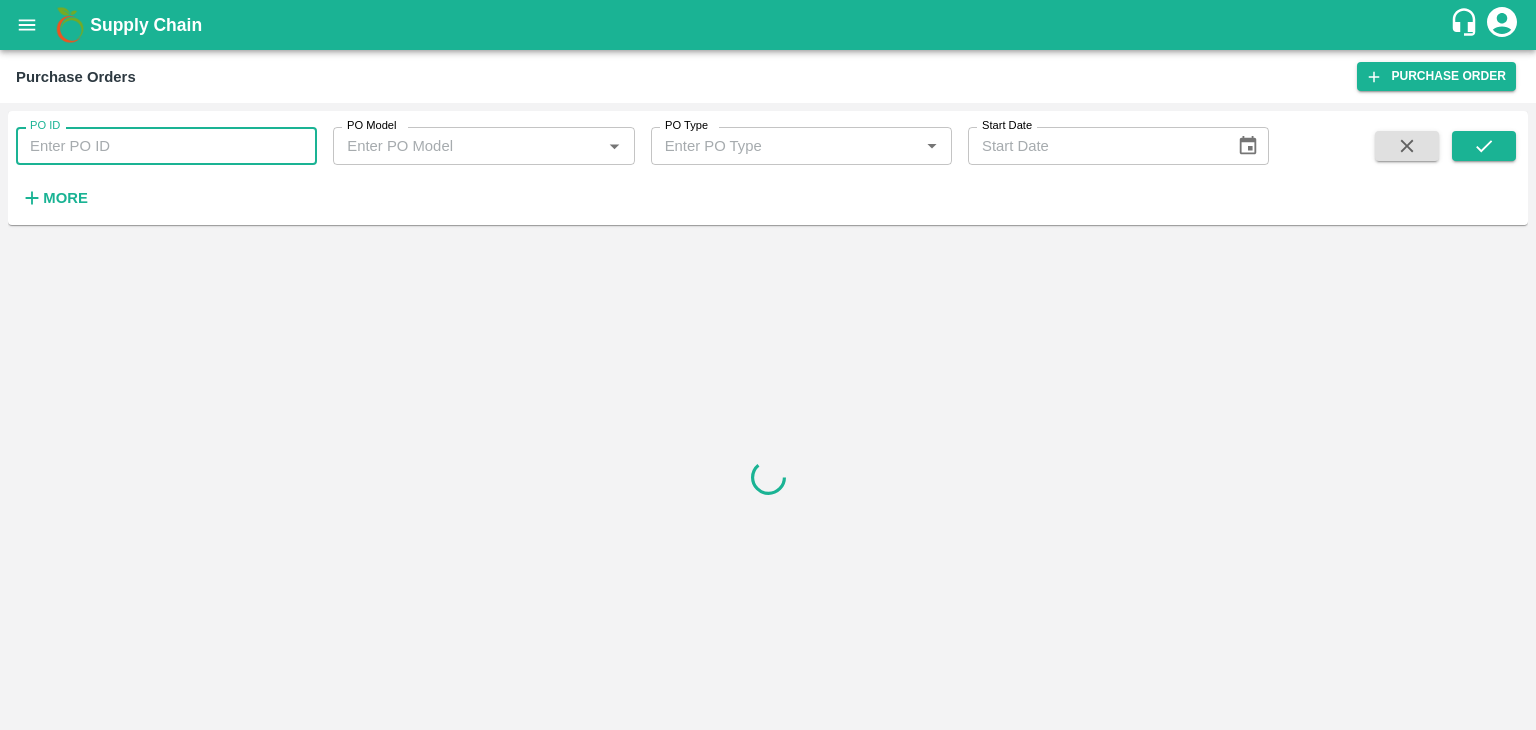 click on "PO ID" at bounding box center [166, 146] 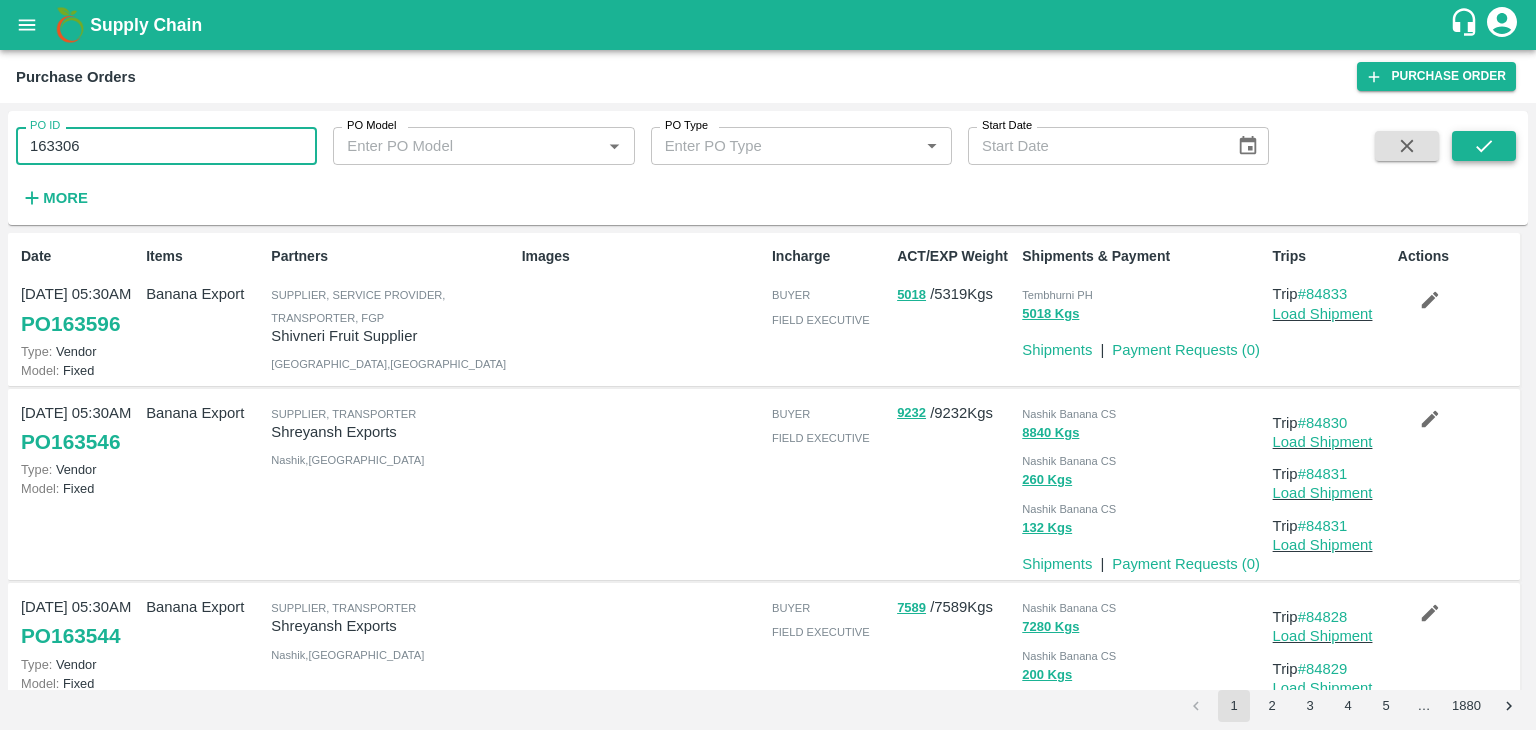 type on "163306" 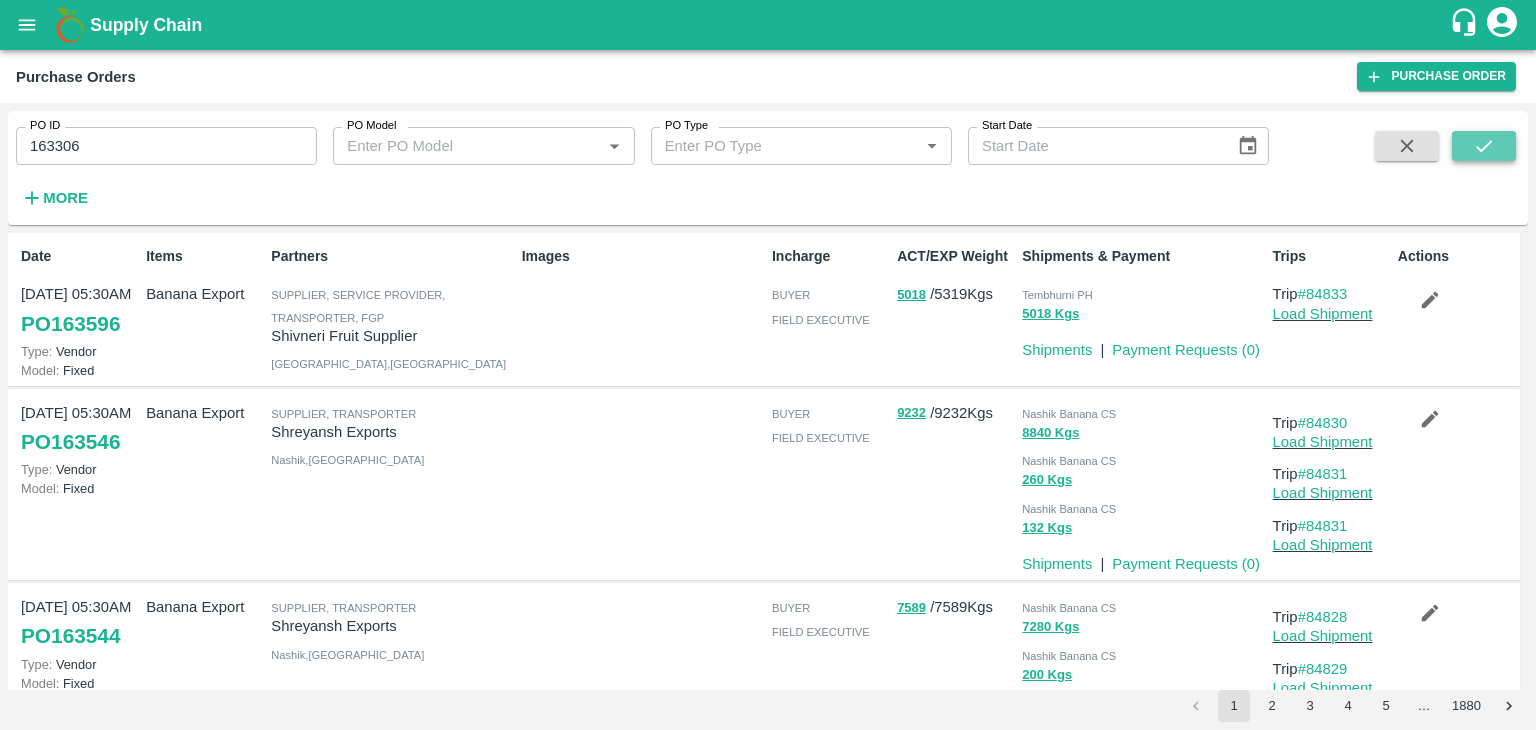 click 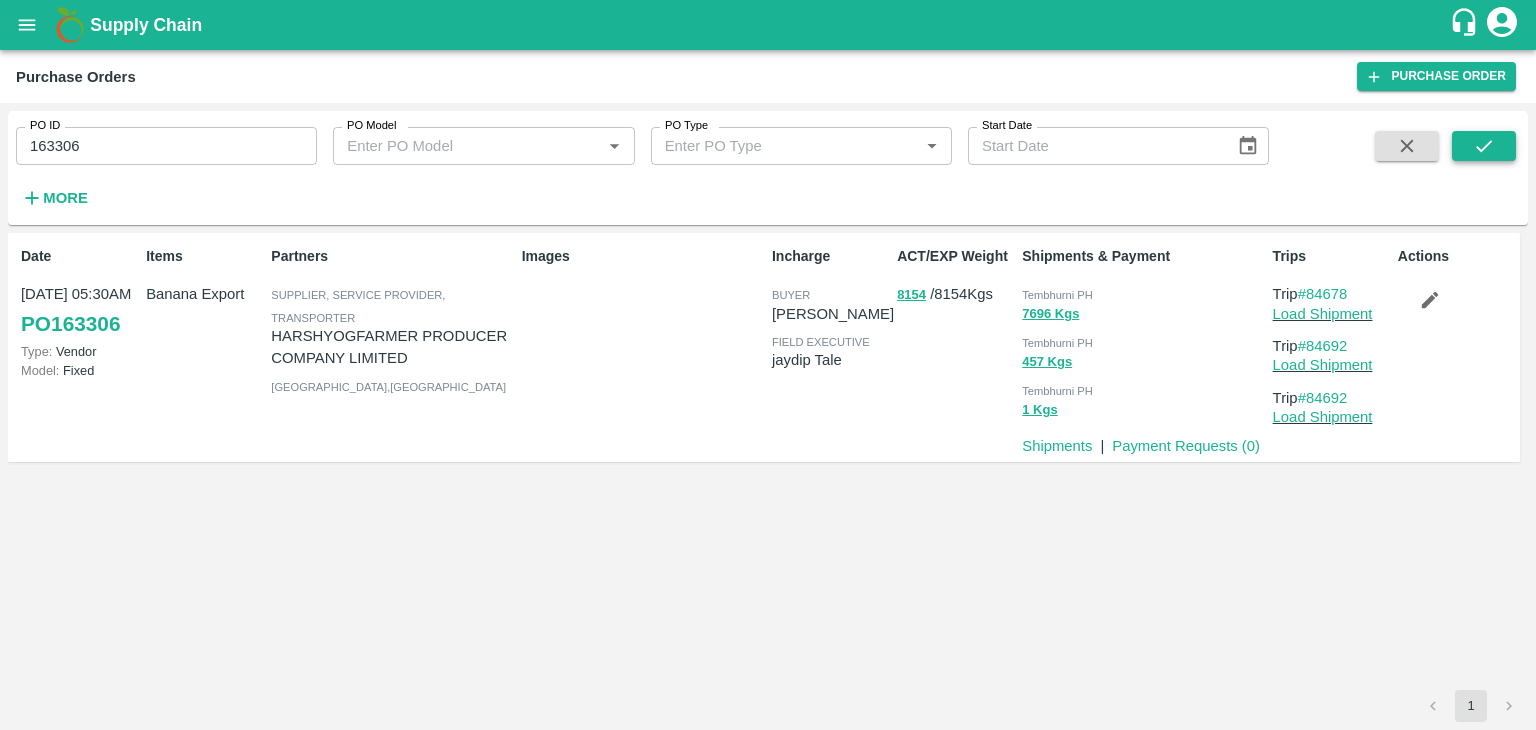 click at bounding box center [1484, 146] 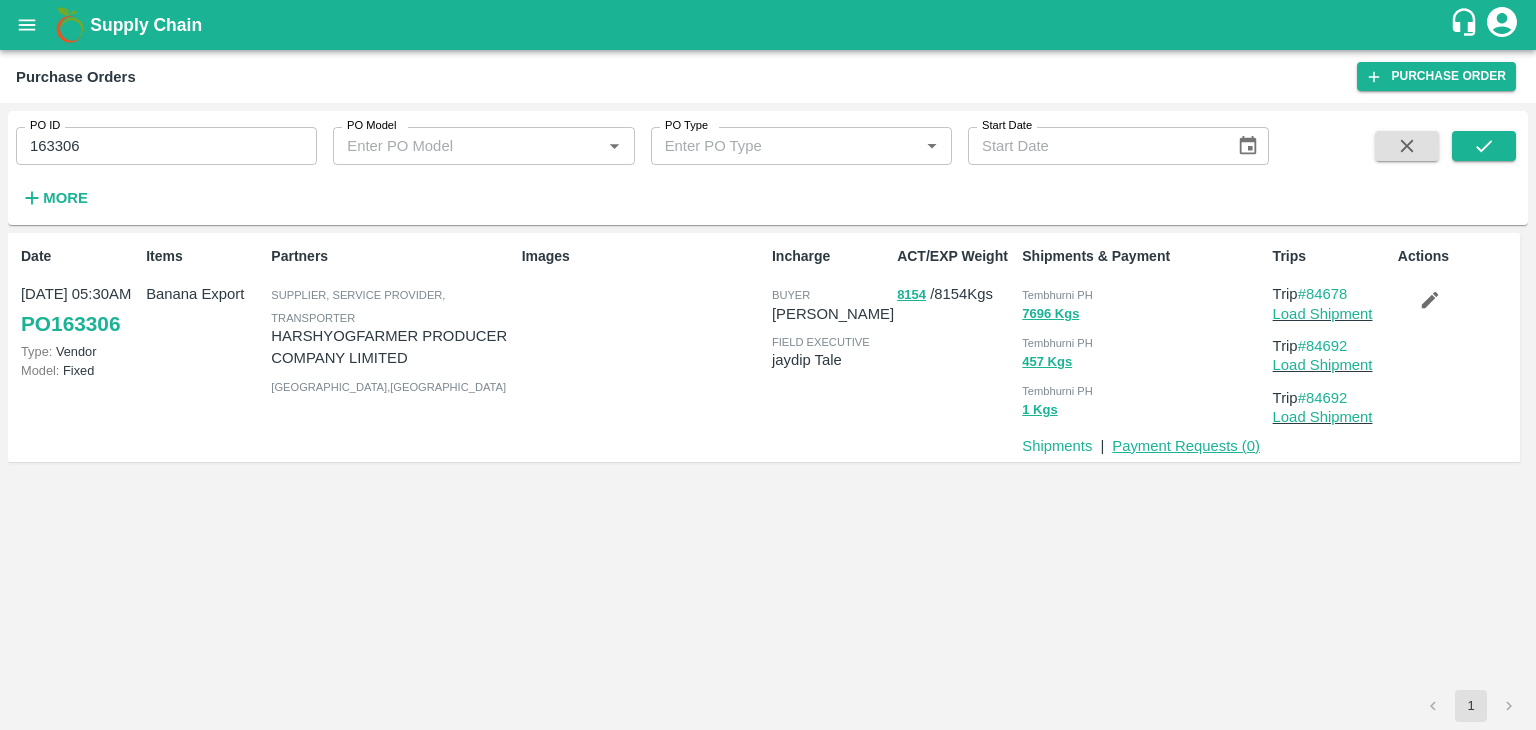 click on "Payment Requests ( 0 )" at bounding box center (1186, 446) 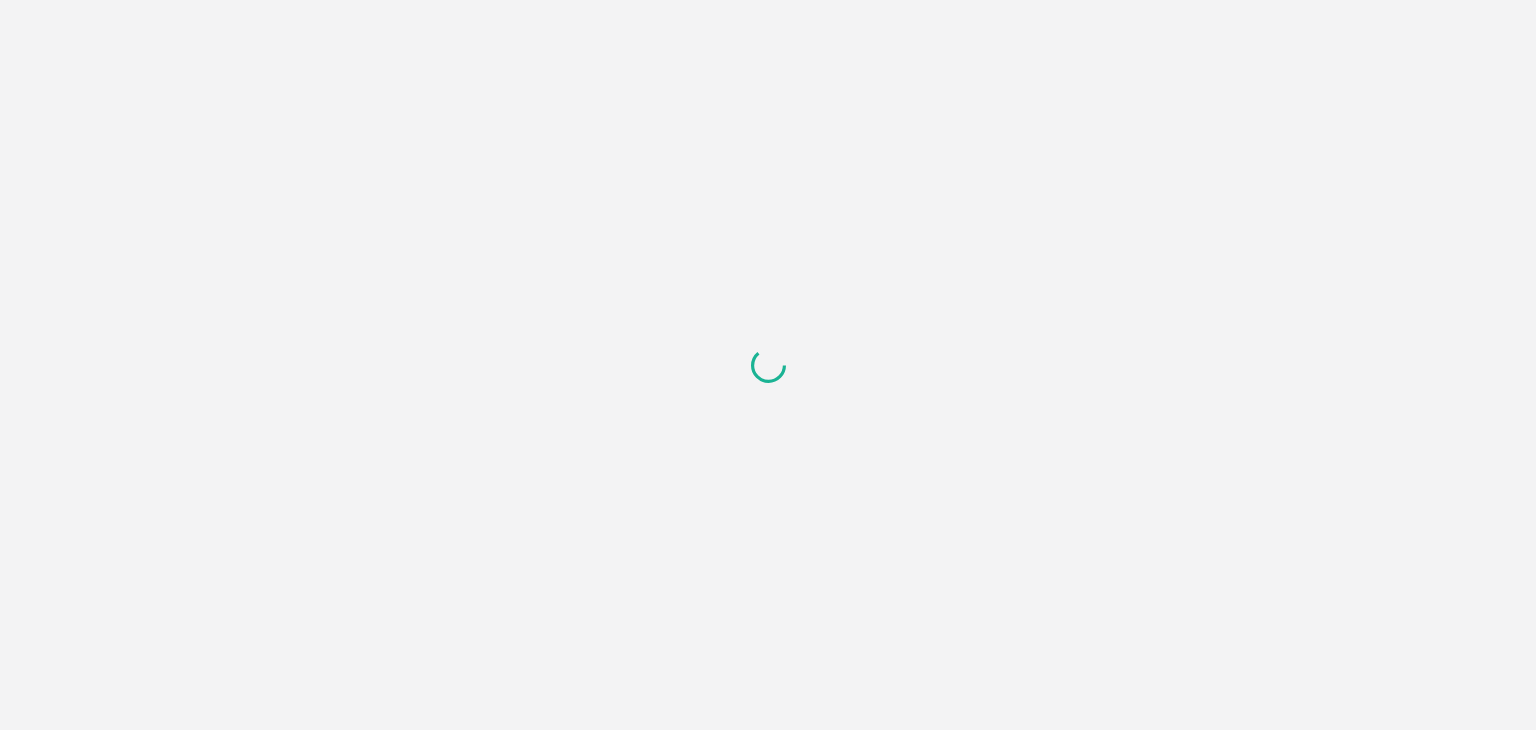 scroll, scrollTop: 0, scrollLeft: 0, axis: both 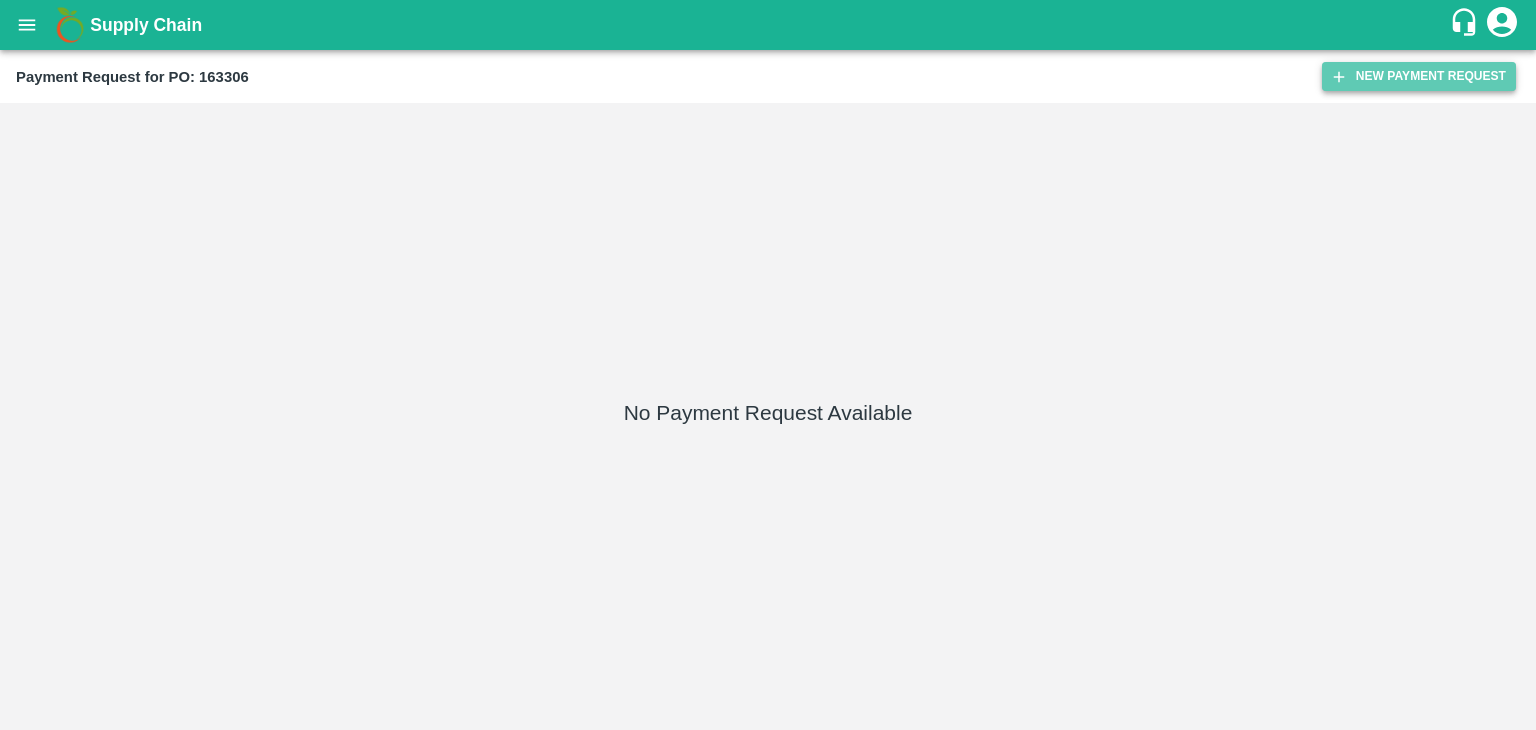 click on "New Payment Request" at bounding box center [1419, 76] 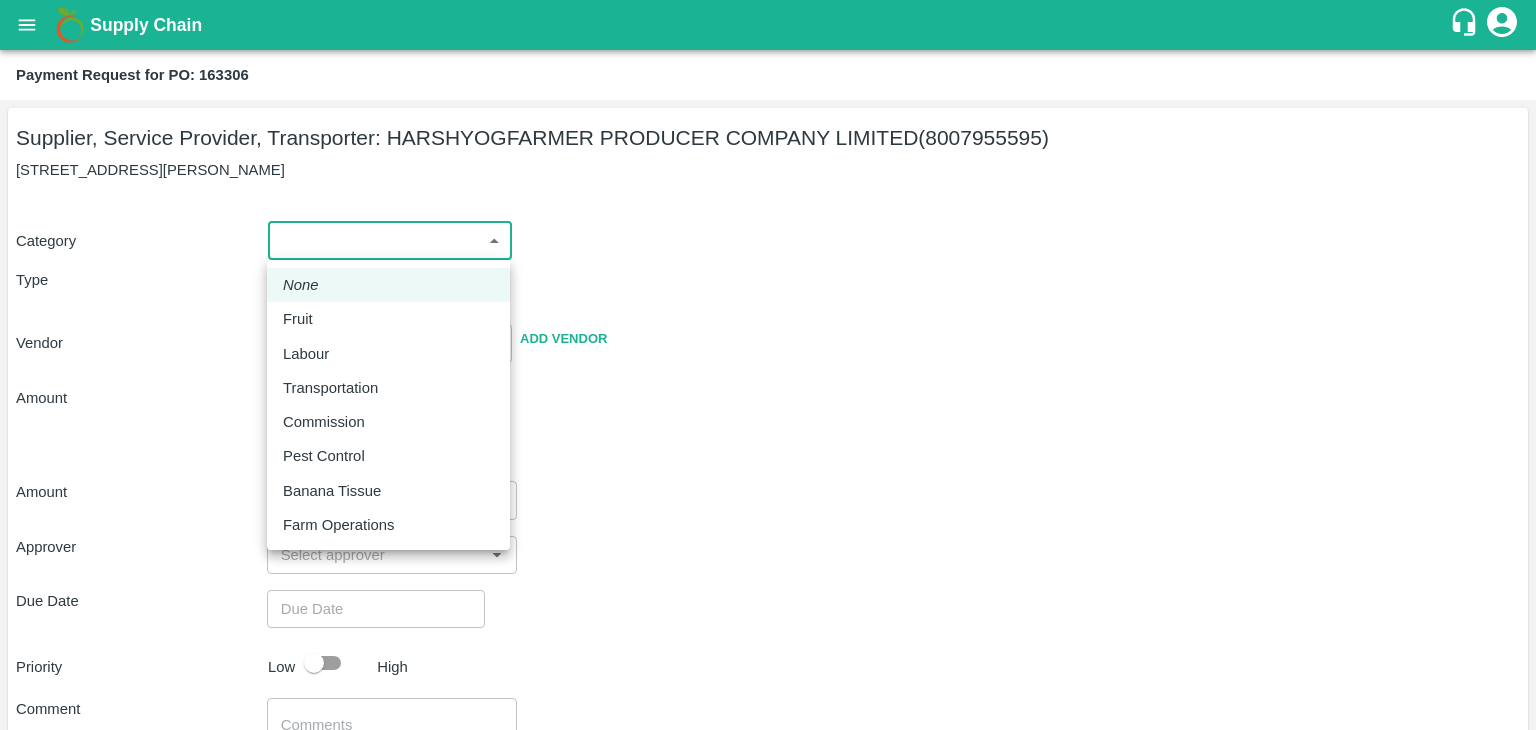click on "Supply Chain Payment Request for PO: 163306 Supplier, Service Provider, Transporter:    HARSHYOGFARMER PRODUCER COMPANY LIMITED  (8007955595) G NO 37, [PERSON_NAME] , [GEOGRAPHIC_DATA] Category ​ ​ Type Advance Bill Vendor ​ Add Vendor Amount Total value Per Kg ​ Amount ​ Approver ​ Due Date ​  Priority  Low  High Comment x ​ Attach bill Cancel Save Tembhurni PH Nashik CC Shahada Banana Export PH Savda Banana Export PH Nashik Banana CS [PERSON_NAME] Logout None Fruit Labour Transportation Commission Pest Control Banana Tissue Farm Operations" at bounding box center (768, 365) 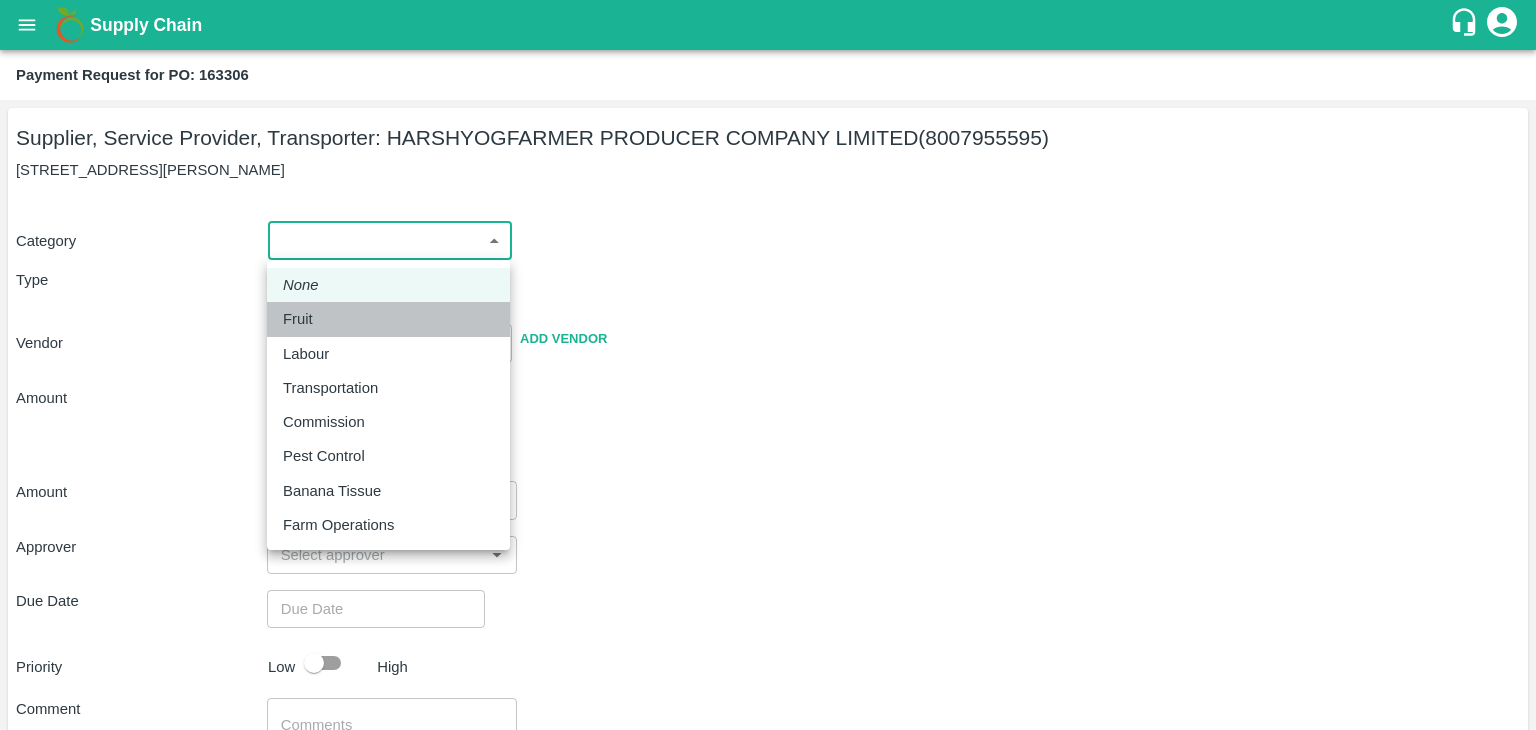 click on "Fruit" at bounding box center [388, 319] 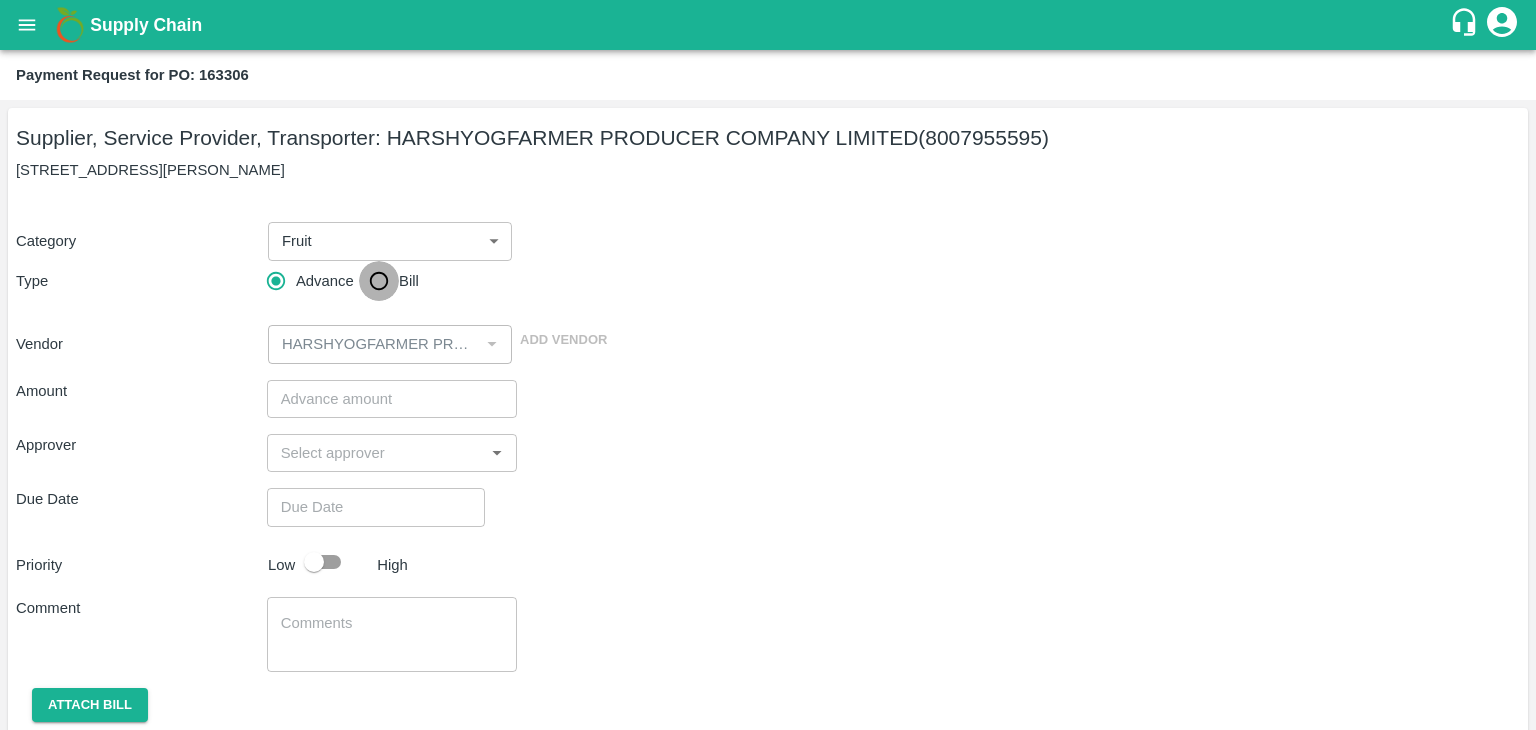 click on "Bill" at bounding box center [379, 281] 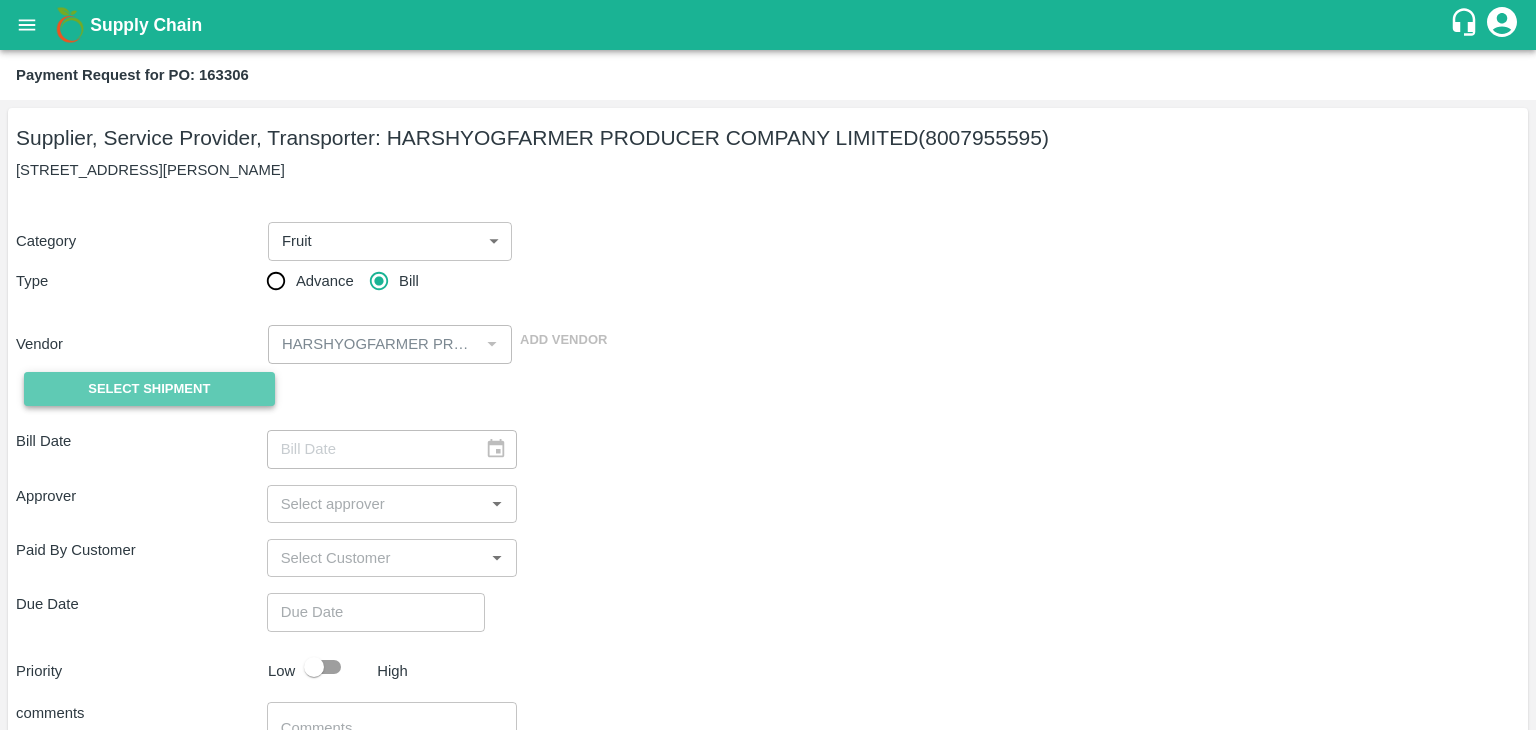 click on "Select Shipment" at bounding box center (149, 389) 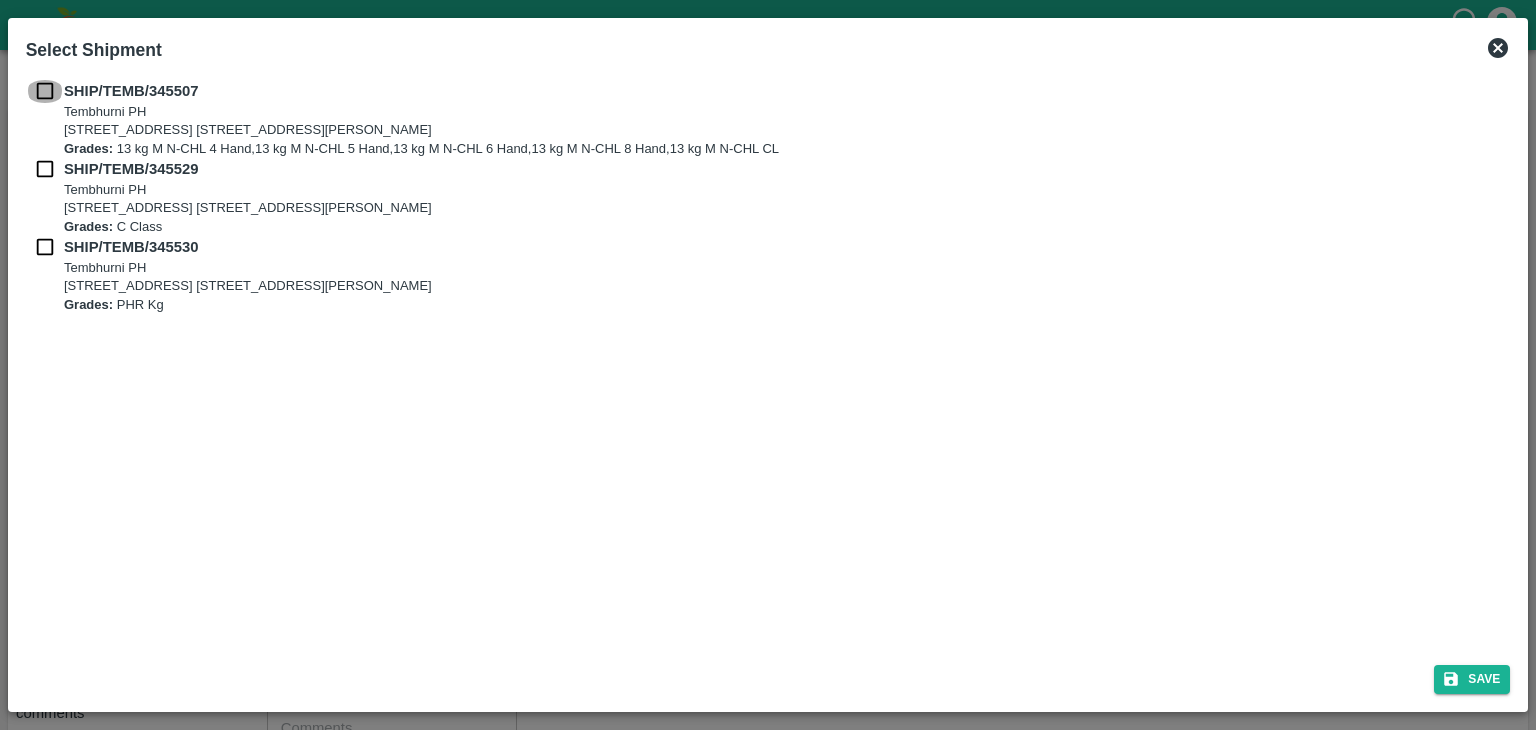 click at bounding box center (45, 91) 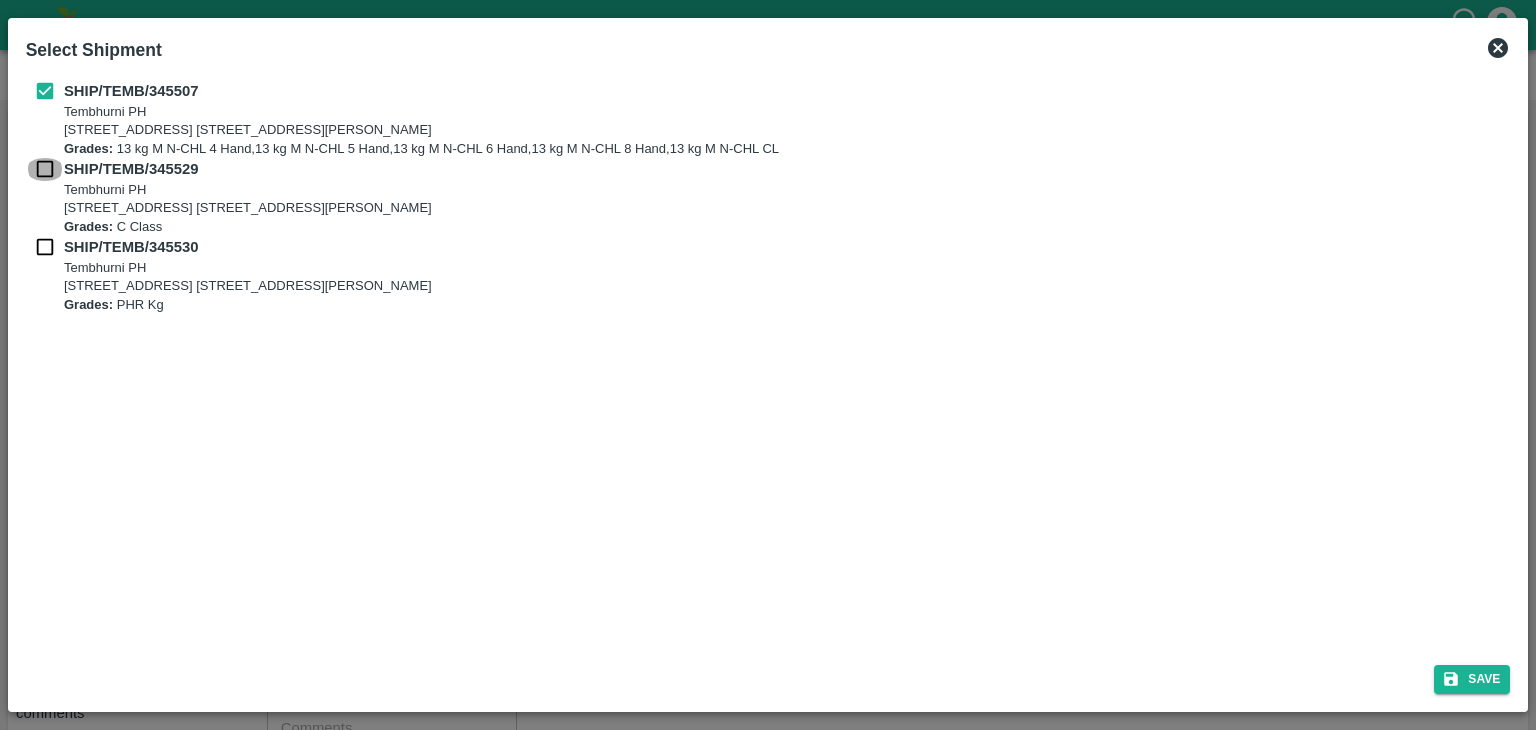 click at bounding box center [45, 169] 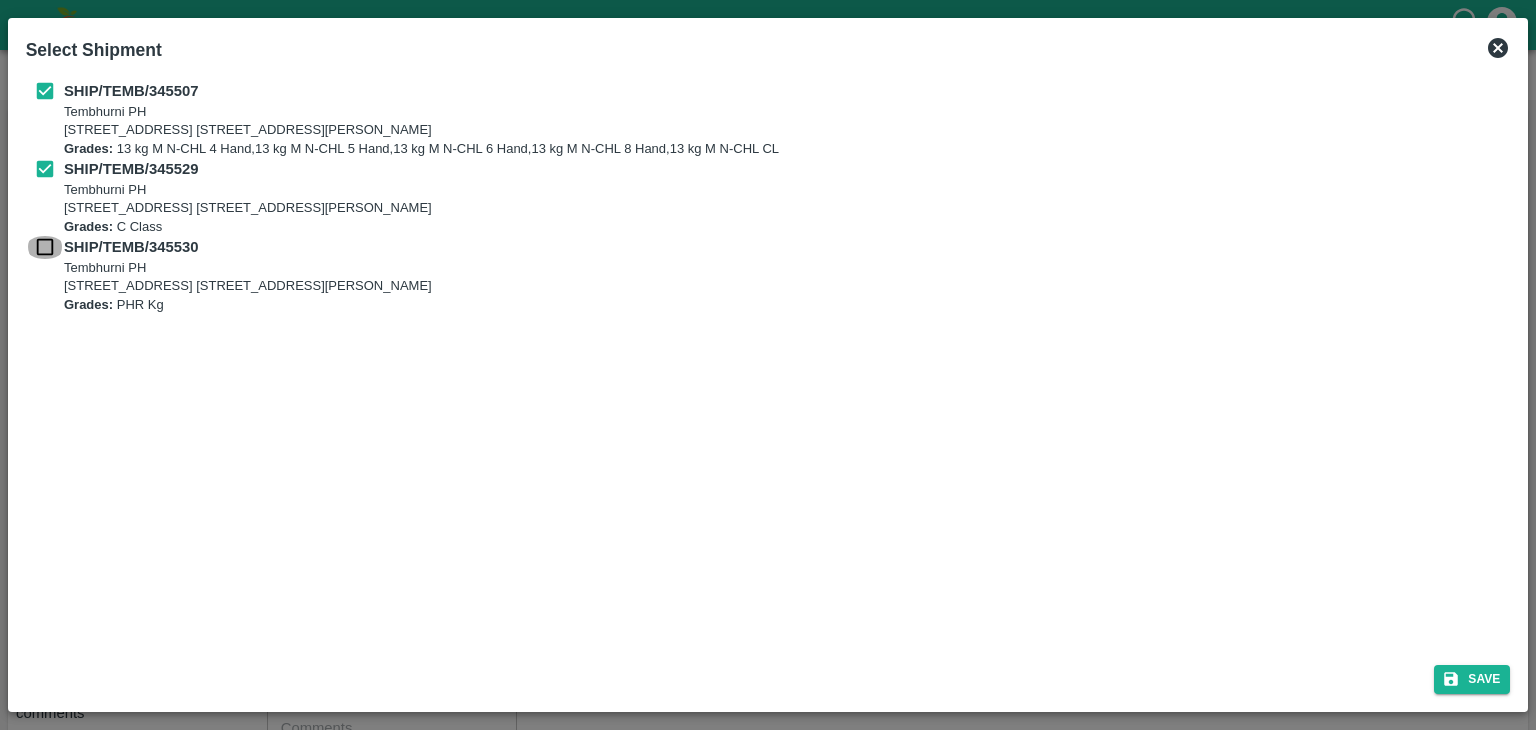 click at bounding box center [45, 247] 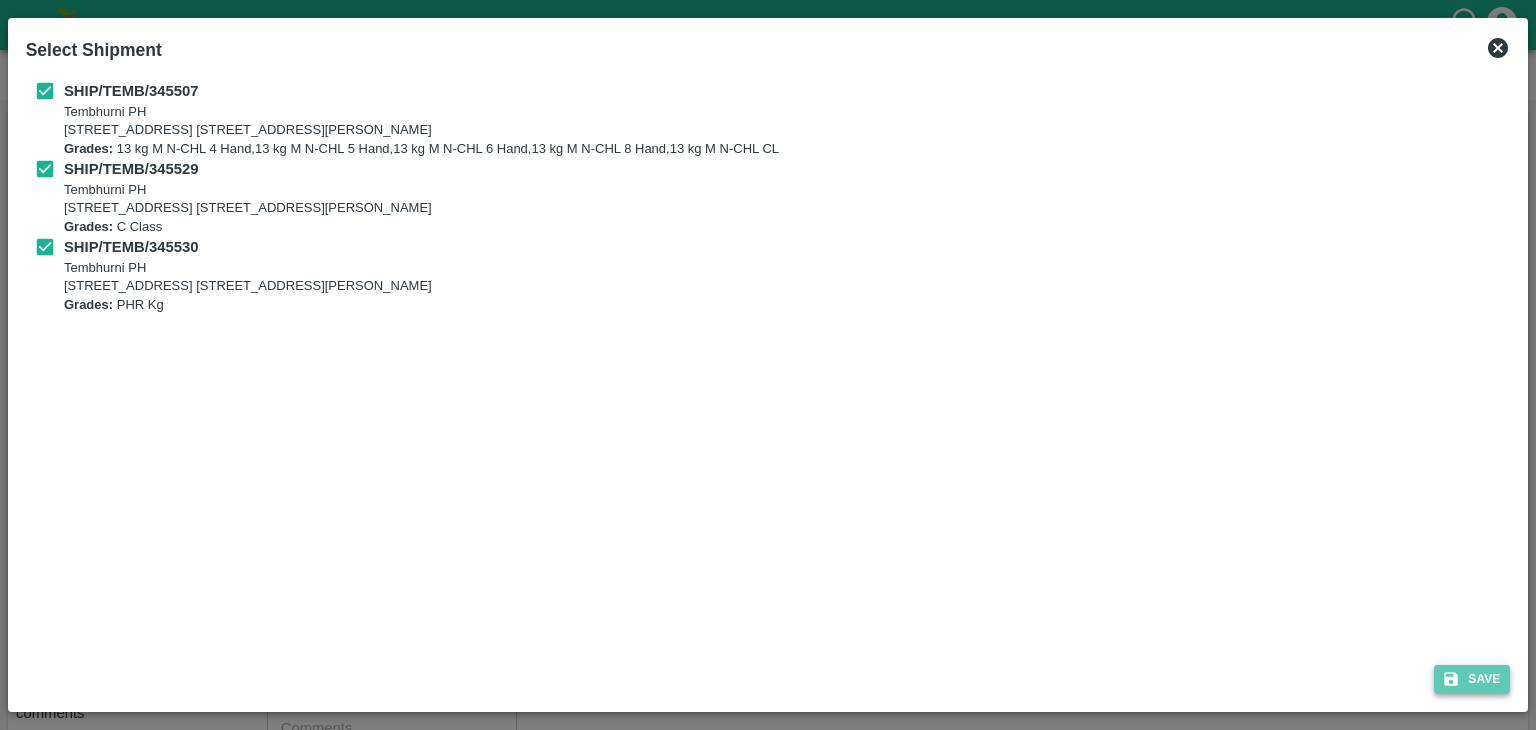 click on "Save" at bounding box center [1472, 679] 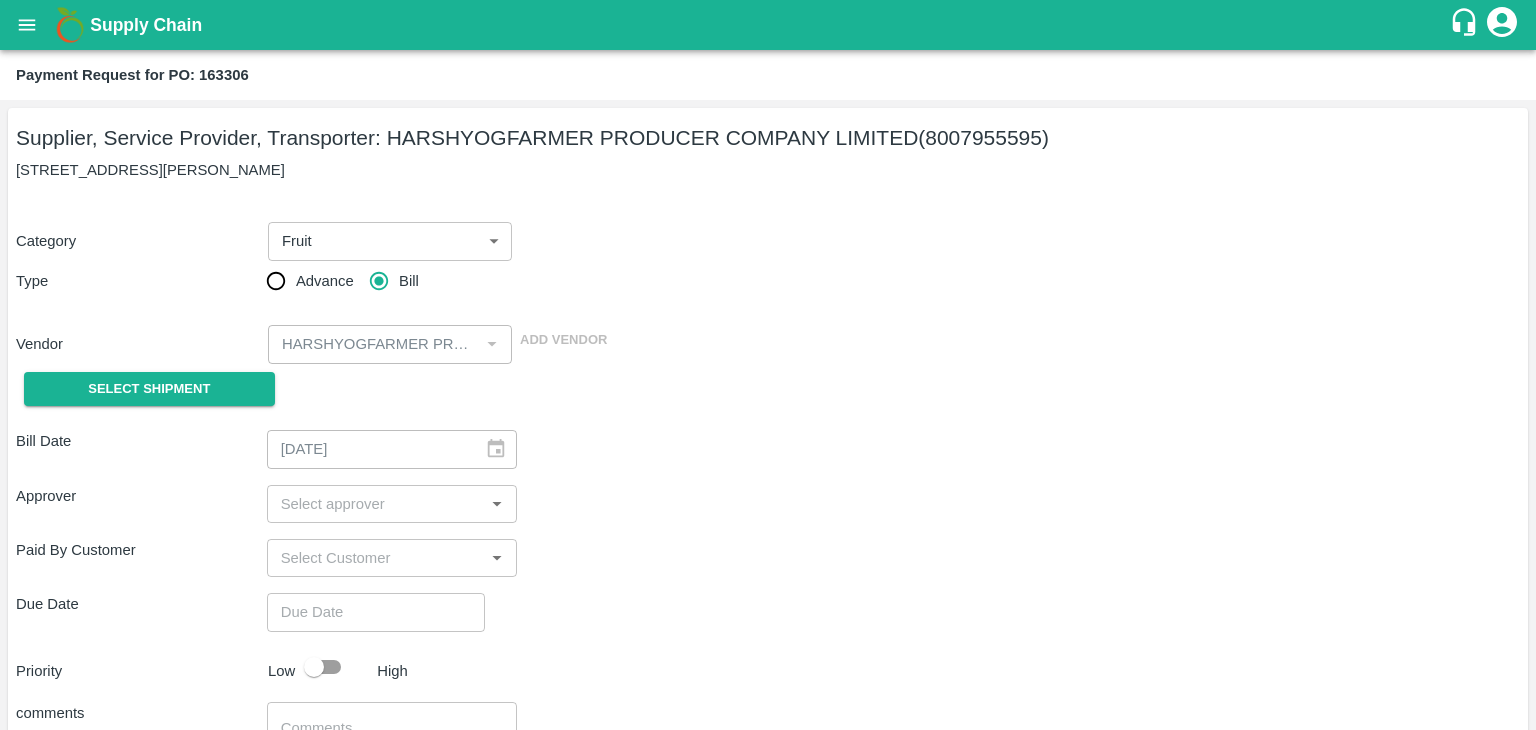type on "[DATE]" 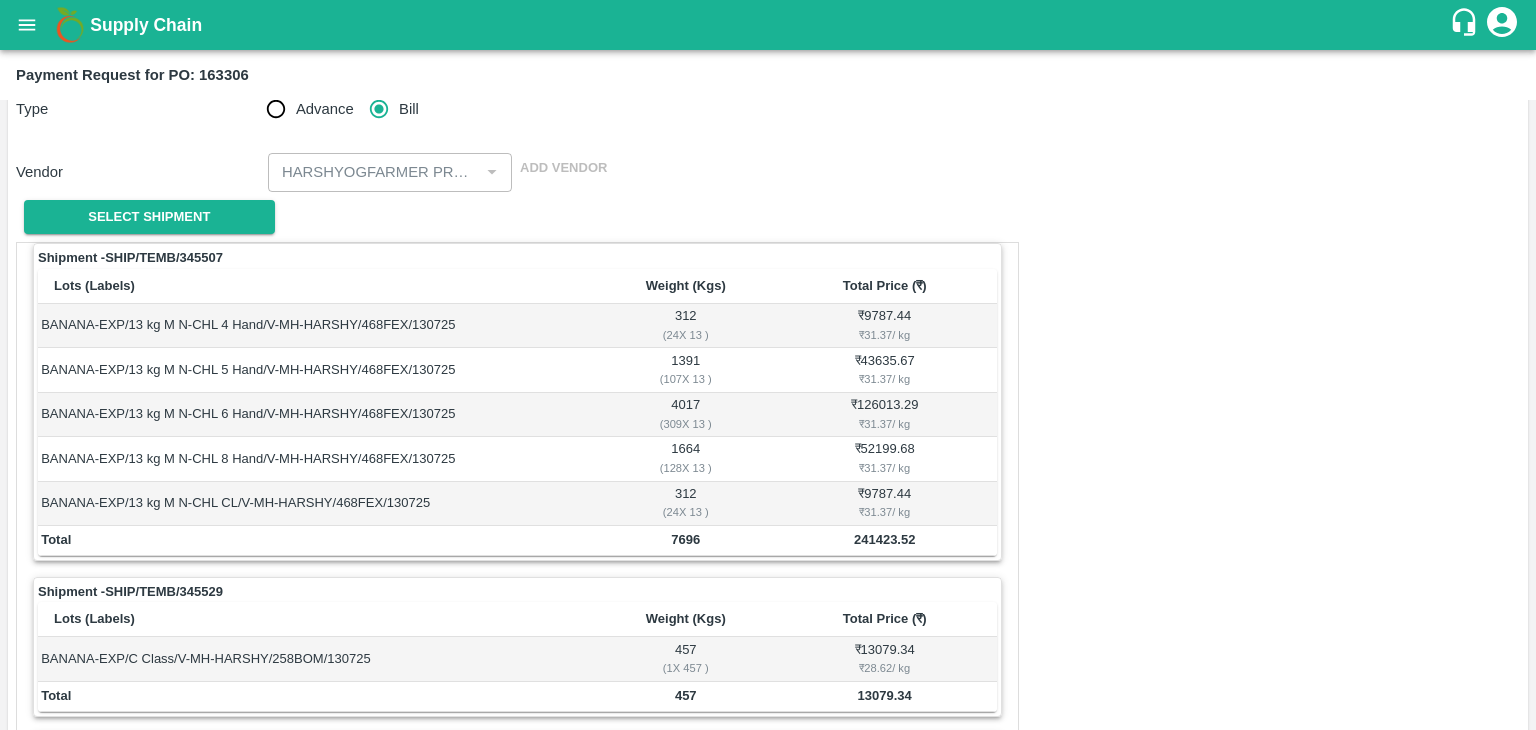 scroll, scrollTop: 980, scrollLeft: 0, axis: vertical 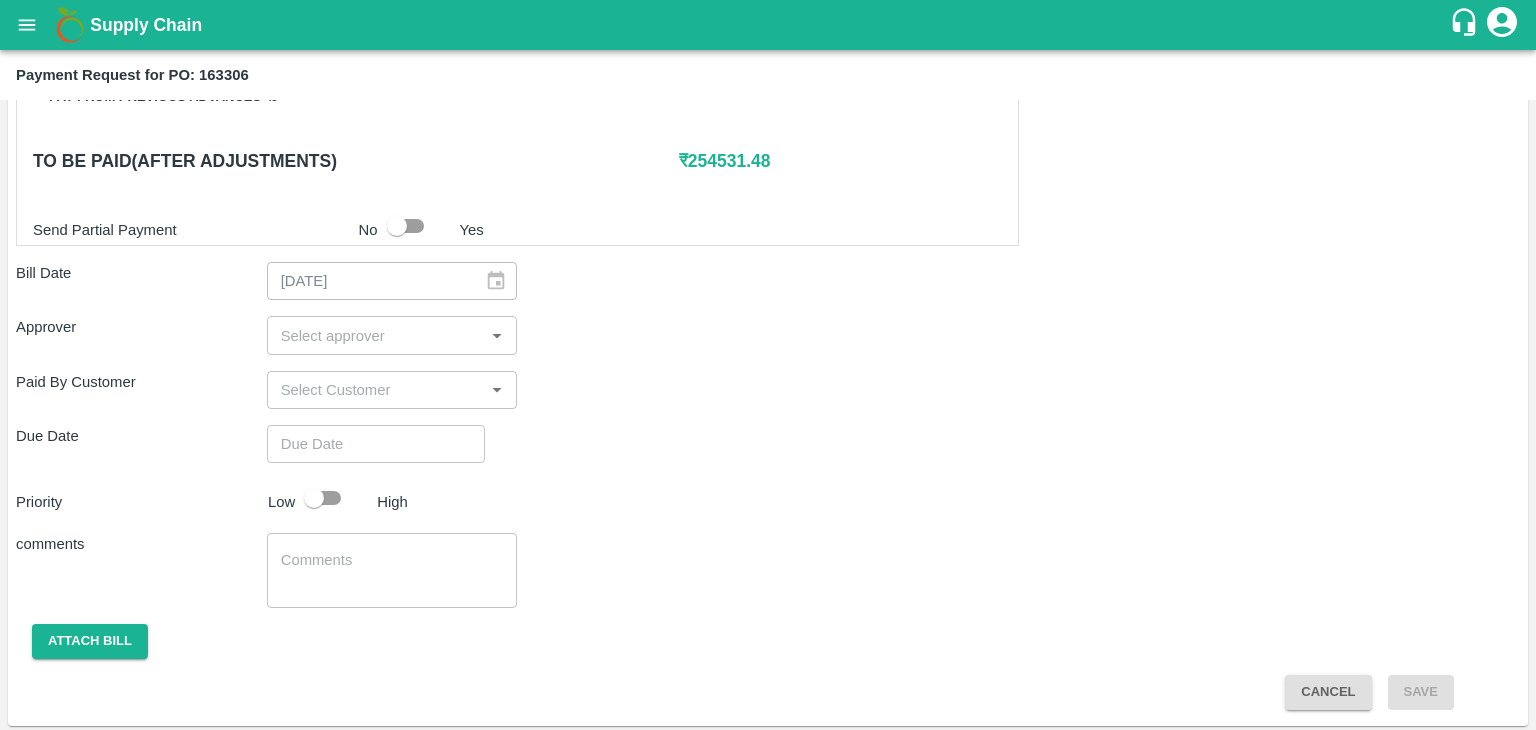 click at bounding box center [376, 335] 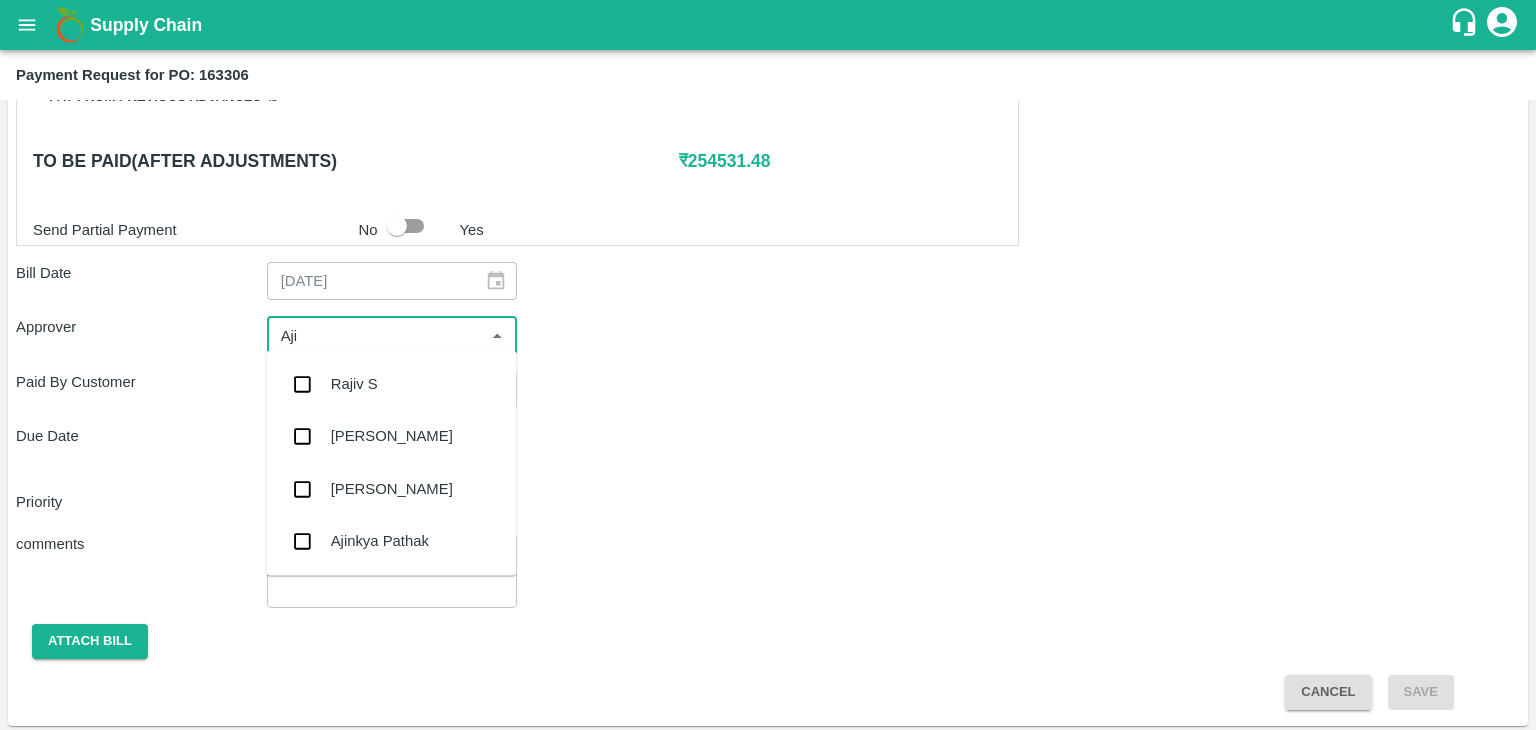 type on "Ajit" 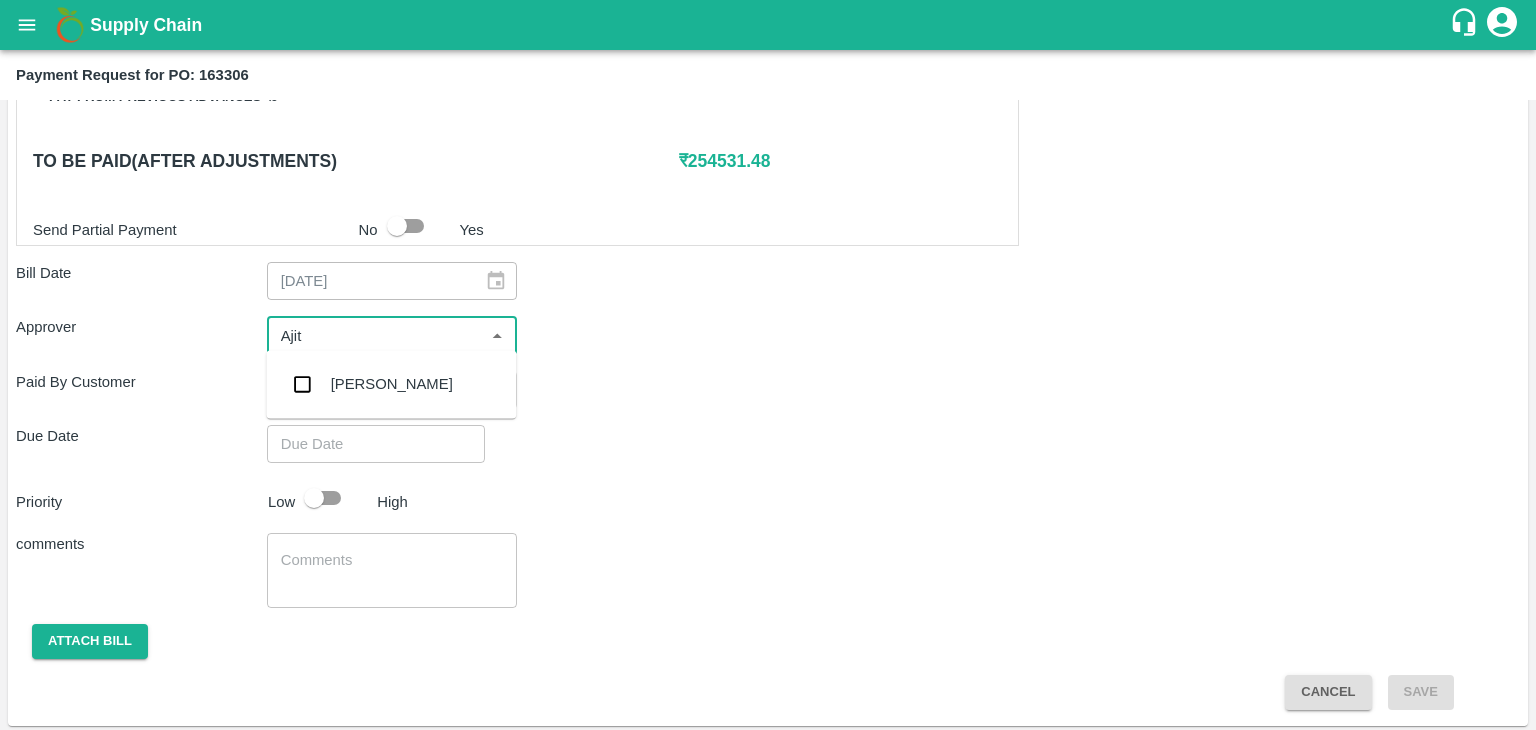 click on "[PERSON_NAME]" at bounding box center (392, 384) 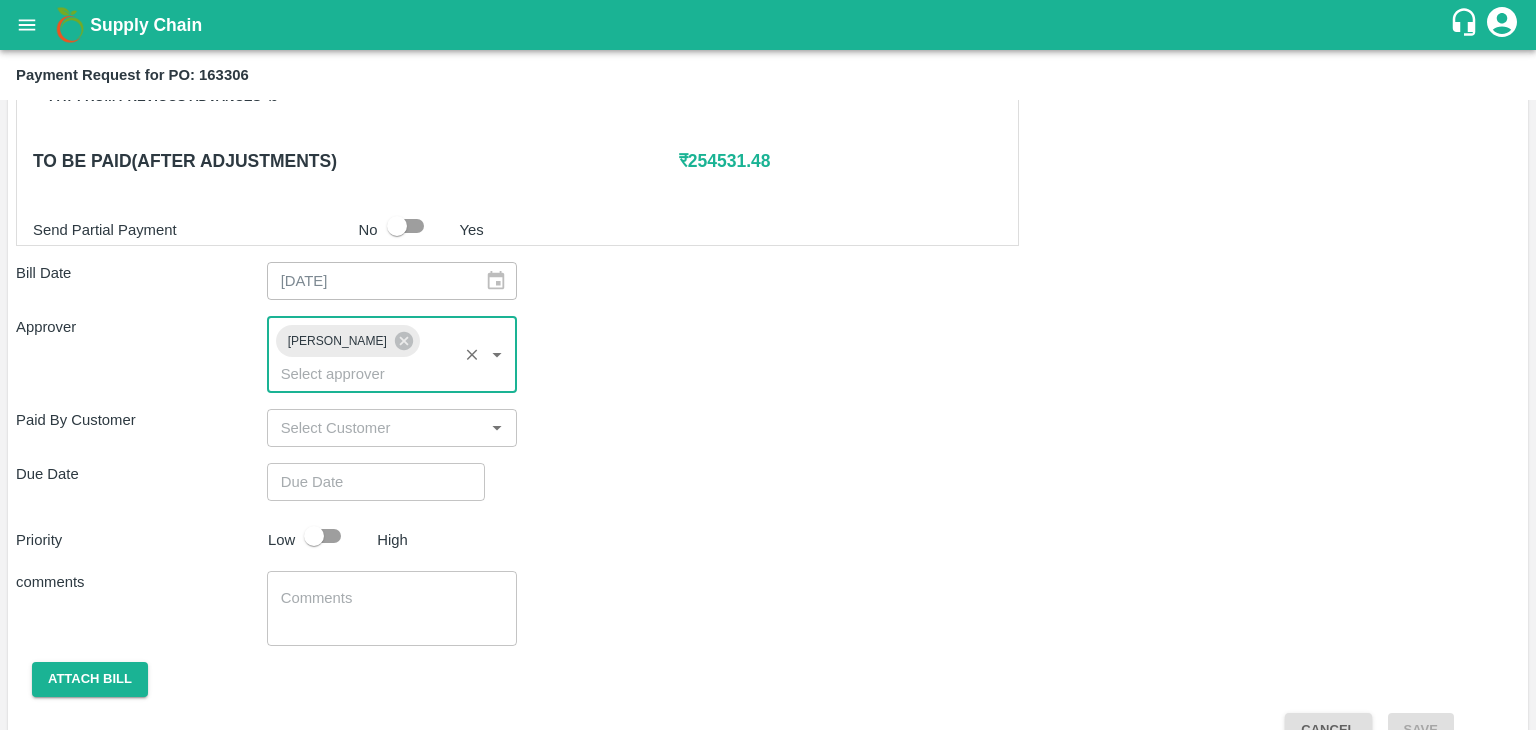 type on "DD/MM/YYYY hh:mm aa" 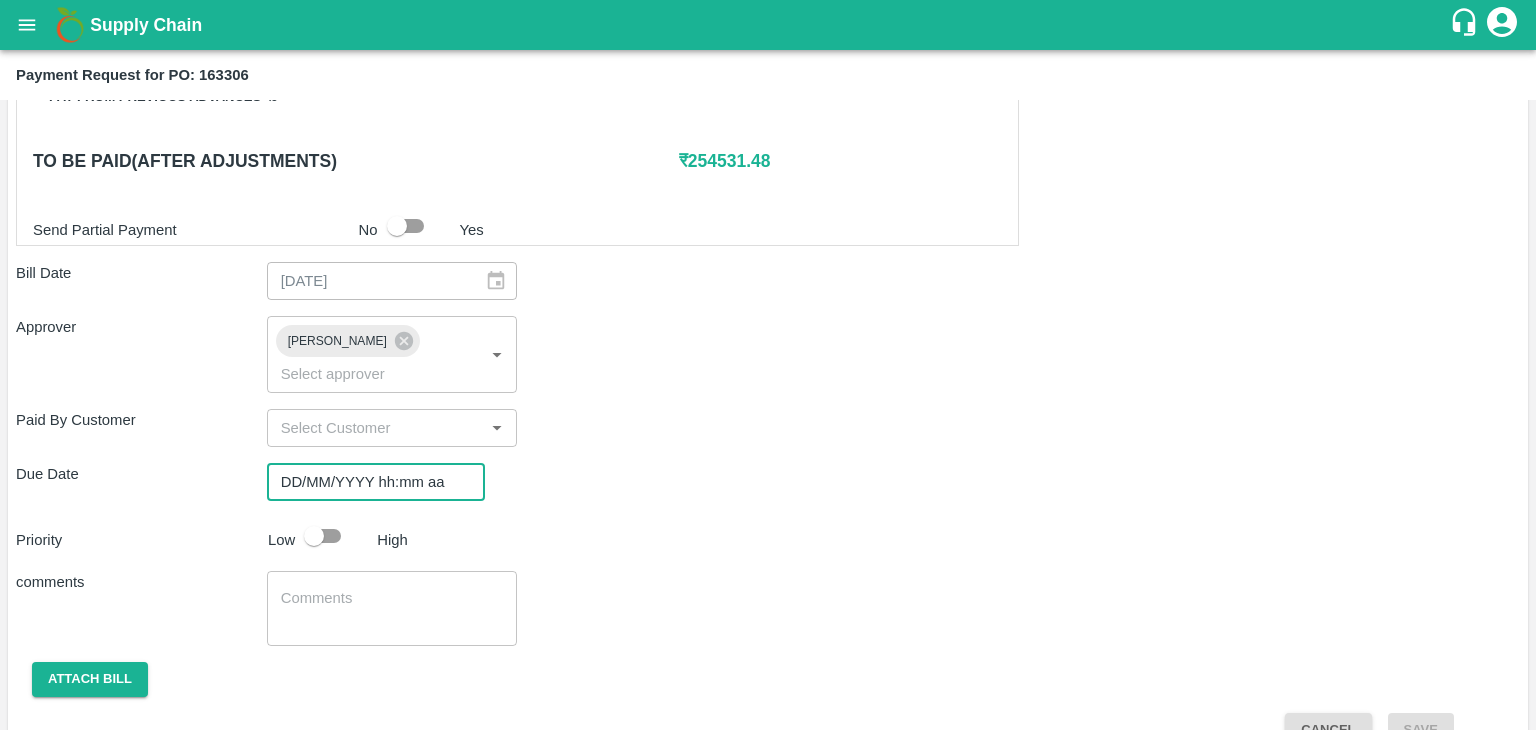 click on "DD/MM/YYYY hh:mm aa" at bounding box center [369, 482] 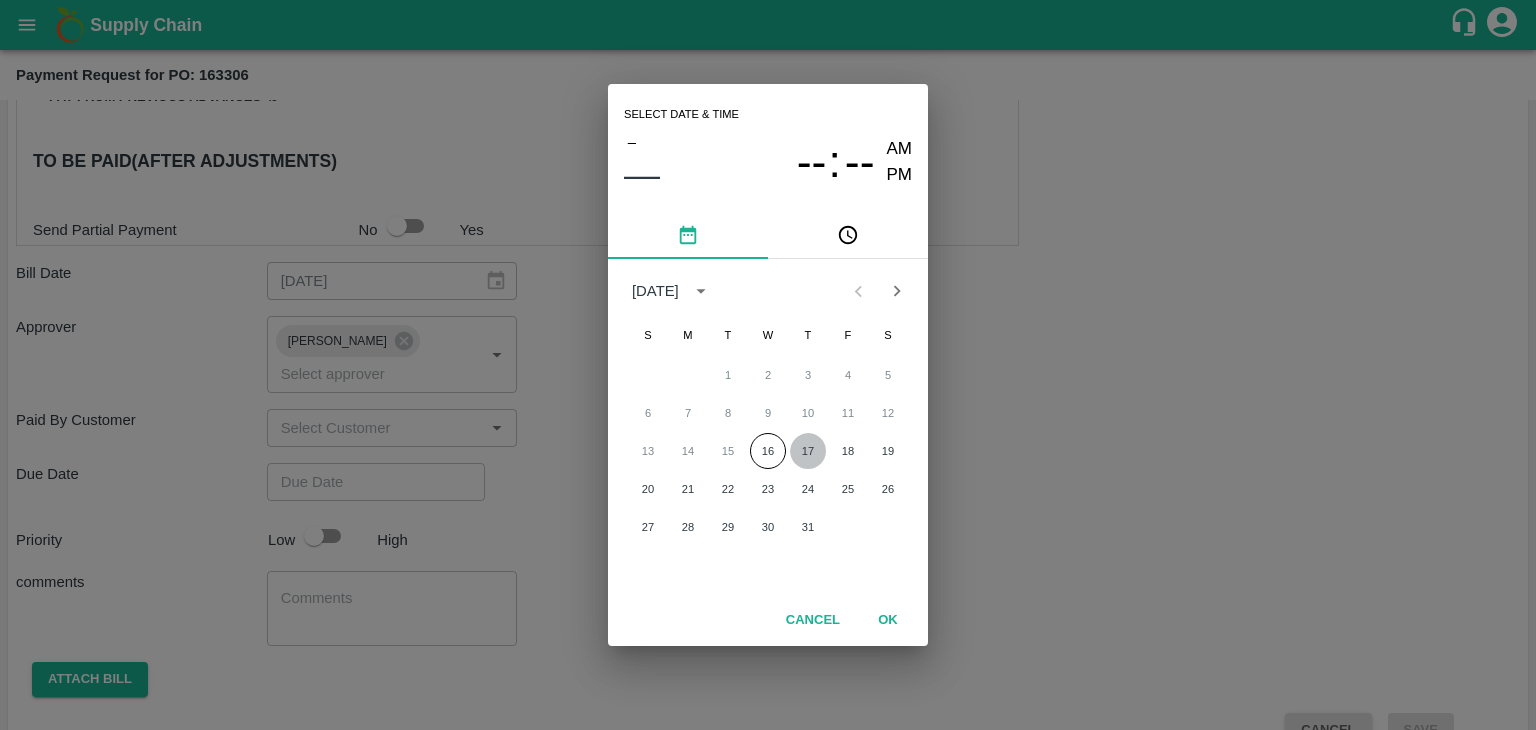 click on "17" at bounding box center [808, 451] 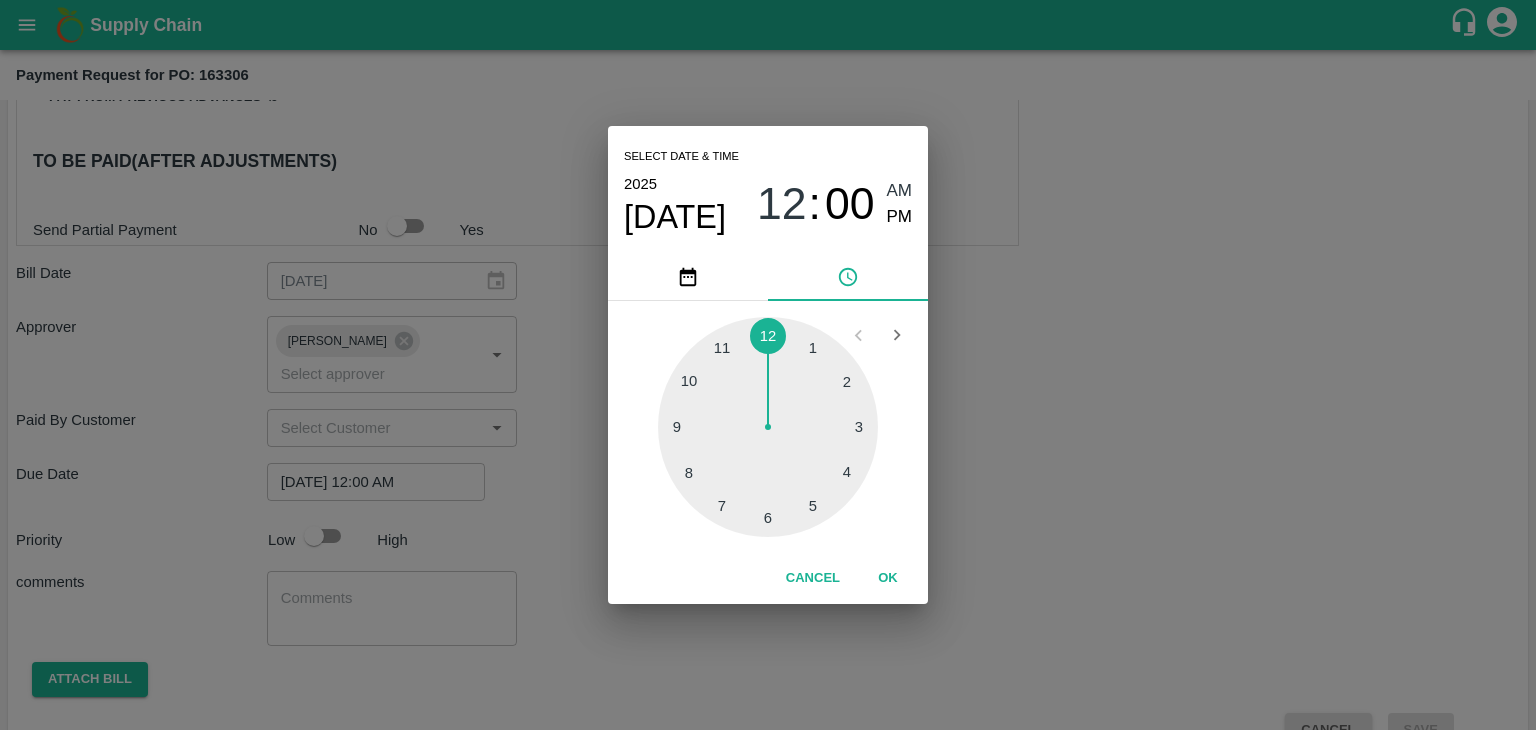 click on "Cancel OK" at bounding box center (768, 578) 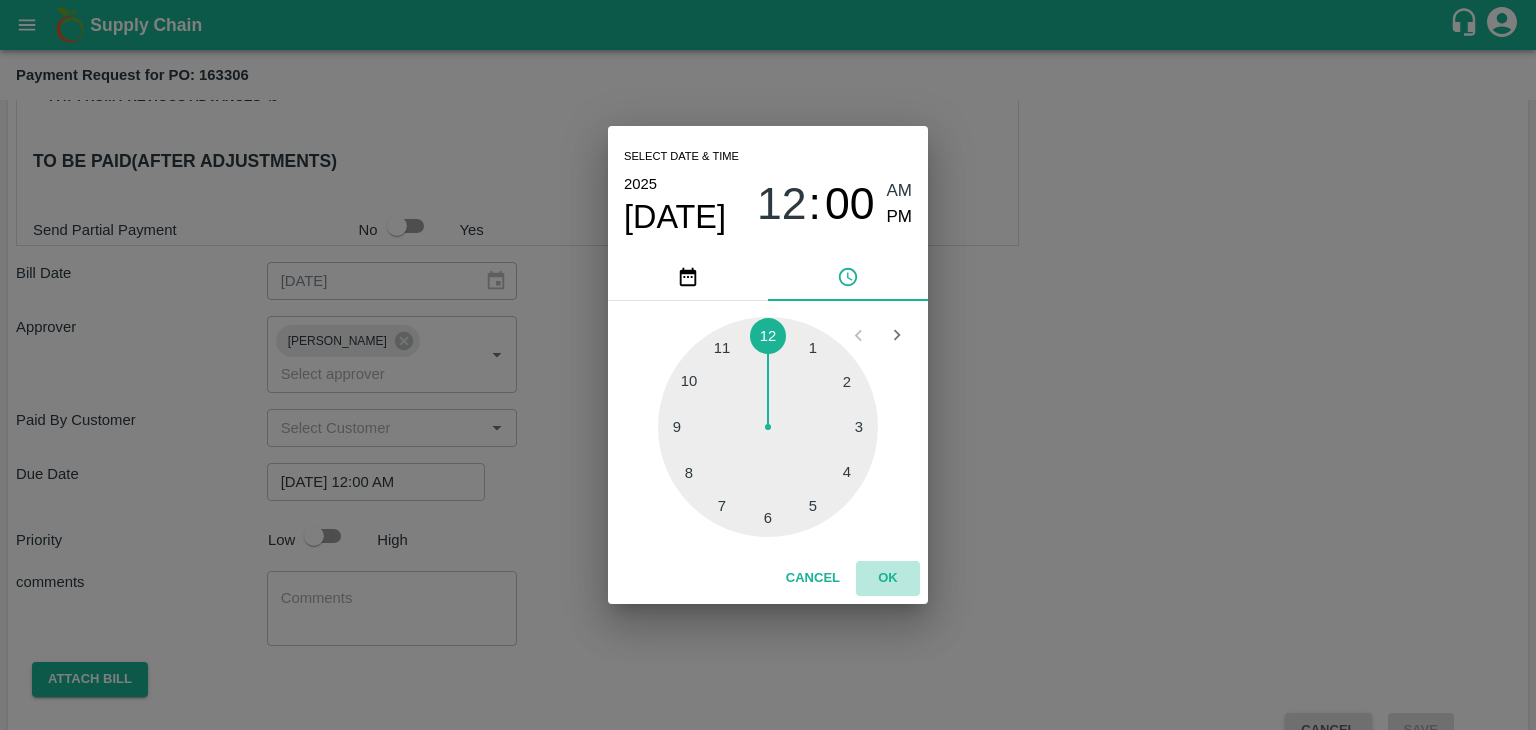 click on "OK" at bounding box center (888, 578) 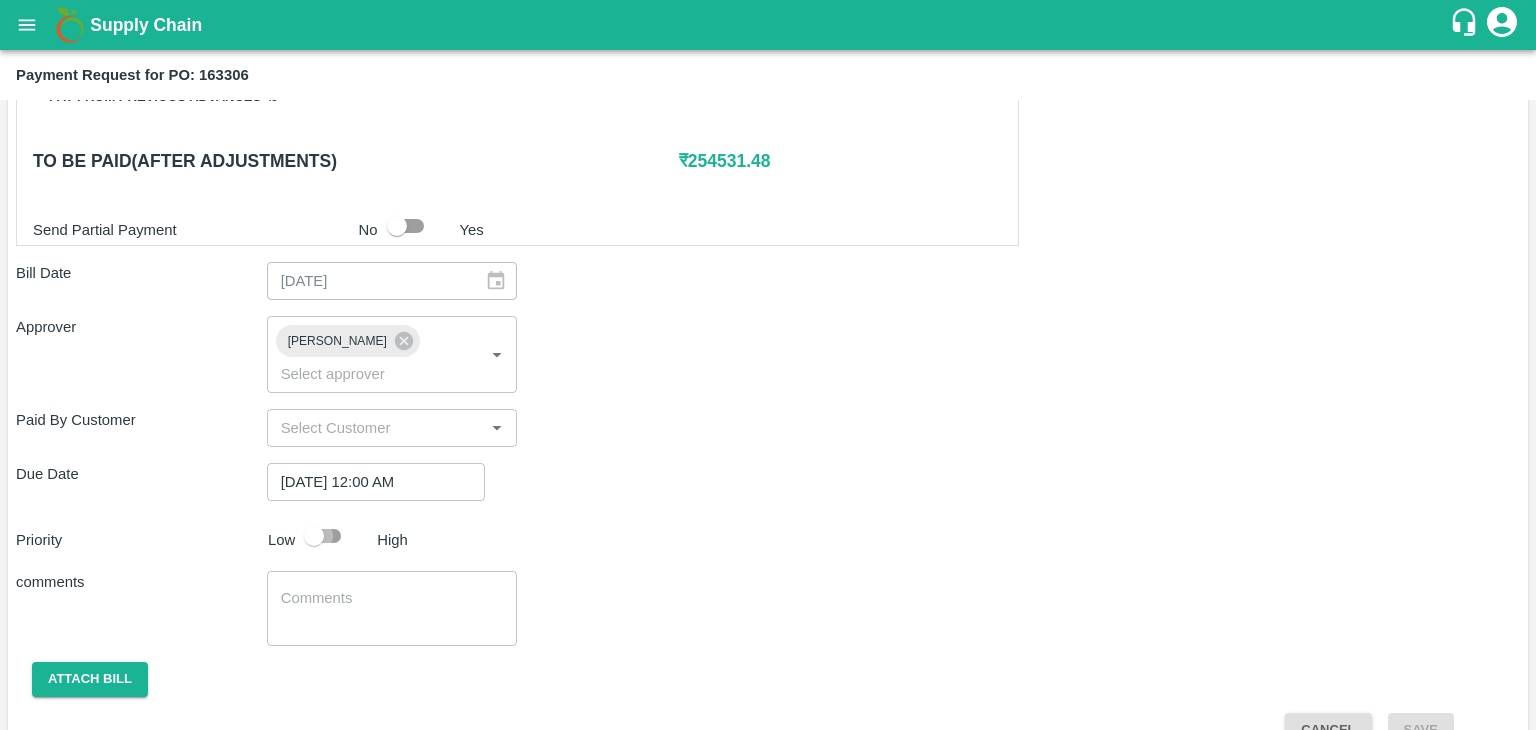 click at bounding box center (314, 536) 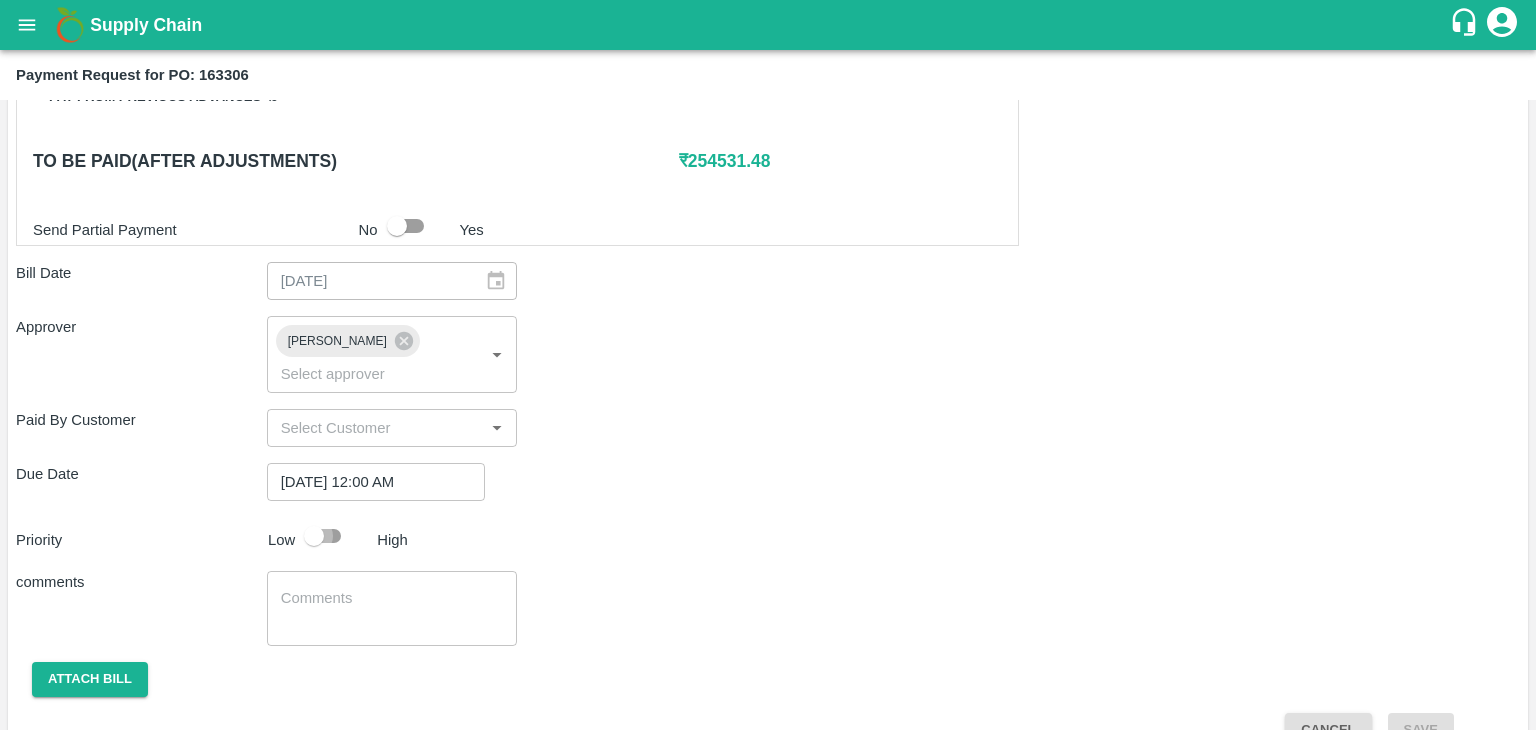 checkbox on "true" 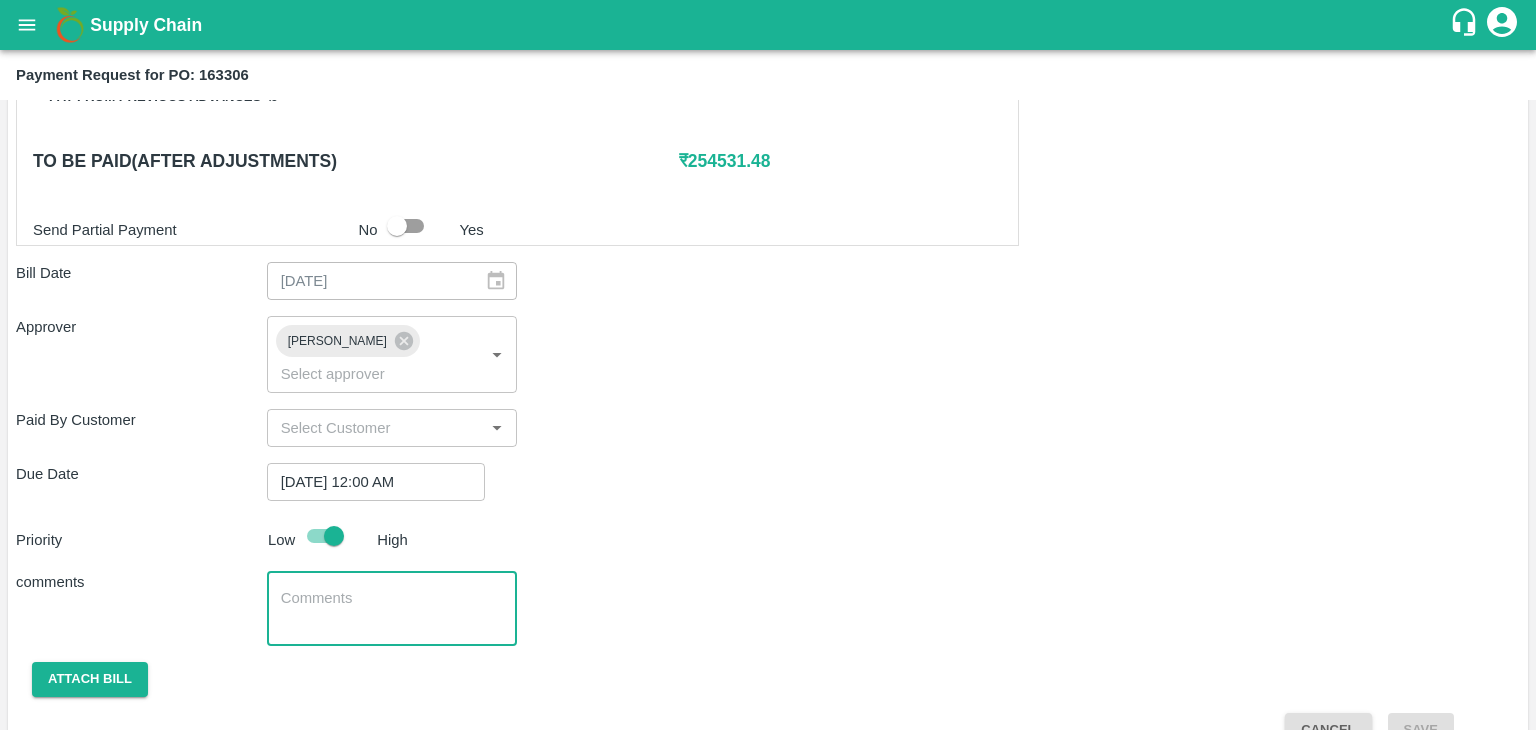 click at bounding box center (392, 609) 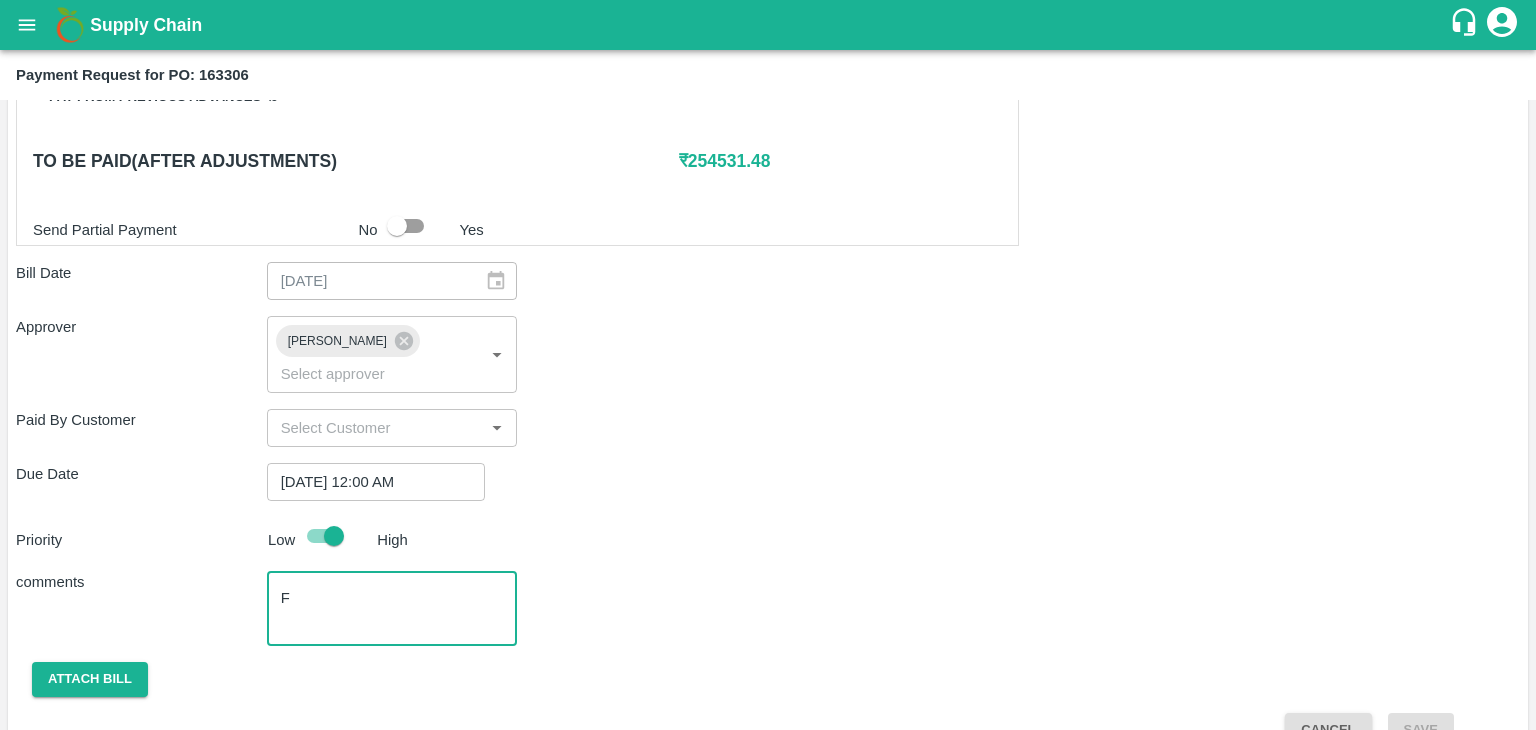 checkbox on "false" 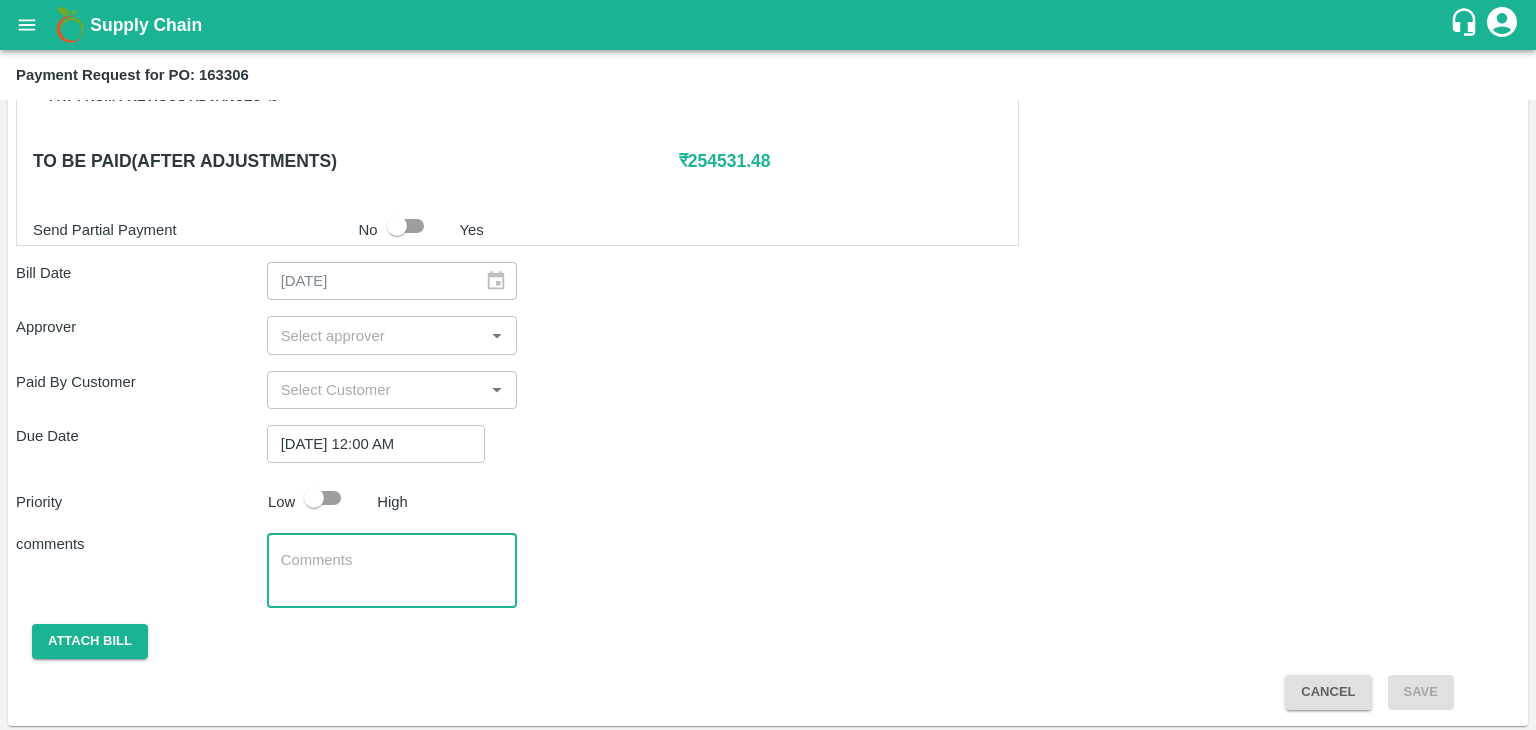 type 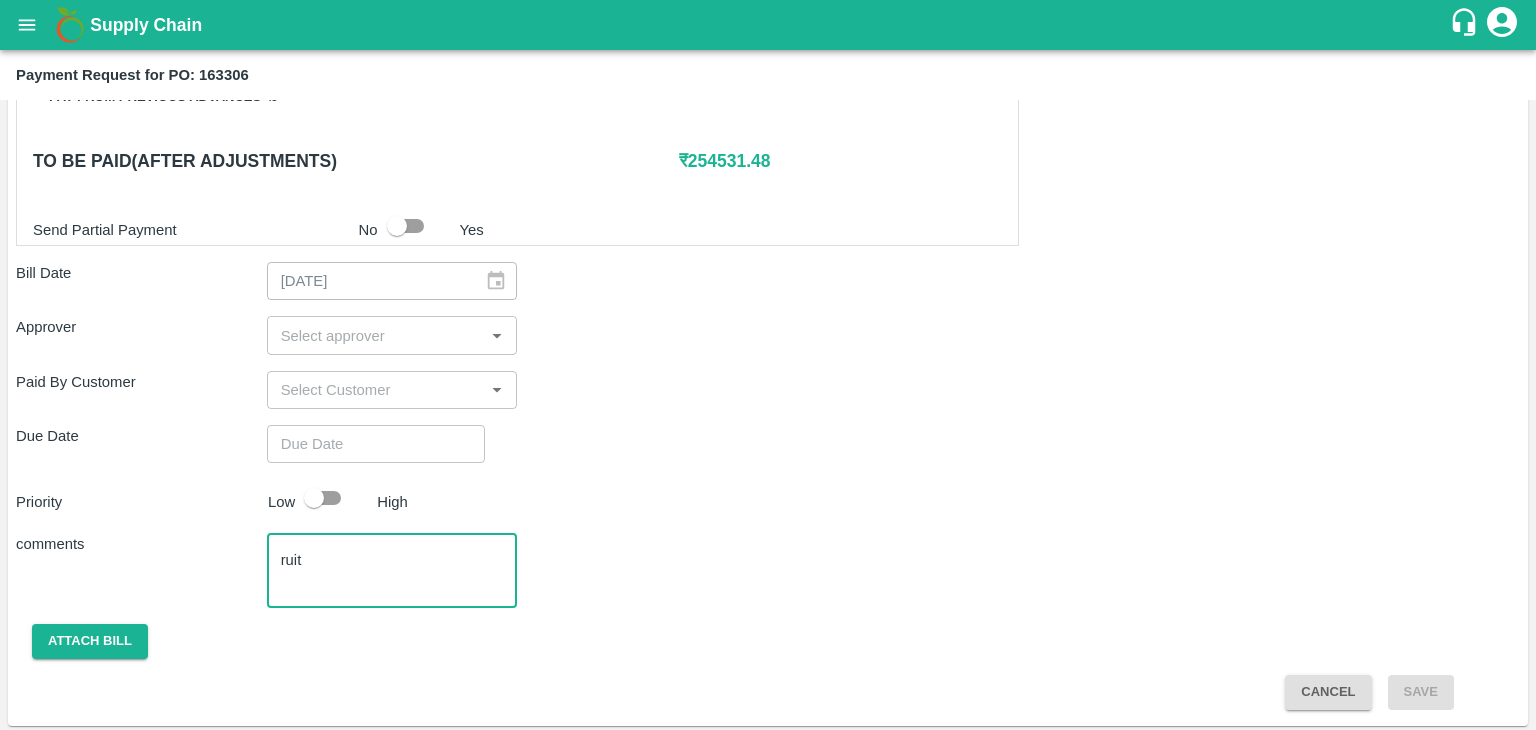 type on "ruit" 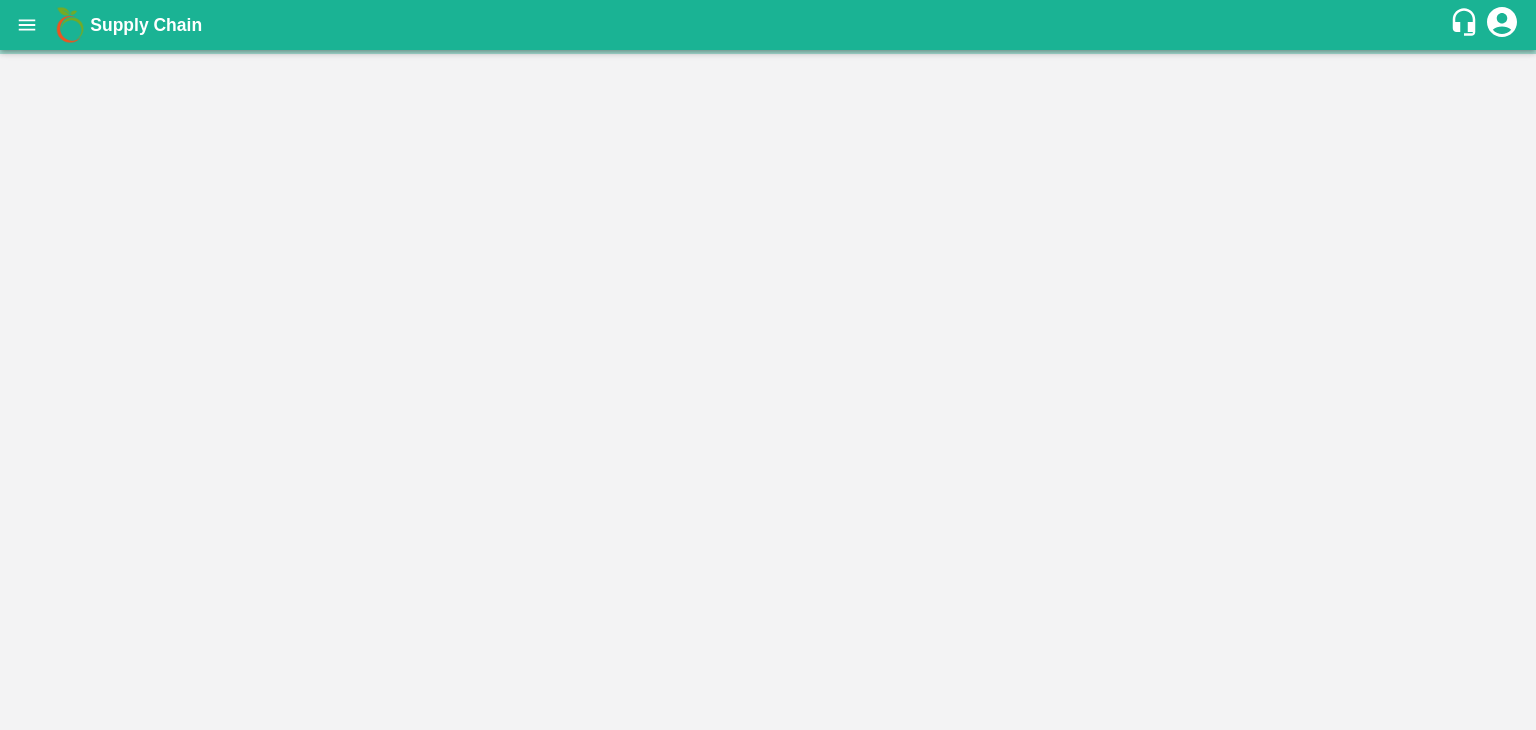 scroll, scrollTop: 0, scrollLeft: 0, axis: both 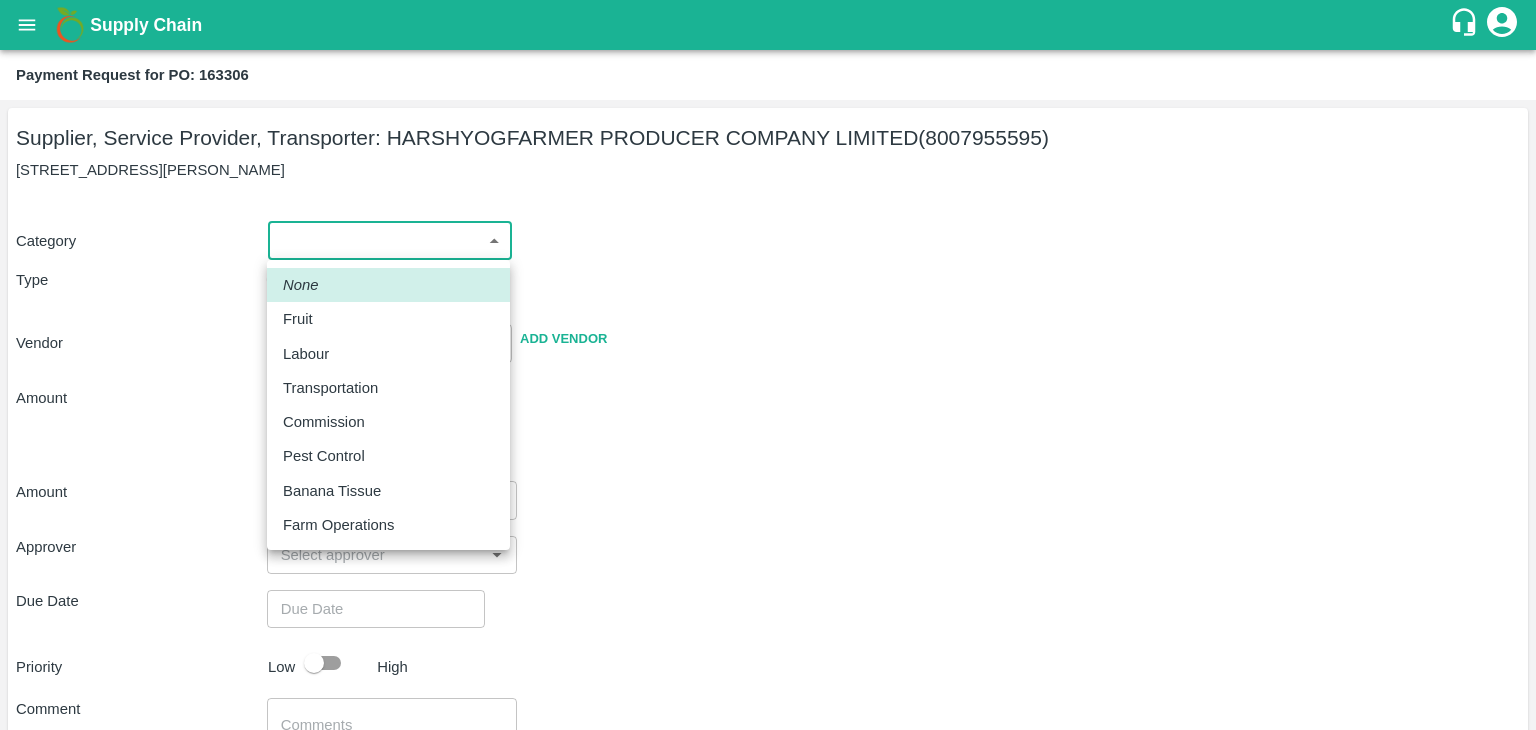 drag, startPoint x: 310, startPoint y: 257, endPoint x: 333, endPoint y: 337, distance: 83.240616 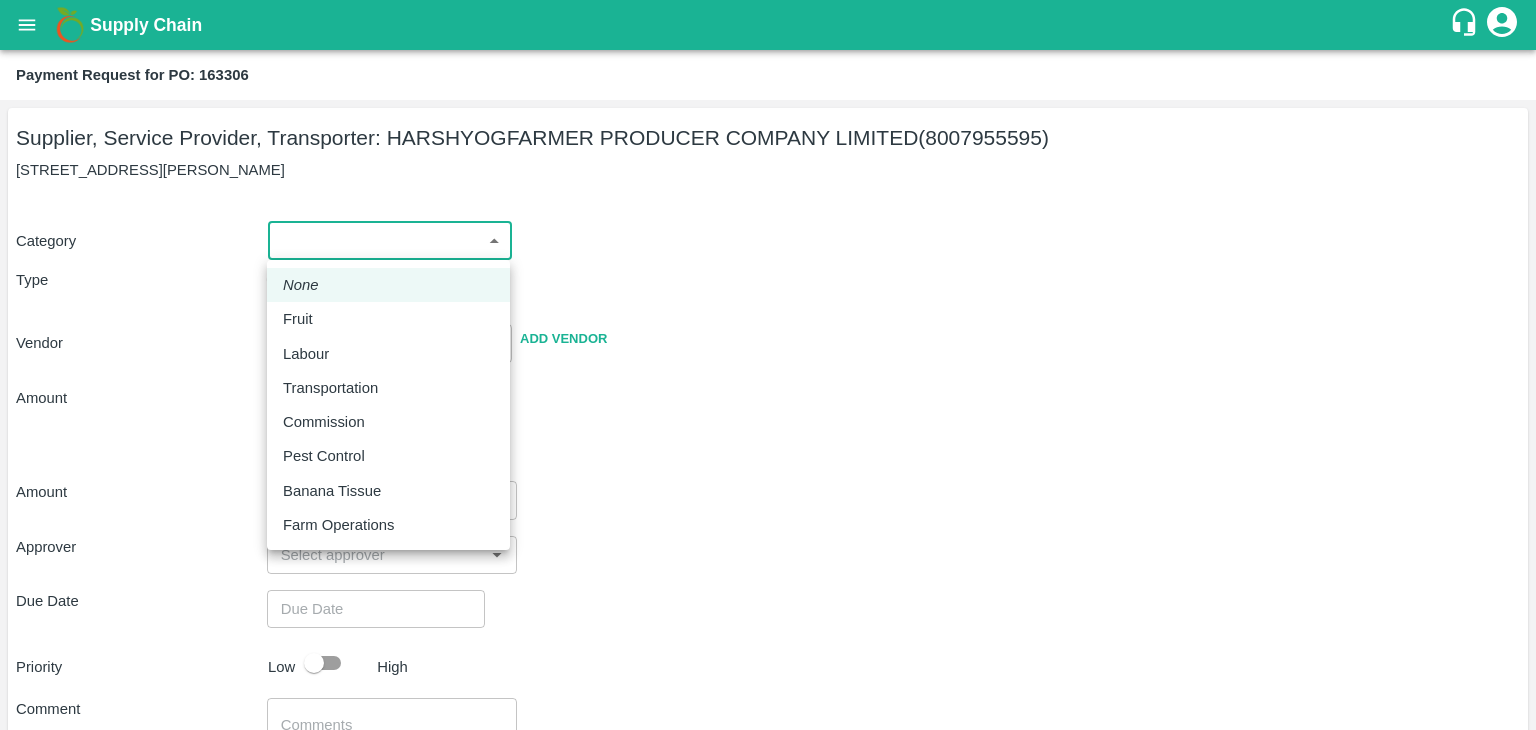 drag, startPoint x: 333, startPoint y: 337, endPoint x: 343, endPoint y: 319, distance: 20.59126 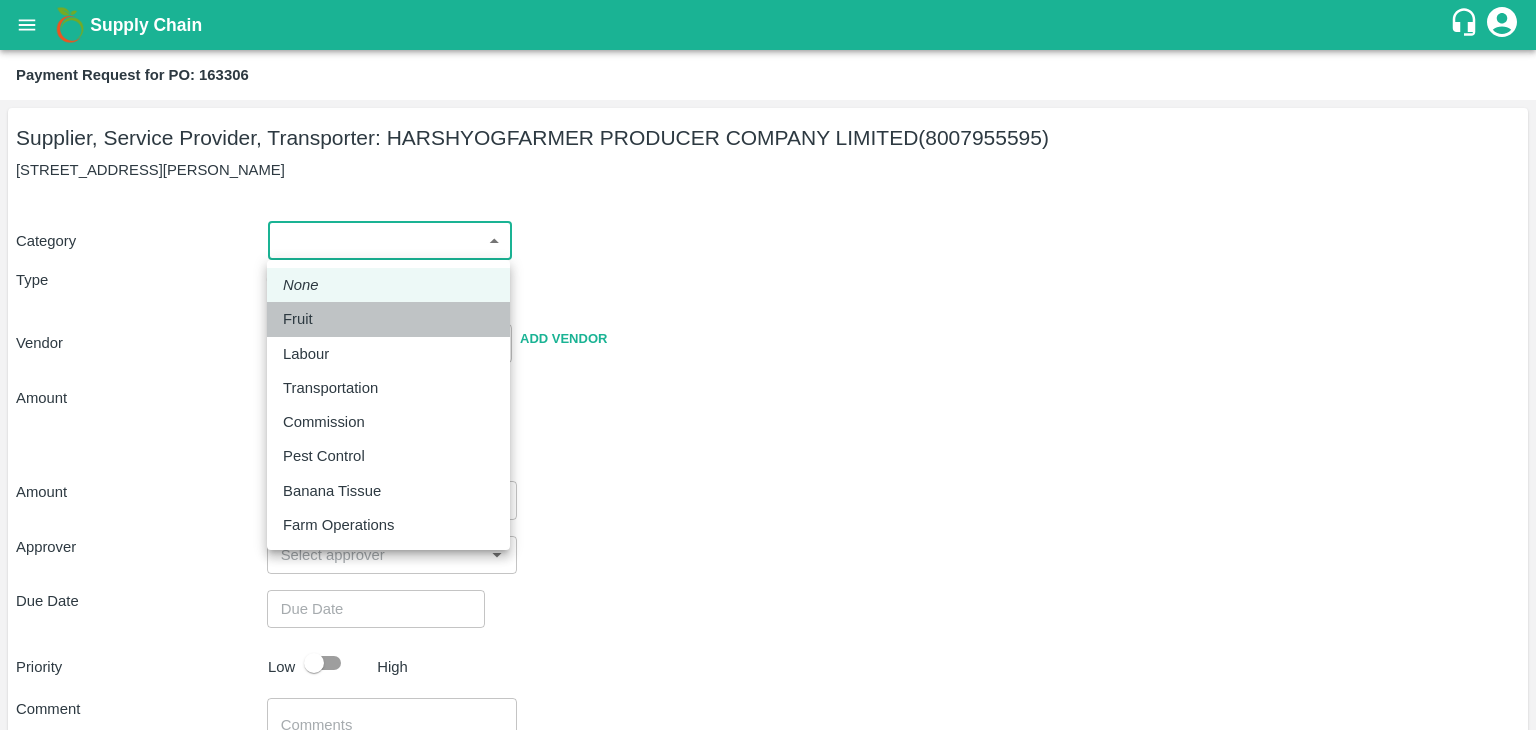 click on "Fruit" at bounding box center (388, 319) 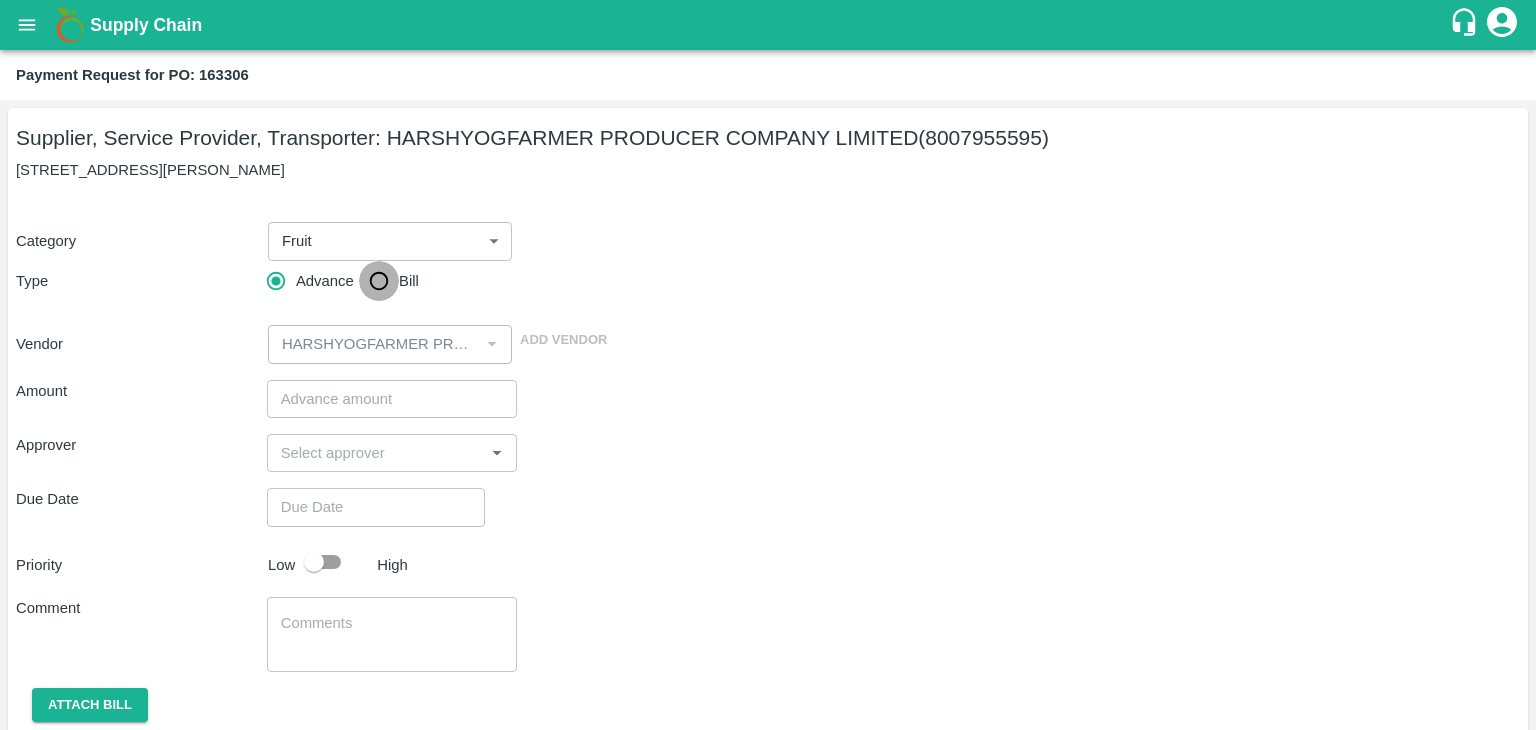 click on "Bill" at bounding box center [379, 281] 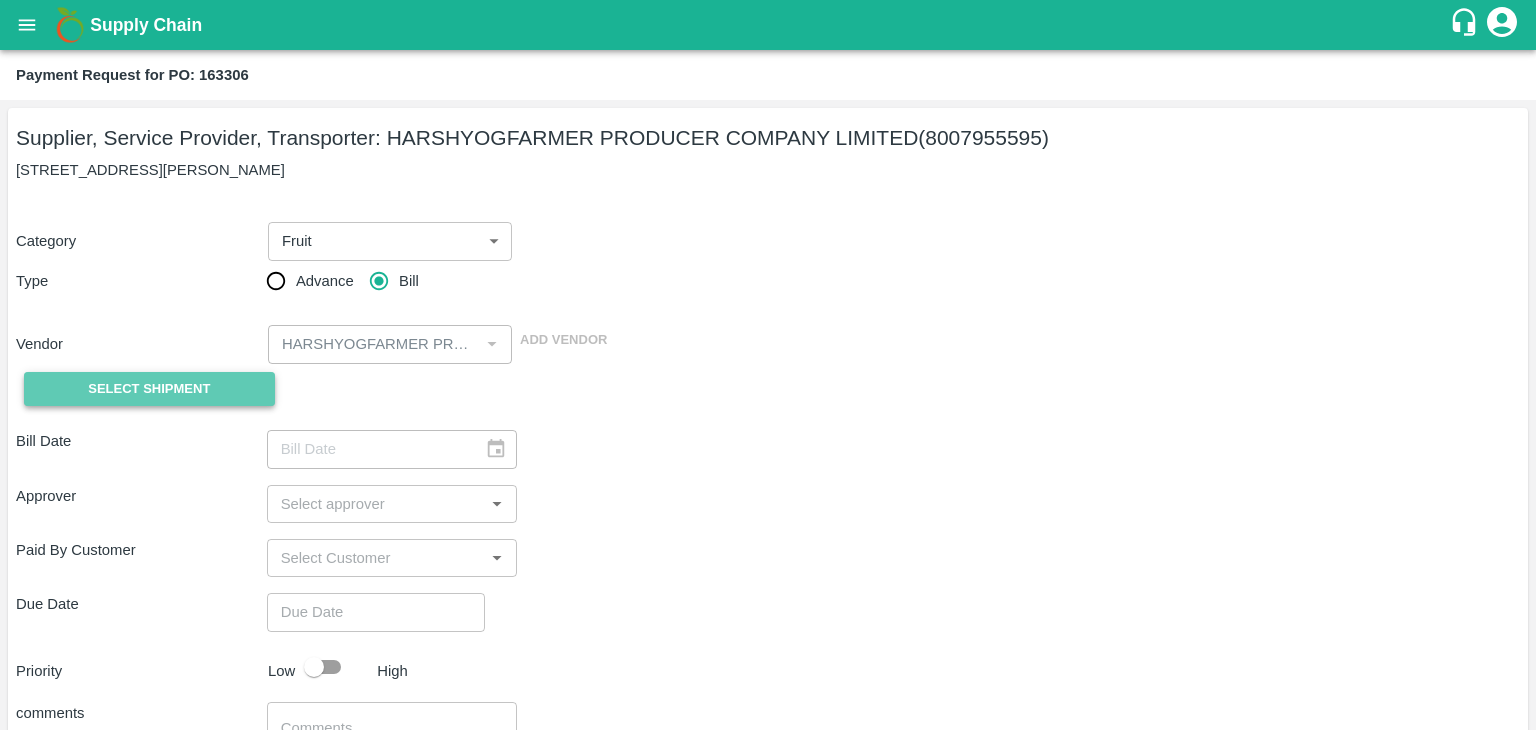 click on "Select Shipment" at bounding box center [149, 389] 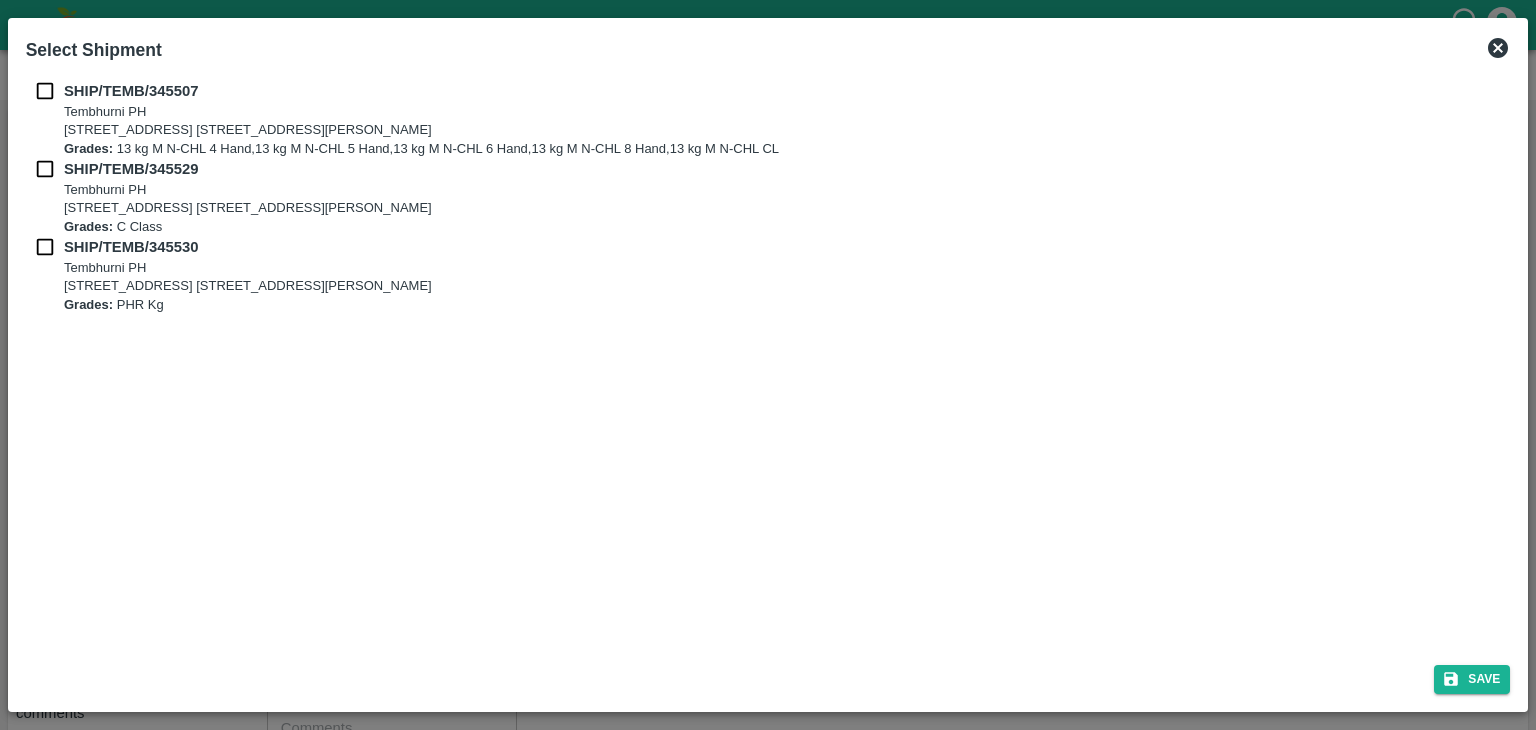 drag, startPoint x: 35, startPoint y: 75, endPoint x: 40, endPoint y: 88, distance: 13.928389 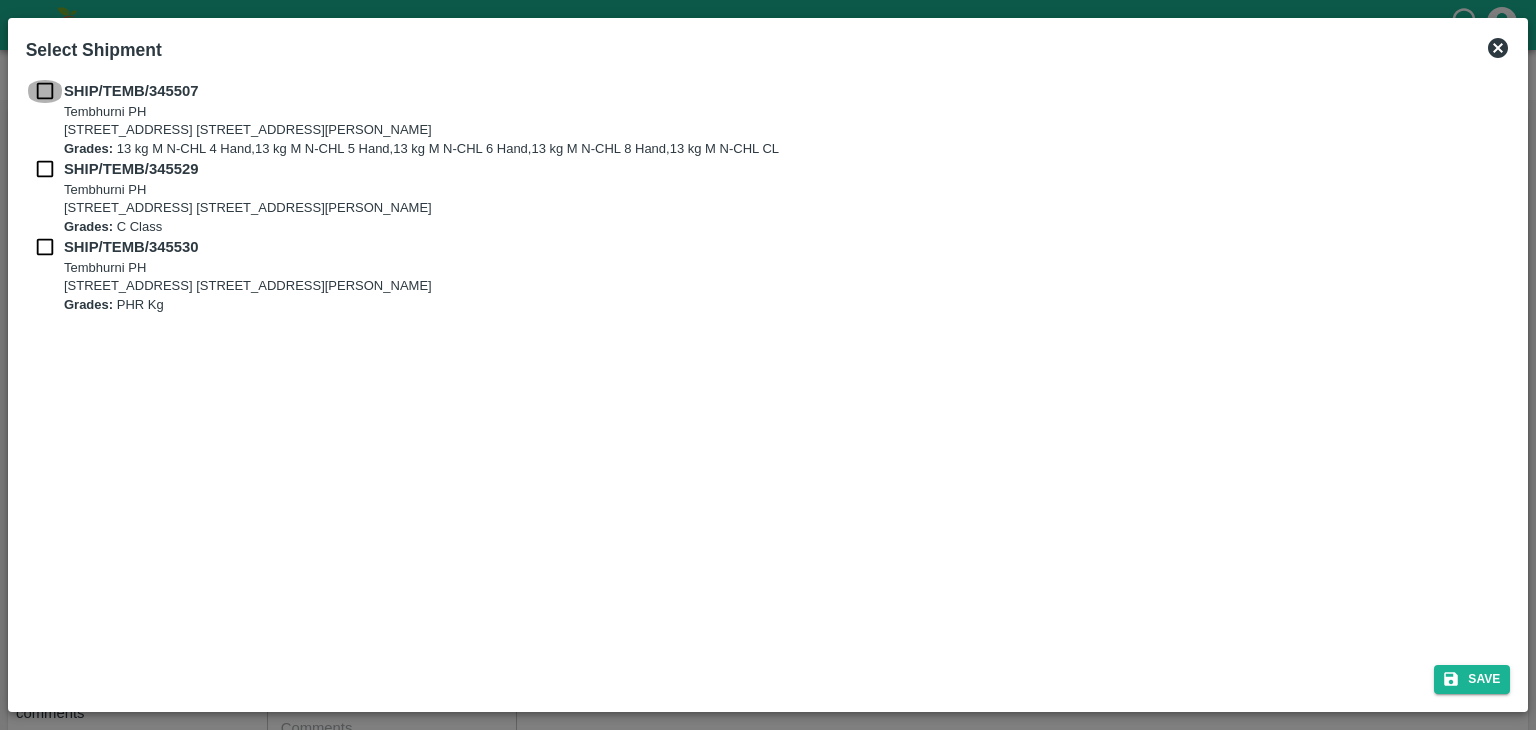 click at bounding box center (45, 91) 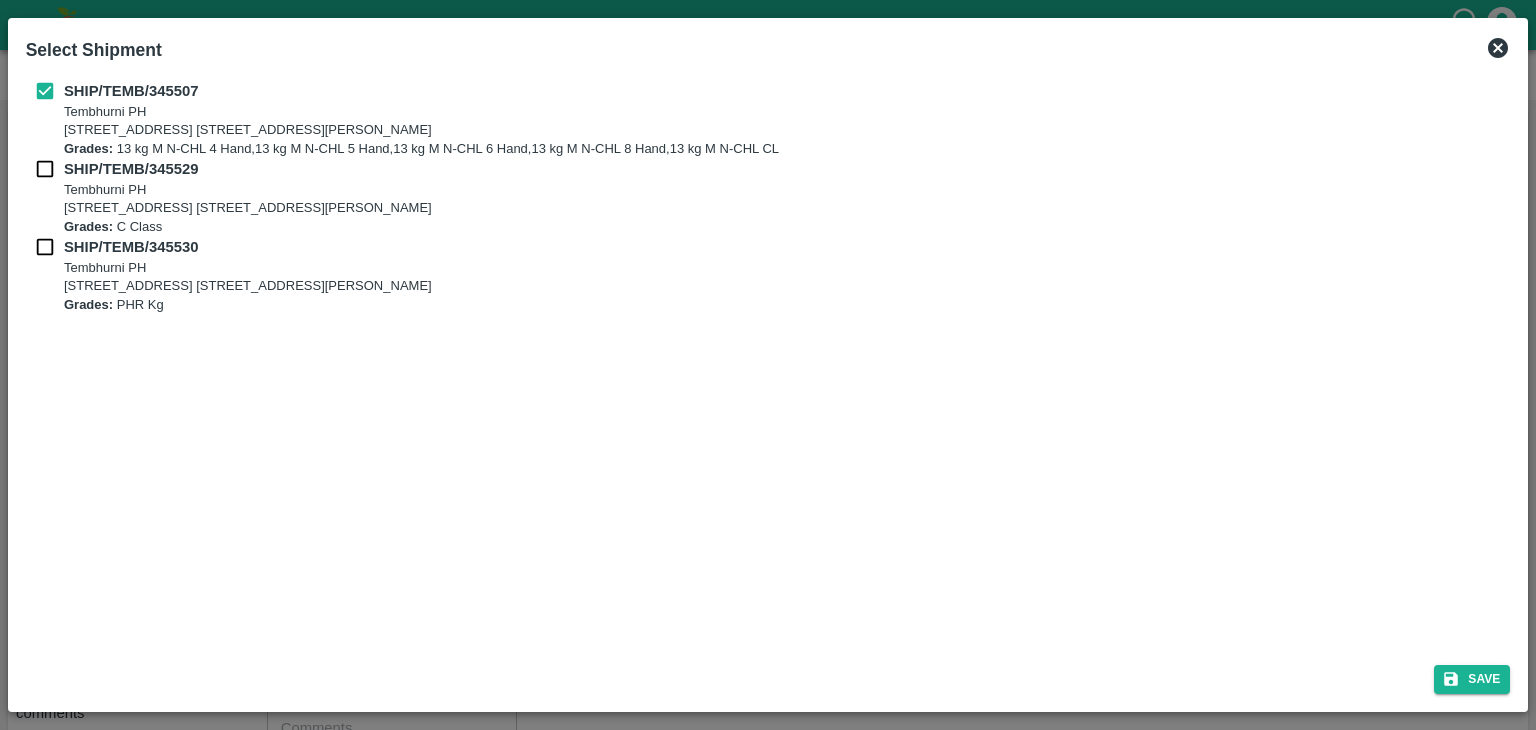 click at bounding box center (45, 169) 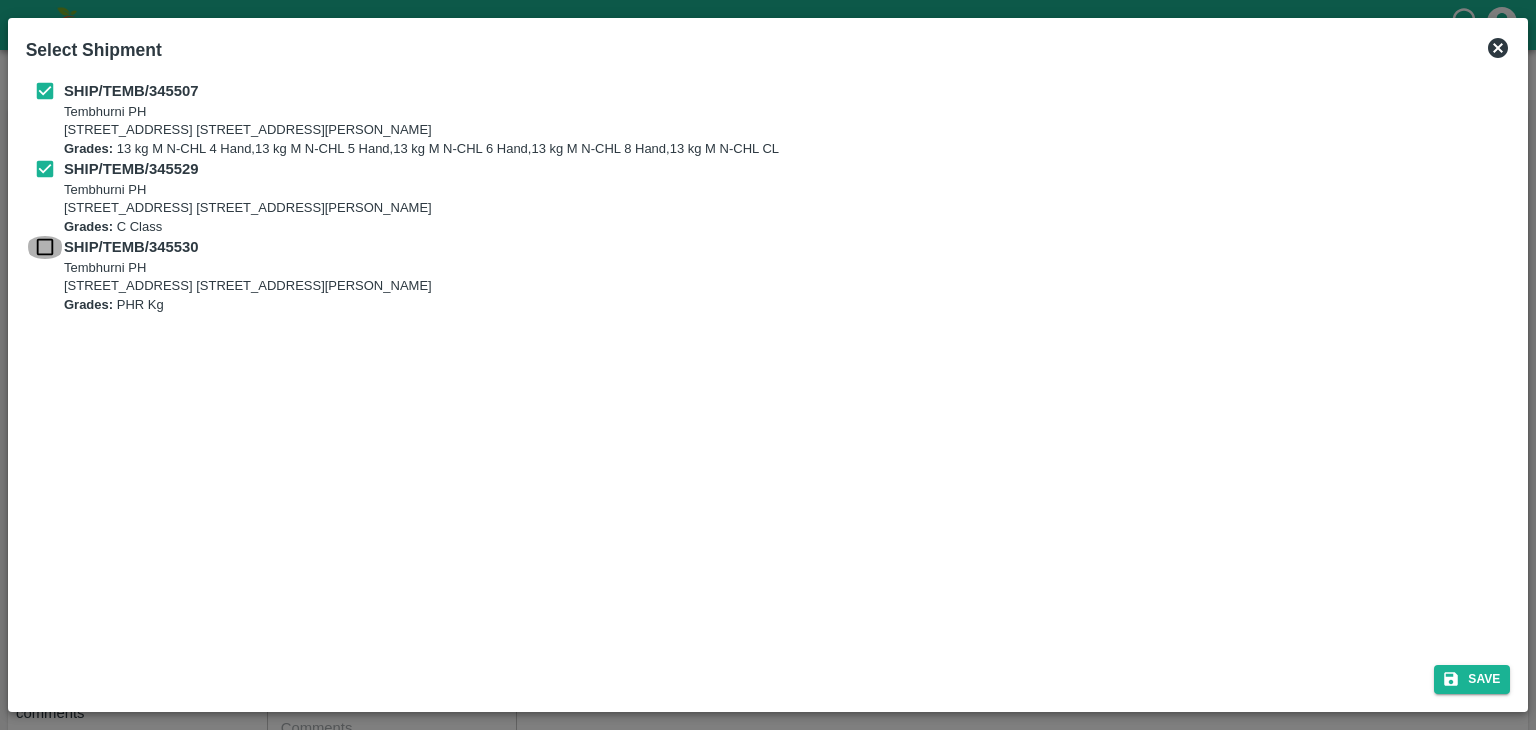 click at bounding box center [45, 247] 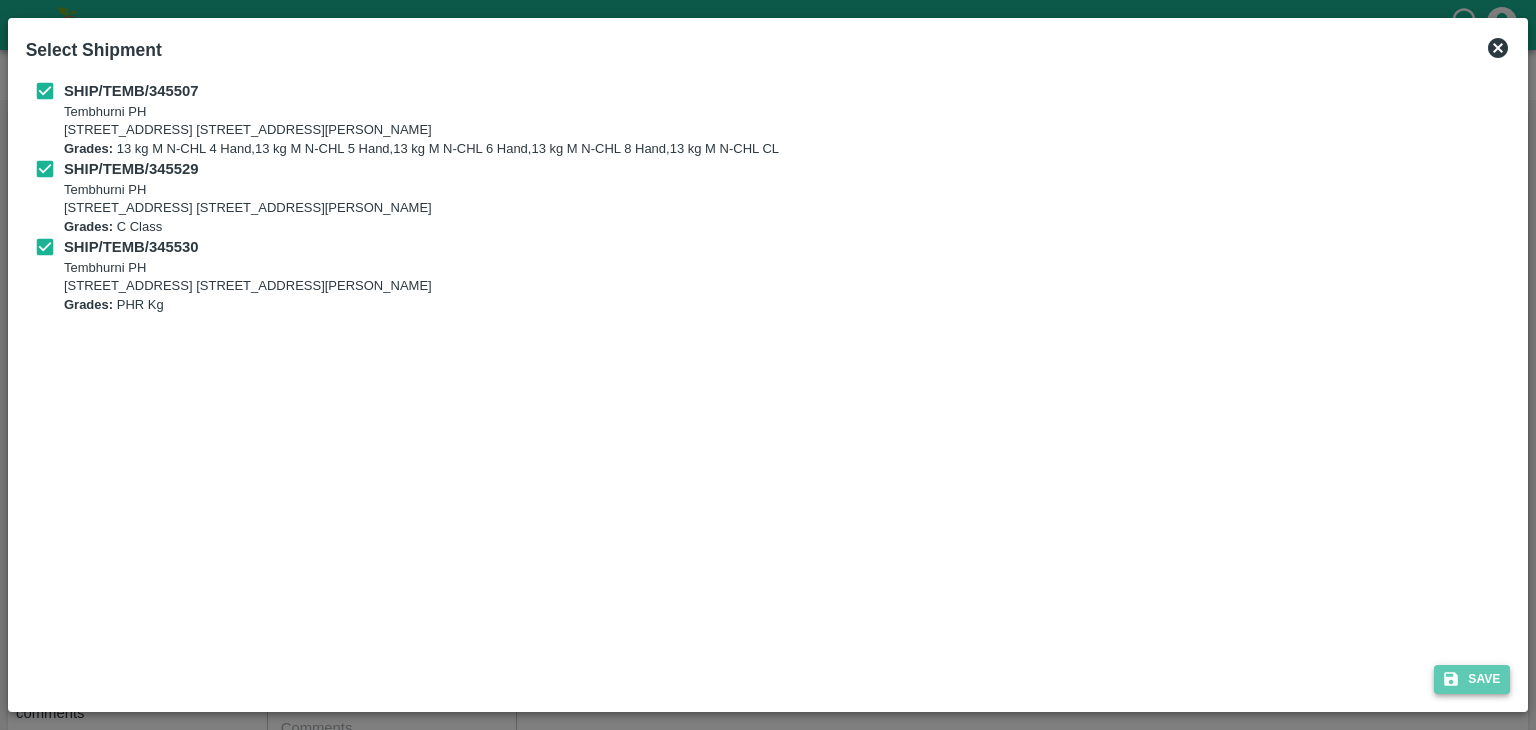 click on "Save" at bounding box center [1472, 679] 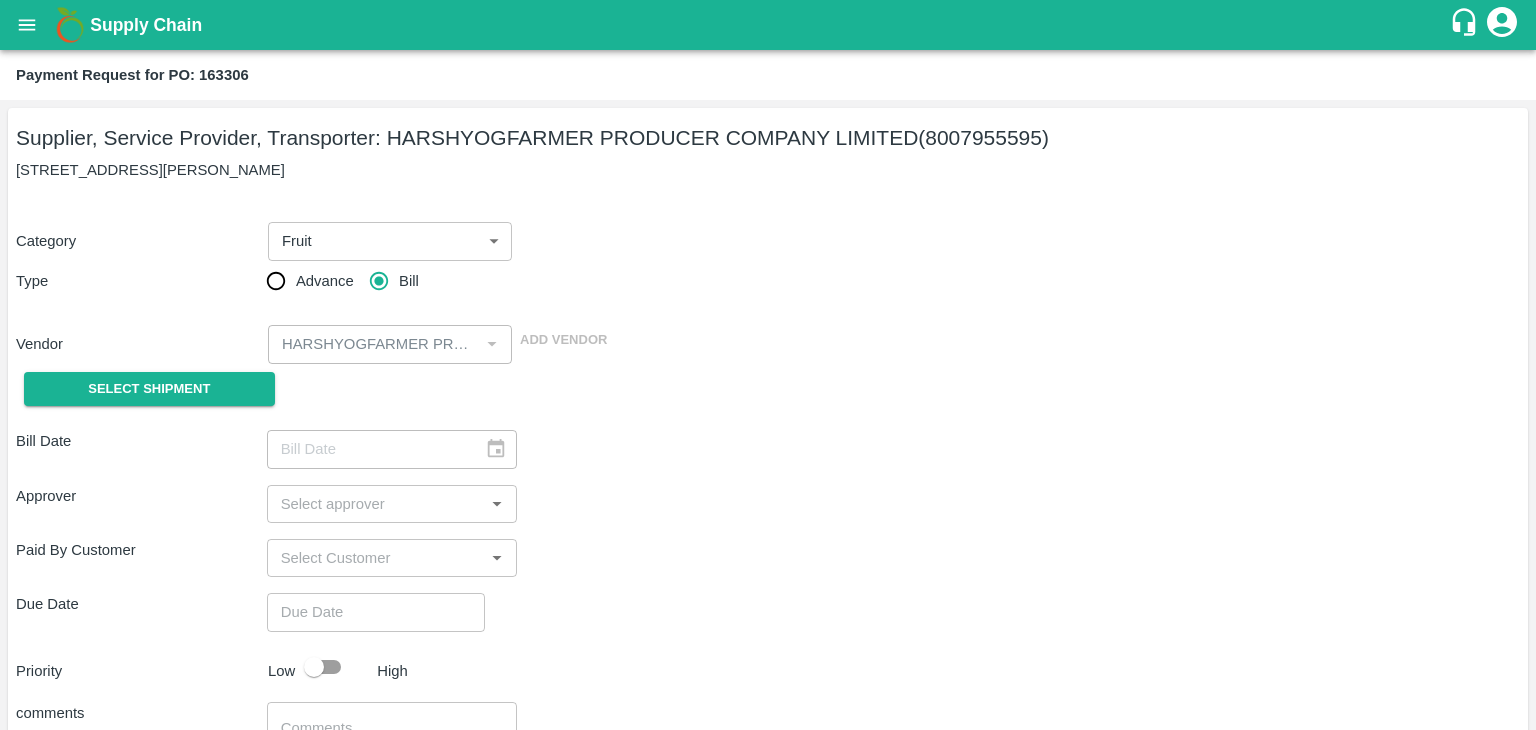 type on "[DATE]" 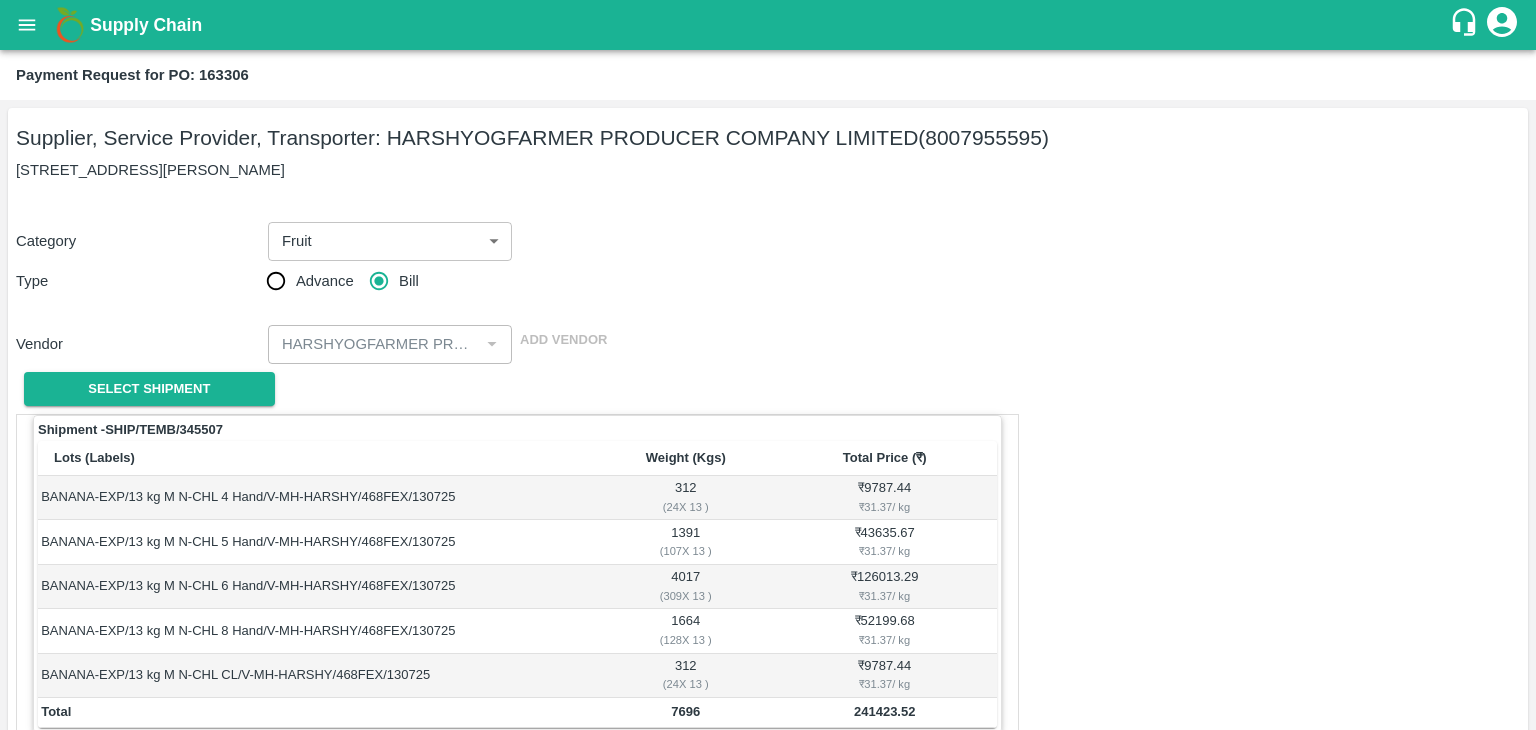 scroll, scrollTop: 980, scrollLeft: 0, axis: vertical 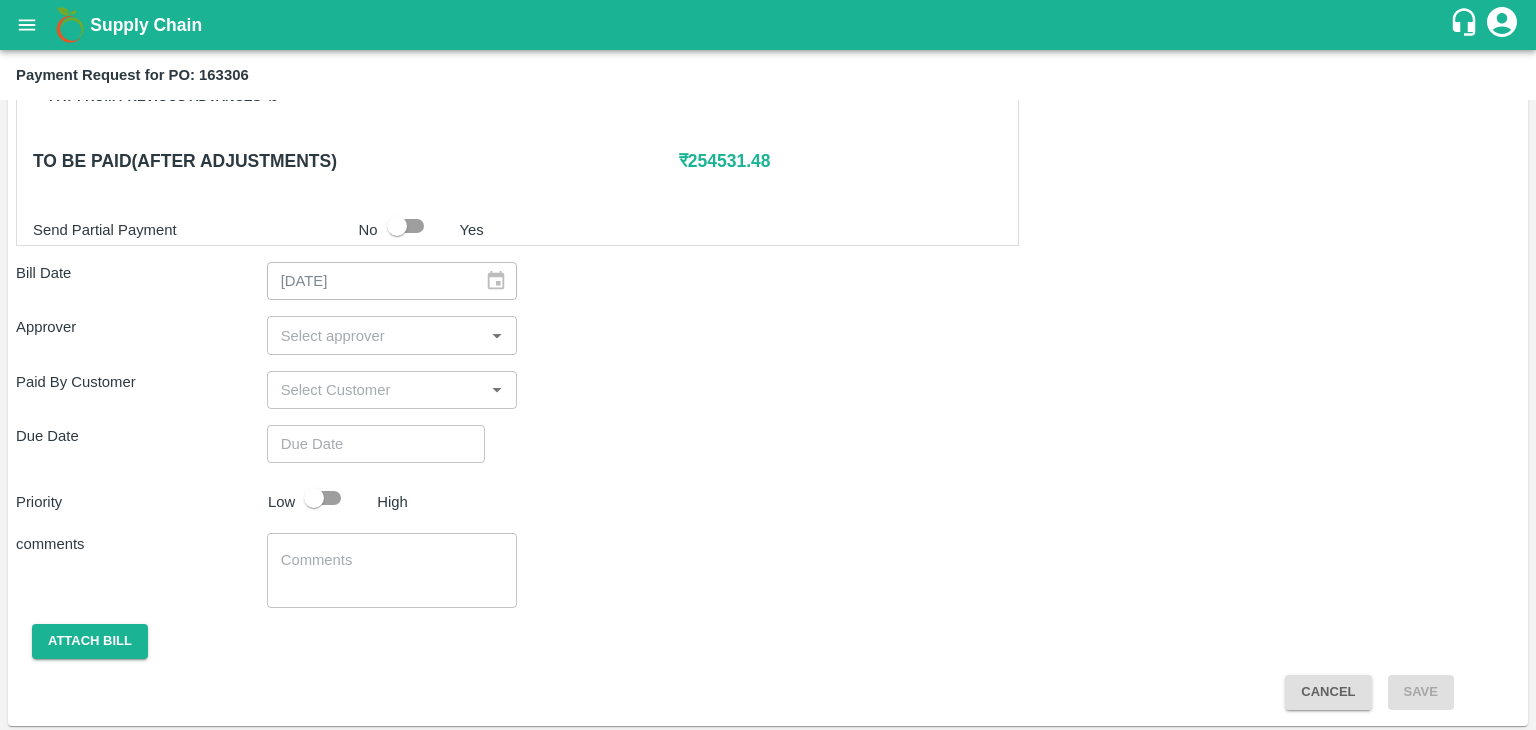 click at bounding box center [376, 335] 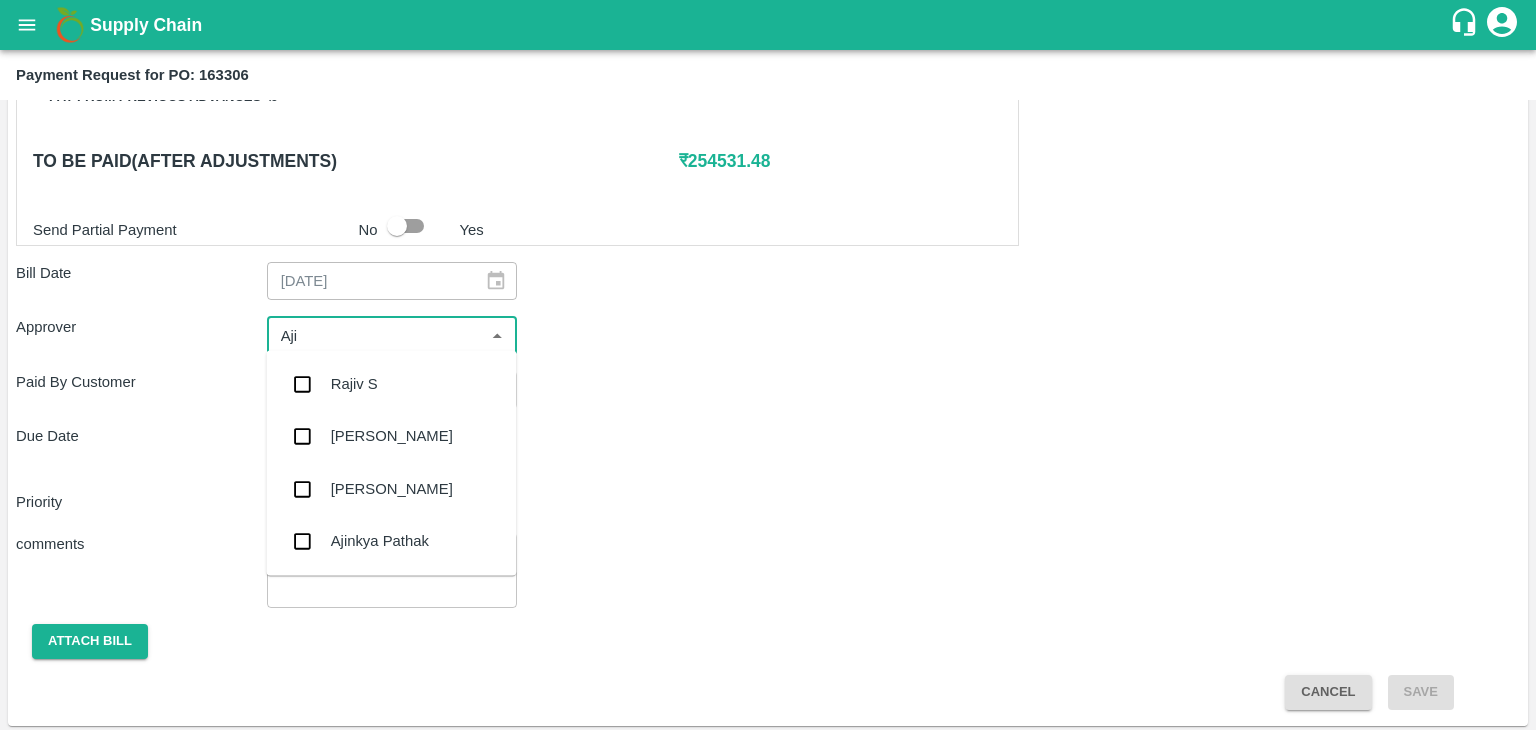 type on "Ajit" 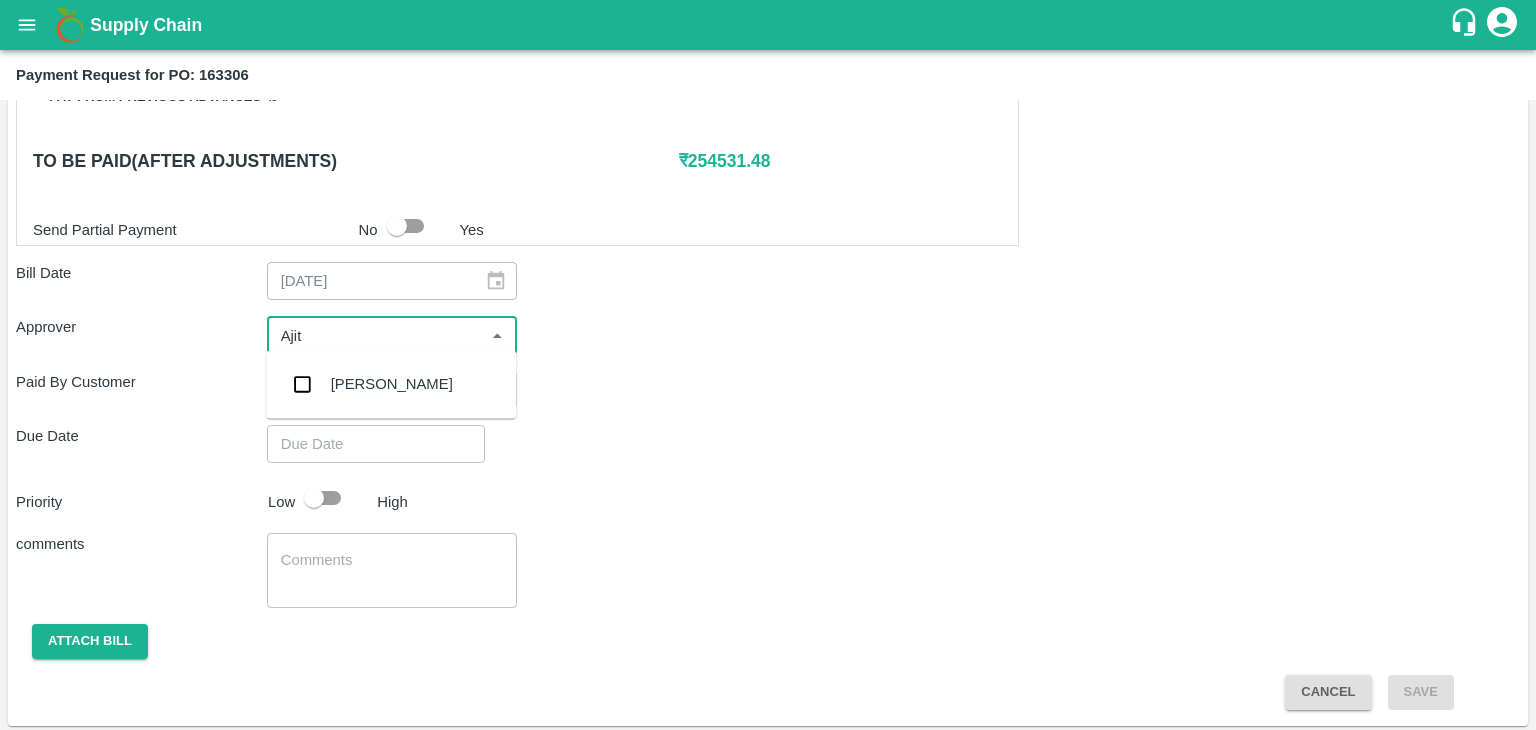 click on "[PERSON_NAME]" at bounding box center (391, 384) 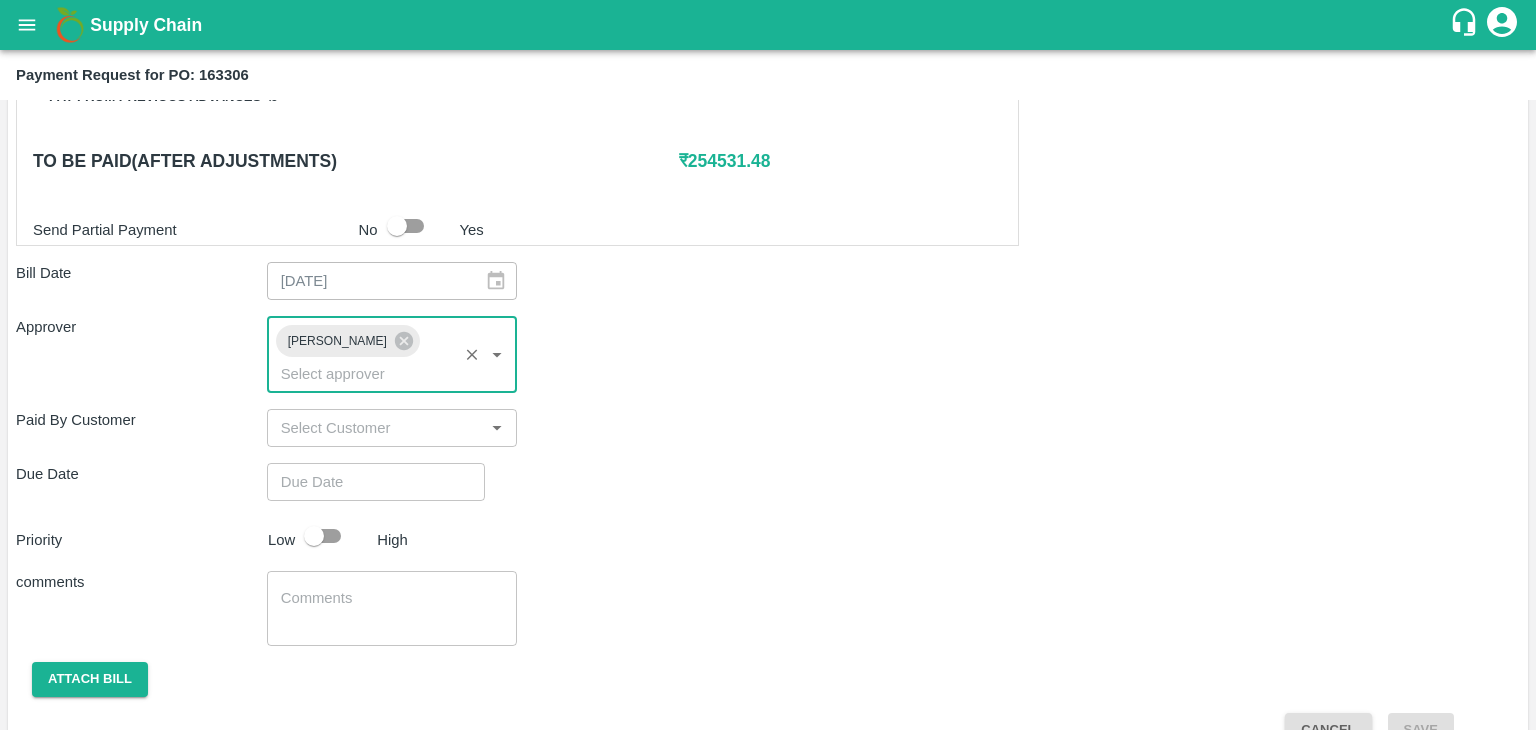 type on "DD/MM/YYYY hh:mm aa" 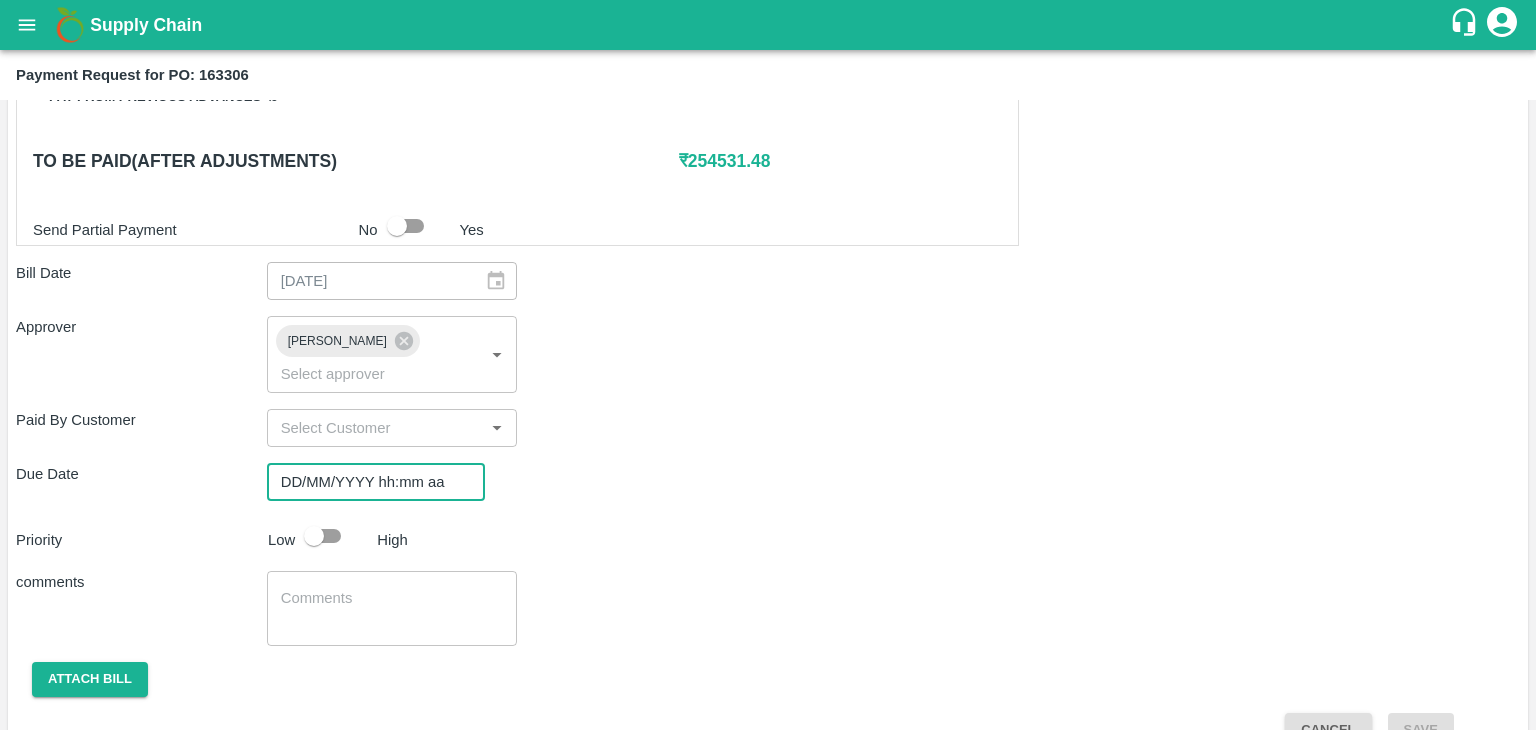 click on "DD/MM/YYYY hh:mm aa" at bounding box center [369, 482] 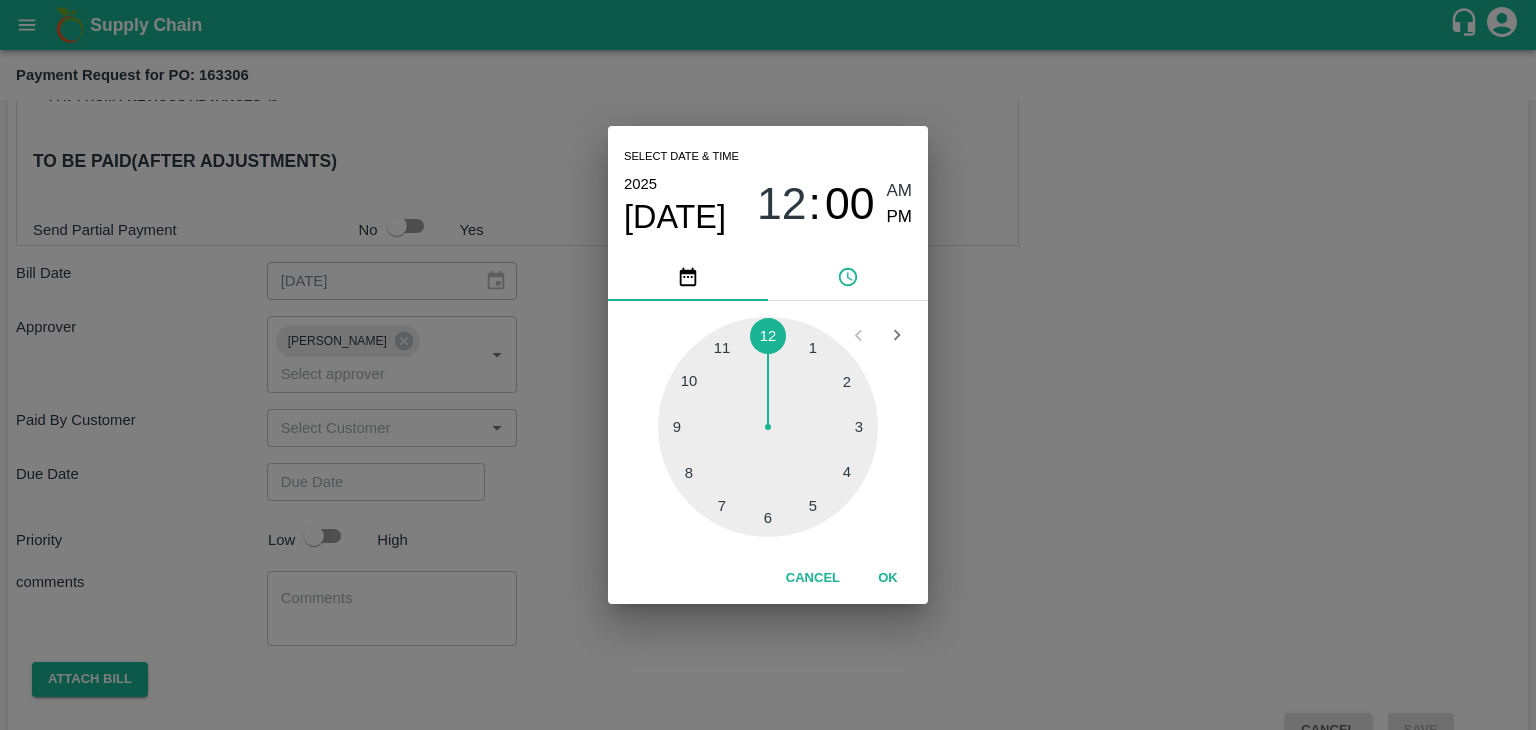 type on "[DATE] 12:00 AM" 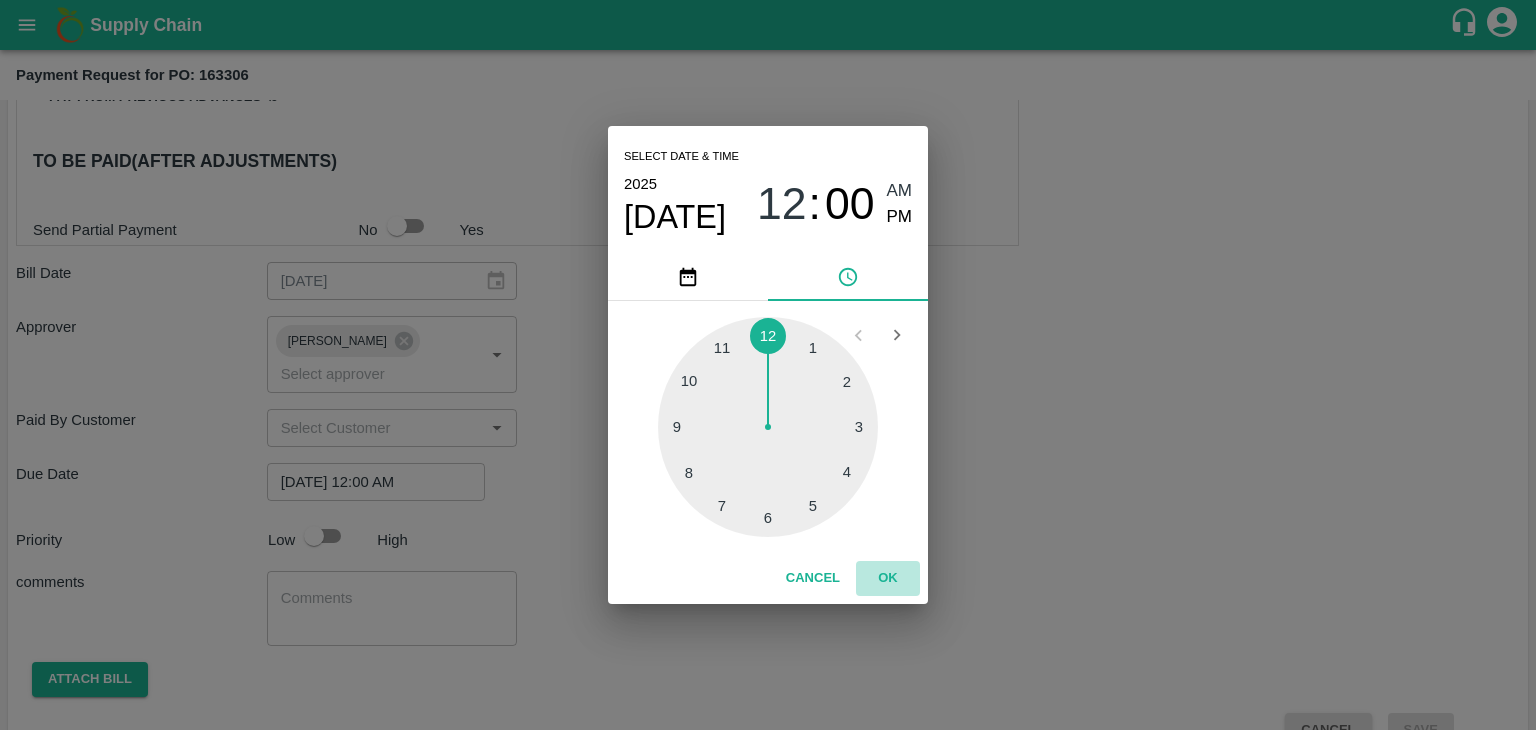 click on "OK" at bounding box center (888, 578) 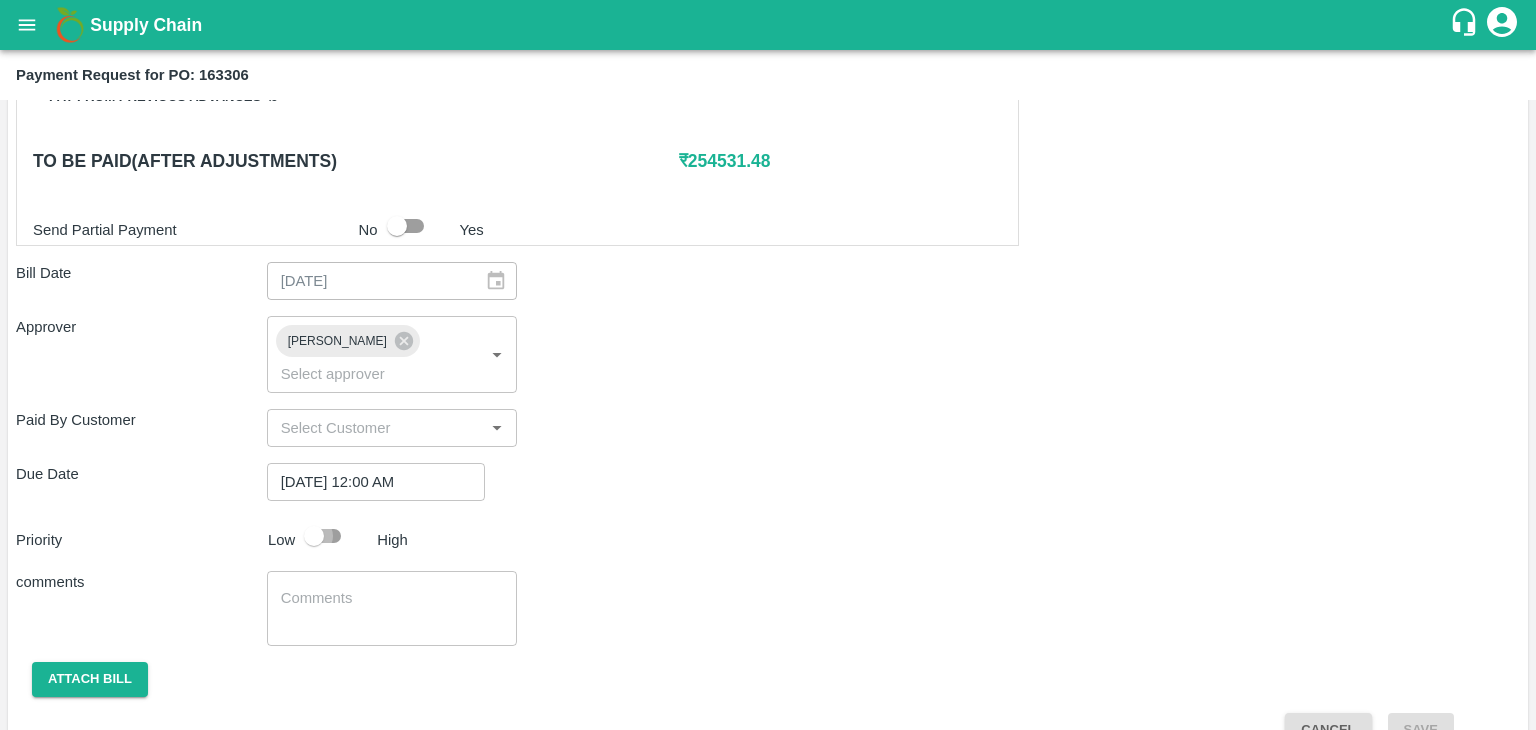 click at bounding box center (314, 536) 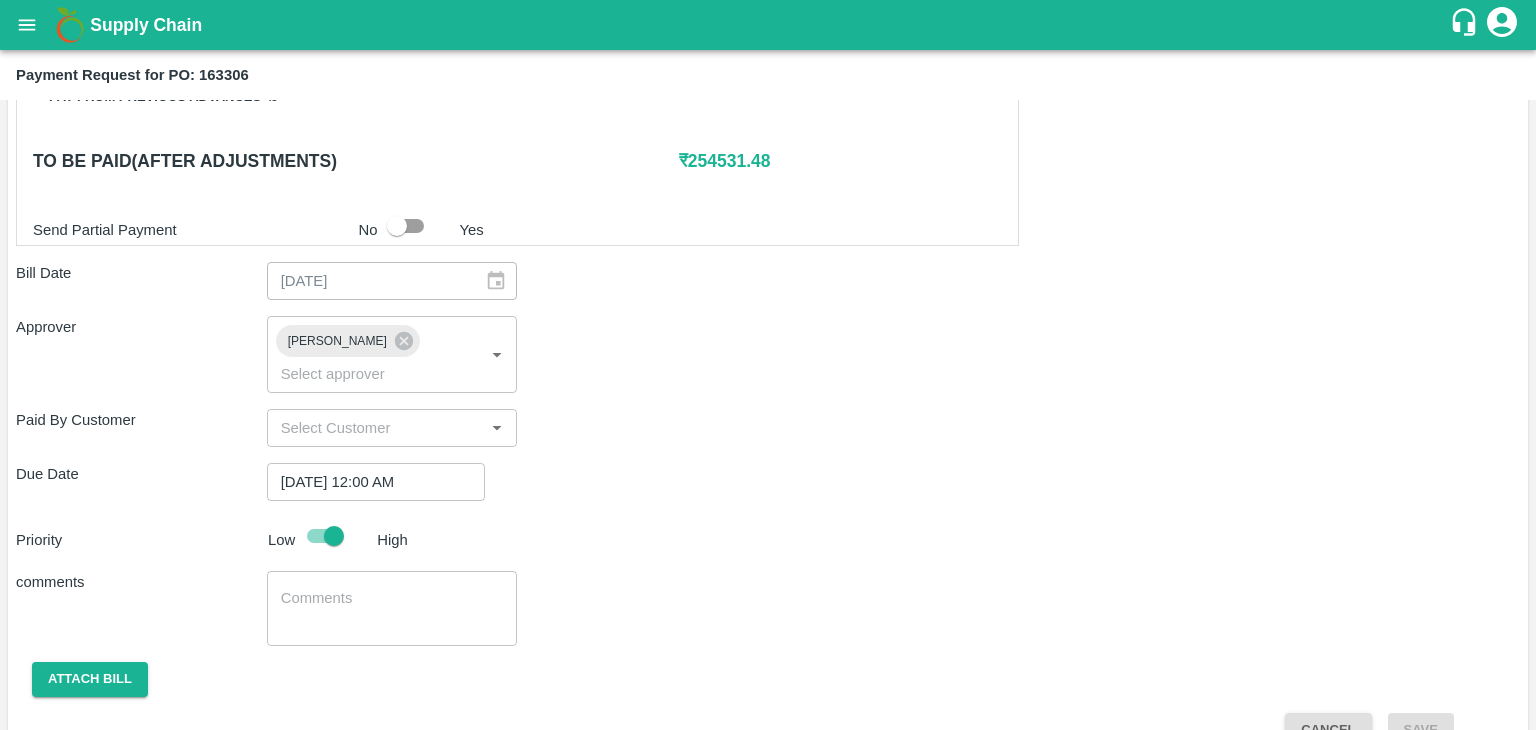 click at bounding box center [392, 609] 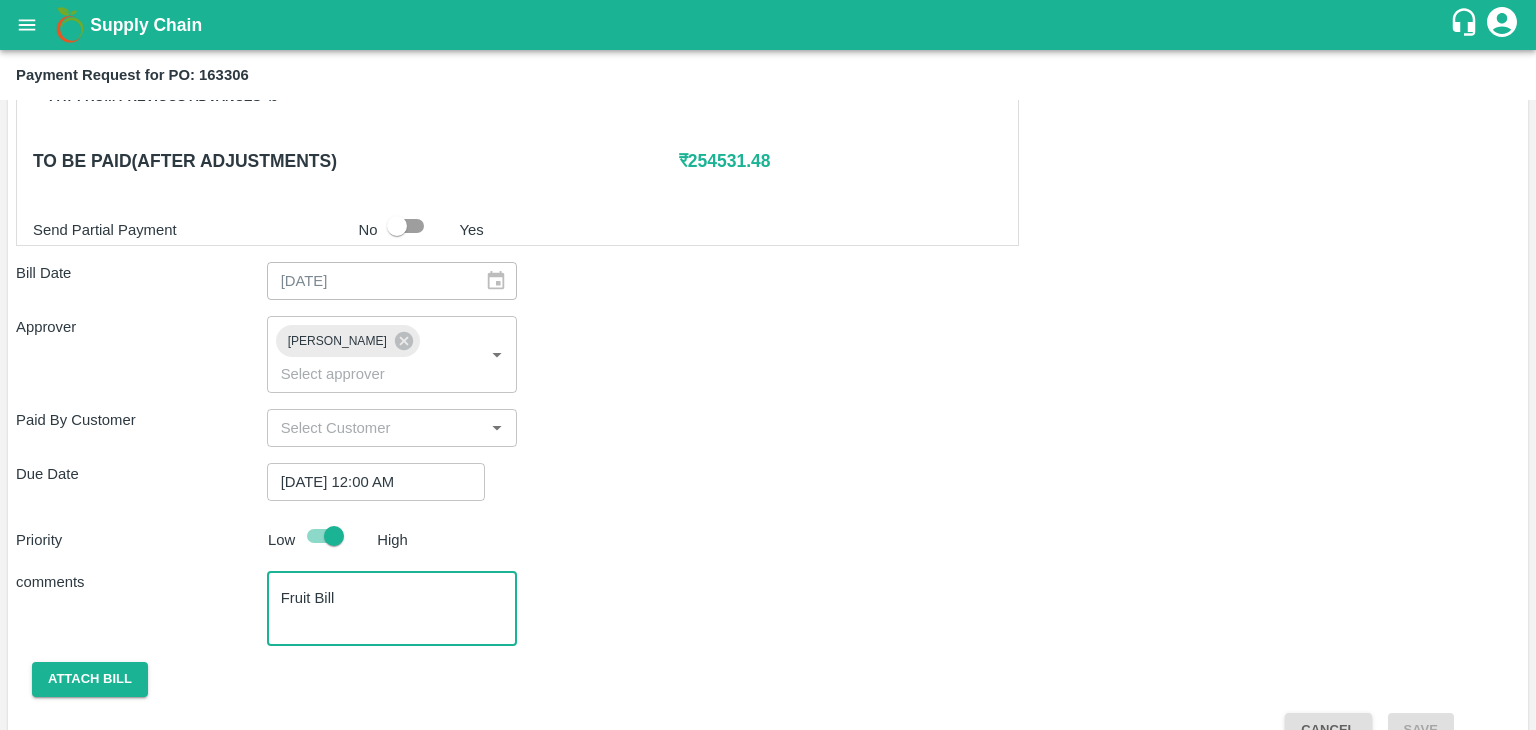 scroll, scrollTop: 992, scrollLeft: 0, axis: vertical 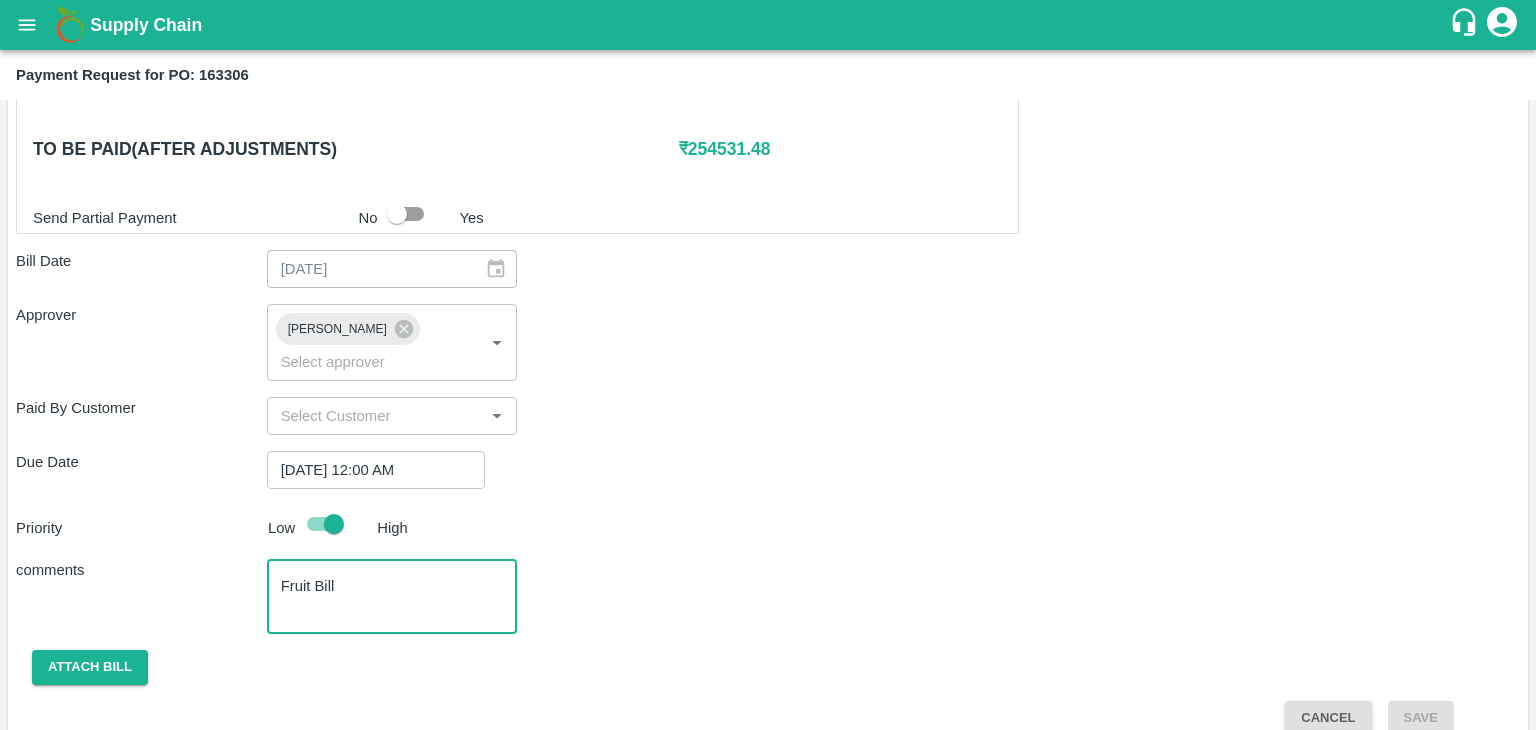 type on "Fruit Bill" 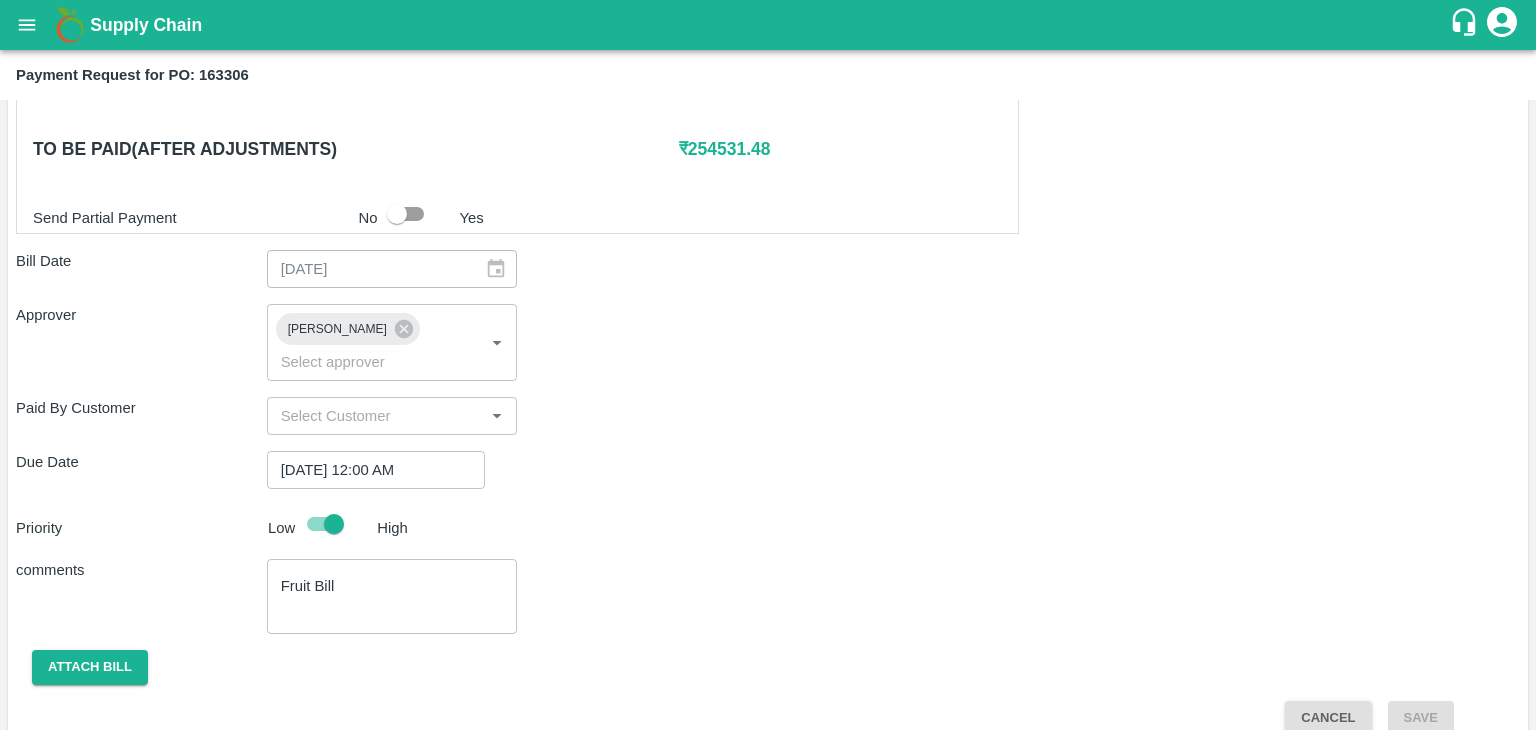 checkbox on "false" 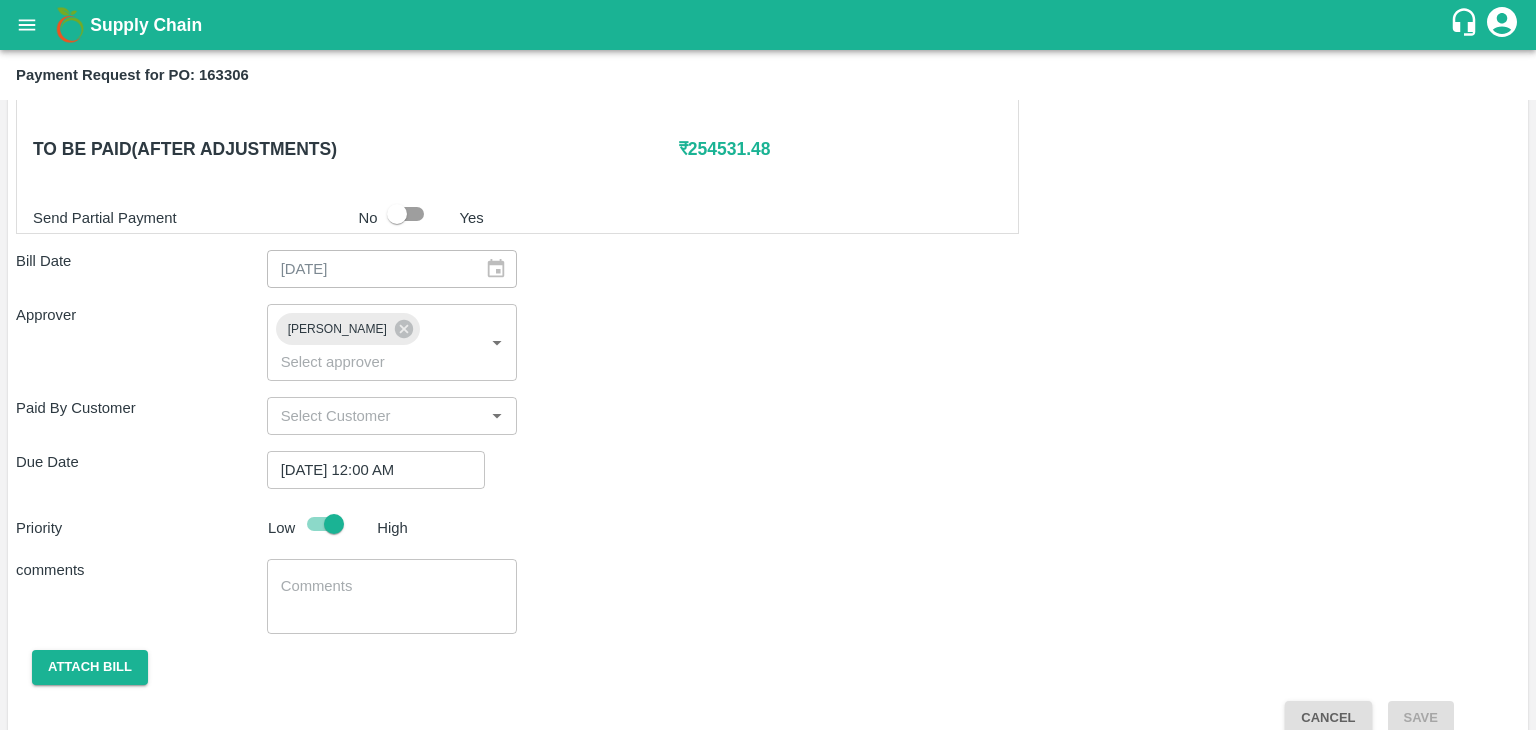 type 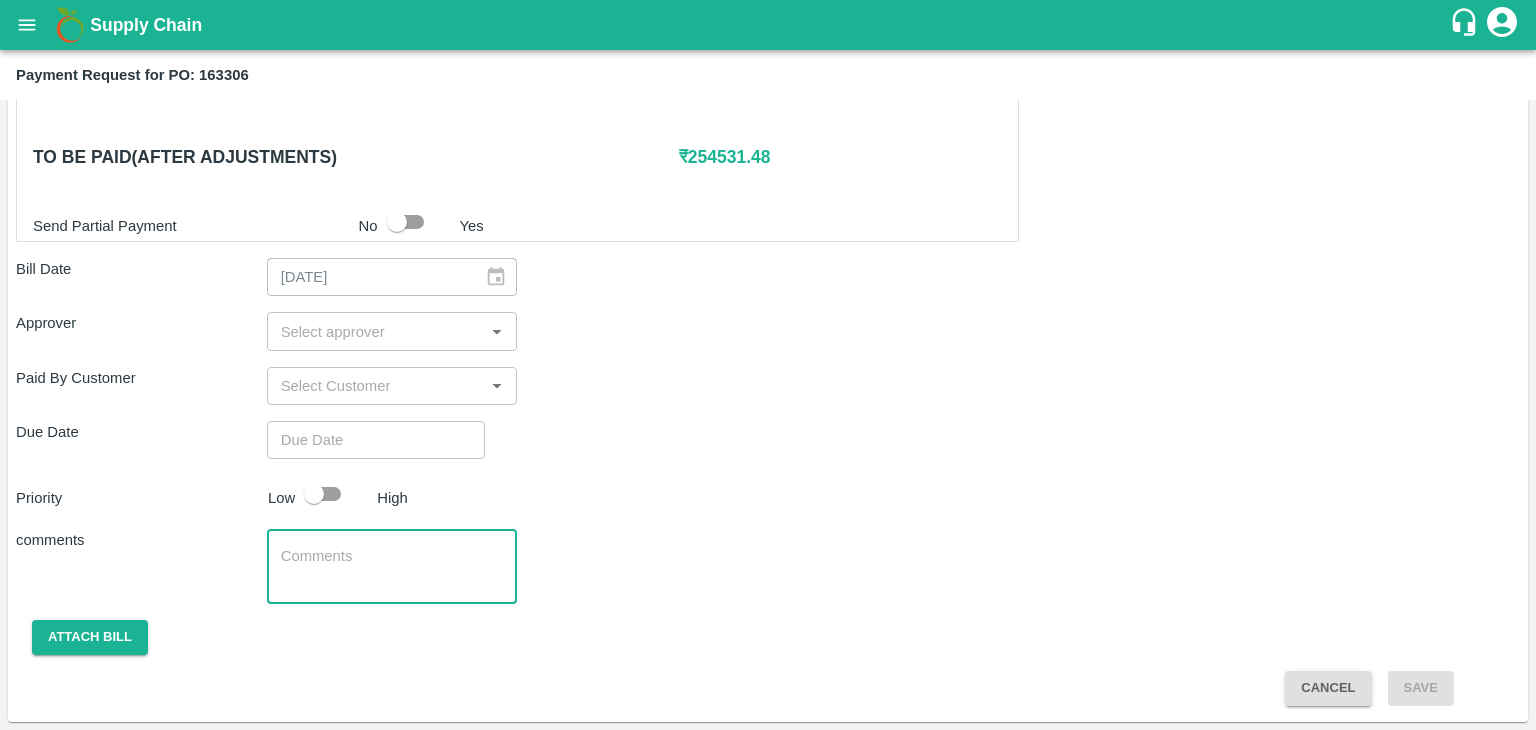 scroll, scrollTop: 980, scrollLeft: 0, axis: vertical 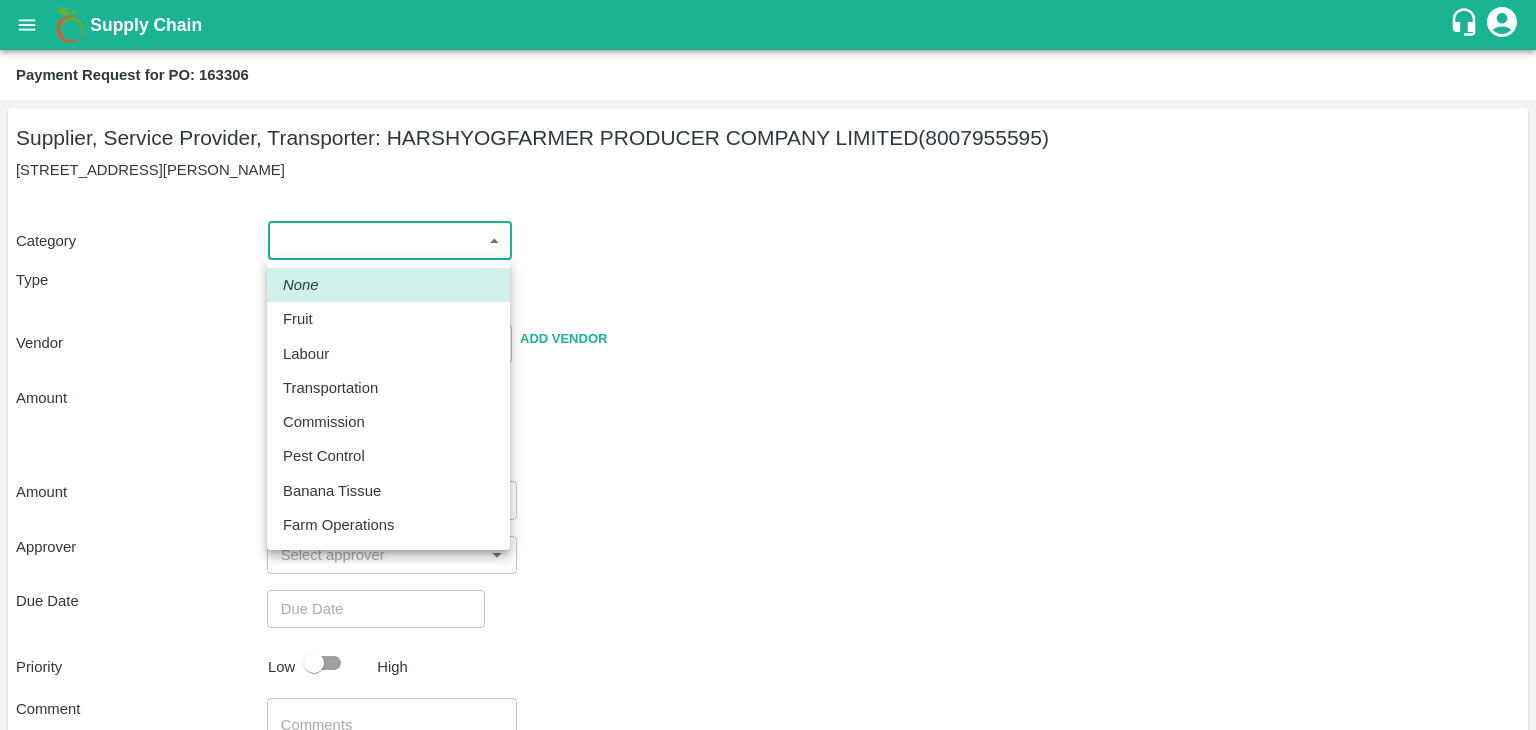 click on "Supply Chain Payment Request for PO: 163306 Supplier, Service Provider, Transporter:    HARSHYOGFARMER PRODUCER COMPANY LIMITED  (8007955595) G NO 37, [PERSON_NAME] , [GEOGRAPHIC_DATA] Category ​ ​ Type Advance Bill Vendor ​ Add Vendor Amount Total value Per Kg ​ Amount ​ Approver ​ Due Date ​  Priority  Low  High Comment x ​ Attach bill Cancel Save Tembhurni PH Nashik CC Shahada Banana Export PH Savda Banana Export PH Nashik Banana CS [PERSON_NAME] Logout None Fruit Labour Transportation Commission Pest Control Banana Tissue Farm Operations" at bounding box center [768, 365] 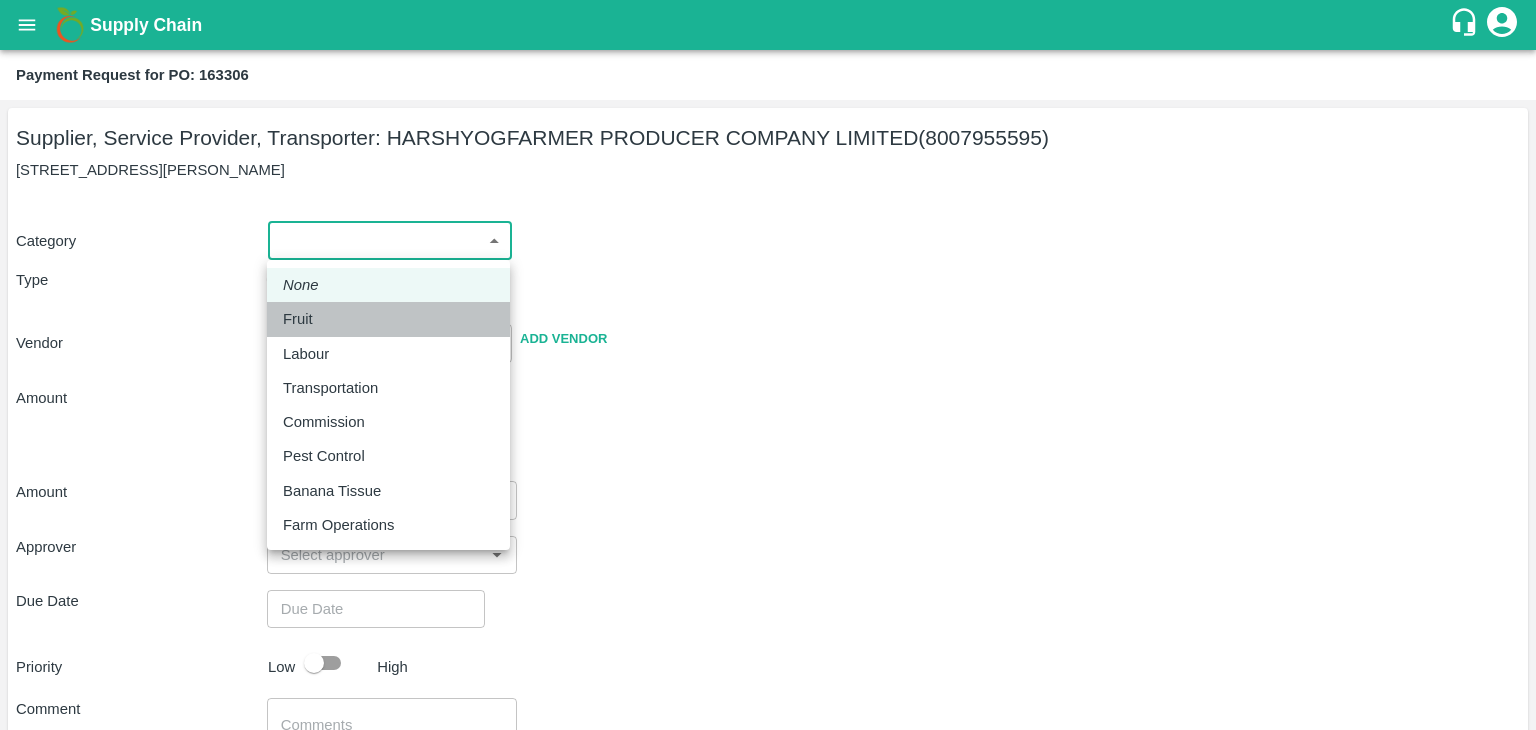 click on "Fruit" at bounding box center [388, 319] 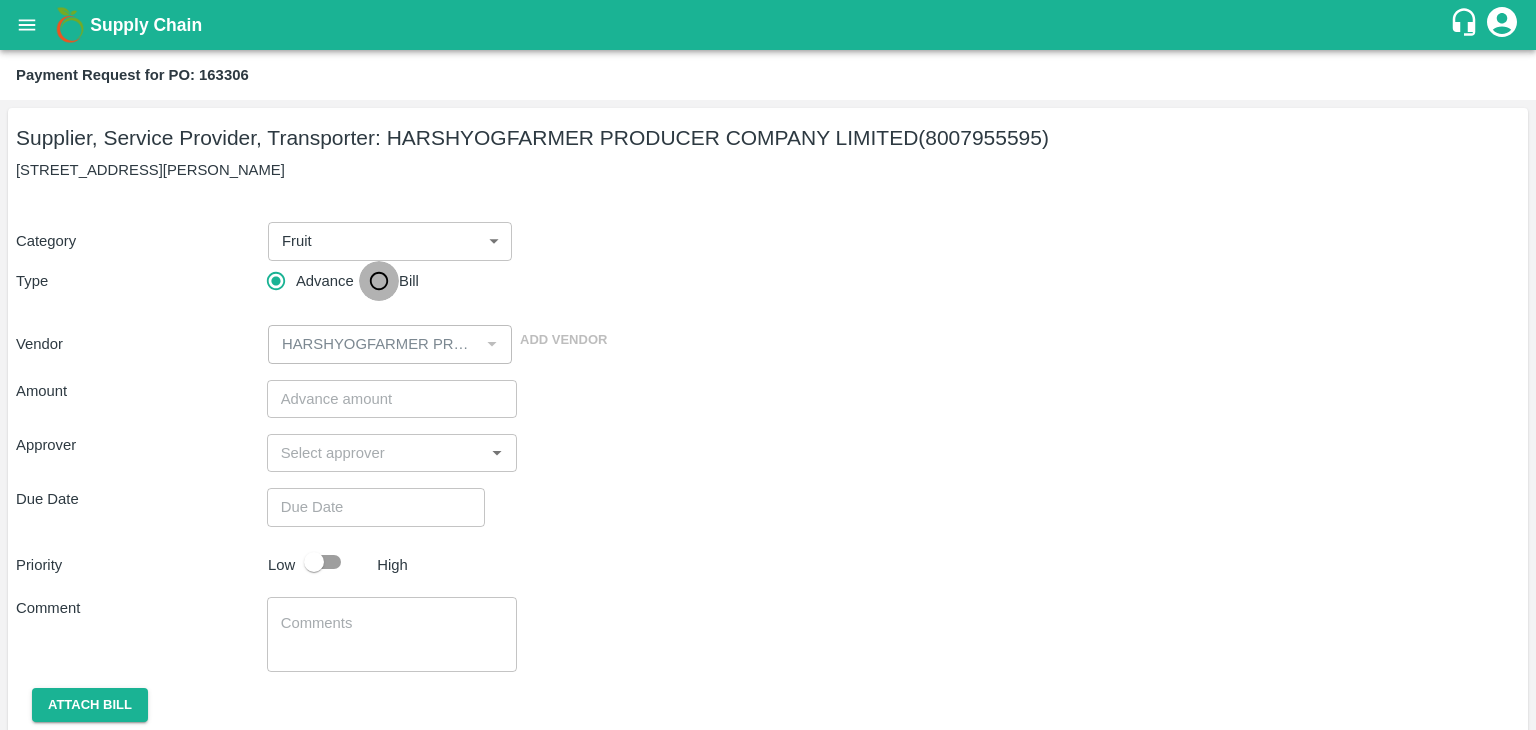 click on "Bill" at bounding box center [379, 281] 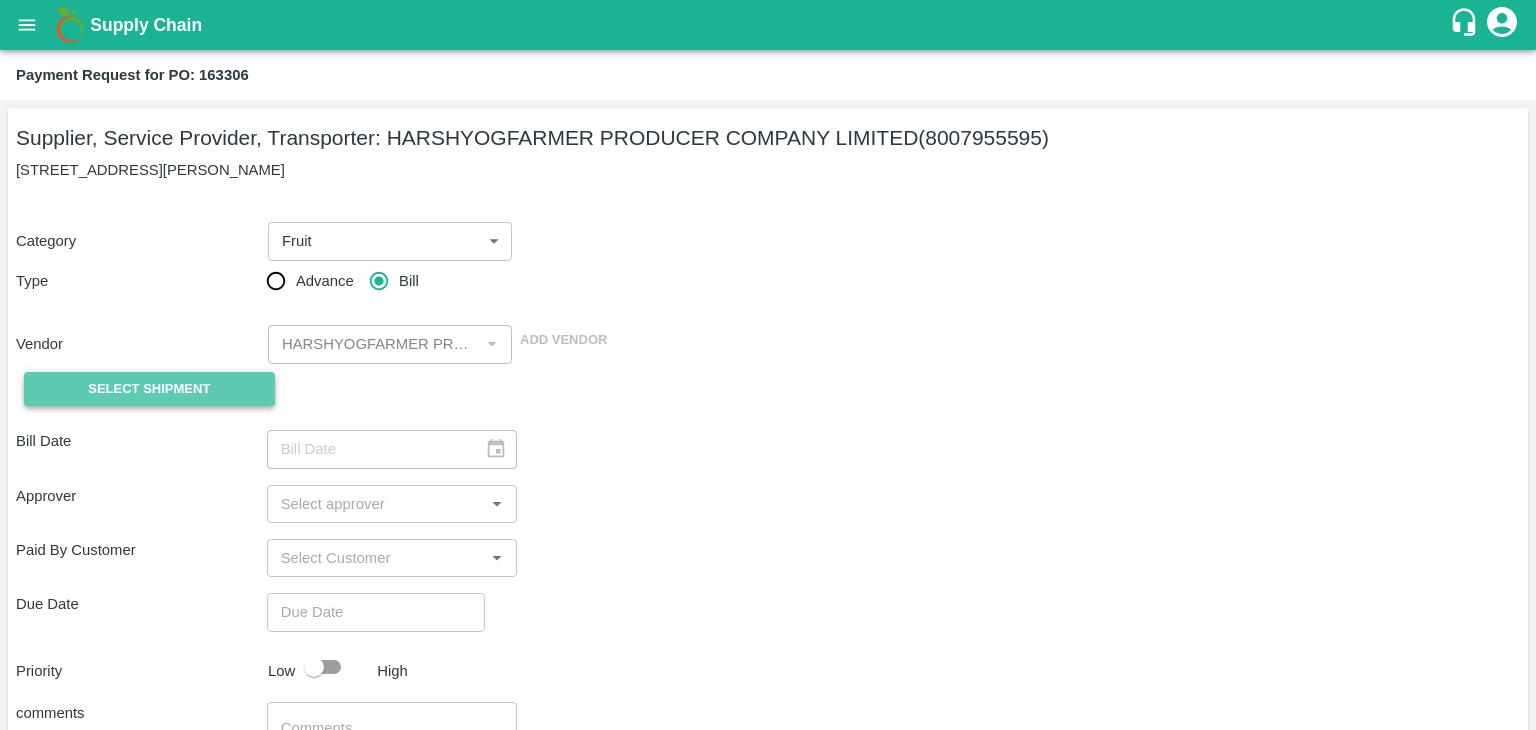 click on "Select Shipment" at bounding box center (149, 389) 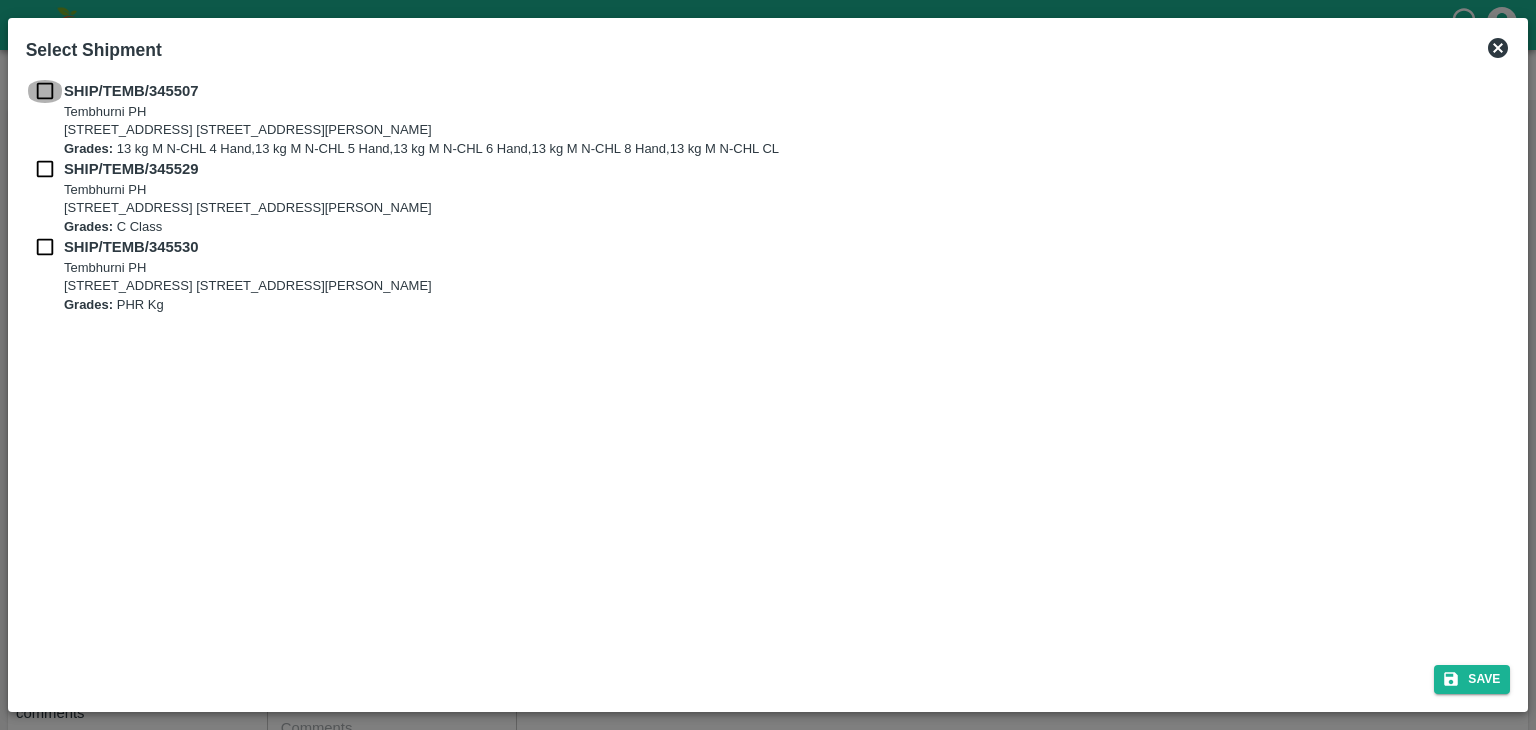 click at bounding box center (45, 91) 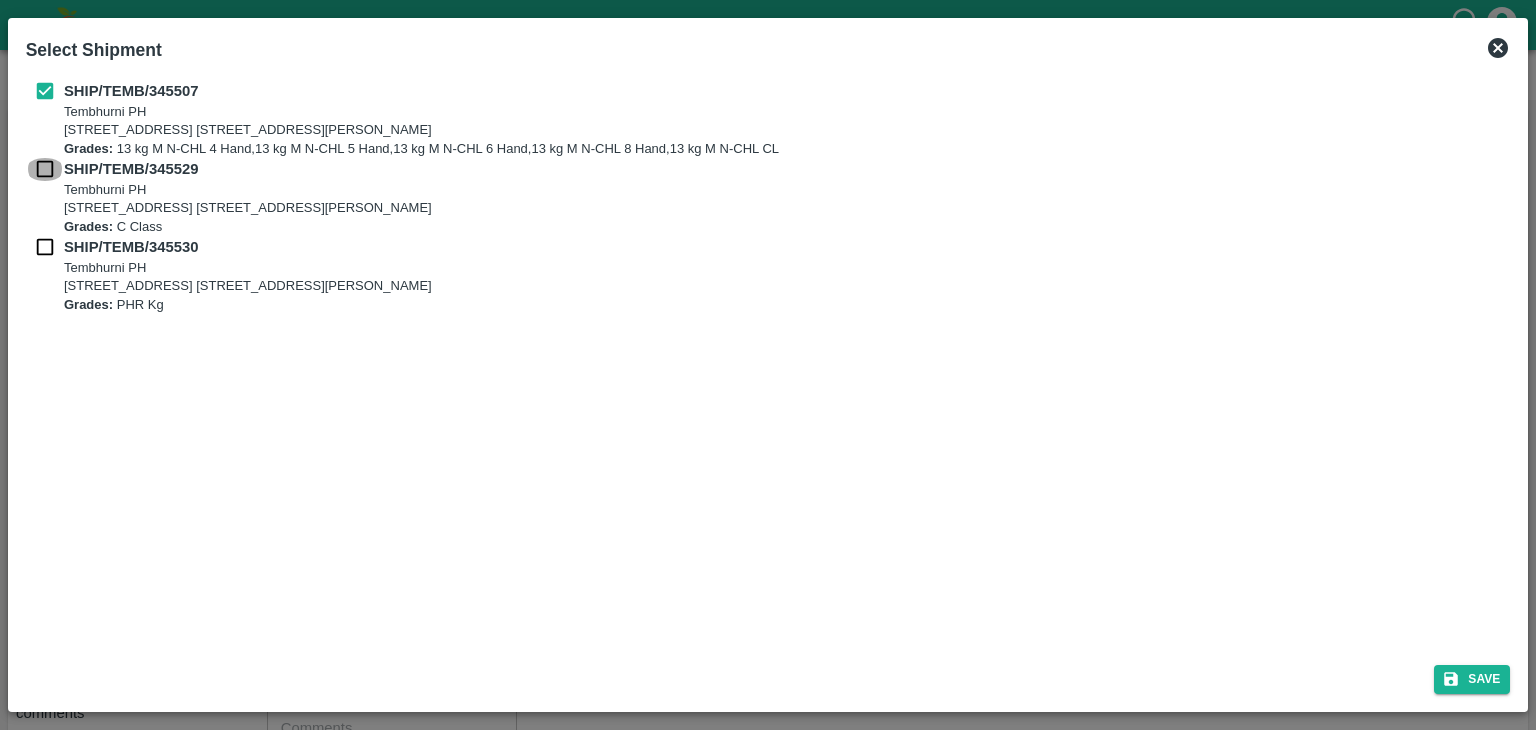 click at bounding box center (45, 169) 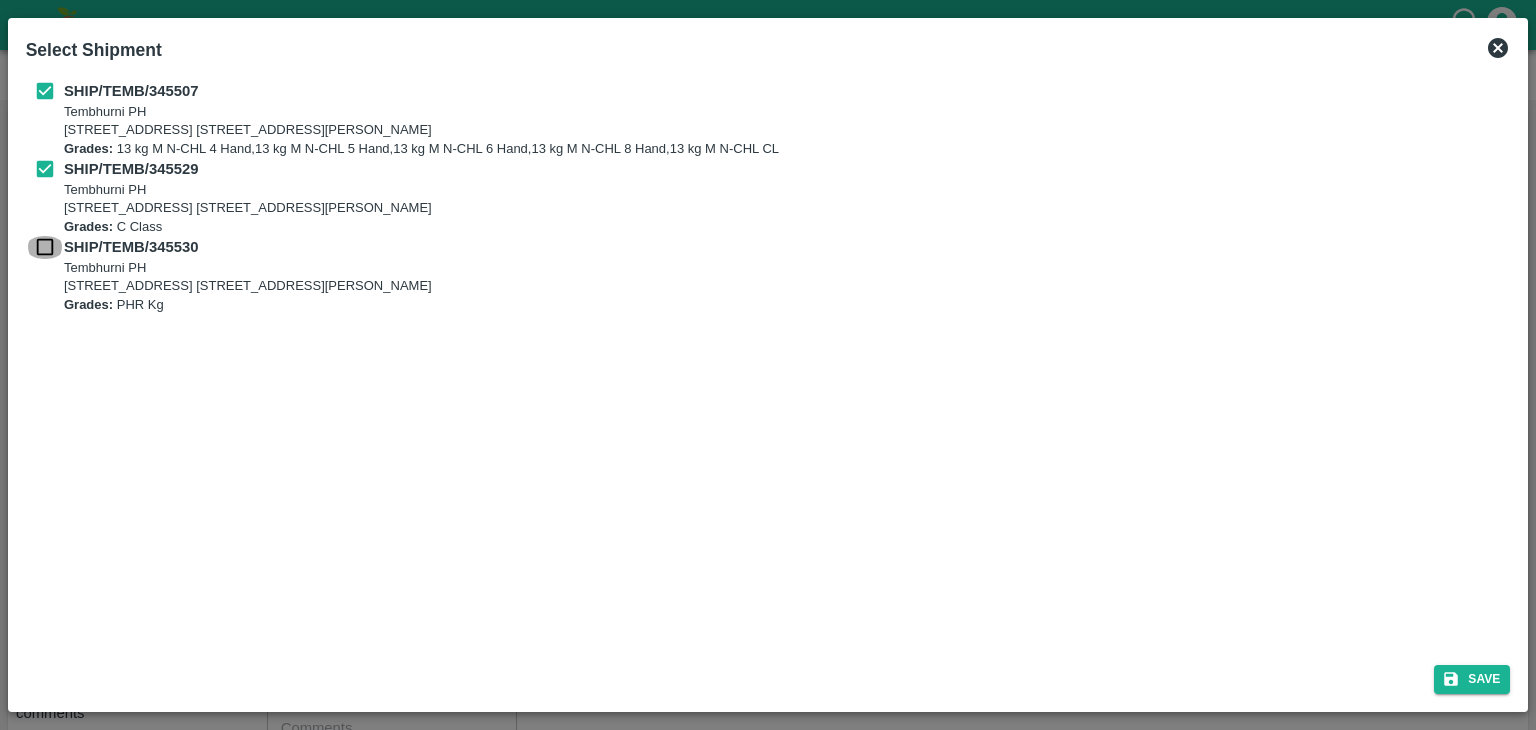 click at bounding box center [45, 247] 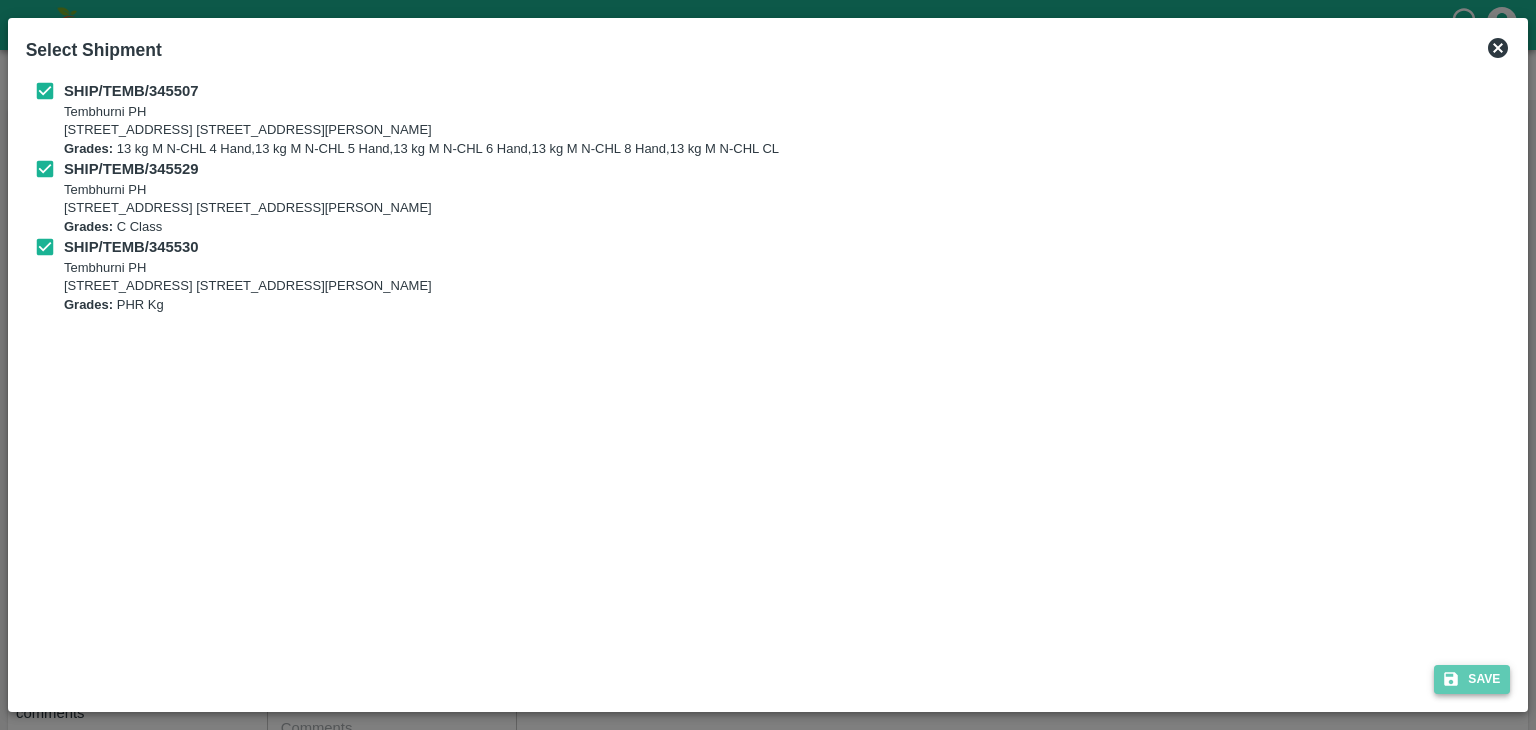 click on "Save" at bounding box center (1472, 679) 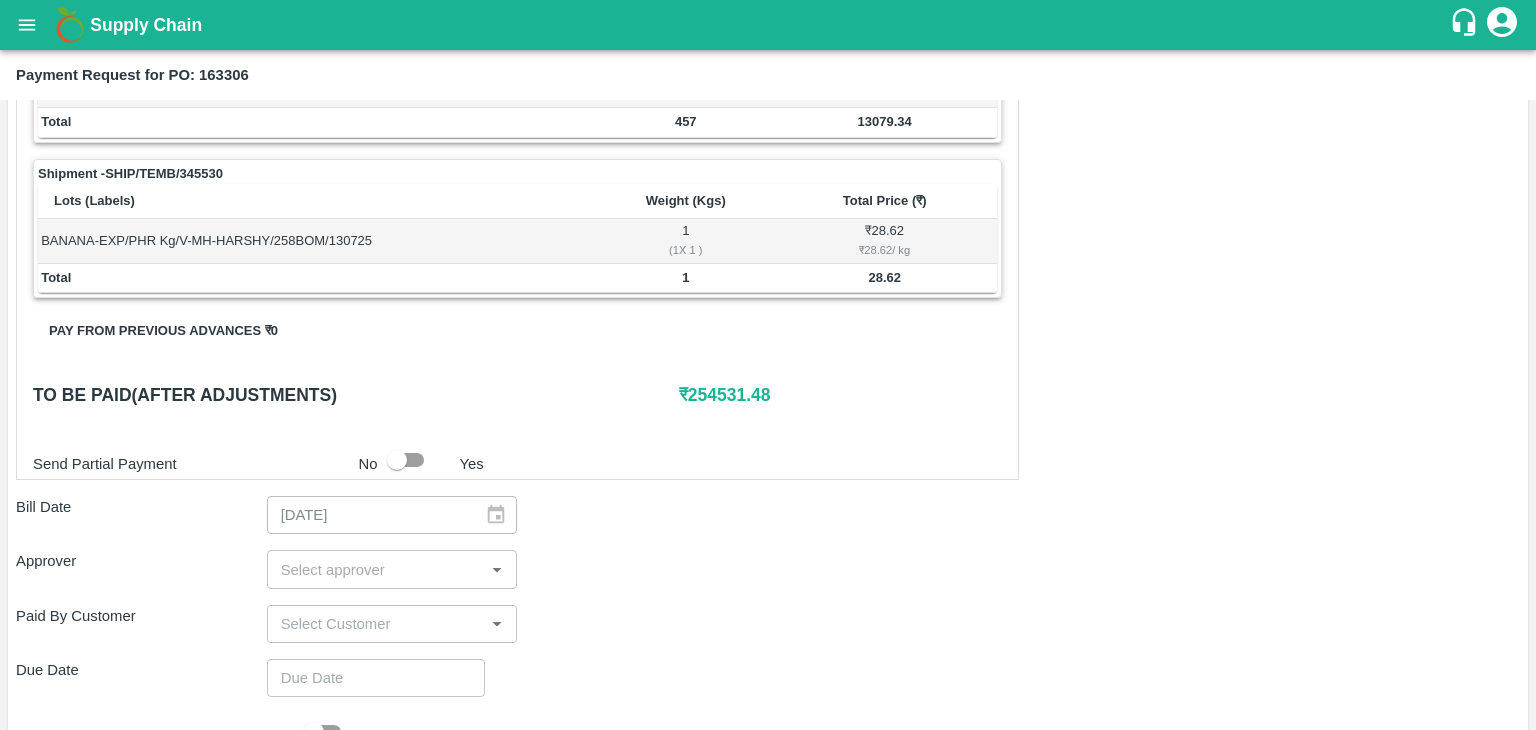 scroll, scrollTop: 980, scrollLeft: 0, axis: vertical 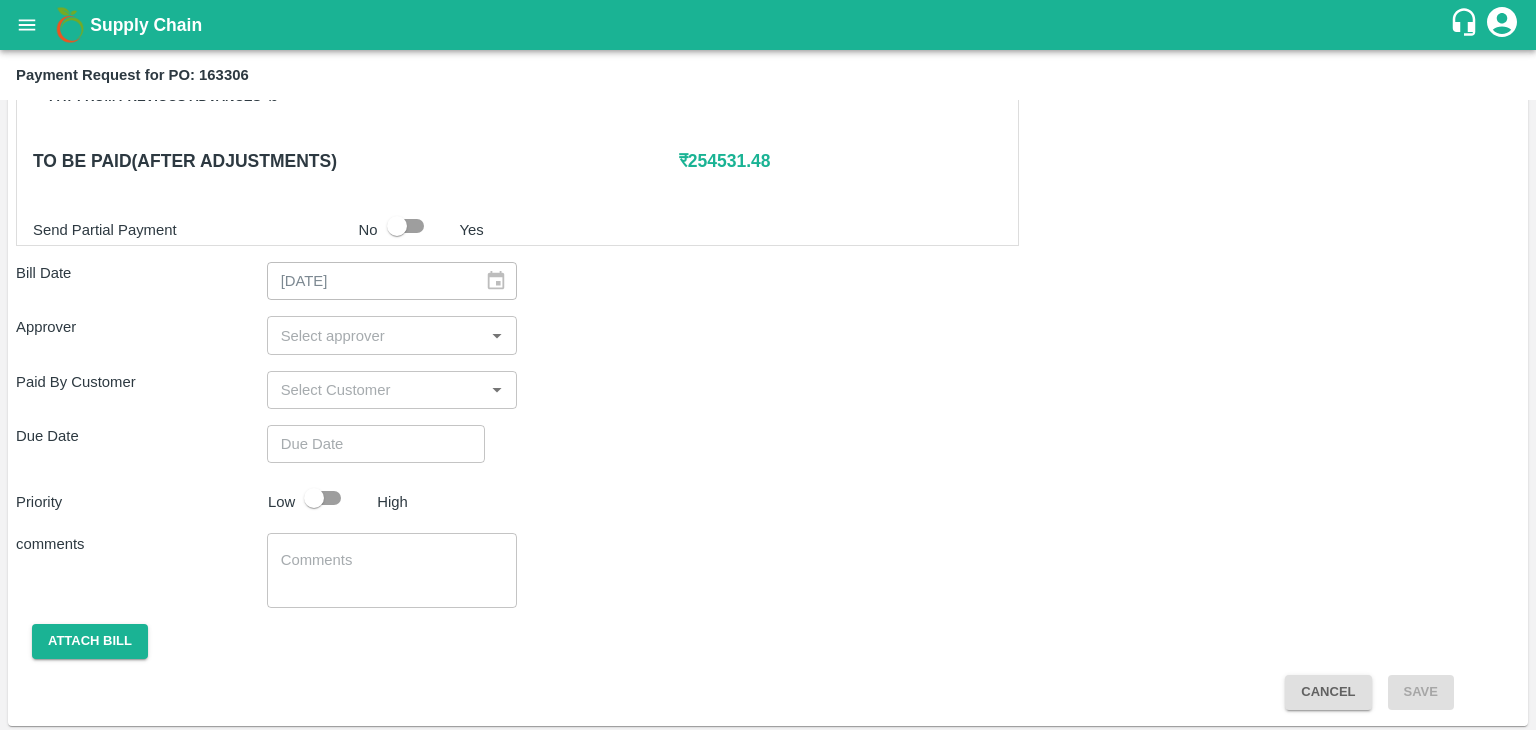 click at bounding box center (376, 335) 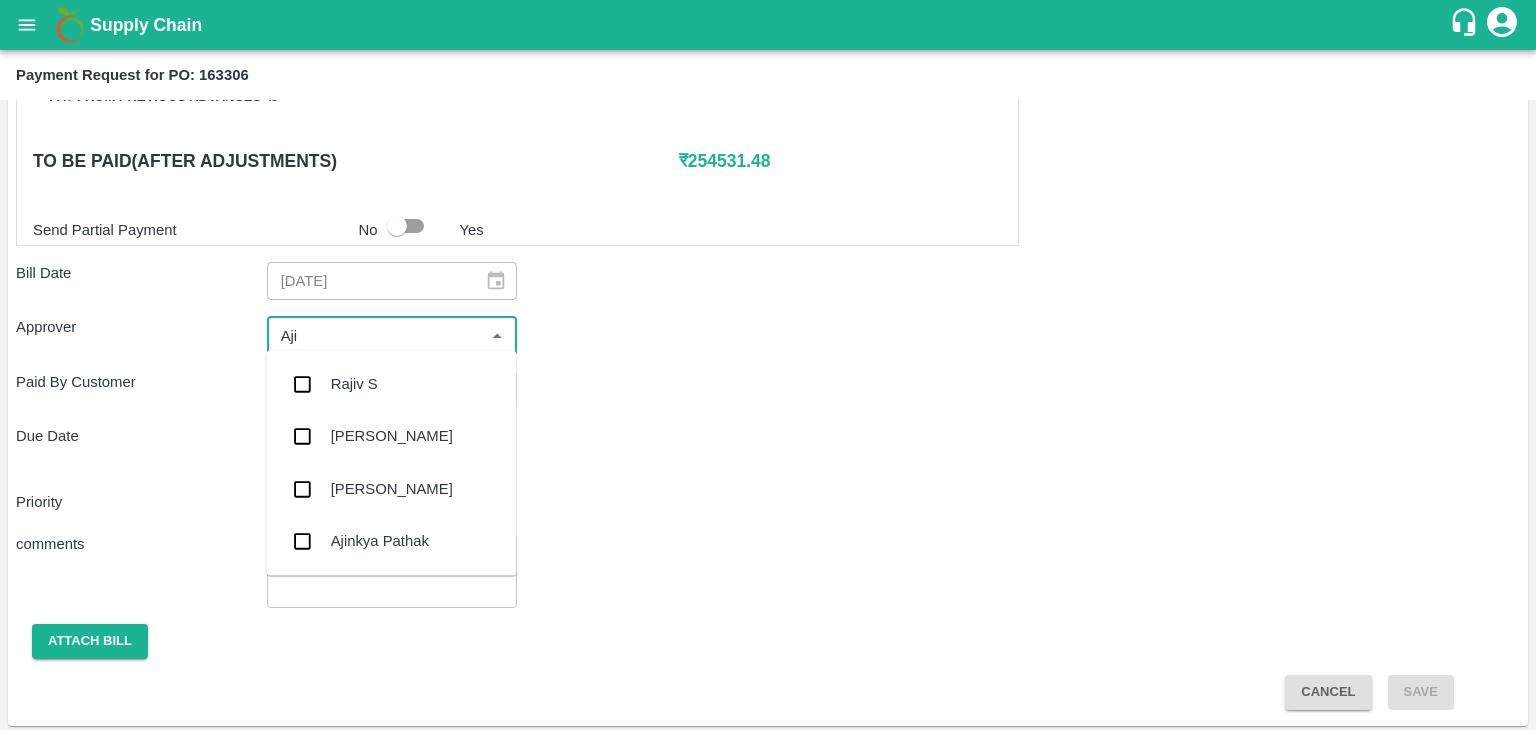 type on "Ajit" 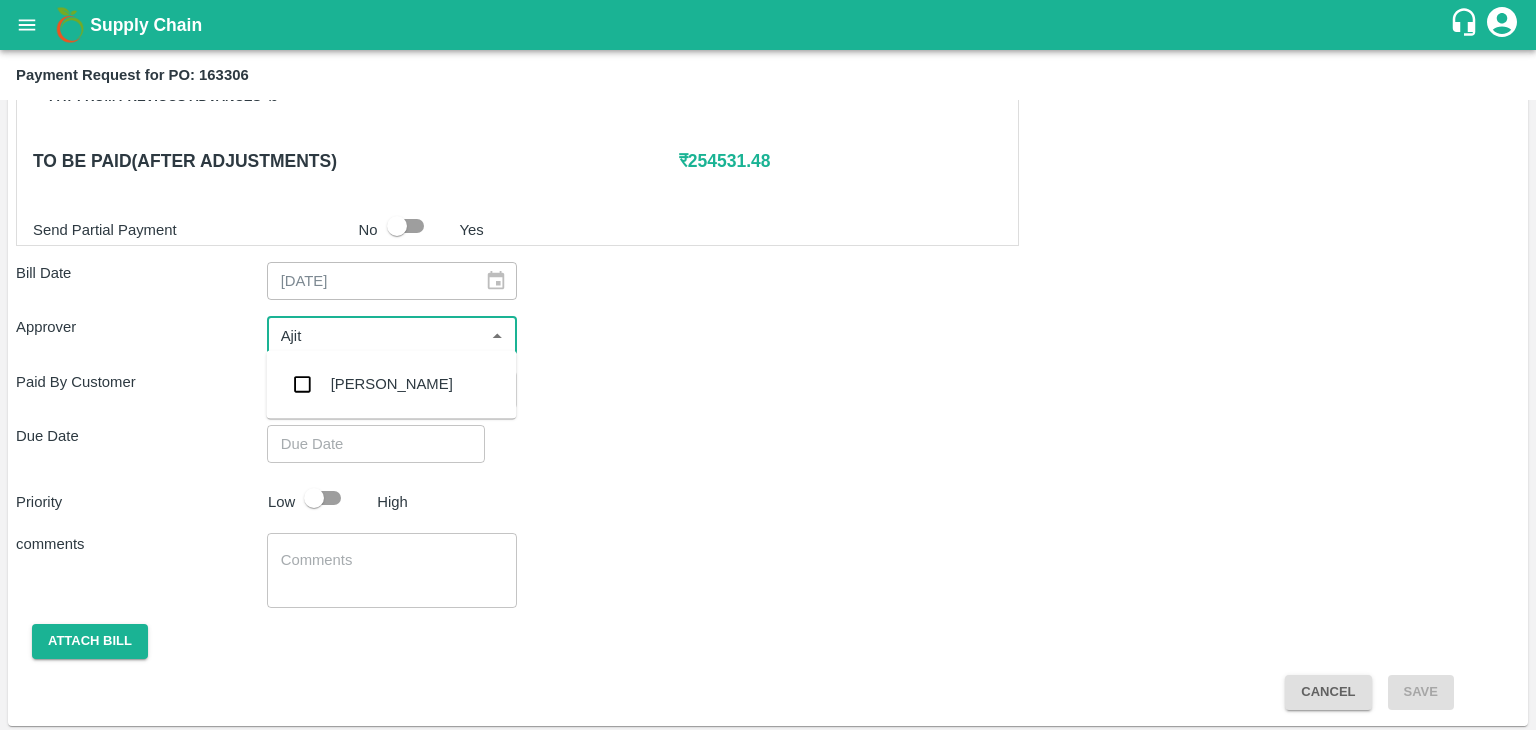 click on "[PERSON_NAME]" at bounding box center [392, 384] 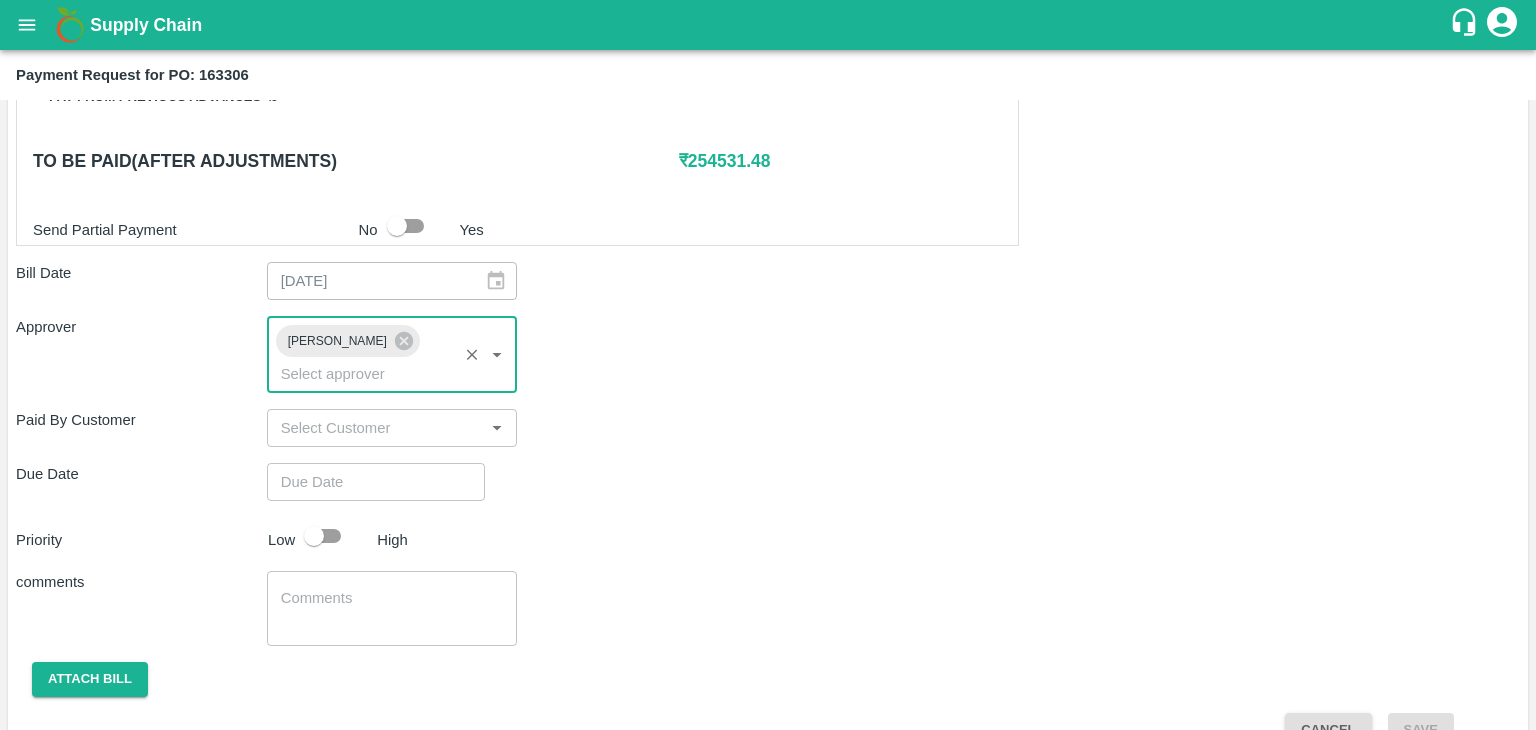 type on "DD/MM/YYYY hh:mm aa" 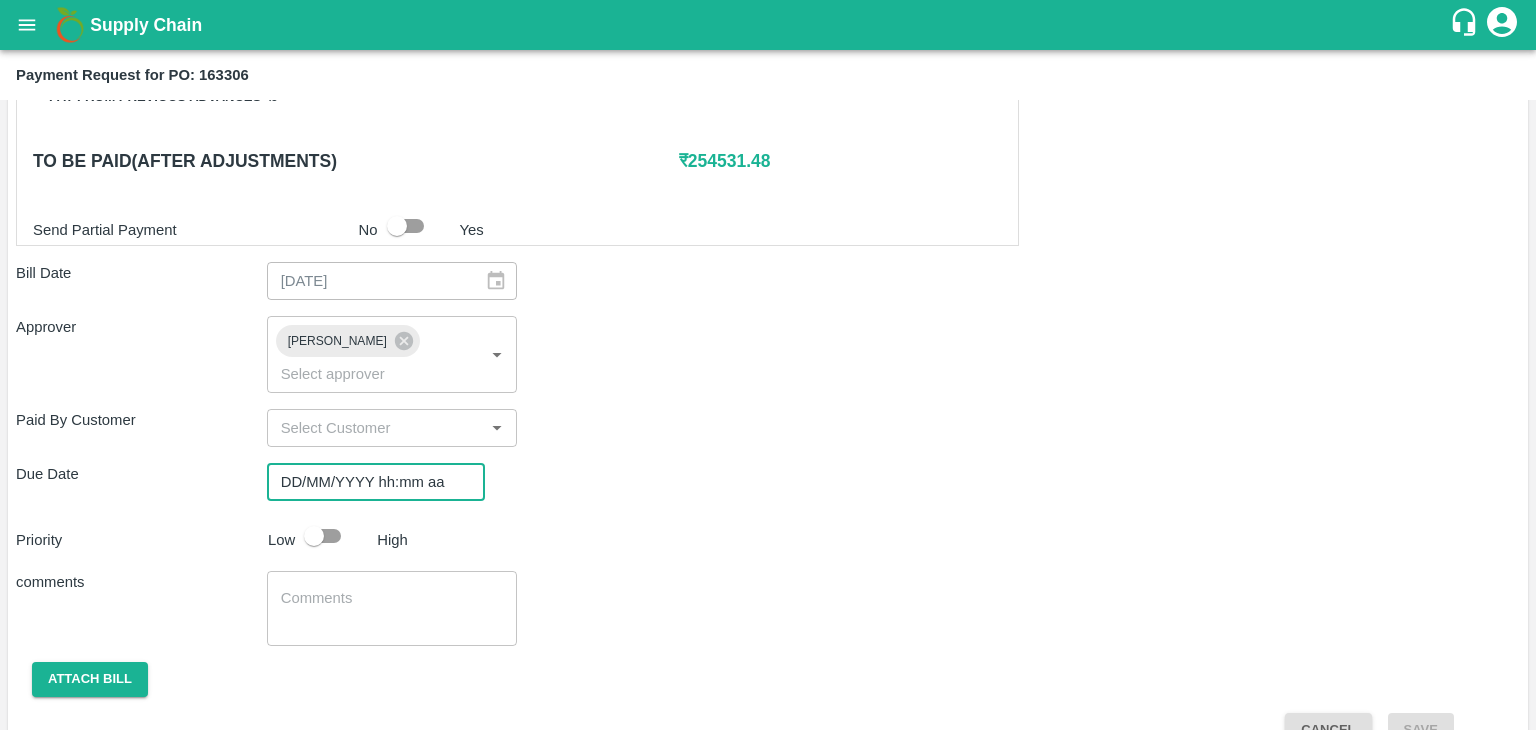 click on "DD/MM/YYYY hh:mm aa" at bounding box center [369, 482] 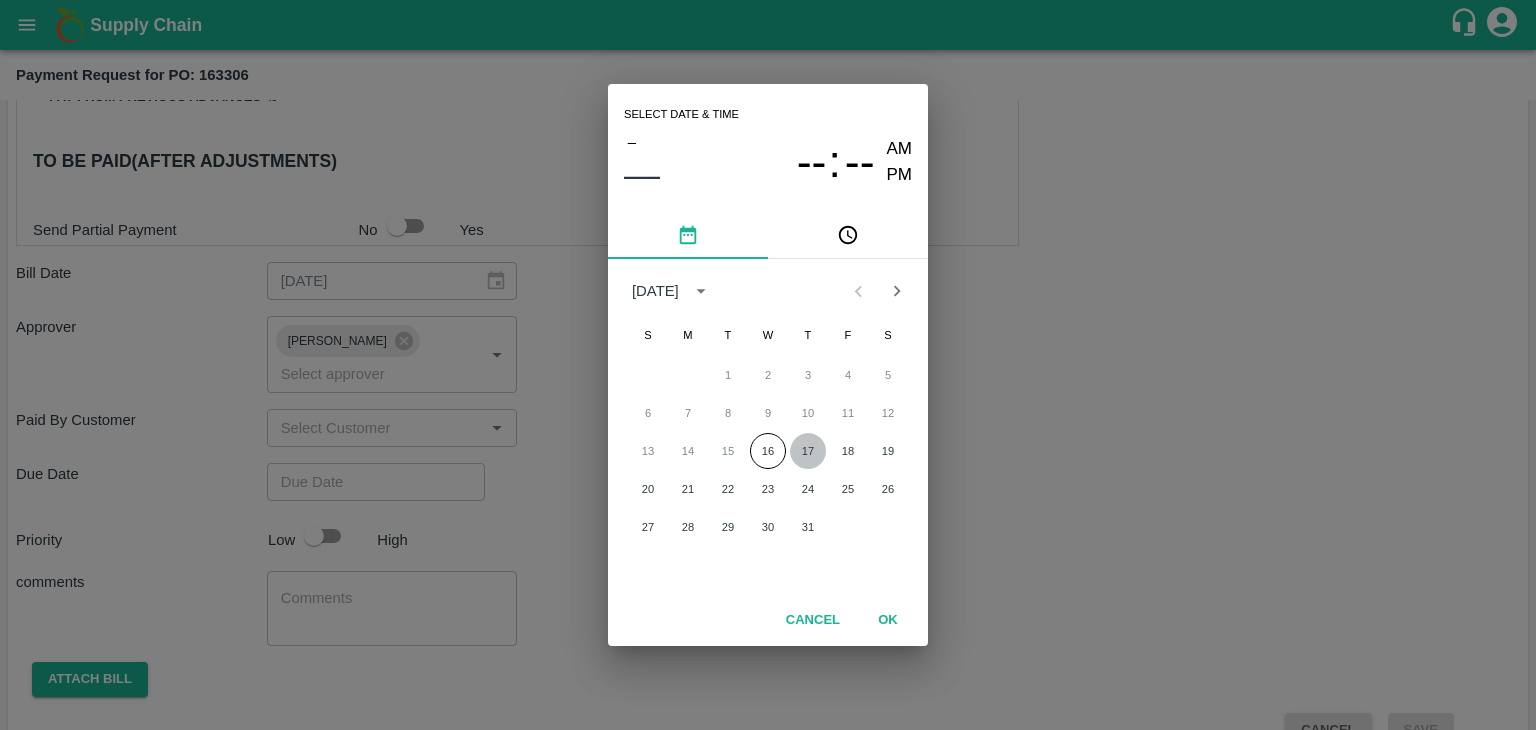 click on "17" at bounding box center [808, 451] 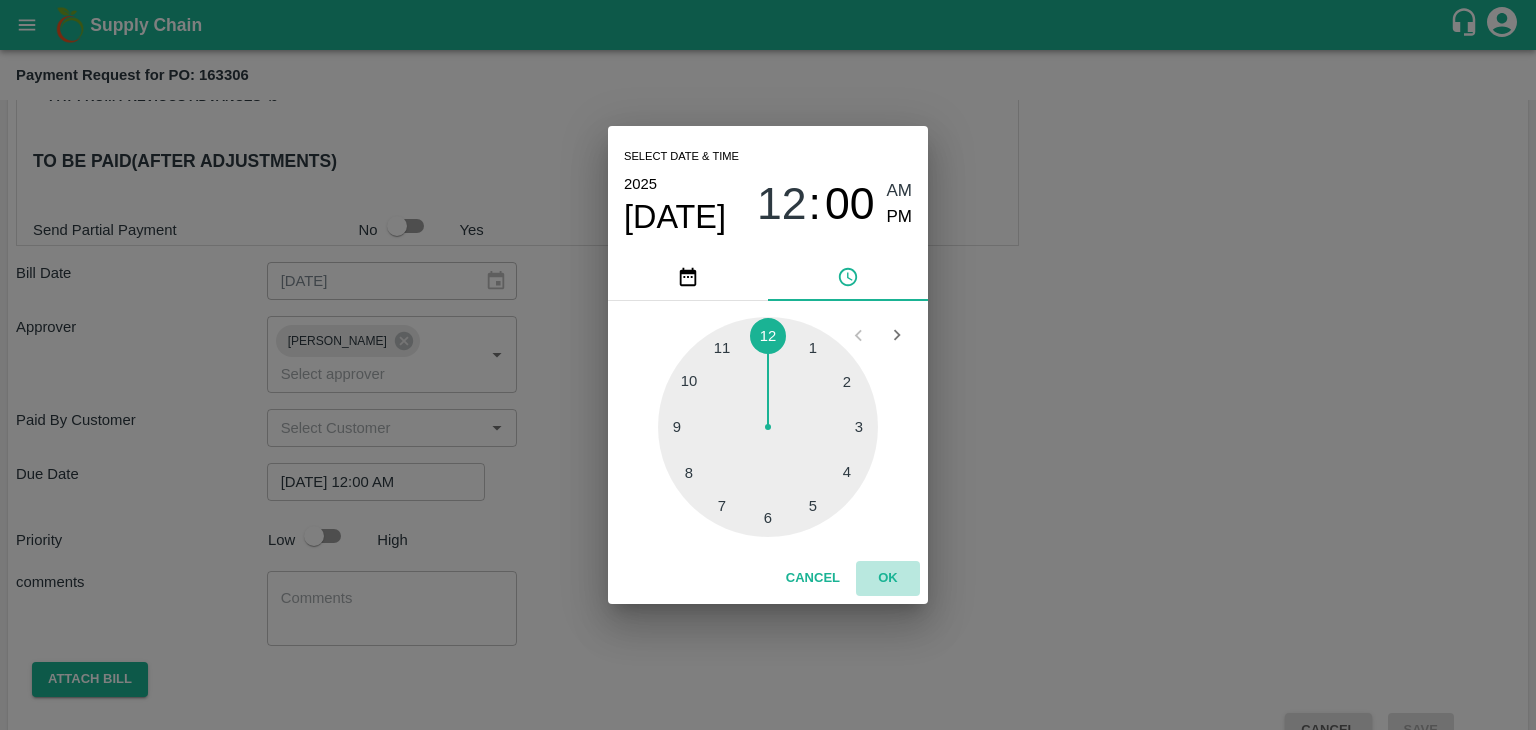 click on "OK" at bounding box center (888, 578) 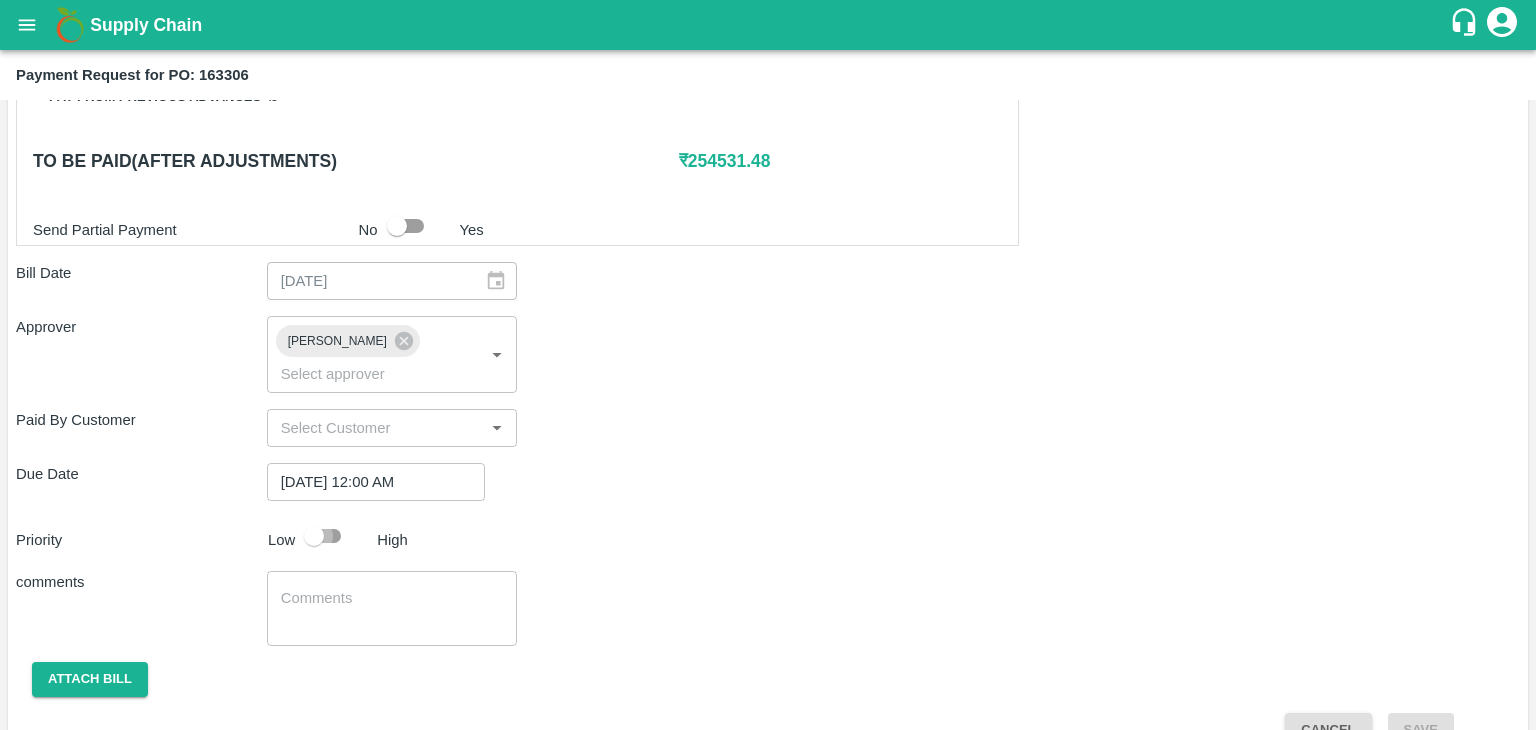click at bounding box center [314, 536] 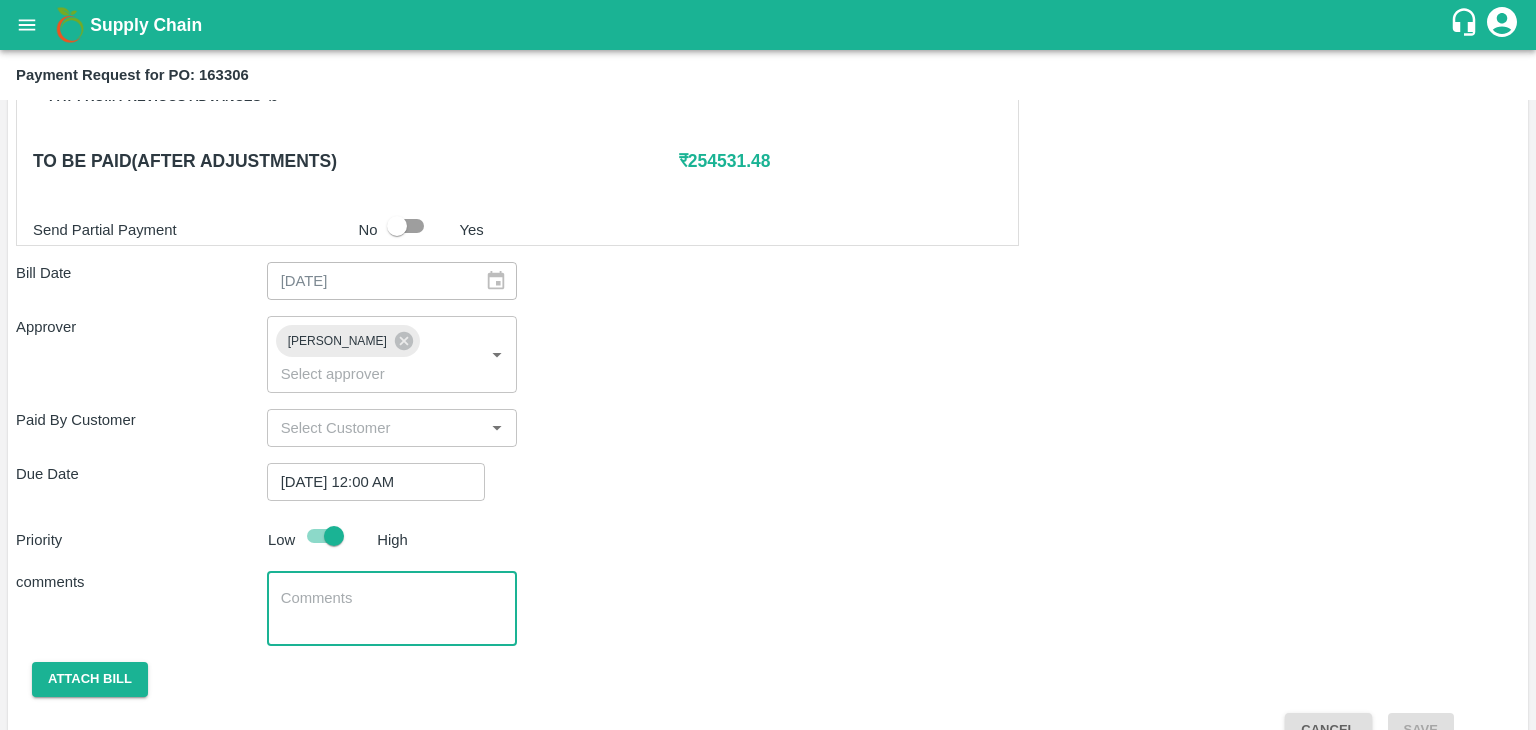 click at bounding box center (392, 609) 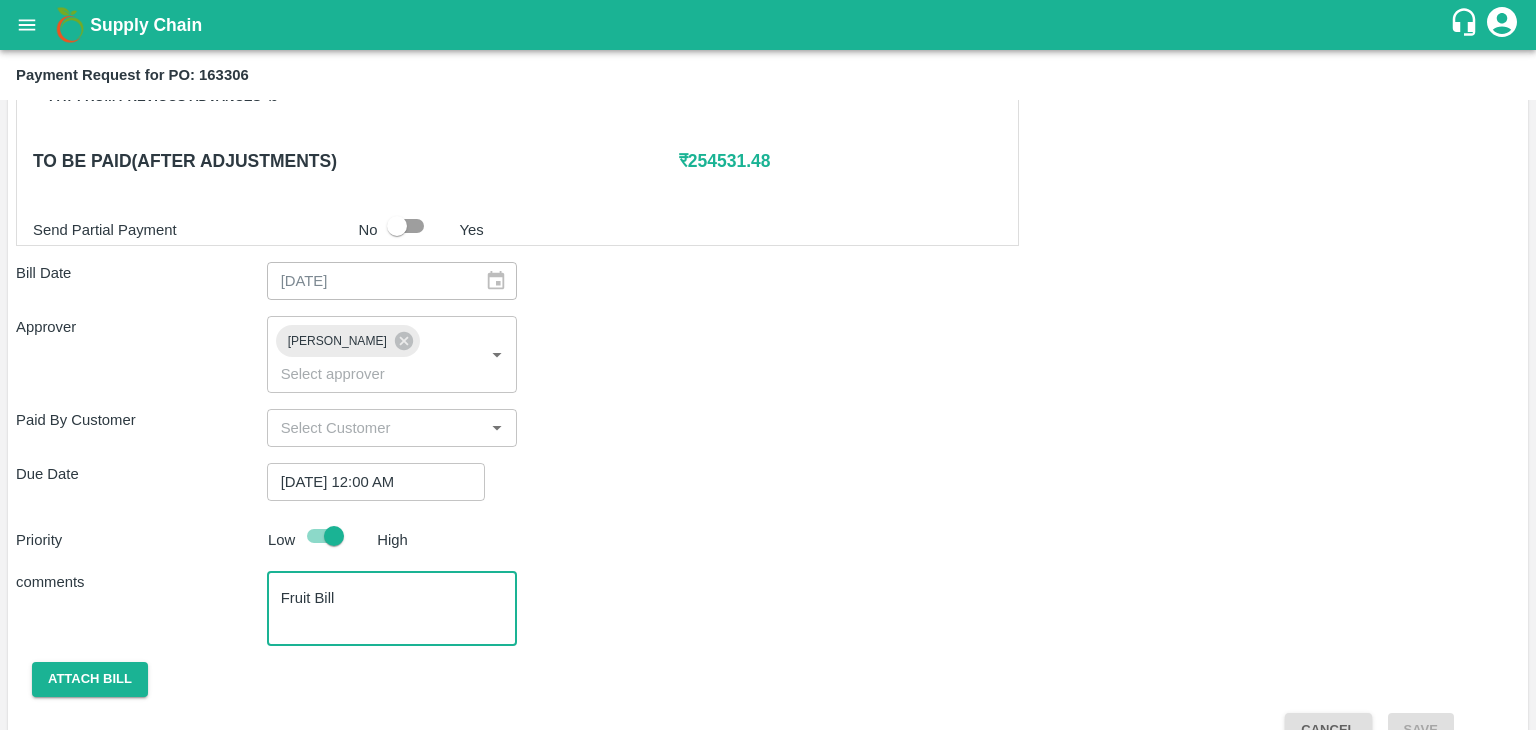 scroll, scrollTop: 992, scrollLeft: 0, axis: vertical 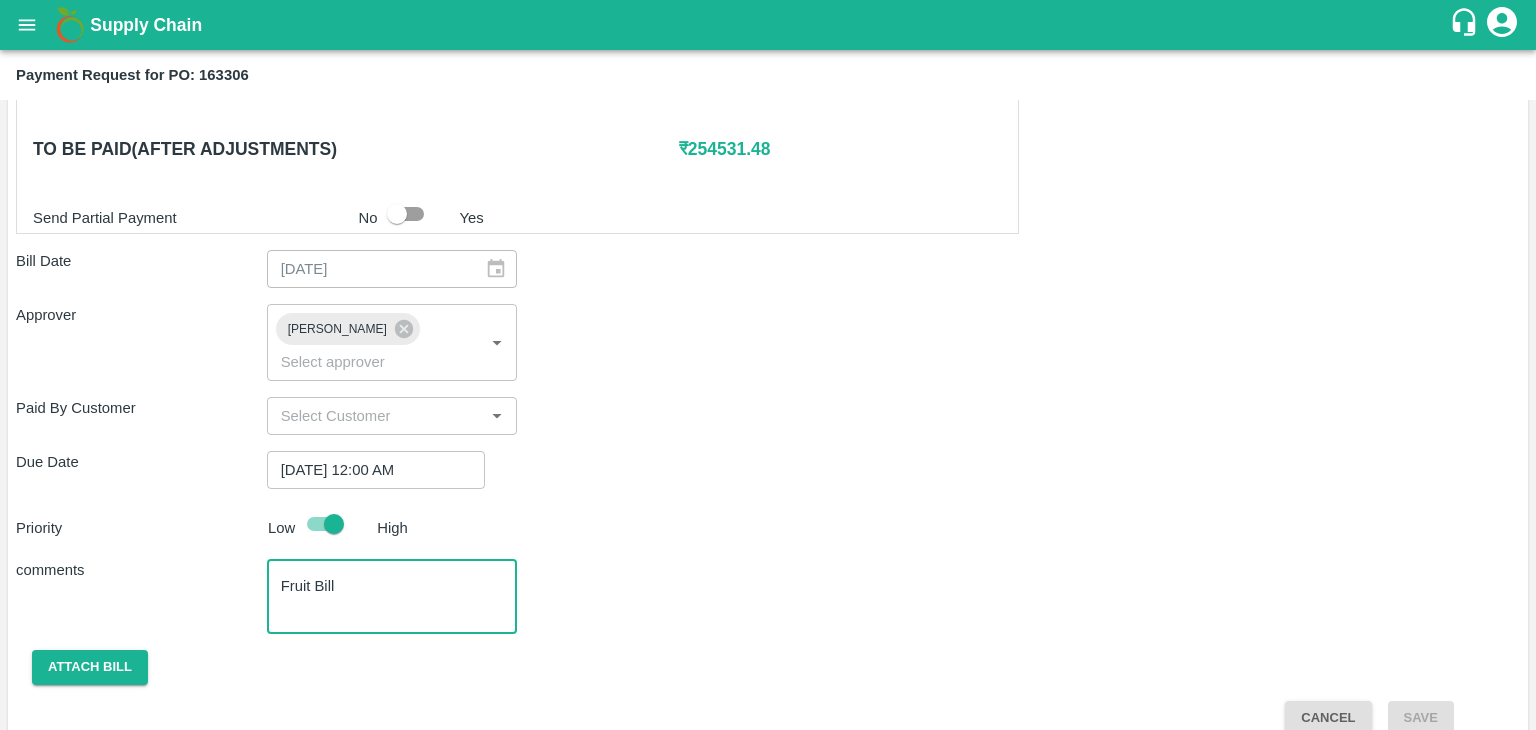 type on "Fruit Bill" 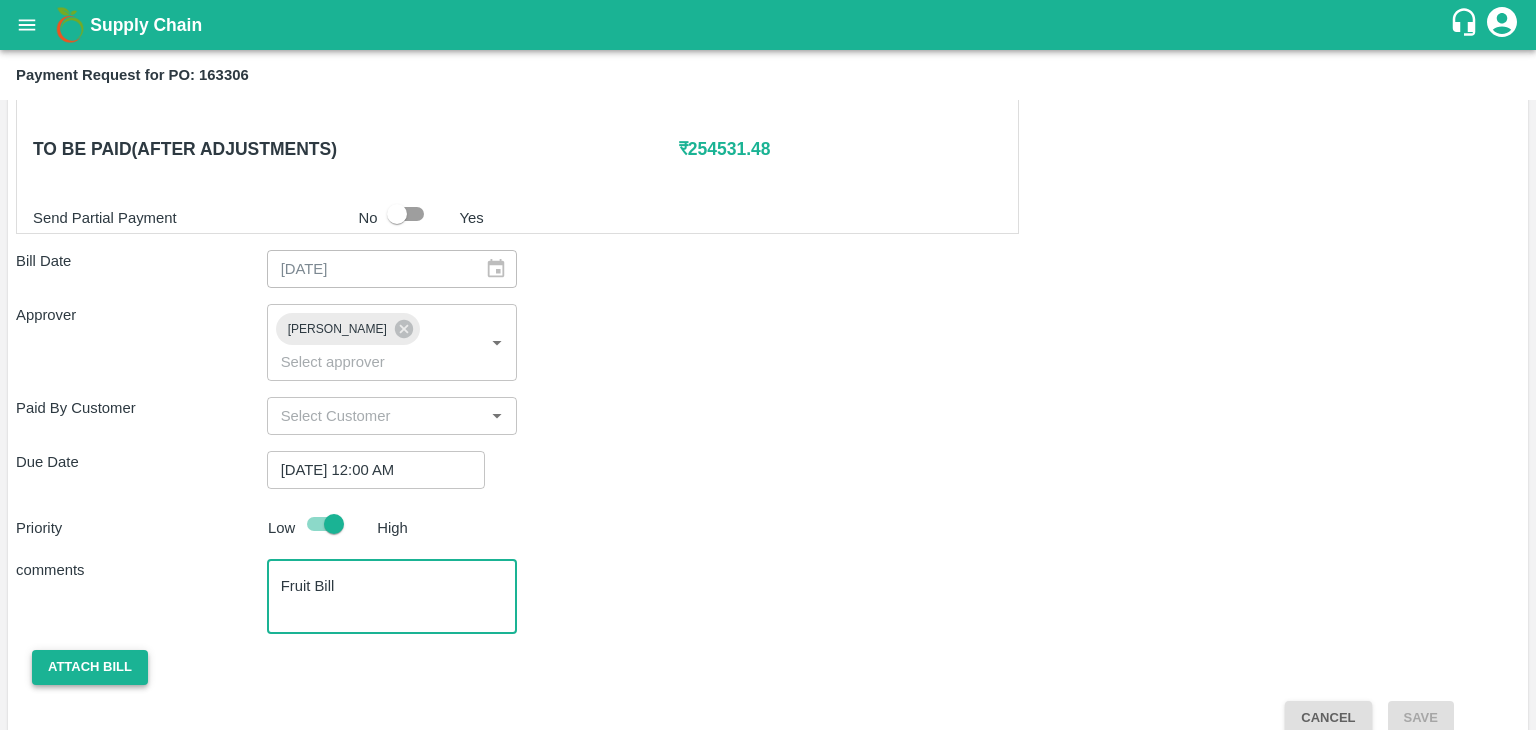 click on "Attach bill" at bounding box center [90, 667] 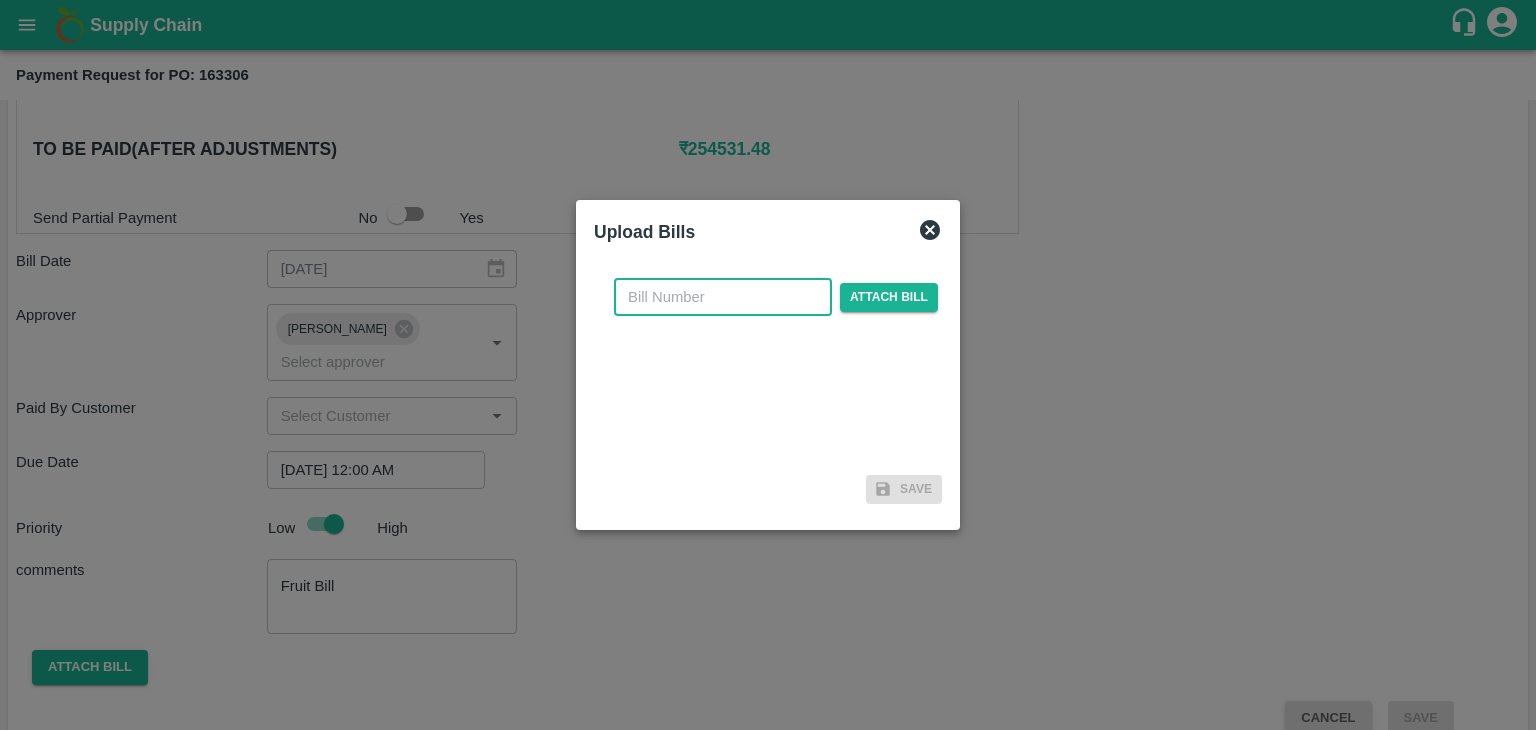 click at bounding box center [723, 297] 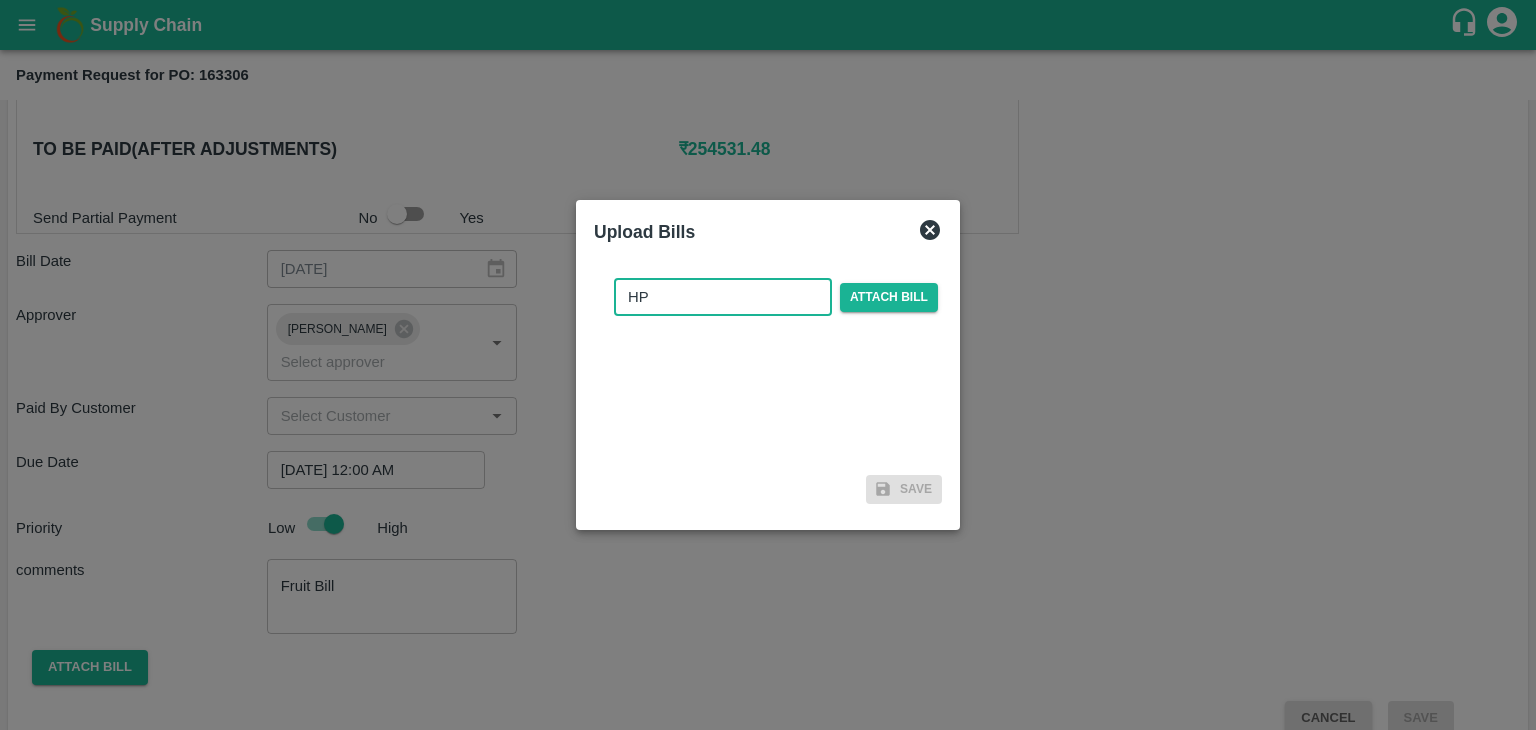 type on "HPVC-037/25-26" 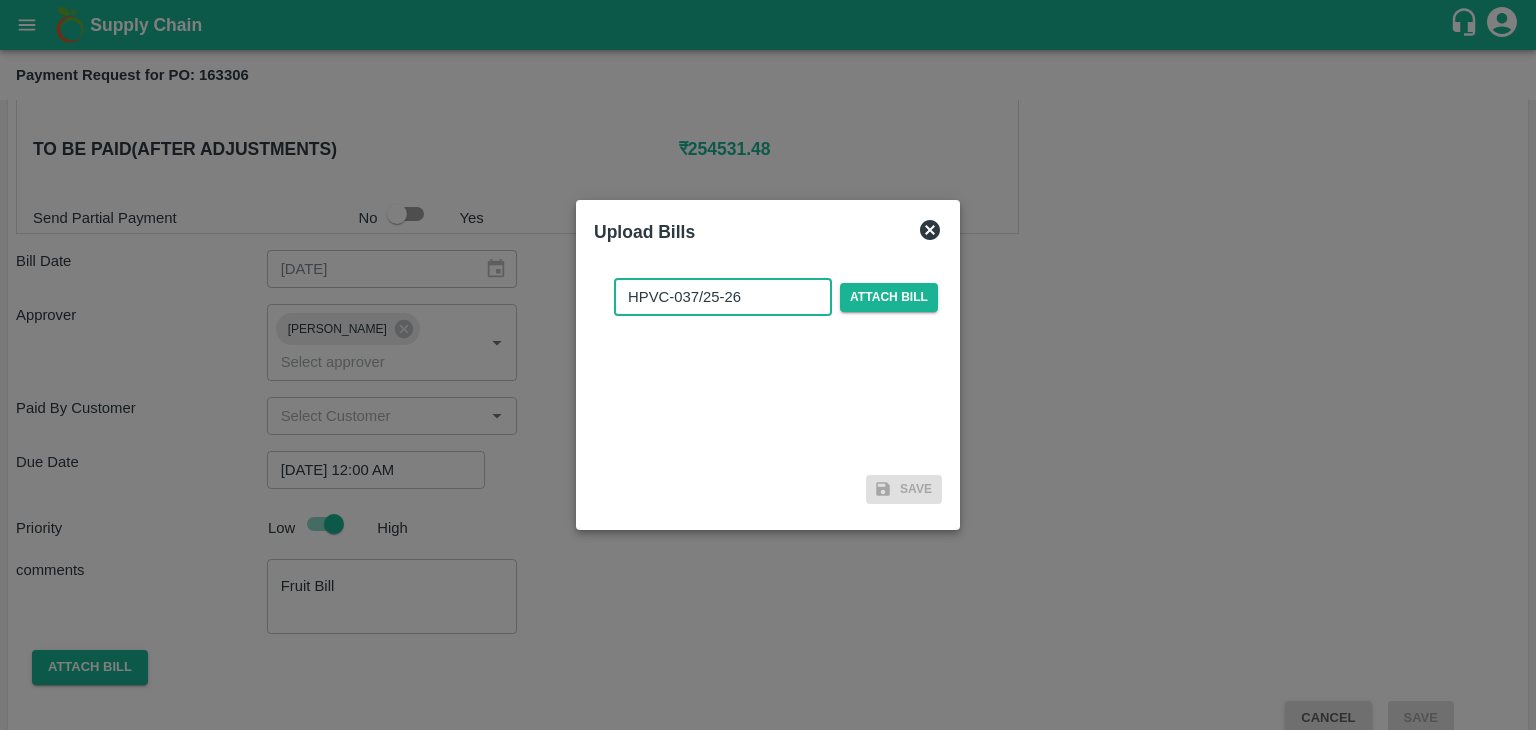 click on "HPVC-037/25-26" at bounding box center (723, 297) 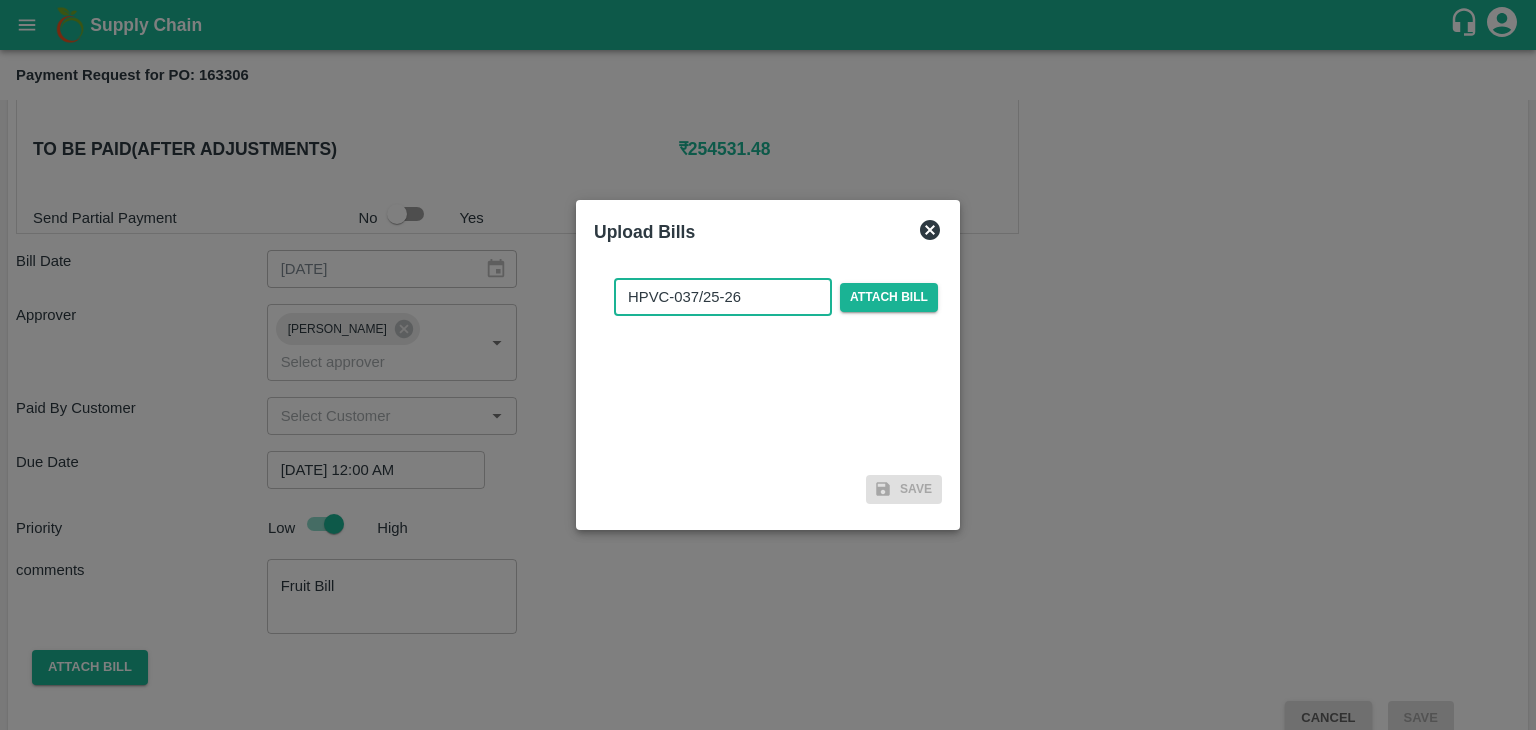 checkbox on "false" 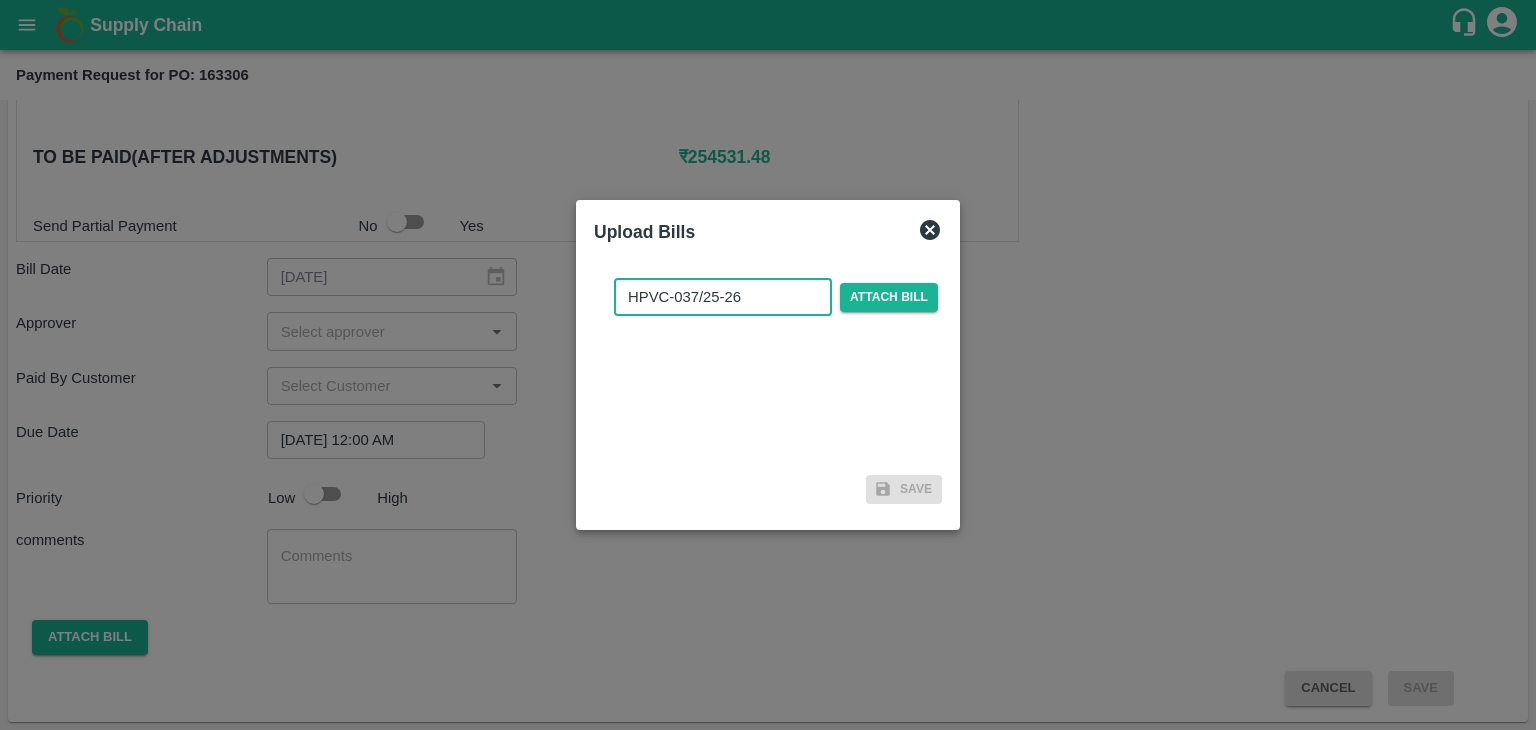 type 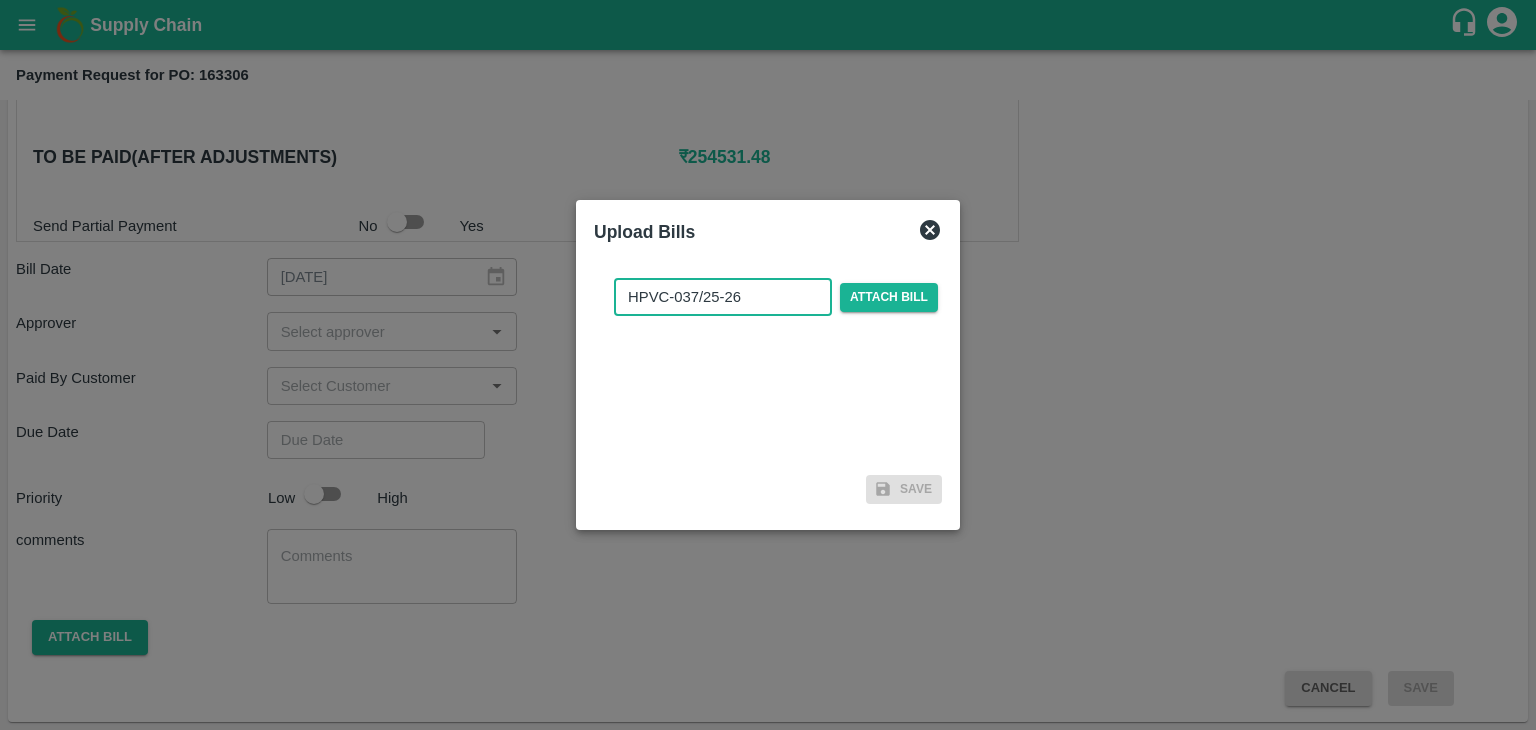 scroll, scrollTop: 980, scrollLeft: 0, axis: vertical 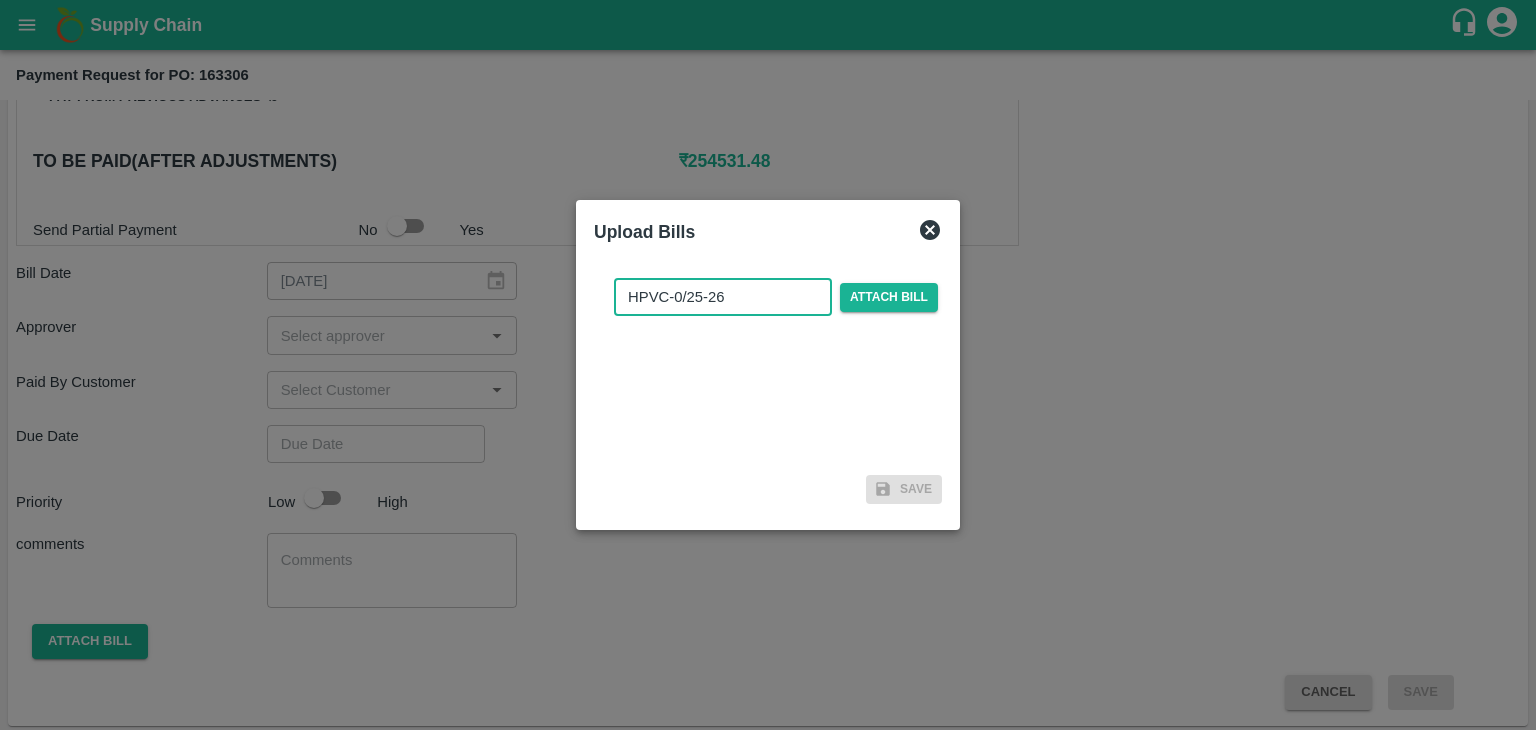 type on "HPVC-0/25-26" 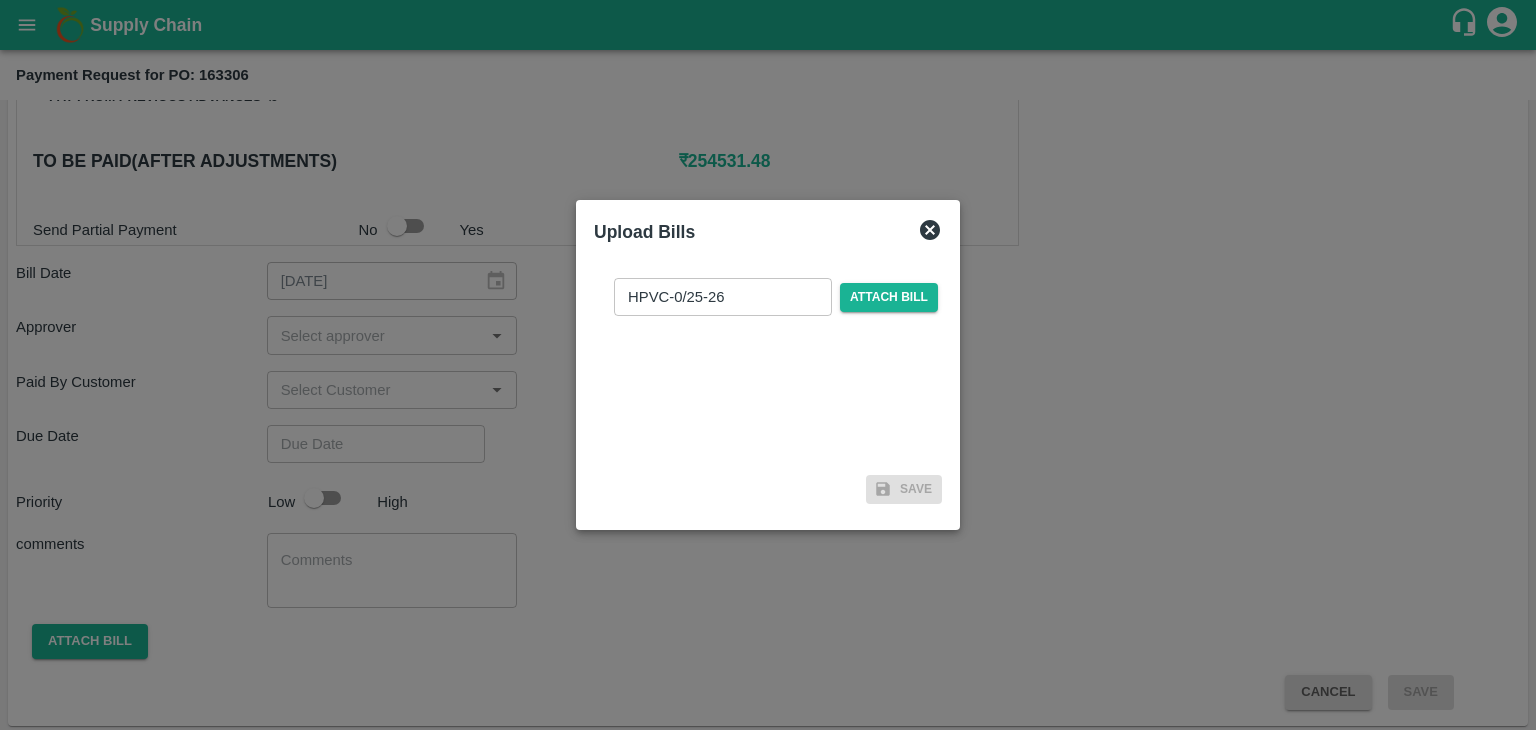click 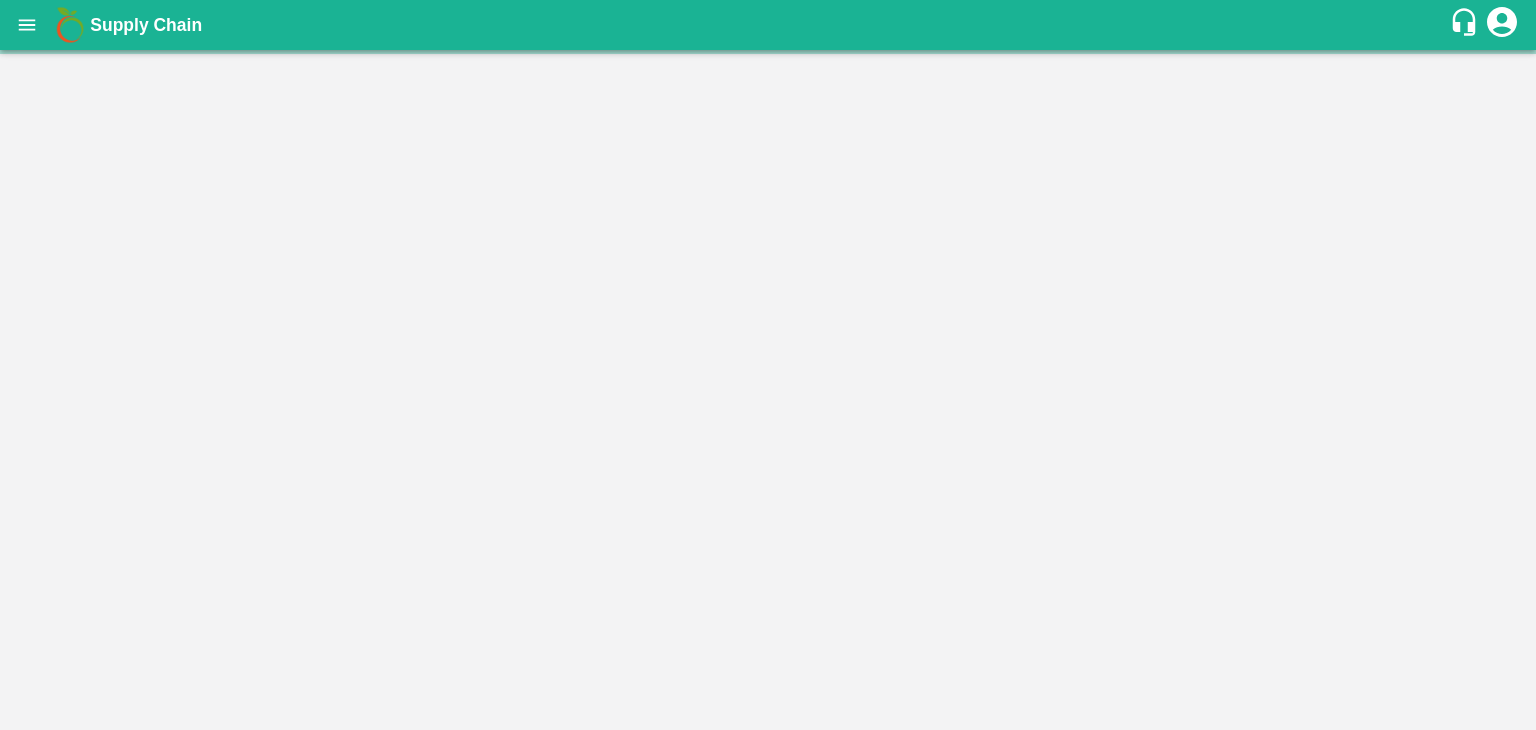 scroll, scrollTop: 0, scrollLeft: 0, axis: both 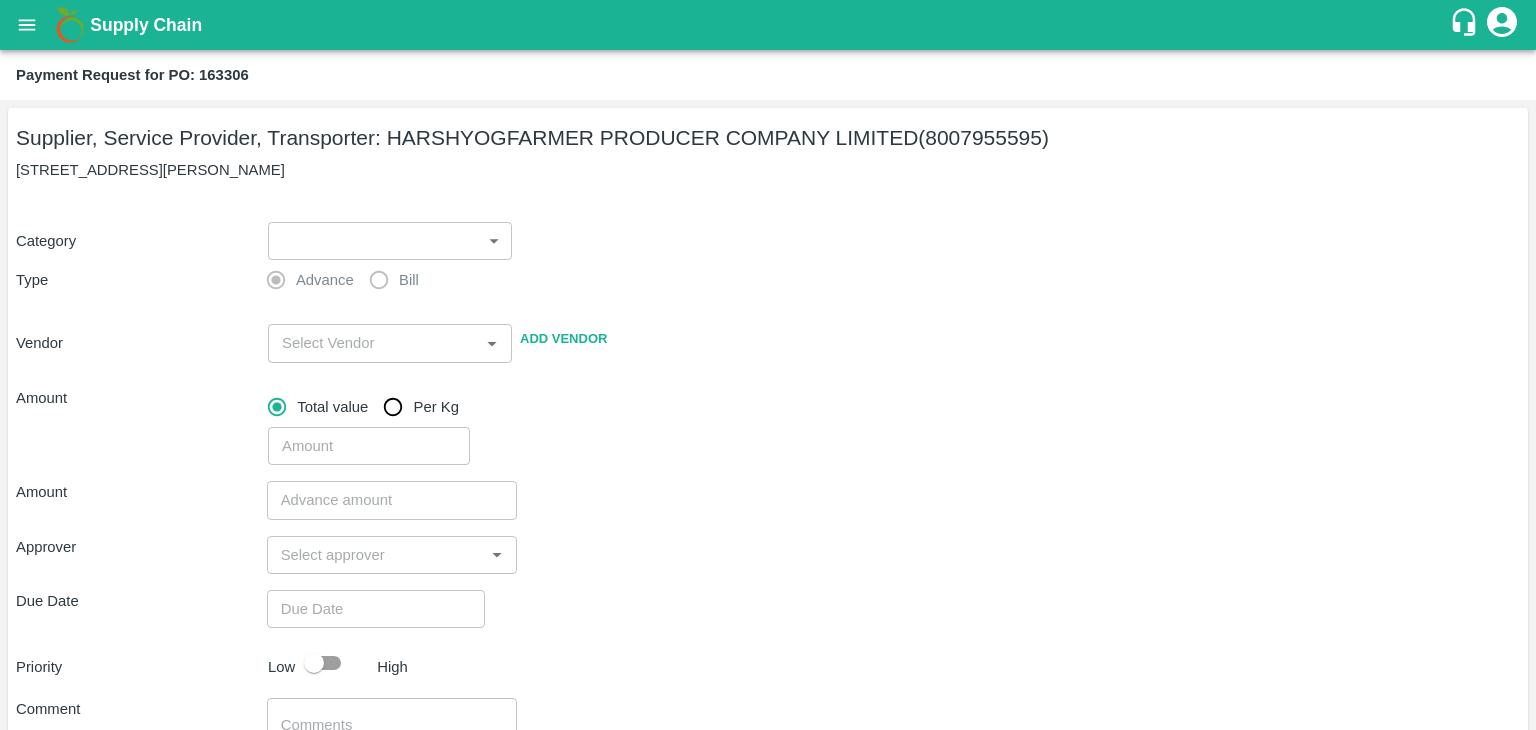 click on "Advance" at bounding box center (305, 280) 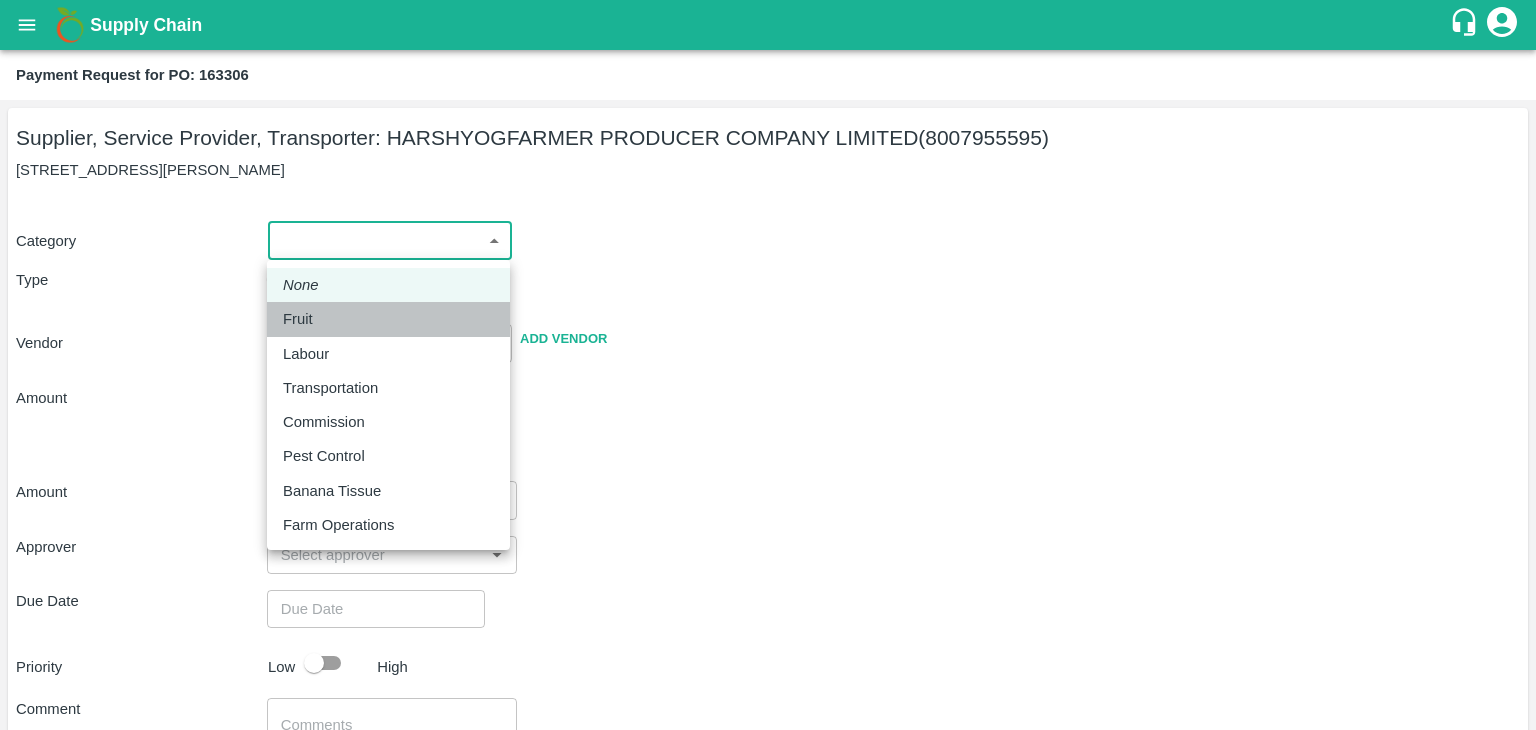 click on "Fruit" at bounding box center (388, 319) 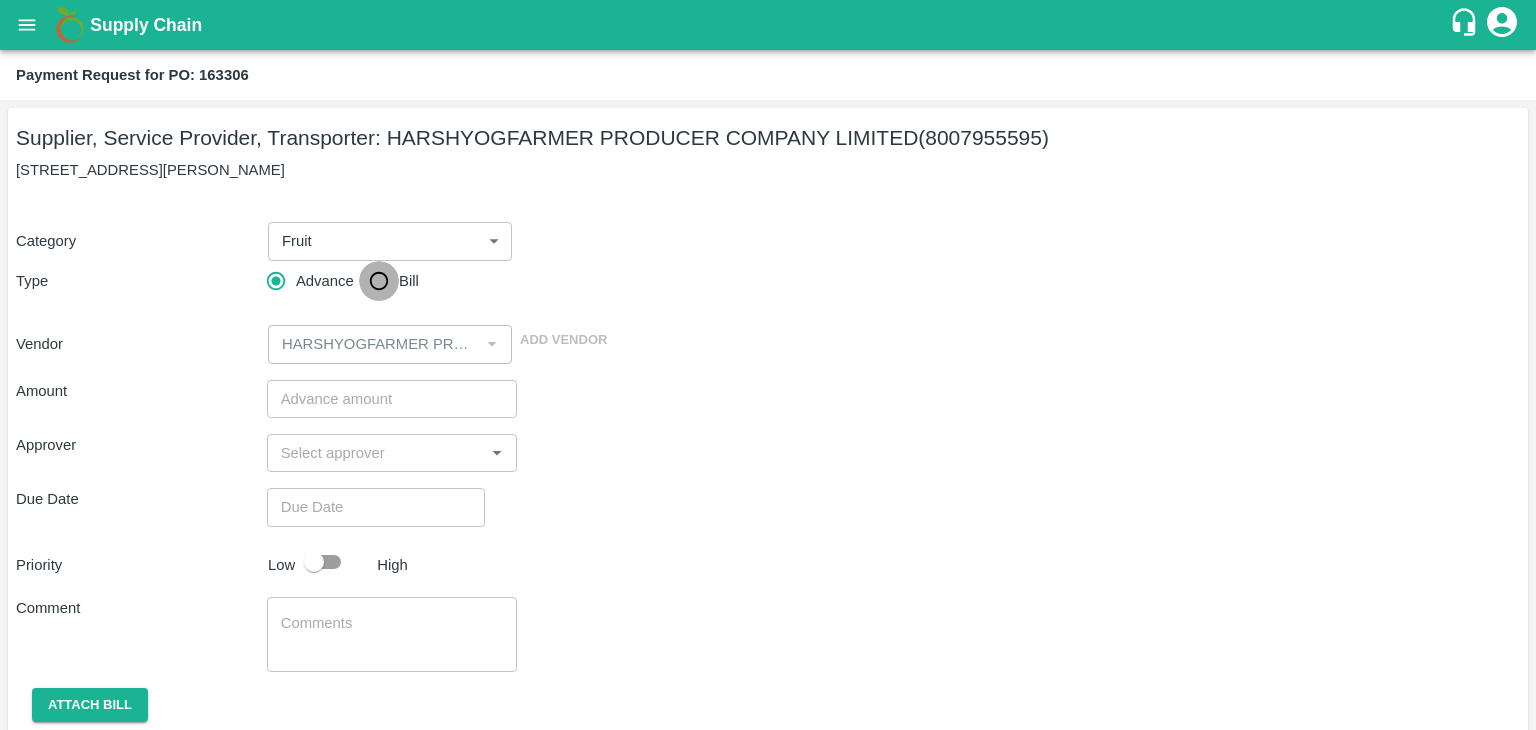 click on "Bill" at bounding box center (379, 281) 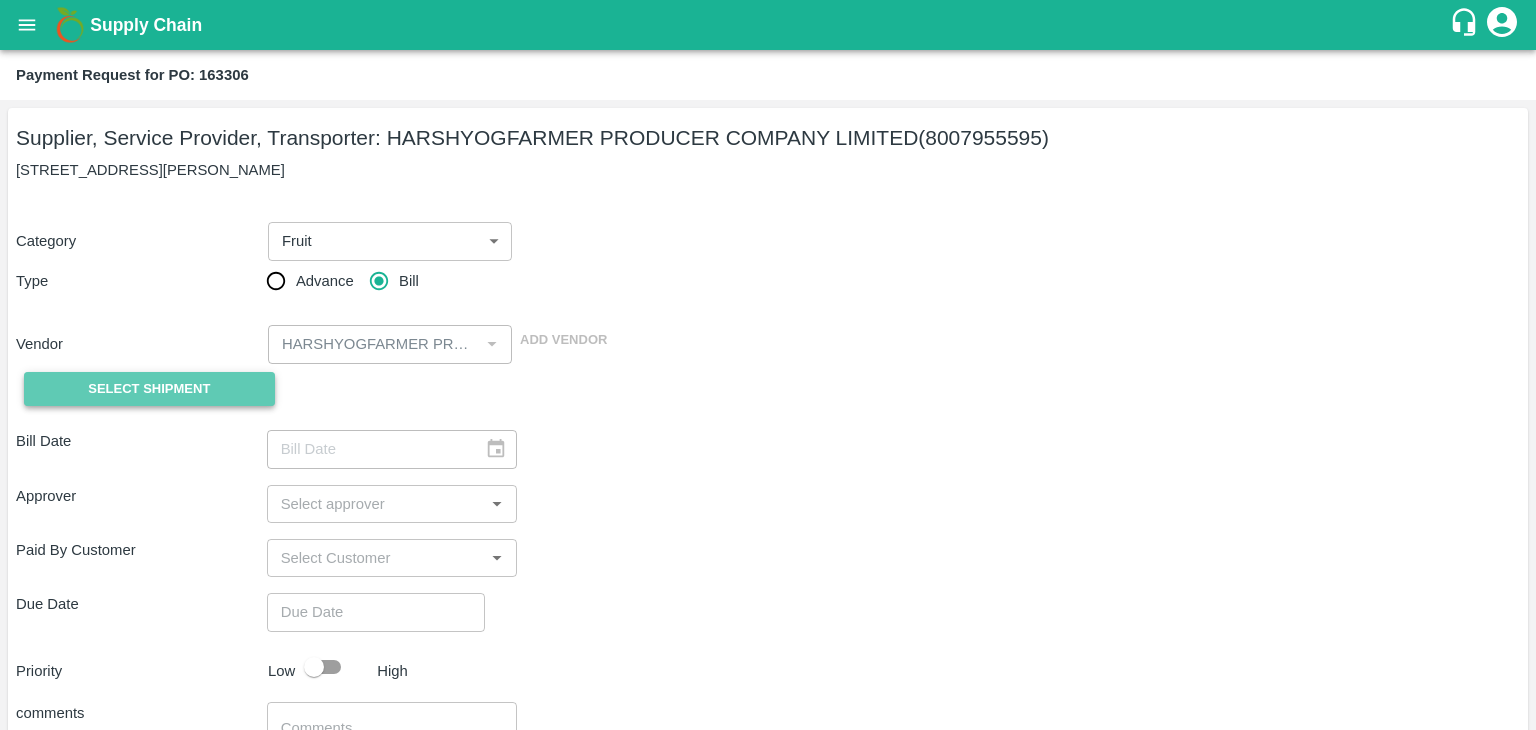 click on "Select Shipment" at bounding box center (149, 389) 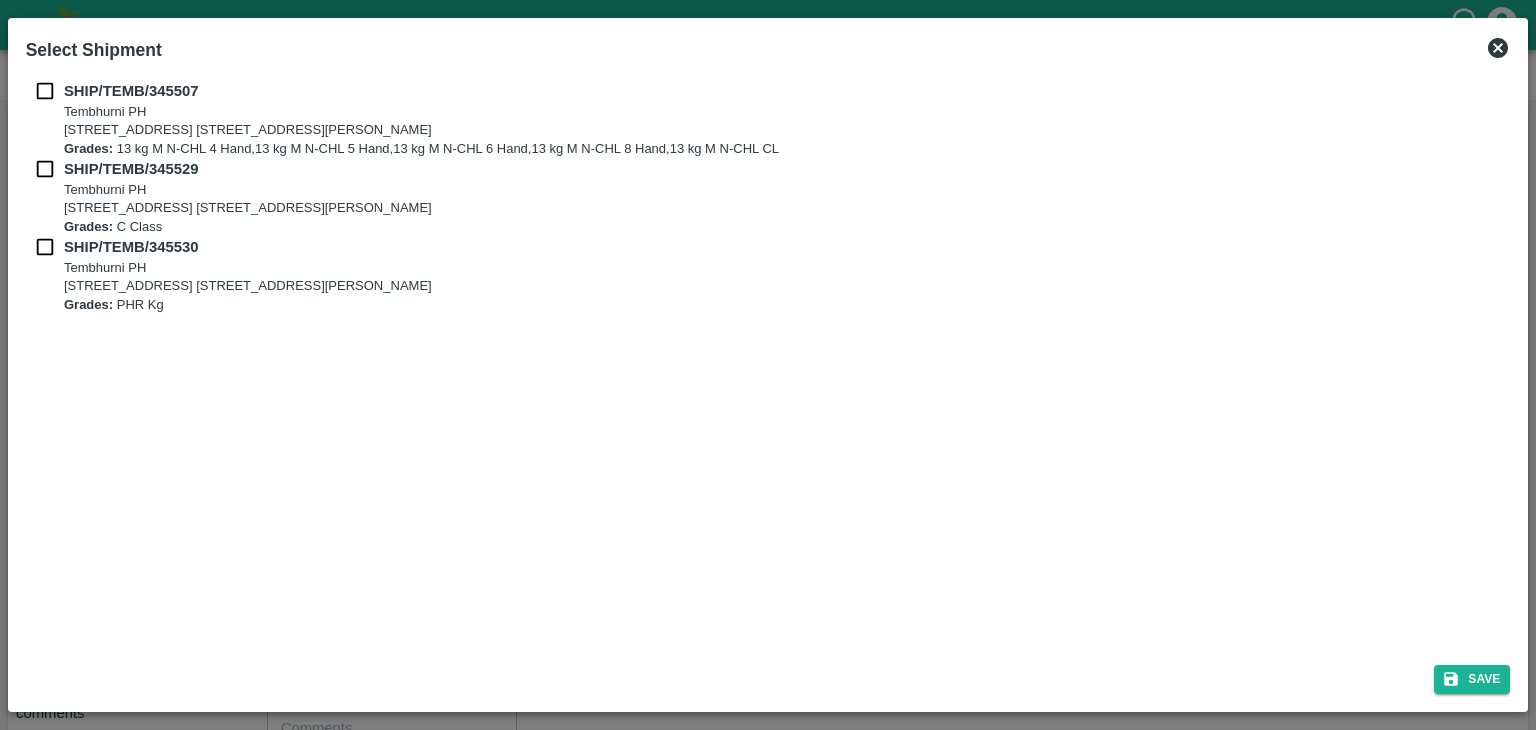 click on "SHIP/TEMB/345507 Tembhurni PH Tembhurni PH 205, PLOT NO. E-5, YASHSHREE INDUSTRIES, M.I.D.C., A/P TEMBHURANI TAL MADHA, Solapur, Maharashtra, 413211, India Grades:   13 kg M N-CHL 4 Hand,13 kg M N-CHL 5 Hand,13 kg M N-CHL 6 Hand,13 kg M N-CHL 8 Hand,13 kg M N-CHL CL SHIP/TEMB/345529 Tembhurni PH Tembhurni PH 205, PLOT NO. E-5, YASHSHREE INDUSTRIES, M.I.D.C., A/P TEMBHURANI TAL MADHA, Solapur, Maharashtra, 413211, India Grades:   C Class SHIP/TEMB/345530 Tembhurni PH Tembhurni PH 205, PLOT NO. E-5, YASHSHREE INDUSTRIES, M.I.D.C., A/P TEMBHURANI TAL MADHA, Solapur, Maharashtra, 413211, India Grades:   PHR Kg" at bounding box center (768, 360) 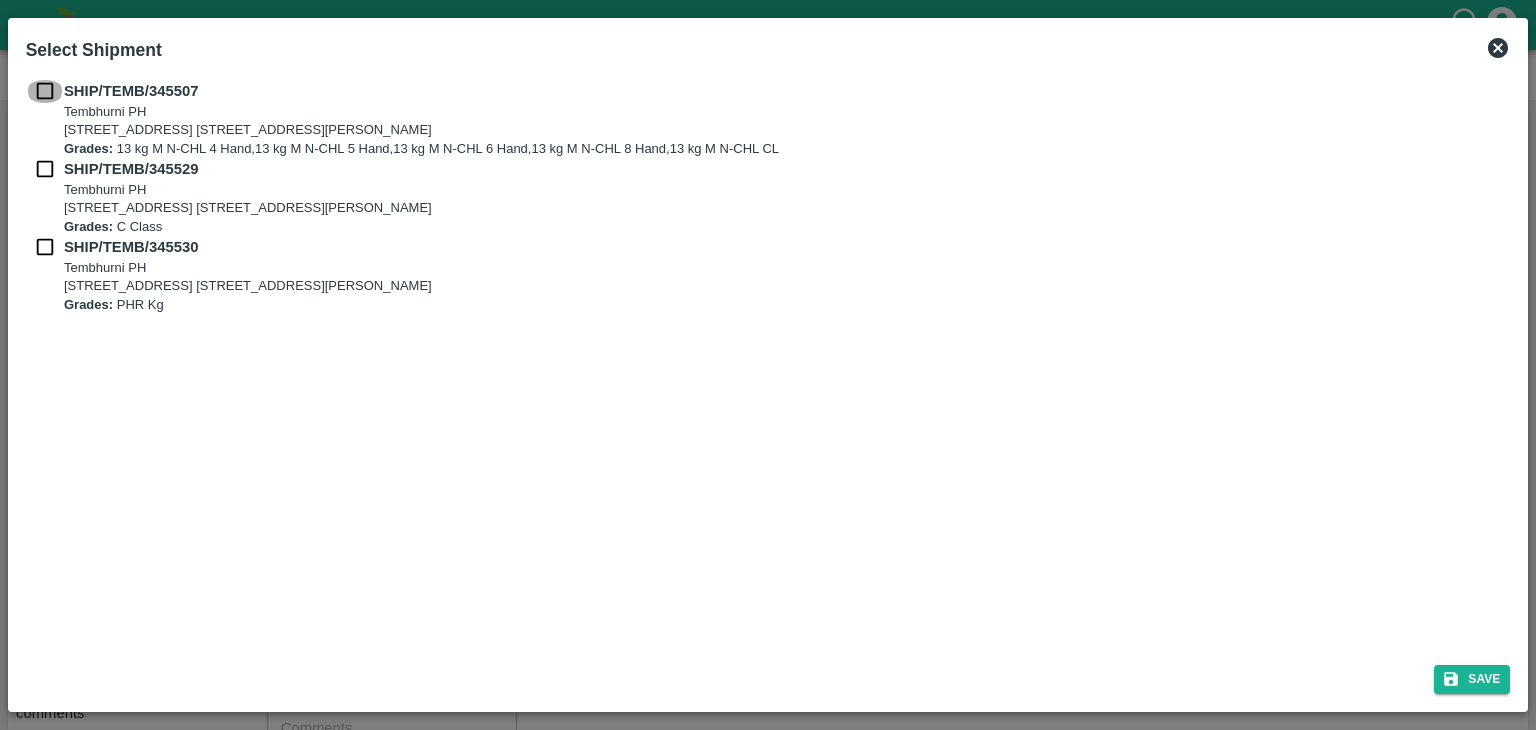 click at bounding box center [45, 91] 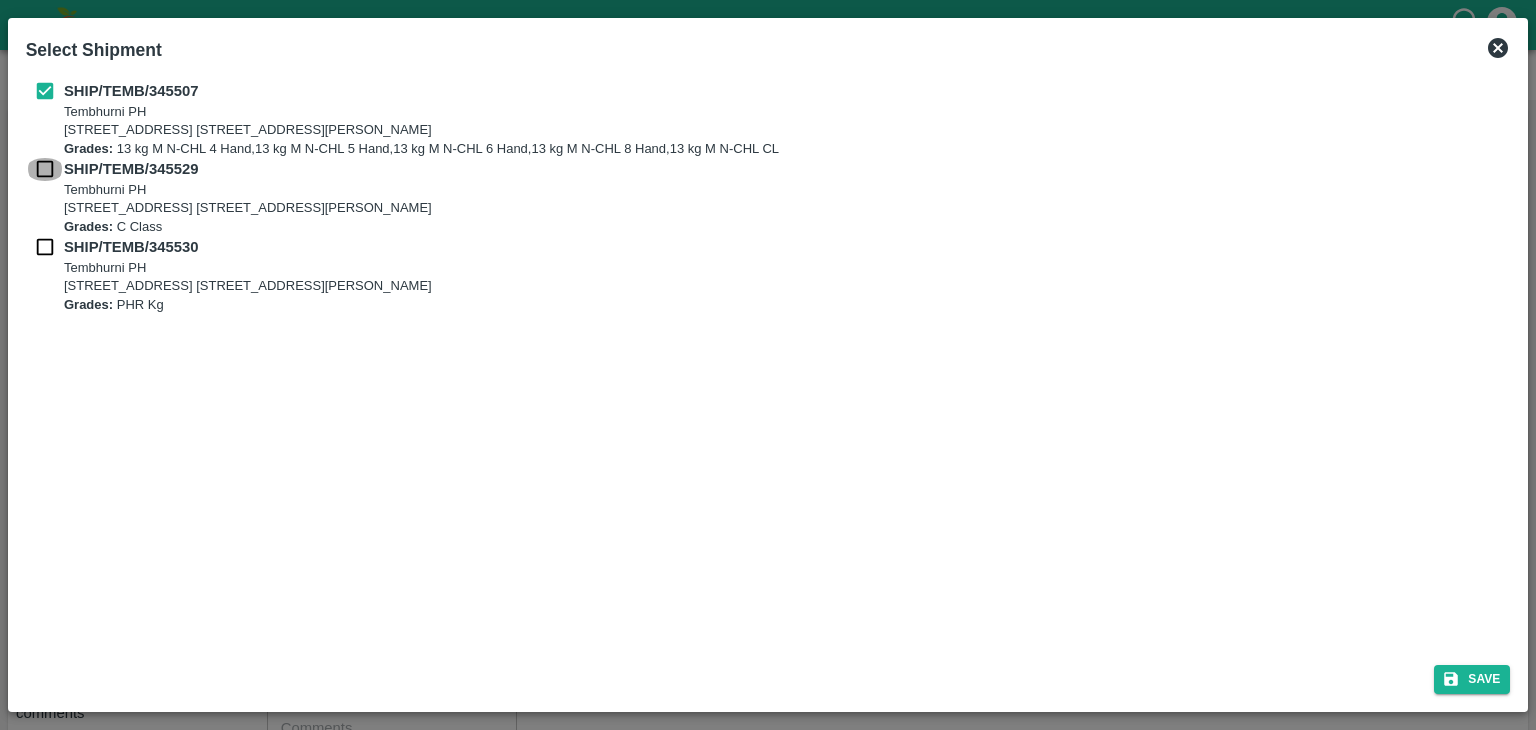 click at bounding box center (45, 169) 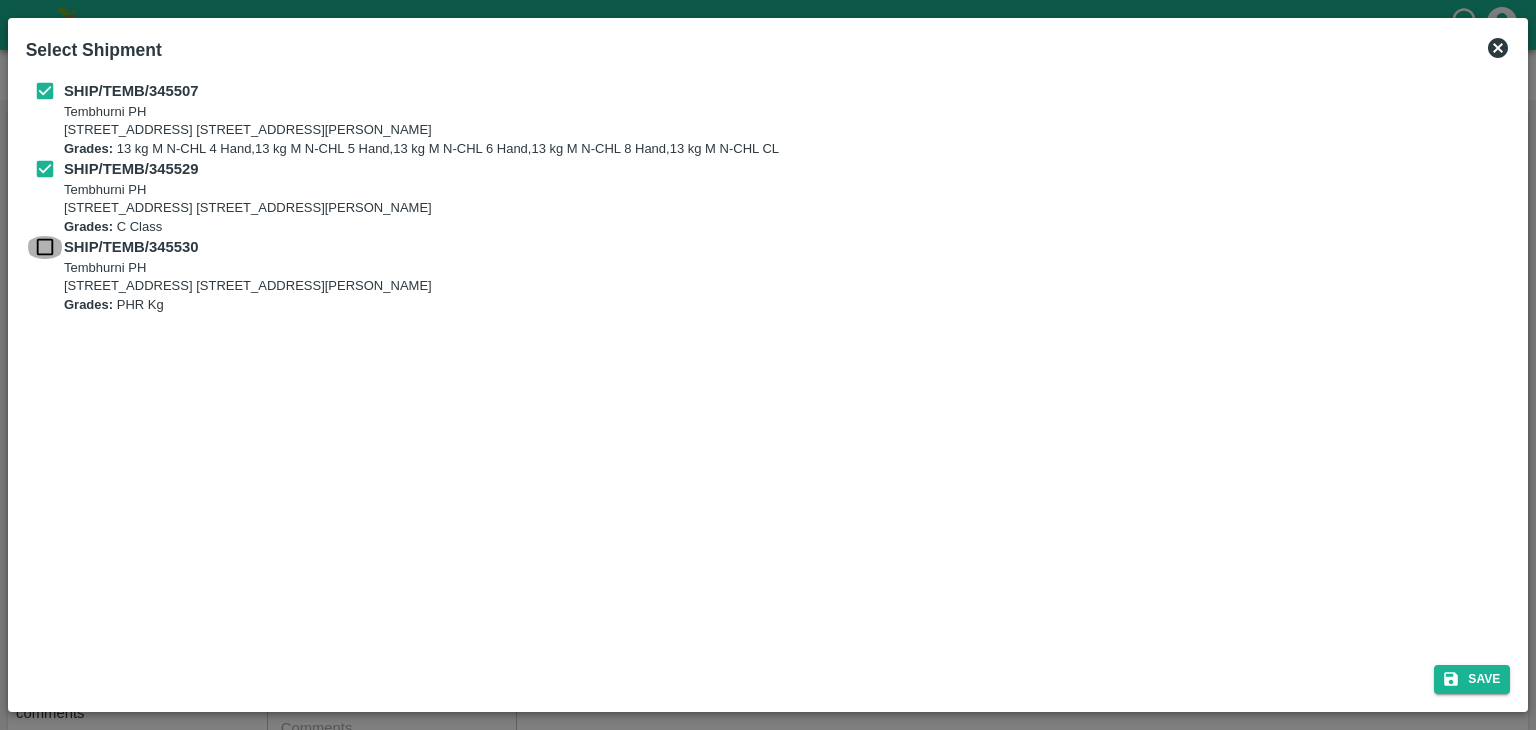 click at bounding box center (45, 247) 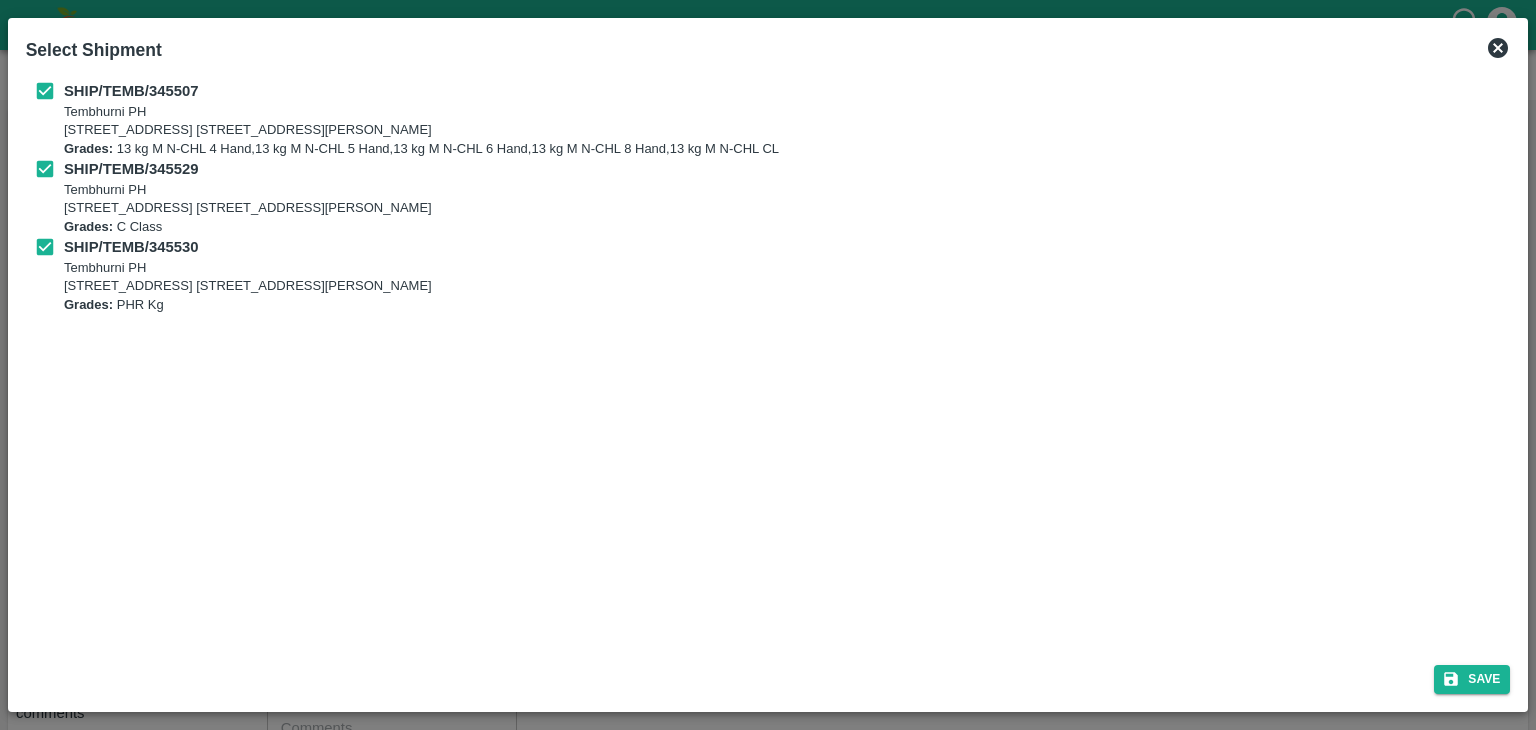 click on "Save" at bounding box center [768, 675] 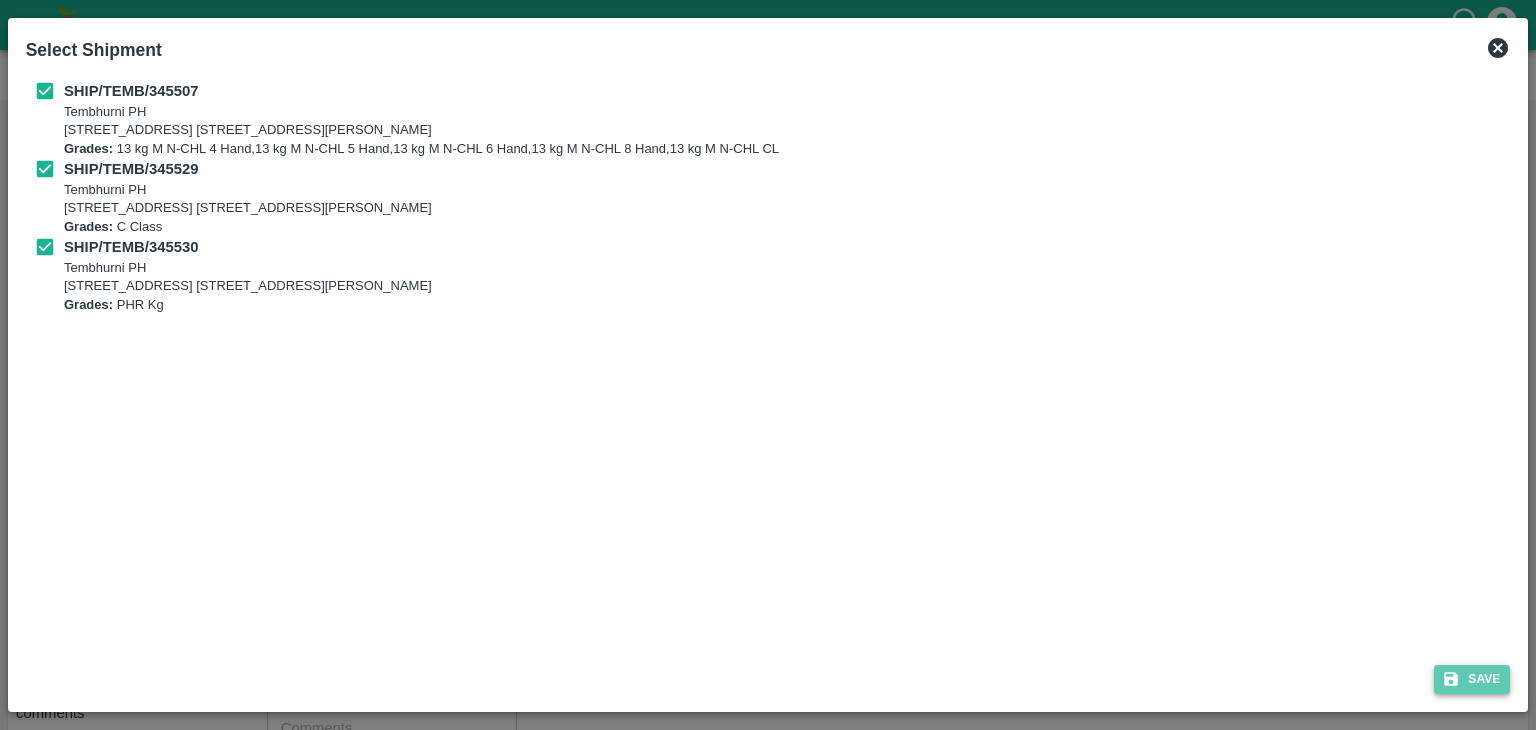 click on "Save" at bounding box center [1472, 679] 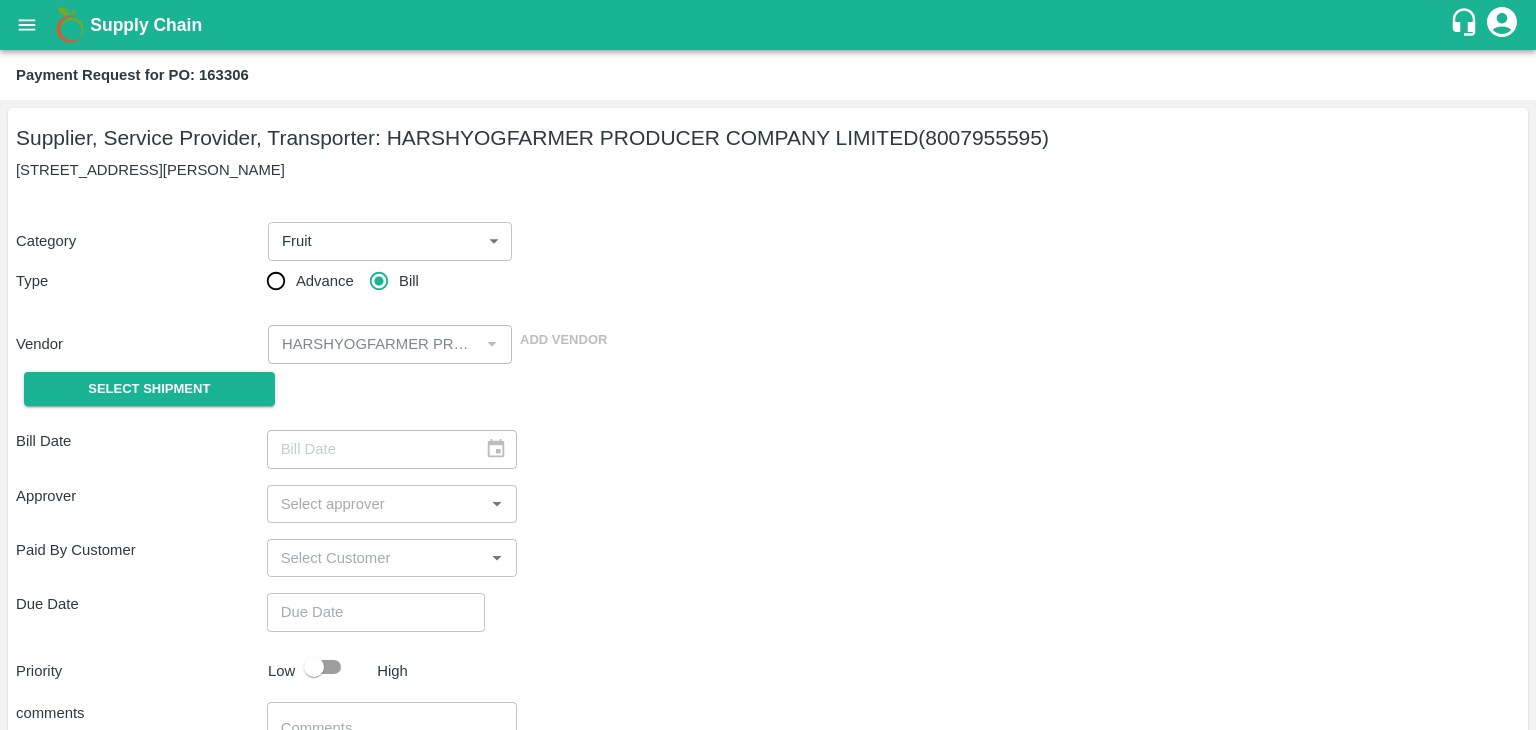 type on "[DATE]" 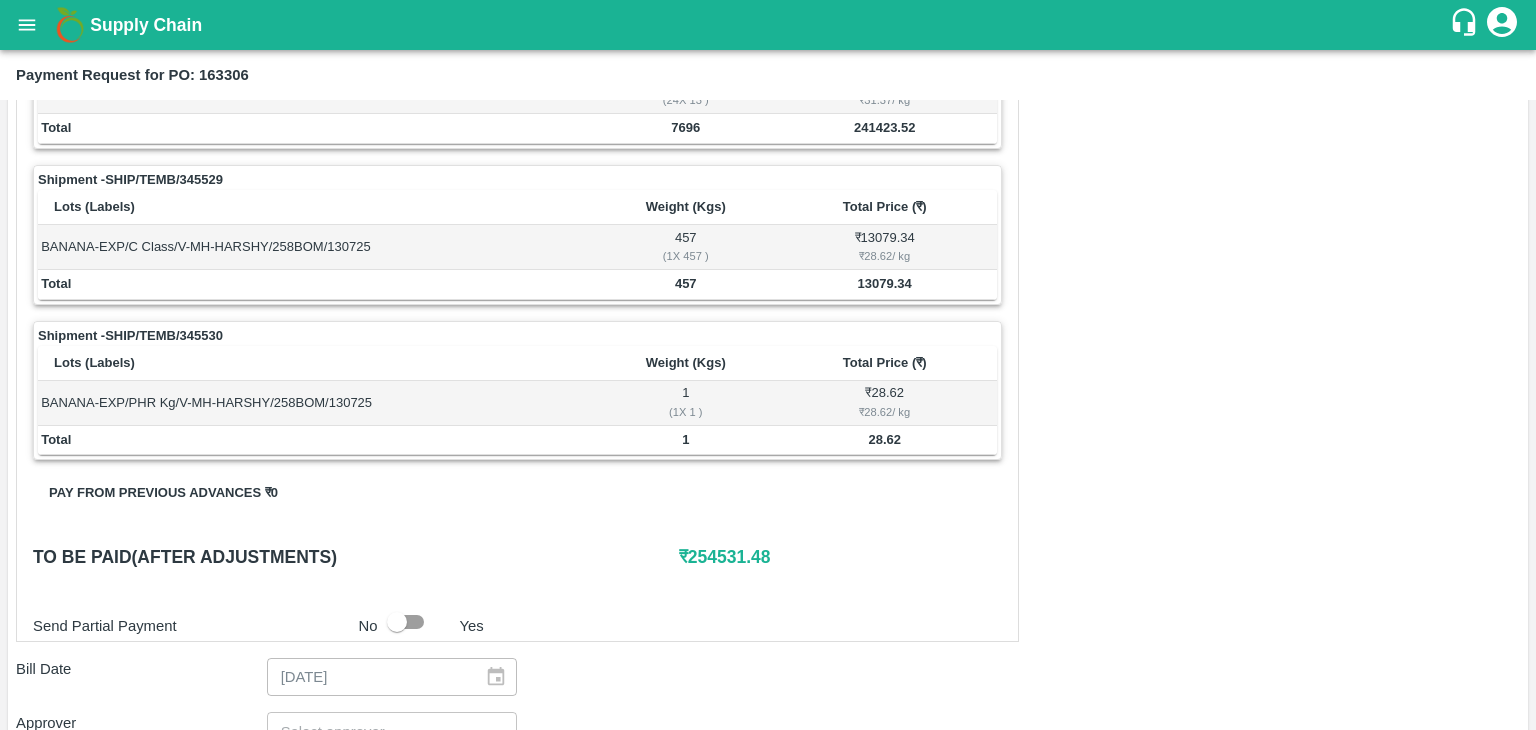 scroll, scrollTop: 980, scrollLeft: 0, axis: vertical 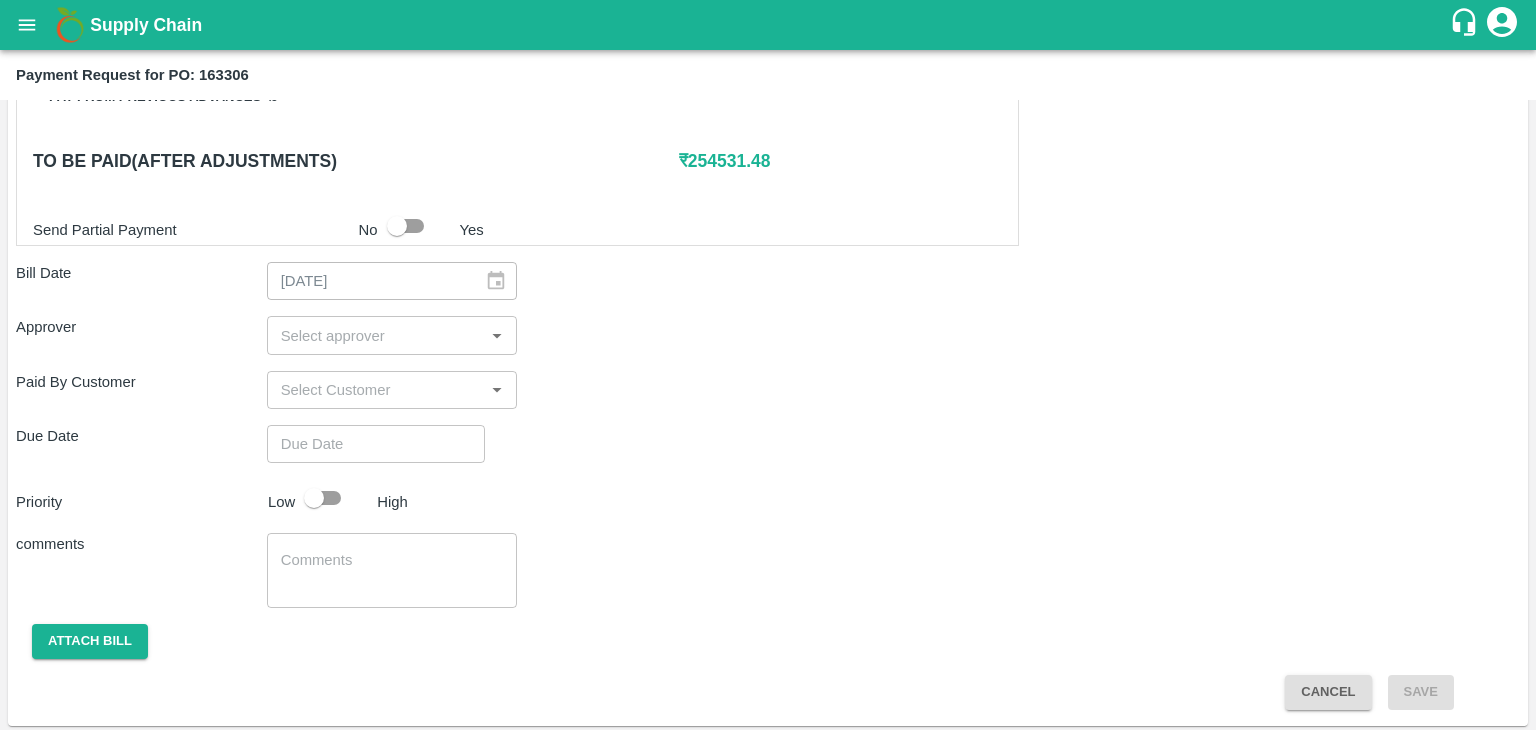 click at bounding box center [376, 335] 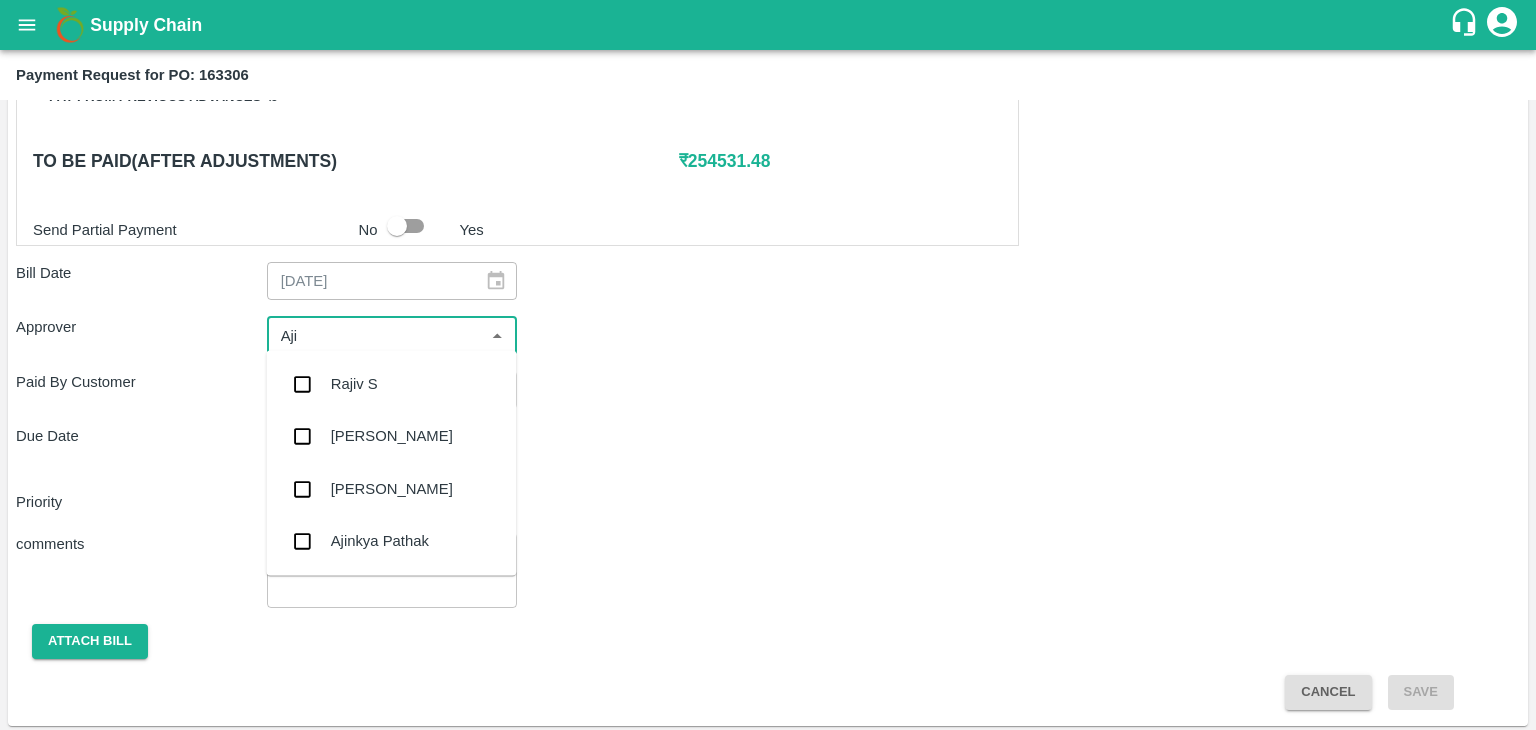 type on "Ajit" 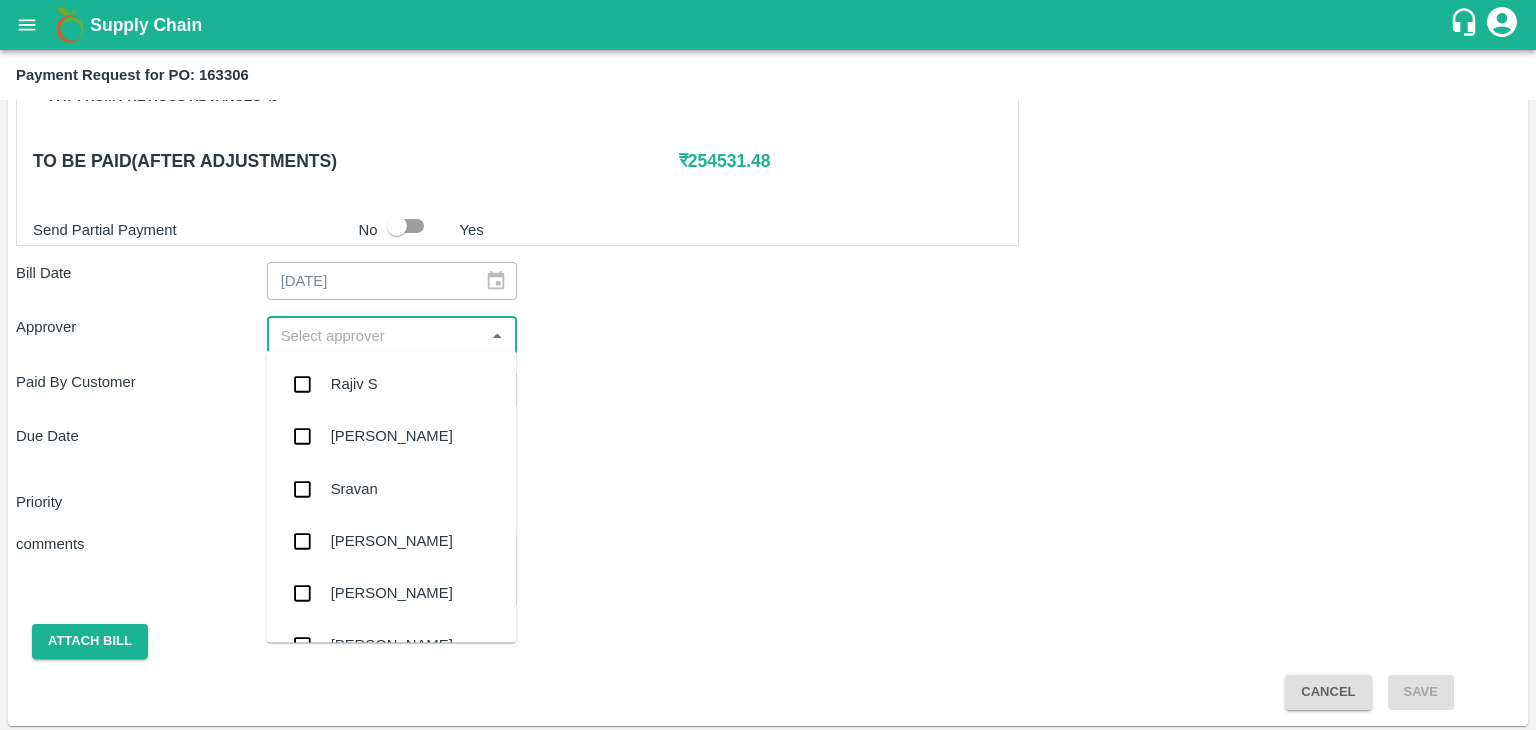 click on "Rajiv S" at bounding box center (354, 384) 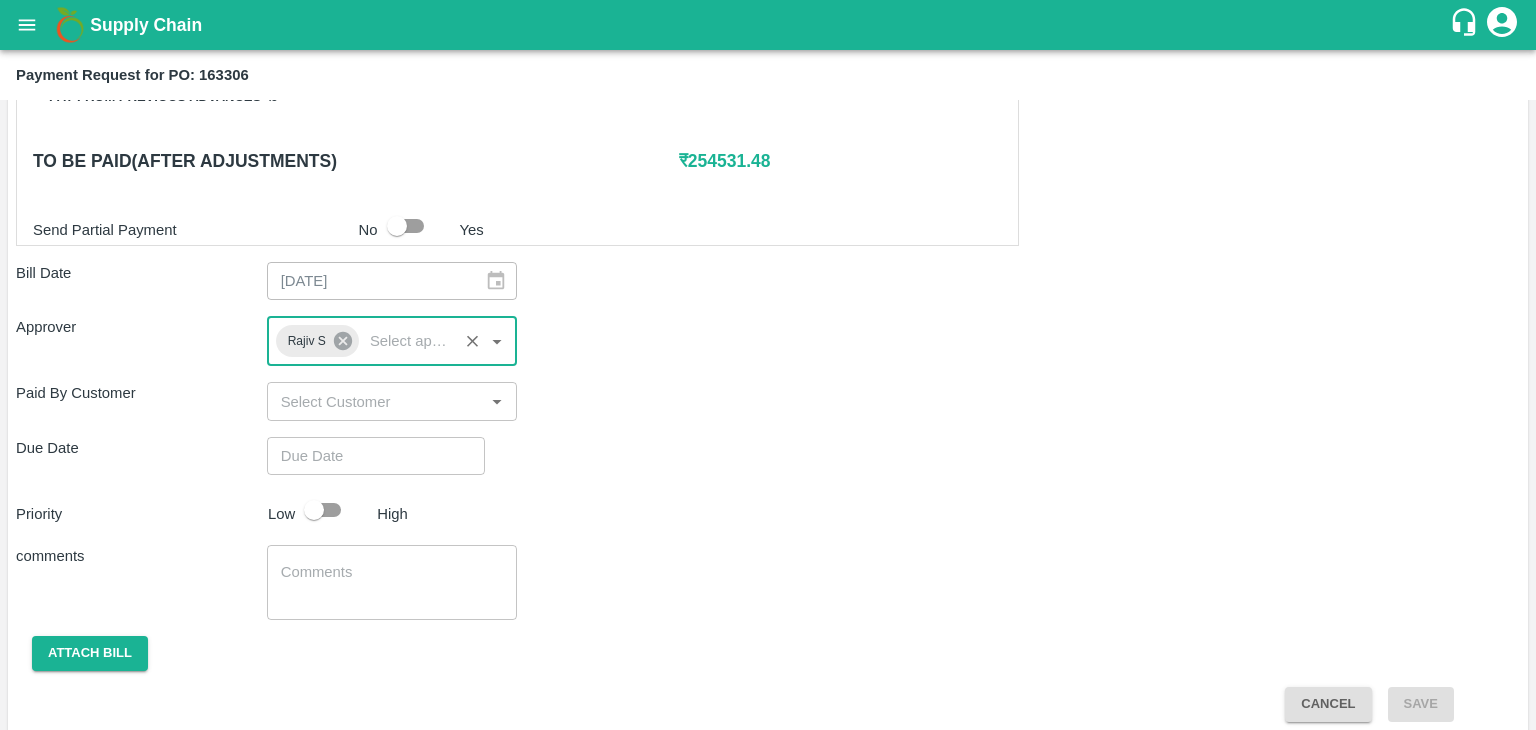 click 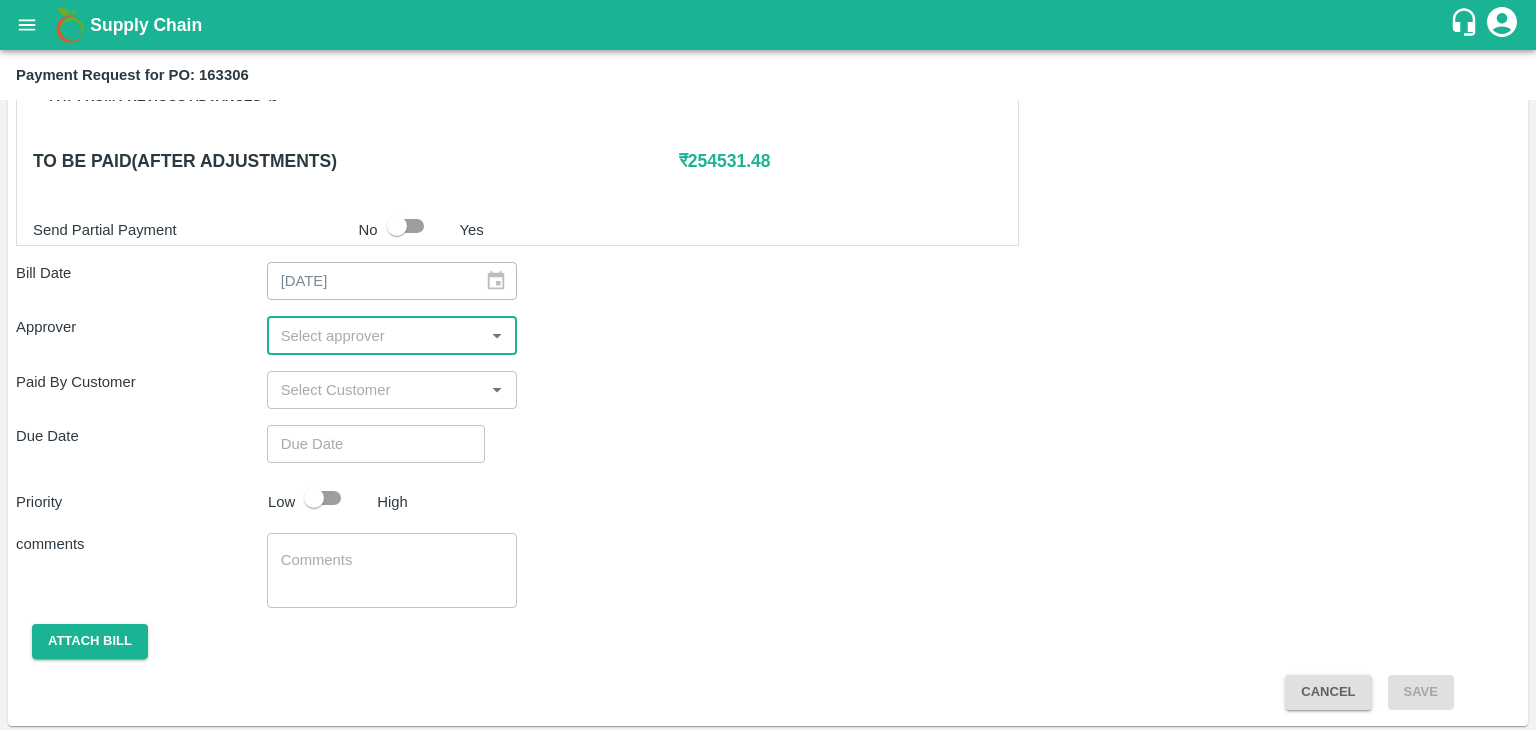 click at bounding box center [376, 335] 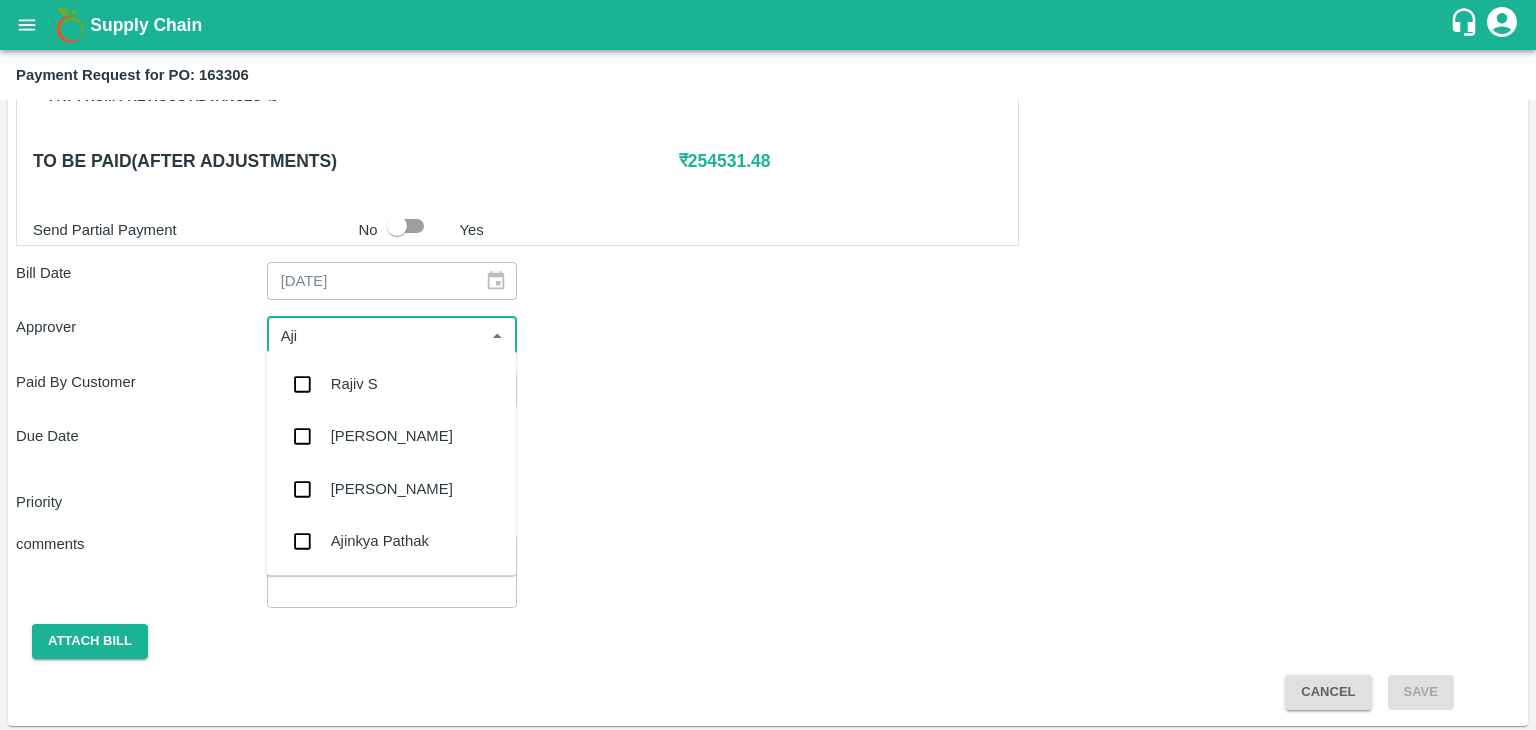 type on "Ajit" 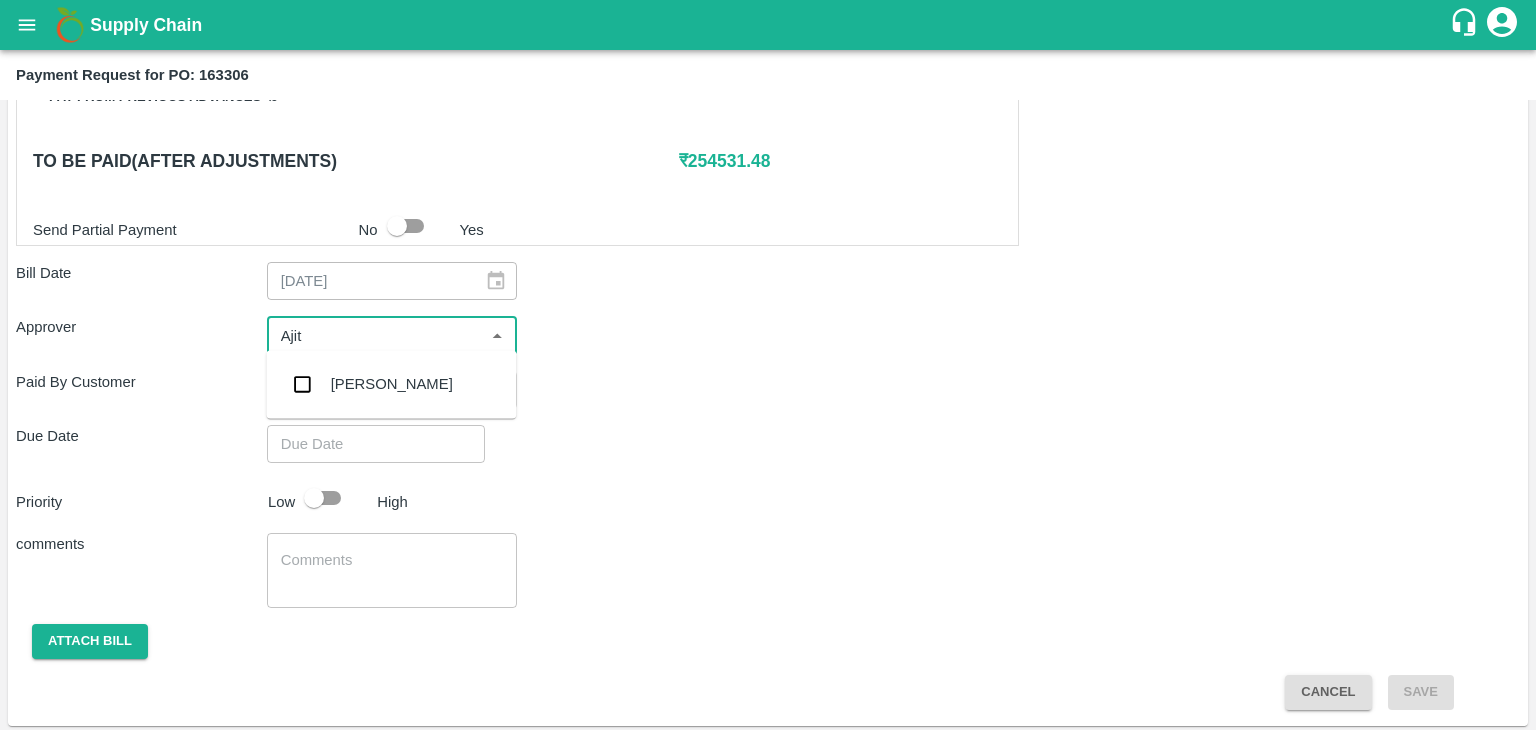 click on "[PERSON_NAME]" at bounding box center (392, 384) 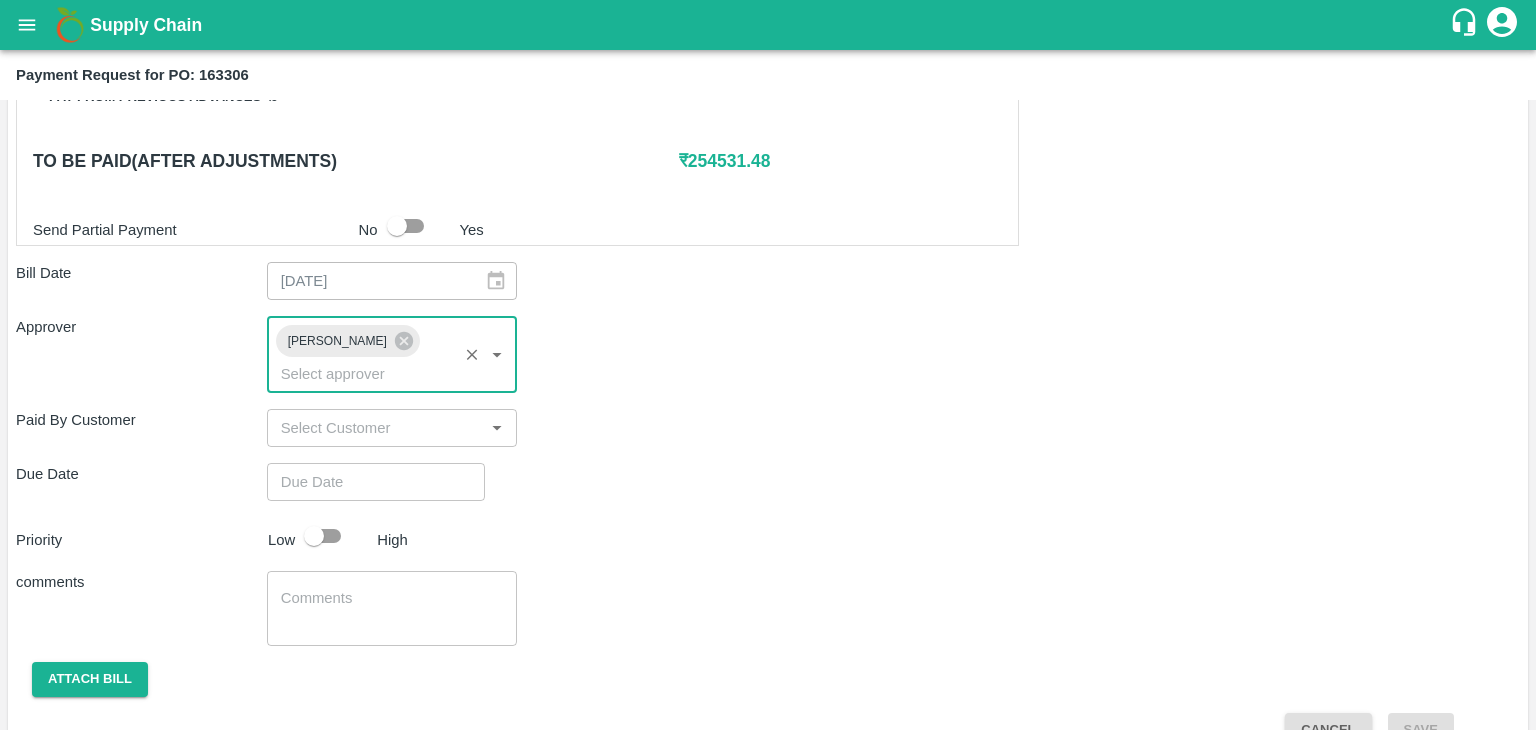 type on "DD/MM/YYYY hh:mm aa" 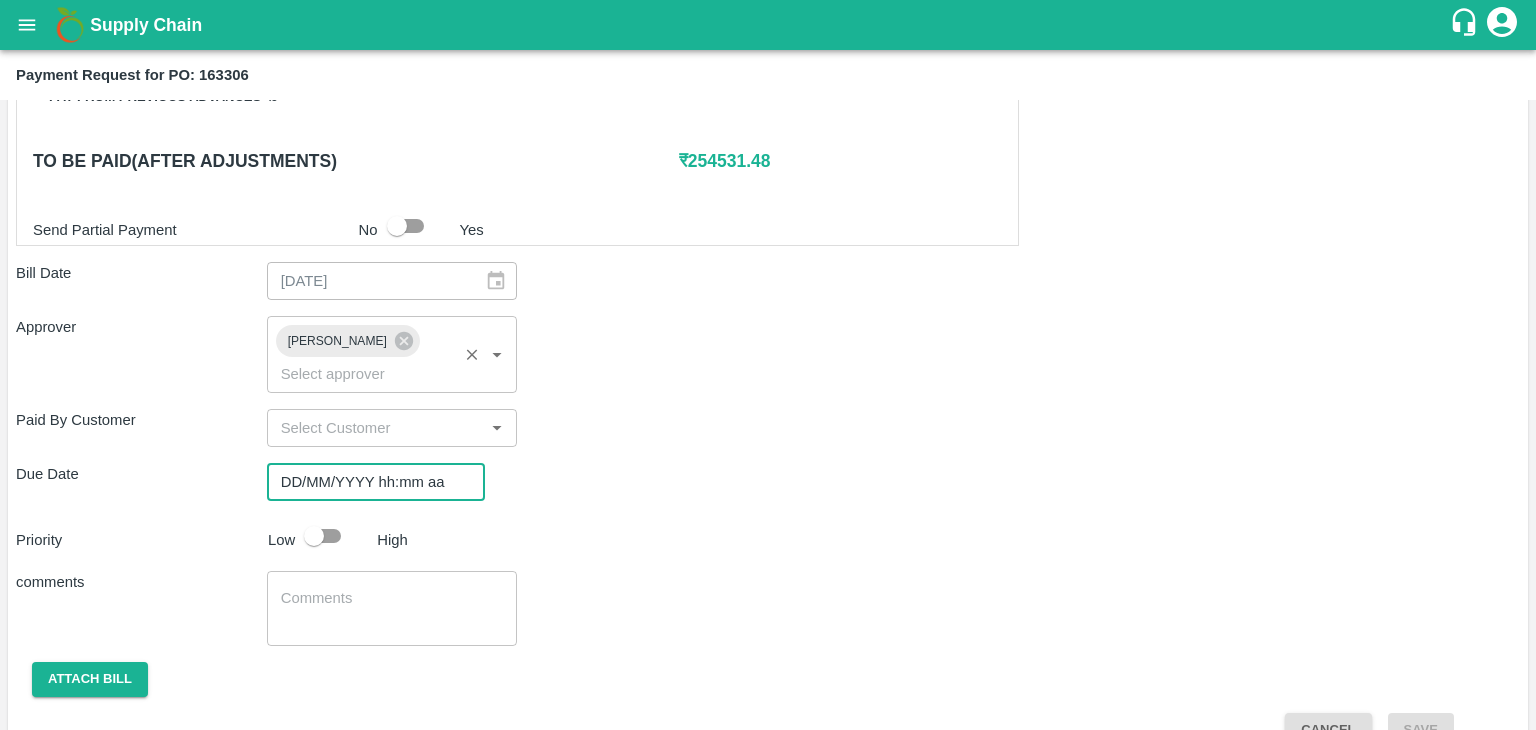 click on "DD/MM/YYYY hh:mm aa" at bounding box center (369, 482) 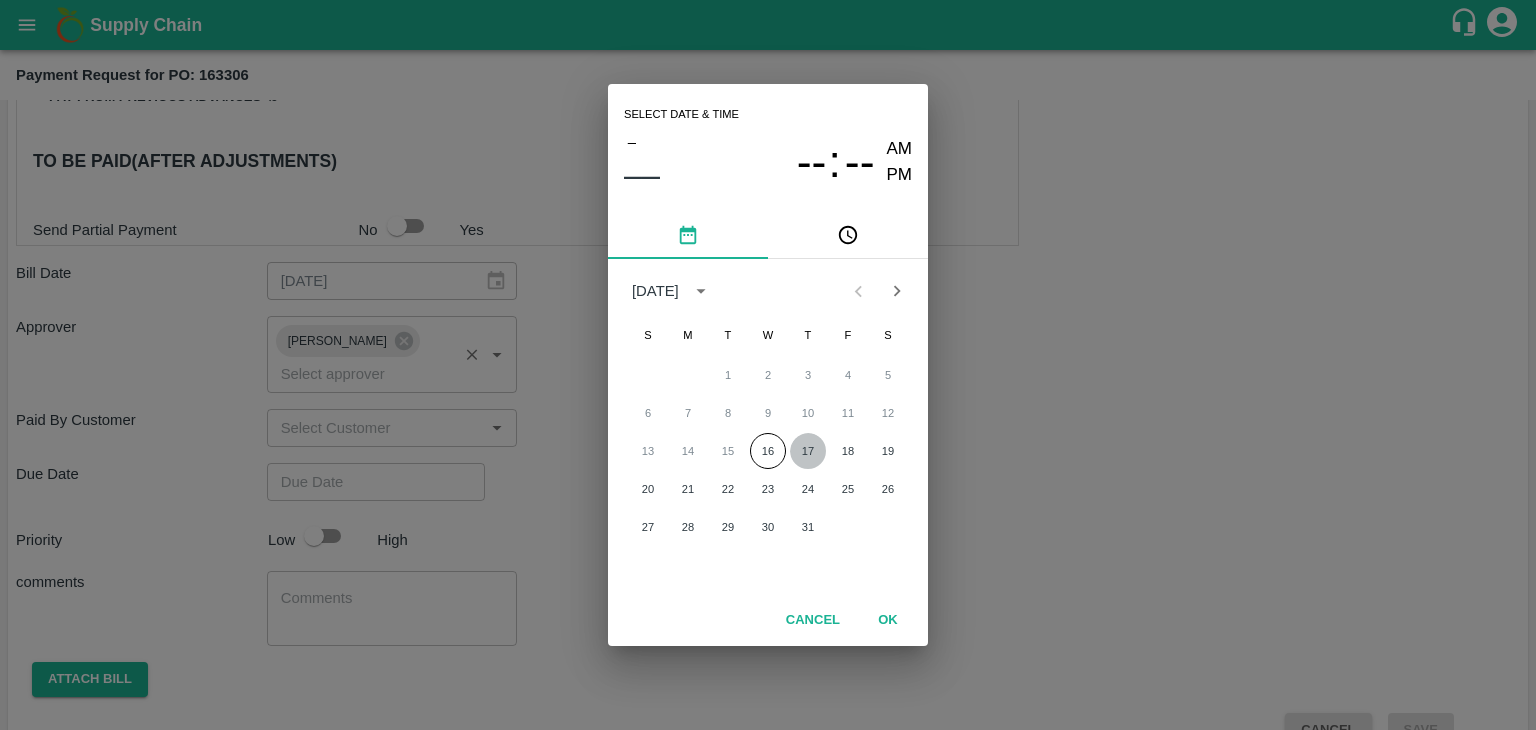 click on "17" at bounding box center [808, 451] 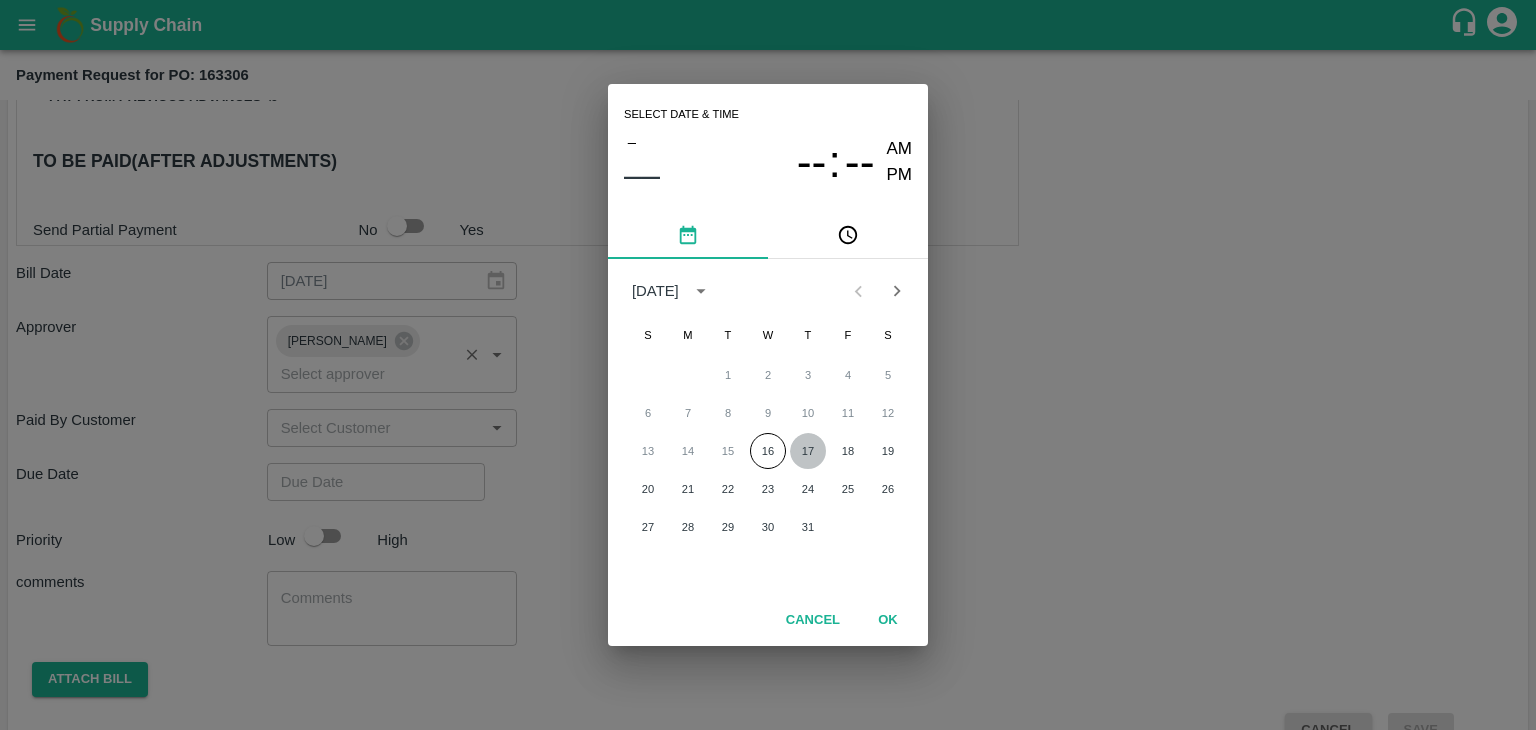 type on "[DATE] 12:00 AM" 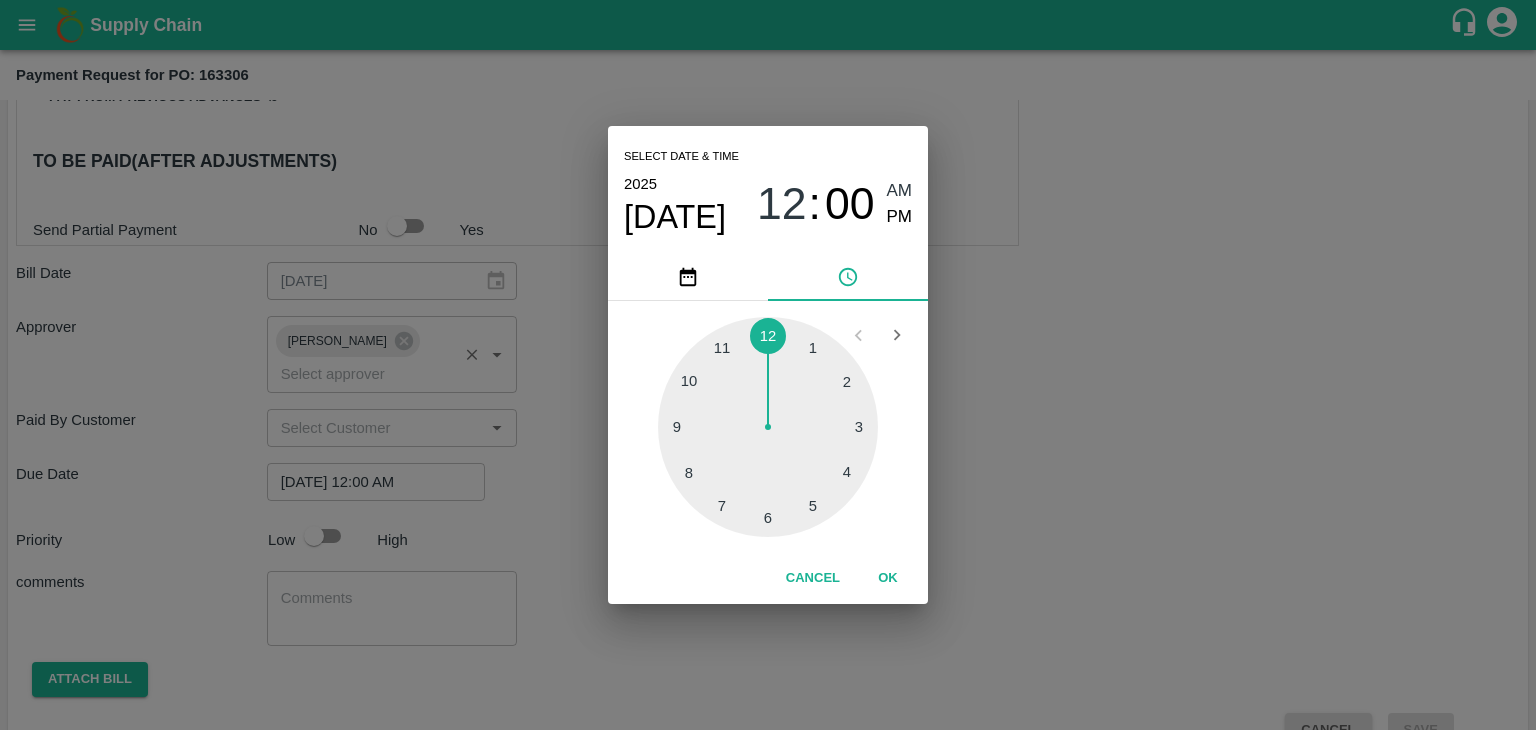 click on "OK" at bounding box center (888, 578) 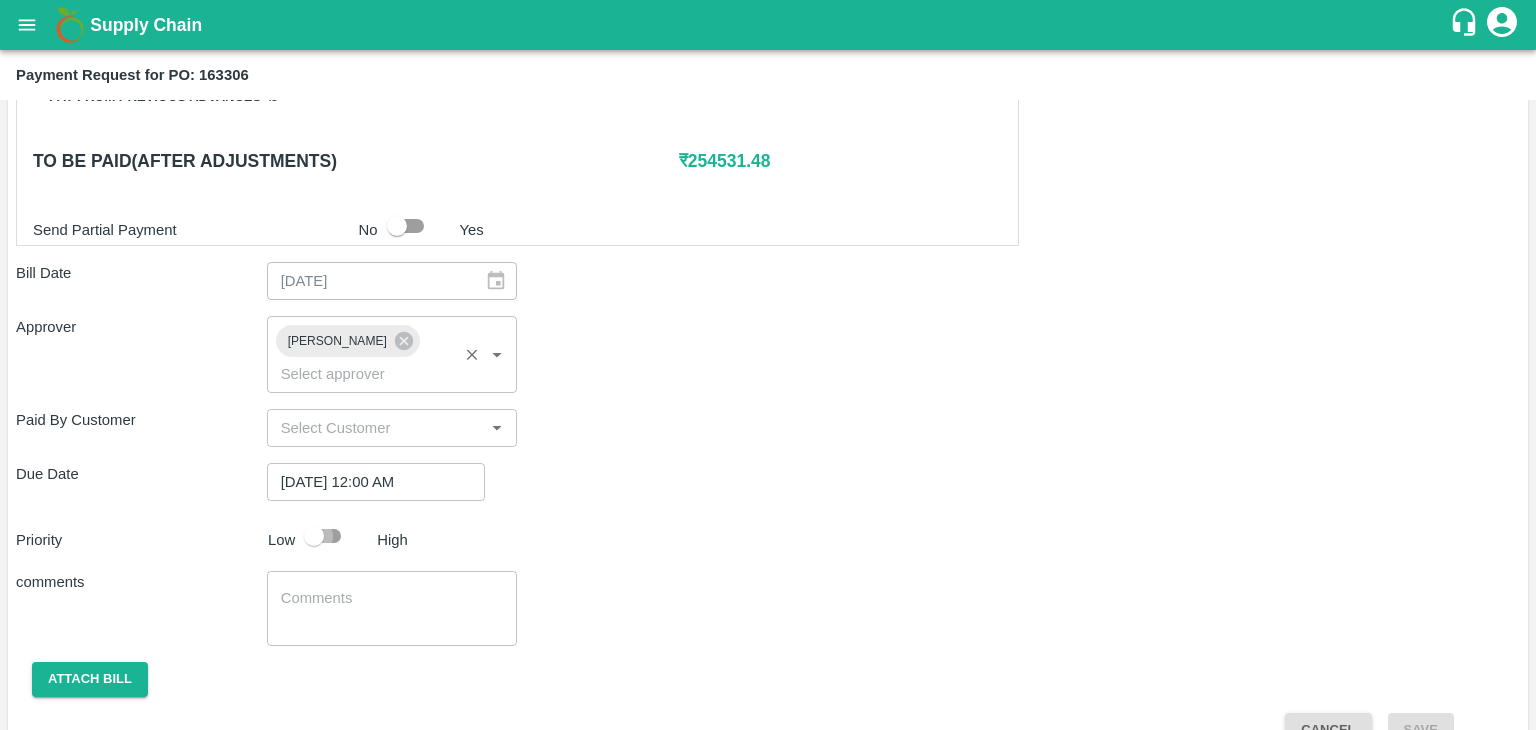 click at bounding box center [314, 536] 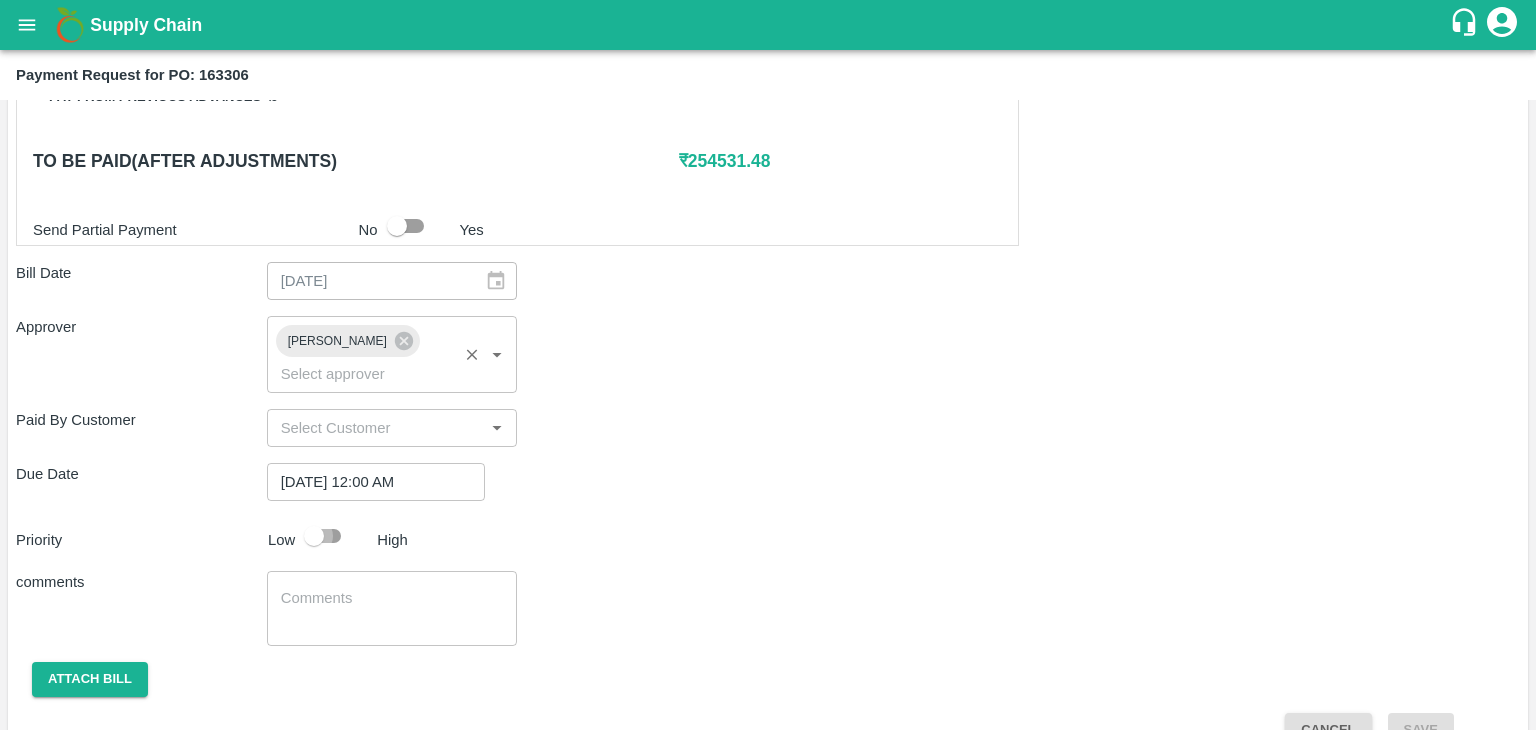 checkbox on "true" 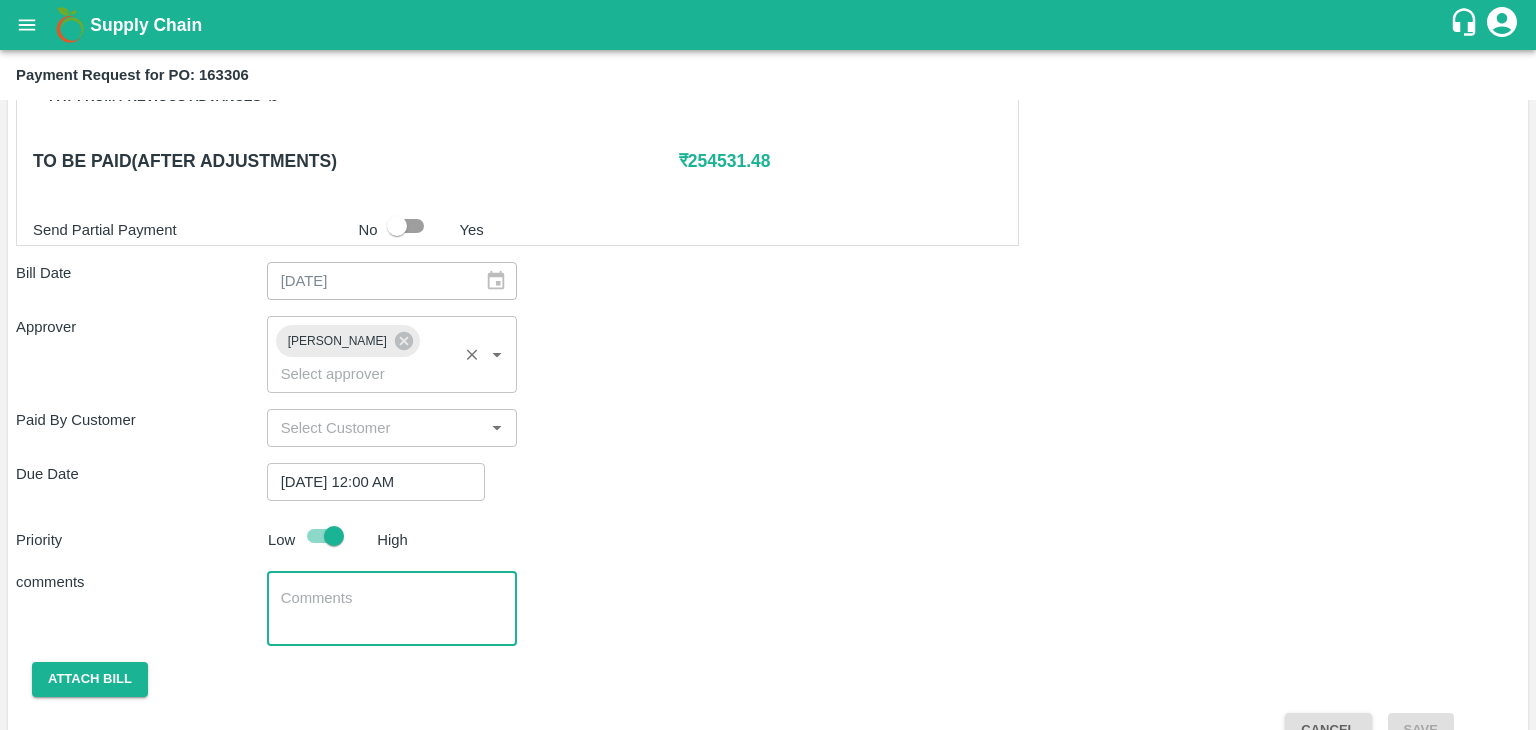 click at bounding box center [392, 609] 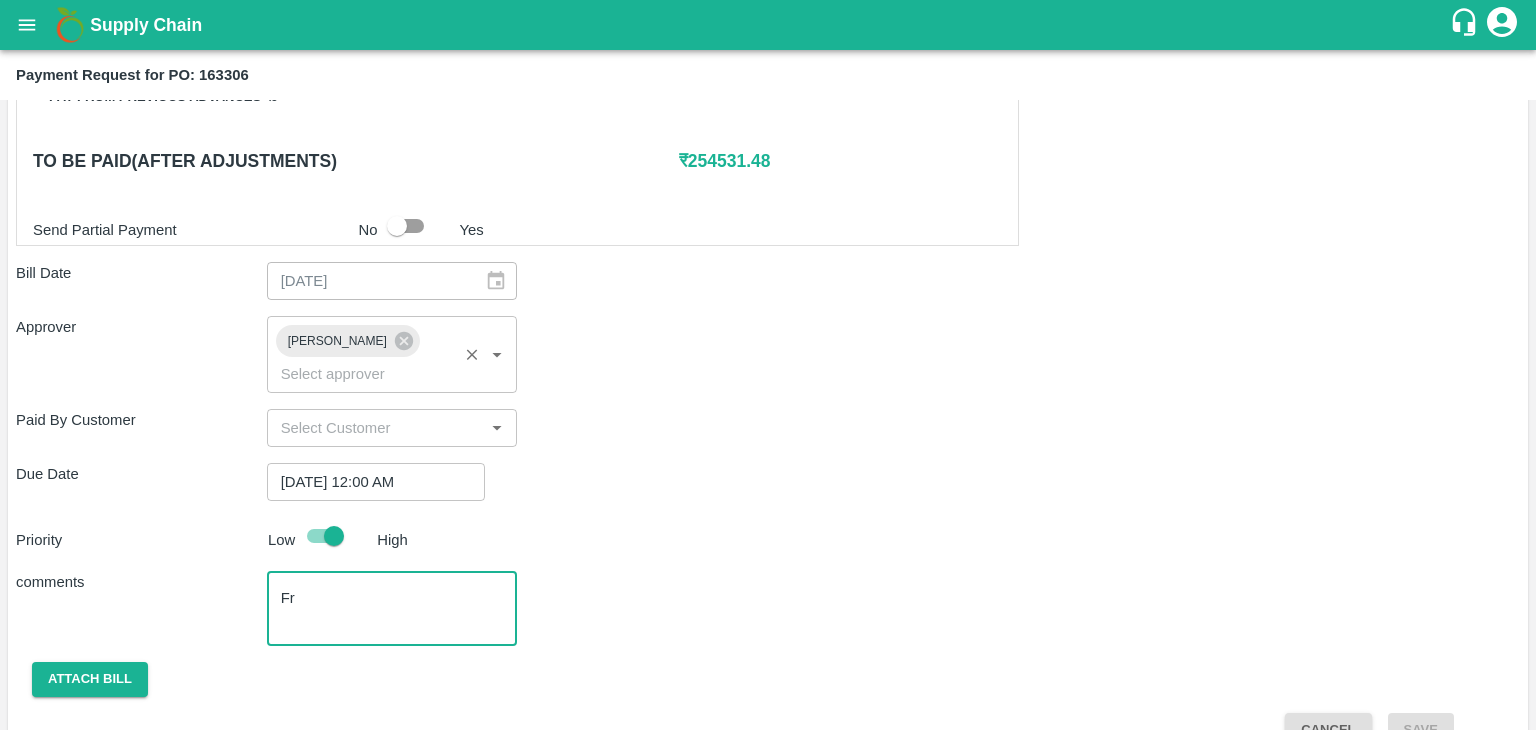 type on "Fru" 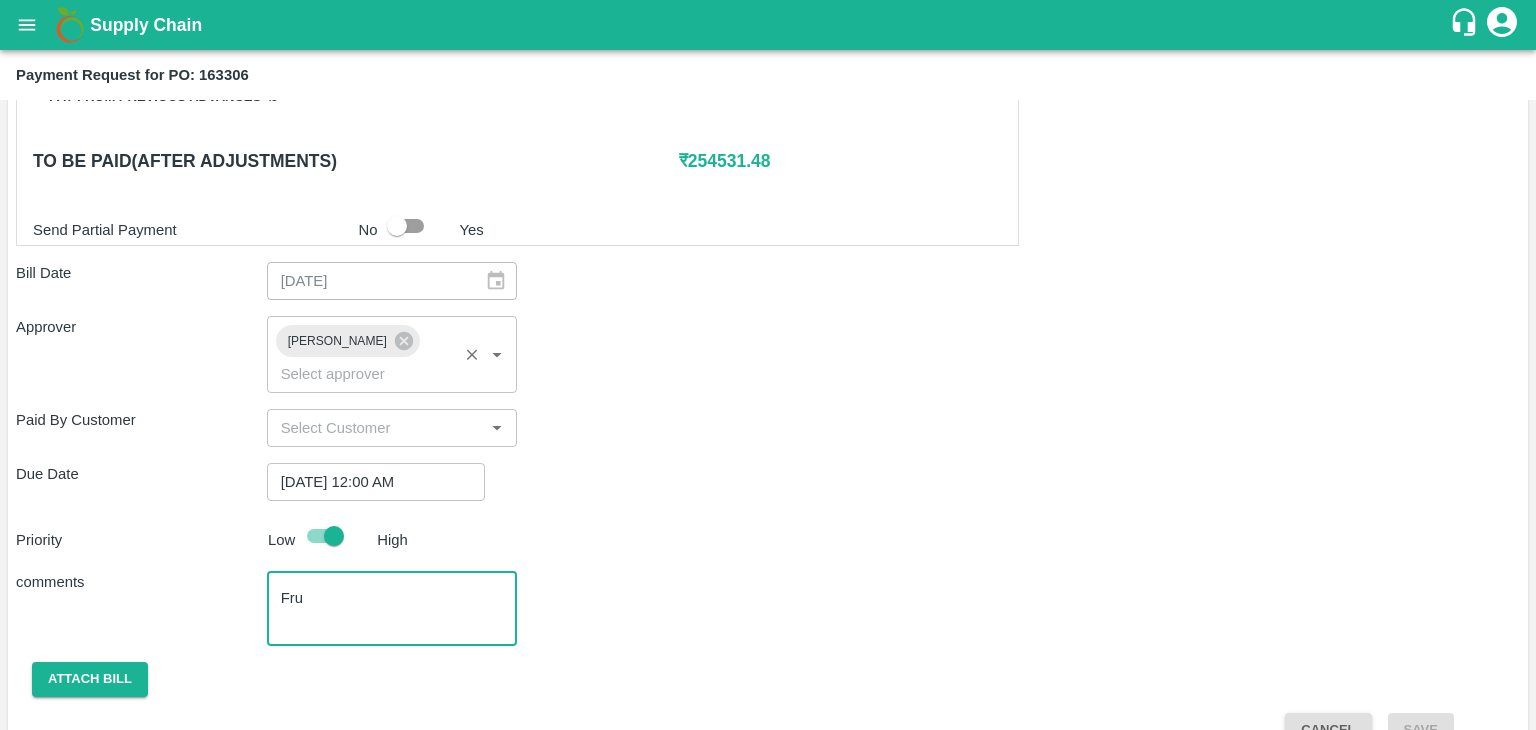 checkbox on "false" 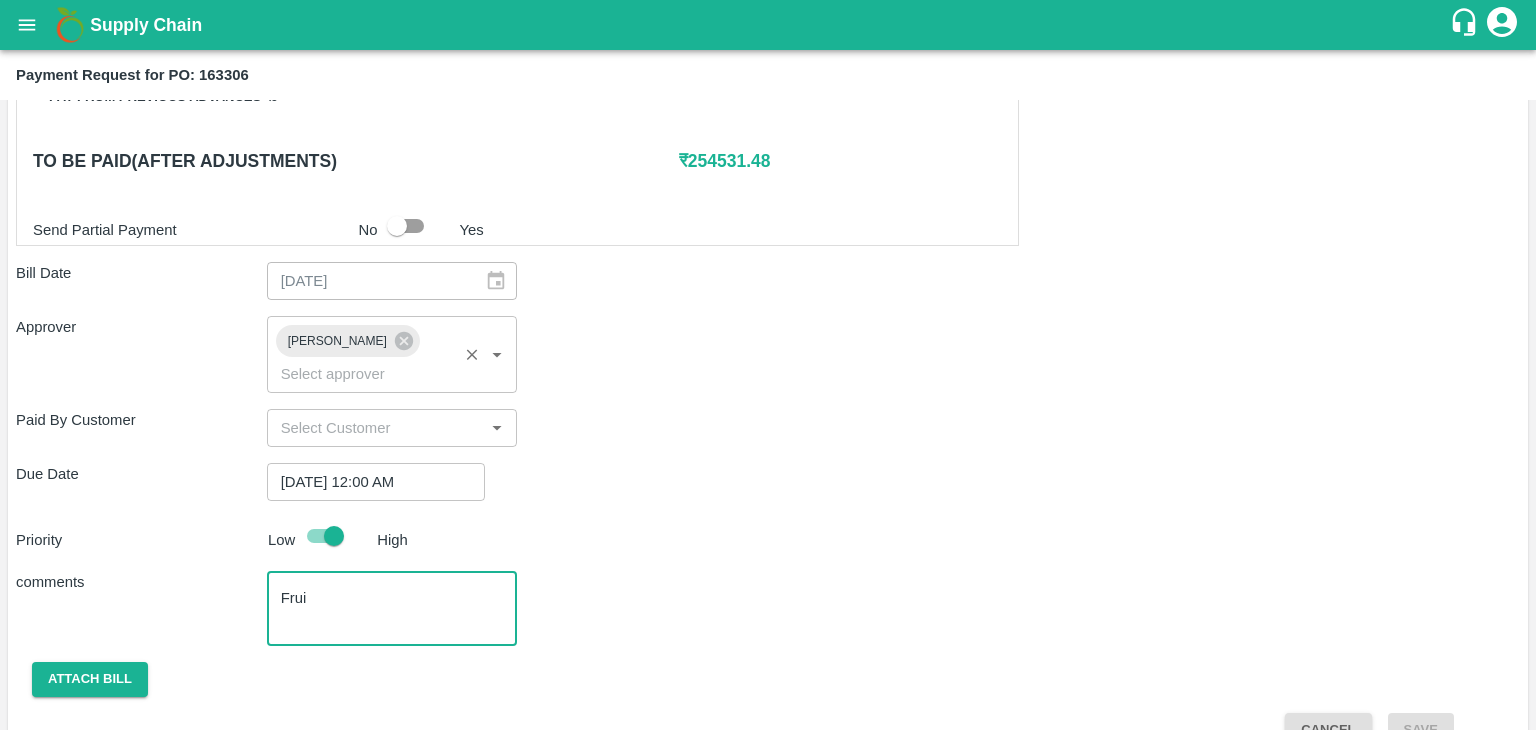 type 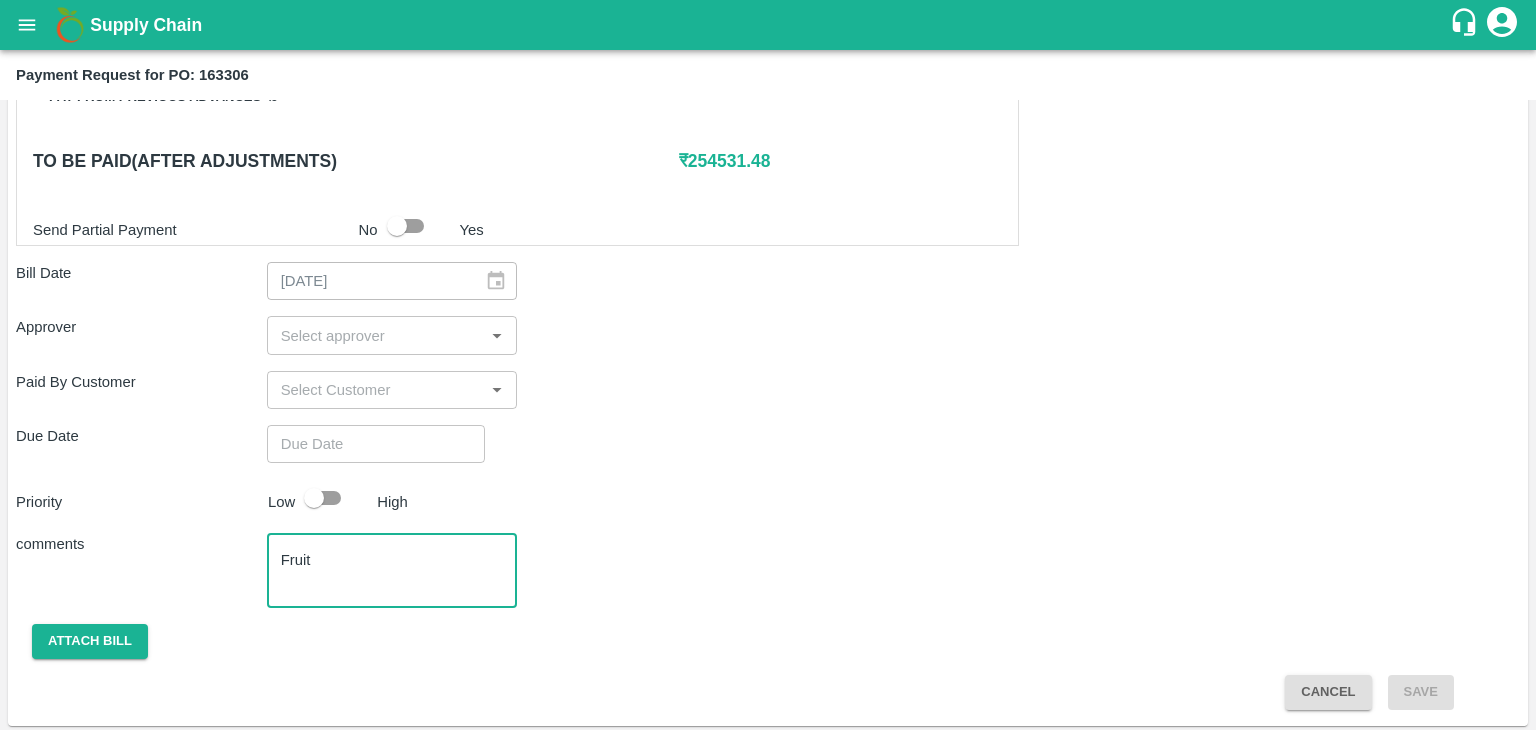 type on "Fruit" 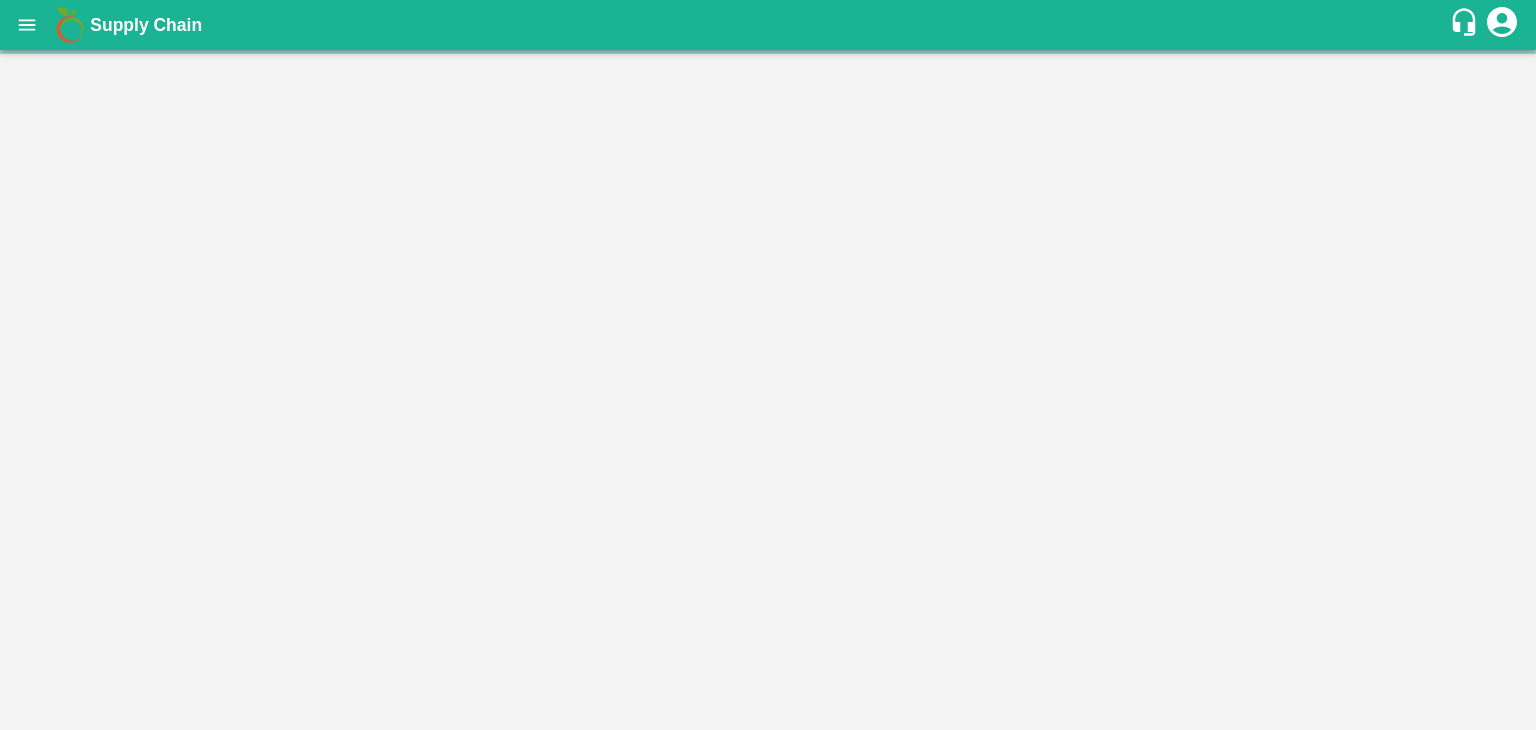 scroll, scrollTop: 0, scrollLeft: 0, axis: both 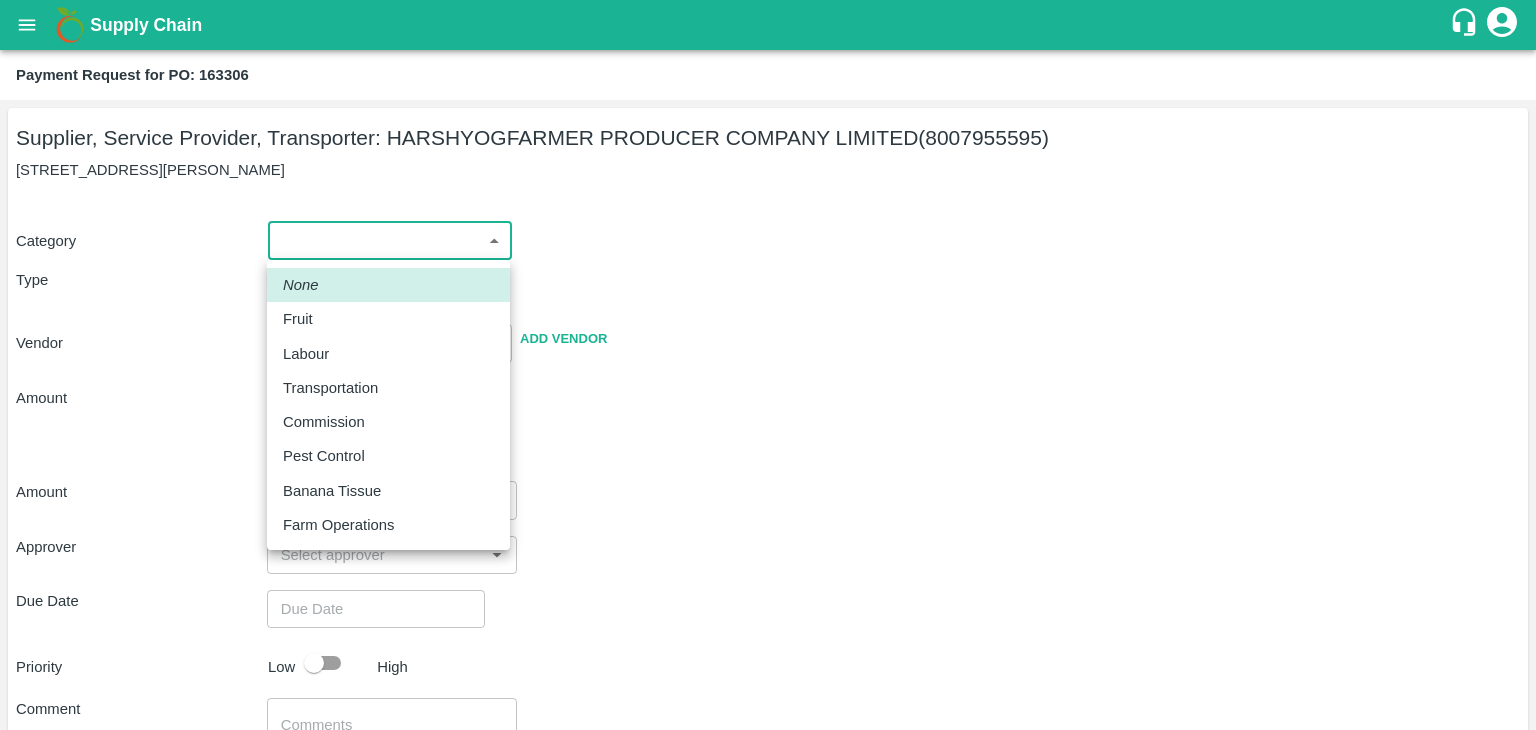 drag, startPoint x: 308, startPoint y: 248, endPoint x: 352, endPoint y: 323, distance: 86.95401 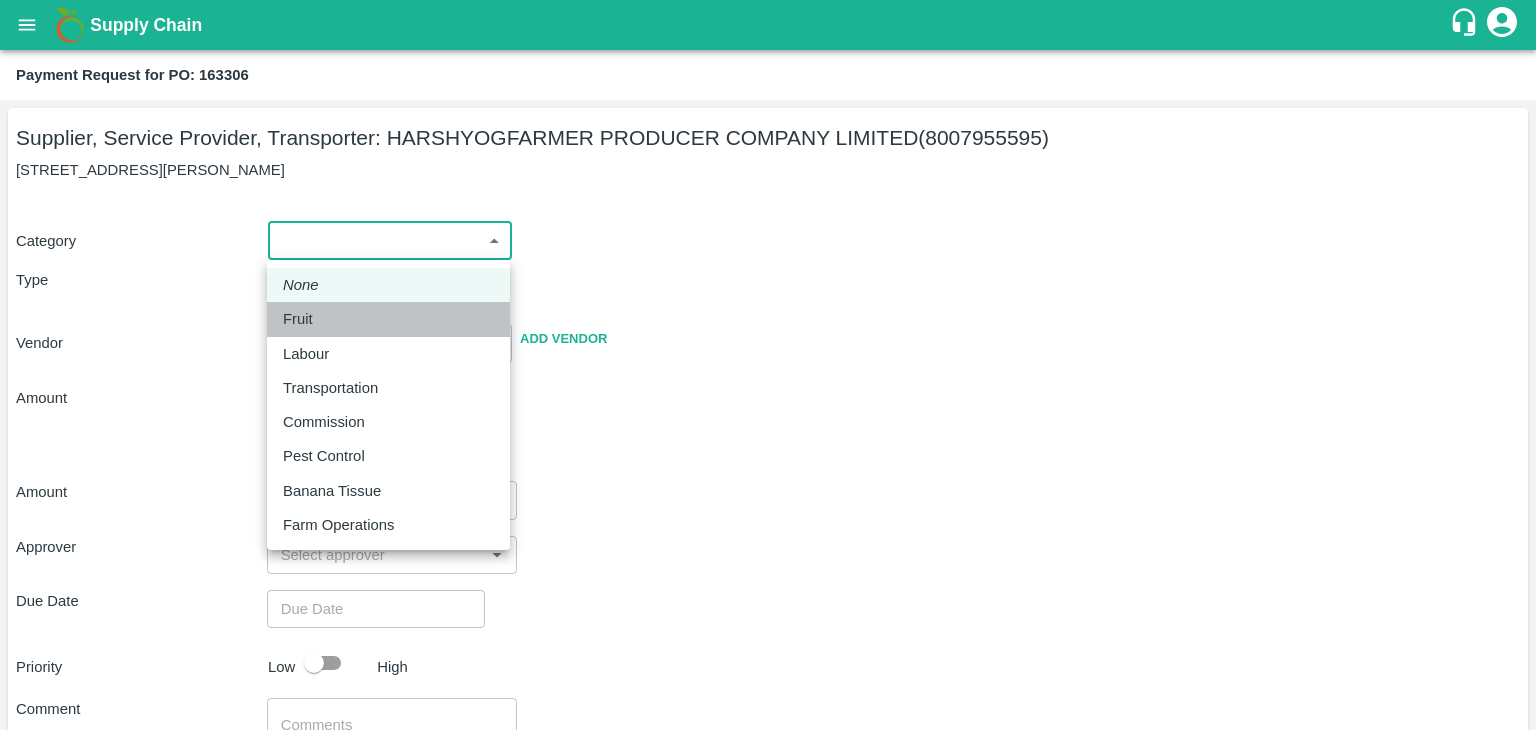 click on "Fruit" at bounding box center (388, 319) 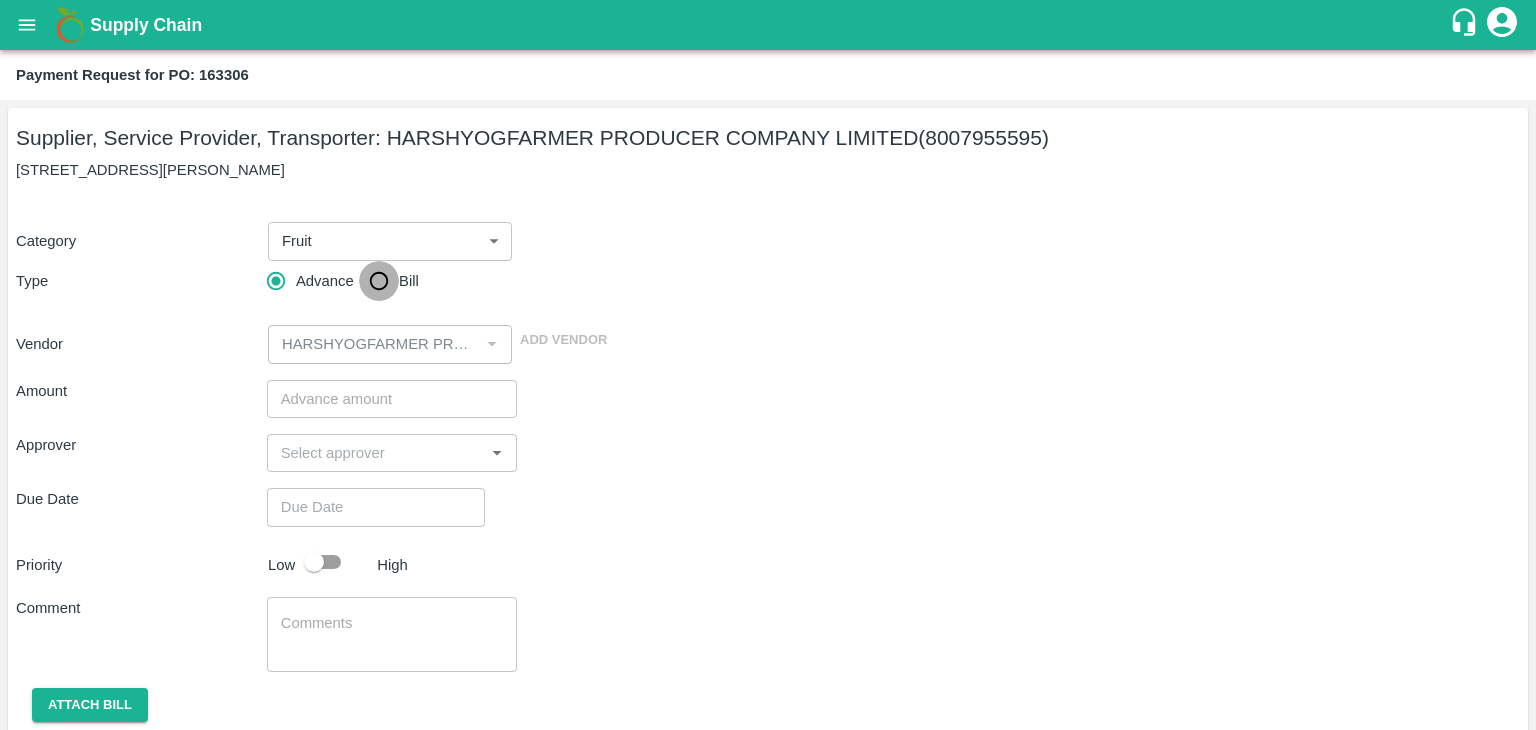 click on "Bill" at bounding box center (379, 281) 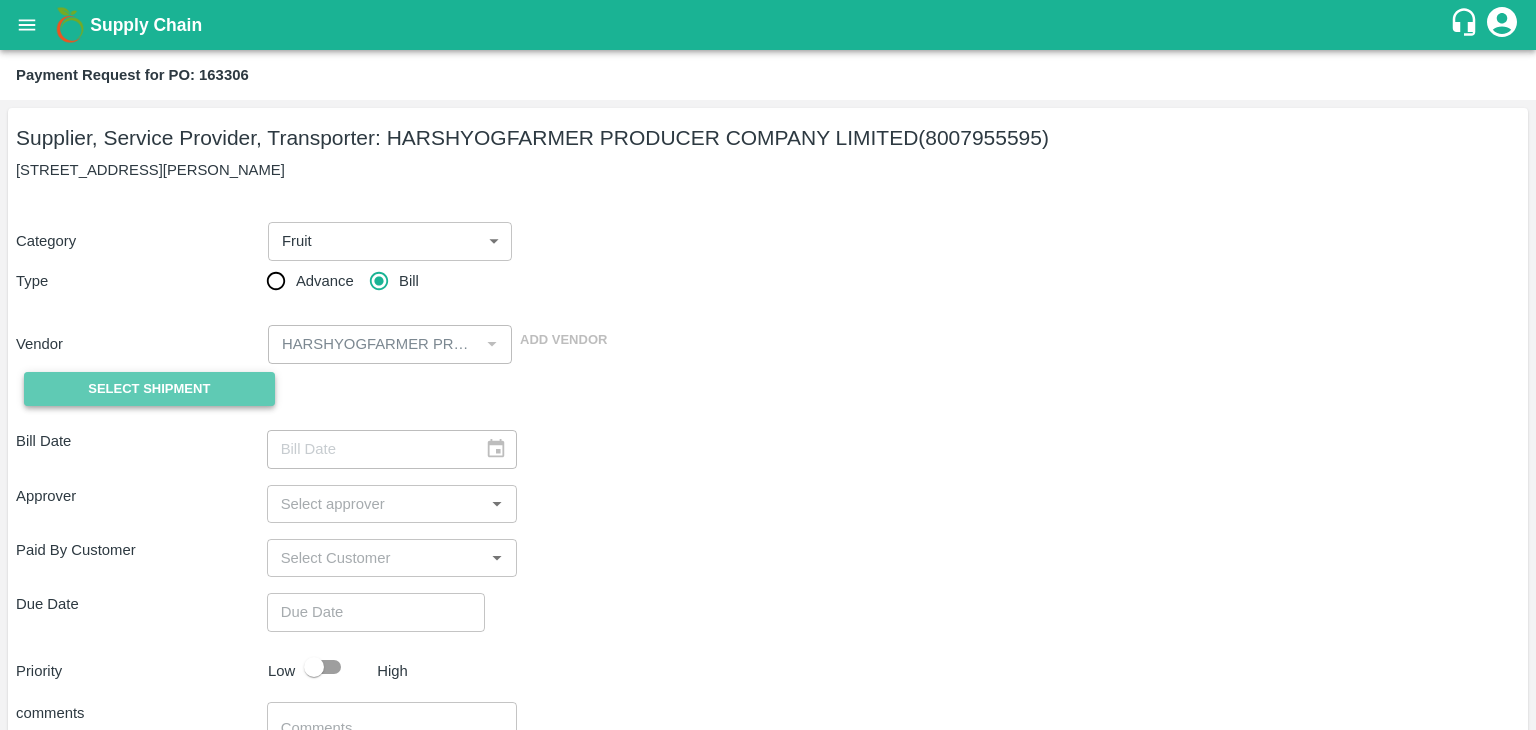 click on "Select Shipment" at bounding box center (149, 389) 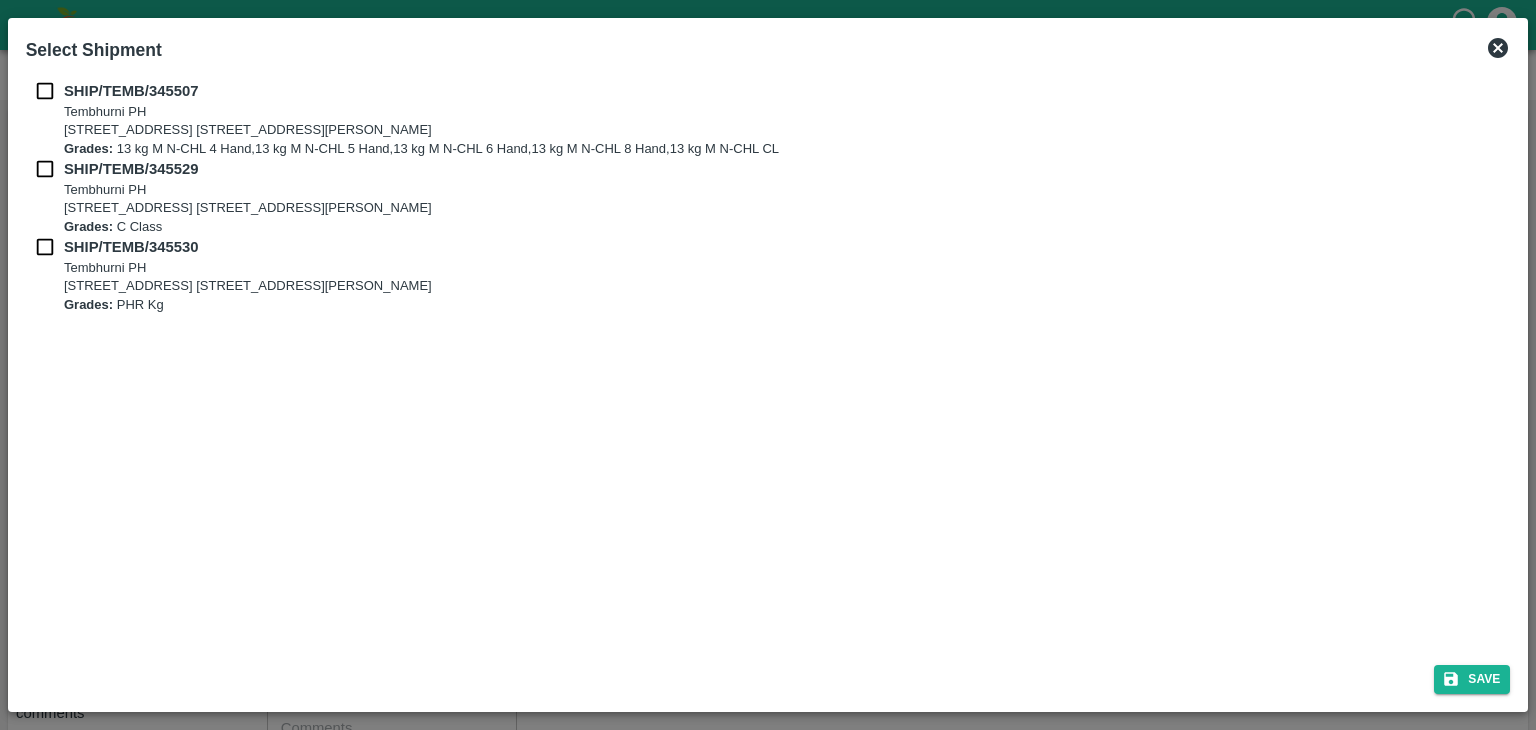 click at bounding box center (45, 91) 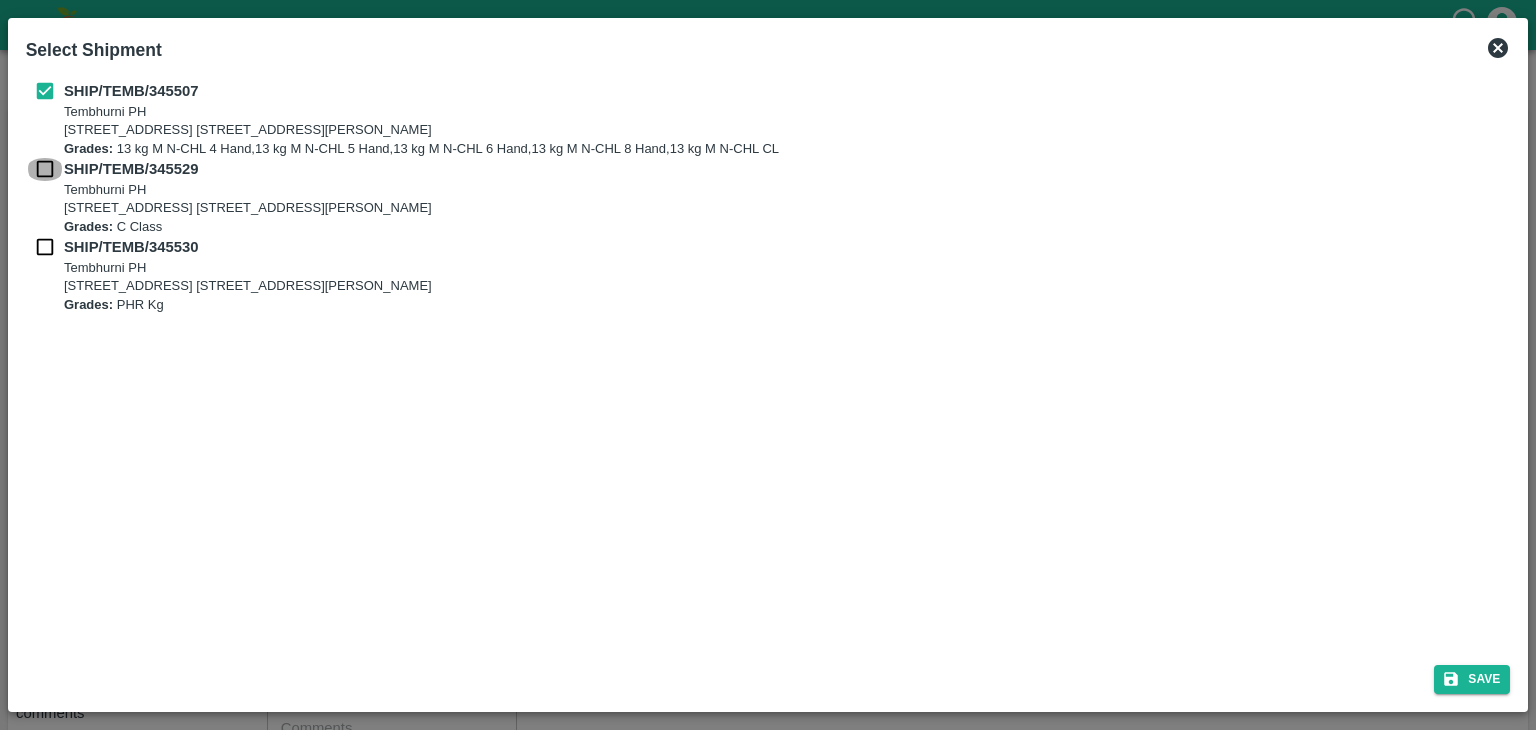 click at bounding box center [45, 169] 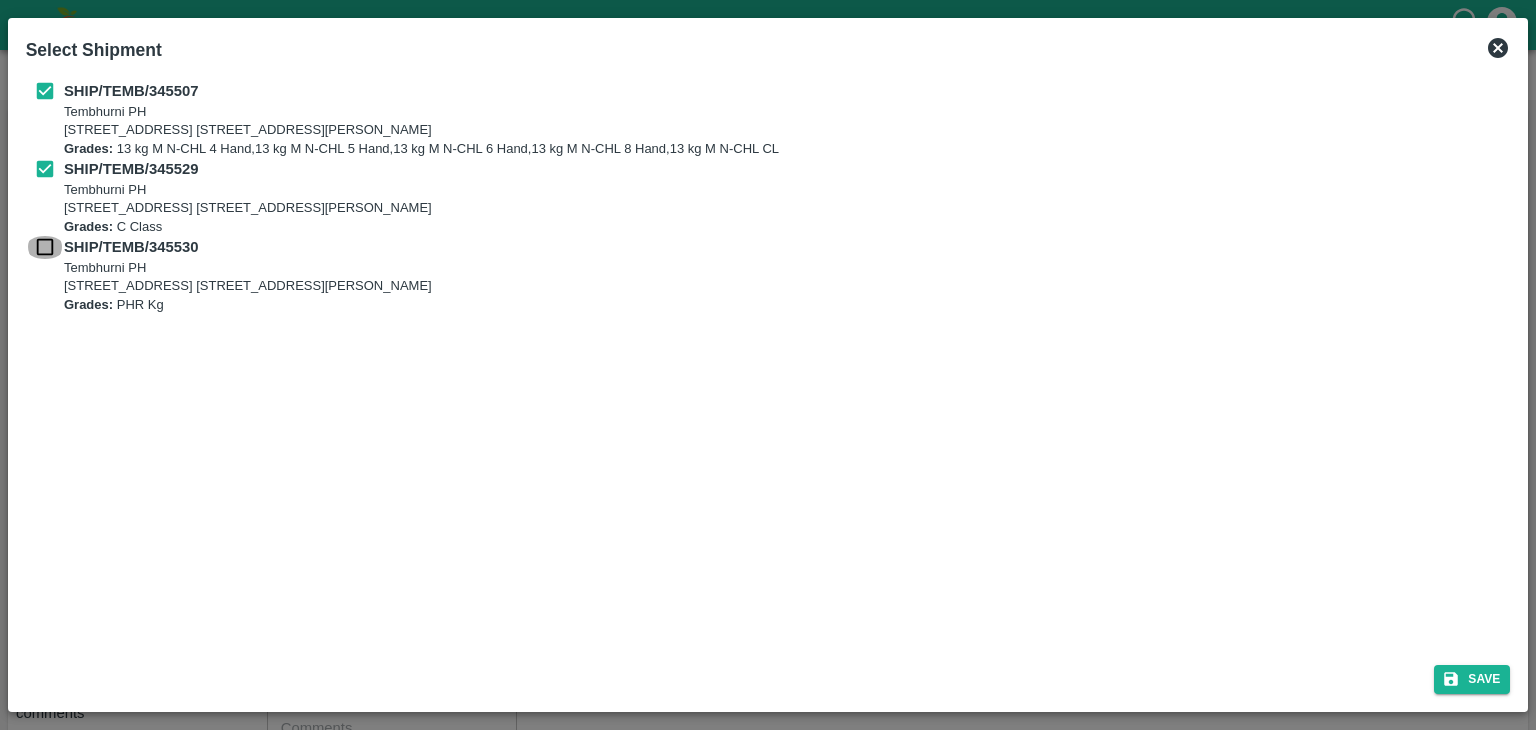 click at bounding box center (45, 247) 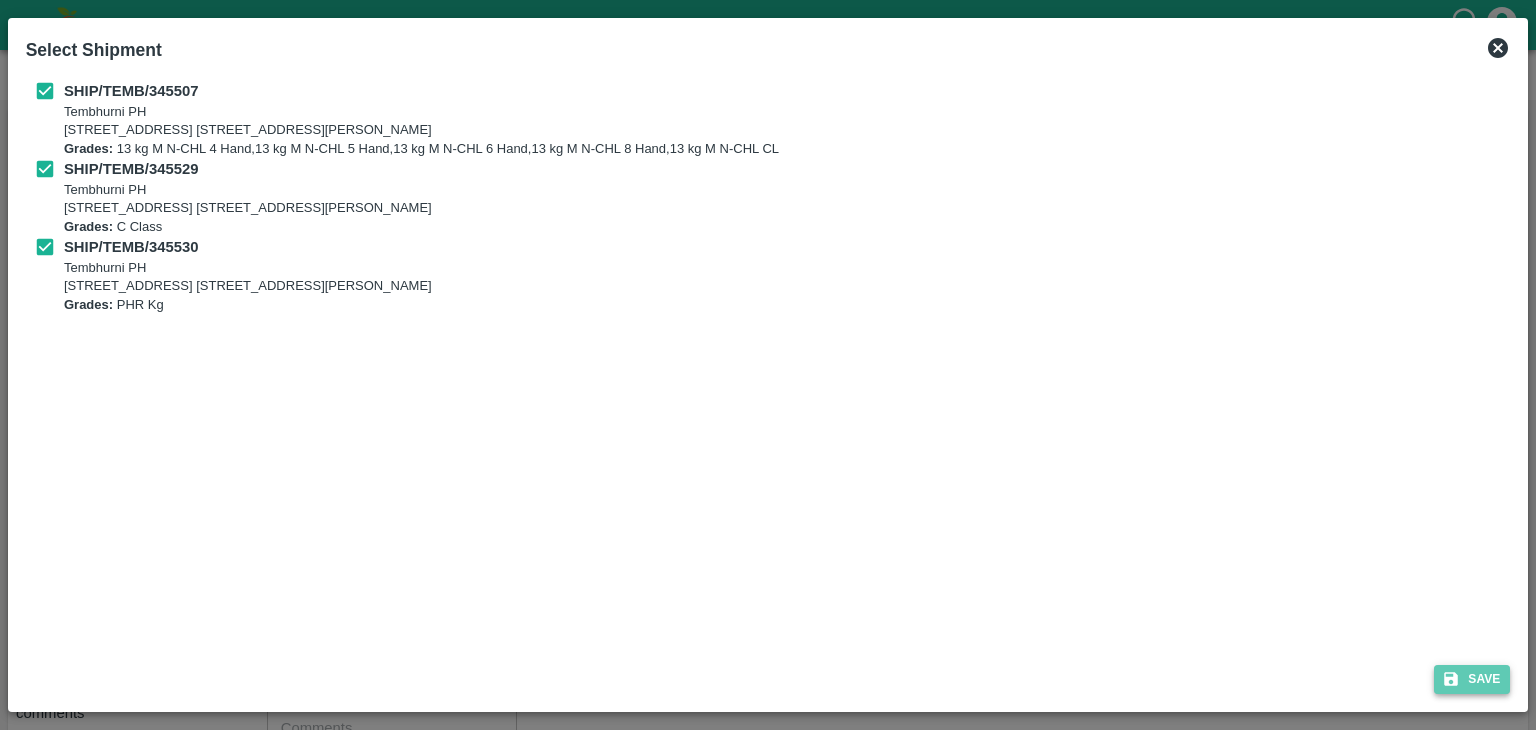 click on "Save" at bounding box center (1472, 679) 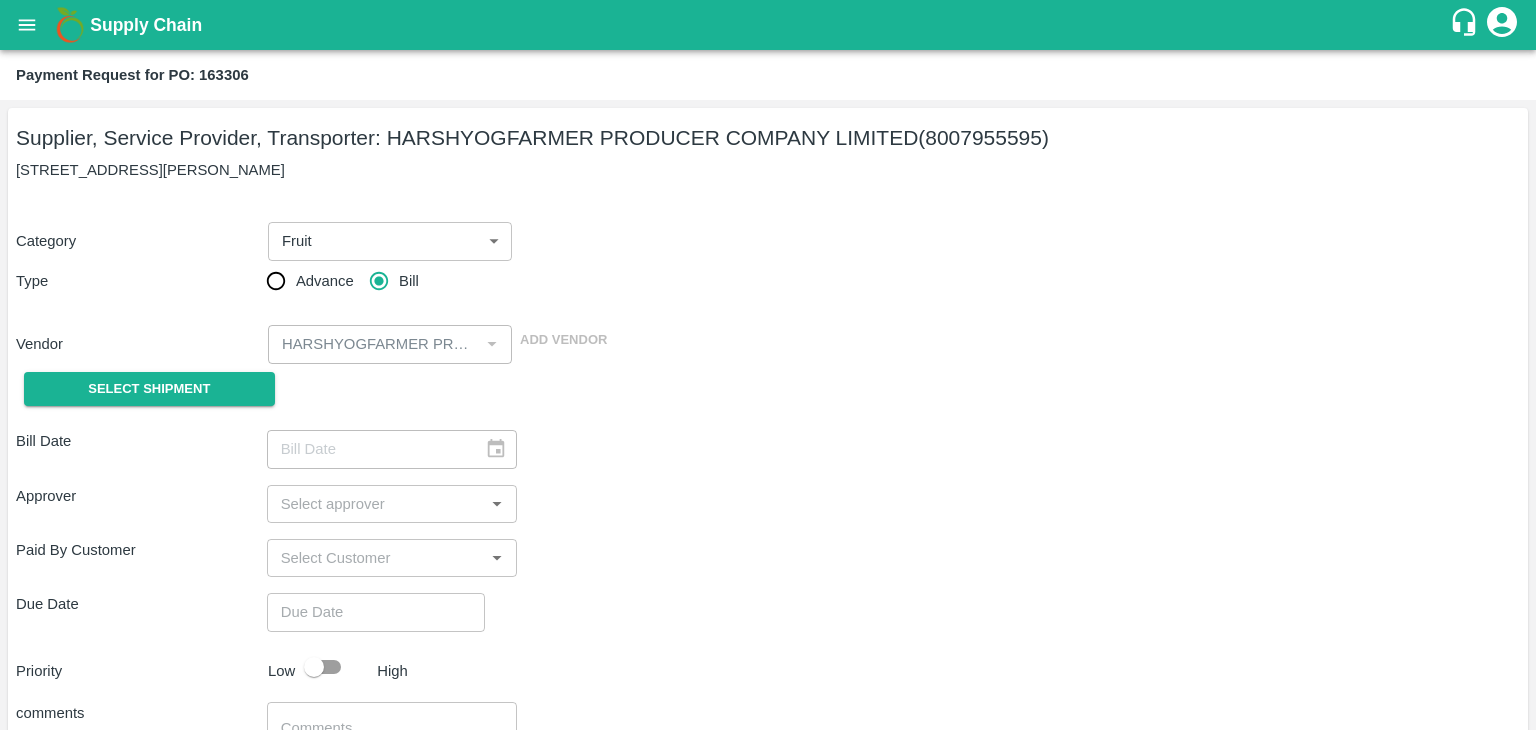 type on "14/07/2025" 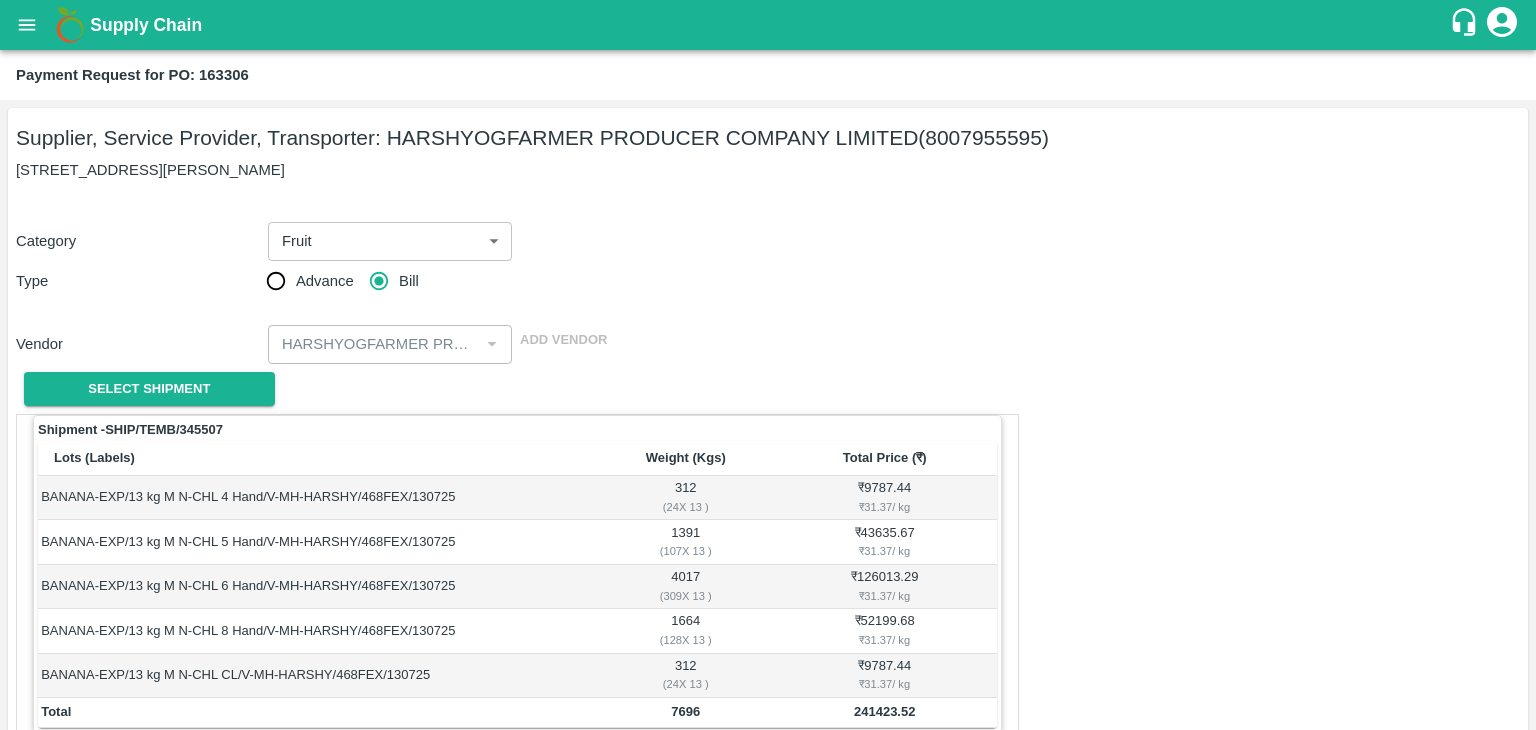 scroll, scrollTop: 980, scrollLeft: 0, axis: vertical 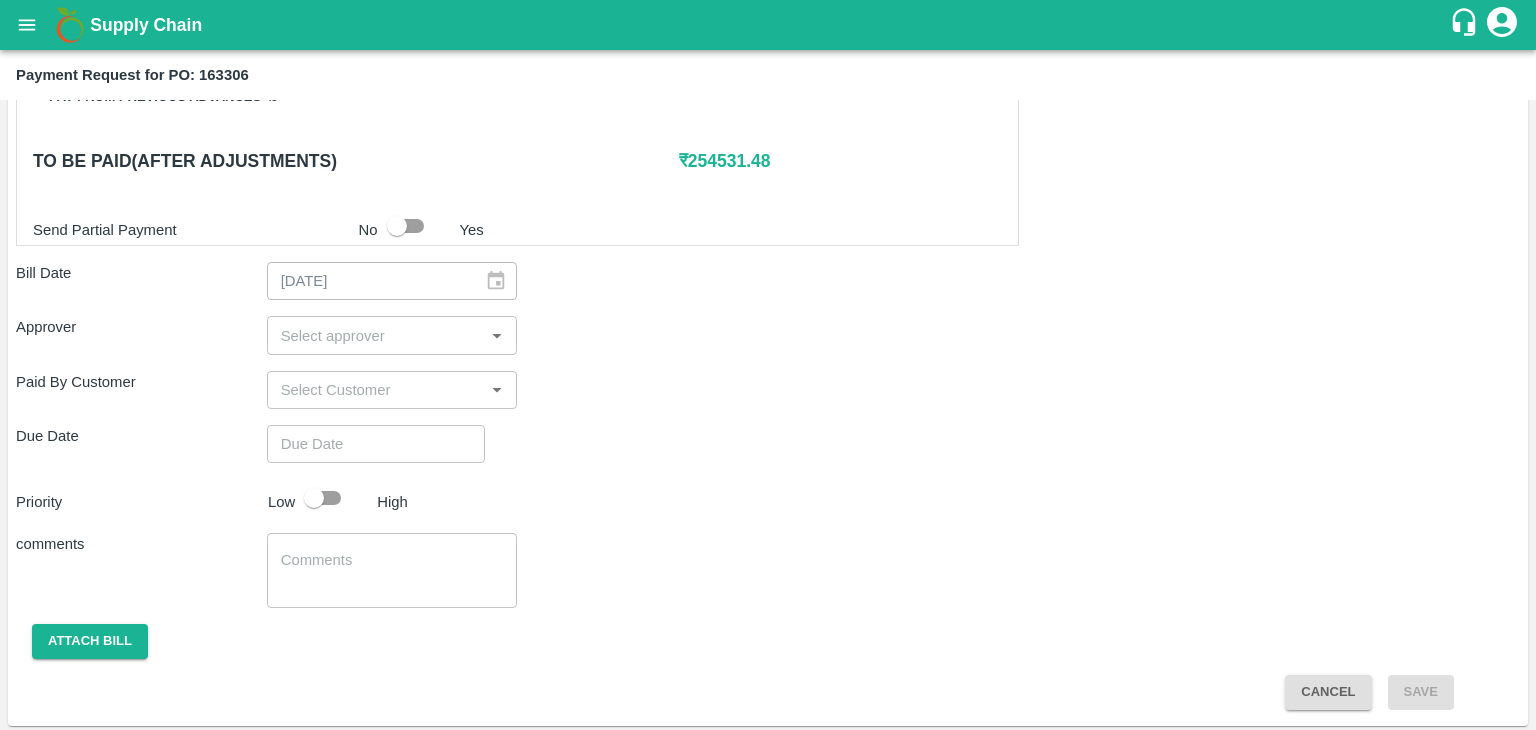 click on "​" at bounding box center [392, 335] 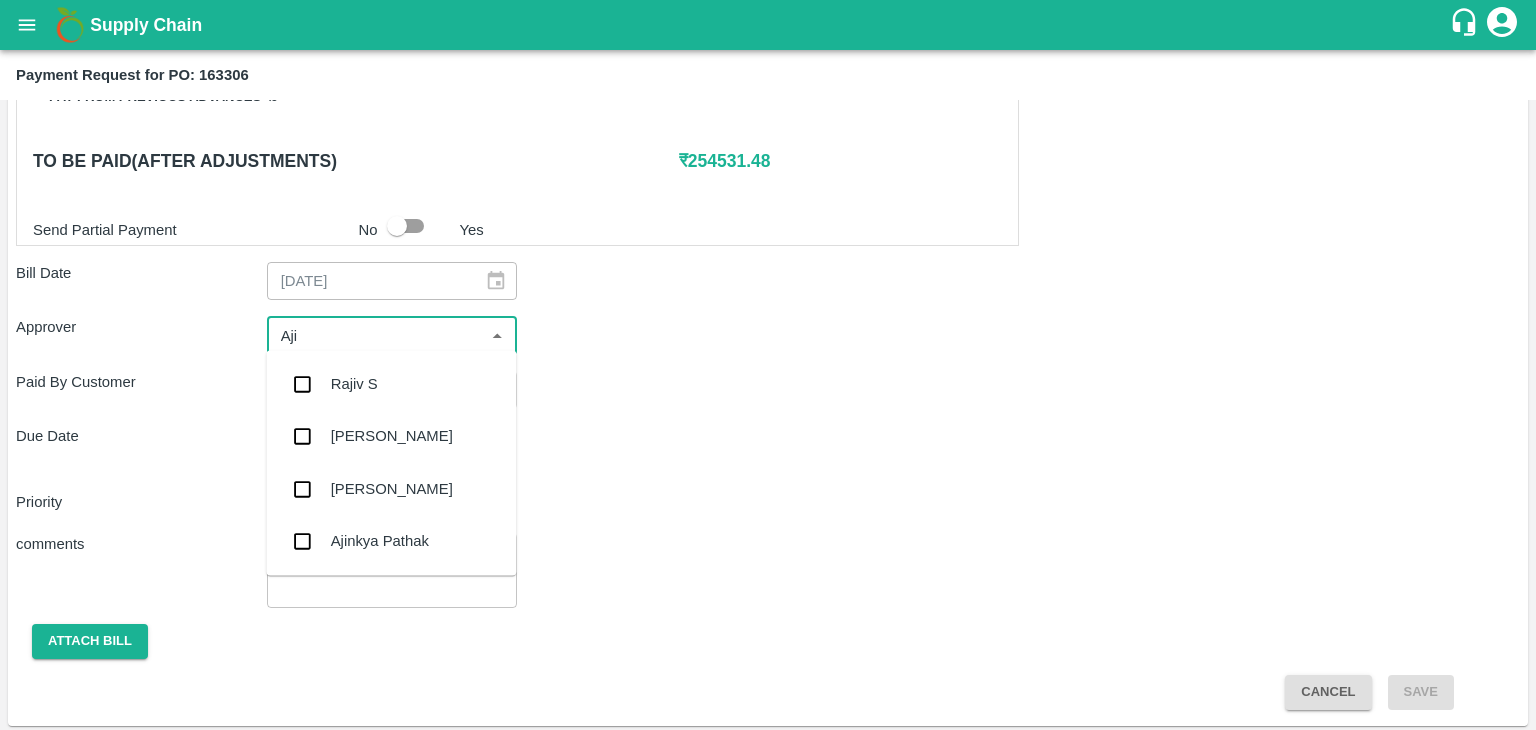 type on "Ajit" 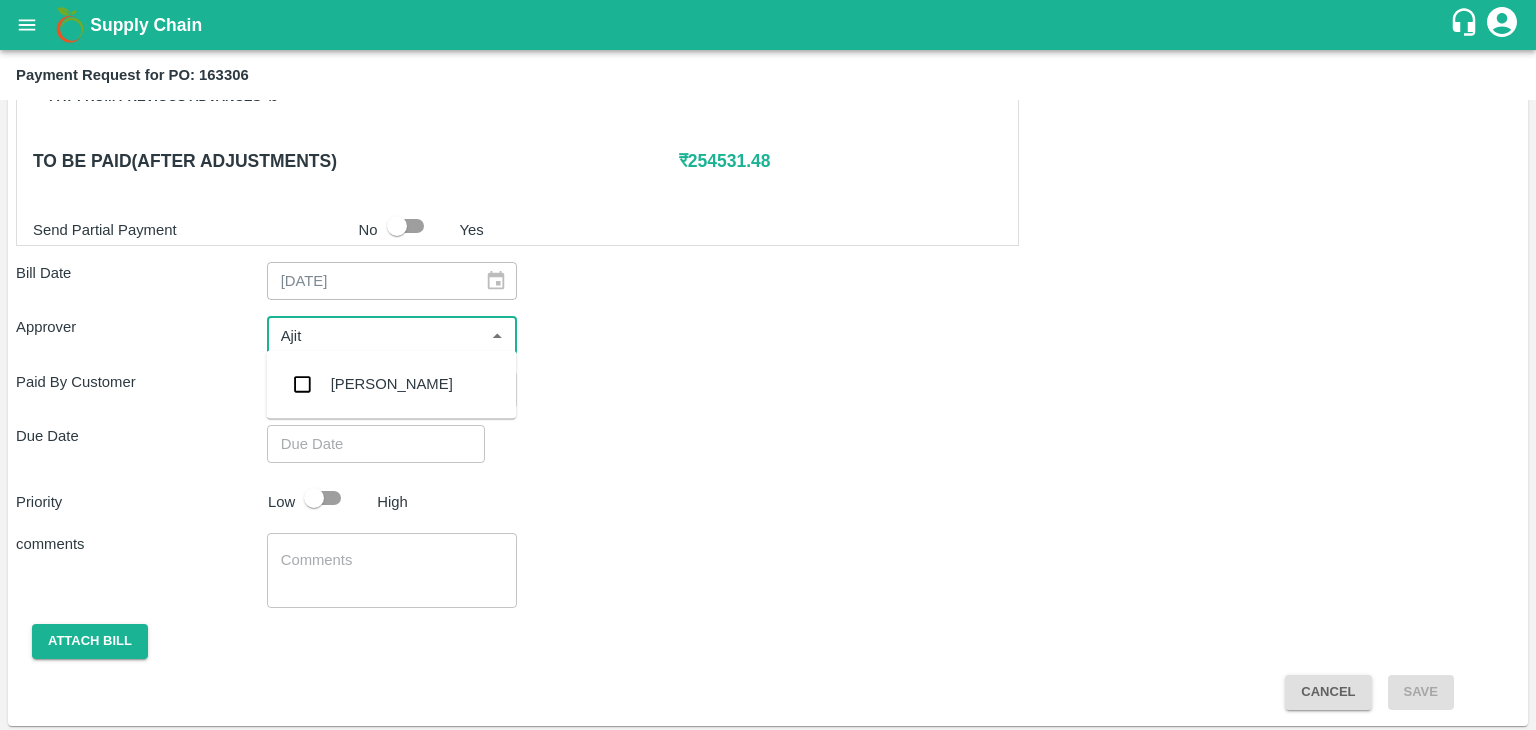 click on "[PERSON_NAME]" at bounding box center [392, 384] 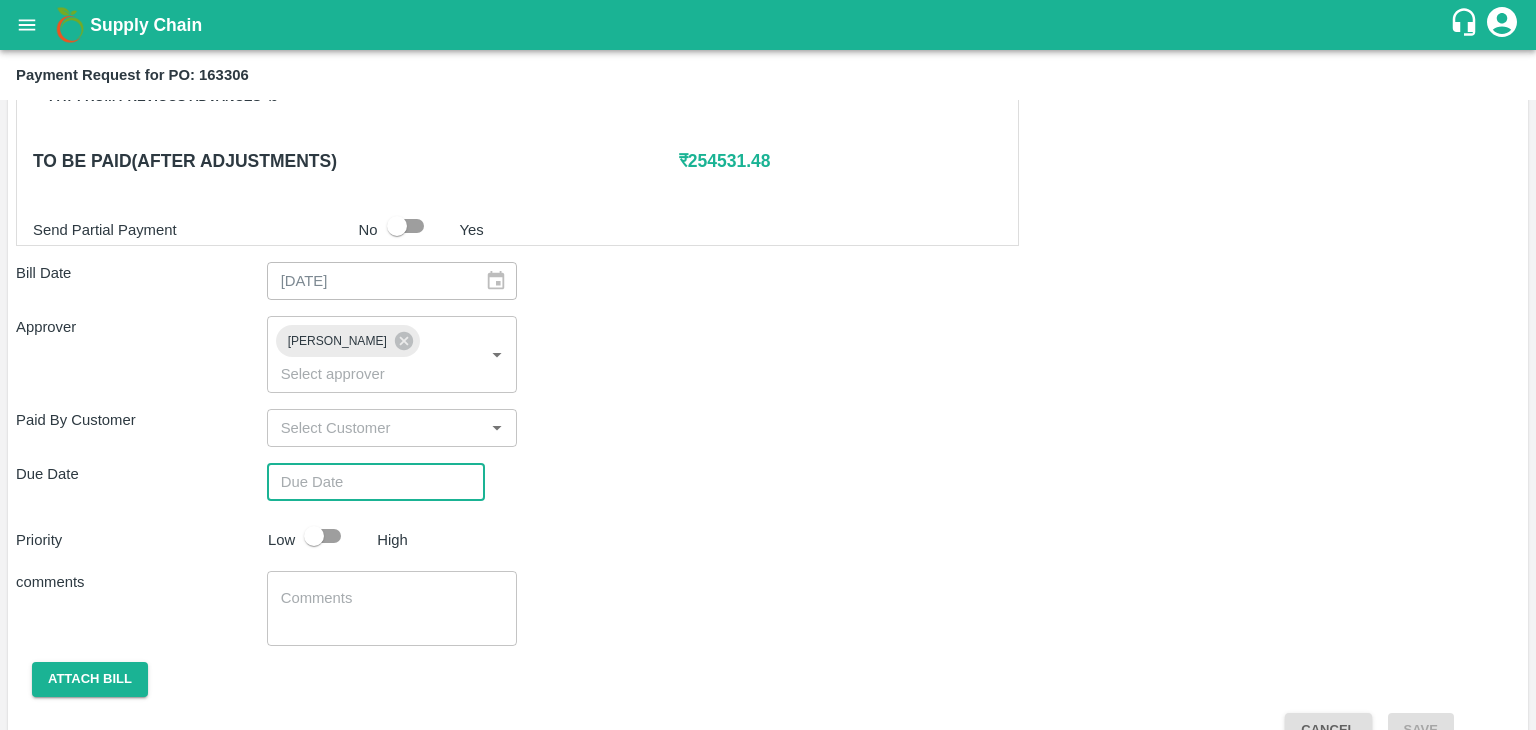 type on "DD/MM/YYYY hh:mm aa" 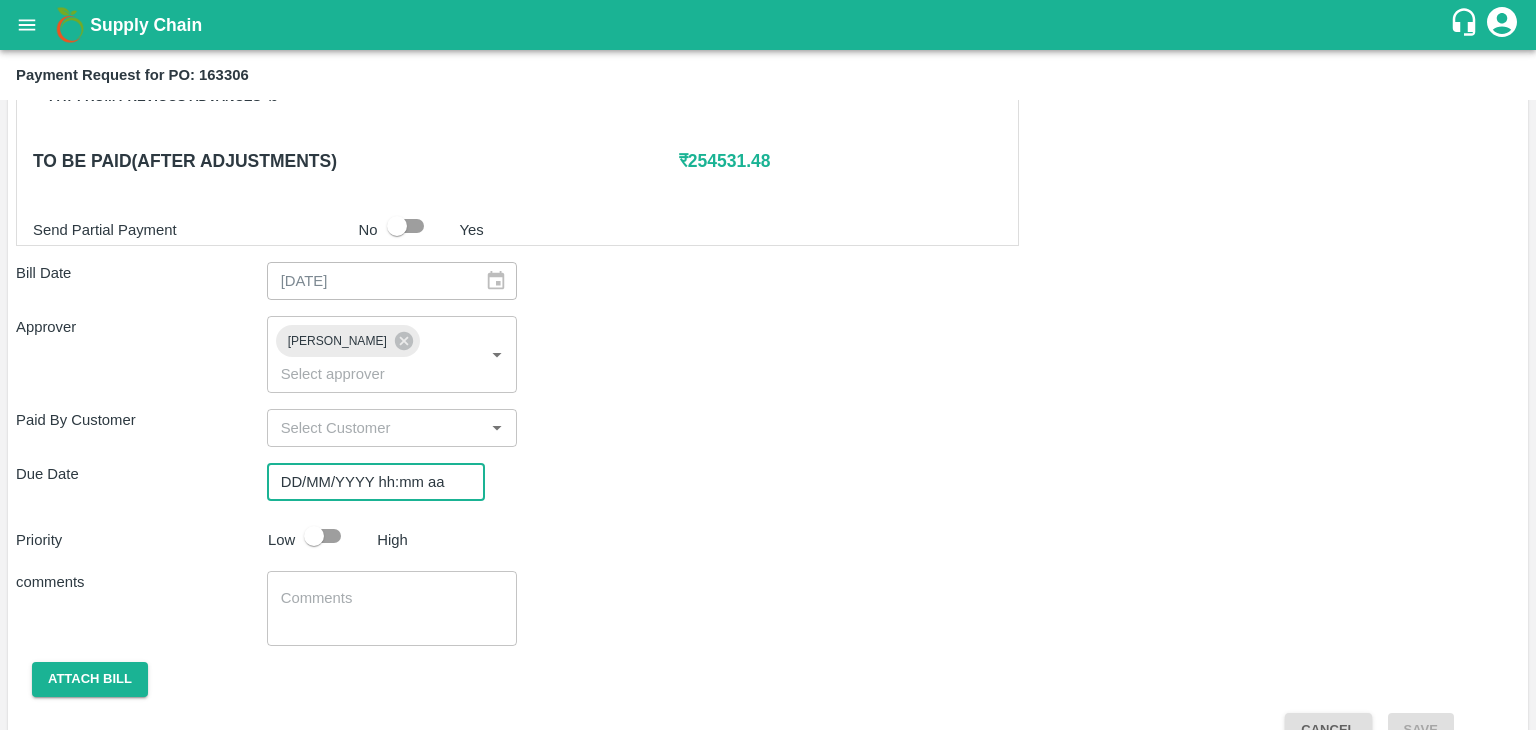 click on "DD/MM/YYYY hh:mm aa" at bounding box center [369, 482] 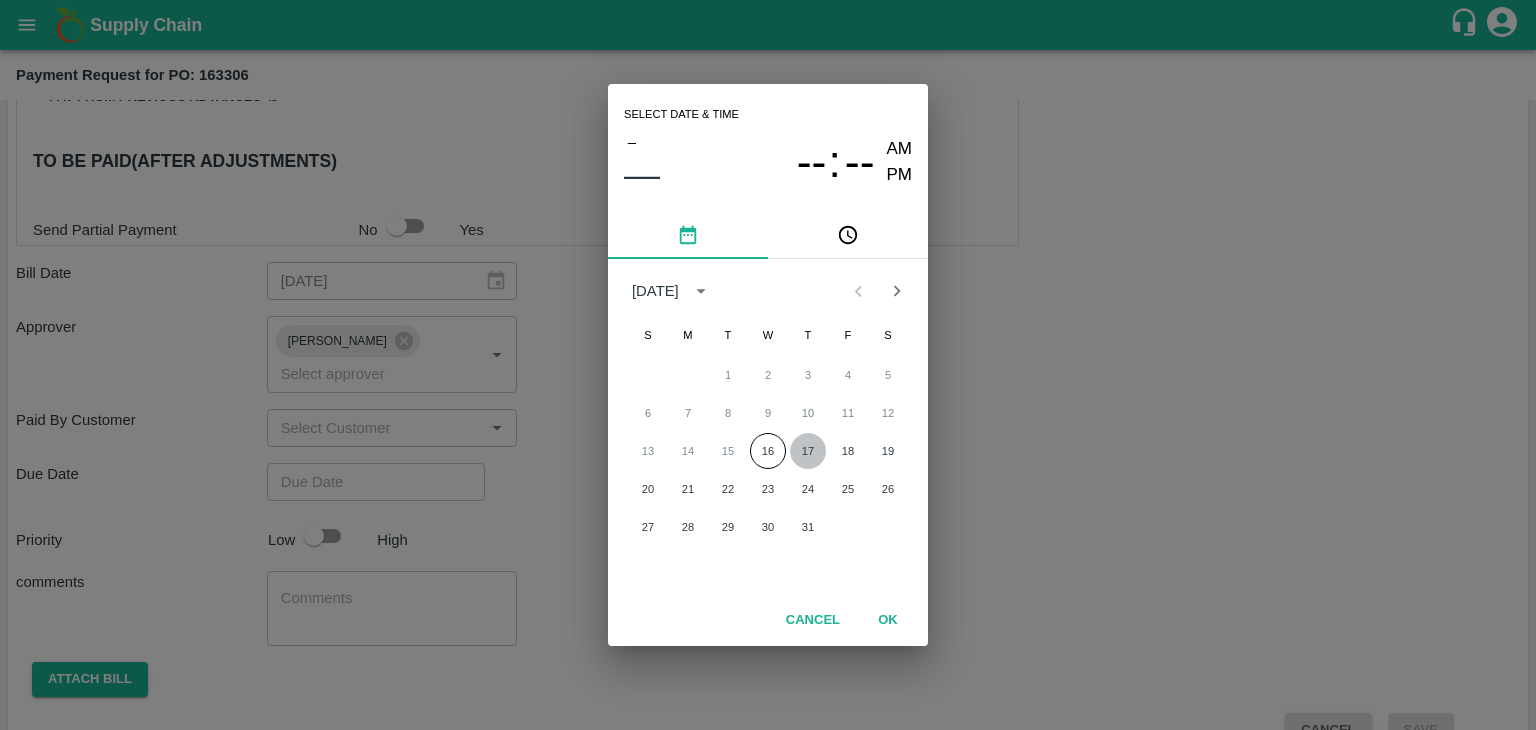 click on "17" at bounding box center (808, 451) 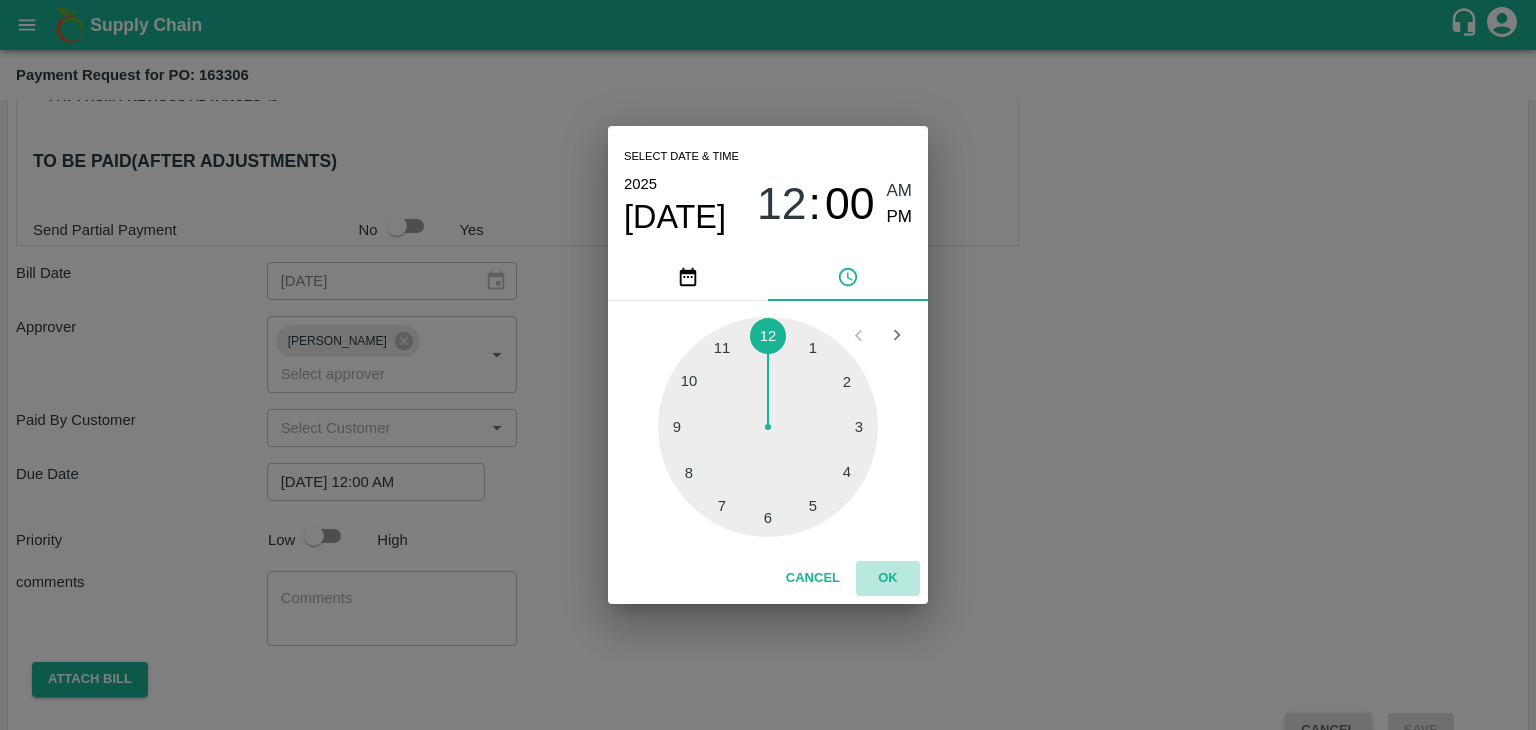 click on "OK" at bounding box center [888, 578] 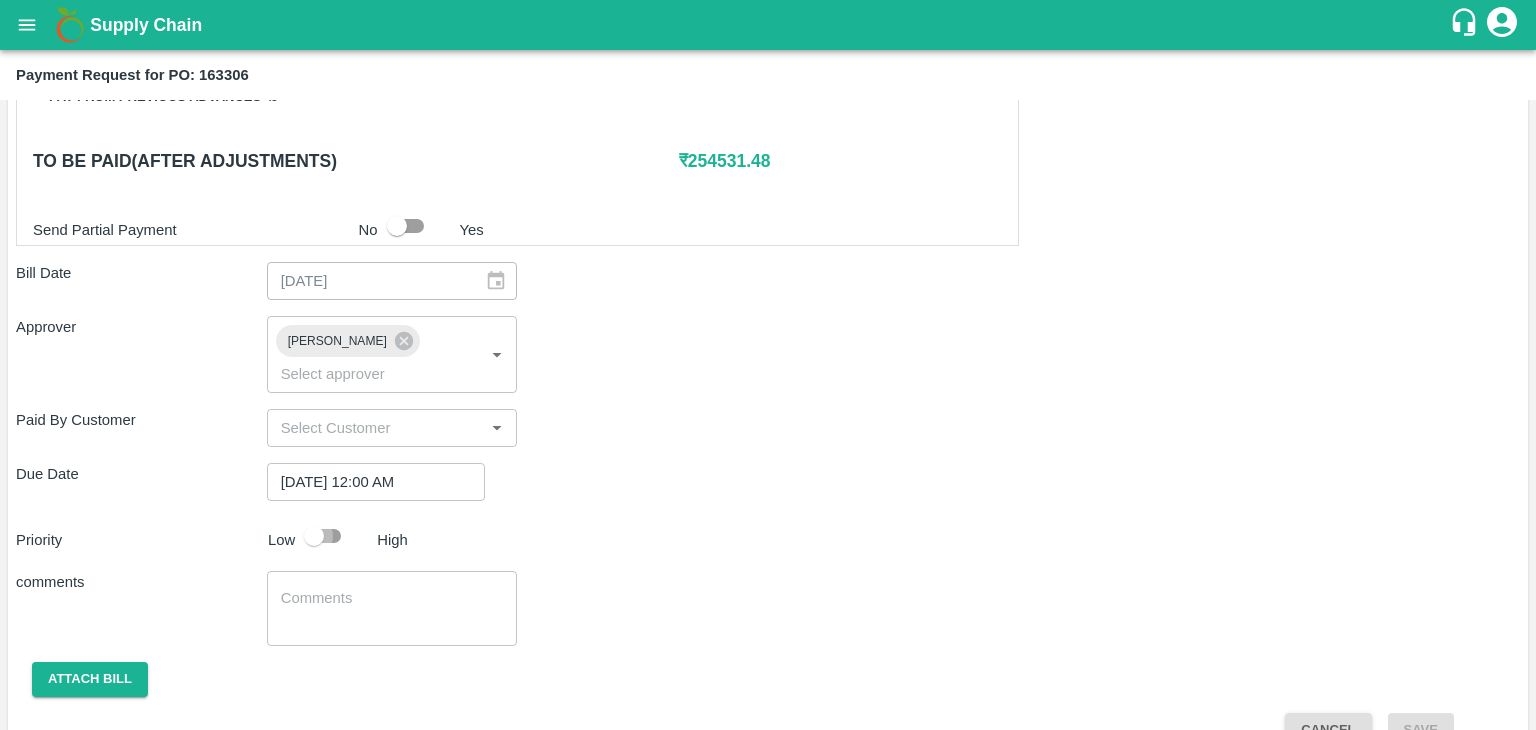 click at bounding box center [314, 536] 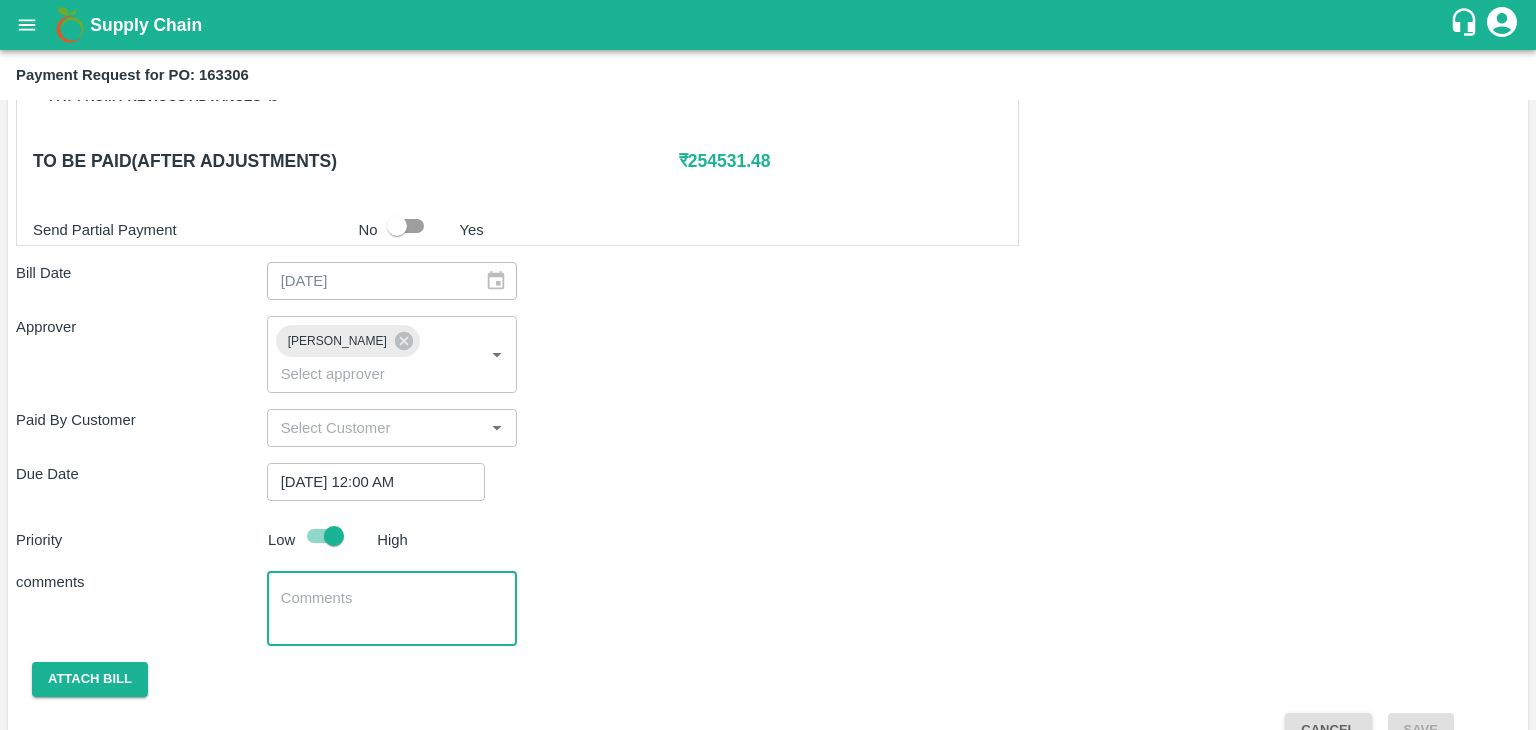 click at bounding box center [392, 609] 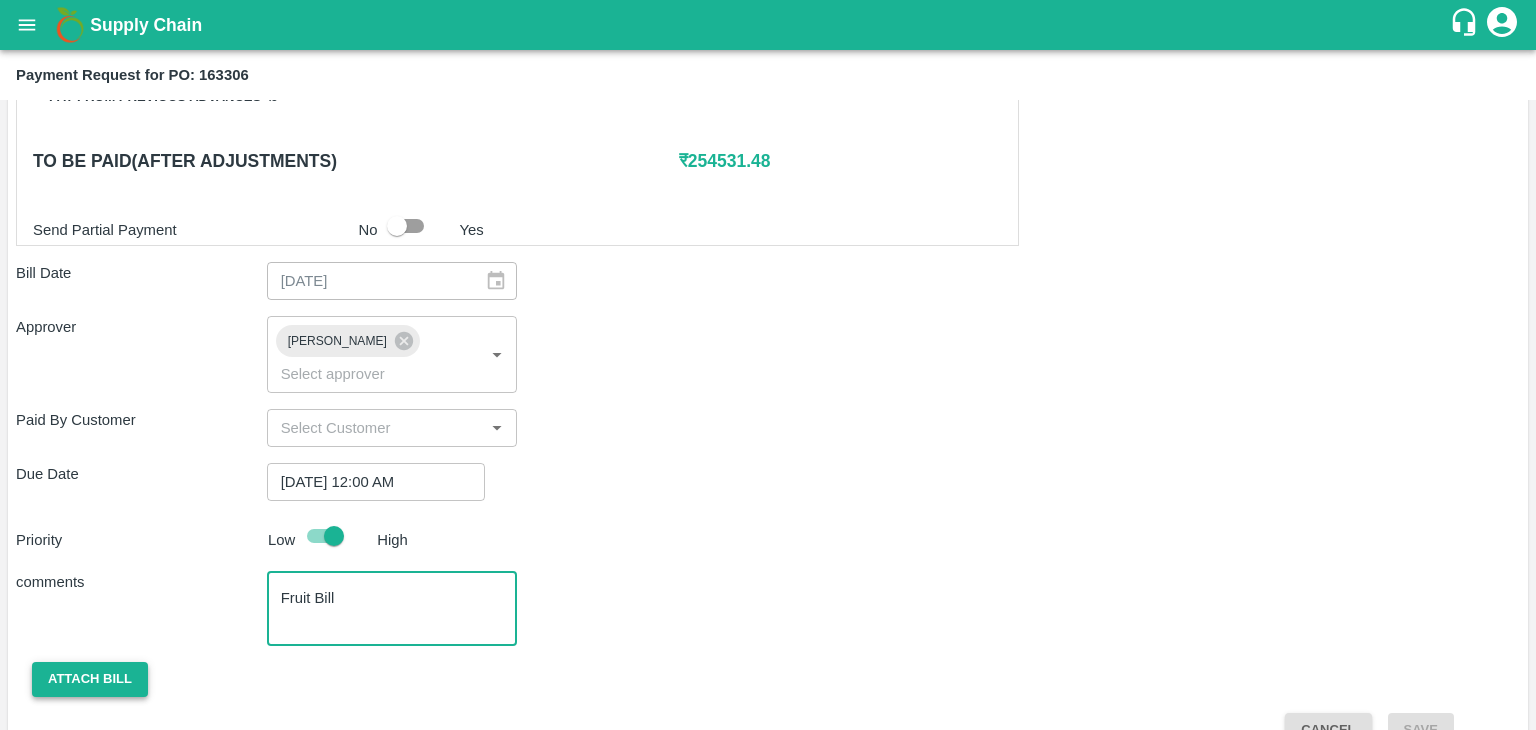 type on "Fruit Bill" 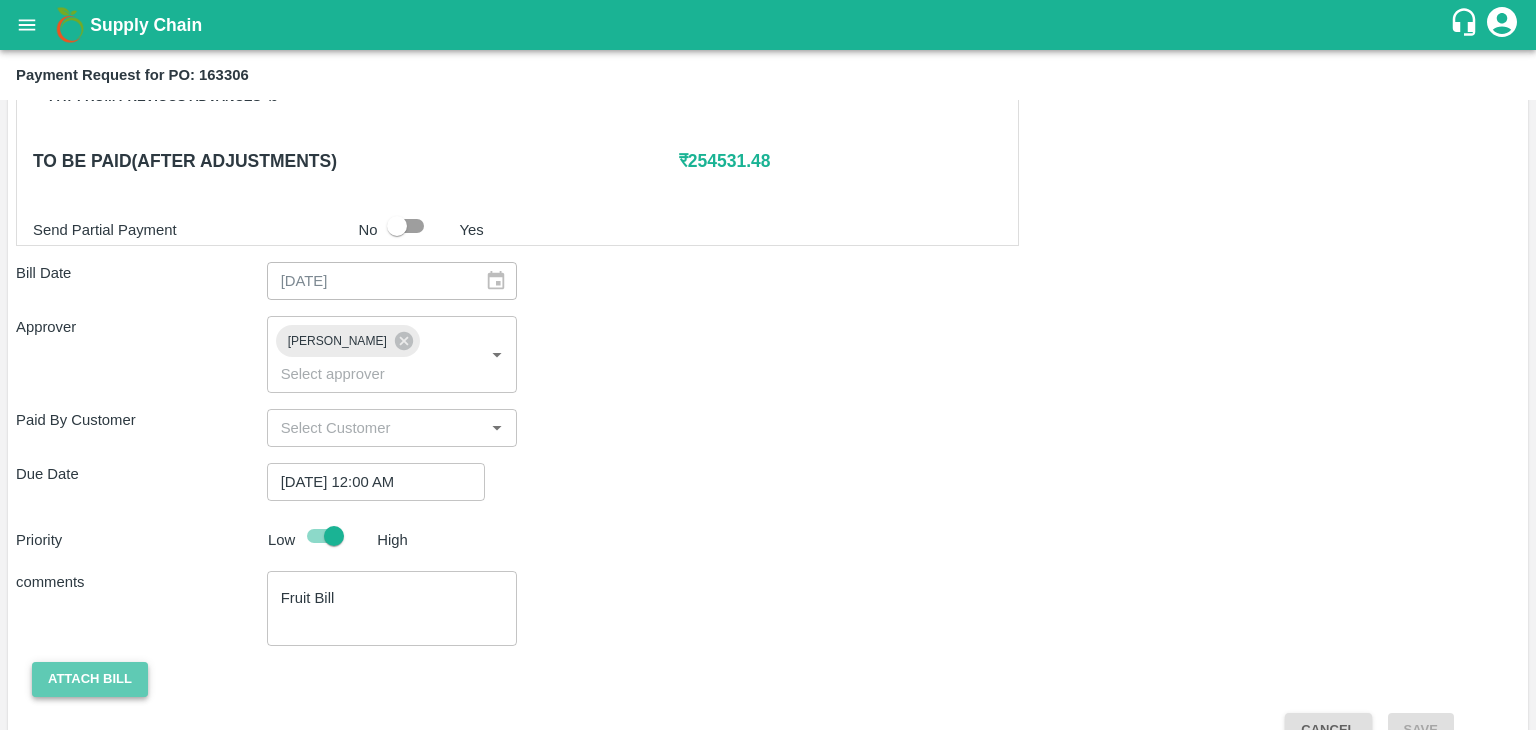 click on "Attach bill" at bounding box center (90, 679) 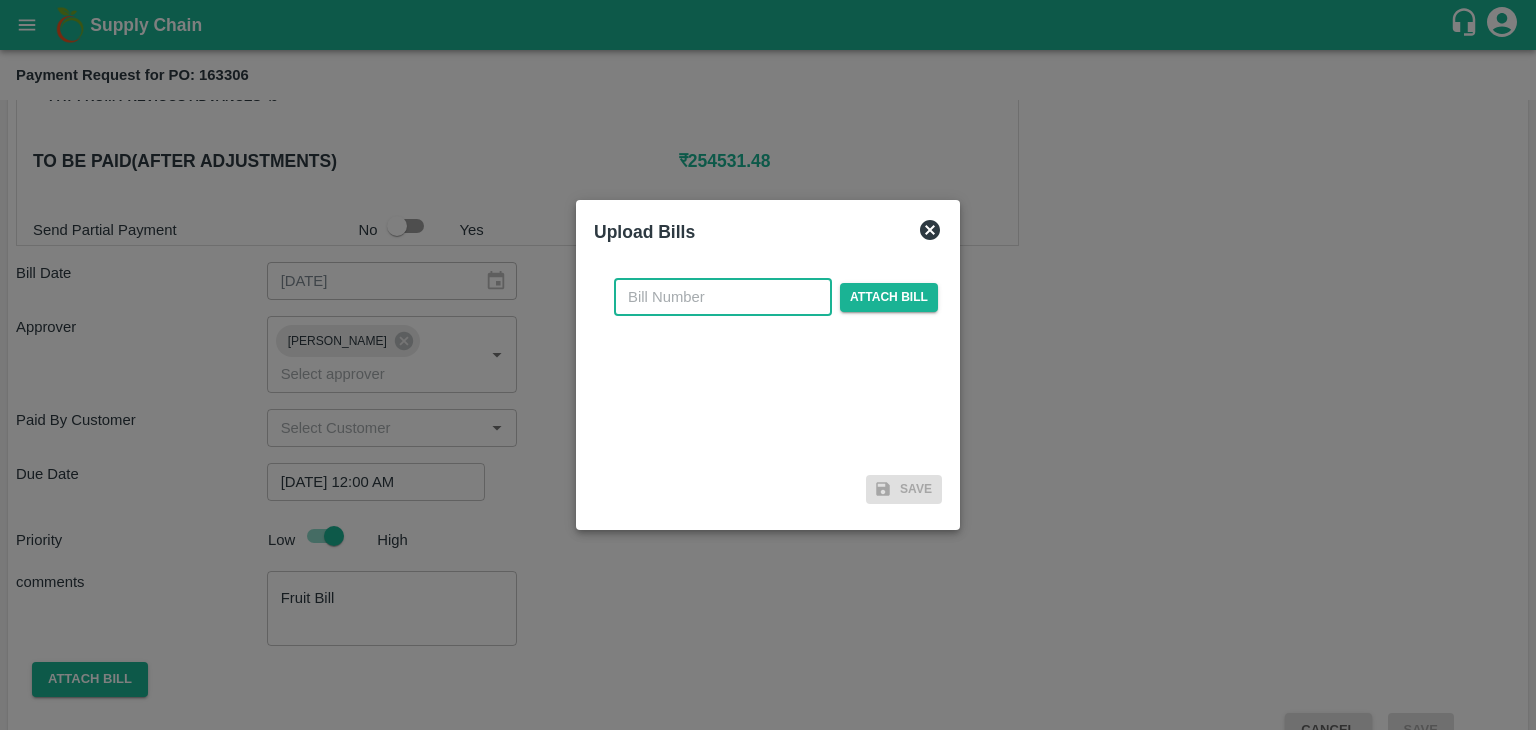 click at bounding box center (723, 297) 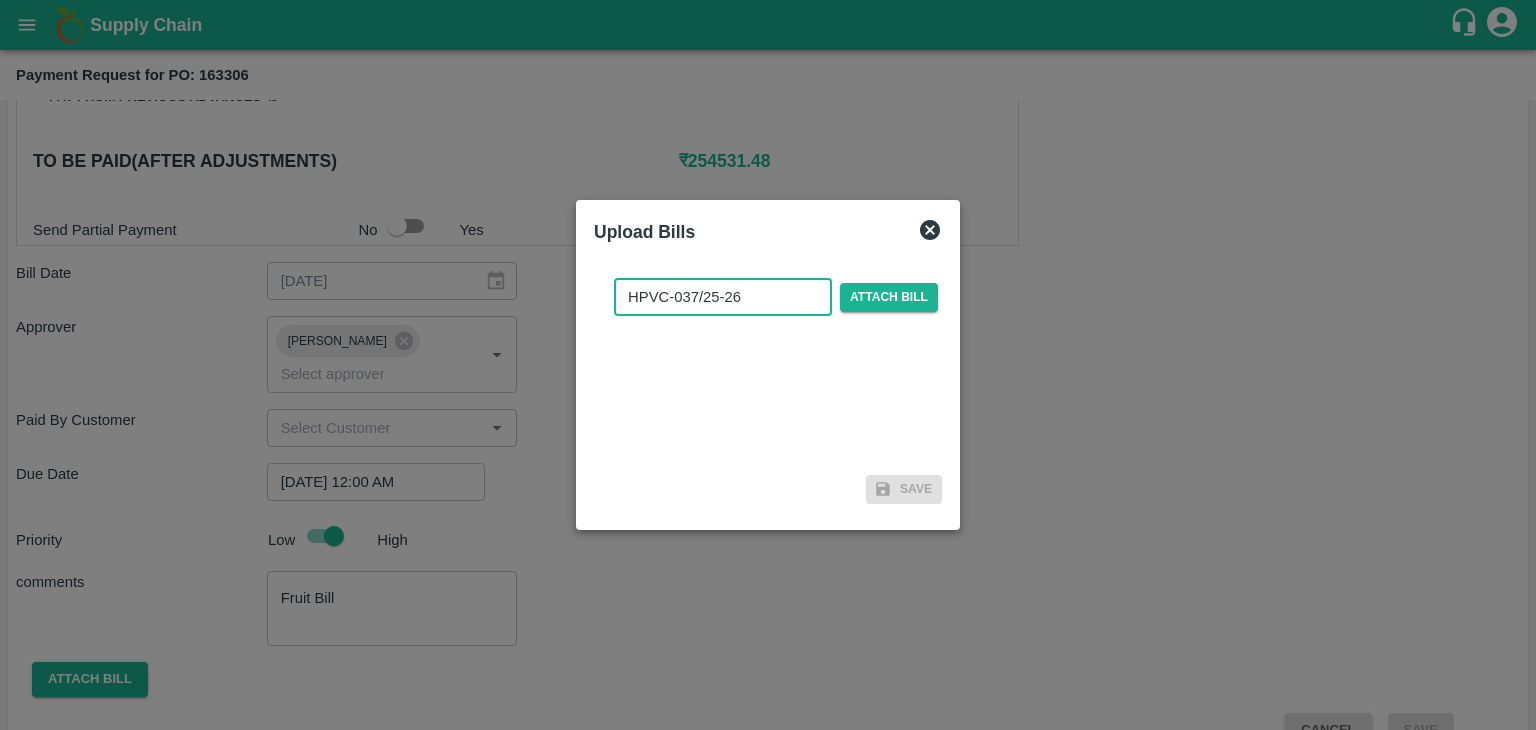 click on "HPVC-037/25-26" at bounding box center (723, 297) 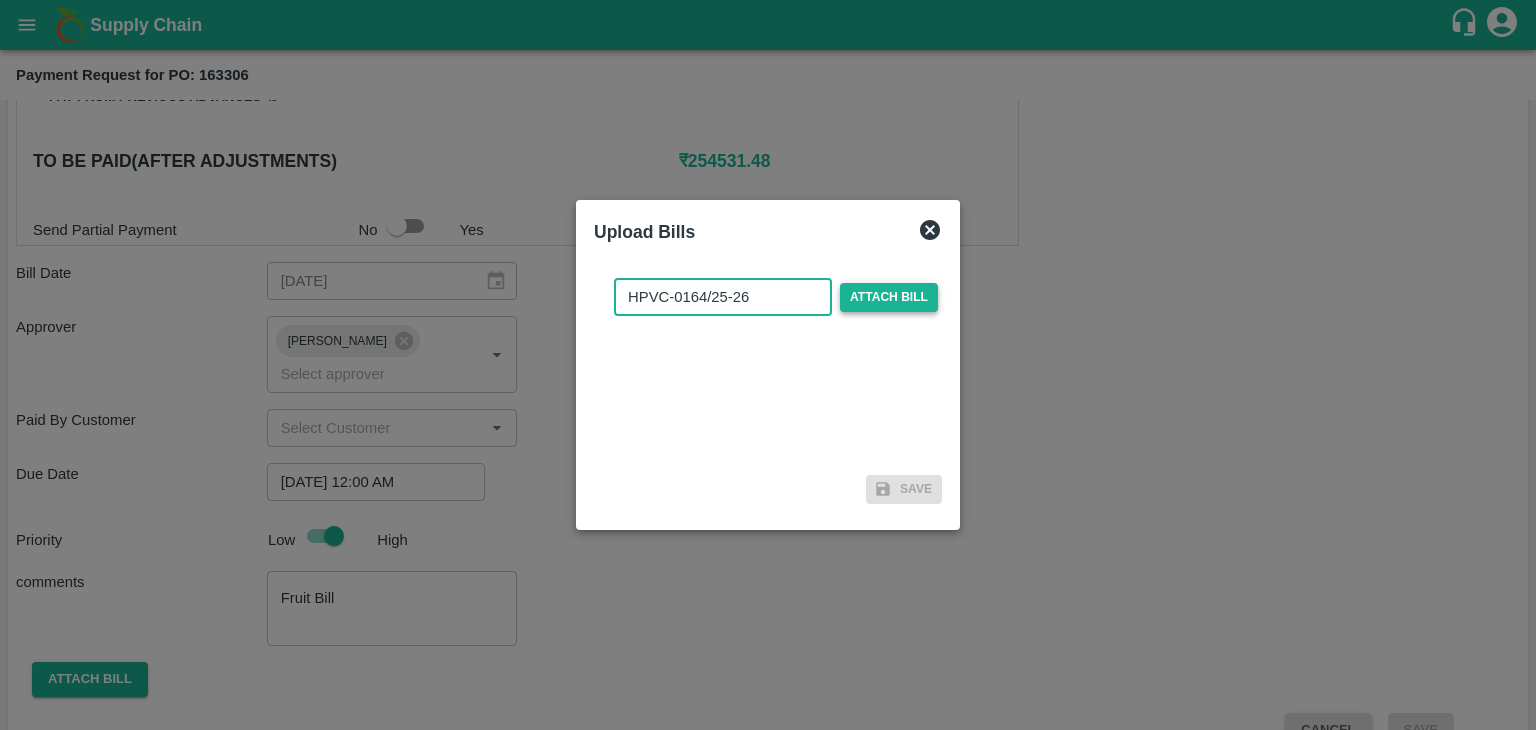 type on "HPVC-0164/25-26" 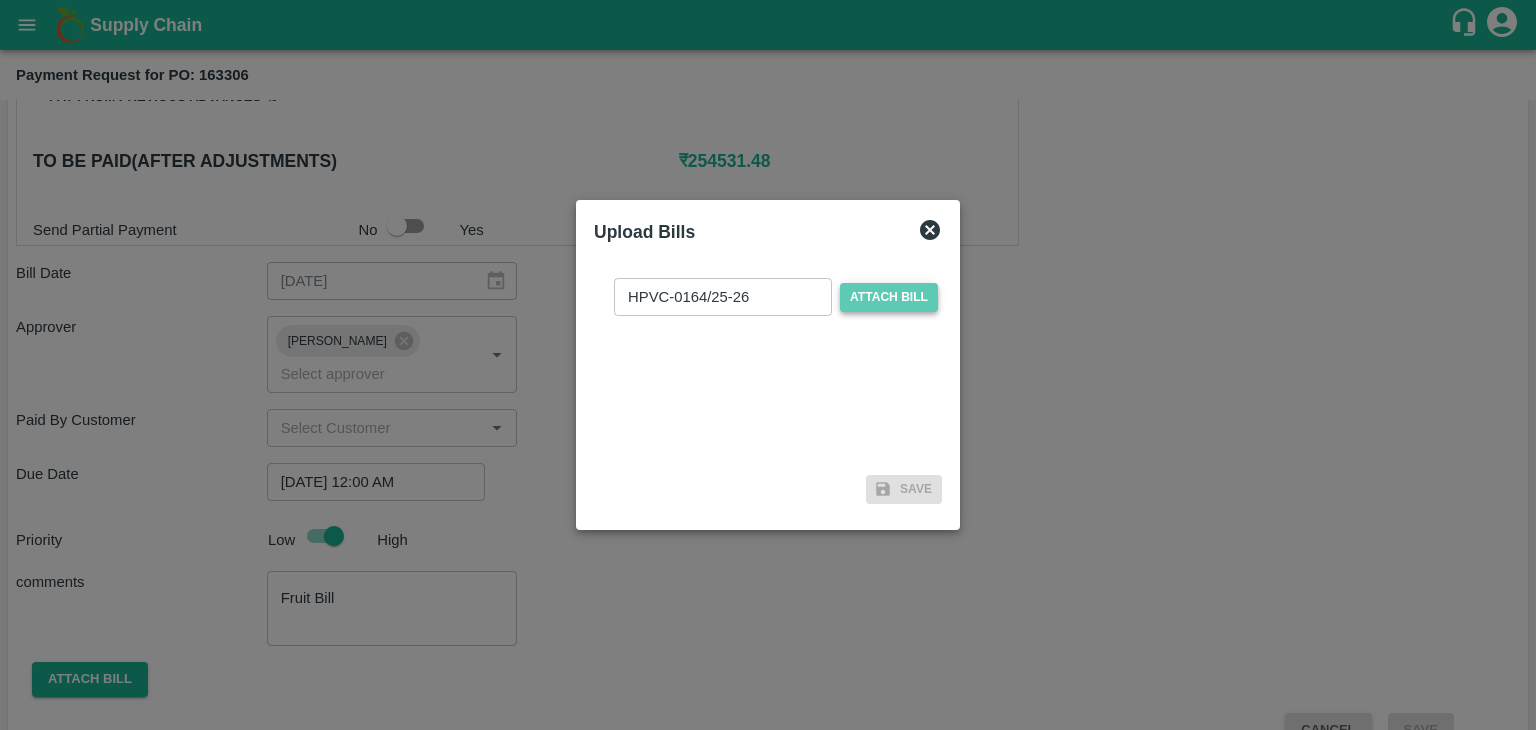 click on "Attach bill" at bounding box center [889, 297] 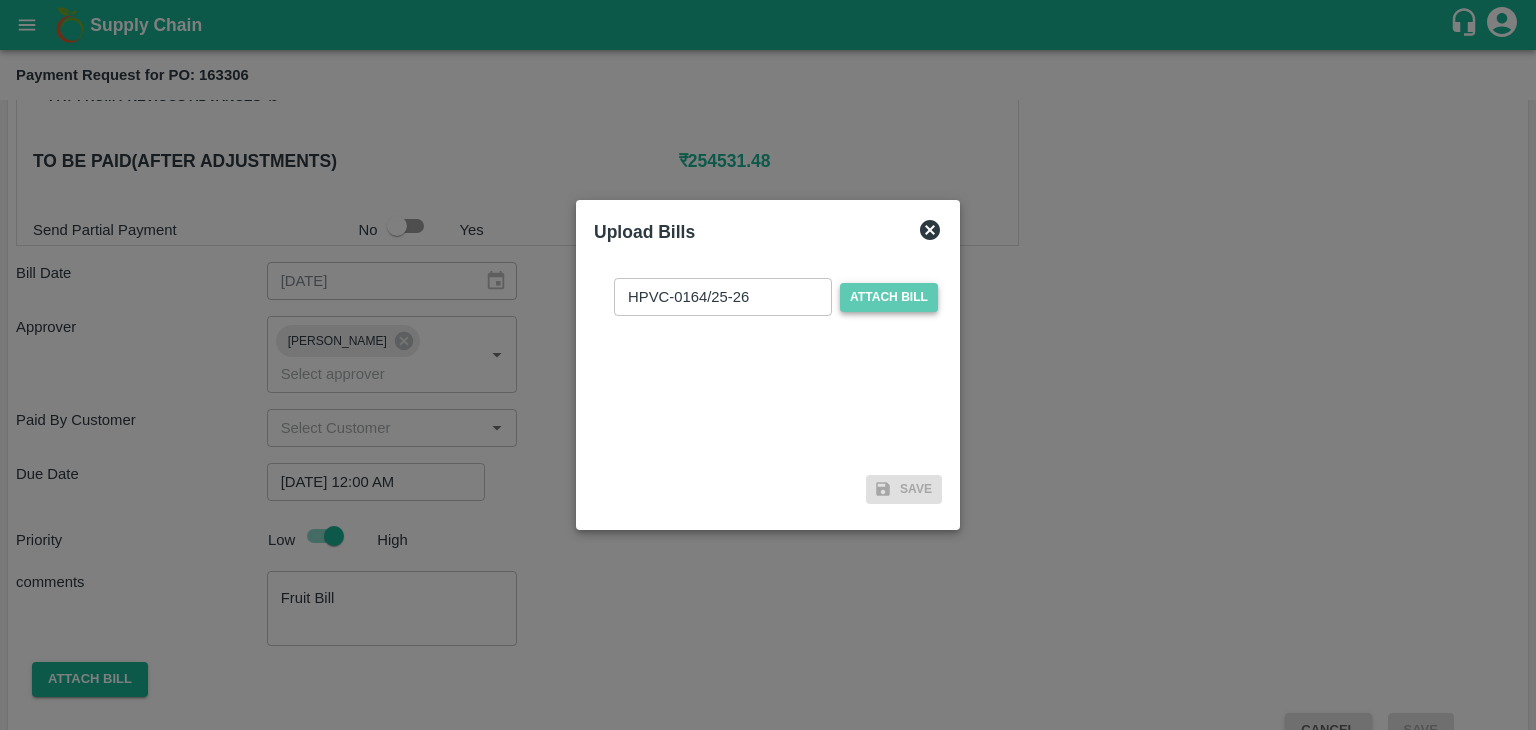 click on "Attach bill" at bounding box center [0, 0] 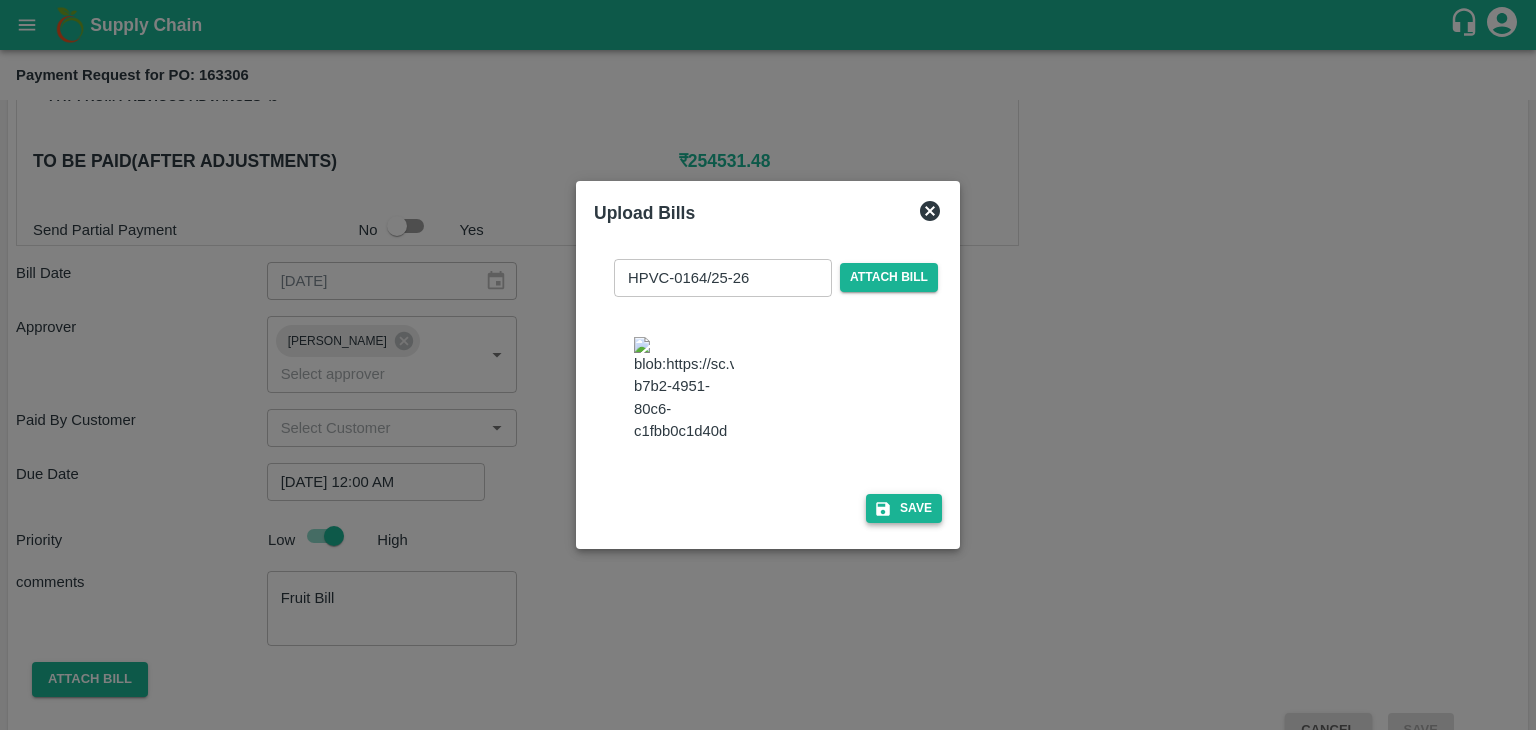click on "Save" at bounding box center (904, 508) 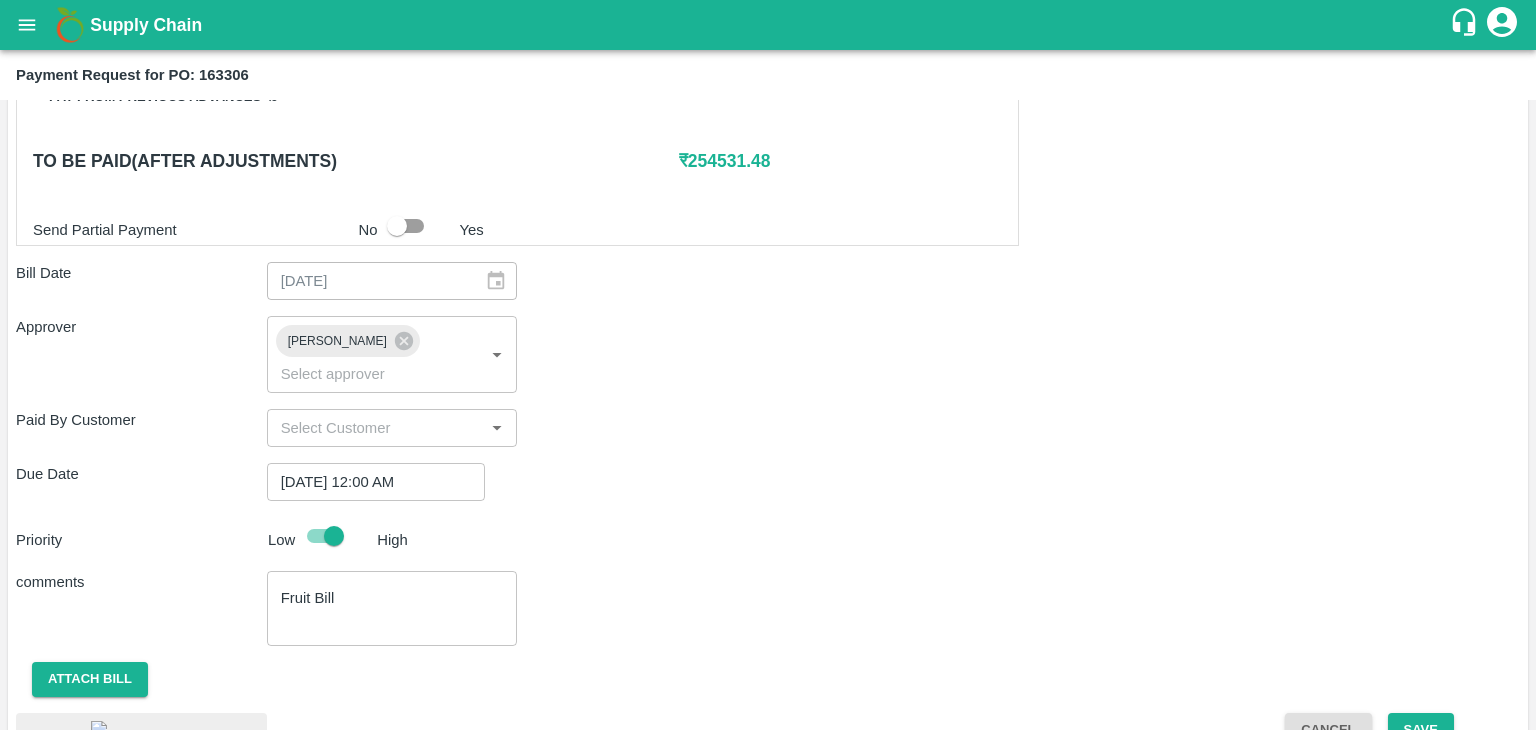 scroll, scrollTop: 1105, scrollLeft: 0, axis: vertical 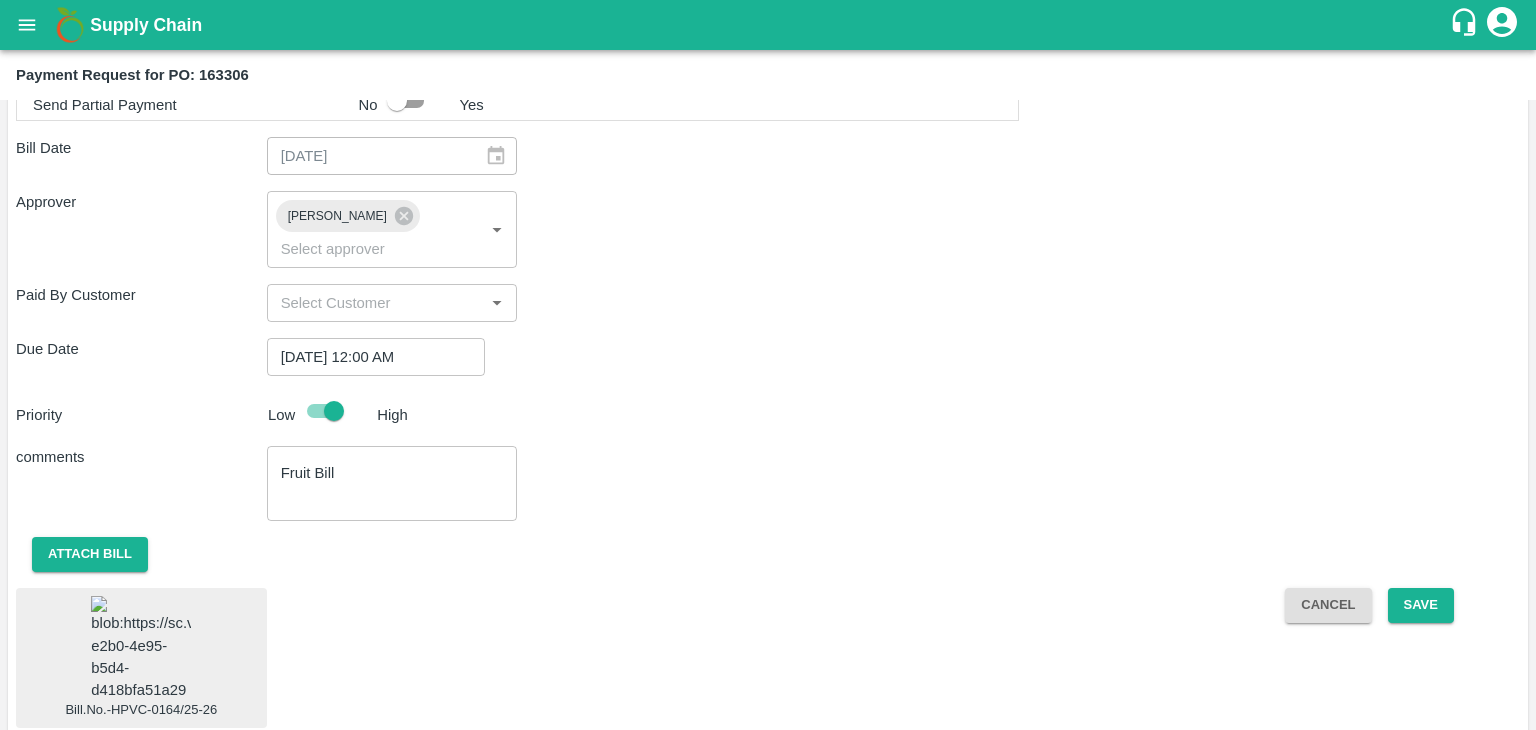click at bounding box center (141, 648) 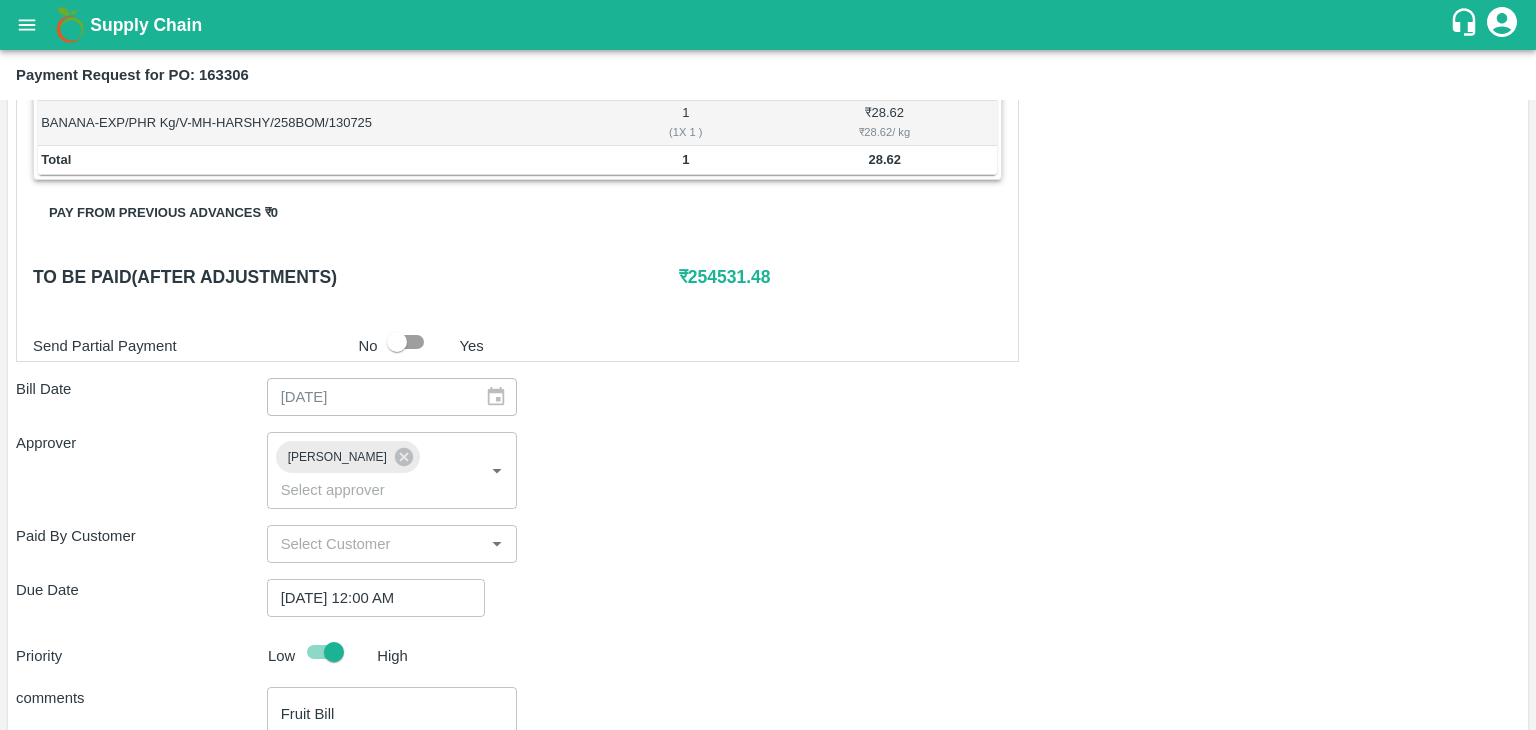 scroll, scrollTop: 1105, scrollLeft: 0, axis: vertical 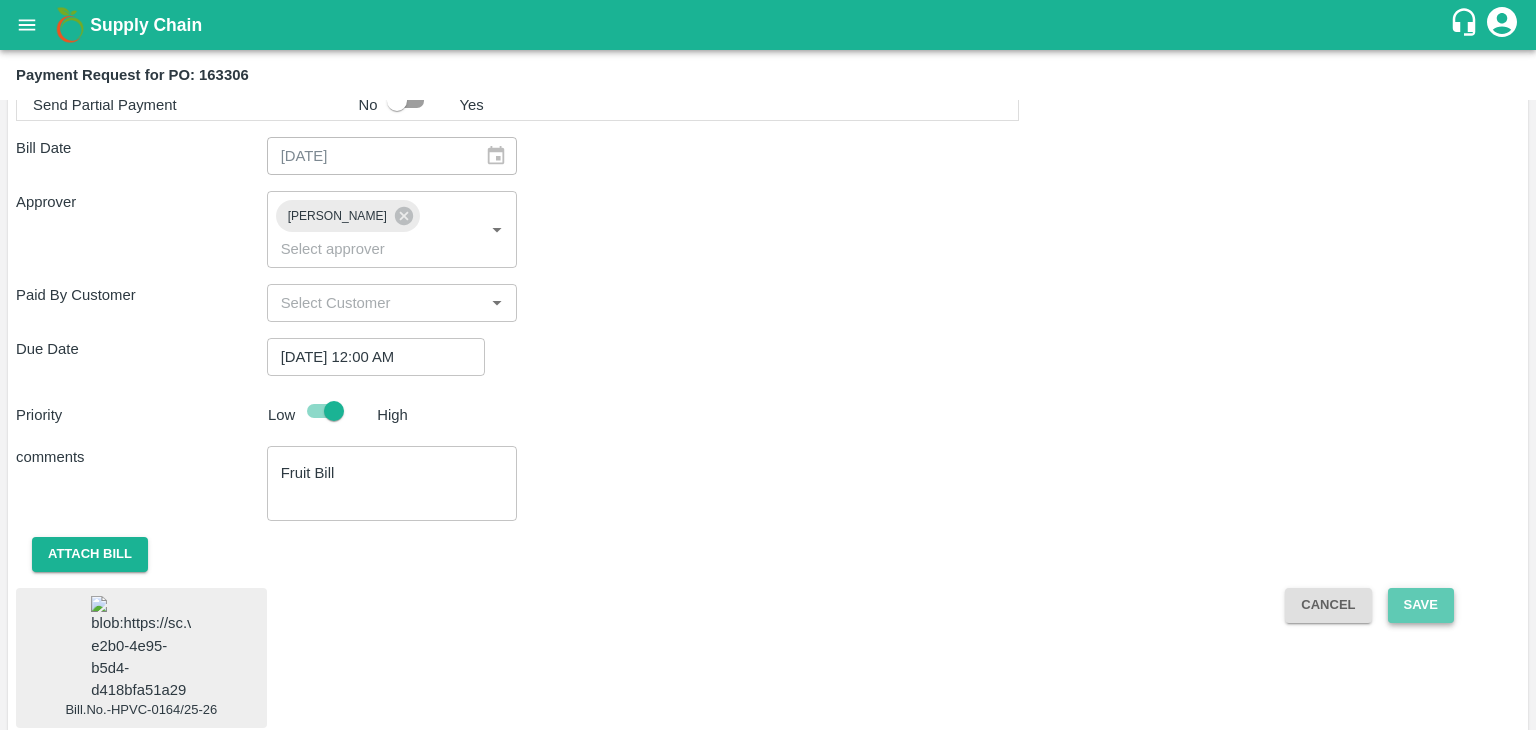 click on "Save" at bounding box center (1421, 605) 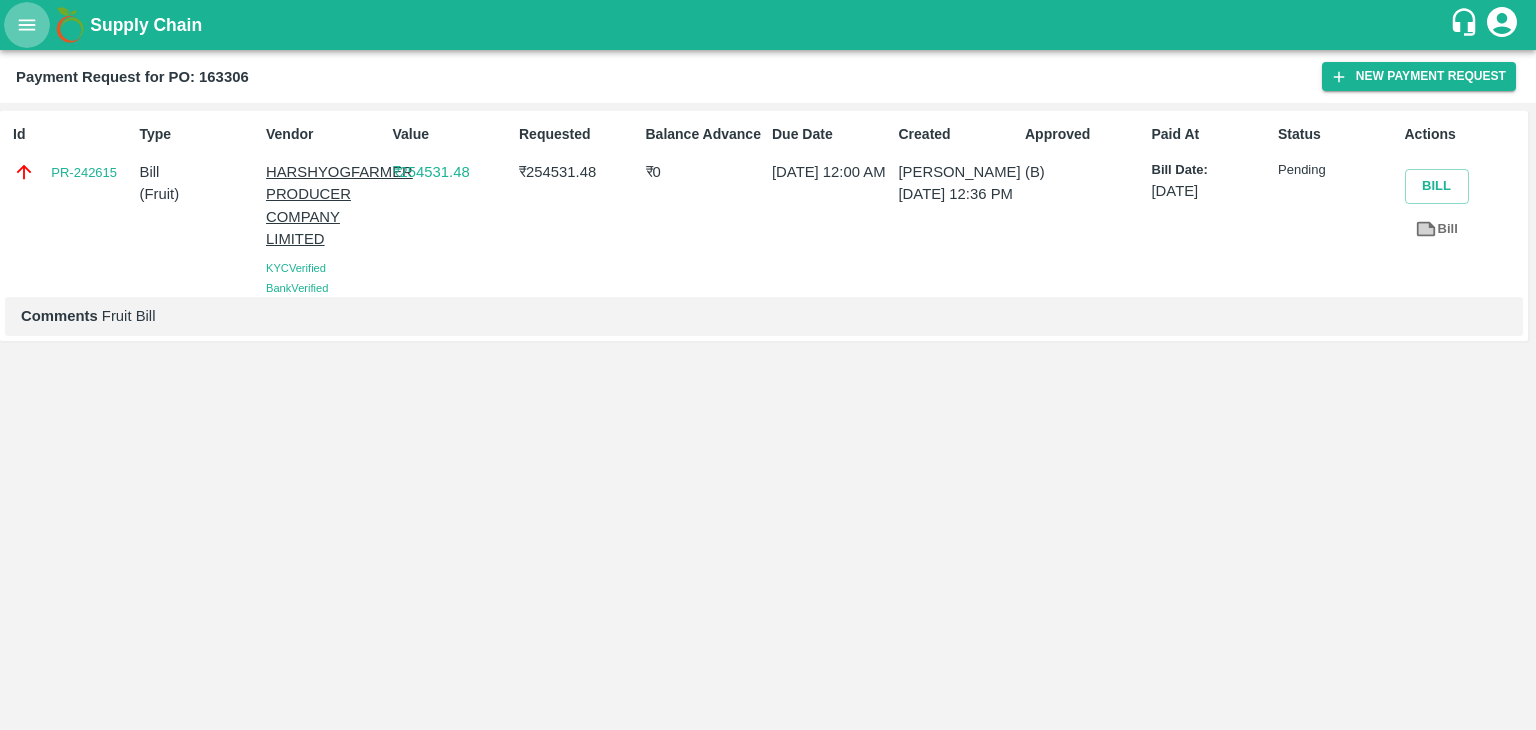 click 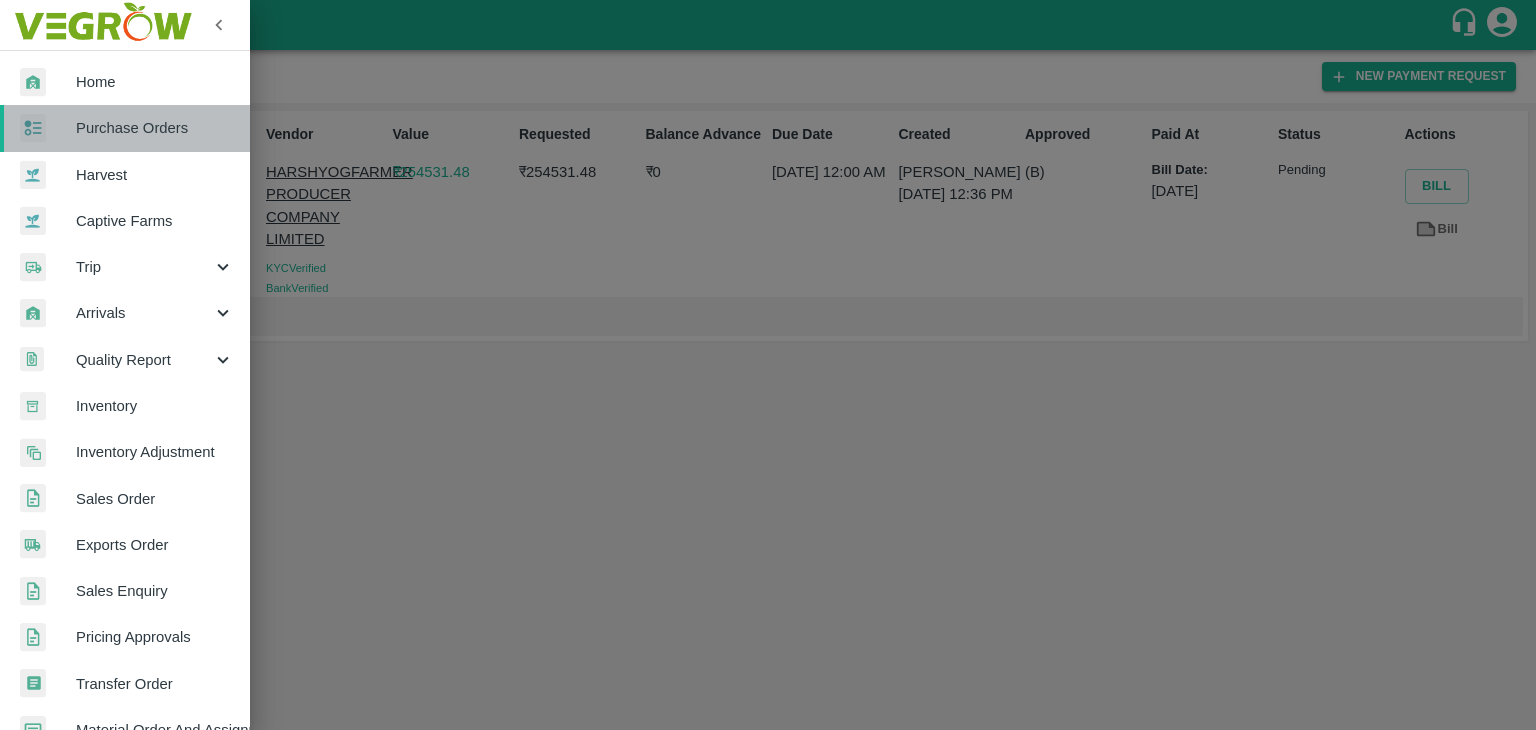 click on "Purchase Orders" at bounding box center (155, 128) 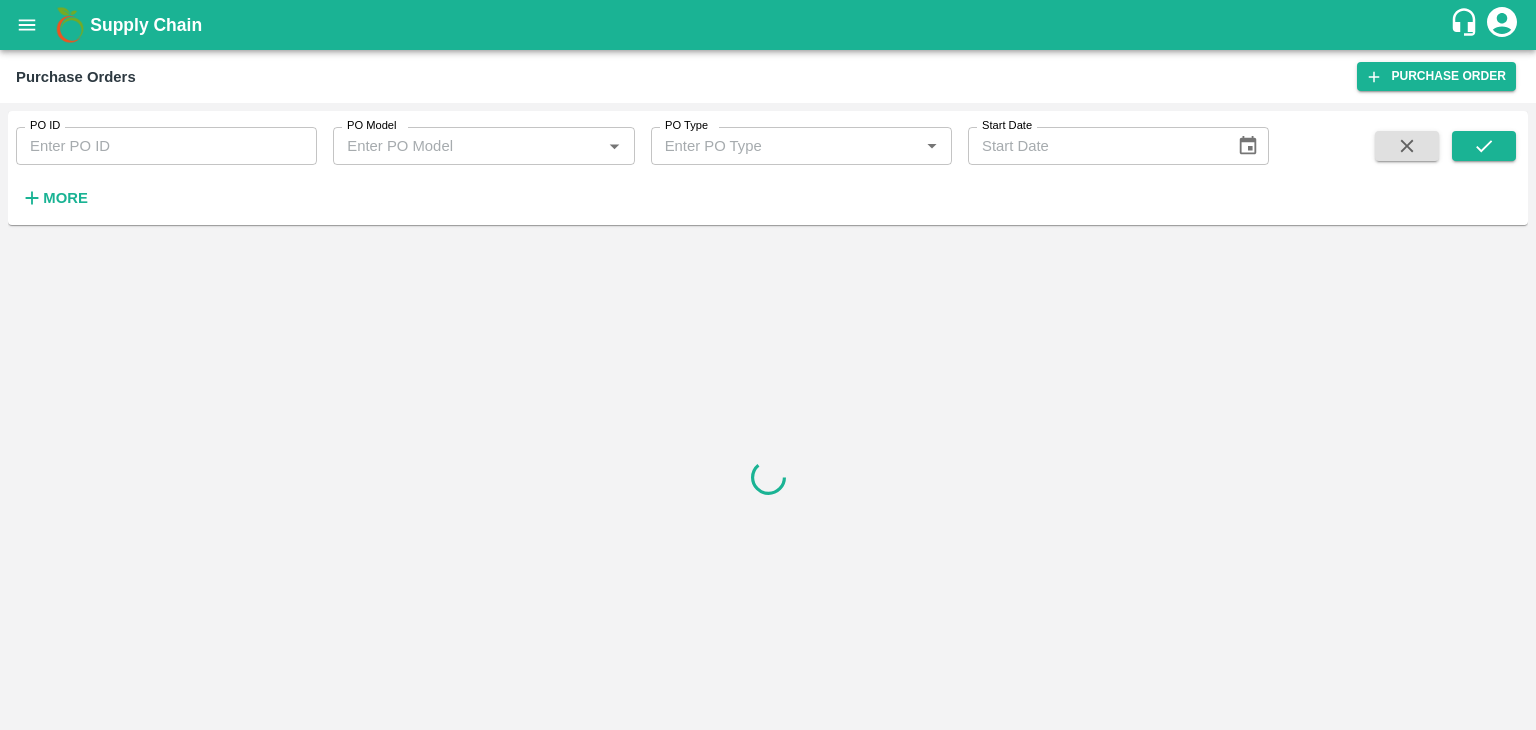 click on "PO ID" at bounding box center [166, 146] 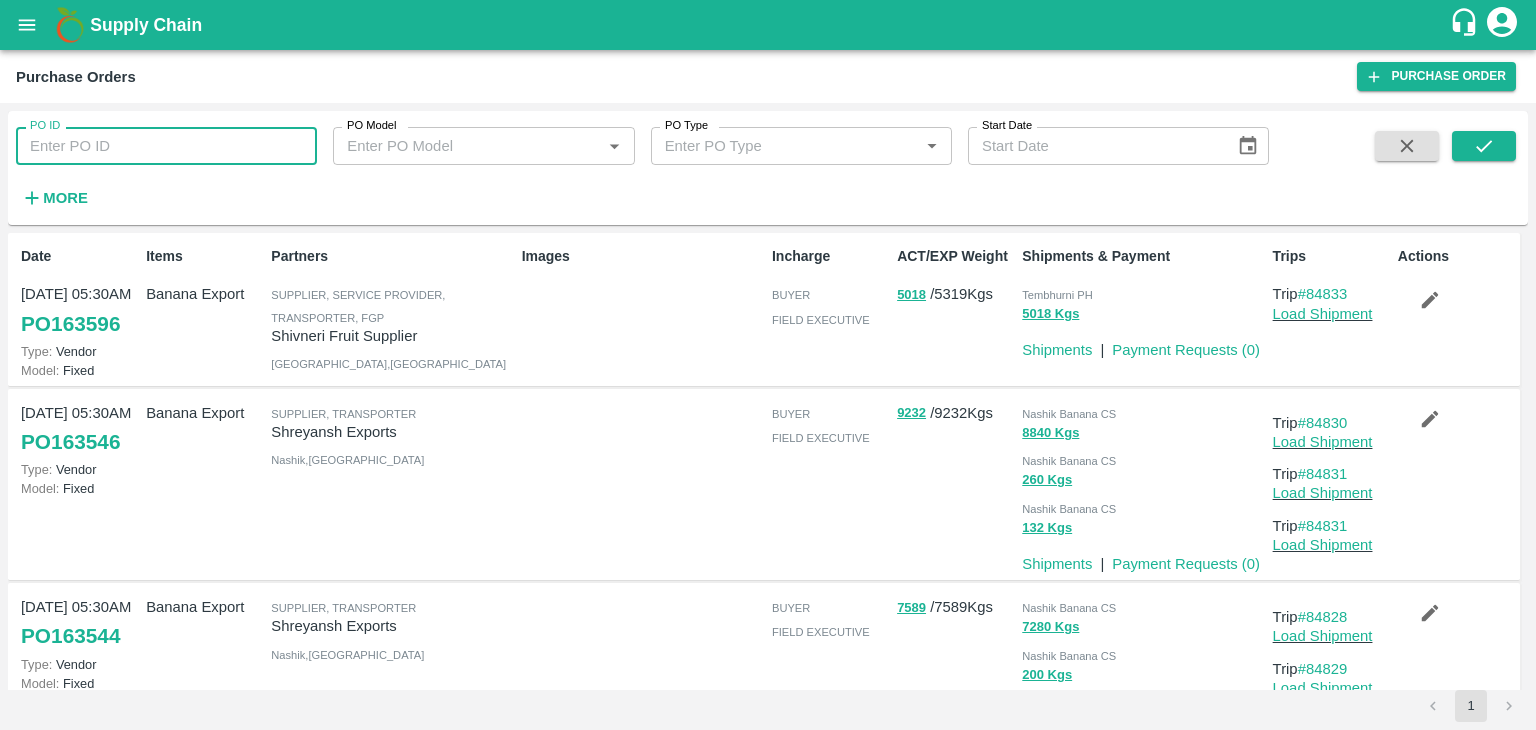 paste on "163322" 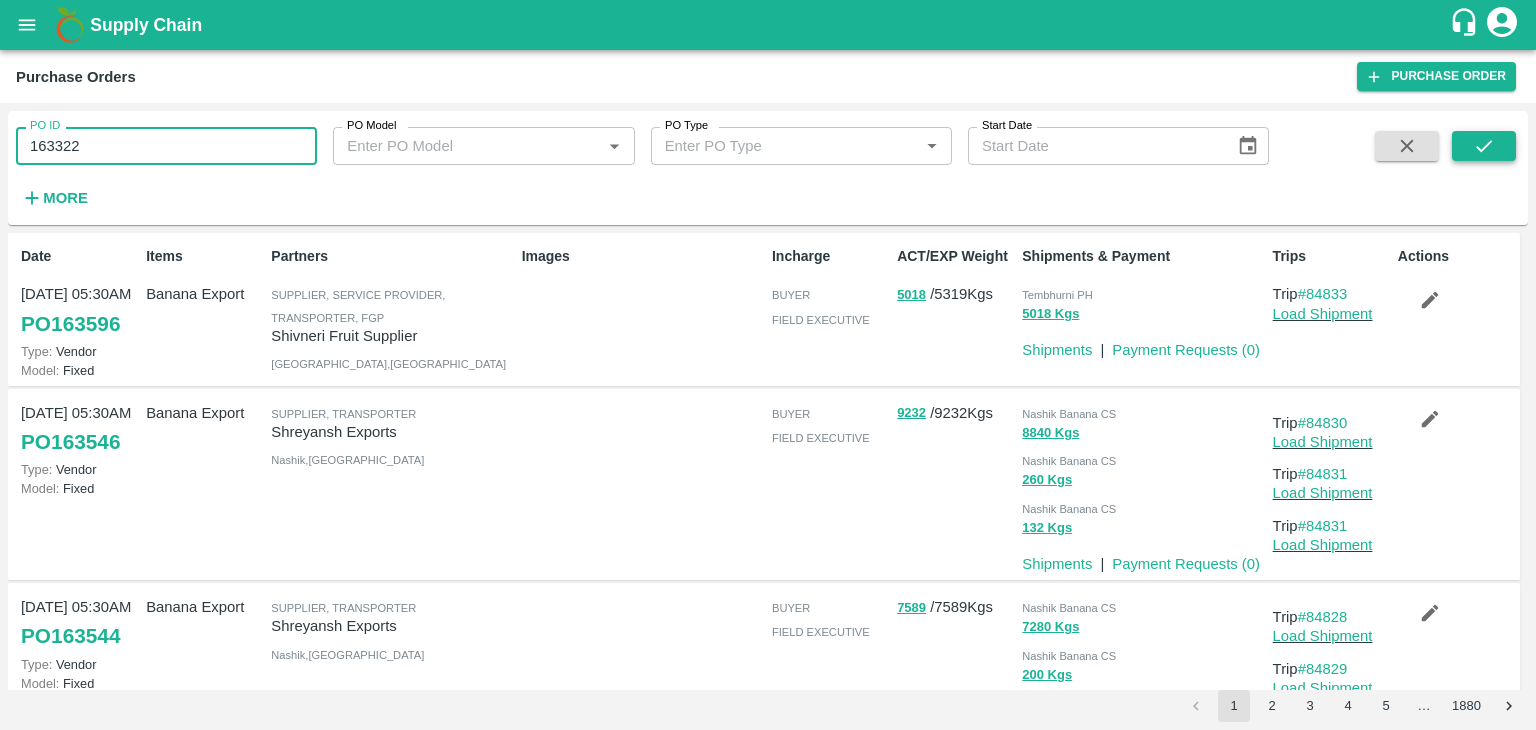 type on "163322" 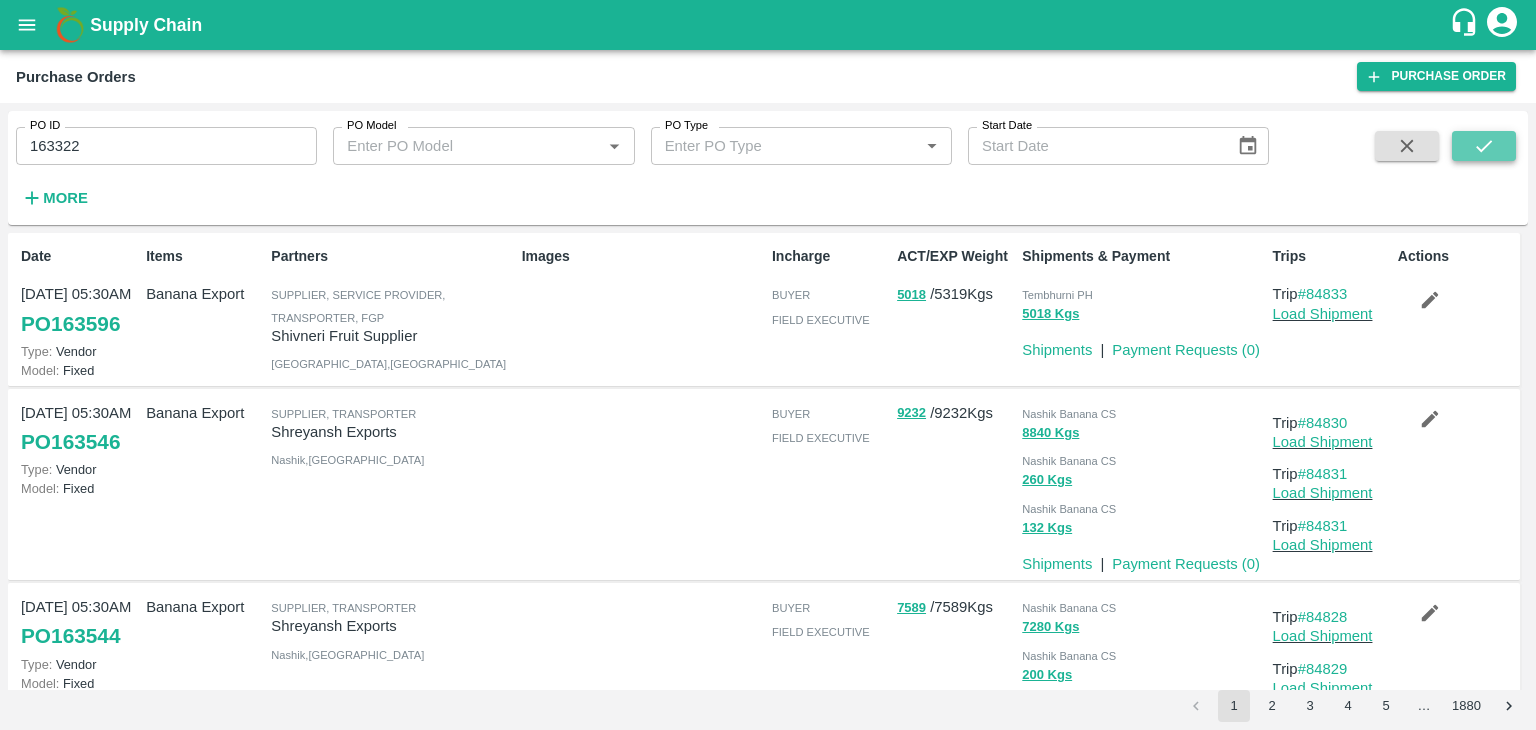 click at bounding box center (1484, 146) 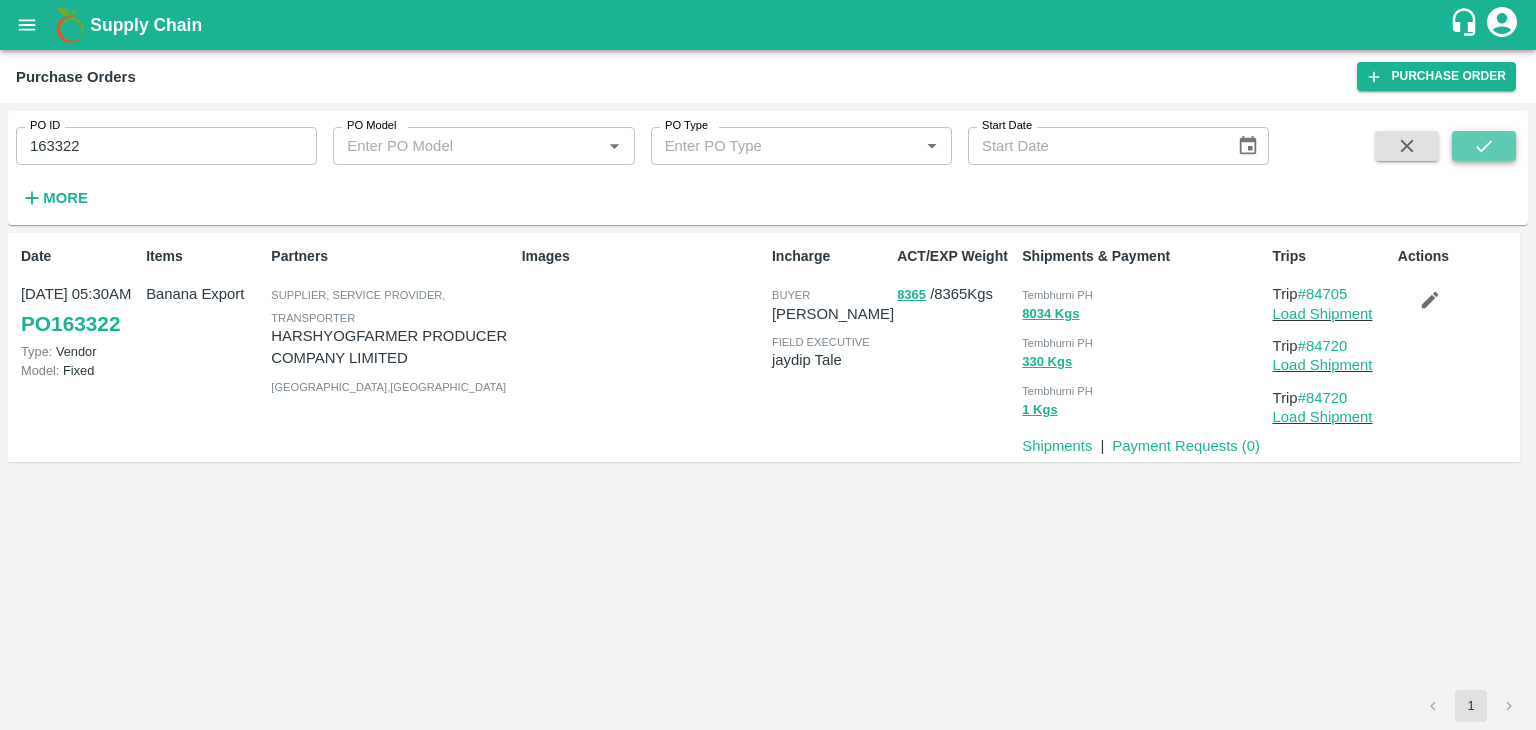 click at bounding box center [1484, 146] 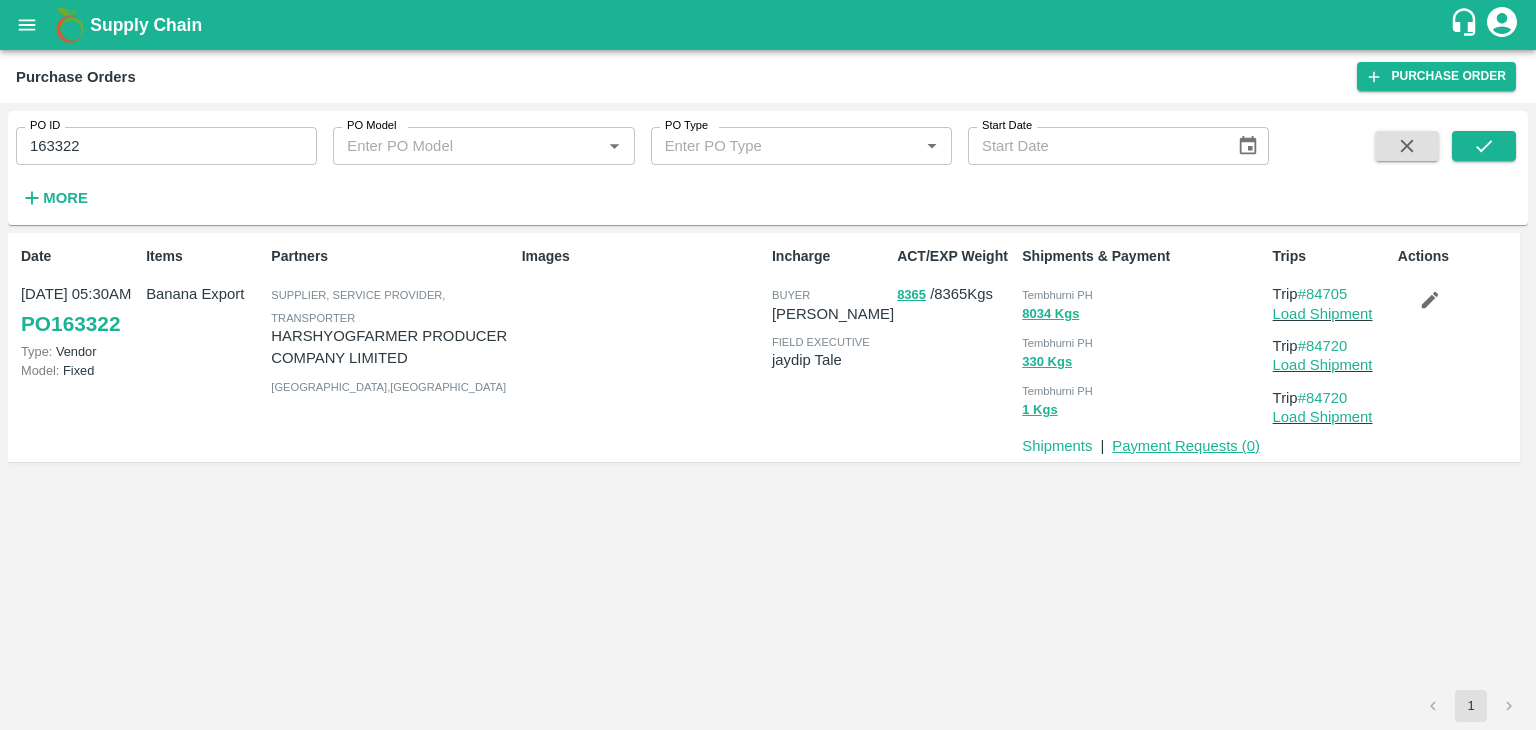click on "Payment Requests ( 0 )" at bounding box center (1186, 446) 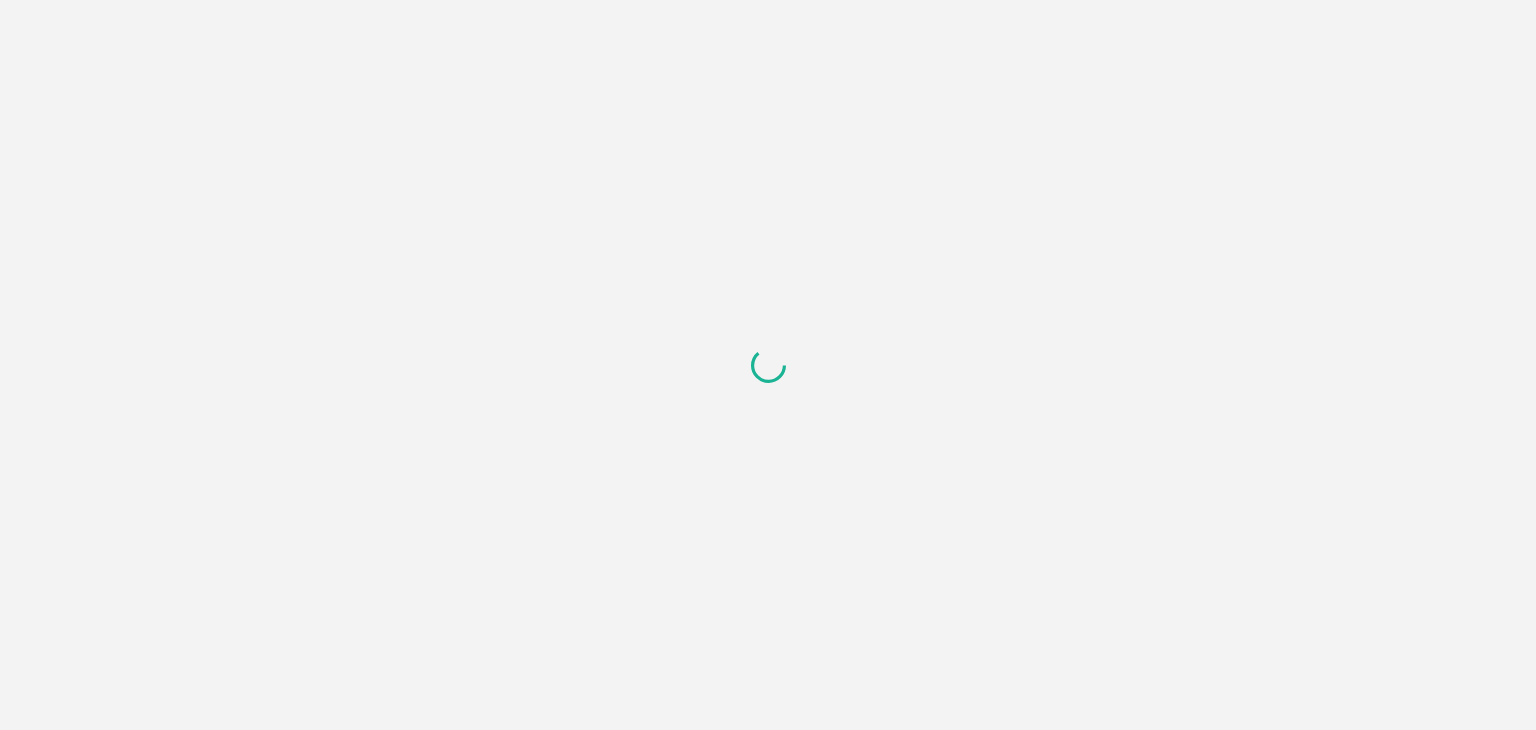 scroll, scrollTop: 0, scrollLeft: 0, axis: both 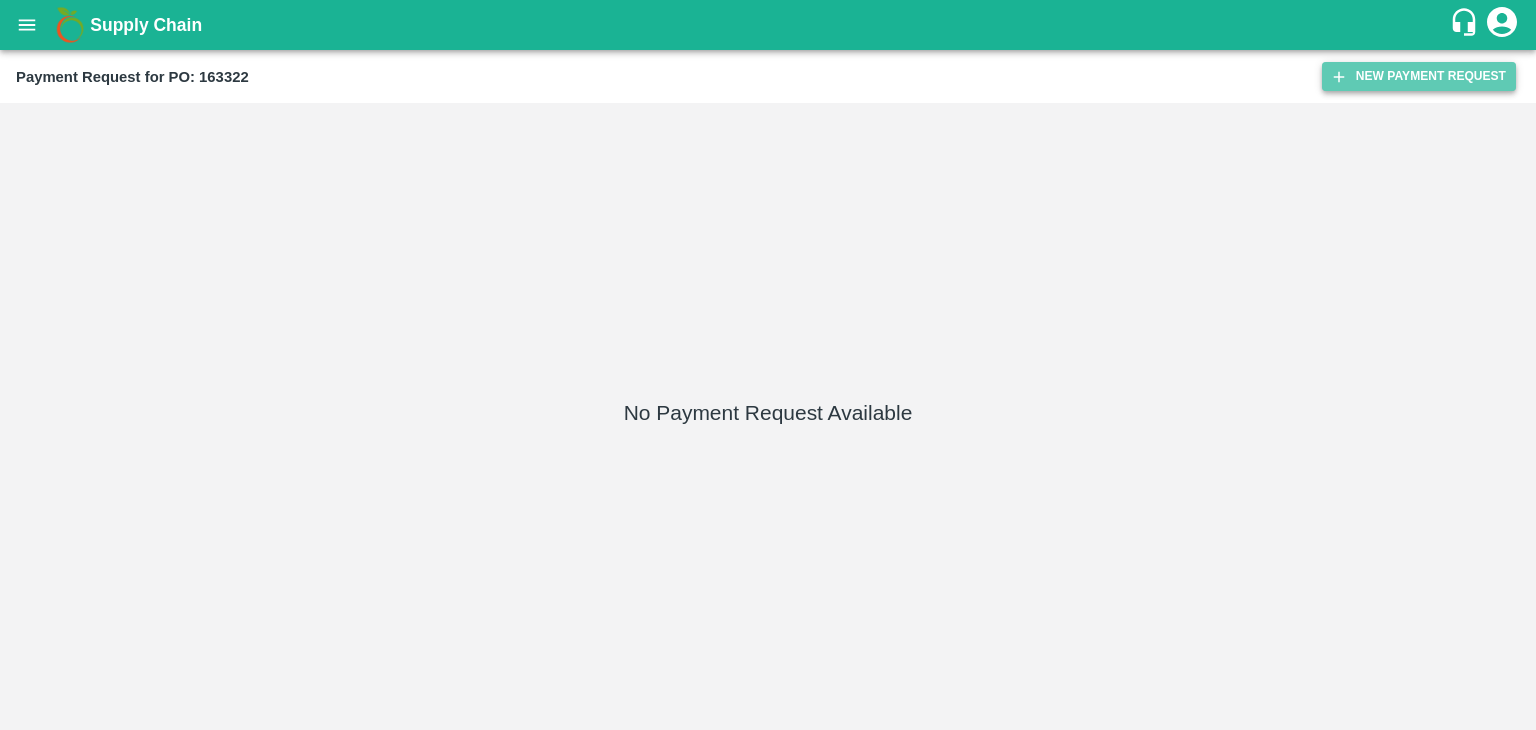 click on "New Payment Request" at bounding box center [1419, 76] 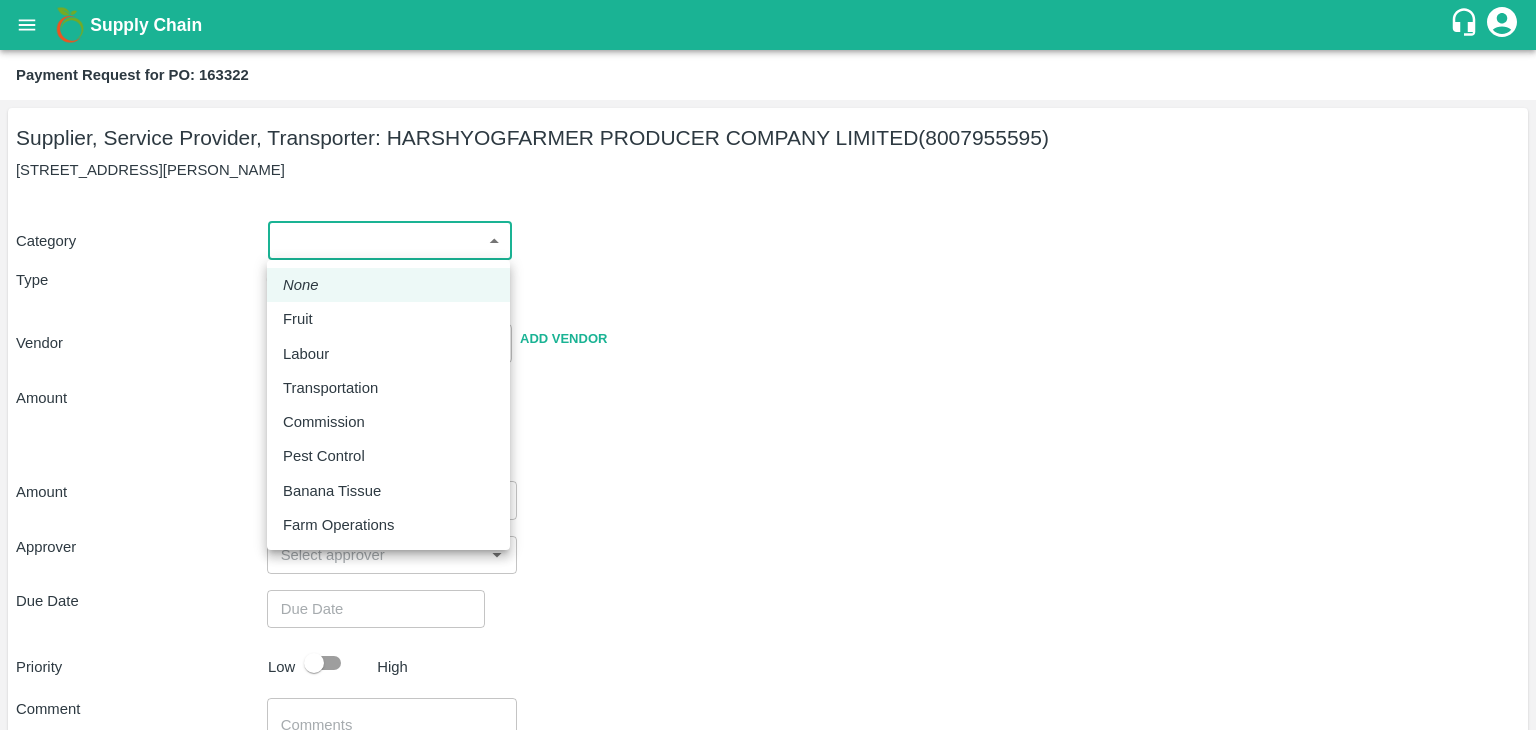 drag, startPoint x: 306, startPoint y: 223, endPoint x: 334, endPoint y: 315, distance: 96.16652 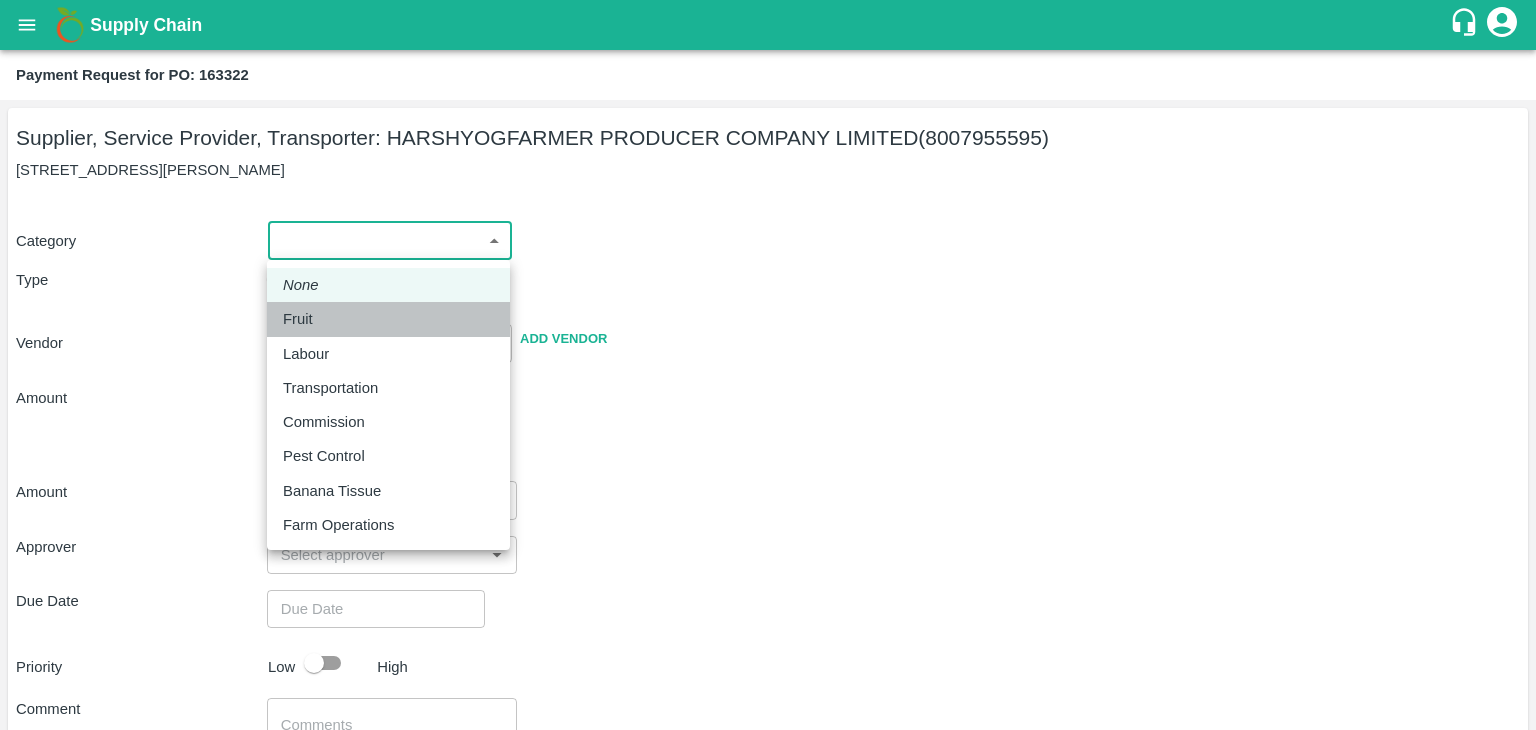 click on "Fruit" at bounding box center [388, 319] 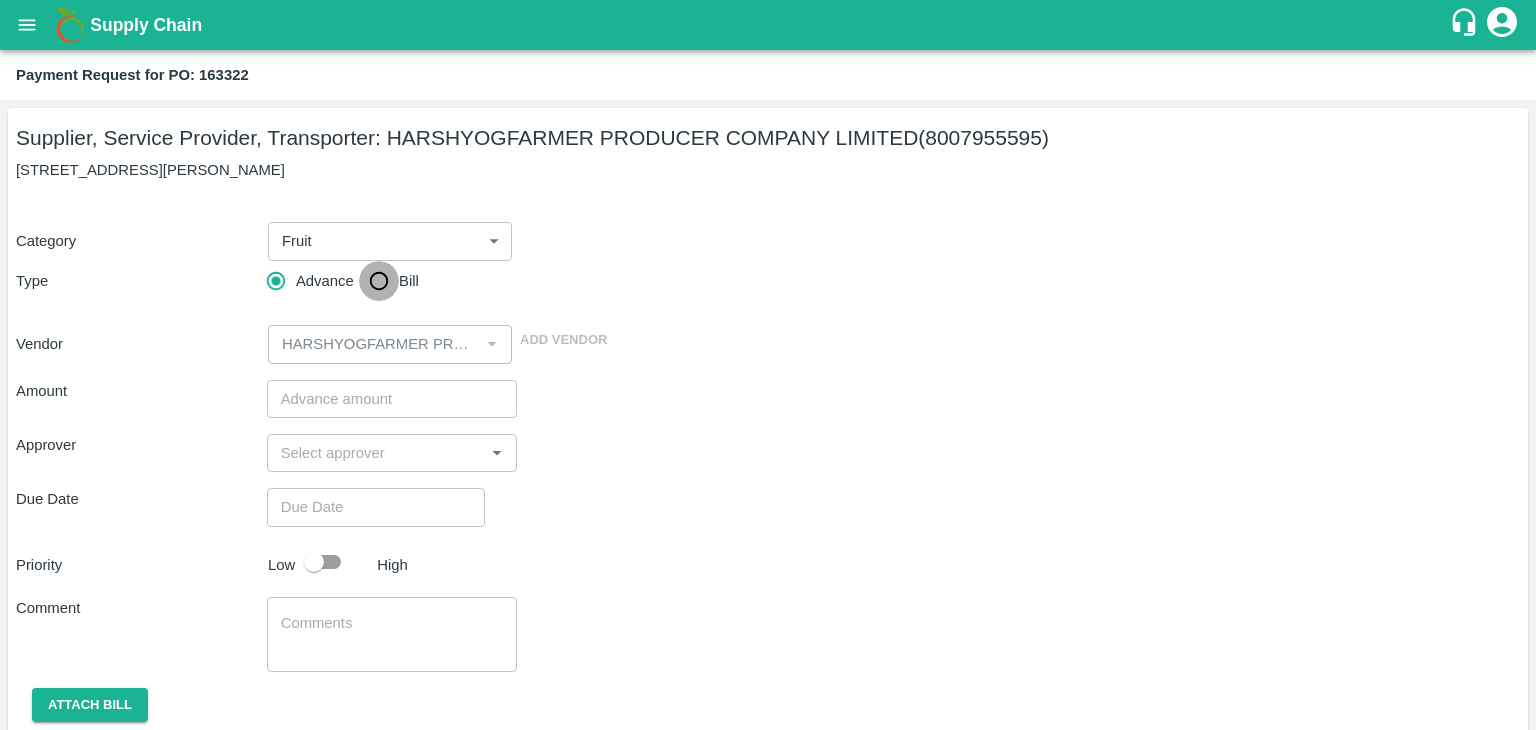 click on "Bill" at bounding box center [379, 281] 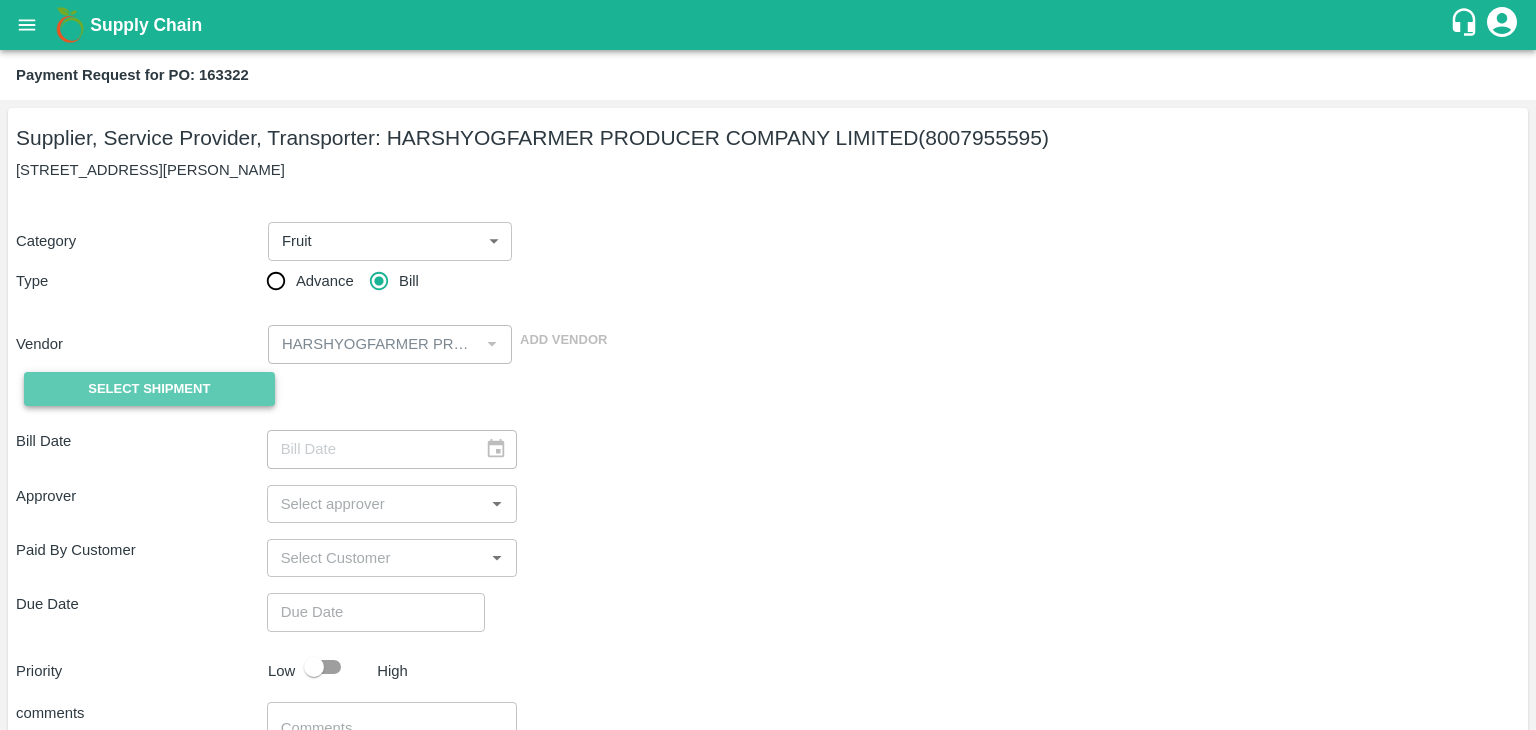 click on "Select Shipment" at bounding box center (149, 389) 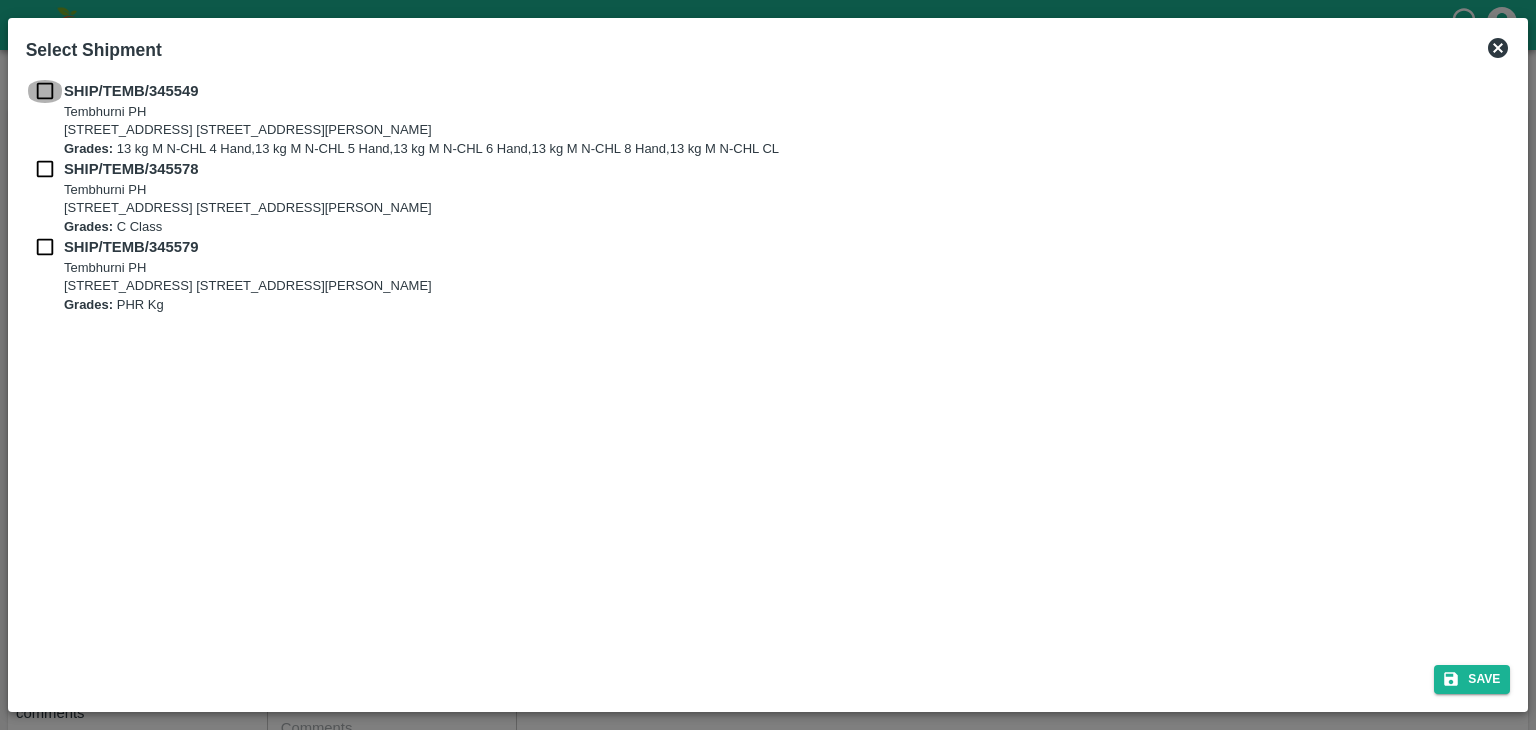 click at bounding box center [45, 91] 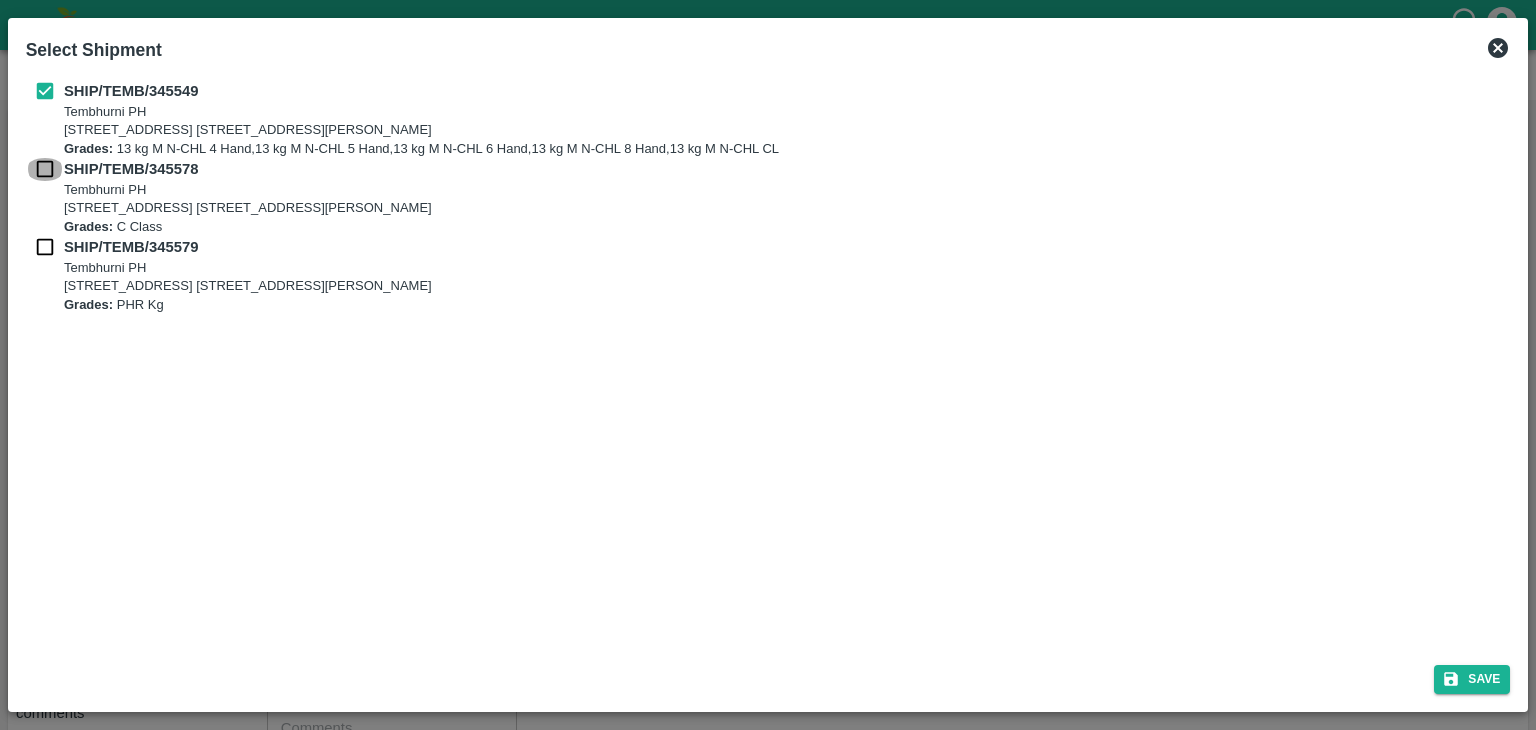 click at bounding box center [45, 169] 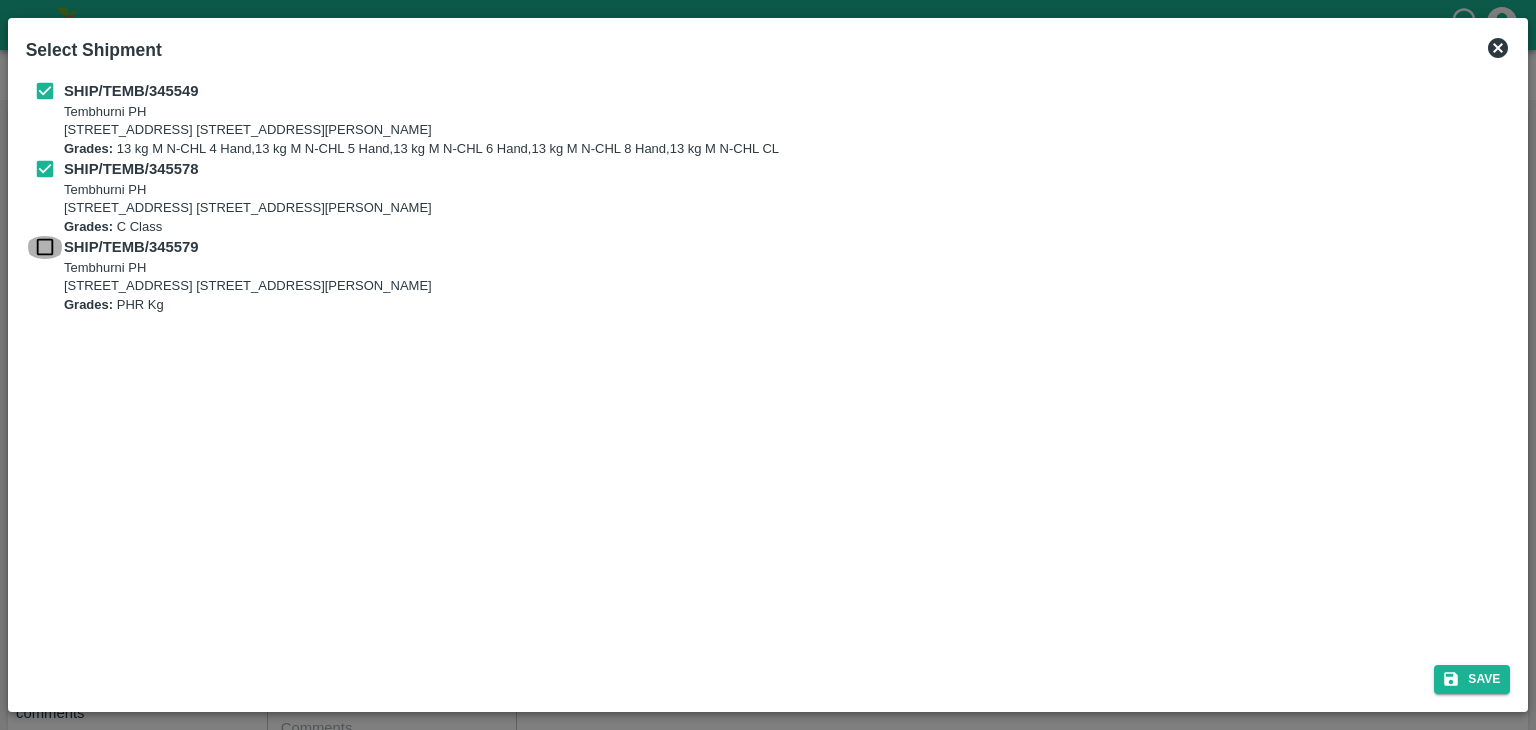 click at bounding box center (45, 247) 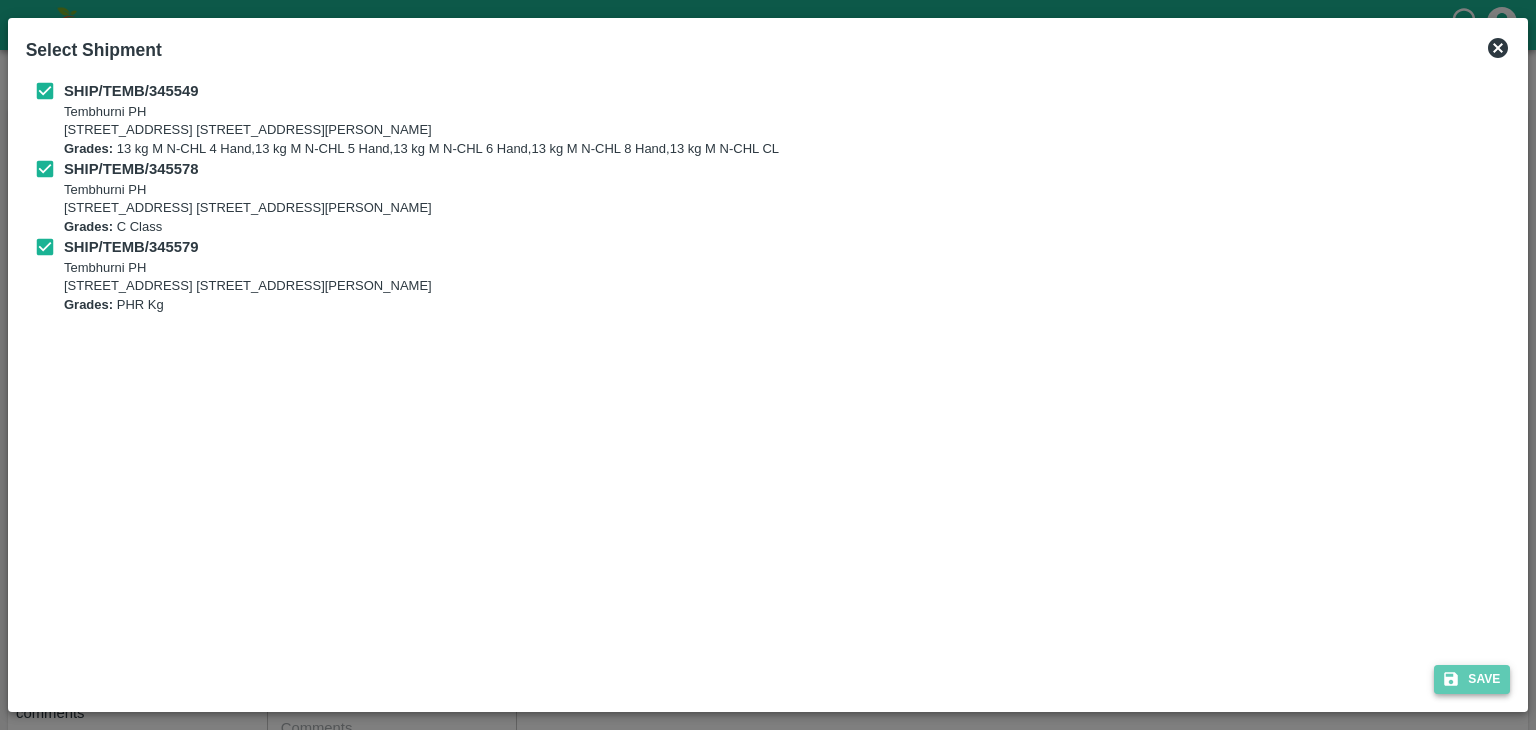 click on "Save" at bounding box center (1472, 679) 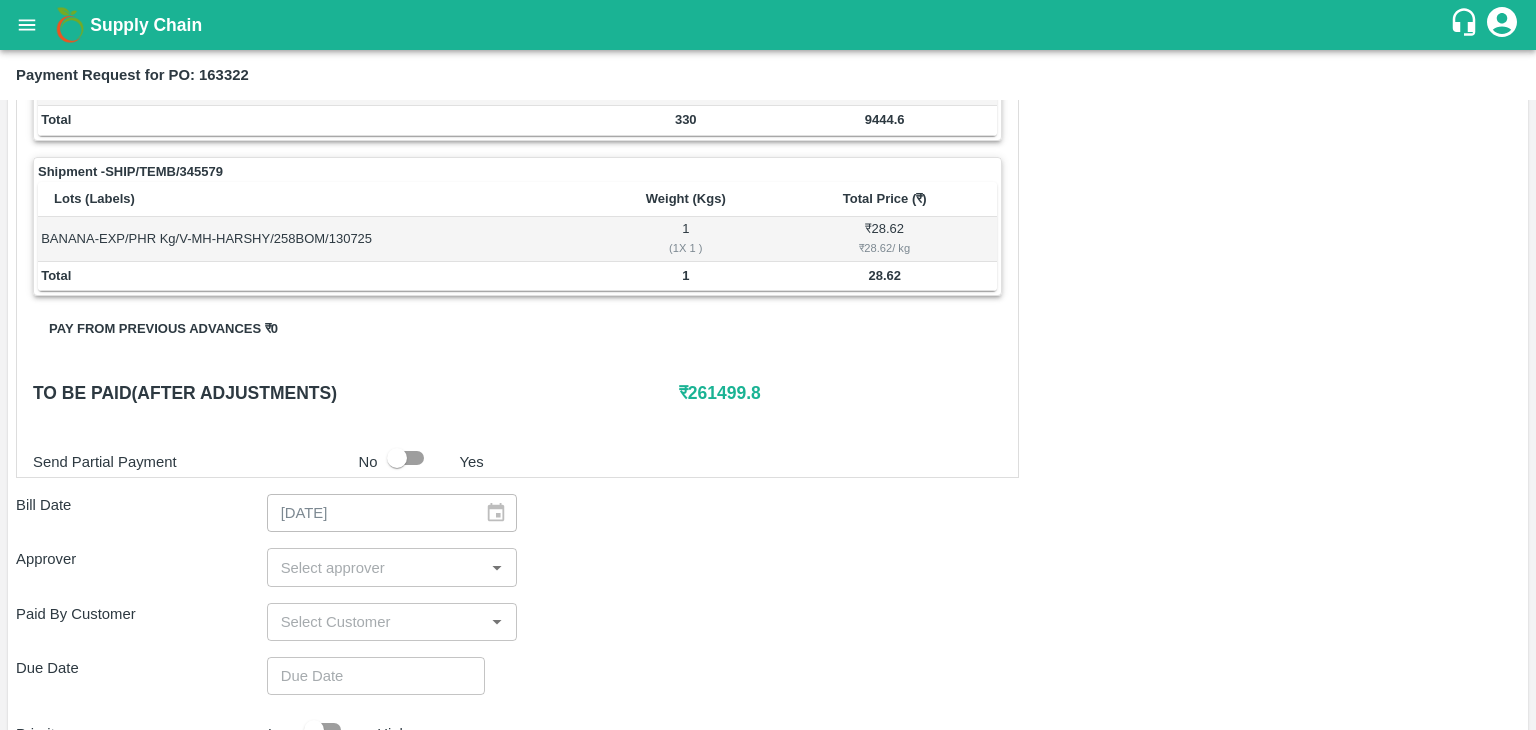scroll, scrollTop: 980, scrollLeft: 0, axis: vertical 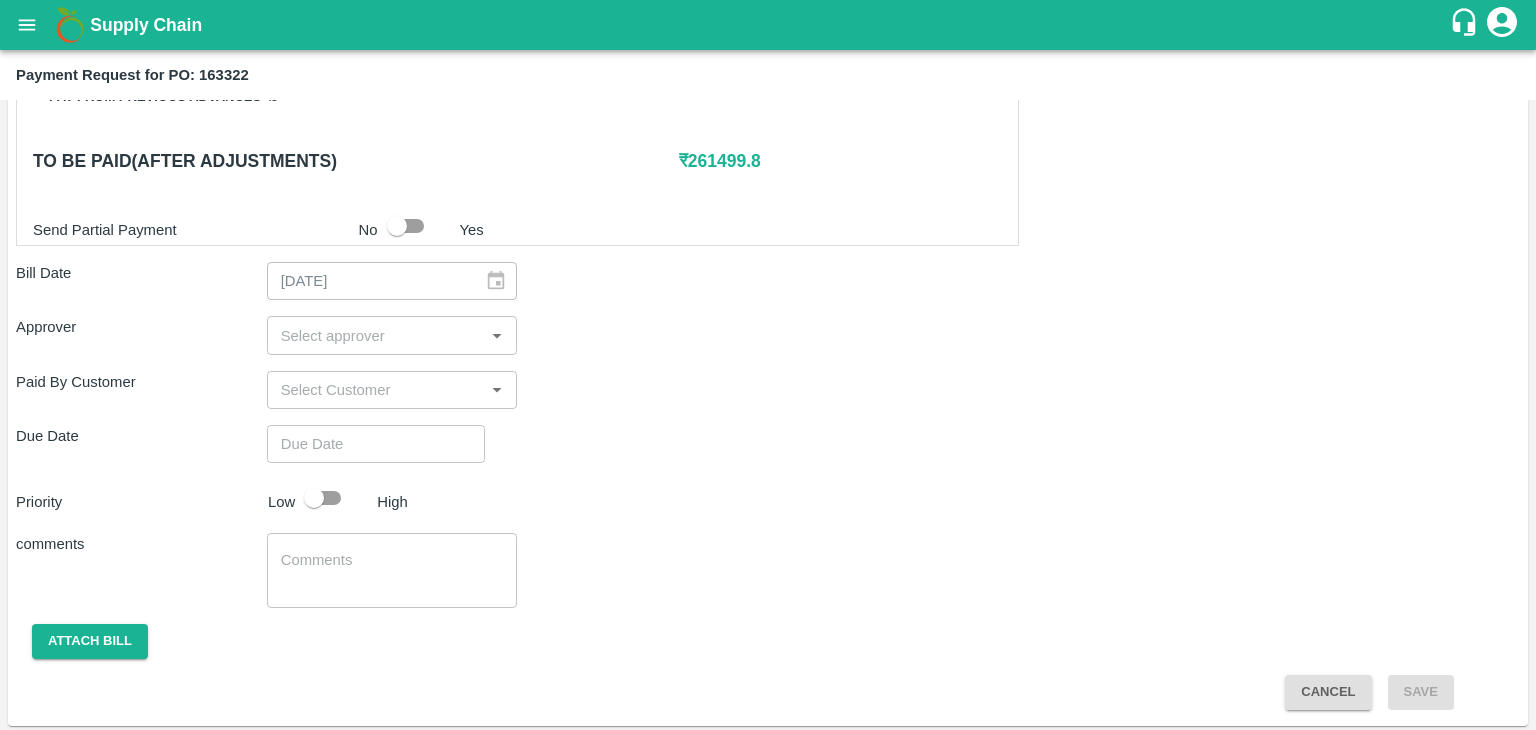 click at bounding box center [376, 335] 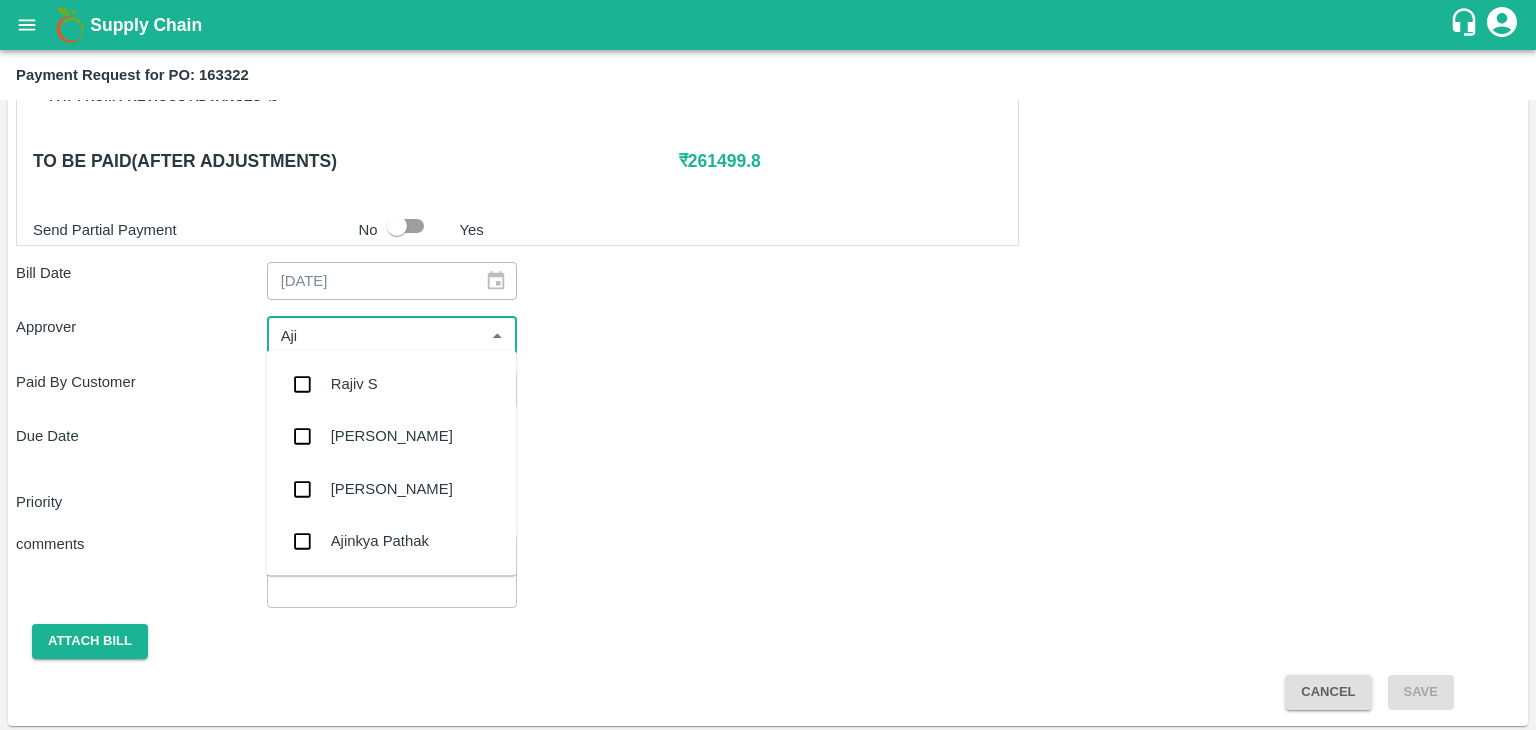 type on "Ajit" 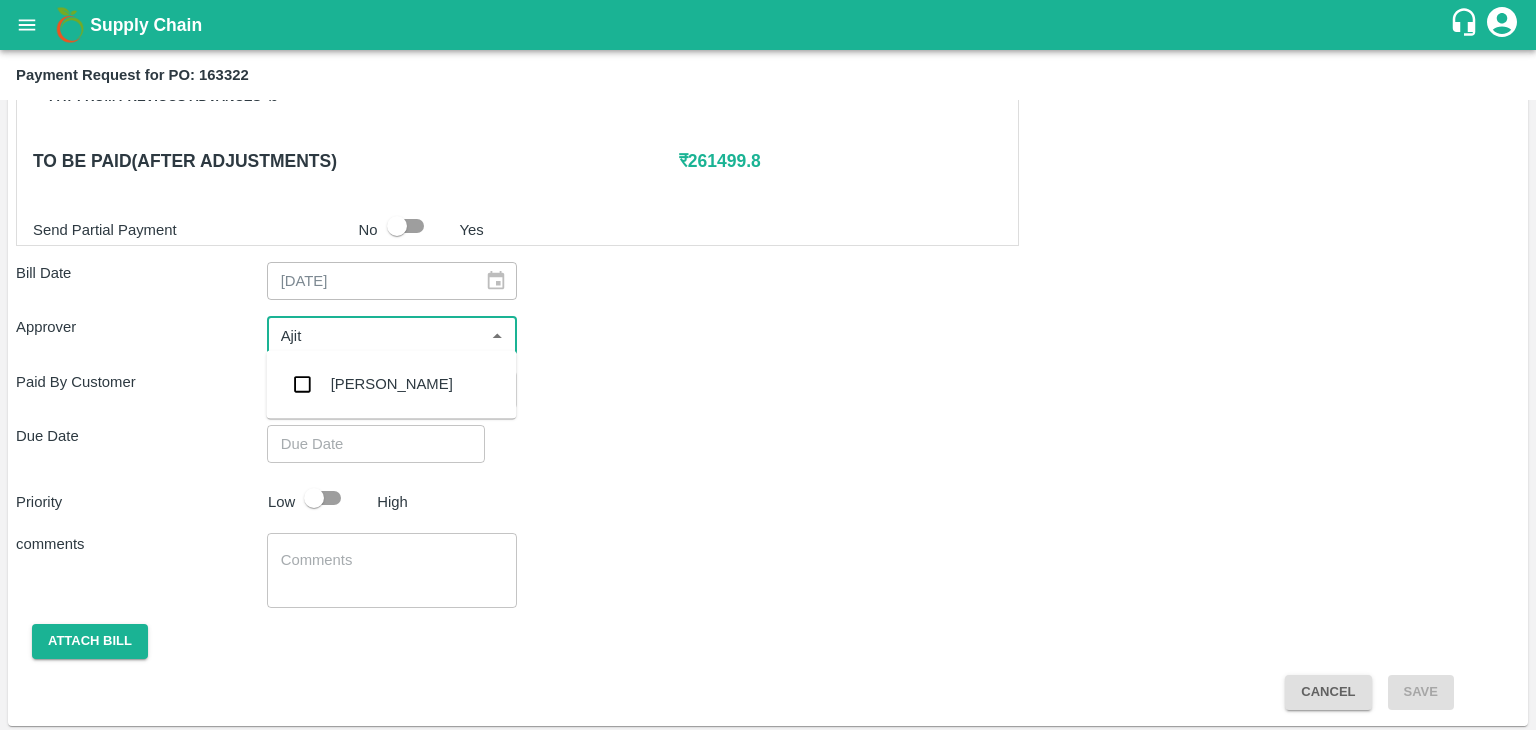 click on "[PERSON_NAME]" at bounding box center [392, 384] 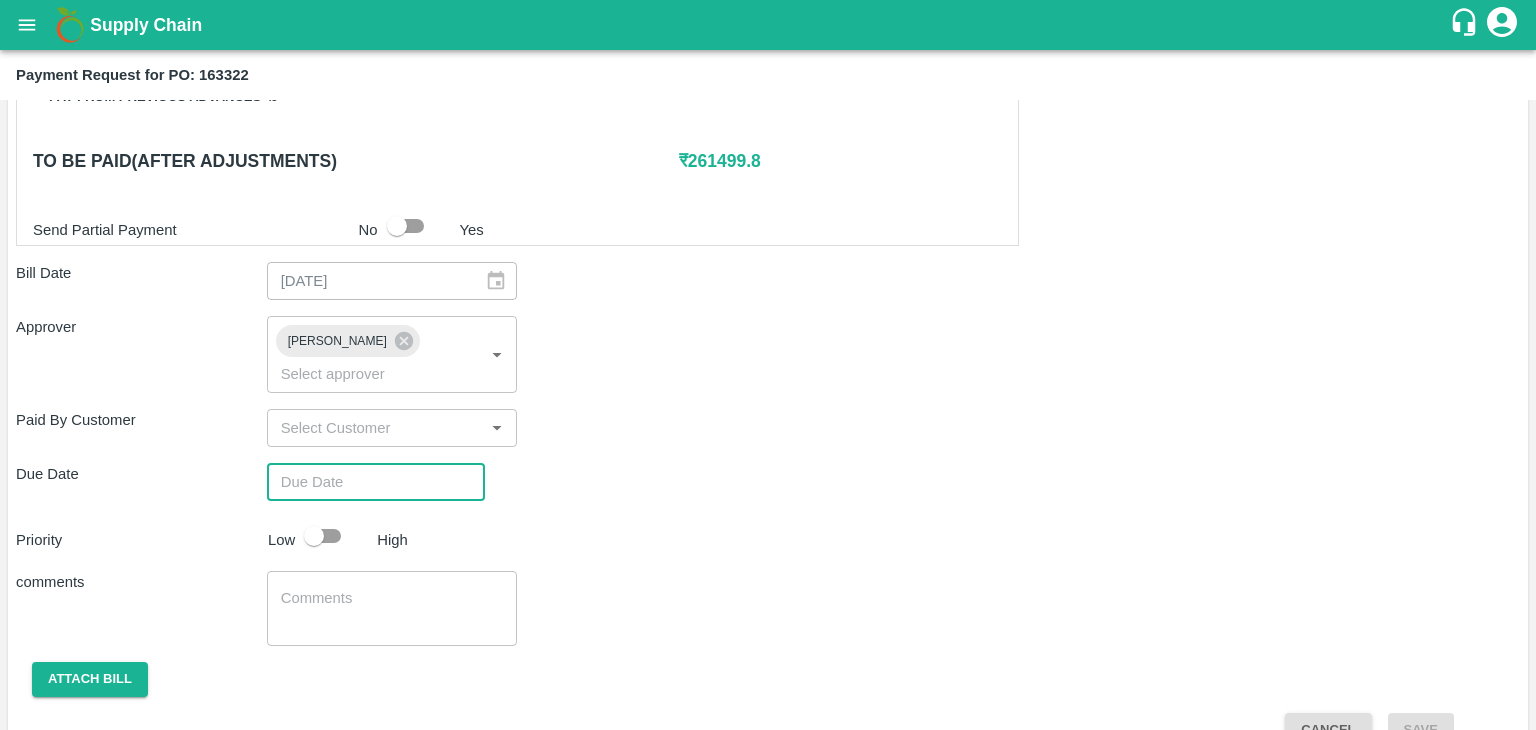 type on "DD/MM/YYYY hh:mm aa" 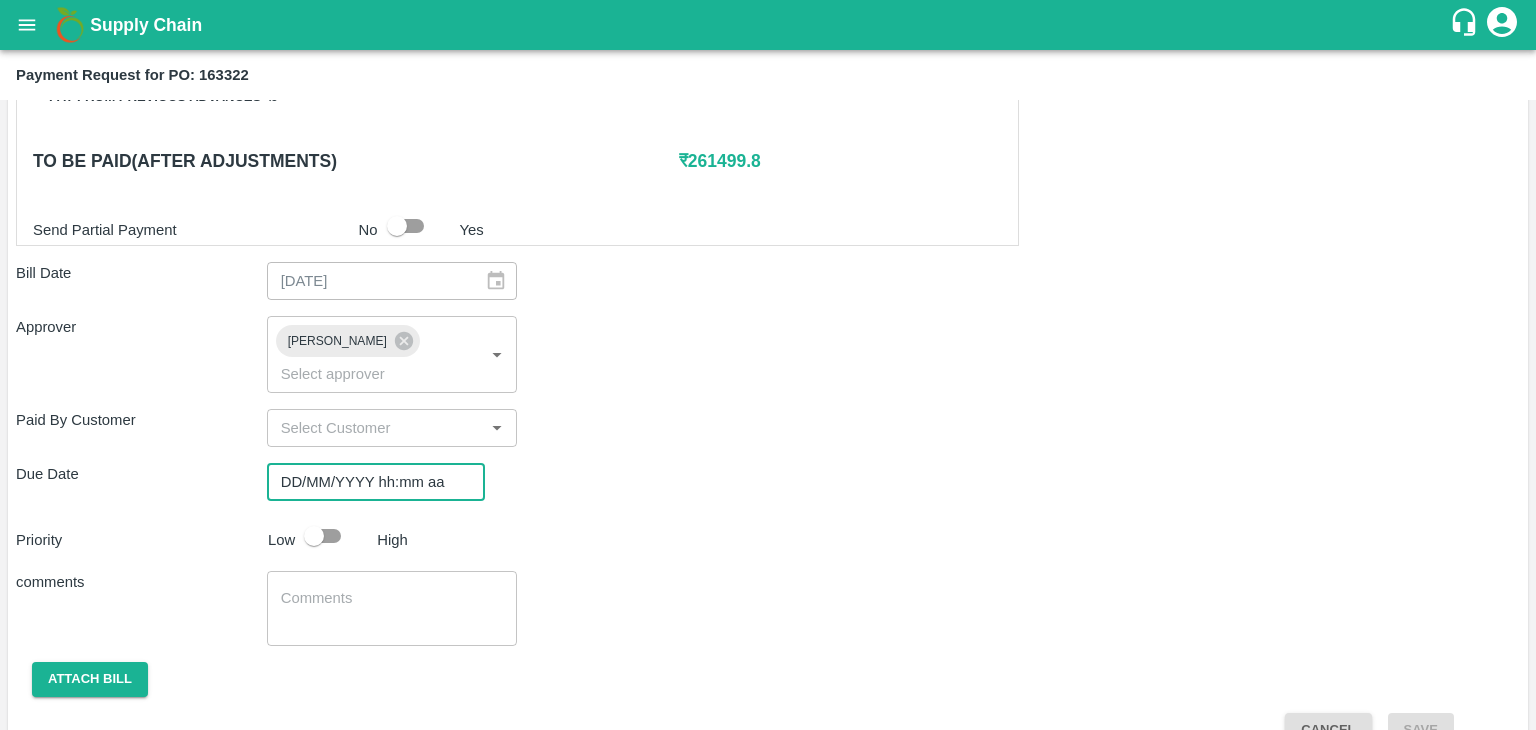 click on "DD/MM/YYYY hh:mm aa" at bounding box center (369, 482) 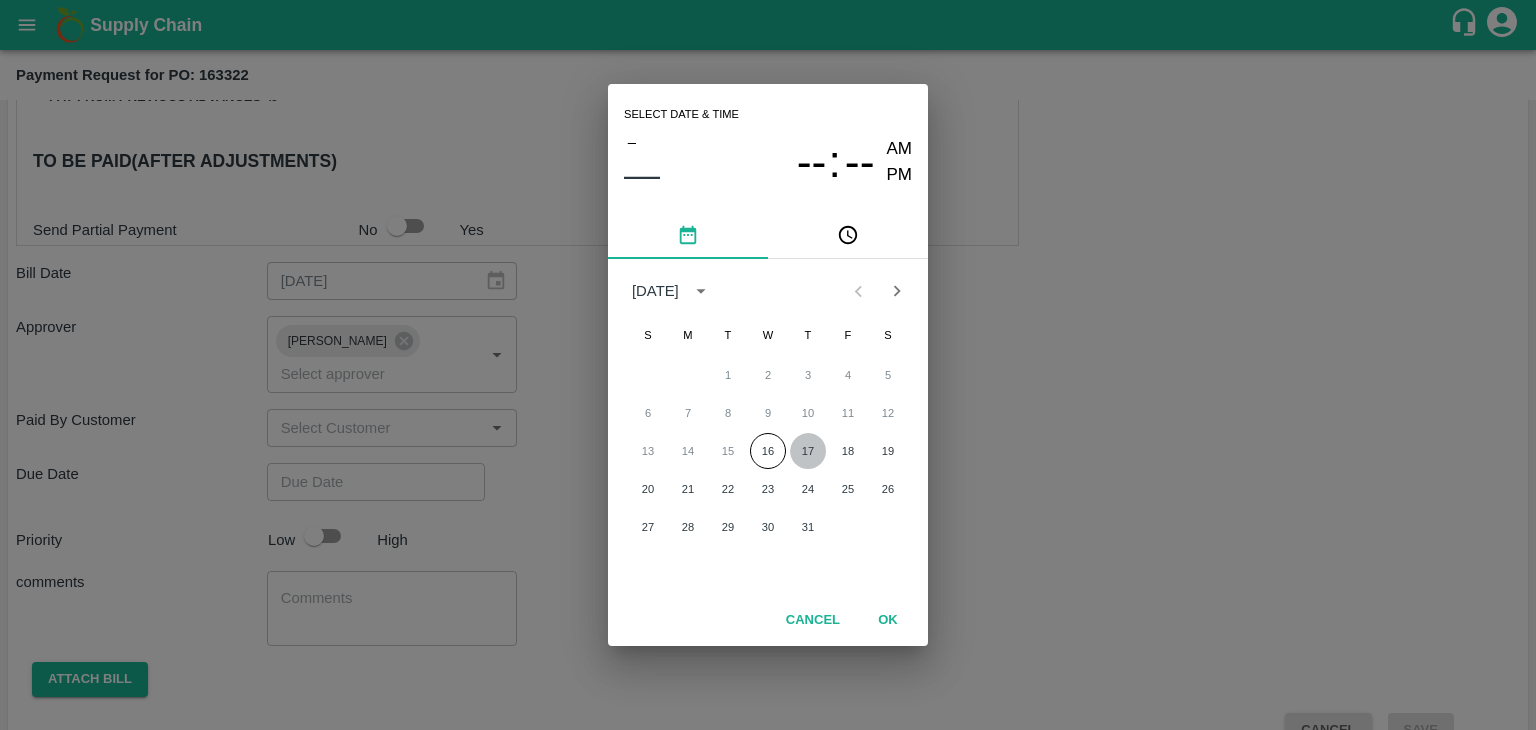 click on "17" at bounding box center (808, 451) 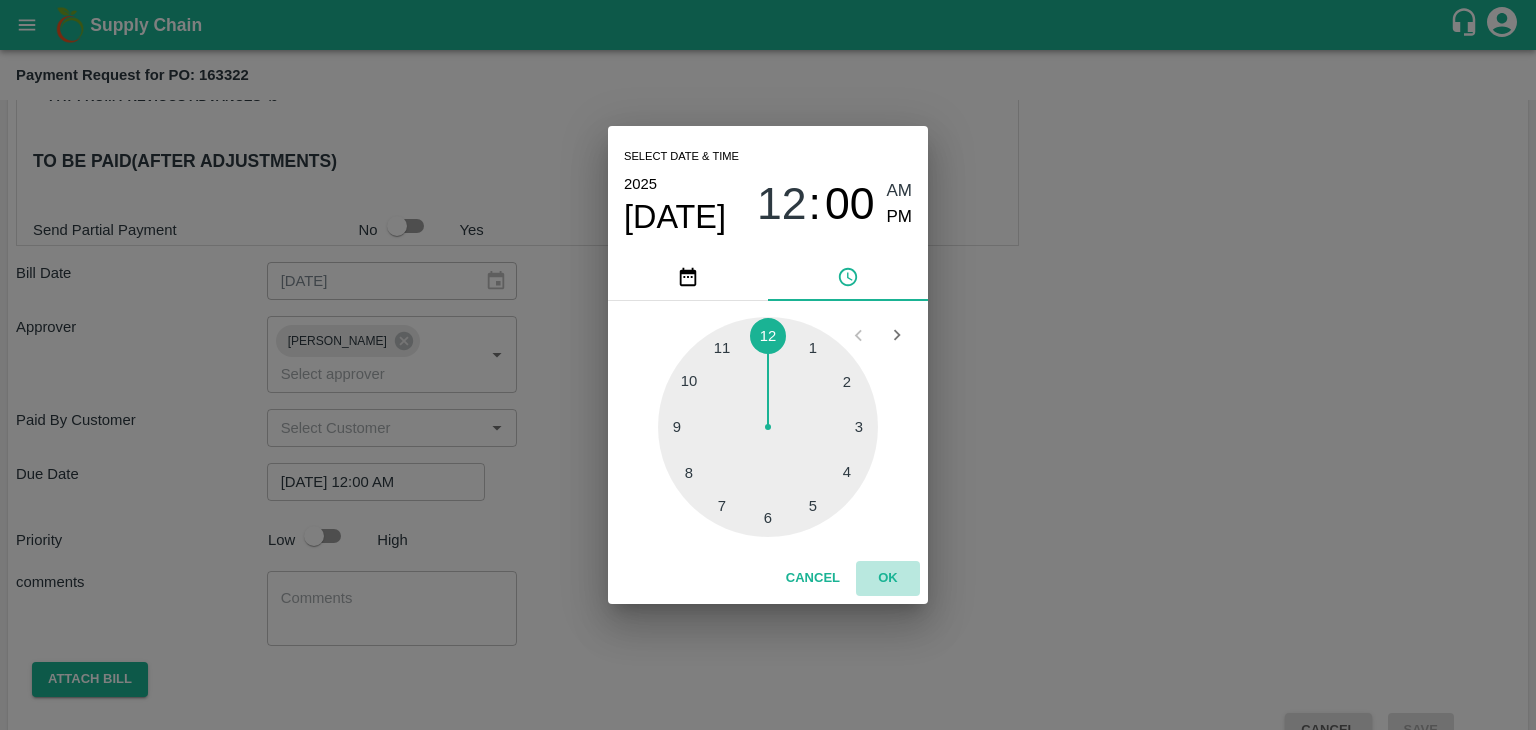 click on "OK" at bounding box center [888, 578] 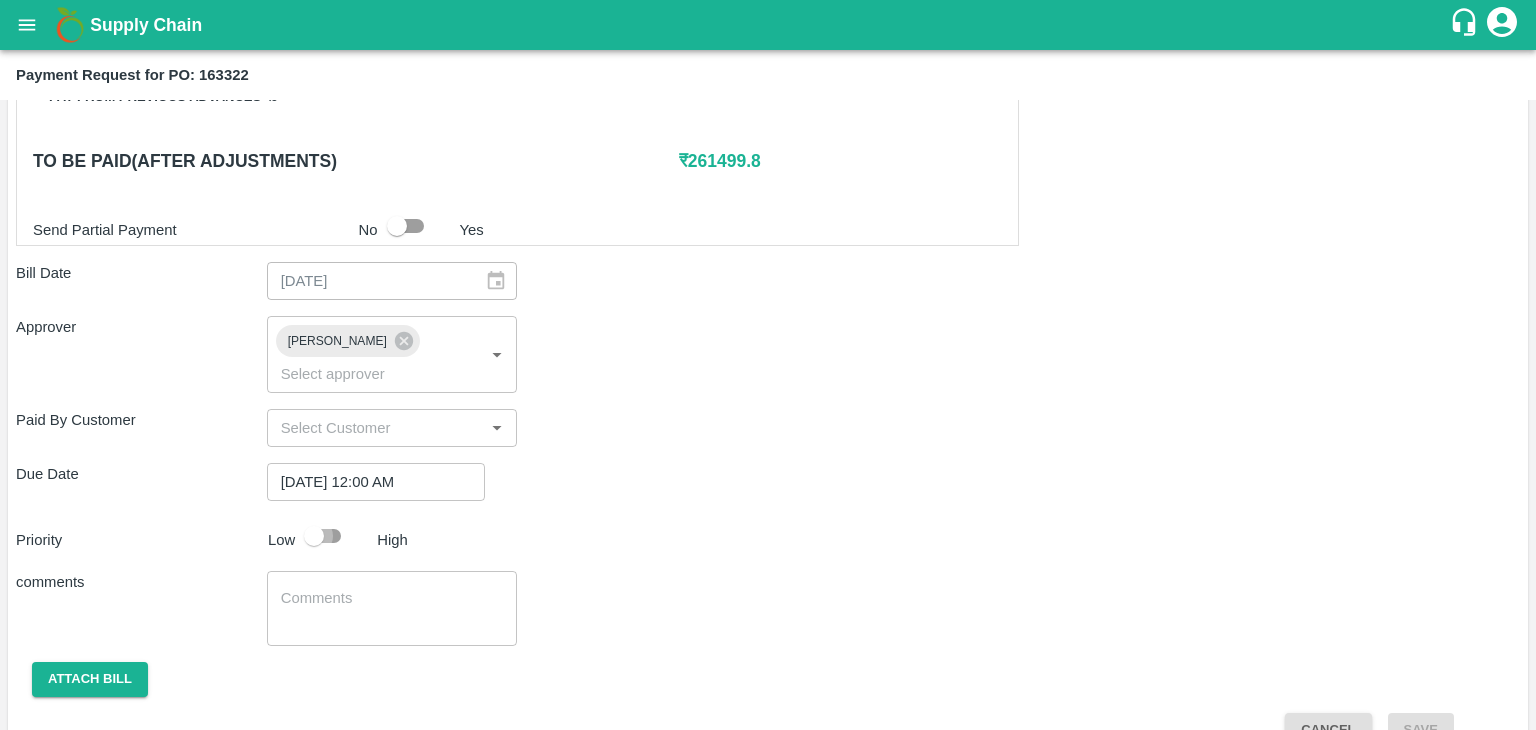 click at bounding box center [314, 536] 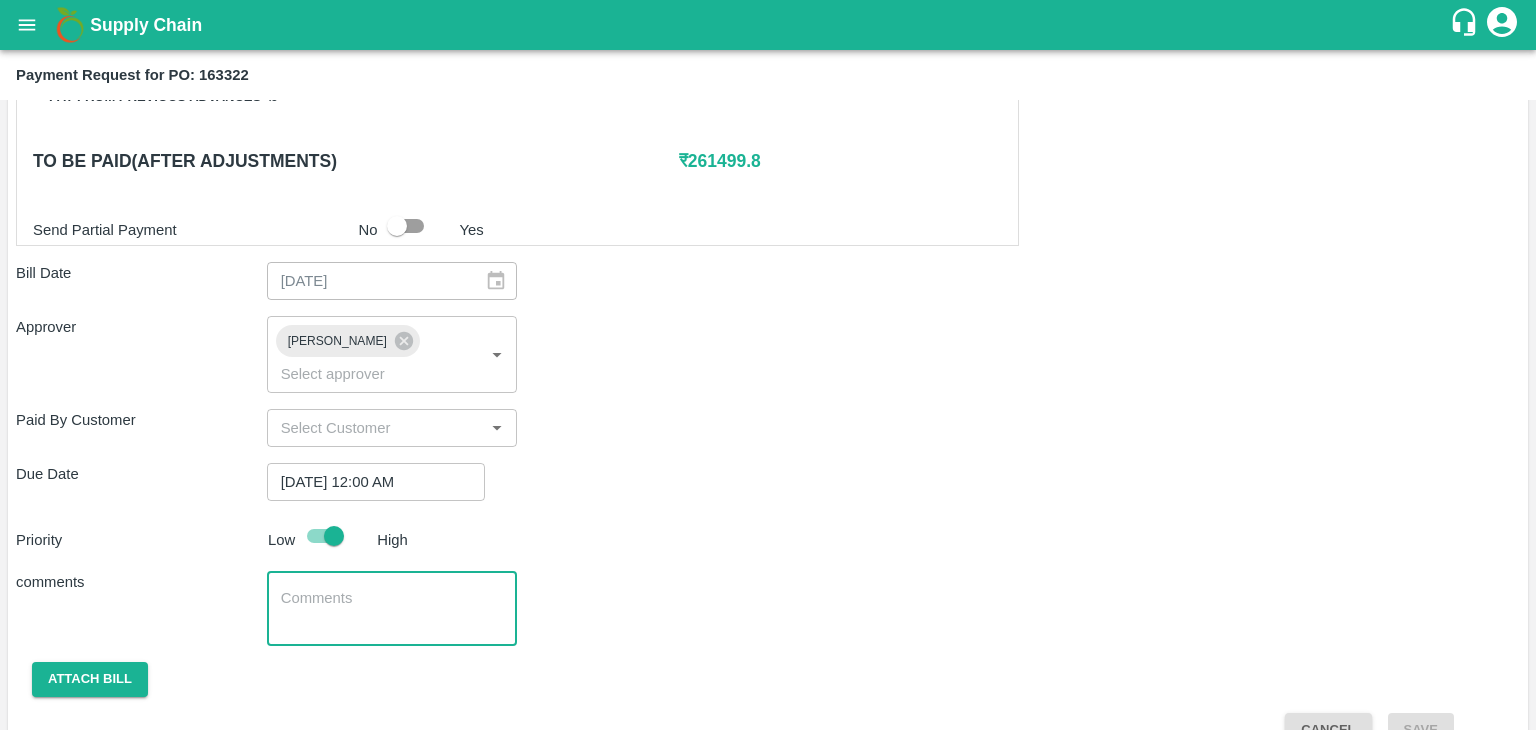 click at bounding box center (392, 609) 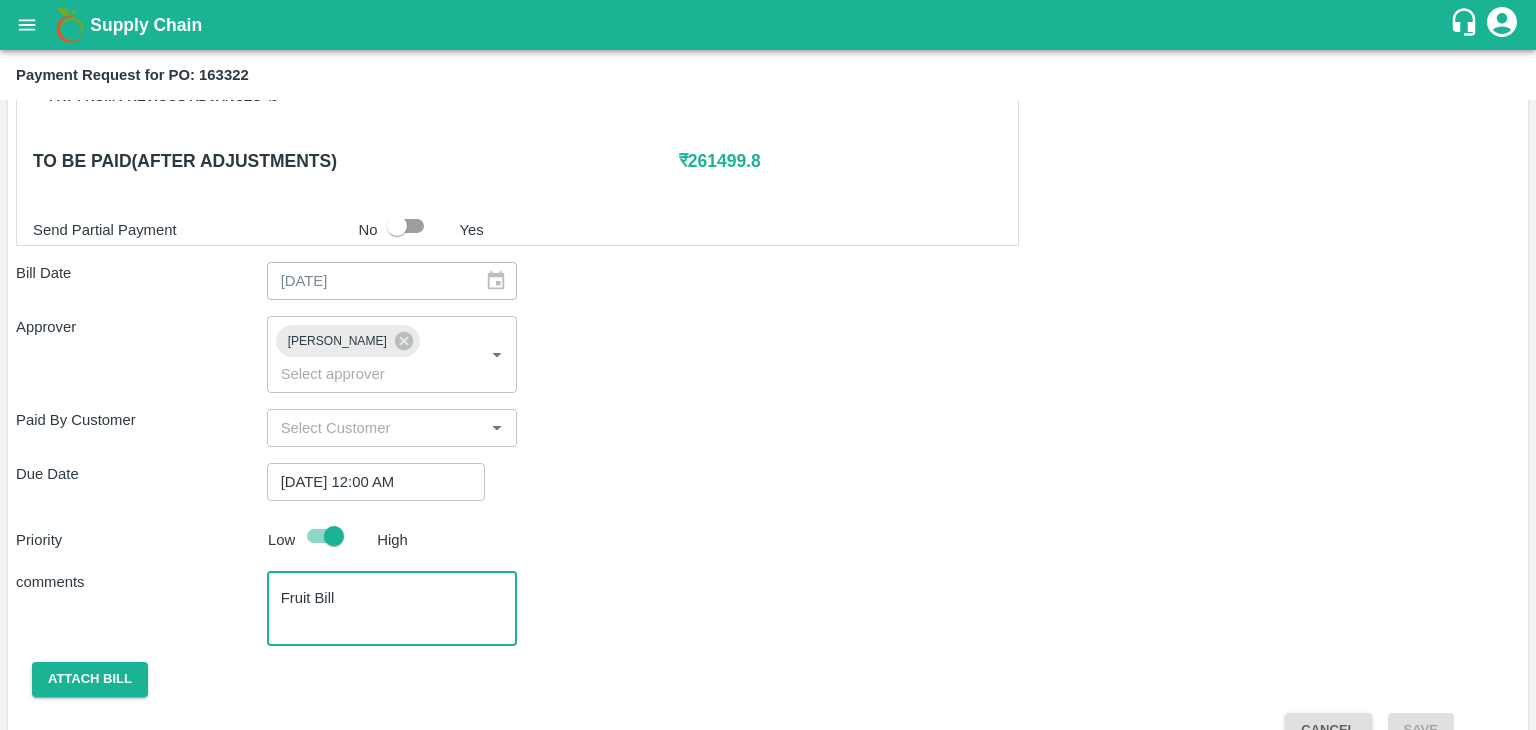 scroll, scrollTop: 992, scrollLeft: 0, axis: vertical 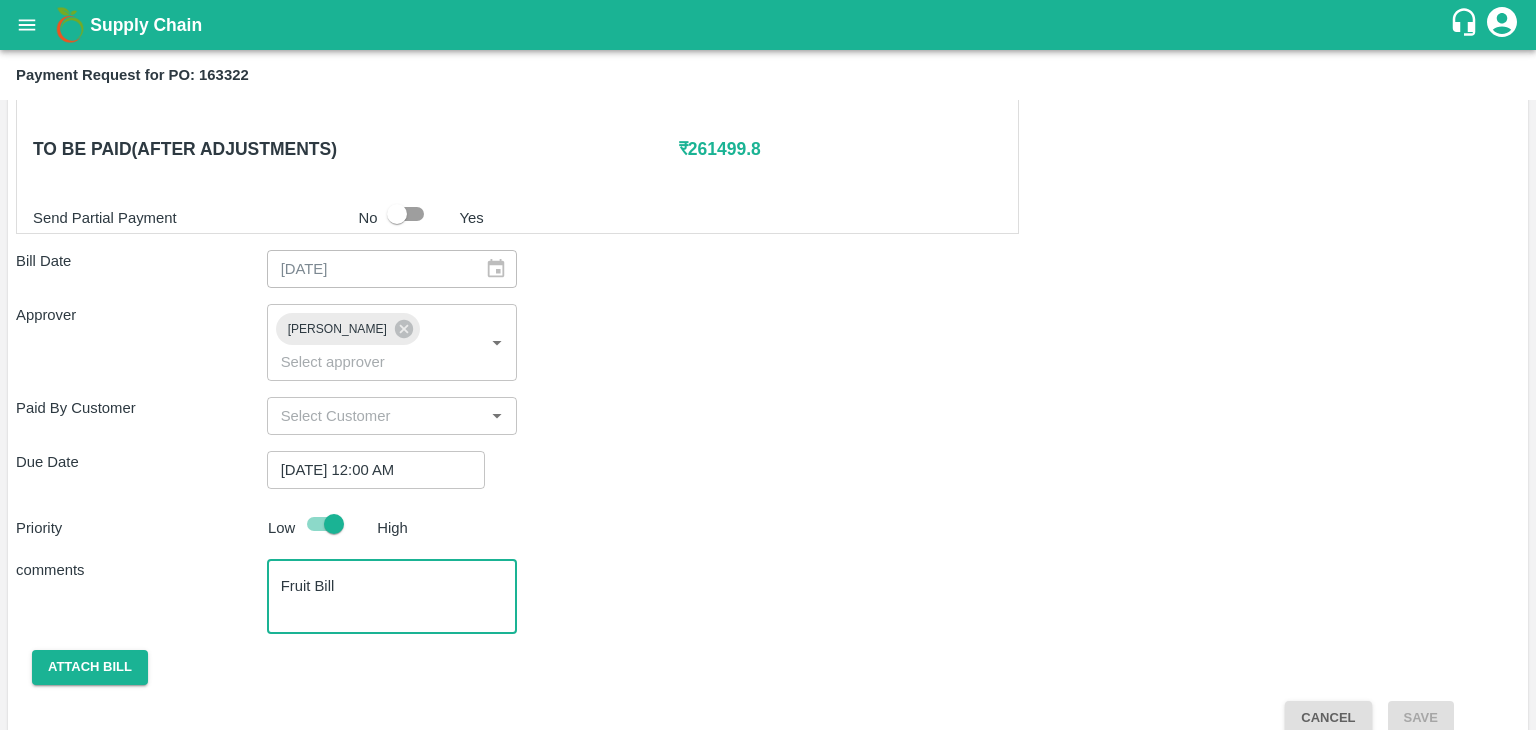 type on "Fruit Bill" 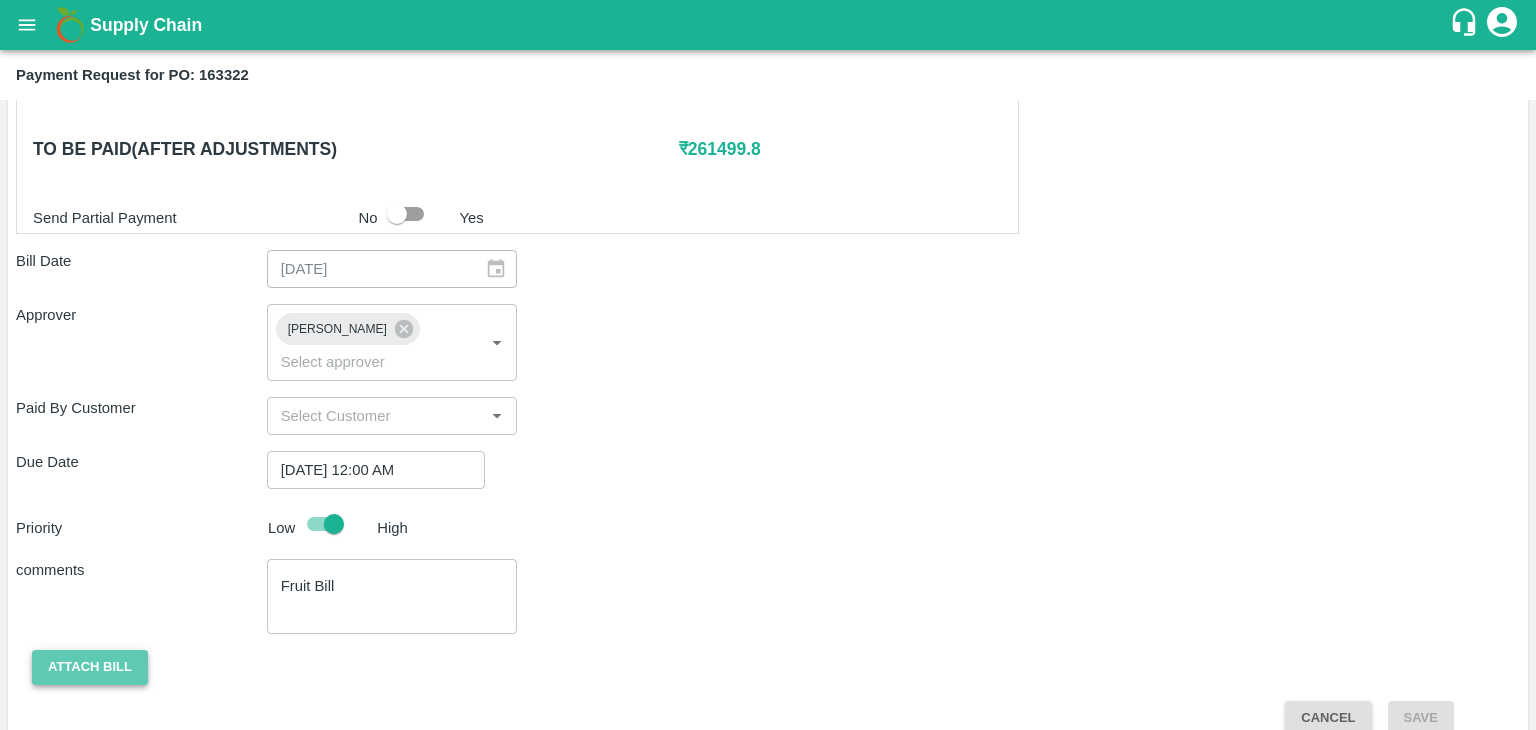 click on "Attach bill" at bounding box center [90, 667] 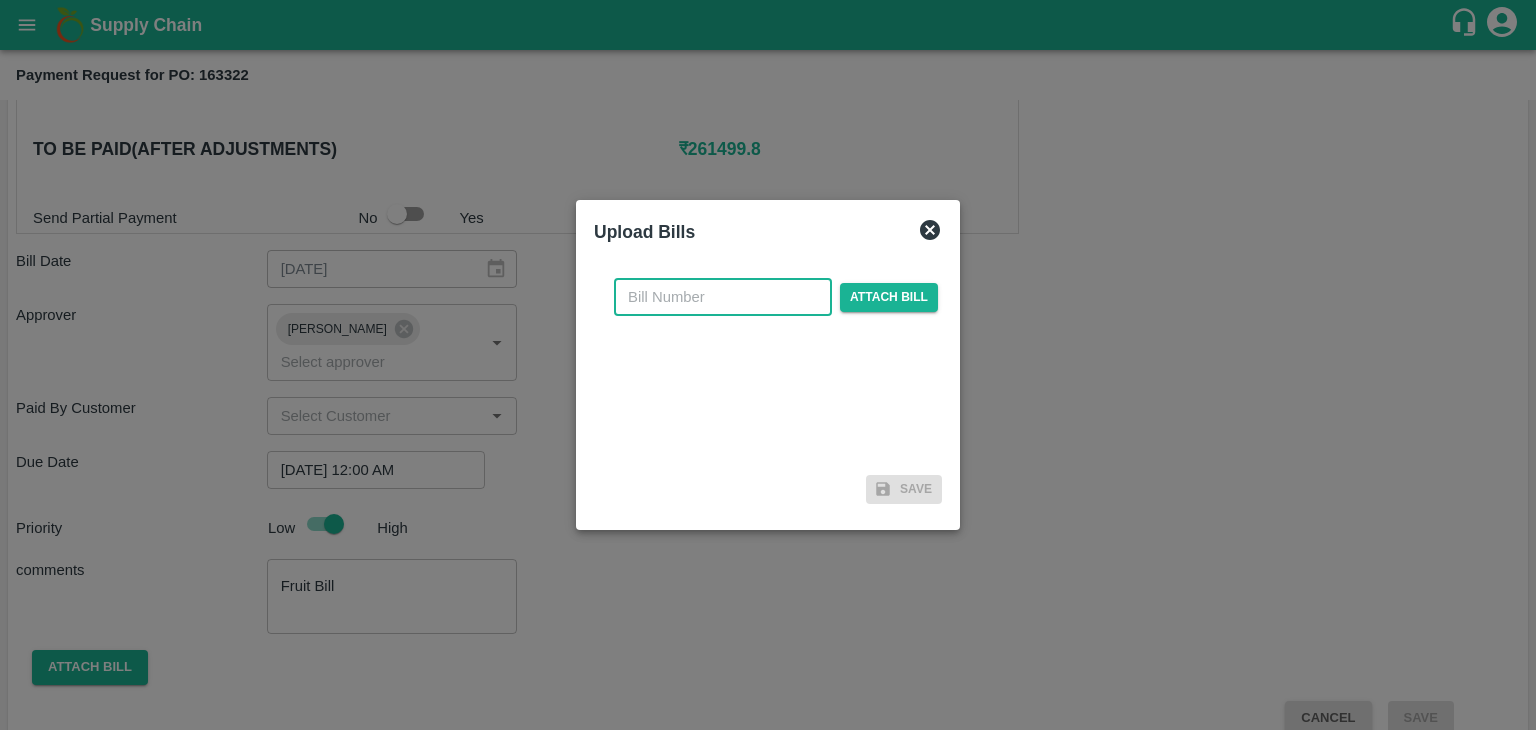 click at bounding box center (723, 297) 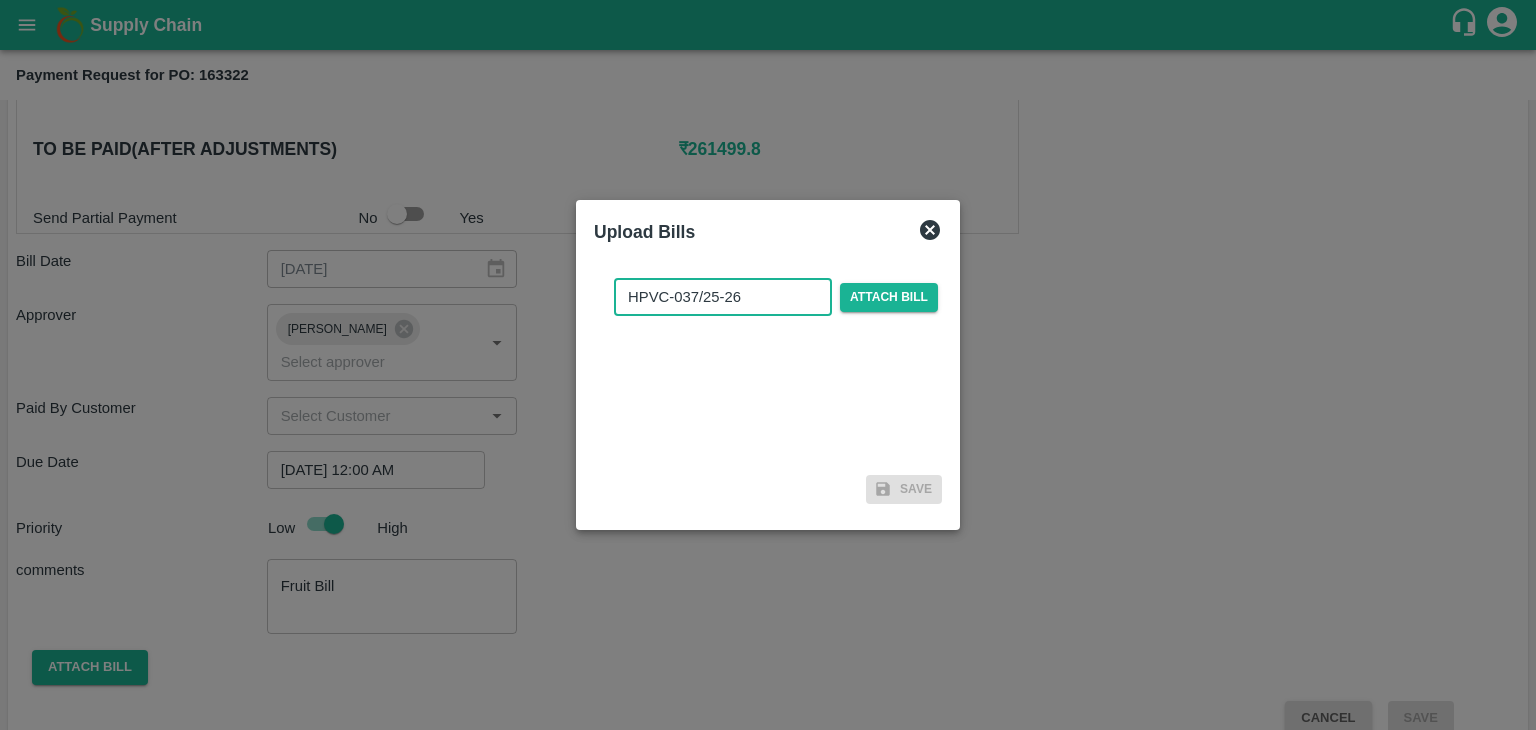 click on "HPVC-037/25-26" at bounding box center (723, 297) 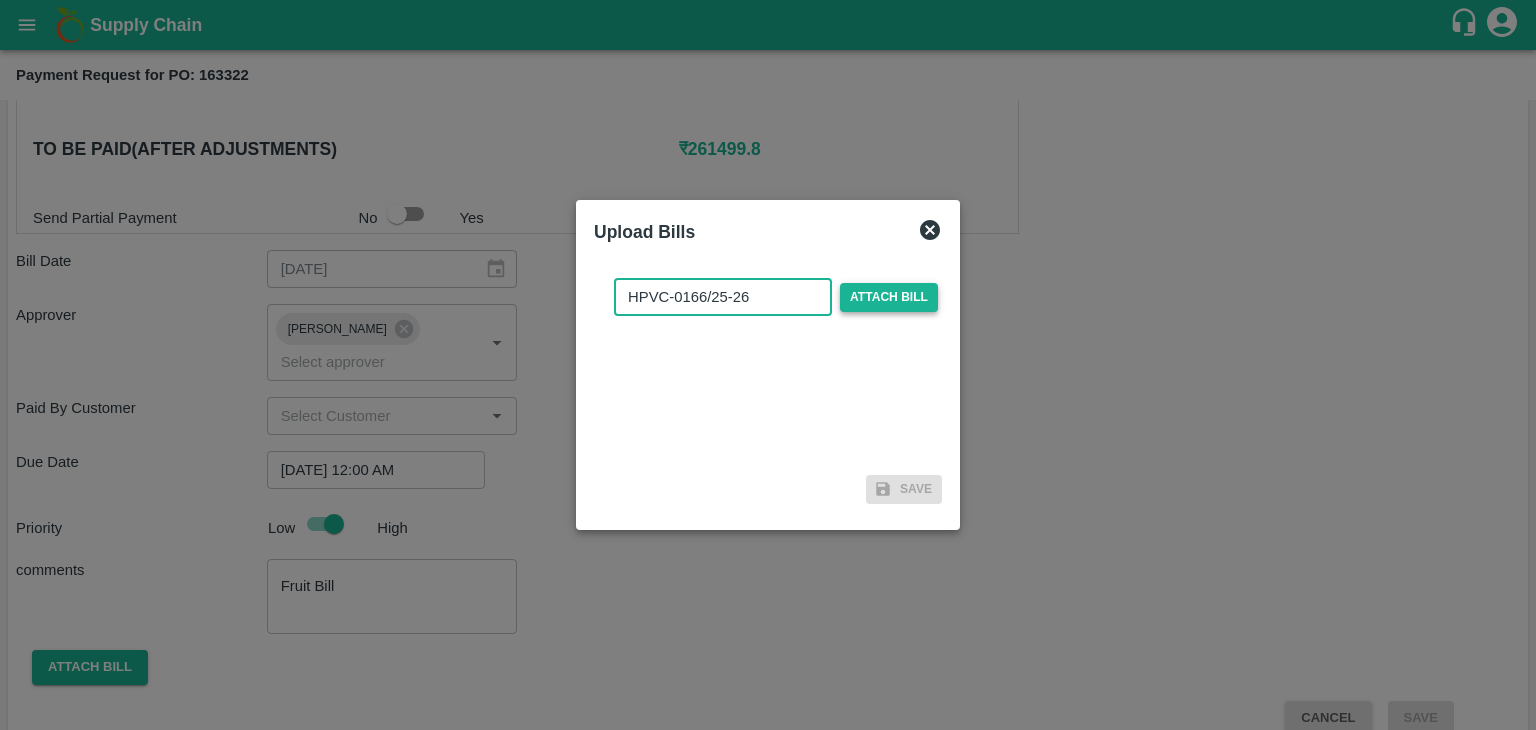 type on "HPVC-0166/25-26" 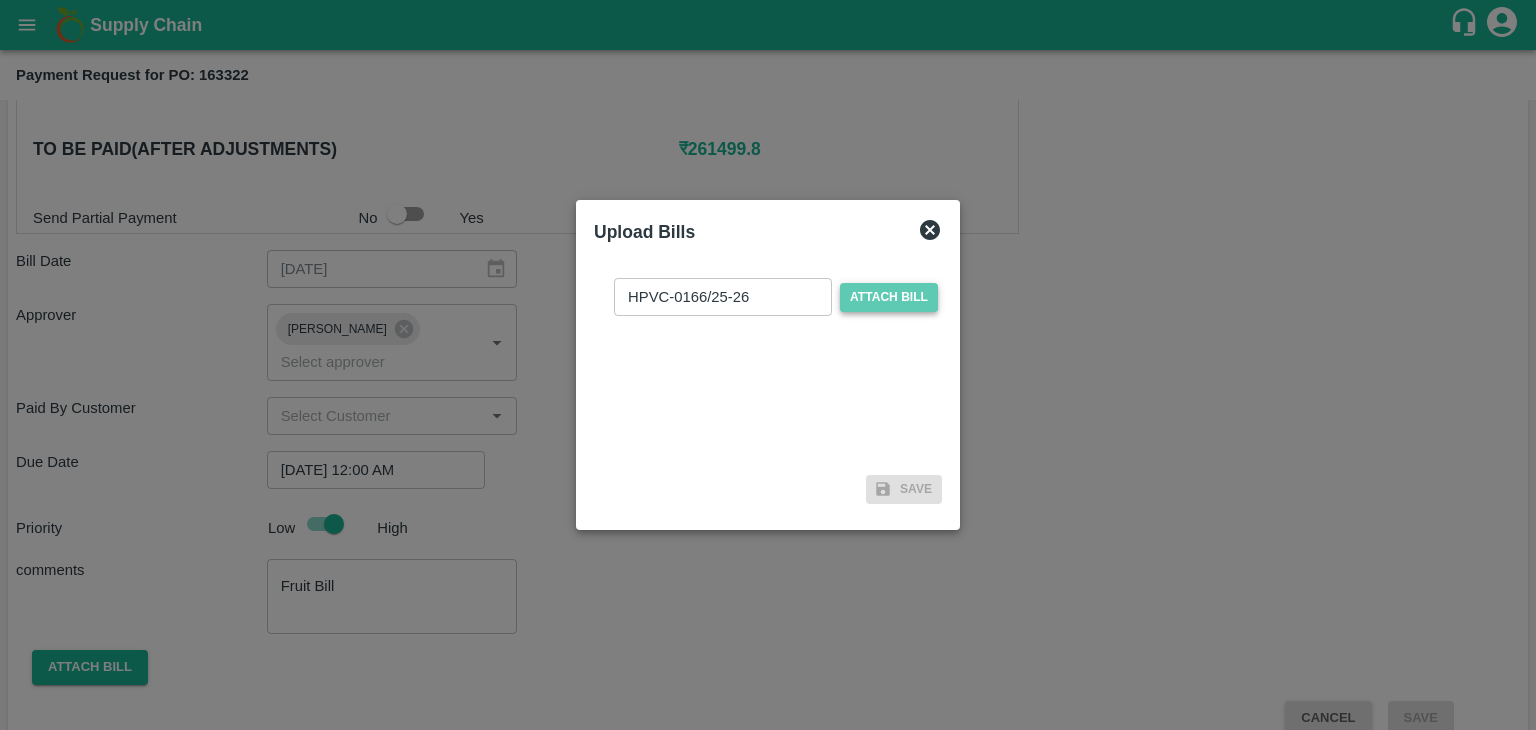 click on "Attach bill" at bounding box center [889, 297] 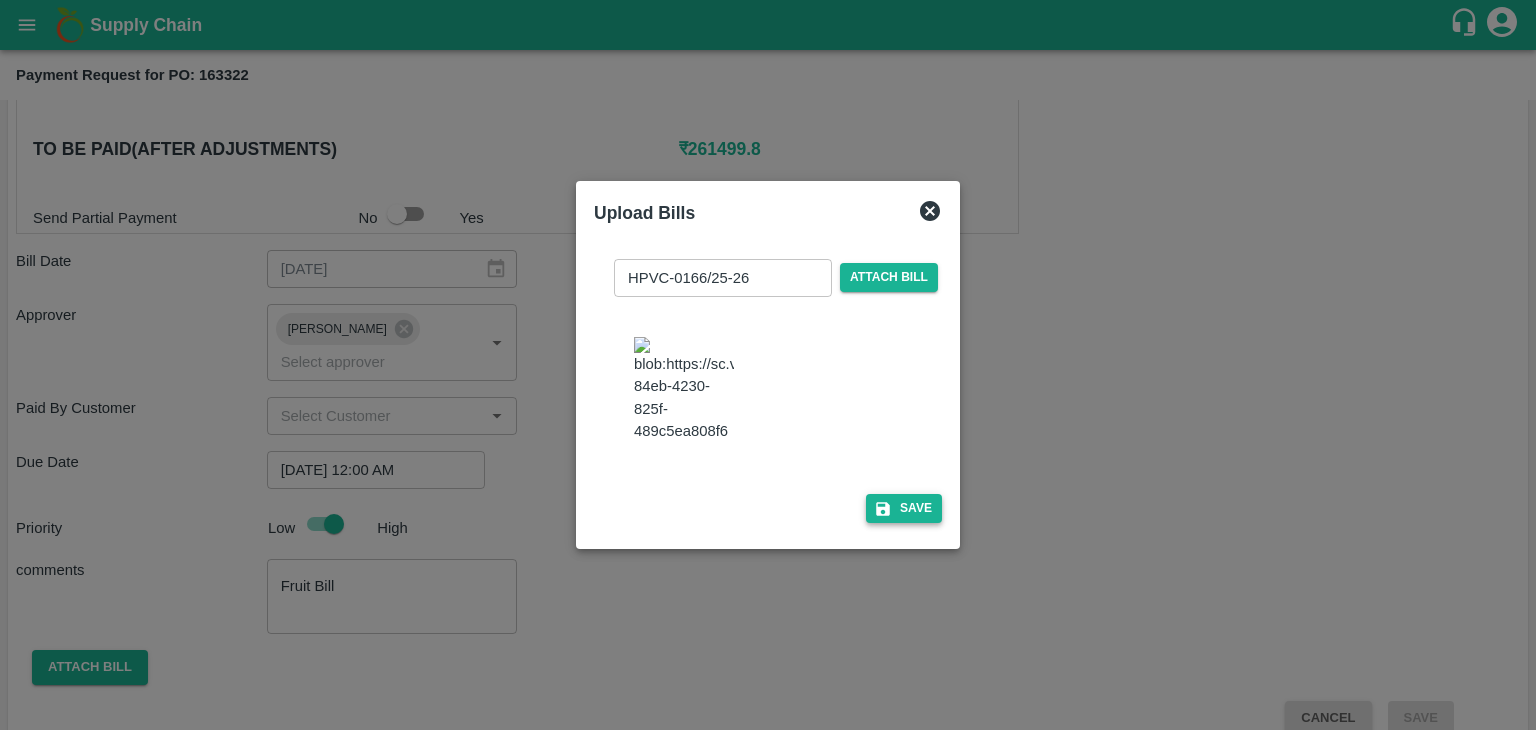 click on "Save" at bounding box center [904, 508] 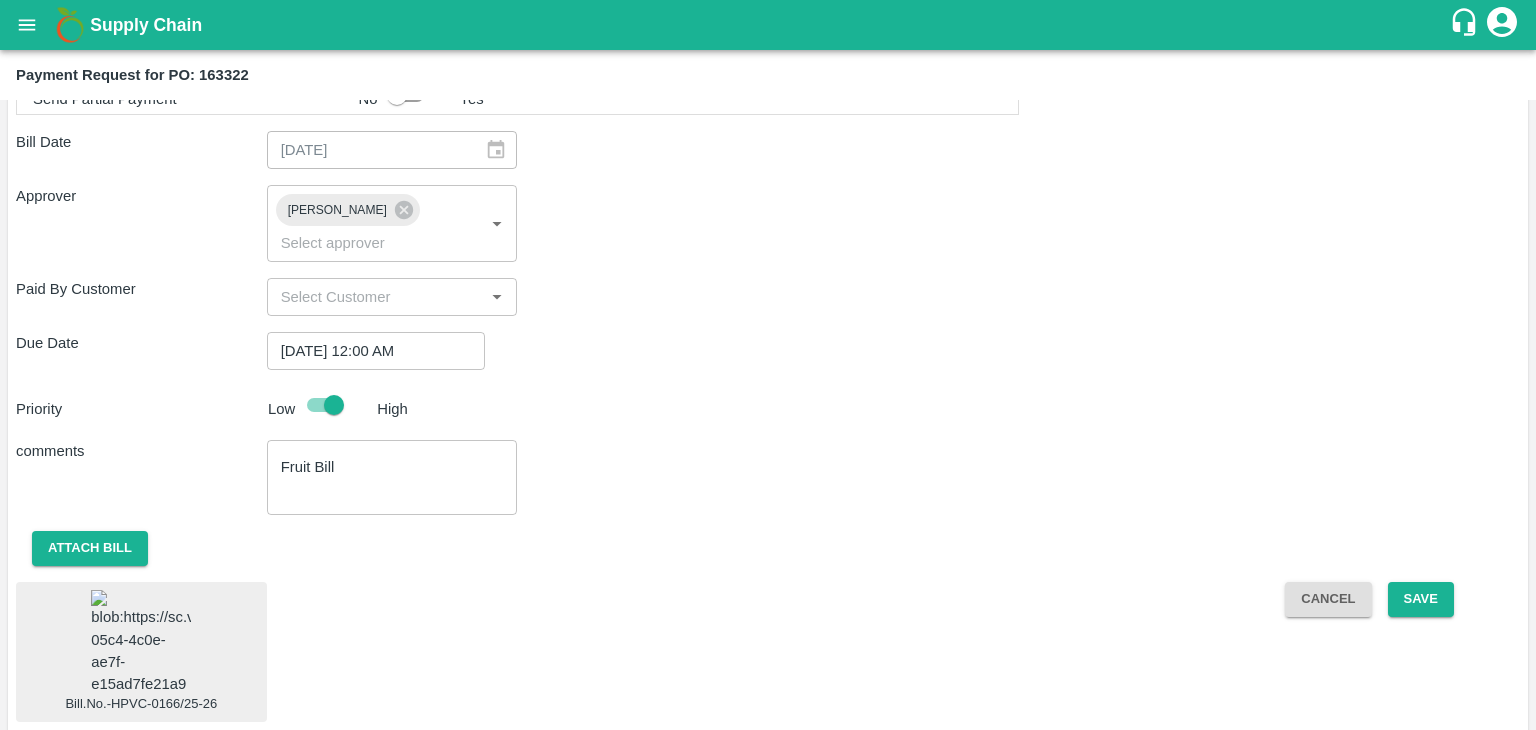 scroll, scrollTop: 1110, scrollLeft: 0, axis: vertical 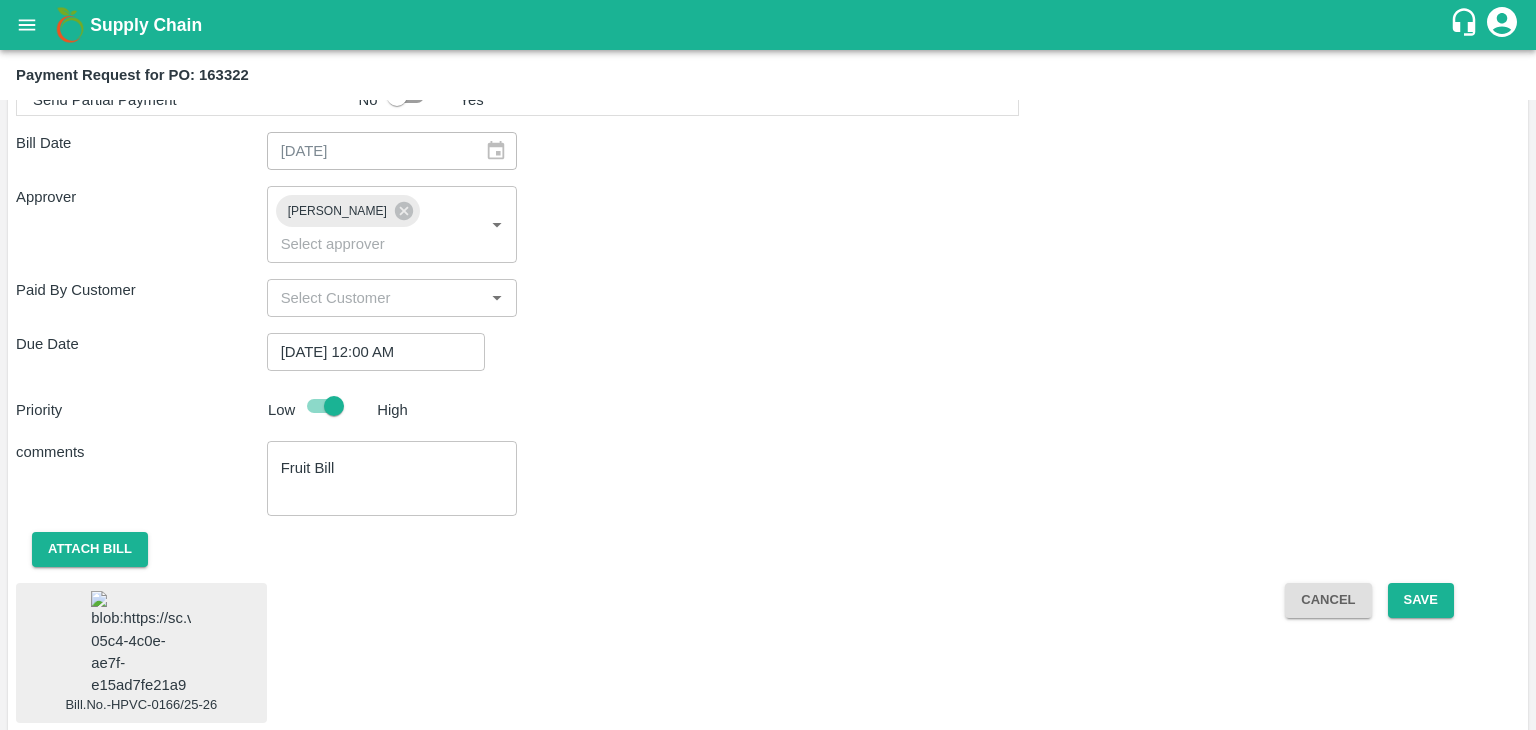 click at bounding box center (141, 643) 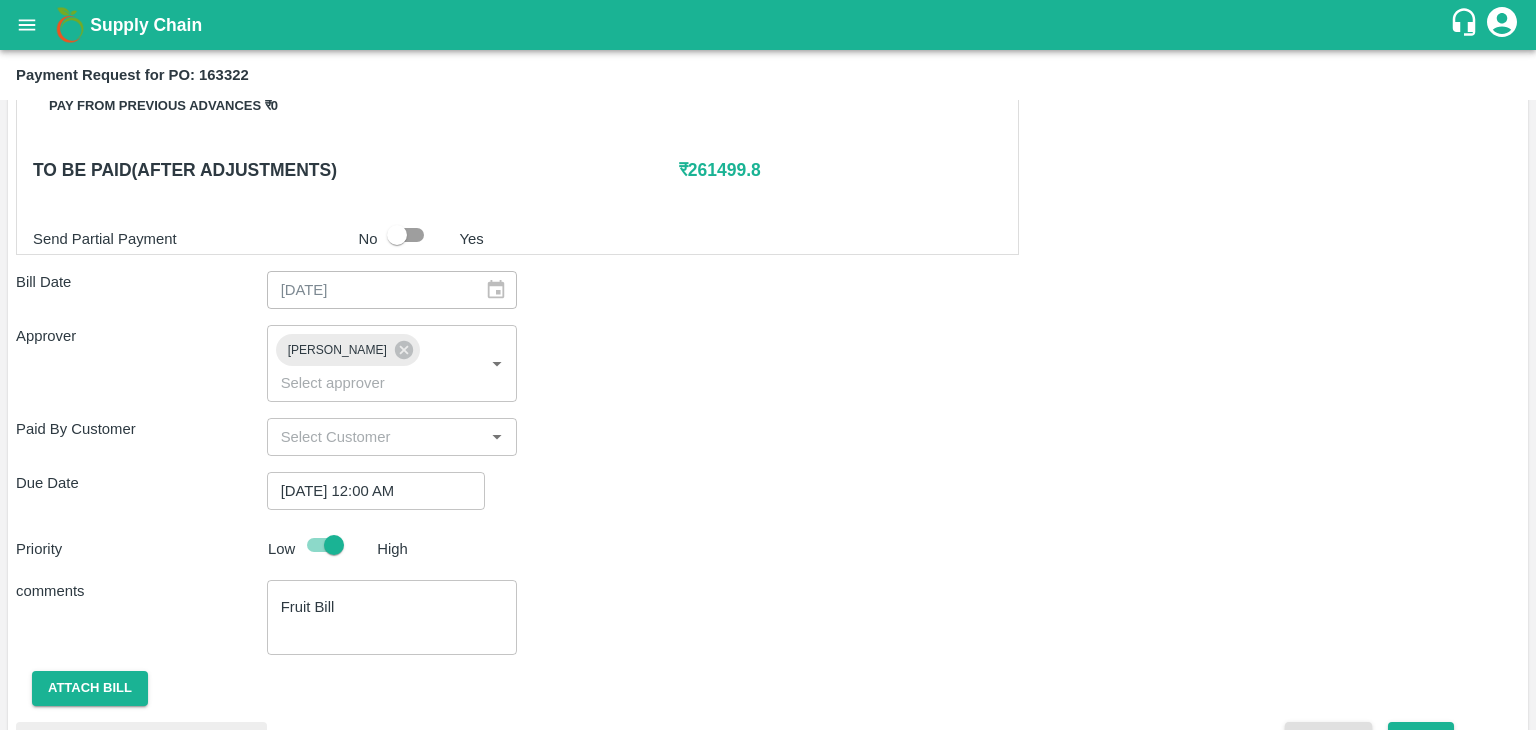 scroll, scrollTop: 1111, scrollLeft: 0, axis: vertical 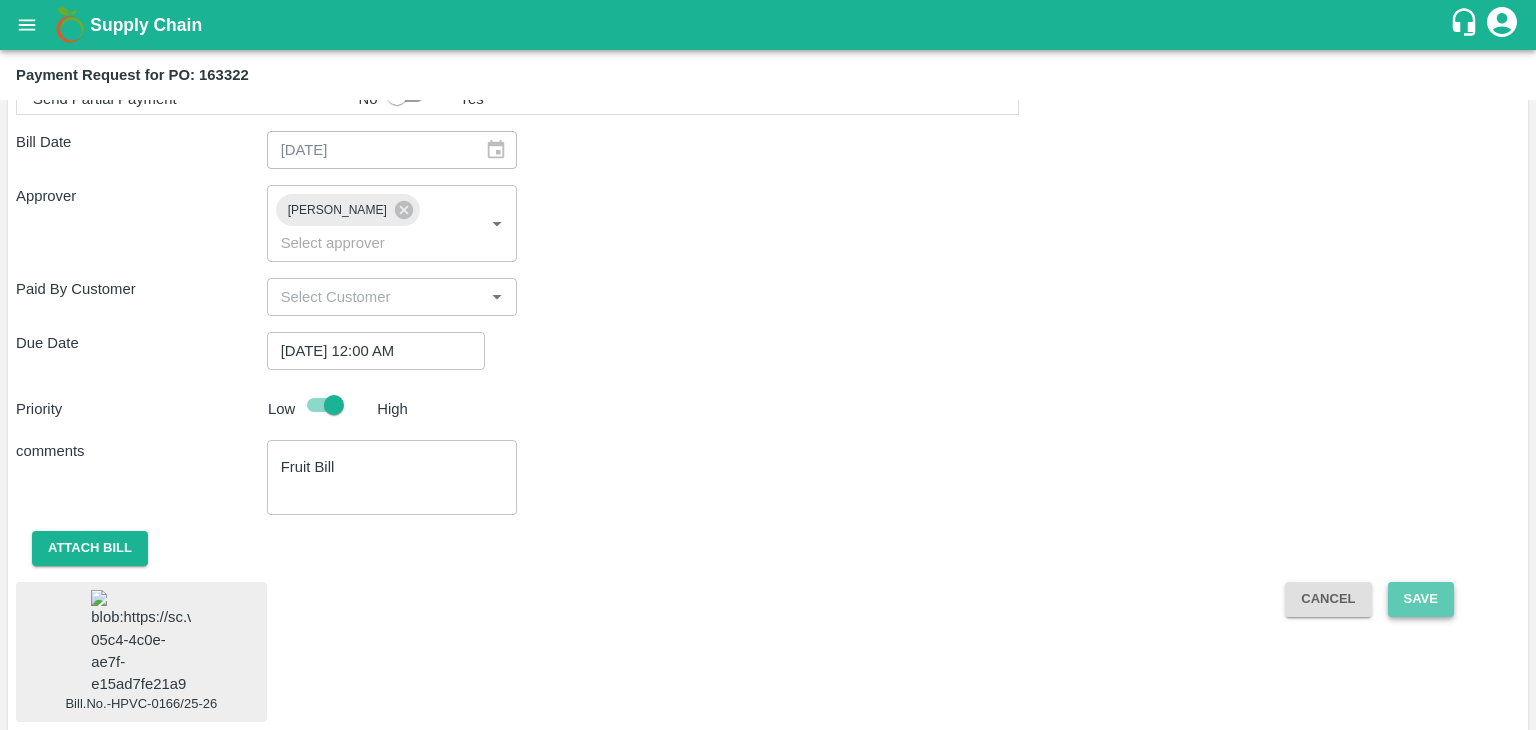 click on "Save" at bounding box center (1421, 599) 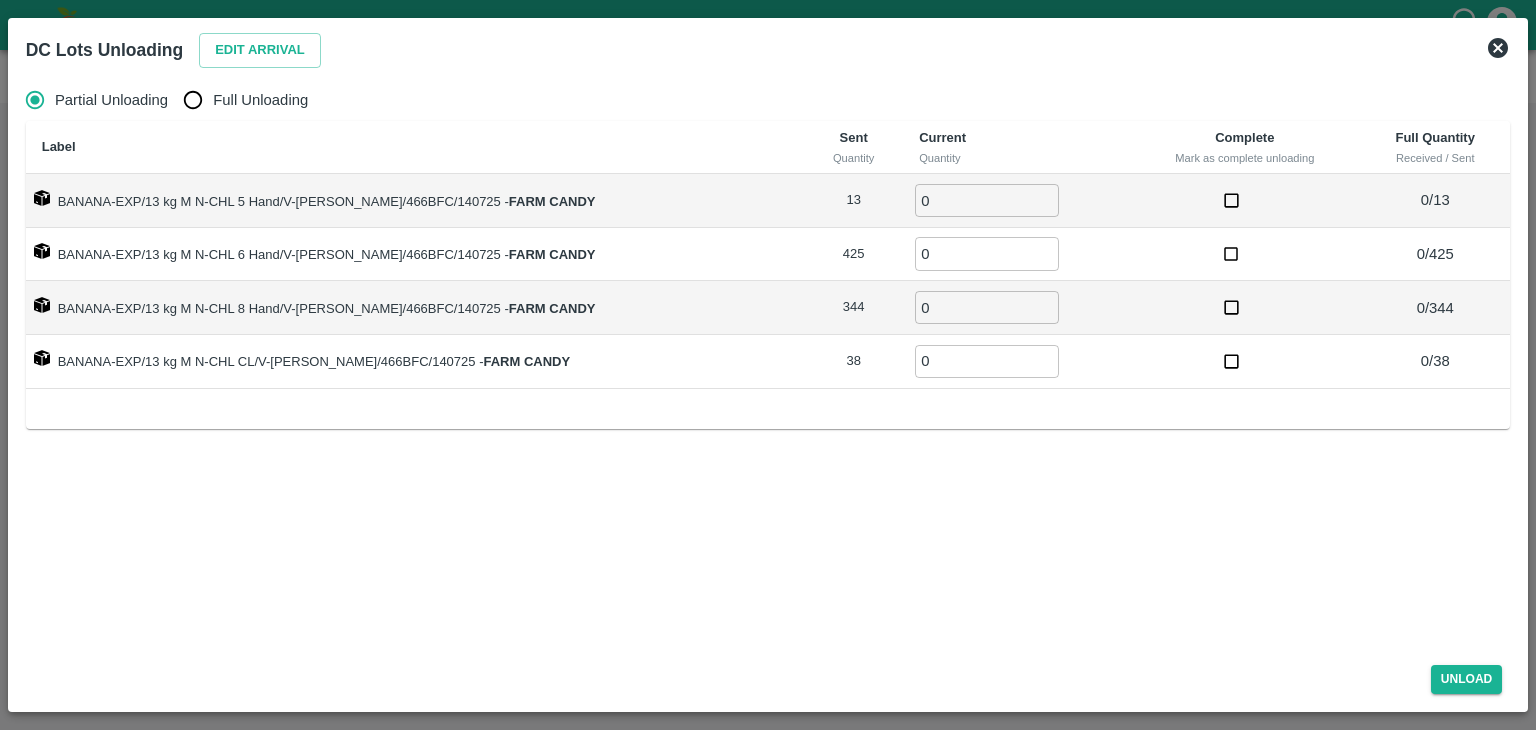 scroll, scrollTop: 0, scrollLeft: 0, axis: both 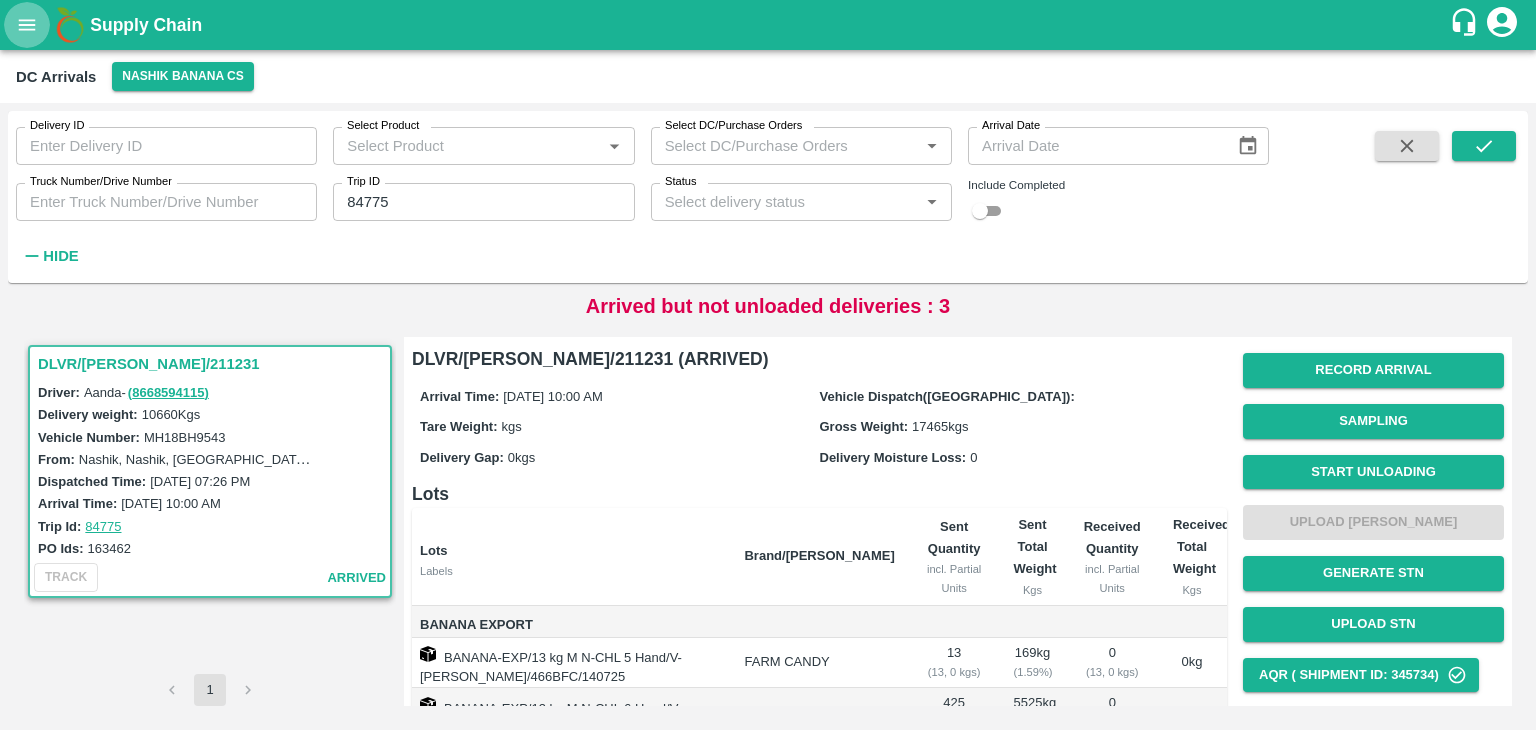 click 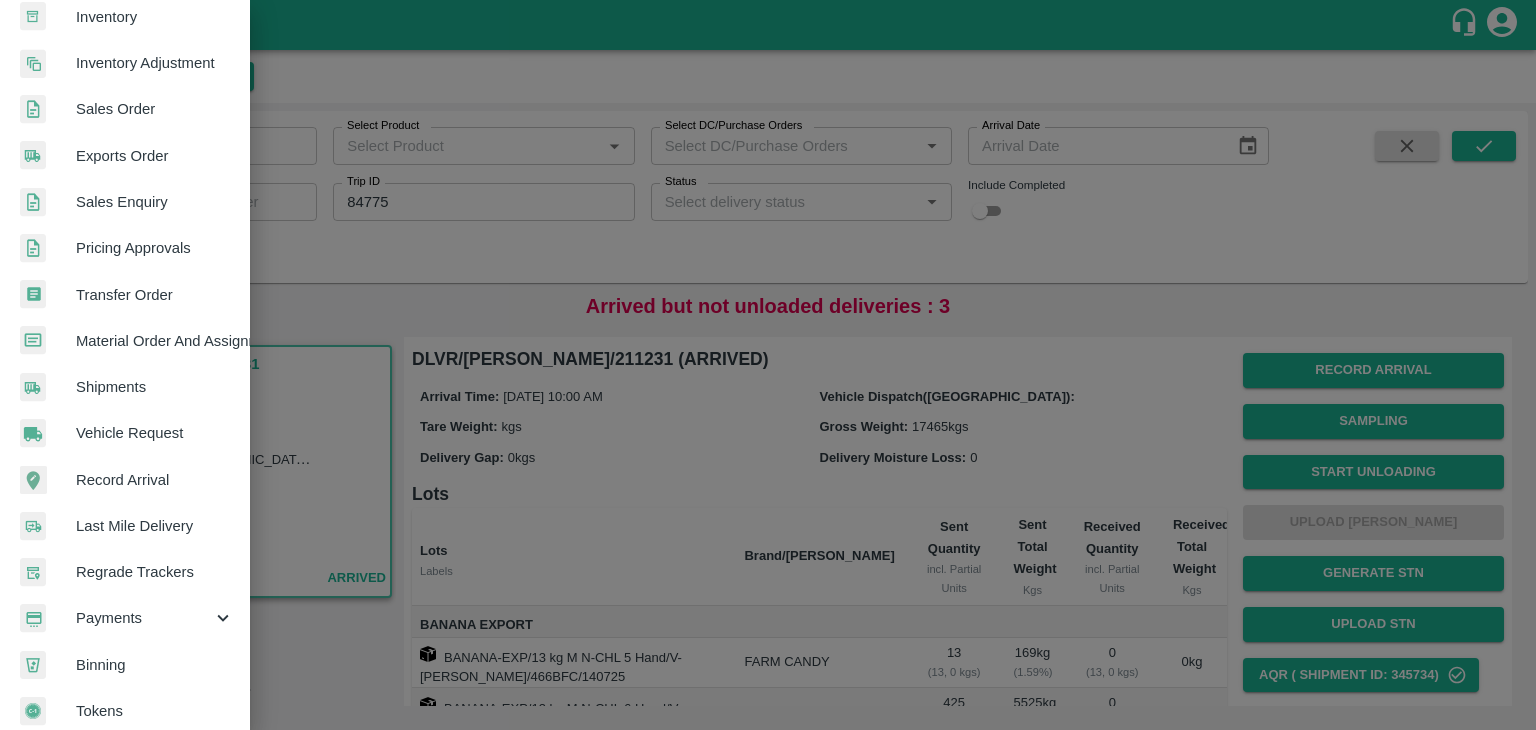 scroll, scrollTop: 548, scrollLeft: 0, axis: vertical 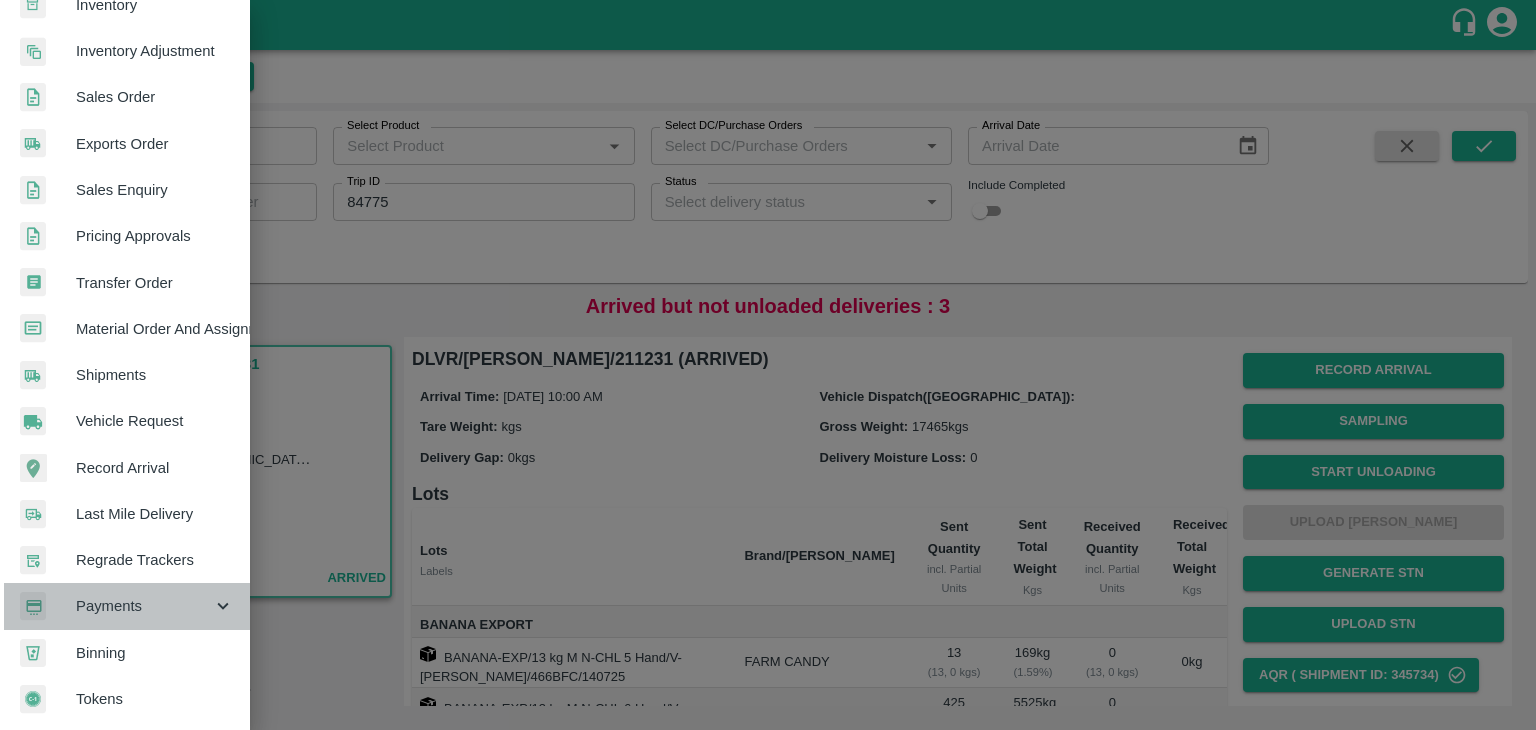 click on "Payments" at bounding box center (144, 606) 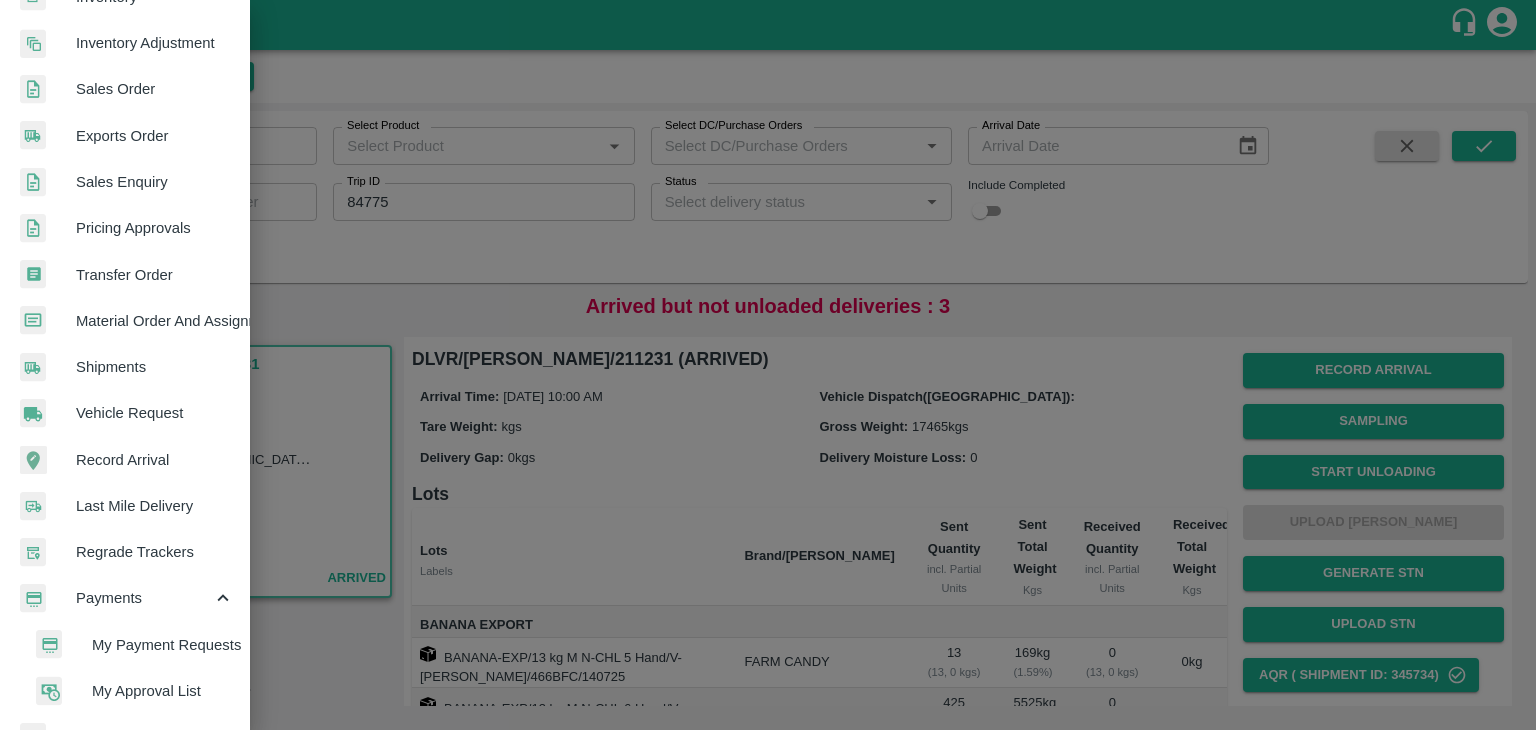click on "My Payment Requests" at bounding box center [163, 645] 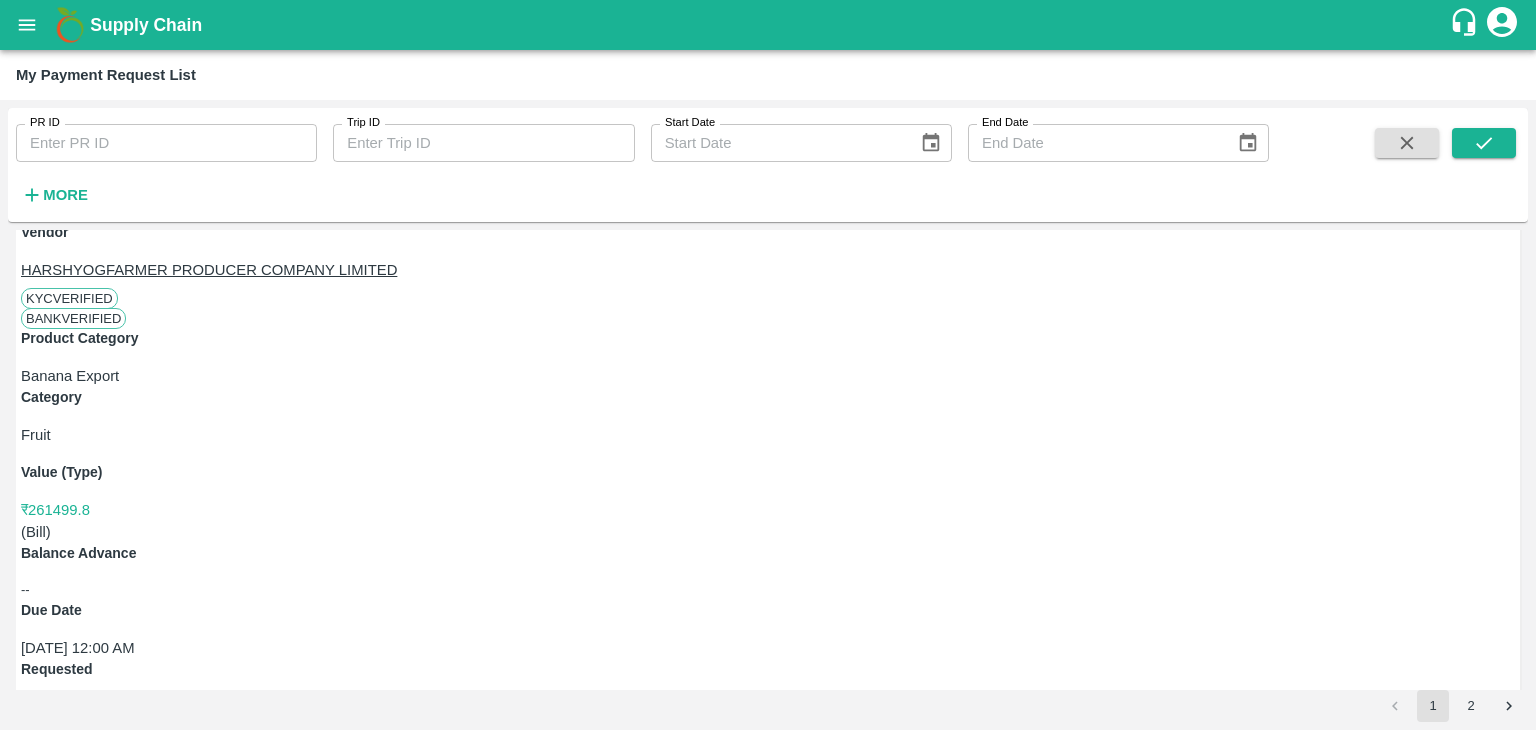 scroll, scrollTop: 0, scrollLeft: 0, axis: both 